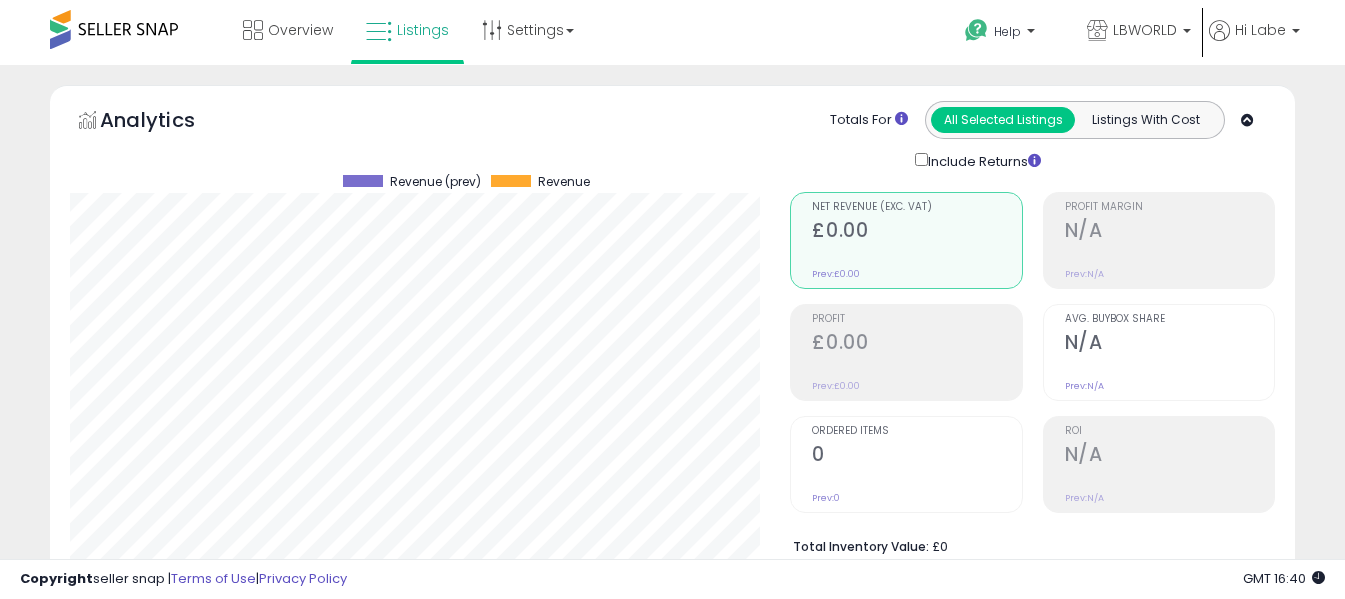 select on "**" 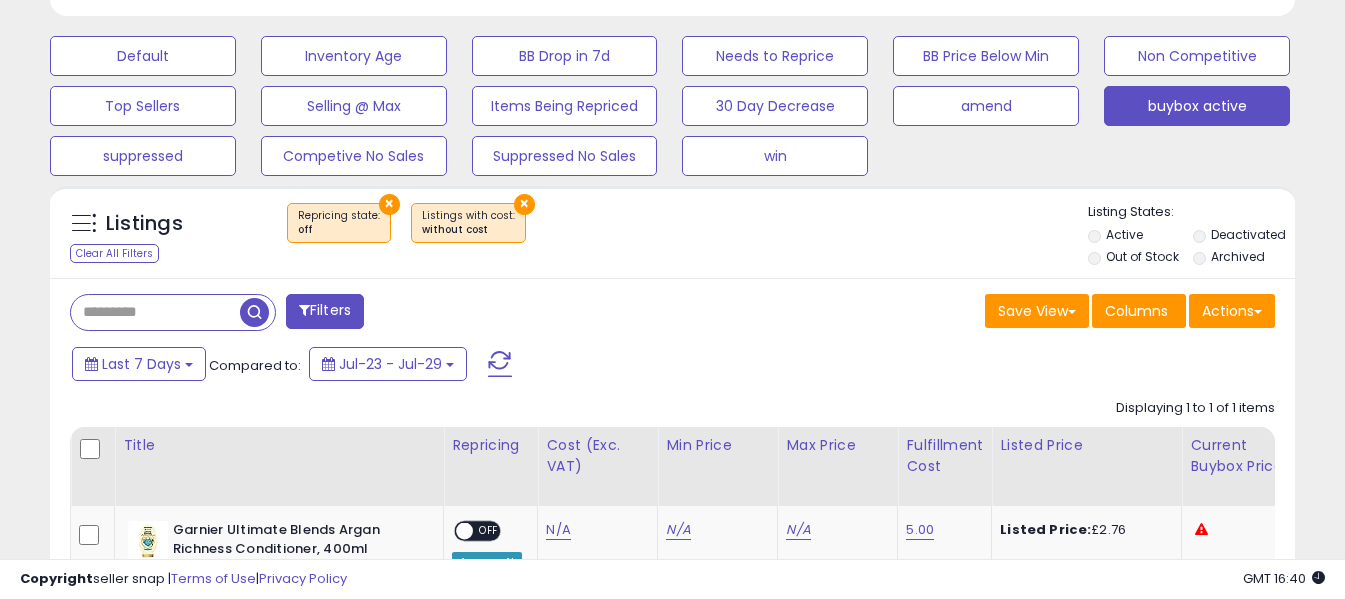 scroll, scrollTop: 999590, scrollLeft: 999280, axis: both 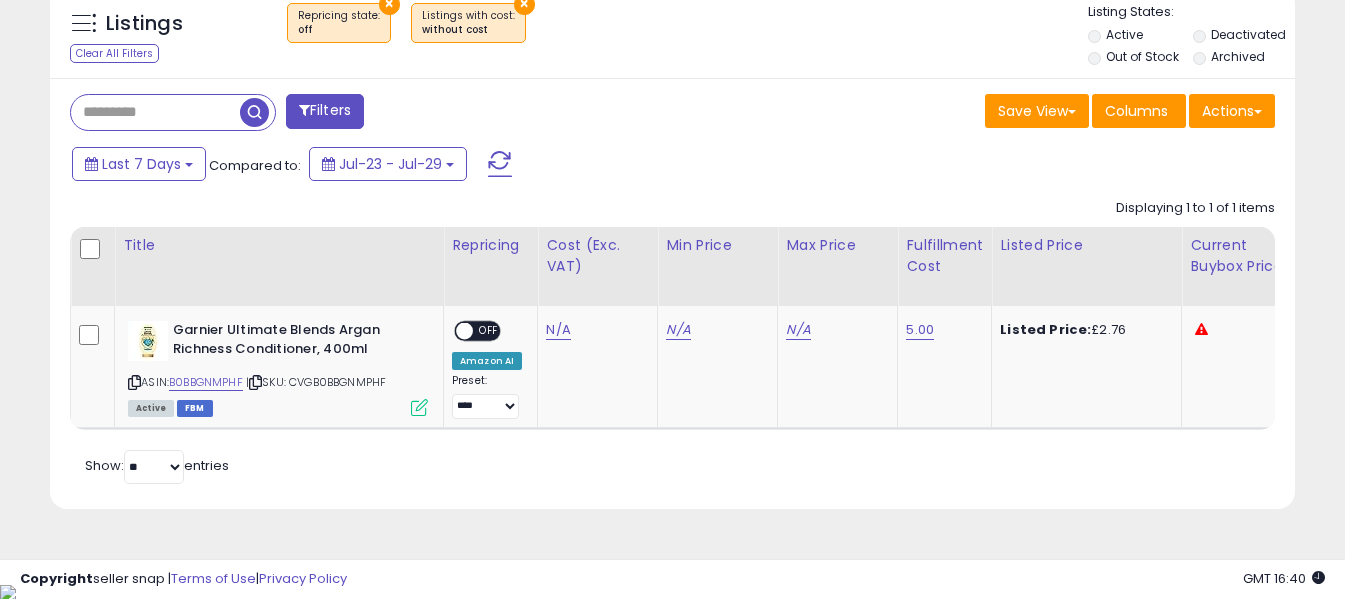 drag, startPoint x: 491, startPoint y: 160, endPoint x: 565, endPoint y: 47, distance: 135.07405 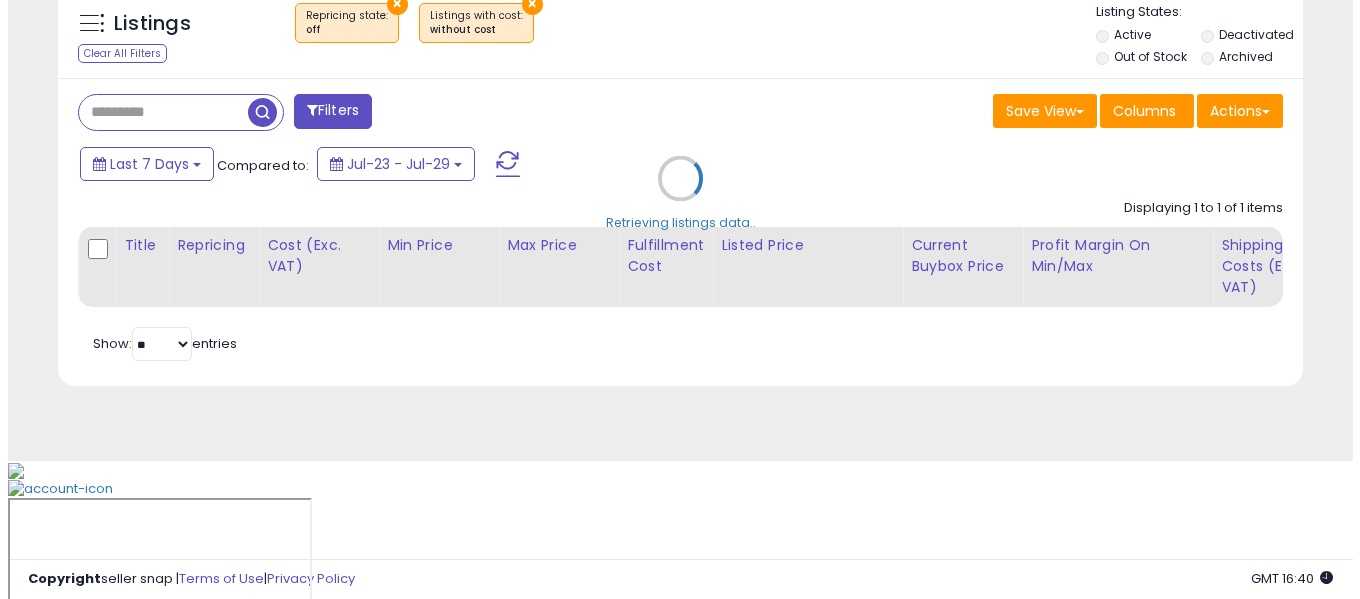 scroll, scrollTop: 671, scrollLeft: 0, axis: vertical 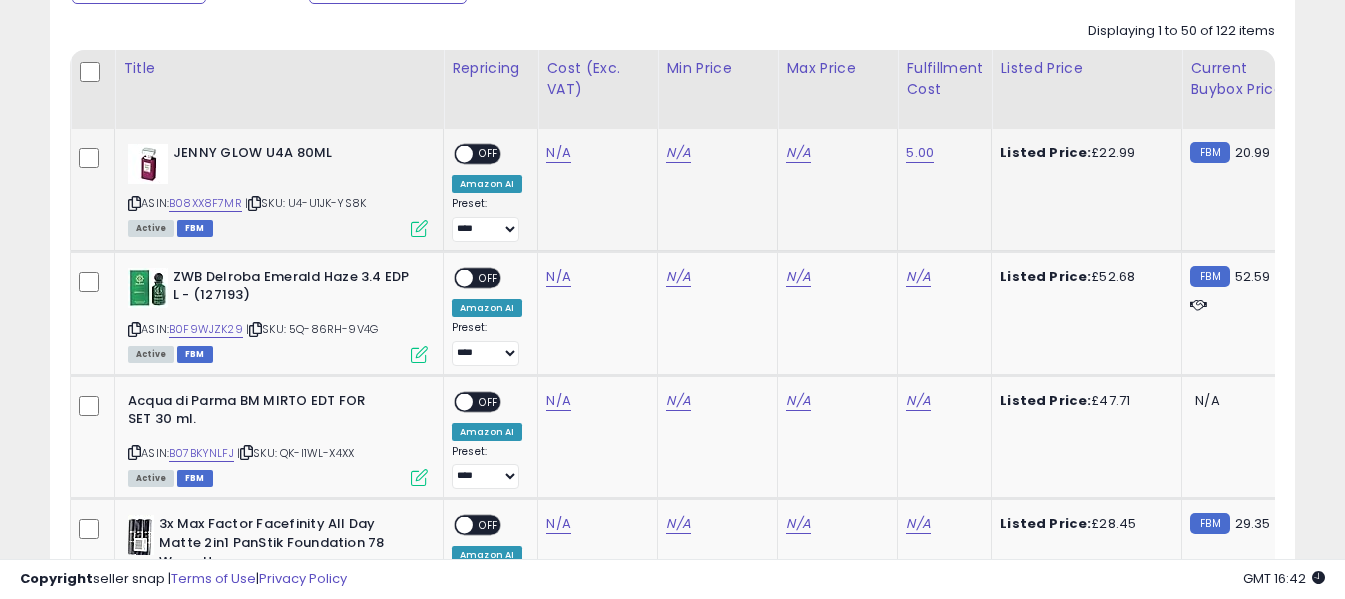 click at bounding box center (134, 203) 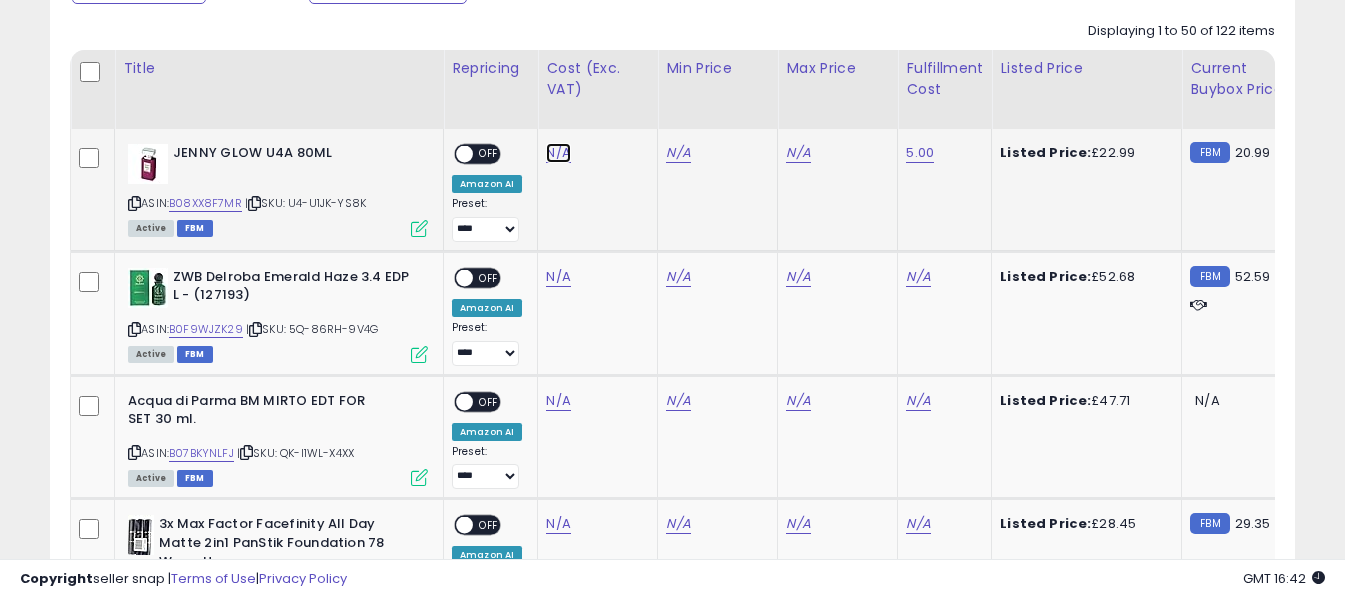 click on "N/A" at bounding box center (558, 153) 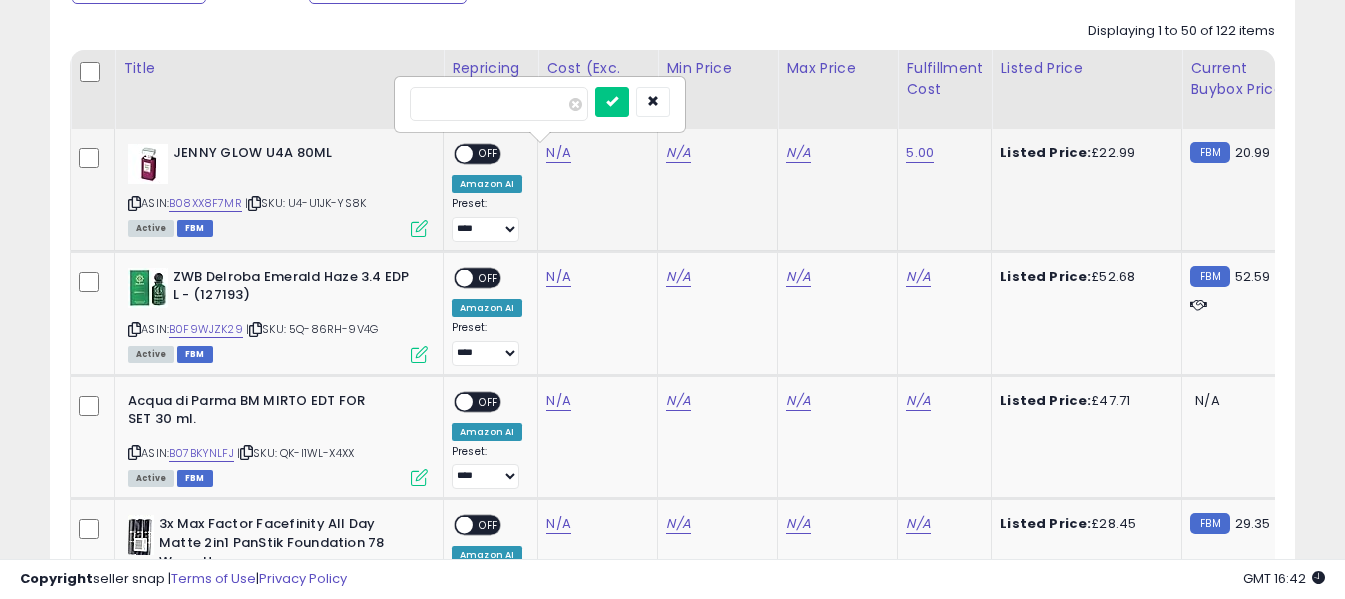 click at bounding box center (499, 104) 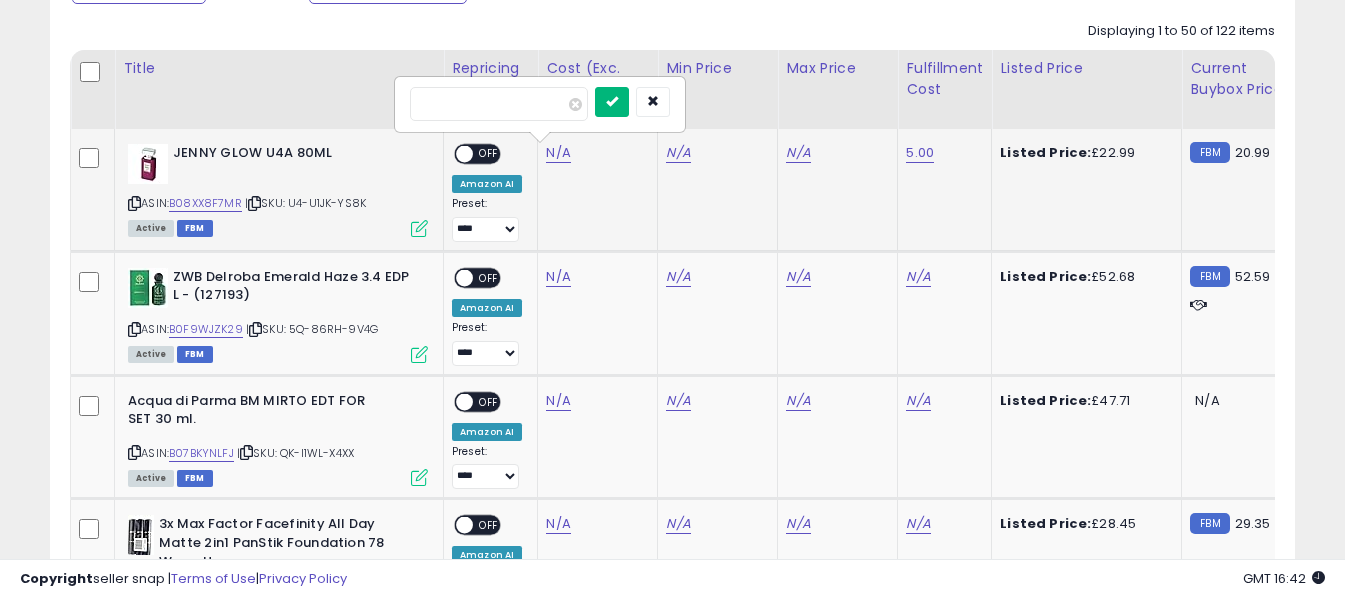 type on "*****" 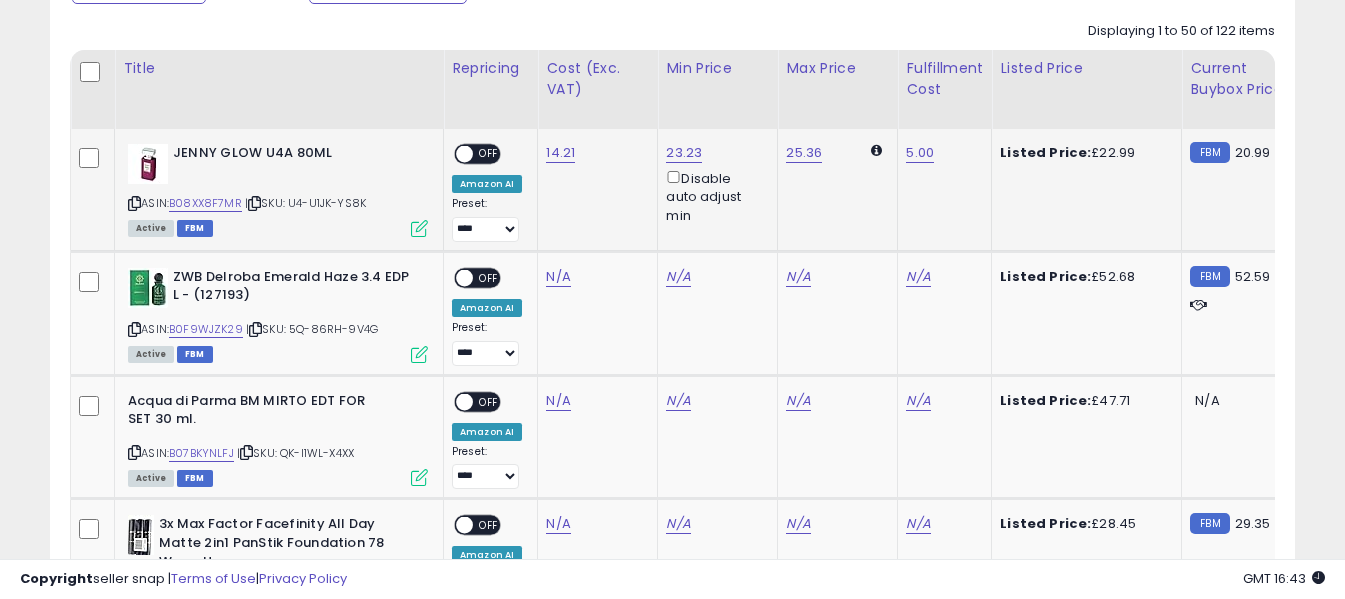 click on "OFF" at bounding box center [489, 154] 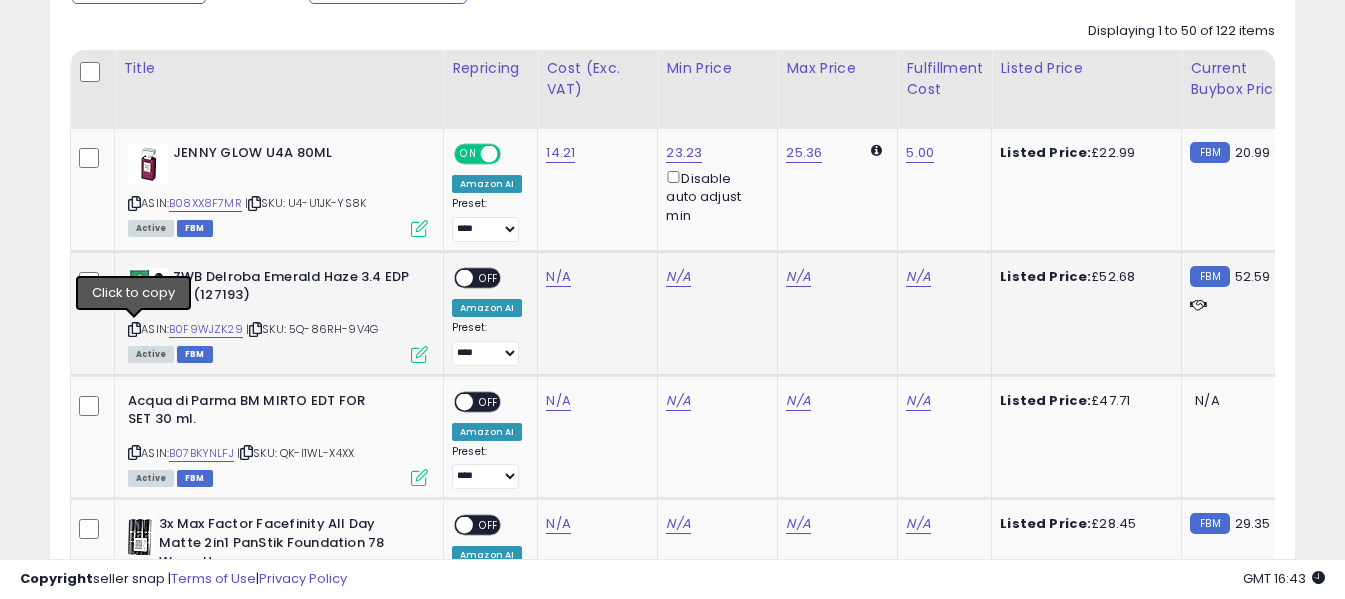 click at bounding box center (134, 329) 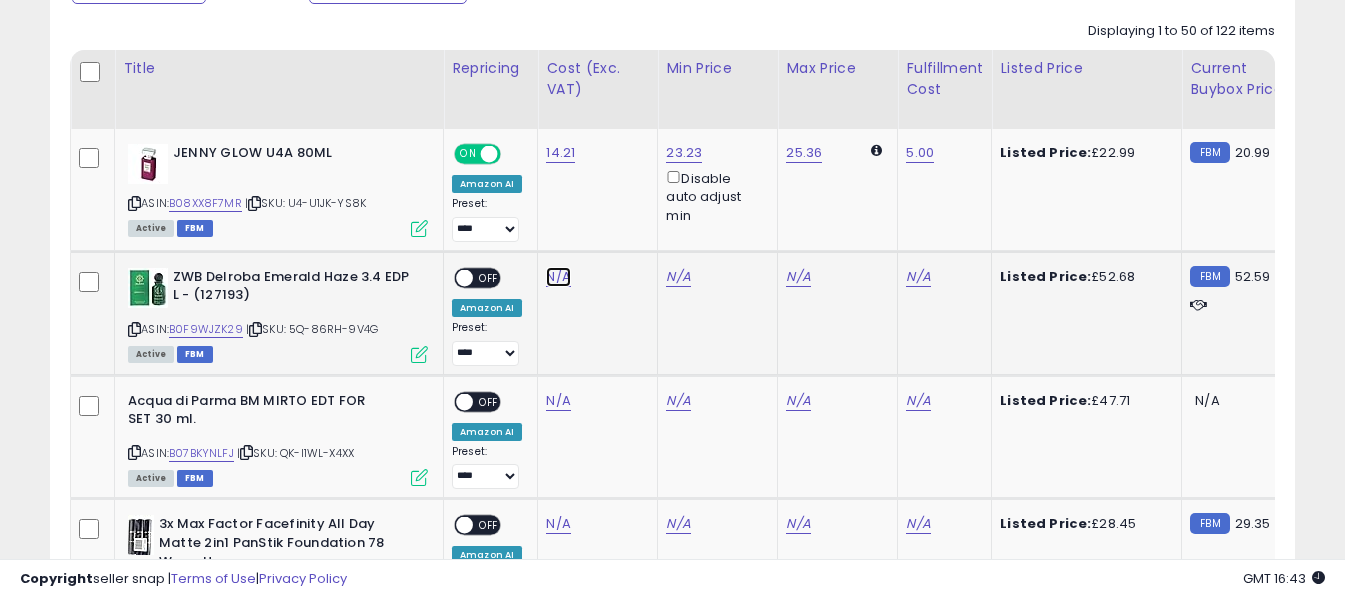 click on "N/A" at bounding box center (558, 277) 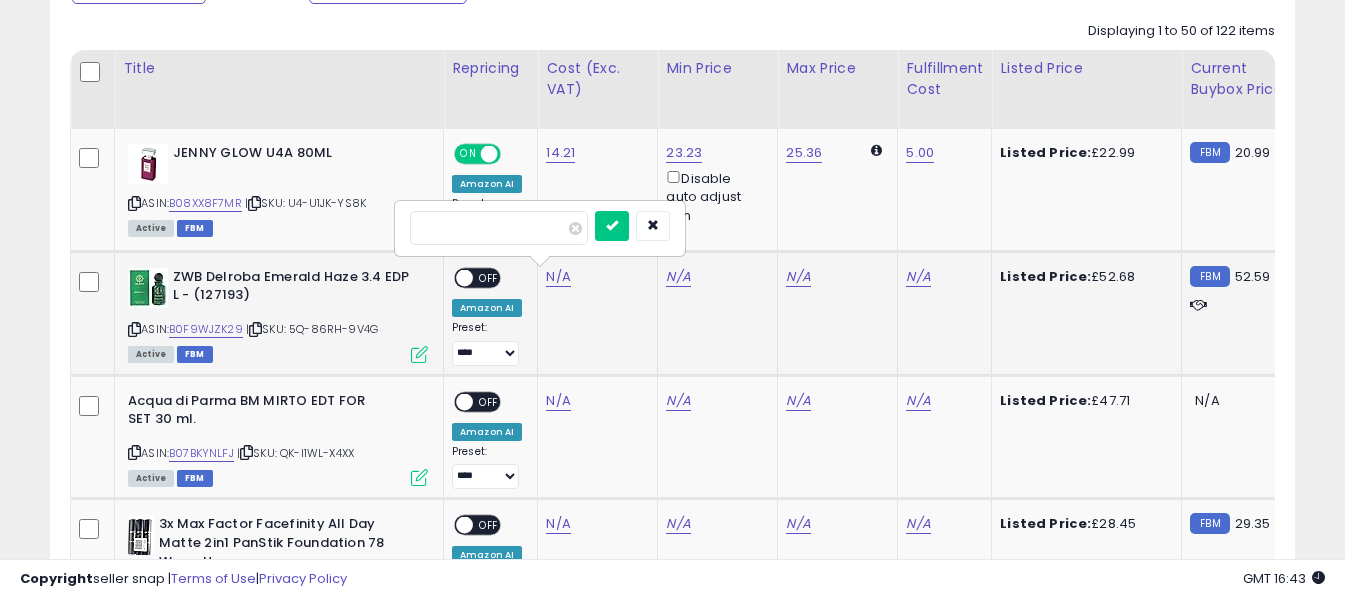 click at bounding box center [499, 228] 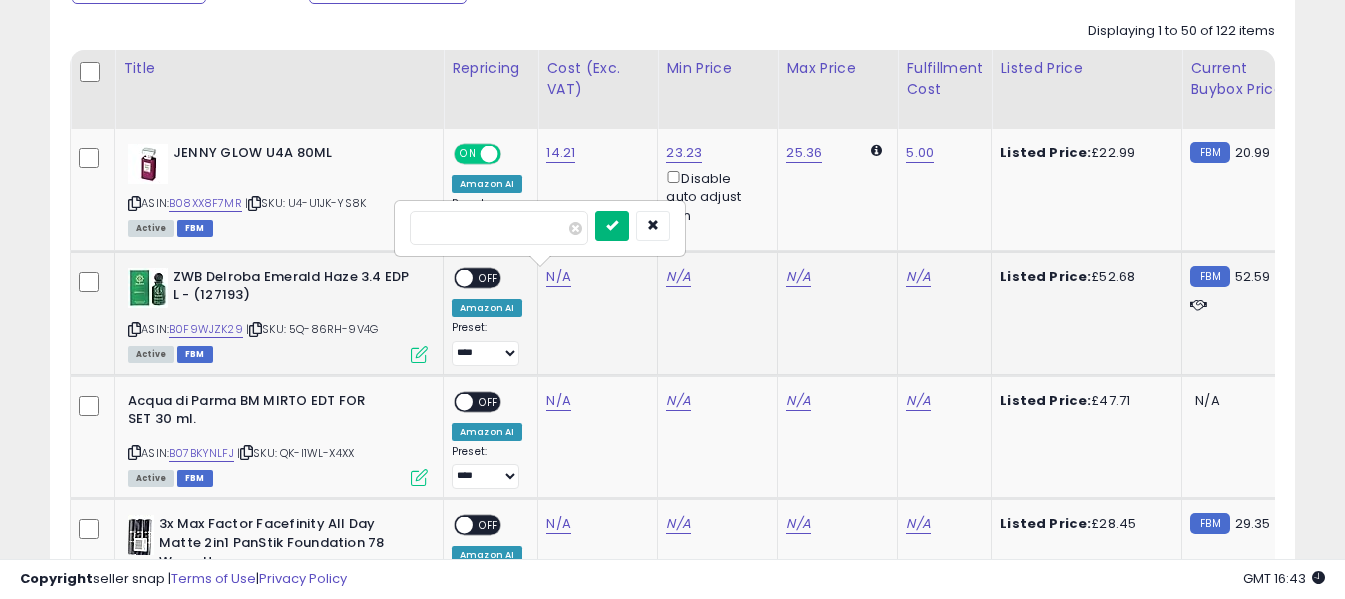 type on "*****" 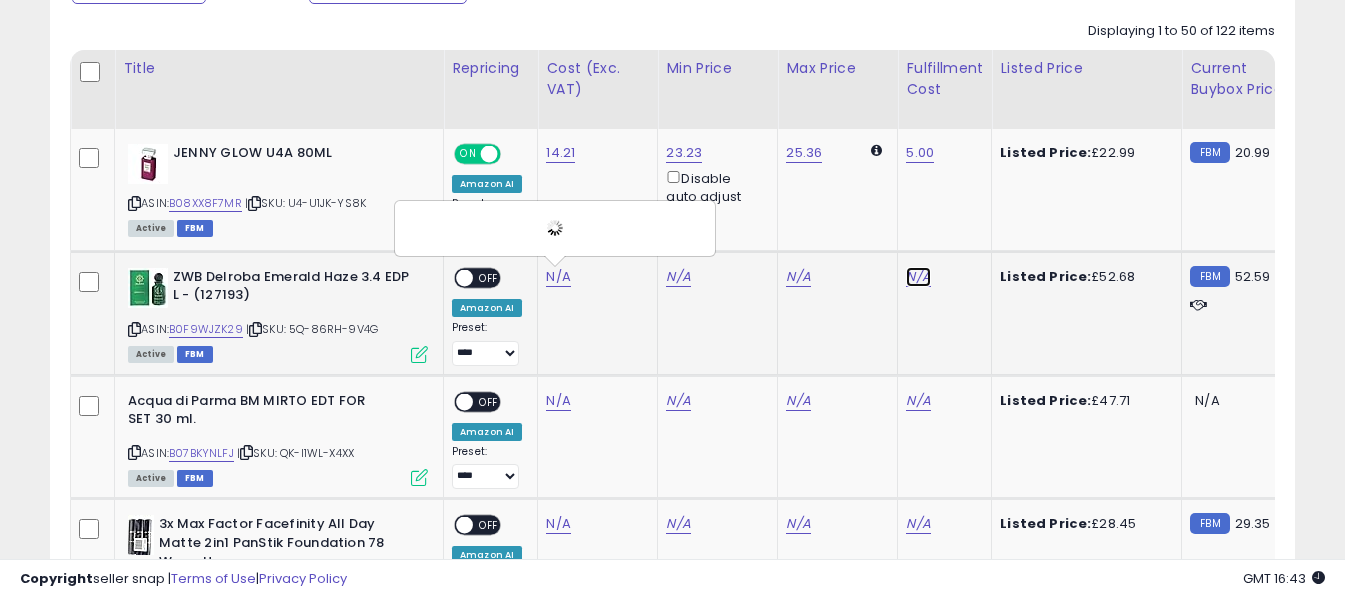 click on "N/A" at bounding box center [918, 277] 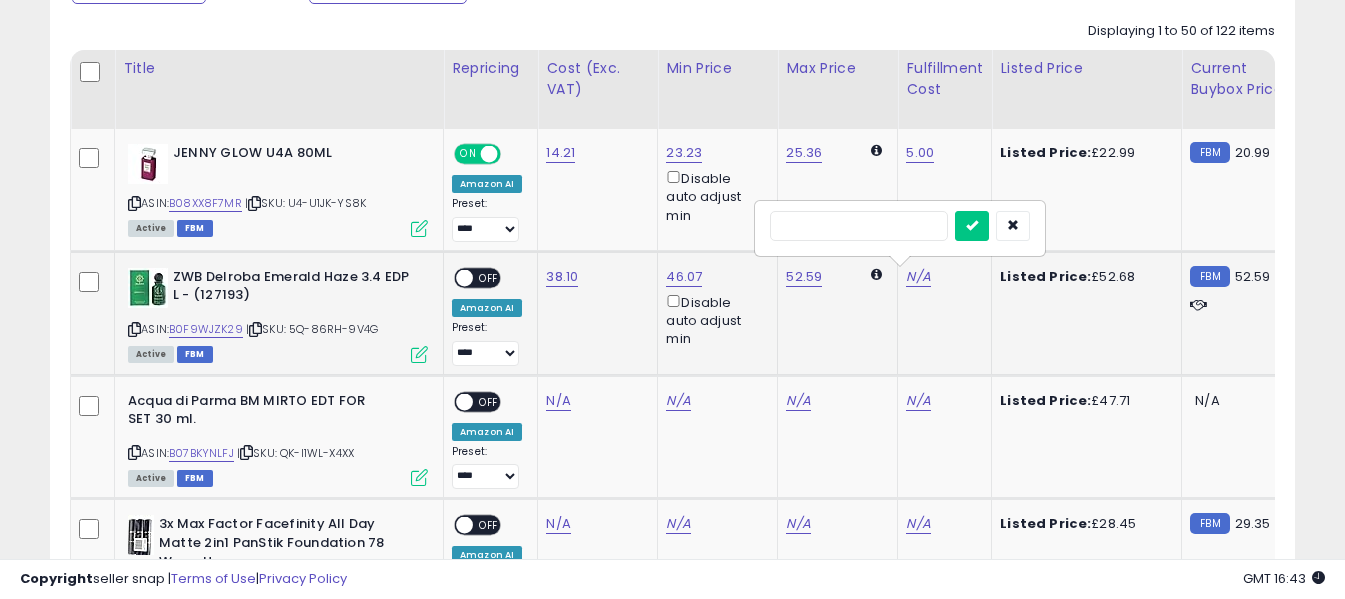 click at bounding box center [859, 226] 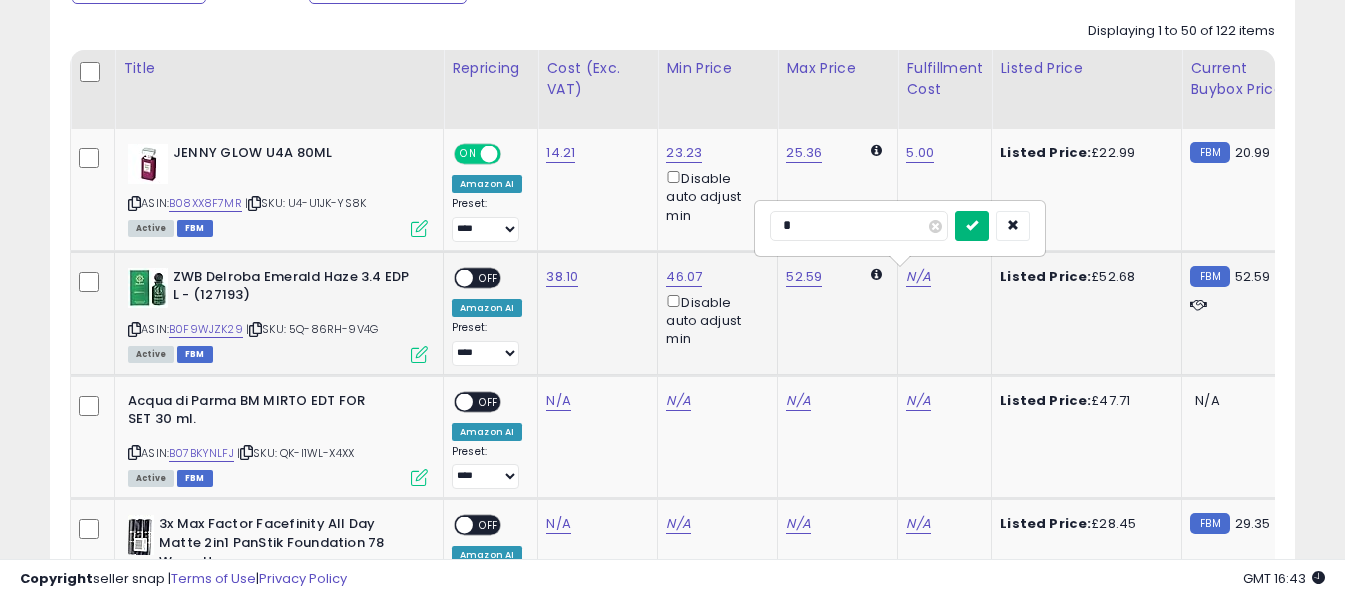 type on "*" 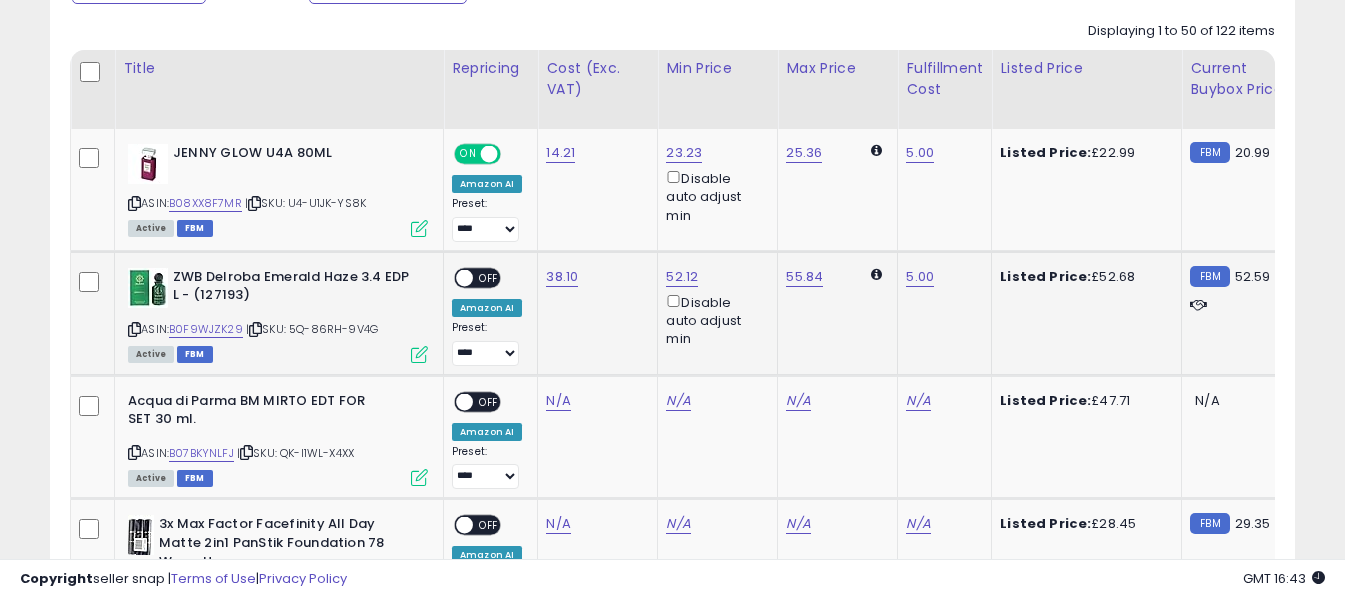 click on "OFF" at bounding box center [489, 277] 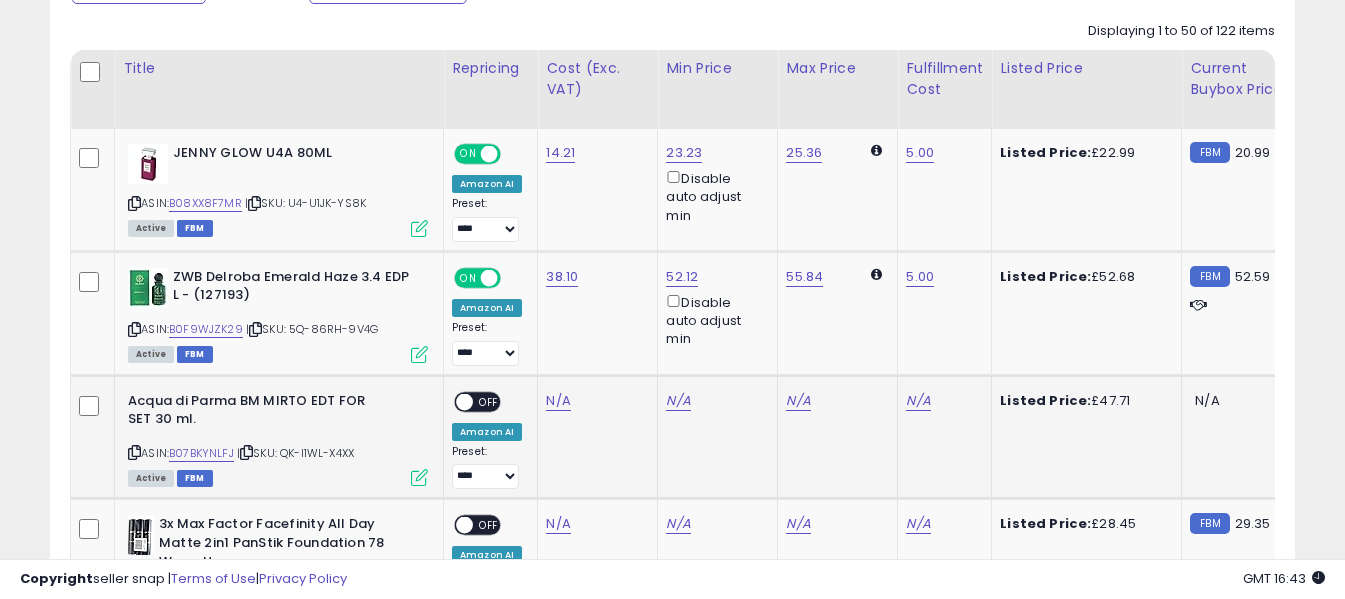 scroll, scrollTop: 1071, scrollLeft: 0, axis: vertical 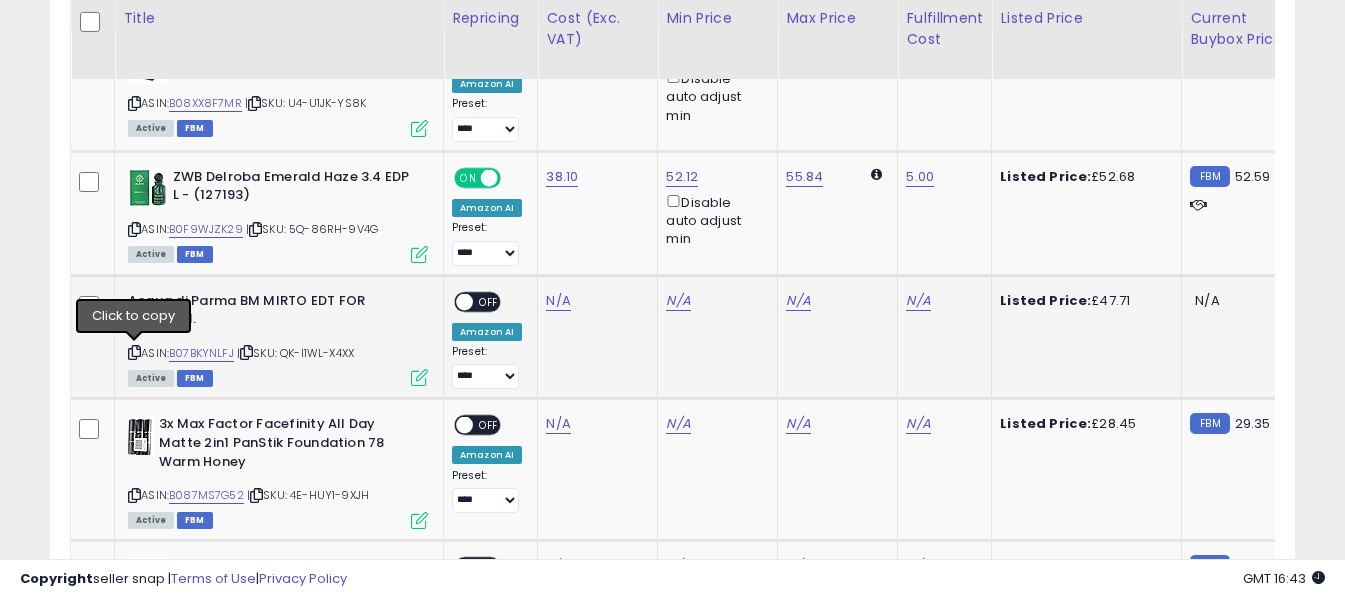 click at bounding box center (134, 352) 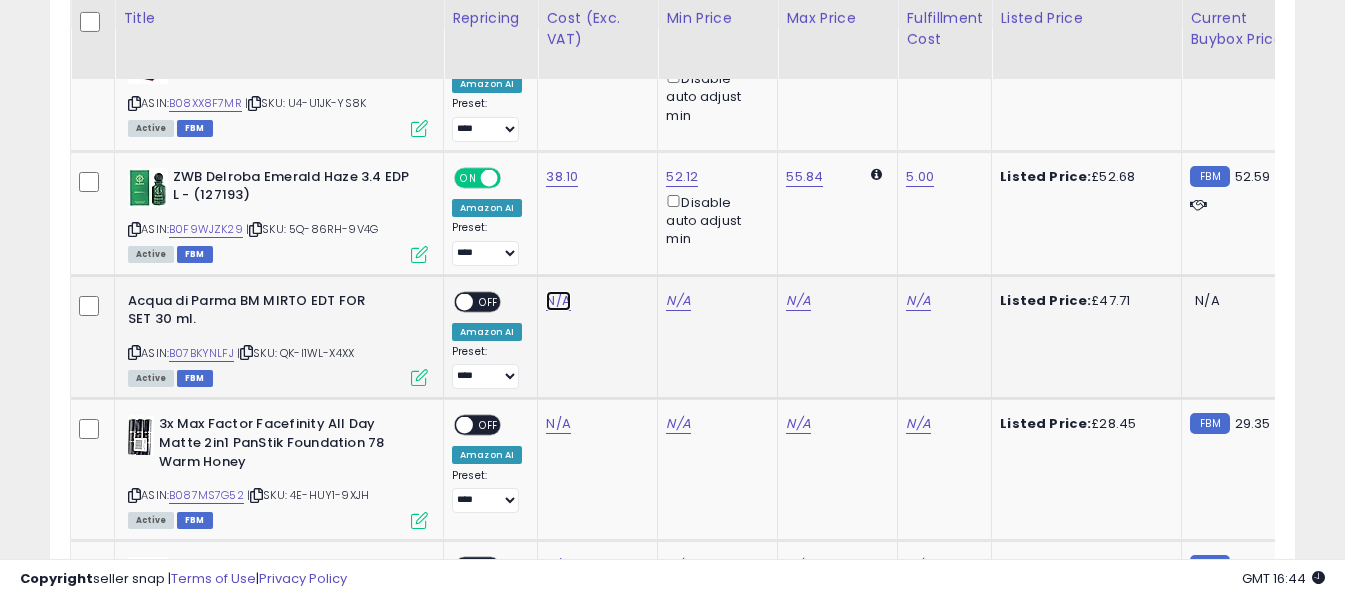 click on "N/A" at bounding box center (558, 301) 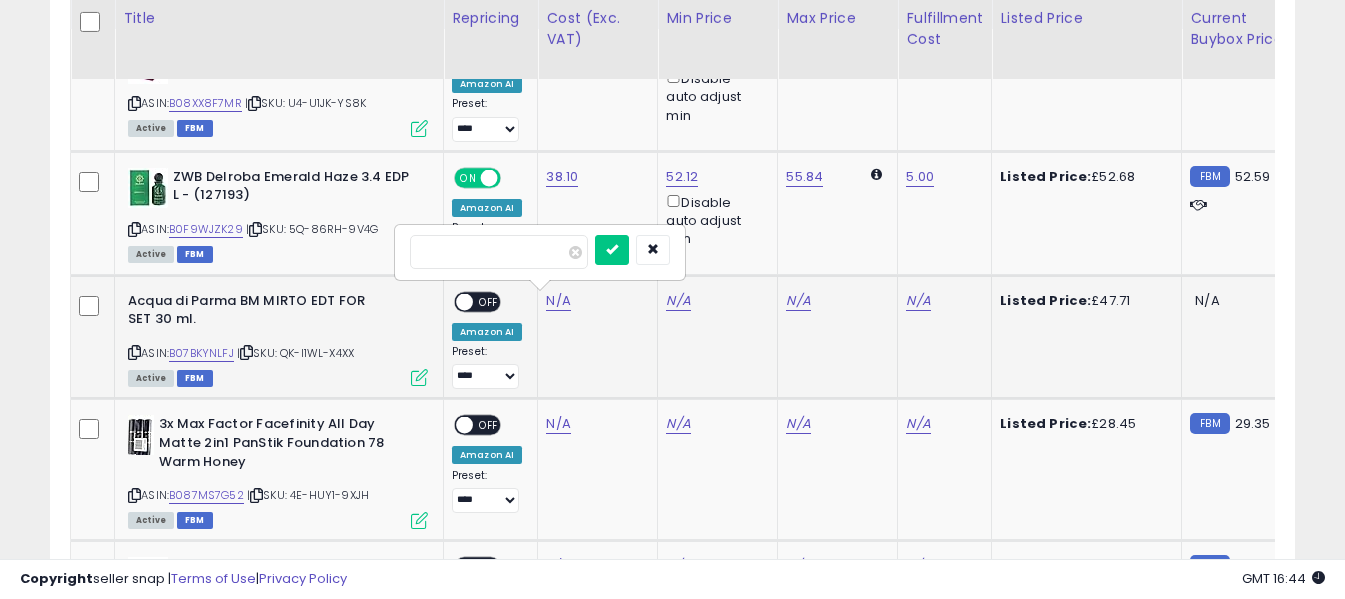 click at bounding box center (499, 252) 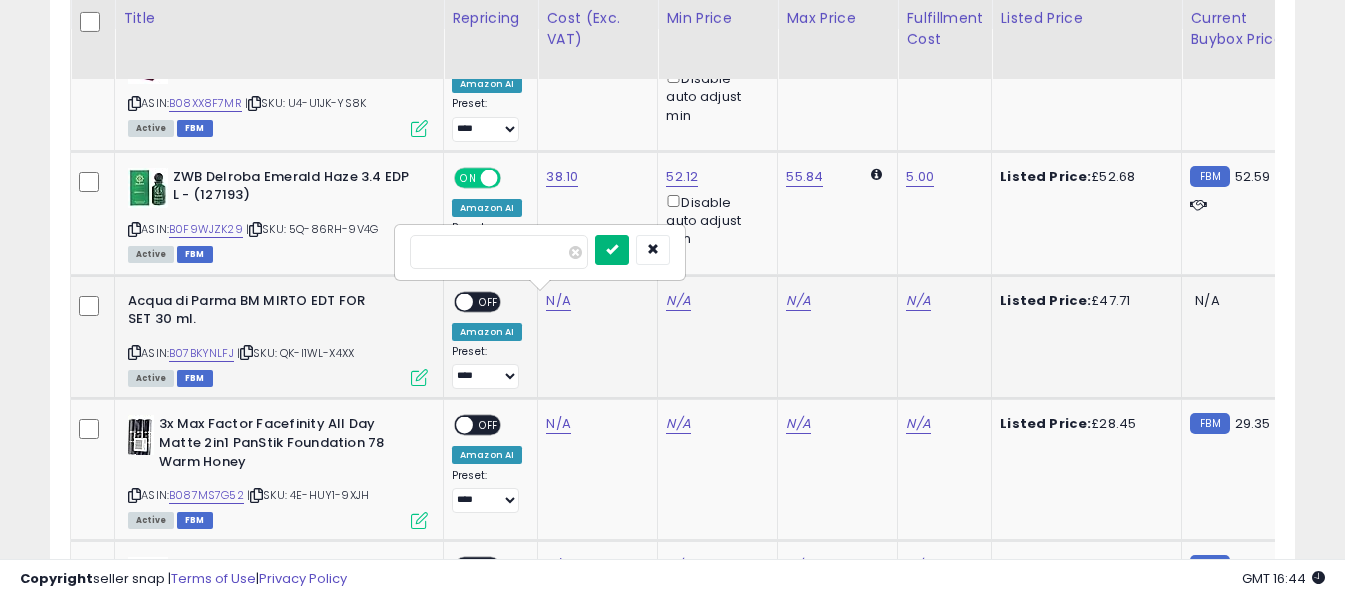 type on "*****" 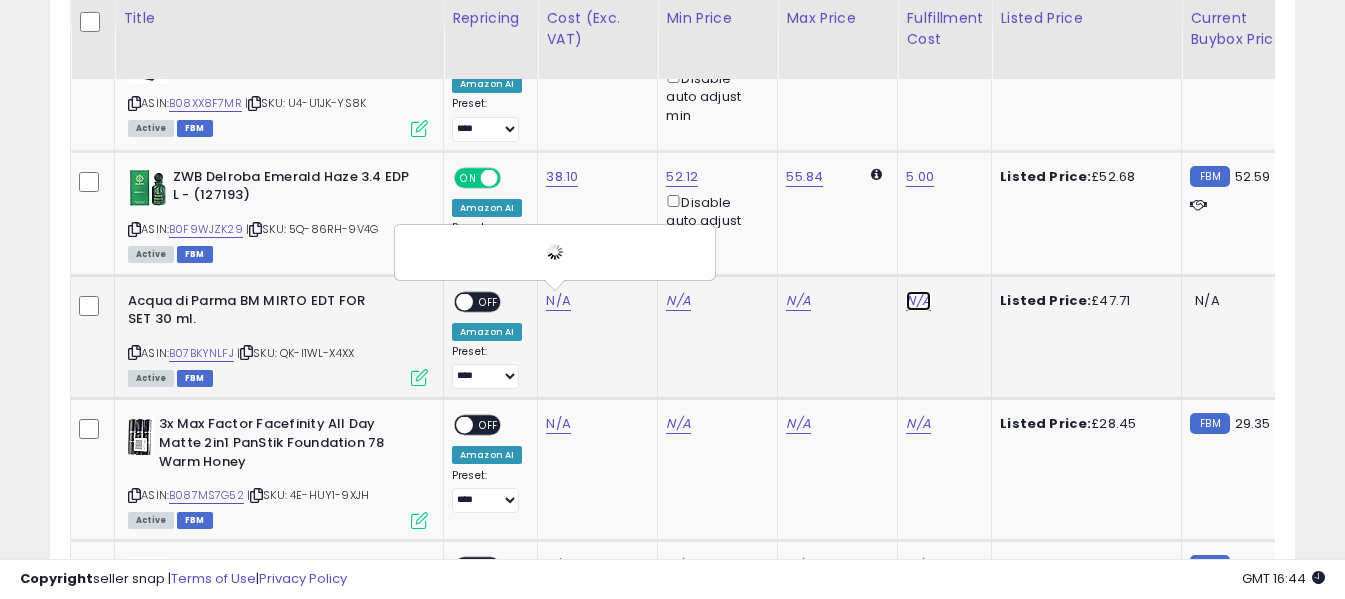 click on "N/A" at bounding box center [918, 301] 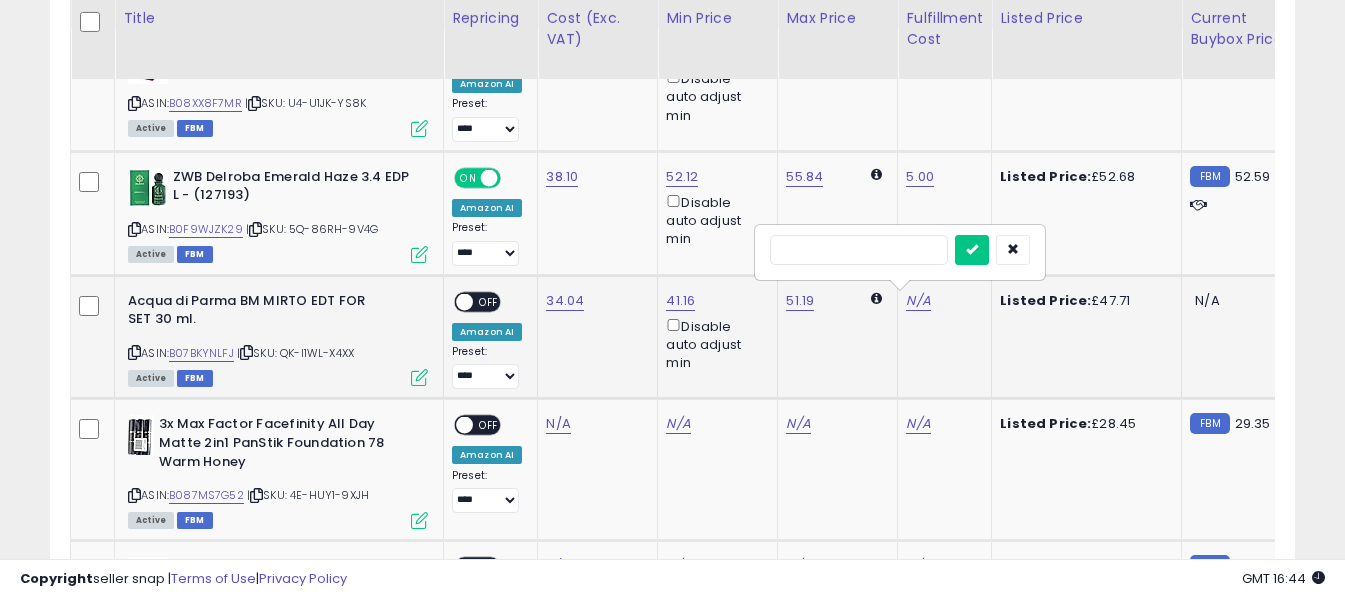 click at bounding box center (859, 250) 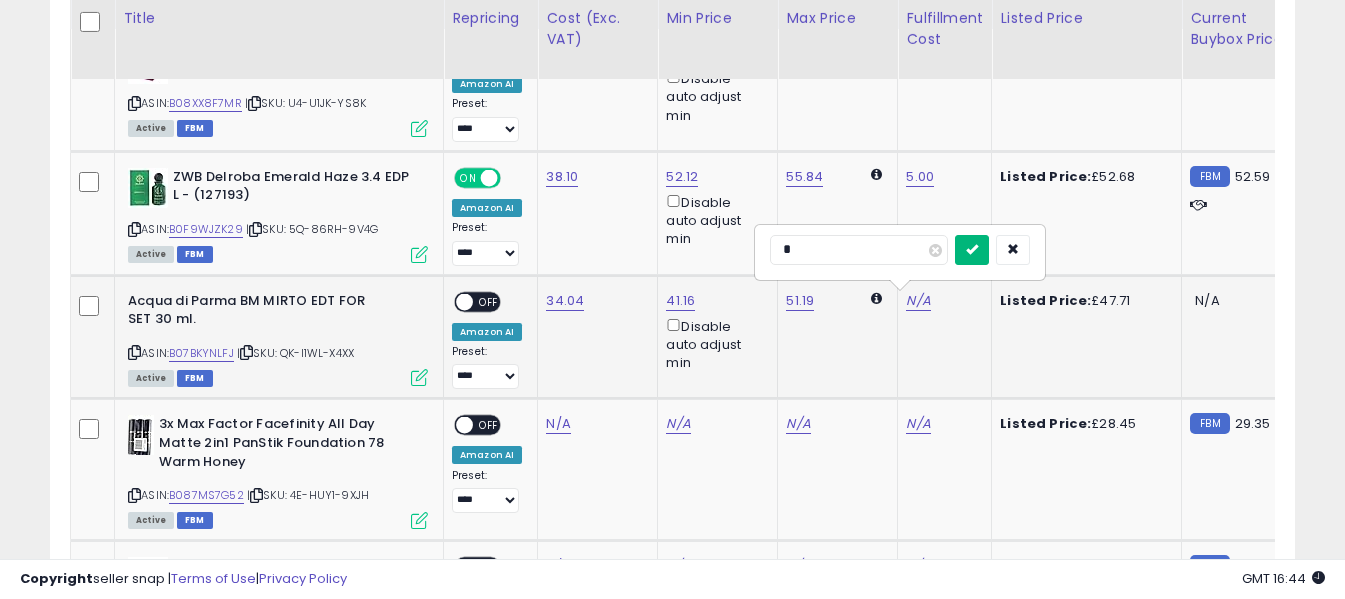 click at bounding box center [972, 249] 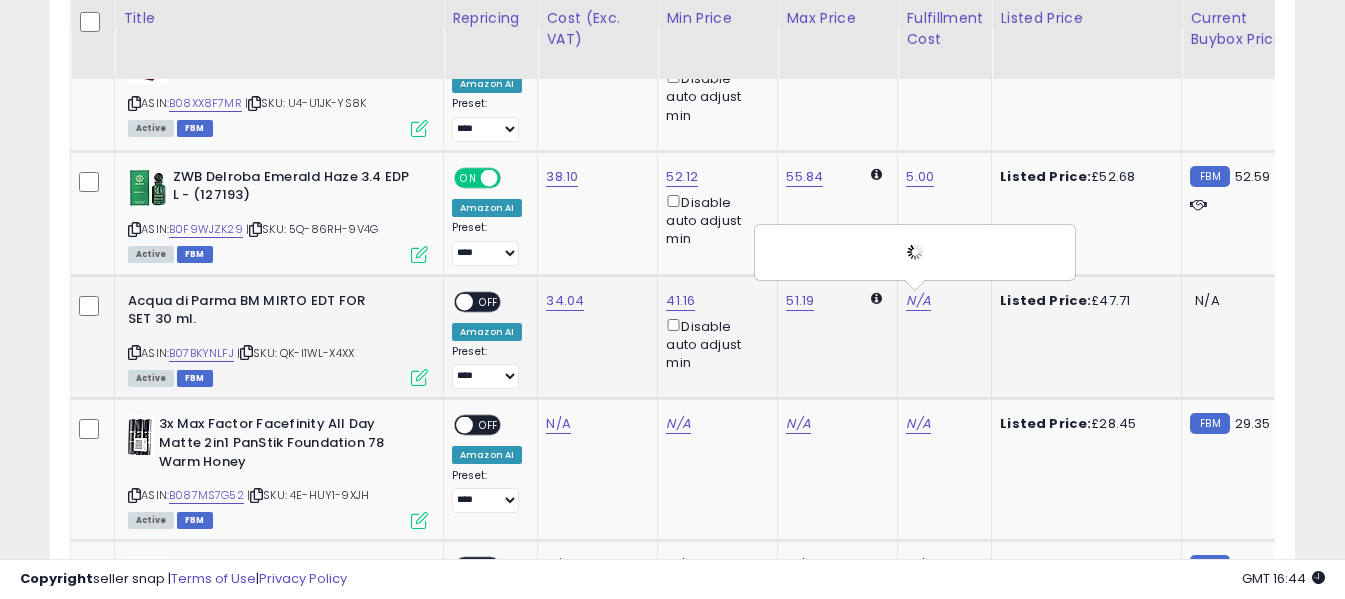 click on "OFF" at bounding box center [489, 301] 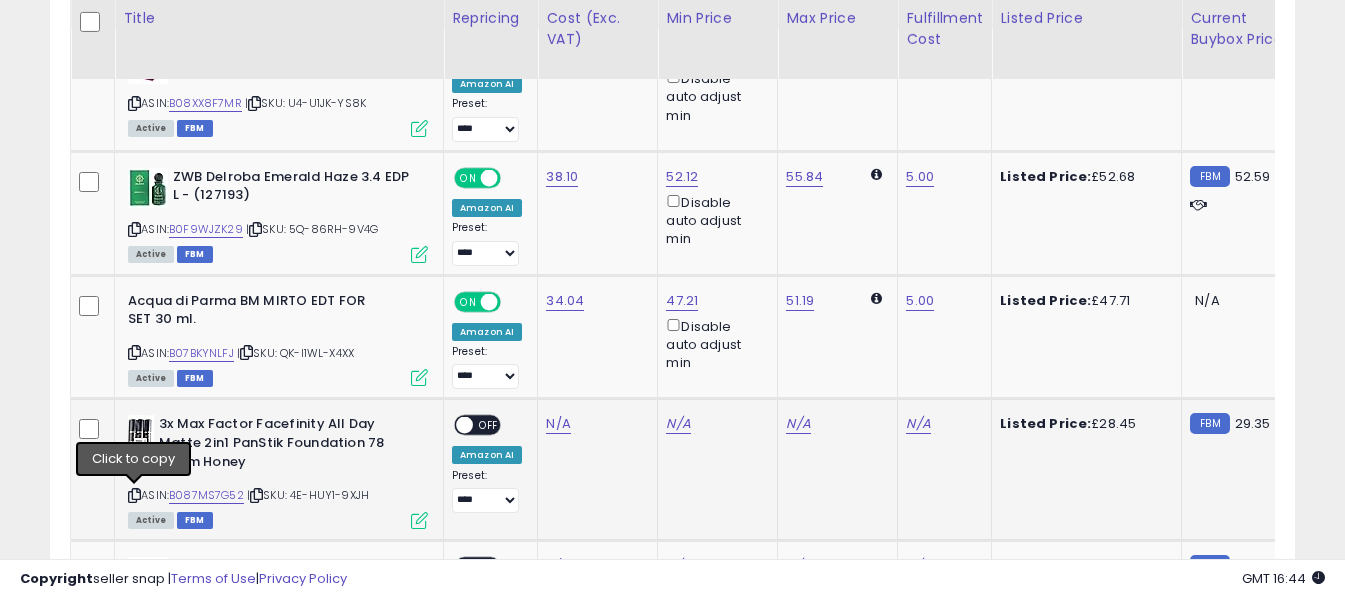 click at bounding box center (134, 495) 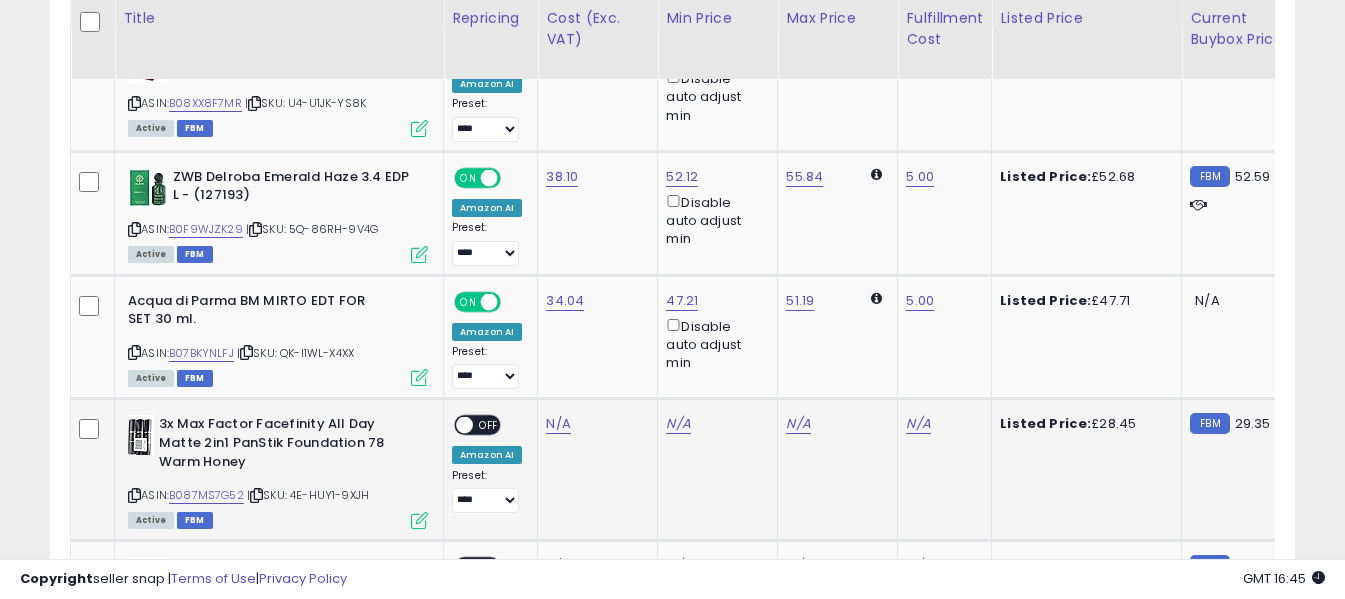 click on "N/A" 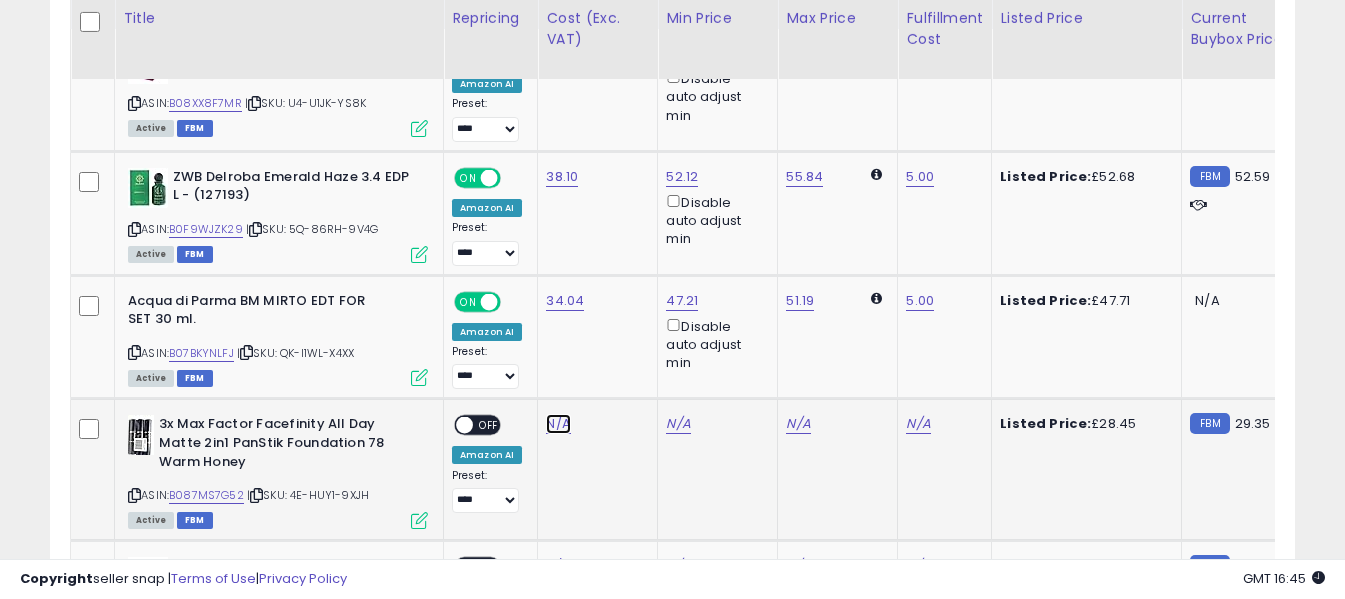 click on "N/A" at bounding box center [558, 424] 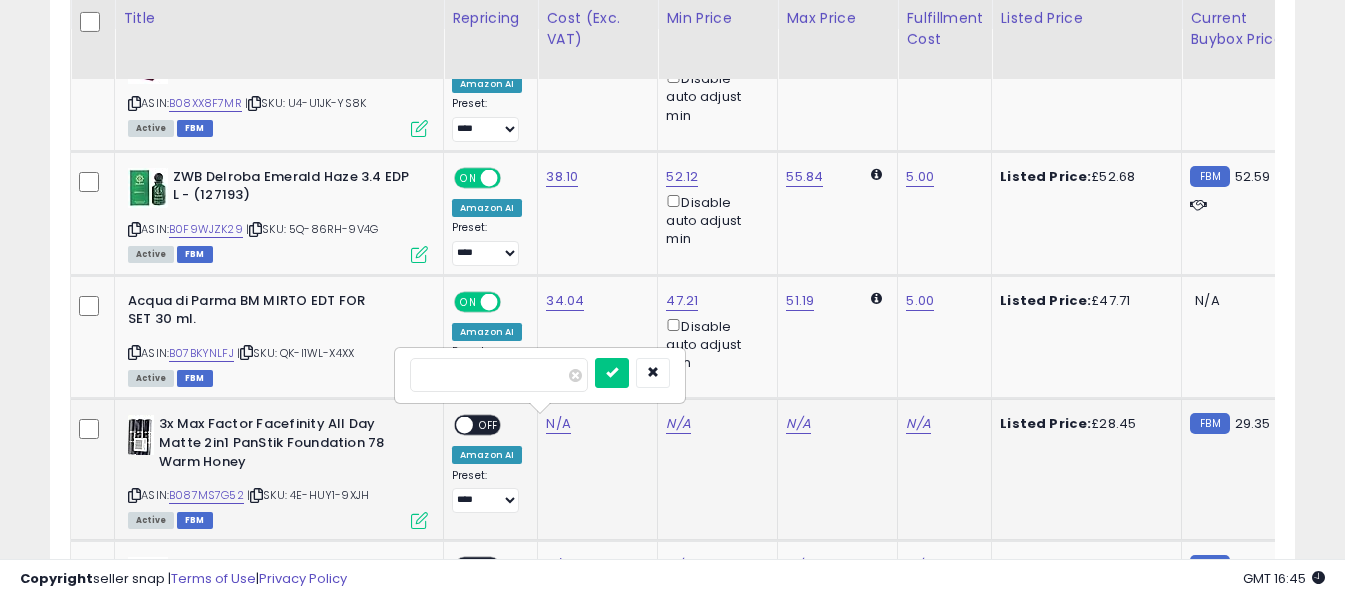 click at bounding box center (499, 375) 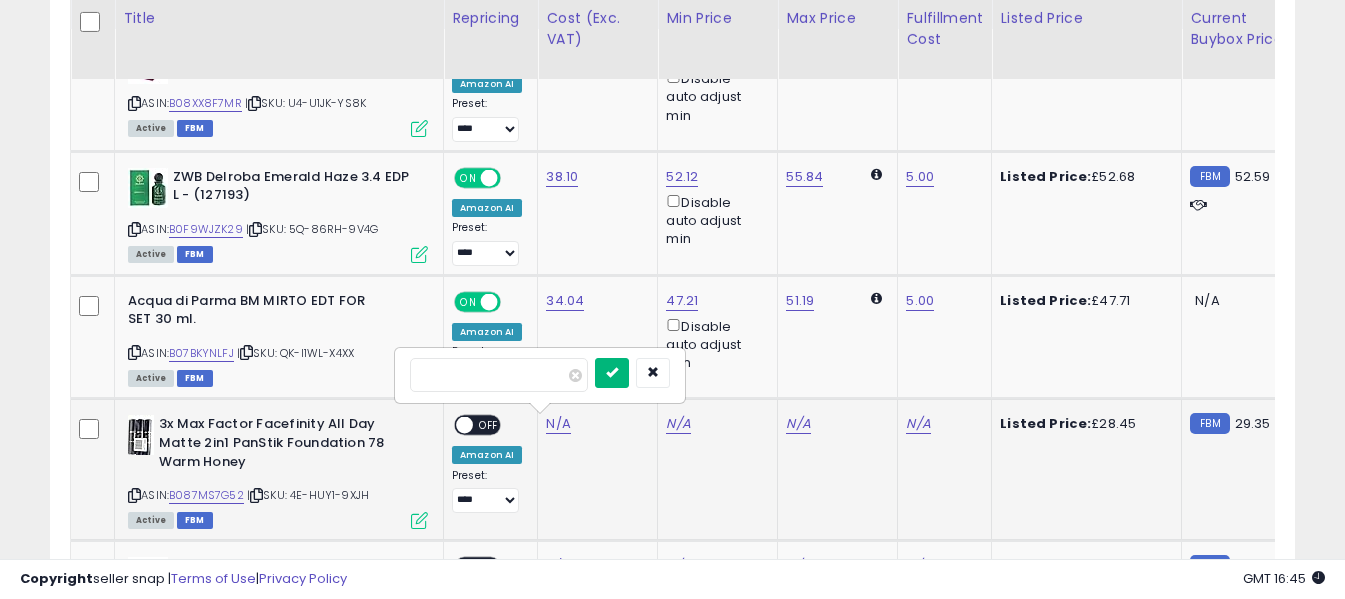 type on "*****" 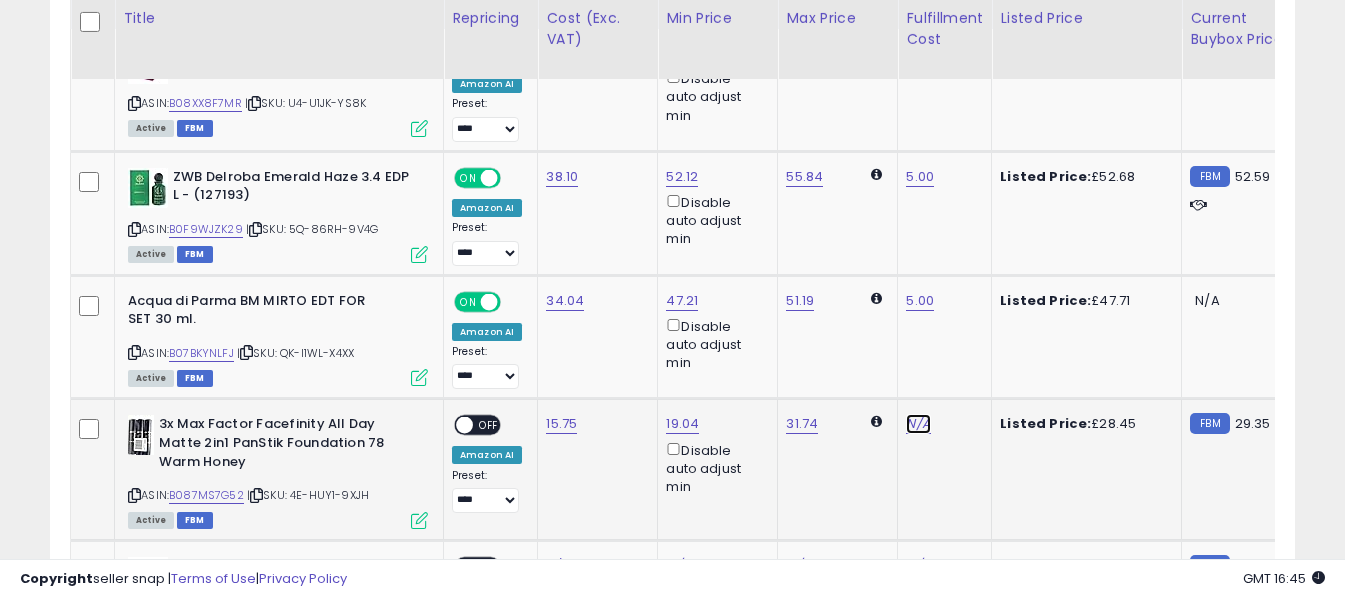 click on "N/A" at bounding box center (918, 424) 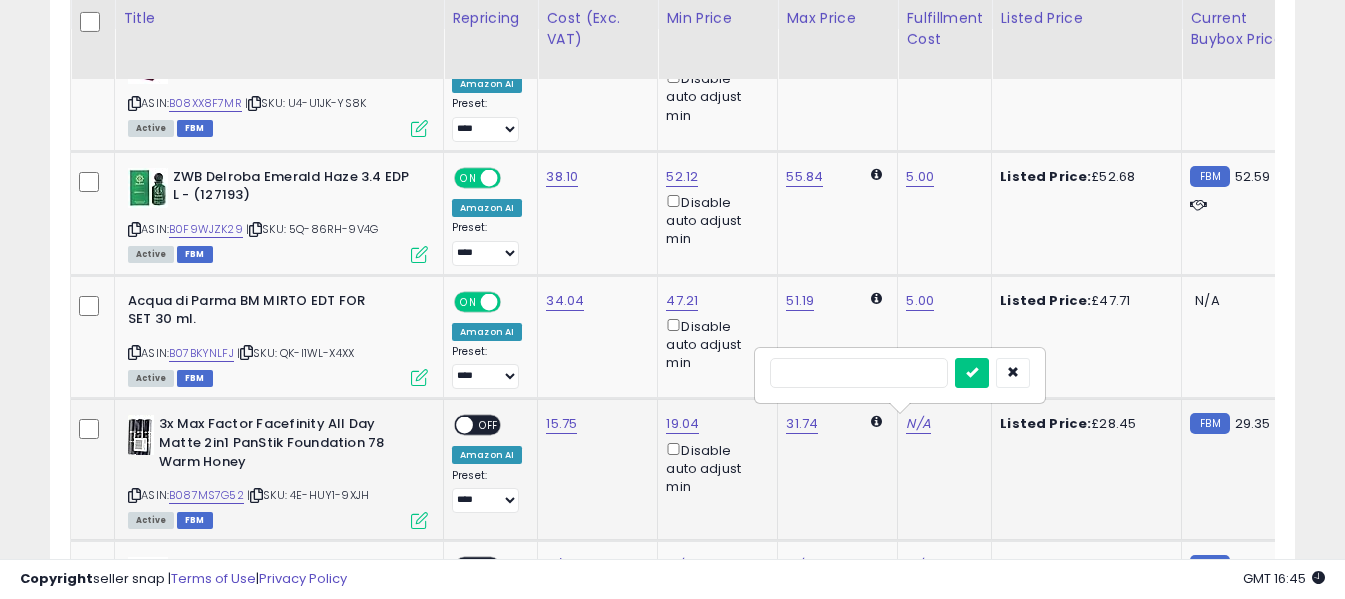 click at bounding box center (859, 373) 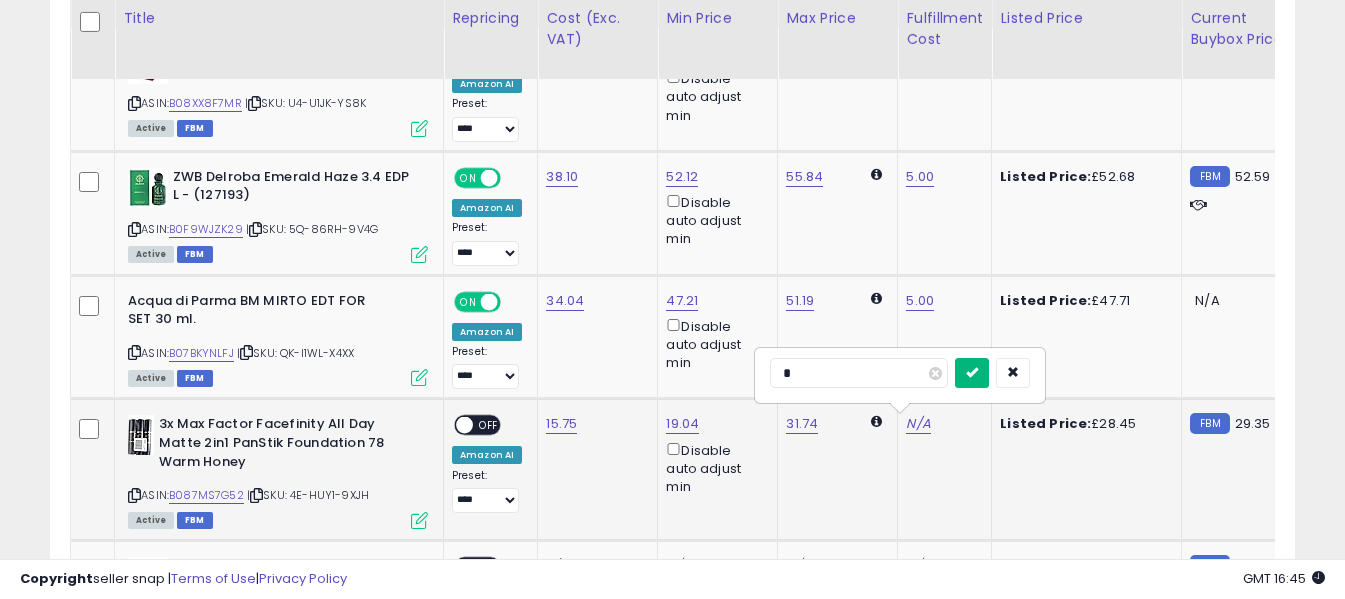 type on "*" 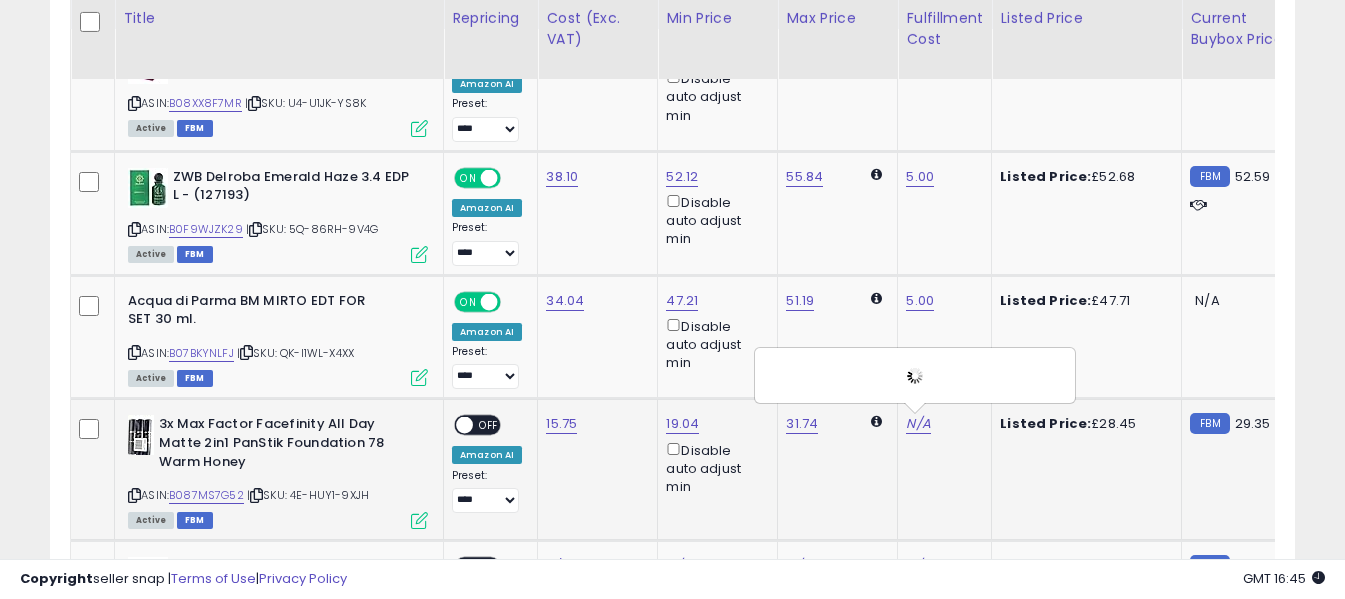 click on "OFF" at bounding box center [489, 425] 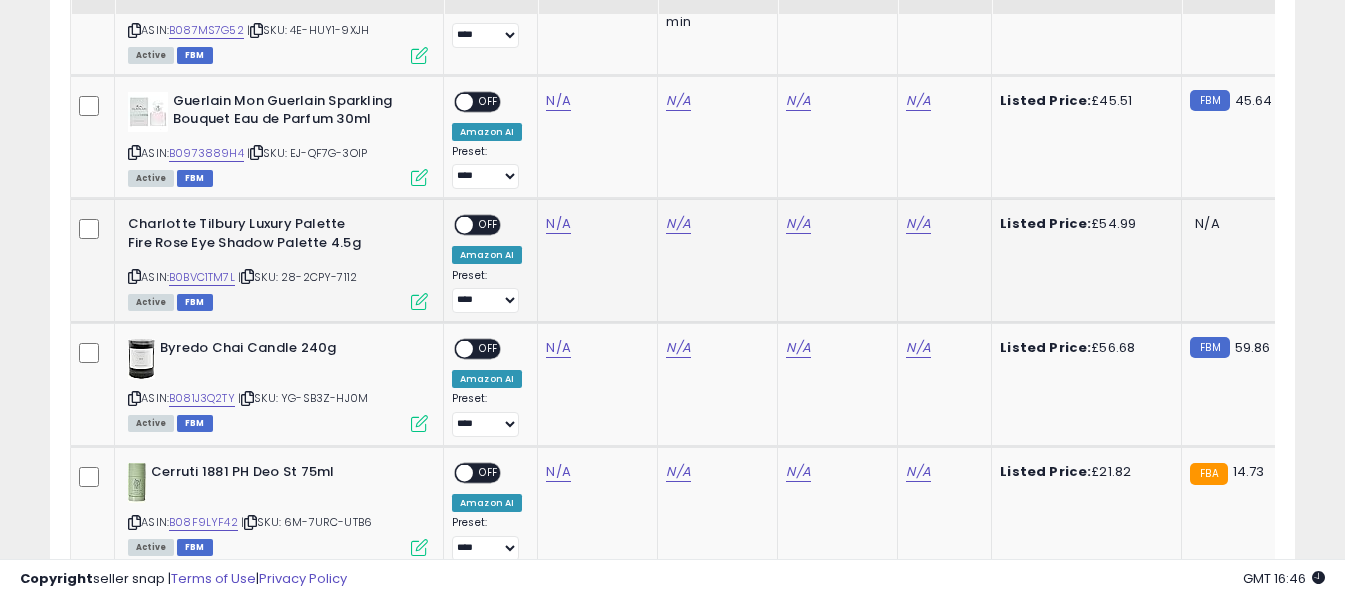 scroll, scrollTop: 1571, scrollLeft: 0, axis: vertical 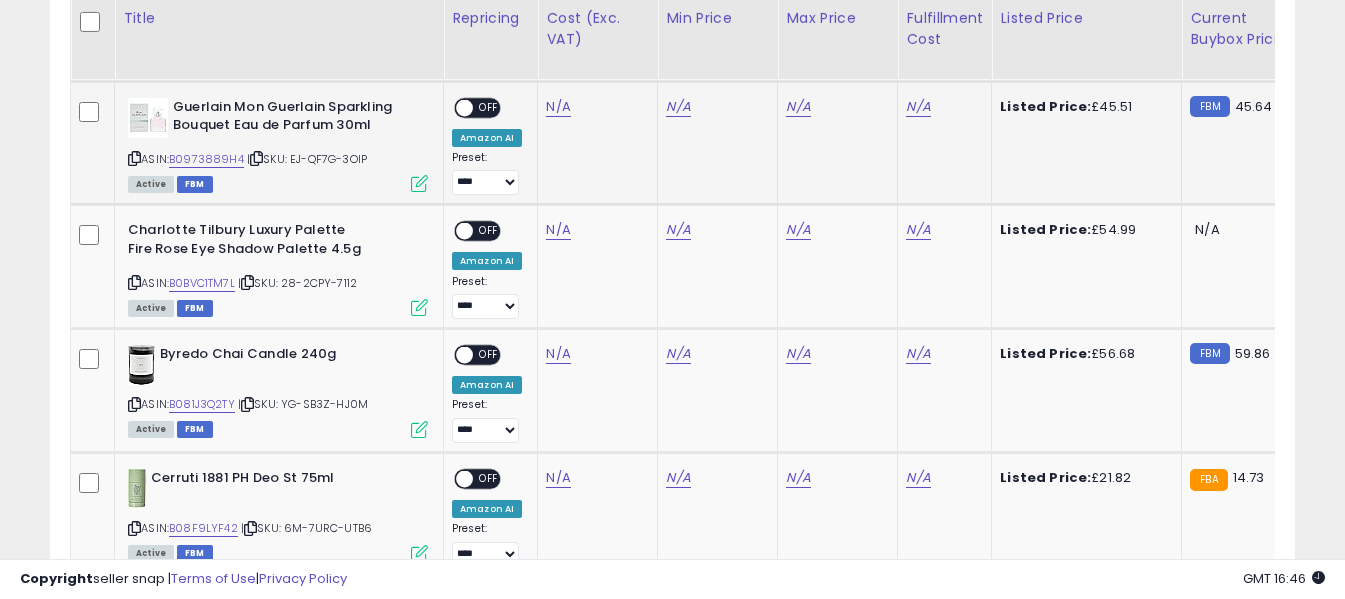click at bounding box center [134, 158] 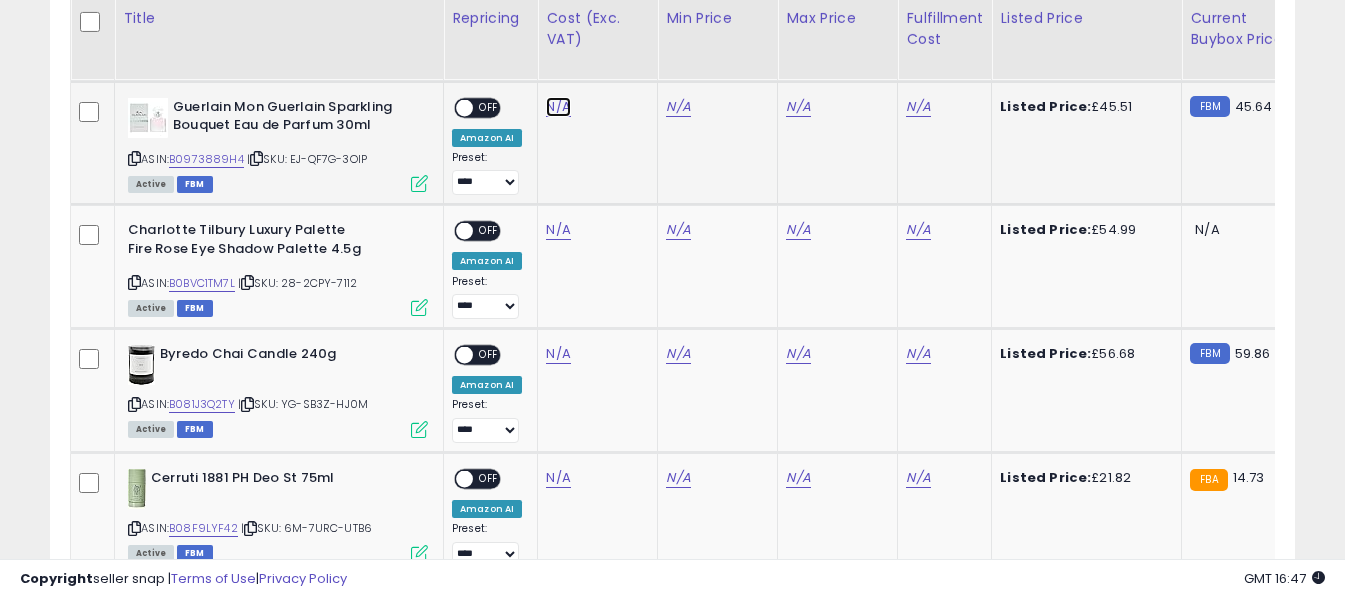 click on "N/A" at bounding box center [558, 107] 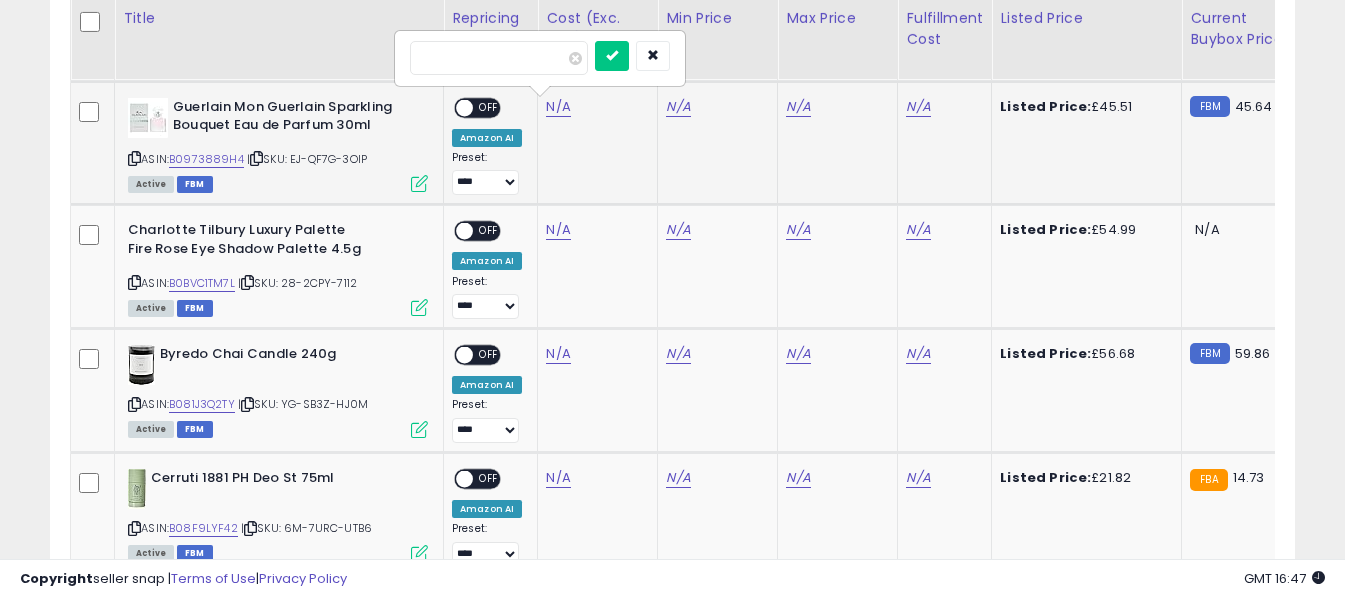 click at bounding box center [499, 58] 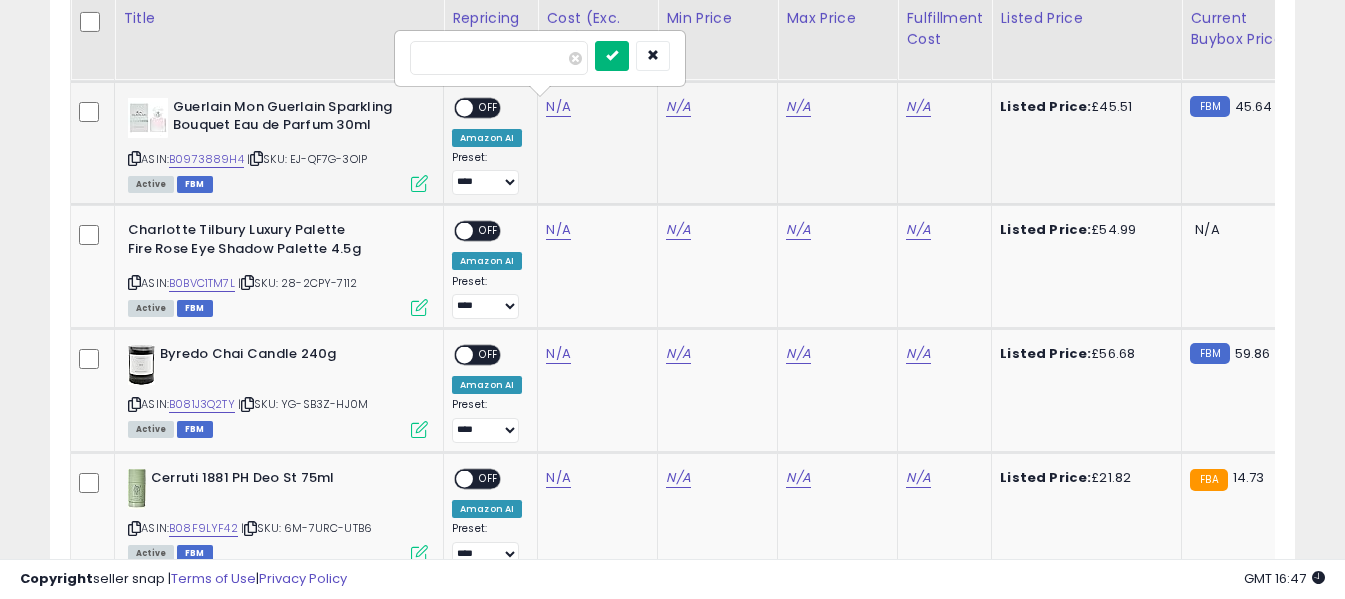 type on "*****" 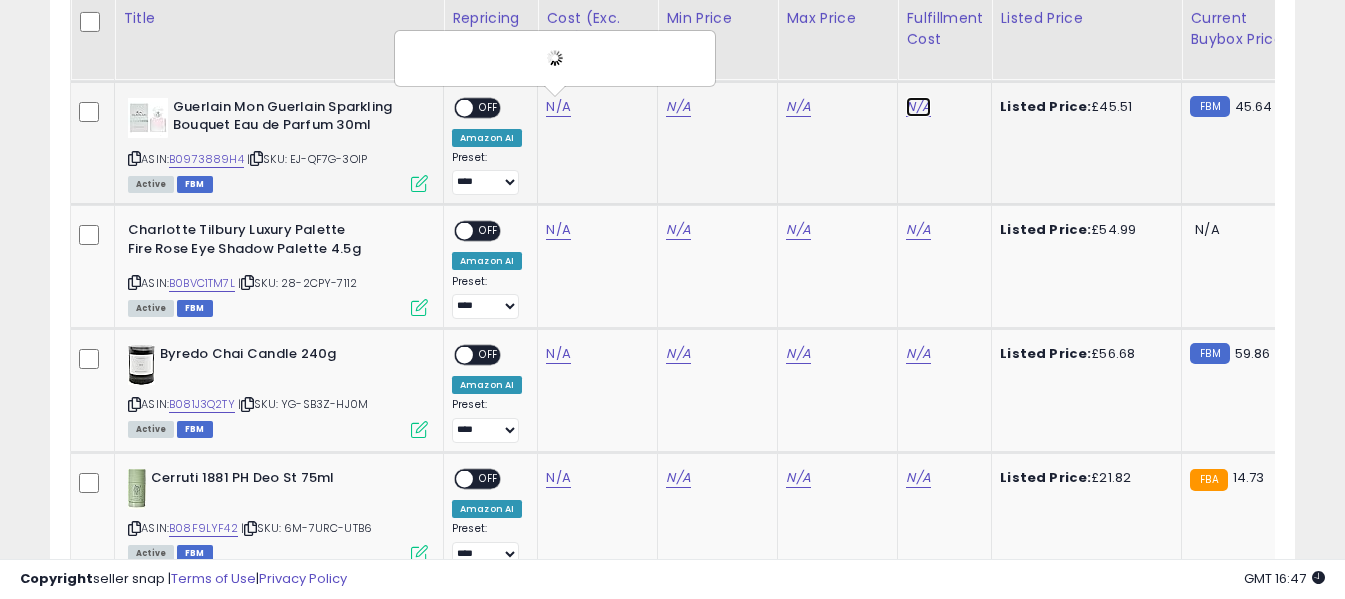 click on "N/A" at bounding box center (918, 107) 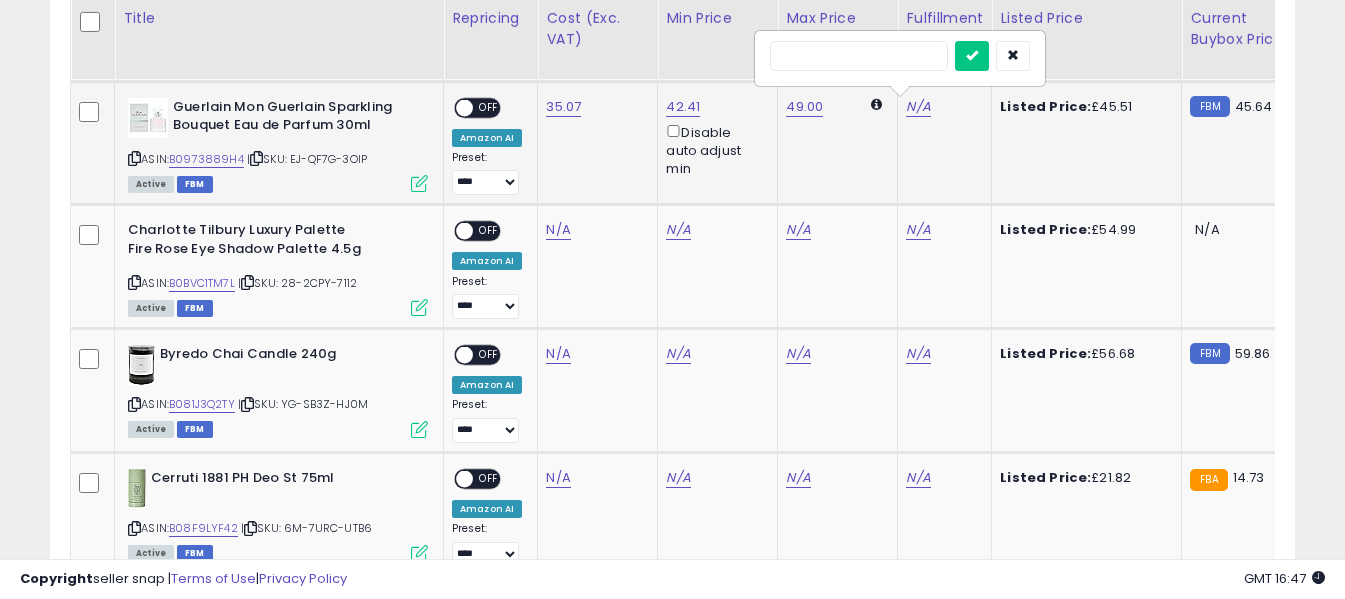 click at bounding box center [859, 56] 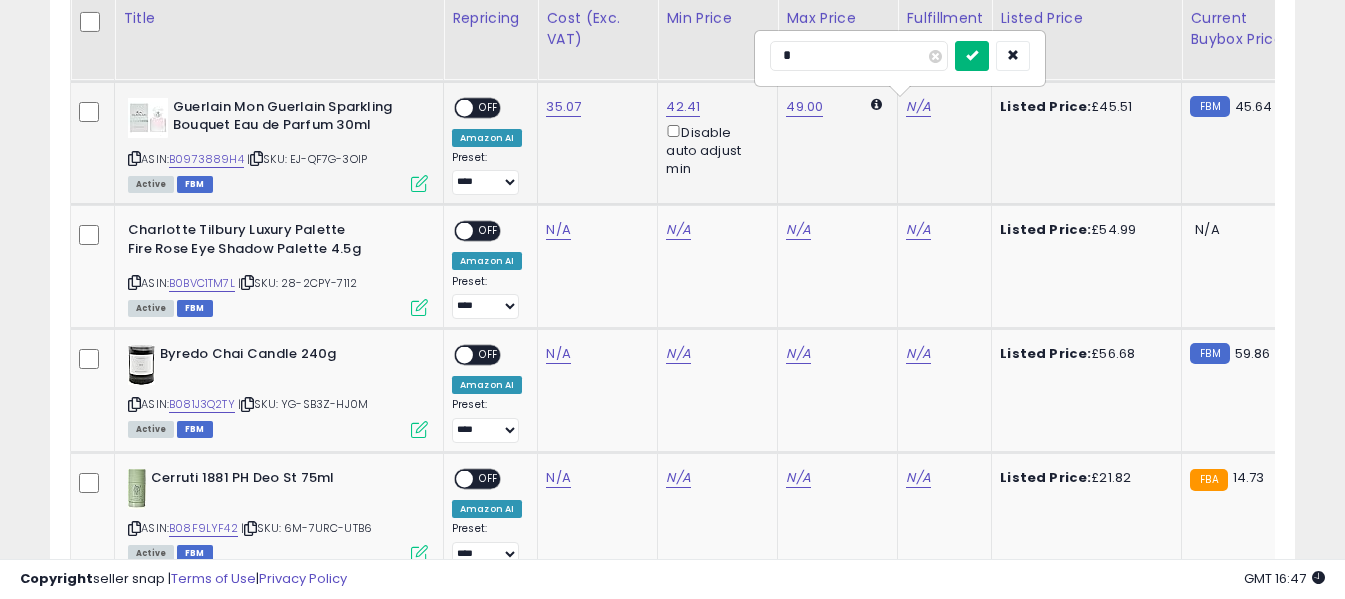 type on "*" 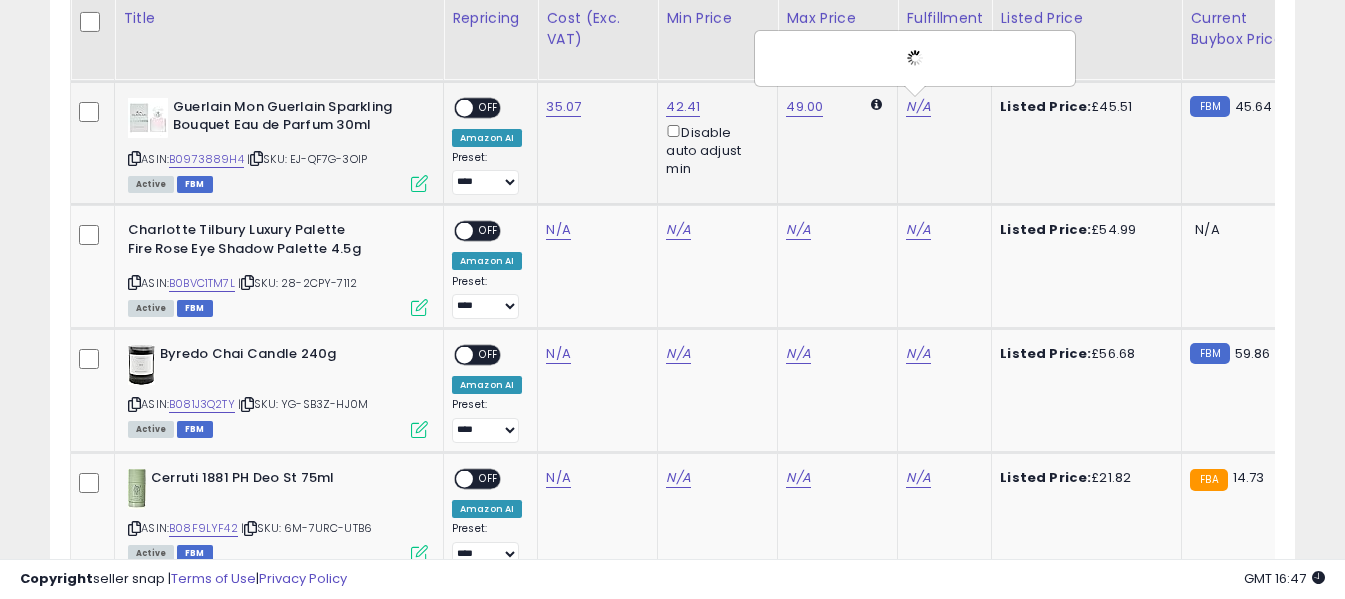 click at bounding box center [464, 107] 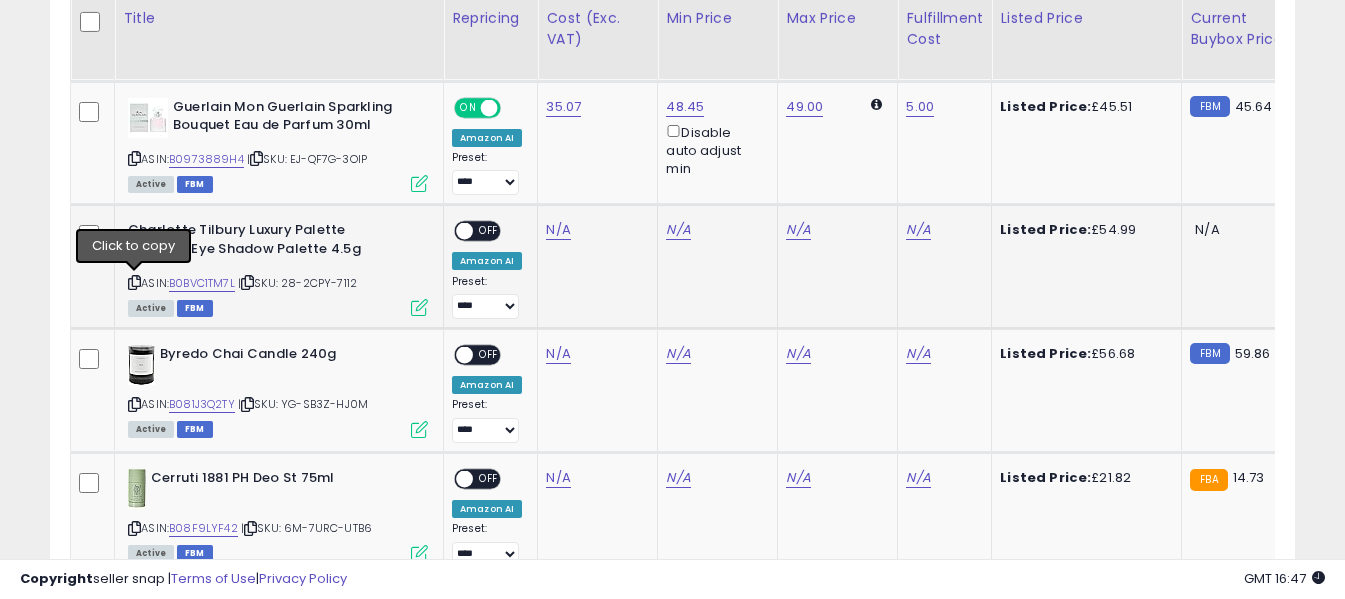 click at bounding box center [134, 282] 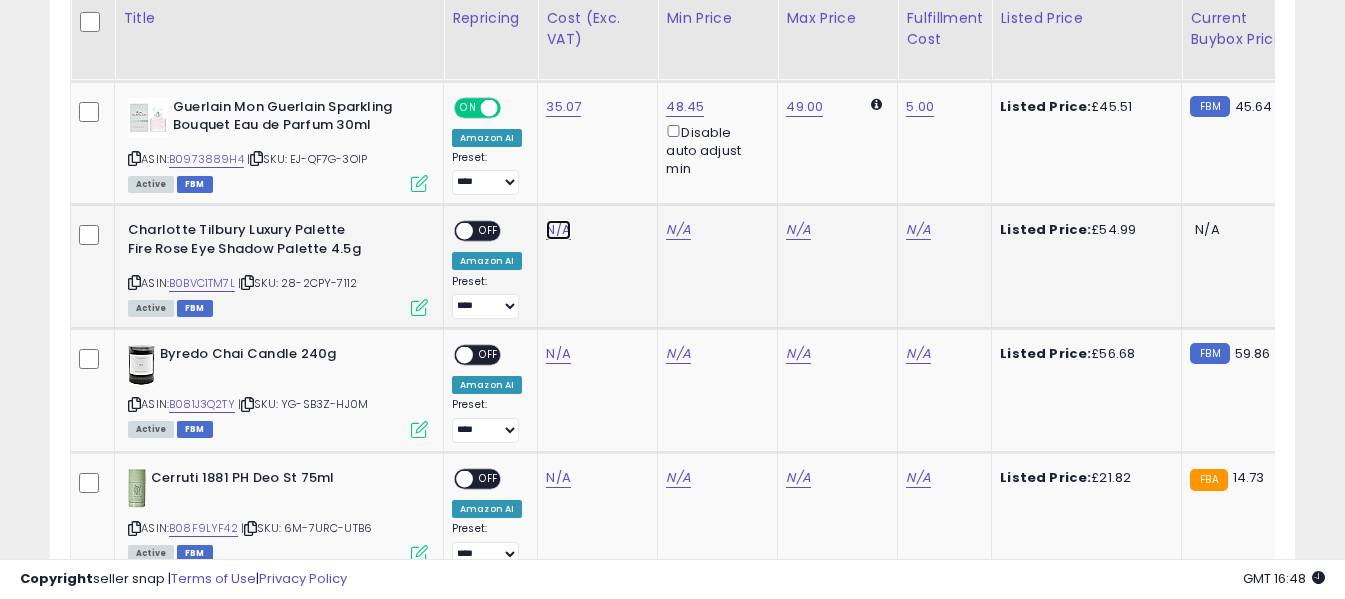 click on "N/A" at bounding box center (558, 230) 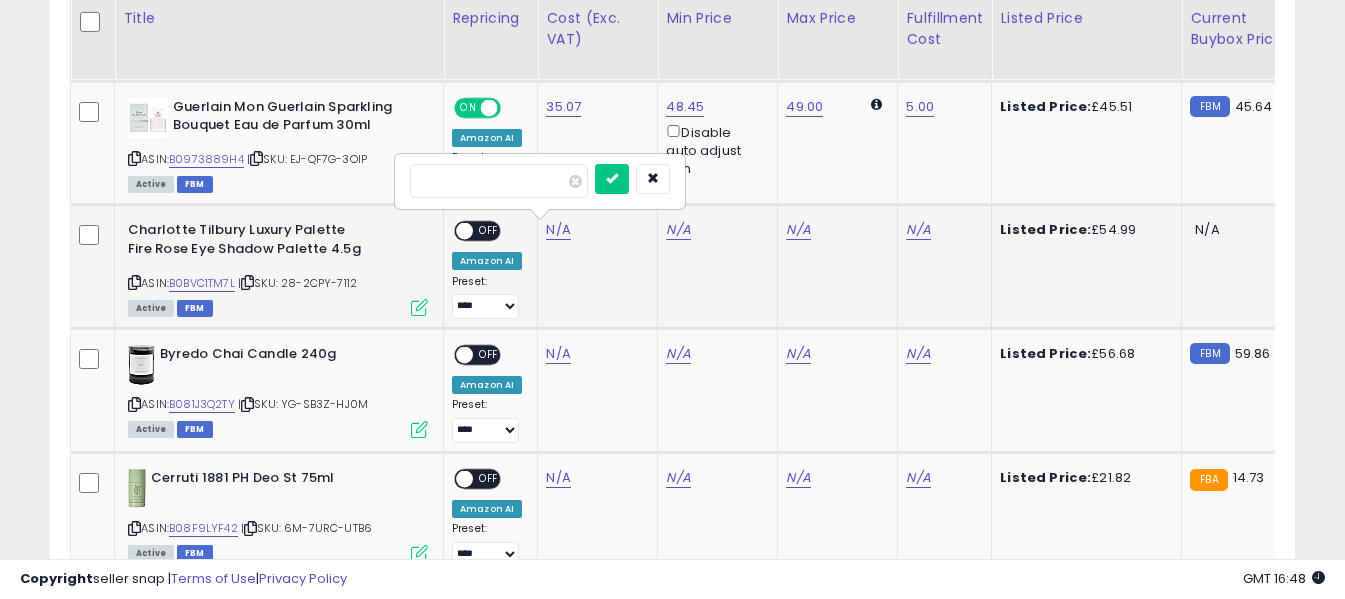click at bounding box center [499, 181] 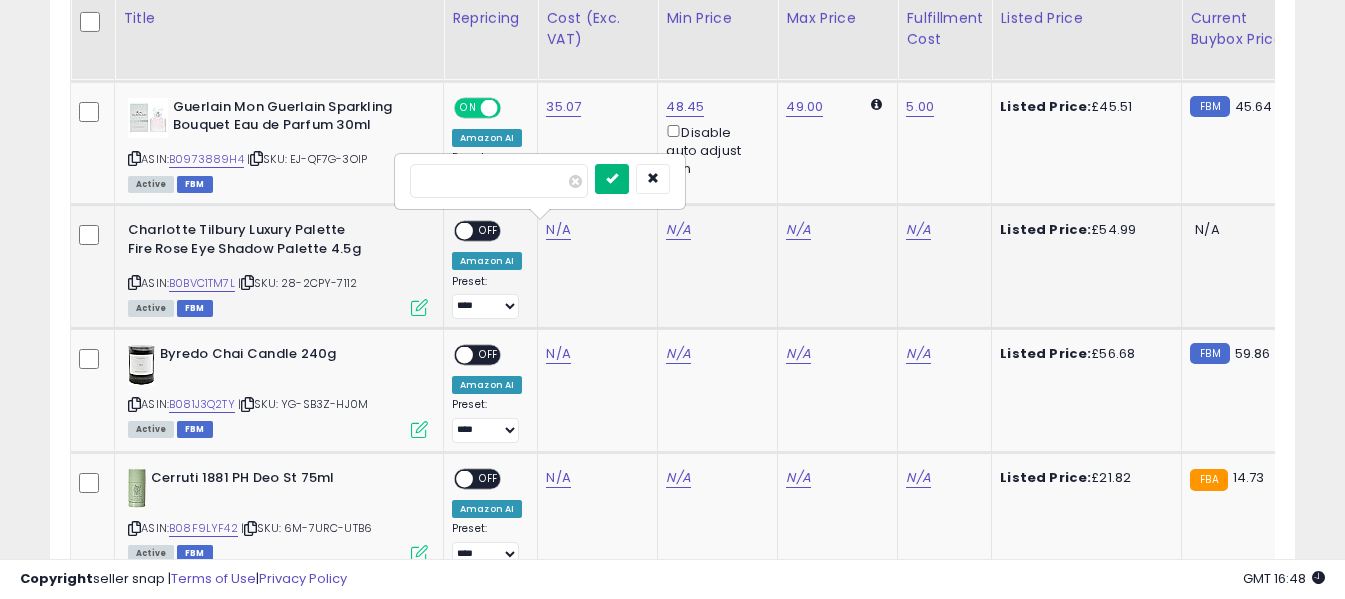 type on "*****" 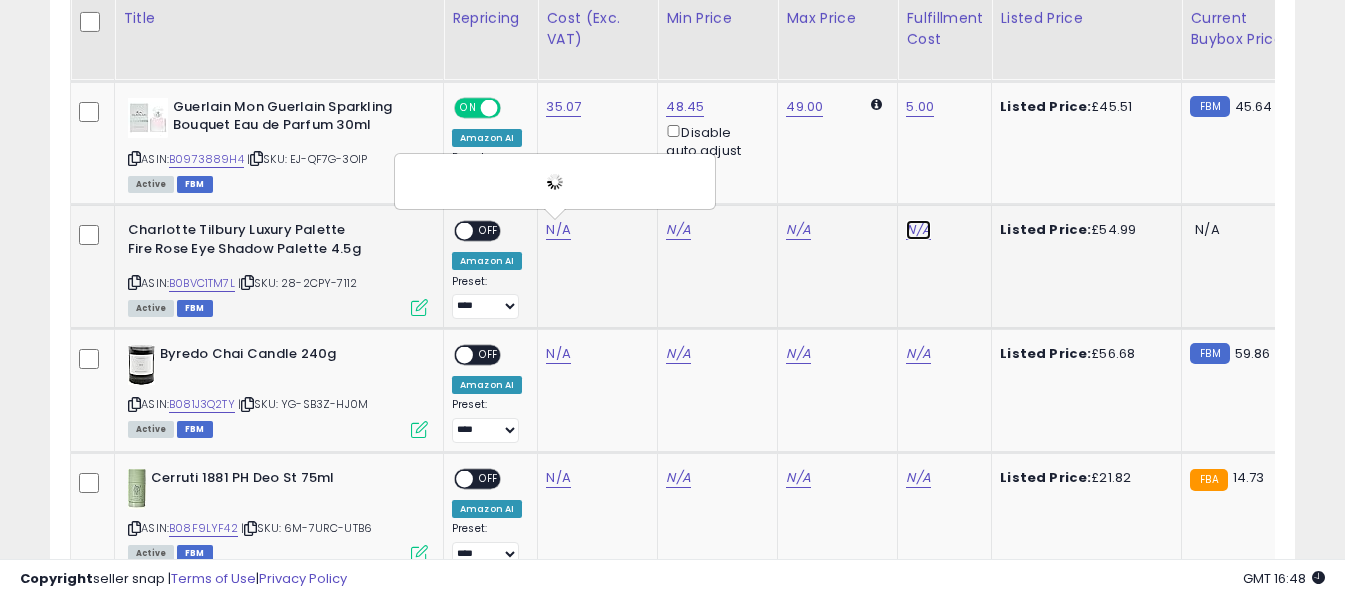 click on "N/A" at bounding box center [918, 230] 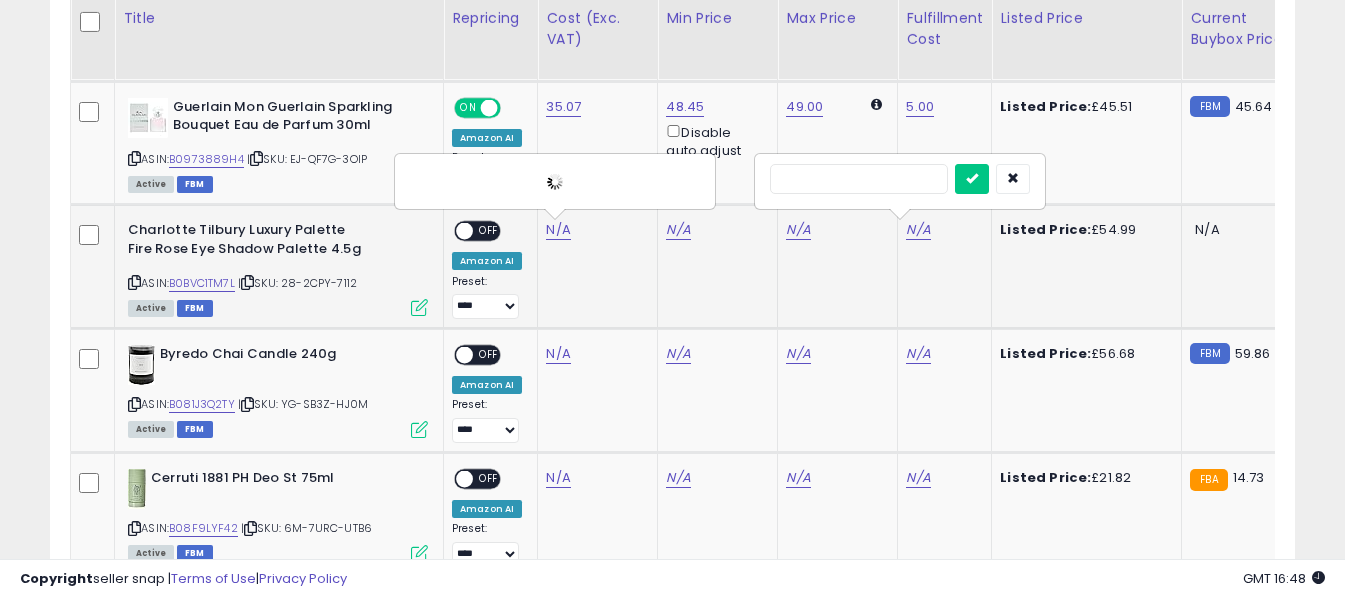 click at bounding box center (859, 179) 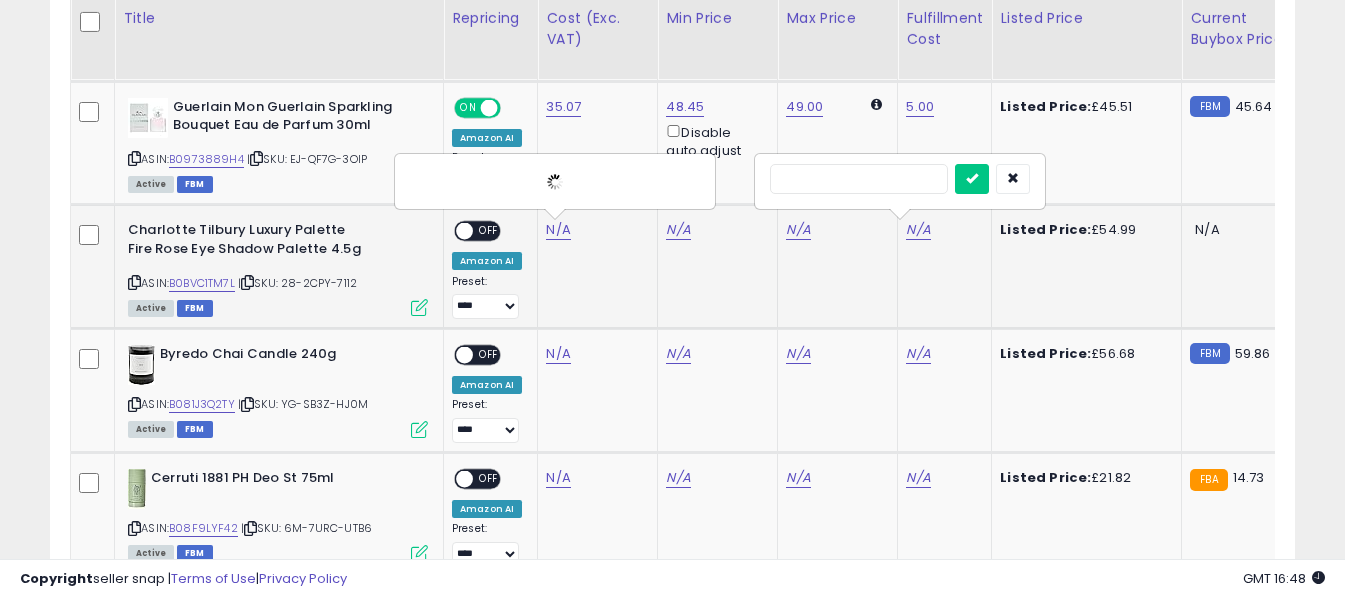 type on "*" 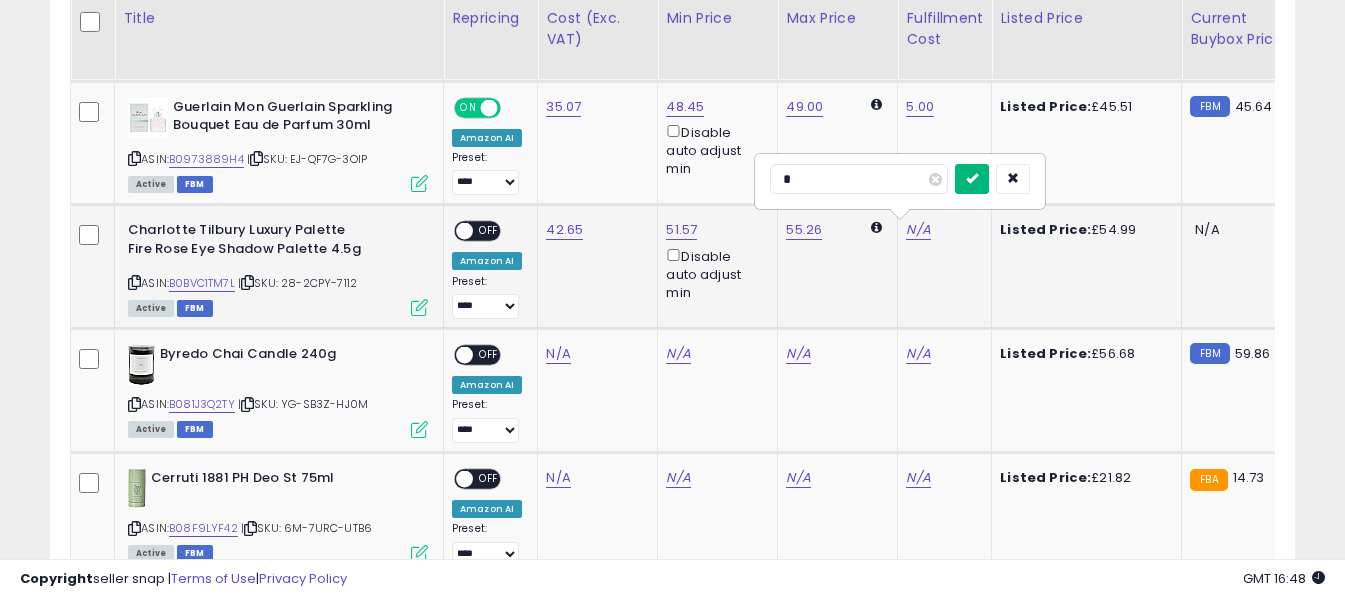 click at bounding box center [972, 178] 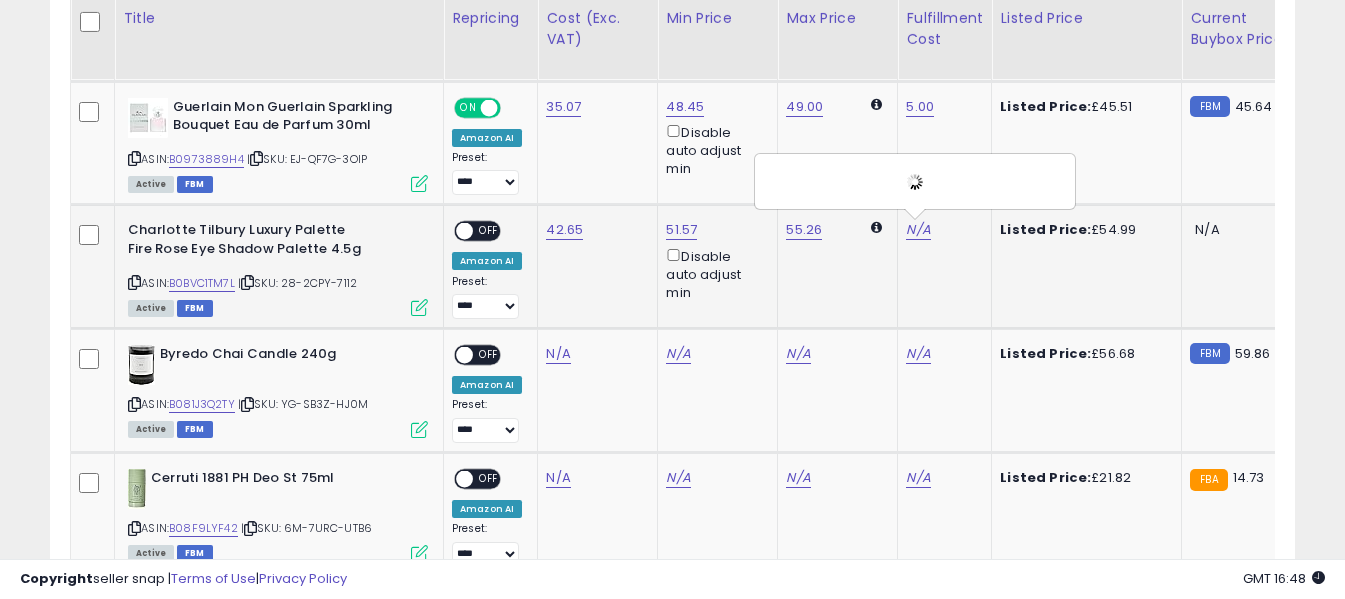 click on "OFF" at bounding box center (489, 231) 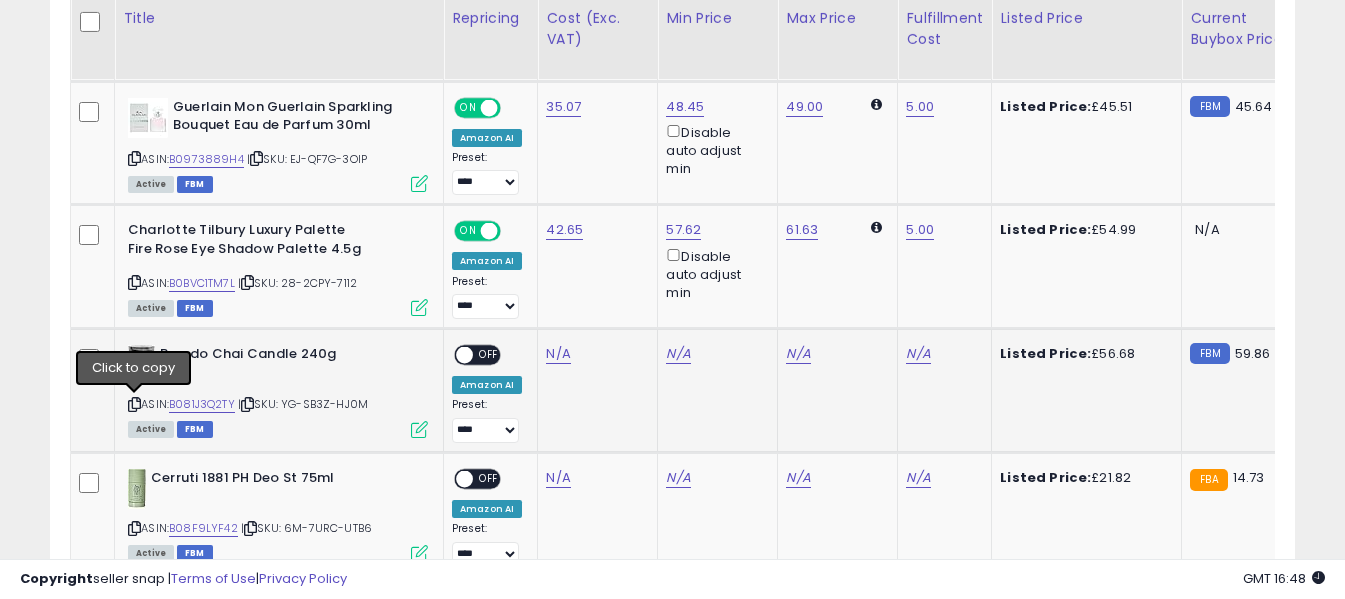 click at bounding box center [134, 404] 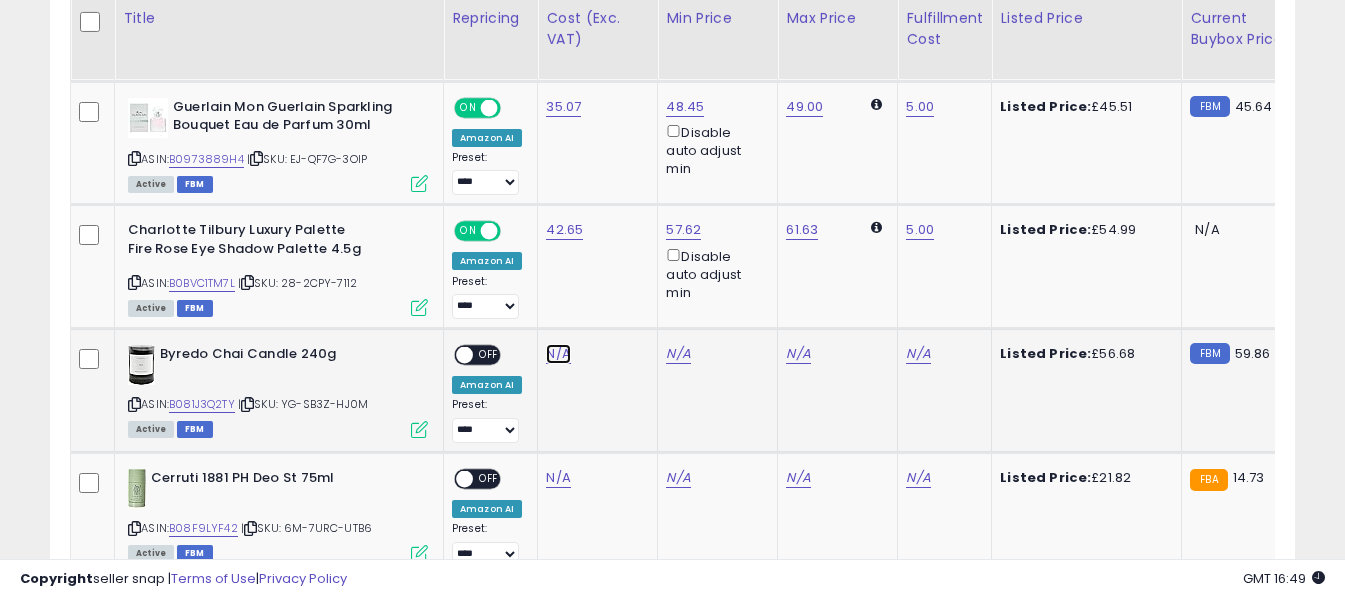 click on "N/A" at bounding box center (558, 354) 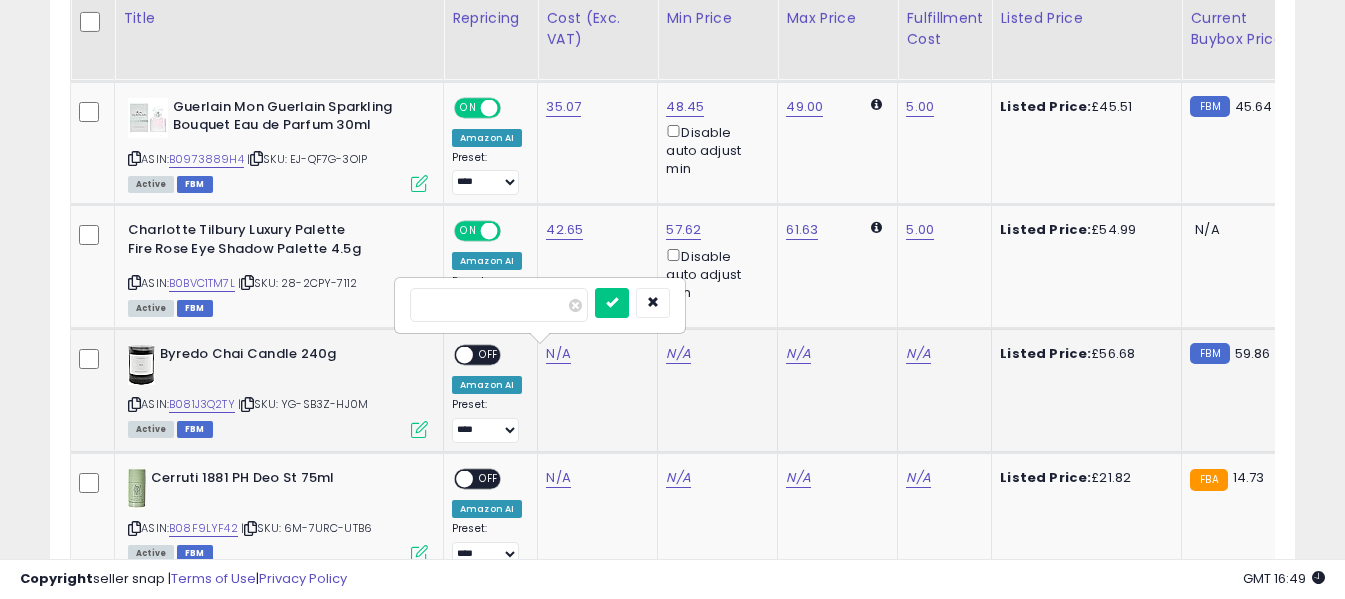 click at bounding box center (499, 305) 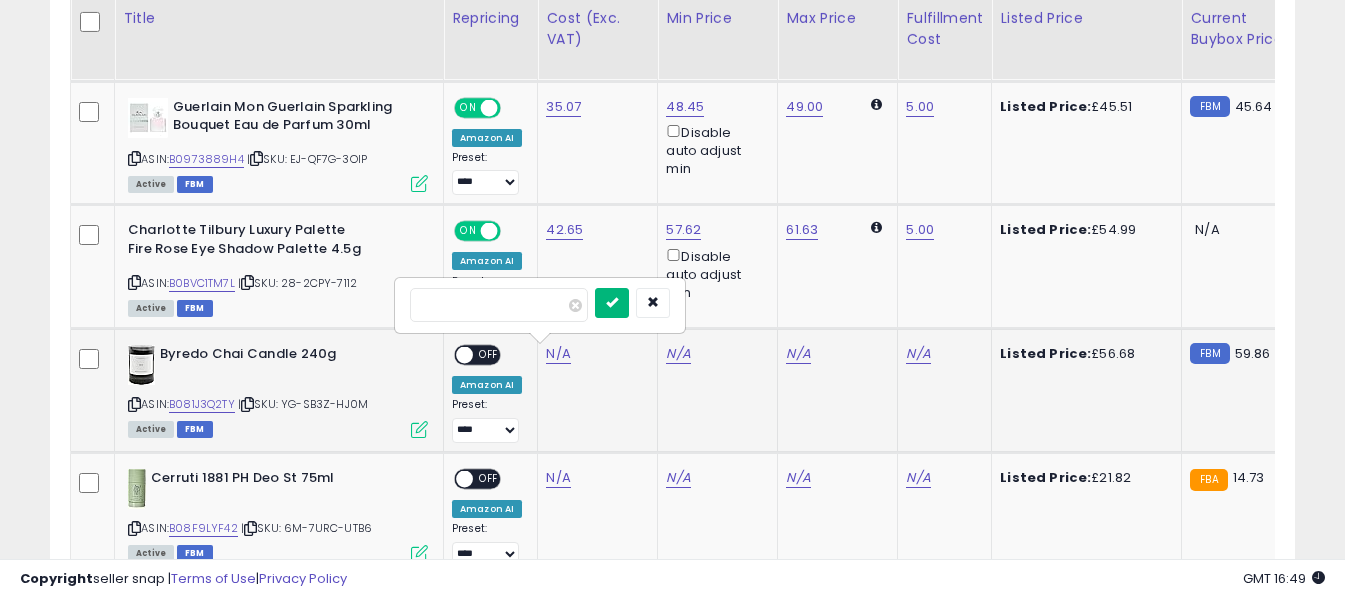 type on "*****" 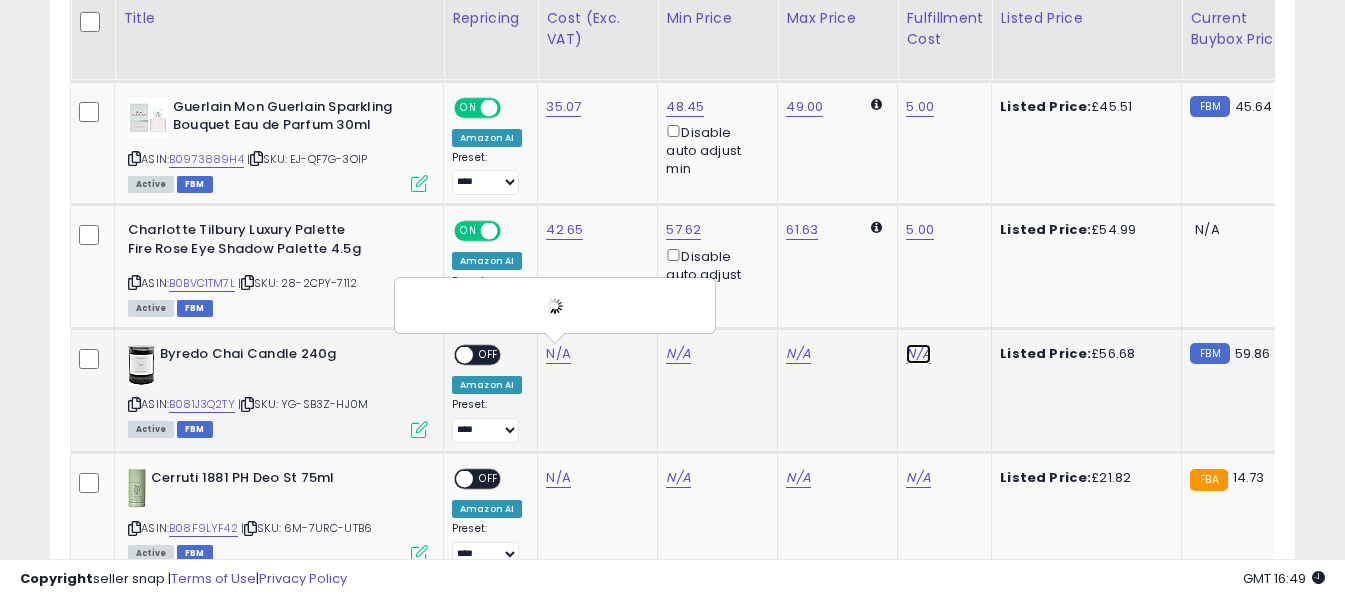 click on "N/A" at bounding box center (918, 354) 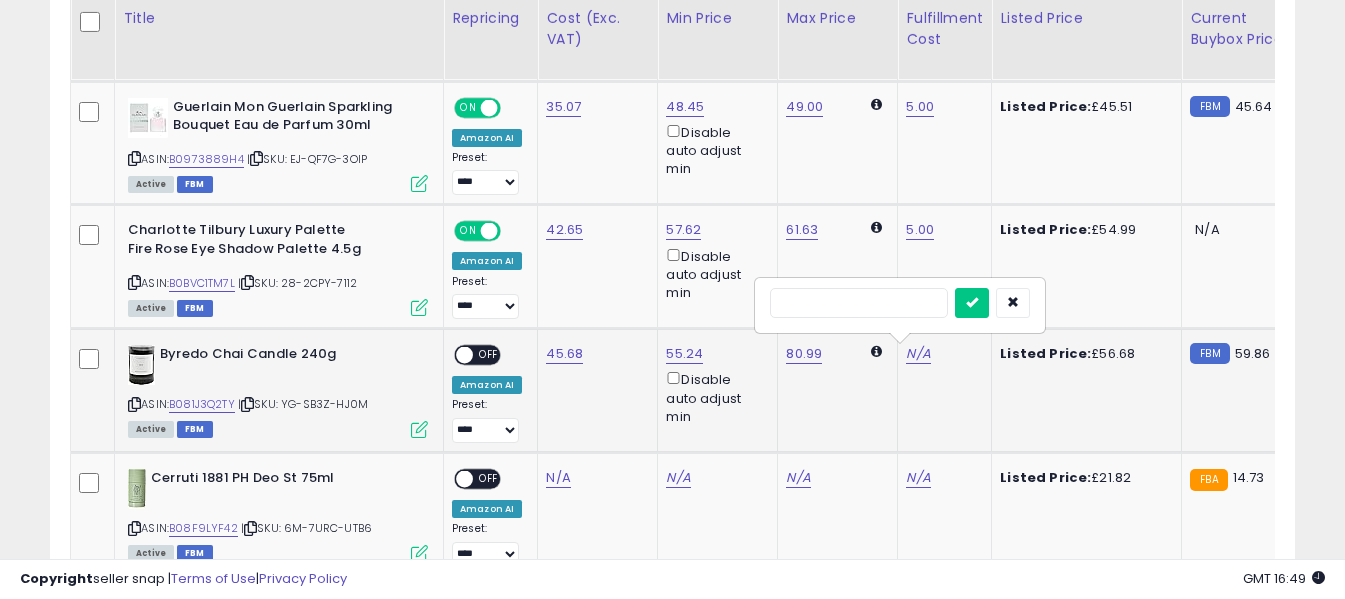 click at bounding box center (859, 303) 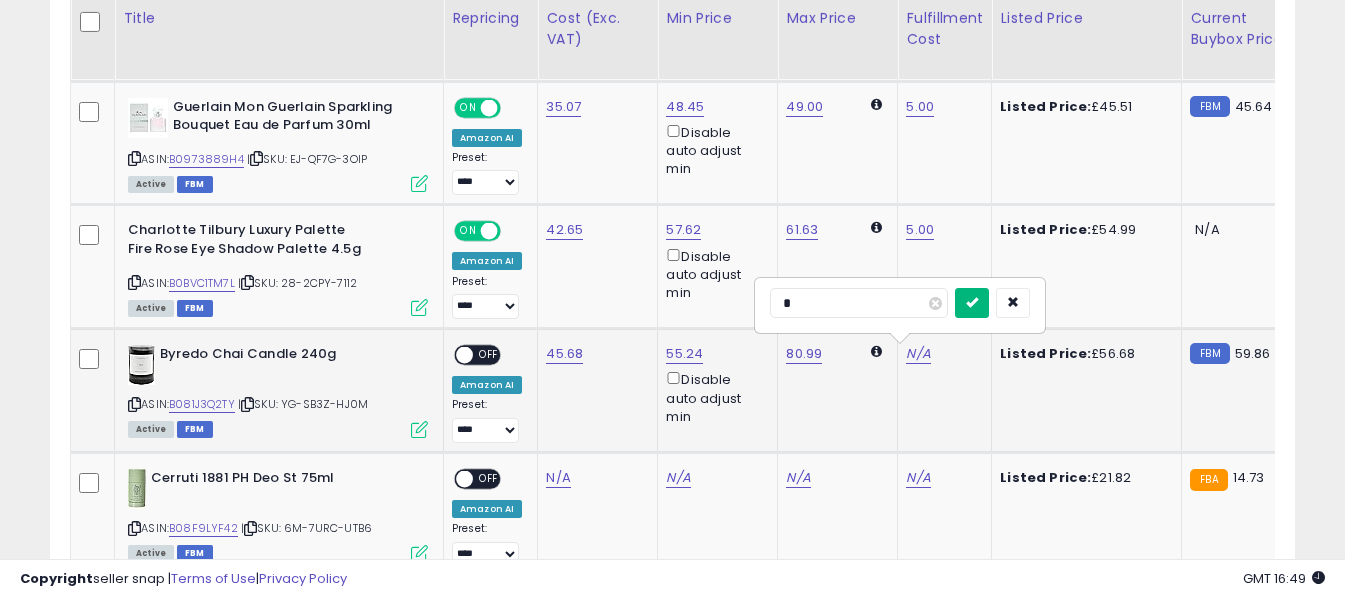 type on "*" 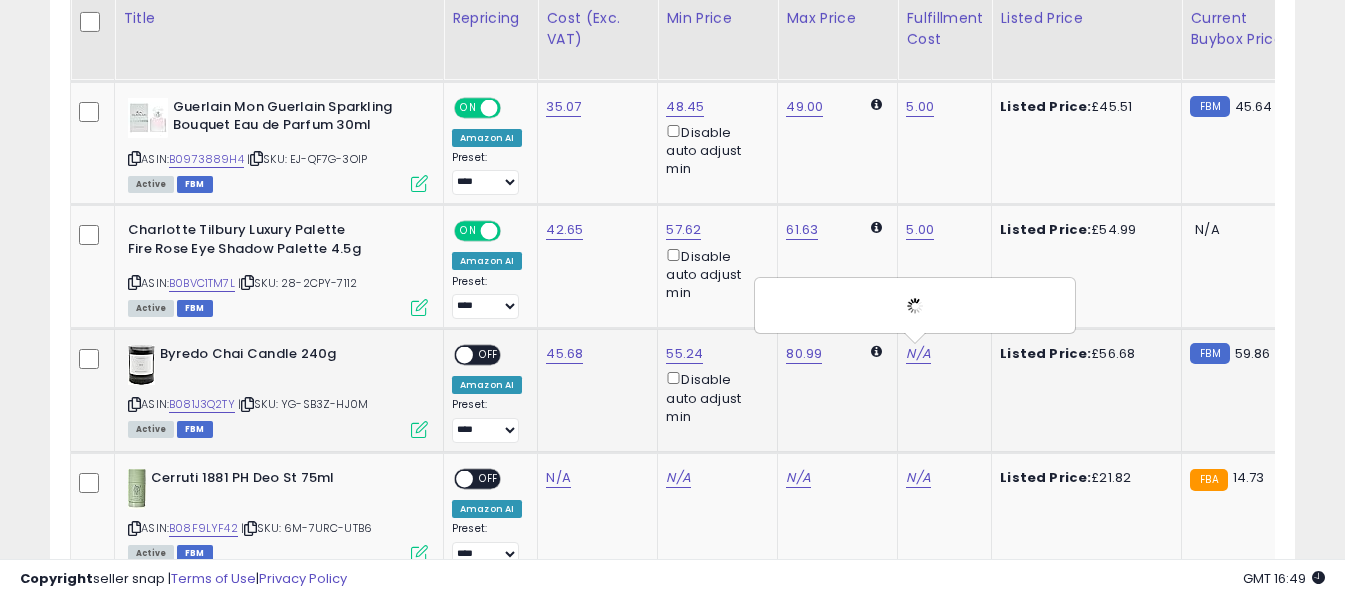 click on "ON   OFF" at bounding box center [477, 355] 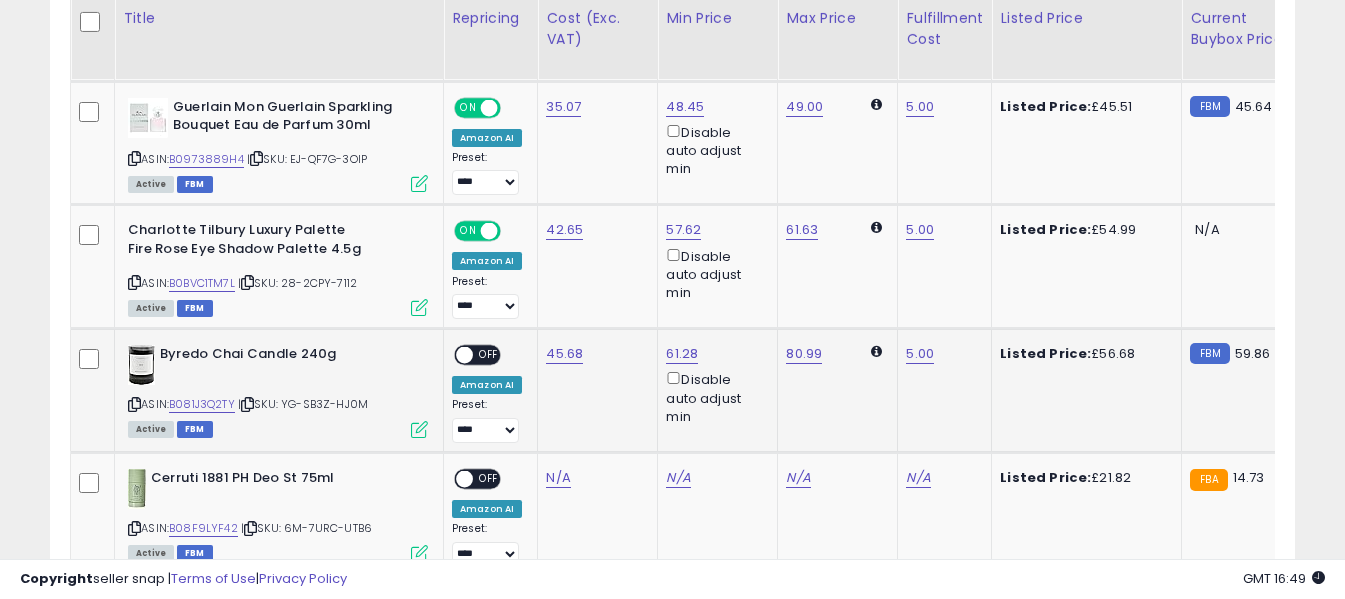 click on "OFF" at bounding box center (489, 355) 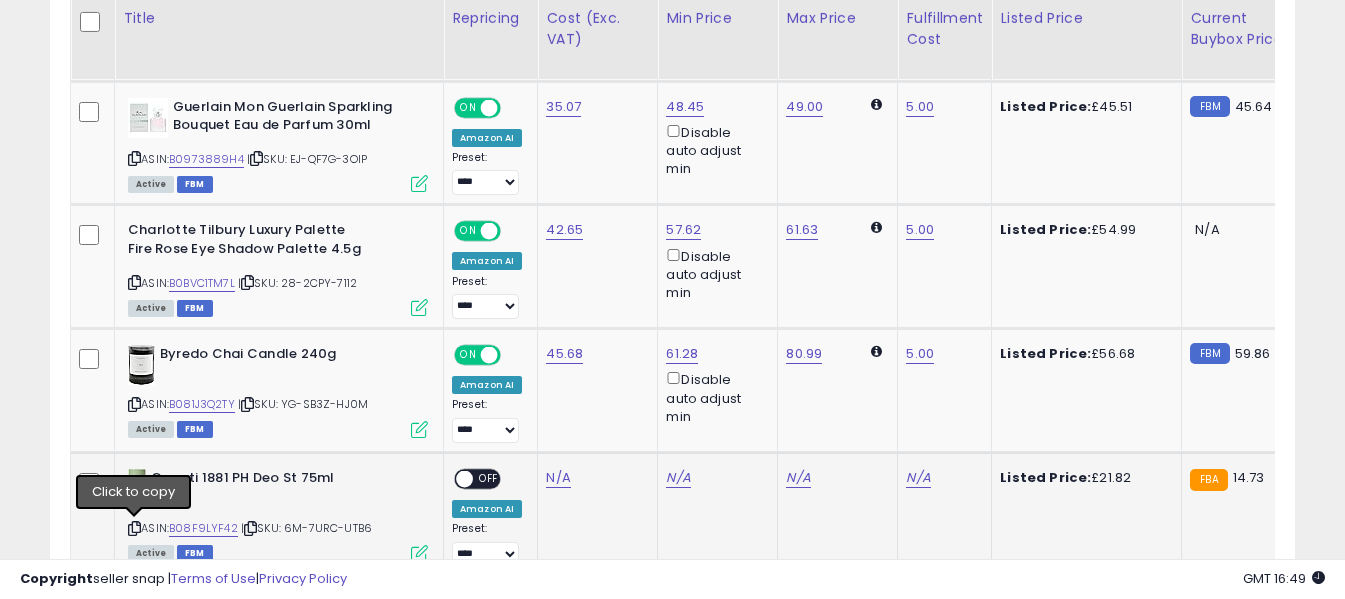 click at bounding box center (134, 528) 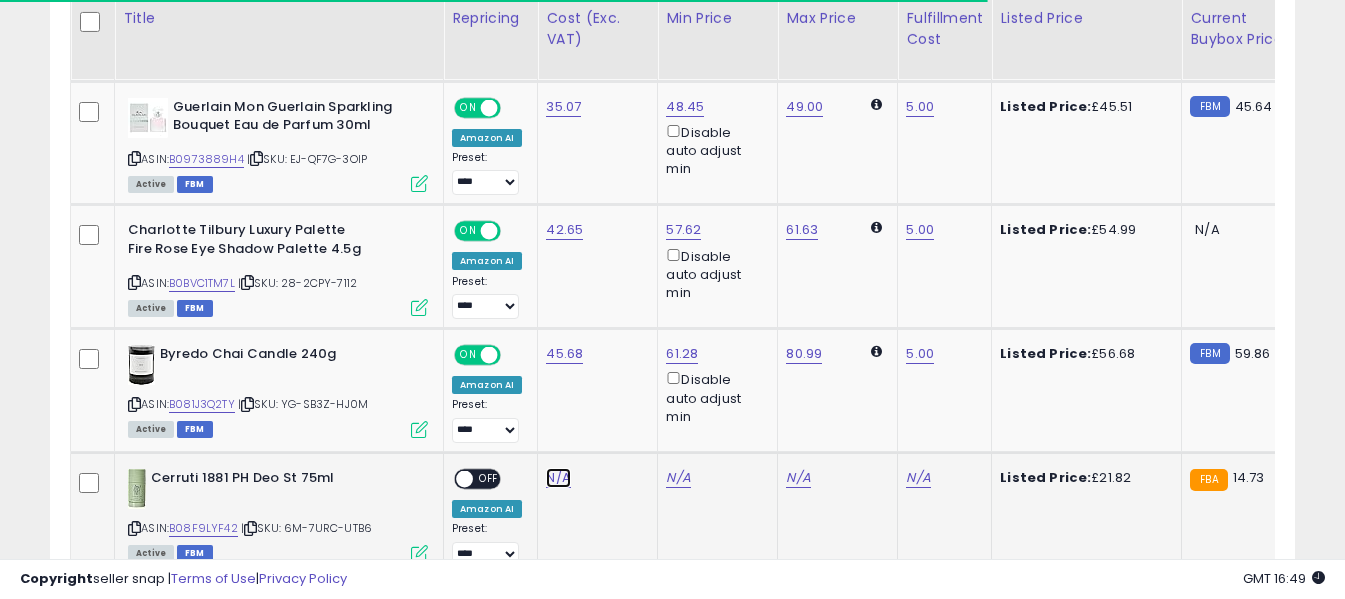 click on "N/A" at bounding box center (558, 478) 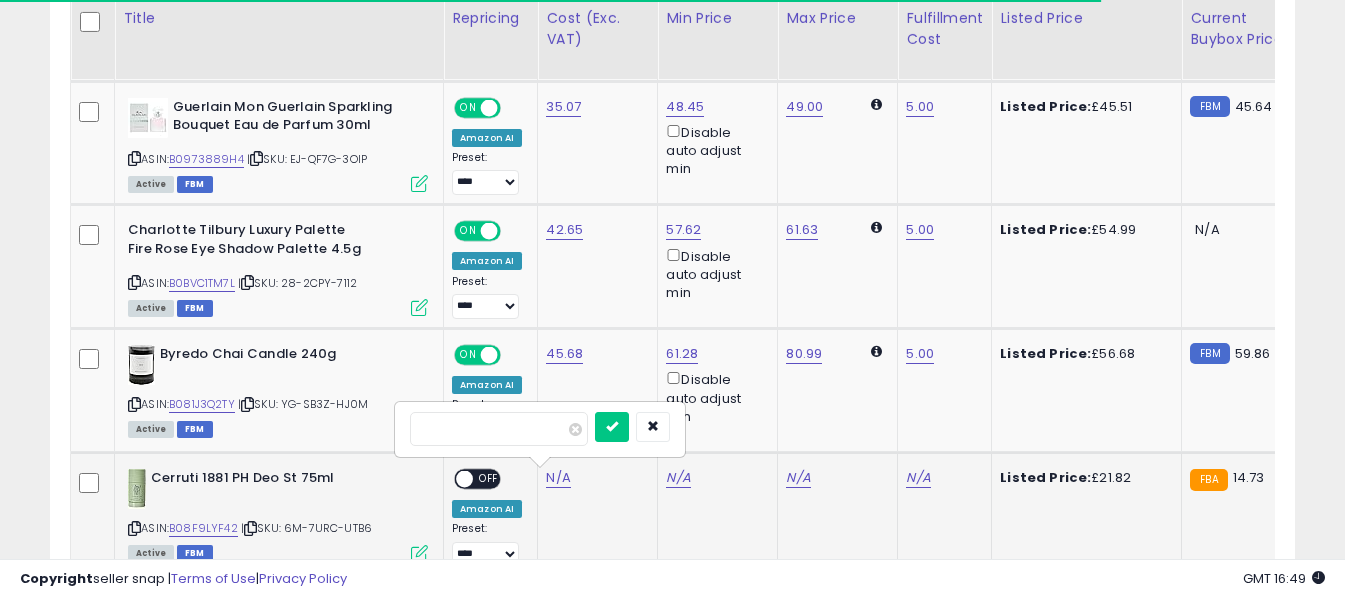 click at bounding box center (499, 429) 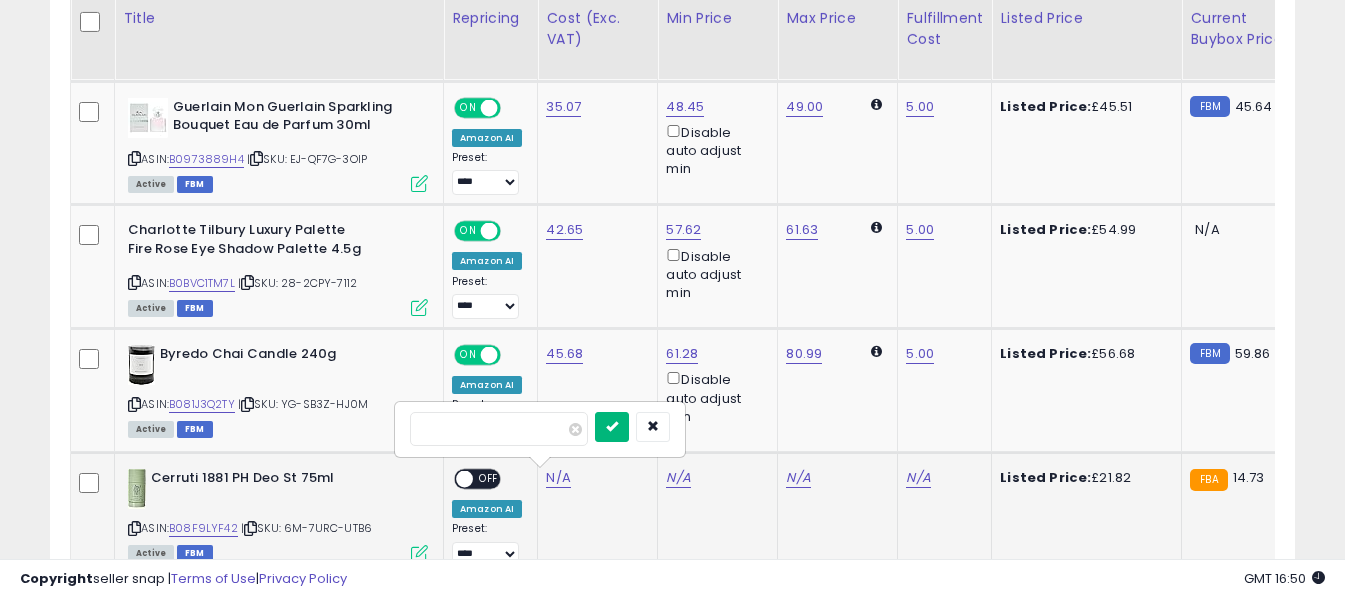 type on "*****" 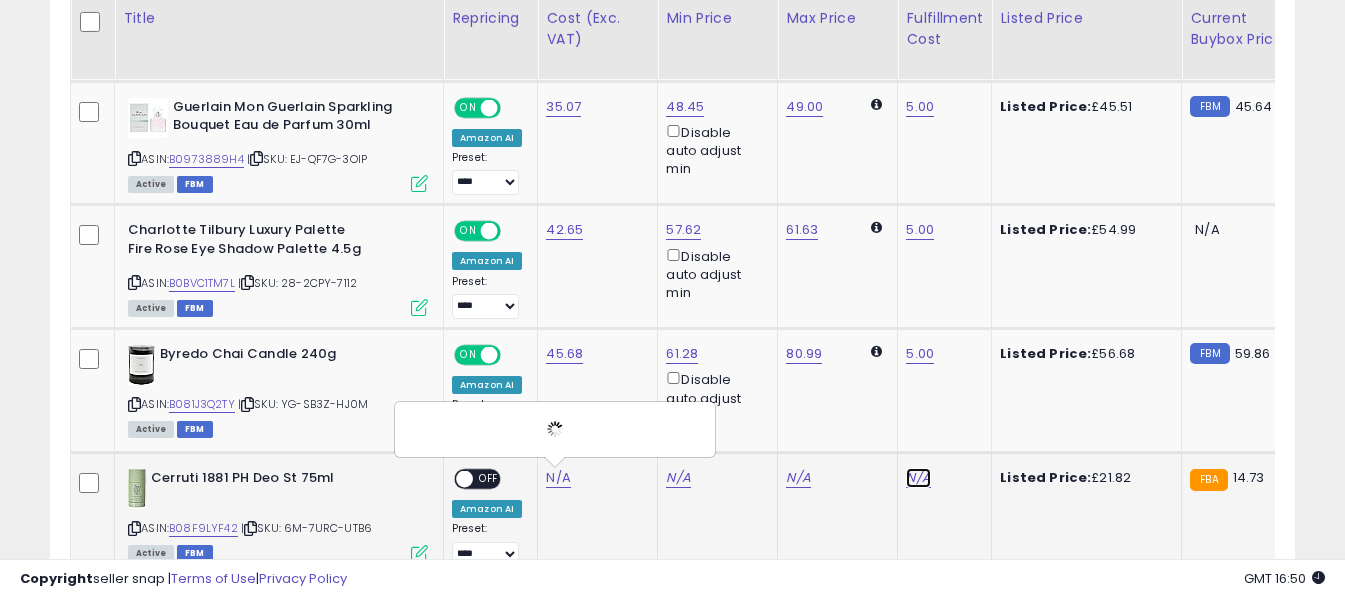 click on "N/A" at bounding box center (918, 478) 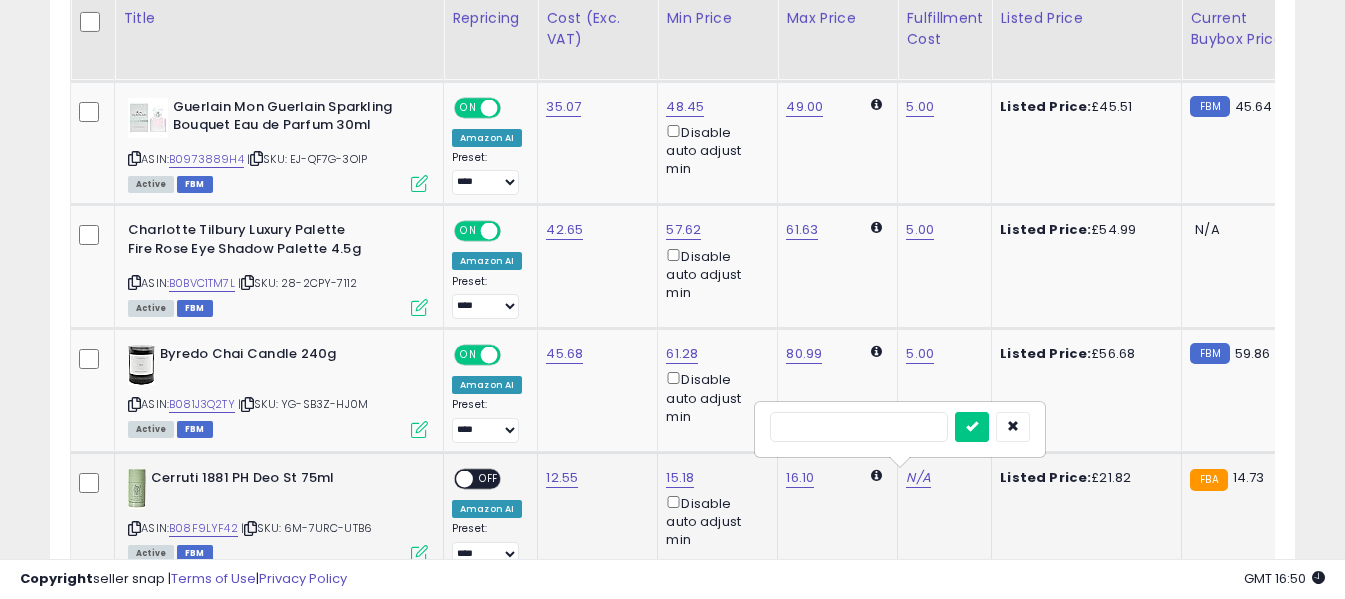 click at bounding box center (859, 427) 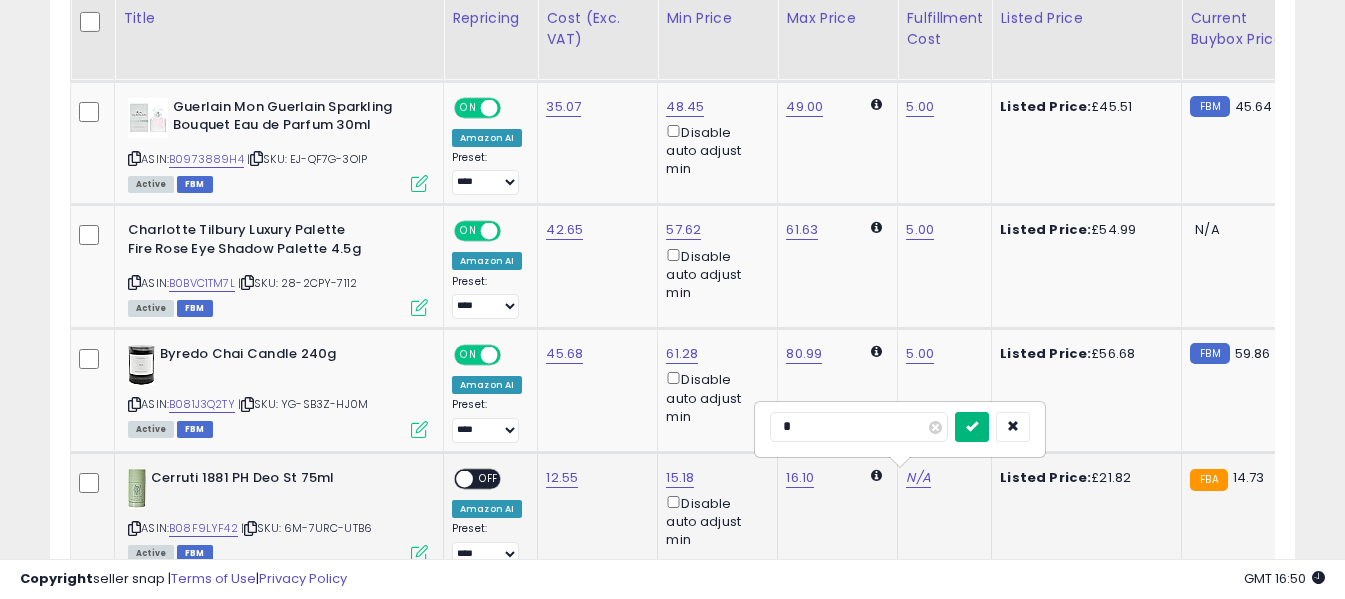 click at bounding box center [972, 426] 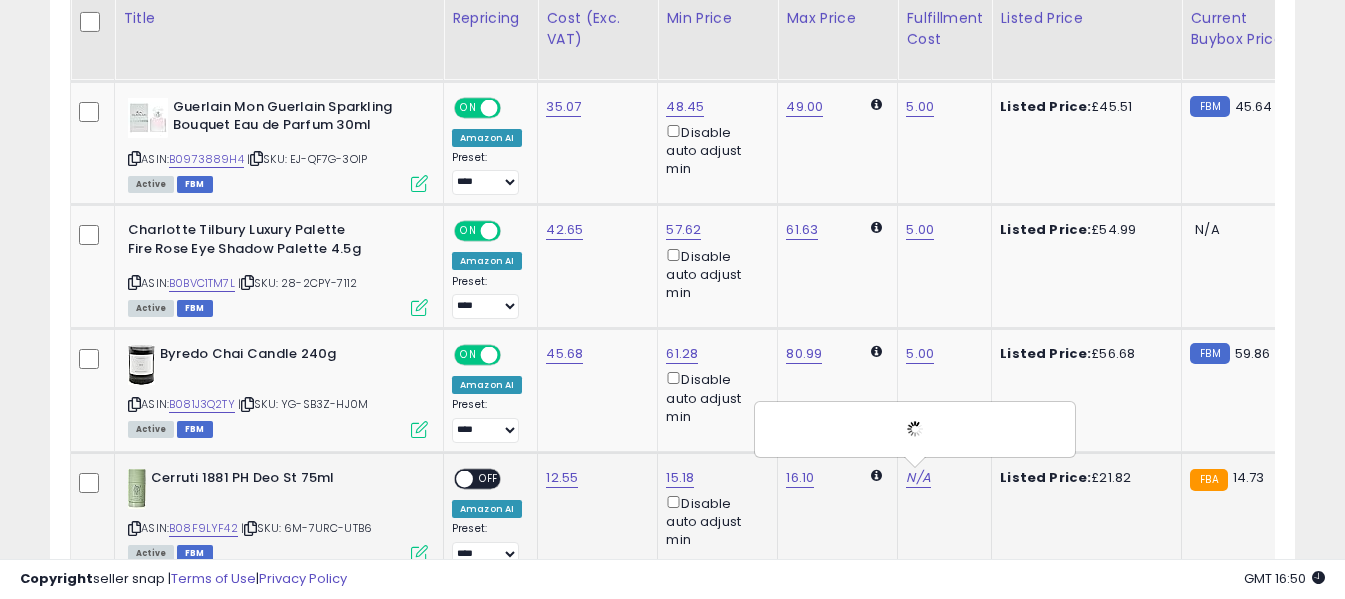 click on "OFF" at bounding box center [489, 479] 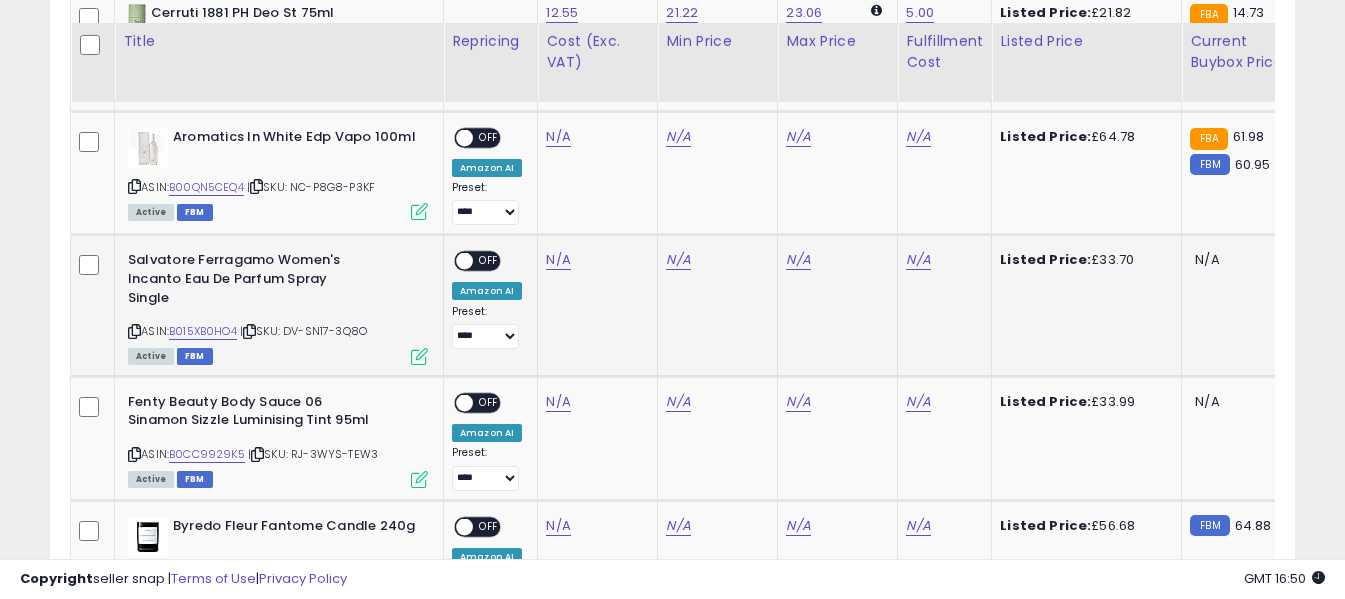 scroll, scrollTop: 2030, scrollLeft: 0, axis: vertical 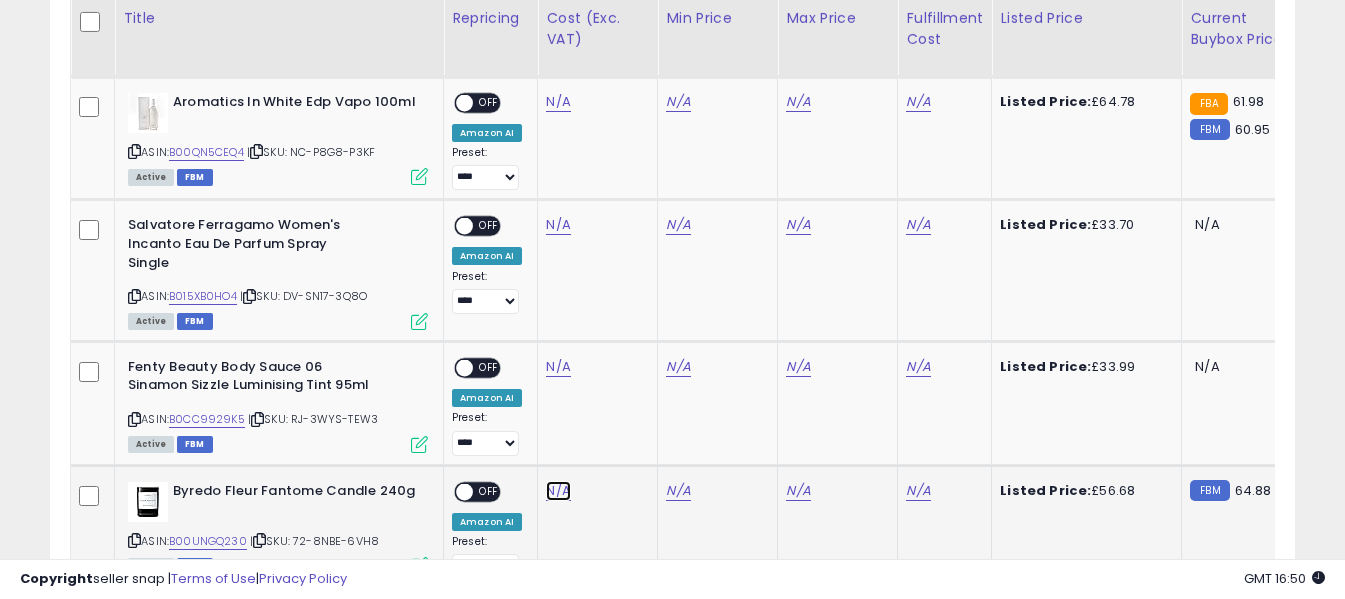 click on "N/A" at bounding box center (558, 102) 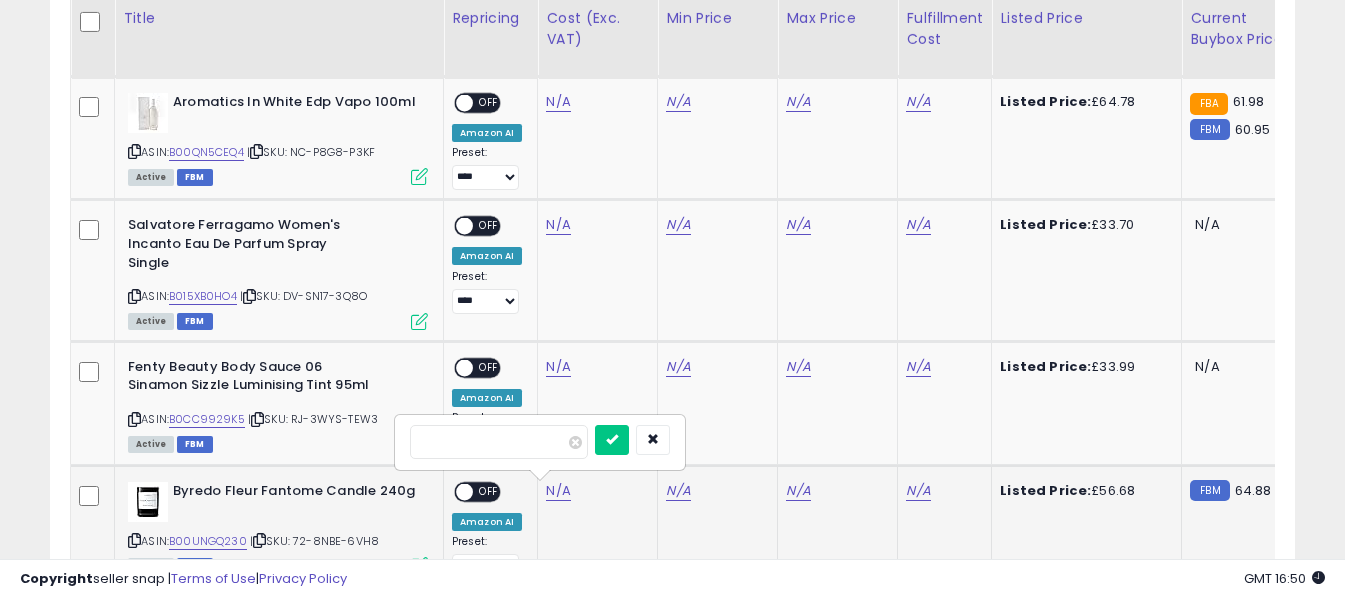 click at bounding box center [499, 442] 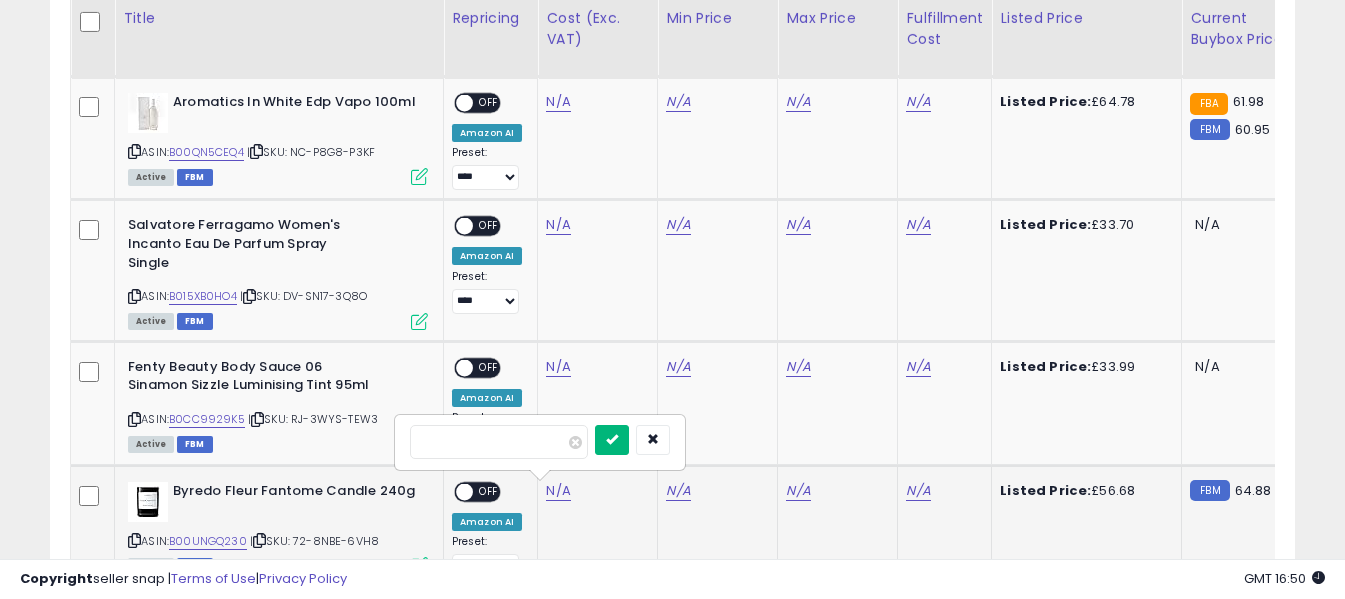 type on "*****" 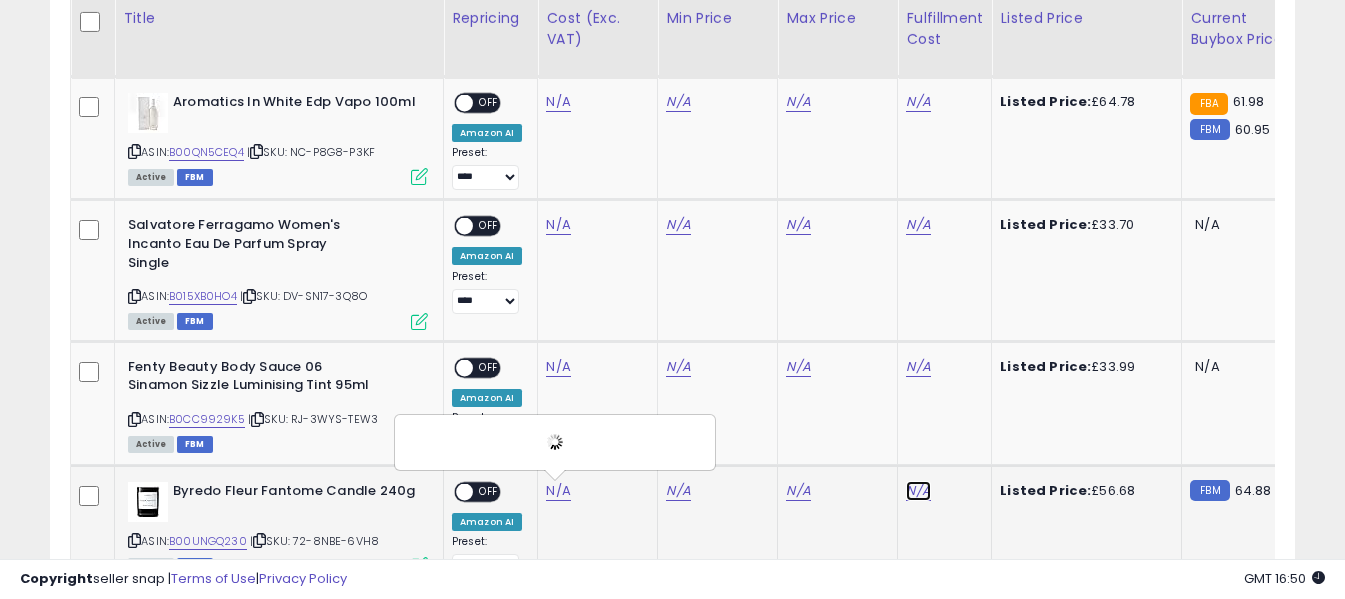 click on "N/A" at bounding box center [918, 102] 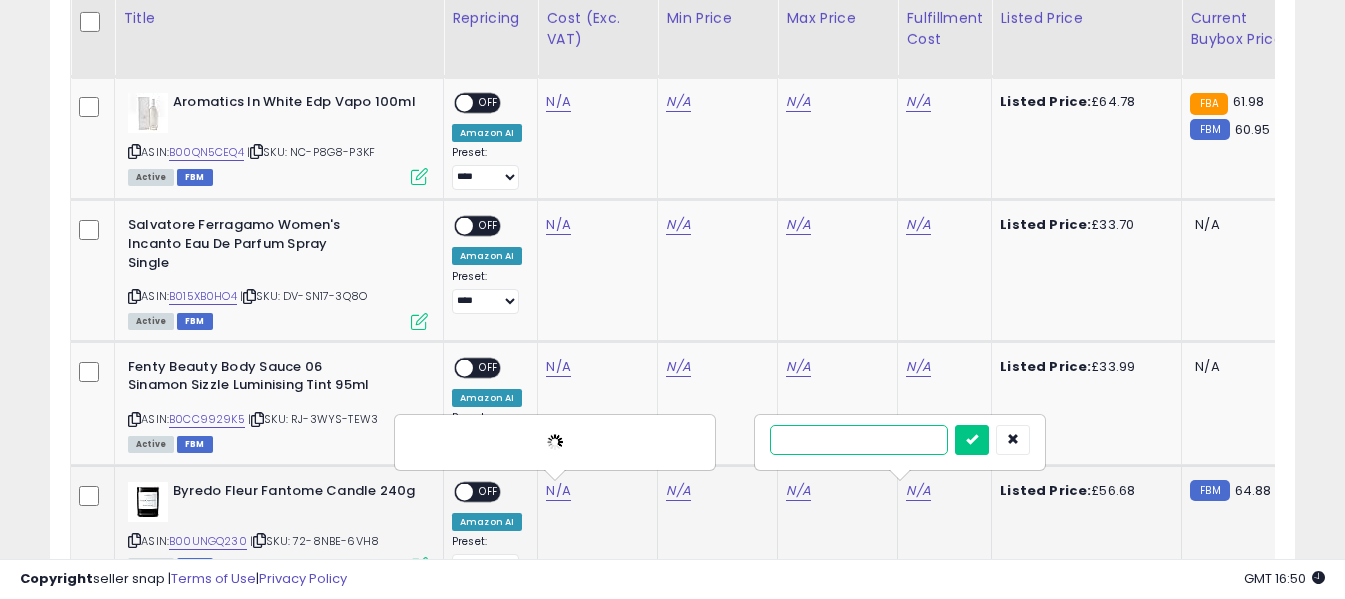 click at bounding box center [859, 440] 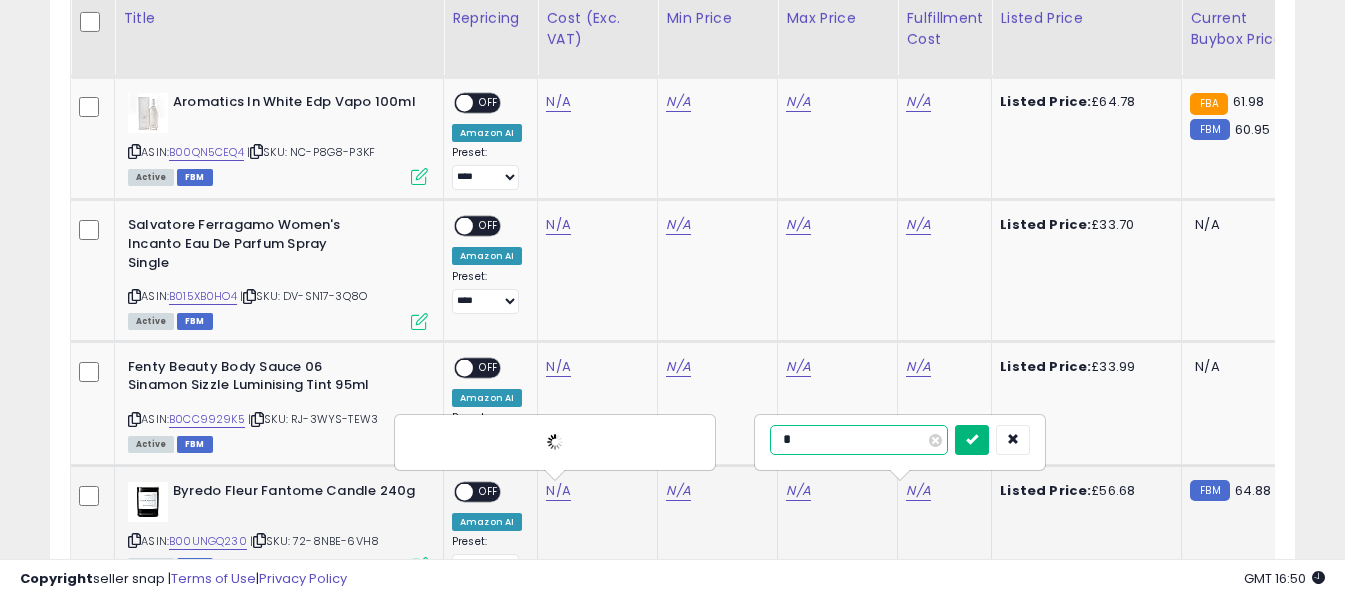 type on "*" 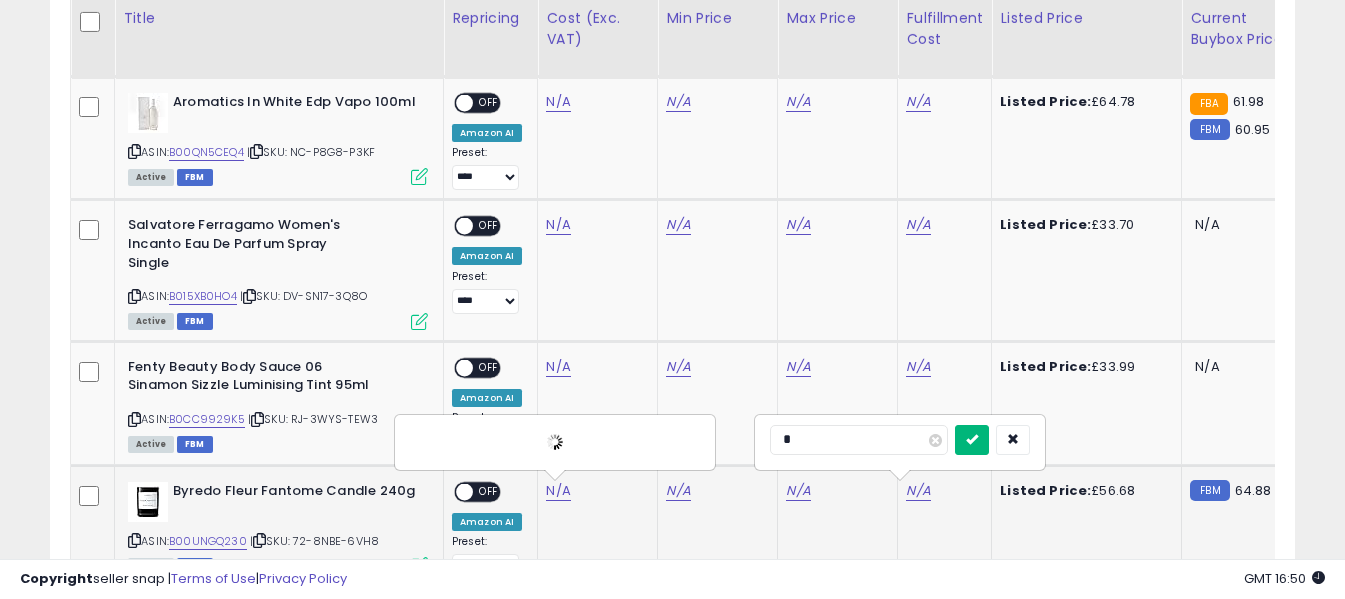 click at bounding box center (972, 439) 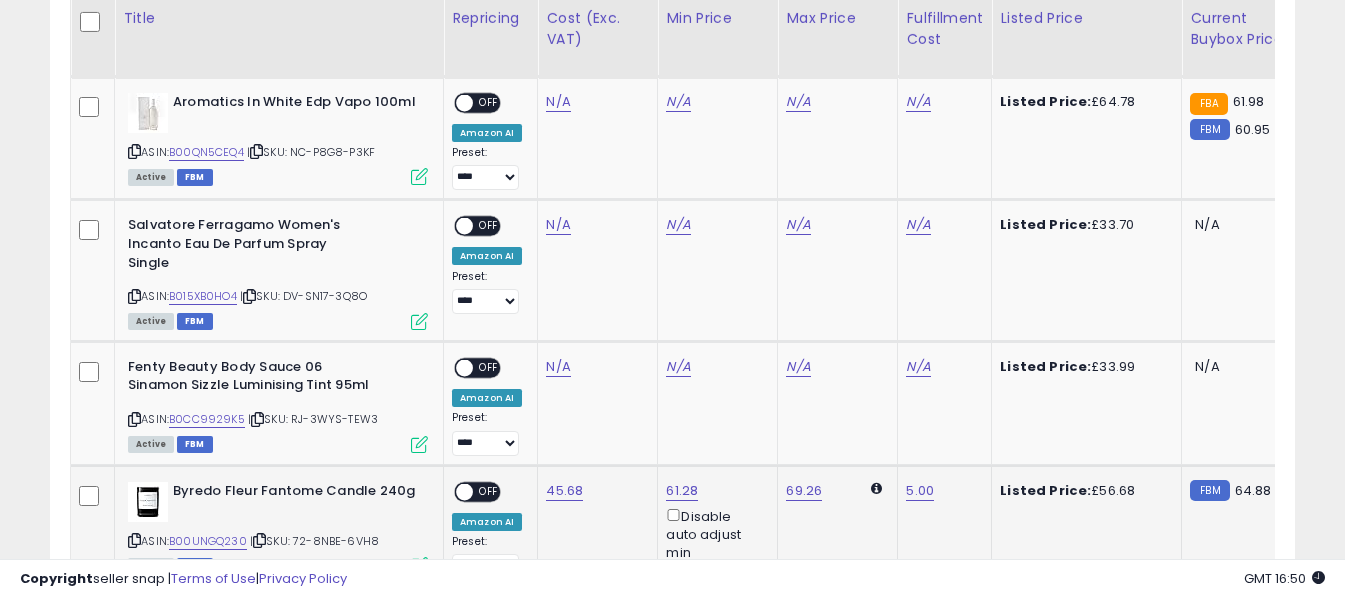click on "OFF" at bounding box center [489, 491] 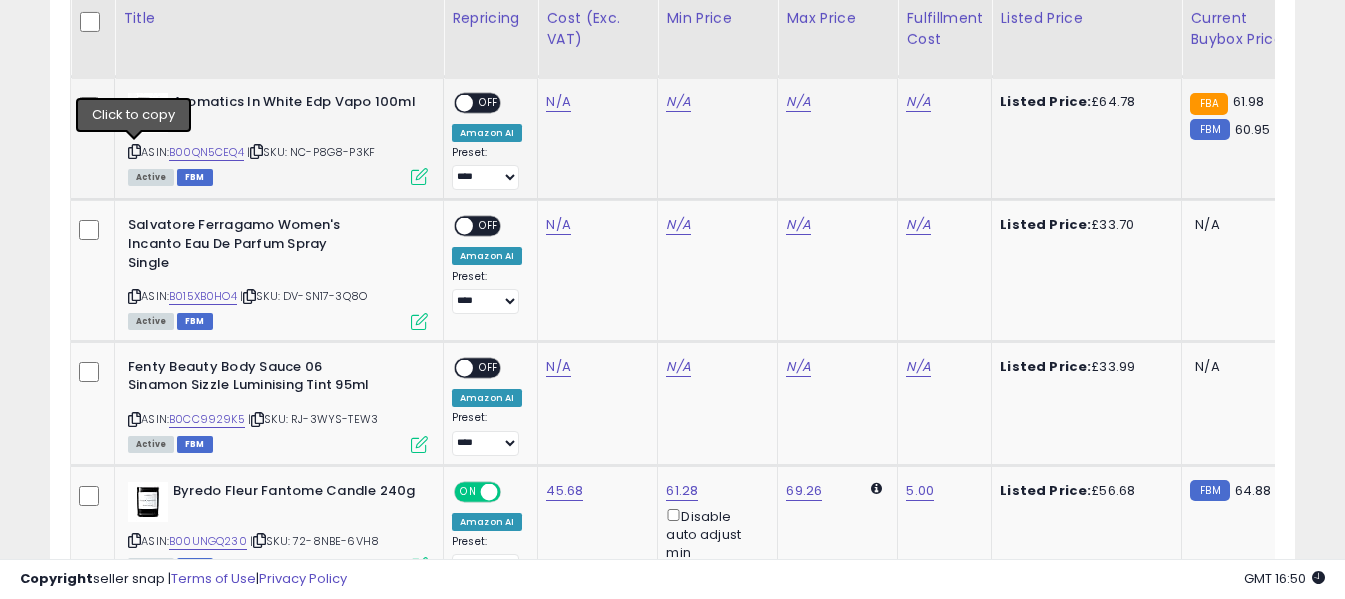 click at bounding box center (134, 151) 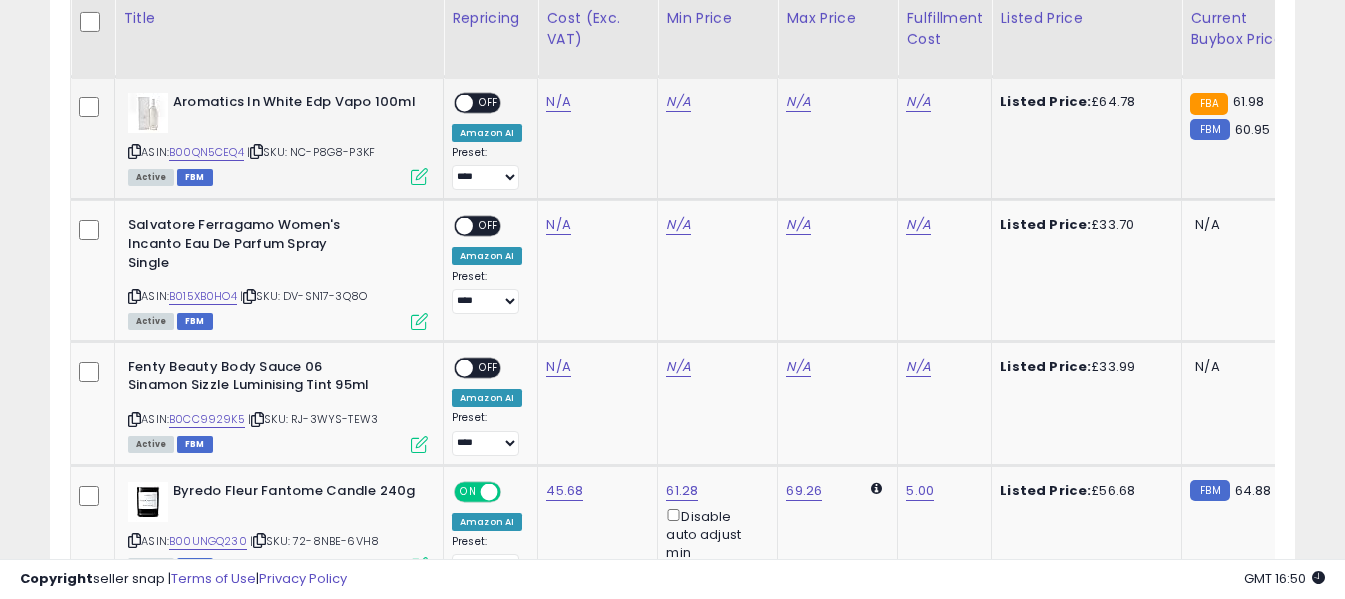 click at bounding box center (134, 151) 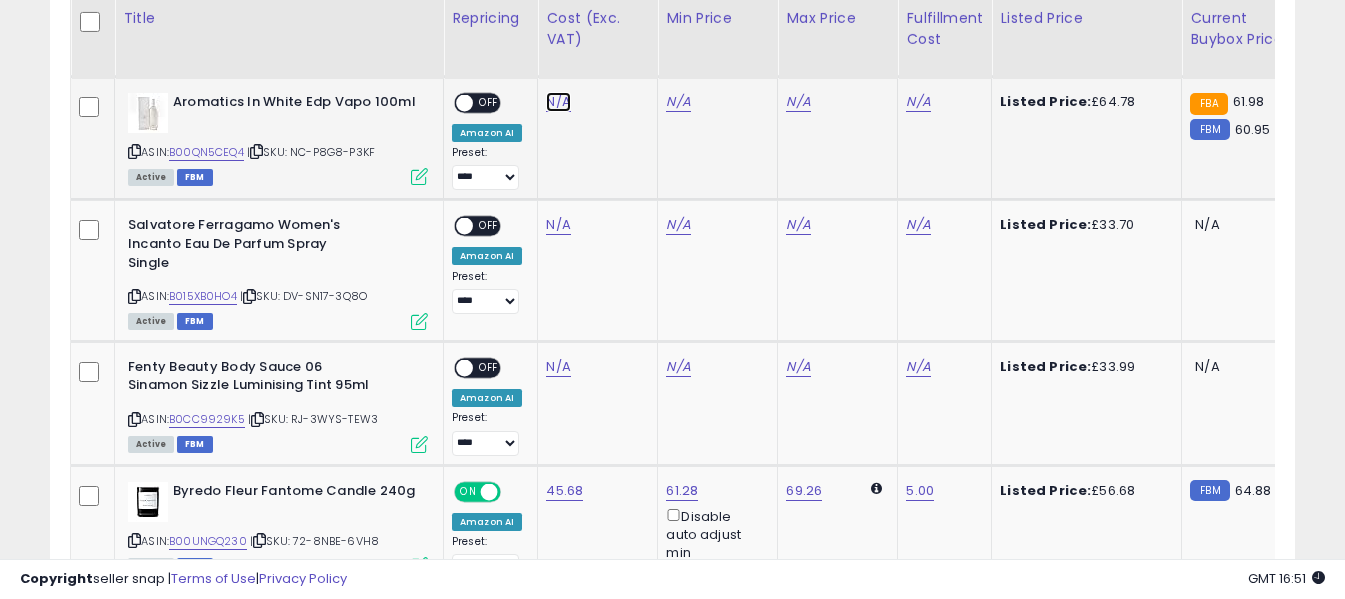 click on "N/A" at bounding box center [558, 102] 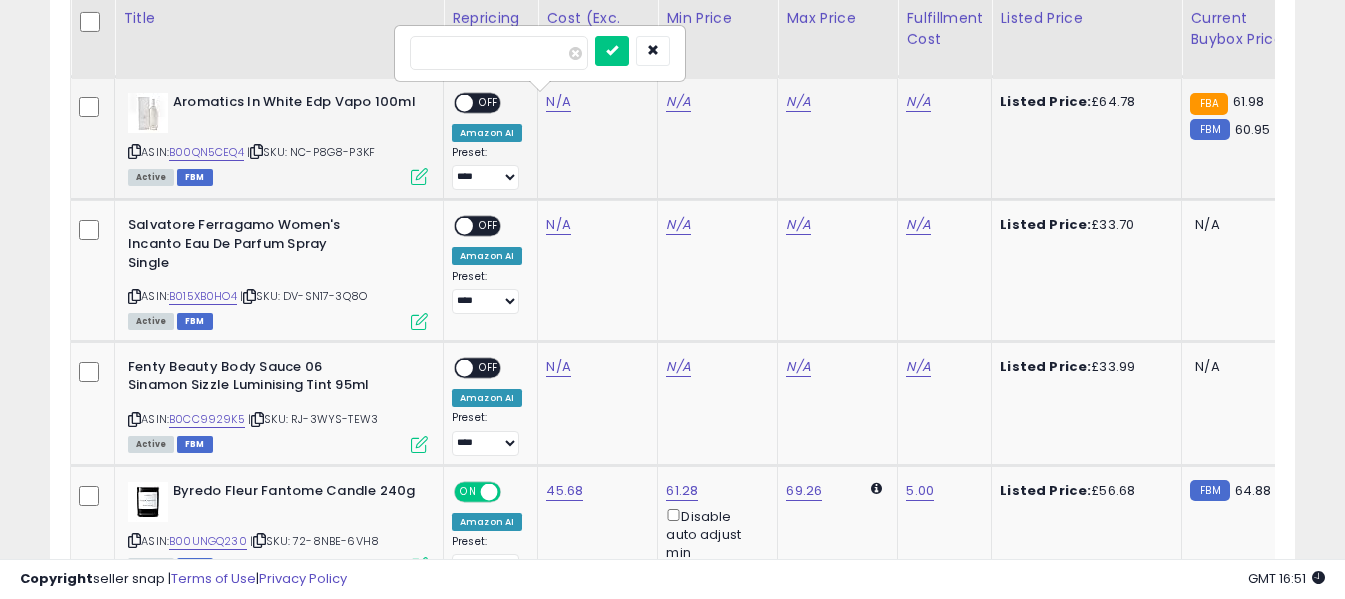 click at bounding box center (499, 53) 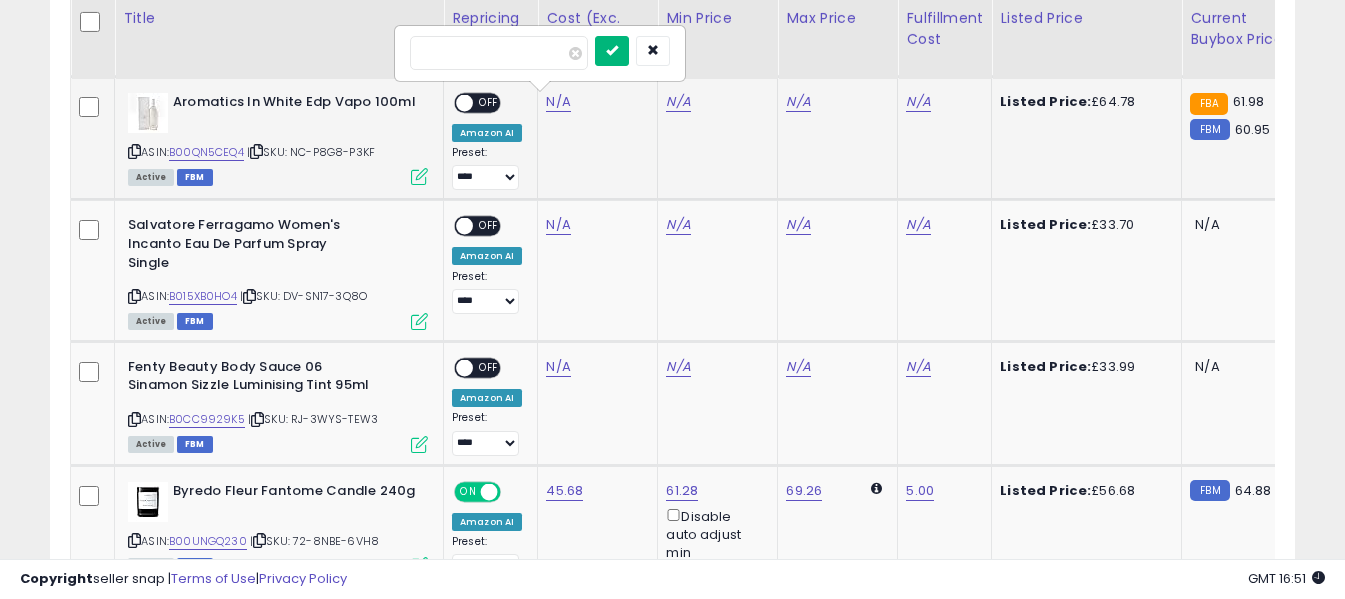 type on "*****" 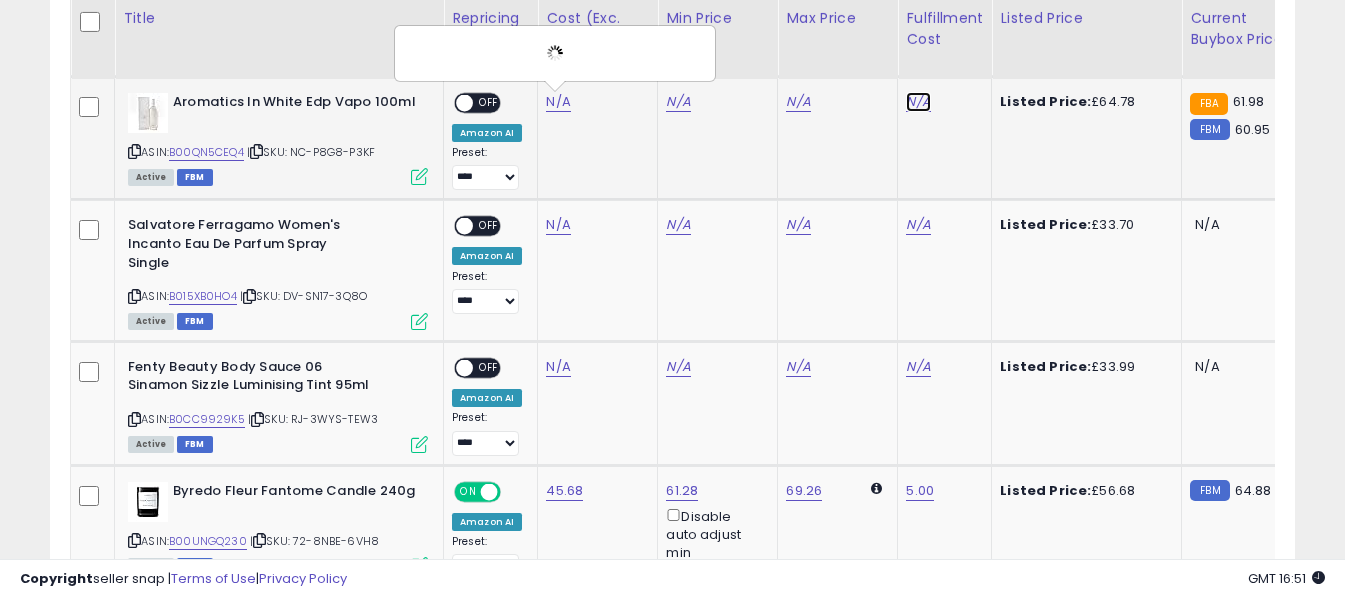 click on "N/A" at bounding box center [918, 102] 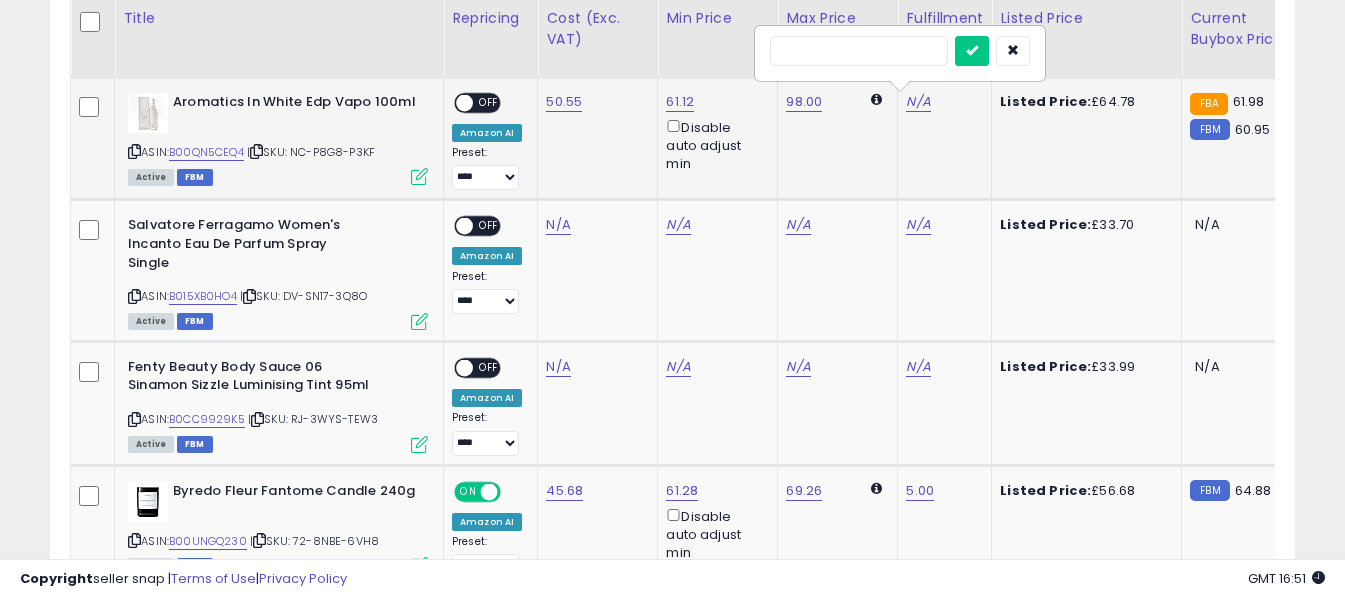 click at bounding box center (859, 51) 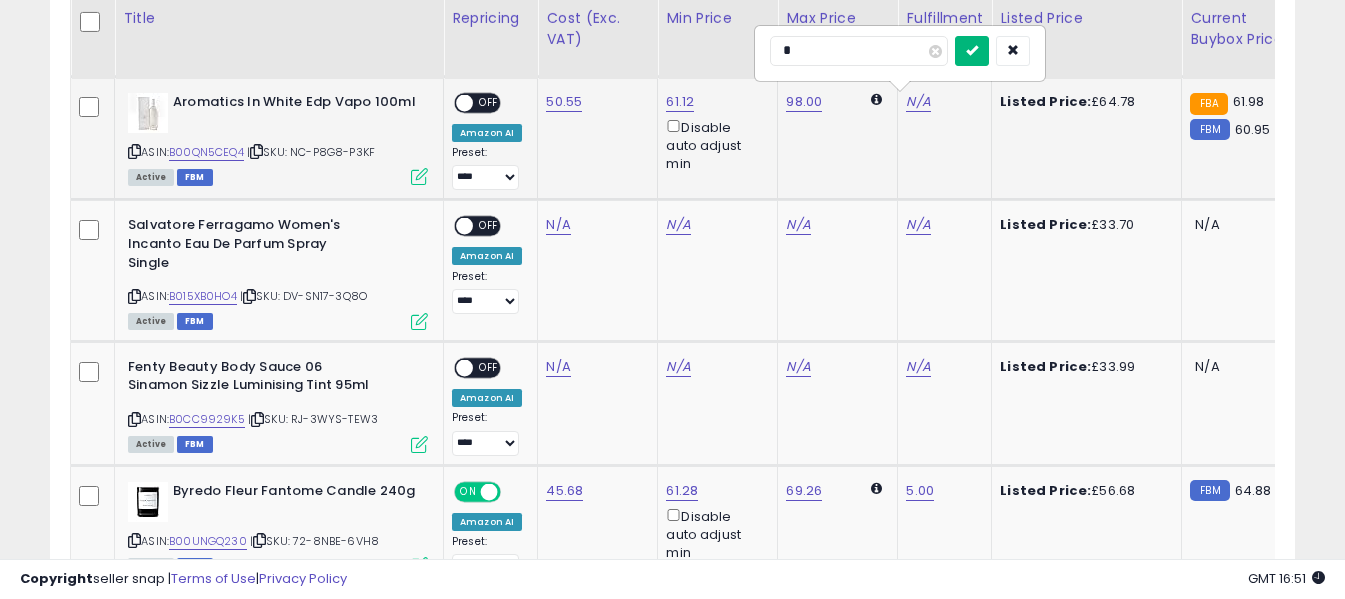 type on "*" 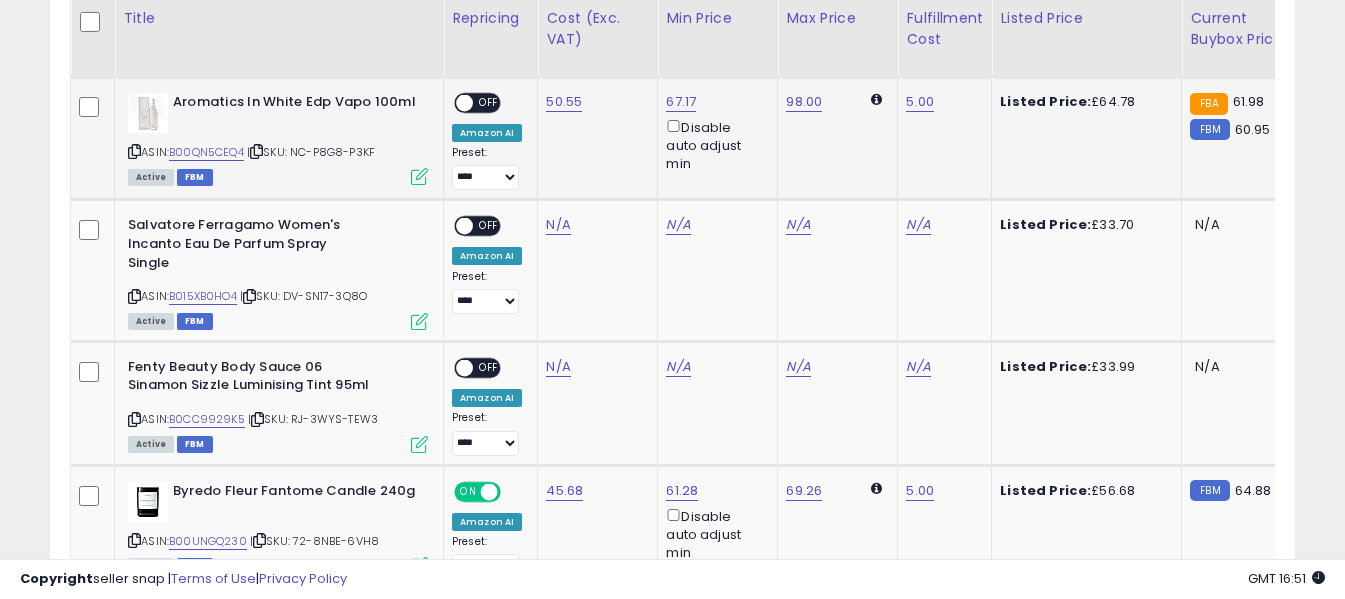 click on "OFF" at bounding box center [489, 102] 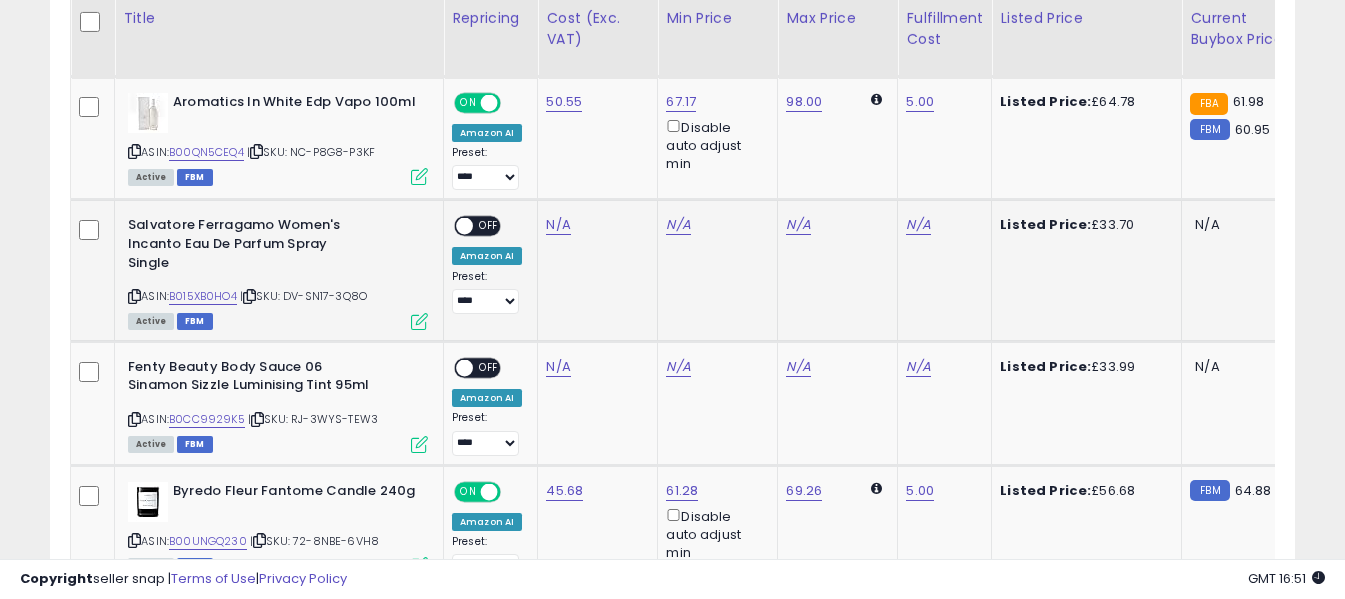 click at bounding box center (134, 296) 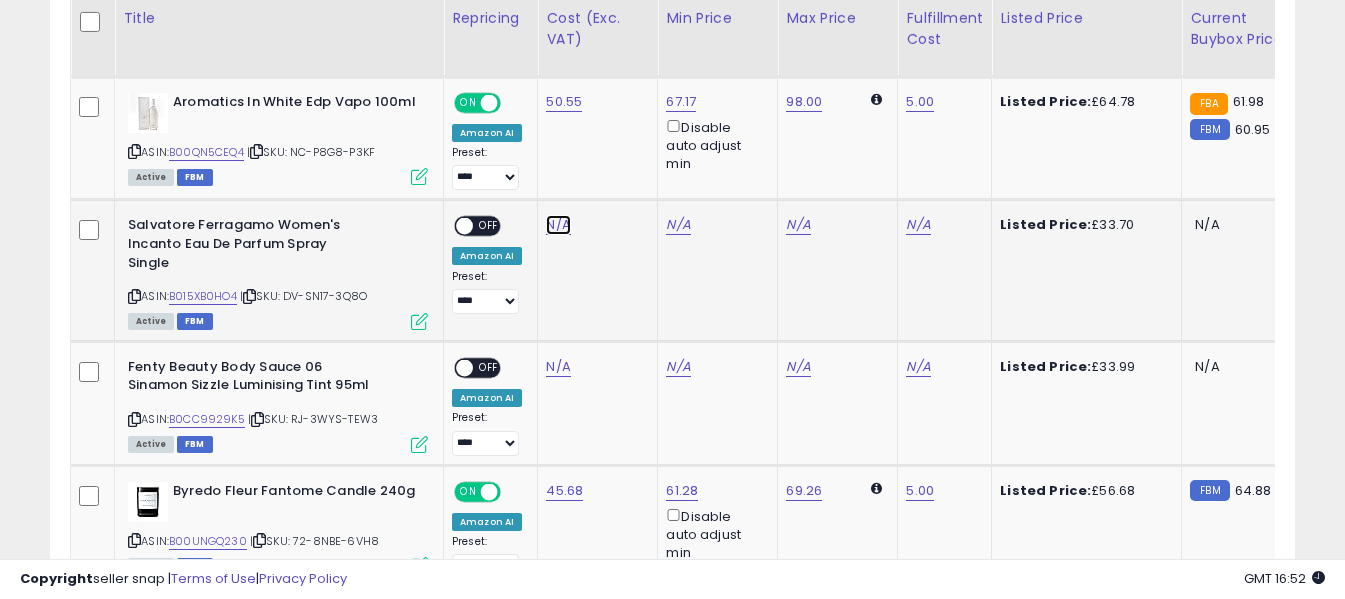 click on "N/A" at bounding box center (558, 225) 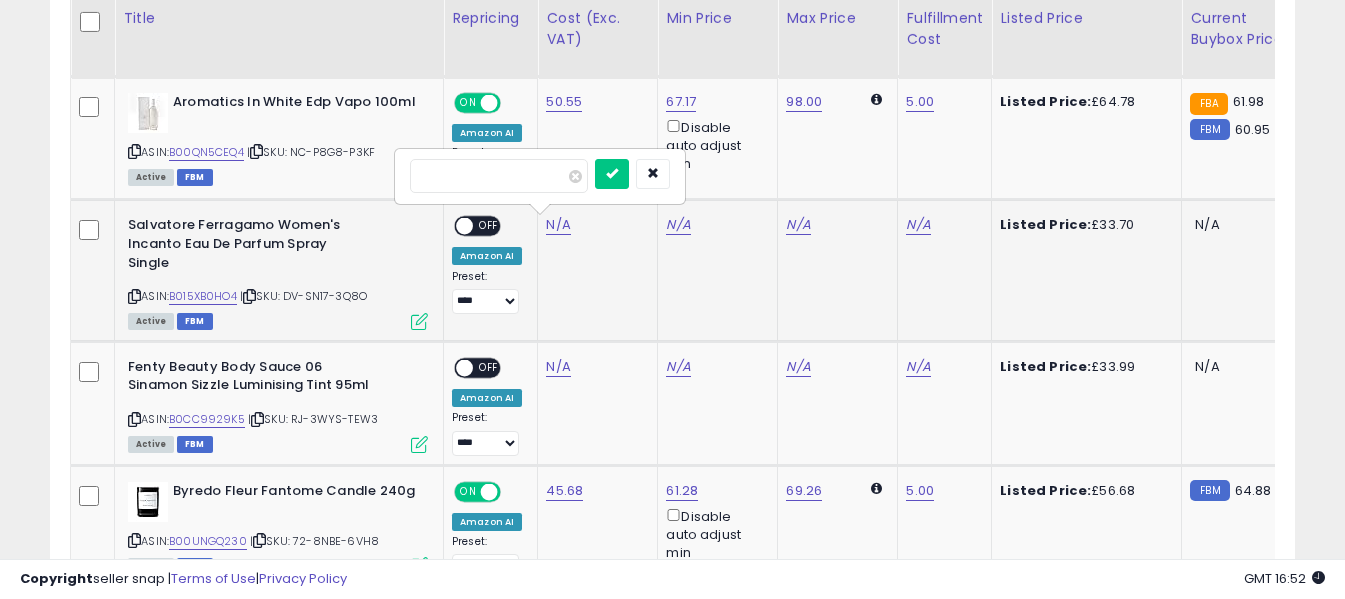 click at bounding box center [499, 176] 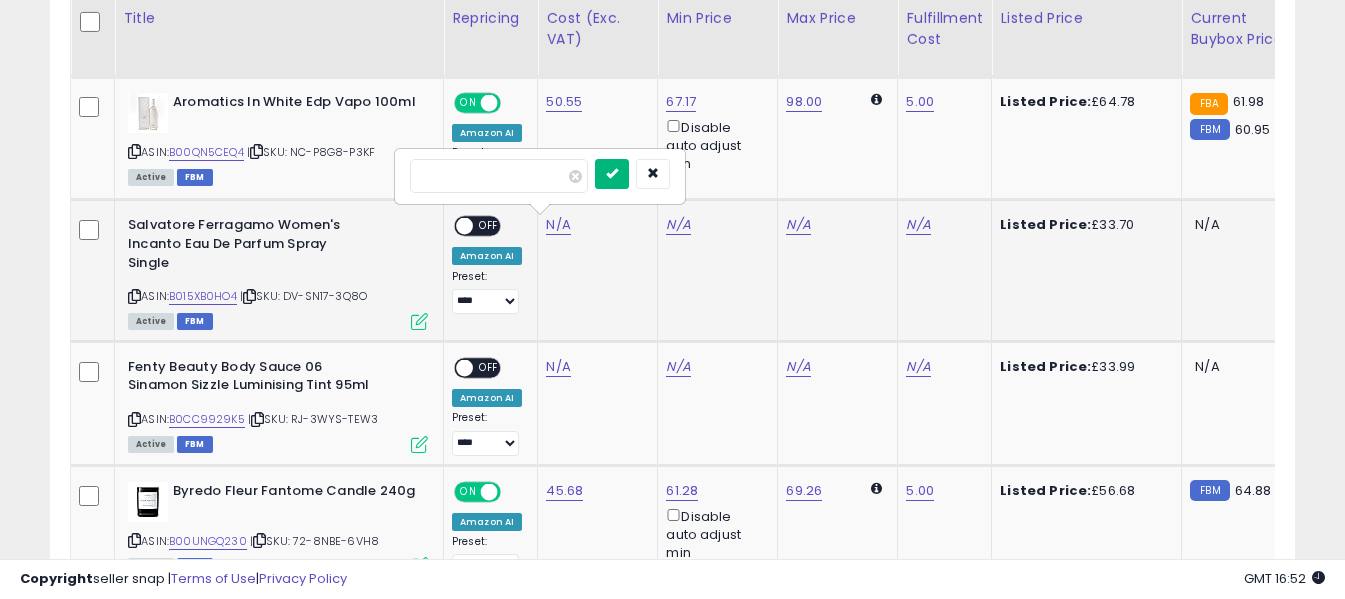 click at bounding box center (612, 173) 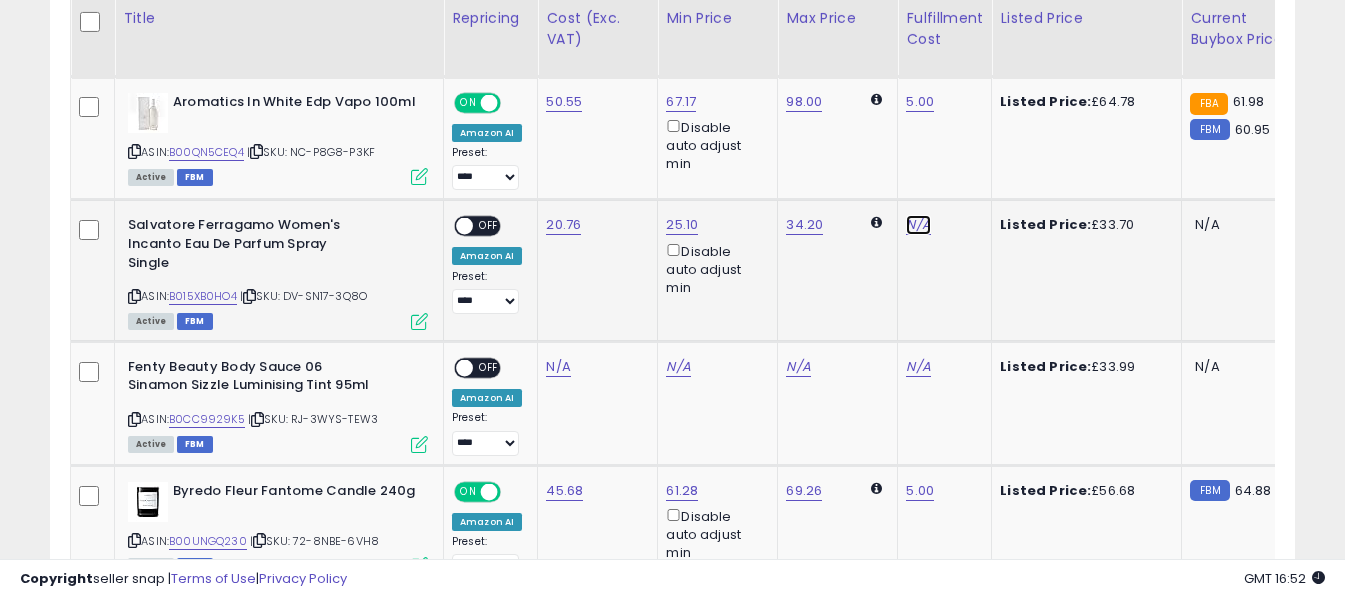 click on "N/A" at bounding box center (918, 225) 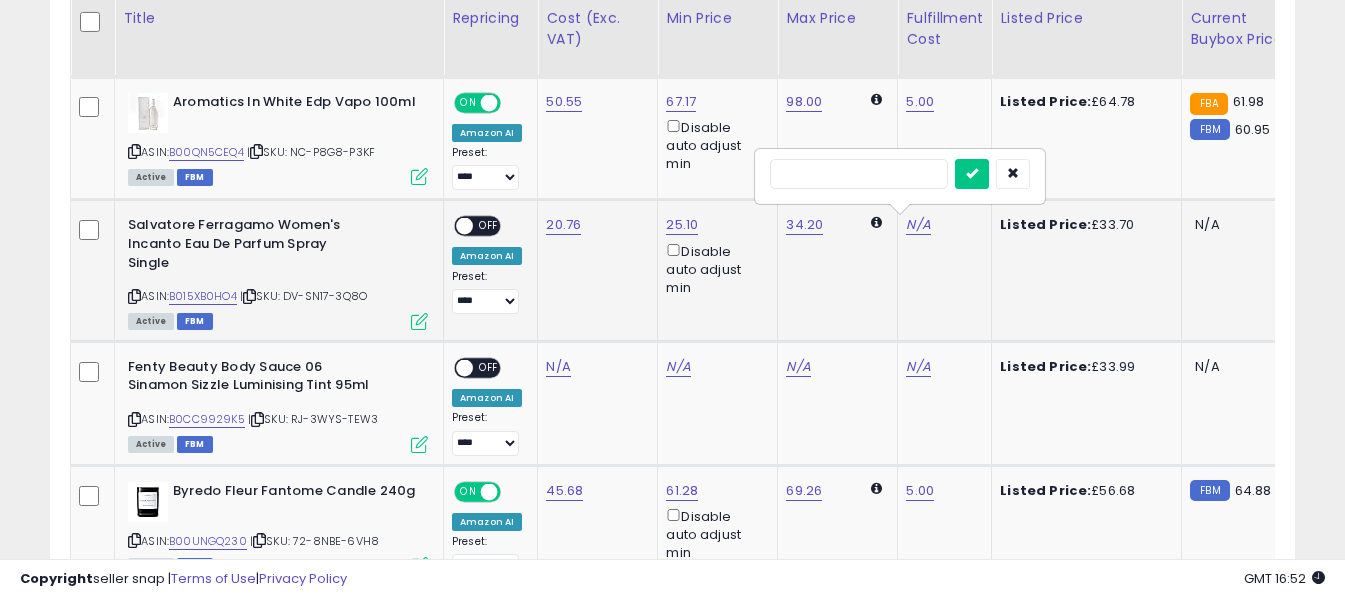 click at bounding box center (859, 174) 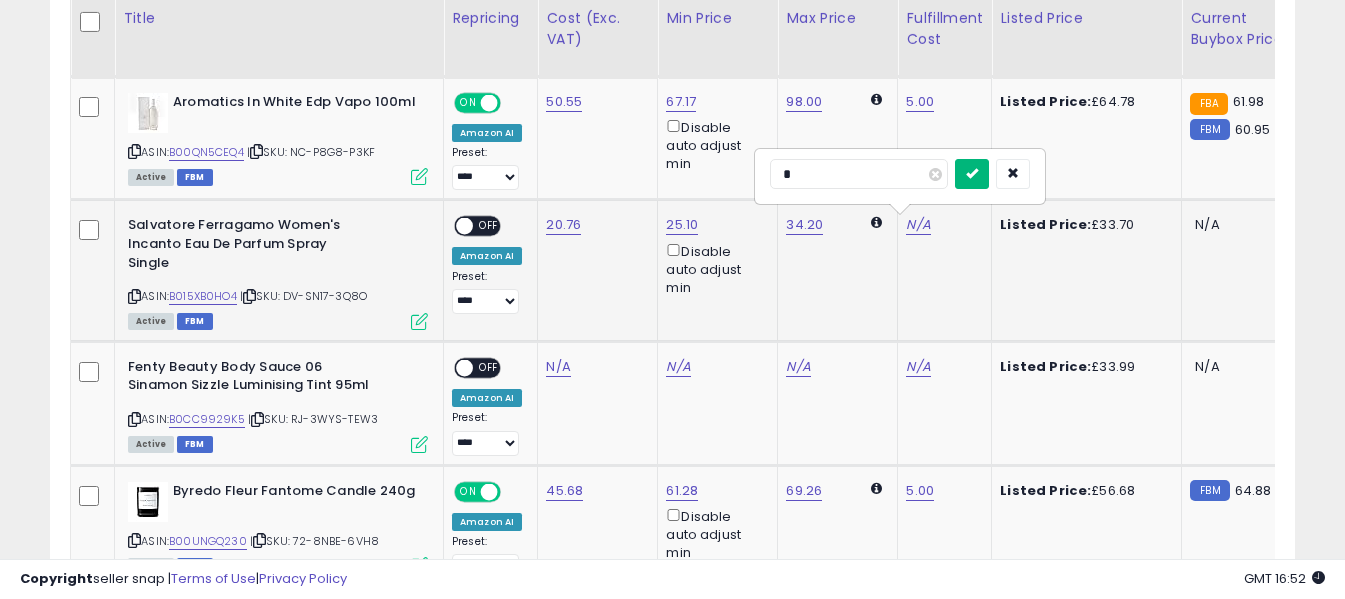 type on "*" 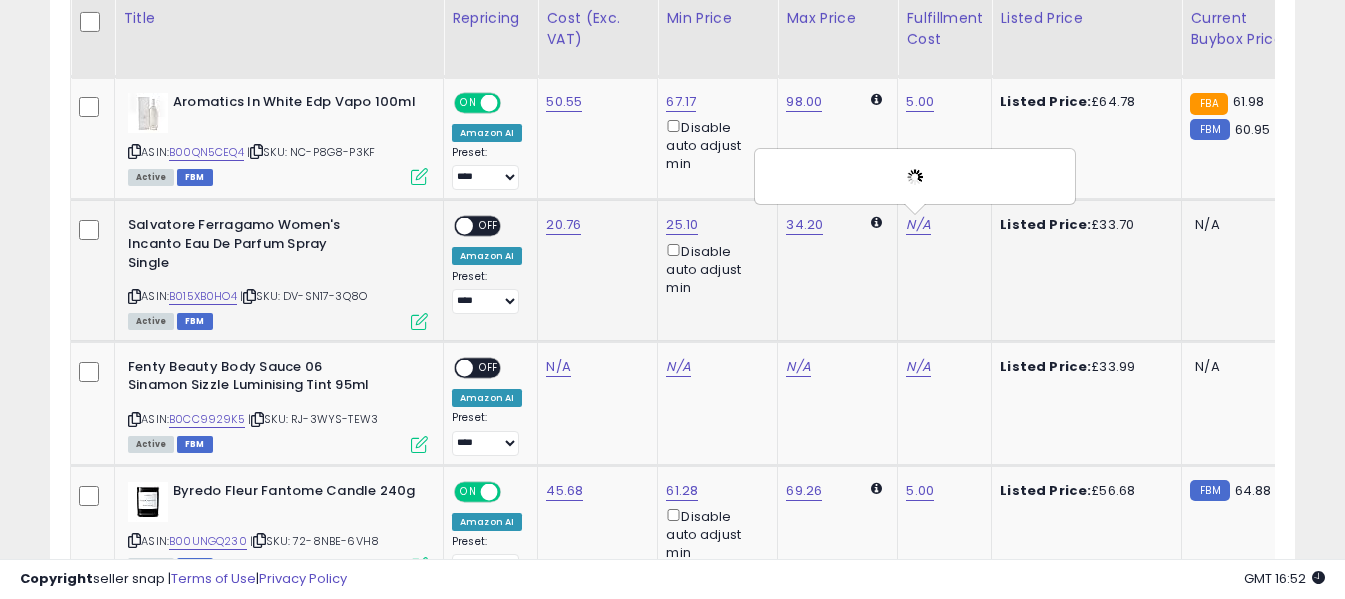 click on "ON   OFF" at bounding box center [455, 226] 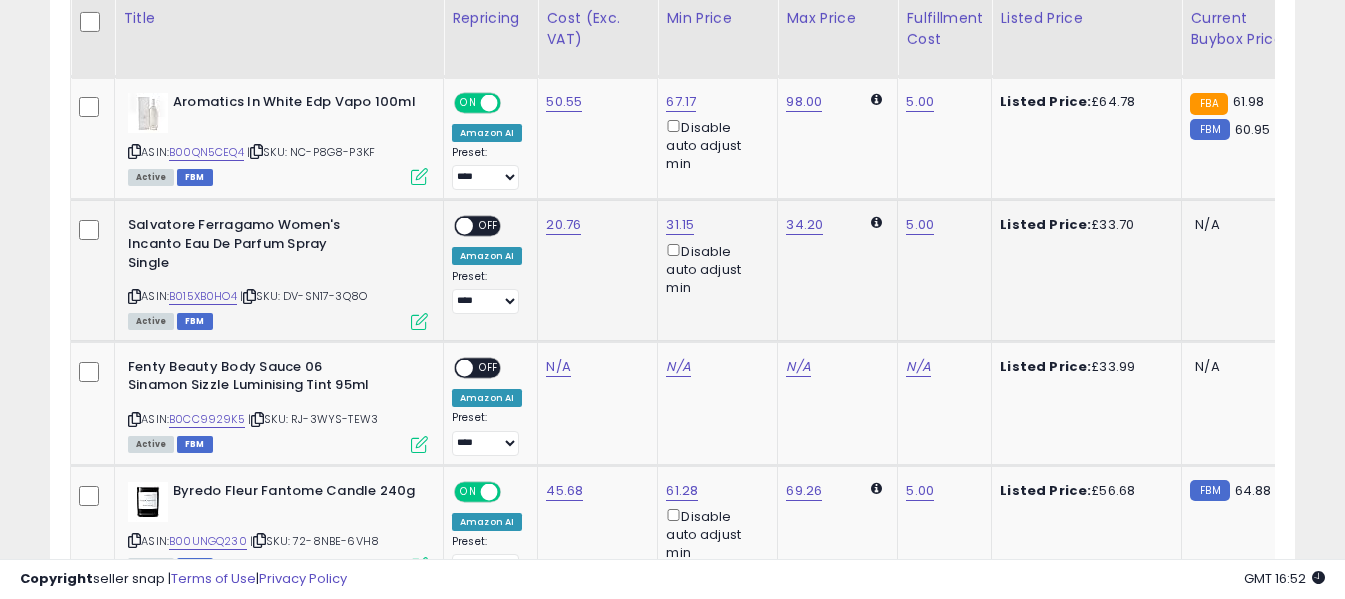 click on "OFF" at bounding box center (489, 226) 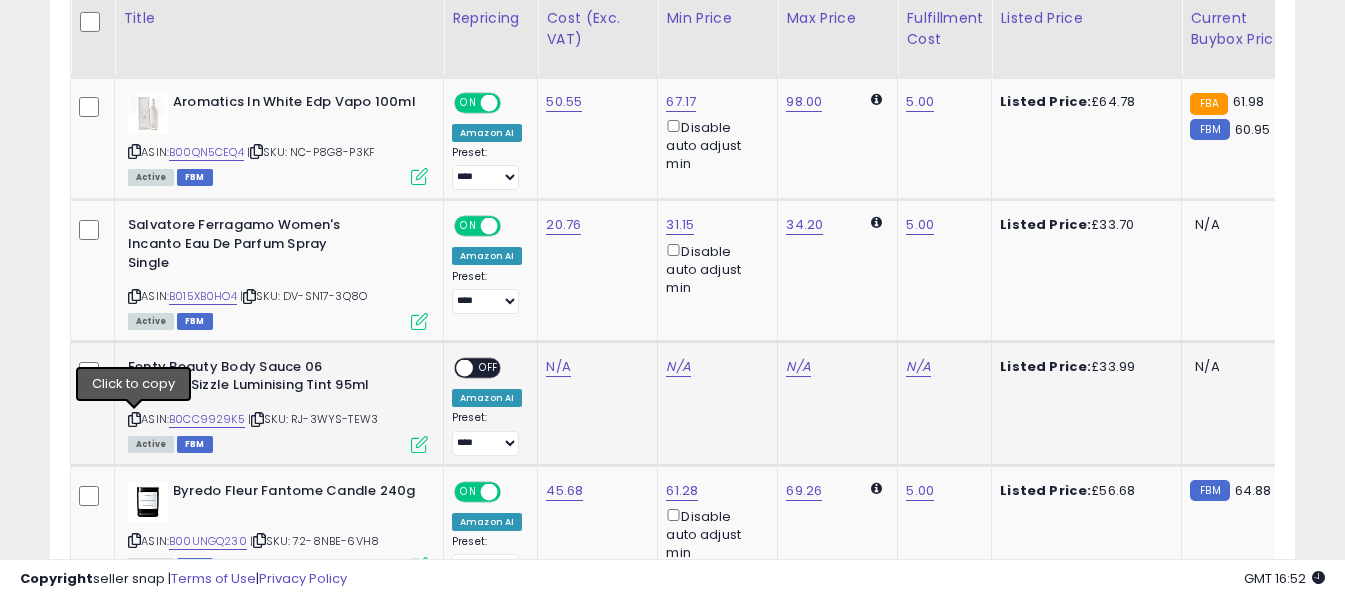 click at bounding box center (134, 419) 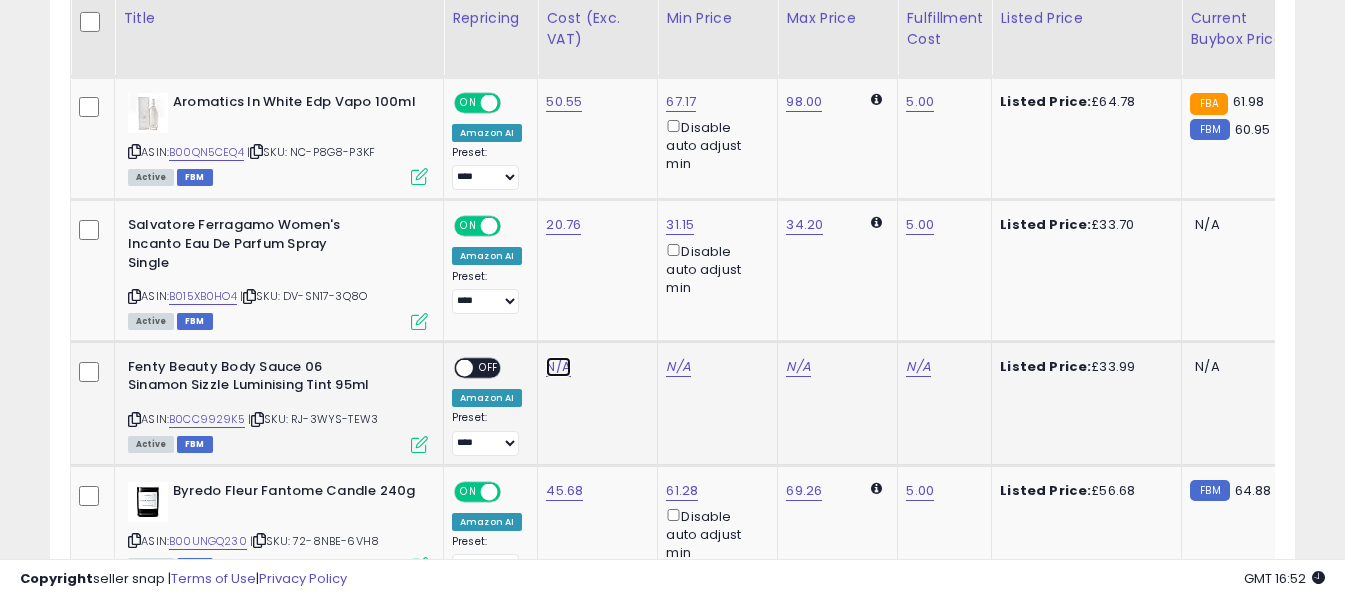 click on "N/A" at bounding box center (558, 367) 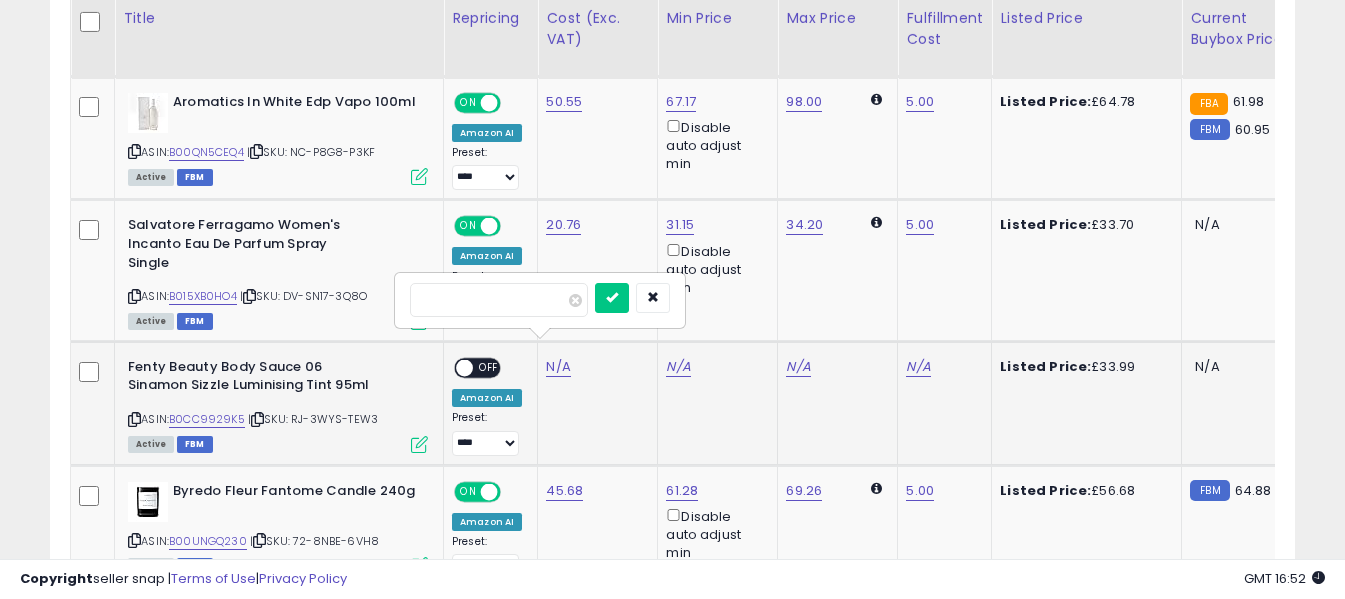 click at bounding box center (499, 300) 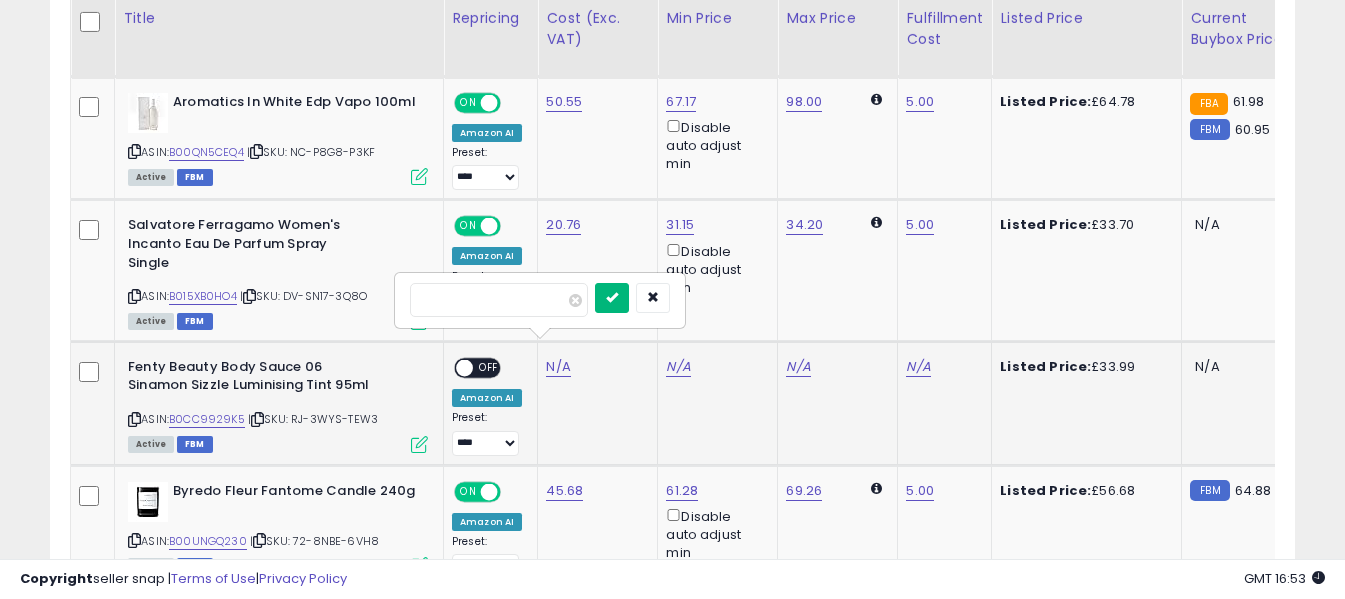 type on "*****" 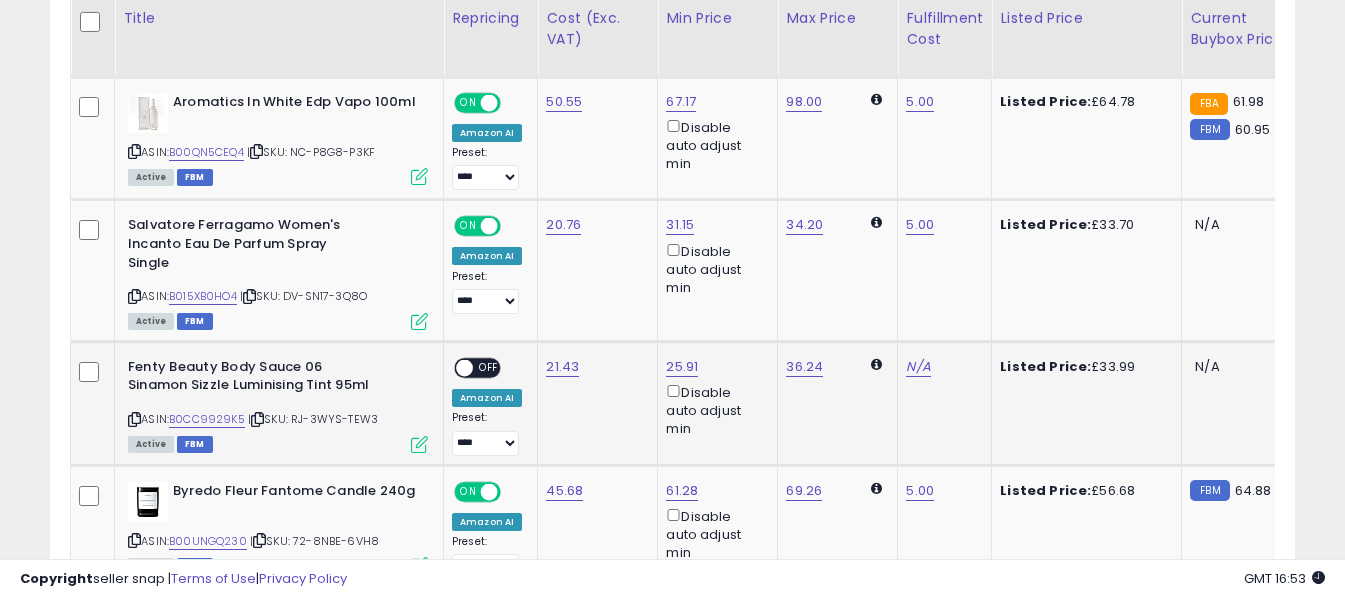 click at bounding box center [464, 367] 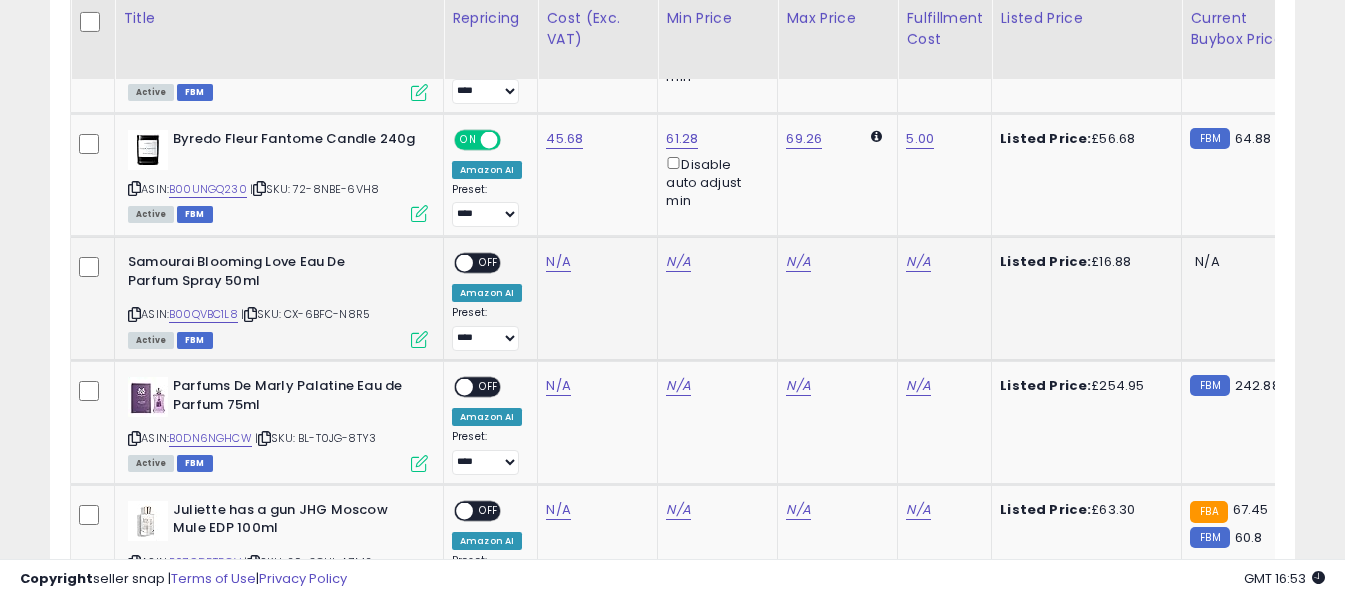 scroll, scrollTop: 2530, scrollLeft: 0, axis: vertical 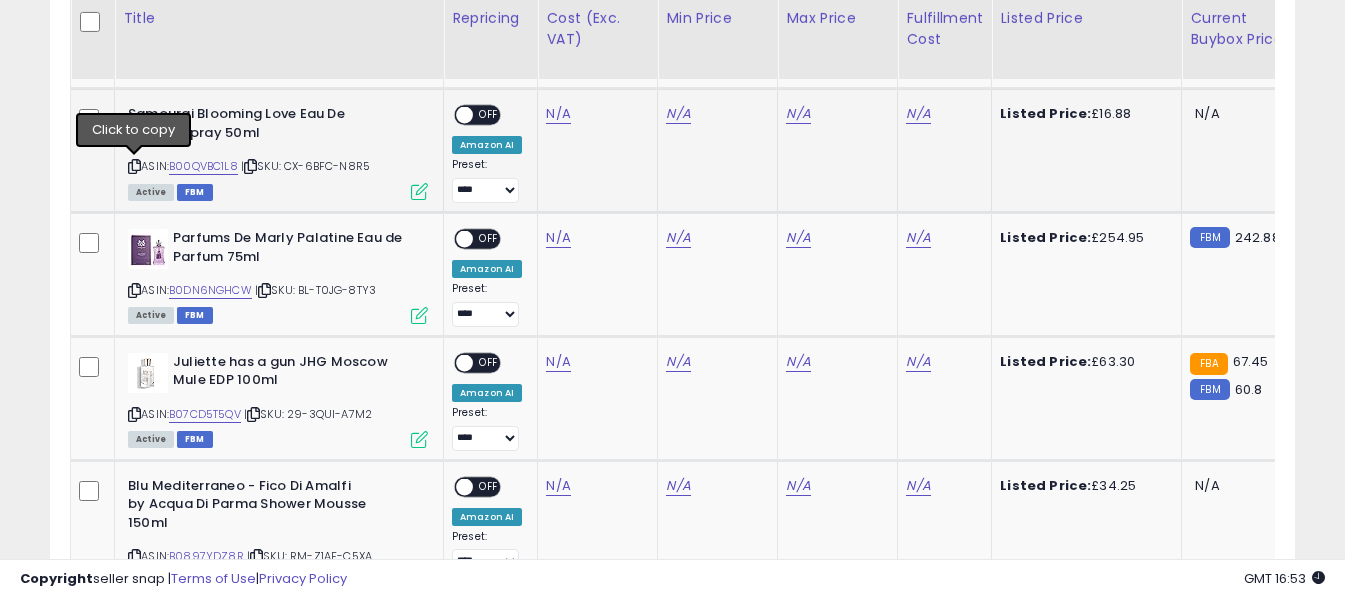 click at bounding box center [134, 166] 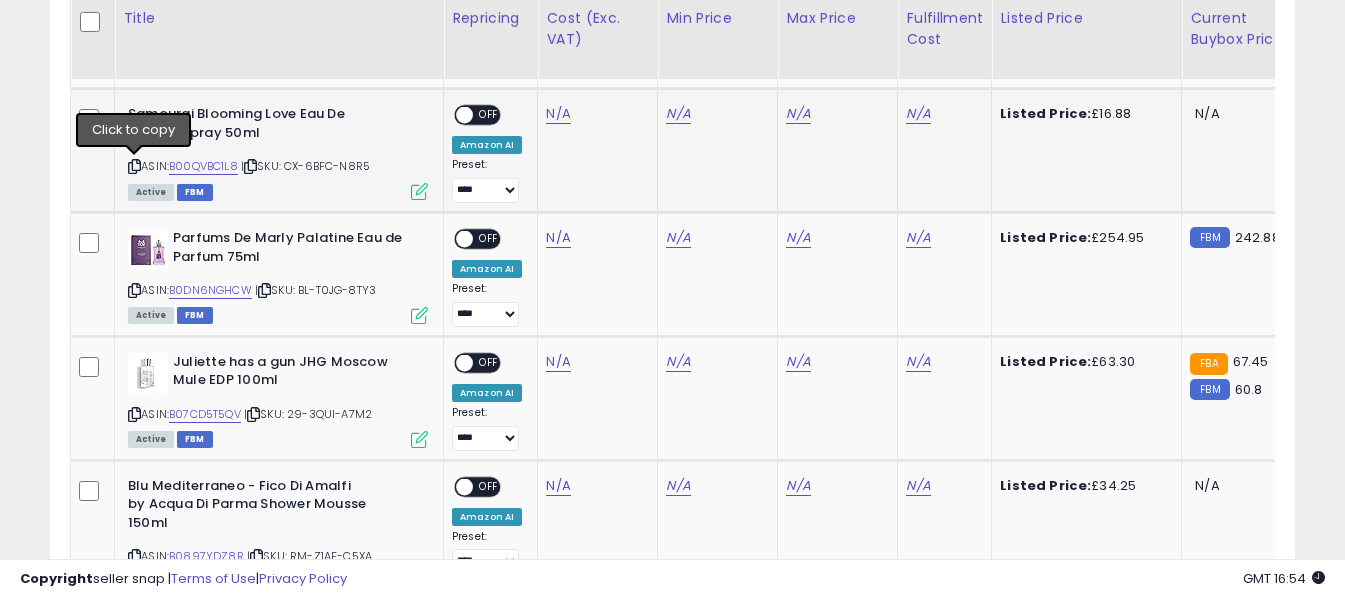 click at bounding box center [134, 166] 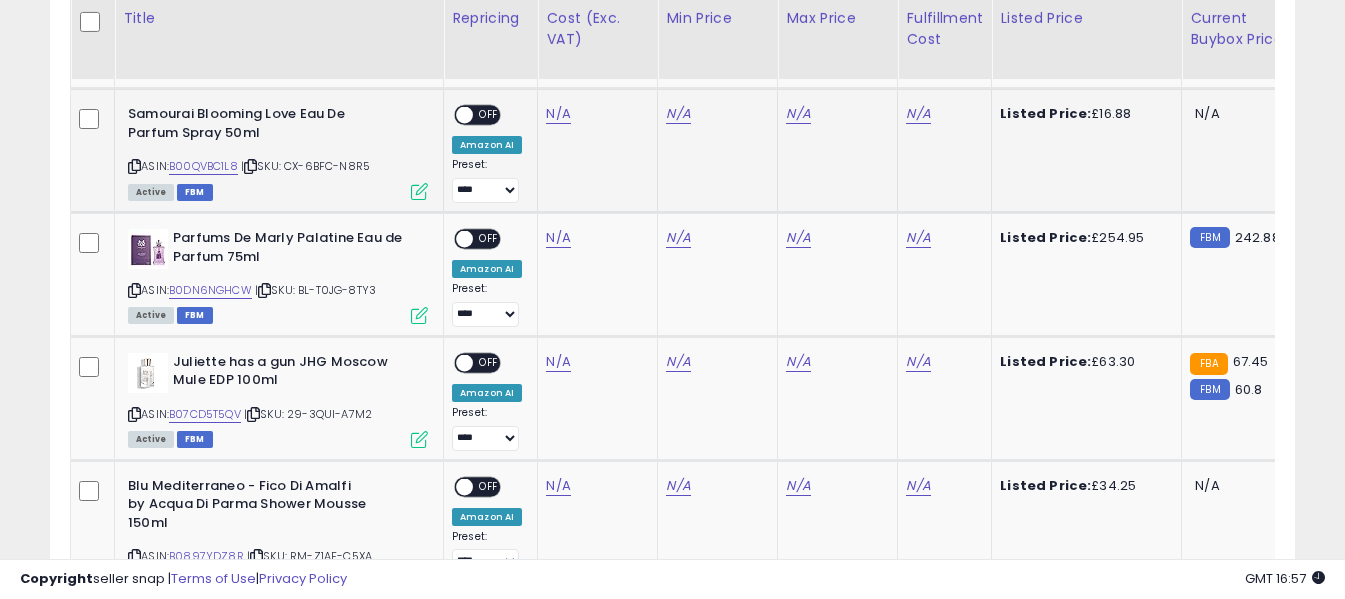 click at bounding box center (134, 166) 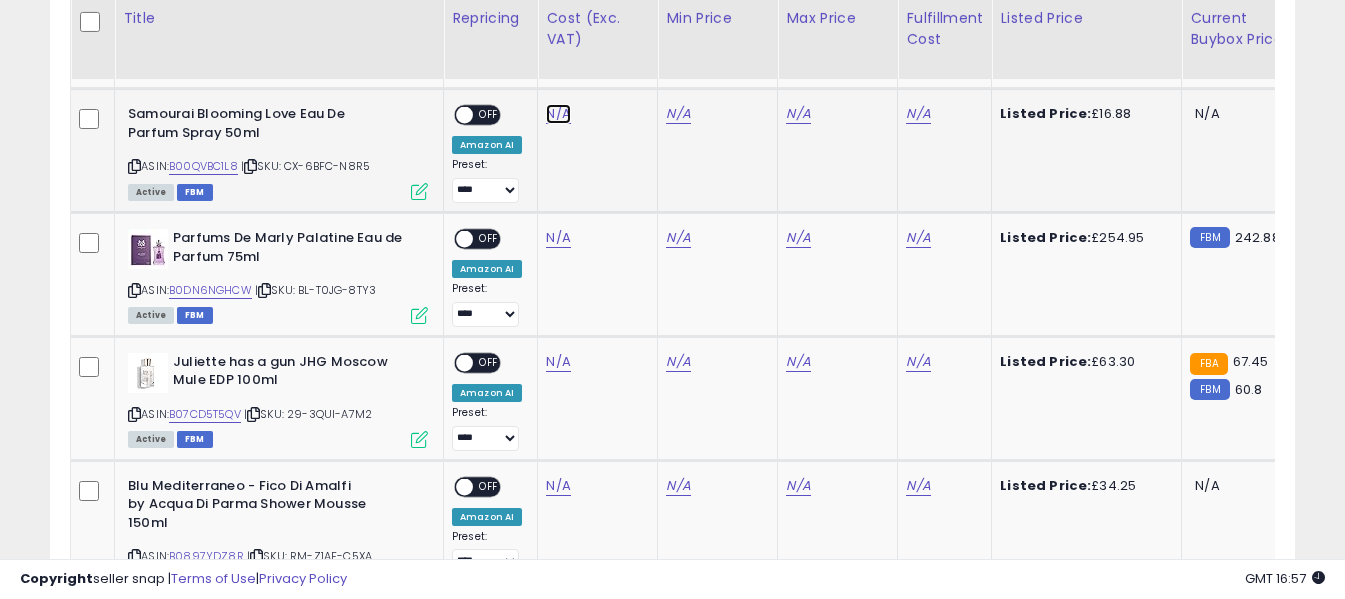click on "N/A" at bounding box center [558, 114] 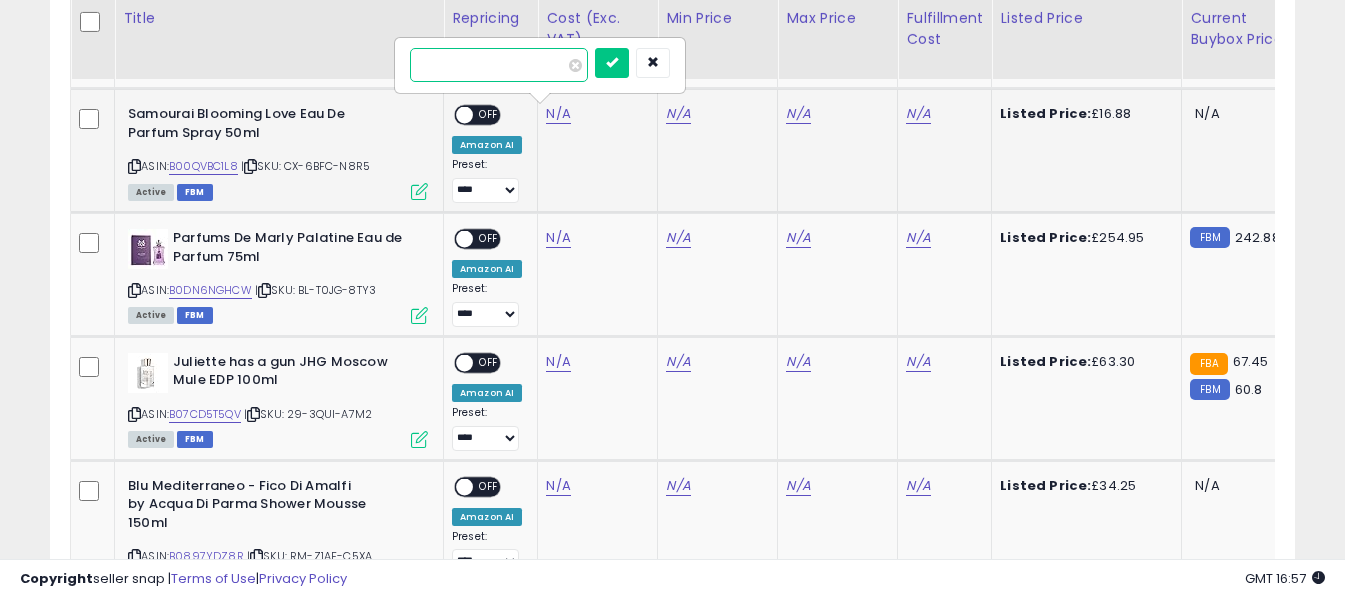 click at bounding box center (499, 65) 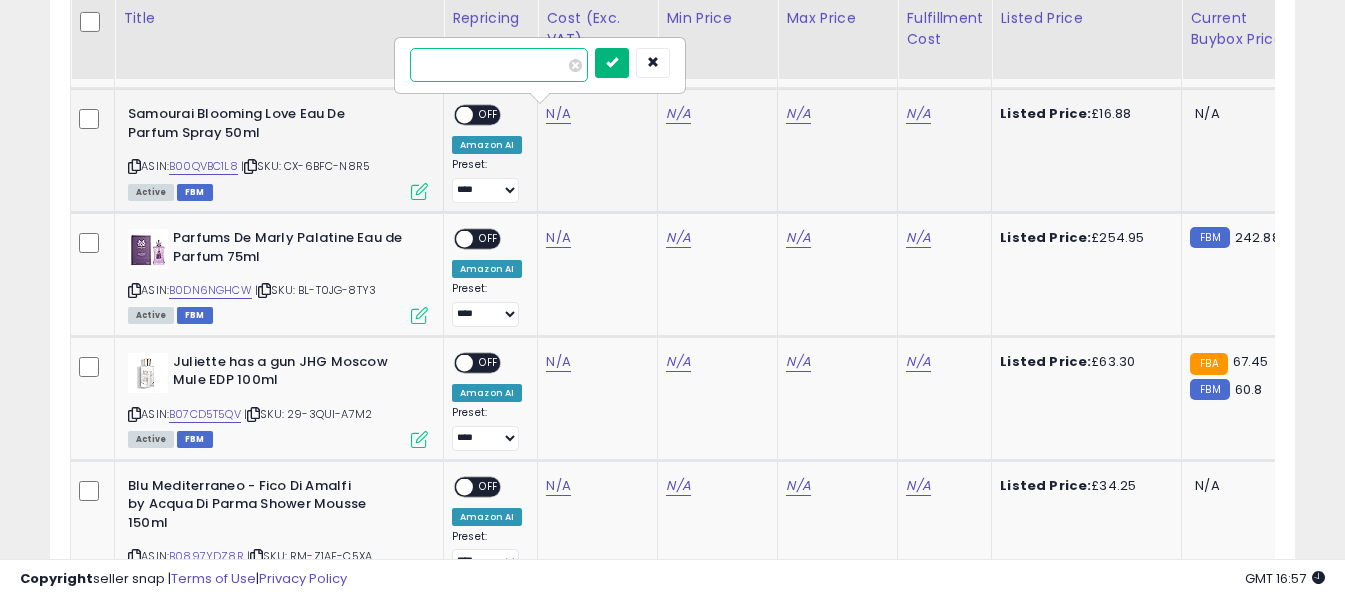 type on "****" 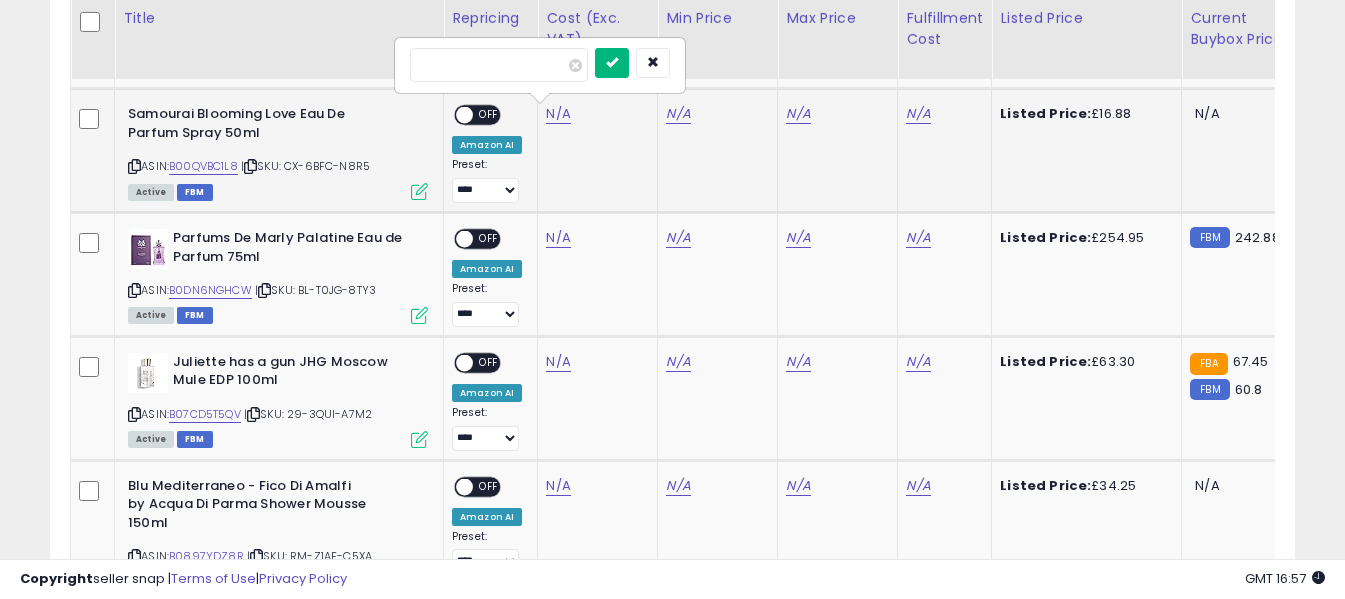 click at bounding box center (612, 63) 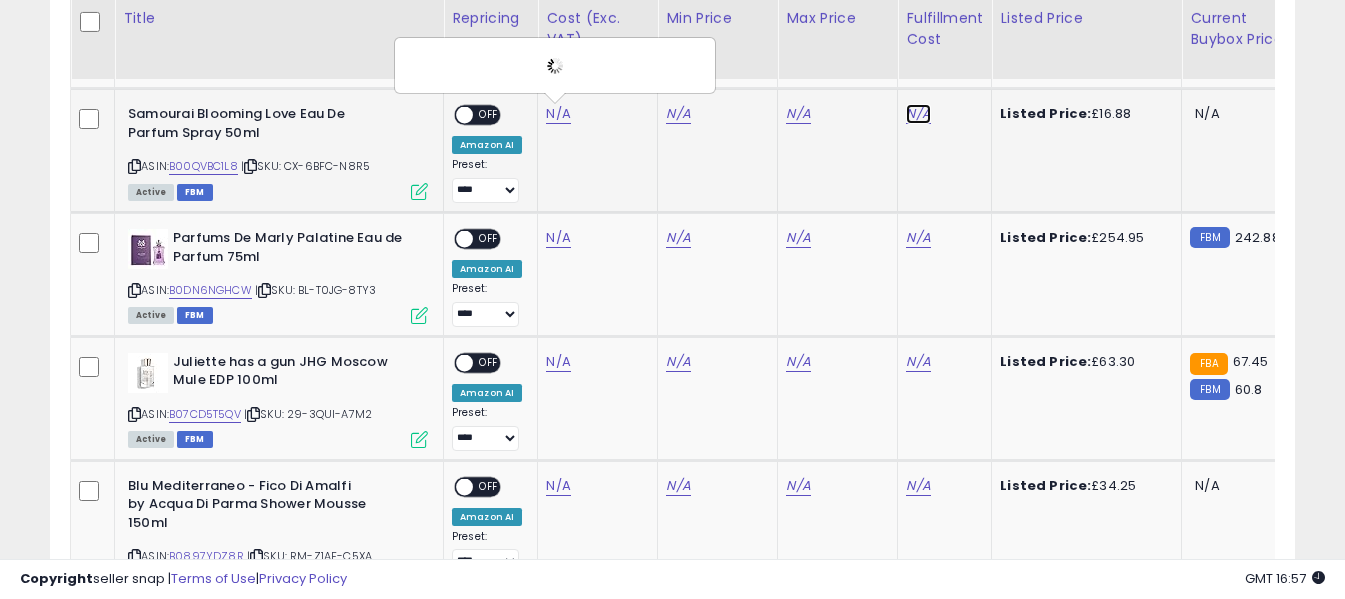 click on "N/A" at bounding box center (918, -133) 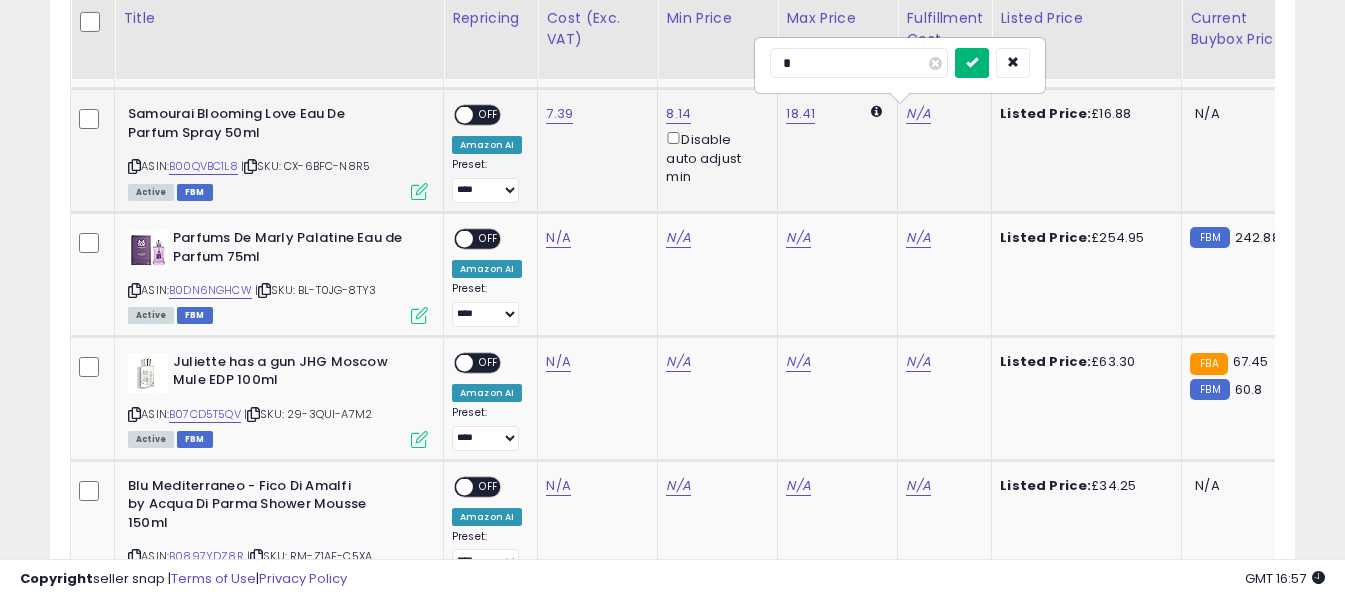 type on "*" 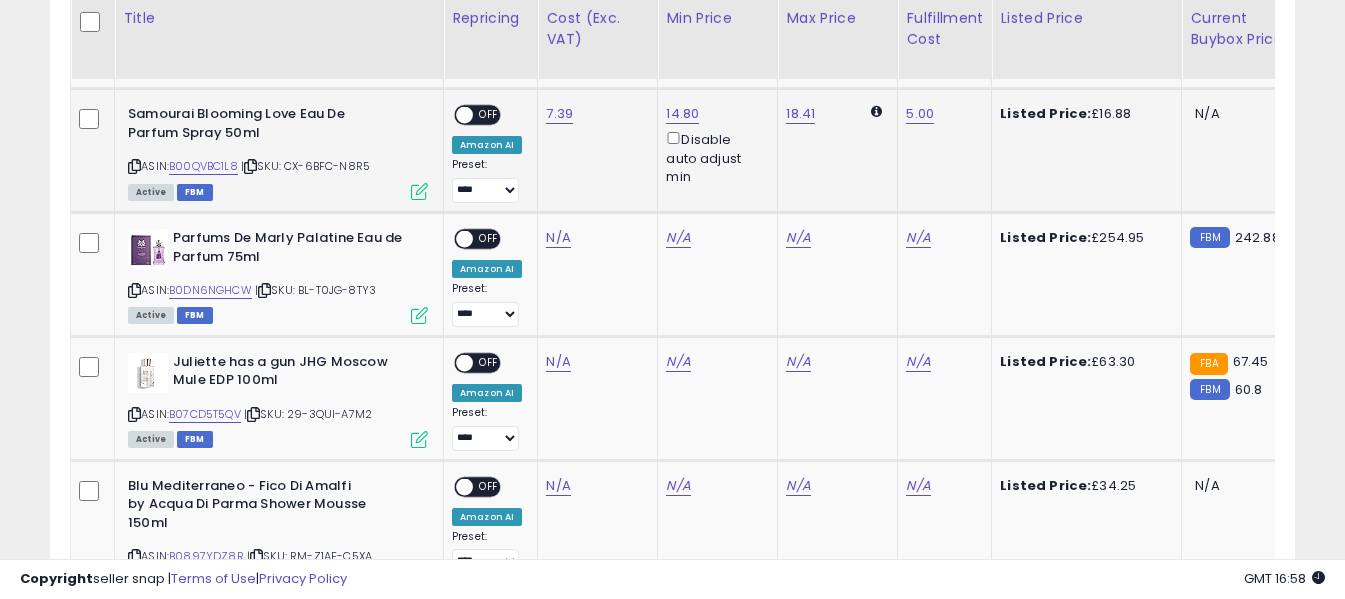 click on "OFF" at bounding box center [489, 115] 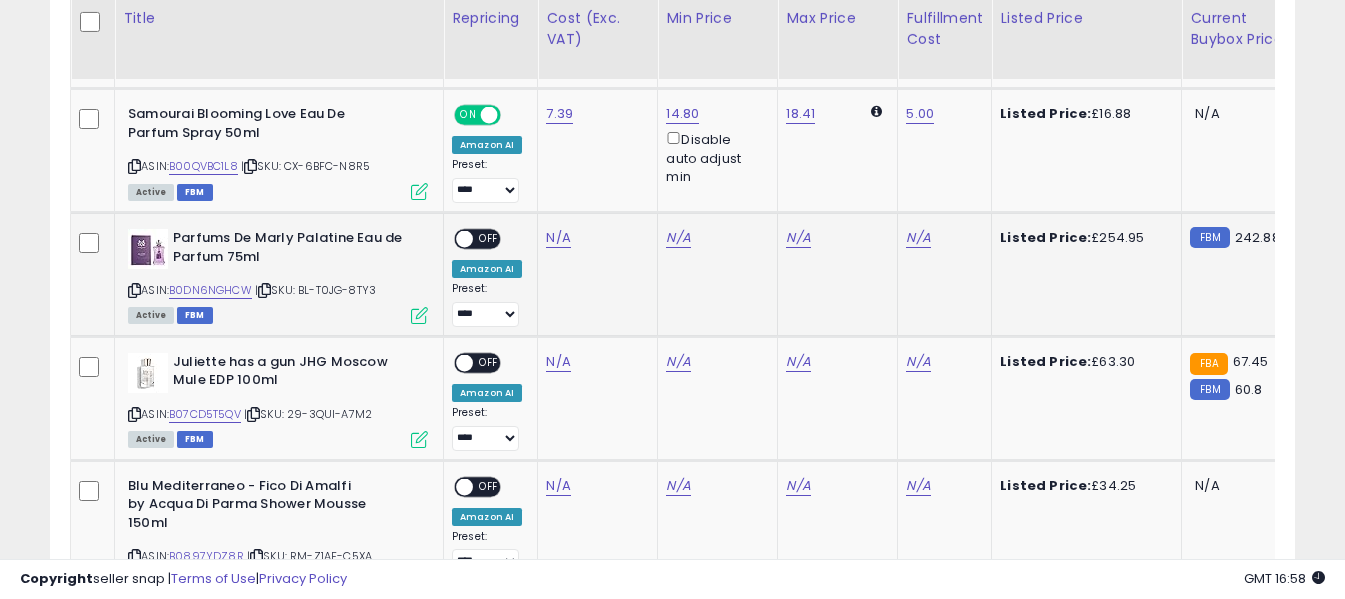 click at bounding box center [134, 290] 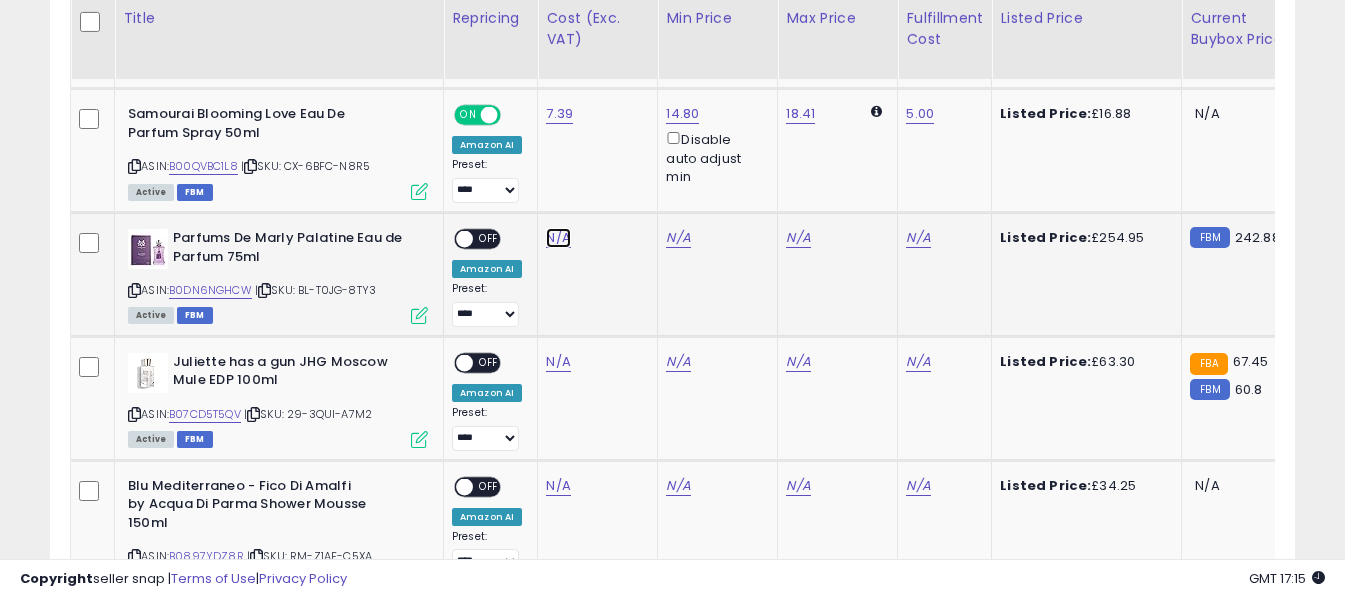 click on "N/A" at bounding box center (558, 238) 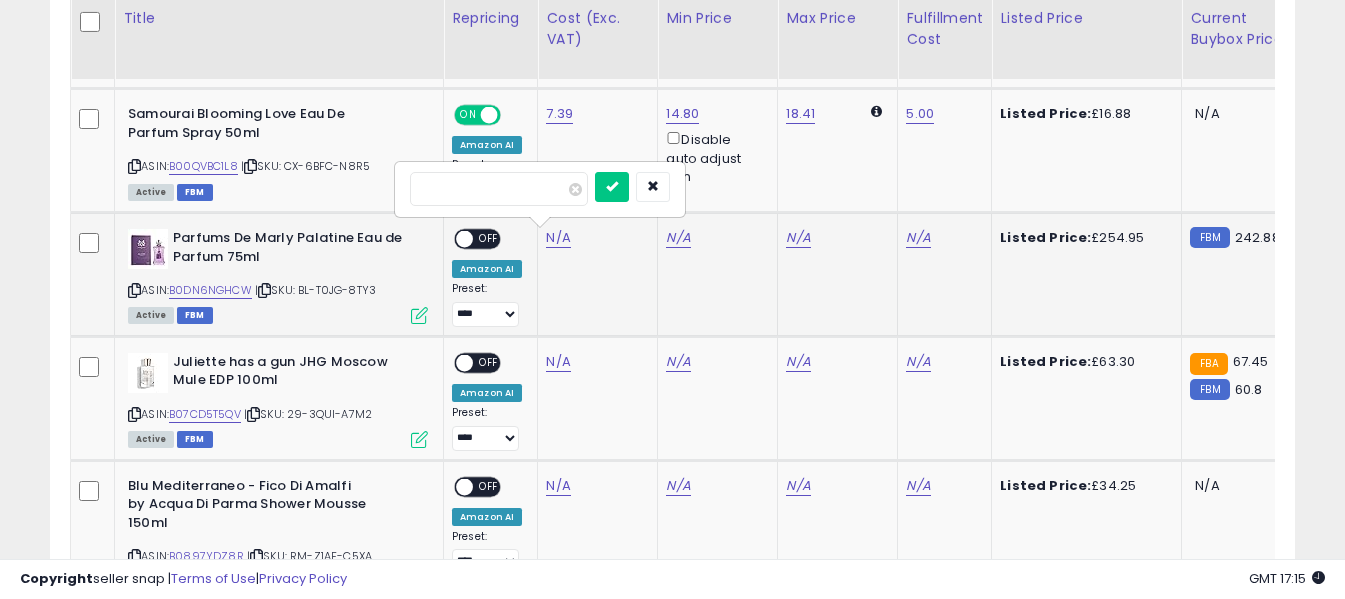 click at bounding box center [499, 189] 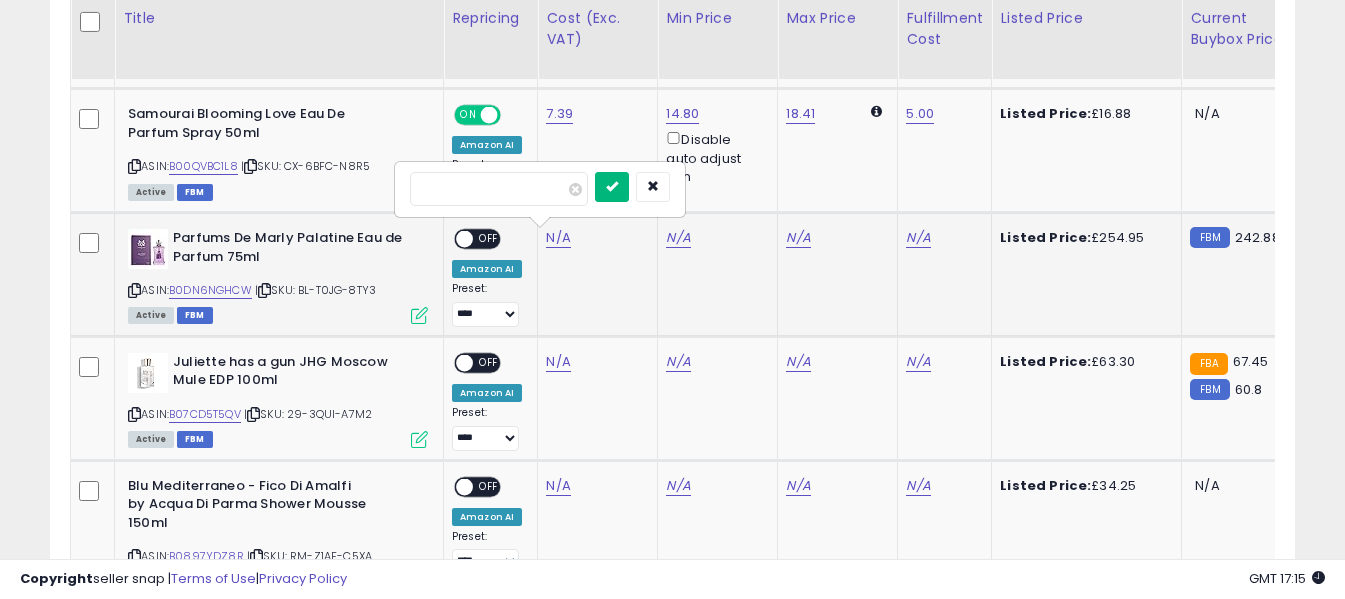 type on "******" 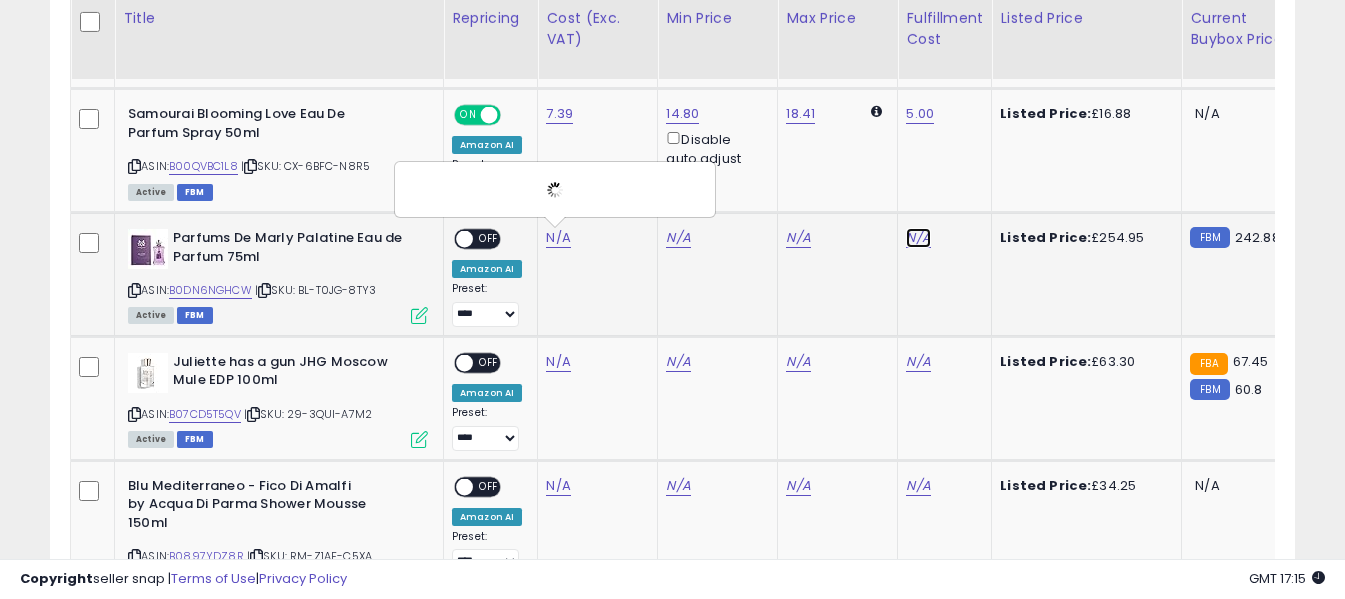 click on "N/A" at bounding box center (918, -133) 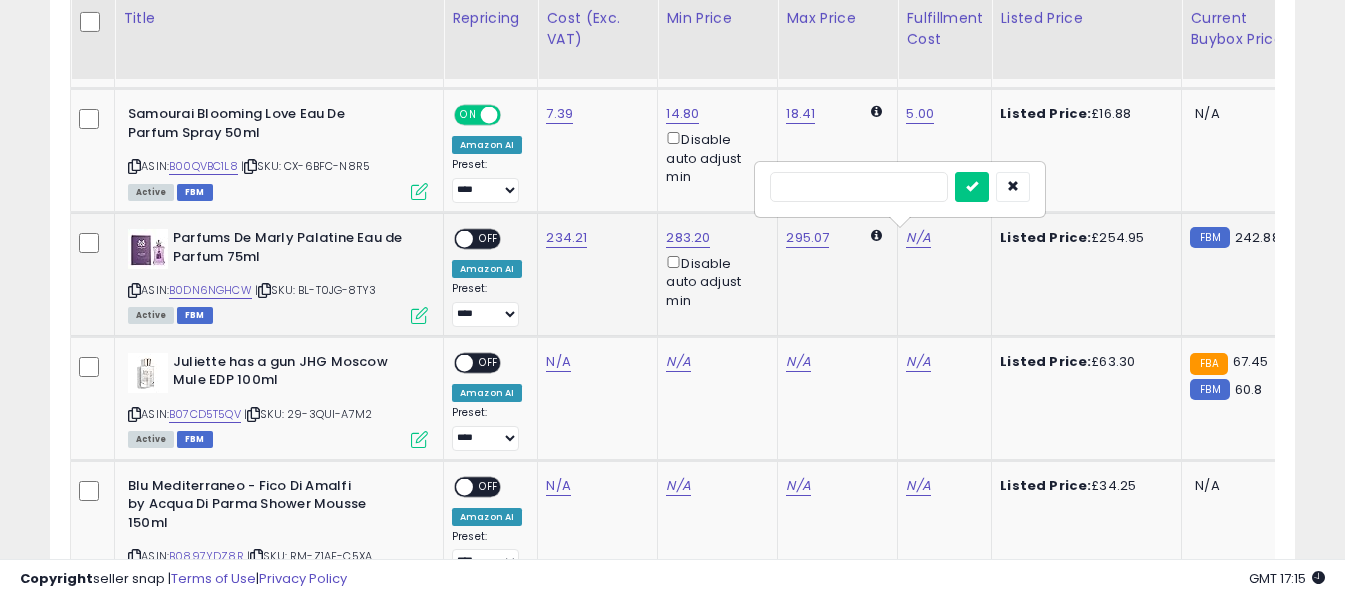 click at bounding box center [859, 187] 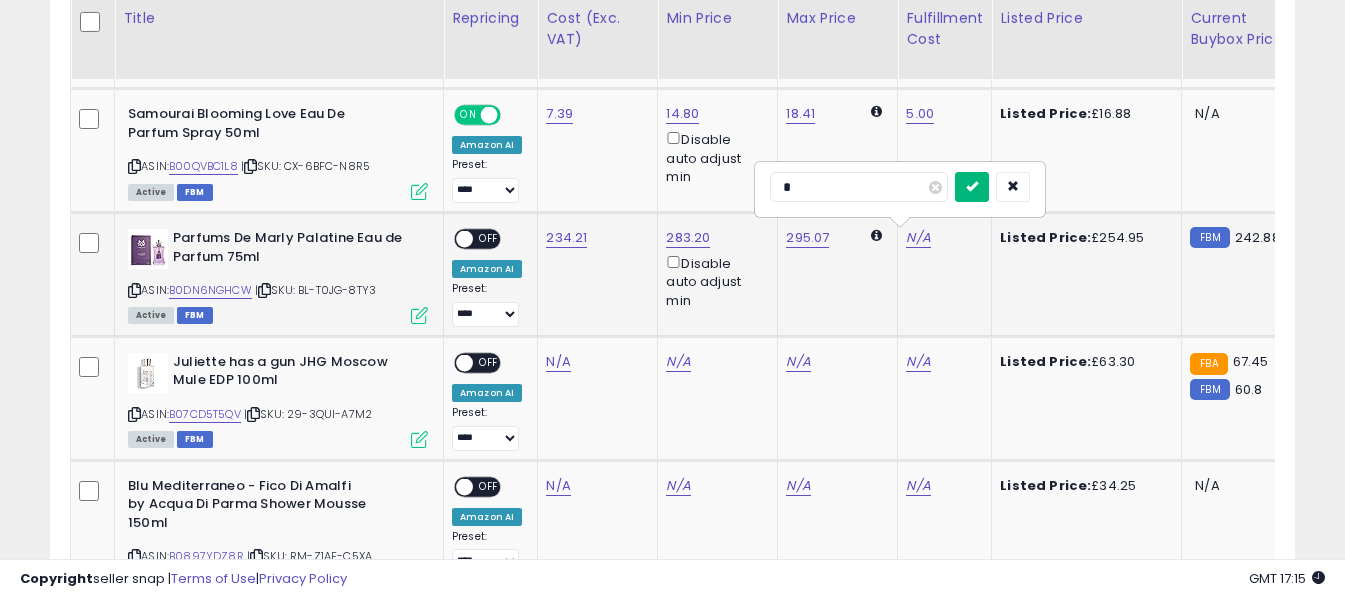 type on "*" 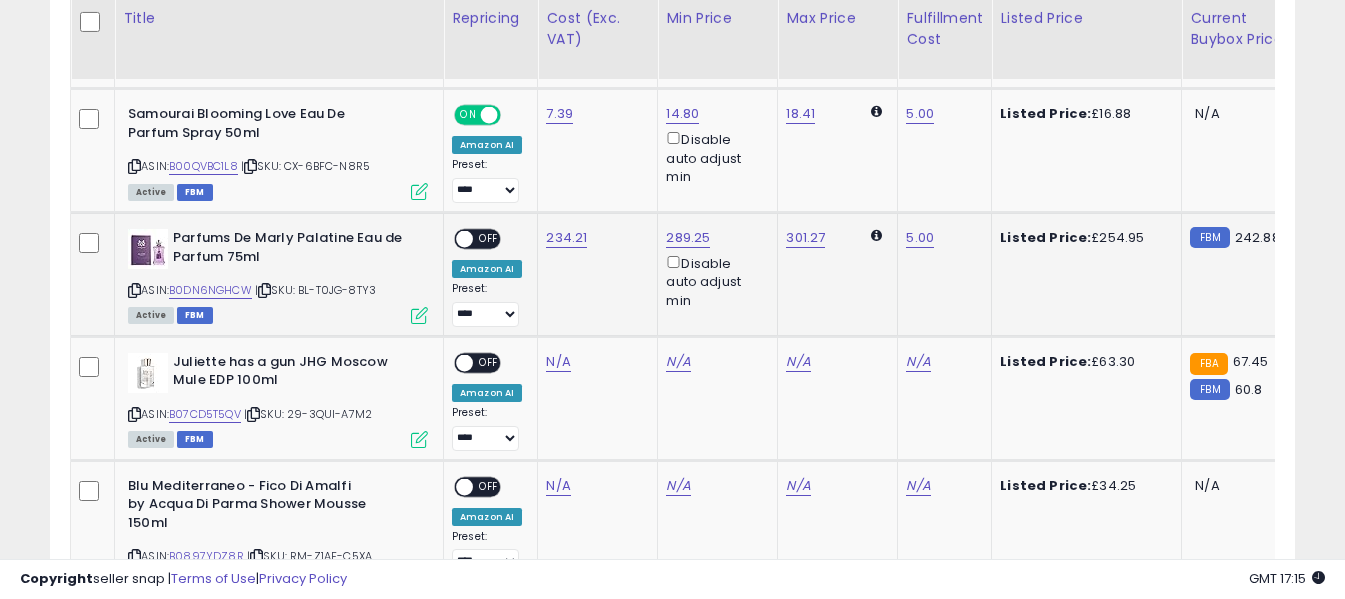 click on "OFF" at bounding box center (489, 239) 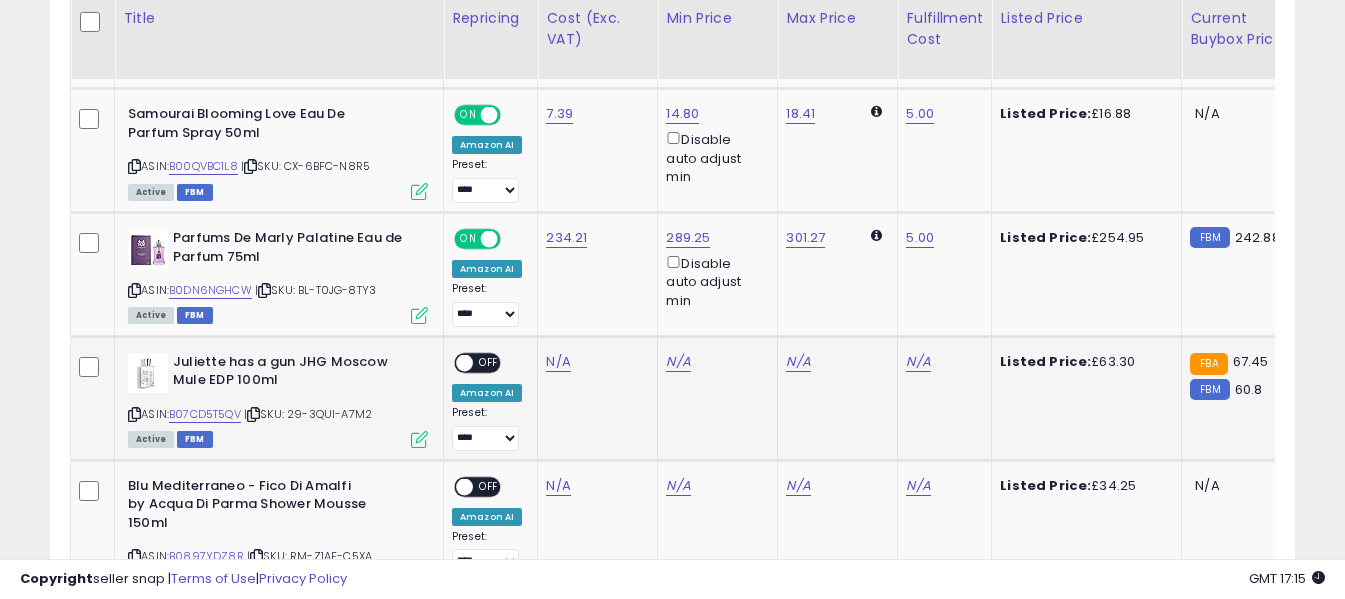 click at bounding box center [134, 414] 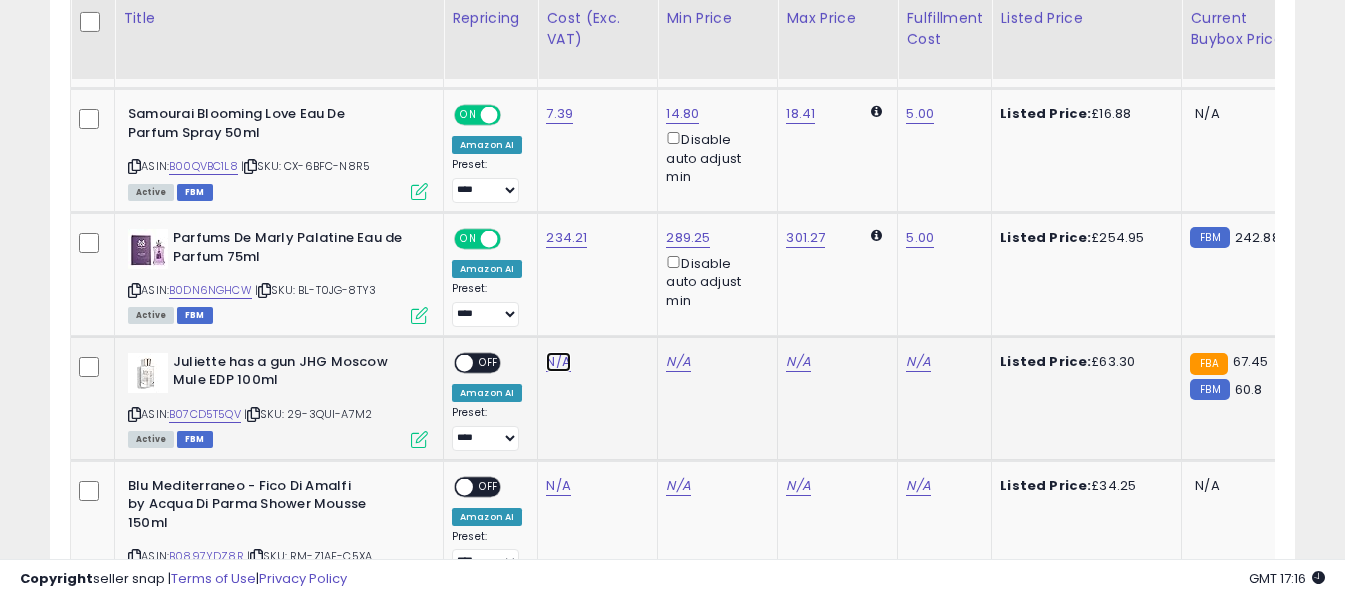 click on "N/A" at bounding box center (558, 362) 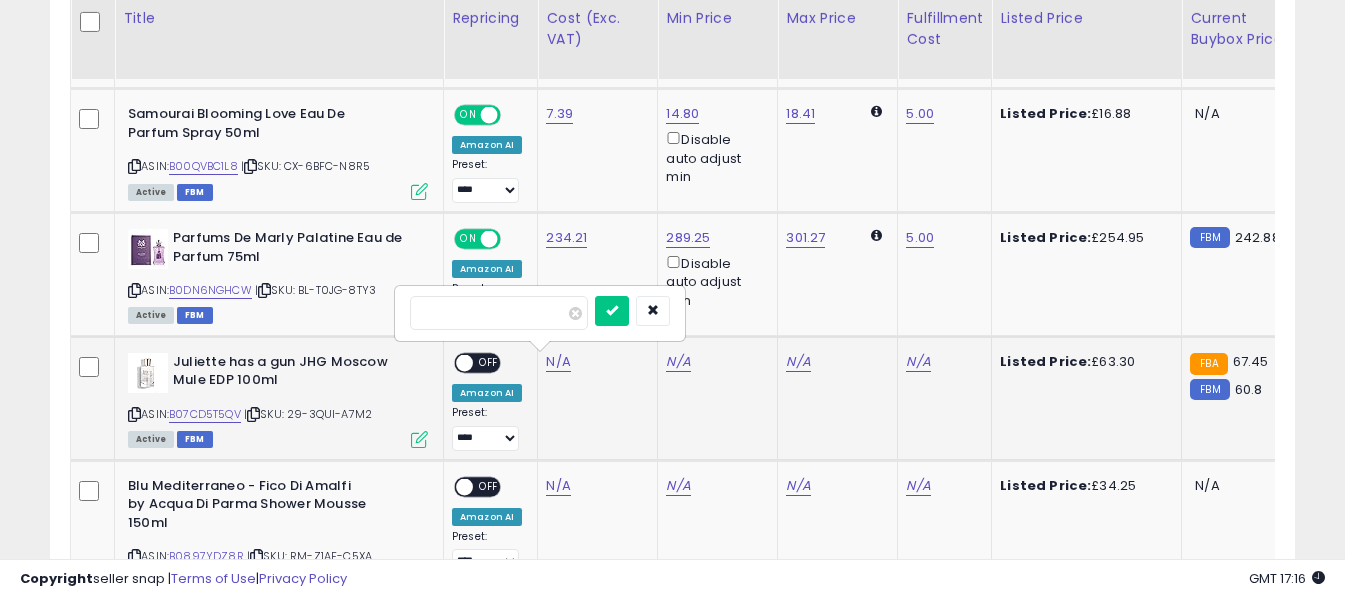 click at bounding box center (499, 313) 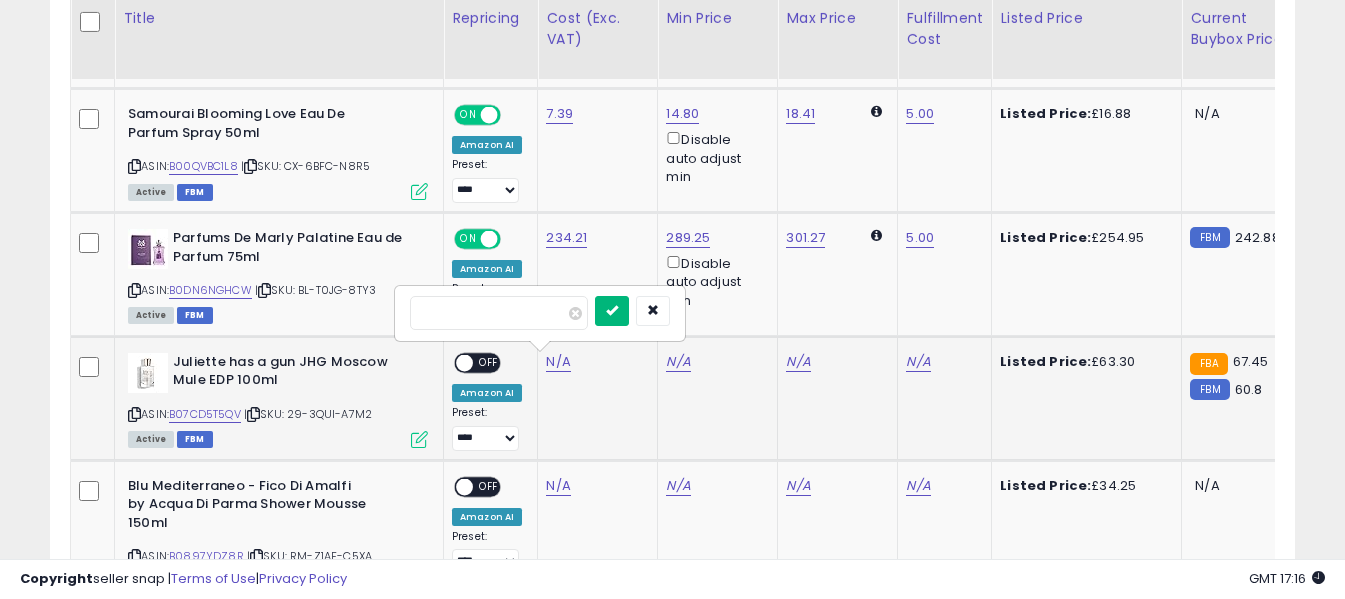 type on "*****" 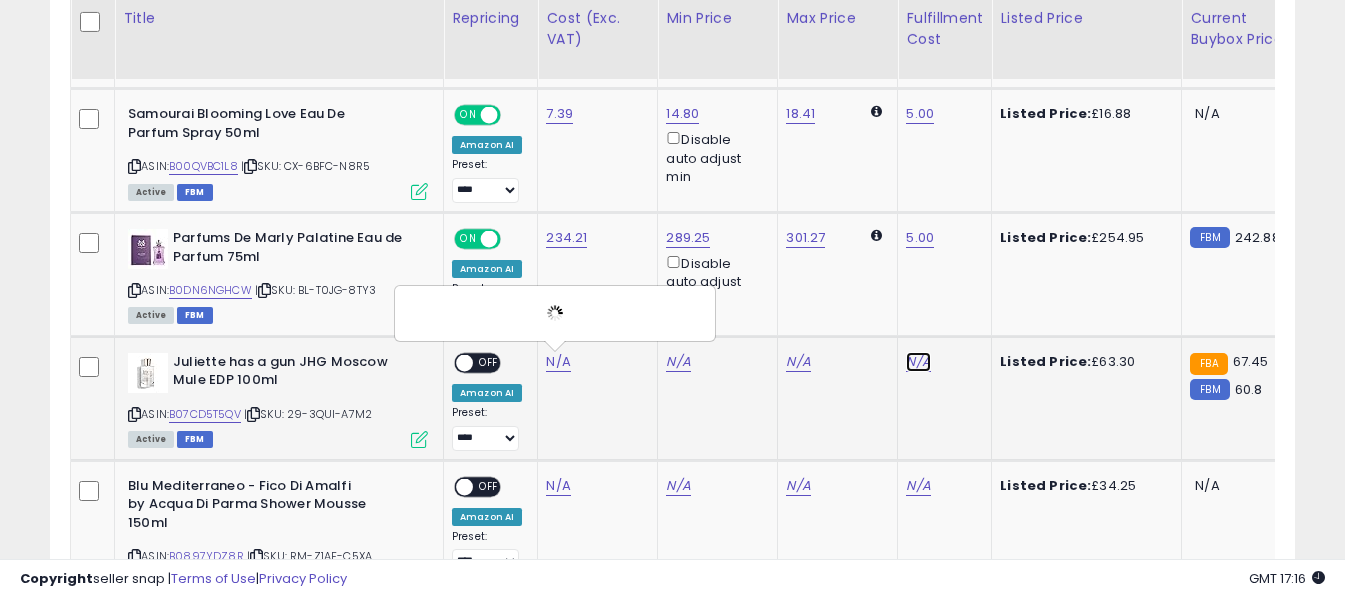 click on "N/A" at bounding box center [918, -133] 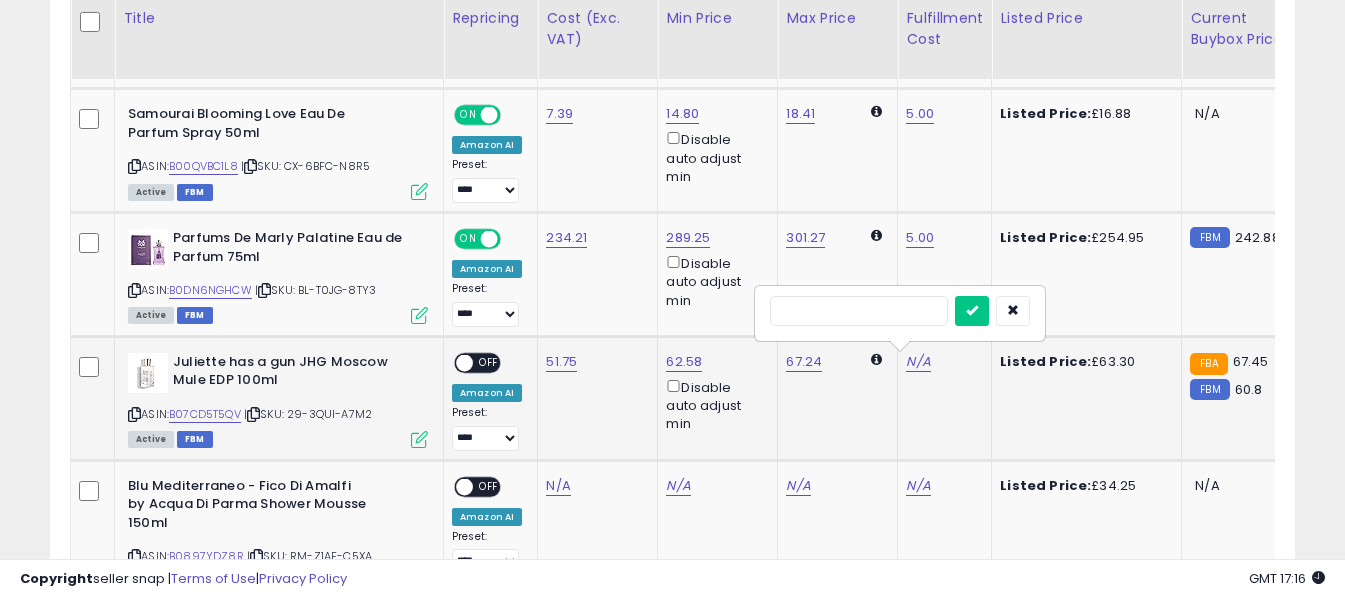 click at bounding box center [859, 311] 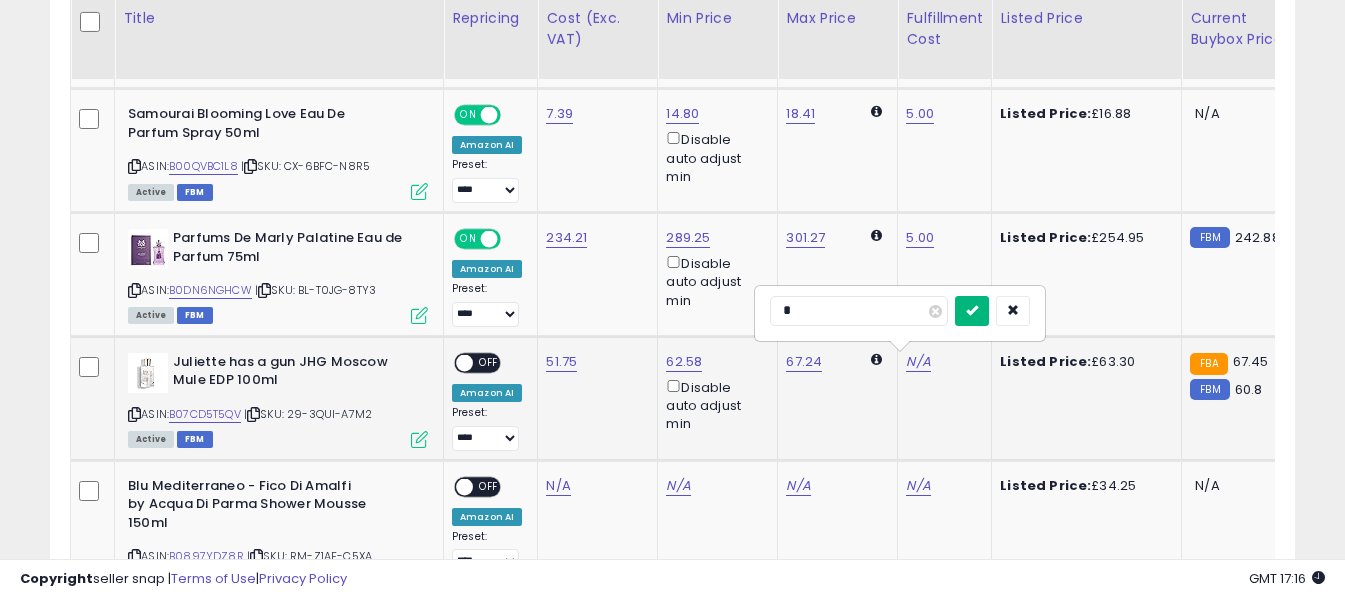 type on "*" 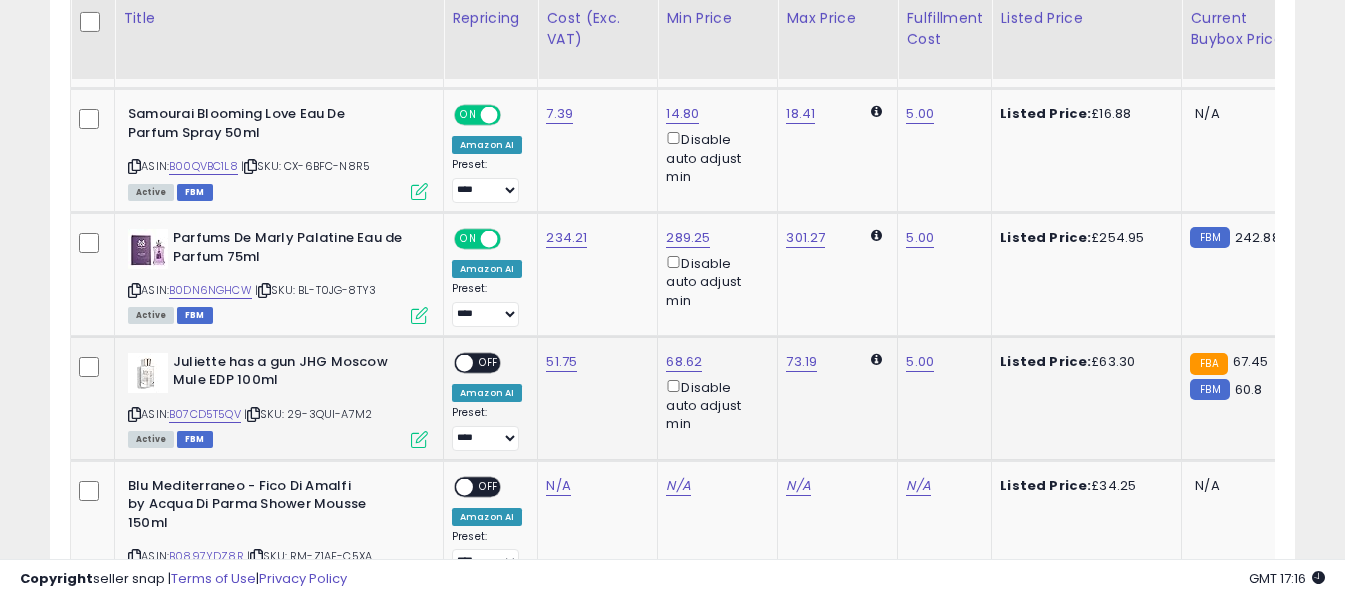 click on "OFF" at bounding box center (489, 362) 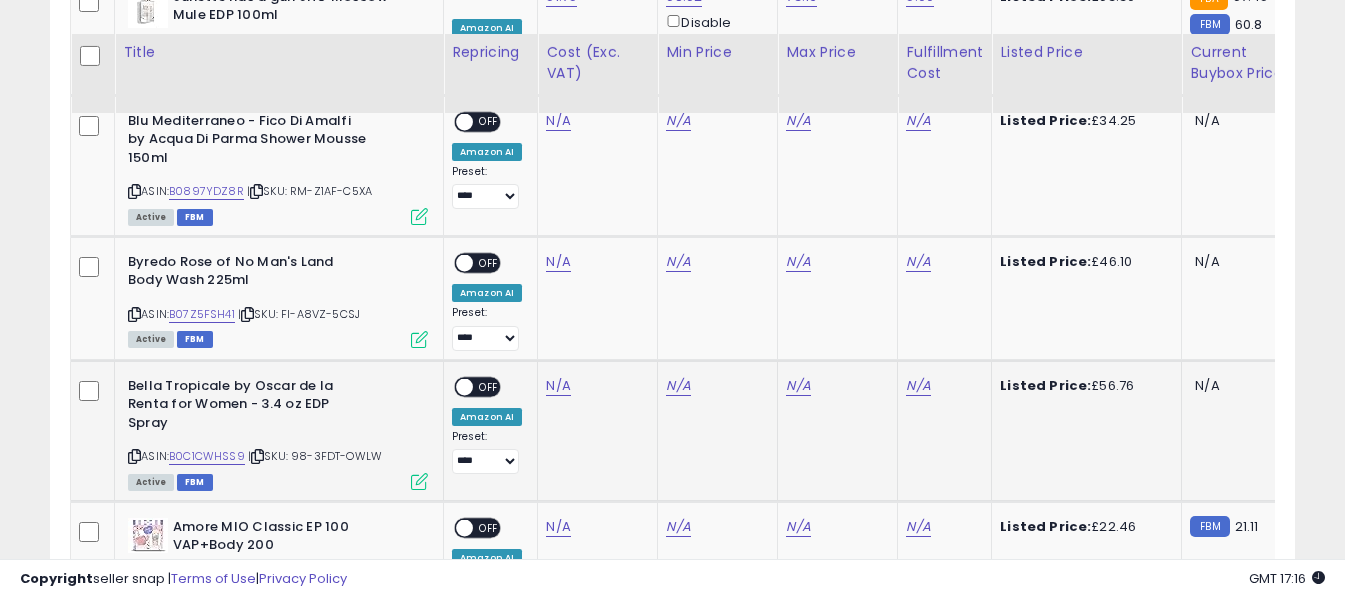 scroll, scrollTop: 2930, scrollLeft: 0, axis: vertical 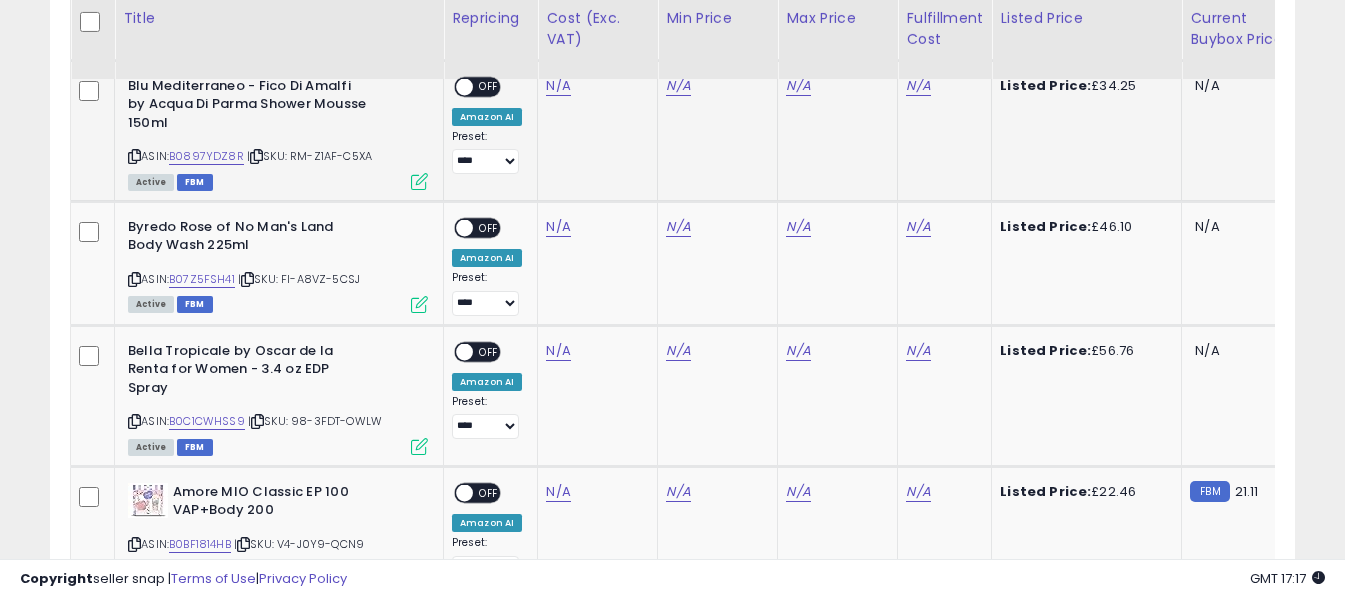 click at bounding box center (134, 156) 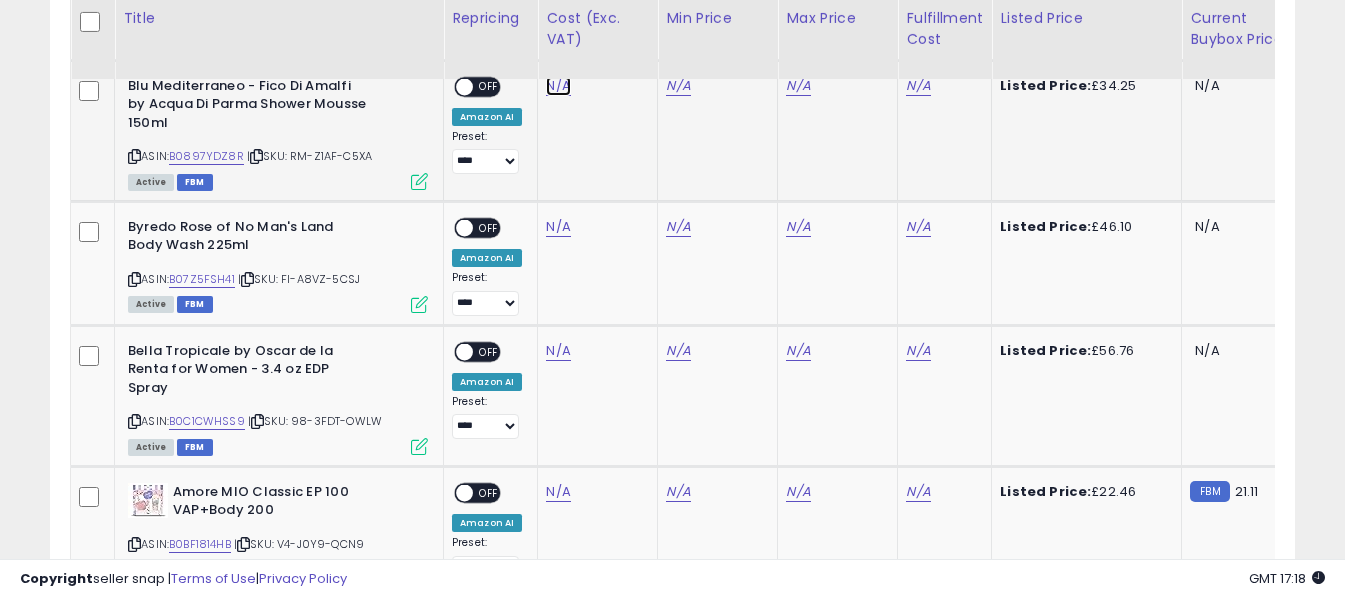 click on "N/A" at bounding box center [558, 86] 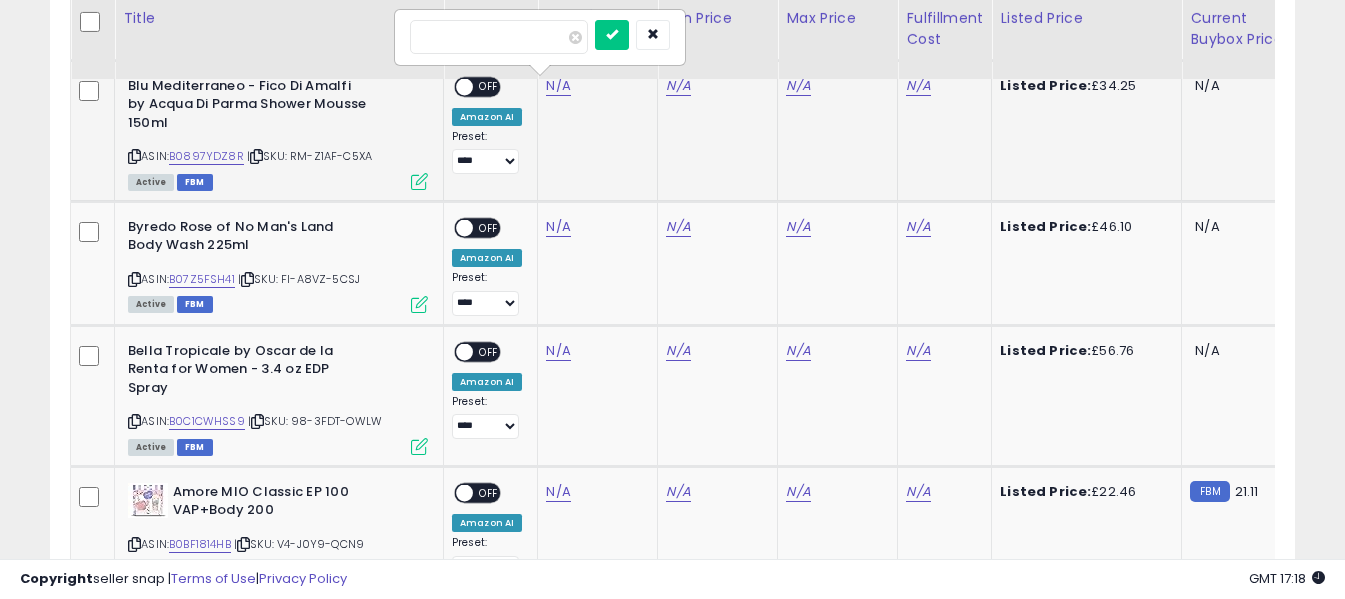 click at bounding box center [499, 37] 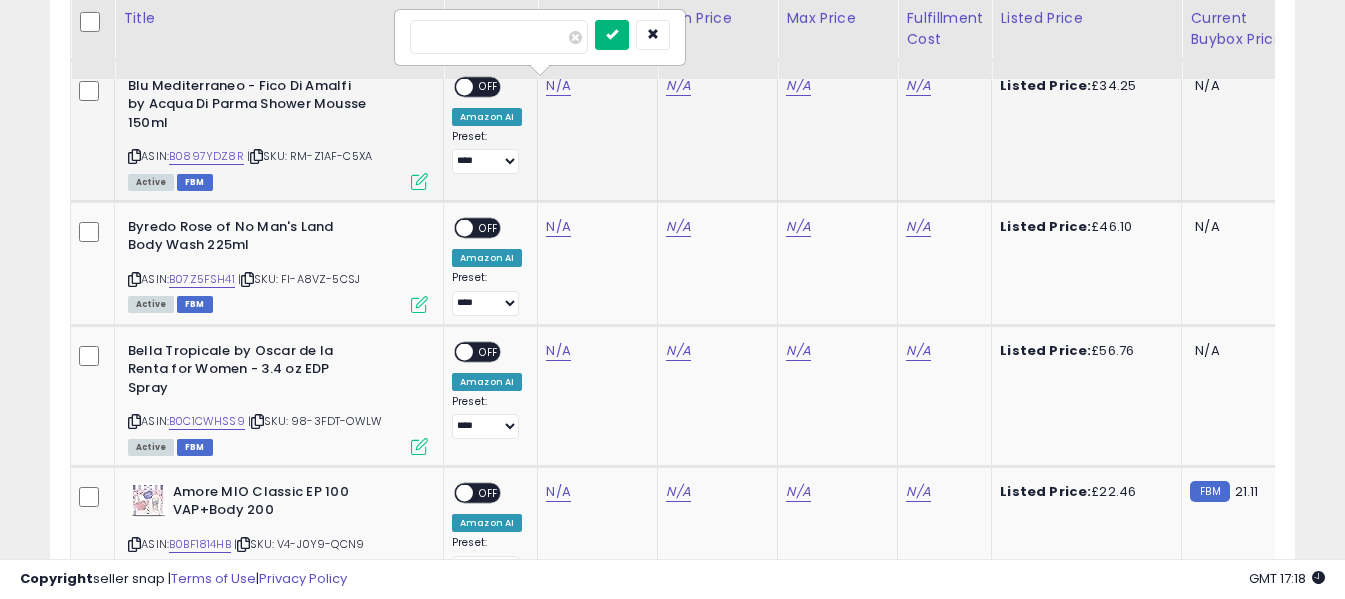 type on "*****" 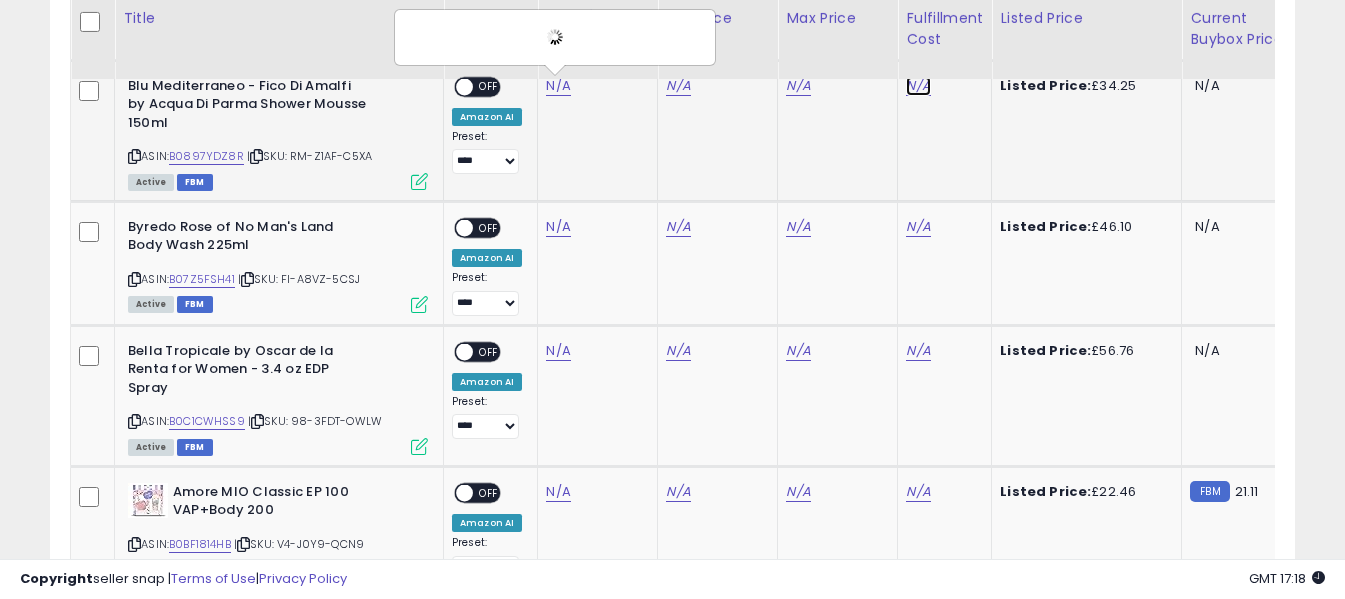 click on "N/A" at bounding box center [918, -533] 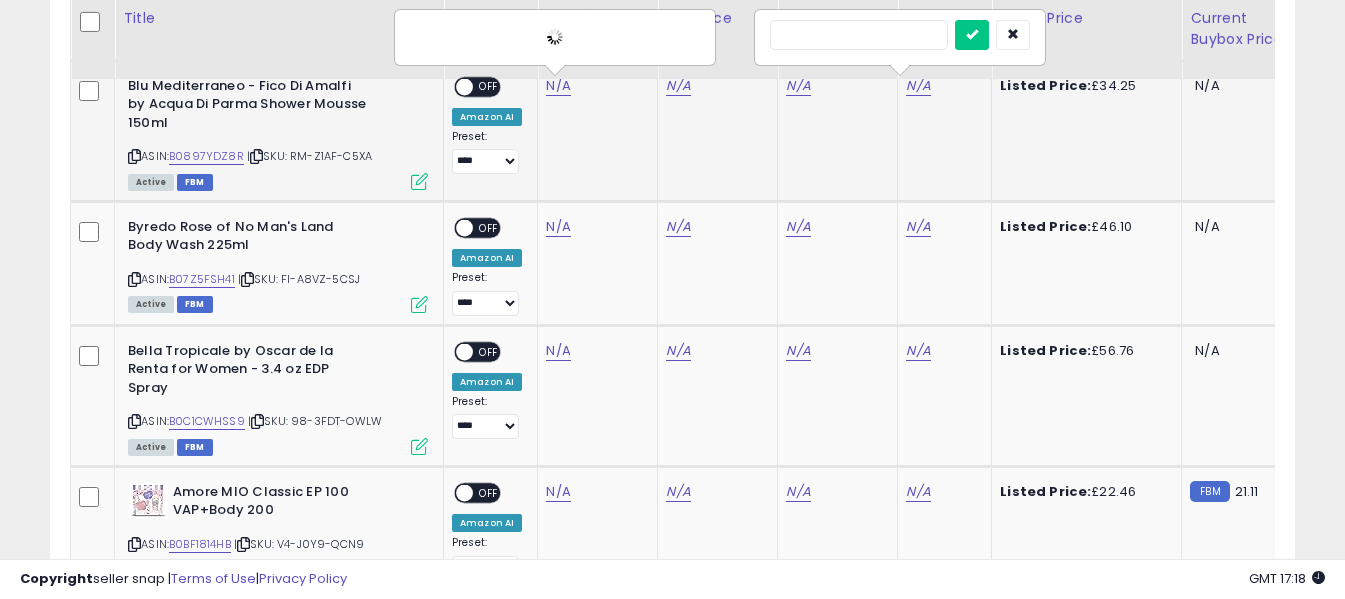 click at bounding box center [859, 35] 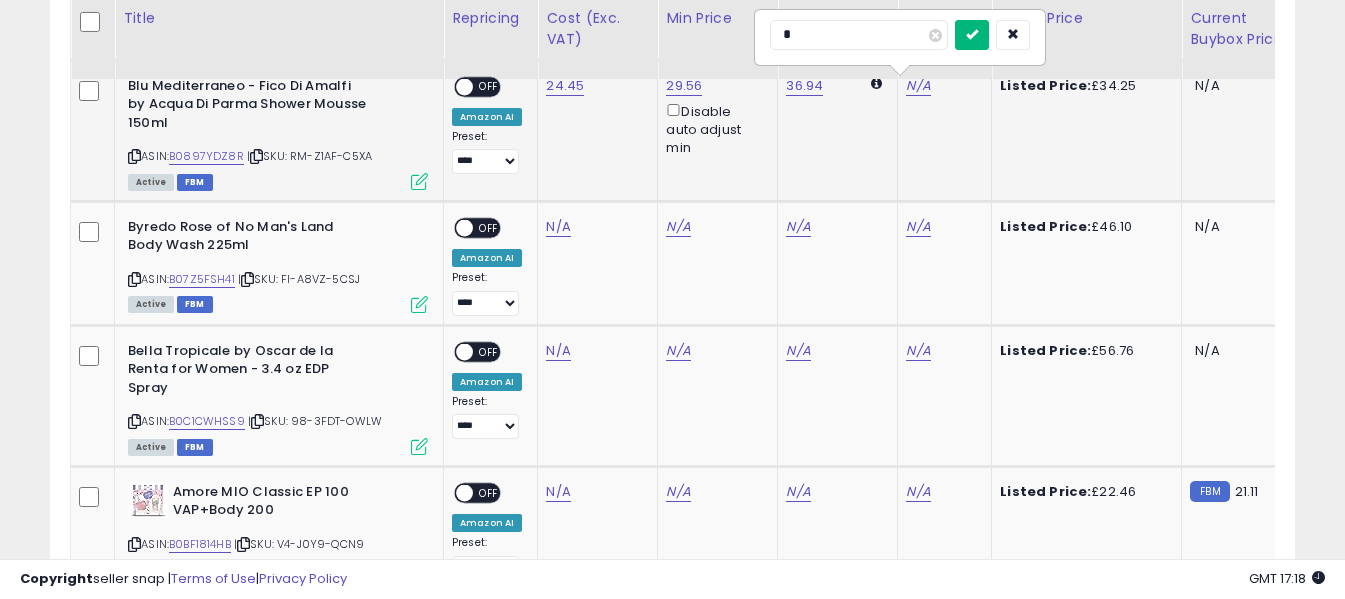 type on "*" 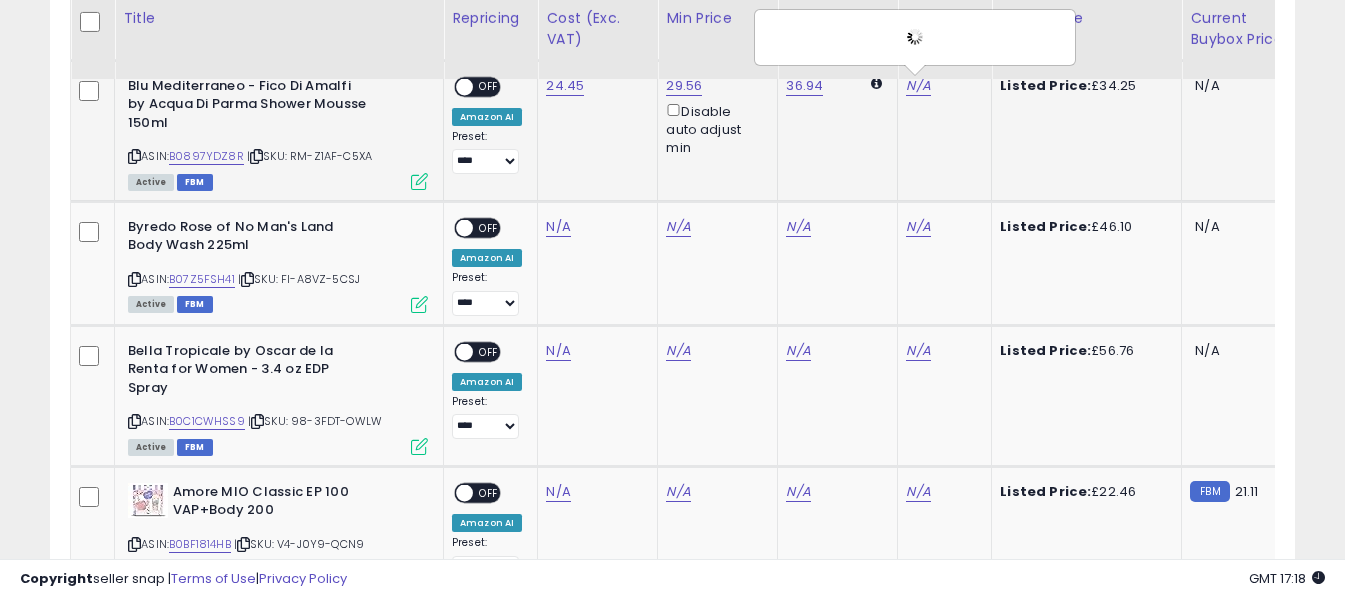 click on "OFF" at bounding box center [489, 86] 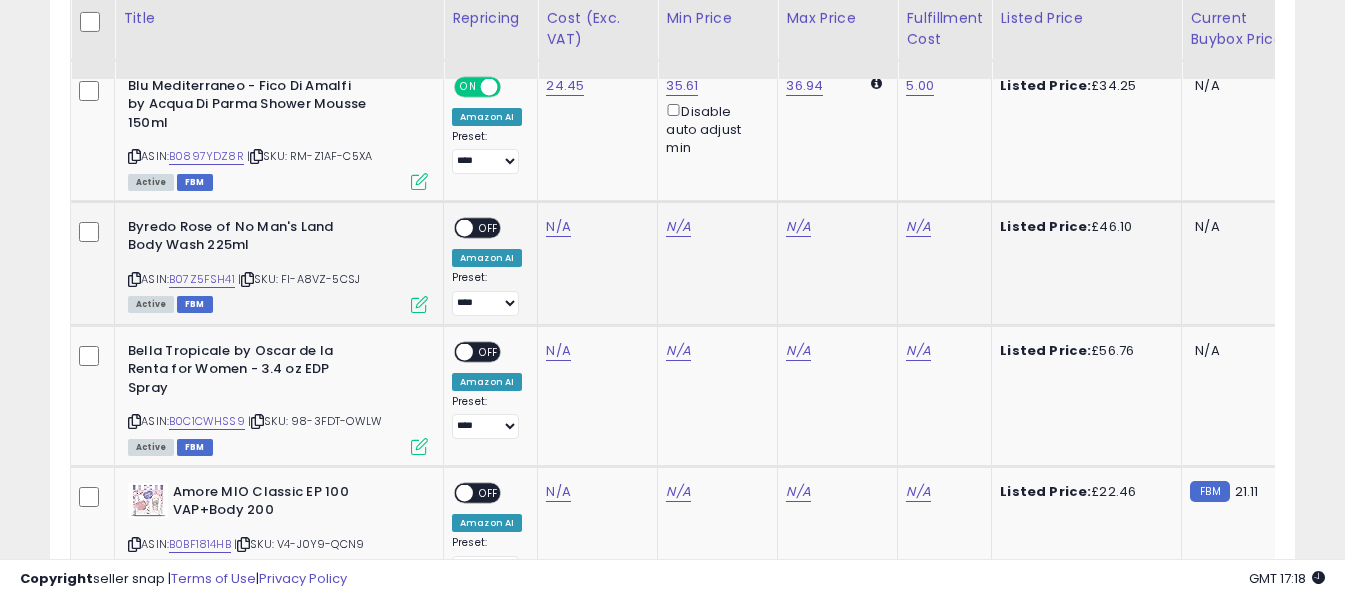 click at bounding box center (134, 279) 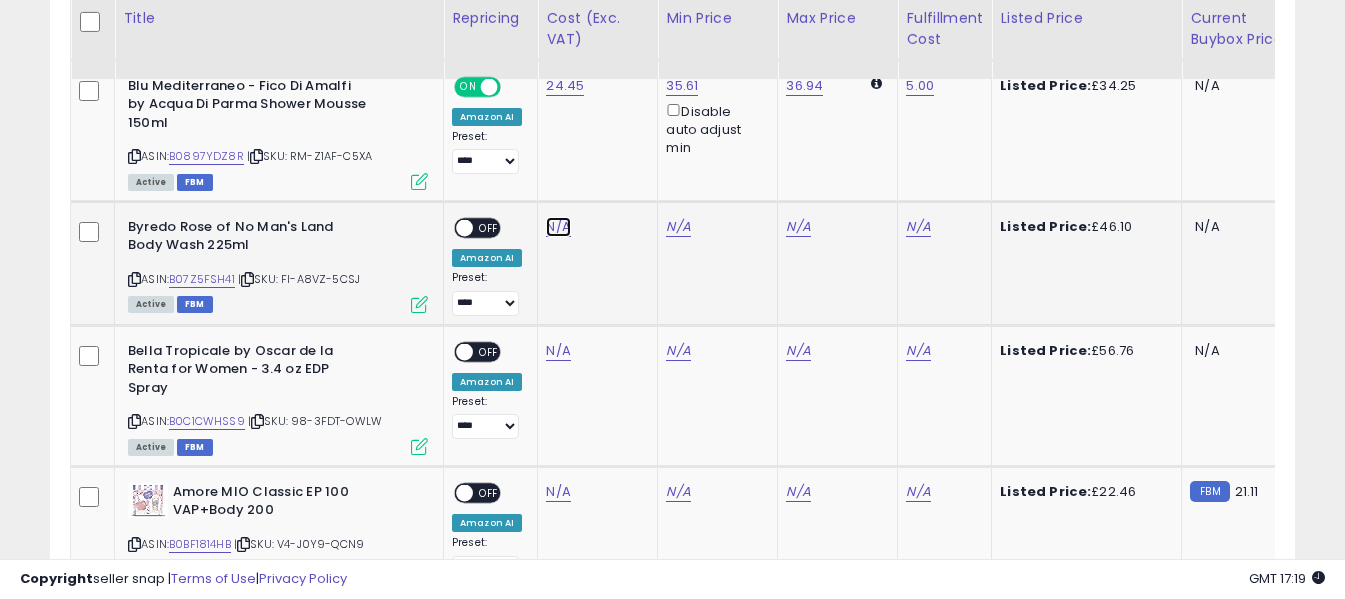 click on "N/A" at bounding box center (558, 227) 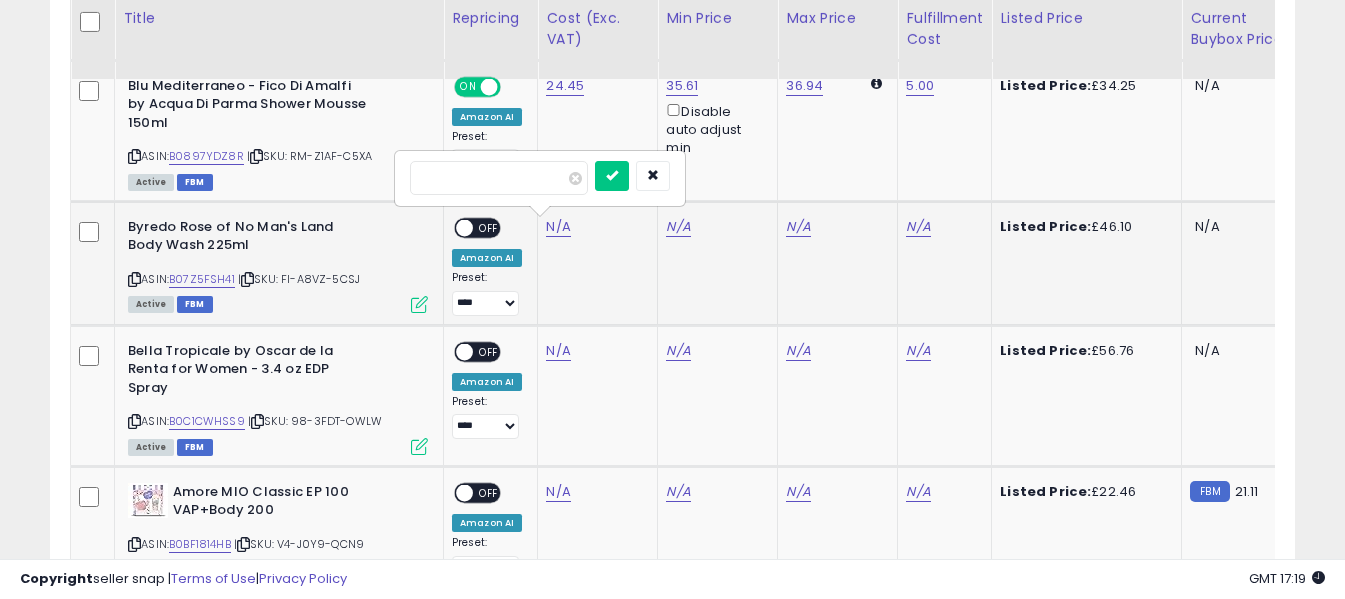 click at bounding box center (499, 178) 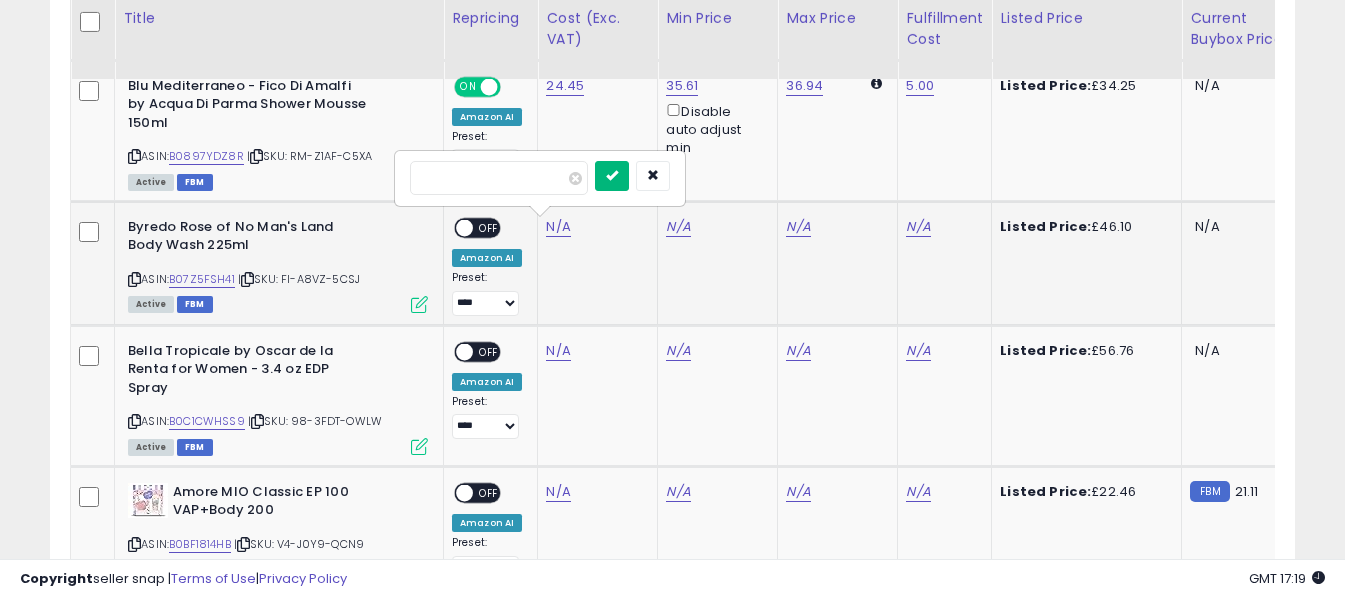 type on "*****" 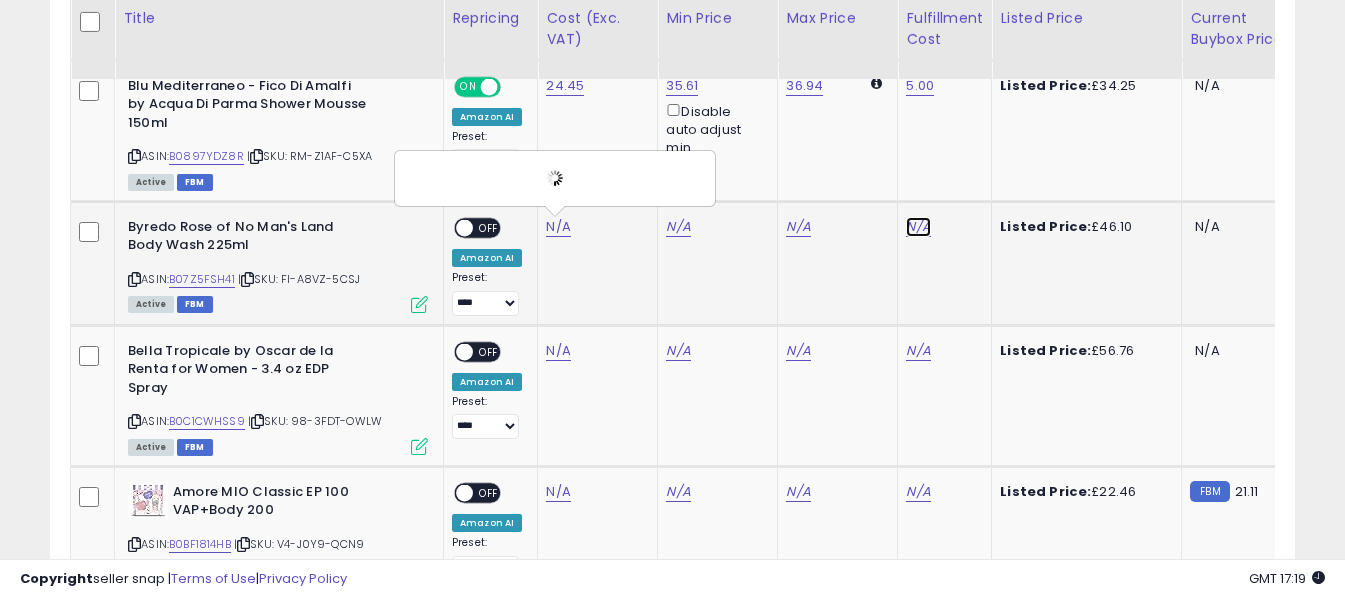 click on "N/A" at bounding box center [918, -533] 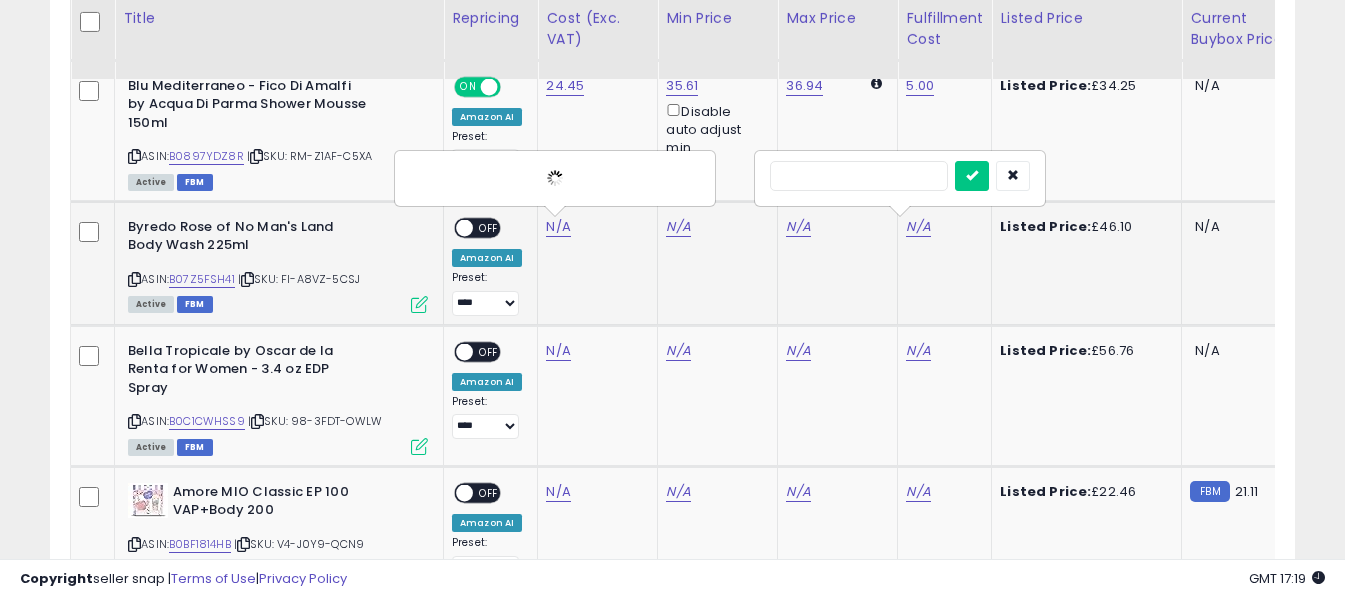 click at bounding box center [859, 176] 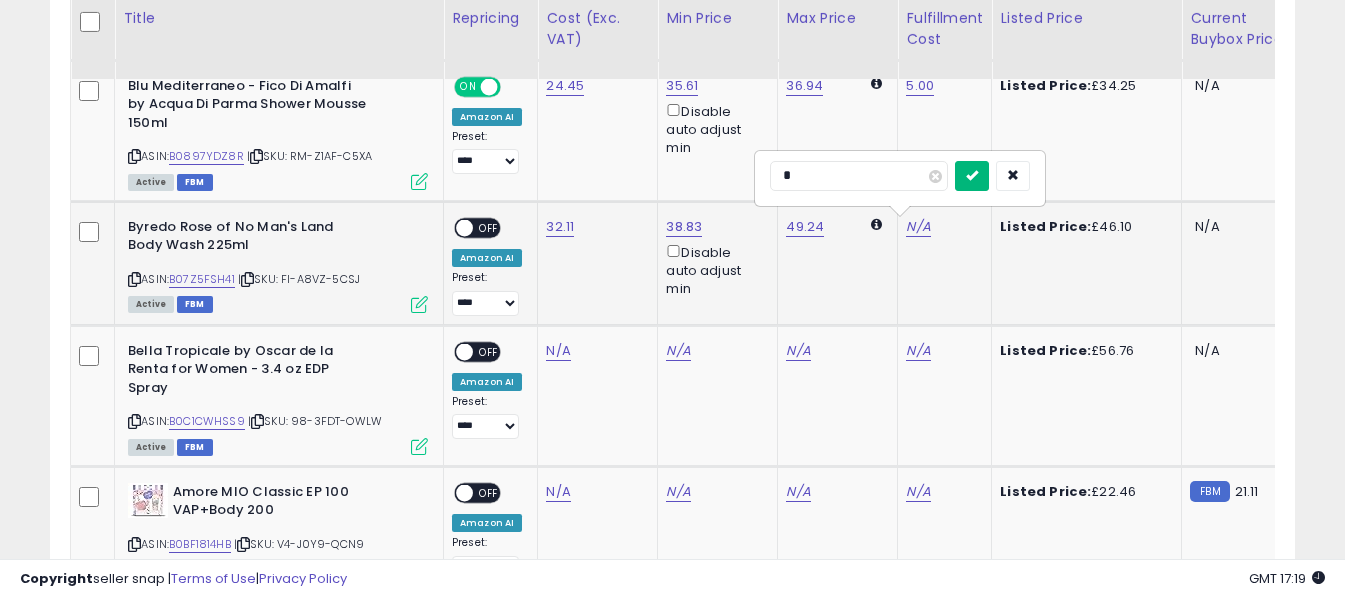 type on "*" 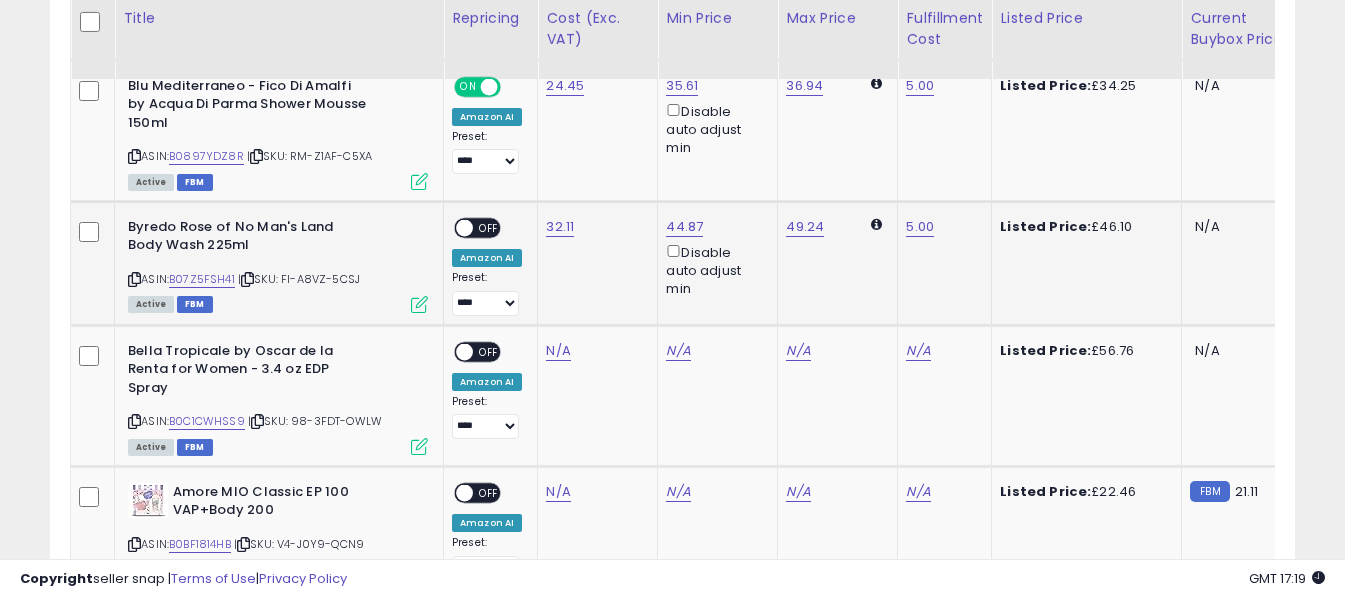 click on "OFF" at bounding box center [489, 227] 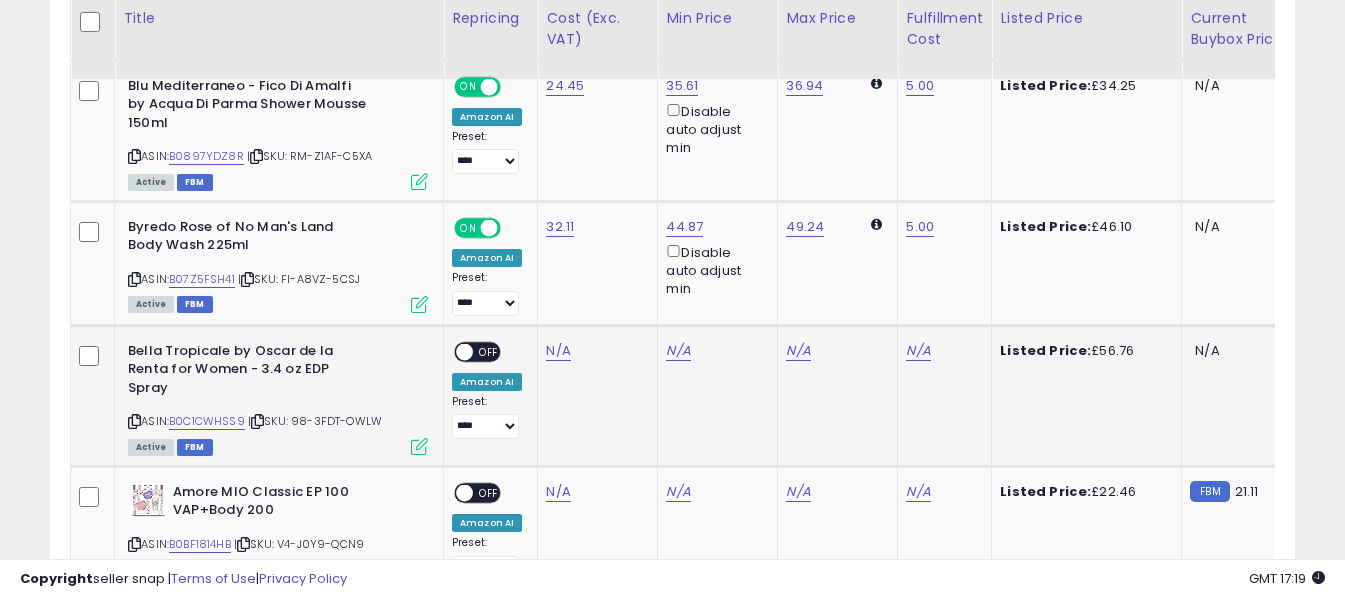 click at bounding box center (134, 421) 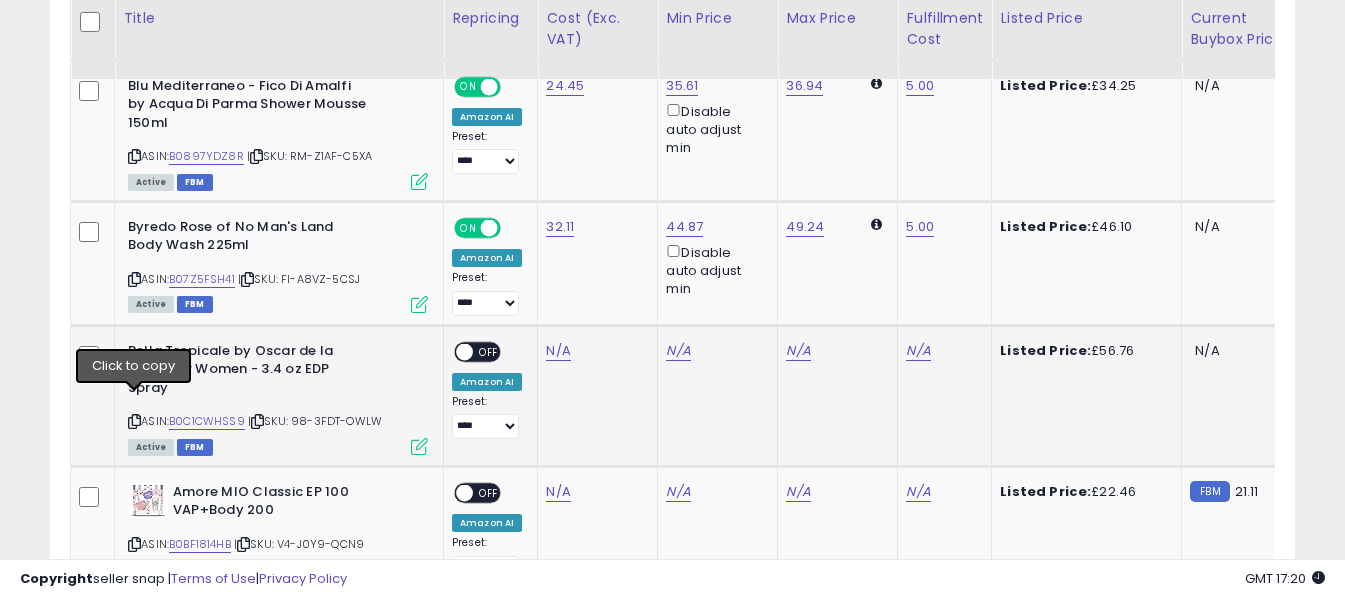 click at bounding box center (134, 421) 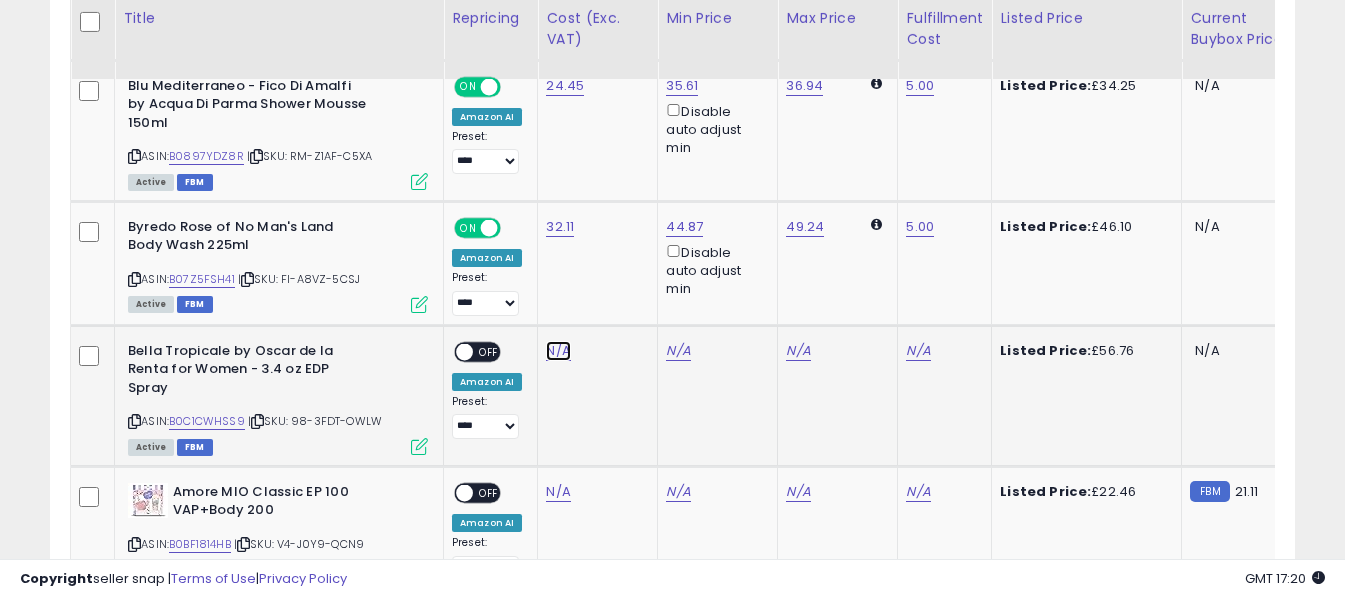 click on "N/A" at bounding box center [558, 351] 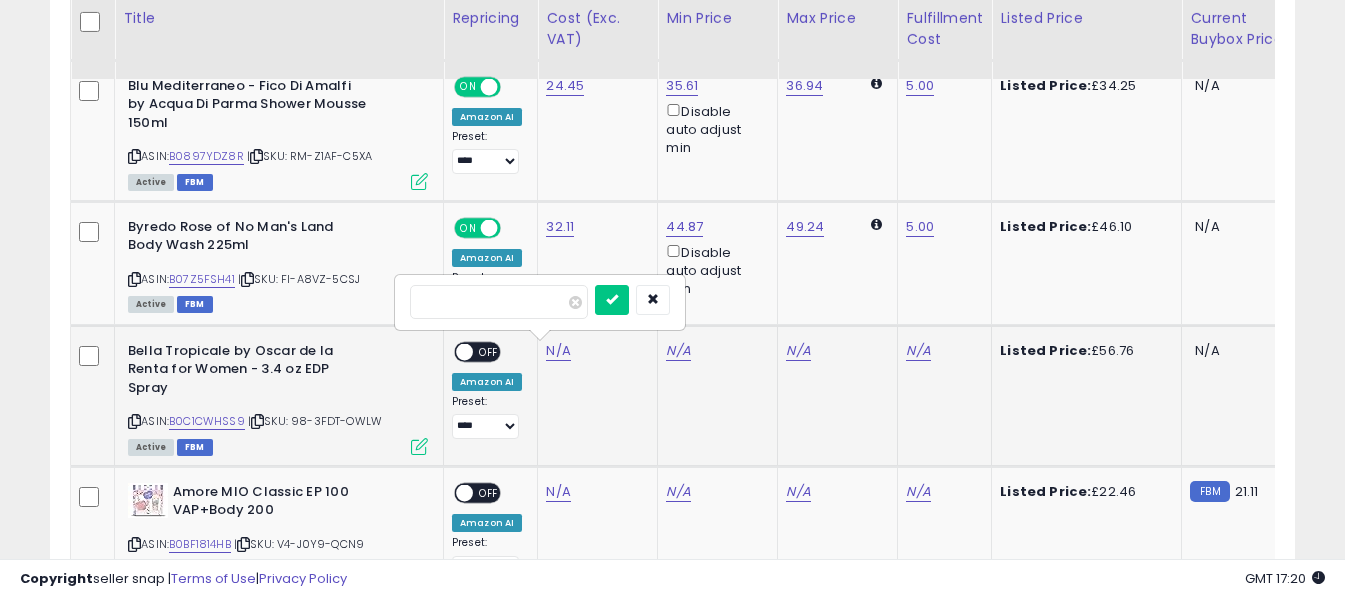 click at bounding box center (499, 302) 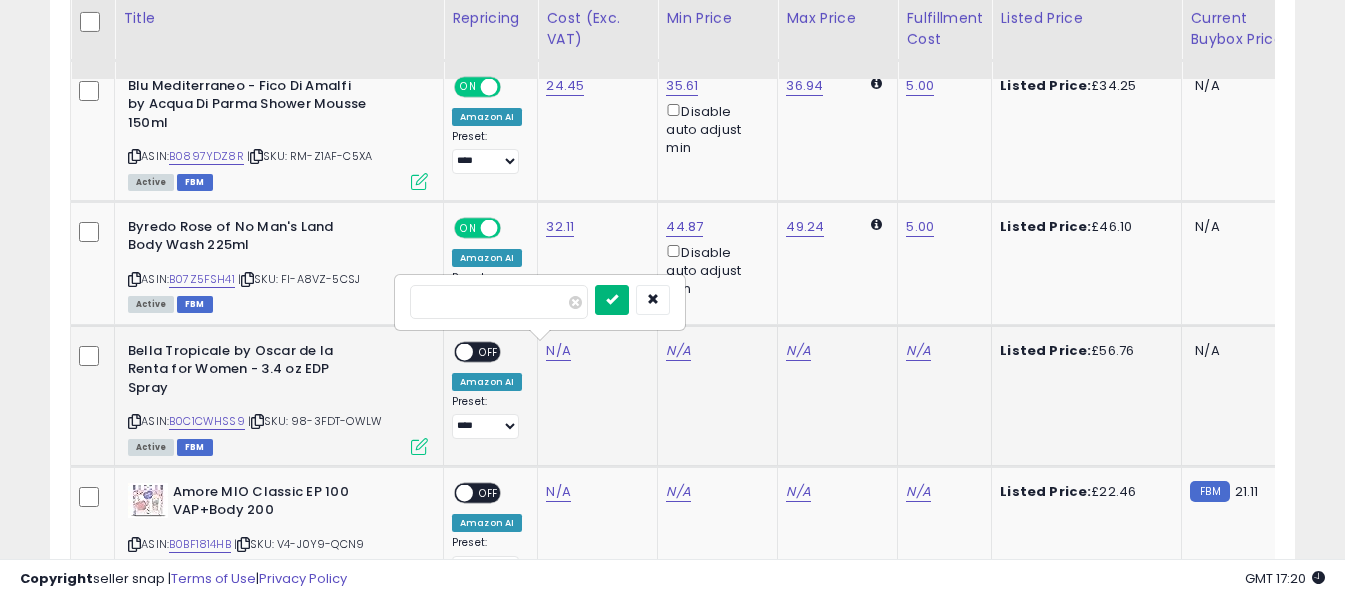 click at bounding box center [612, 299] 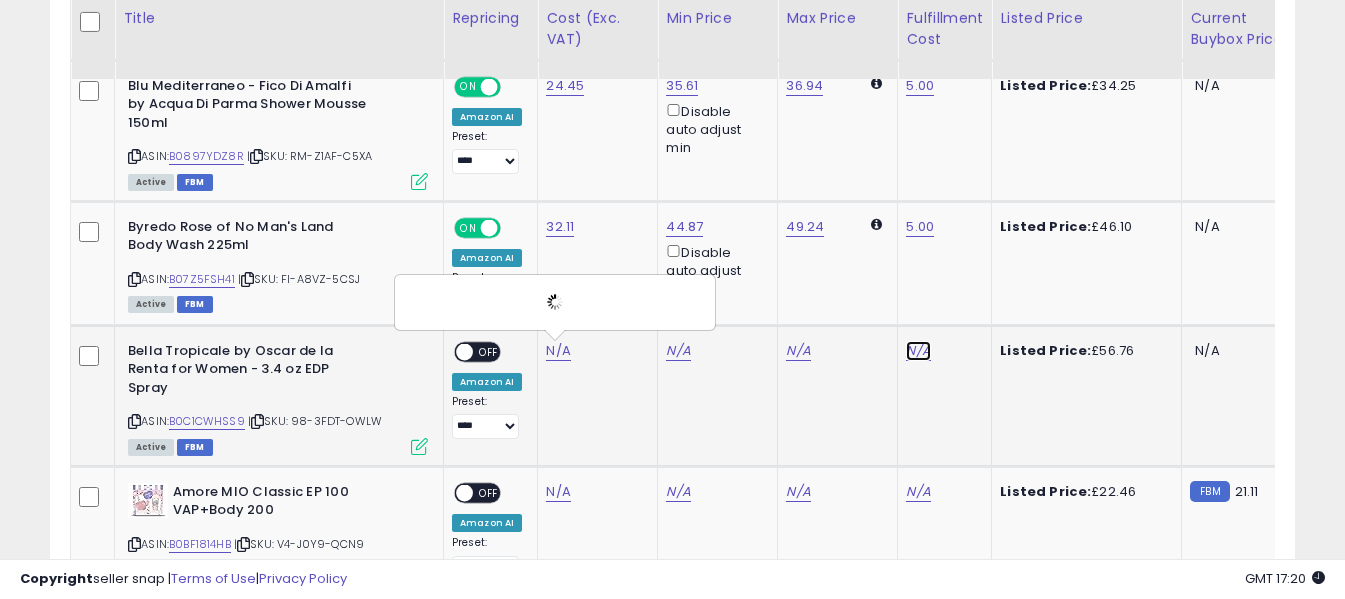 click on "N/A" at bounding box center [918, -533] 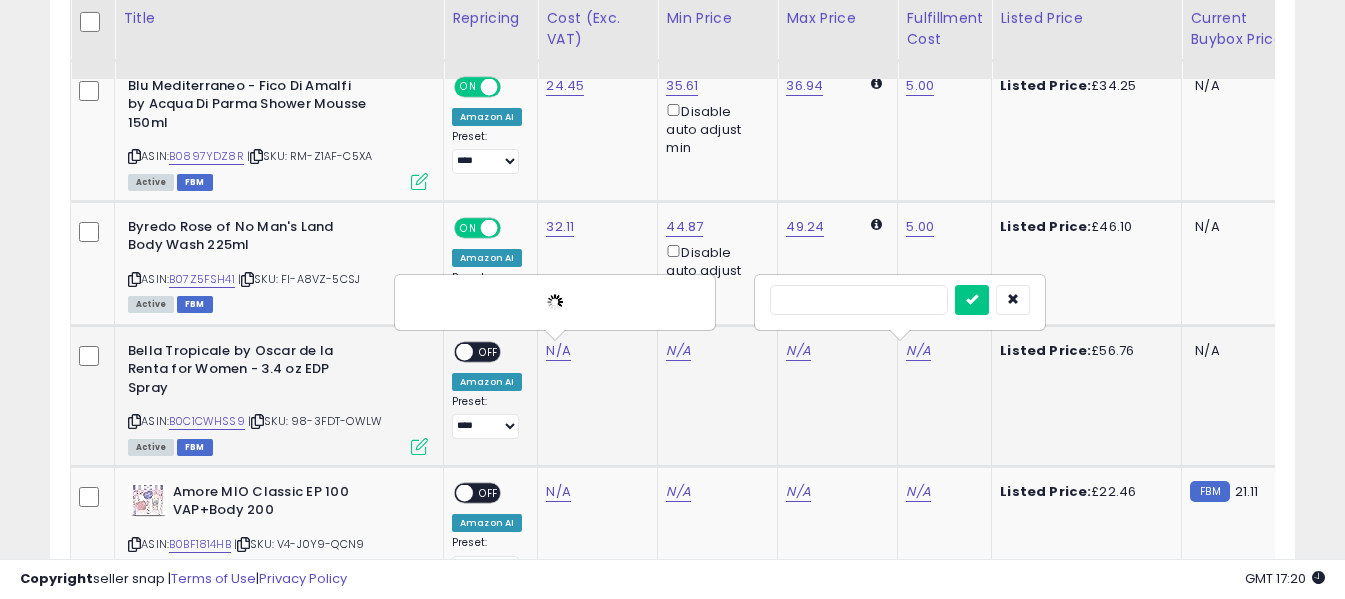 click at bounding box center [859, 300] 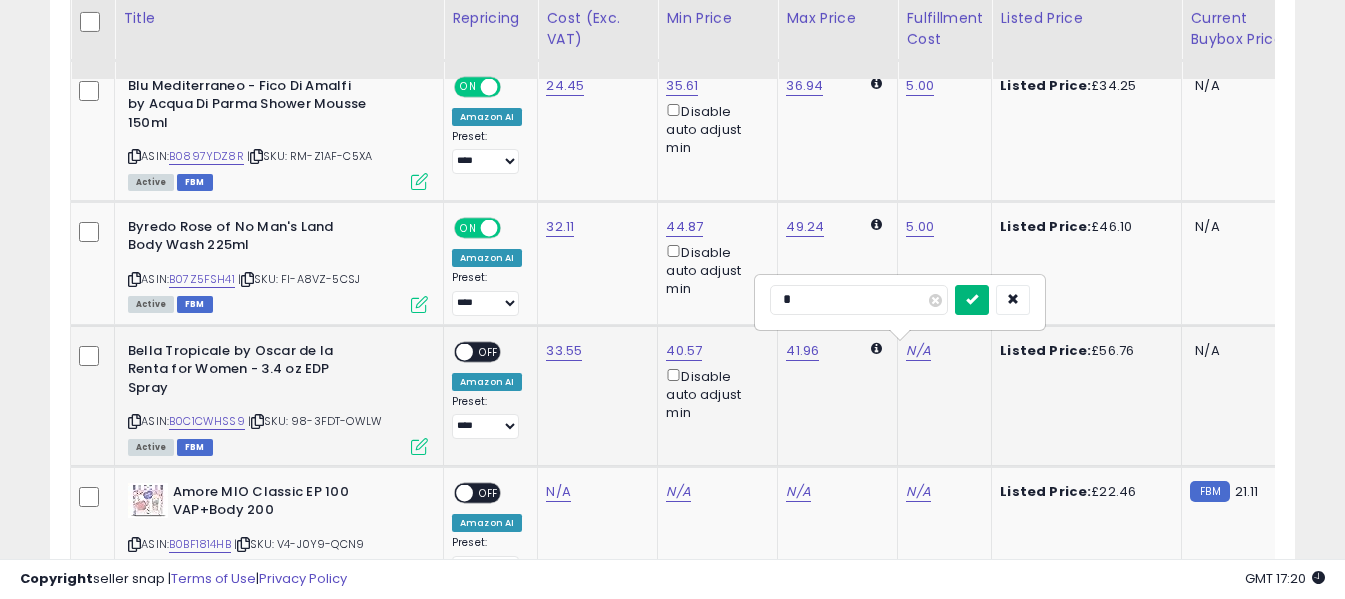 type on "*" 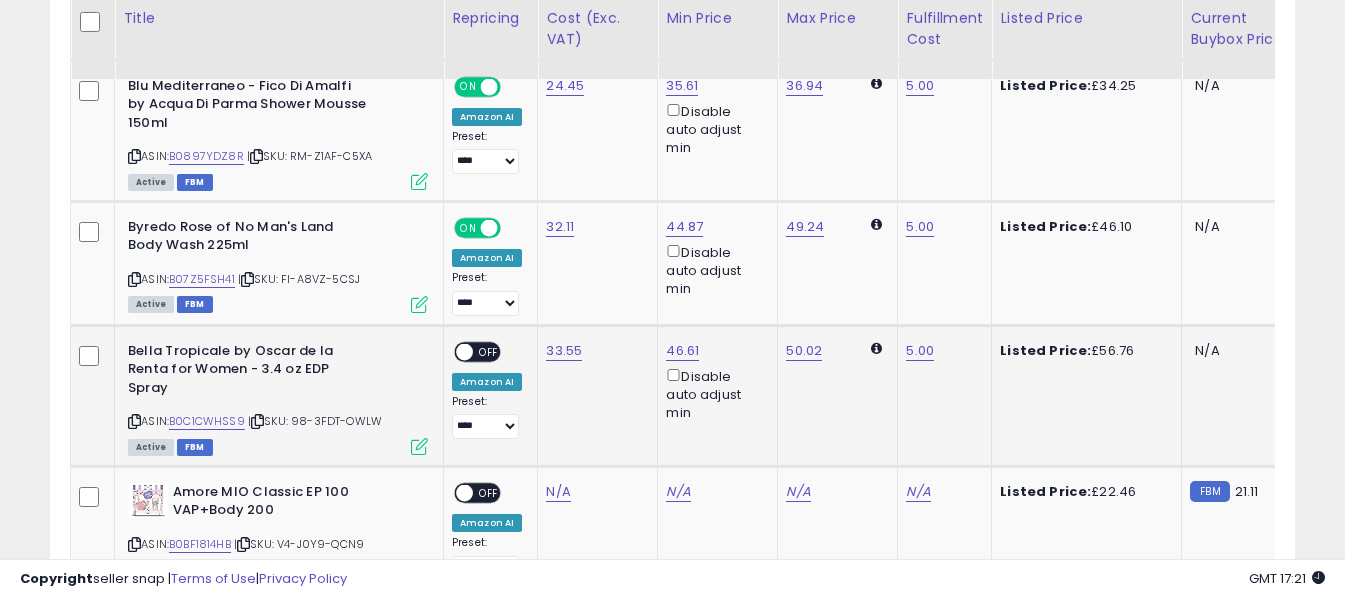 click on "OFF" at bounding box center [489, 351] 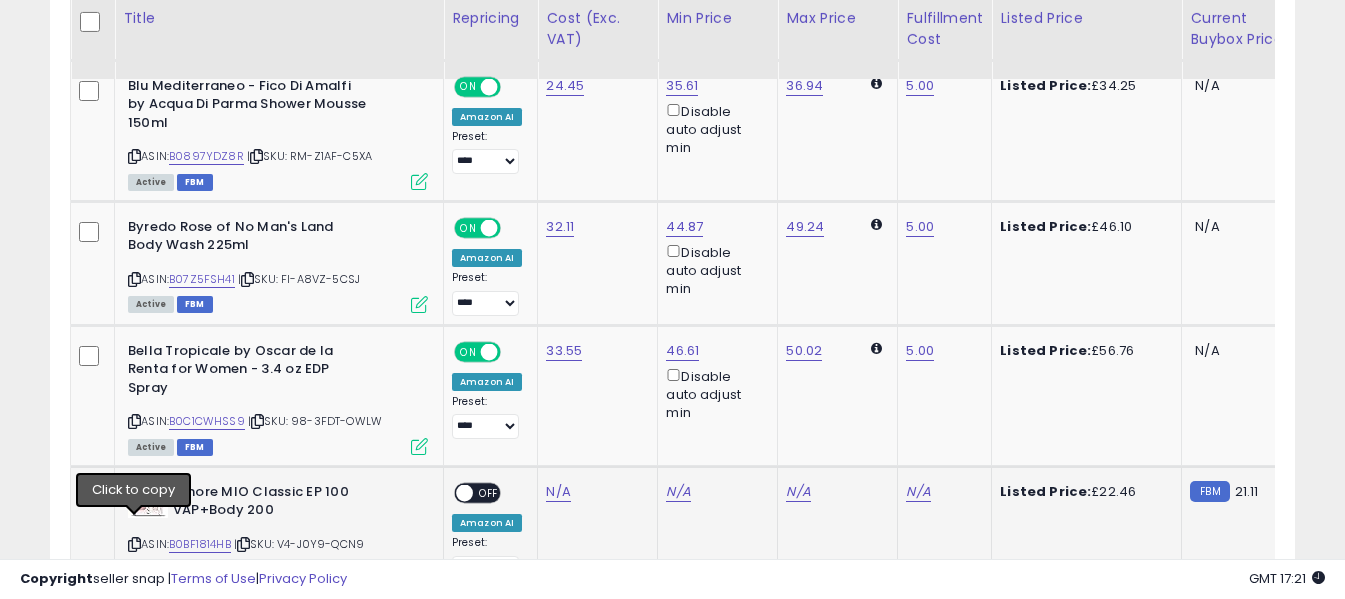click at bounding box center [134, 544] 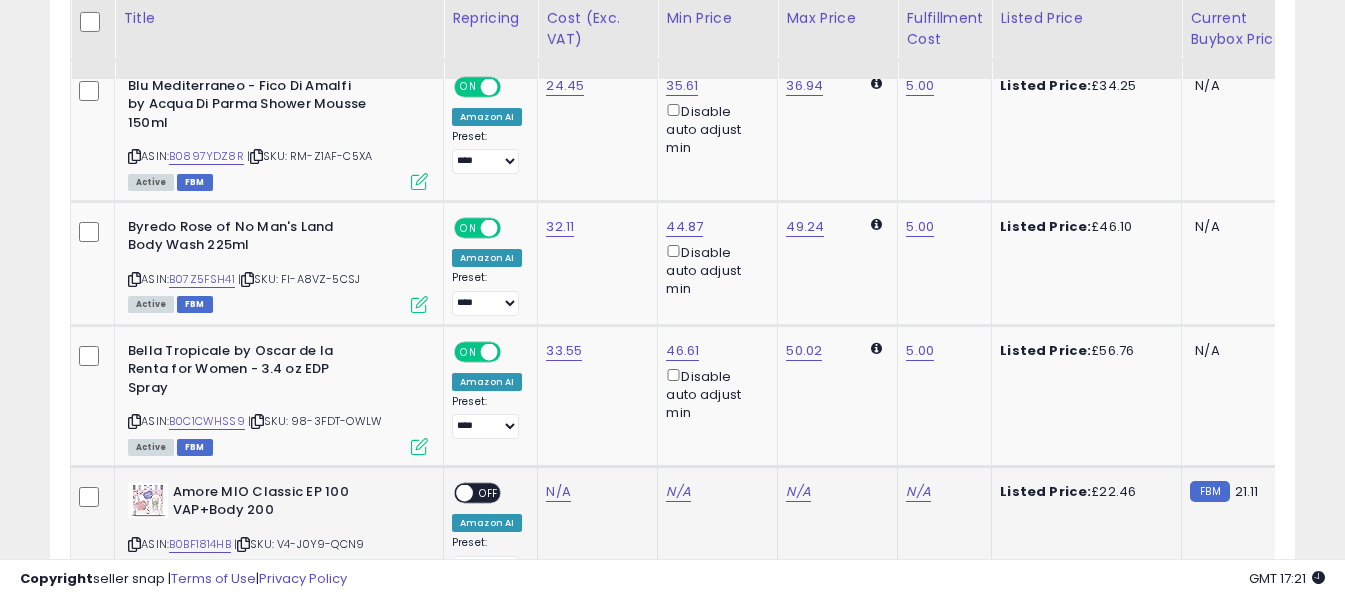 click at bounding box center (134, 544) 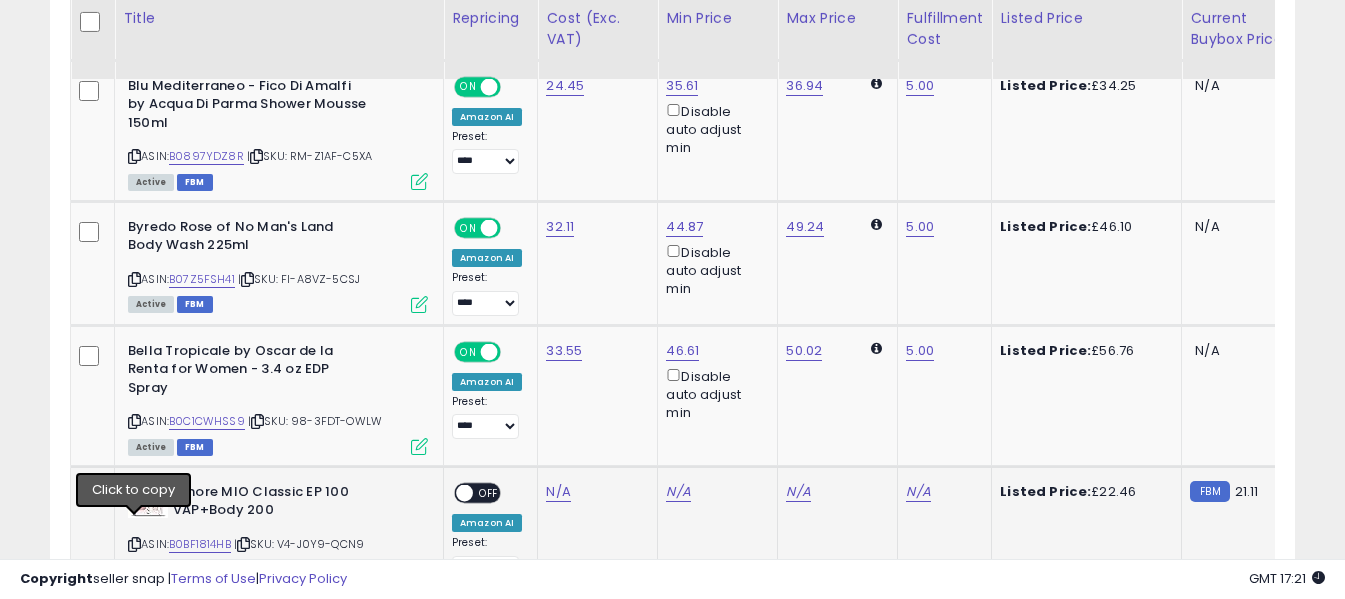 click at bounding box center (134, 544) 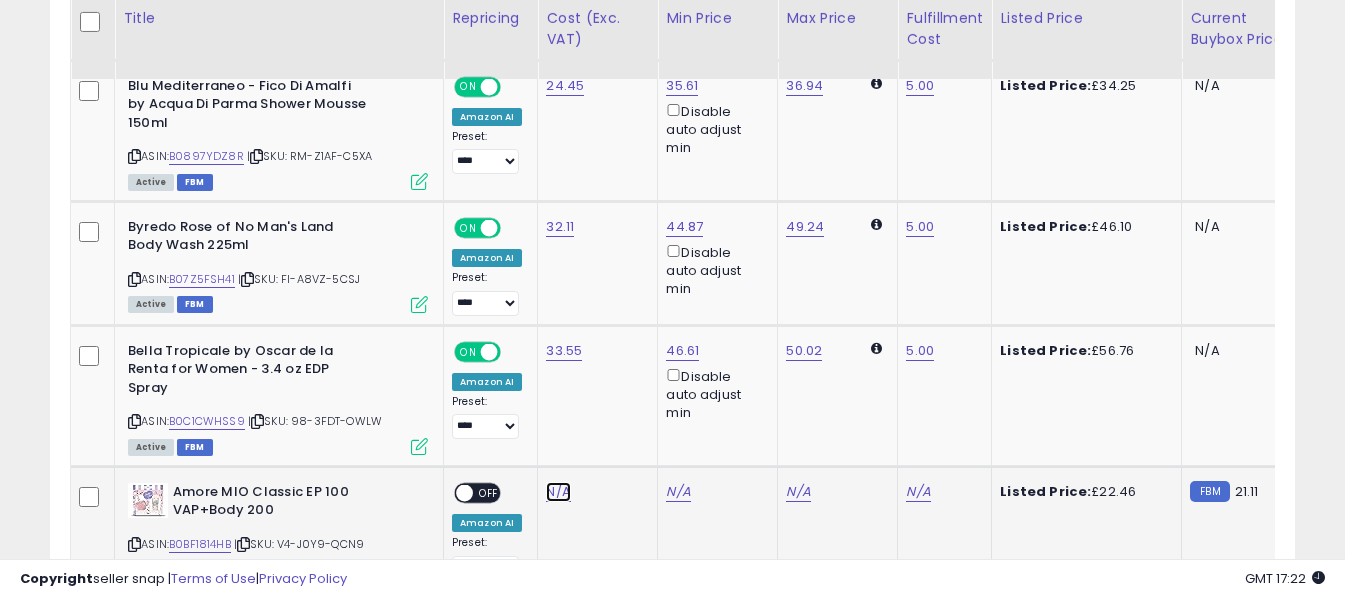 click on "N/A" at bounding box center [558, 492] 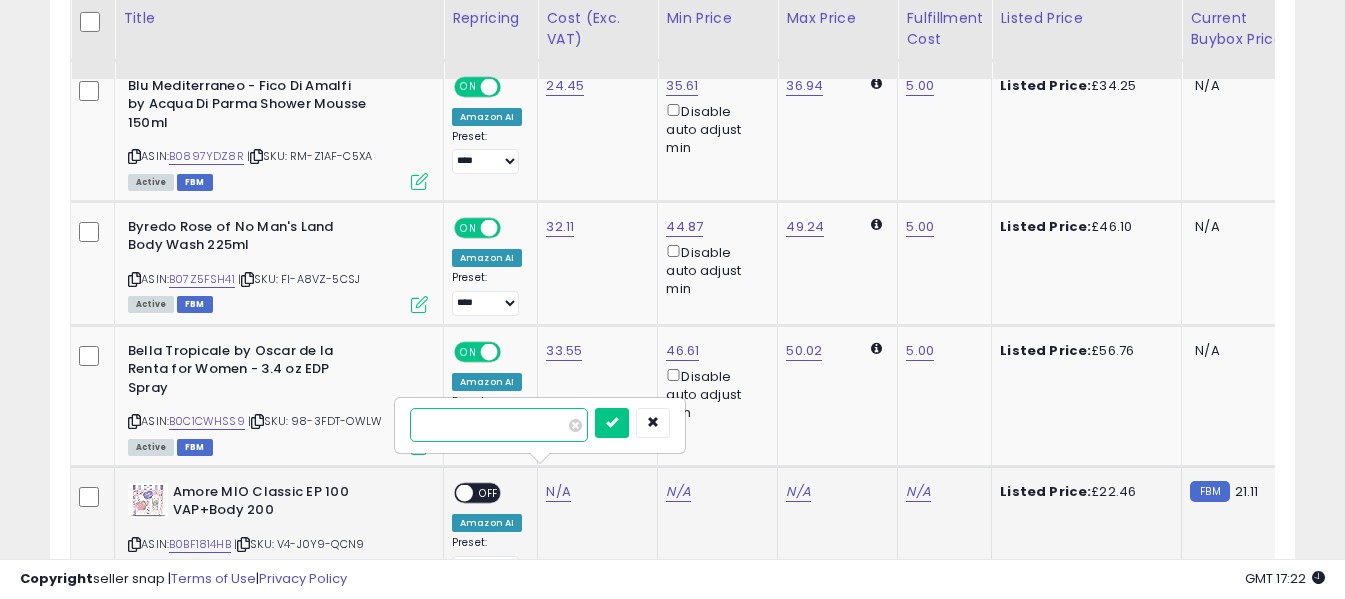 click at bounding box center [499, 425] 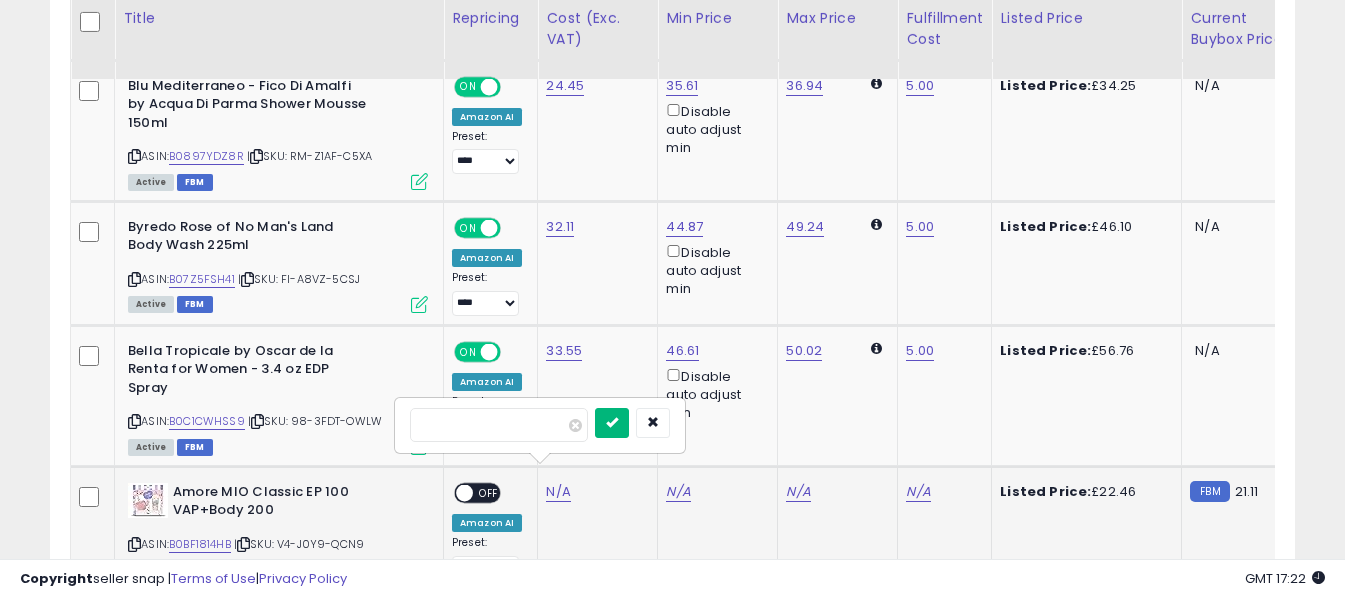 click at bounding box center [612, 423] 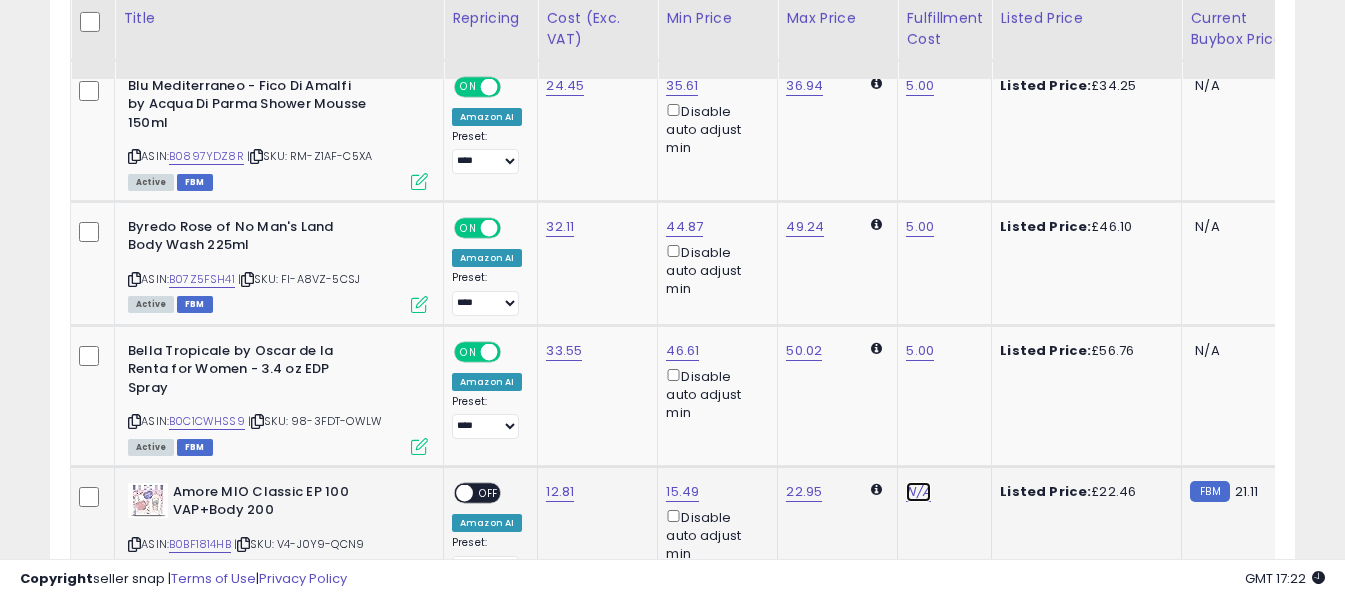 click on "N/A" at bounding box center (918, -533) 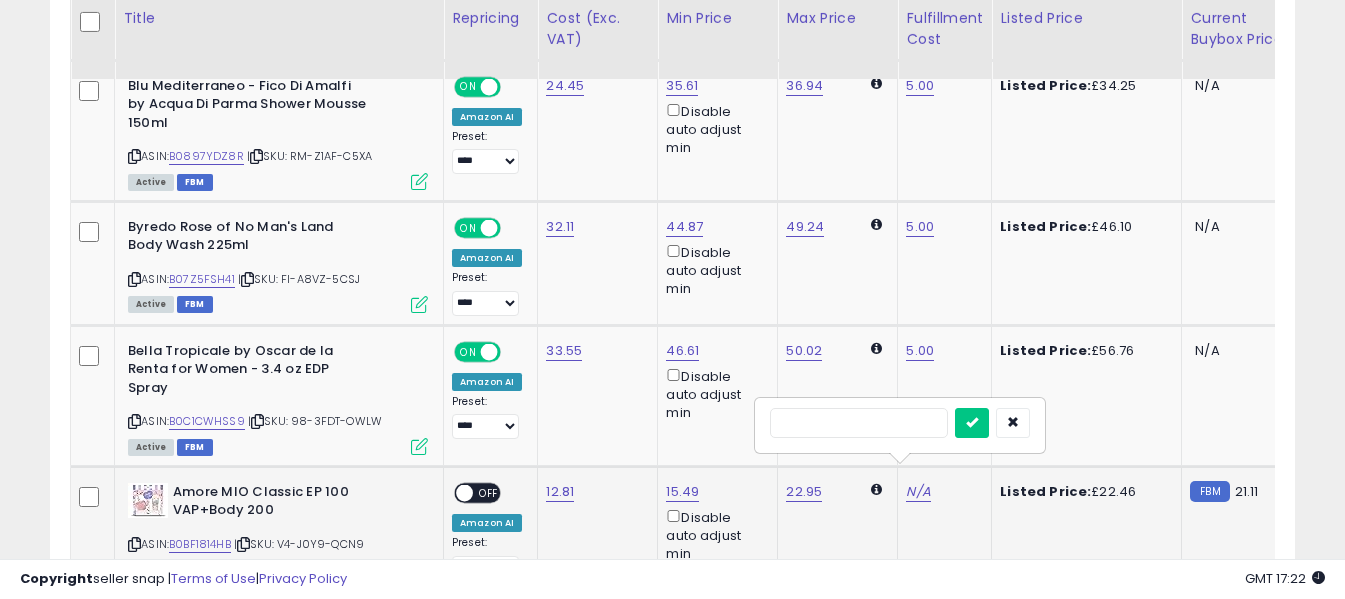 click at bounding box center [859, 423] 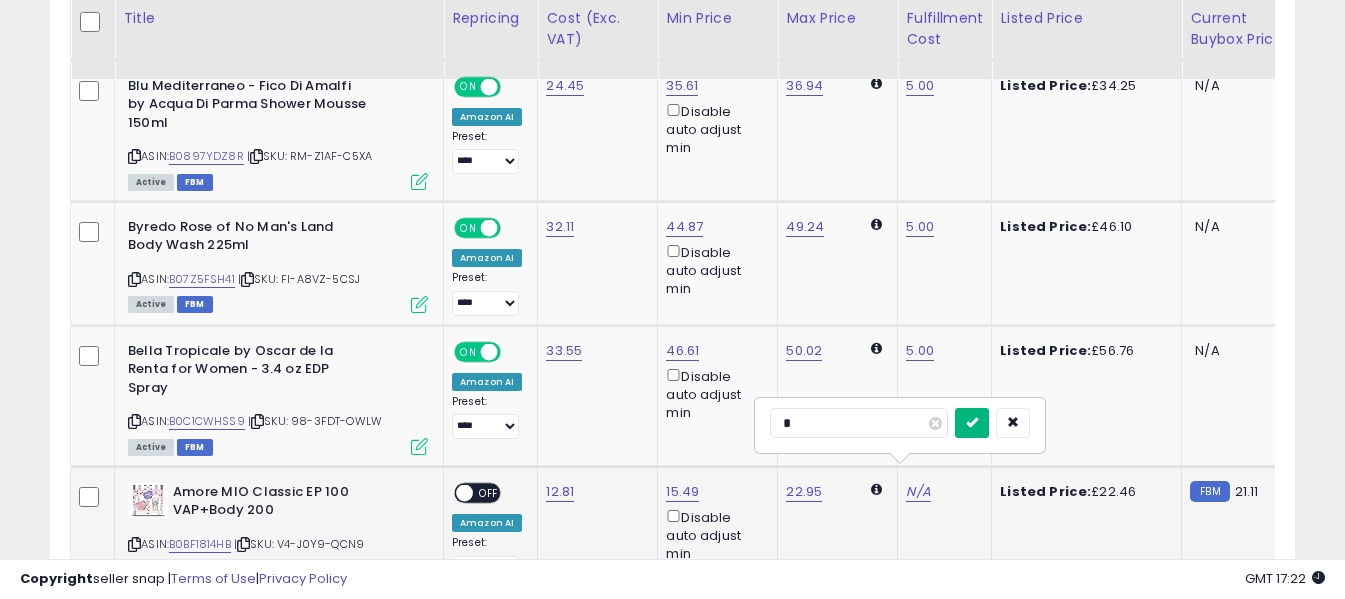 type on "*" 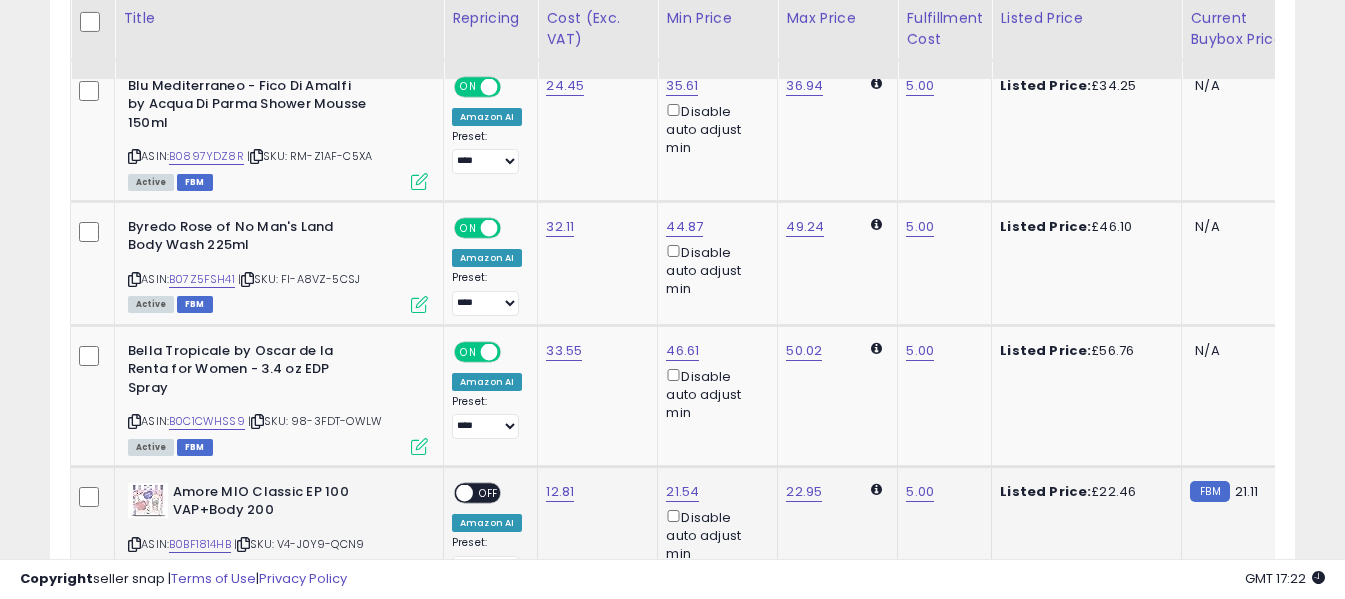 click on "OFF" at bounding box center (489, 493) 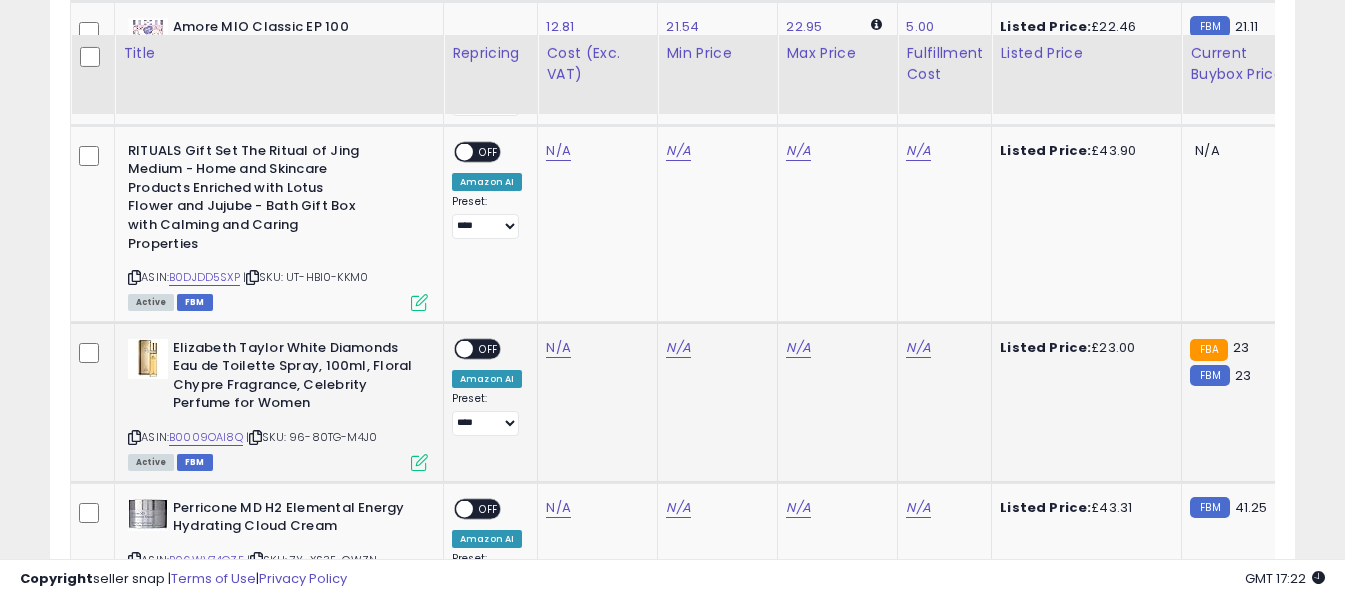 scroll, scrollTop: 3430, scrollLeft: 0, axis: vertical 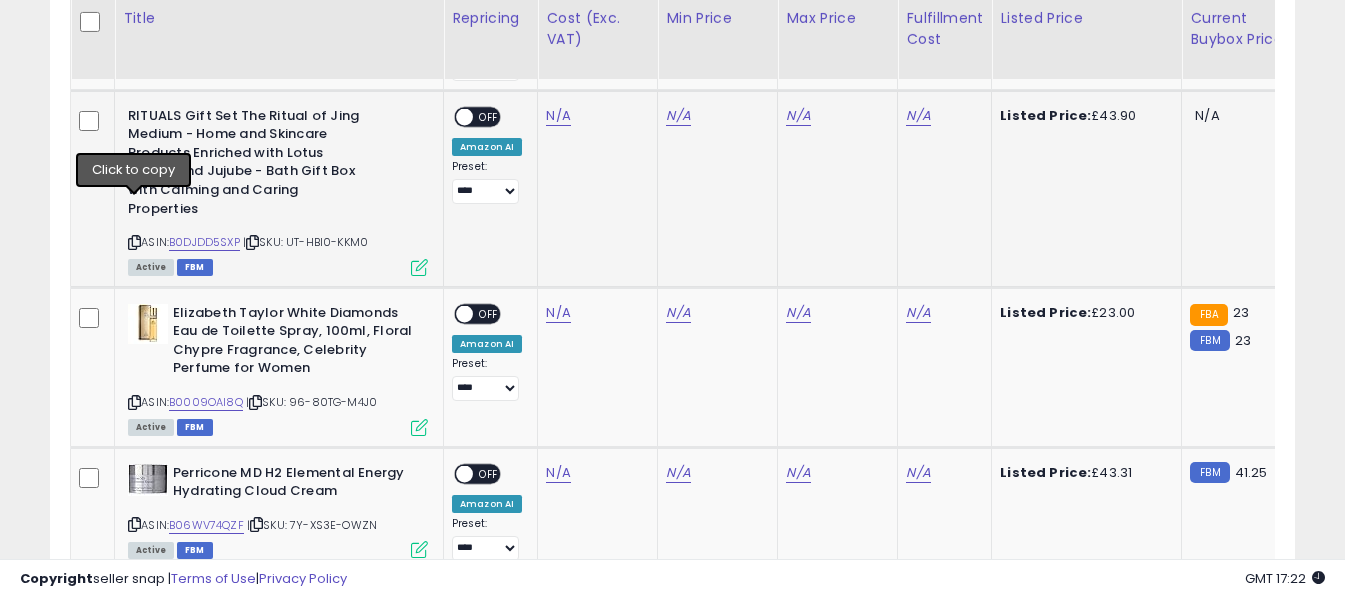 click at bounding box center (134, 242) 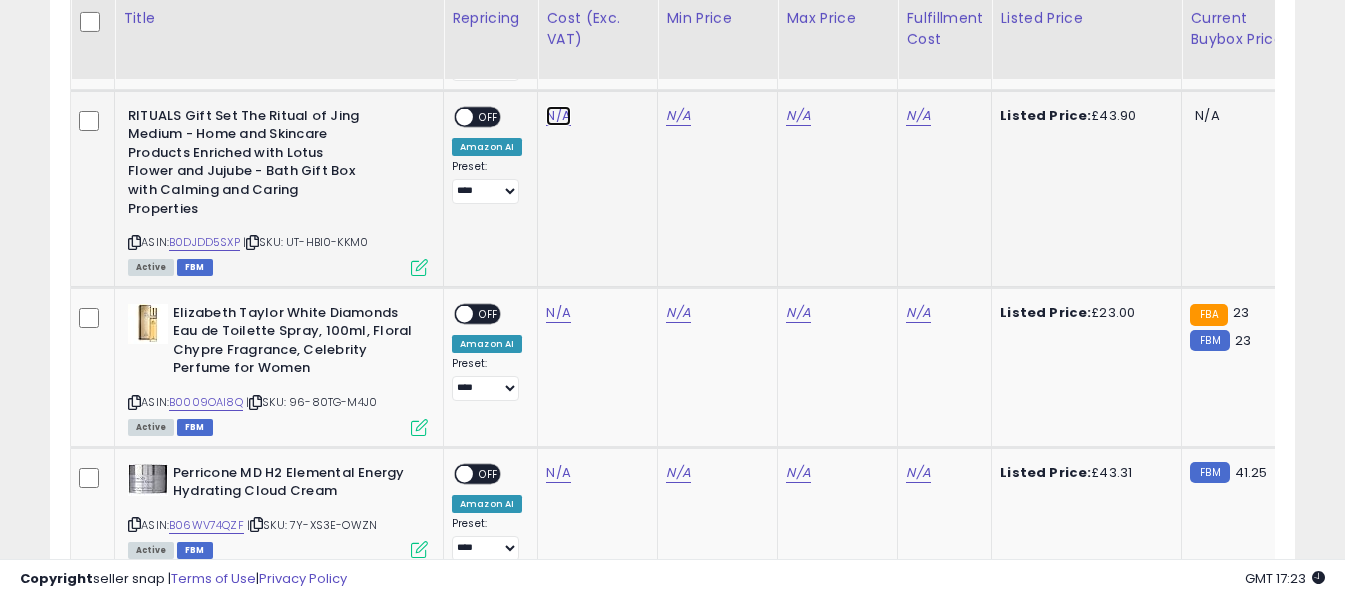 click on "N/A" at bounding box center [558, 116] 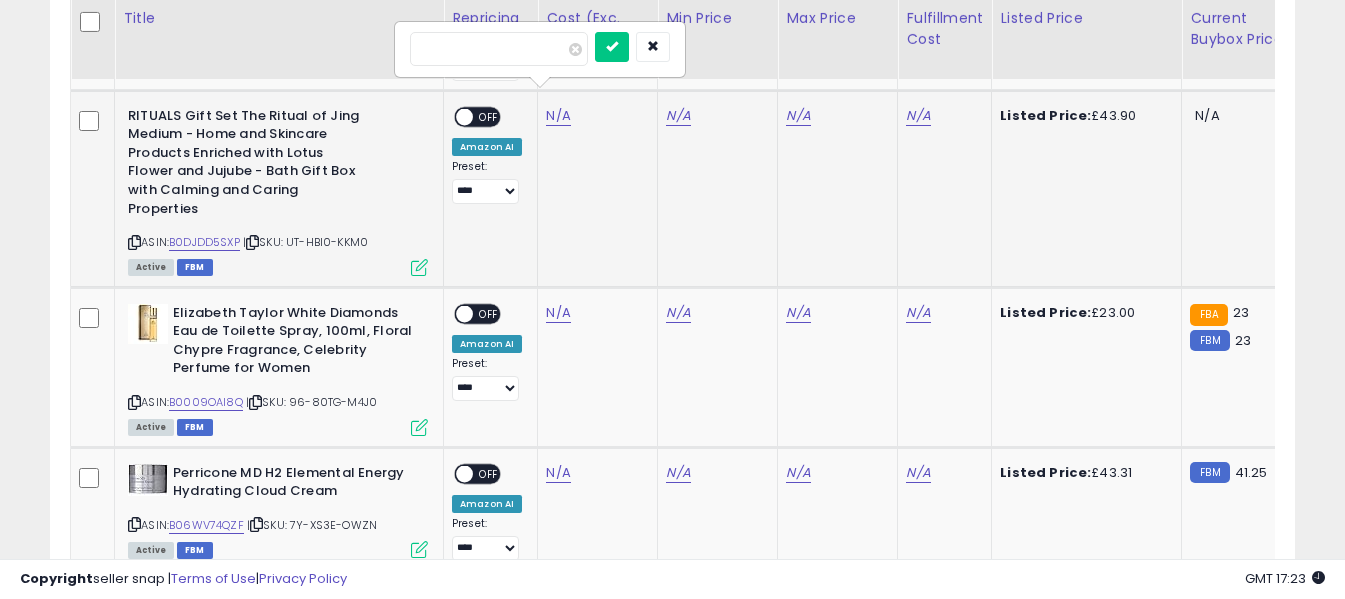 click at bounding box center [499, 49] 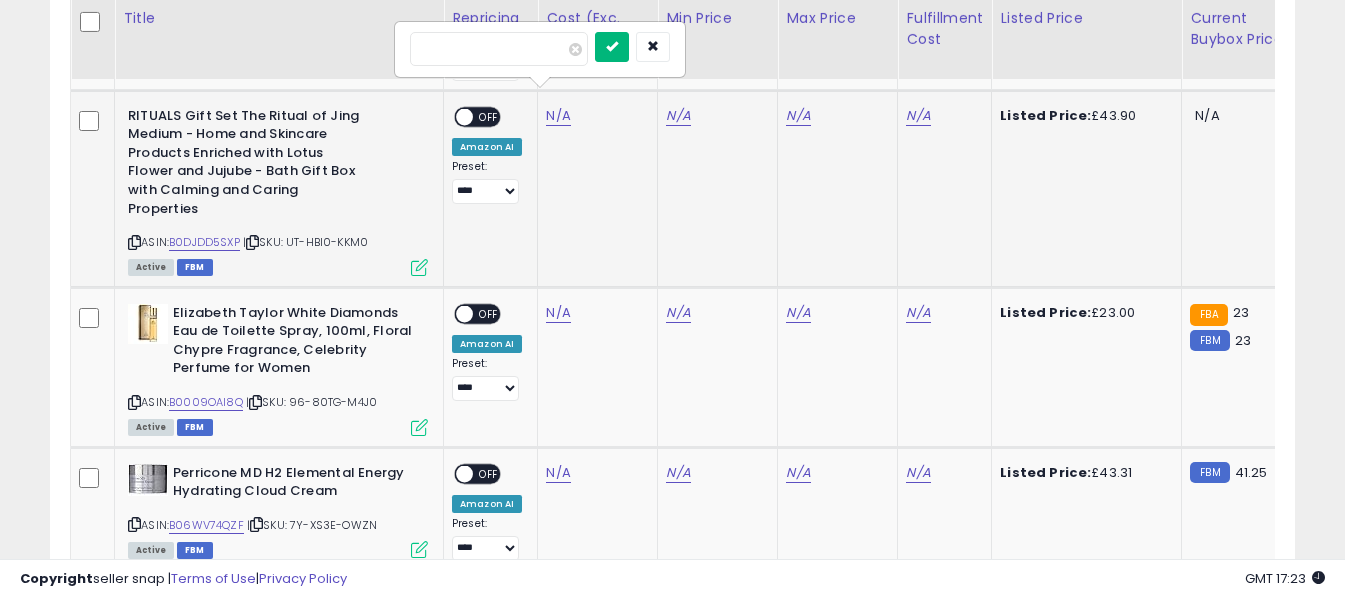 type on "*****" 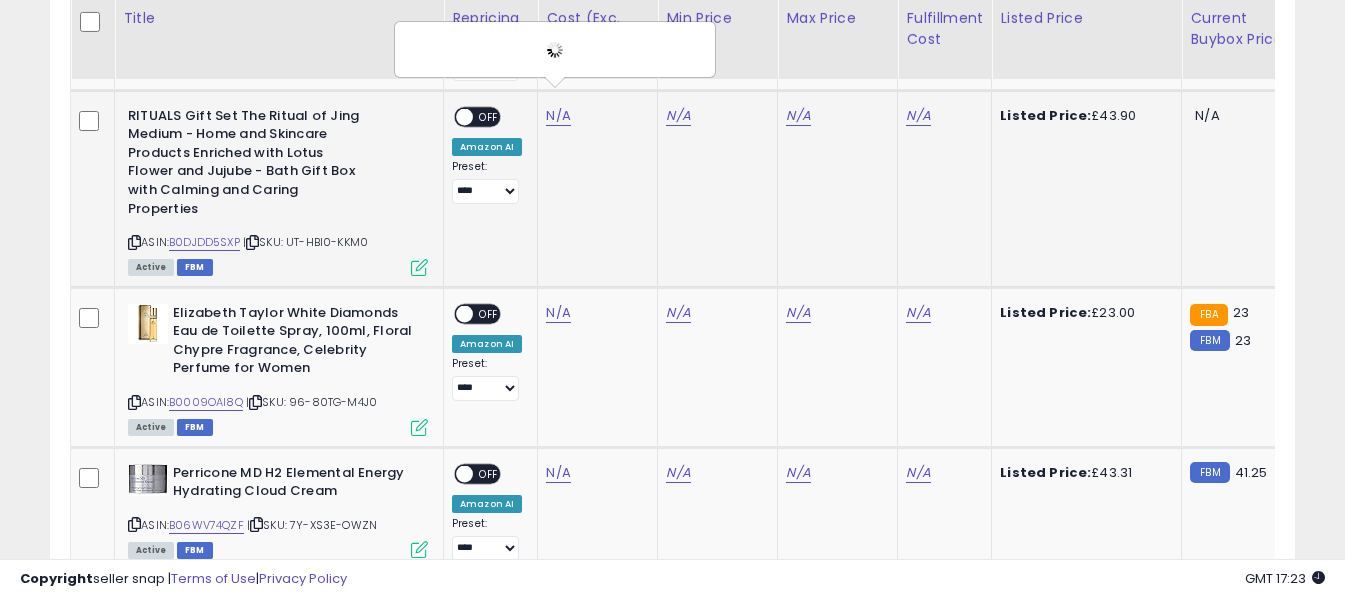 click on "OFF" at bounding box center [489, 116] 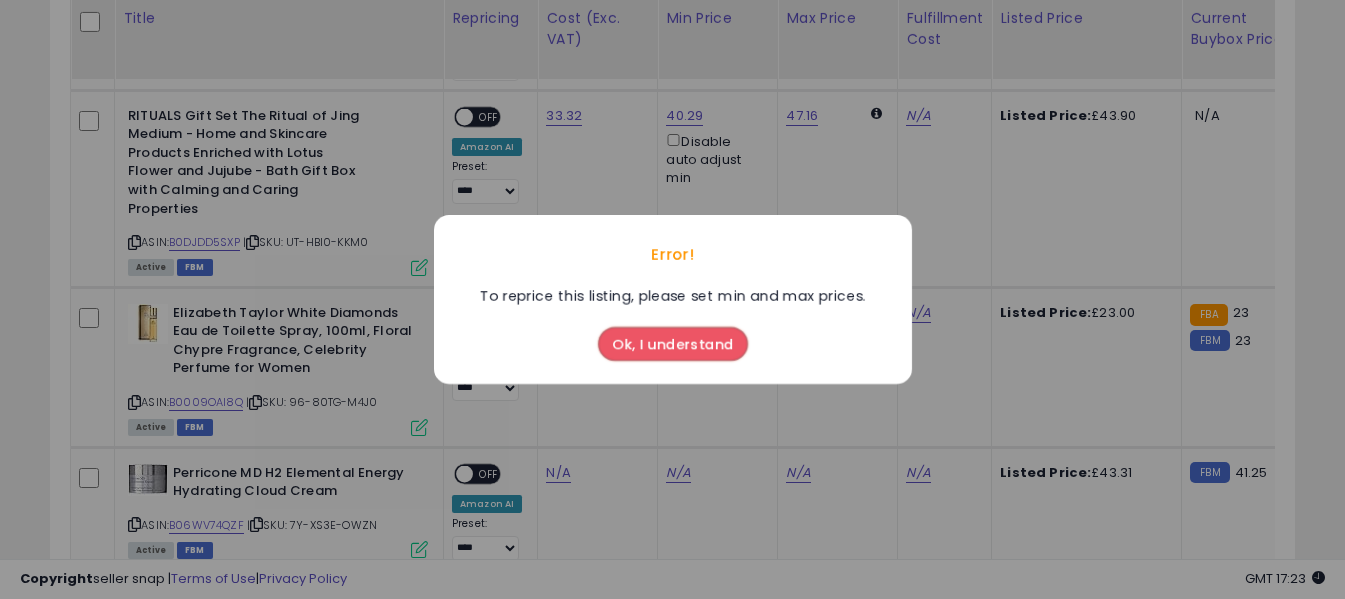click on "Error! To reprice this listing, please set min and max prices.
Ok, I understand" at bounding box center [672, 299] 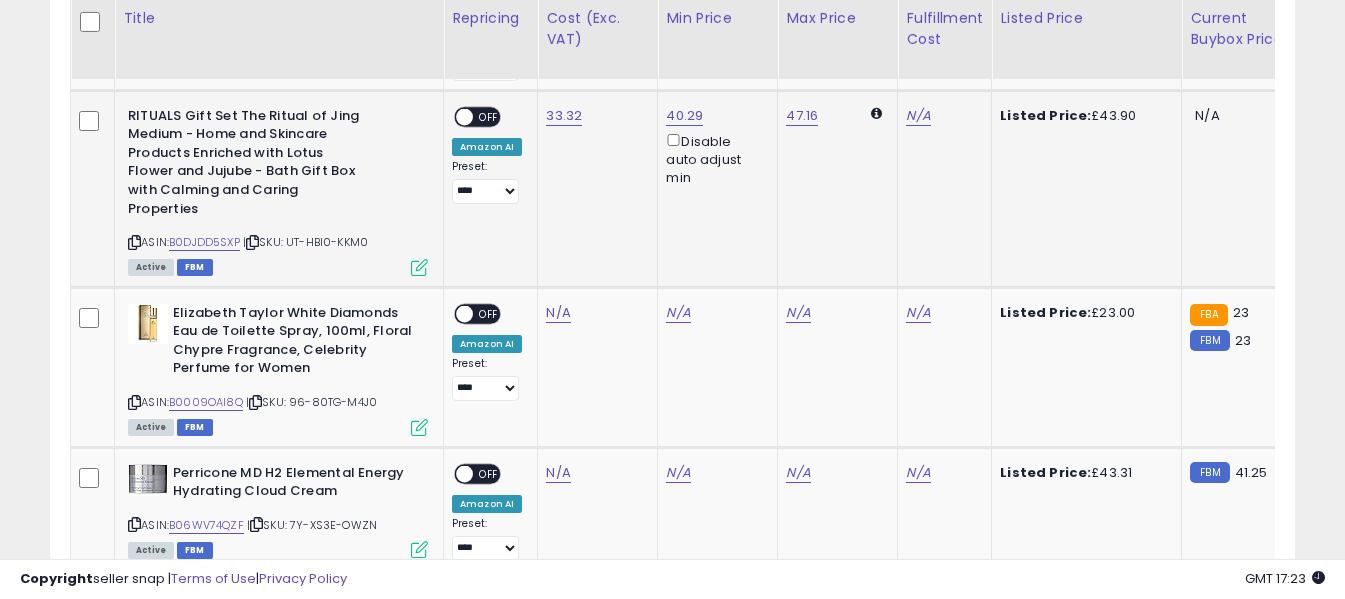 click at bounding box center (464, 116) 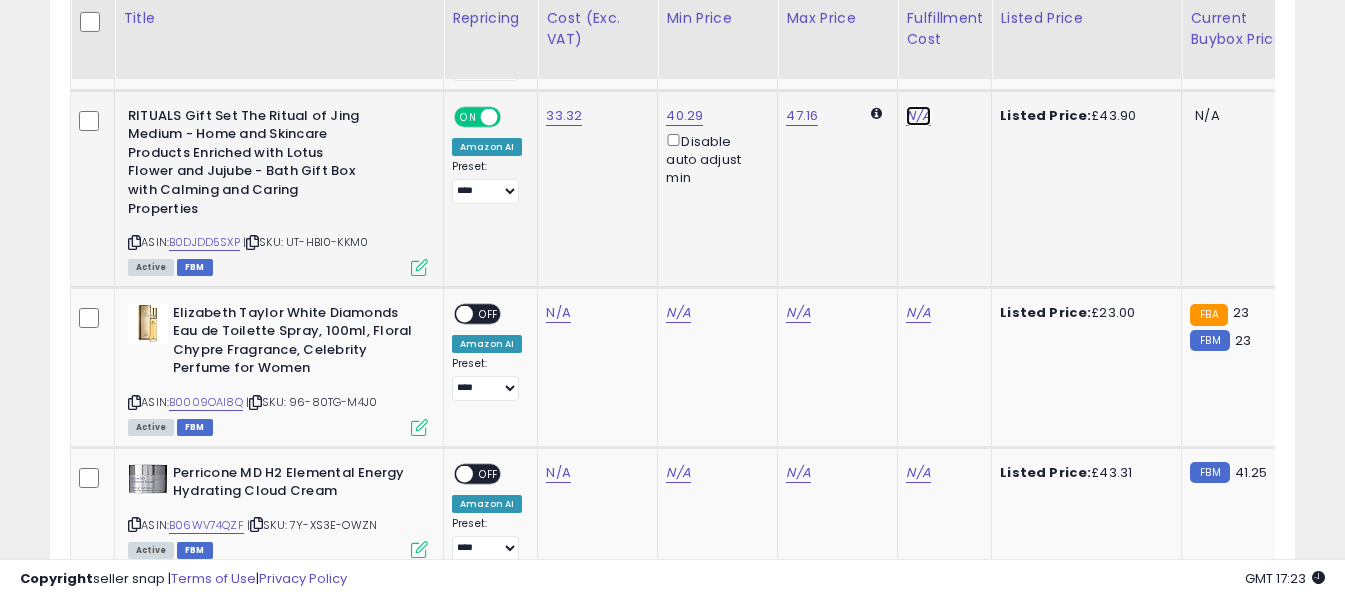 click on "N/A" at bounding box center [918, -1033] 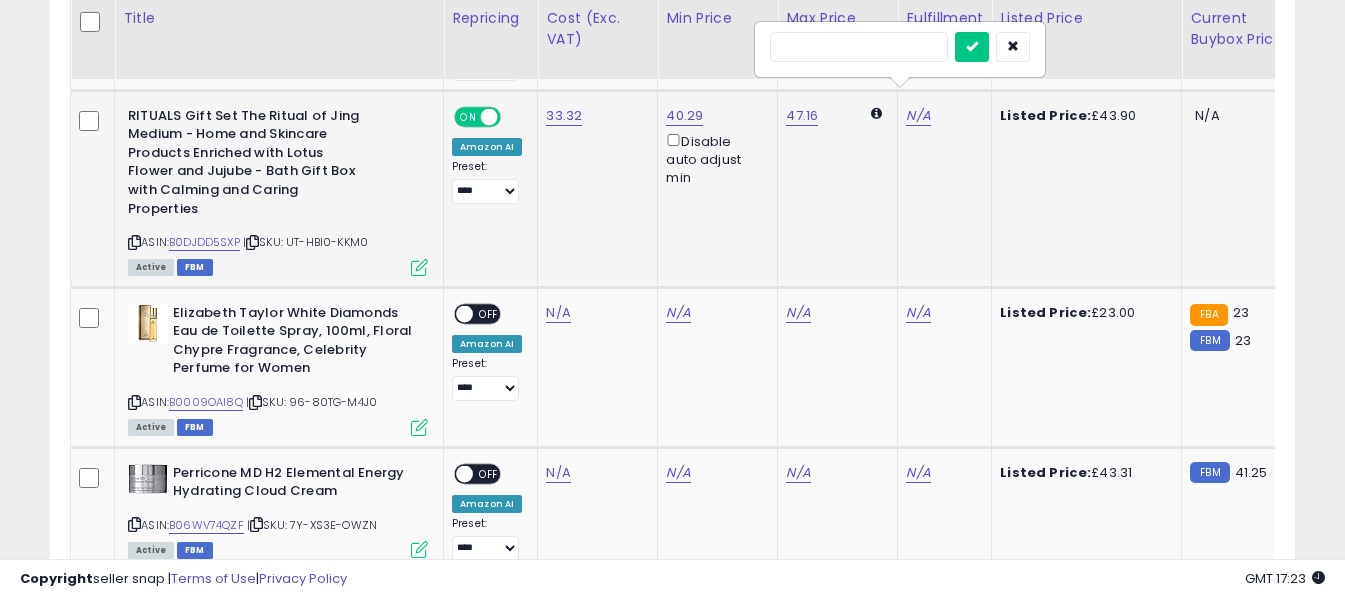 click at bounding box center [859, 47] 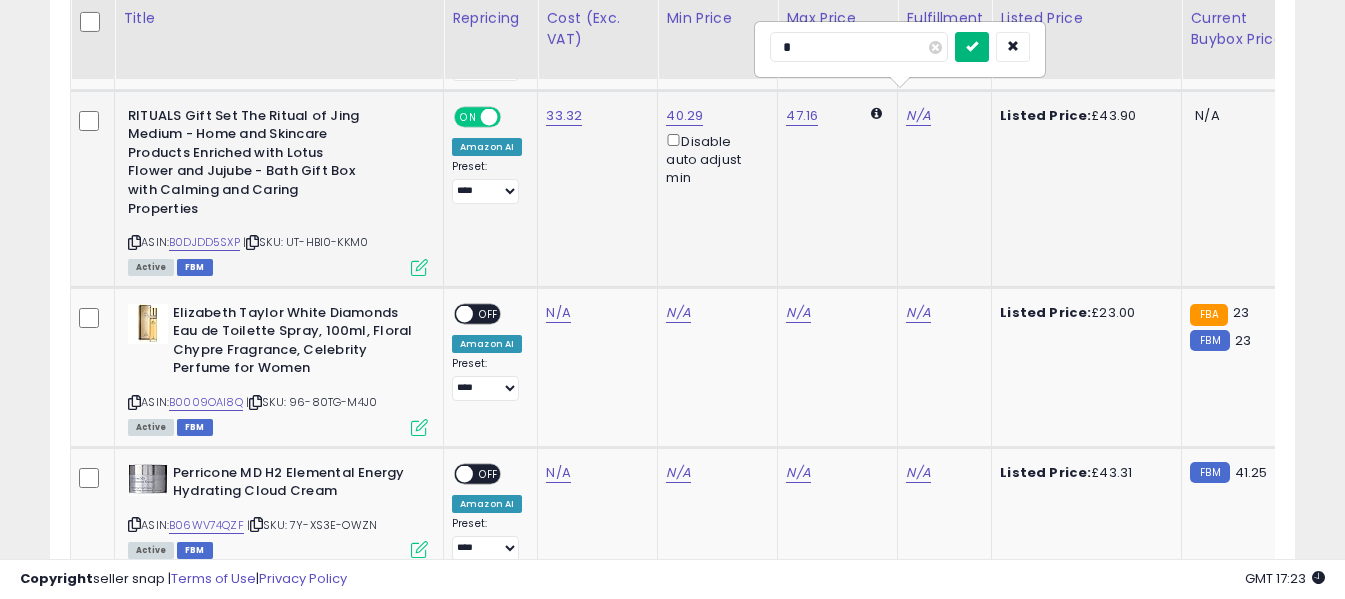 type on "*" 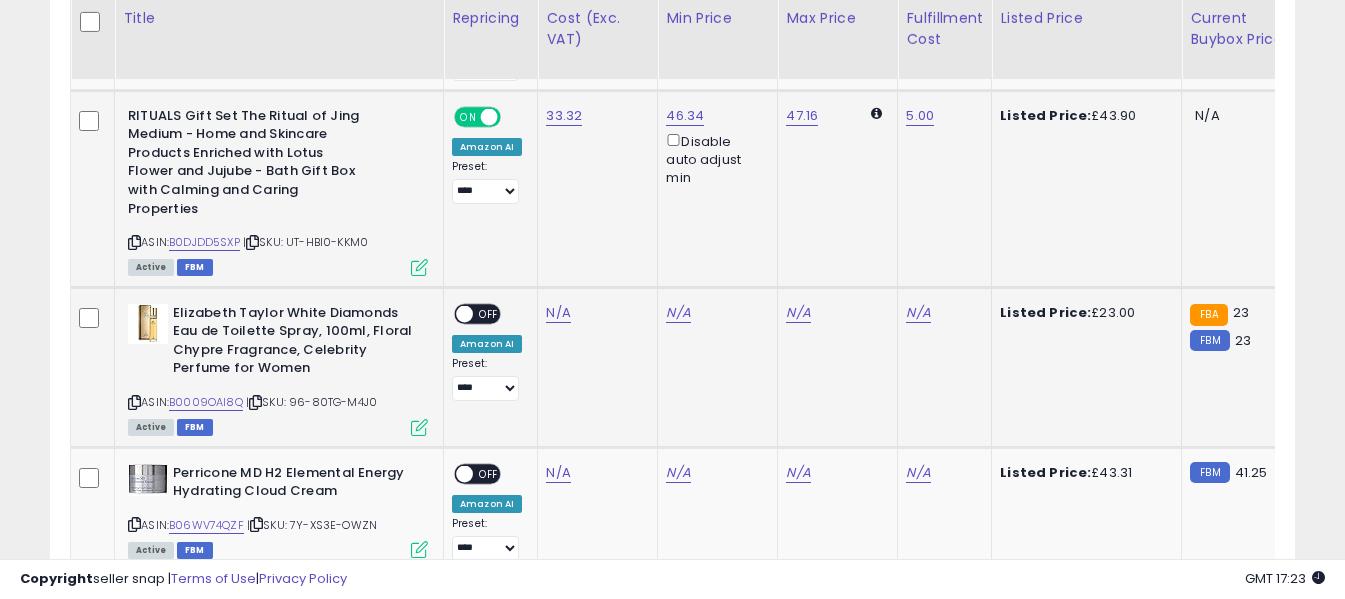 click at bounding box center [134, 402] 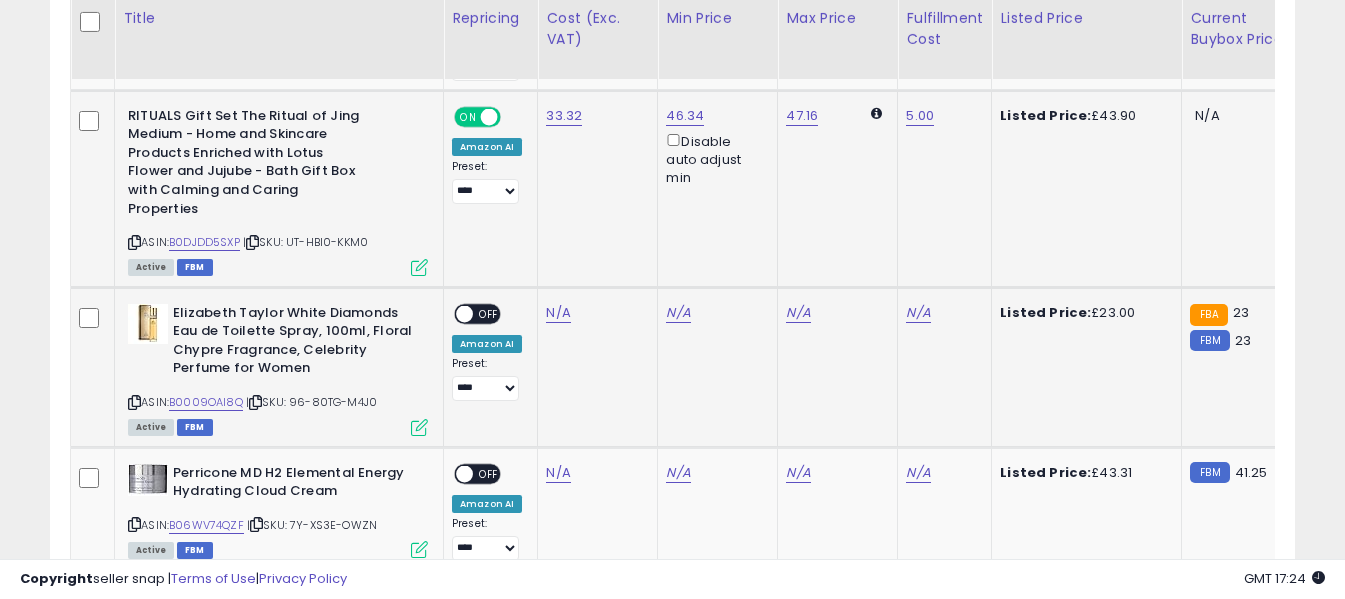 click on "OFF" at bounding box center [489, 313] 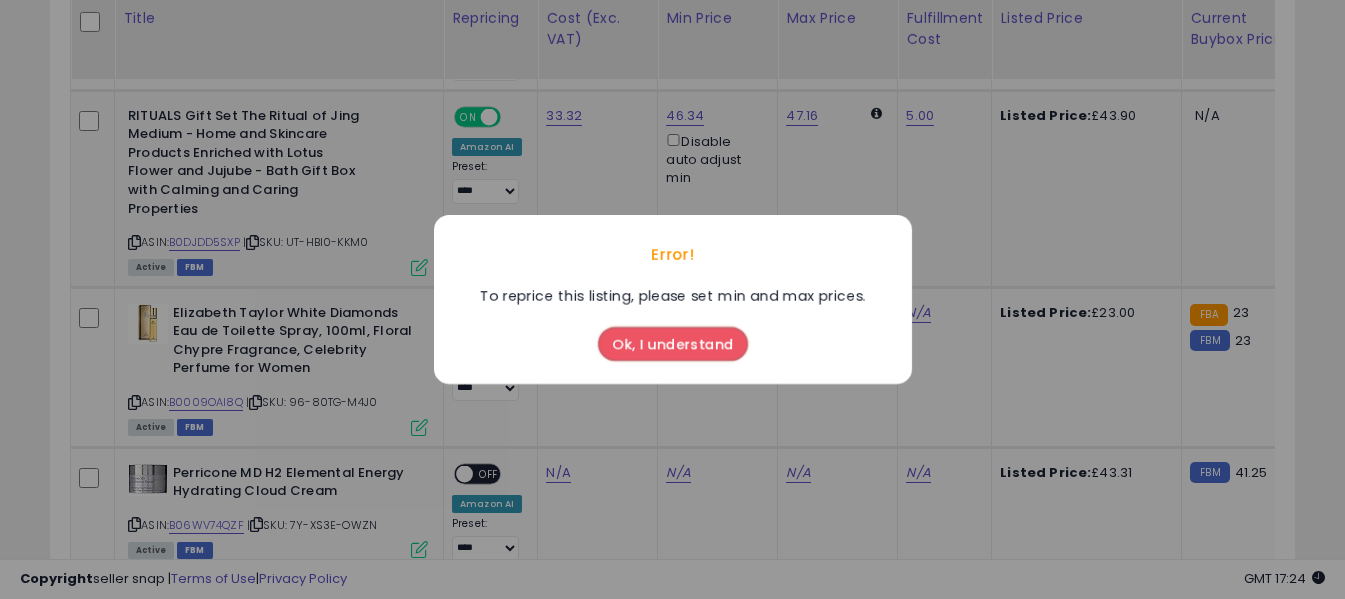click on "Ok, I understand" at bounding box center (673, 344) 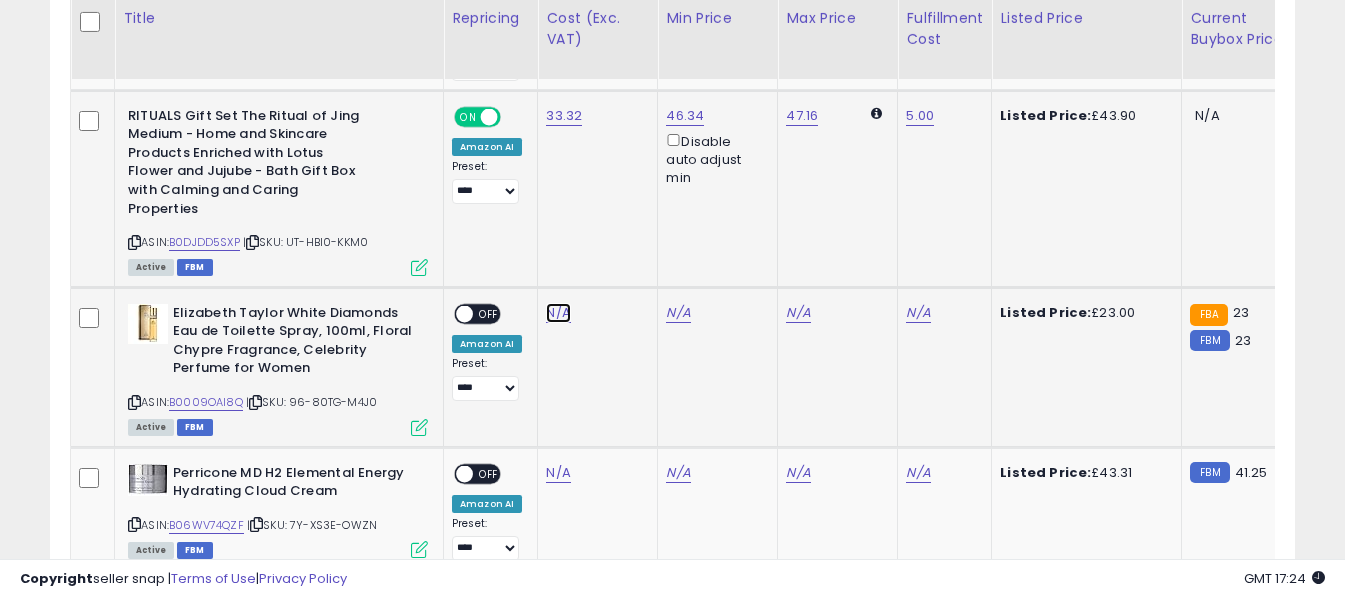 click on "N/A" at bounding box center [558, 313] 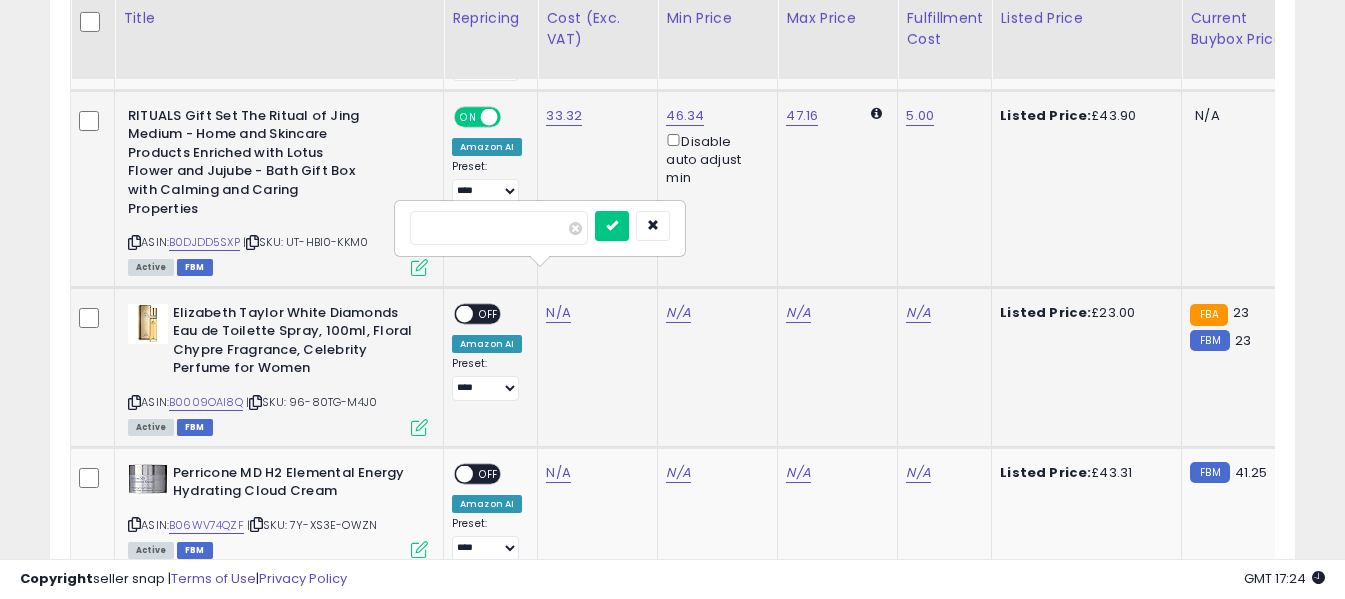 click at bounding box center (499, 228) 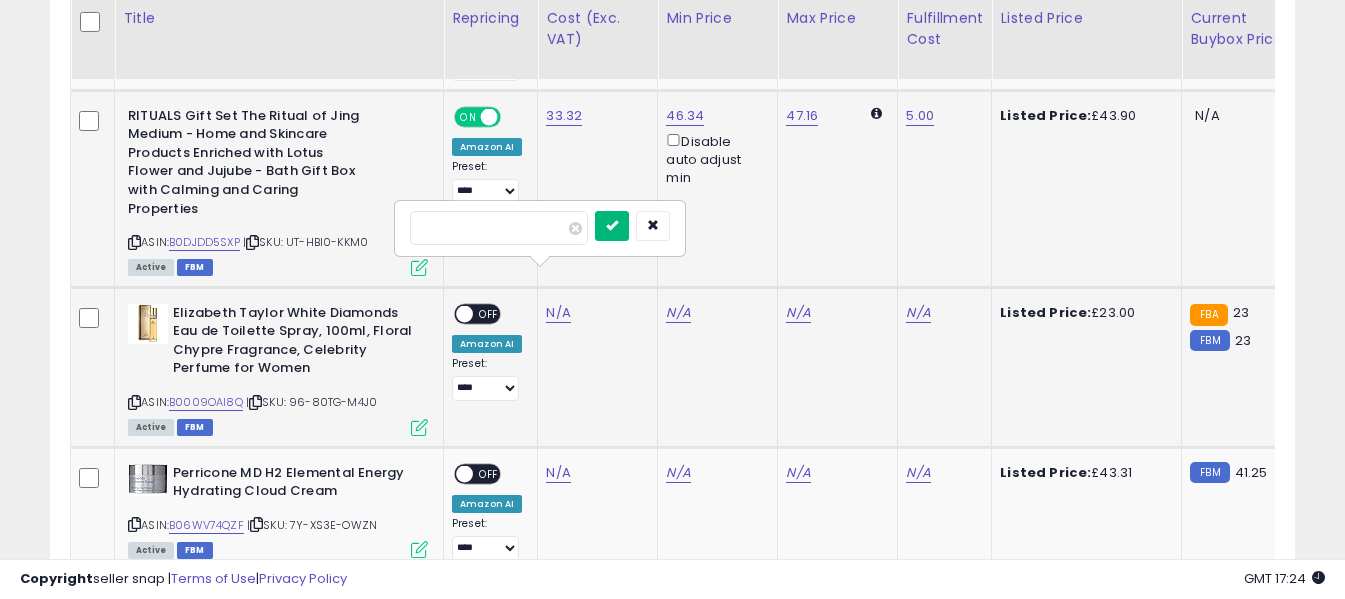 type on "****" 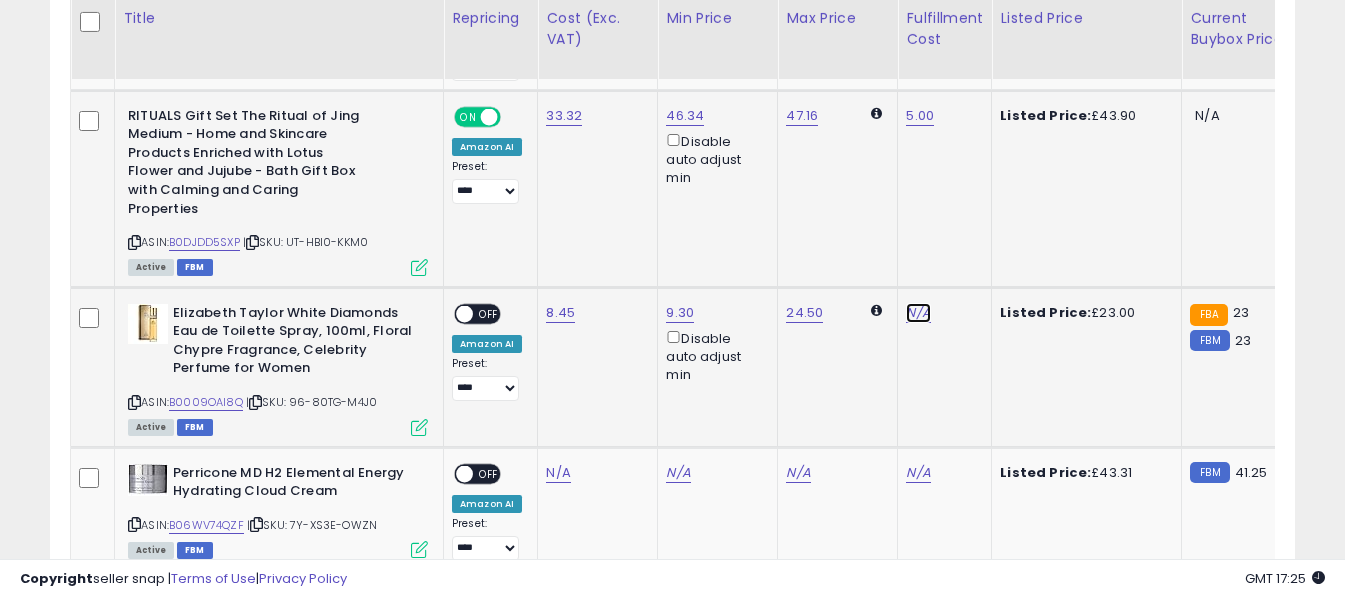 click on "N/A" at bounding box center [918, -1033] 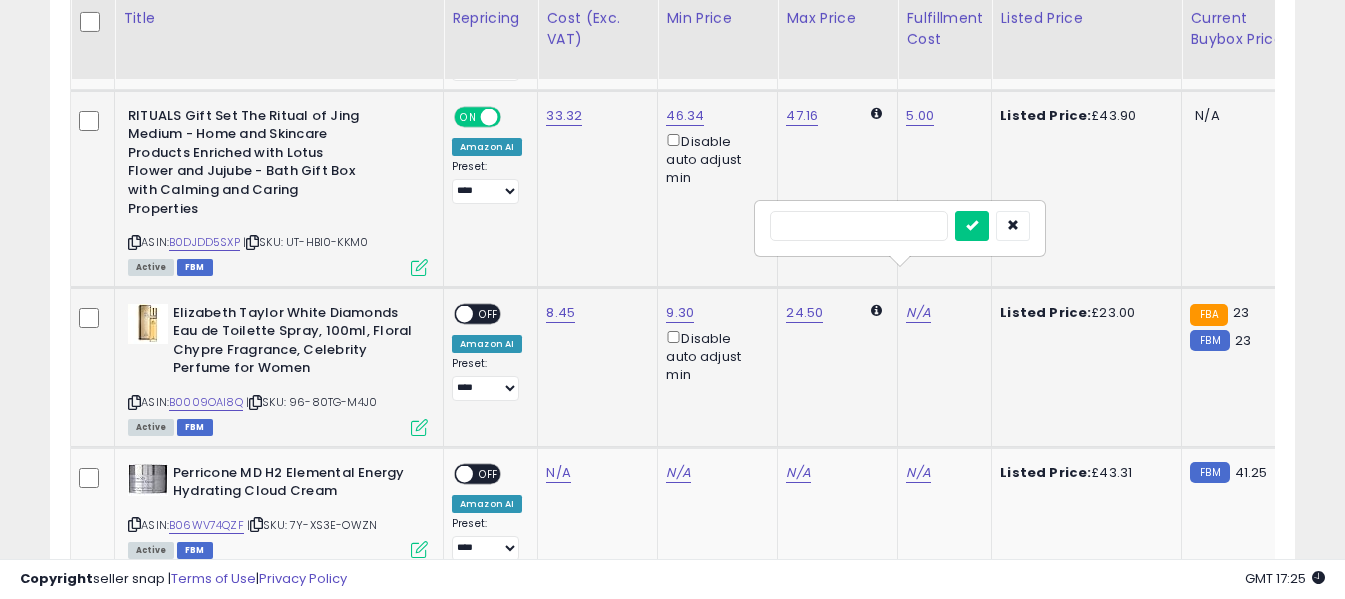 click at bounding box center [859, 226] 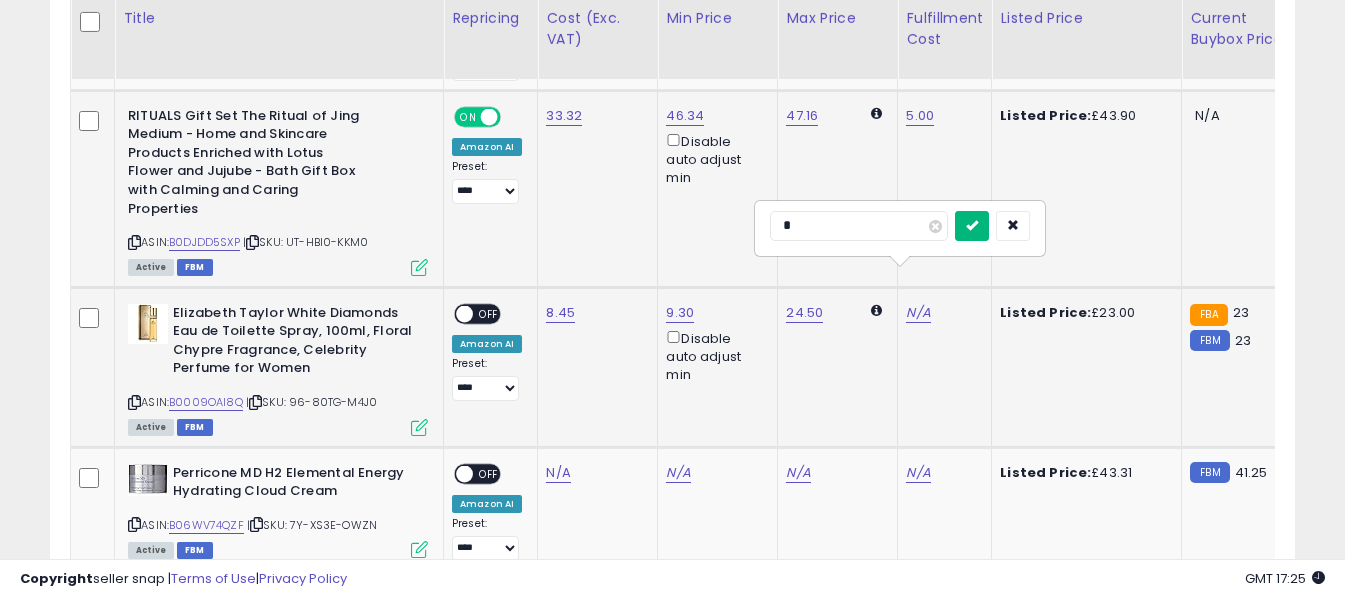 type on "*" 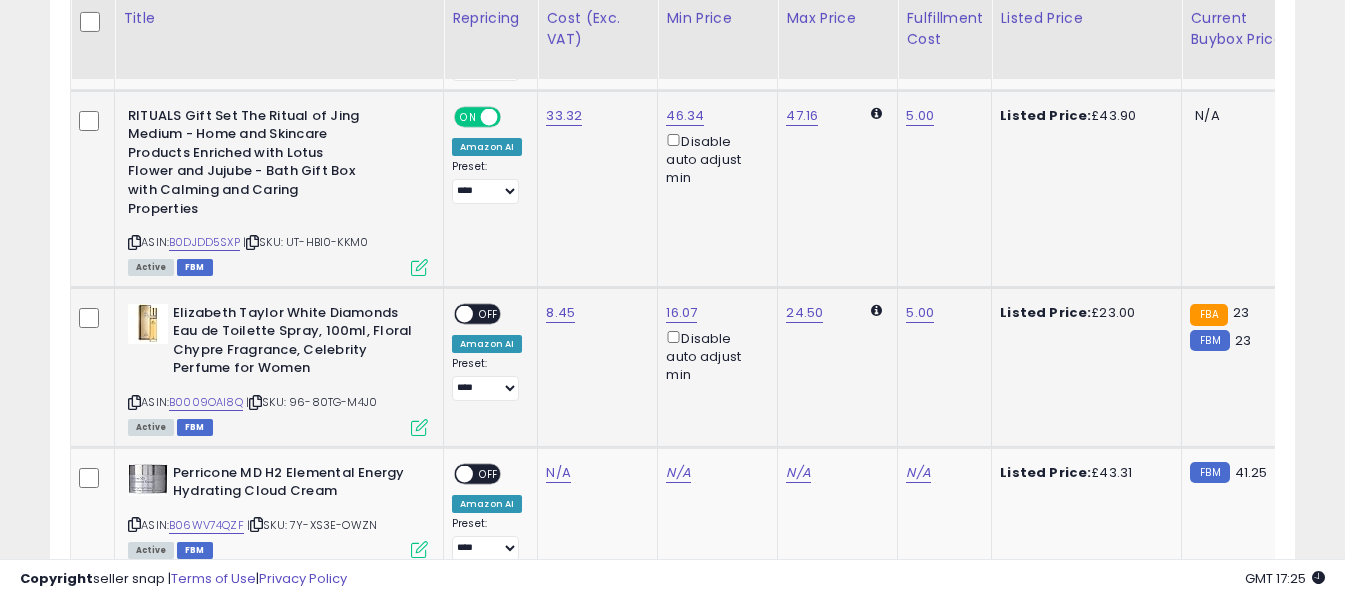 click on "OFF" at bounding box center [489, 313] 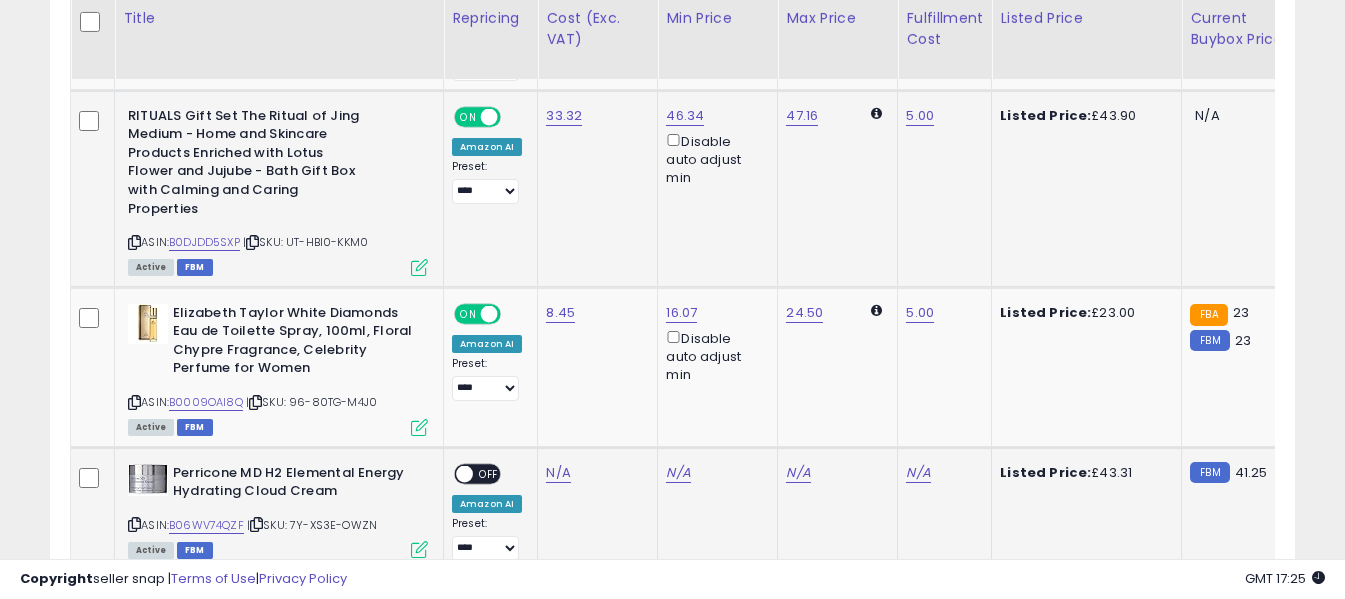 click at bounding box center (134, 524) 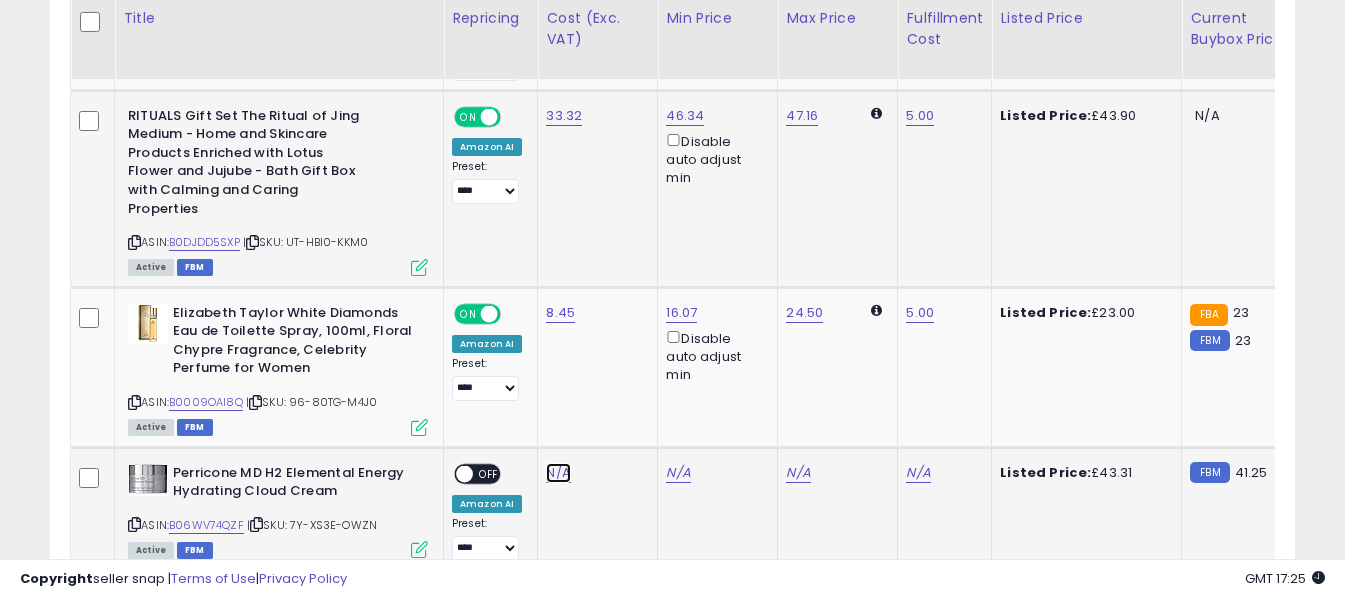 click on "N/A" at bounding box center (558, 473) 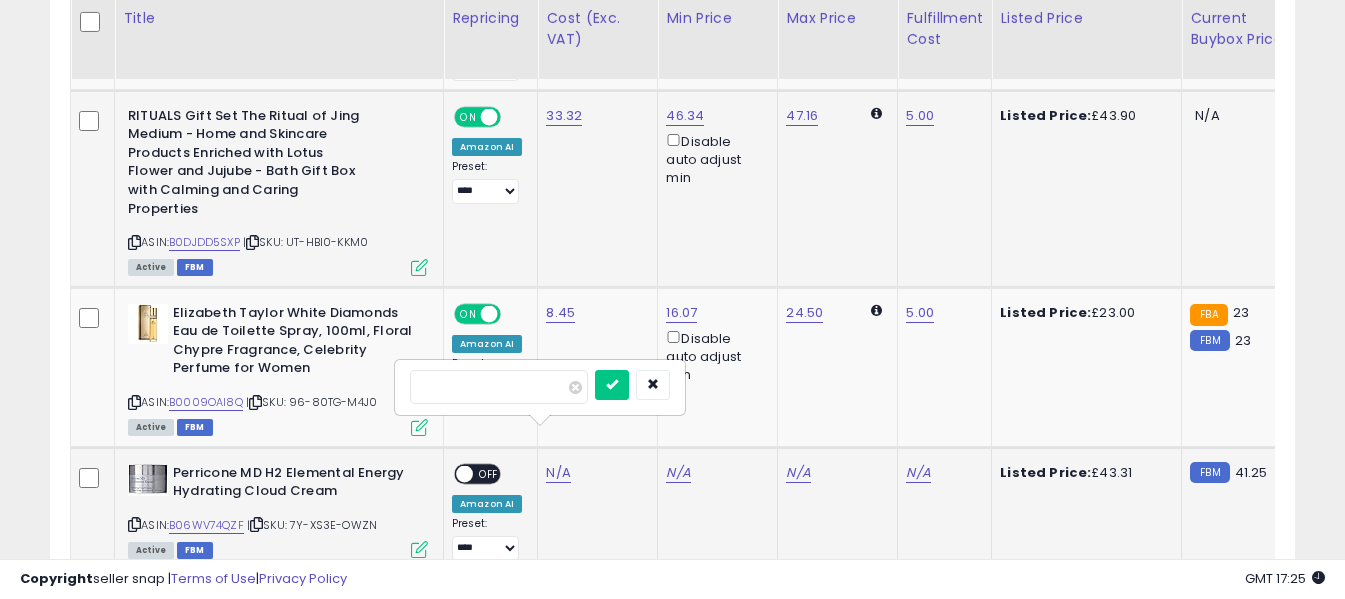 click at bounding box center (499, 387) 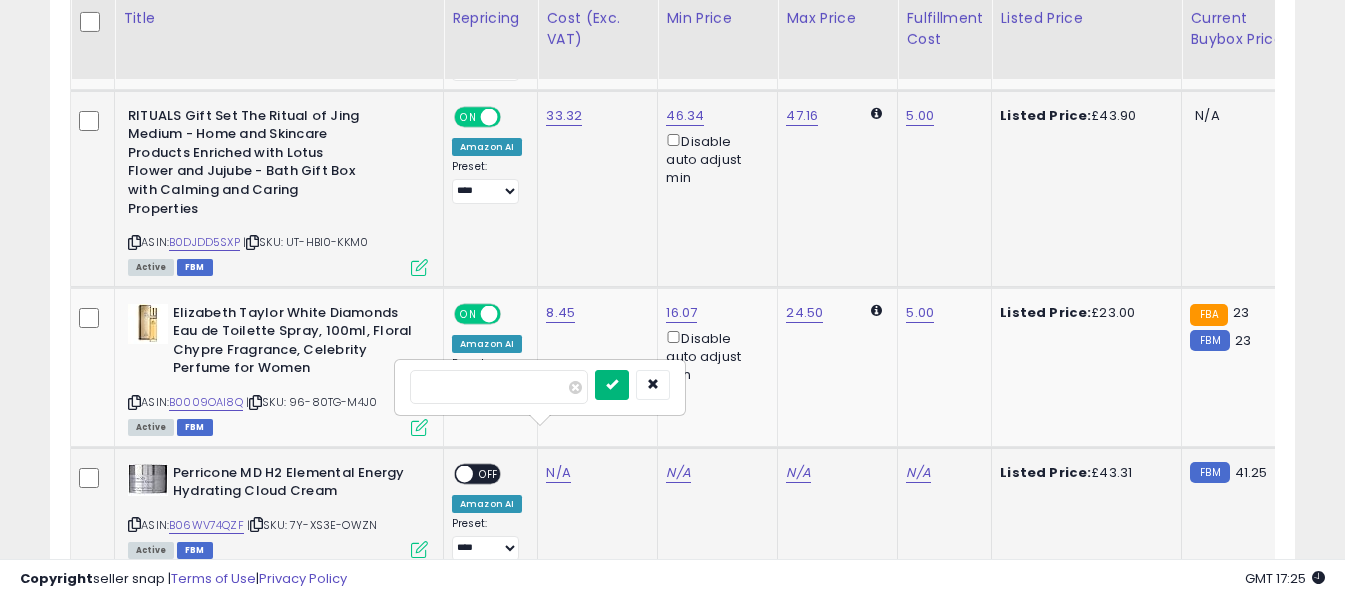 type on "*****" 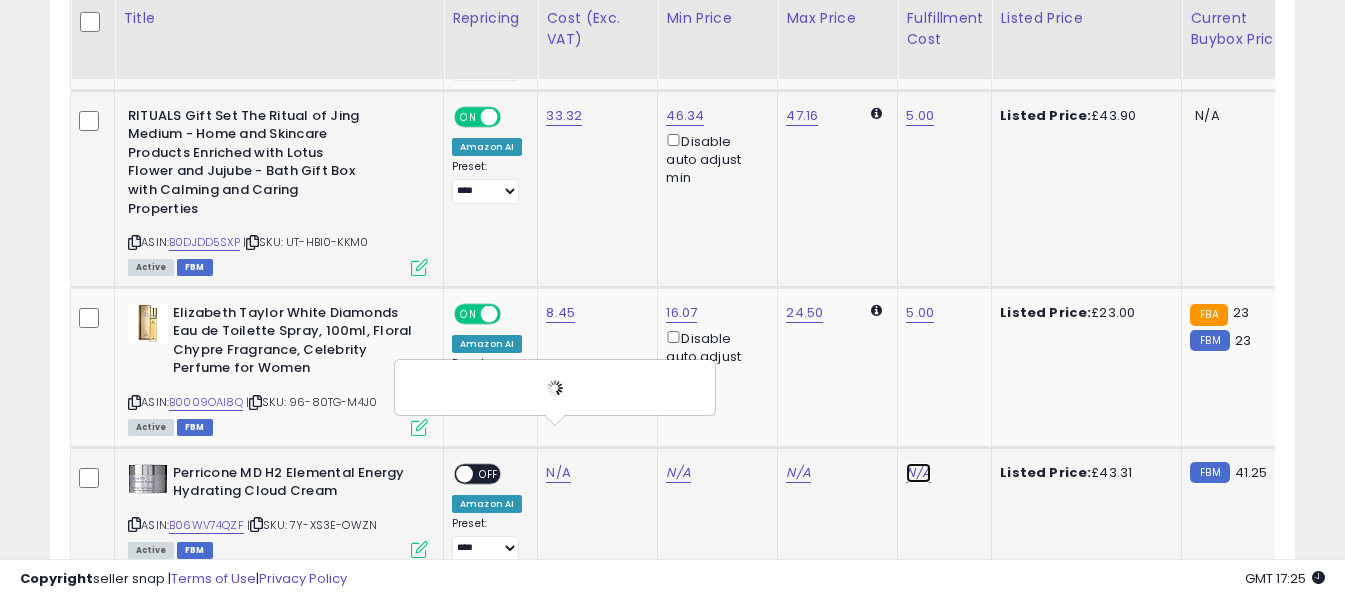 click on "N/A" at bounding box center [918, -1033] 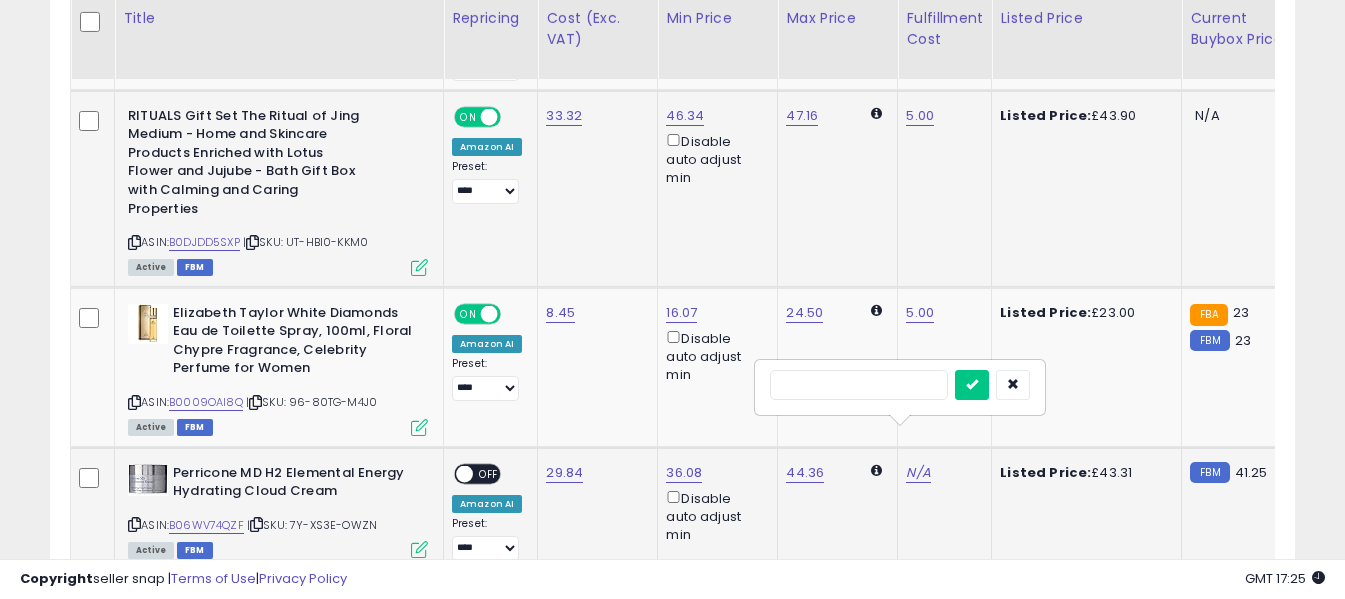 click at bounding box center [859, 385] 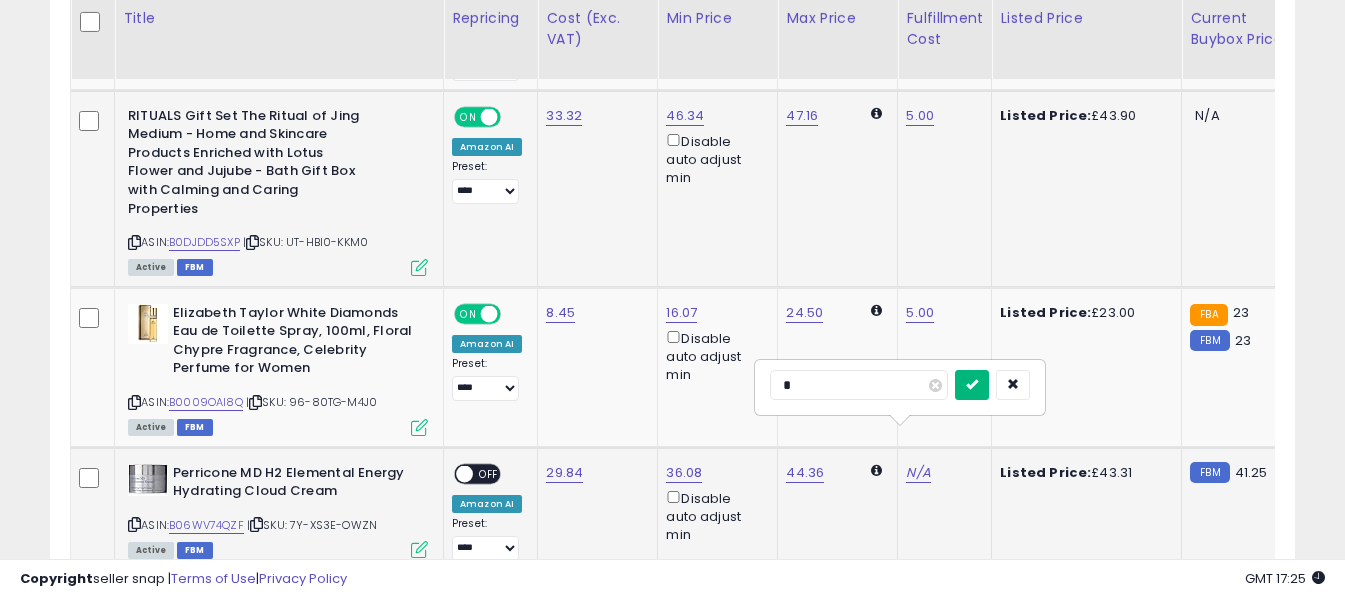 type on "*" 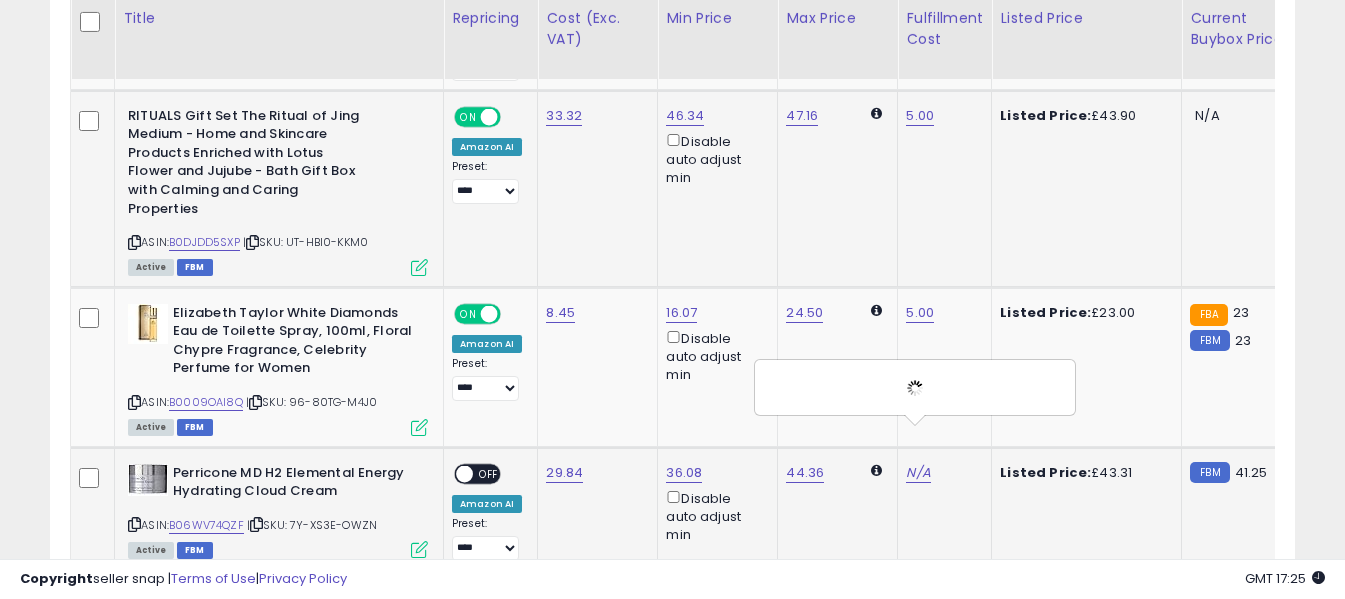 click on "OFF" at bounding box center [489, 473] 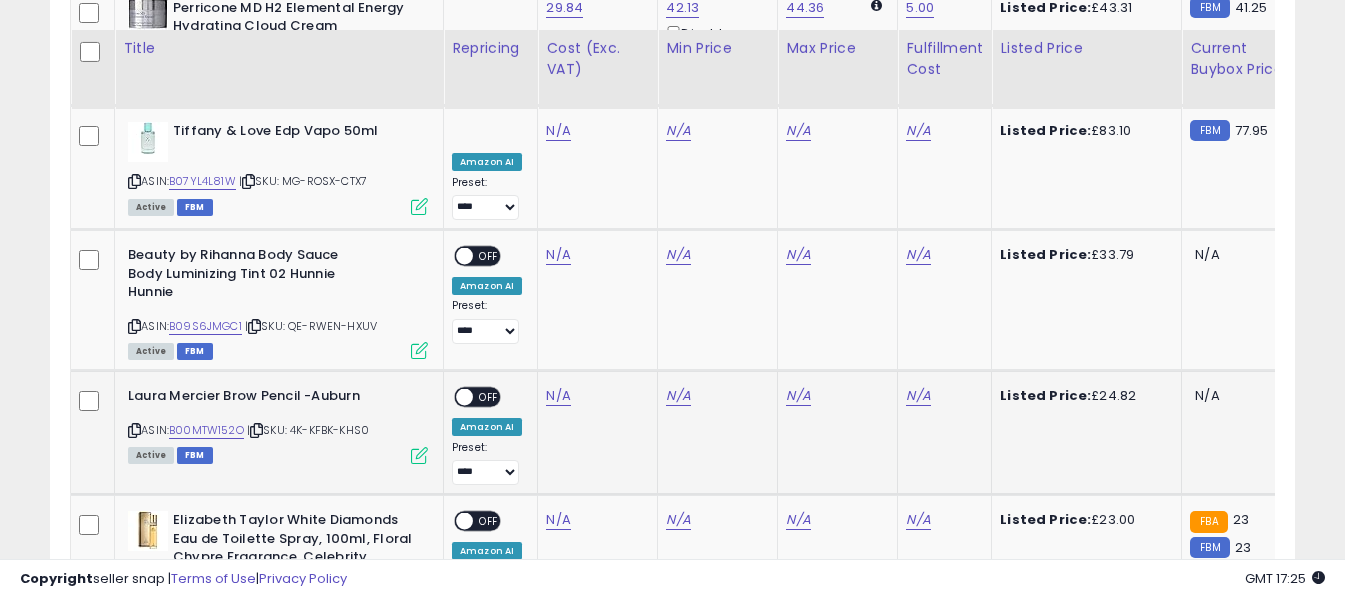scroll, scrollTop: 3930, scrollLeft: 0, axis: vertical 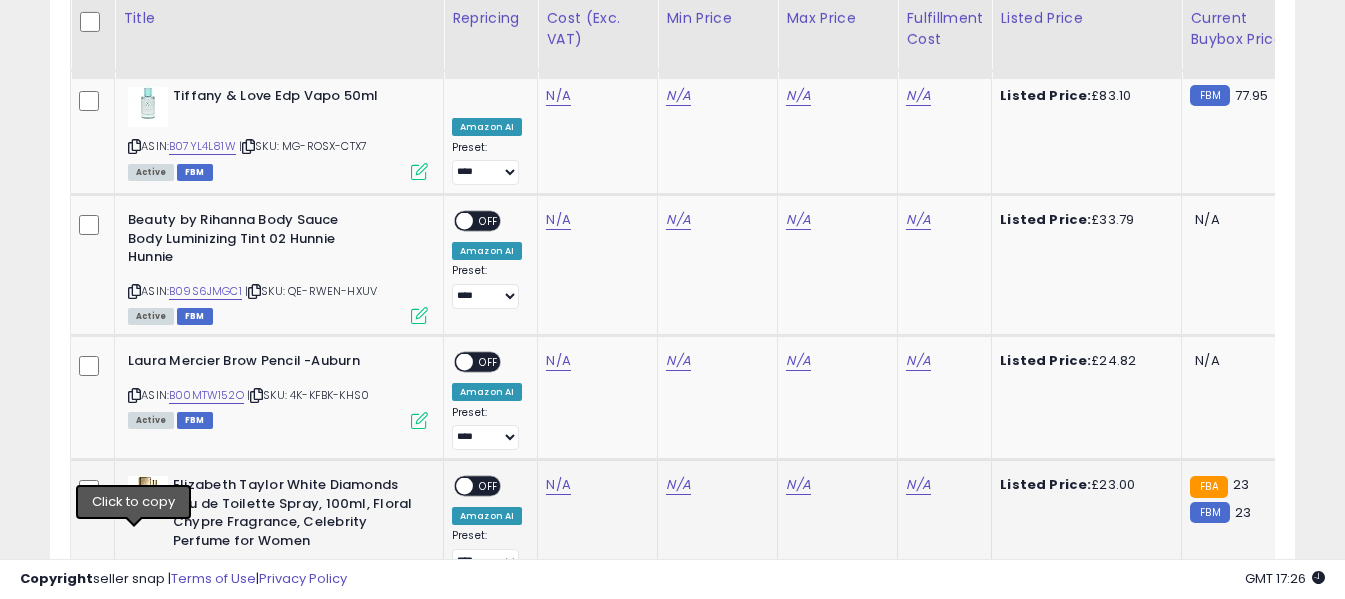 click at bounding box center (134, 574) 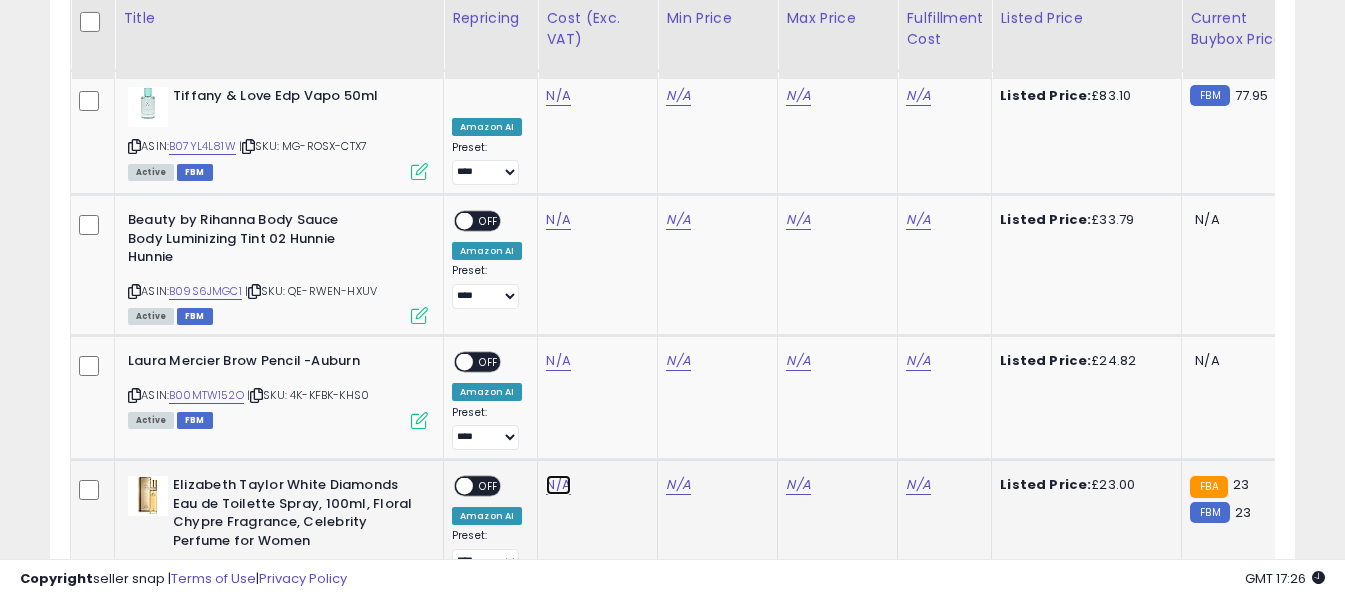 click on "N/A" at bounding box center [558, 96] 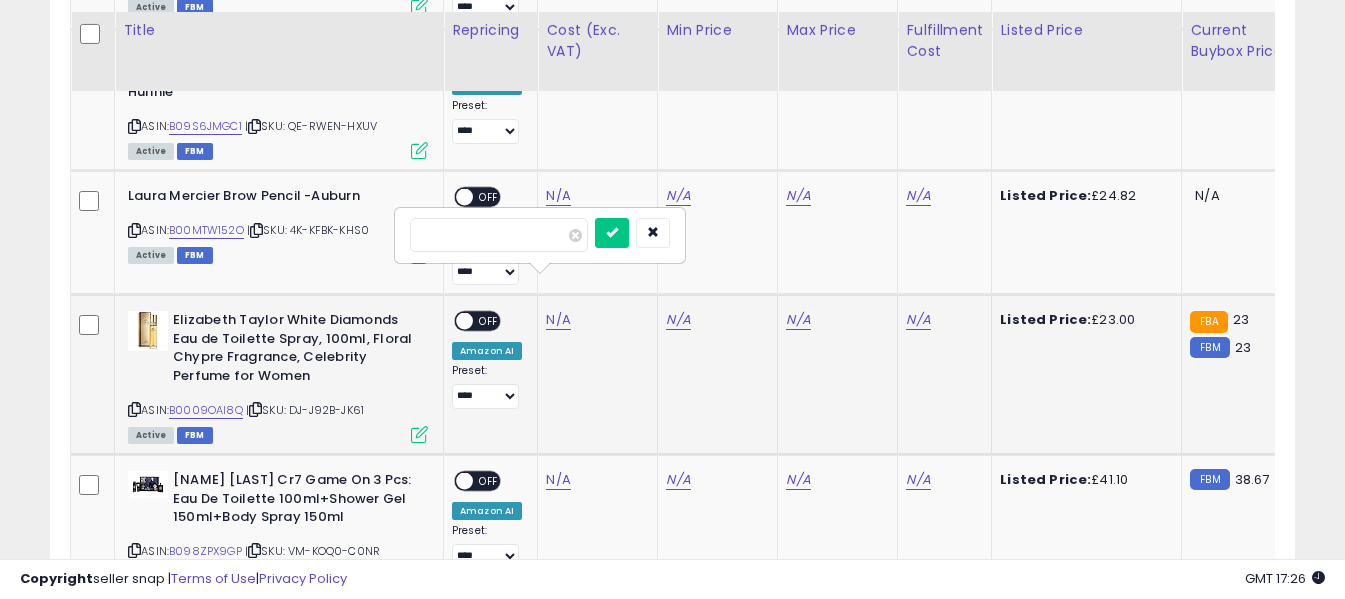 scroll, scrollTop: 4130, scrollLeft: 0, axis: vertical 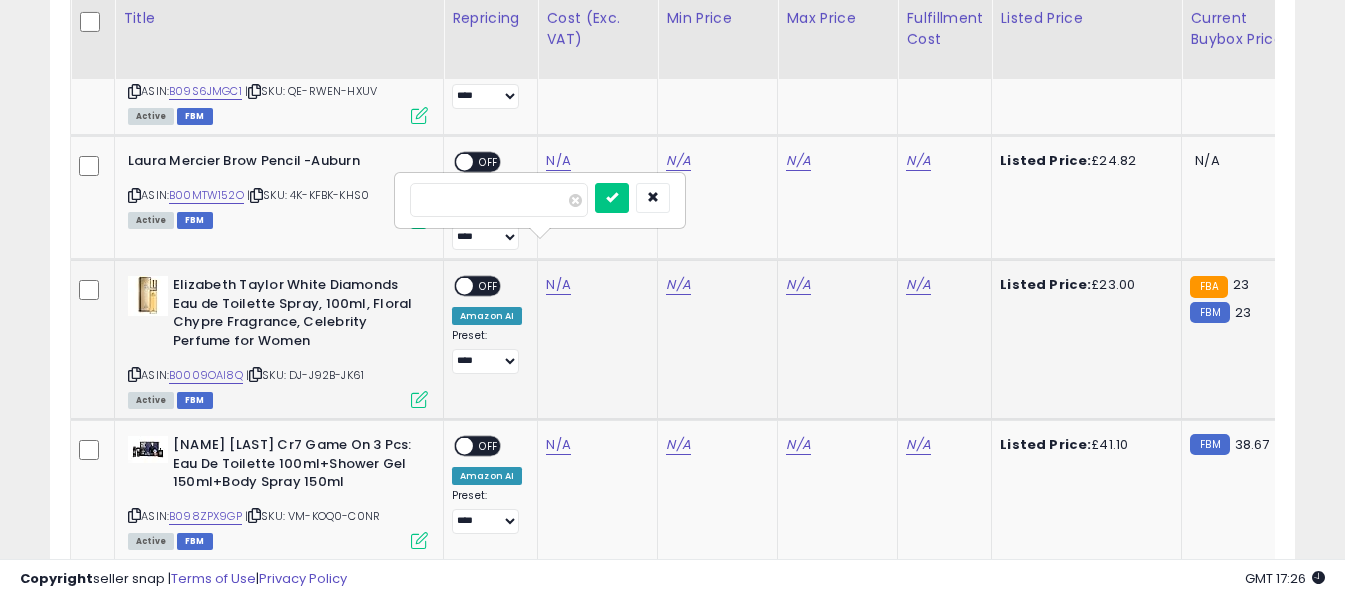 click on "****" at bounding box center (499, 200) 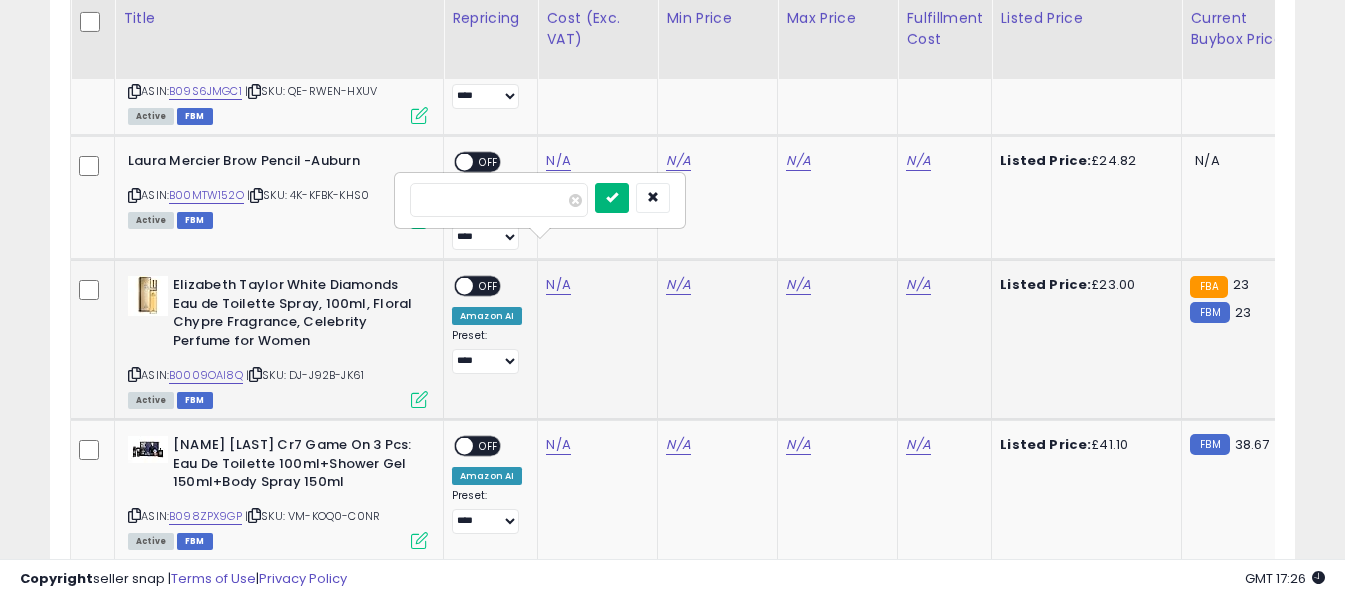 type on "****" 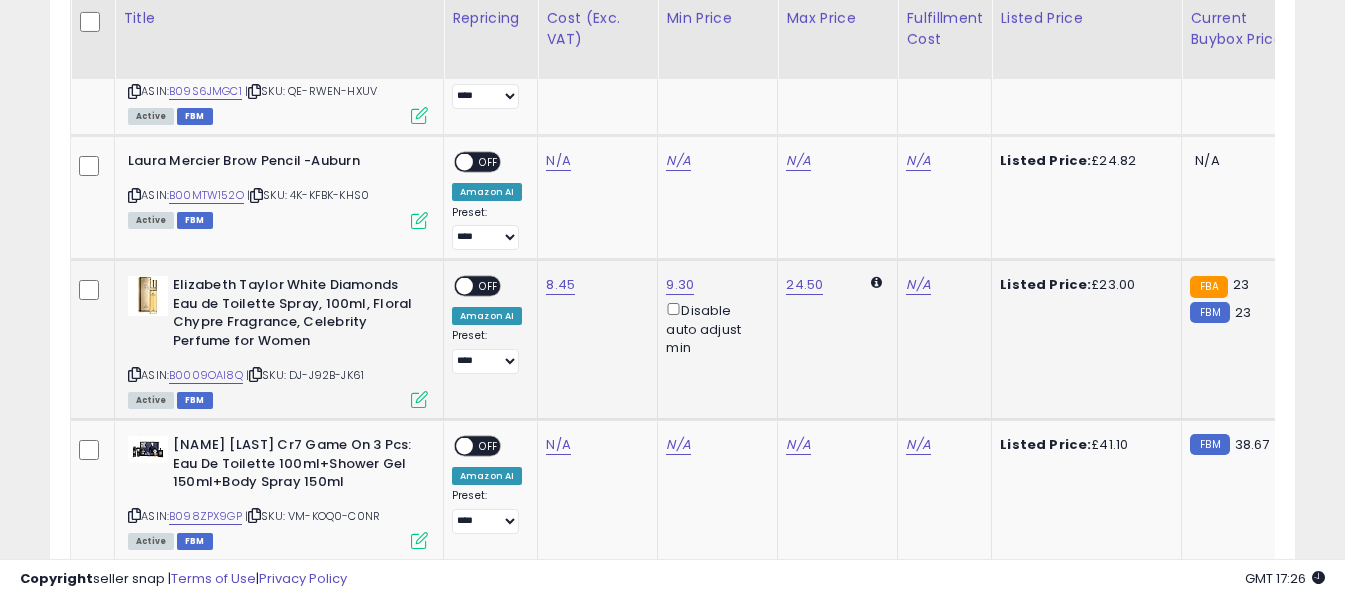 click on "OFF" at bounding box center [489, 286] 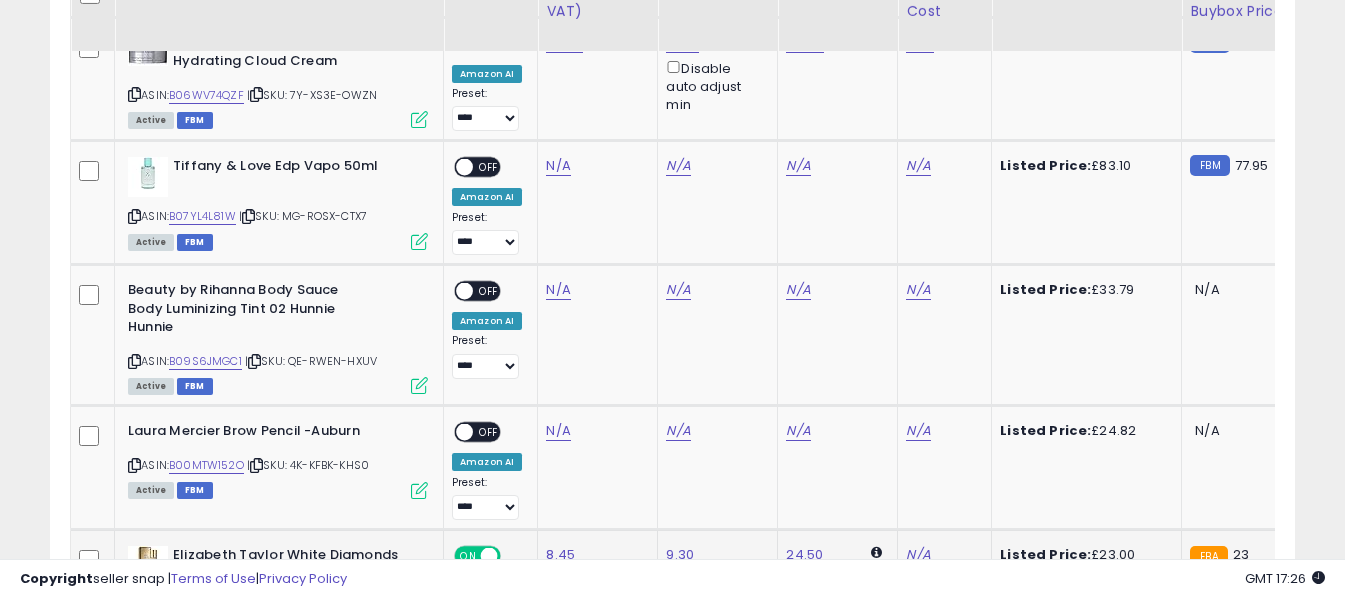 scroll, scrollTop: 3830, scrollLeft: 0, axis: vertical 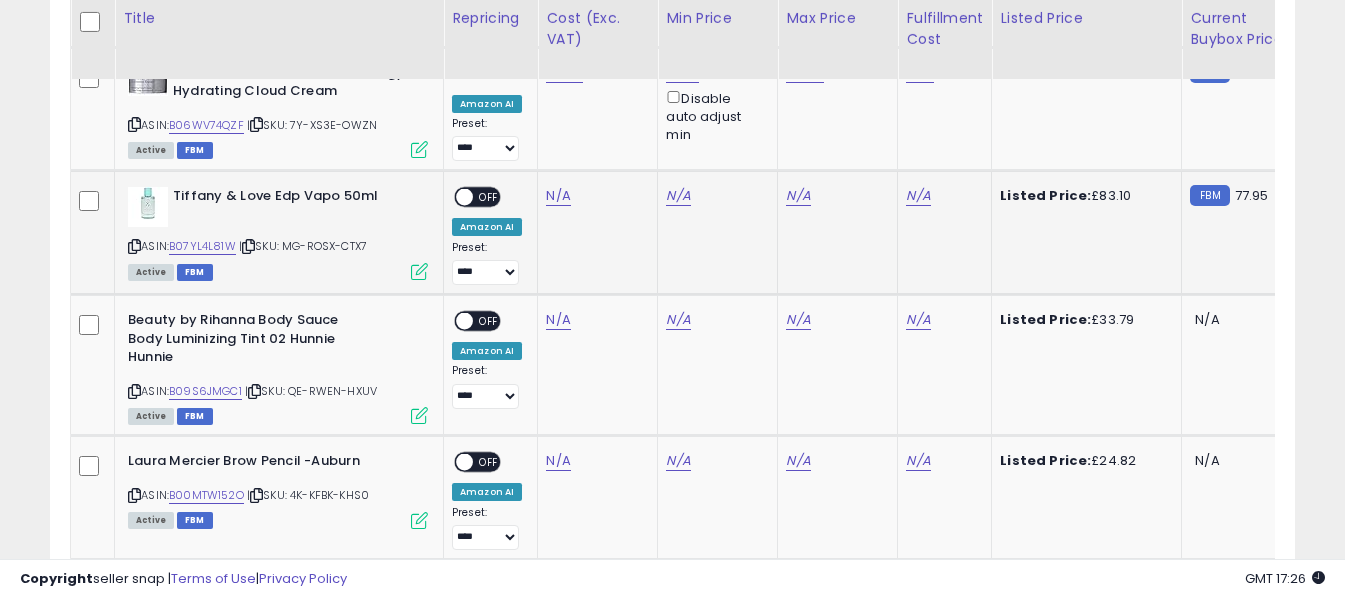 click at bounding box center [134, 246] 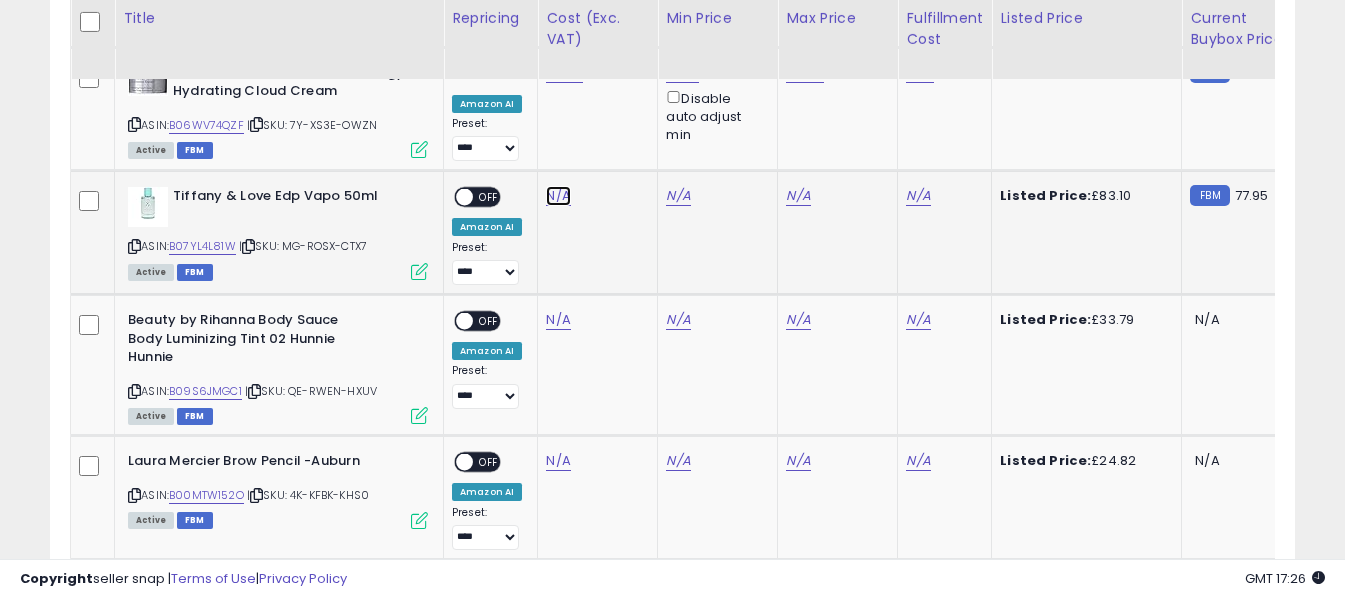 click on "N/A" at bounding box center (558, 196) 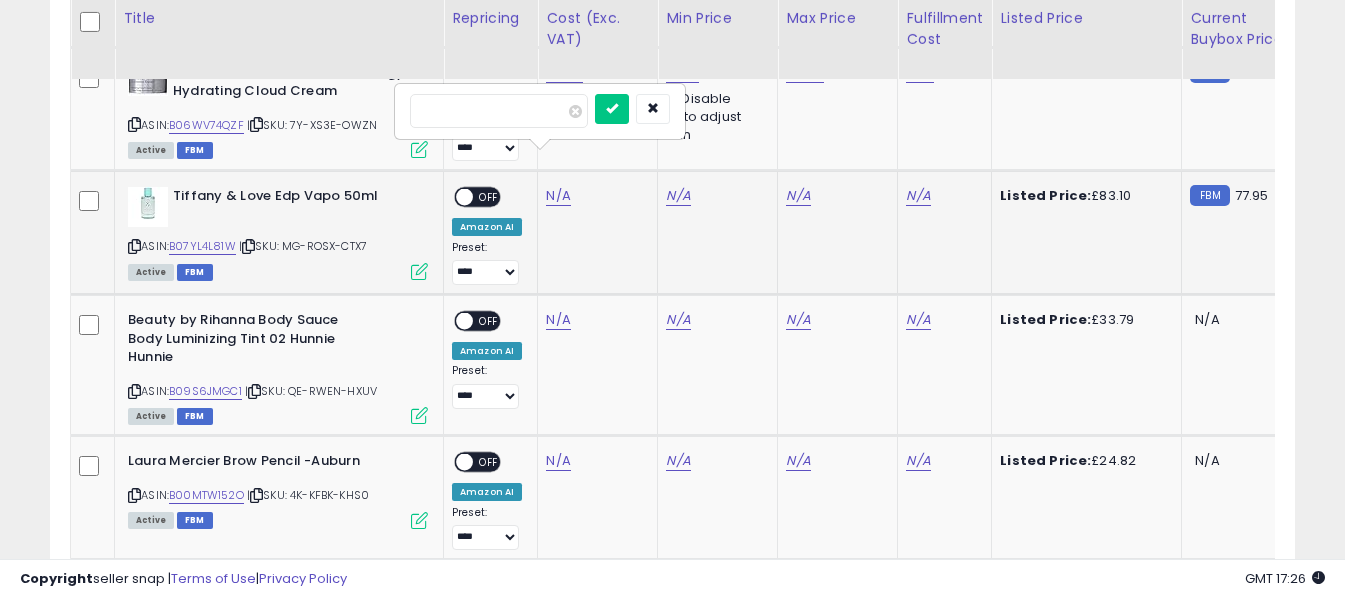 click at bounding box center [499, 111] 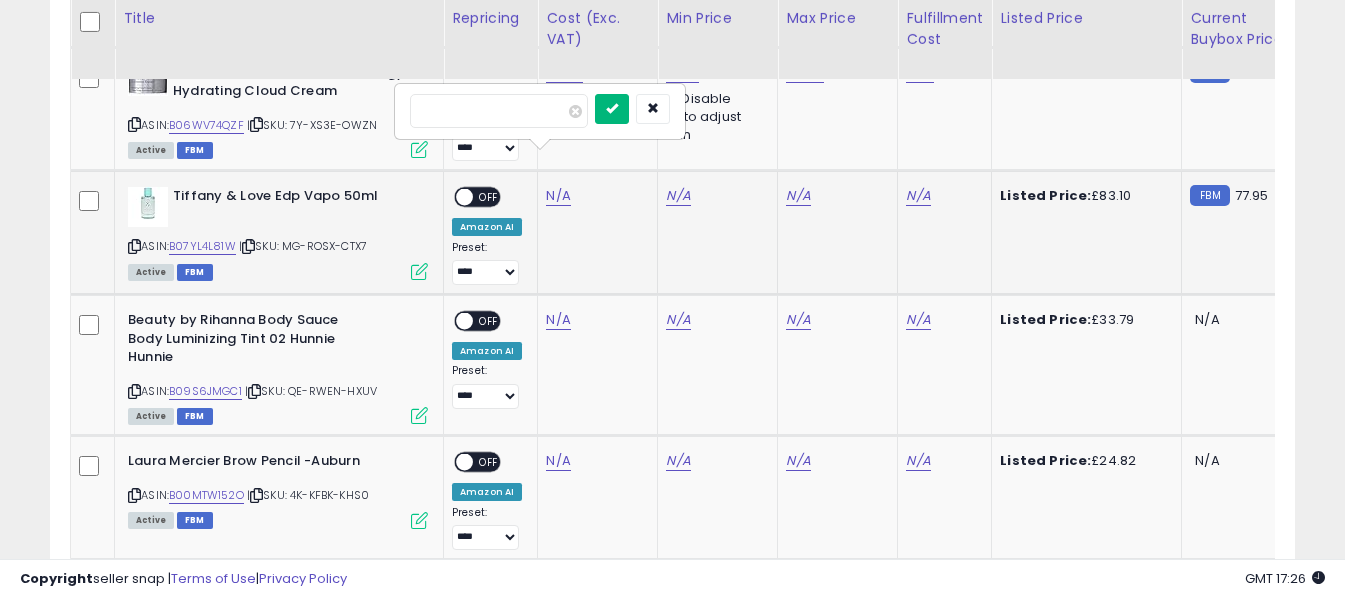 type on "*****" 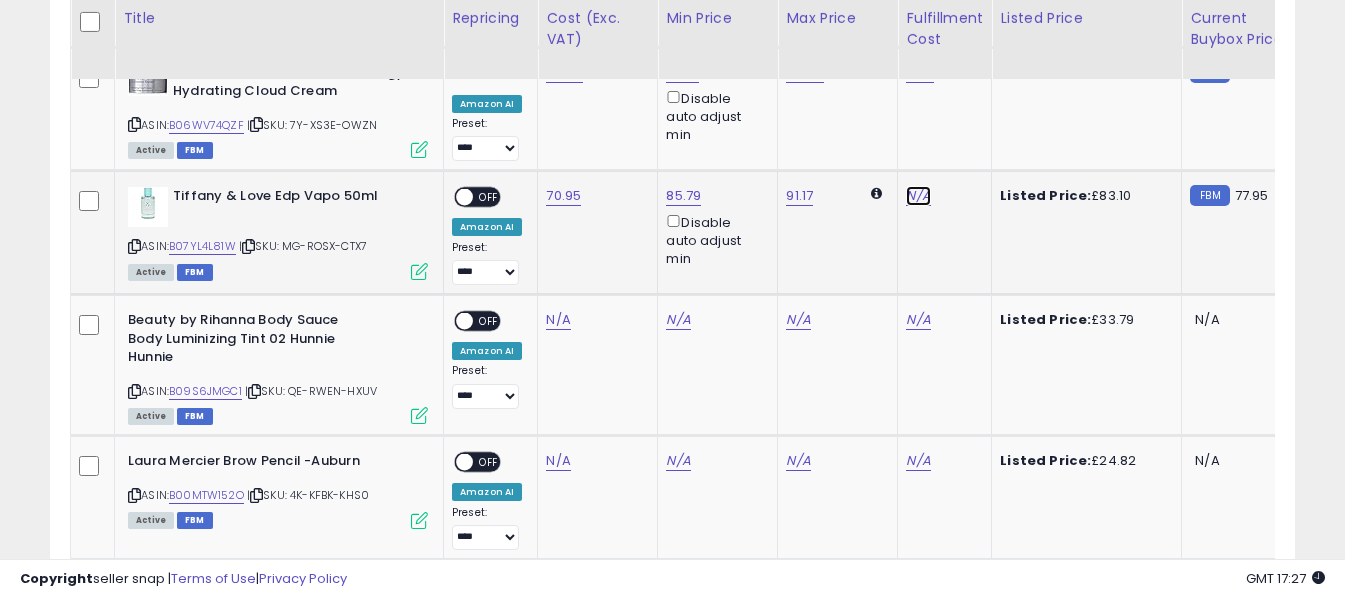 click on "N/A" at bounding box center (918, -1433) 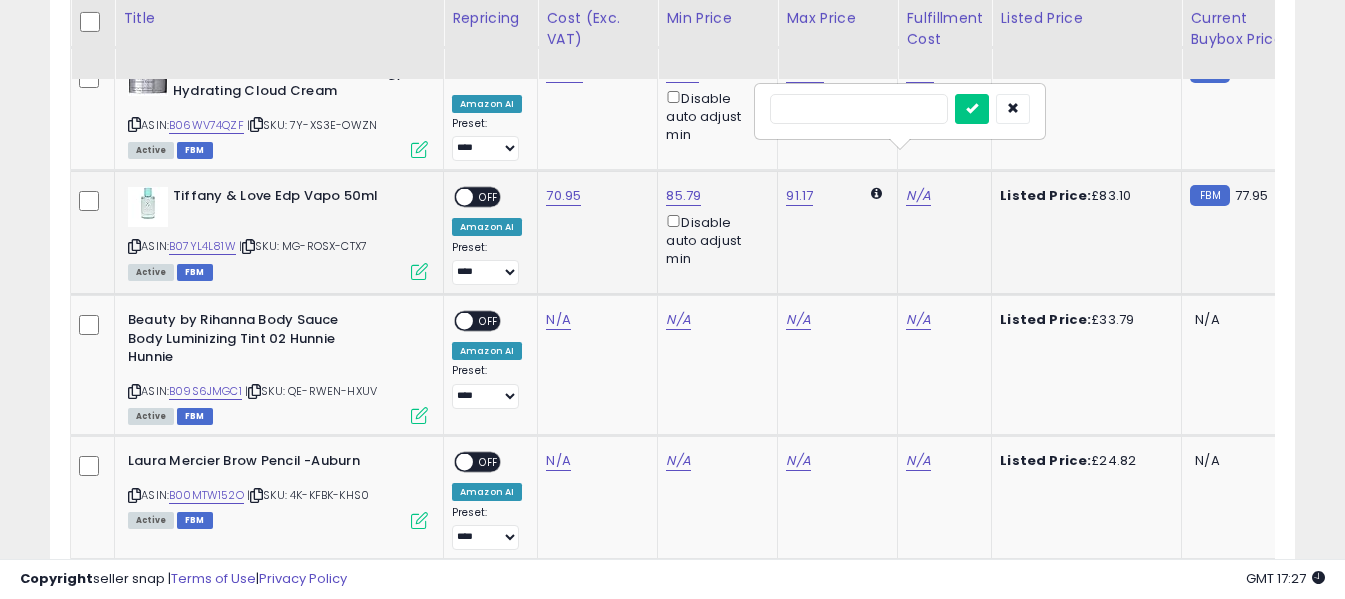 click at bounding box center (859, 109) 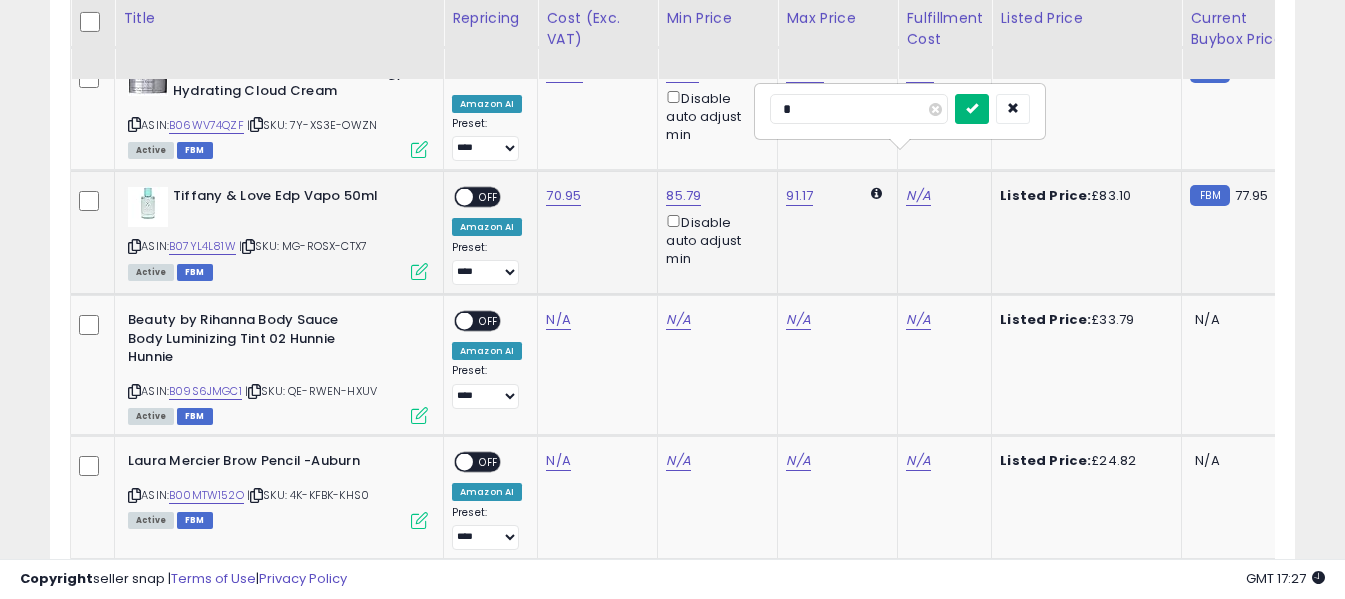 click at bounding box center [972, 108] 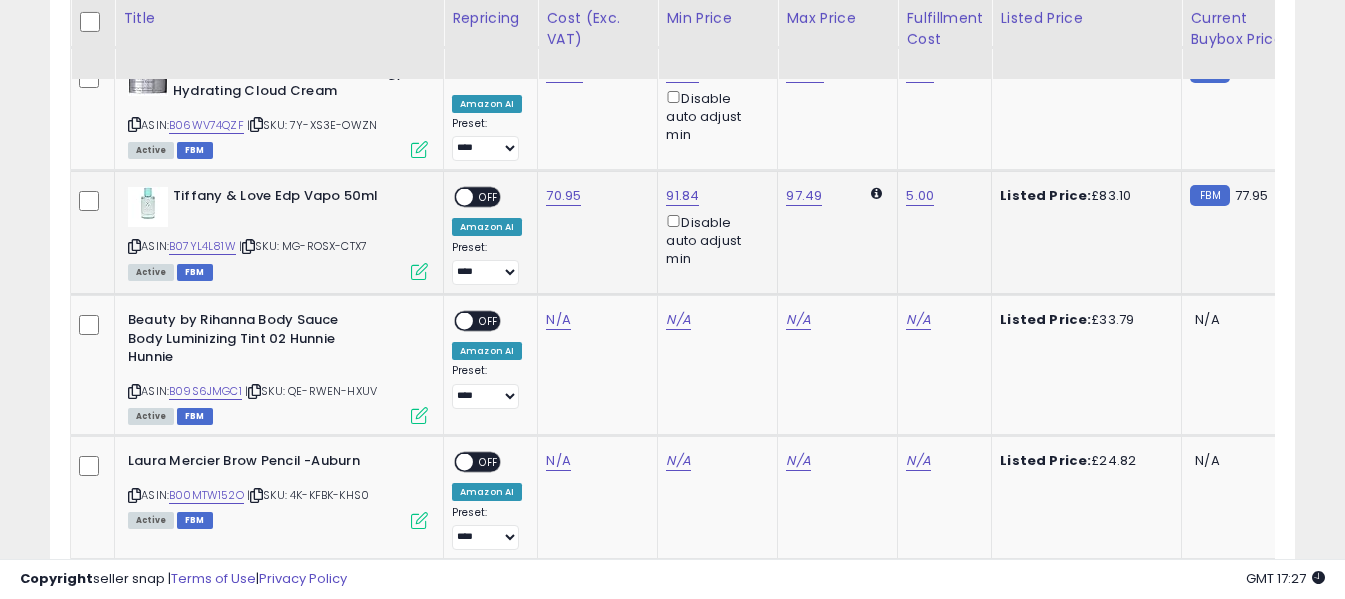 click on "ON   OFF" at bounding box center [477, 197] 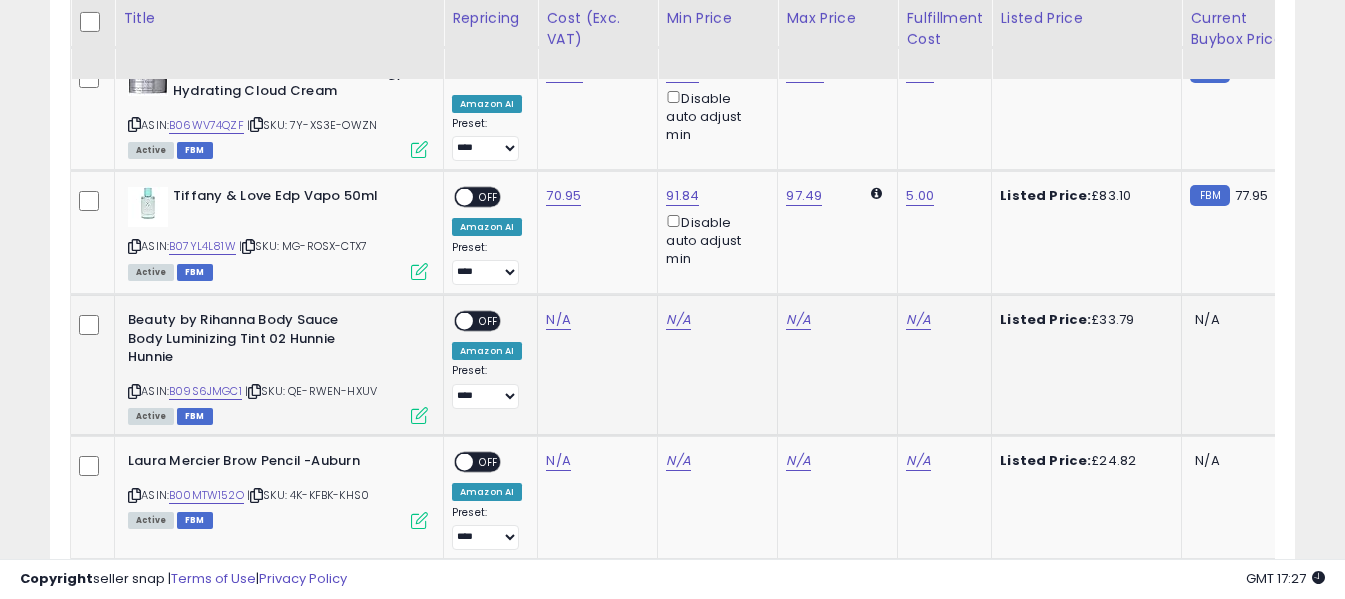click at bounding box center (134, 391) 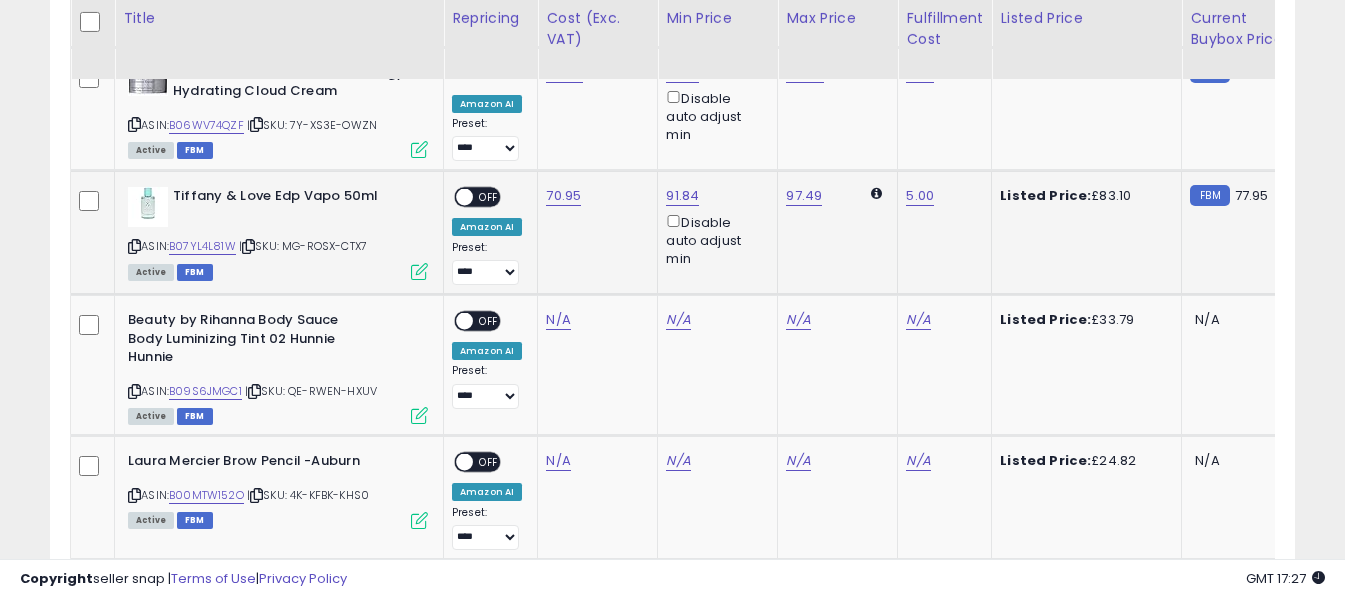 click on "OFF" at bounding box center (489, 197) 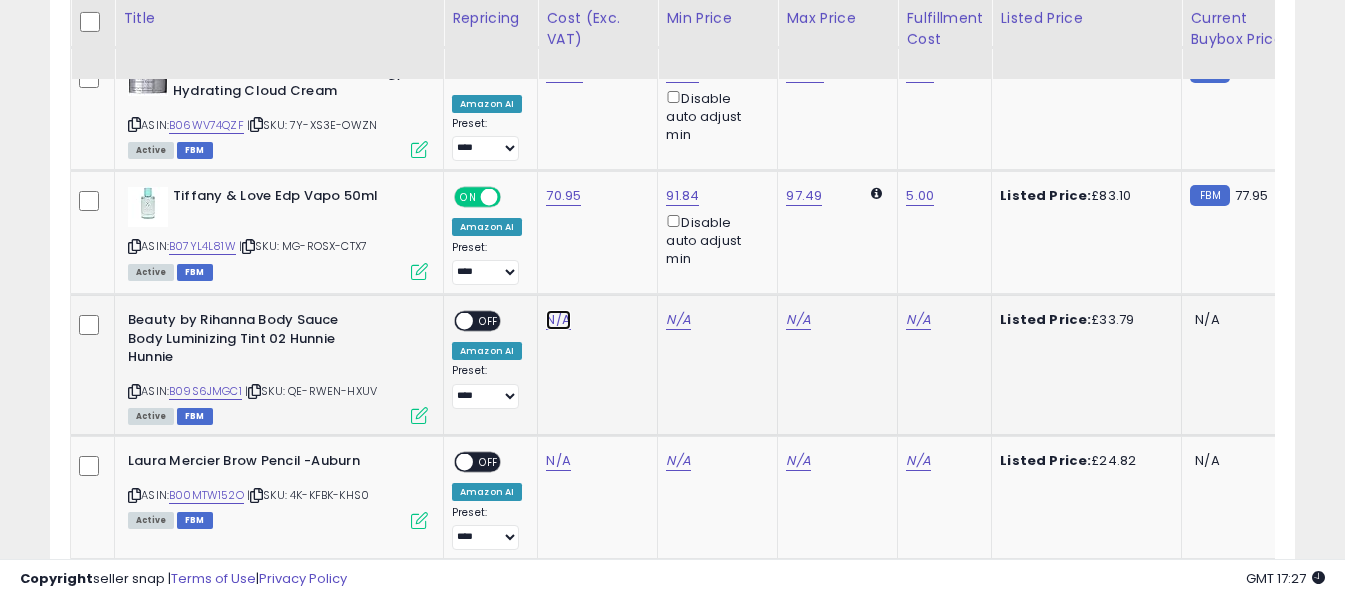 click on "N/A" at bounding box center [558, 320] 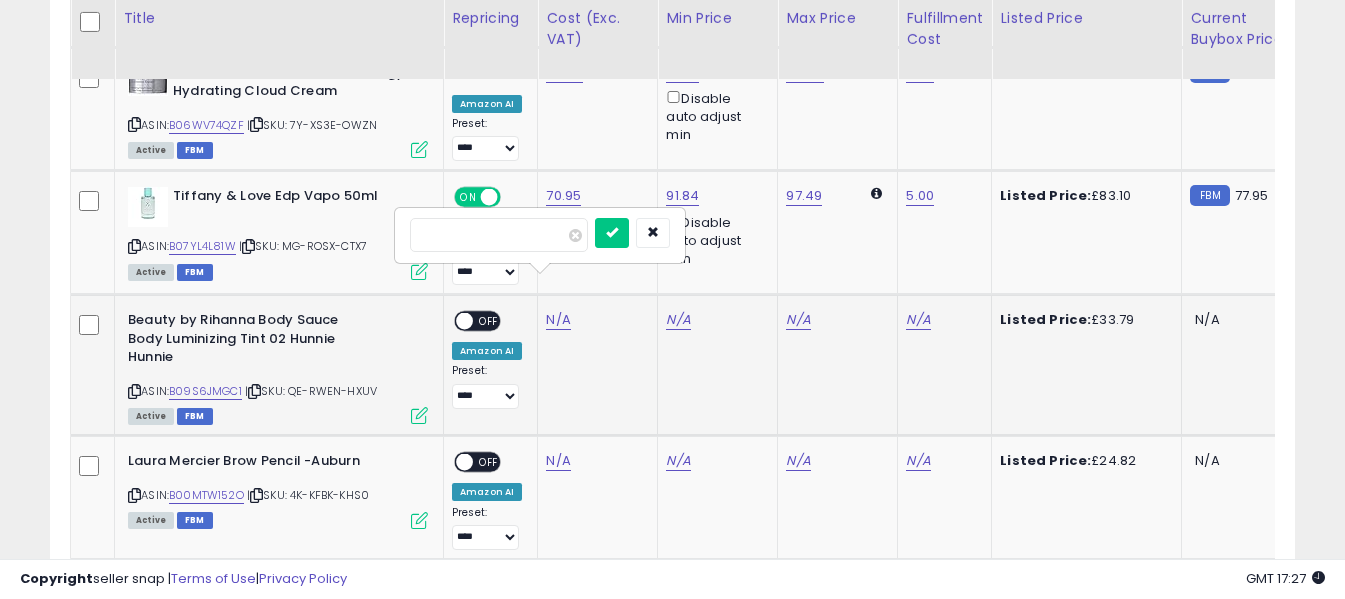 click at bounding box center [499, 235] 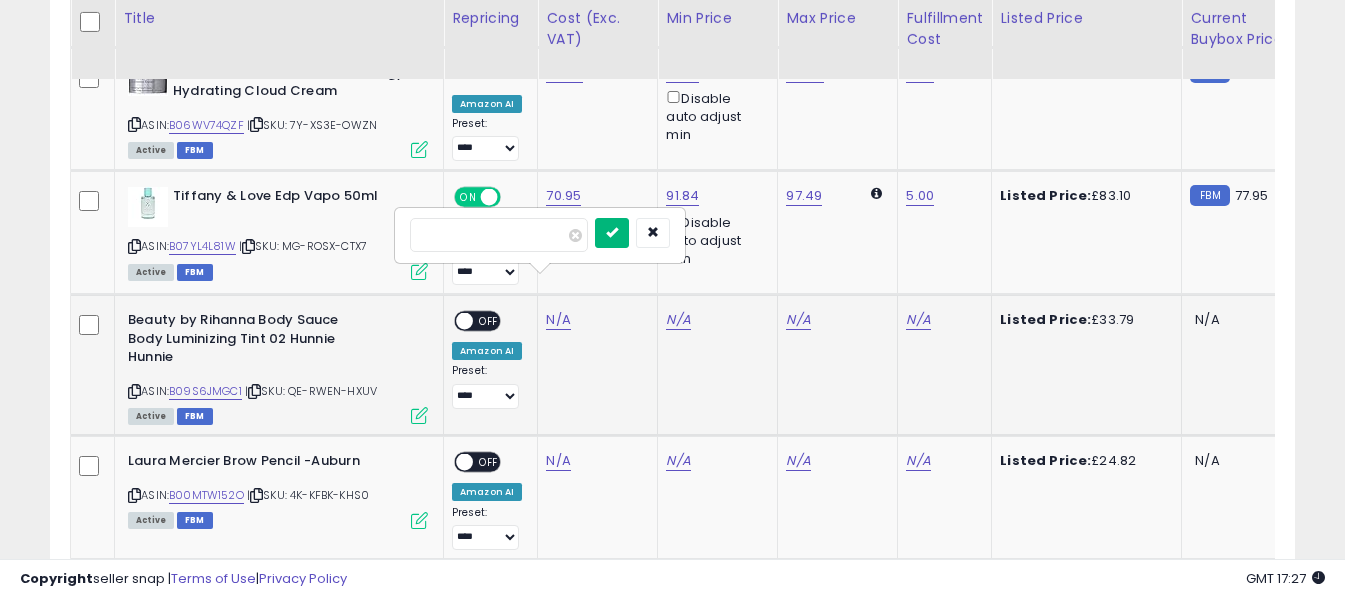 click at bounding box center (612, 233) 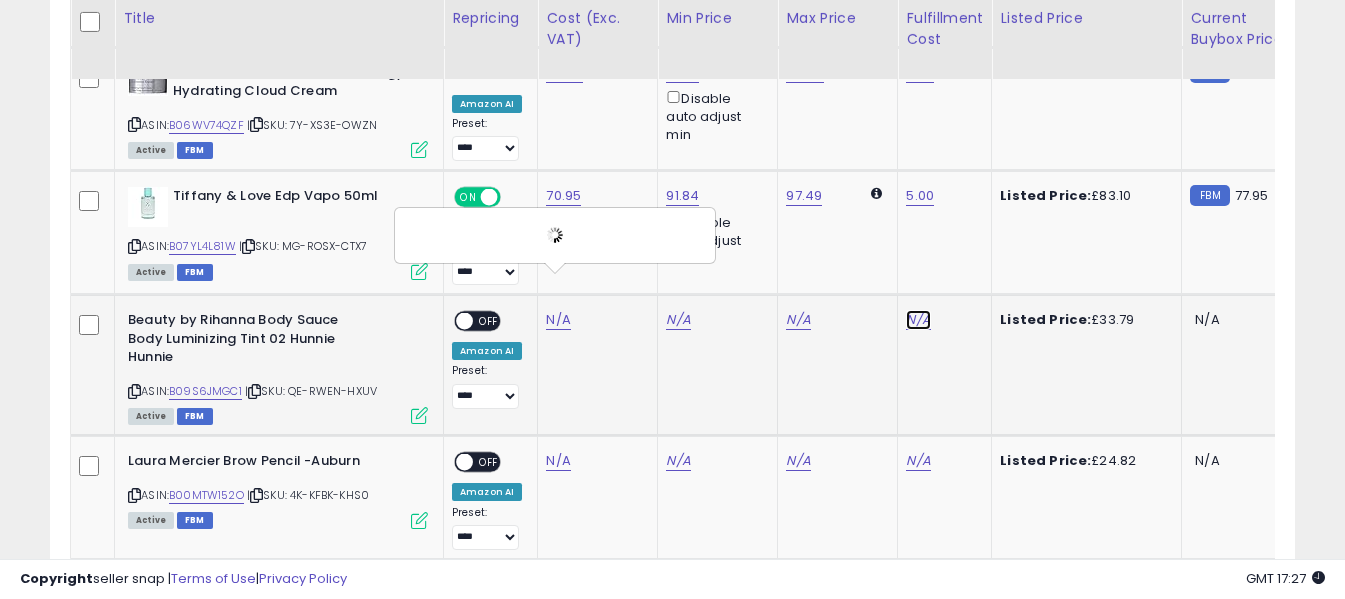 click on "N/A" at bounding box center [918, -1433] 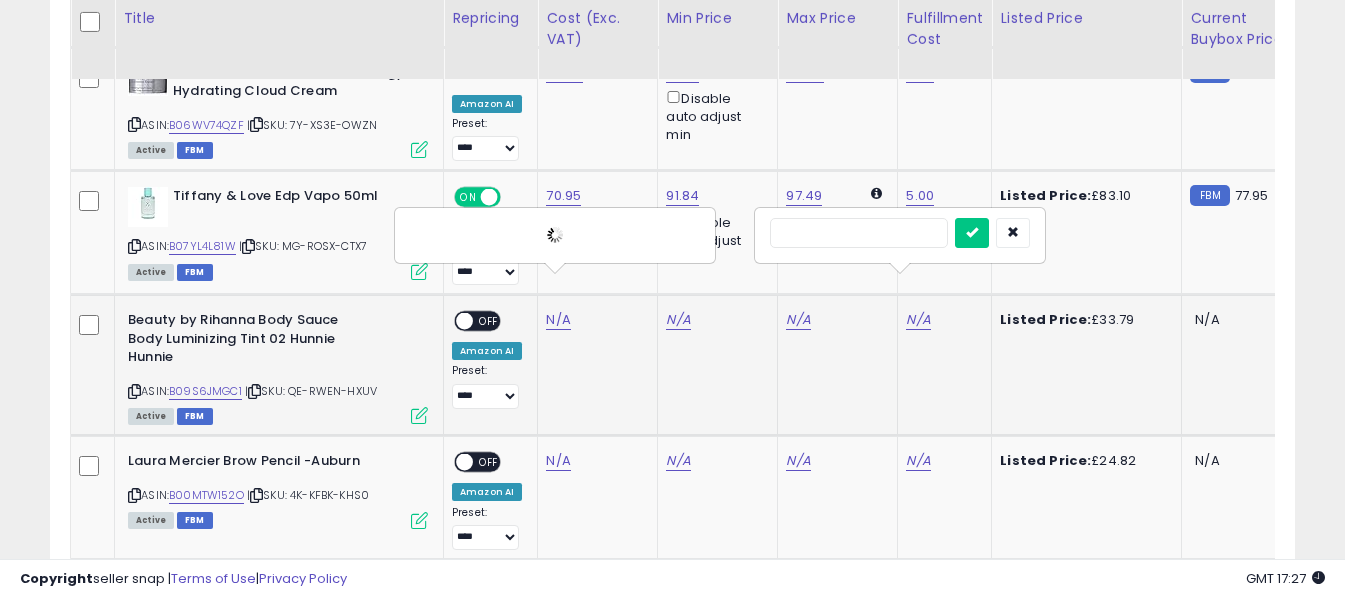 click at bounding box center [859, 233] 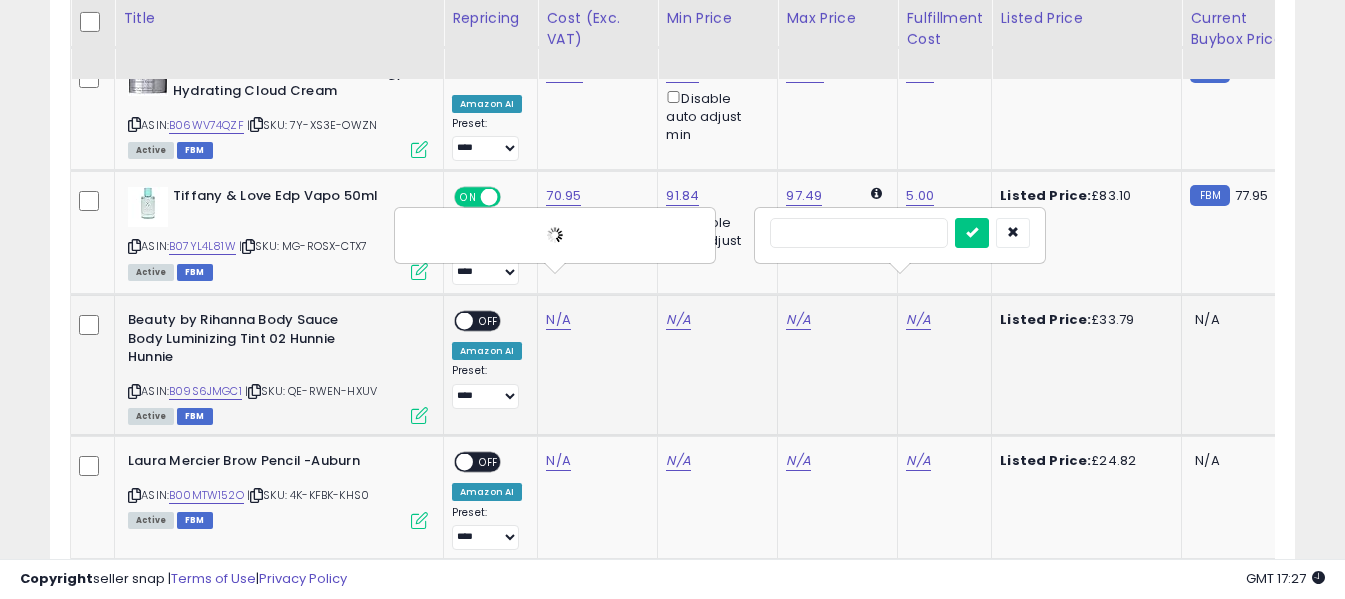 type on "*" 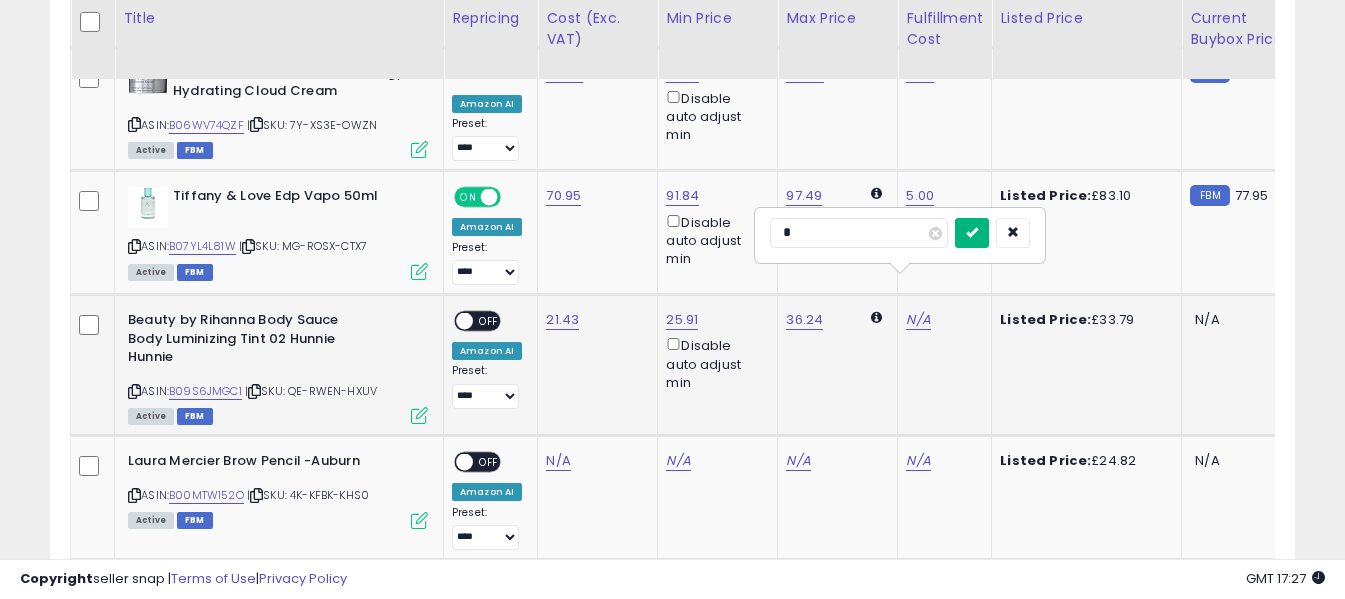click at bounding box center [972, 232] 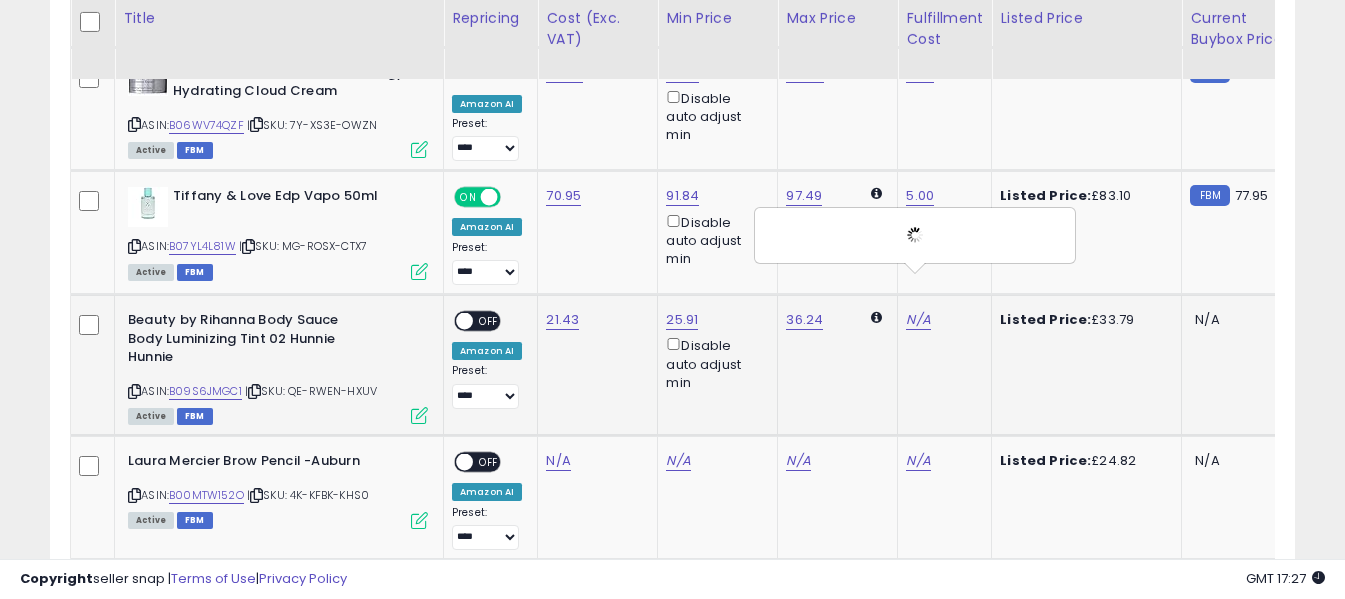 click on "ON   OFF" at bounding box center (455, 321) 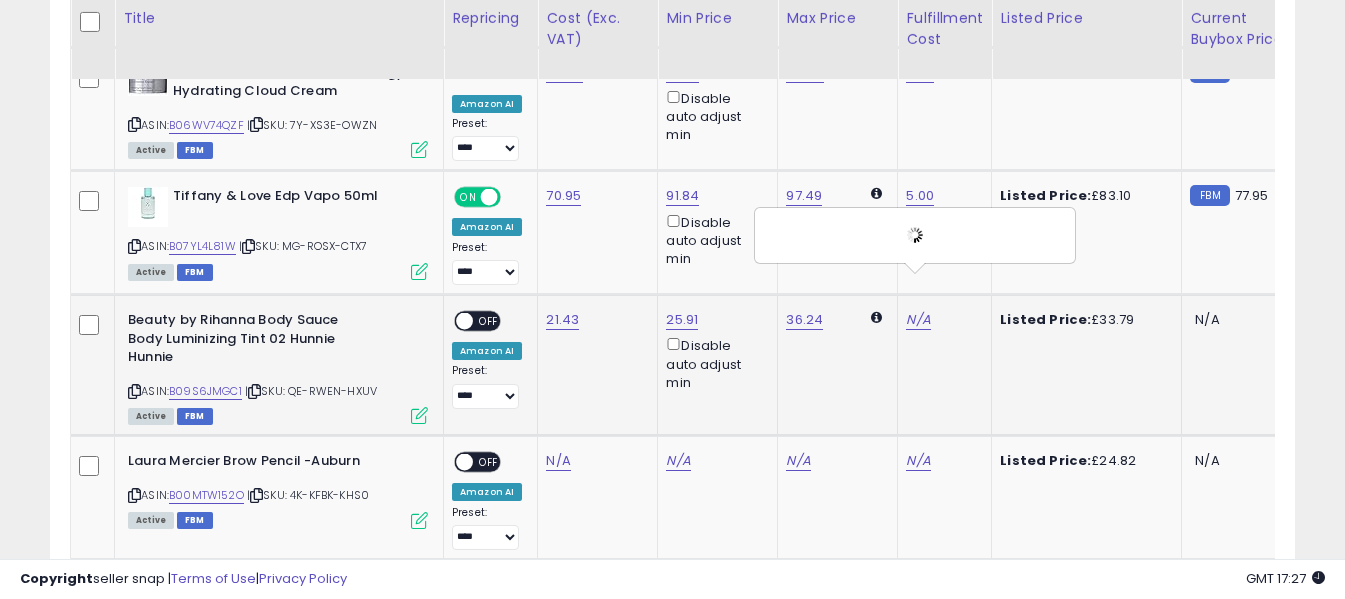 click on "OFF" at bounding box center (489, 321) 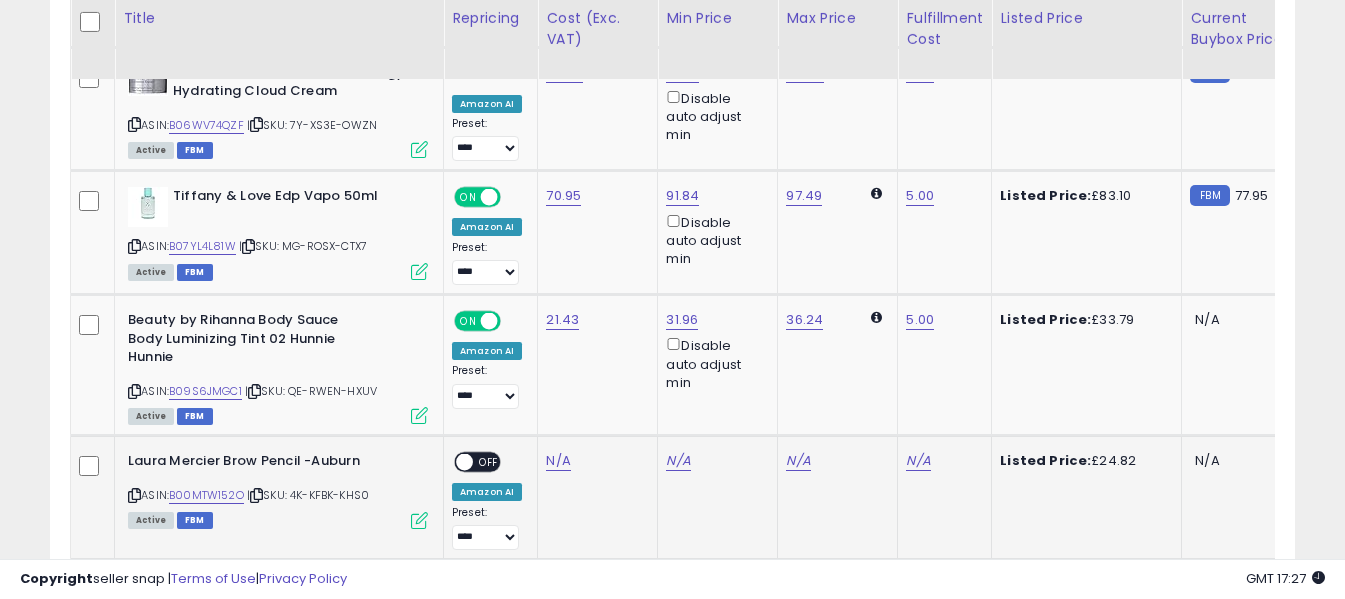 click at bounding box center [134, 495] 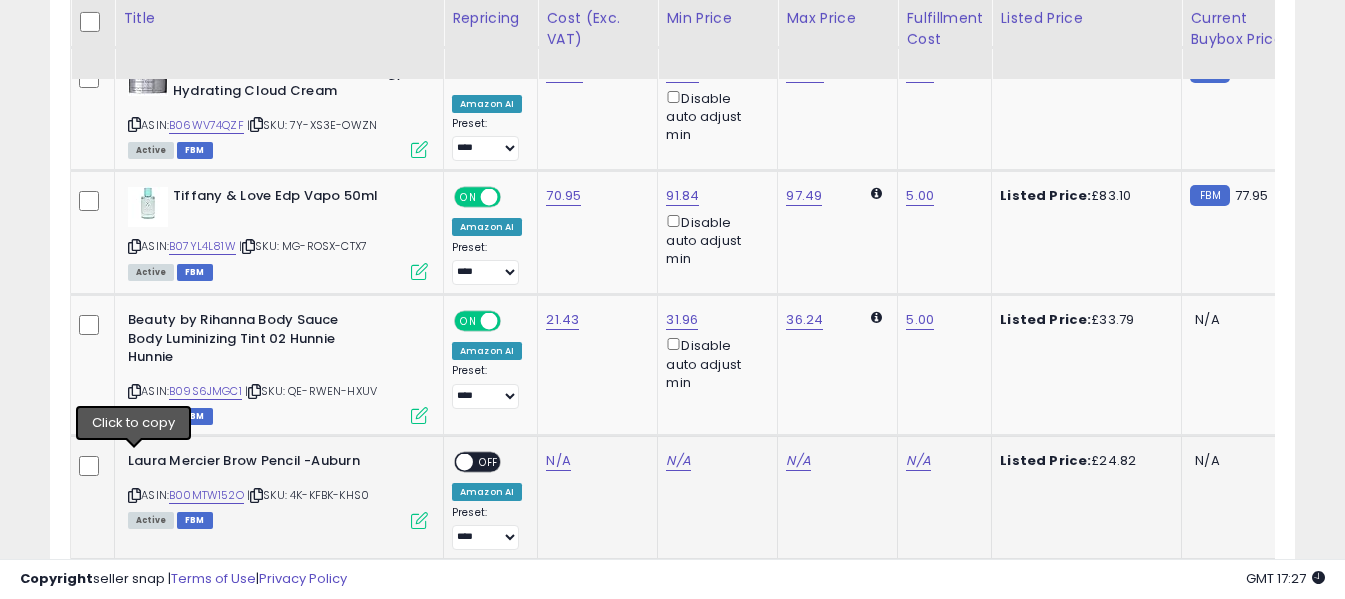 click at bounding box center (134, 495) 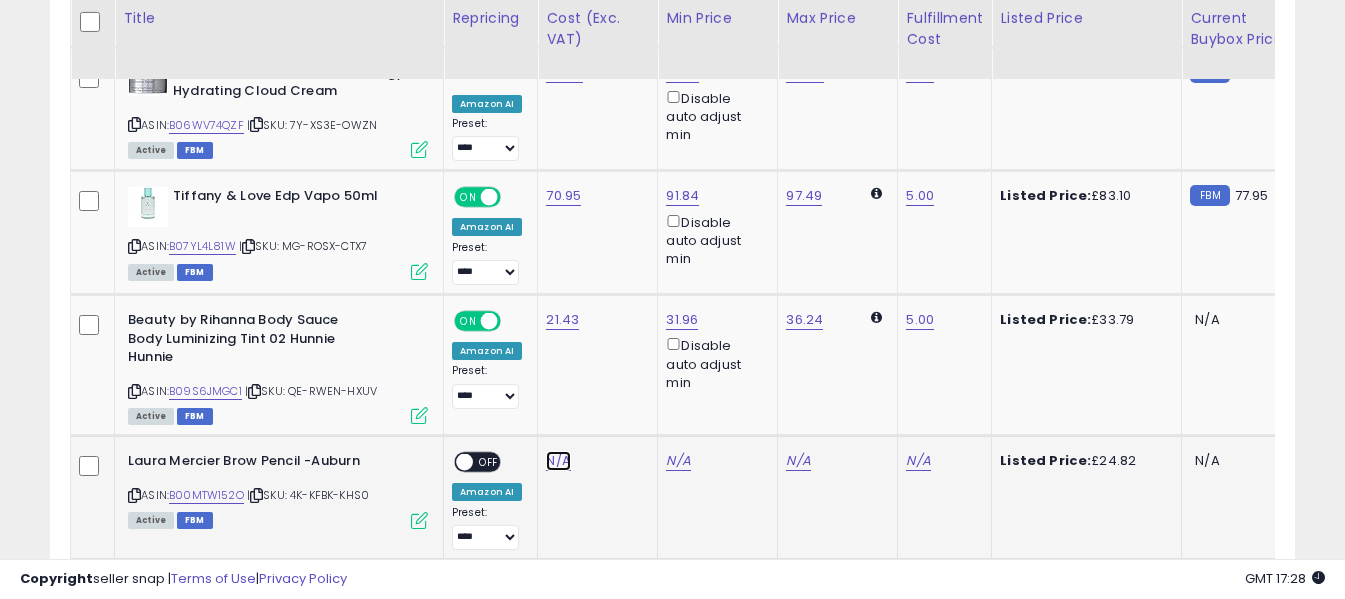 click on "N/A" at bounding box center [558, 461] 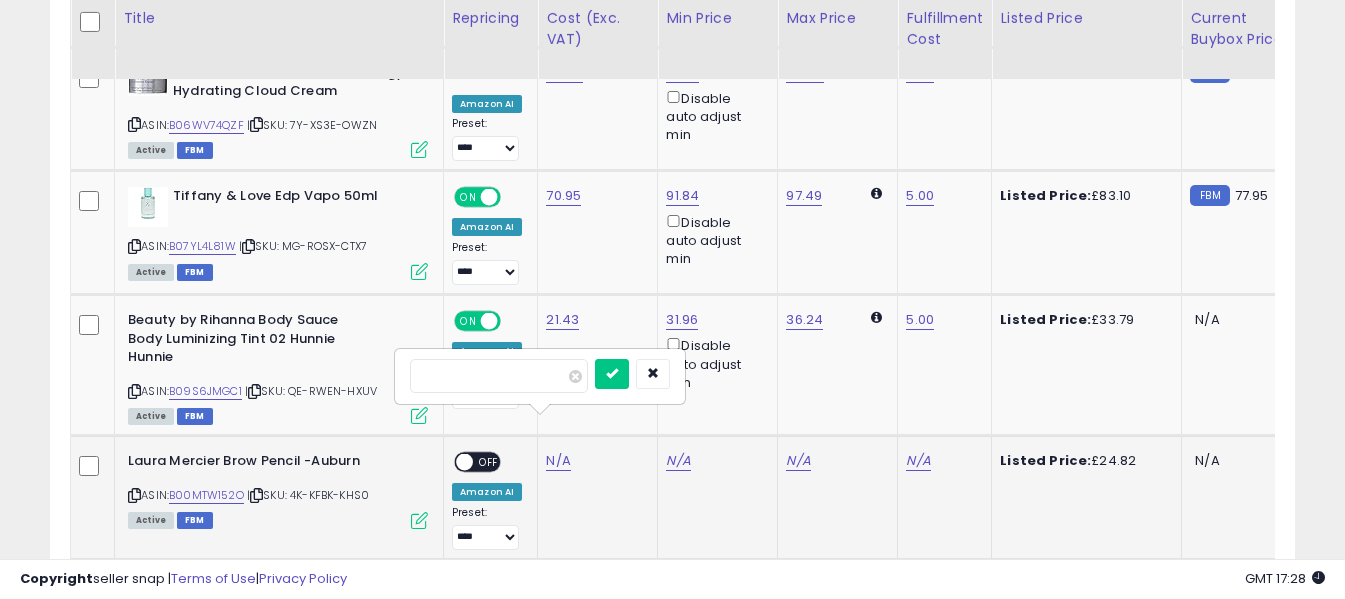 click at bounding box center [499, 376] 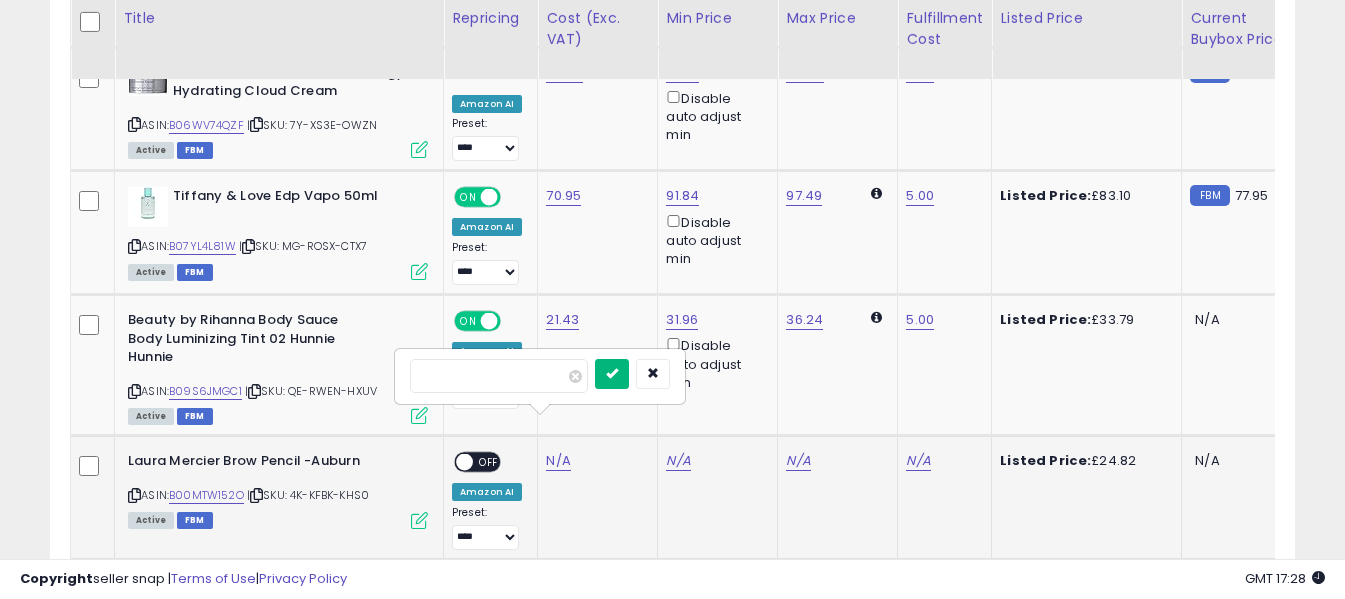 type on "*****" 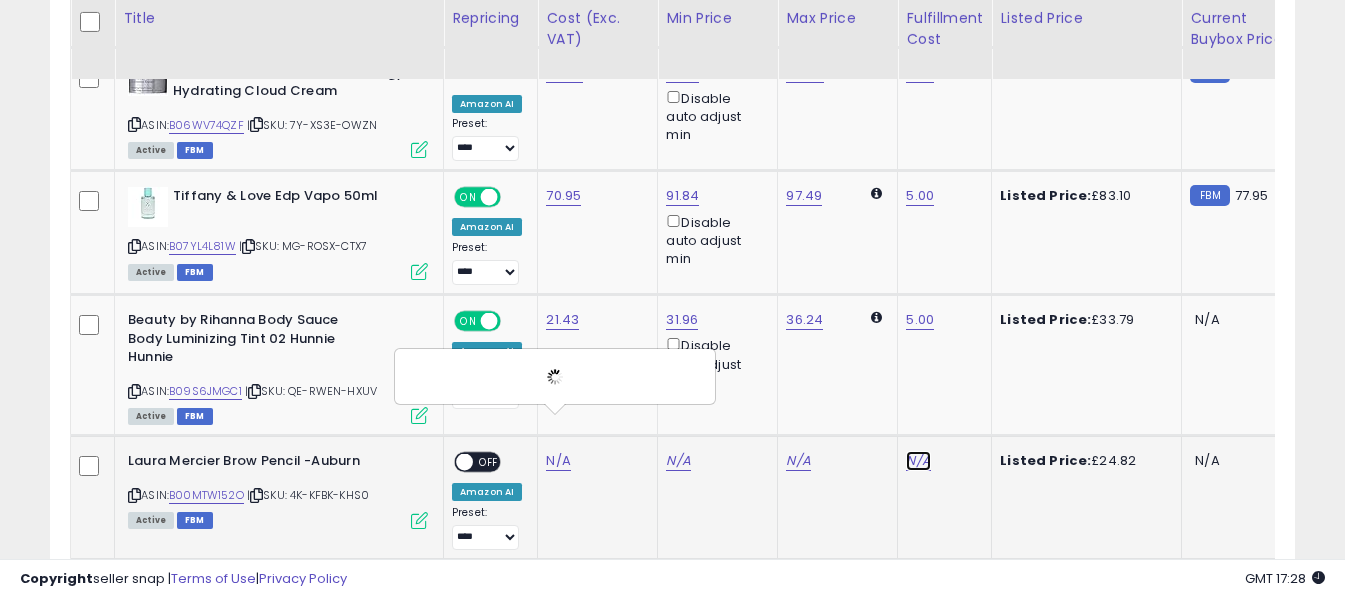 click on "N/A" at bounding box center [918, -1433] 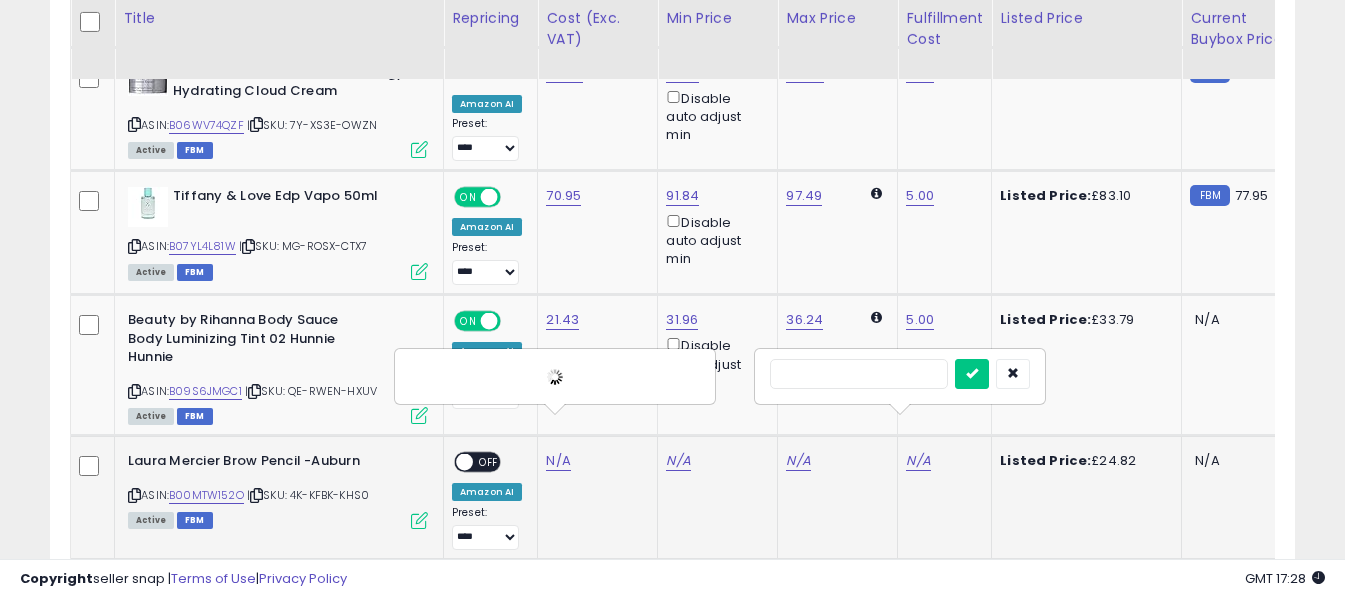 click at bounding box center (859, 374) 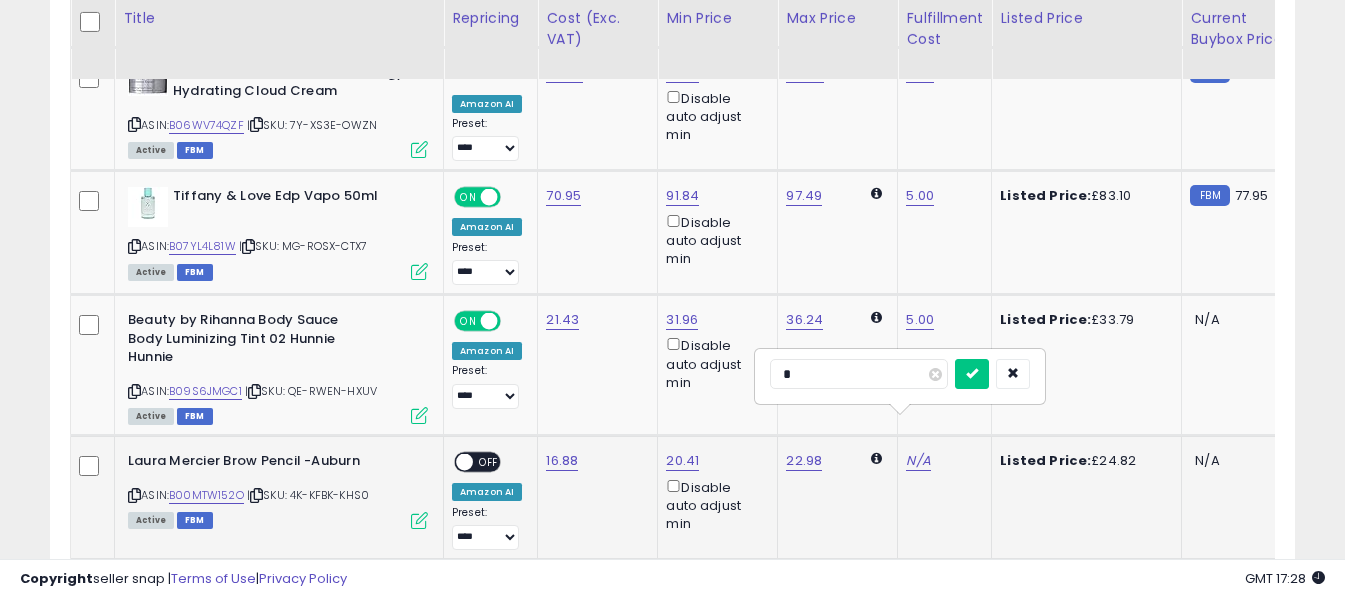 type on "*" 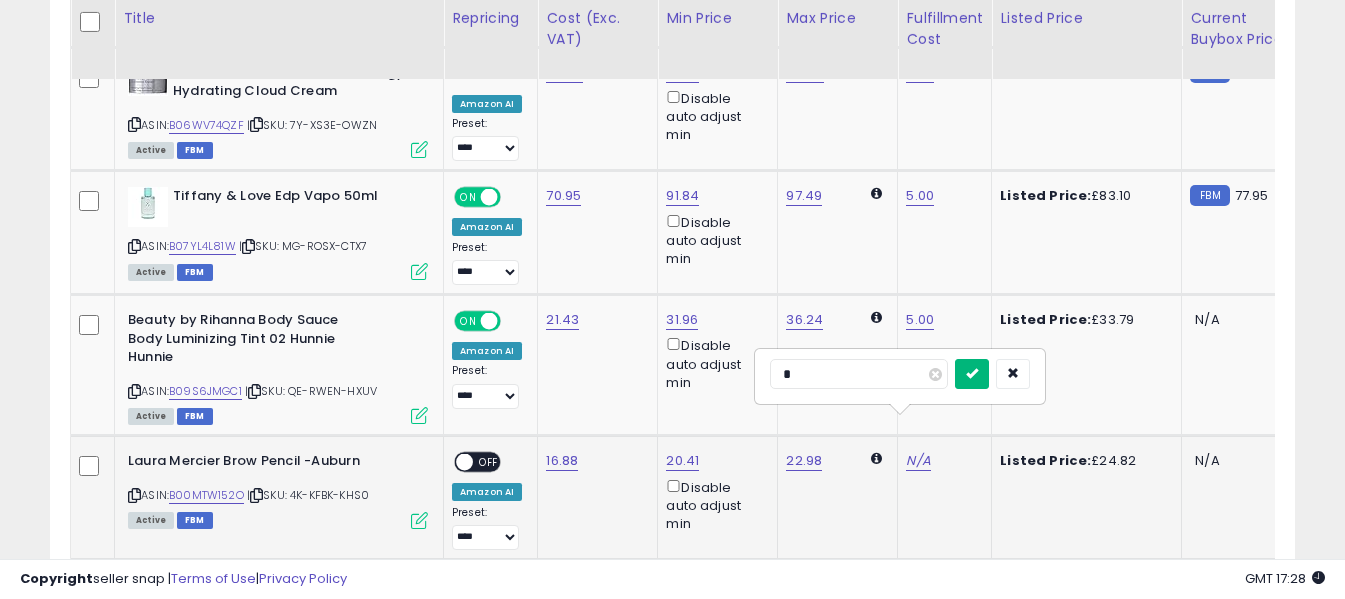 click at bounding box center (972, 373) 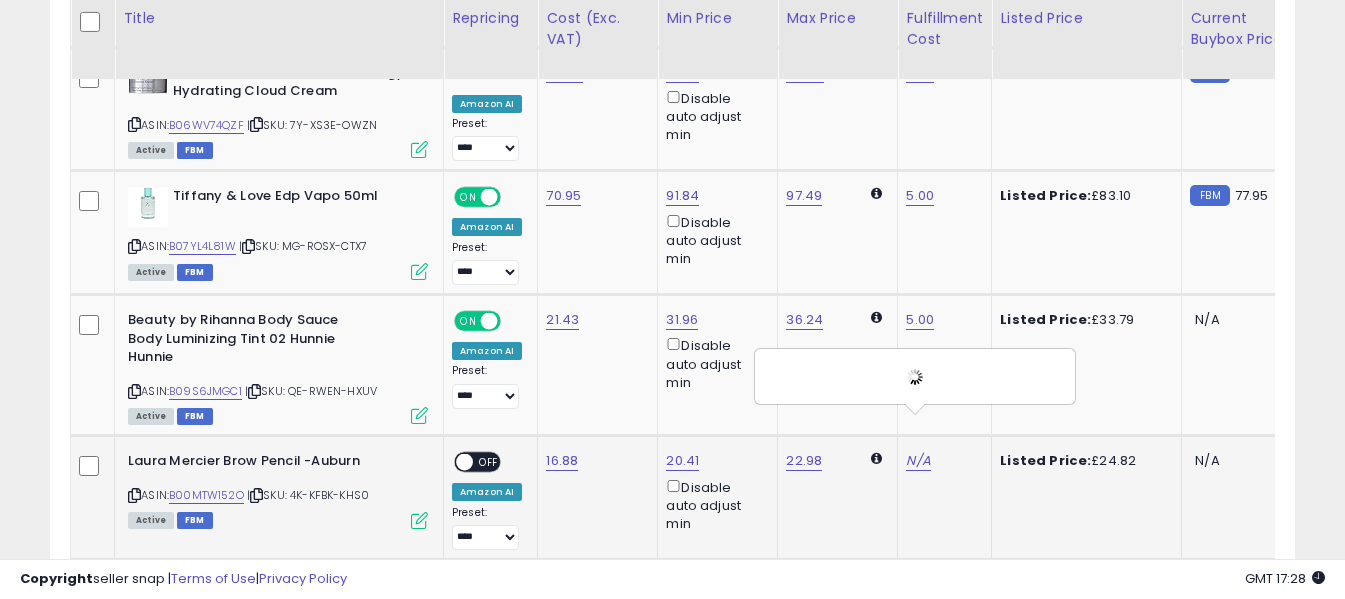 click on "OFF" at bounding box center [489, 462] 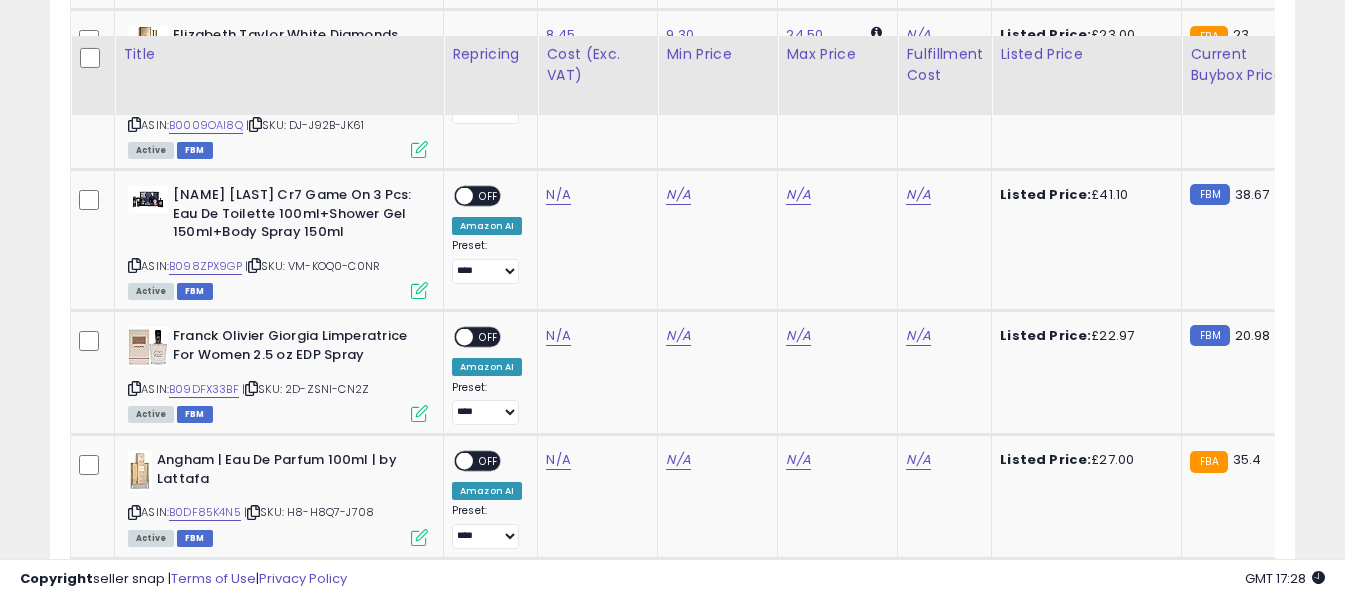 scroll, scrollTop: 4430, scrollLeft: 0, axis: vertical 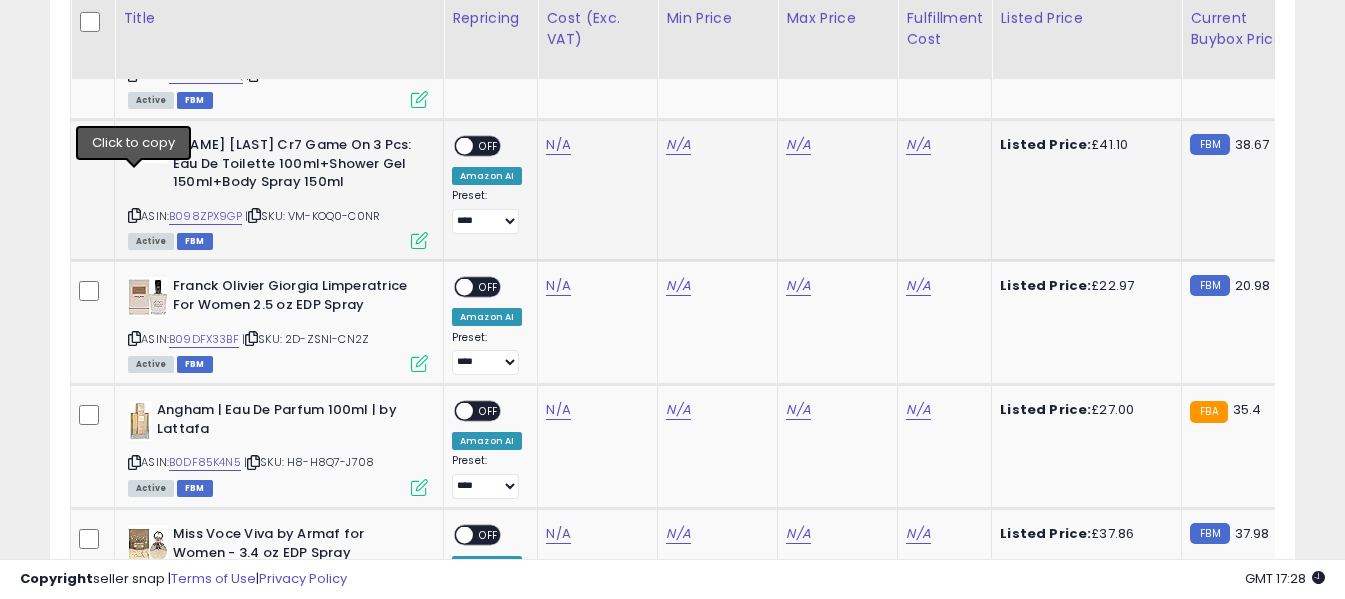 click at bounding box center [134, 215] 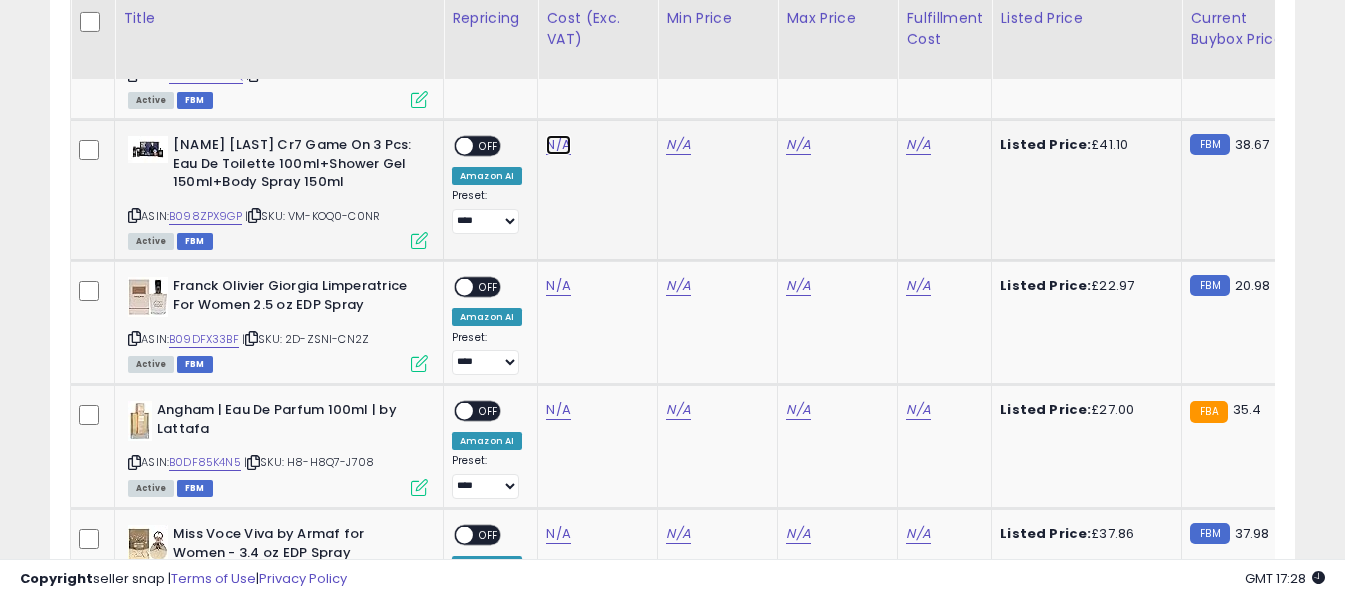 click on "N/A" at bounding box center [558, 145] 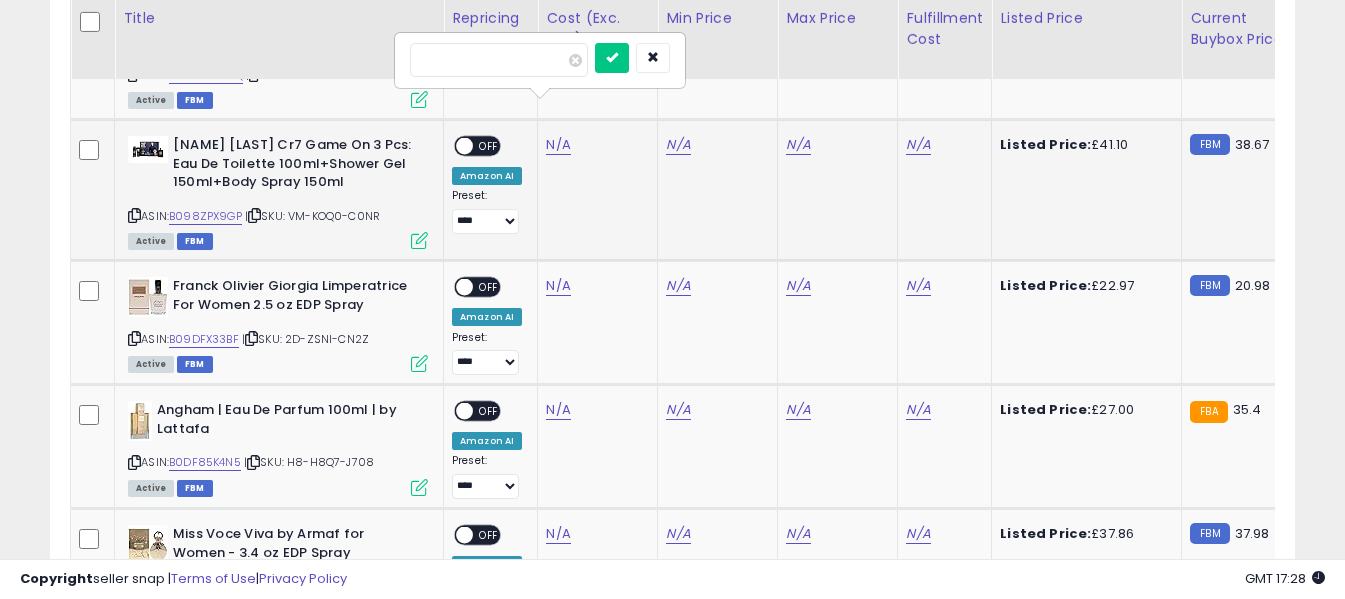 click at bounding box center (499, 60) 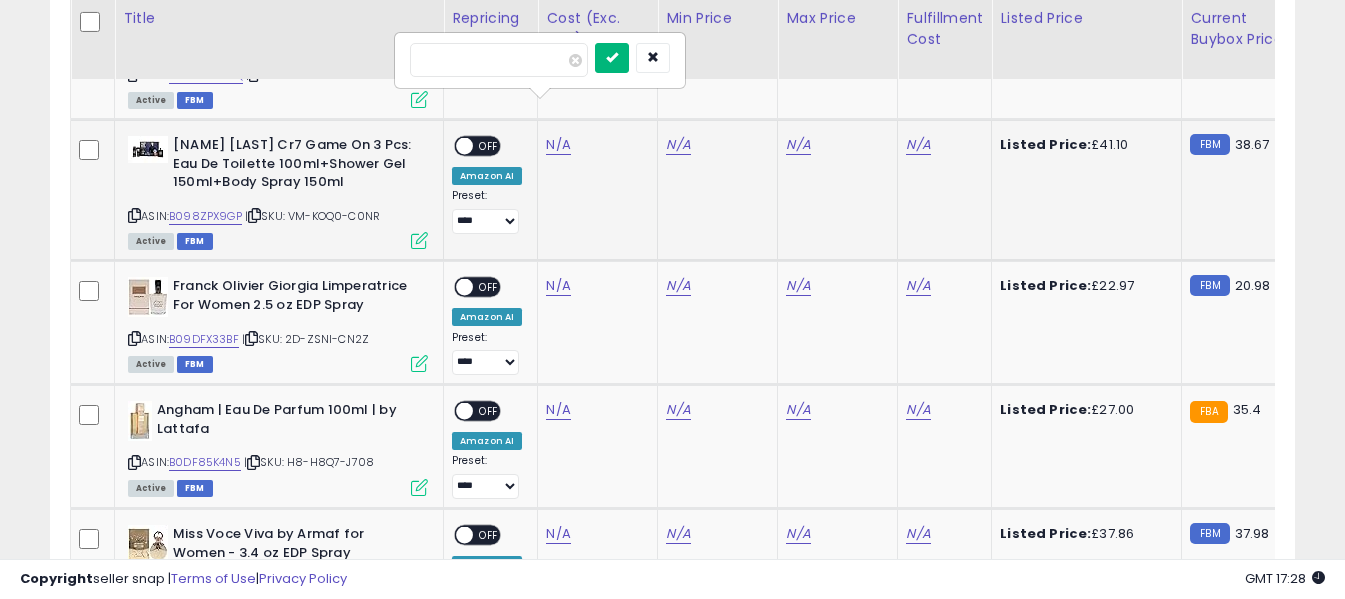 click at bounding box center (612, 57) 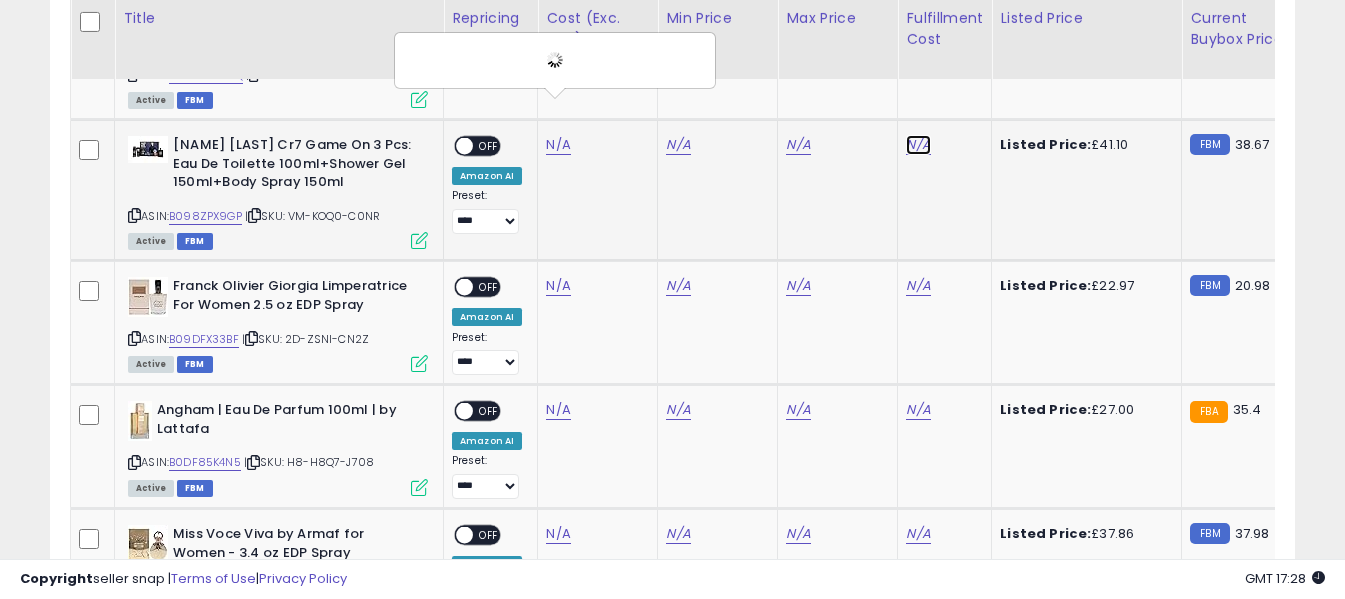 click on "N/A" at bounding box center [918, -2033] 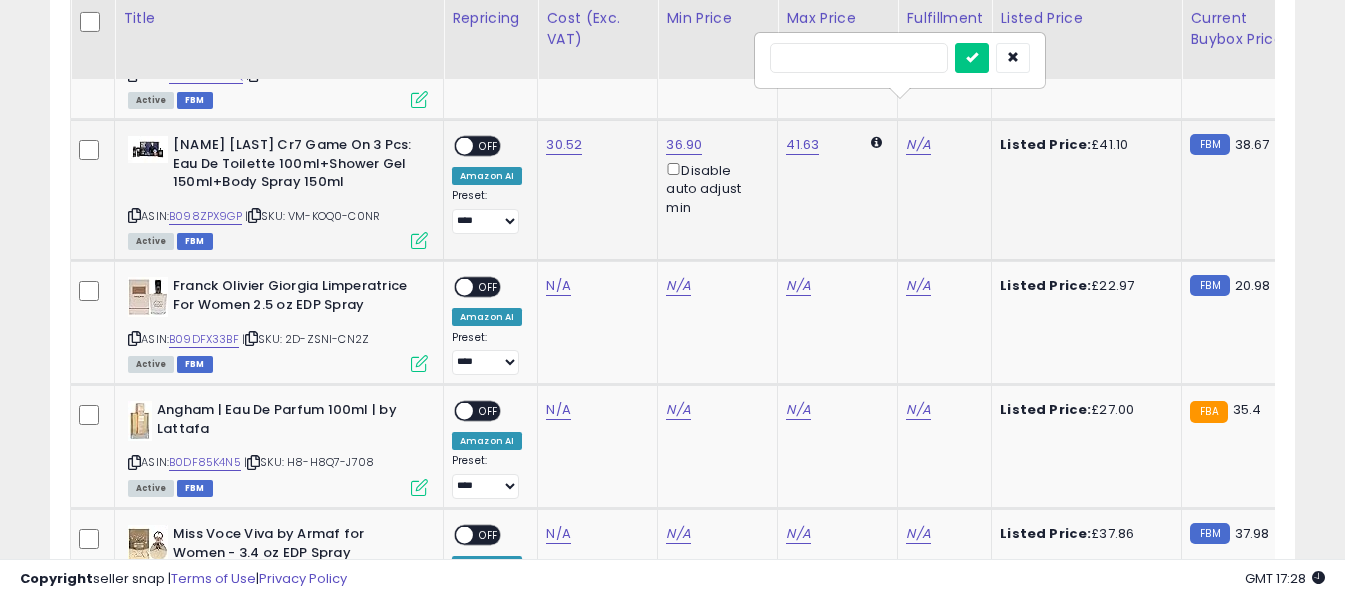 click at bounding box center (859, 58) 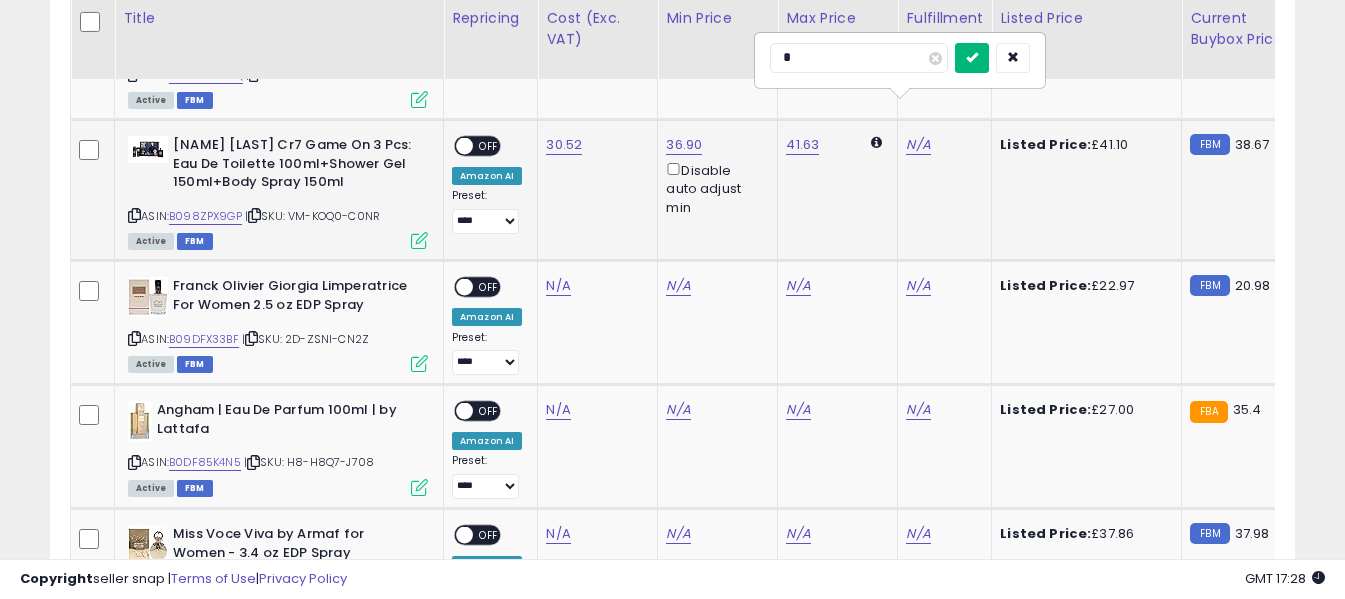 type on "*" 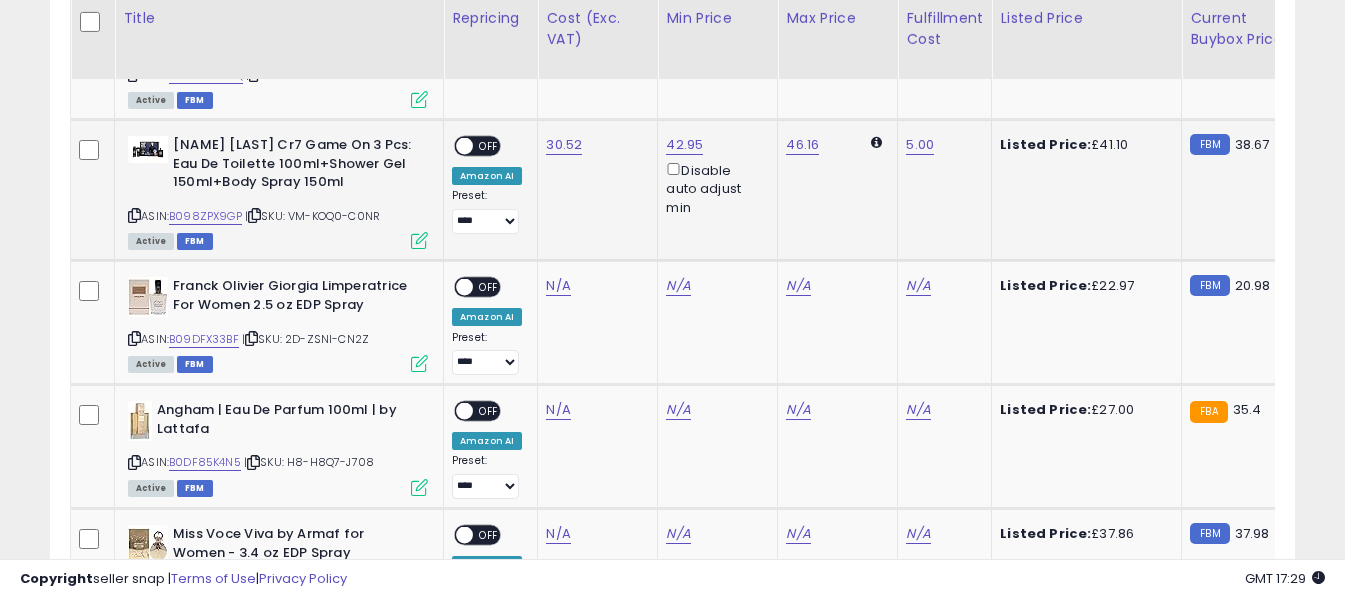 click on "OFF" at bounding box center [489, 146] 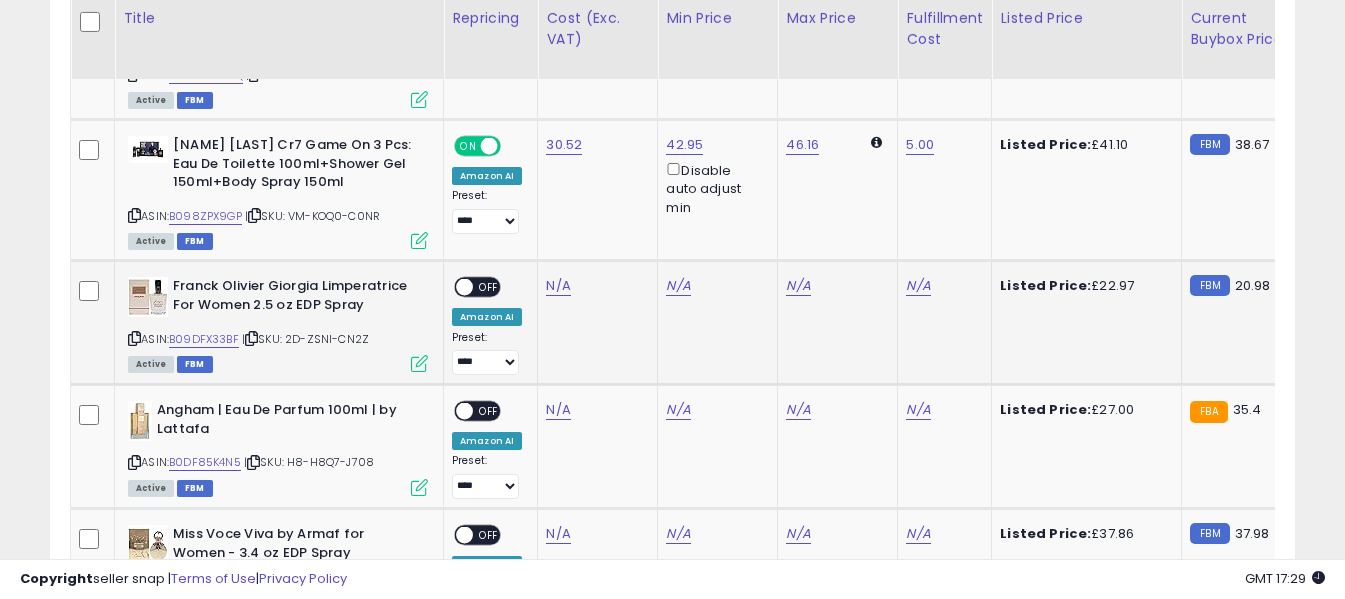 click on "ASIN:  B09DFX33BF    |   SKU: 2D-ZSNI-CN2Z Active FBM" at bounding box center (278, 323) 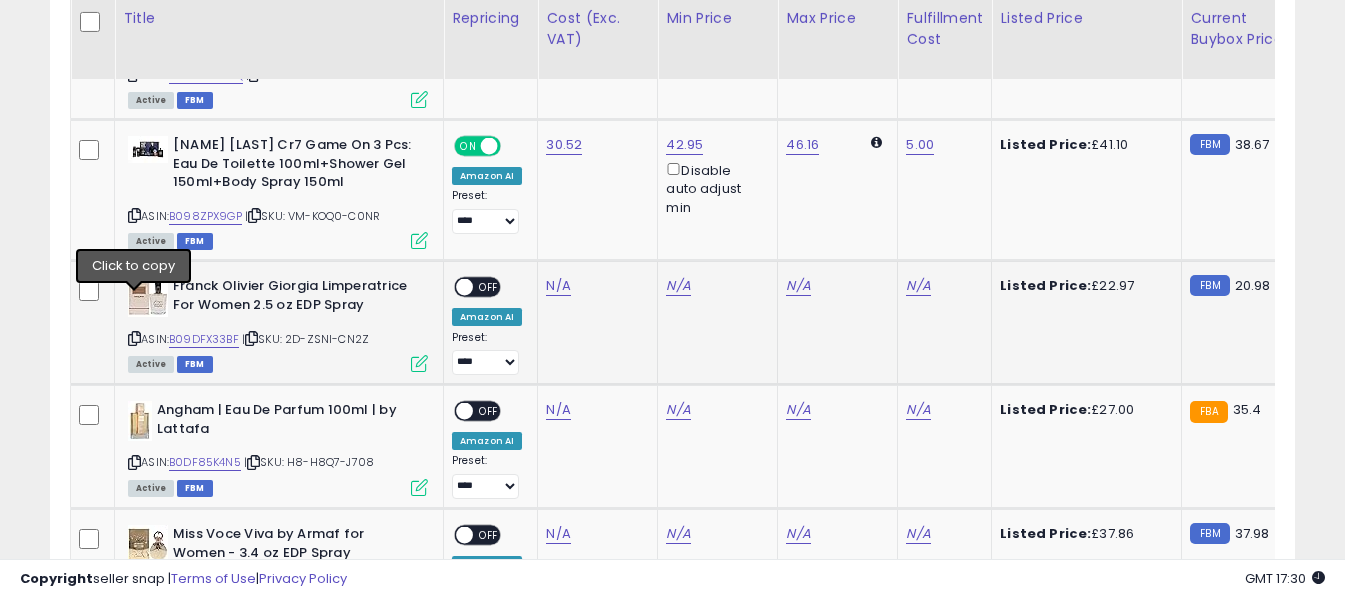 click at bounding box center [134, 338] 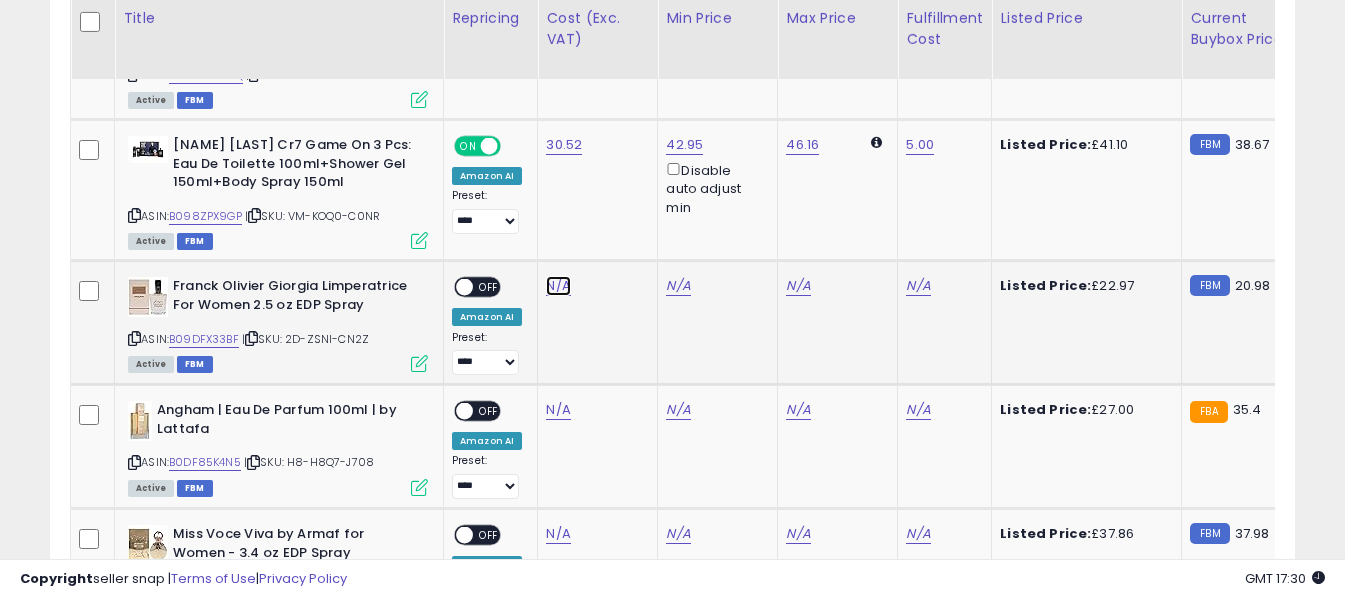 click on "N/A" at bounding box center (558, 286) 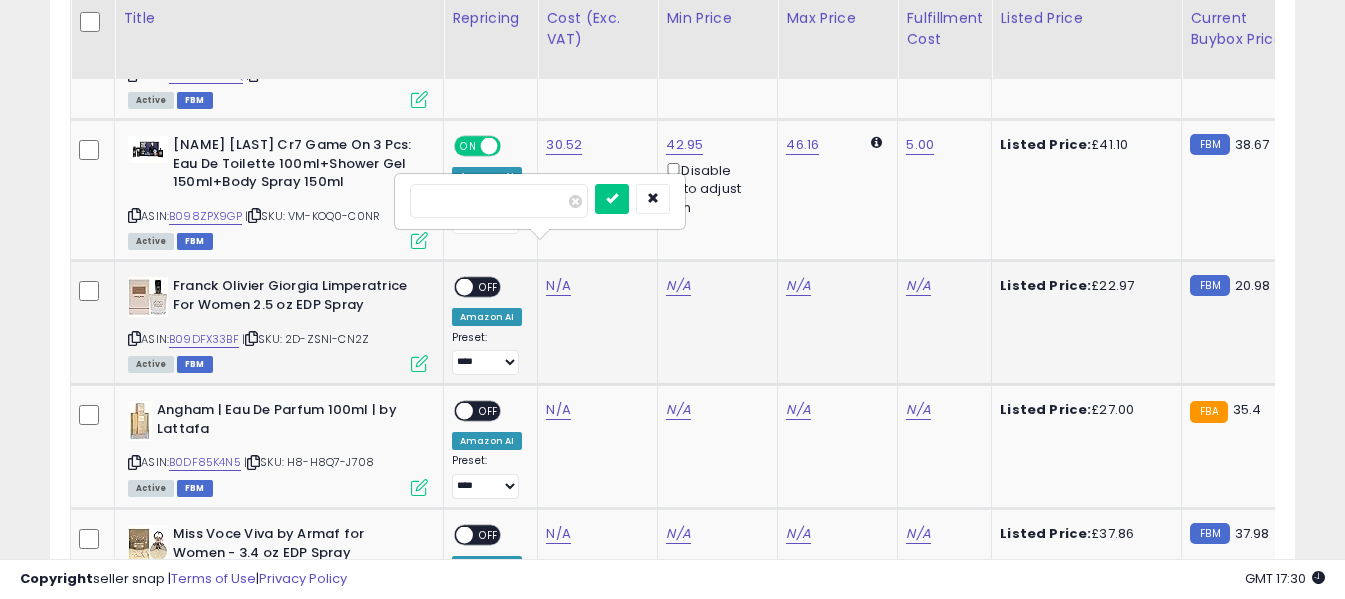 click at bounding box center [499, 201] 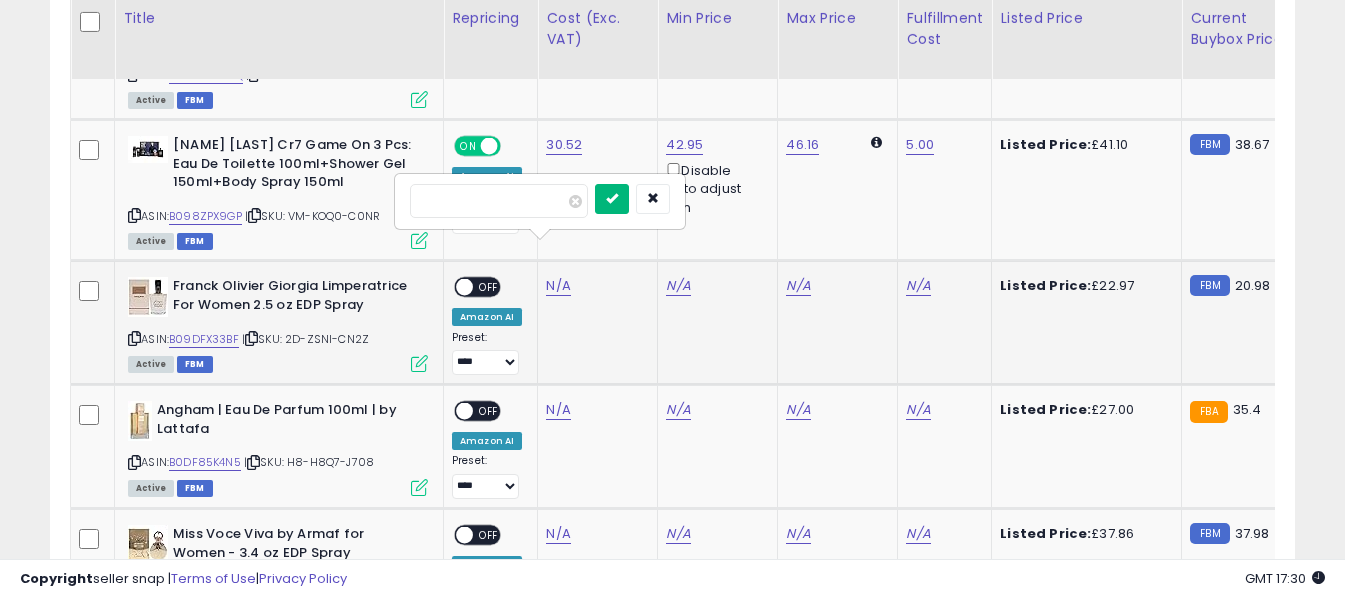 type on "*****" 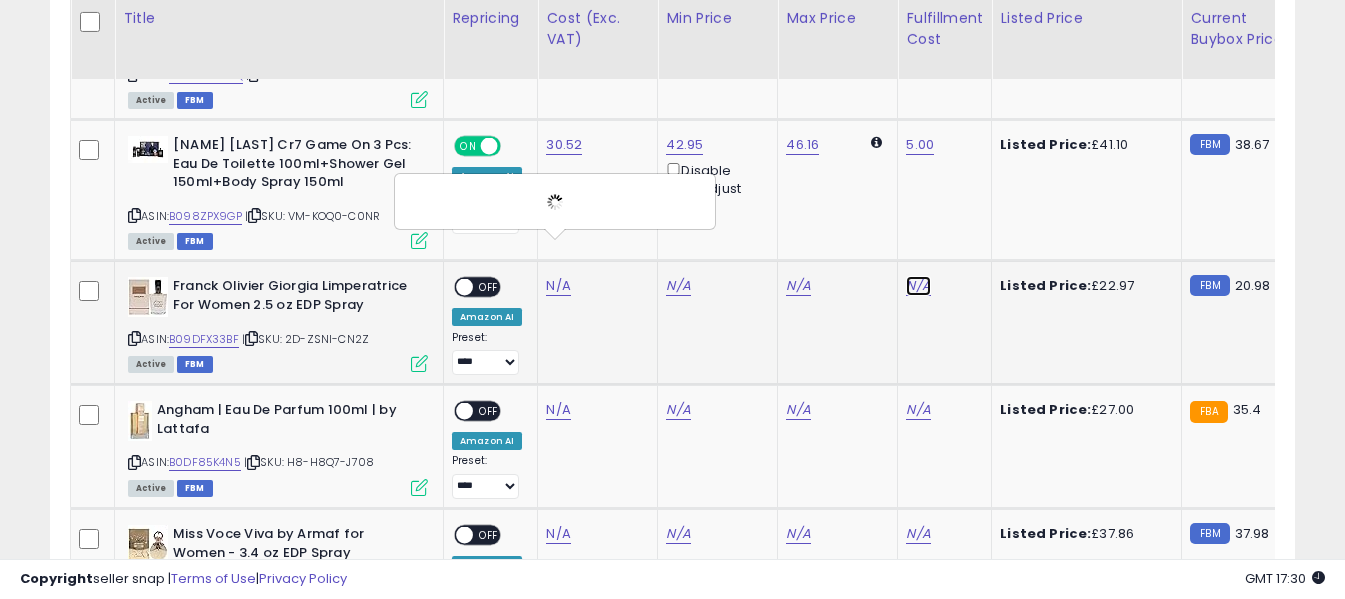 click on "N/A" at bounding box center [918, -2033] 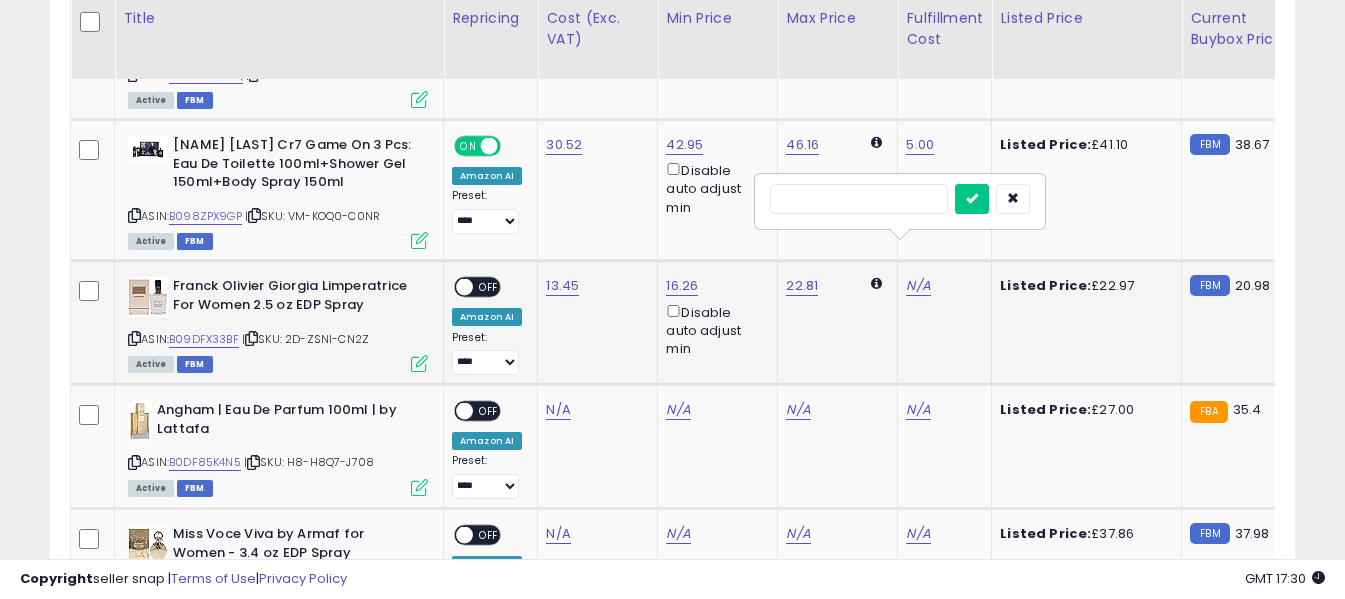 click at bounding box center [859, 199] 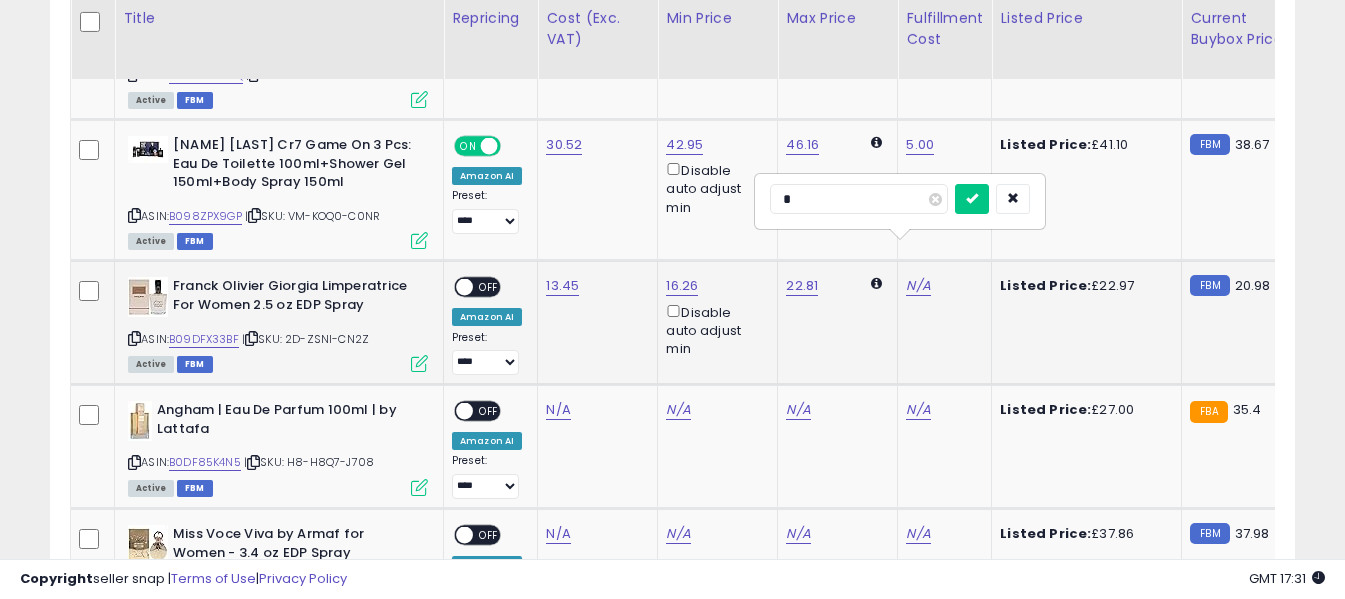 type on "*" 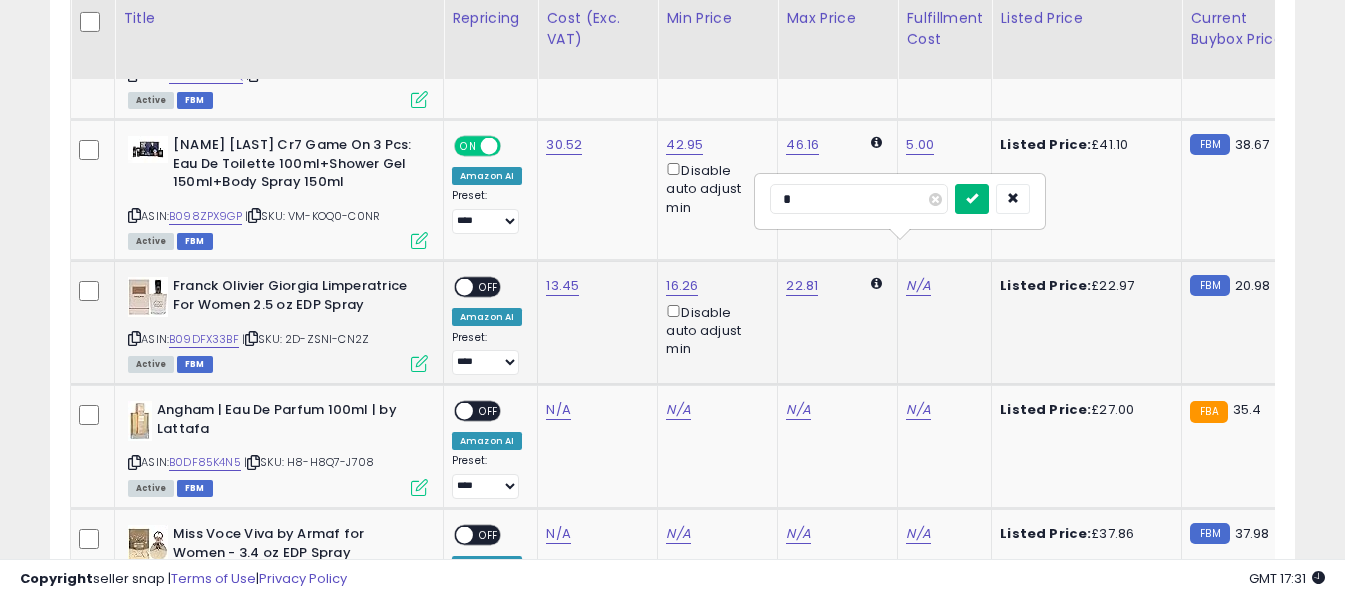 click at bounding box center (972, 198) 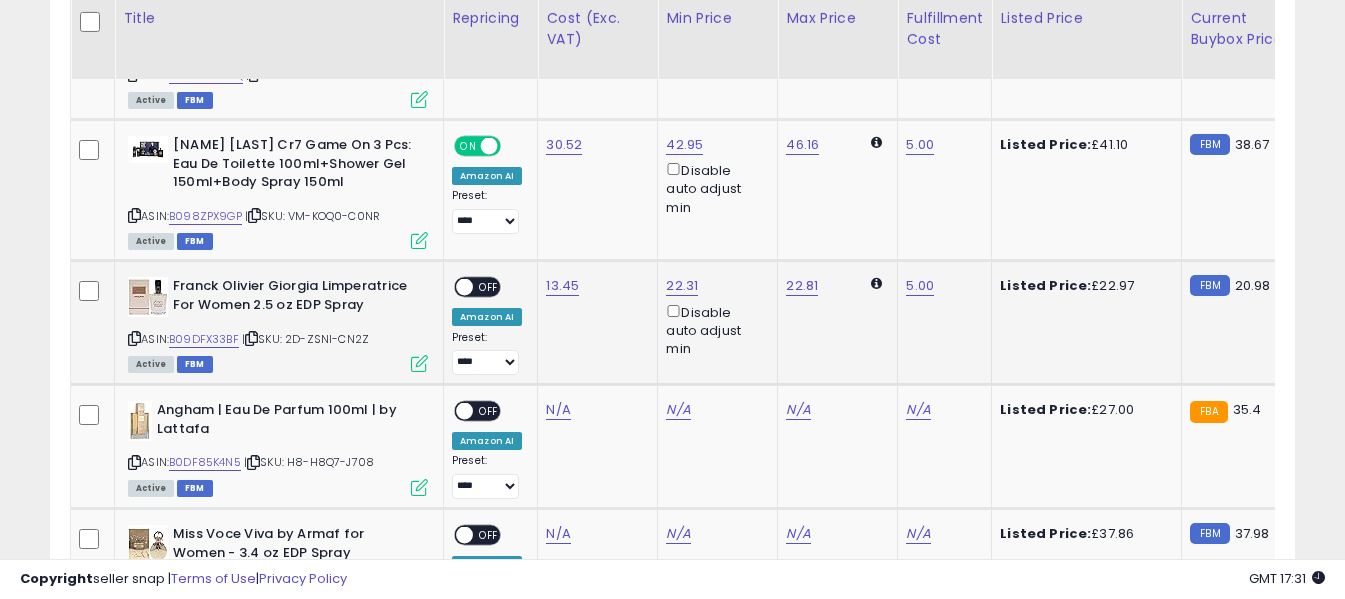 click on "OFF" at bounding box center (489, 287) 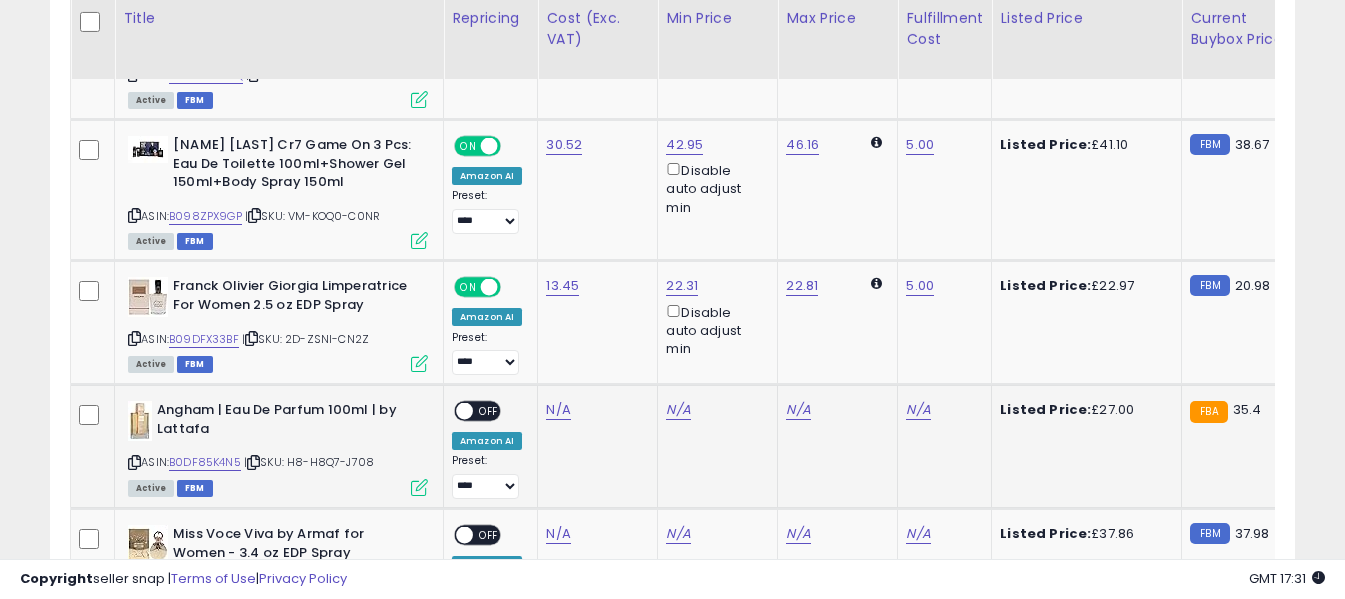click at bounding box center (134, 462) 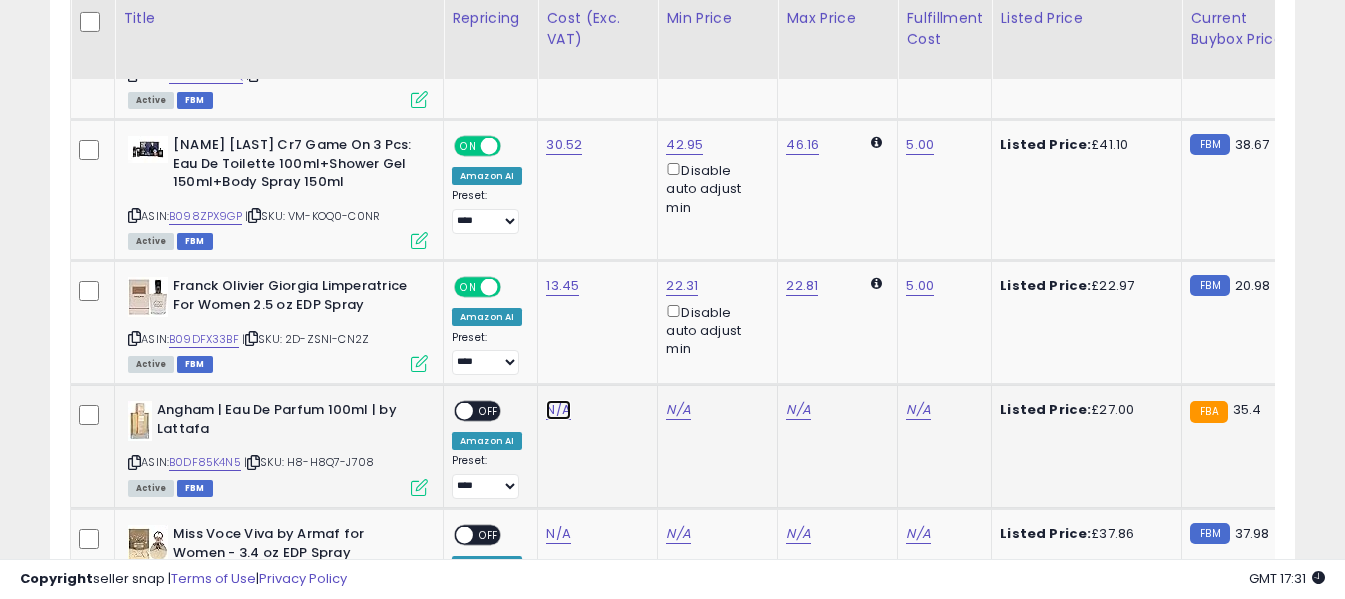 click on "N/A" at bounding box center (558, 410) 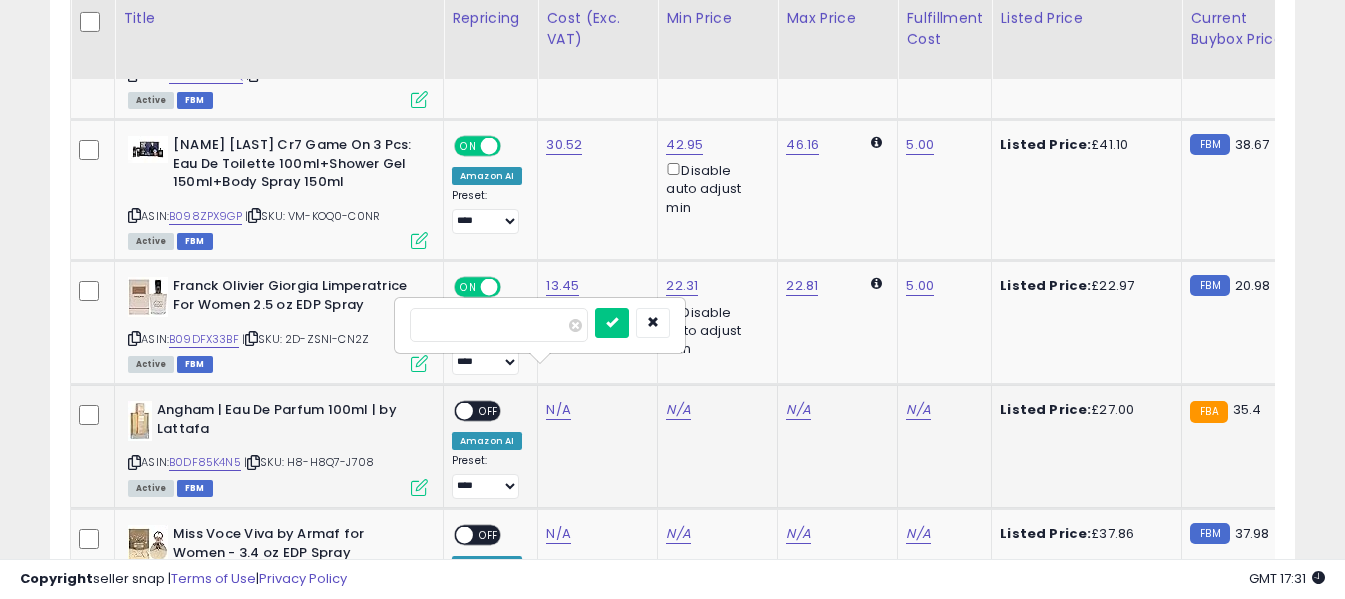 click at bounding box center (499, 325) 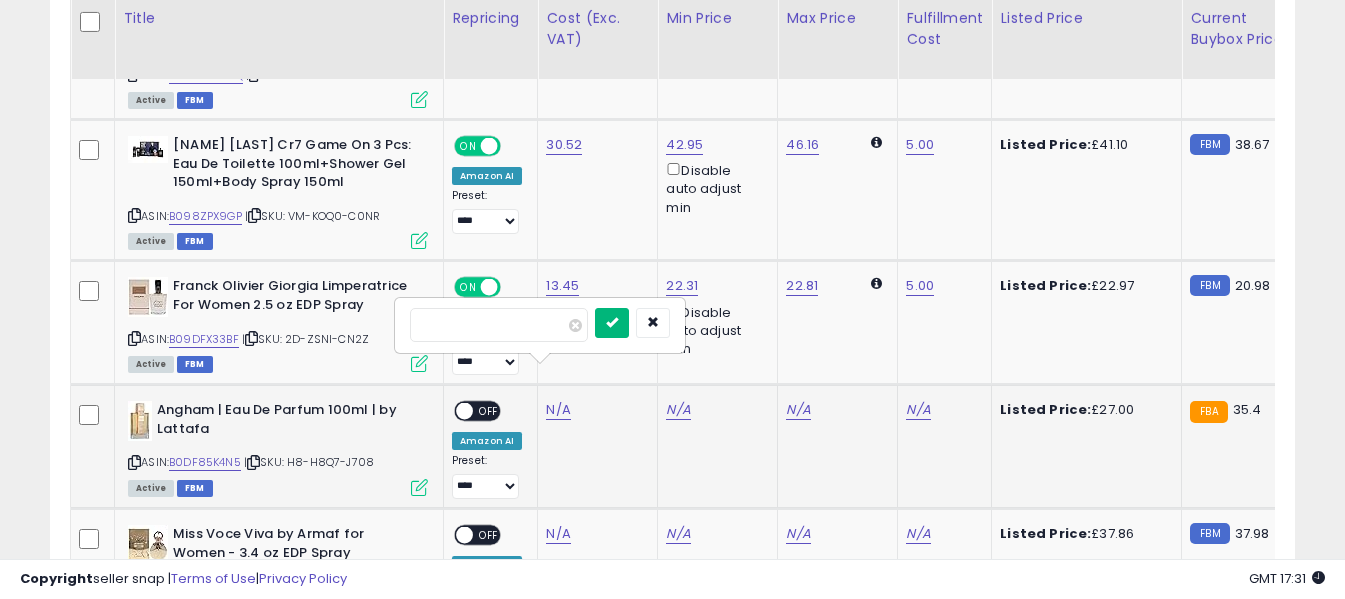 type on "*****" 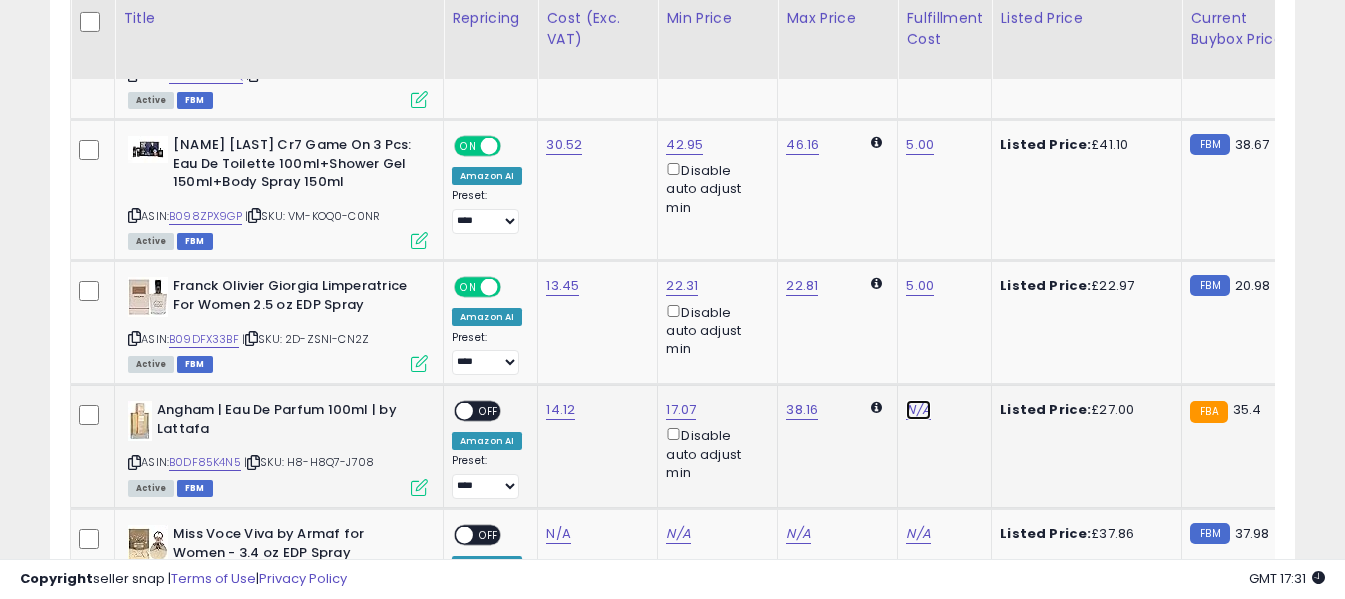 click on "N/A" at bounding box center (918, -2033) 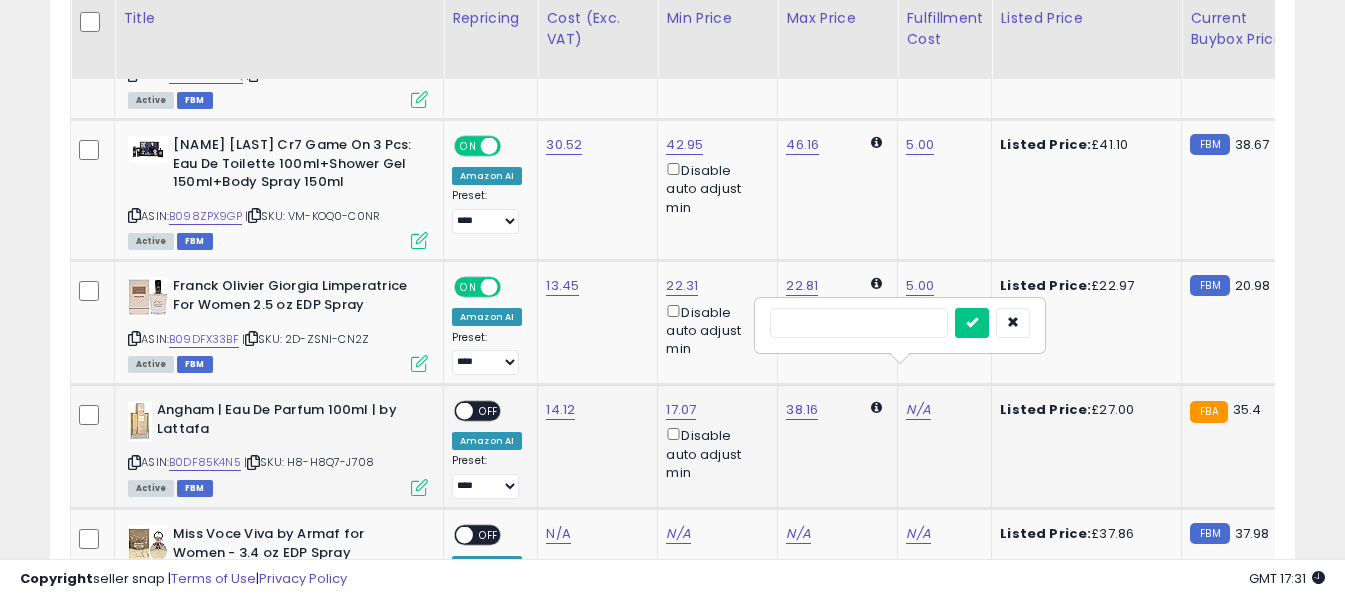click at bounding box center [859, 323] 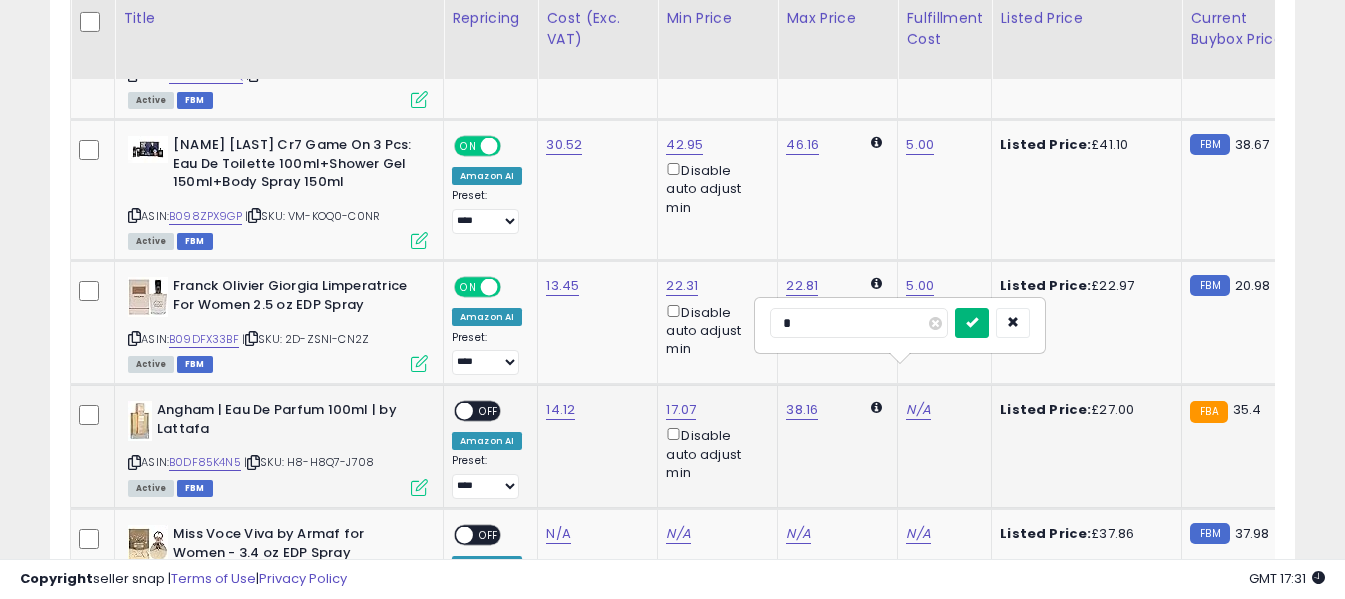 type on "*" 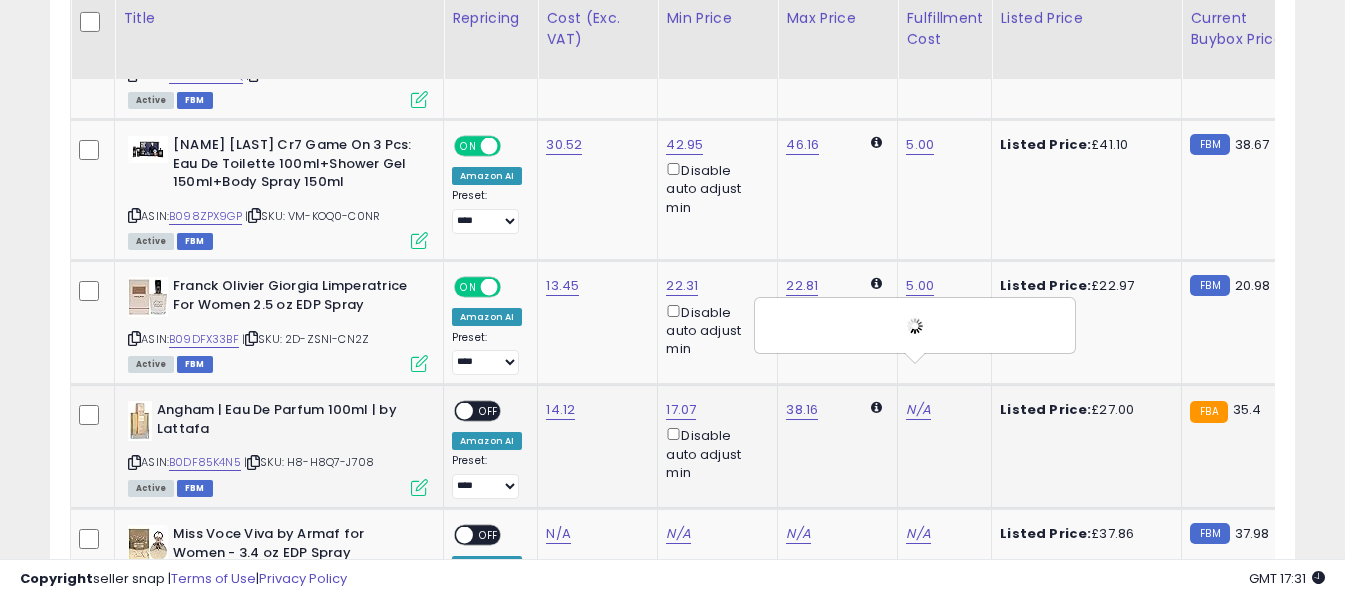 click on "OFF" at bounding box center [489, 411] 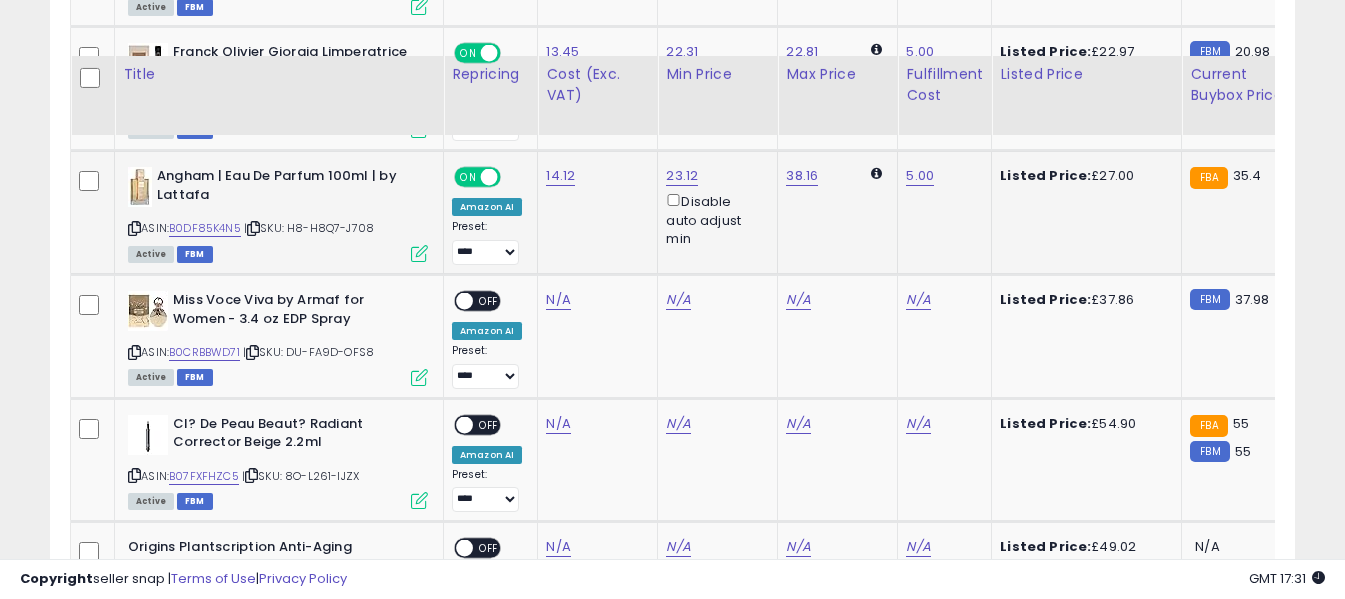 scroll, scrollTop: 4830, scrollLeft: 0, axis: vertical 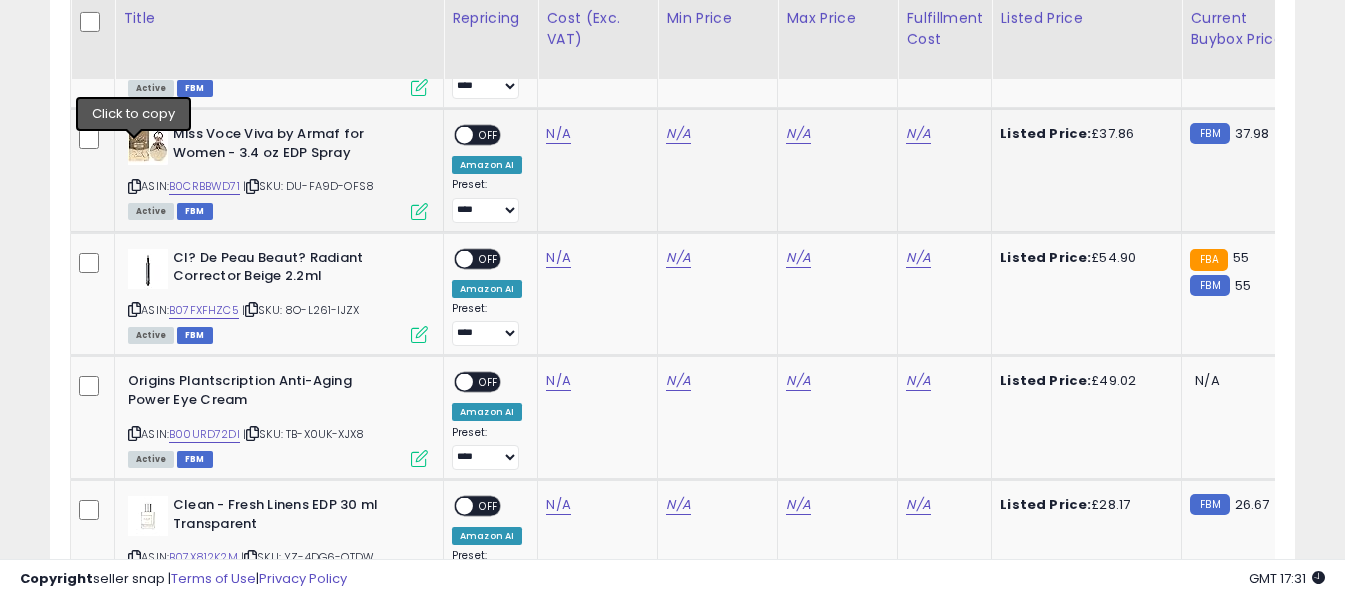click at bounding box center [134, 186] 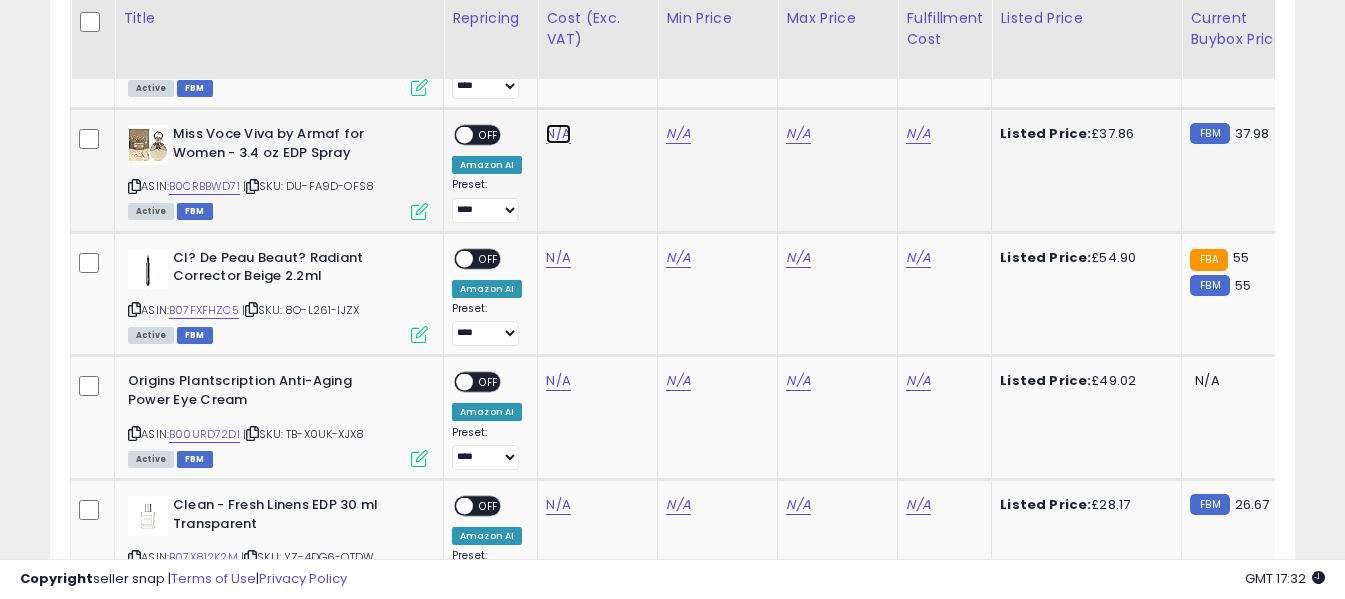 click on "N/A" at bounding box center (558, 134) 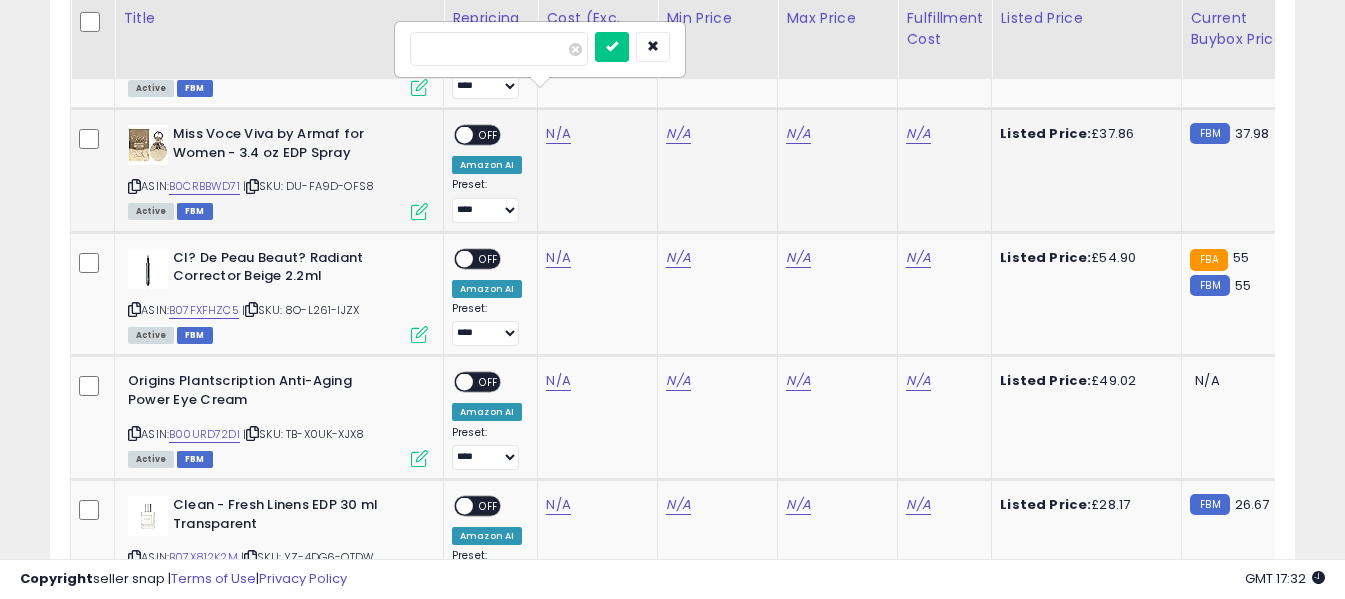 click at bounding box center (499, 49) 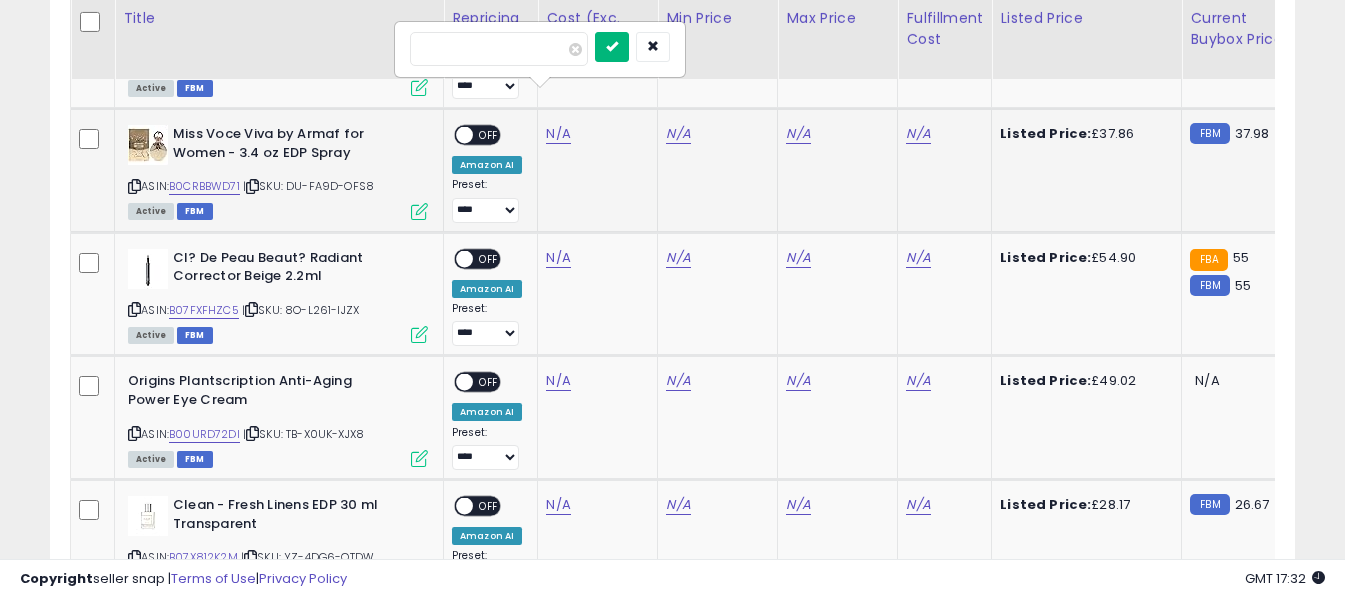 type on "*****" 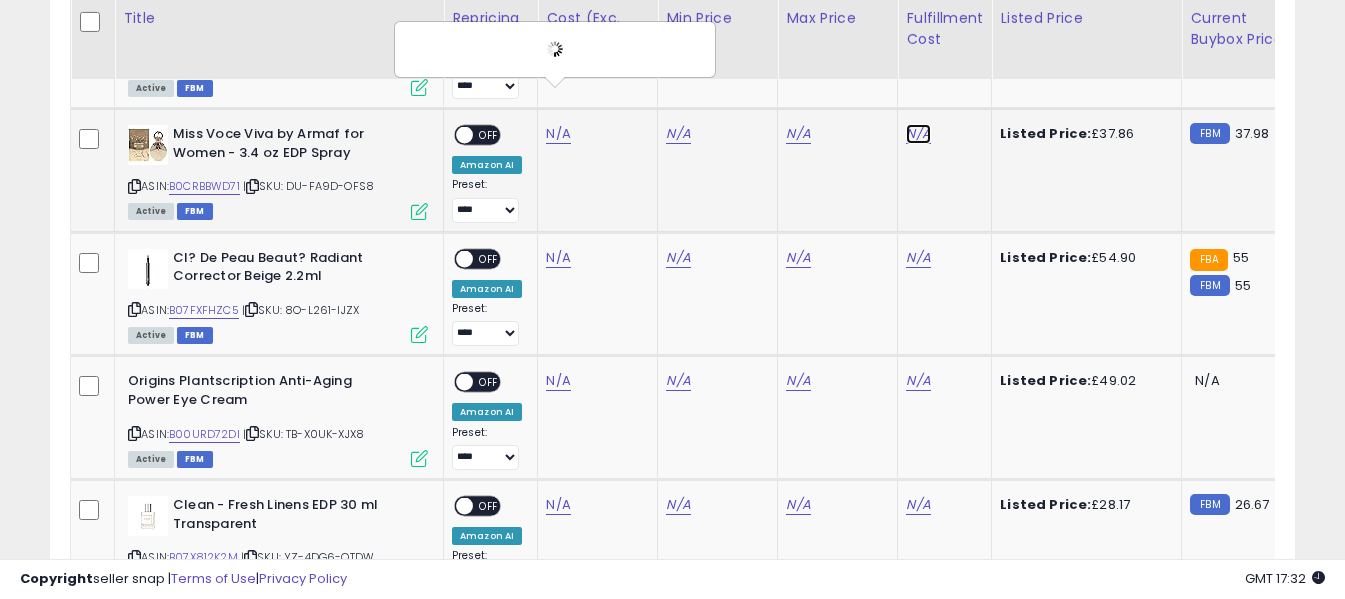 click on "N/A" at bounding box center (918, -2433) 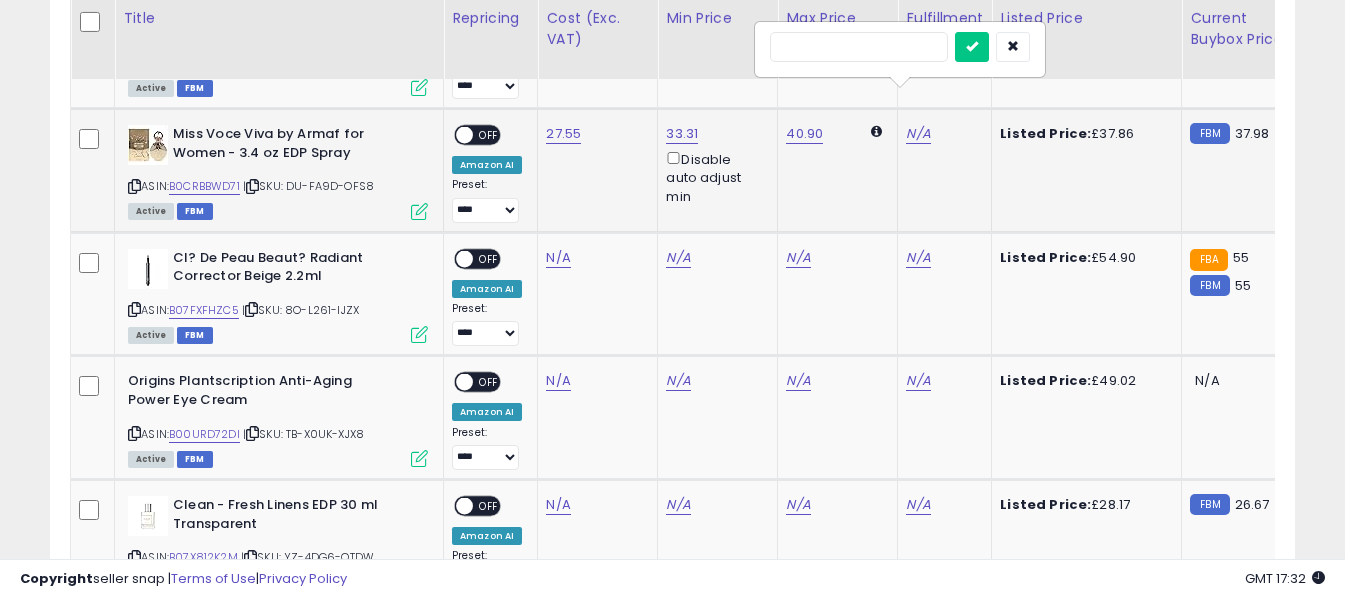 click at bounding box center [859, 47] 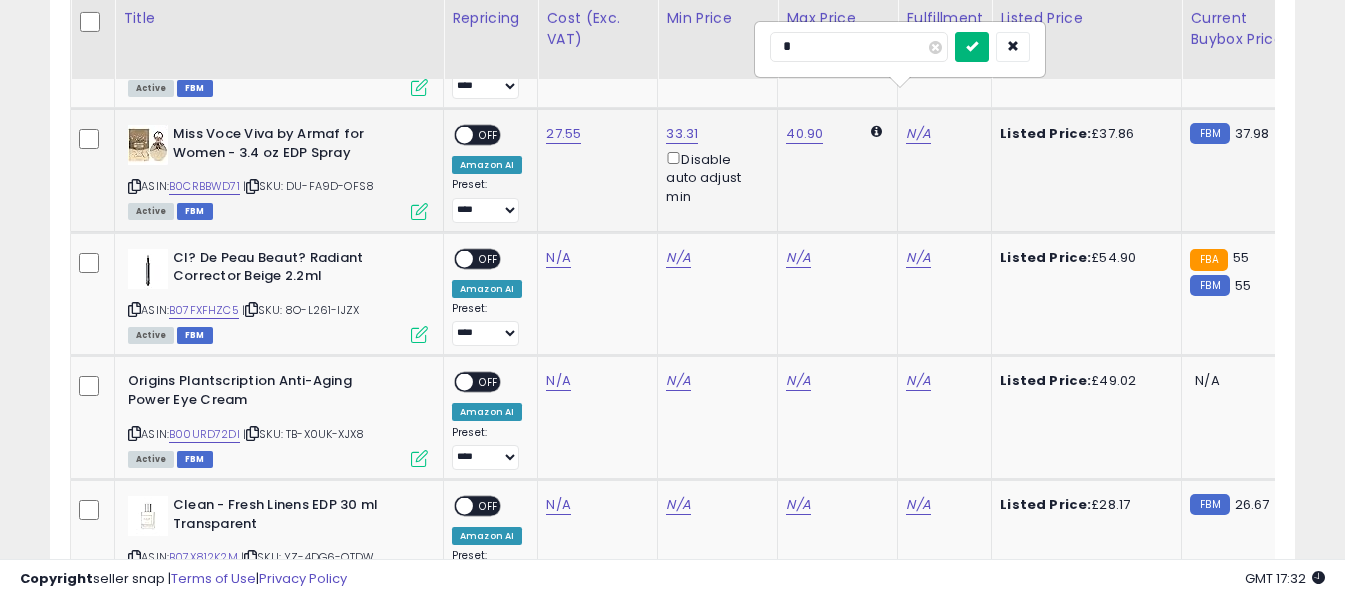 type on "*" 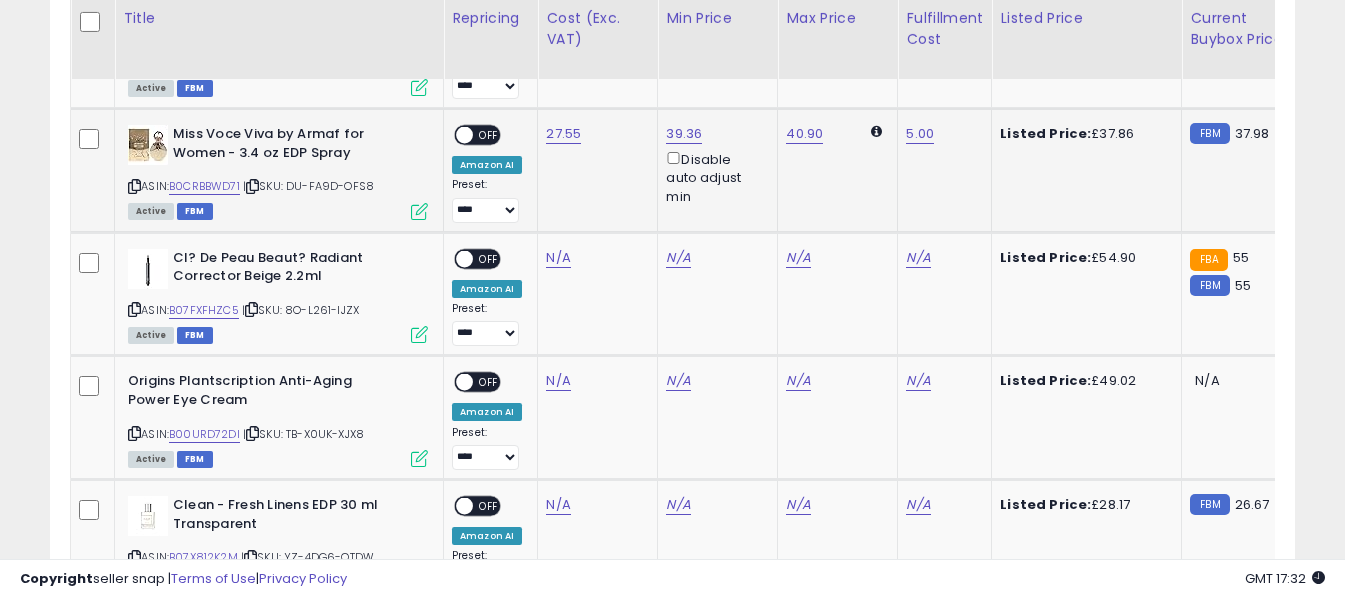 click on "OFF" at bounding box center [489, 135] 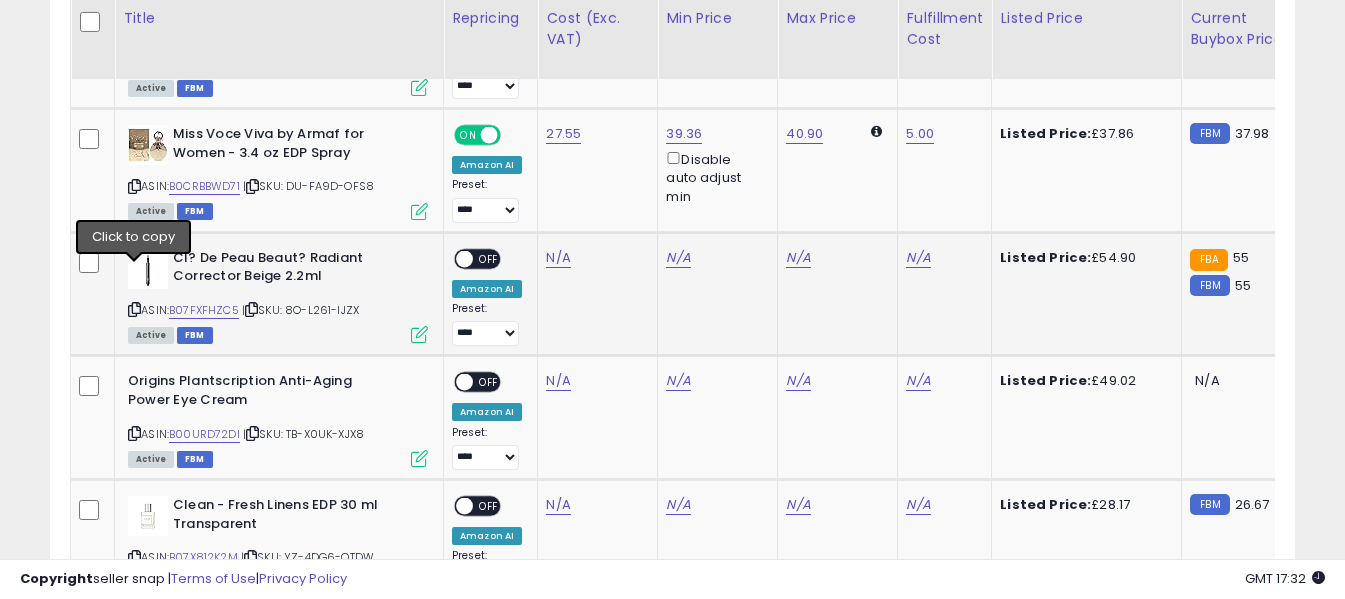 click at bounding box center (134, 309) 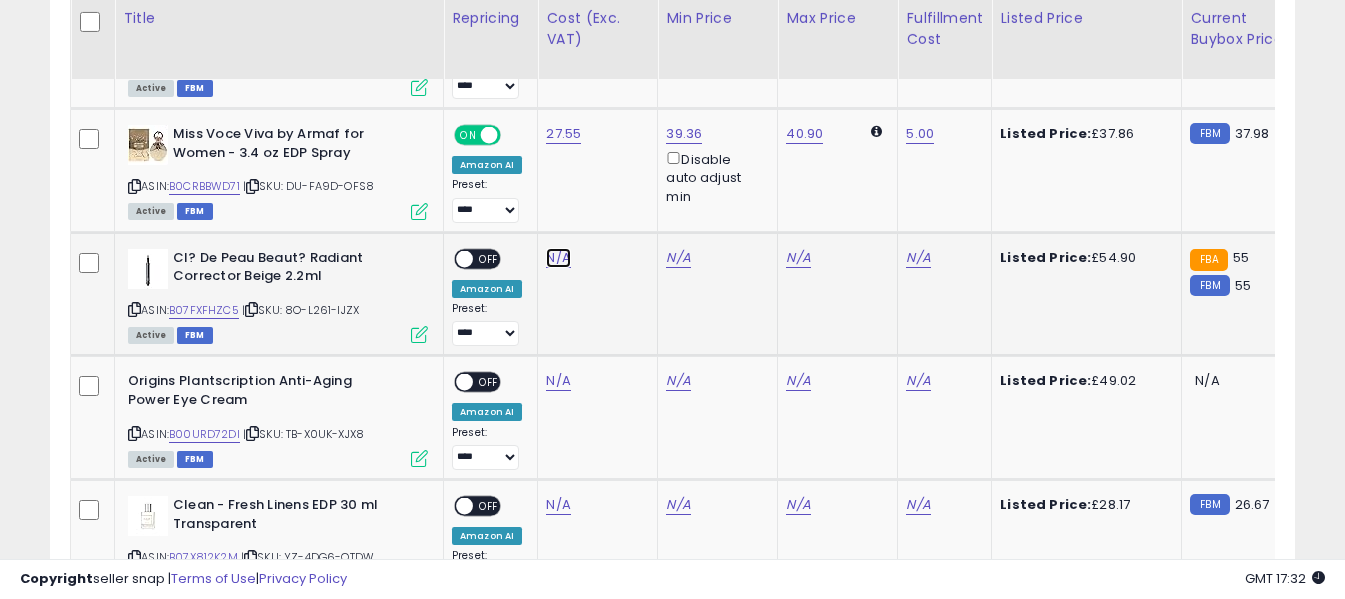 click on "N/A" at bounding box center (558, 258) 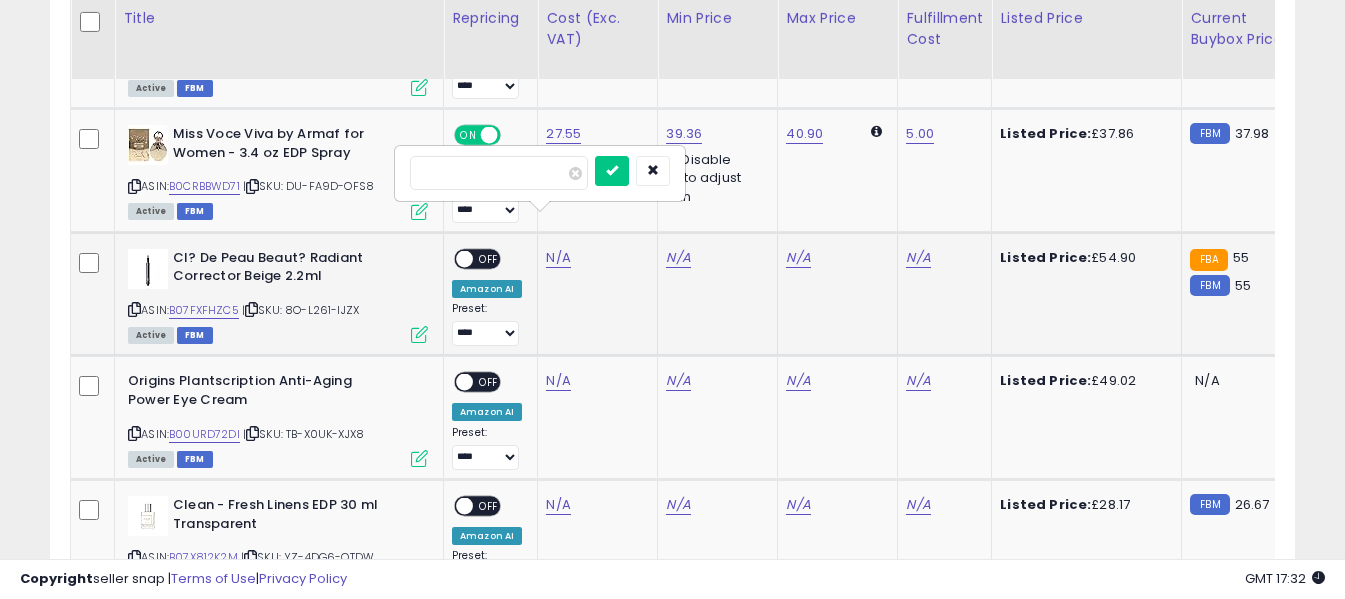 click at bounding box center (499, 173) 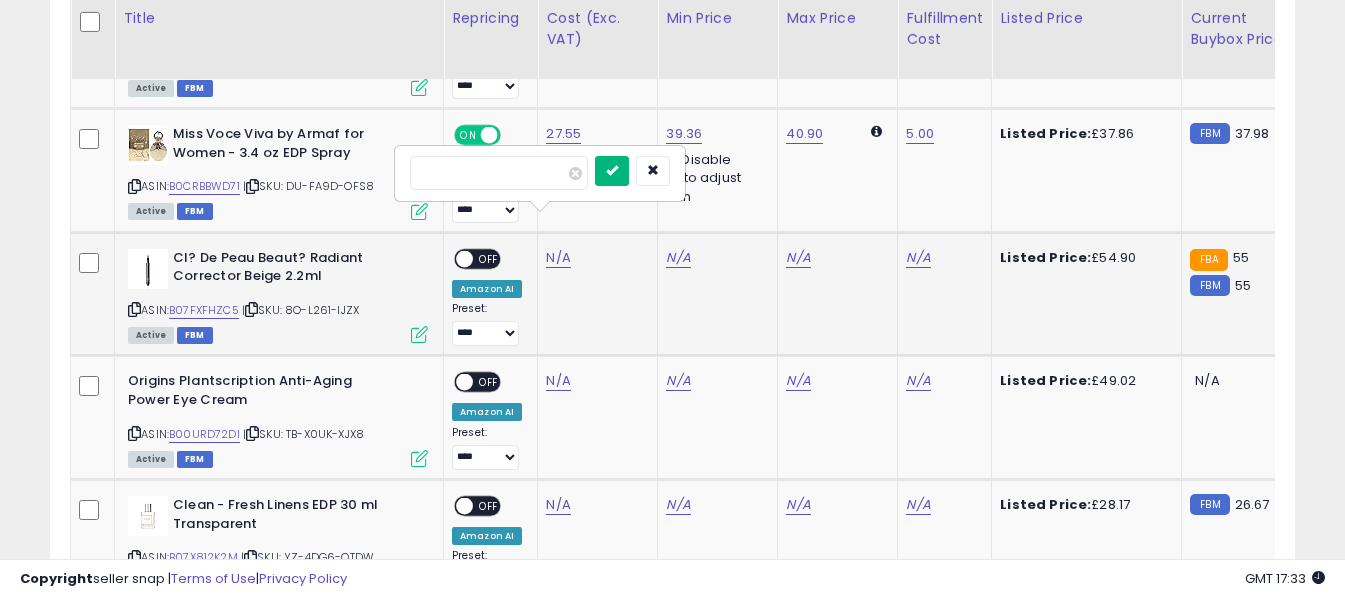 type on "*****" 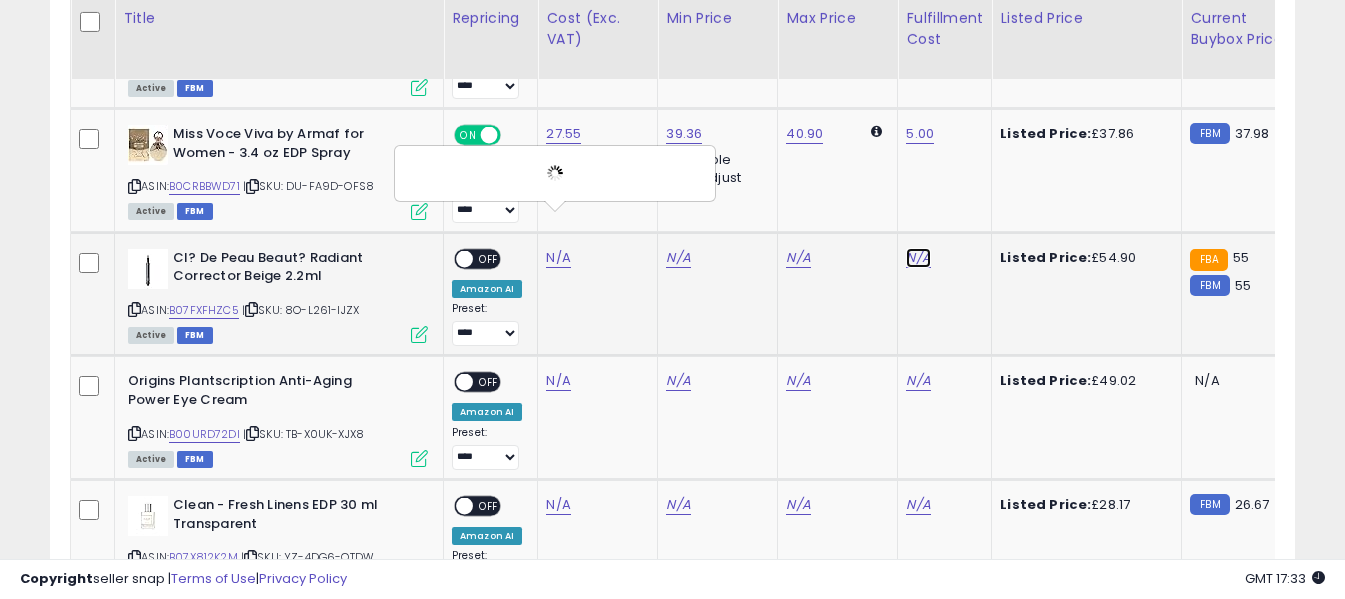 click on "N/A" at bounding box center (918, -2433) 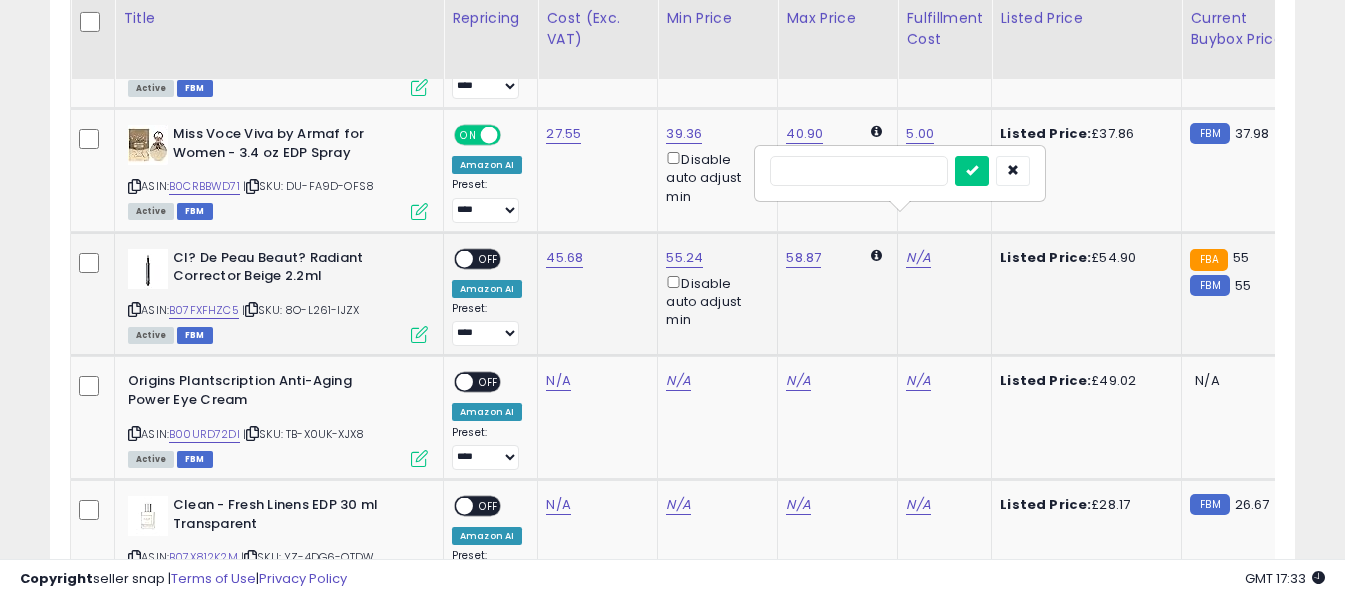 click at bounding box center (859, 171) 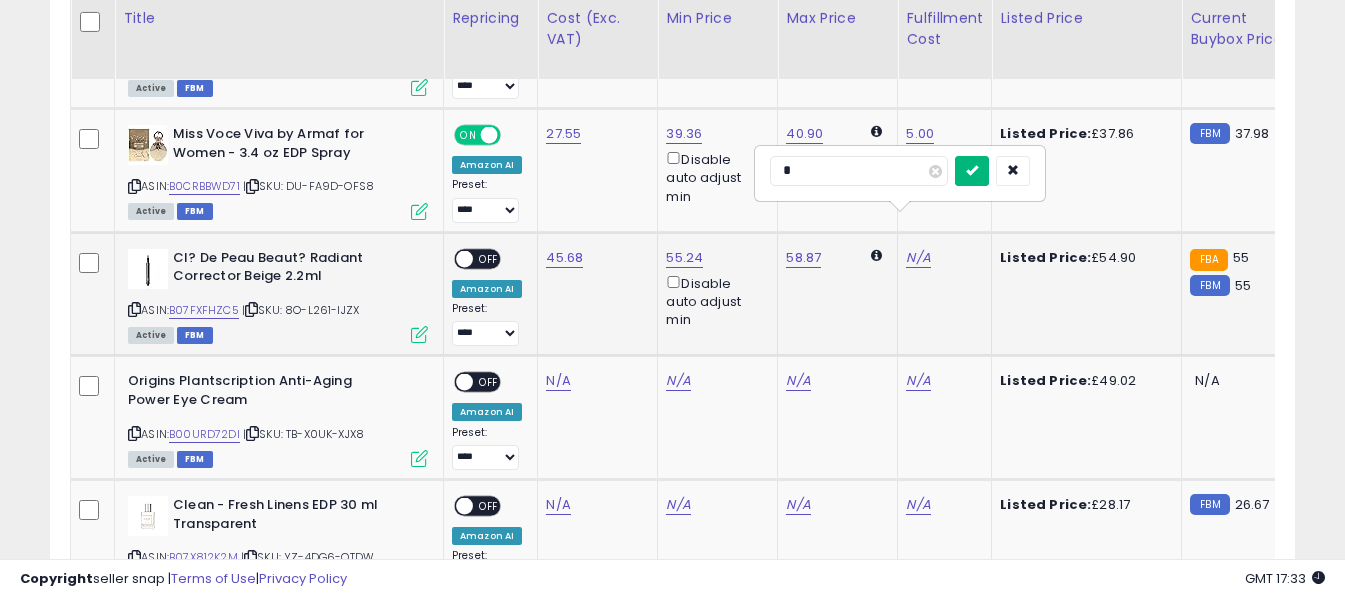 type on "*" 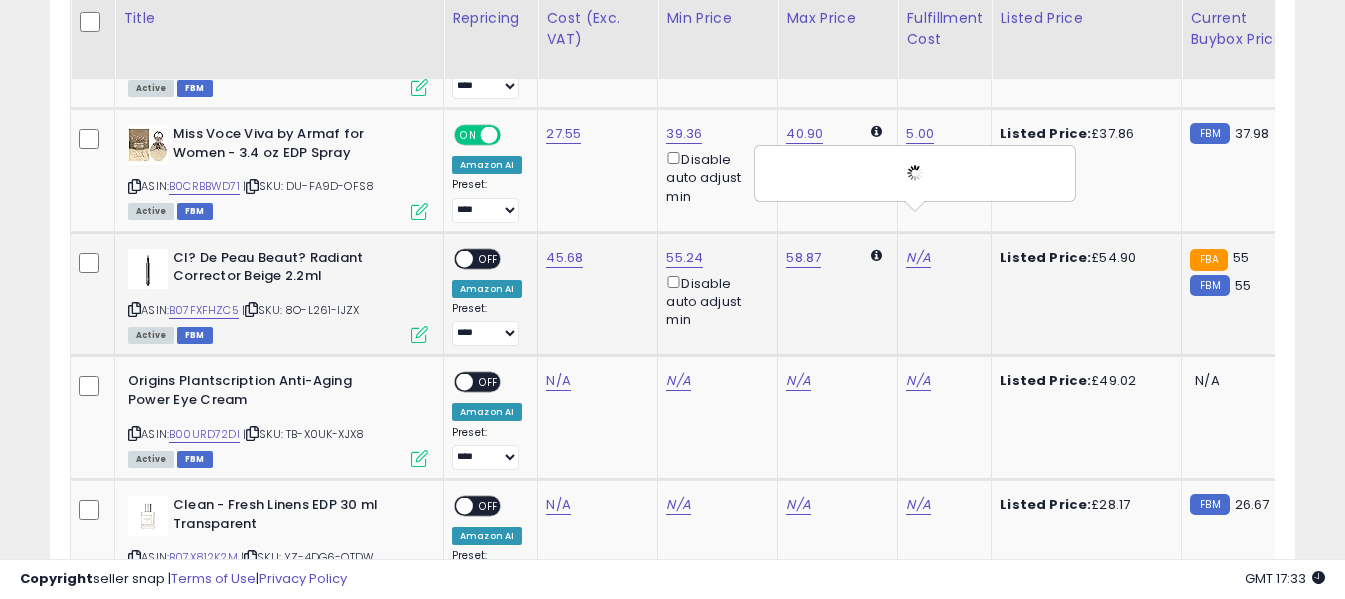 click on "OFF" at bounding box center (489, 258) 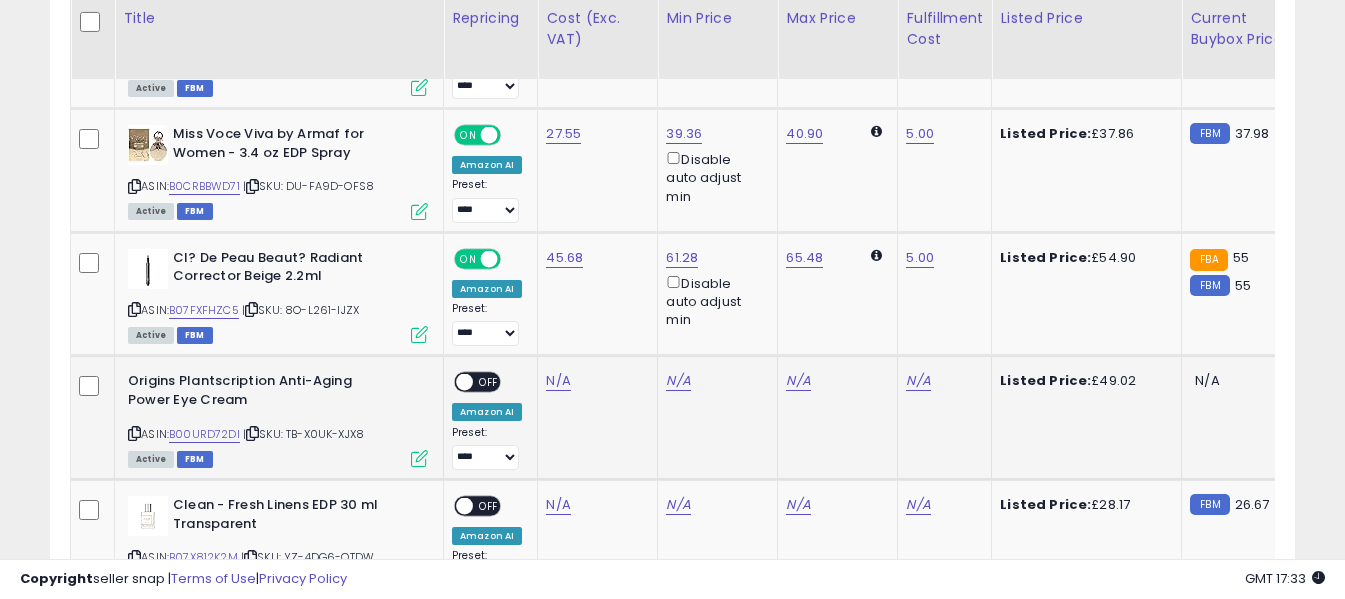 click at bounding box center [134, 433] 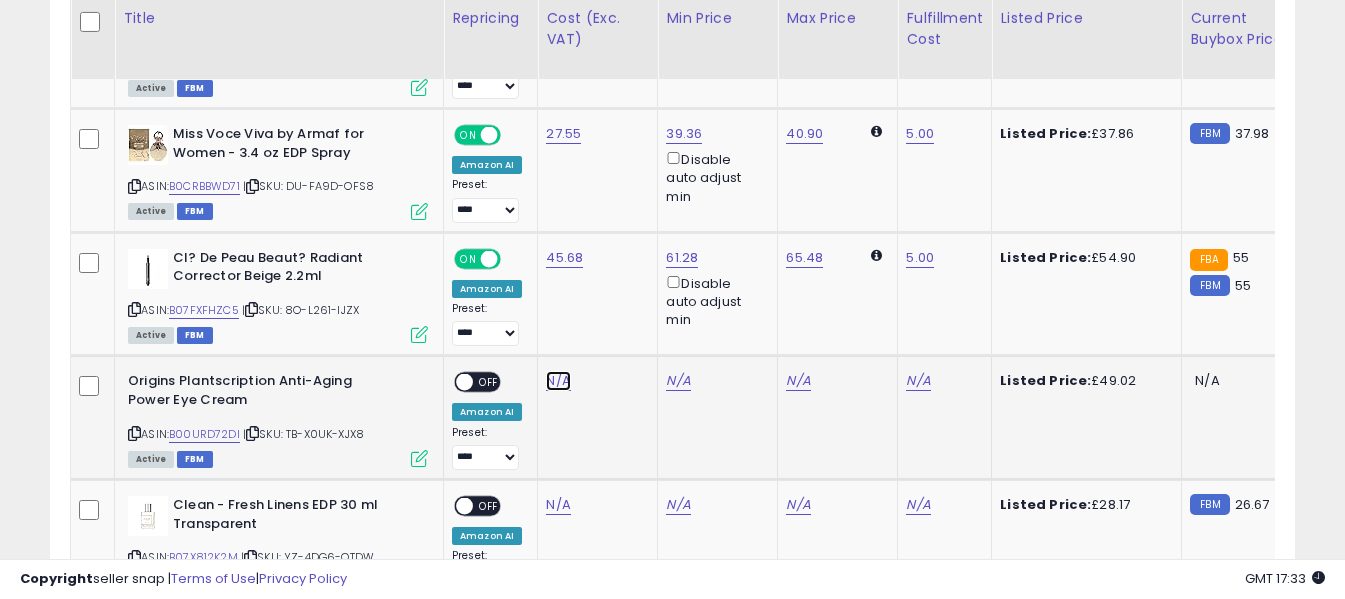 click on "N/A" at bounding box center (558, 381) 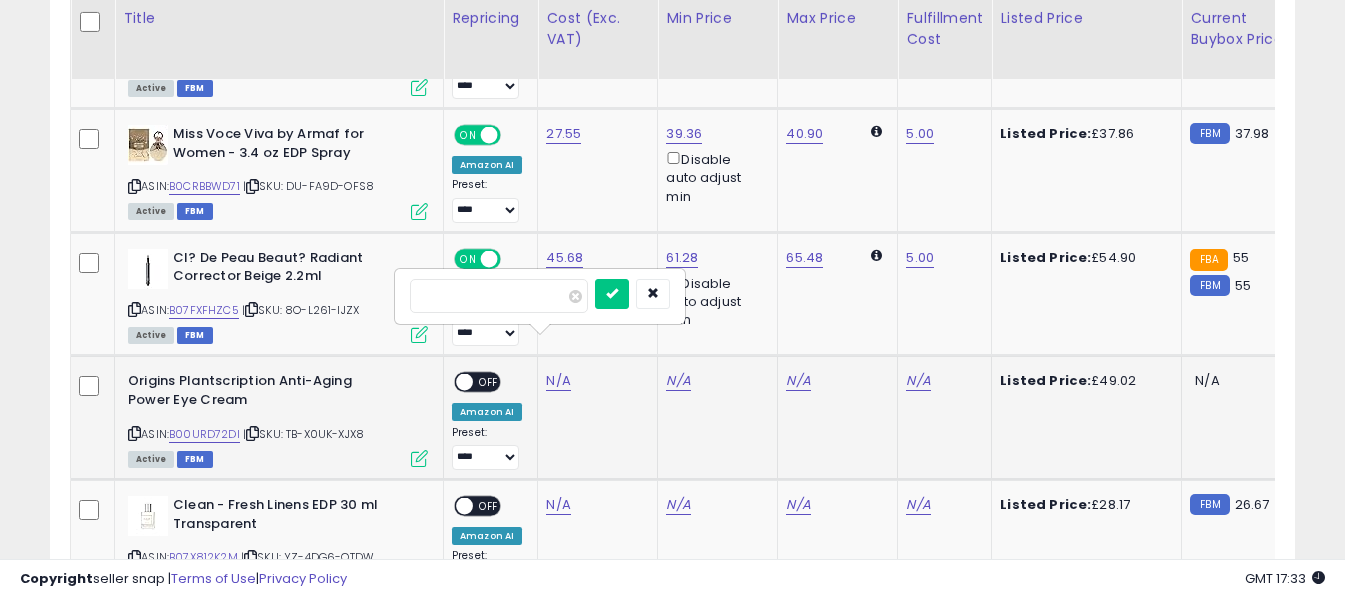click at bounding box center (499, 296) 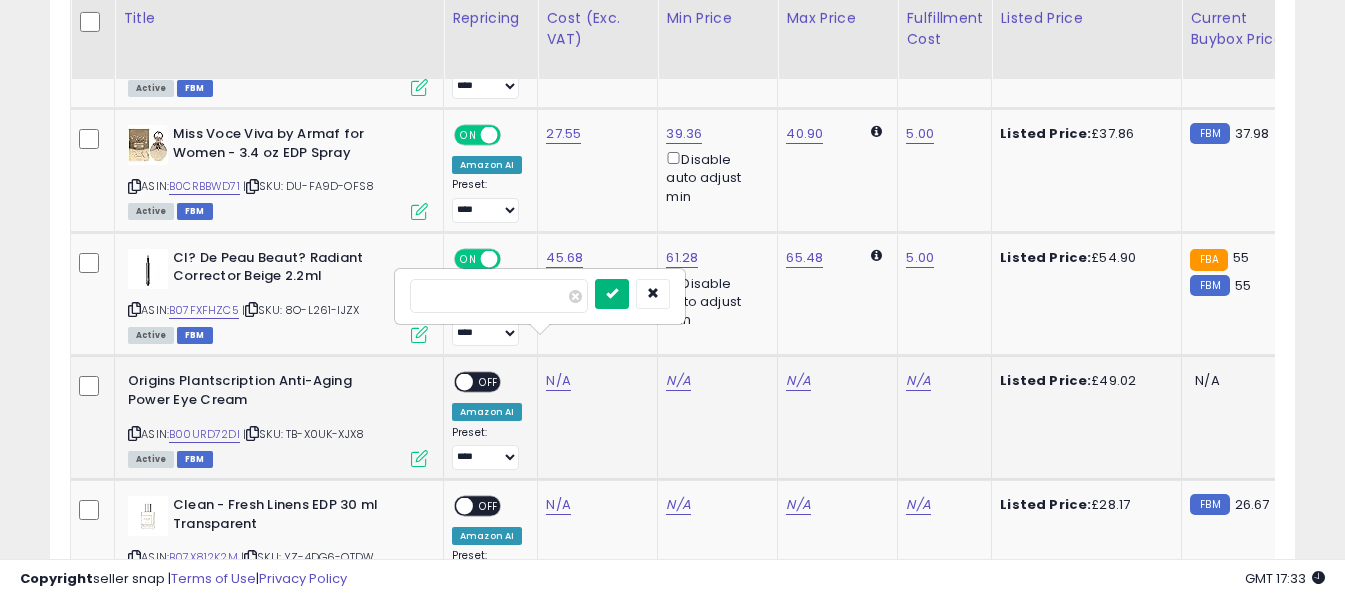 type on "*****" 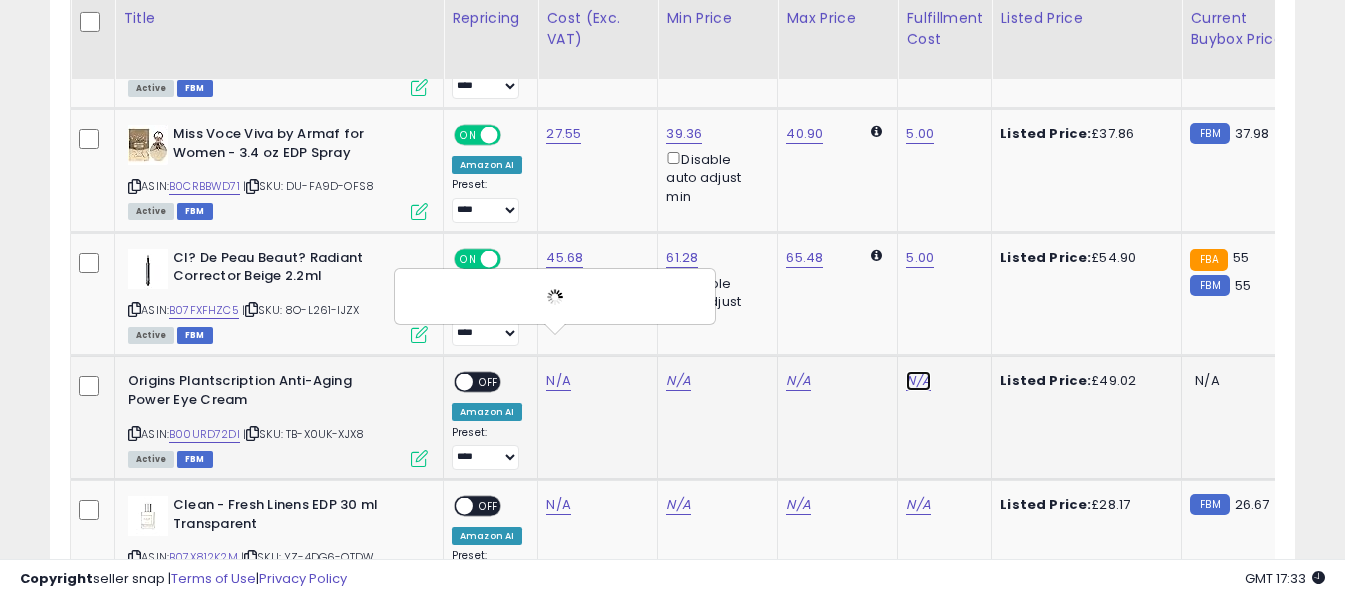 click on "N/A" at bounding box center (918, -2433) 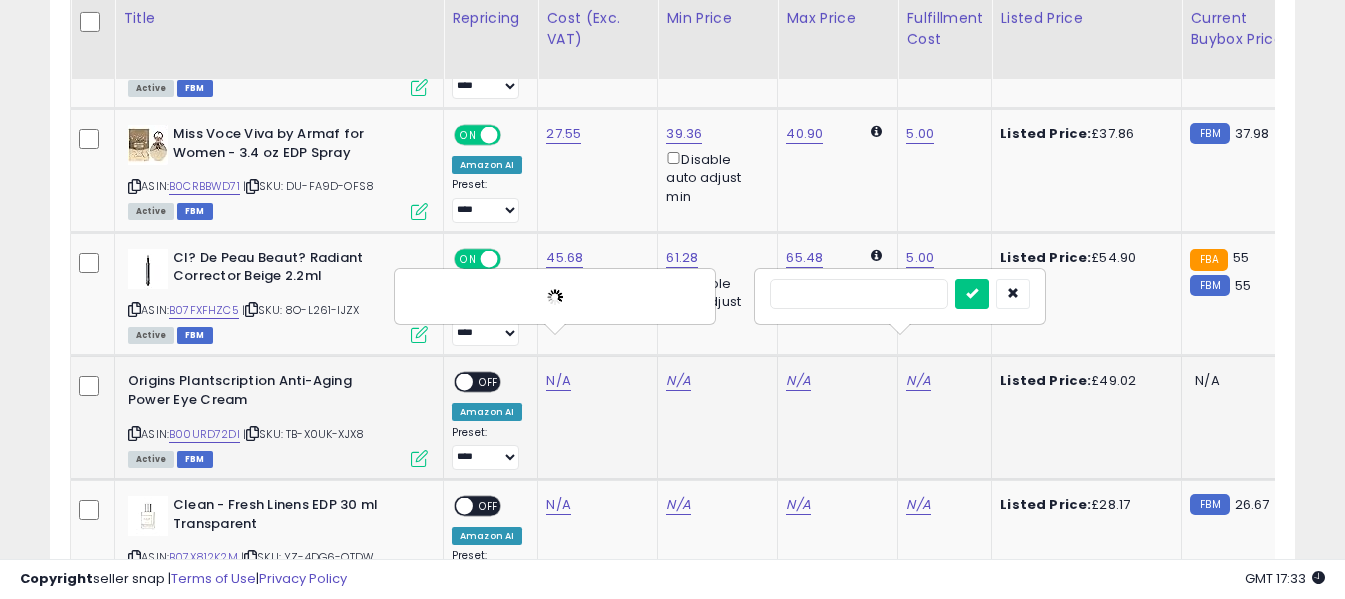 click at bounding box center [859, 294] 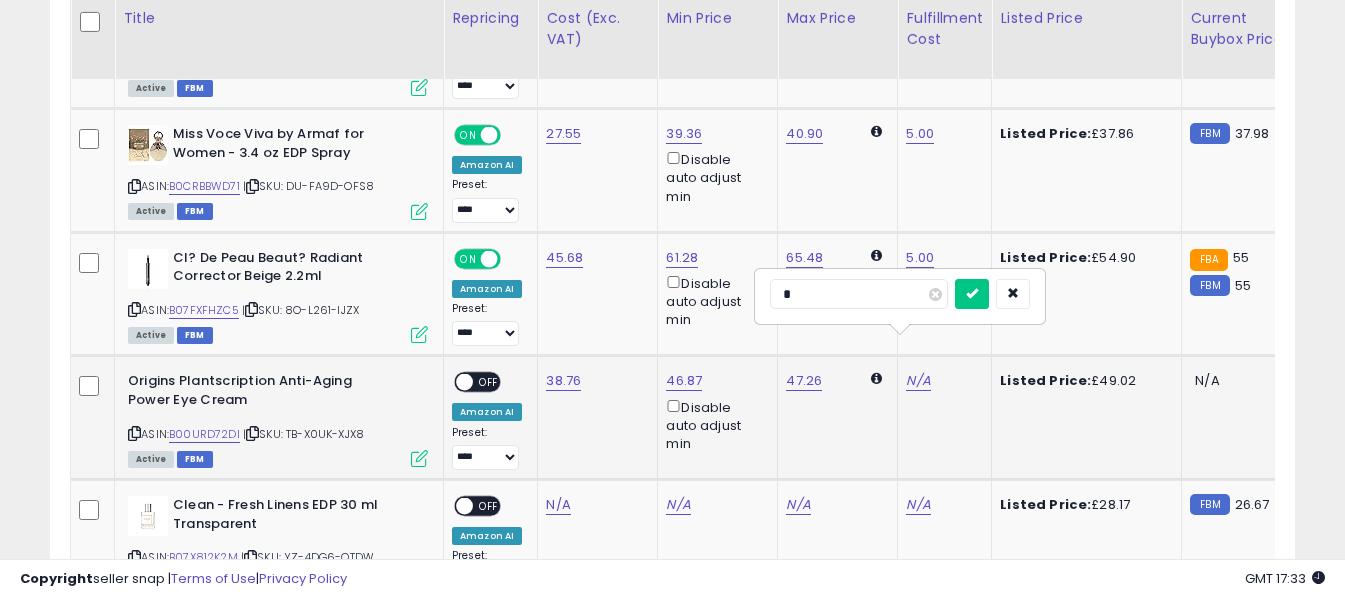type on "*" 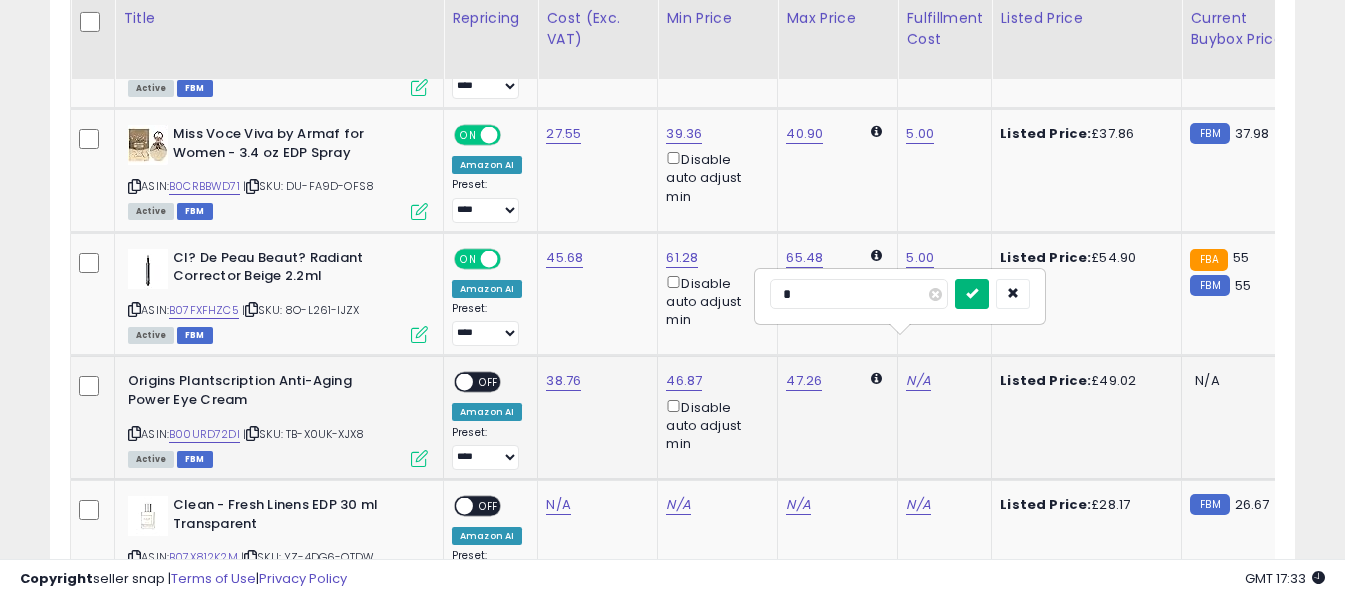 click at bounding box center [972, 293] 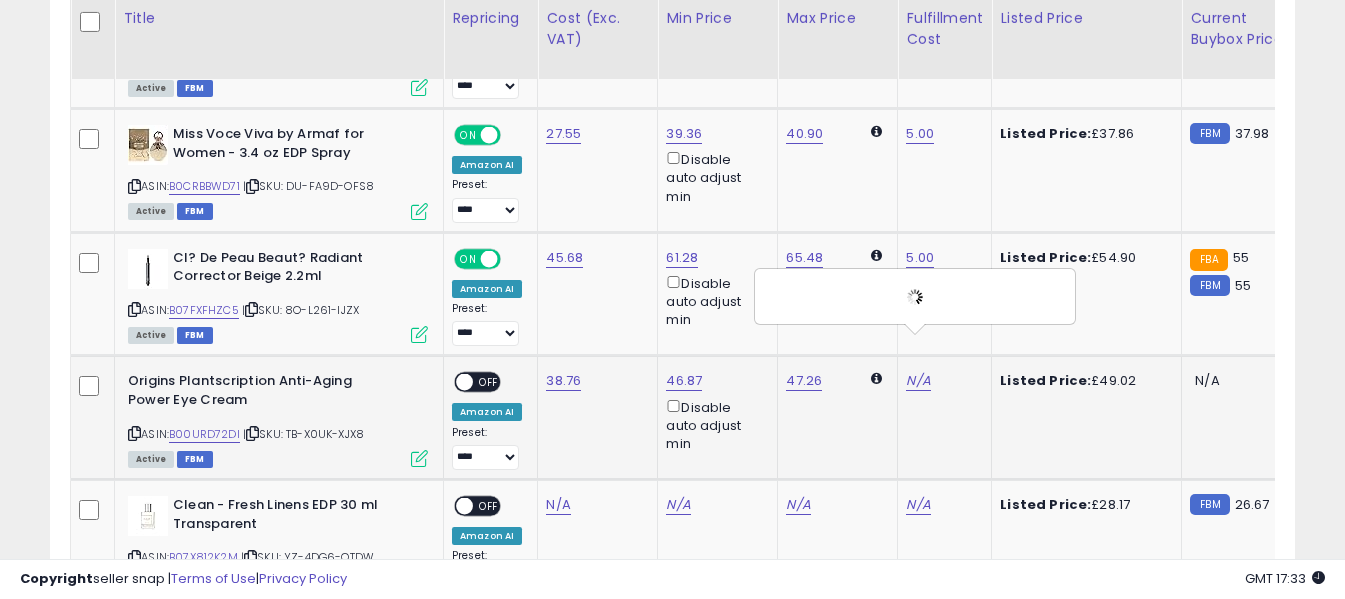 click on "OFF" at bounding box center (489, 382) 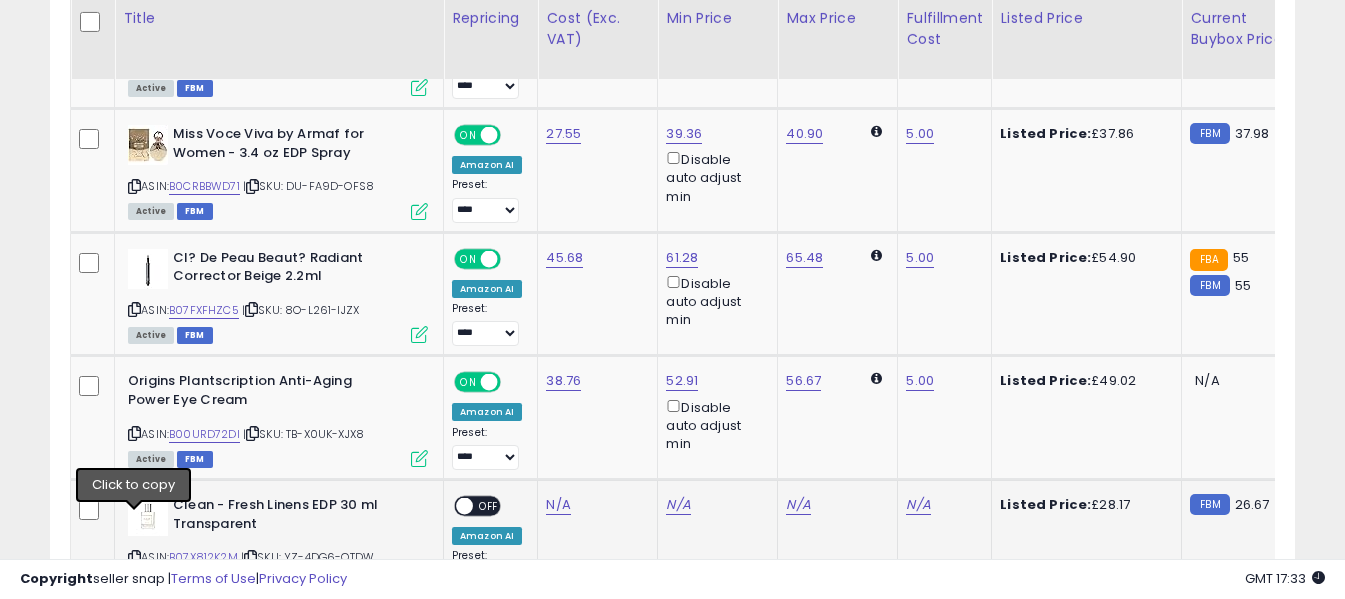 click at bounding box center (134, 557) 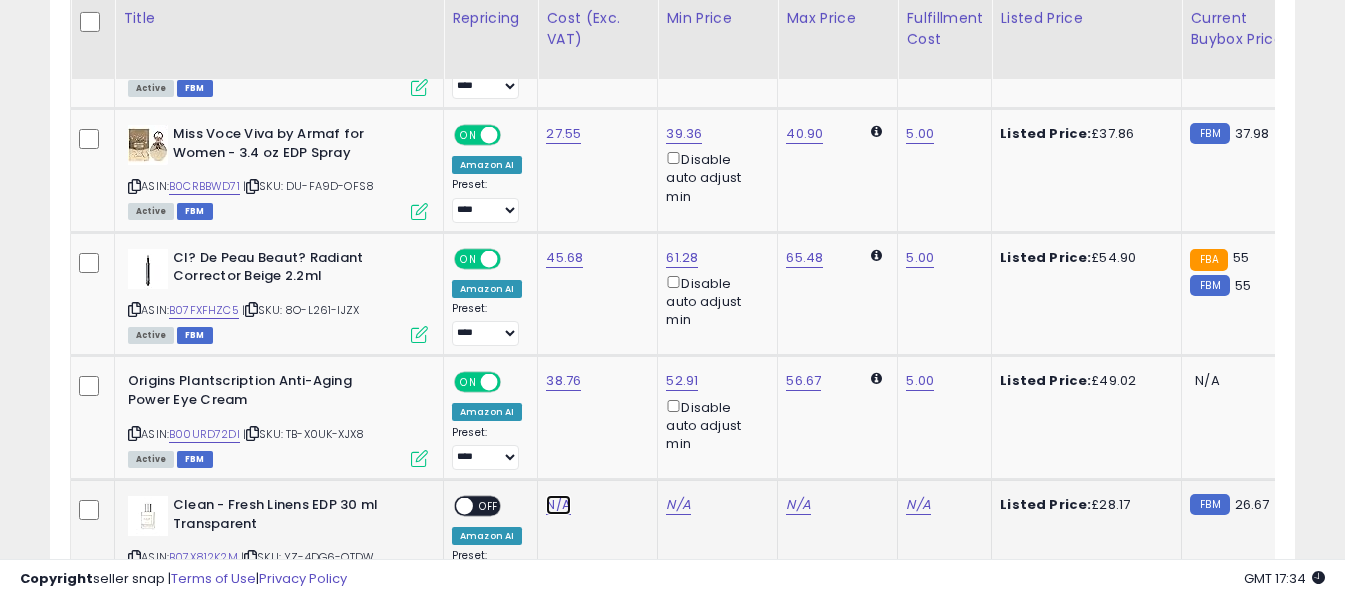 click on "N/A" at bounding box center [558, 505] 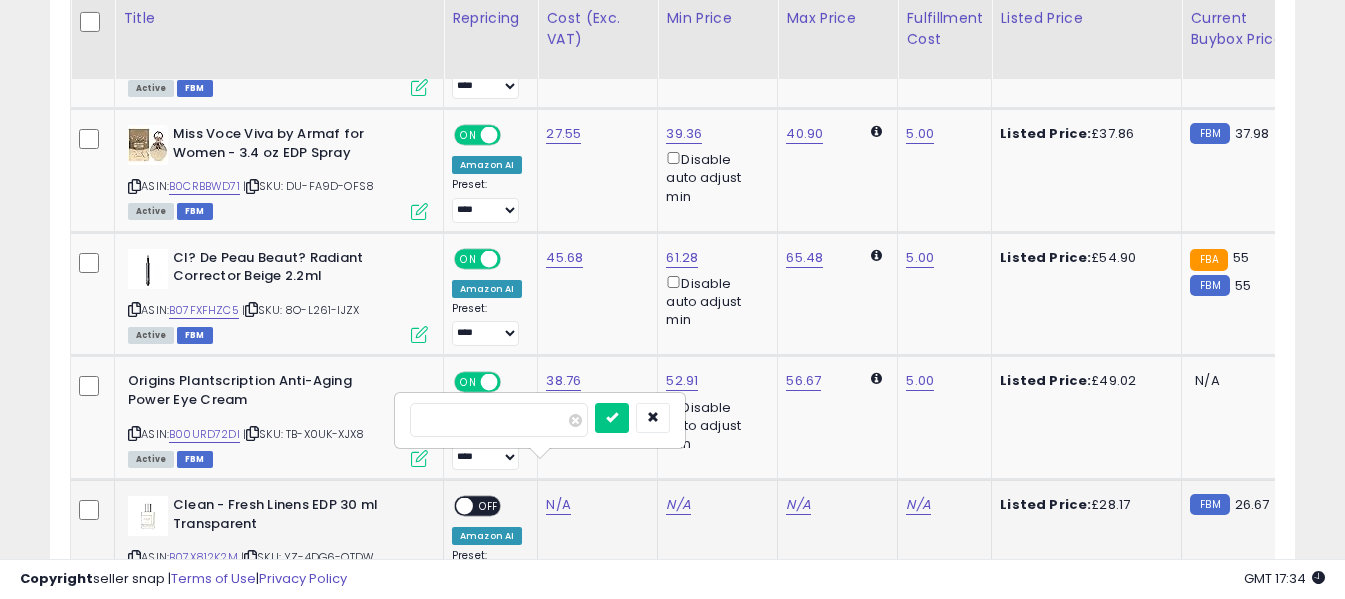 click at bounding box center (499, 420) 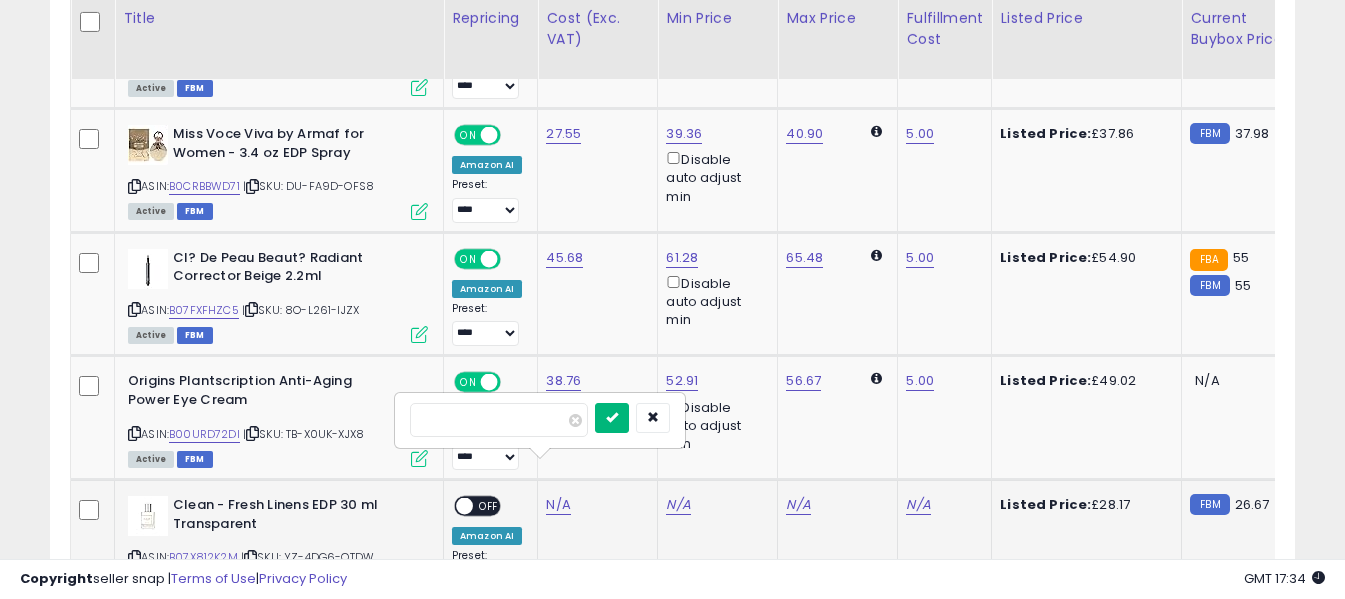 type on "*****" 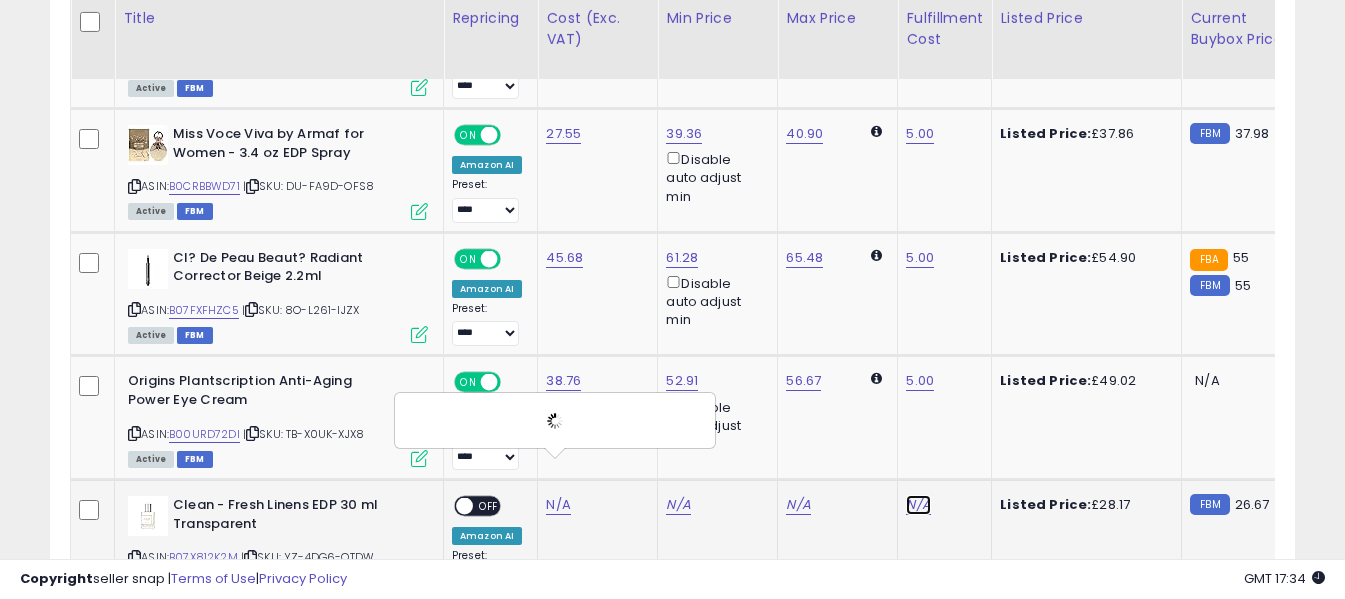 click on "N/A" at bounding box center (918, -2433) 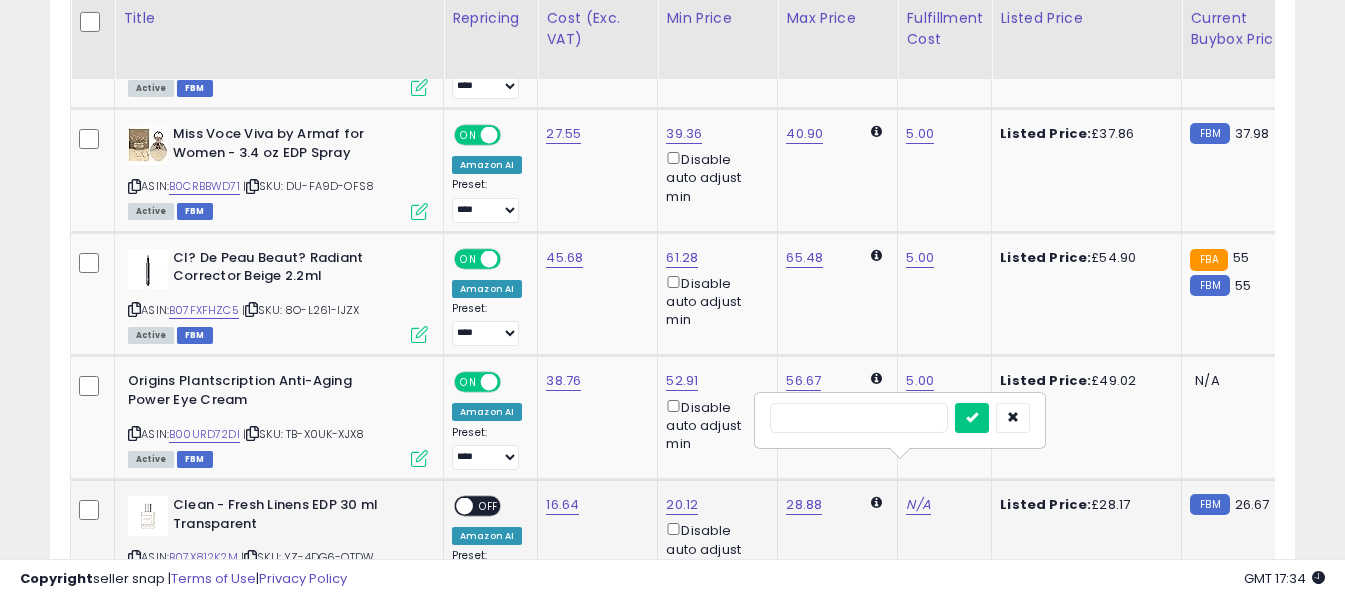 click at bounding box center [859, 418] 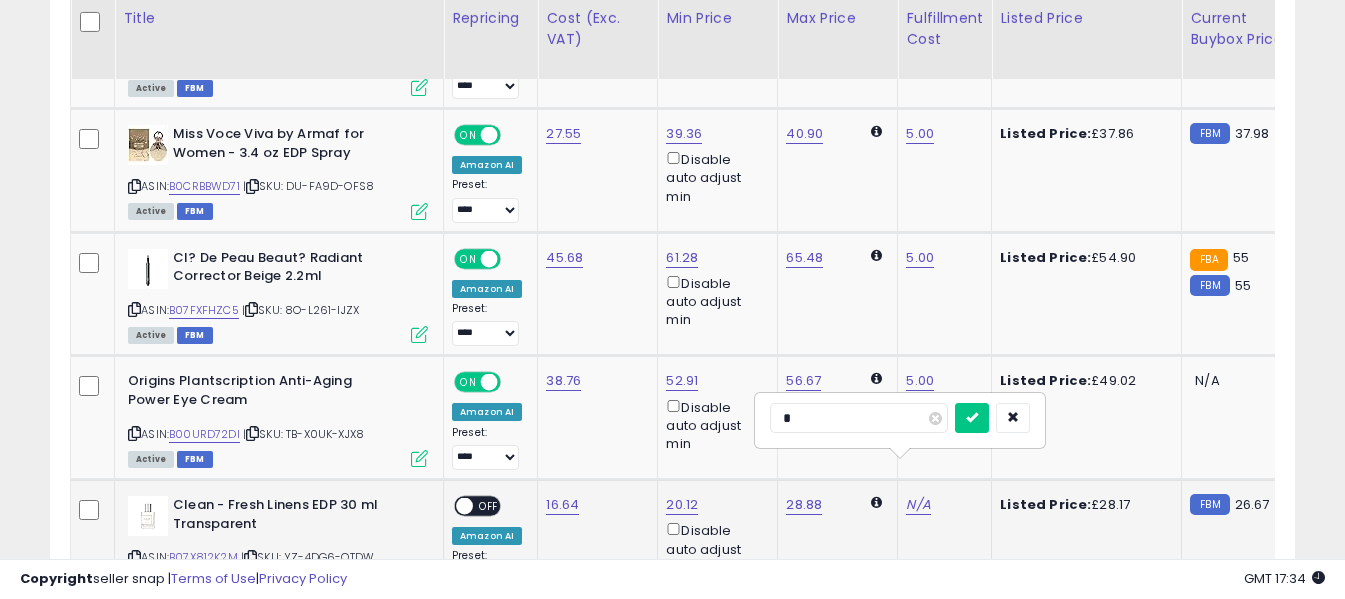 type on "*" 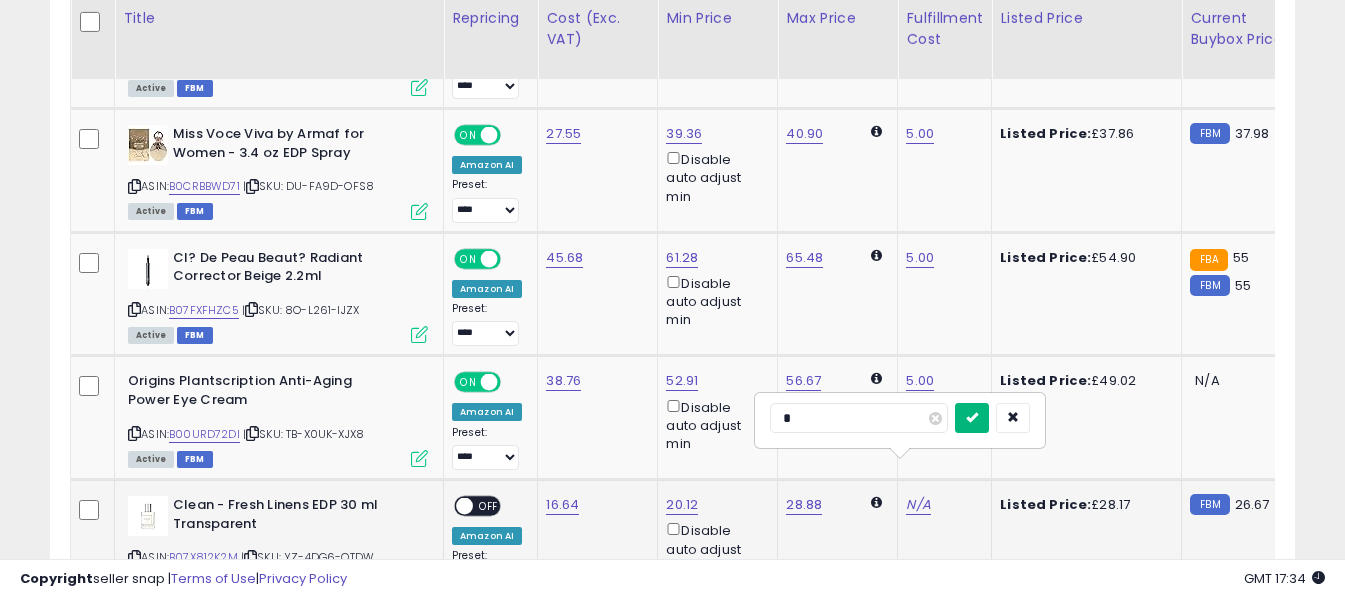click at bounding box center (972, 417) 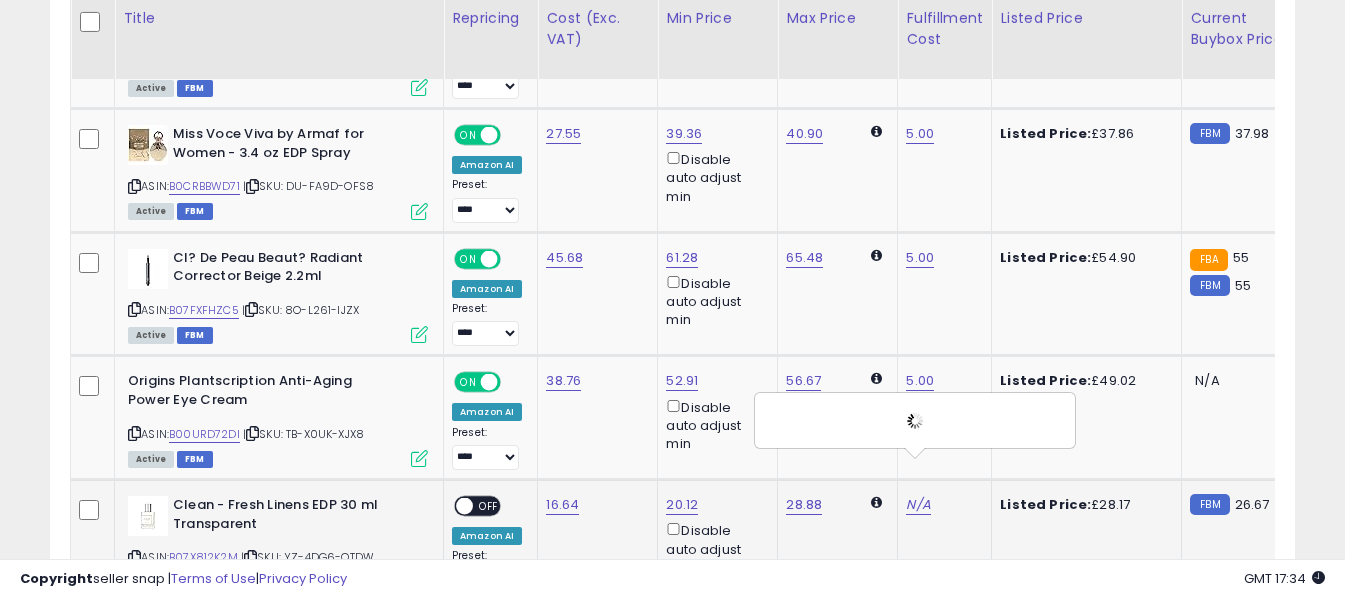 click on "OFF" at bounding box center (489, 506) 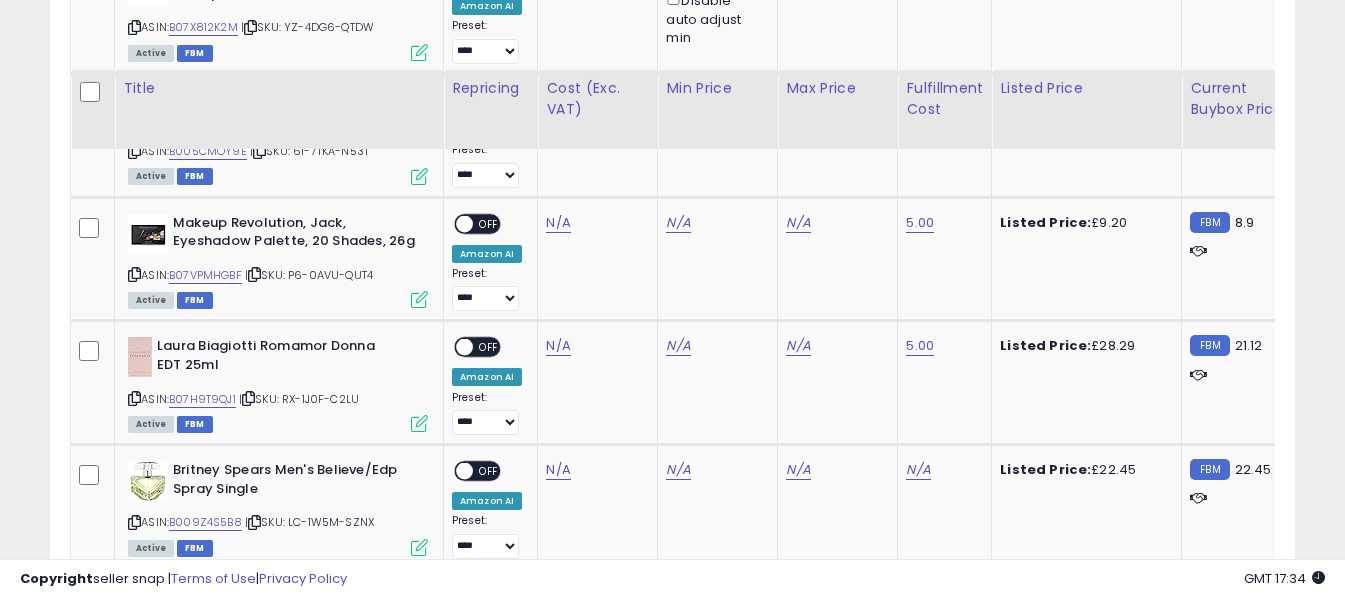 scroll, scrollTop: 5330, scrollLeft: 0, axis: vertical 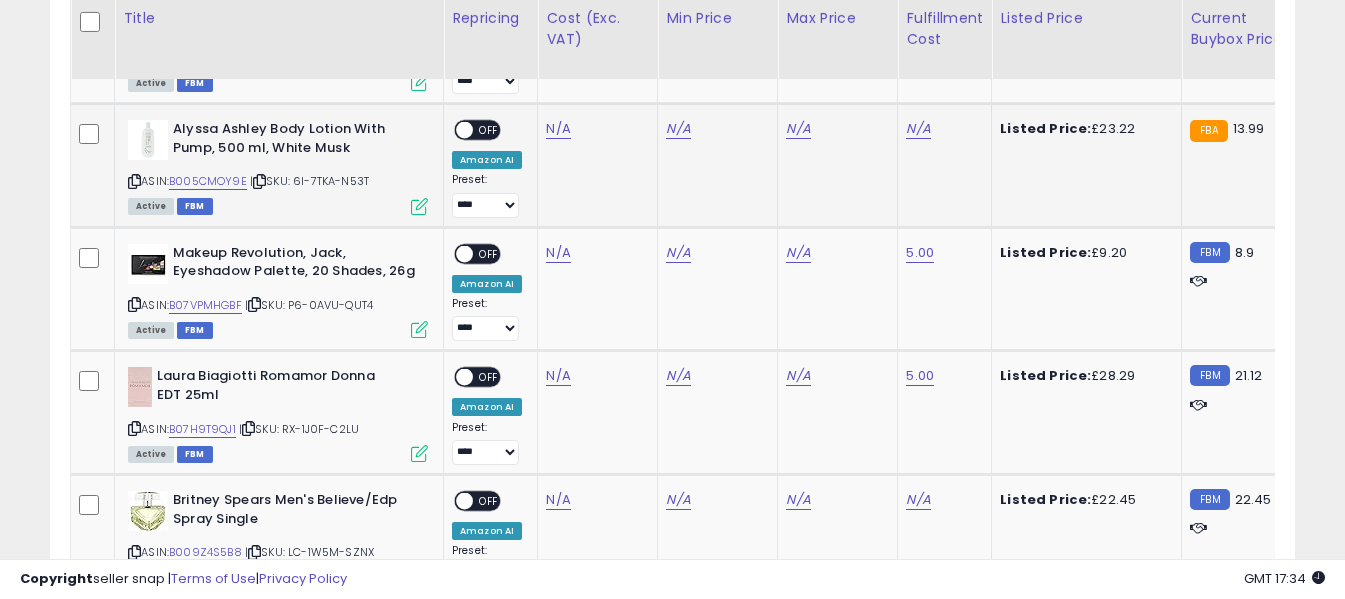 click at bounding box center [134, 181] 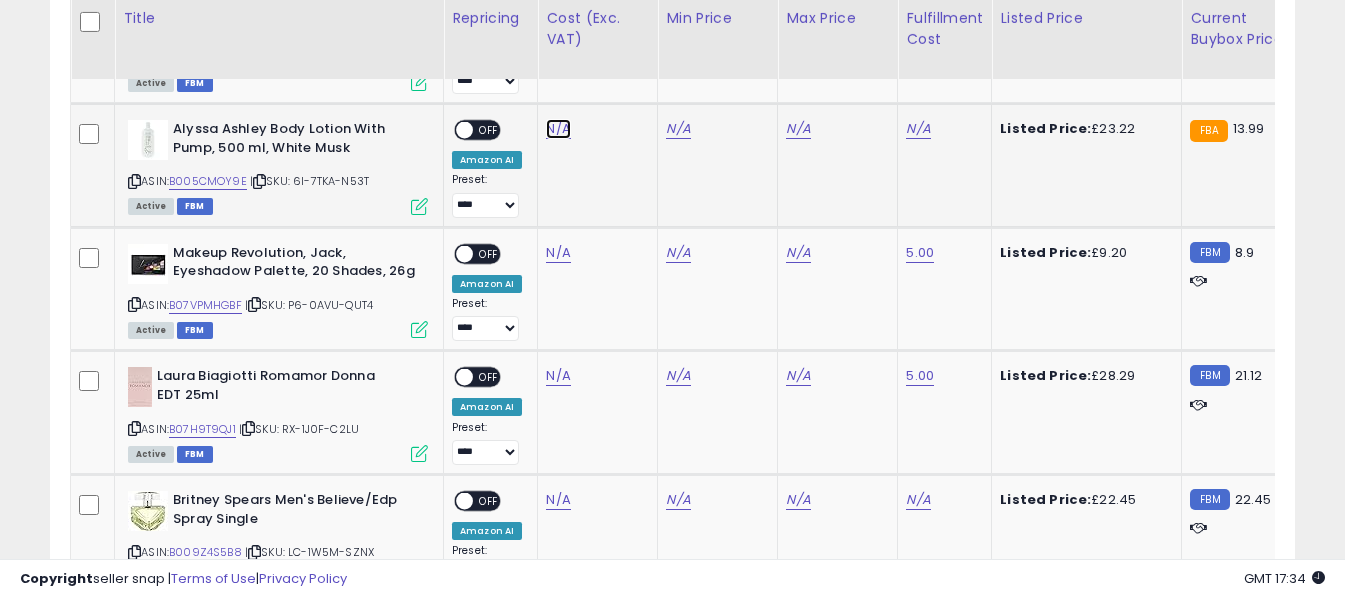 click on "N/A" at bounding box center (558, 129) 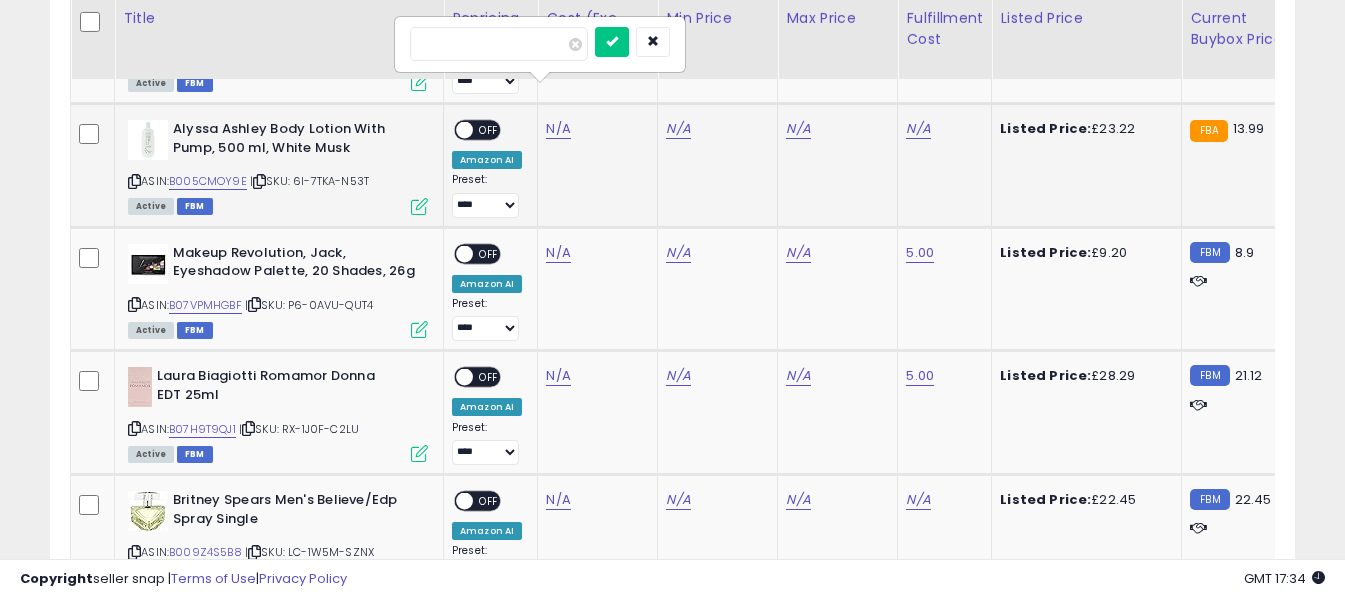 click at bounding box center [499, 44] 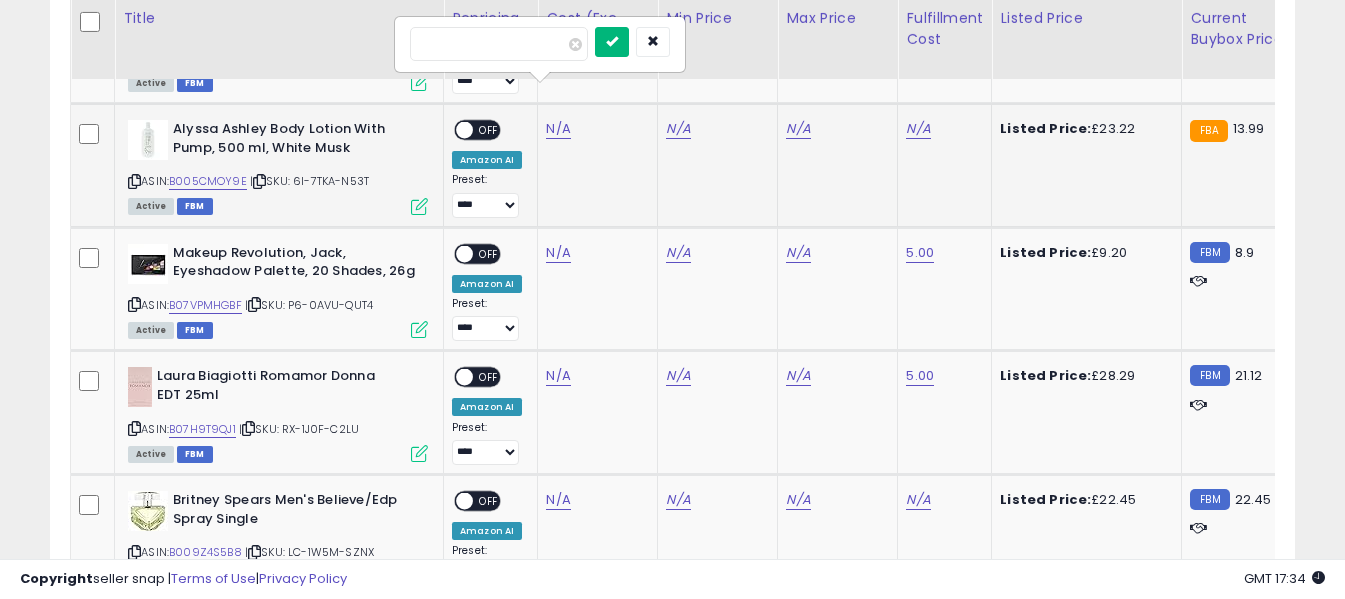 type on "*****" 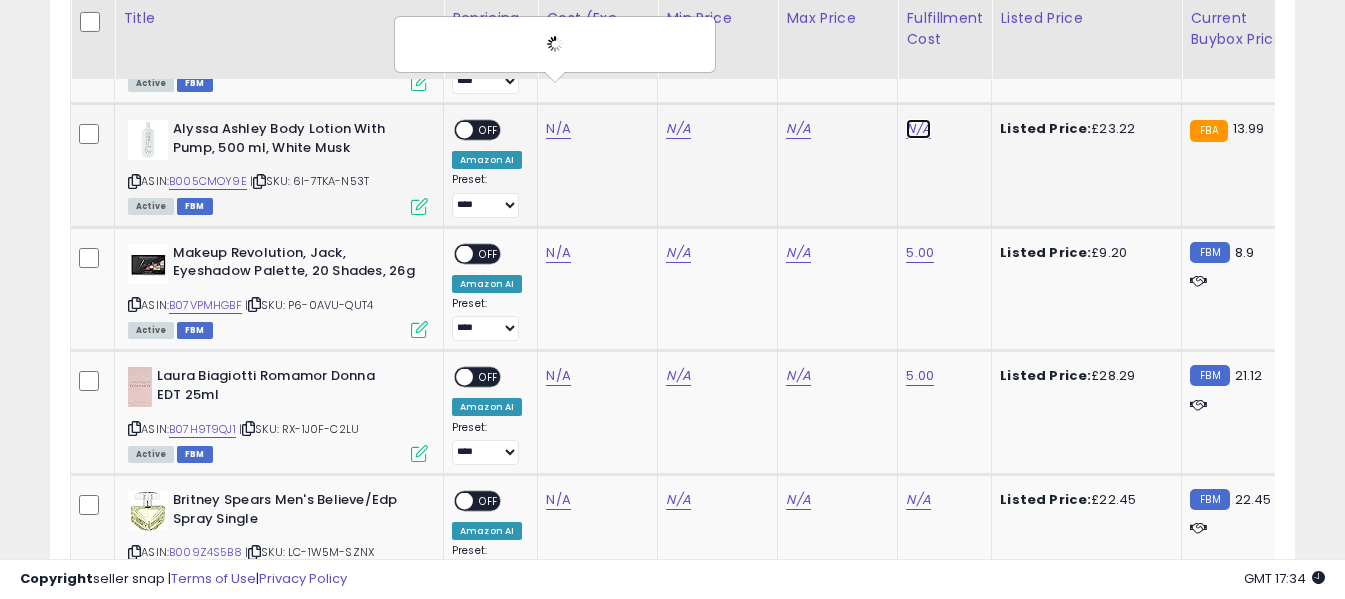 click on "N/A" at bounding box center (918, -2933) 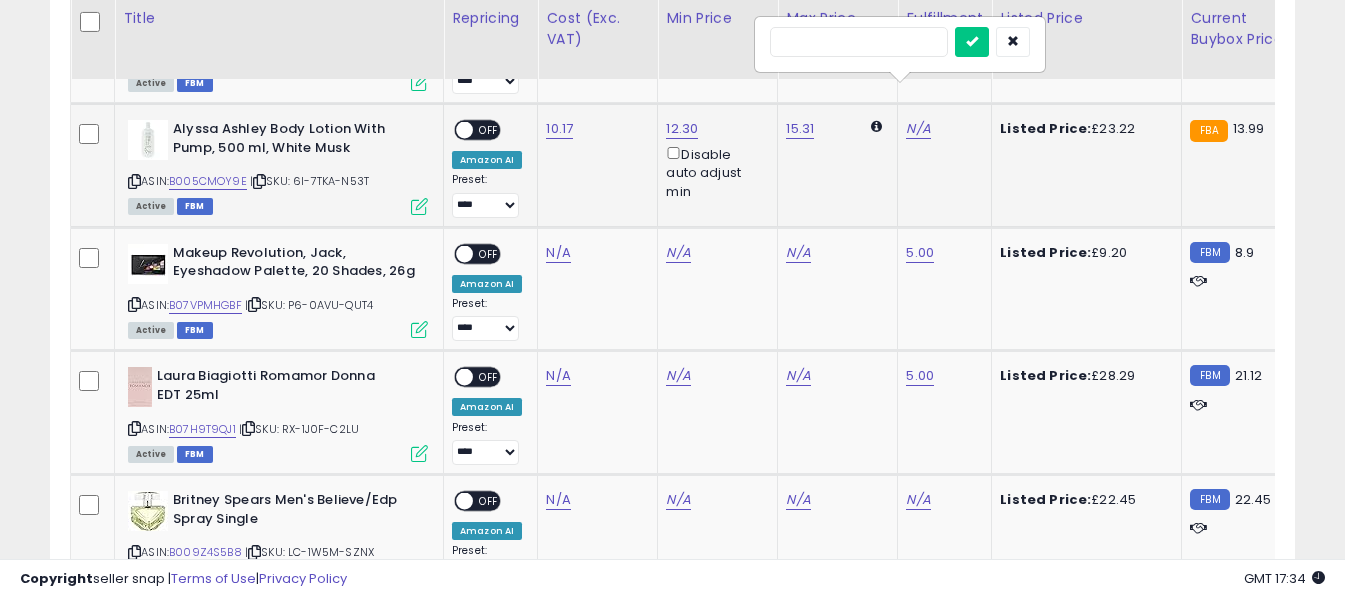 click at bounding box center (859, 42) 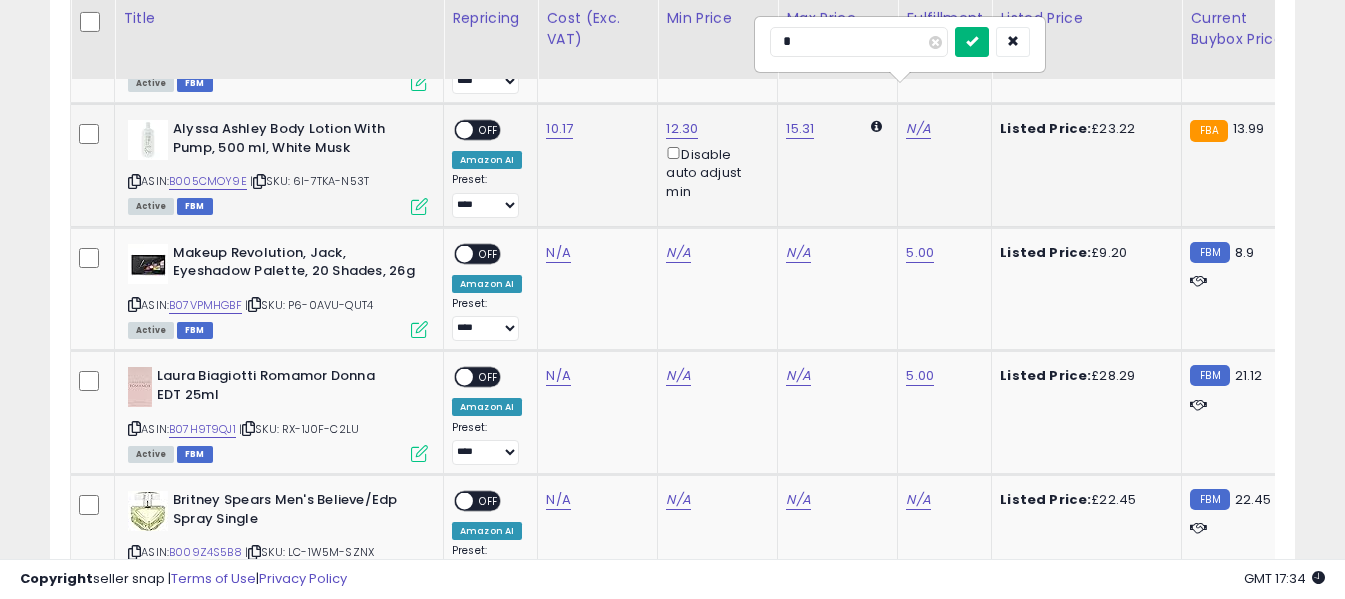 type on "*" 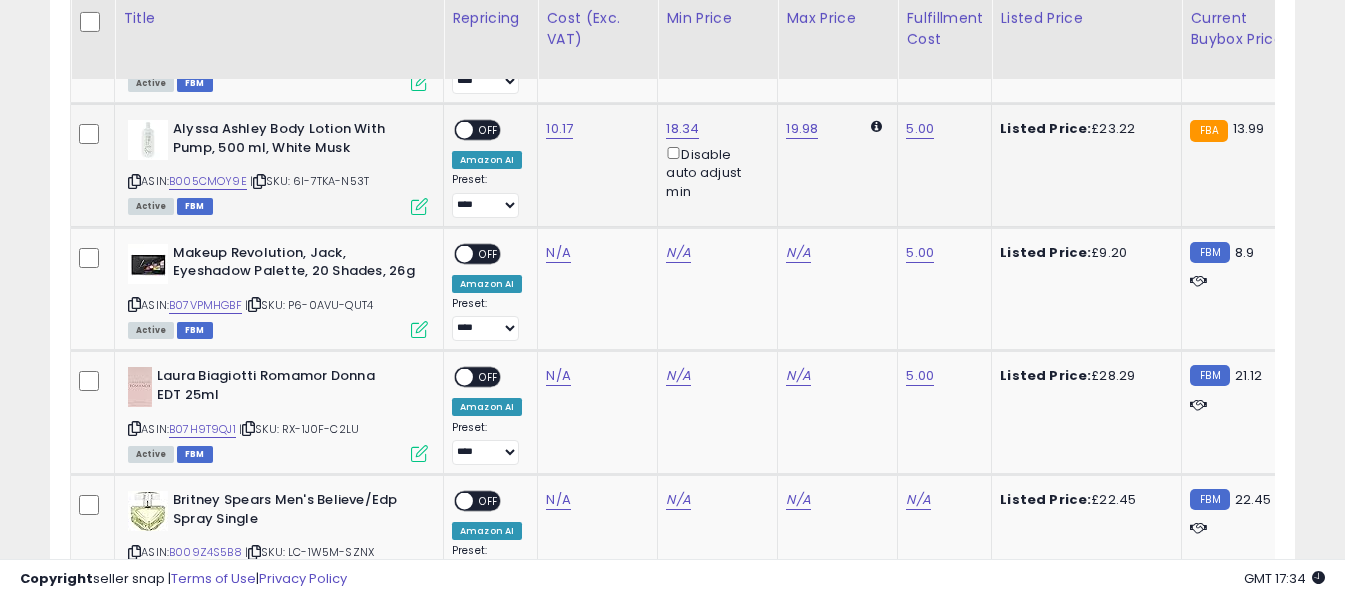 click on "OFF" at bounding box center [489, 130] 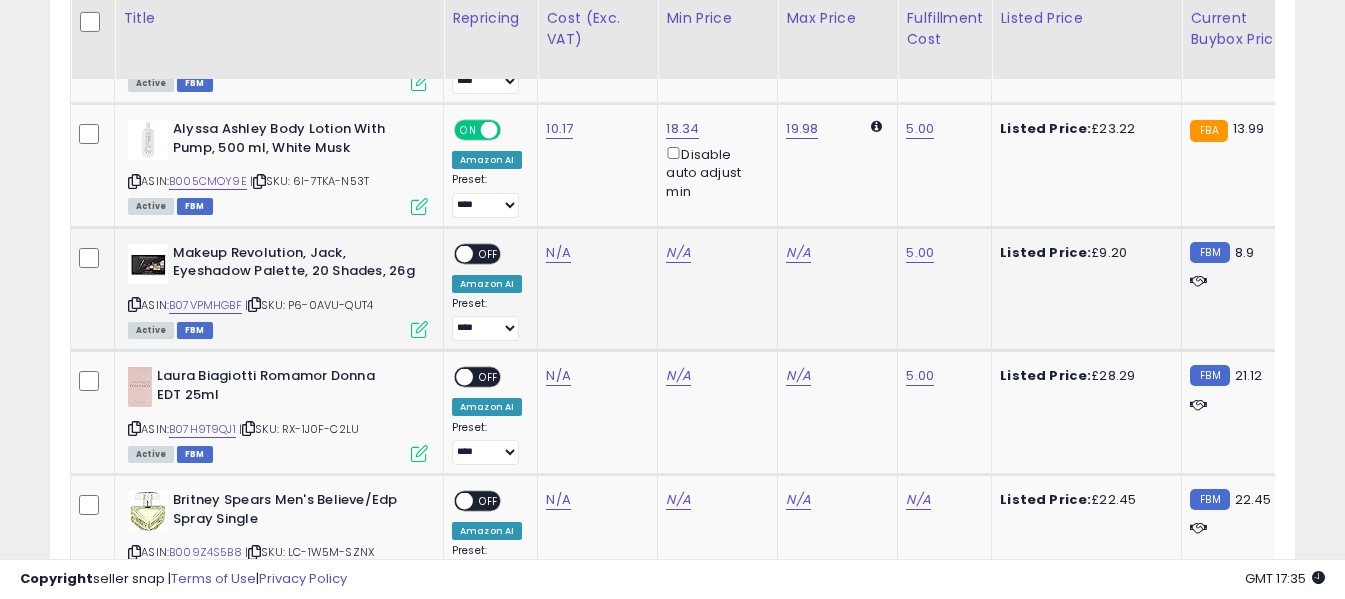 click at bounding box center (134, 304) 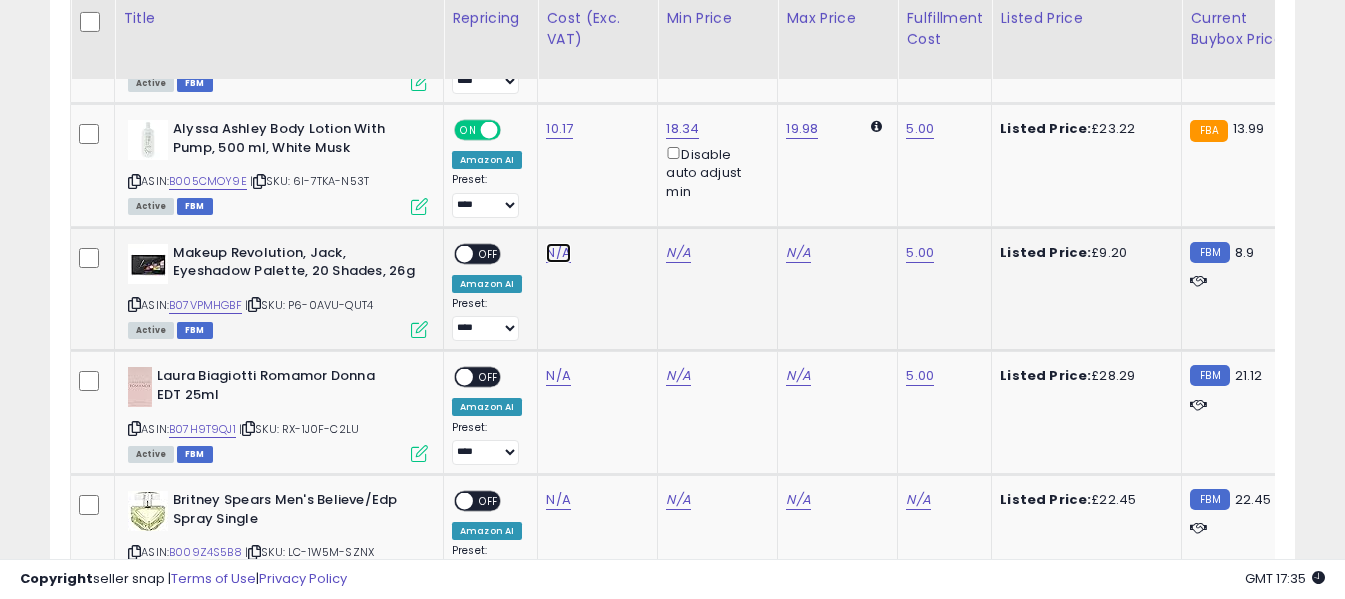 click on "N/A" at bounding box center (558, 253) 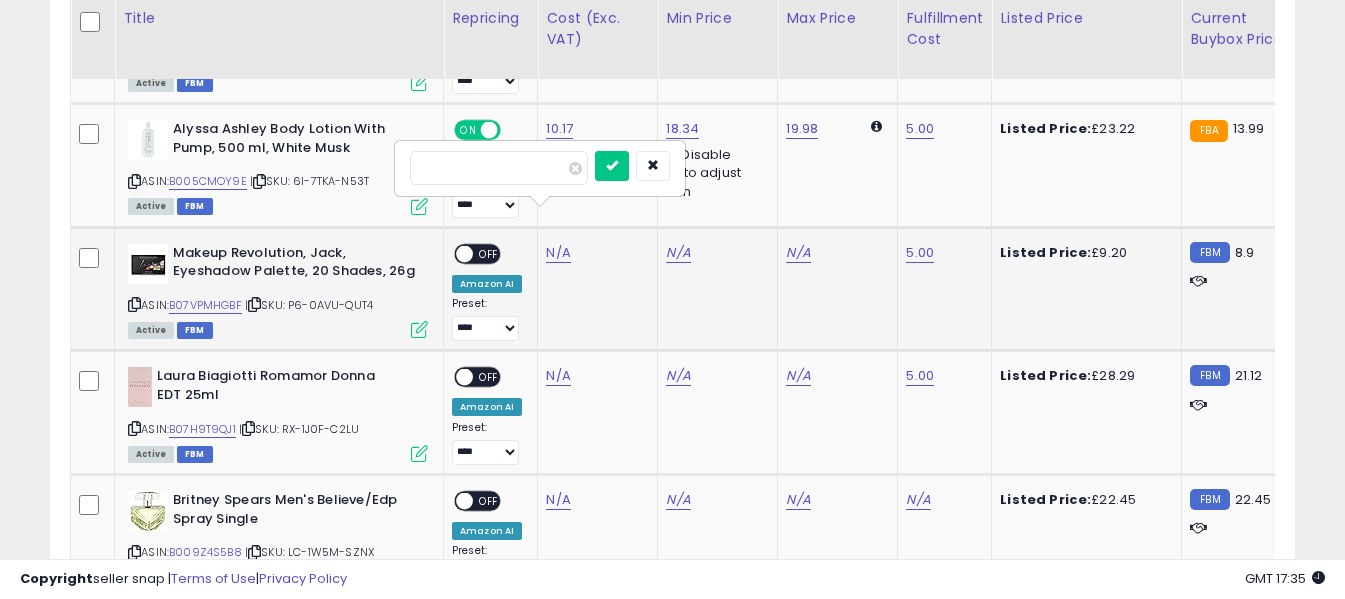 click at bounding box center [499, 168] 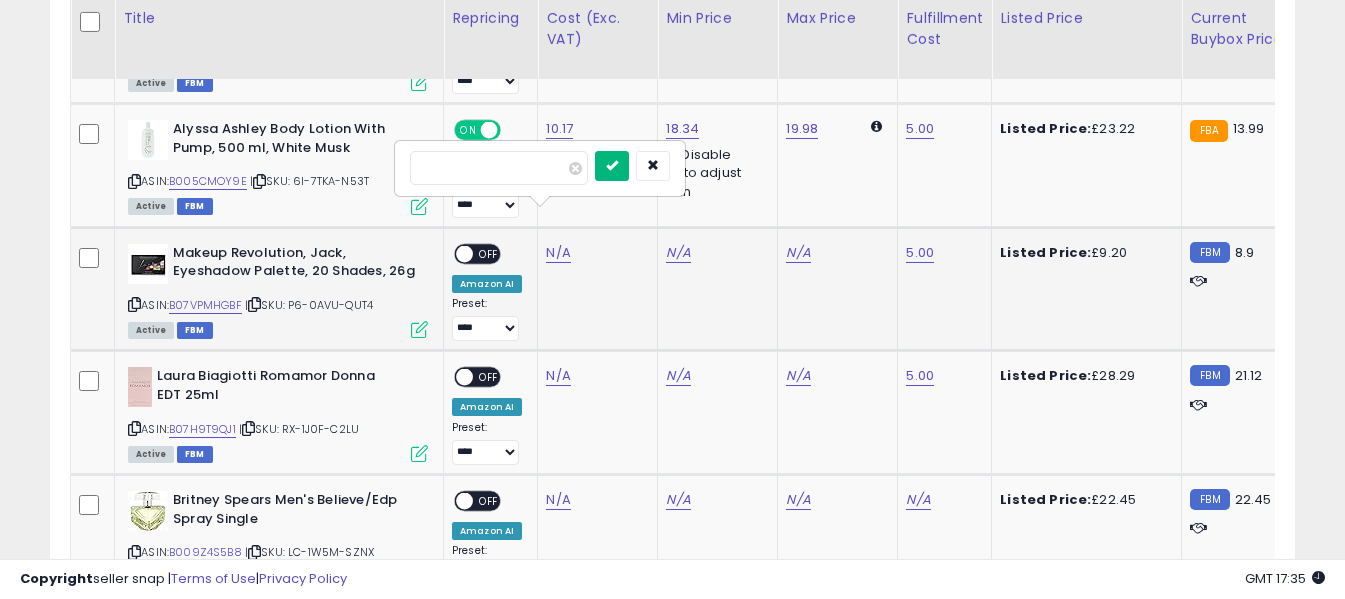 type on "****" 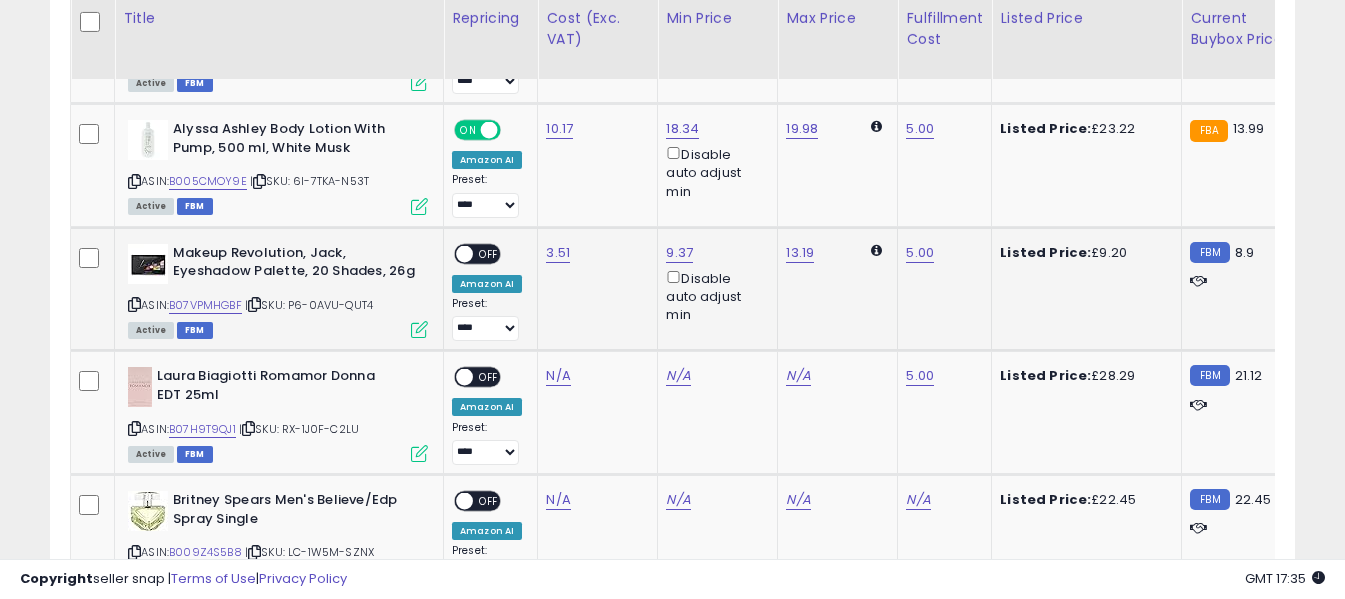click on "OFF" at bounding box center [489, 253] 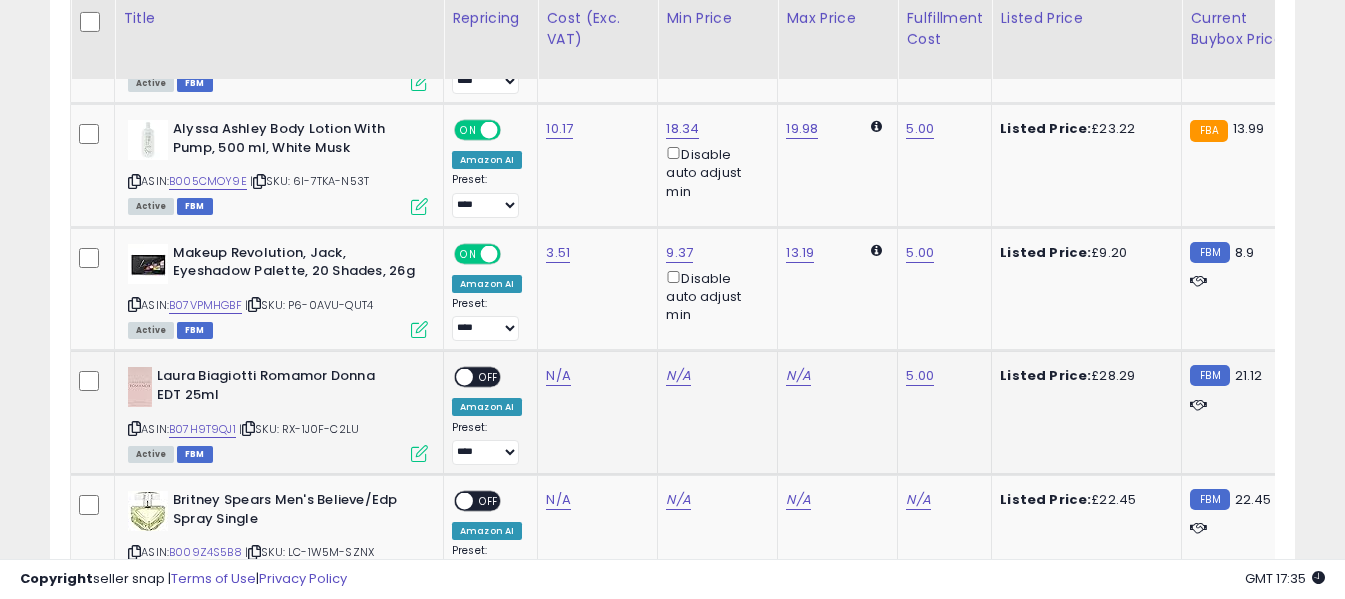 click at bounding box center [134, 428] 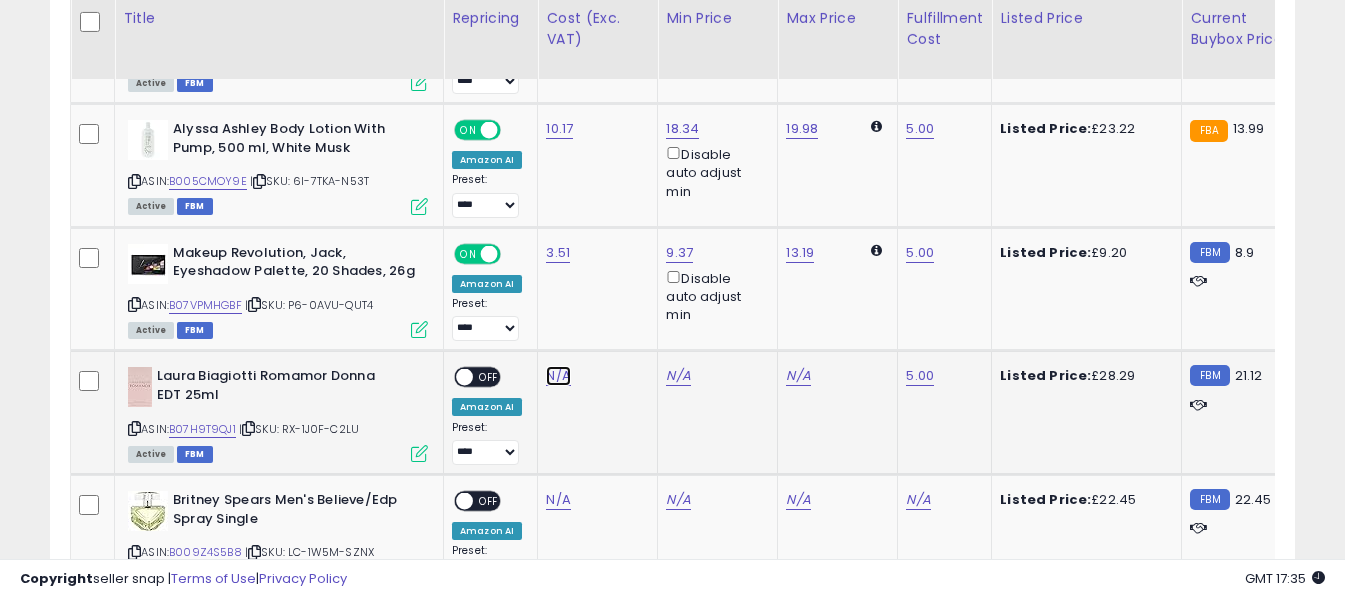 click on "N/A" at bounding box center [558, 376] 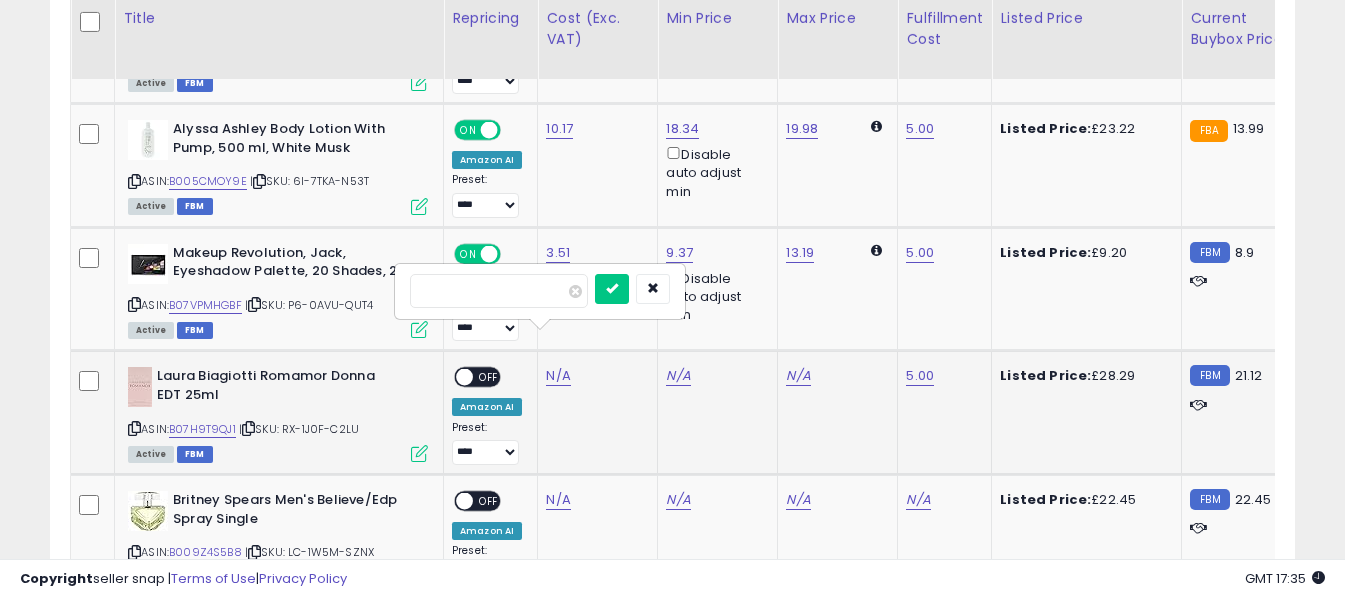 click at bounding box center [499, 291] 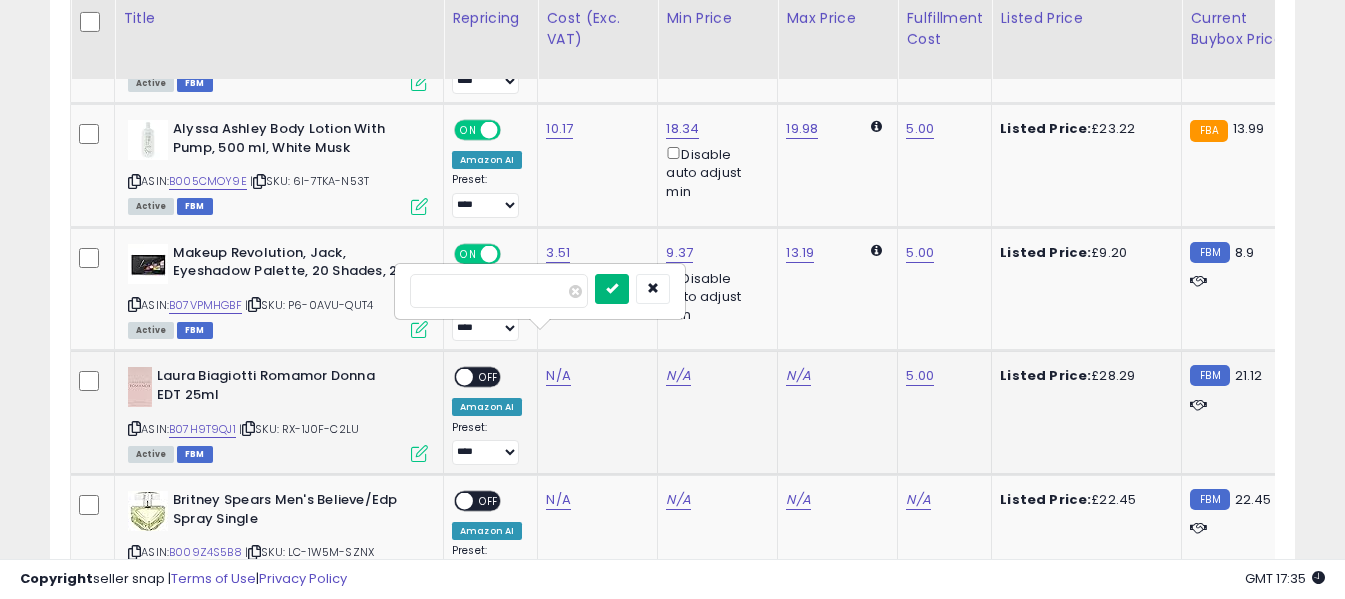 type on "*****" 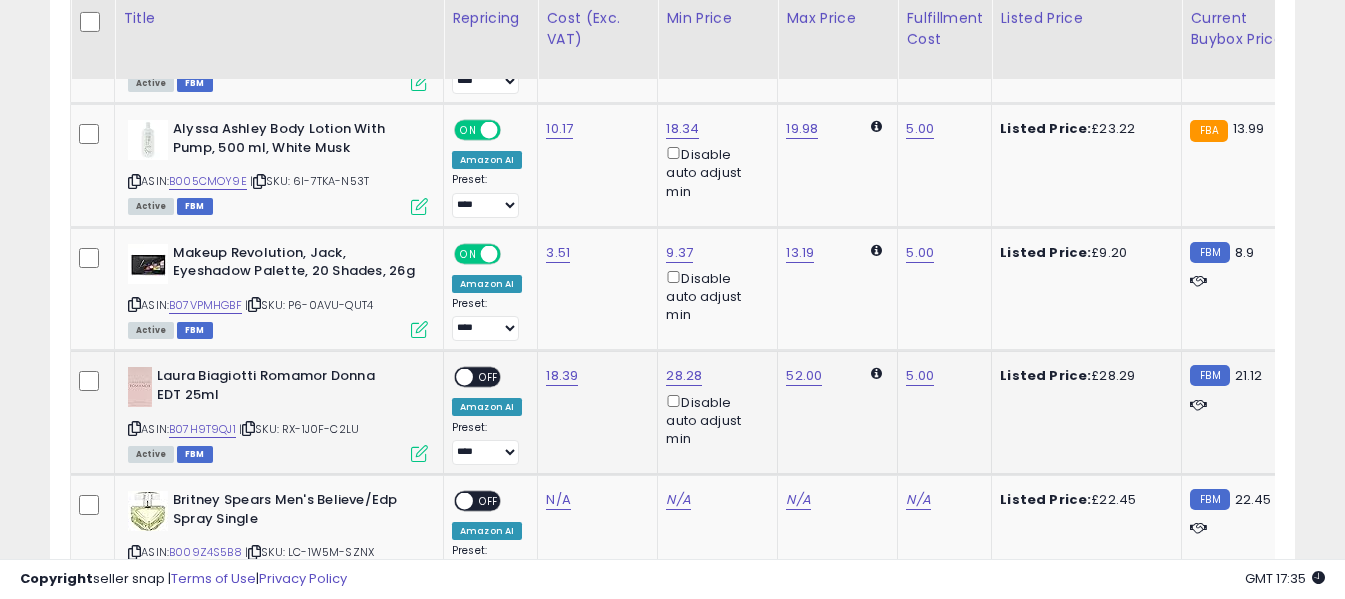 click on "OFF" at bounding box center [489, 377] 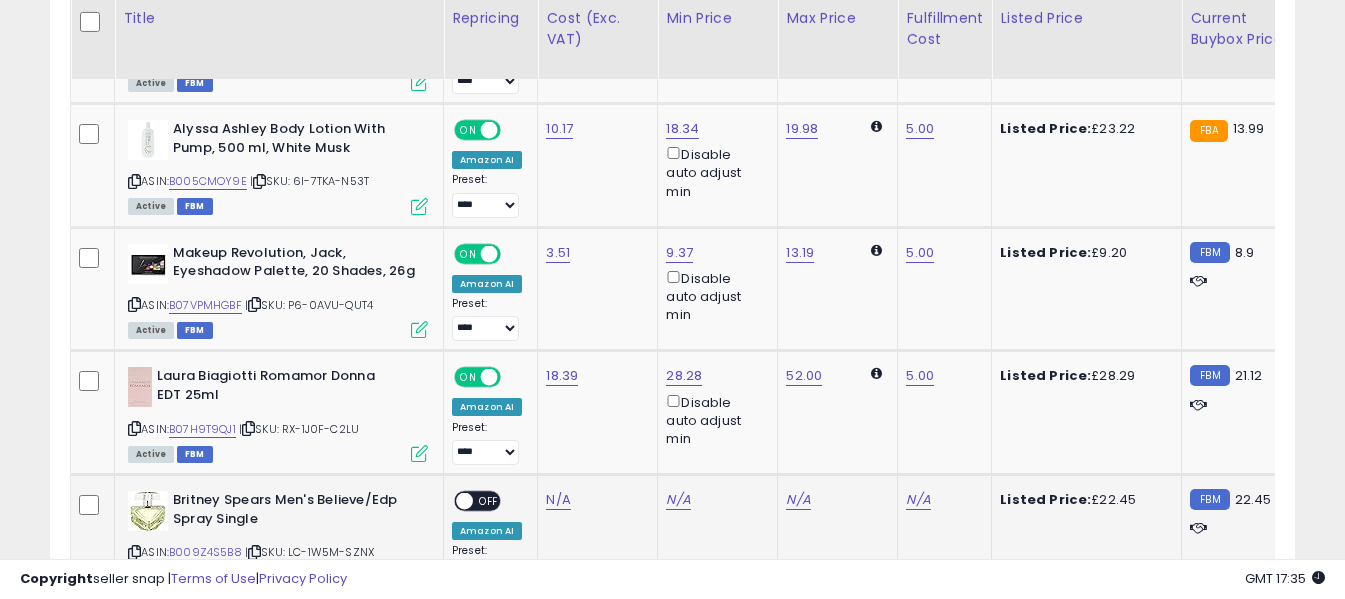 click at bounding box center (134, 552) 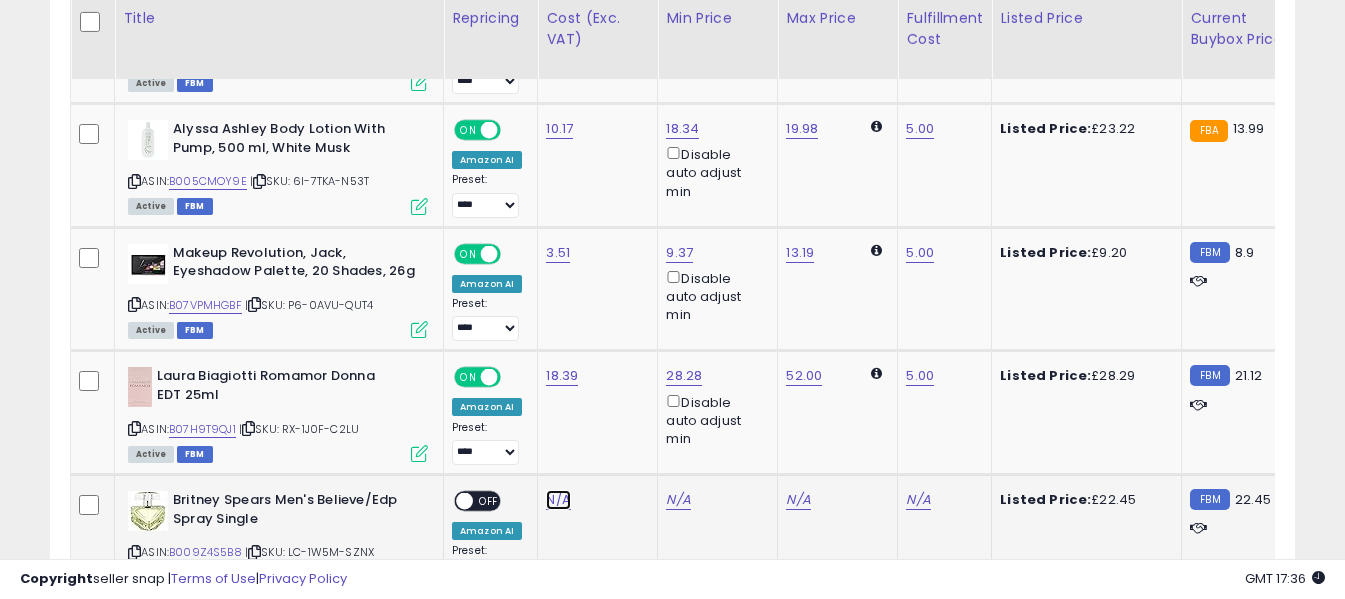 click on "N/A" at bounding box center (558, 500) 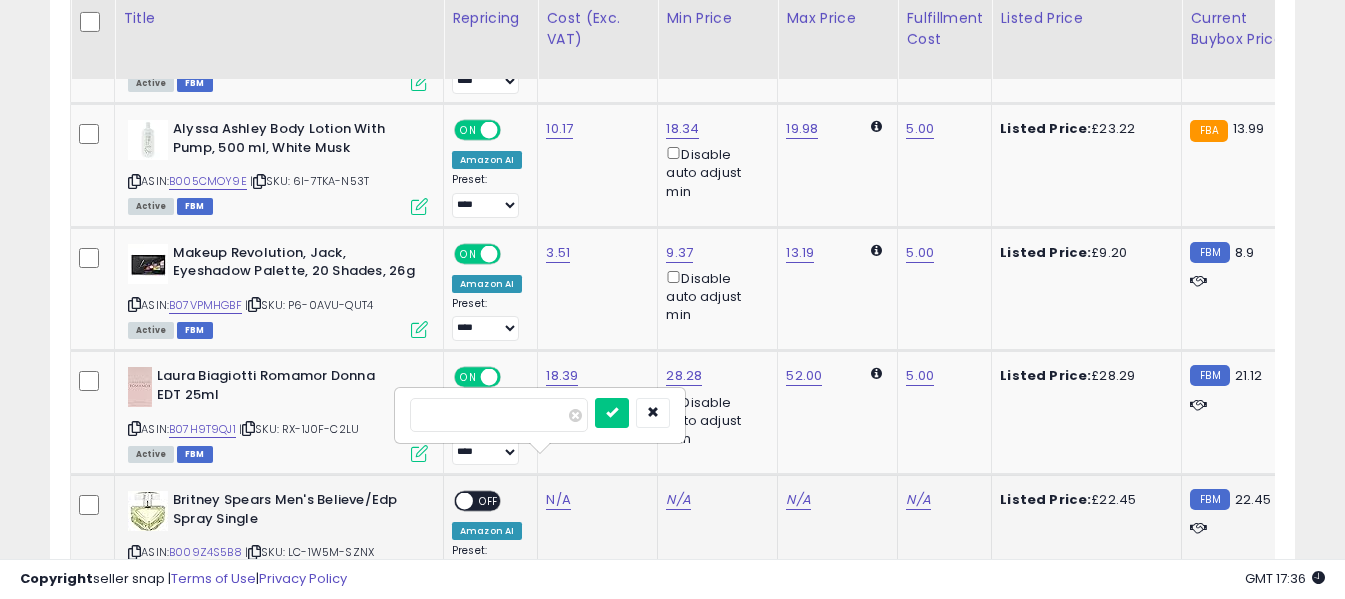click at bounding box center [499, 415] 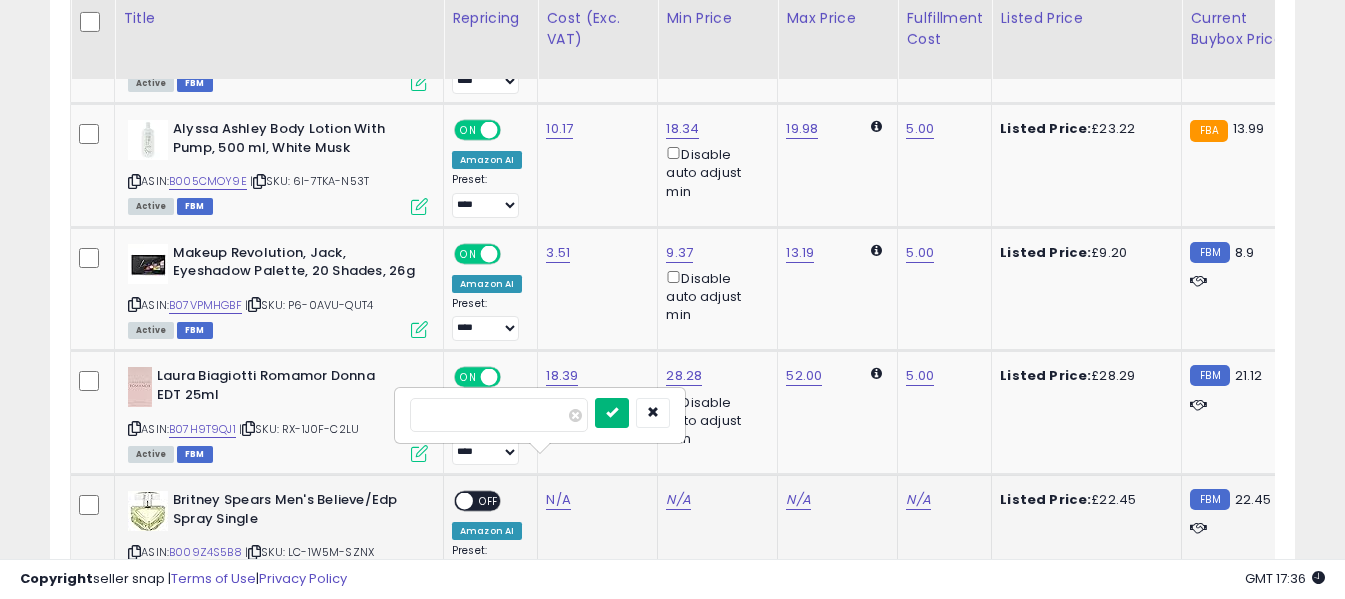 type on "*****" 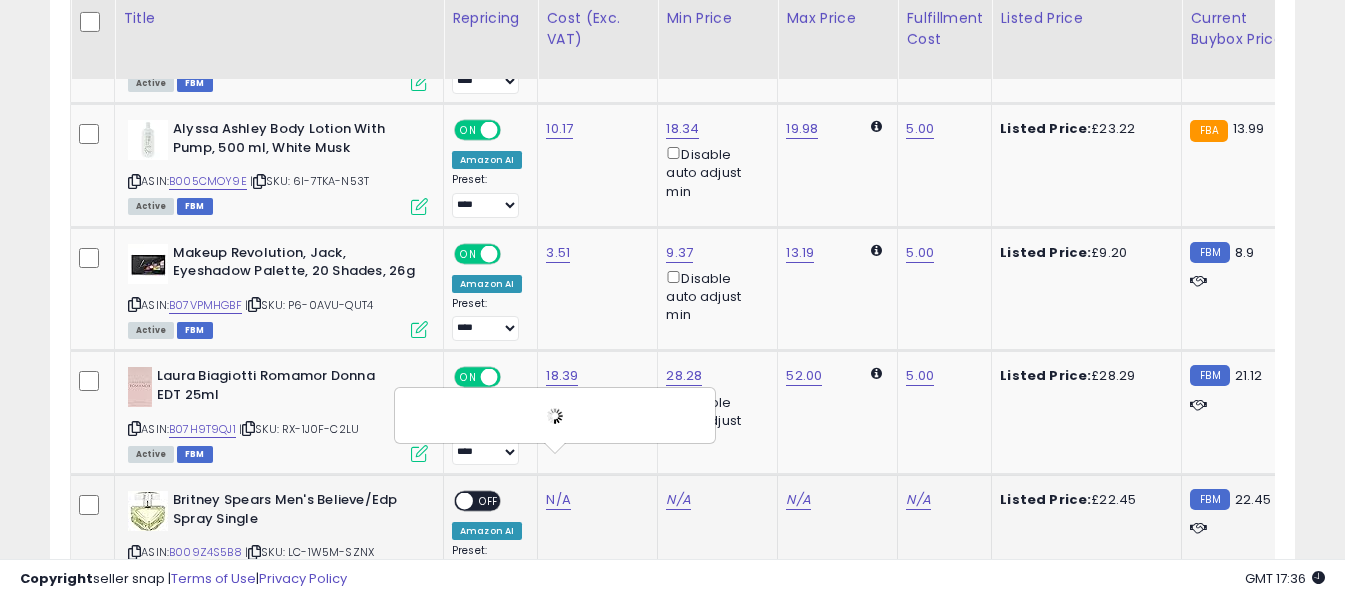 click on "OFF" at bounding box center [489, 501] 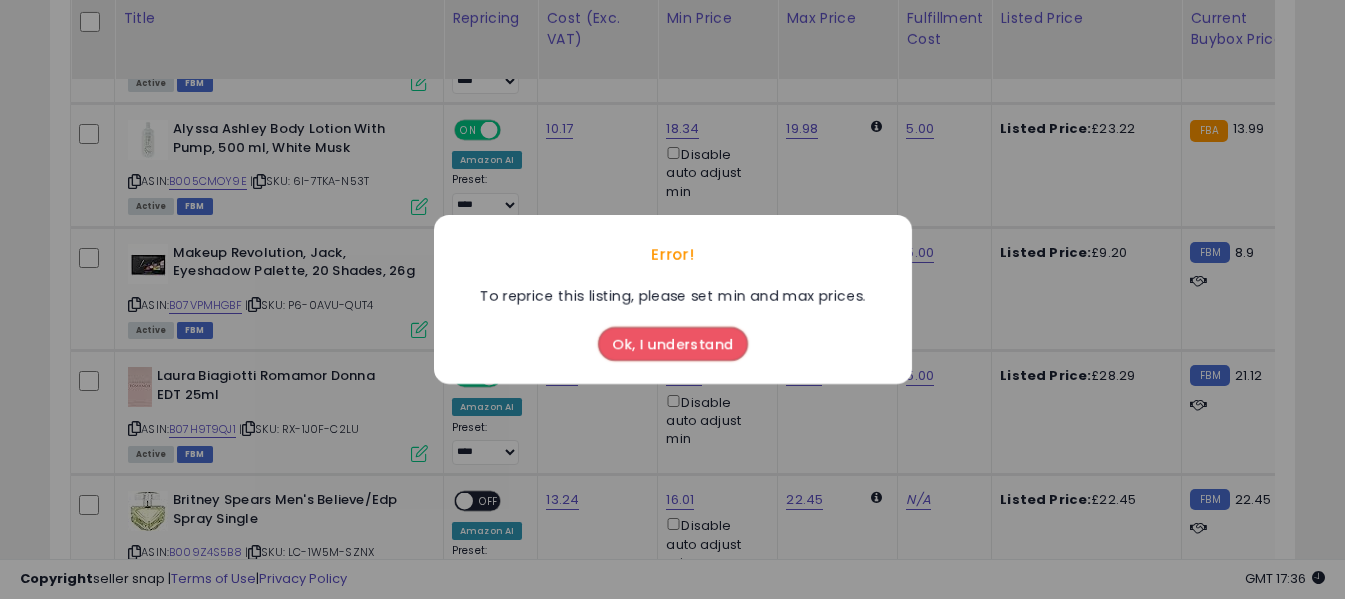 click on "Error! To reprice this listing, please set min and max prices.
Ok, I understand" at bounding box center (672, 299) 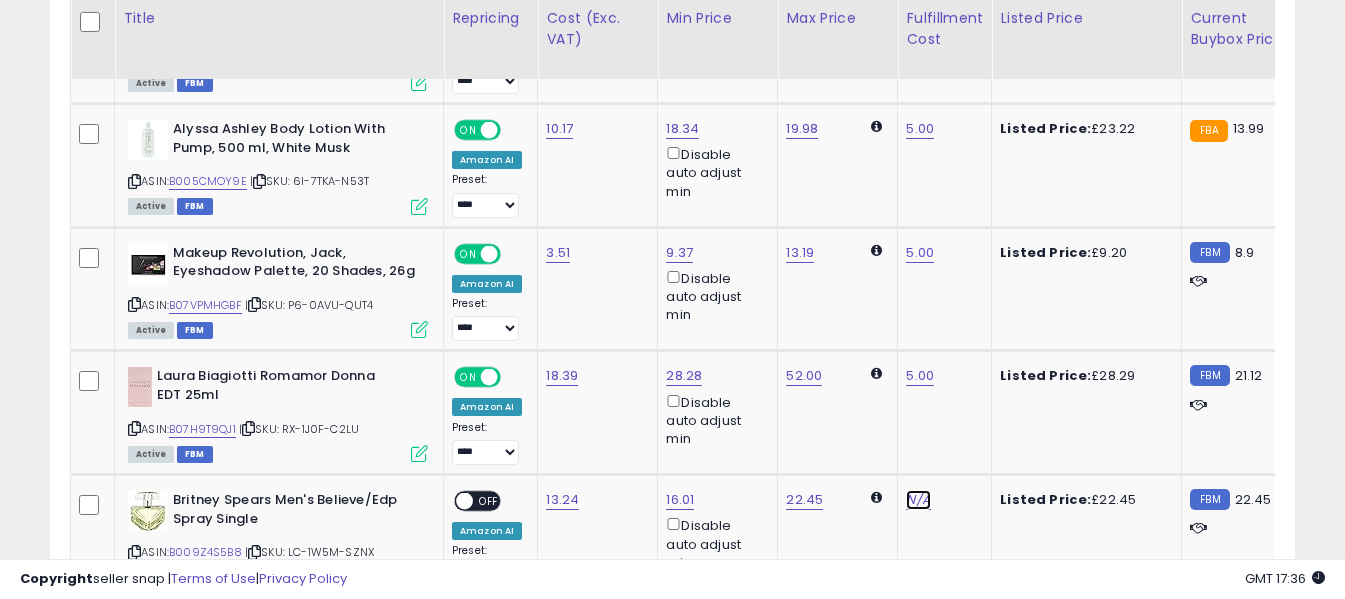 click on "N/A" at bounding box center (918, -2933) 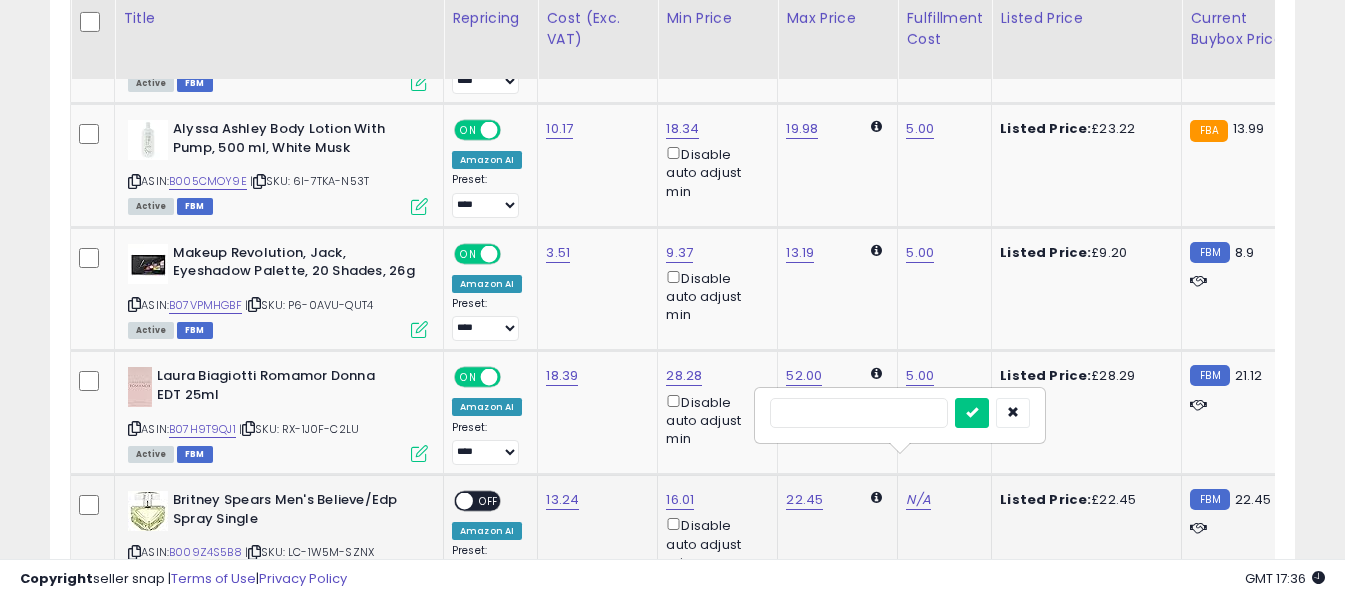 click at bounding box center (859, 413) 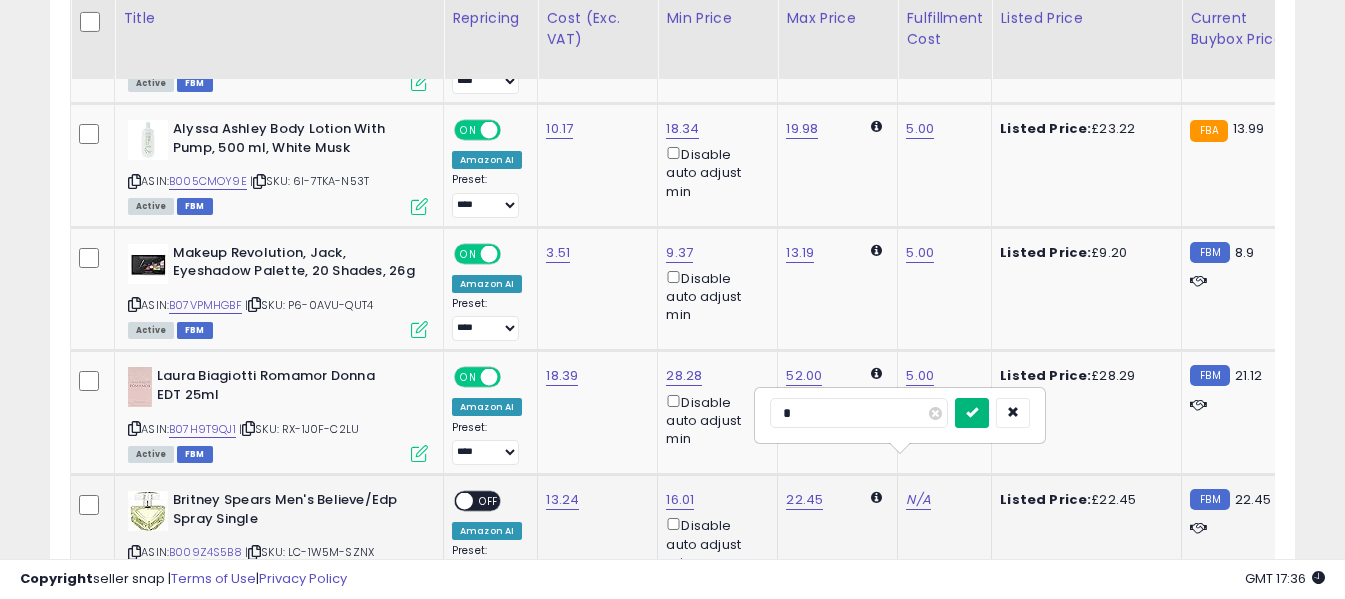 type on "*" 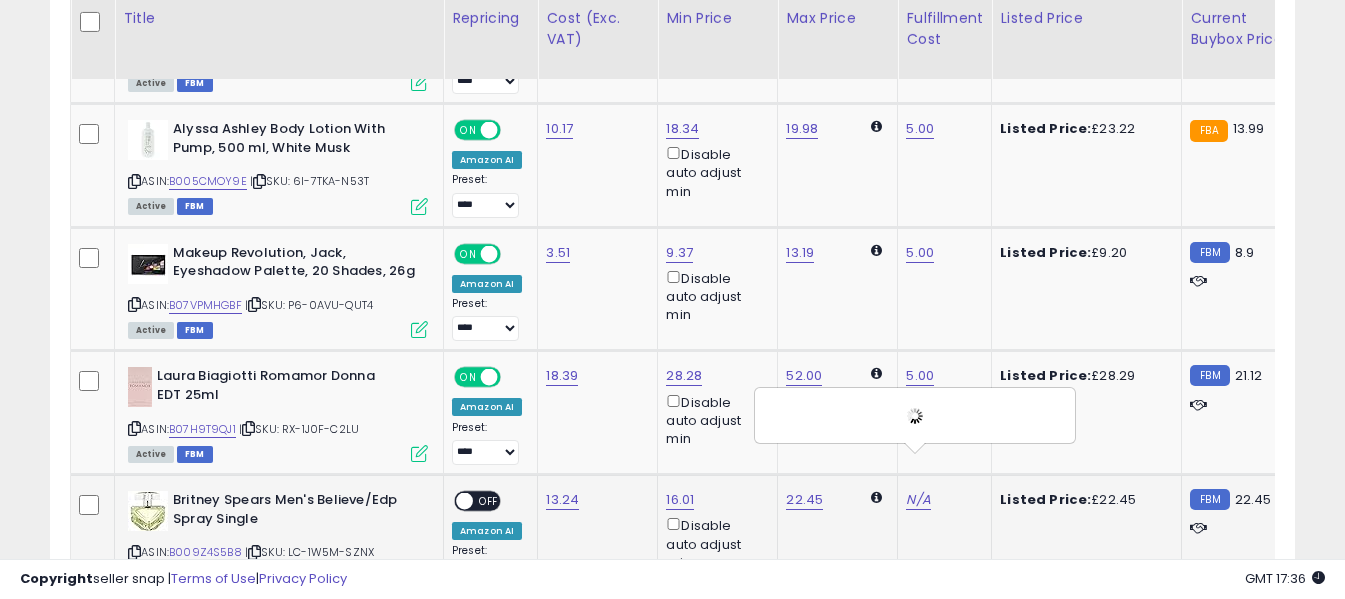 click on "OFF" at bounding box center [489, 501] 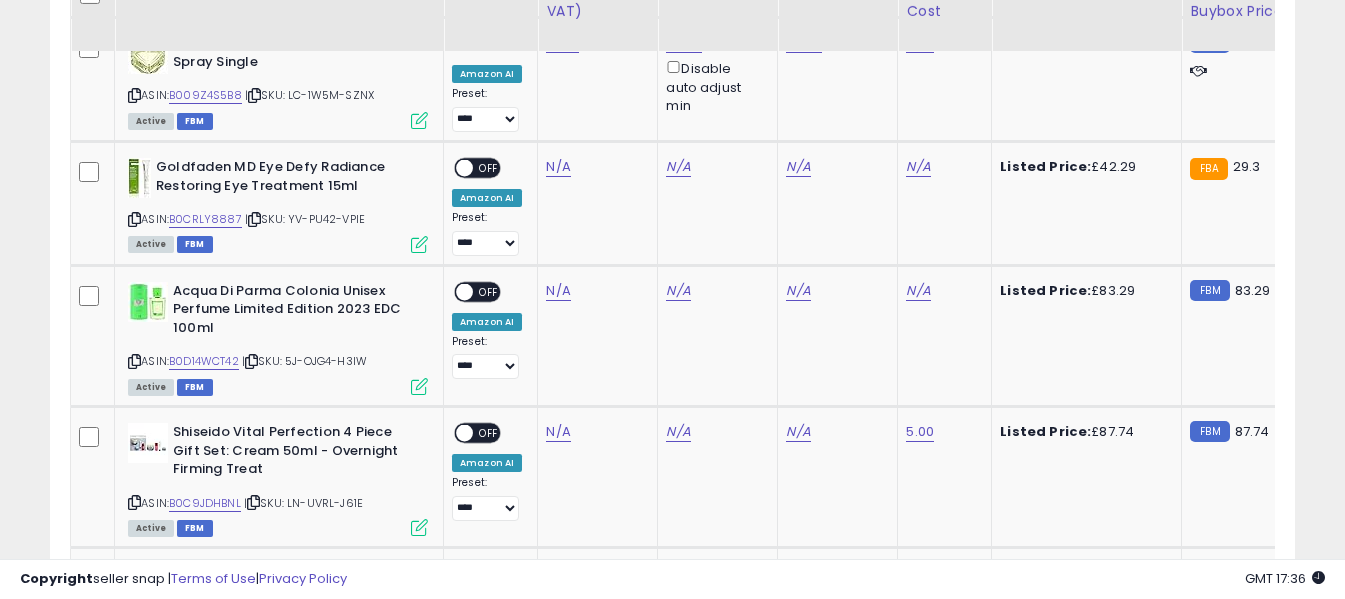 scroll, scrollTop: 5830, scrollLeft: 0, axis: vertical 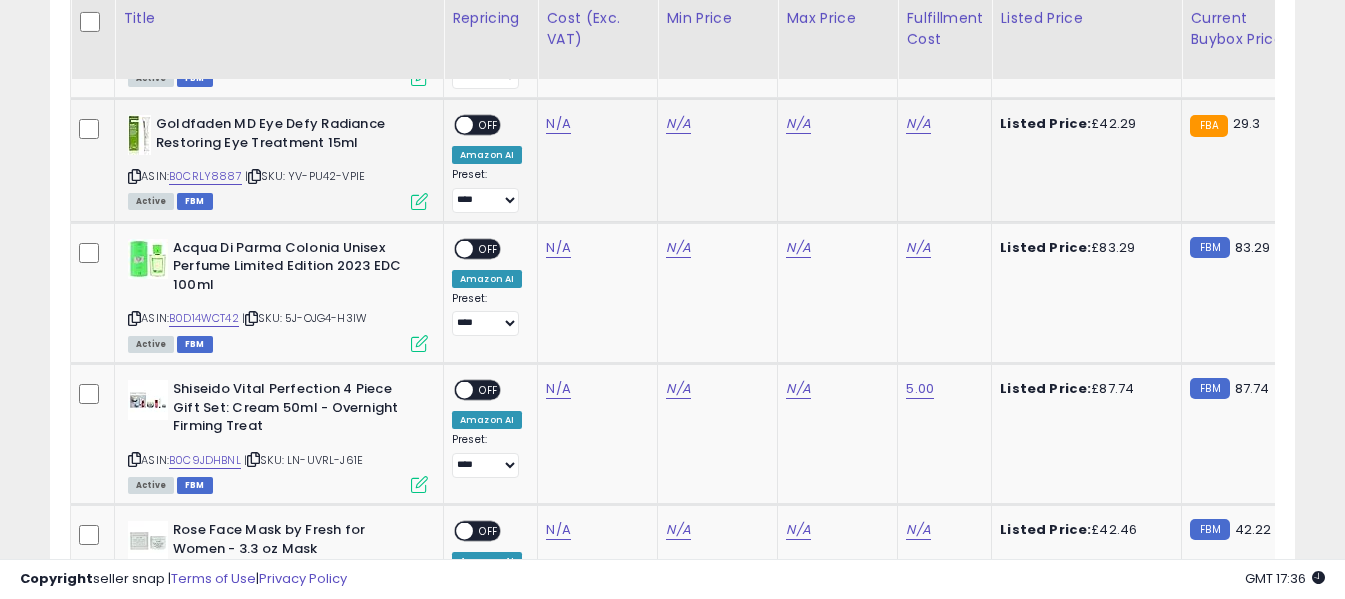 click at bounding box center (134, 176) 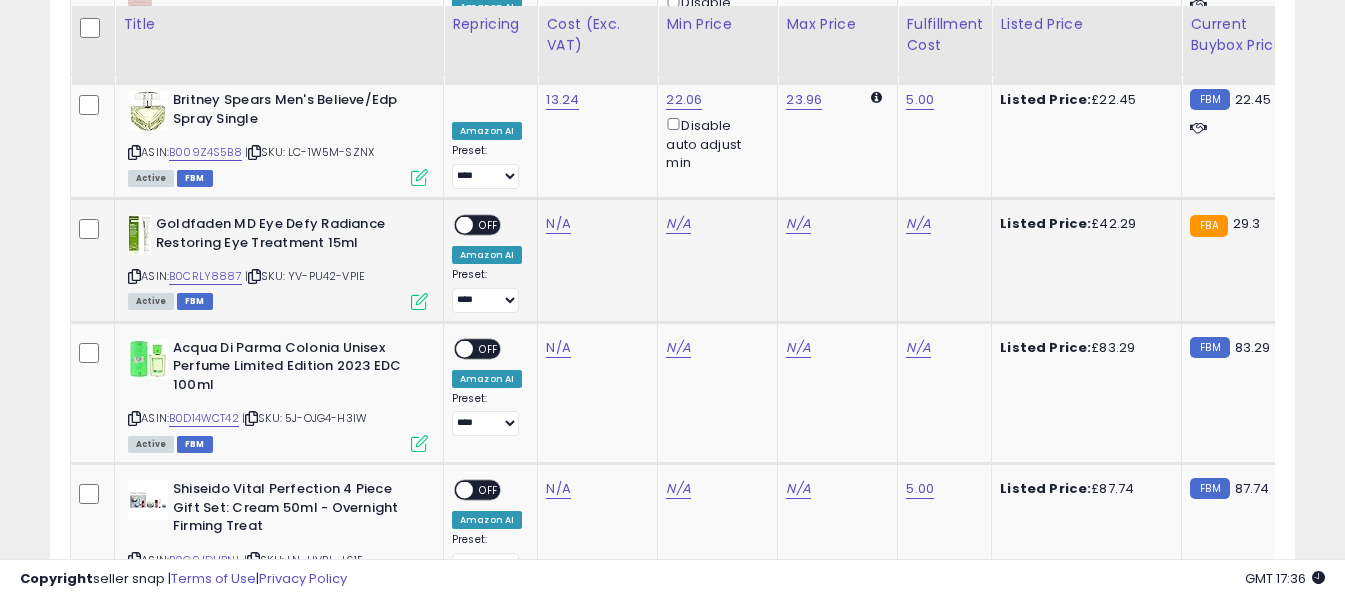 scroll, scrollTop: 5830, scrollLeft: 0, axis: vertical 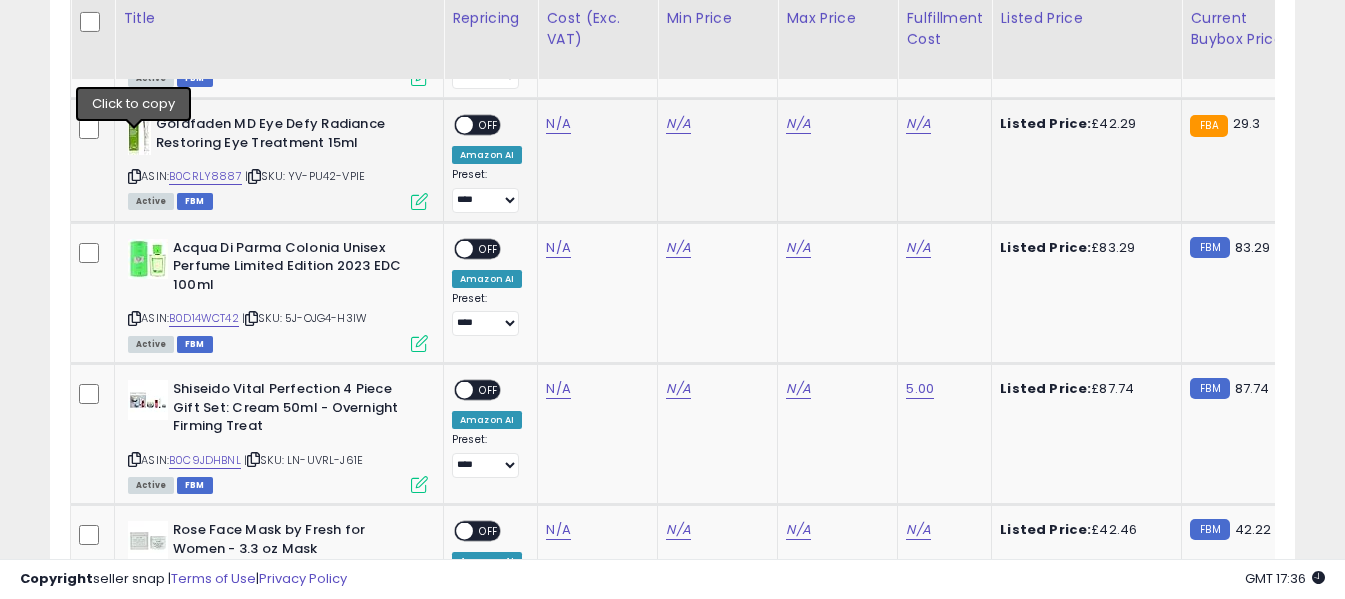 click at bounding box center [134, 176] 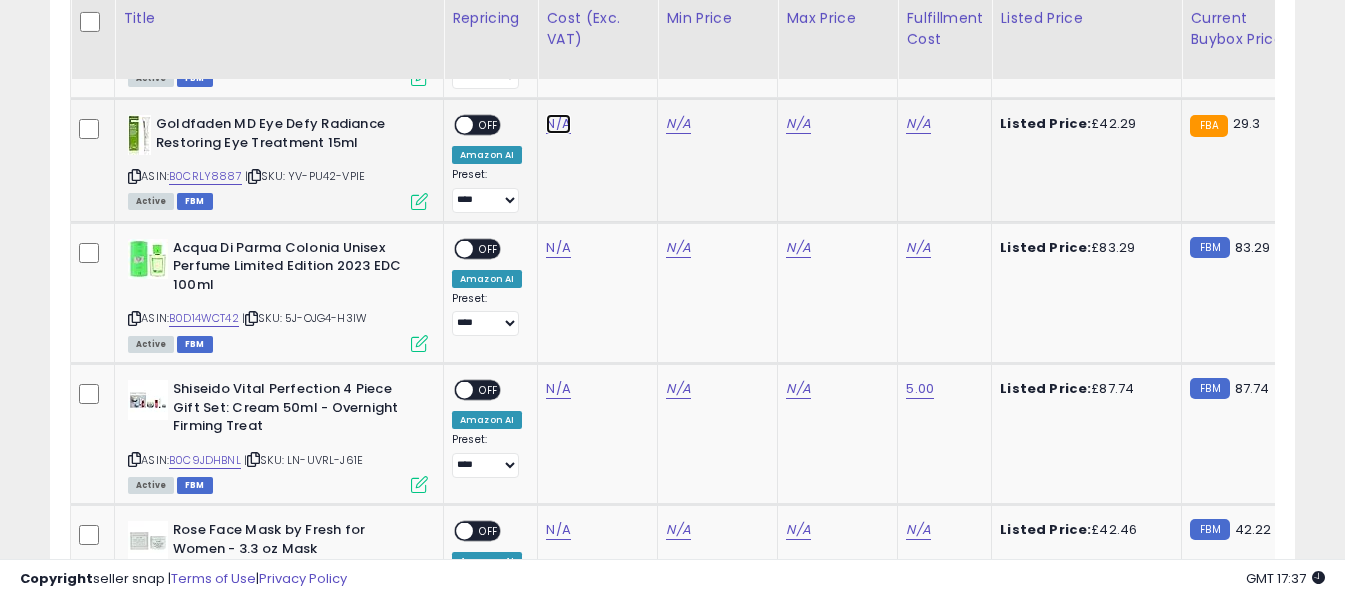 click on "N/A" at bounding box center [558, 124] 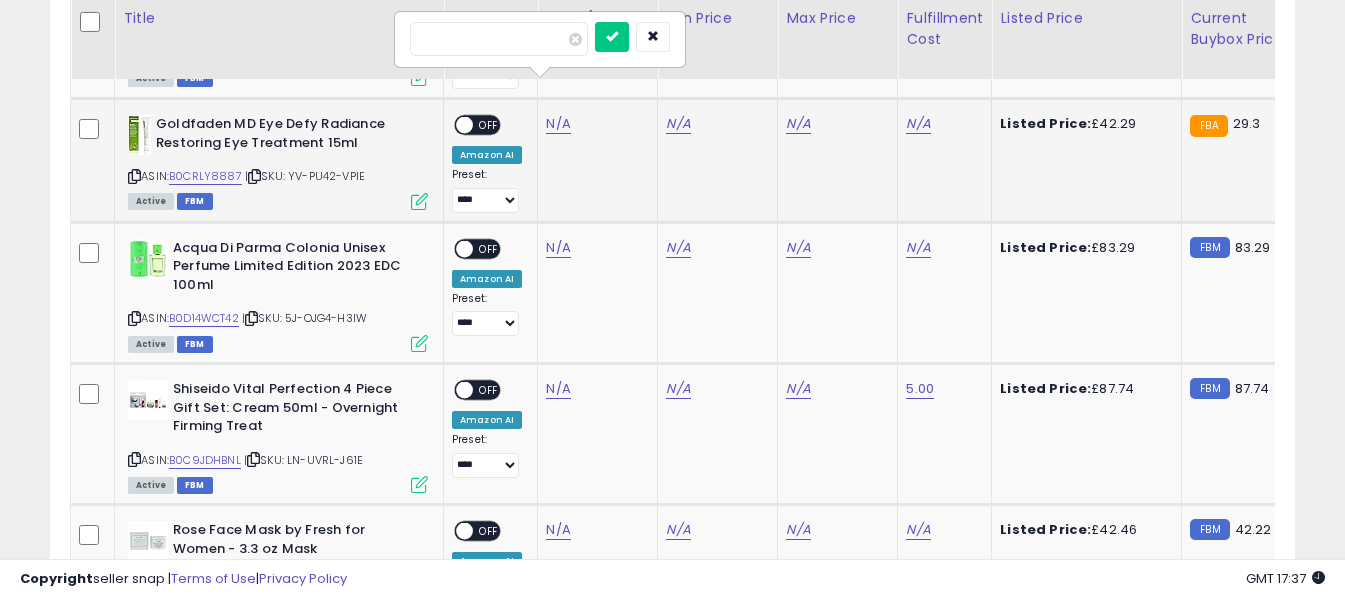 click at bounding box center (499, 39) 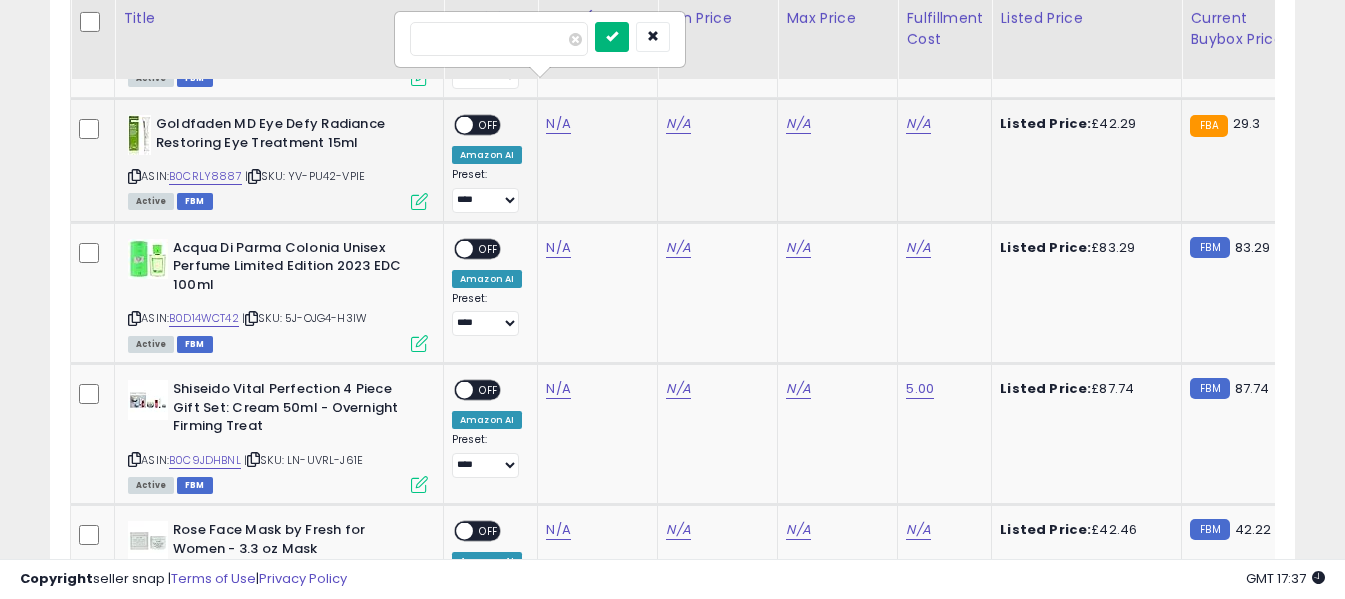 click at bounding box center (612, 36) 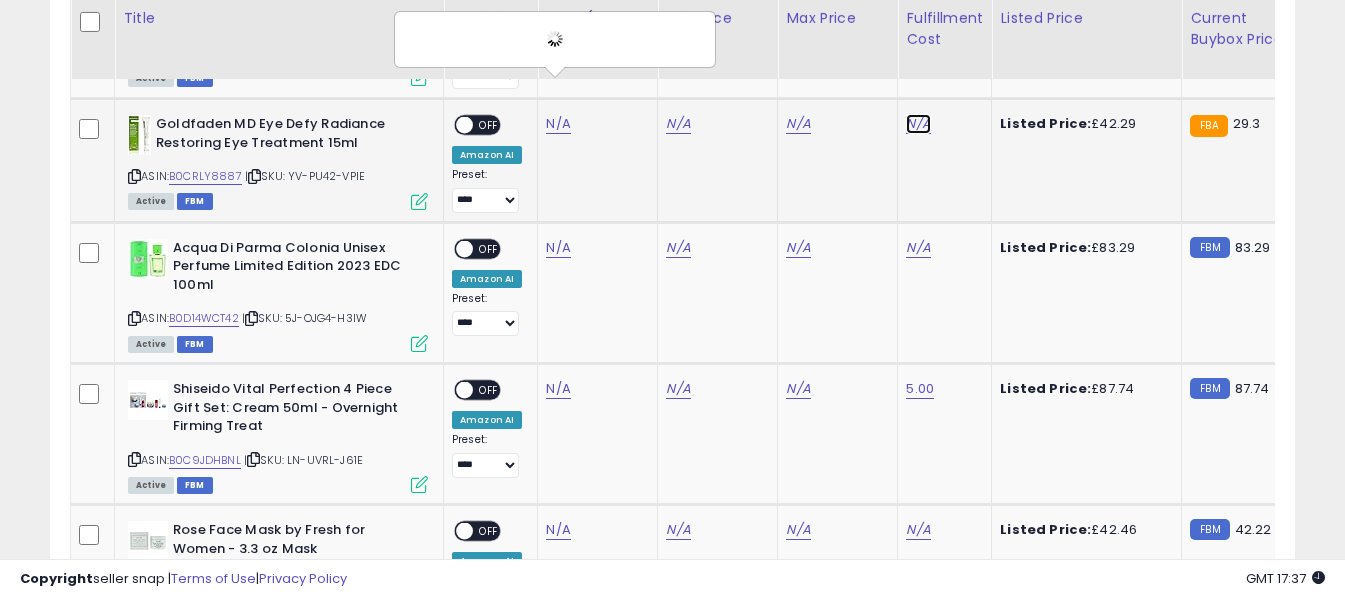 click on "N/A" at bounding box center (918, -3433) 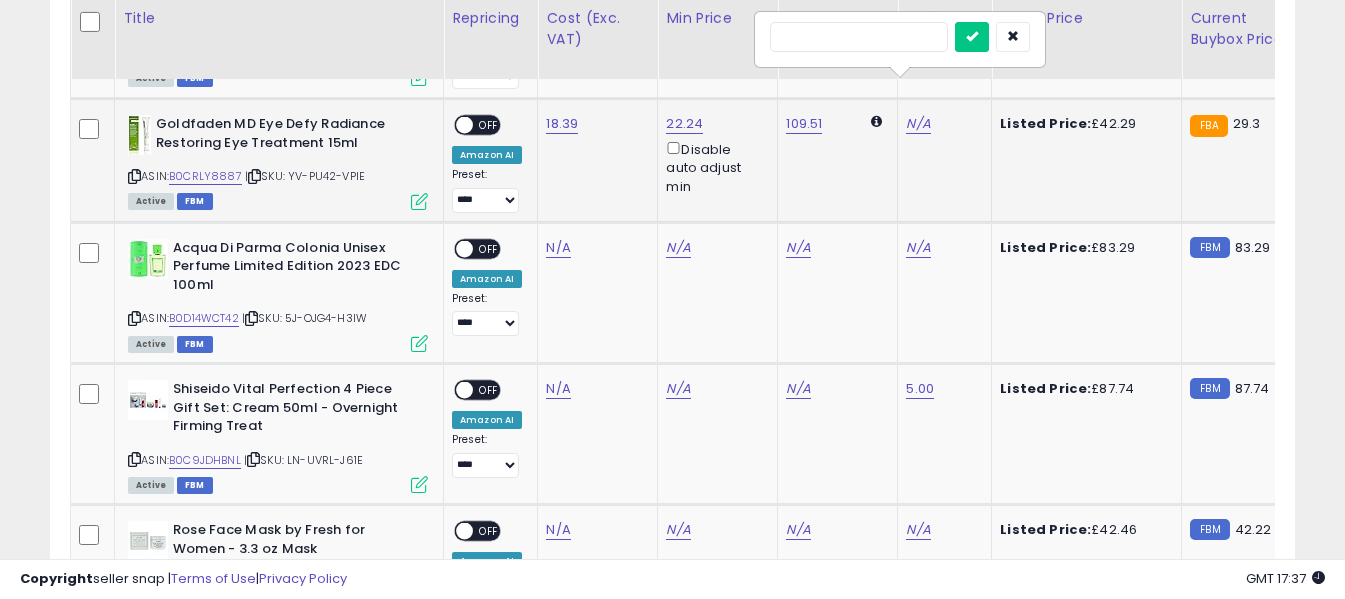 click at bounding box center (859, 37) 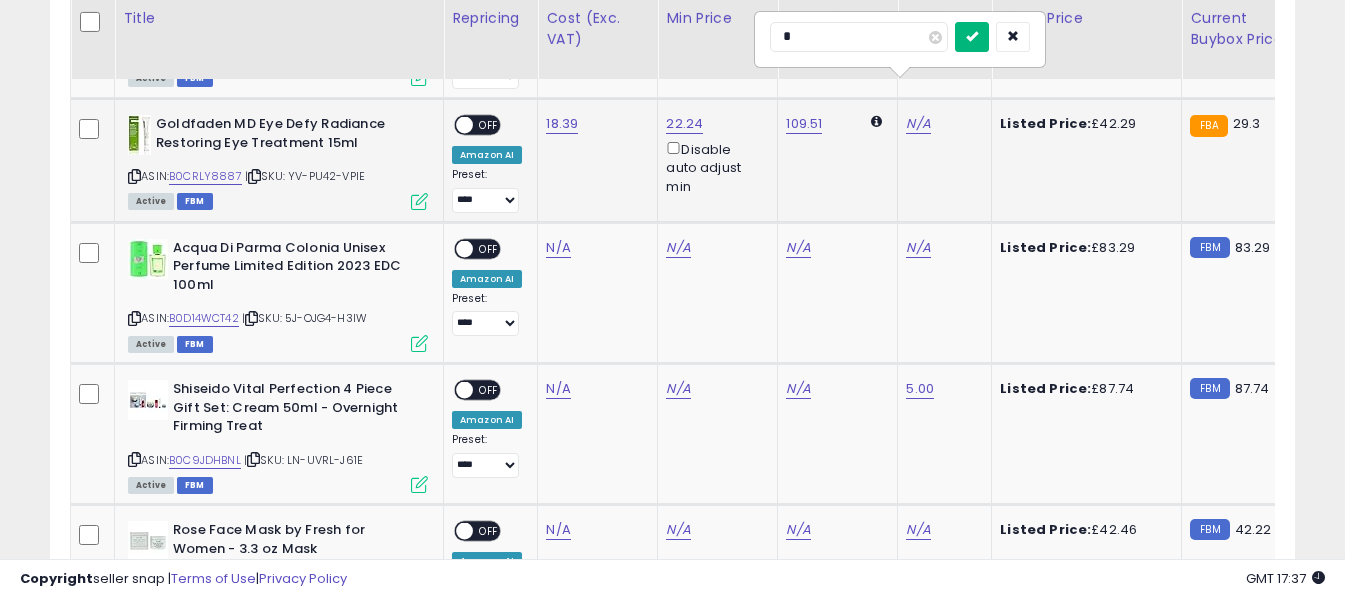 type on "*" 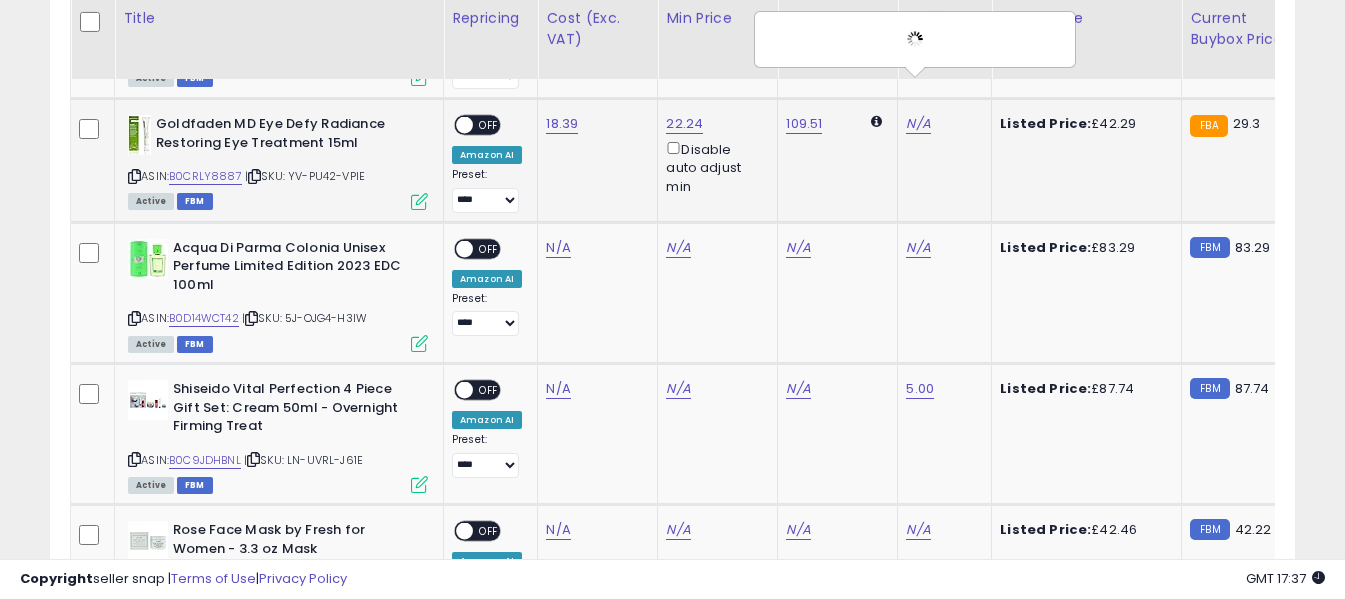 click on "OFF" at bounding box center [489, 125] 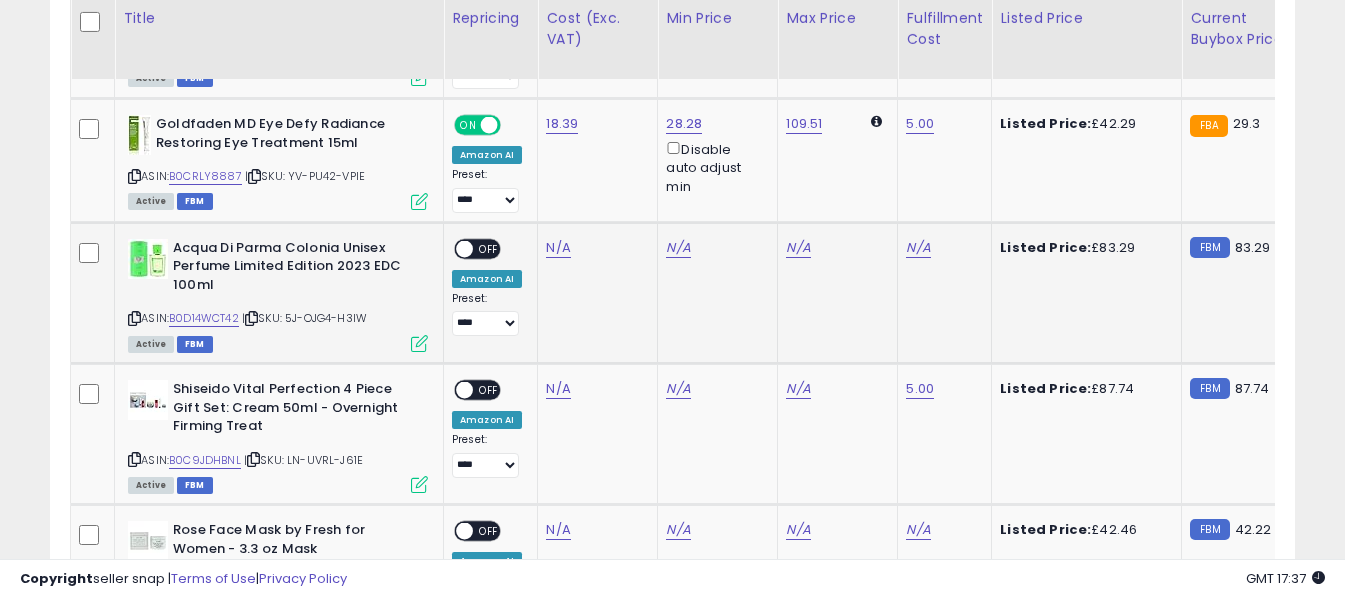 click at bounding box center [134, 318] 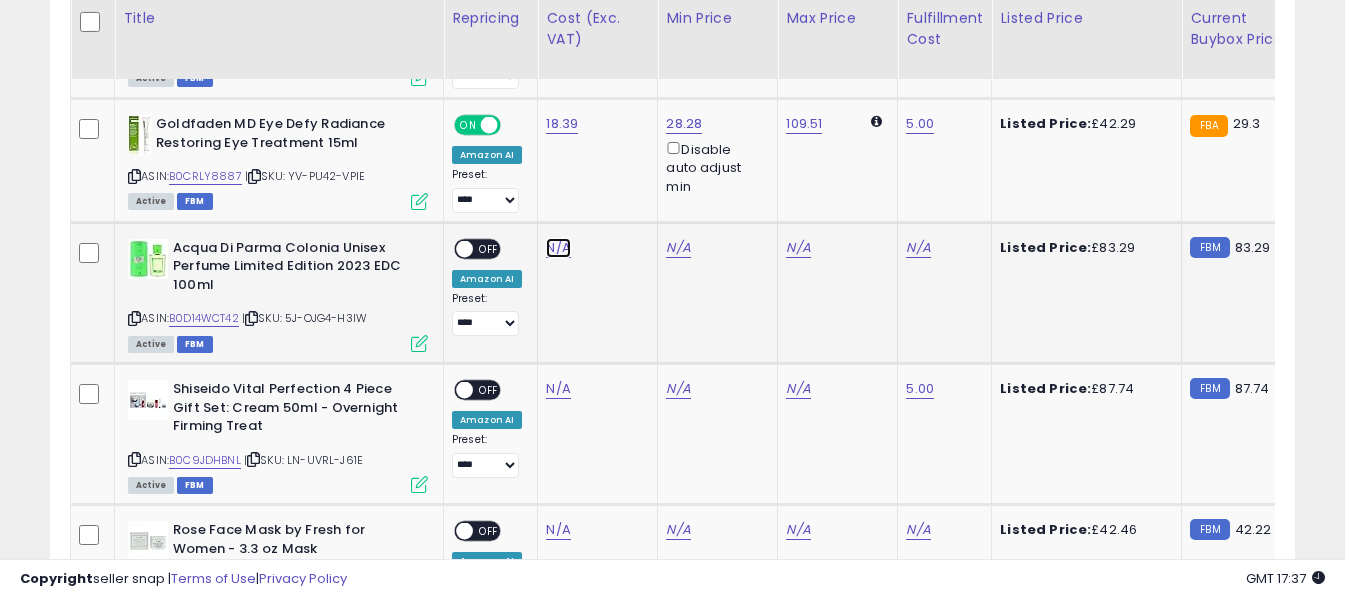 click on "N/A" at bounding box center (558, 248) 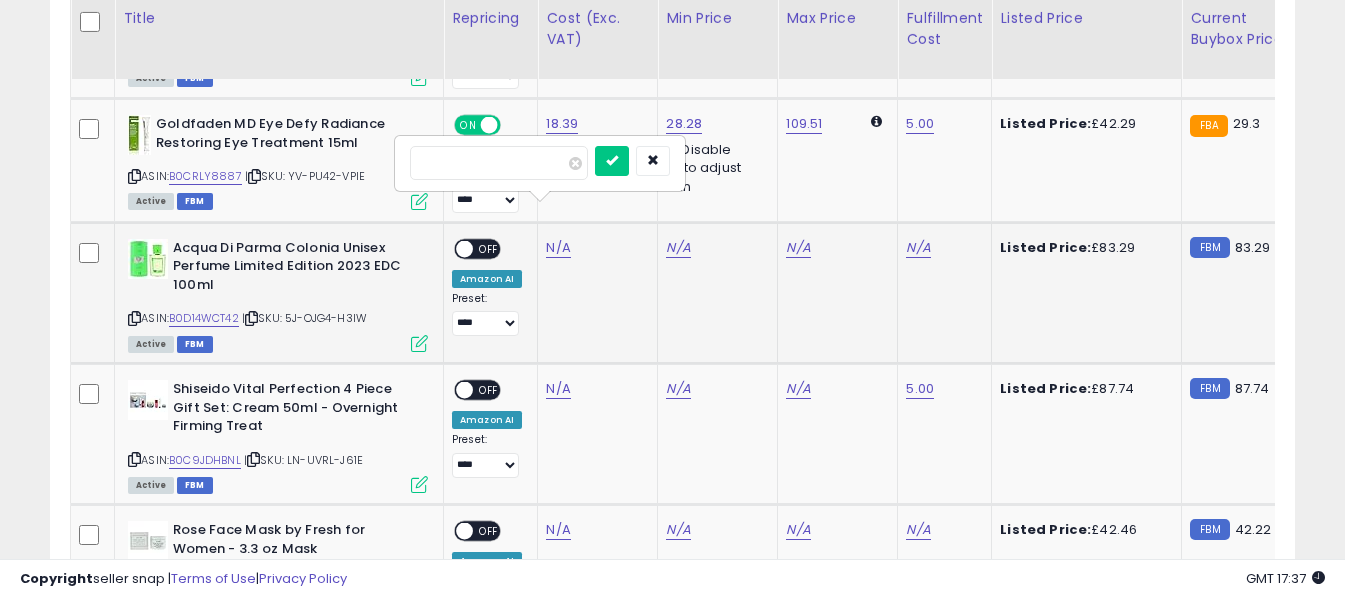 click at bounding box center (499, 163) 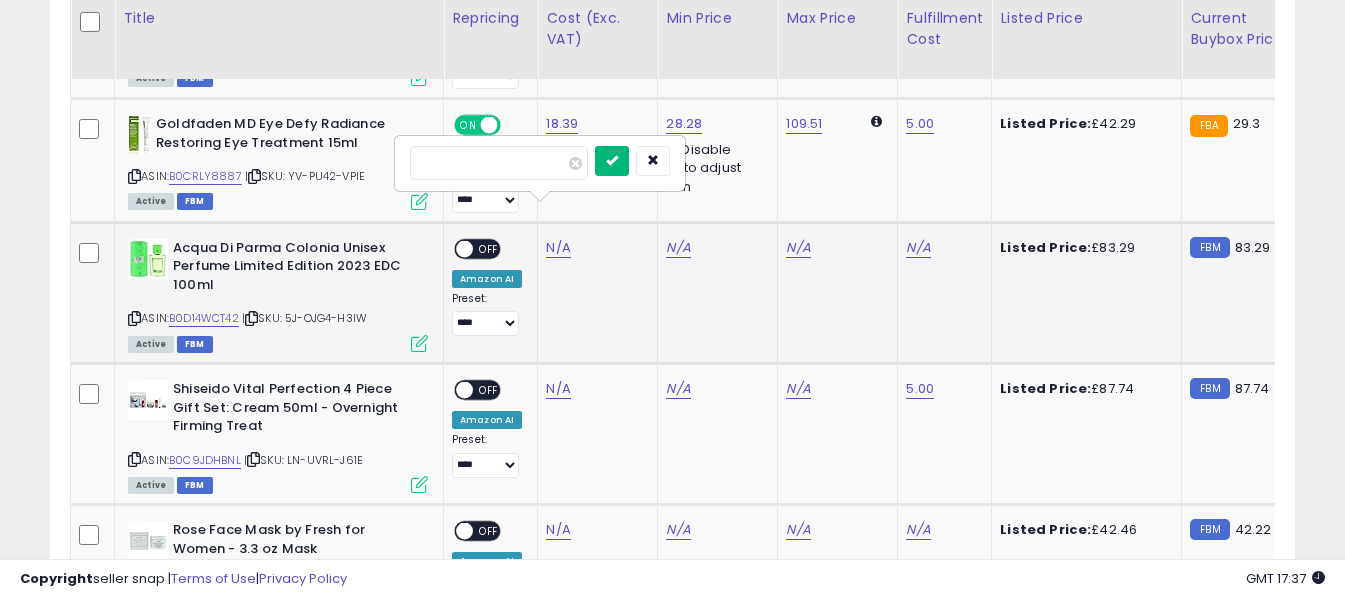 click at bounding box center (612, 161) 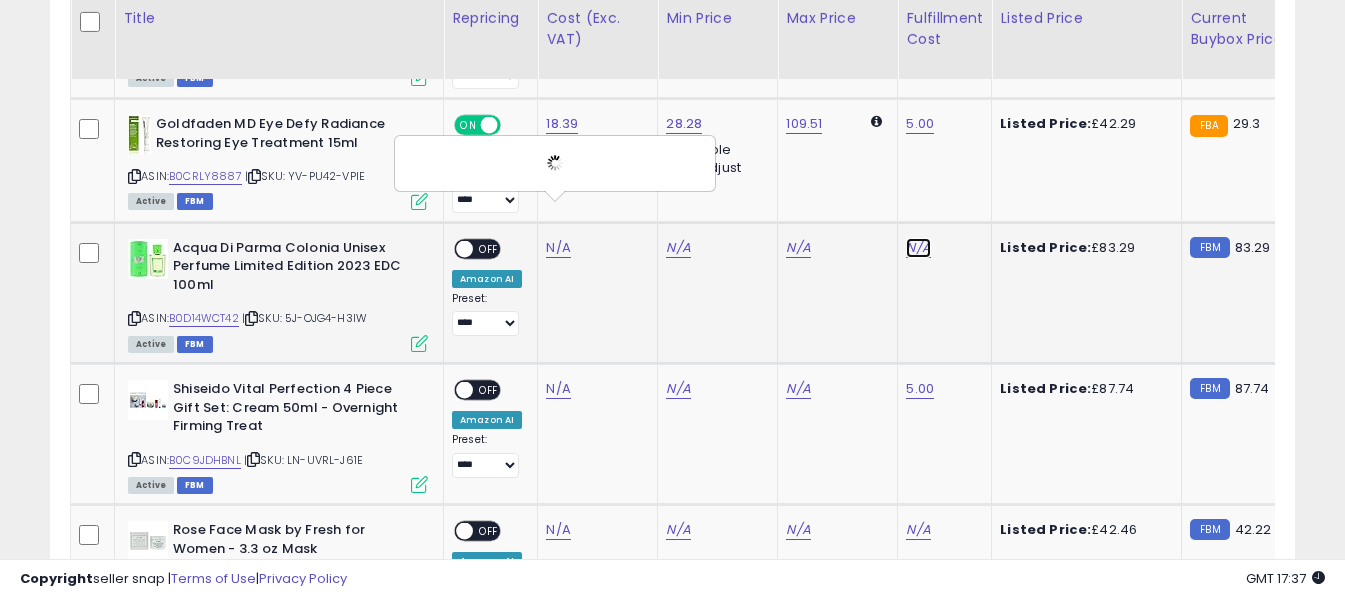 click on "N/A" at bounding box center (918, -3433) 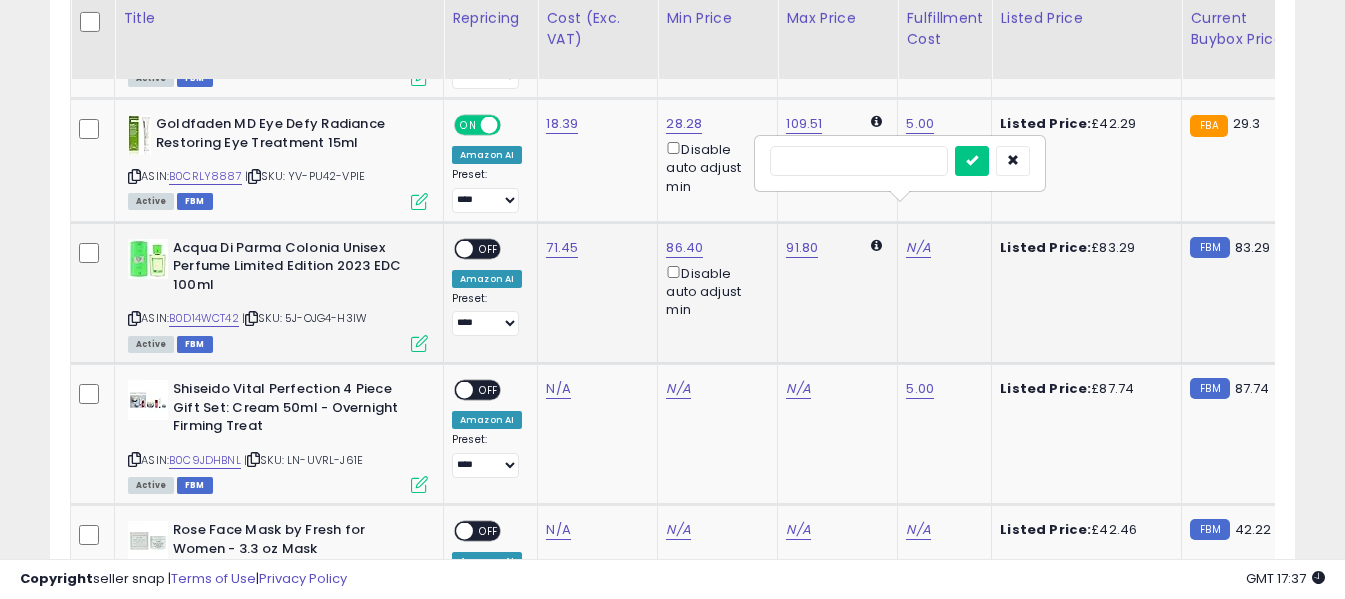 click at bounding box center (859, 161) 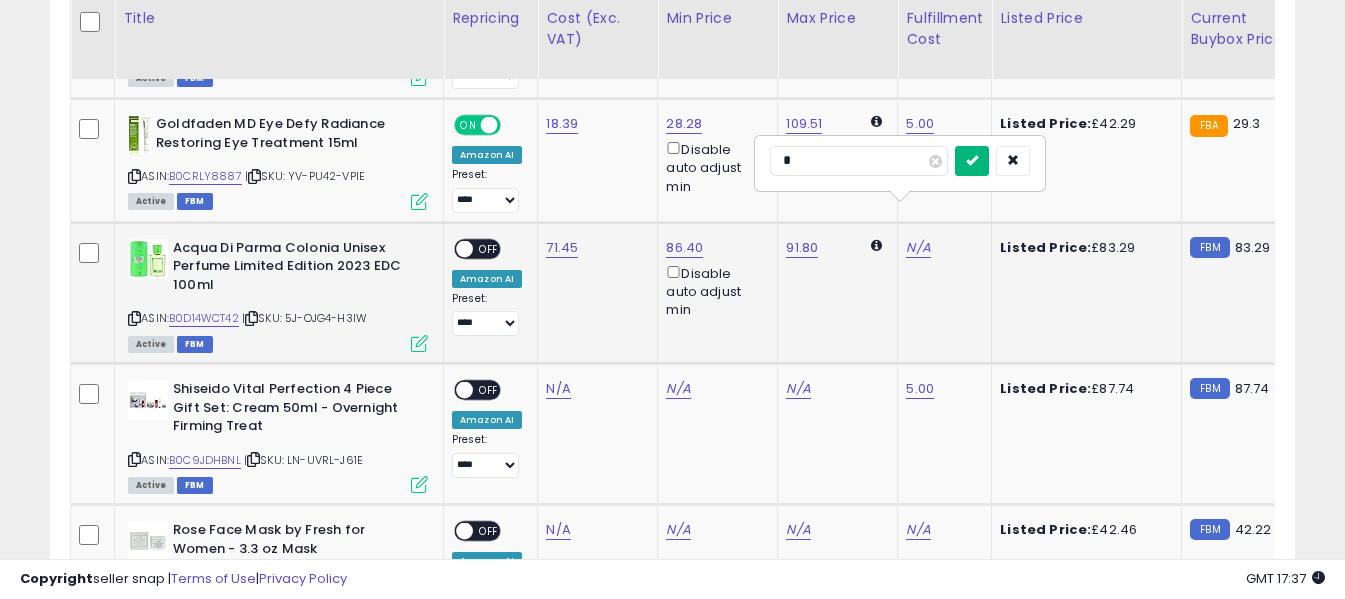 type on "*" 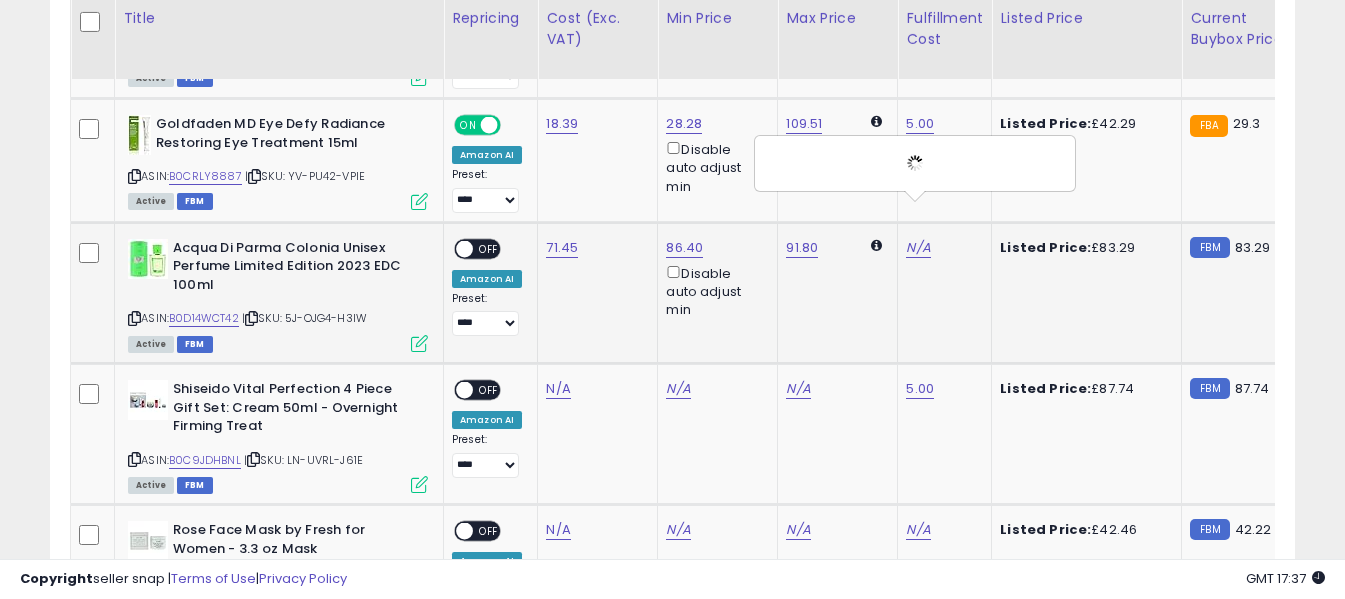 click on "ON   OFF" at bounding box center (455, 248) 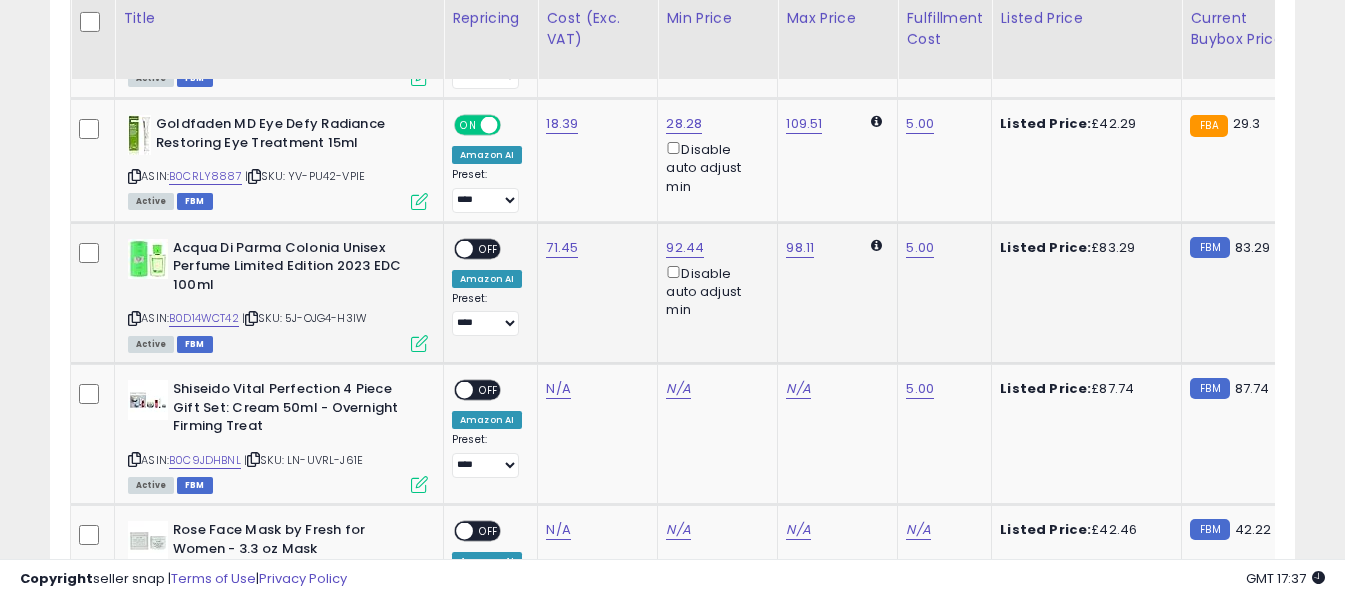 click on "OFF" at bounding box center [489, 248] 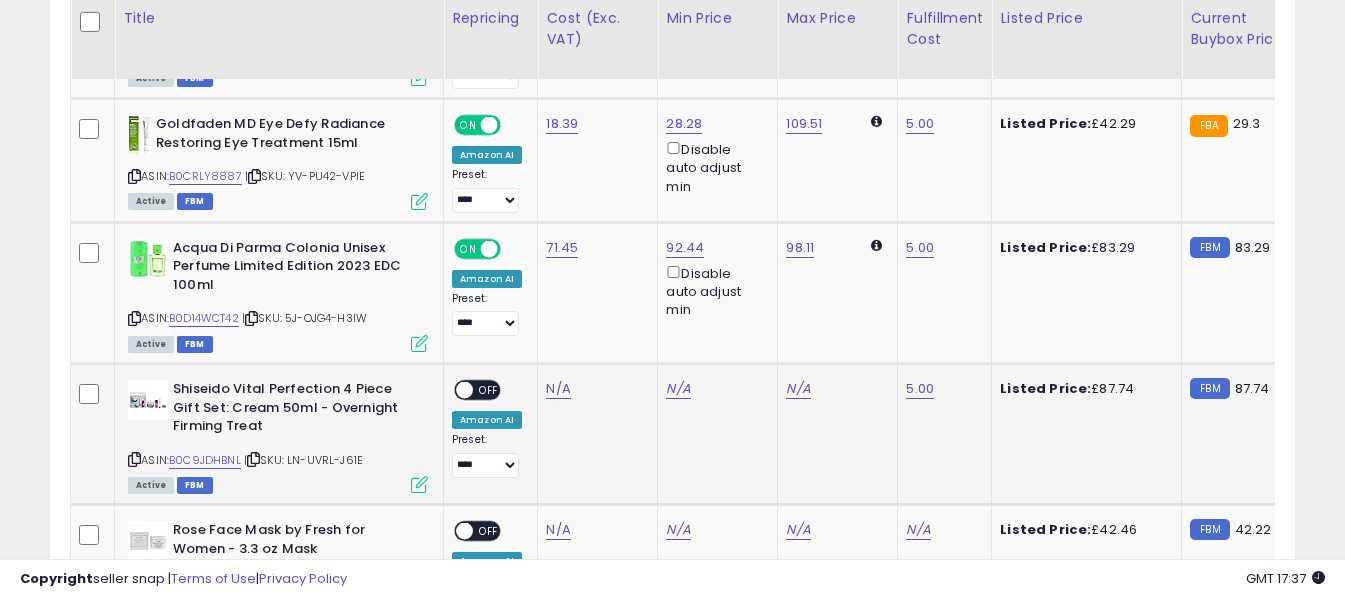 click at bounding box center (134, 459) 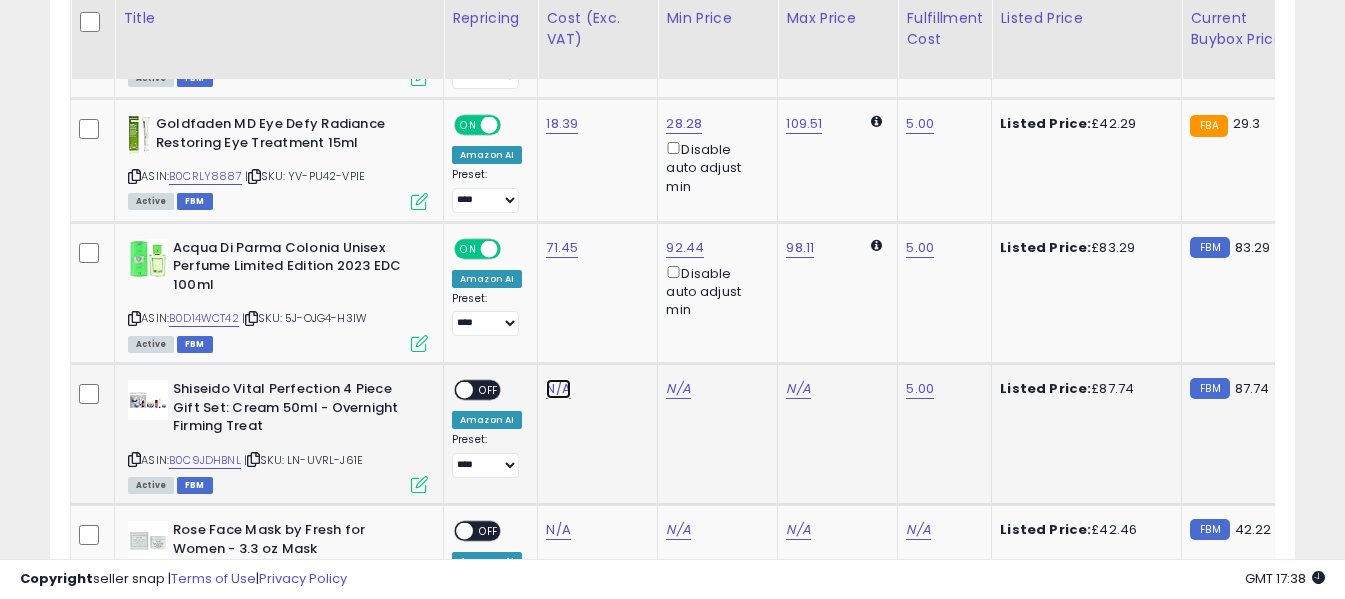 click on "N/A" at bounding box center [558, 389] 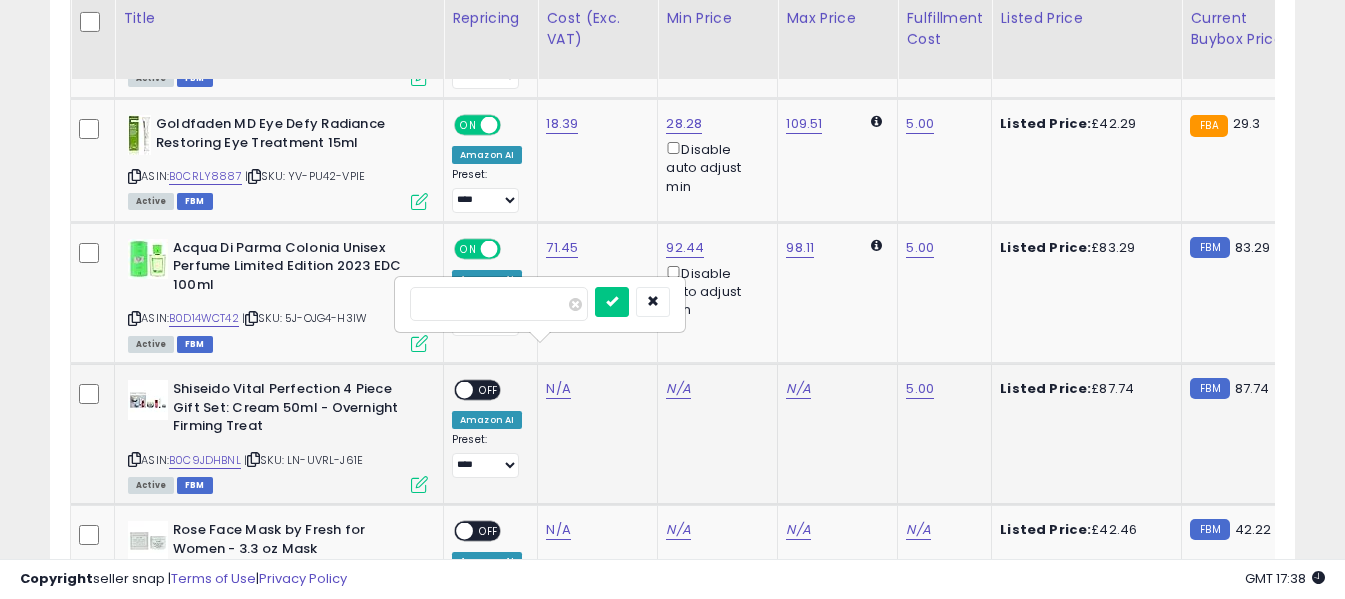 click at bounding box center [499, 304] 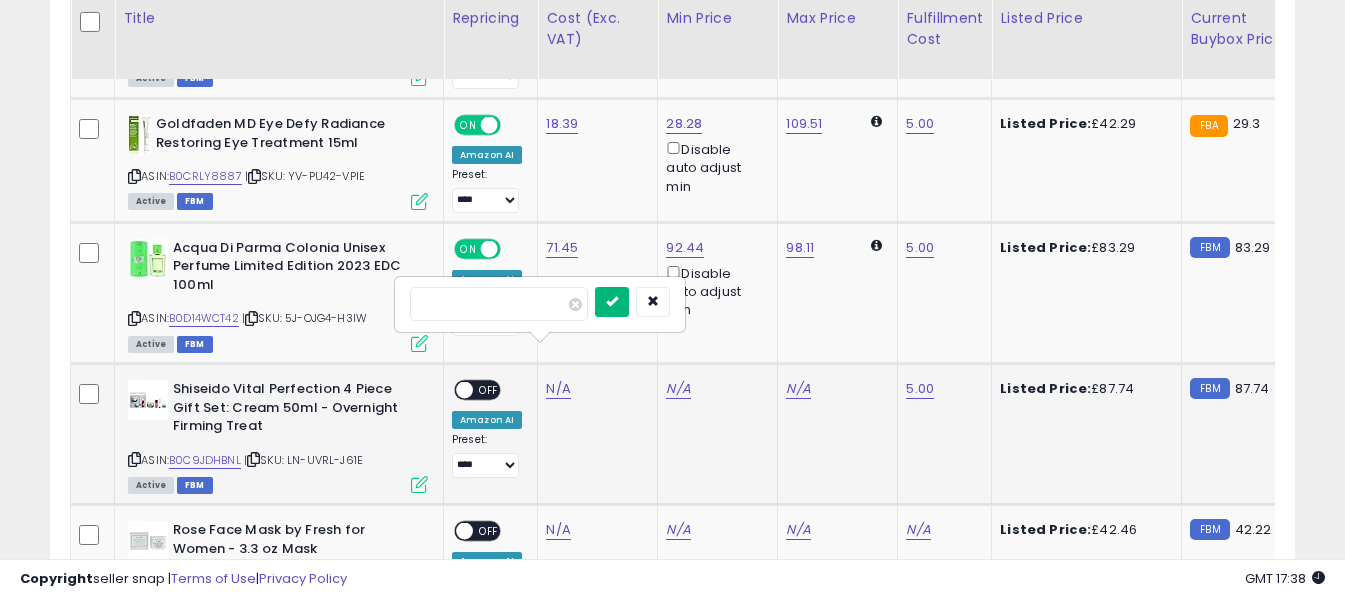 click at bounding box center [612, 301] 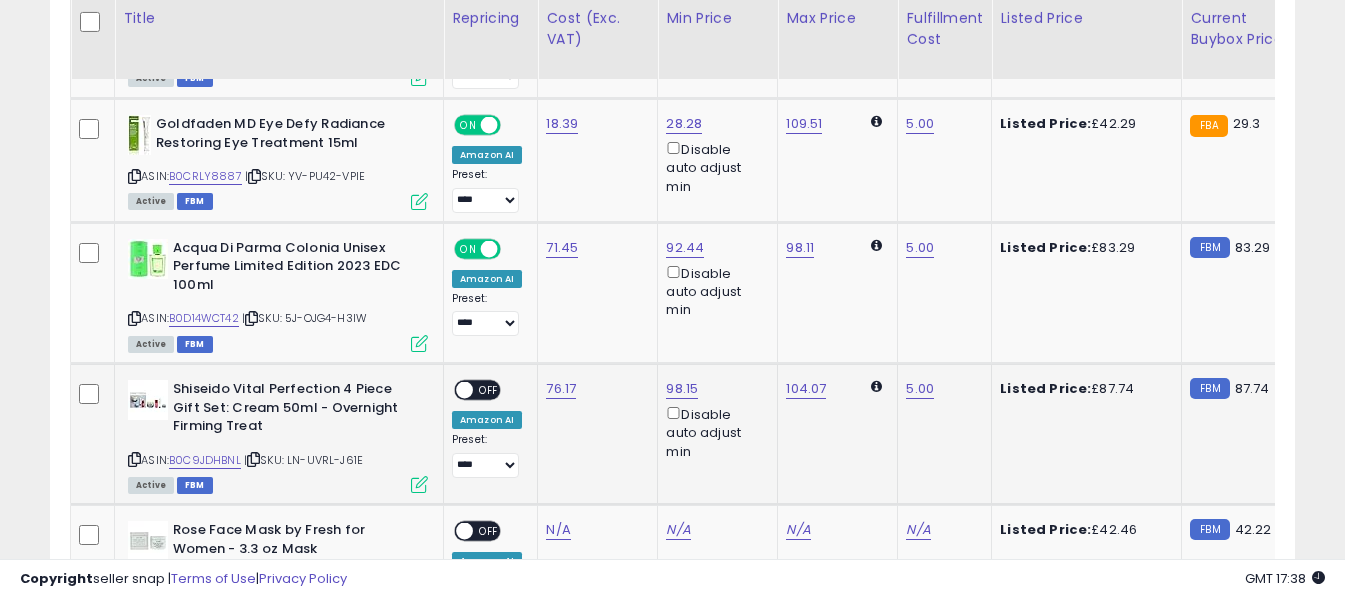 click on "OFF" at bounding box center [489, 390] 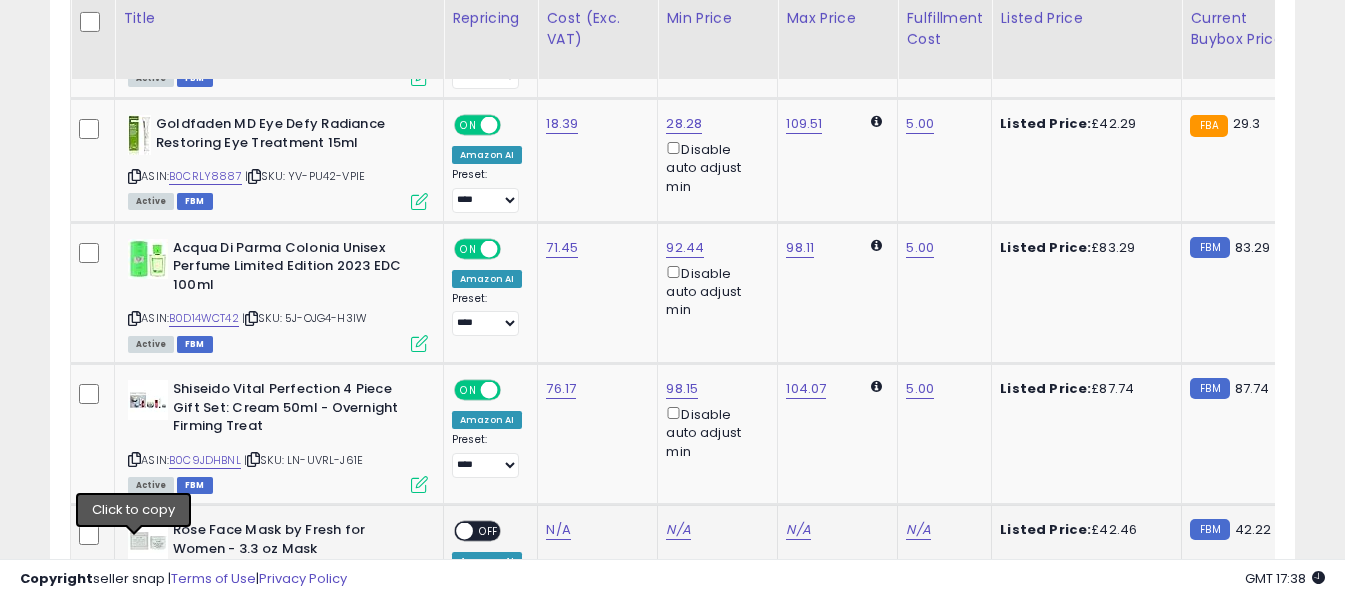 click at bounding box center (134, 582) 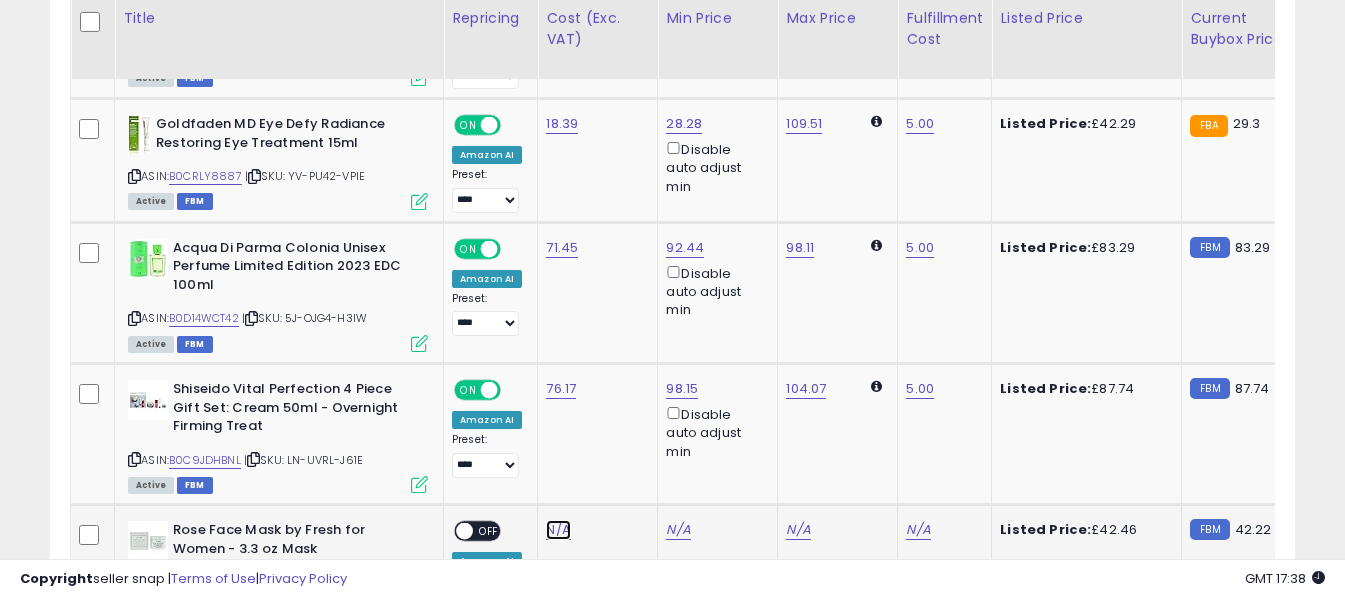 click on "N/A" at bounding box center [558, 530] 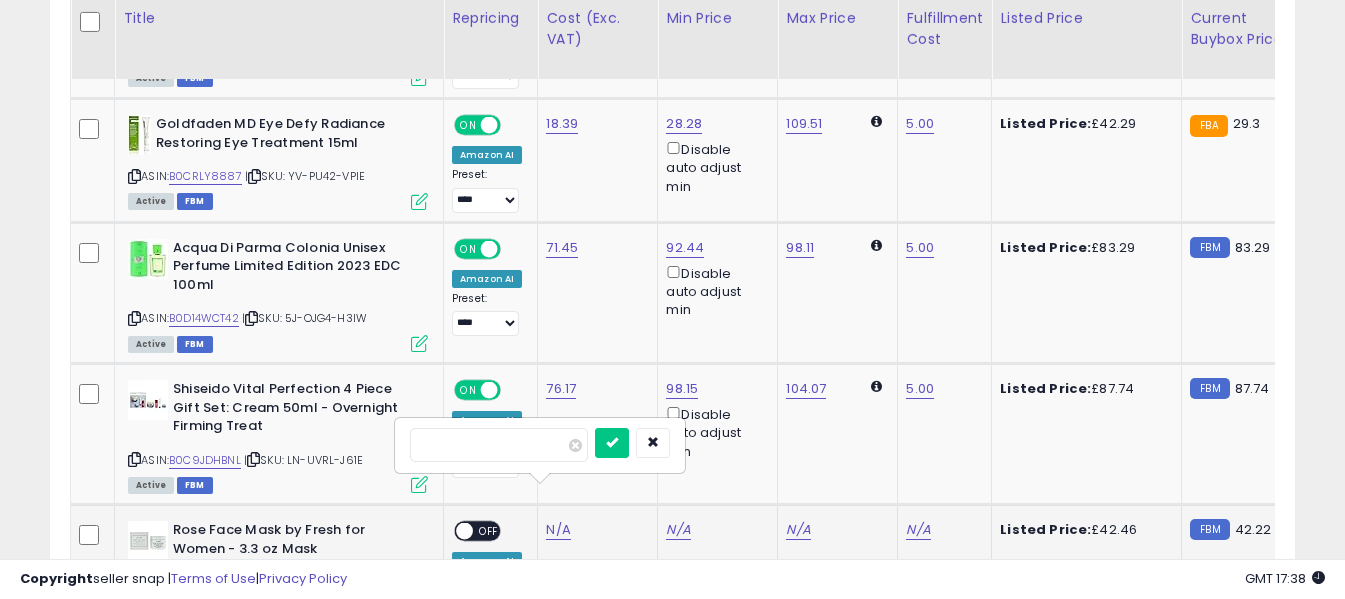 click at bounding box center [499, 445] 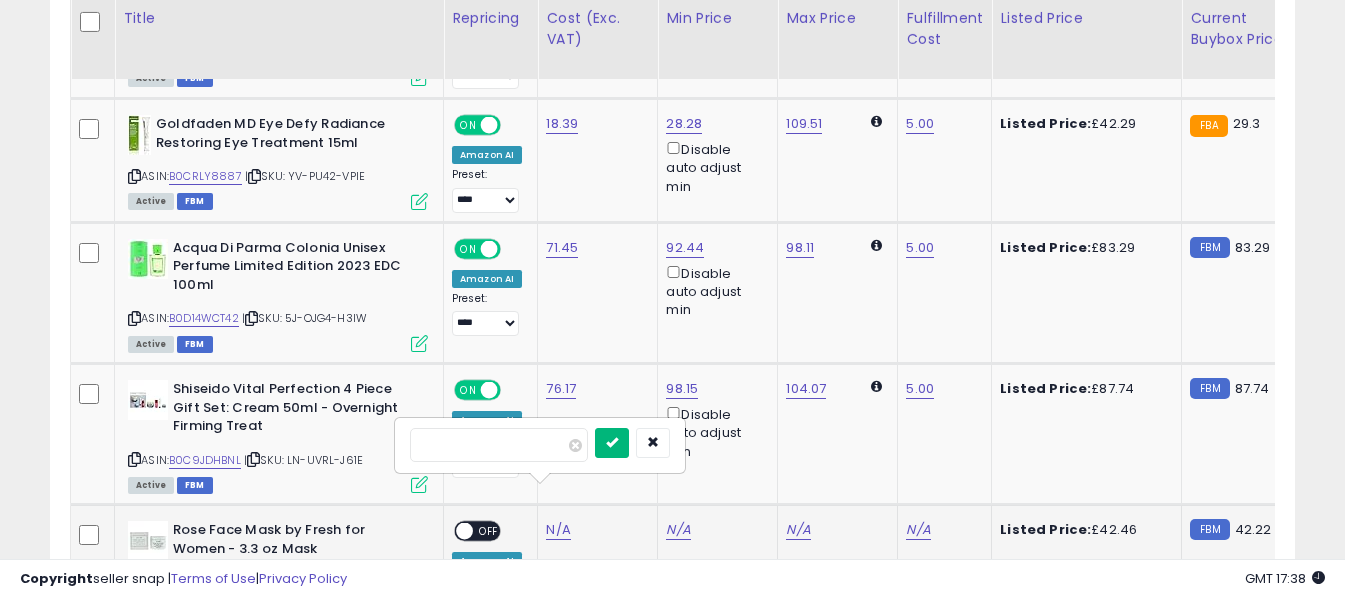 type on "**" 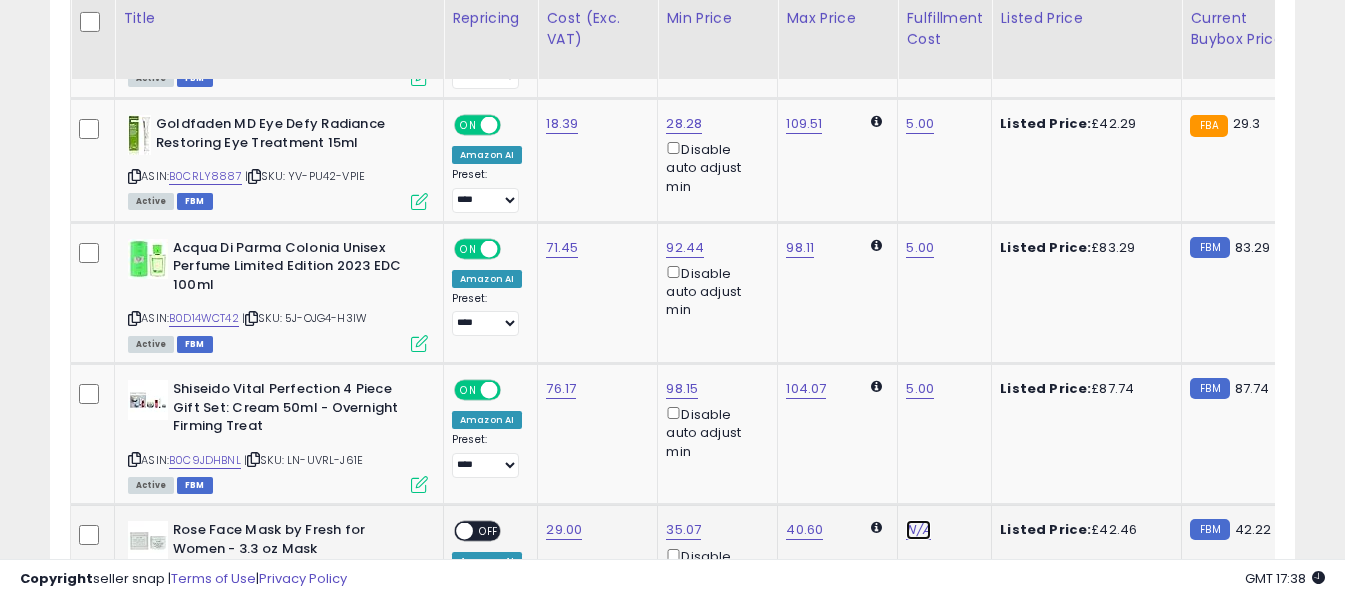 click on "N/A" at bounding box center (918, -3433) 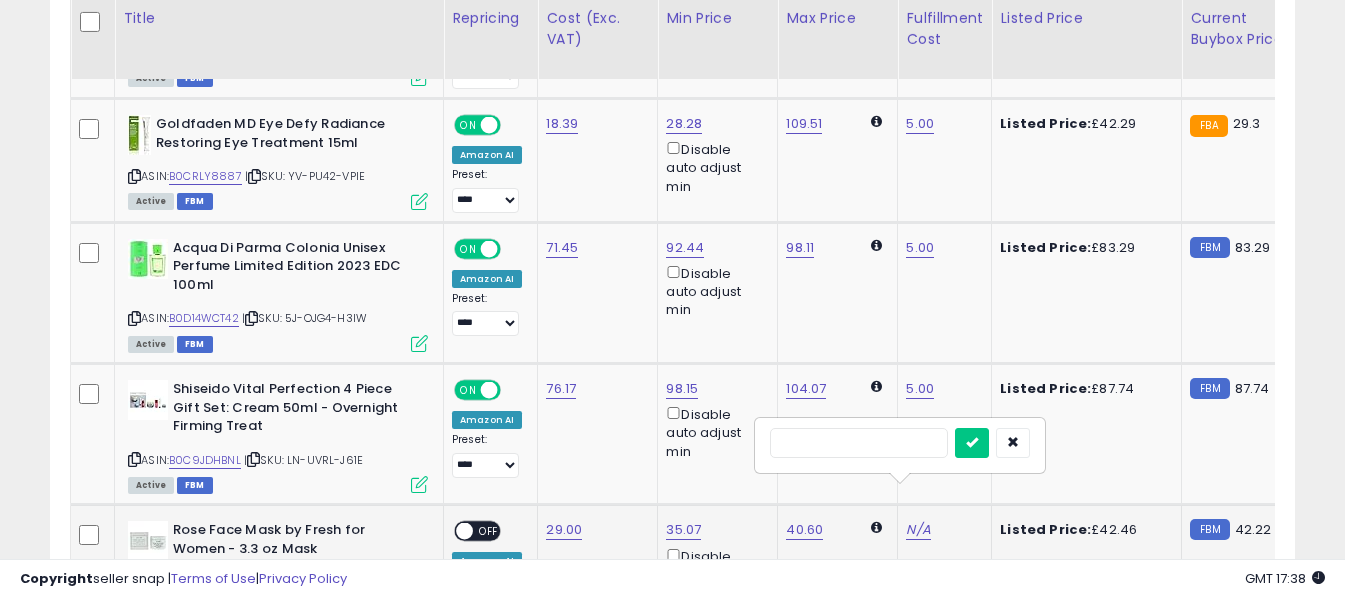 click at bounding box center (859, 443) 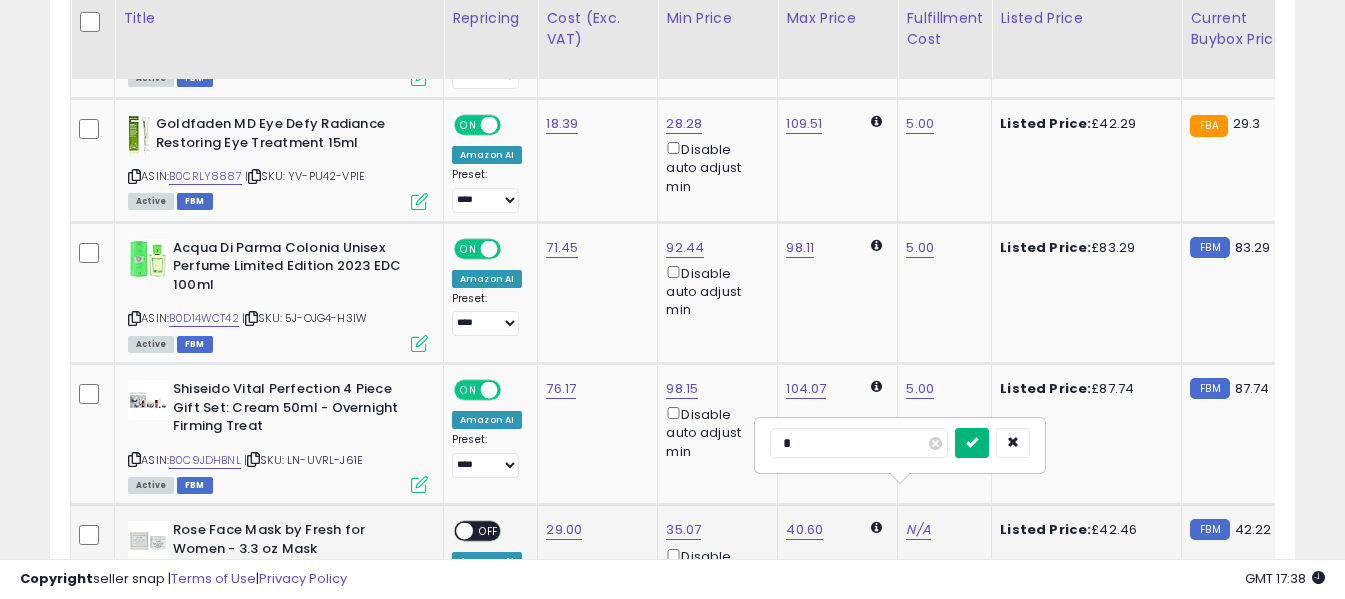 type on "*" 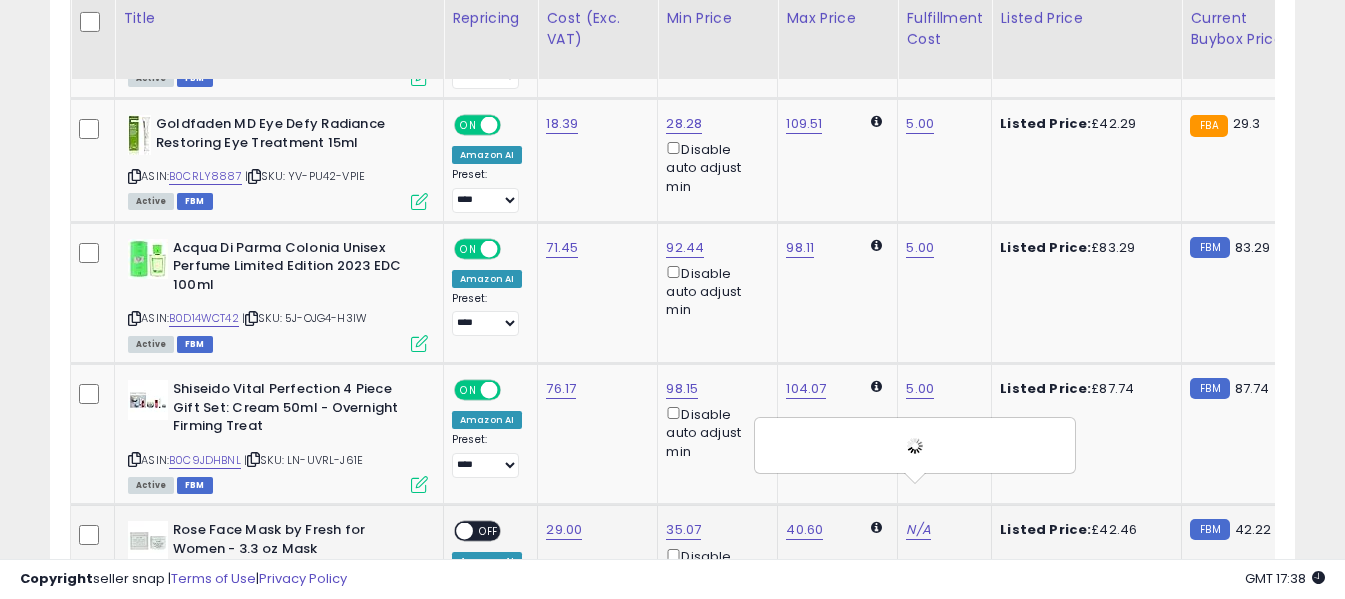 click on "OFF" at bounding box center (489, 531) 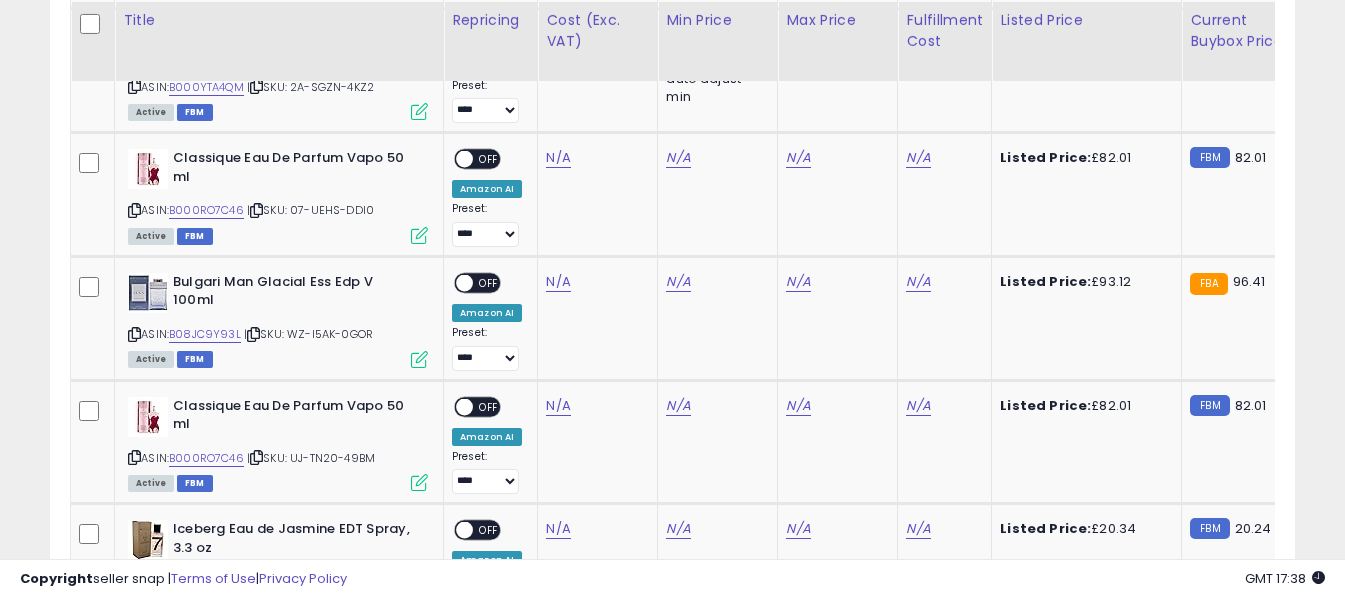scroll, scrollTop: 6328, scrollLeft: 0, axis: vertical 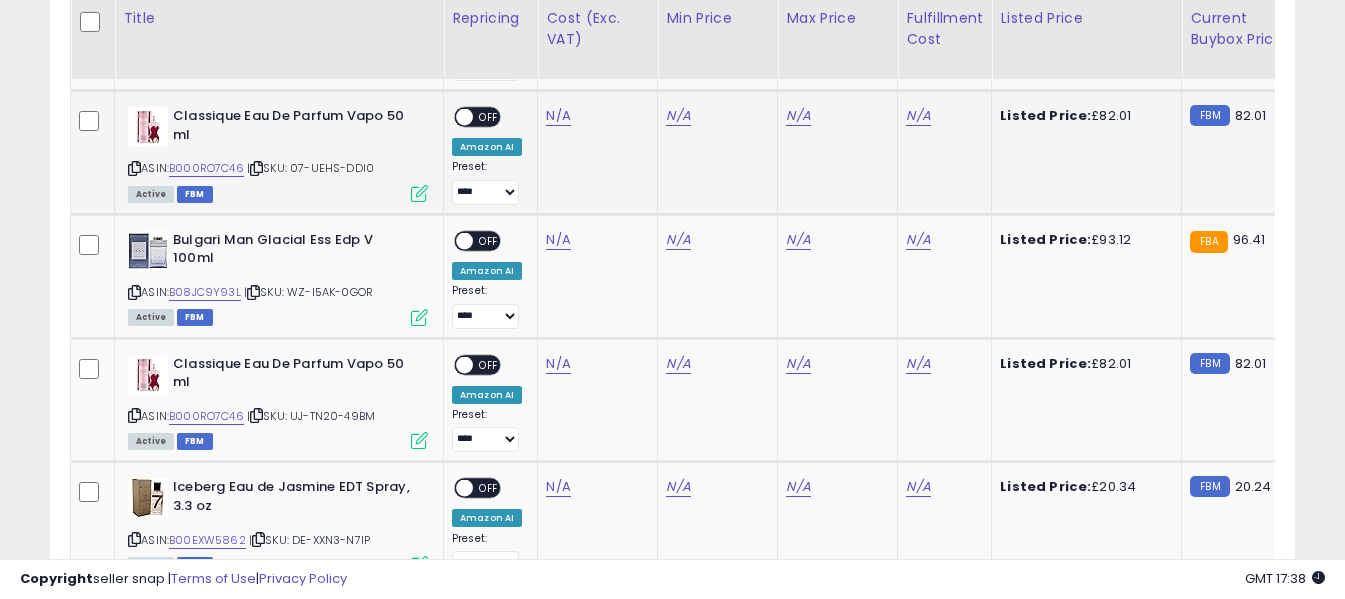 drag, startPoint x: 133, startPoint y: 130, endPoint x: 160, endPoint y: 119, distance: 29.15476 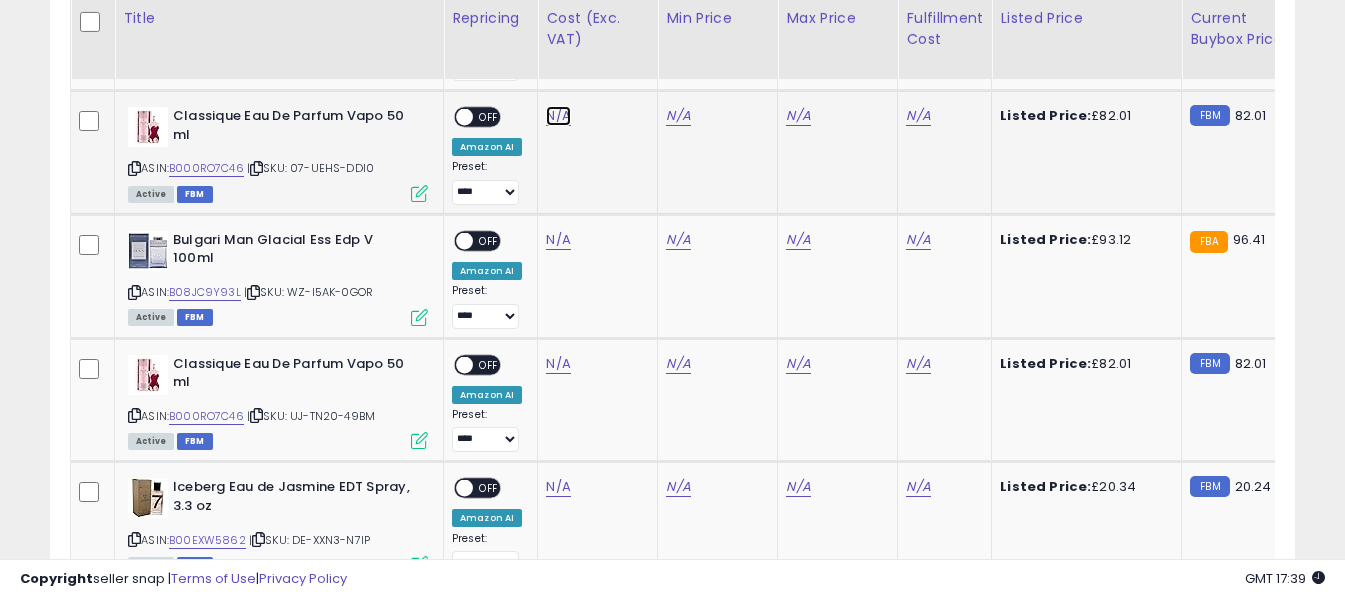 click on "N/A" at bounding box center (558, 116) 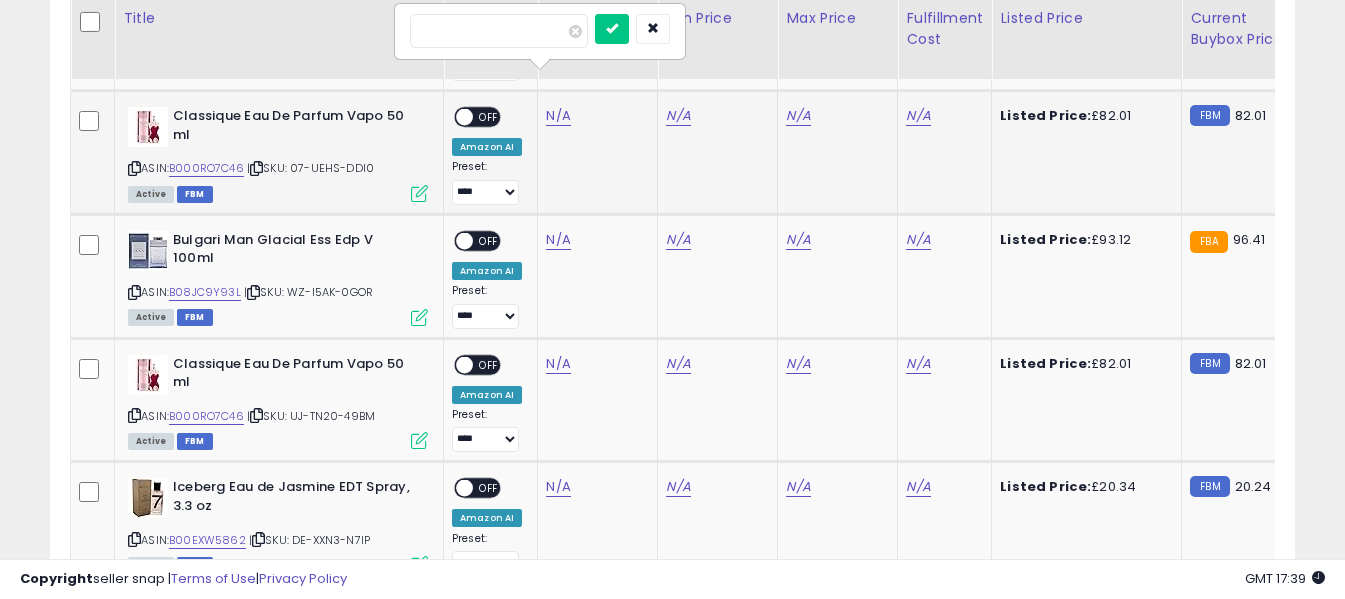 click at bounding box center [499, 31] 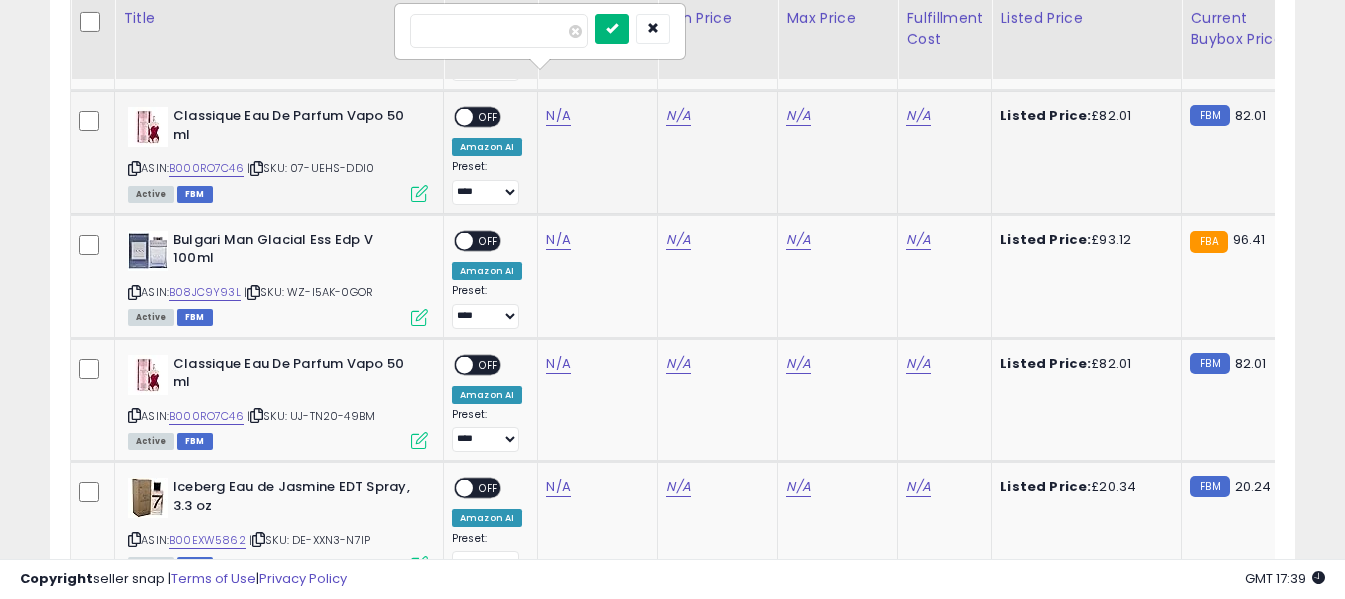click at bounding box center (612, 29) 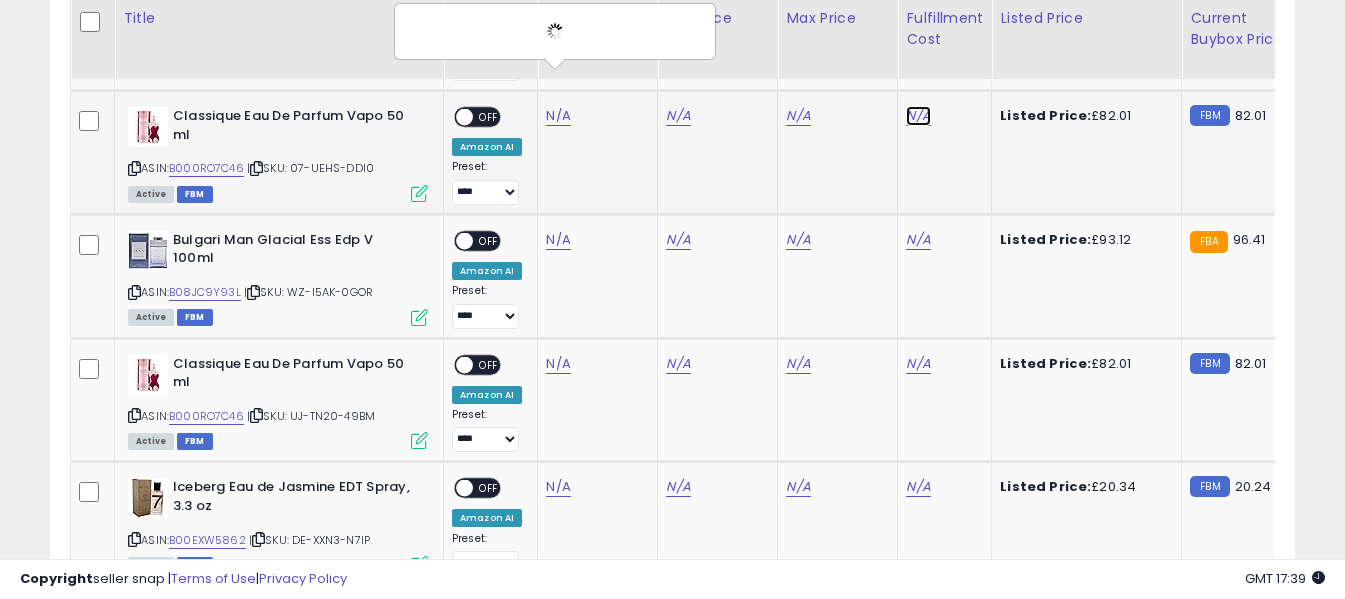 click on "N/A" at bounding box center [918, -3971] 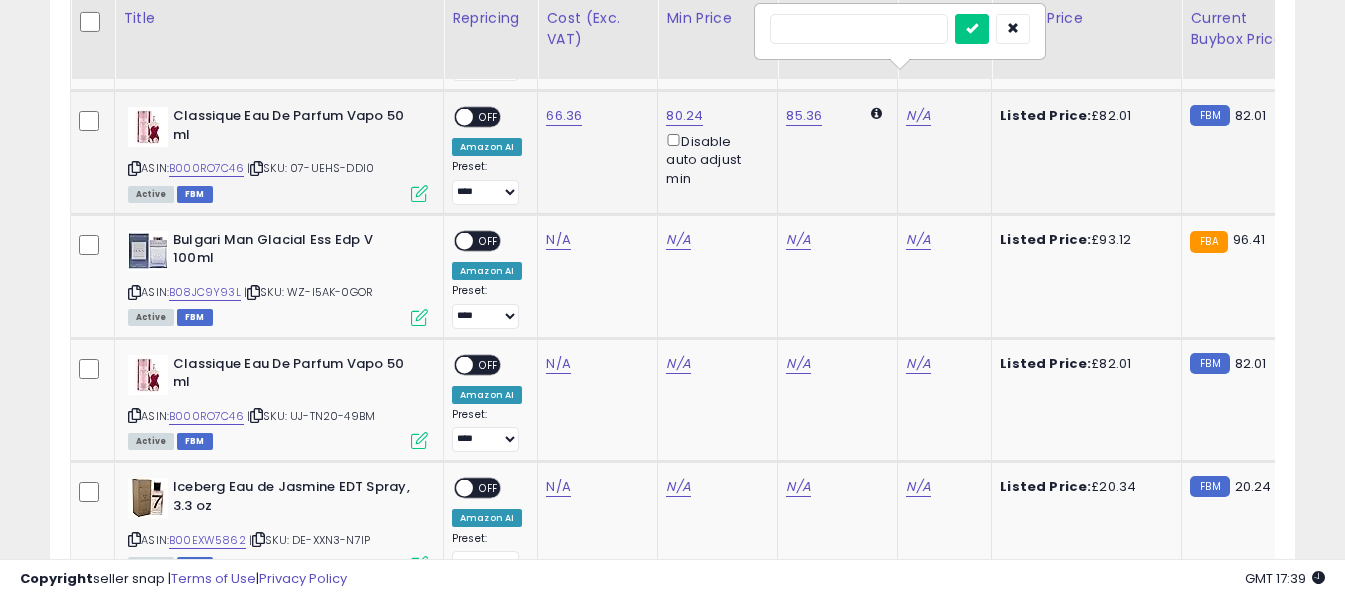 click at bounding box center [859, 29] 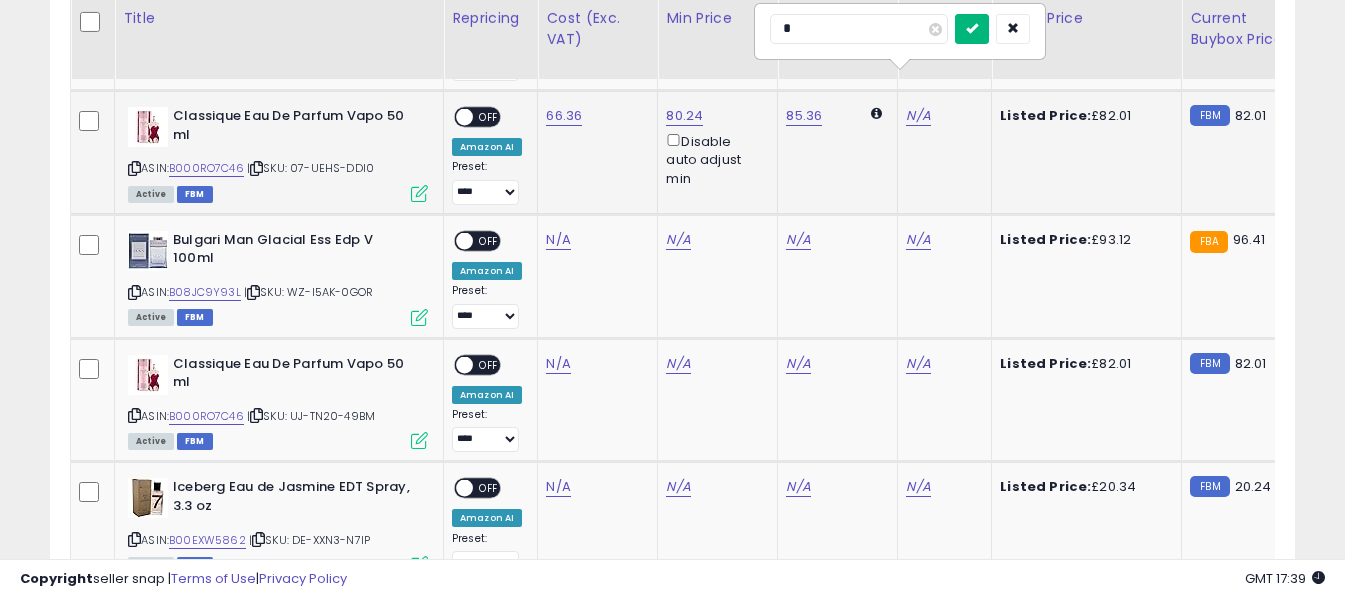 type on "*" 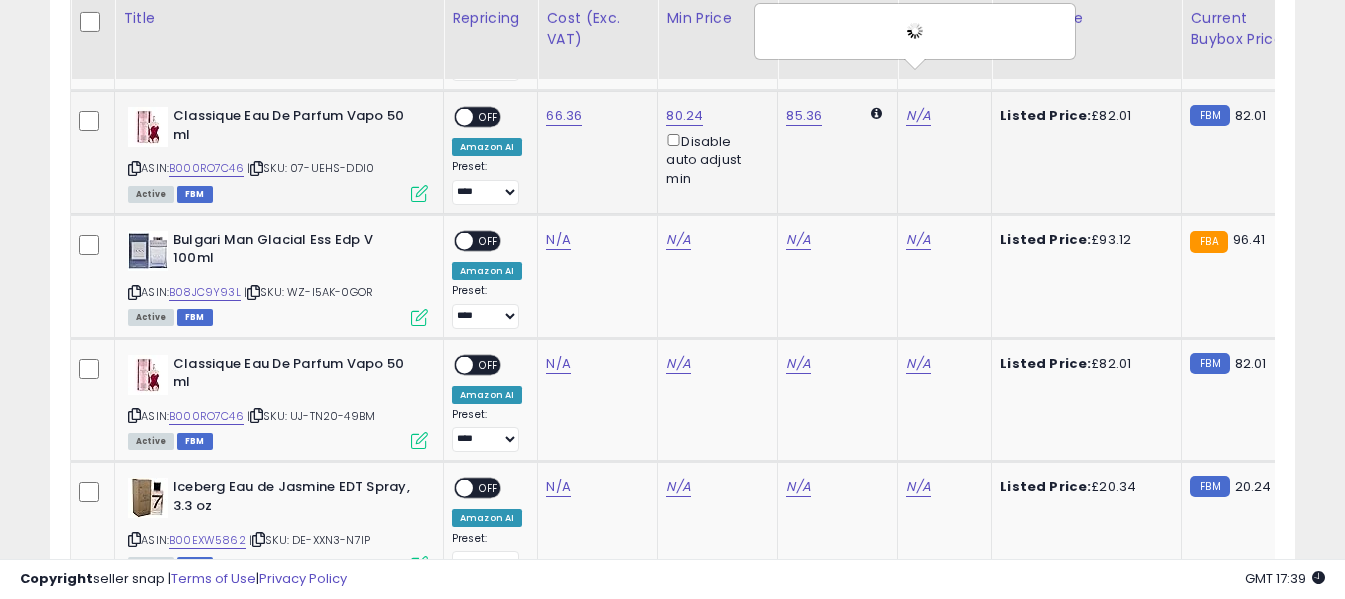 click on "OFF" at bounding box center [489, 117] 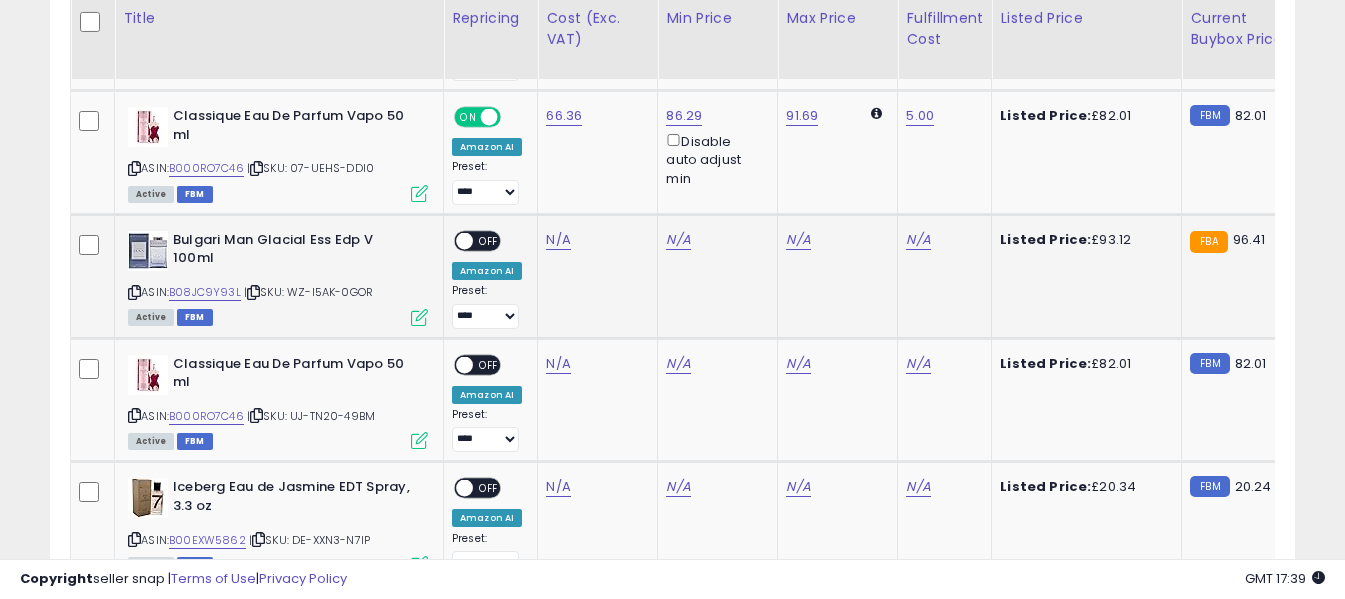 click at bounding box center (134, 292) 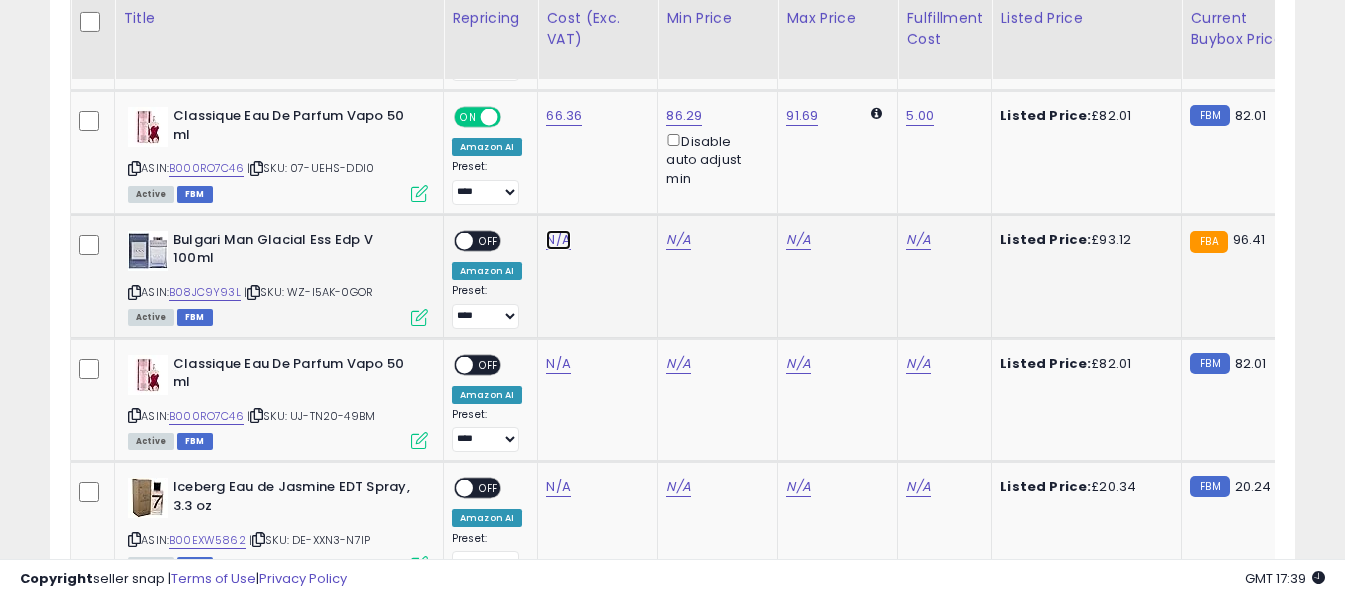 click on "N/A" at bounding box center (558, 240) 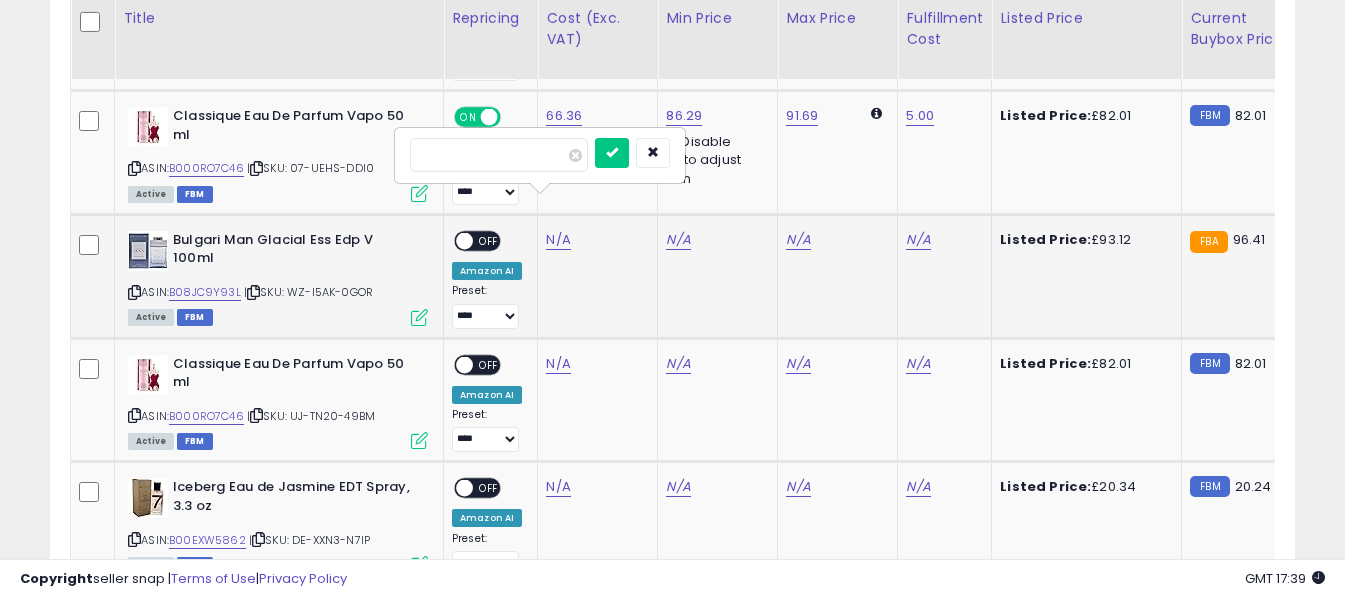 click at bounding box center [499, 155] 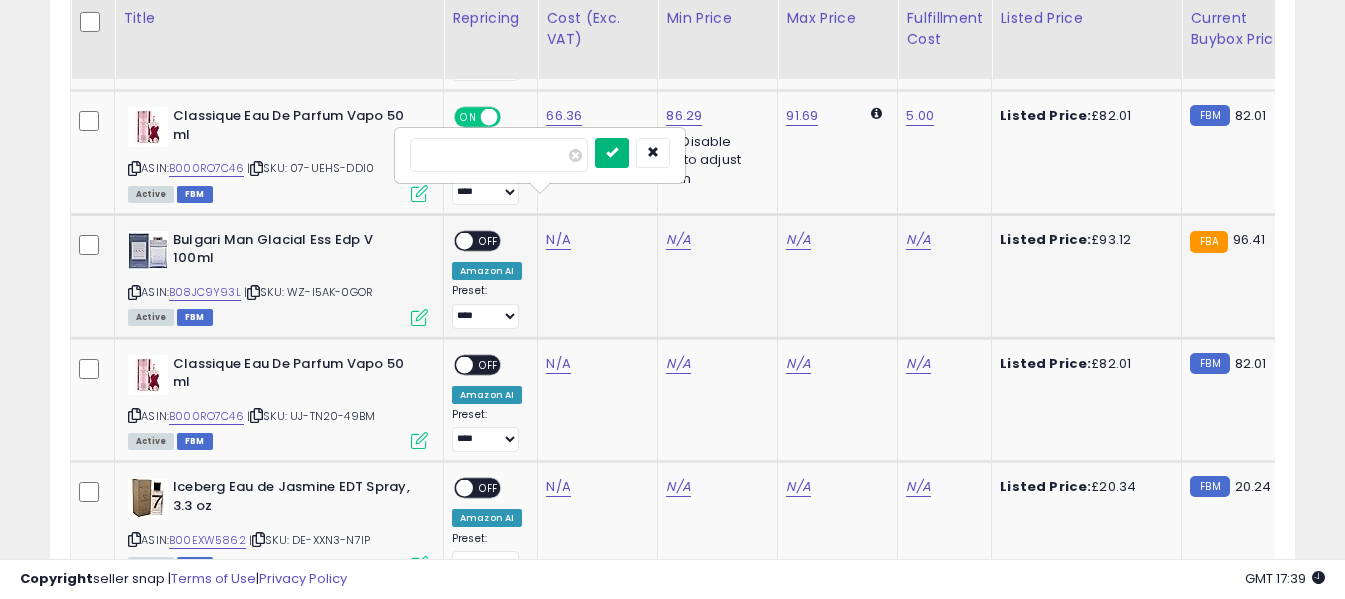 type on "*****" 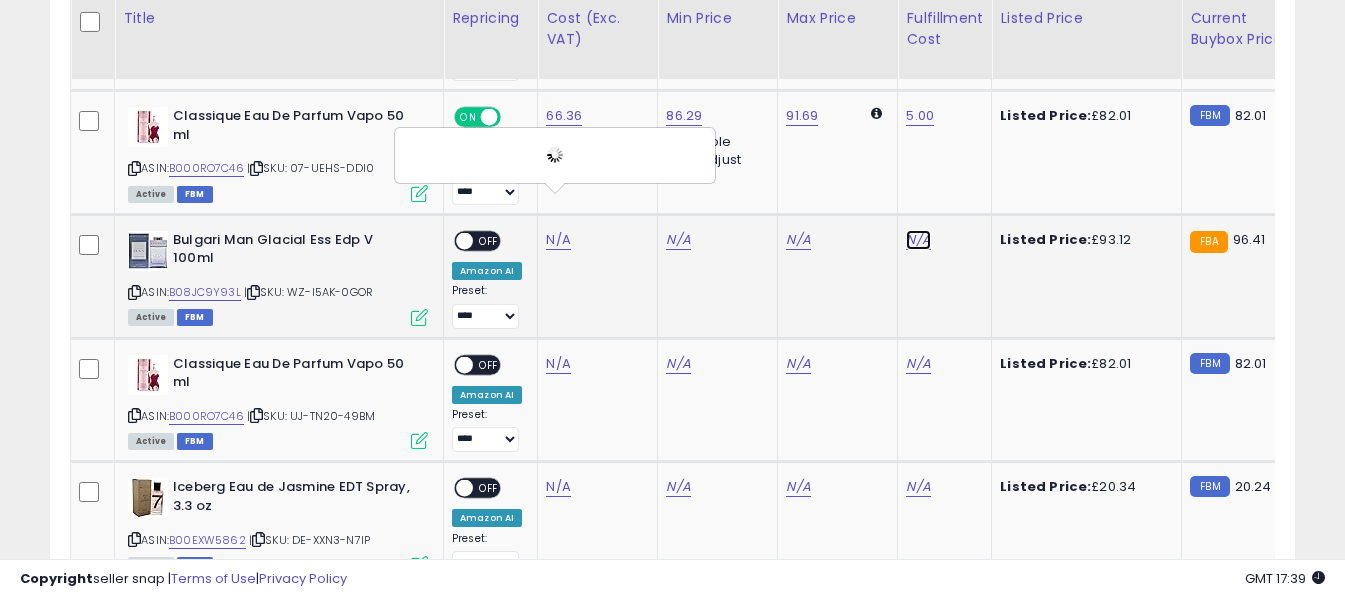 click on "N/A" at bounding box center (918, -3971) 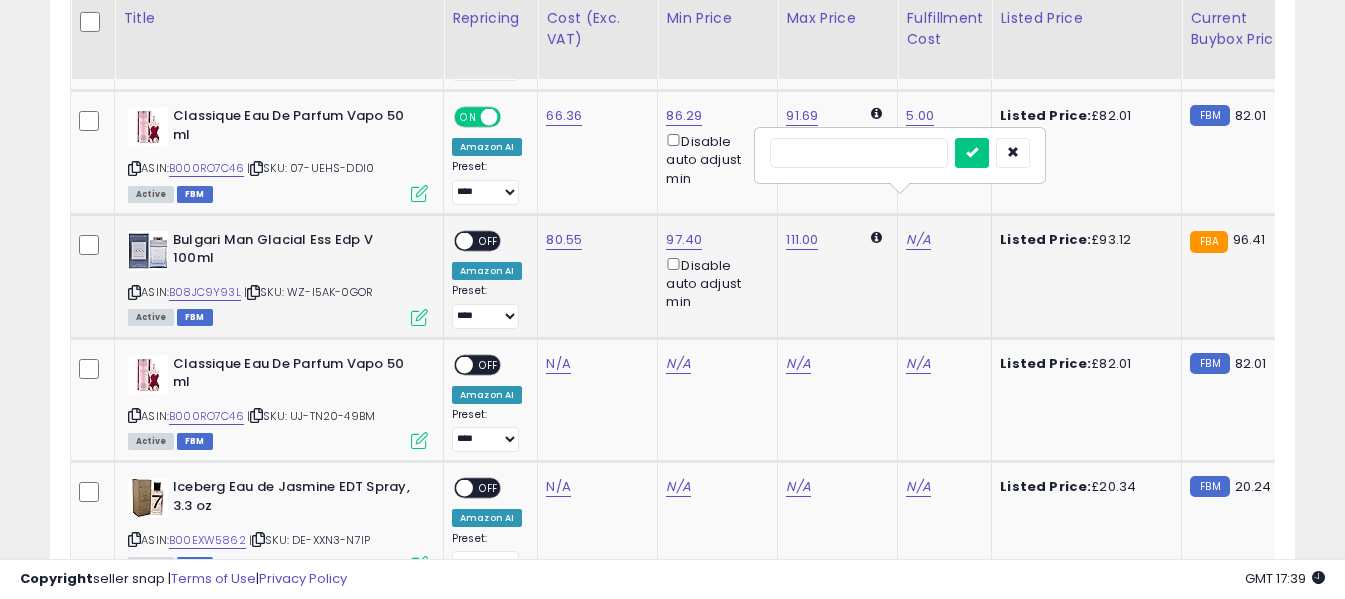 click at bounding box center (859, 153) 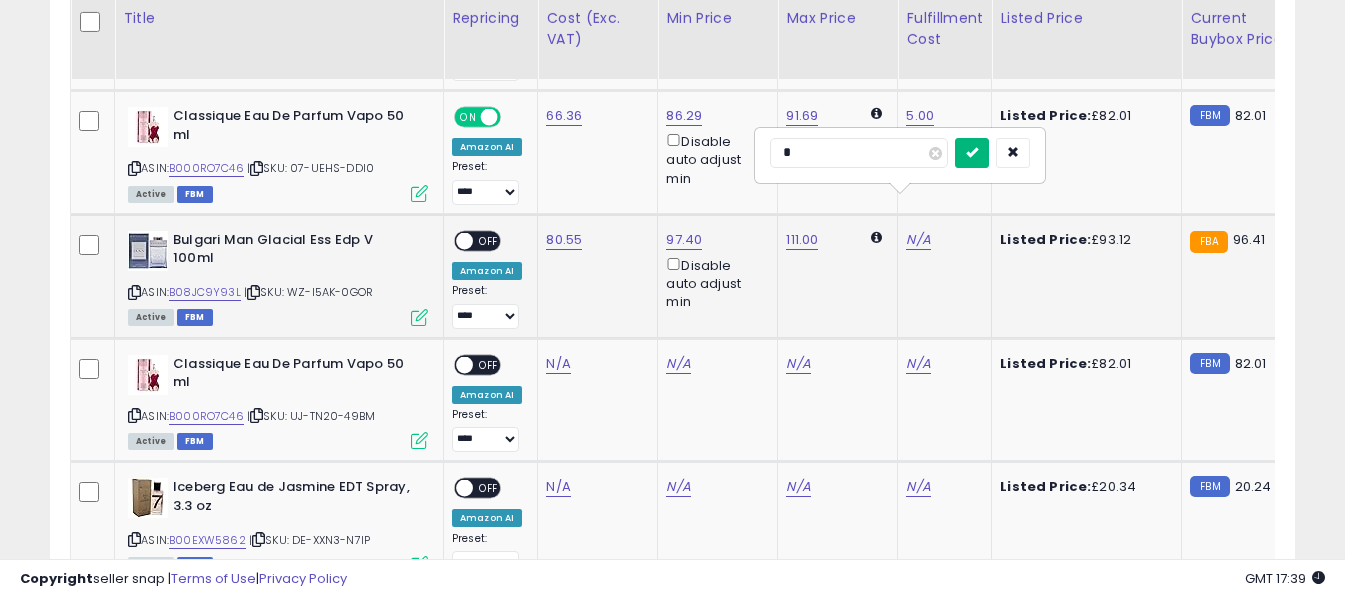 click at bounding box center (972, 152) 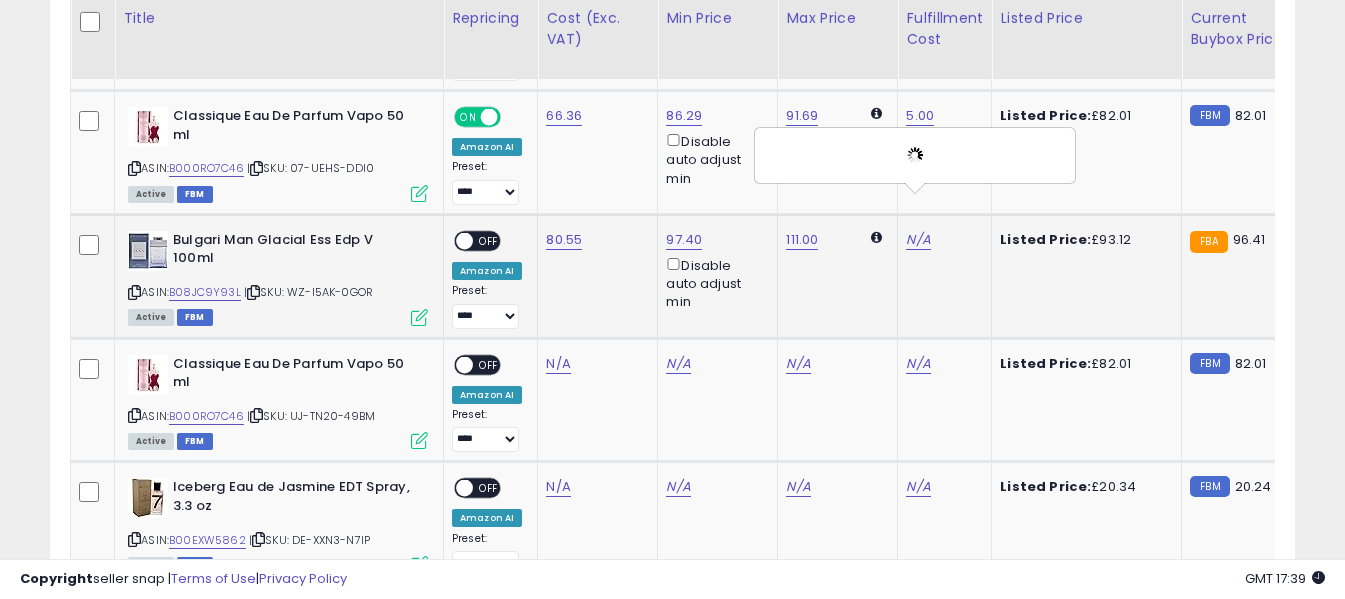 click on "OFF" at bounding box center [489, 240] 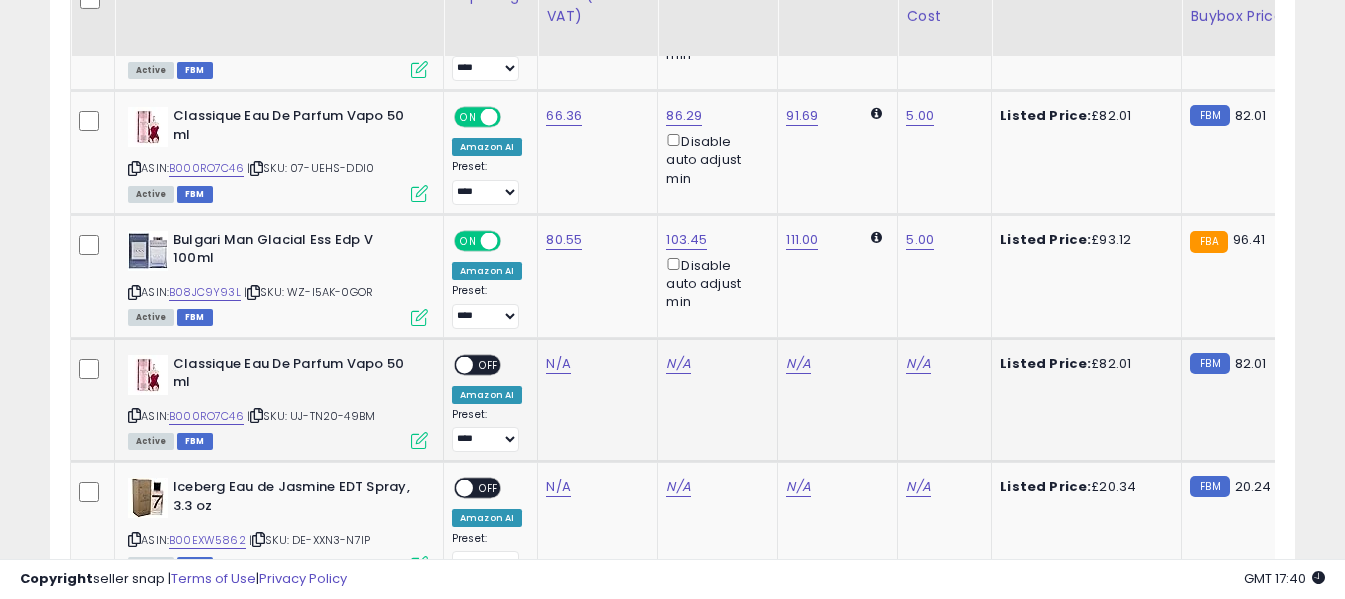 scroll, scrollTop: 6268, scrollLeft: 0, axis: vertical 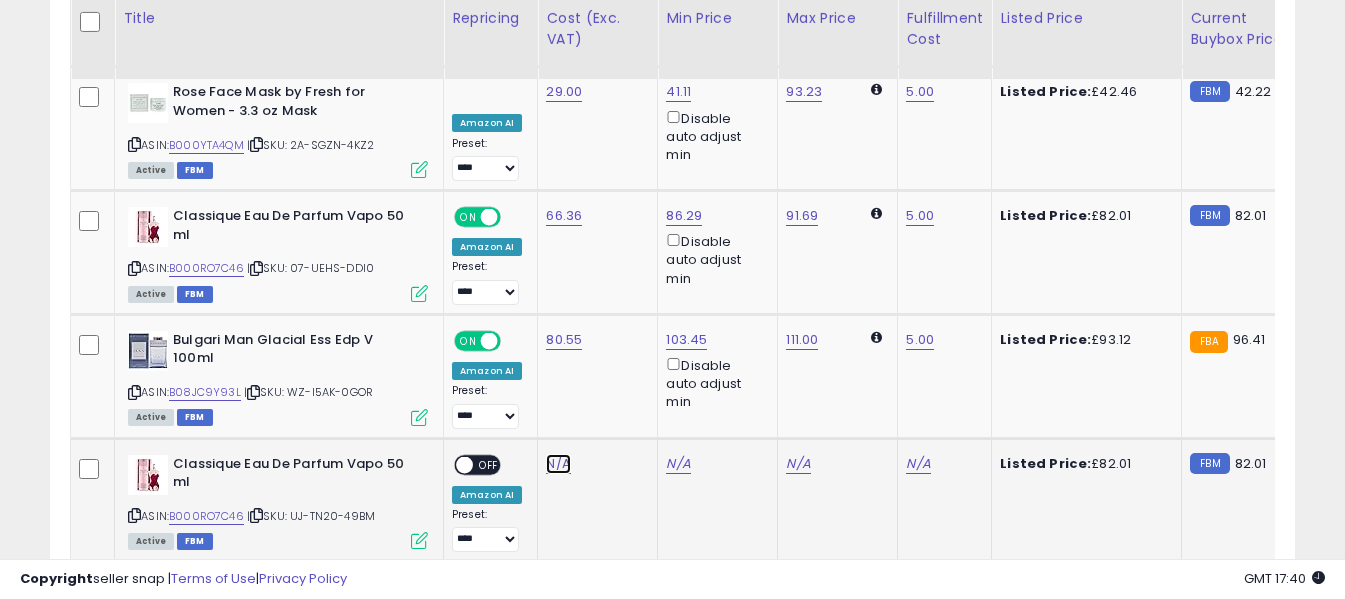 click on "N/A" at bounding box center [558, 464] 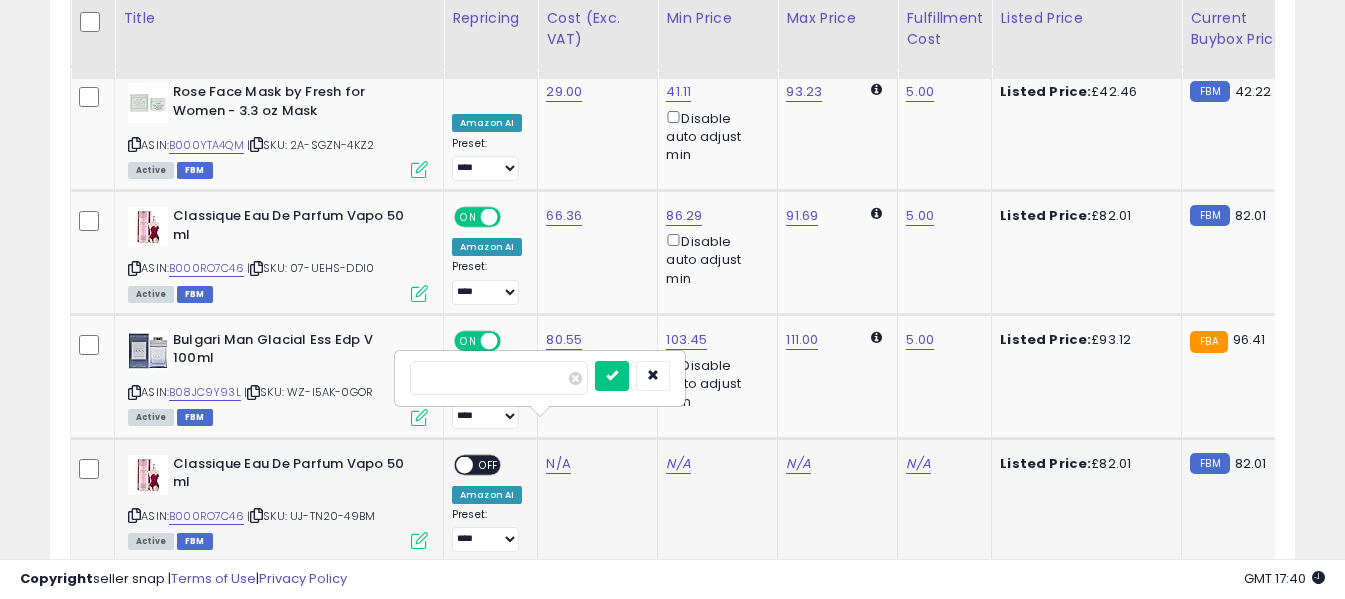 click at bounding box center (499, 378) 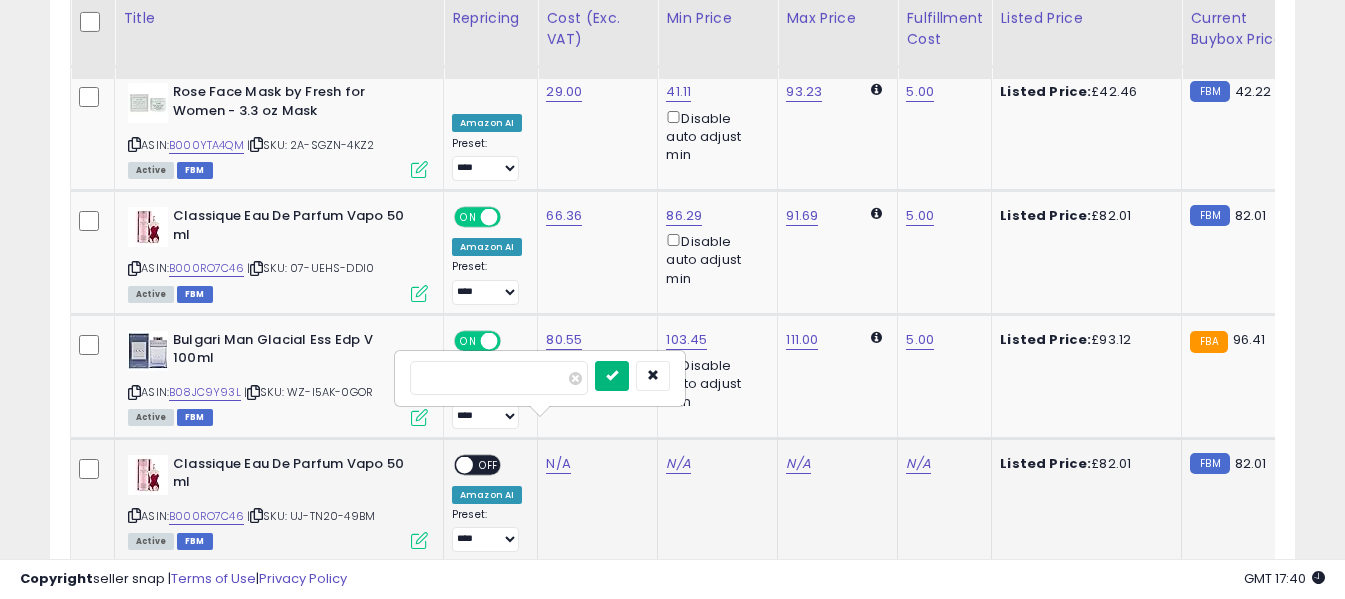 type on "*****" 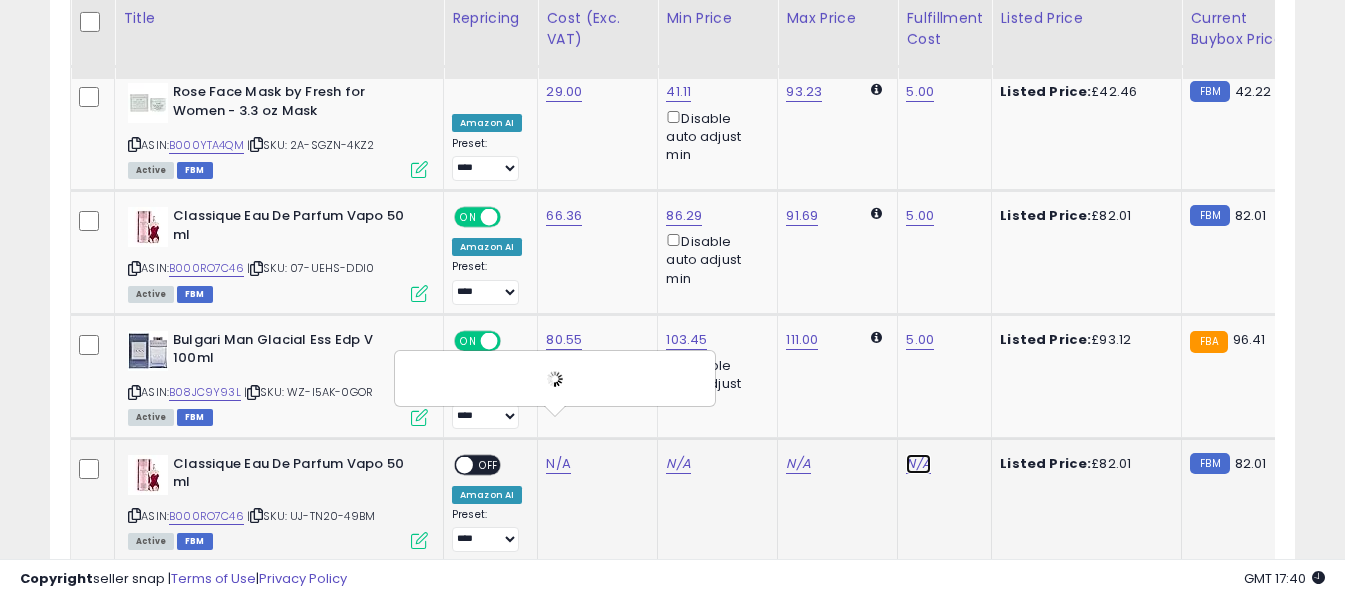 click on "N/A" at bounding box center [918, -3871] 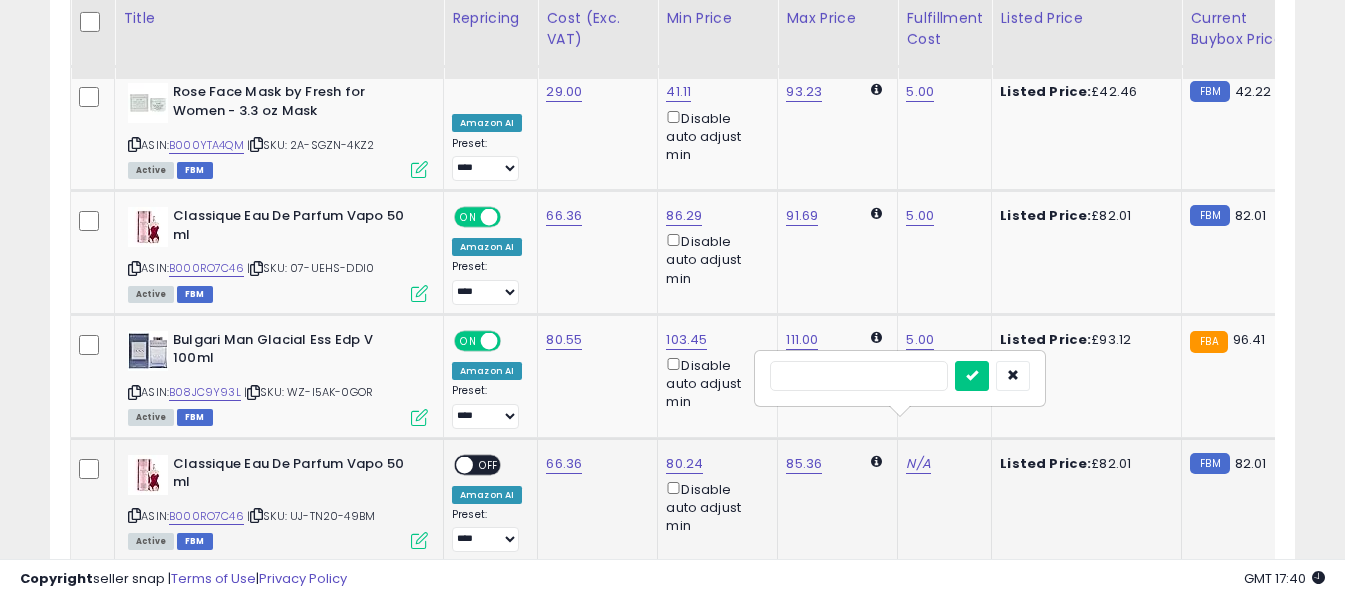 click at bounding box center (859, 376) 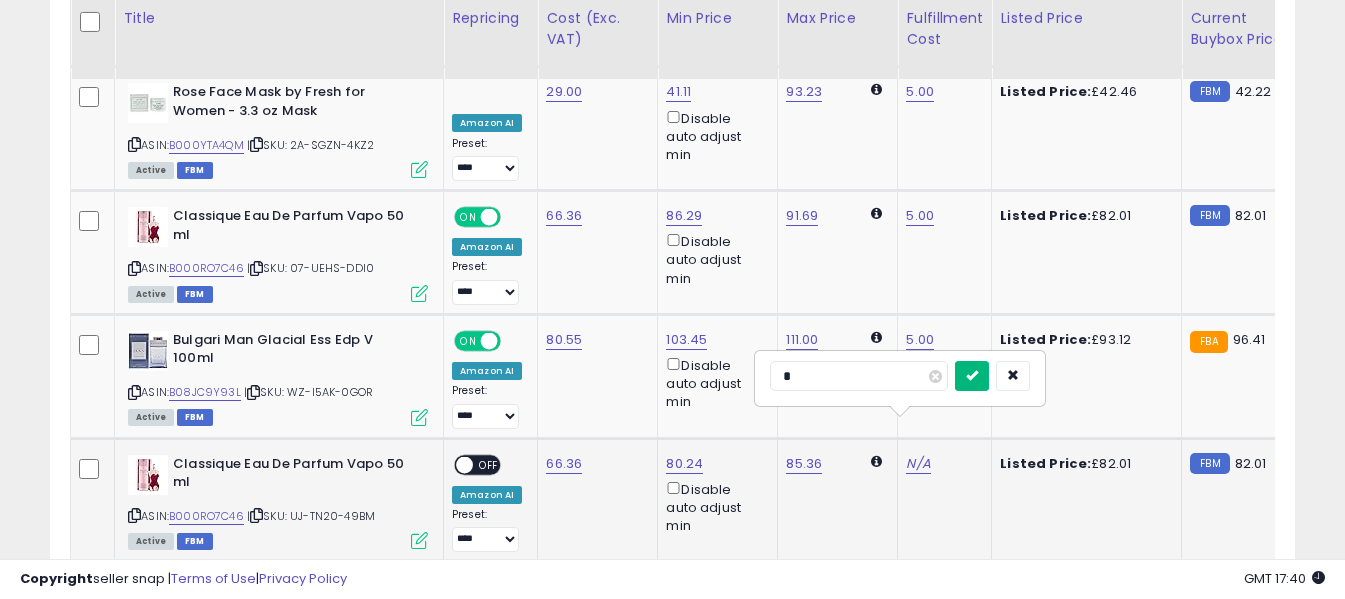 type on "*" 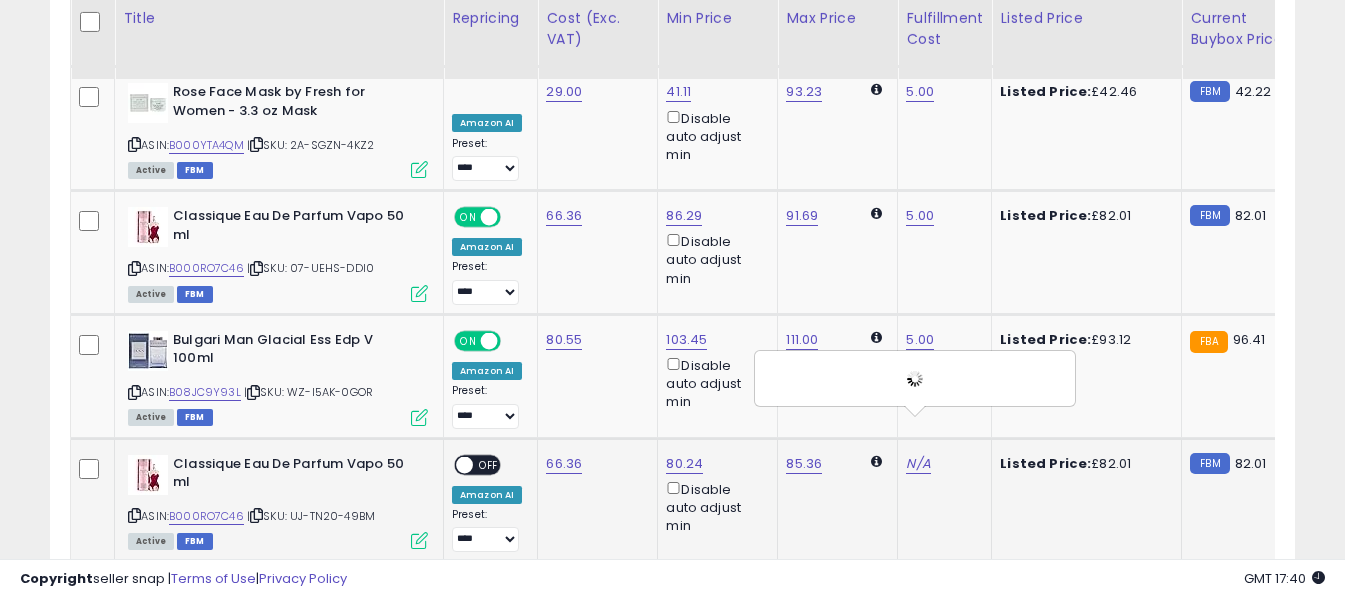 click on "OFF" at bounding box center (489, 464) 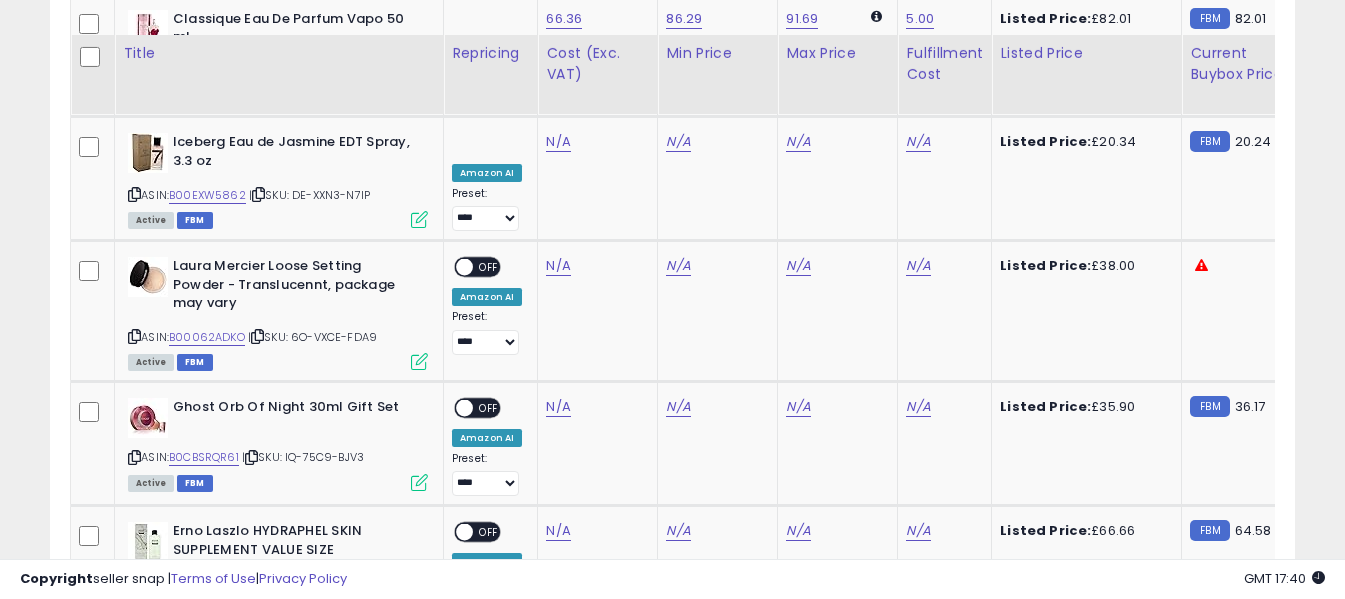 scroll, scrollTop: 6708, scrollLeft: 0, axis: vertical 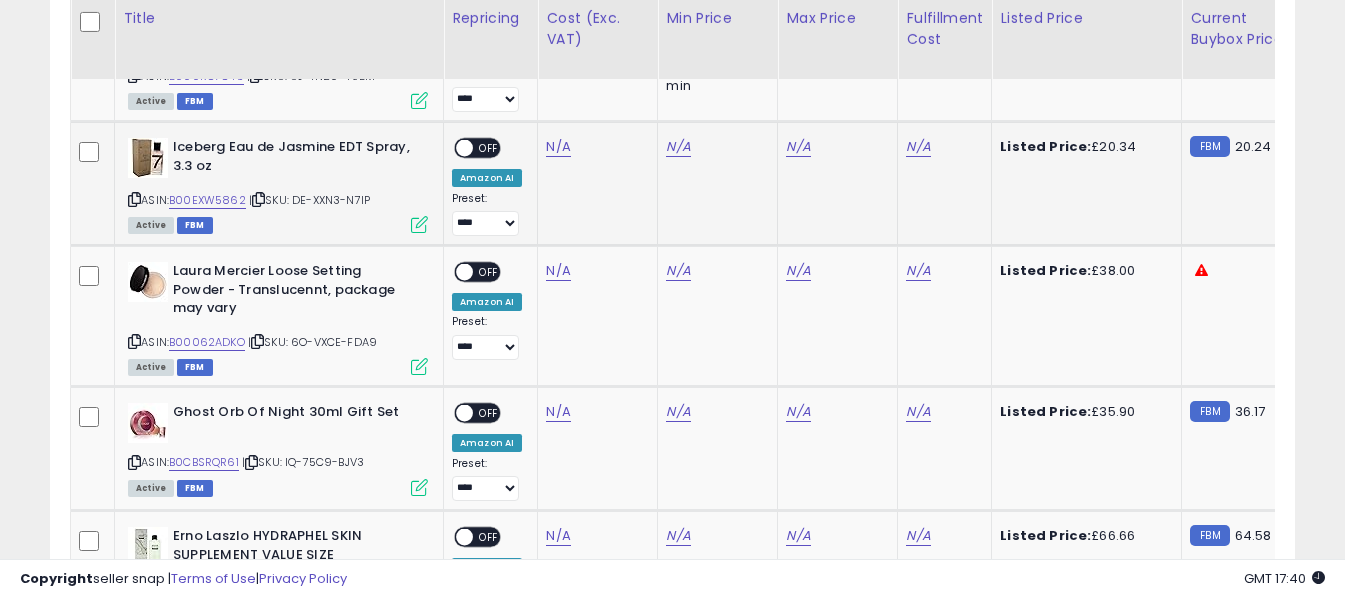 click at bounding box center (134, 199) 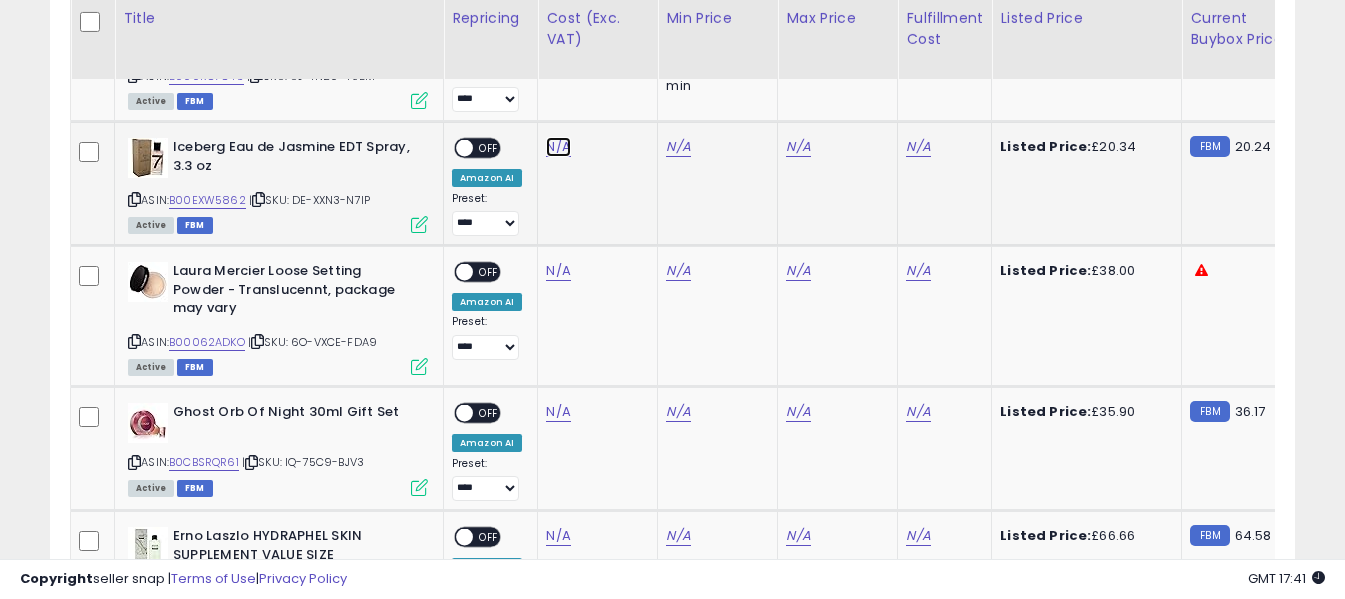 click on "N/A" at bounding box center [558, 147] 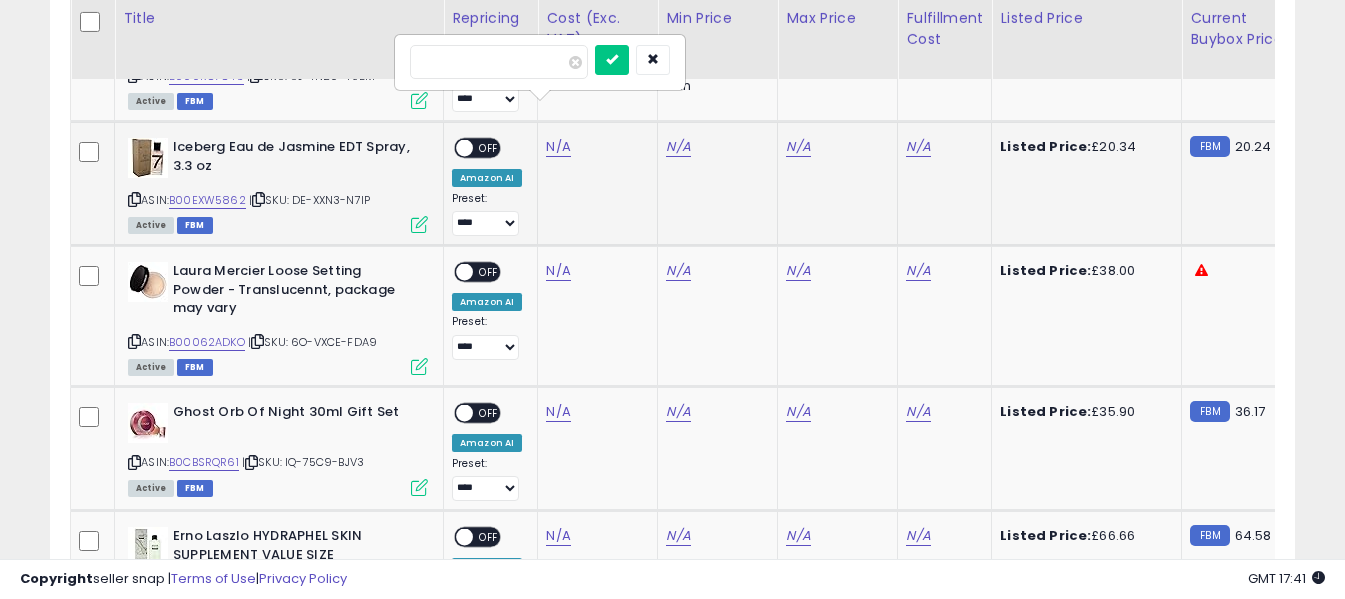 click at bounding box center [499, 62] 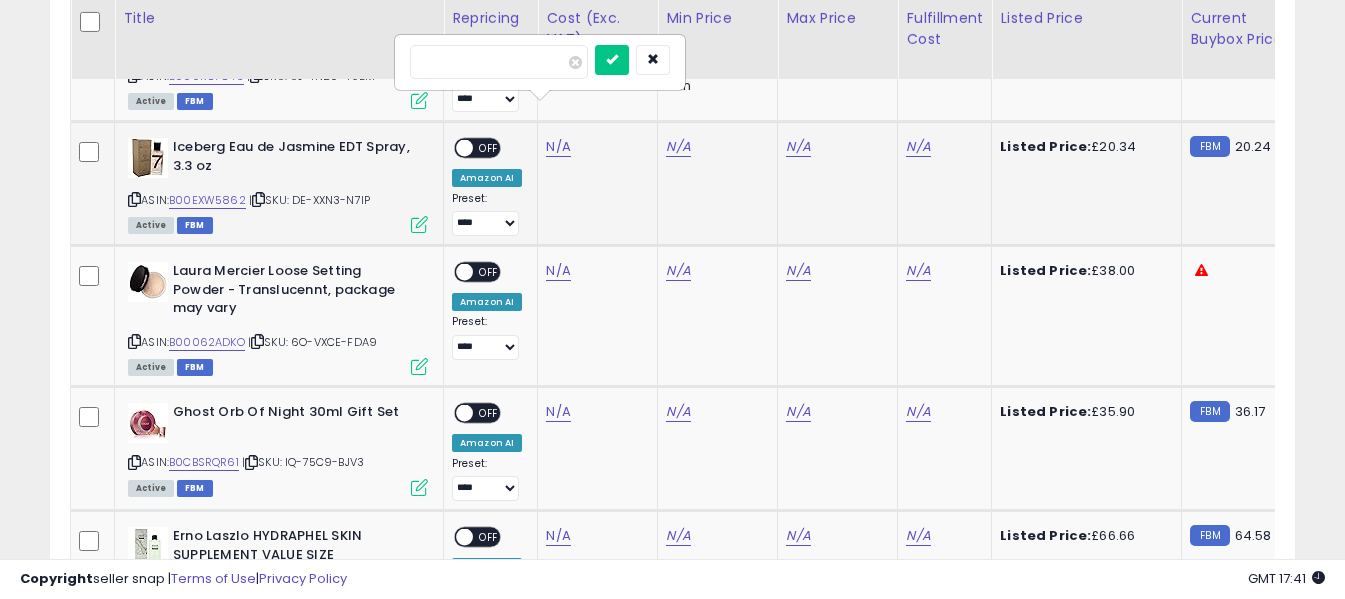 type on "*****" 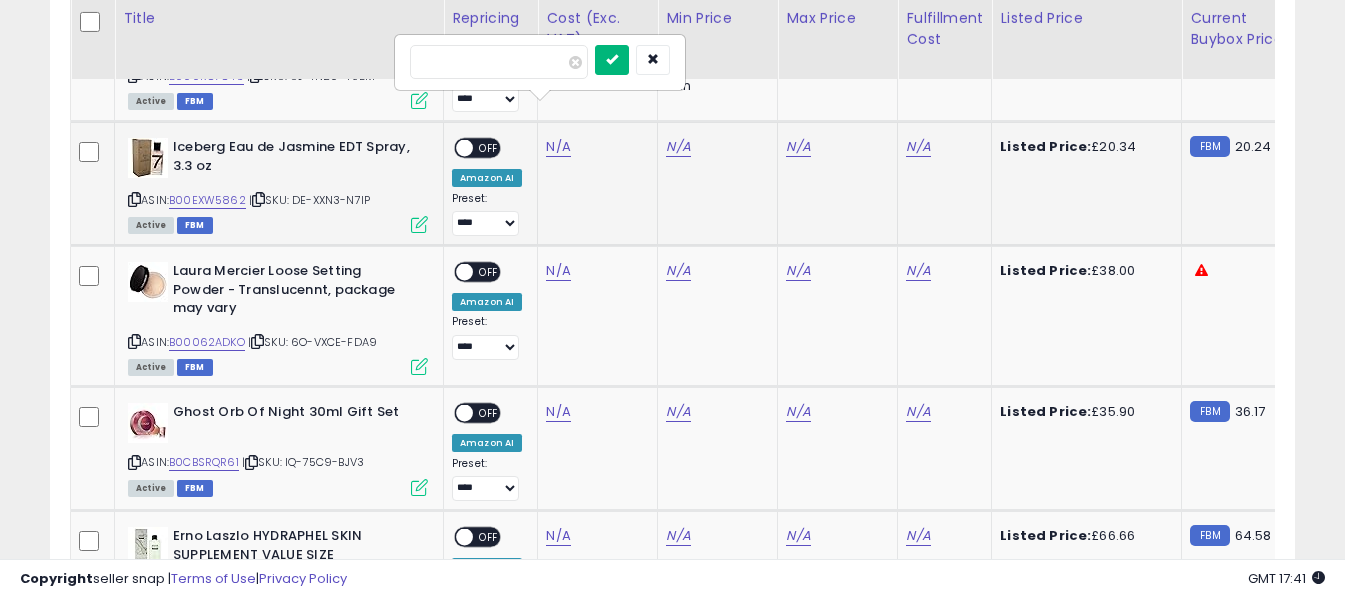 click at bounding box center (612, 60) 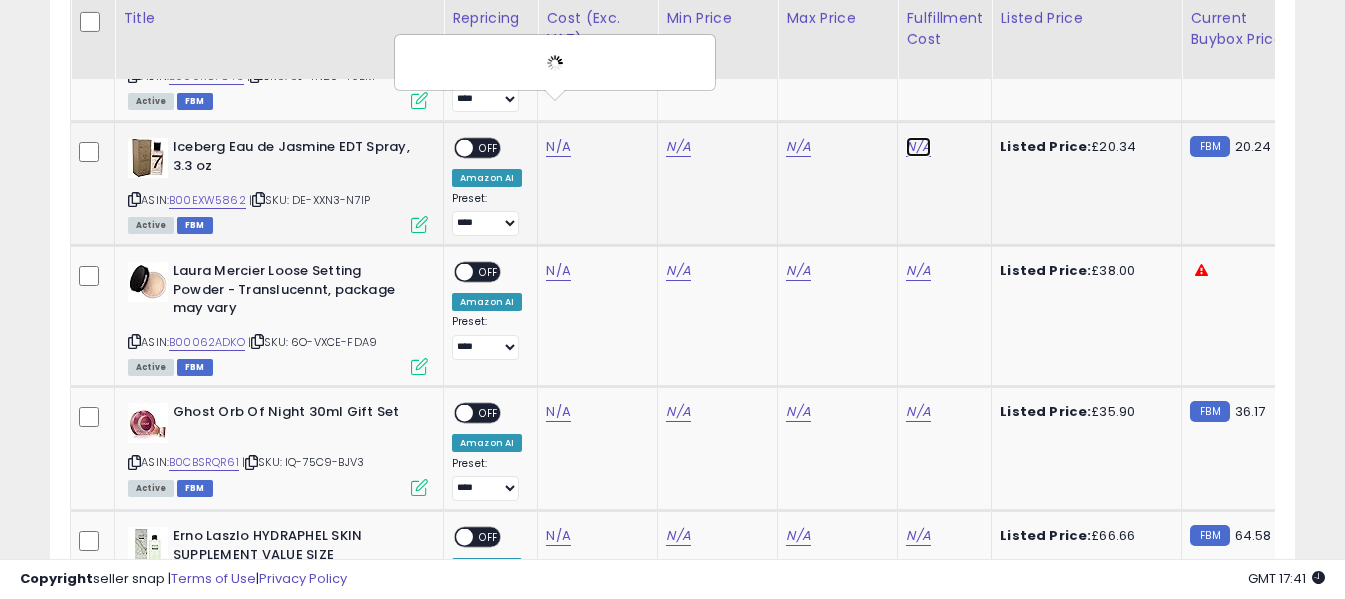 click on "N/A" at bounding box center (918, -4311) 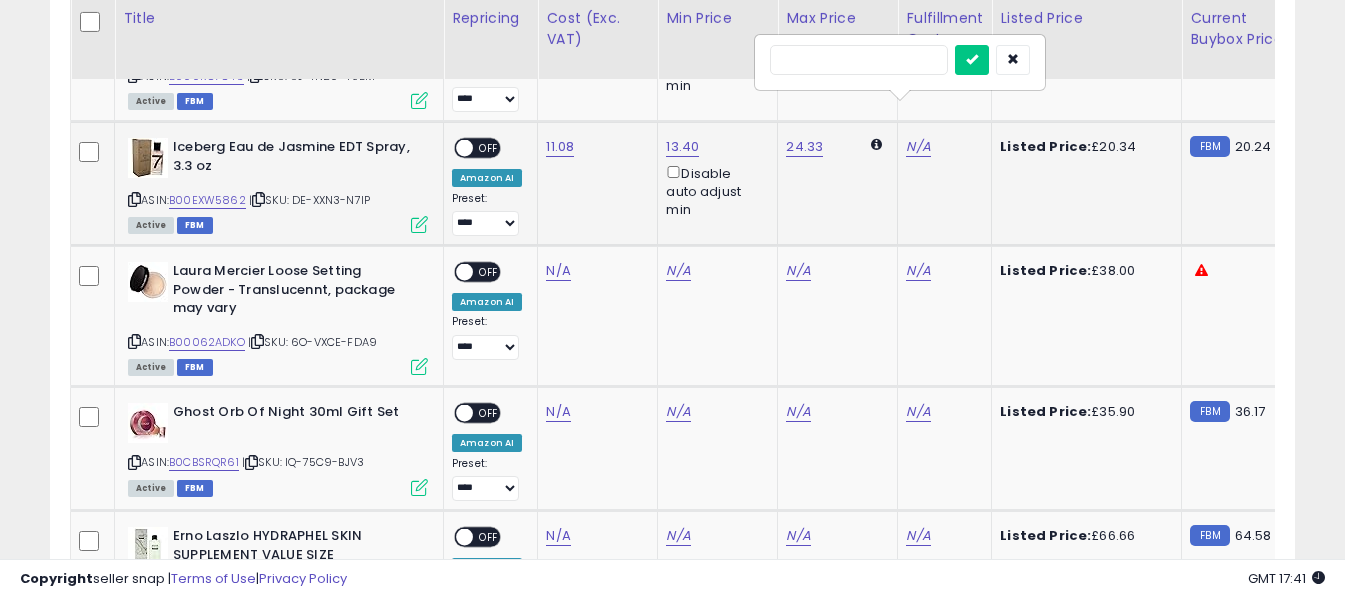 click at bounding box center (859, 60) 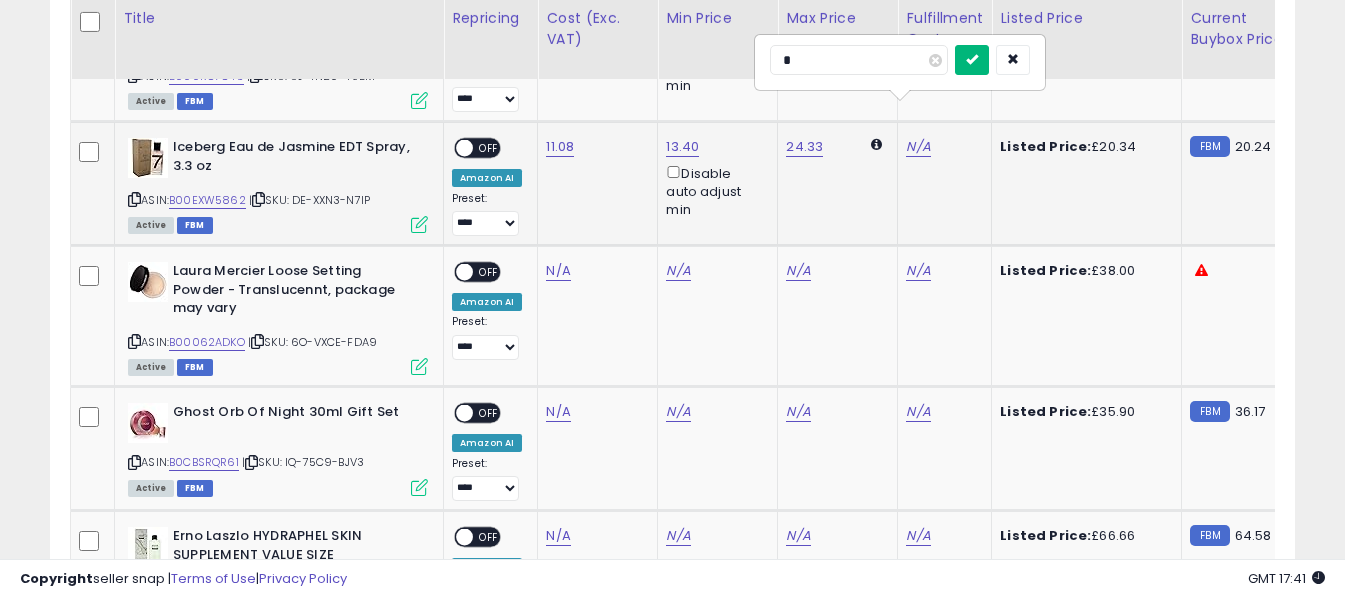 type on "*" 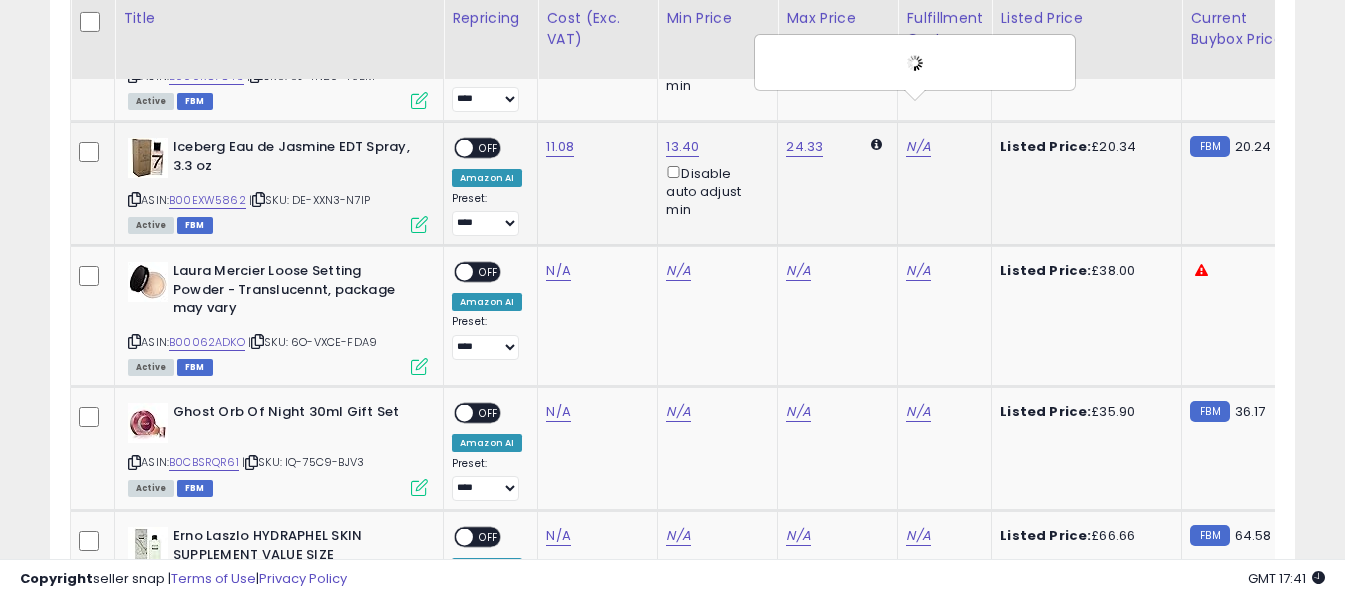 click on "OFF" at bounding box center (489, 148) 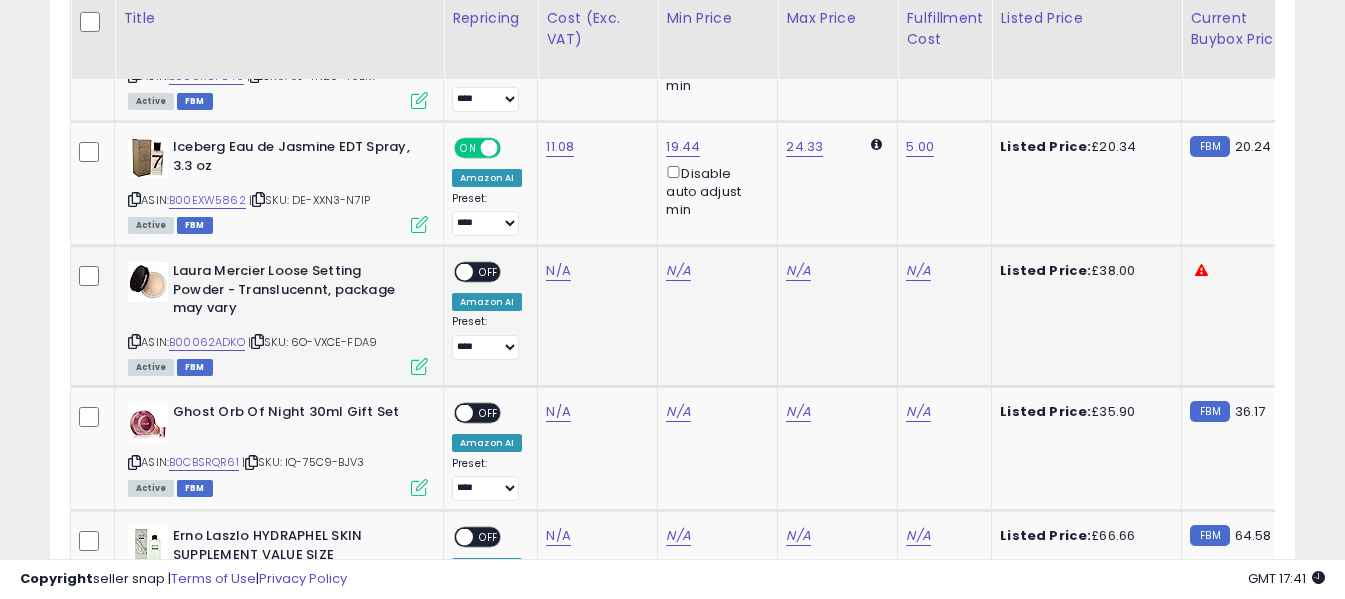 click at bounding box center (134, 341) 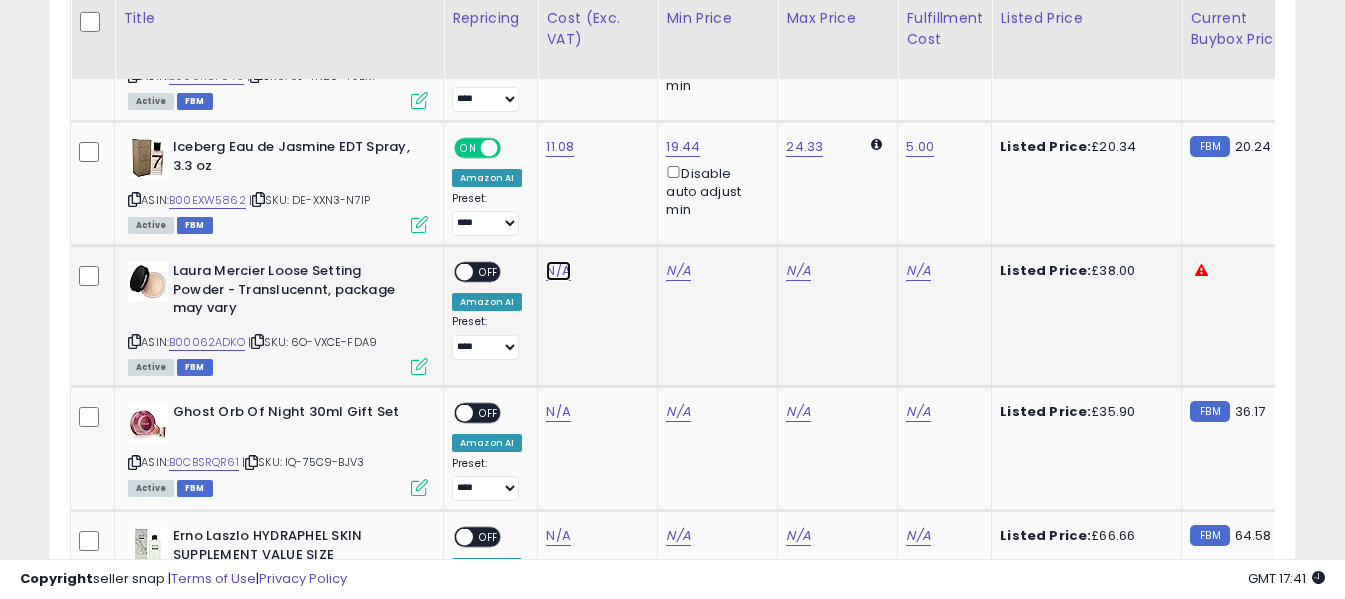 click on "N/A" at bounding box center [558, 271] 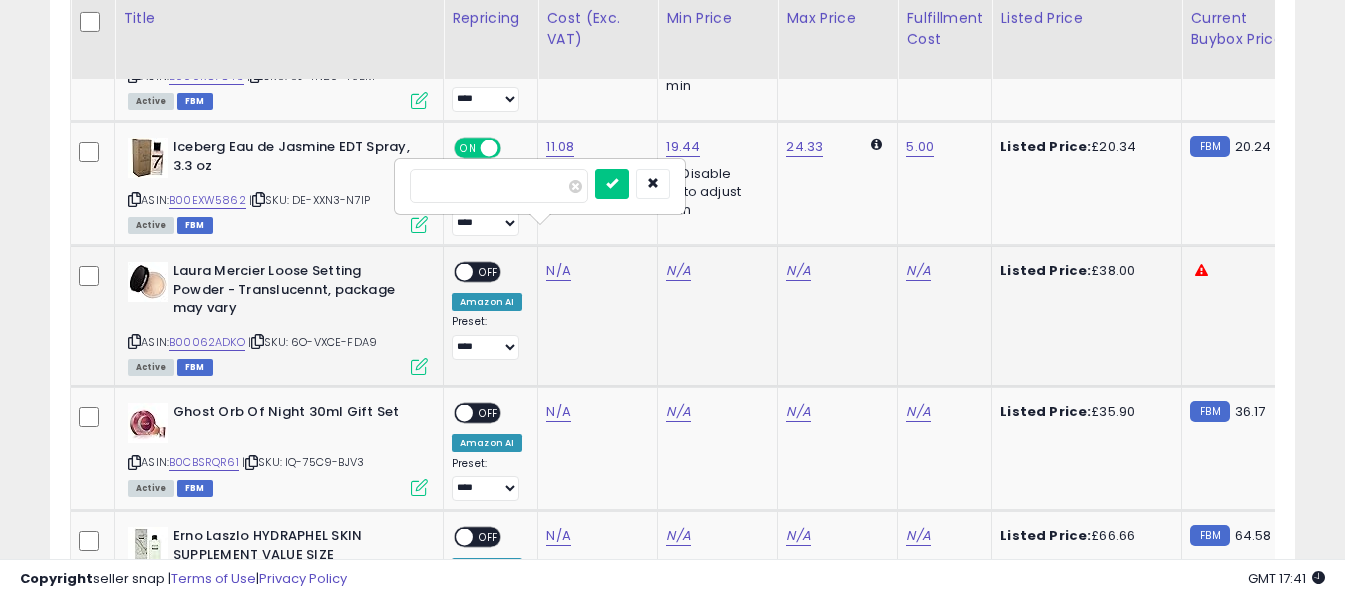 click at bounding box center (499, 186) 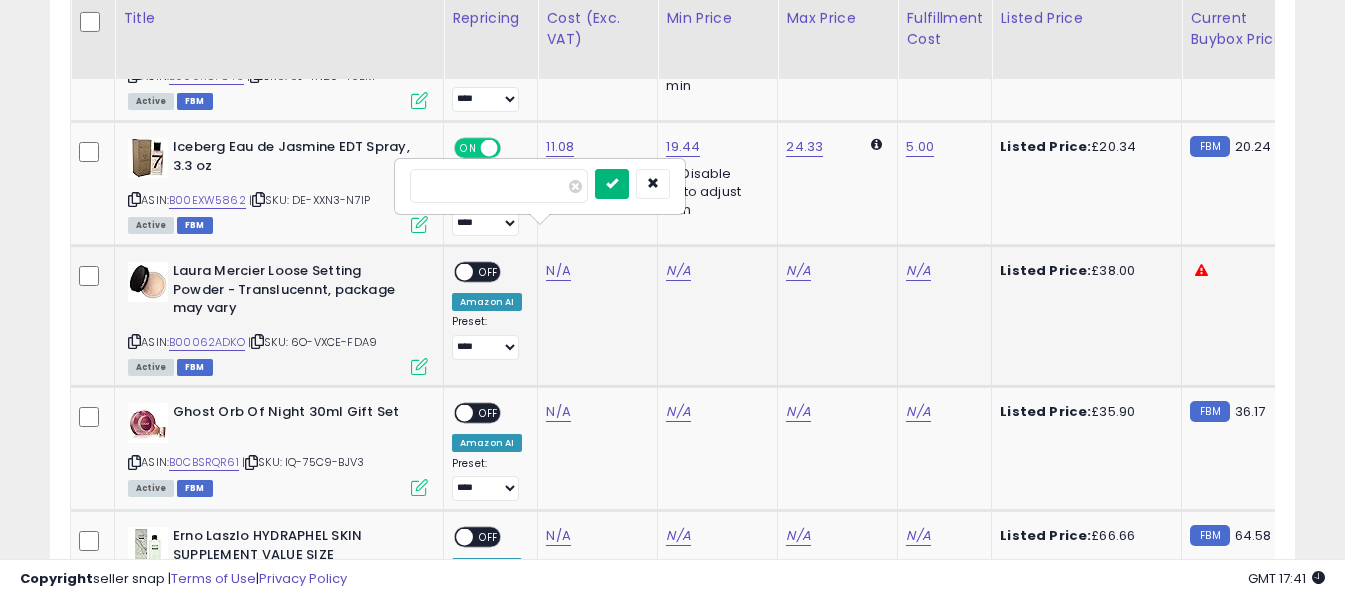 click at bounding box center (612, 184) 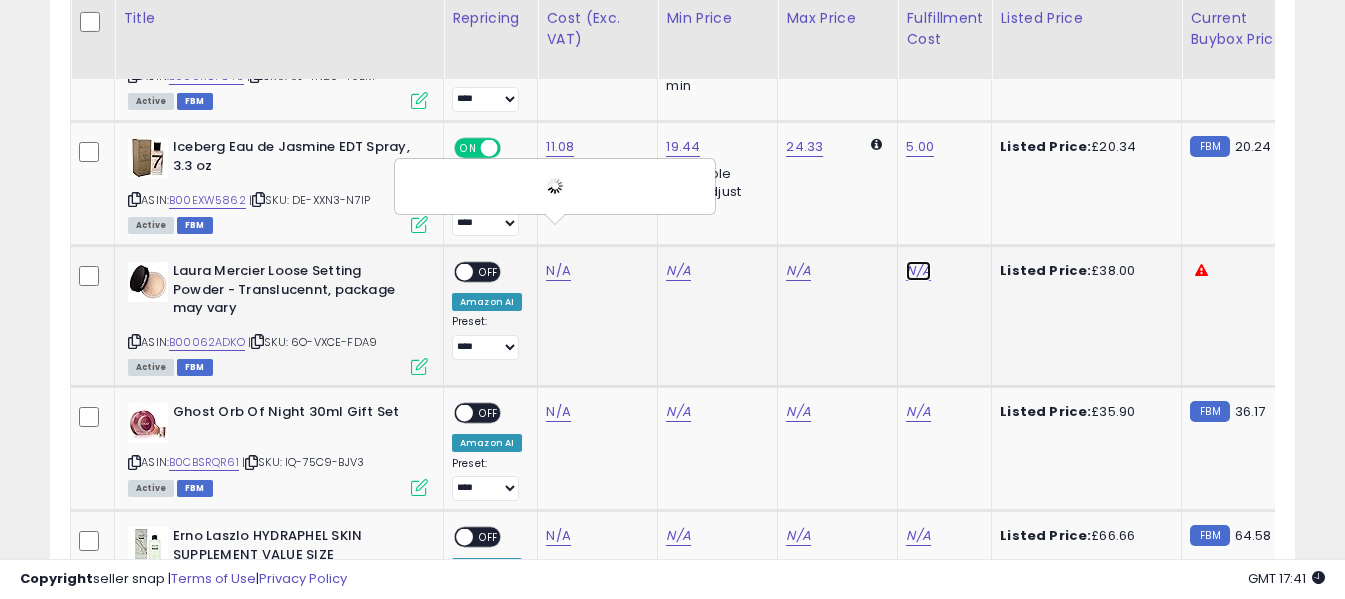 click on "N/A" at bounding box center (918, -4311) 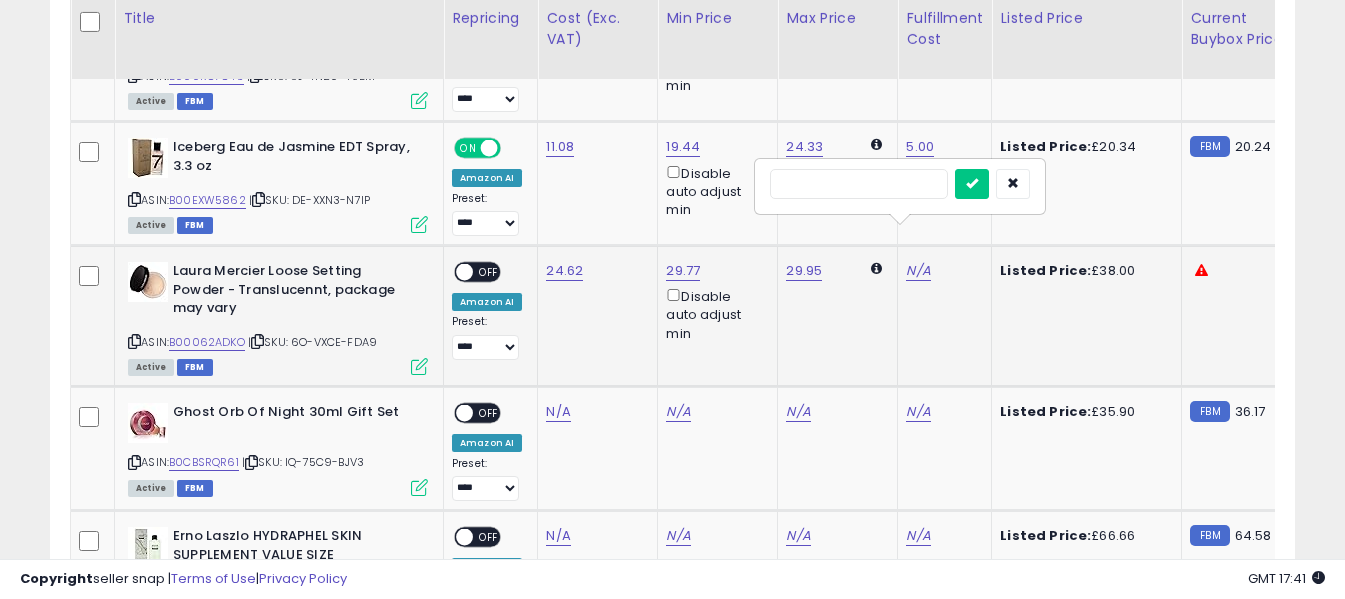 click at bounding box center (859, 184) 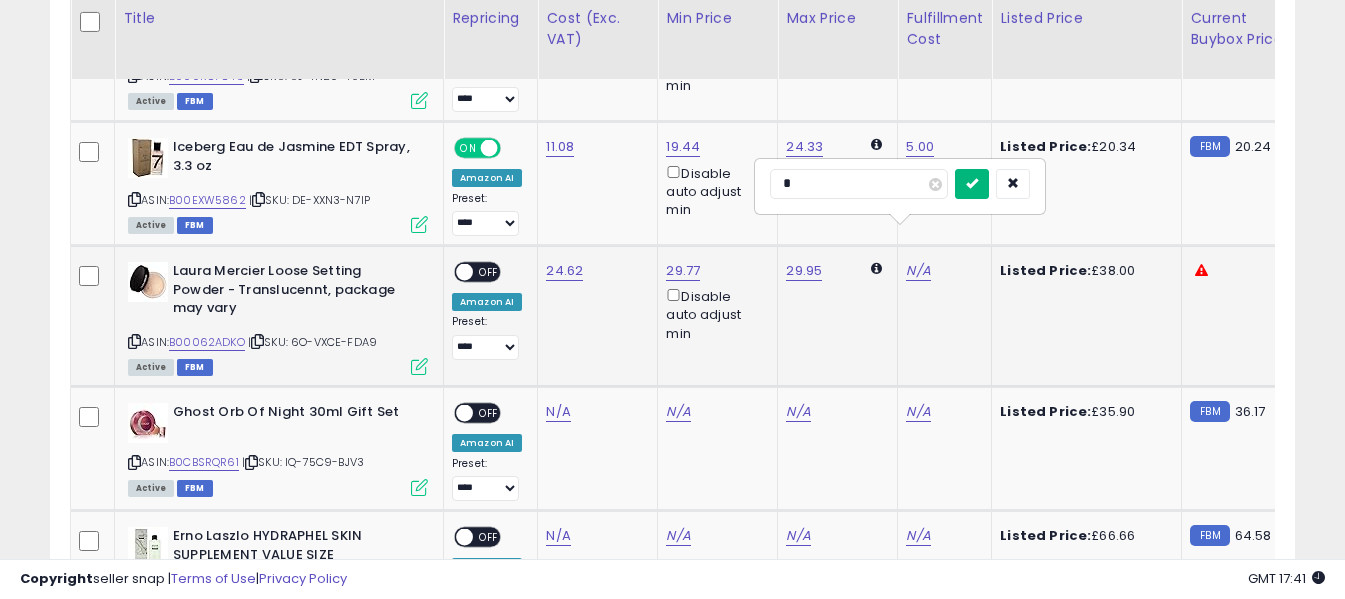 type on "*" 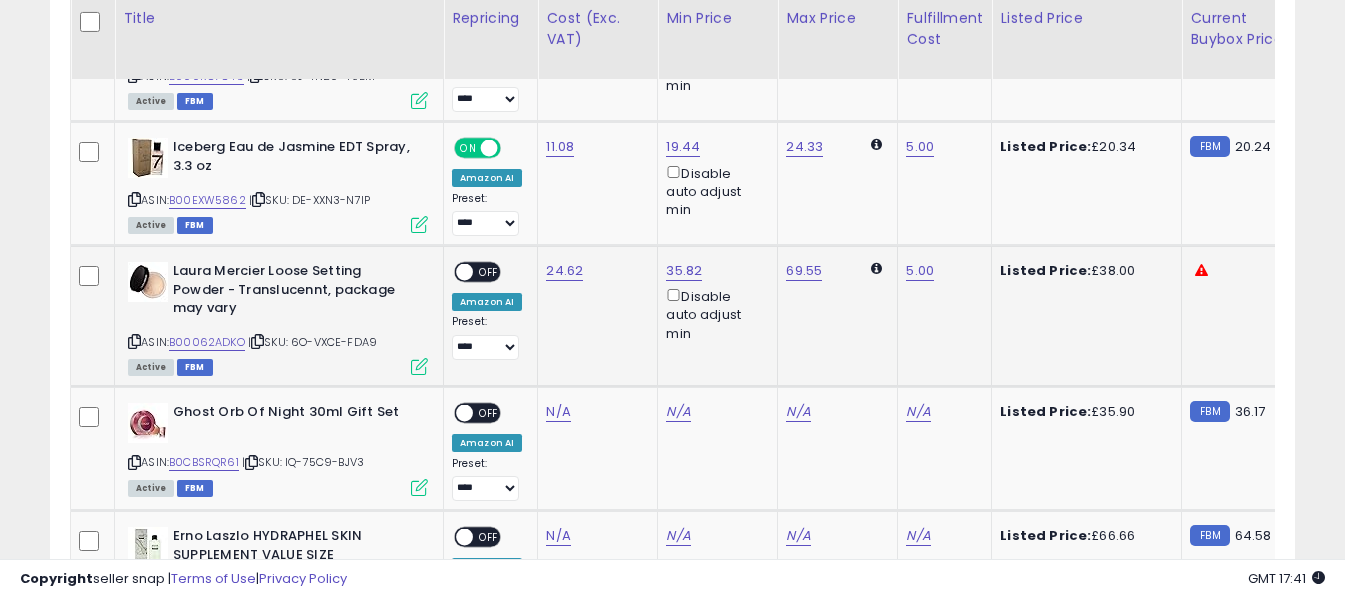 click on "OFF" at bounding box center [489, 272] 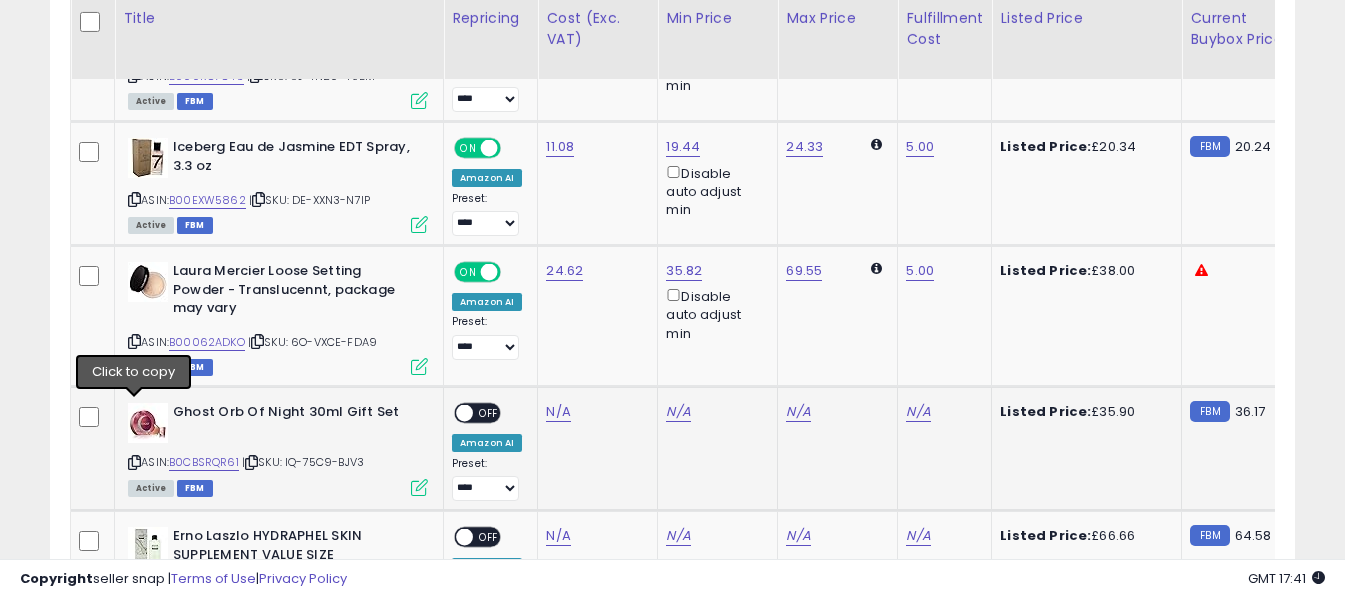 click at bounding box center (134, 462) 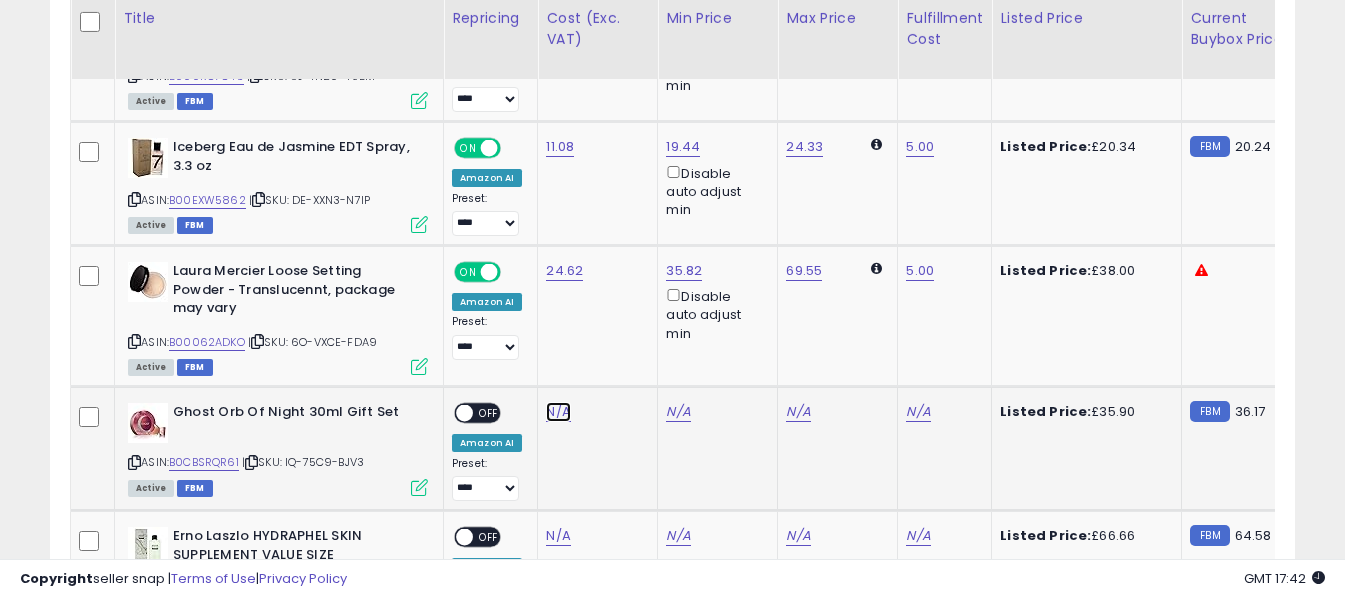 click on "N/A" at bounding box center [558, 412] 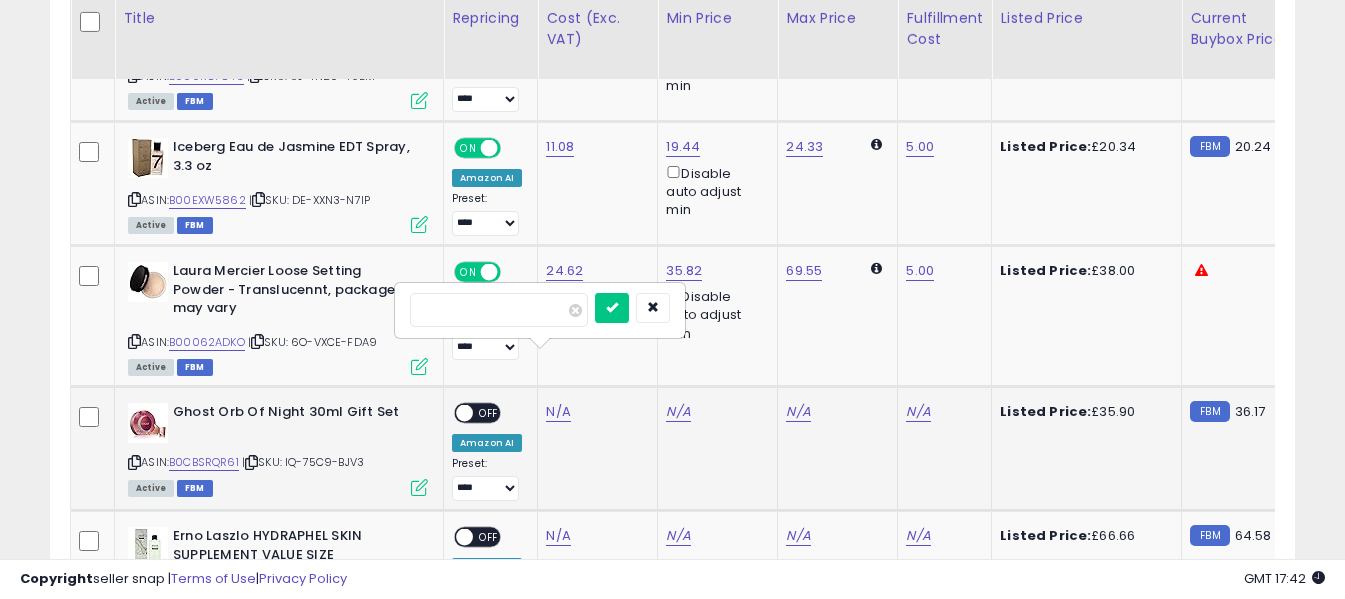 click at bounding box center (499, 310) 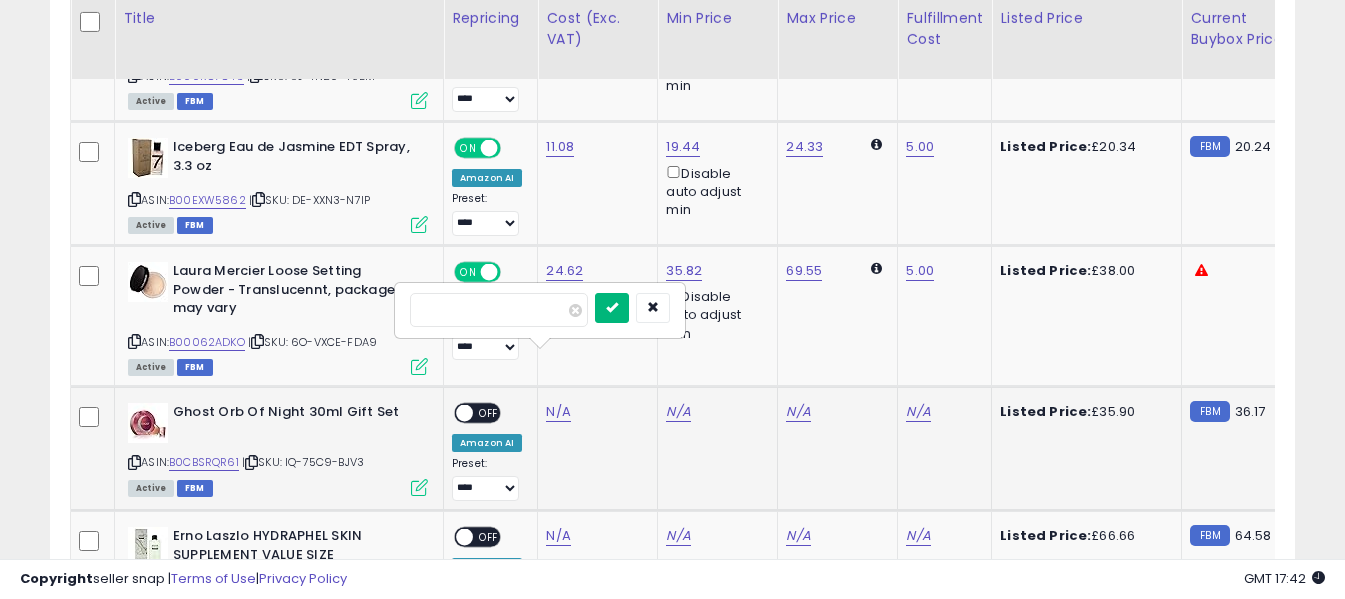 type on "*****" 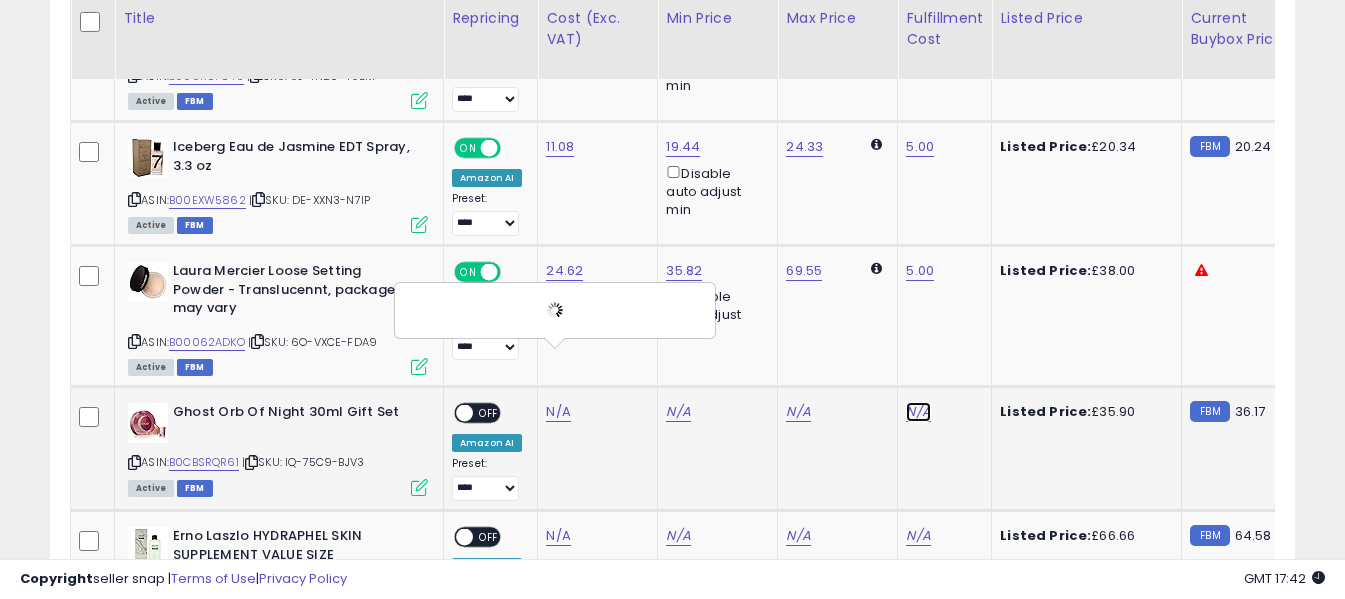 click on "N/A" at bounding box center [918, -4311] 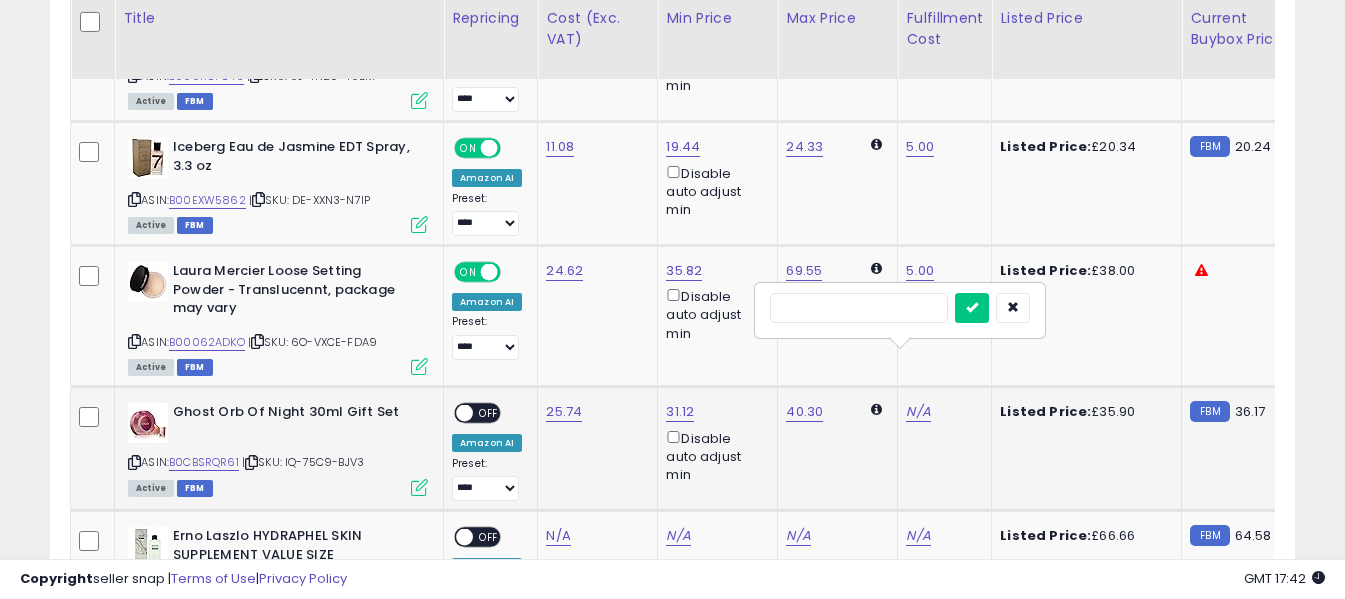 click at bounding box center [859, 308] 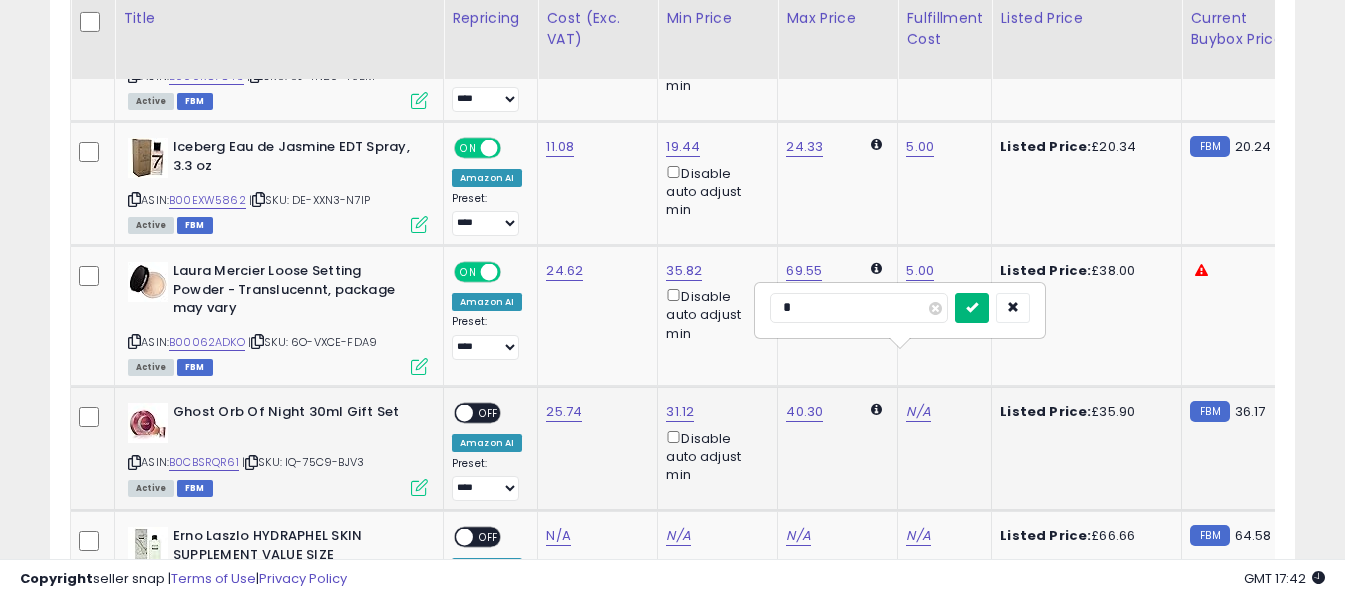 type on "*" 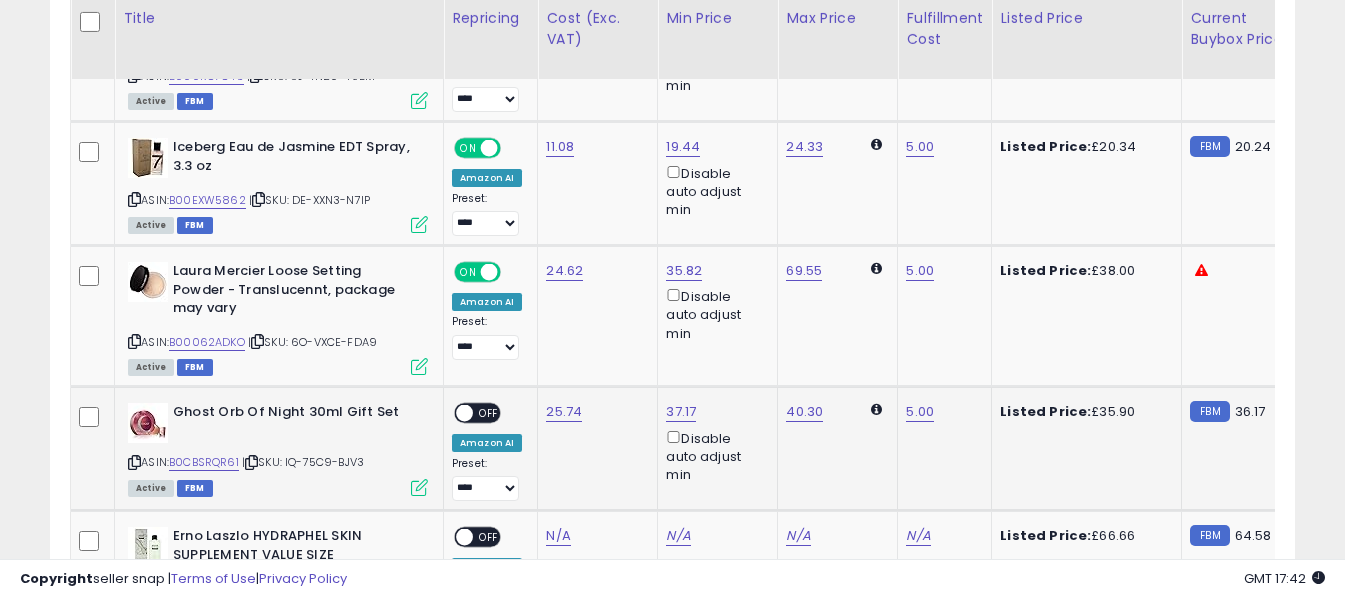 click on "OFF" at bounding box center (489, 413) 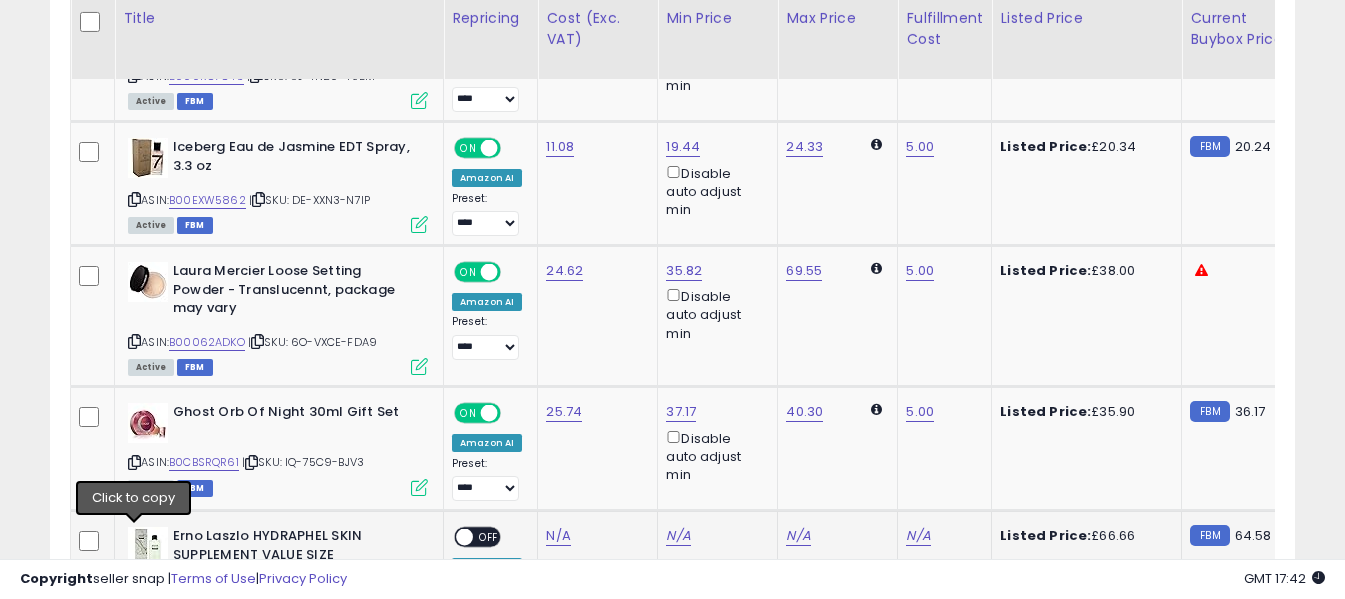 click at bounding box center (134, 588) 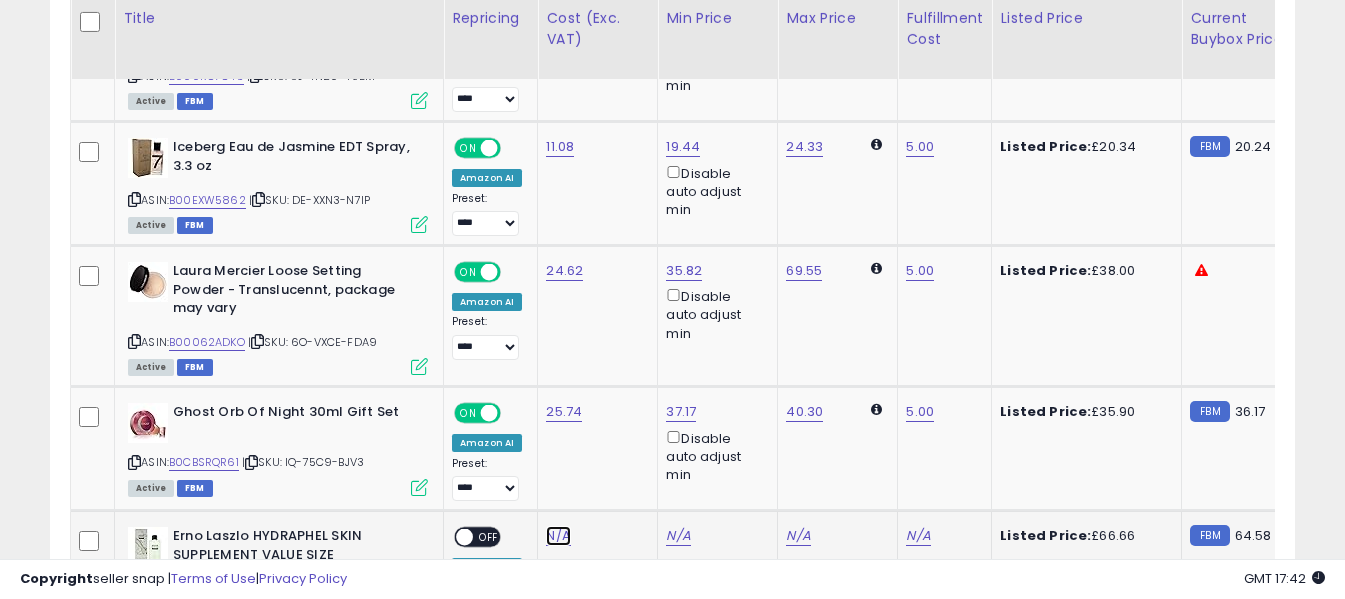 click on "N/A" at bounding box center (558, 536) 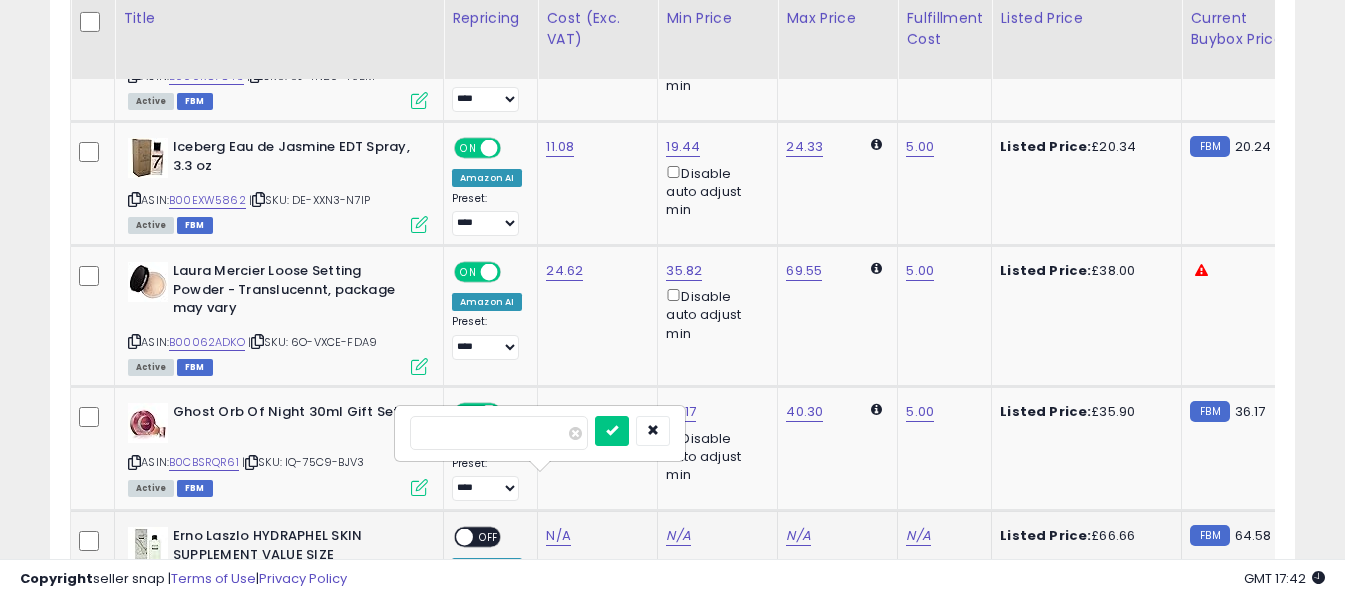 click at bounding box center (499, 433) 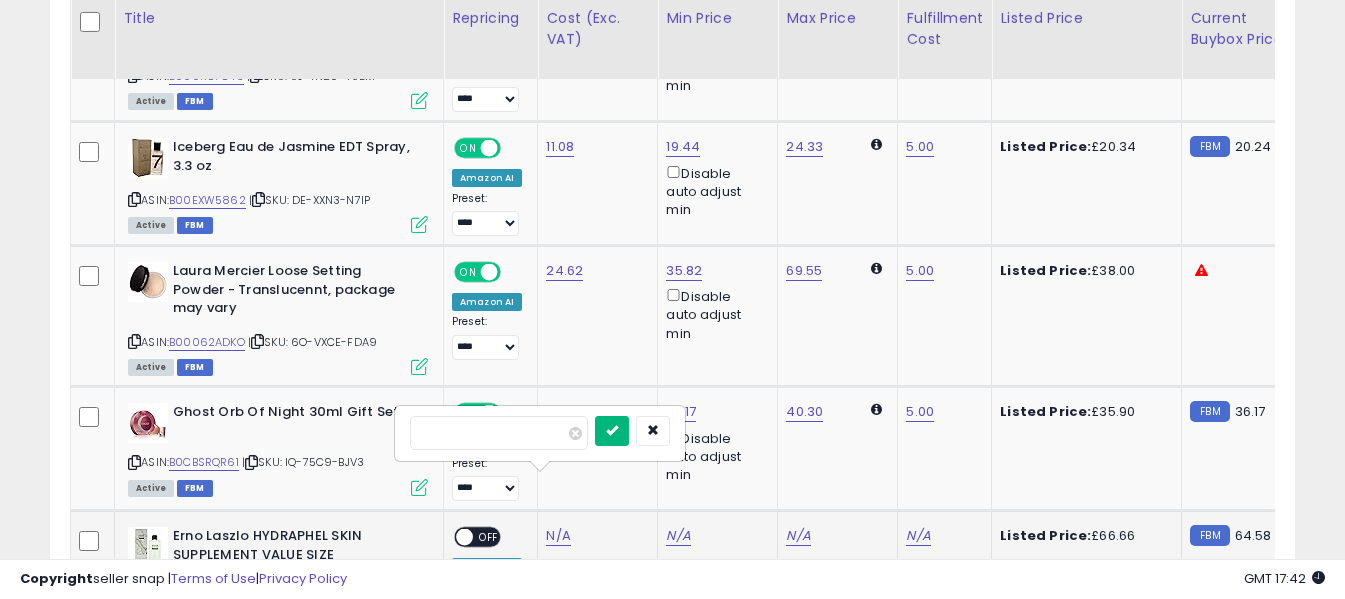 click at bounding box center [612, 430] 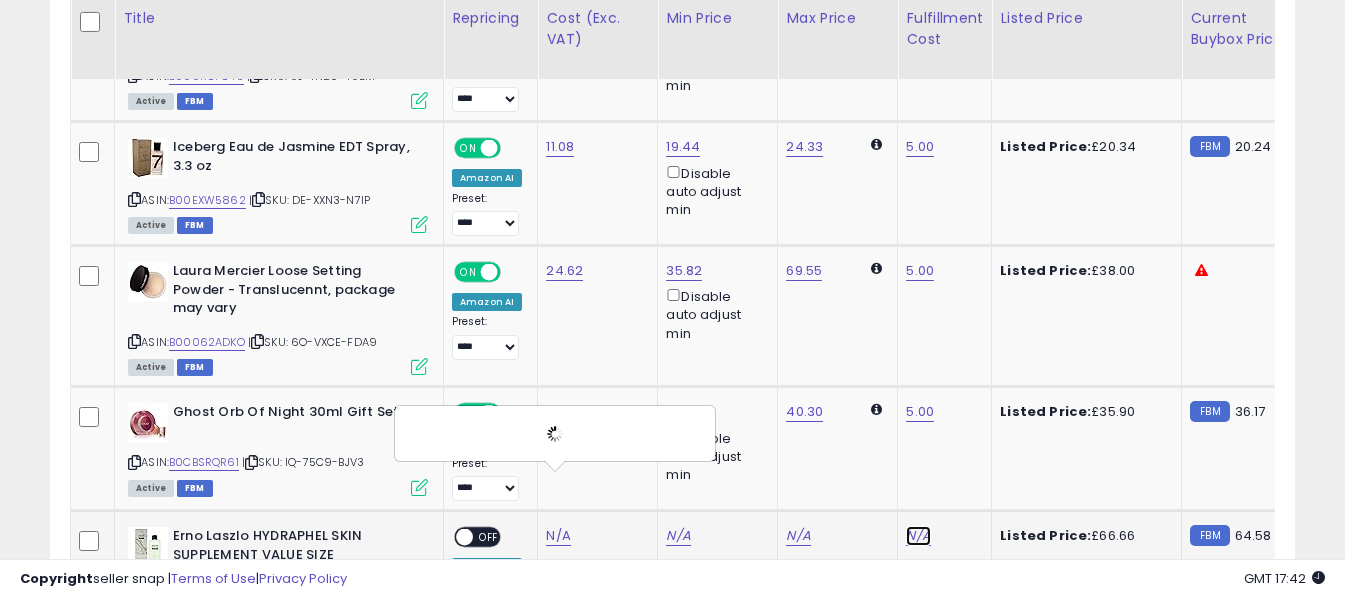 click on "N/A" at bounding box center [918, -4311] 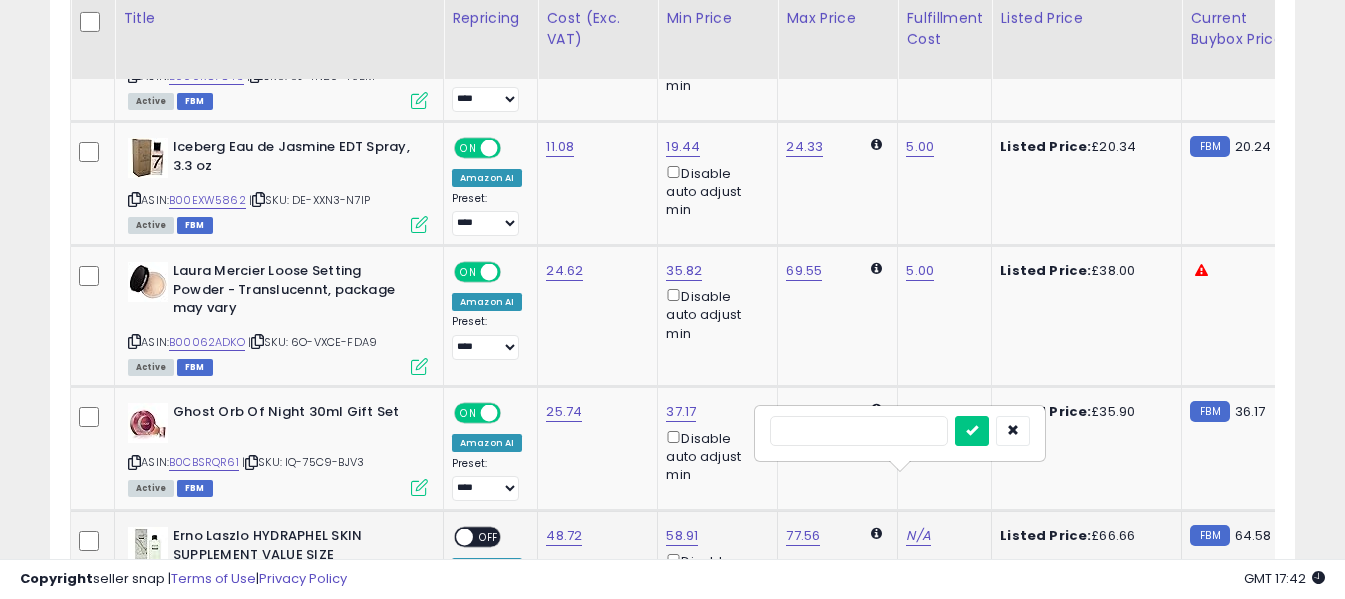 click at bounding box center [859, 431] 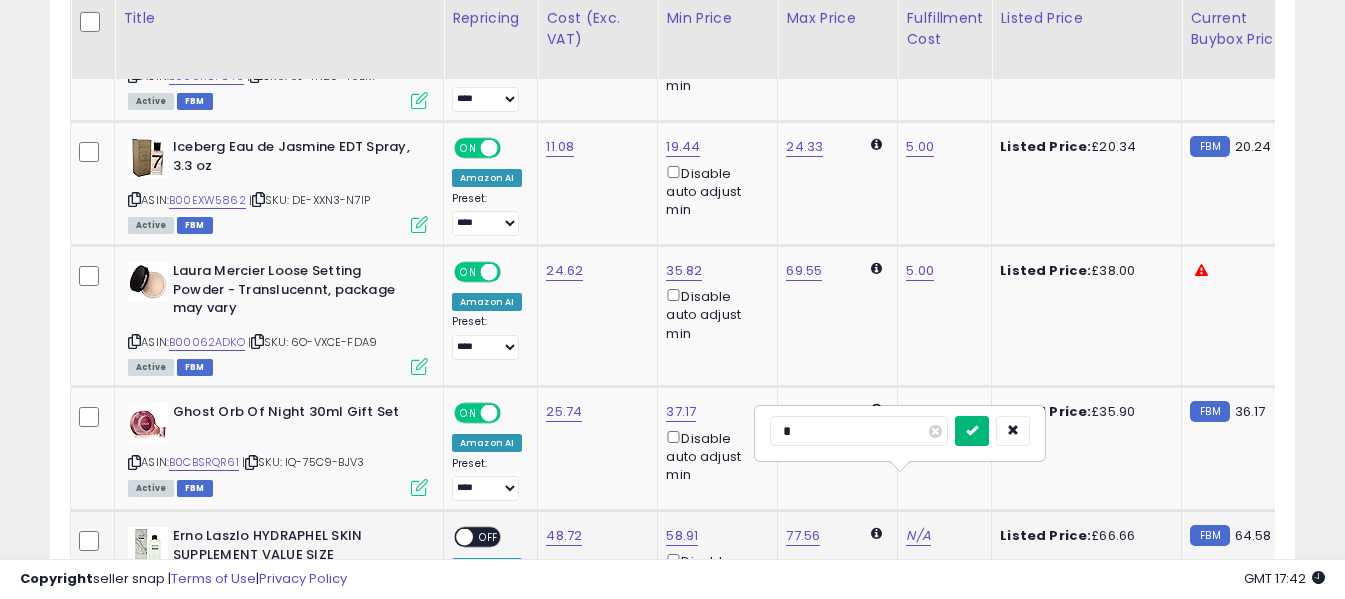 click at bounding box center [972, 431] 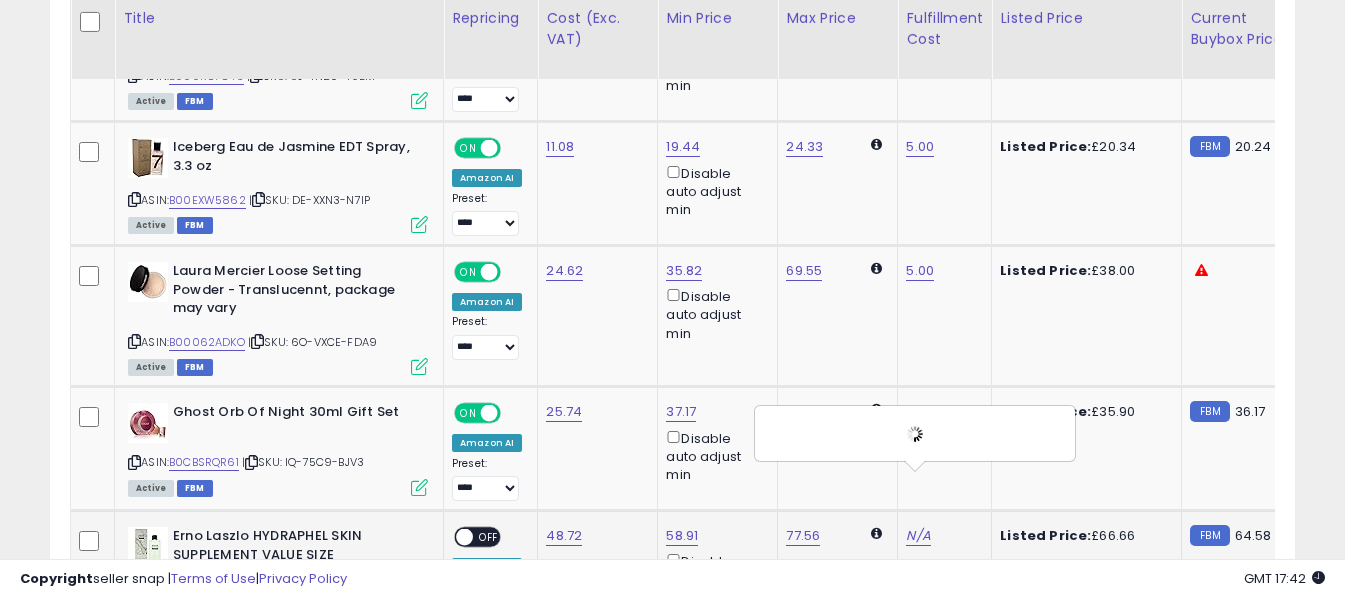click on "OFF" at bounding box center (489, 537) 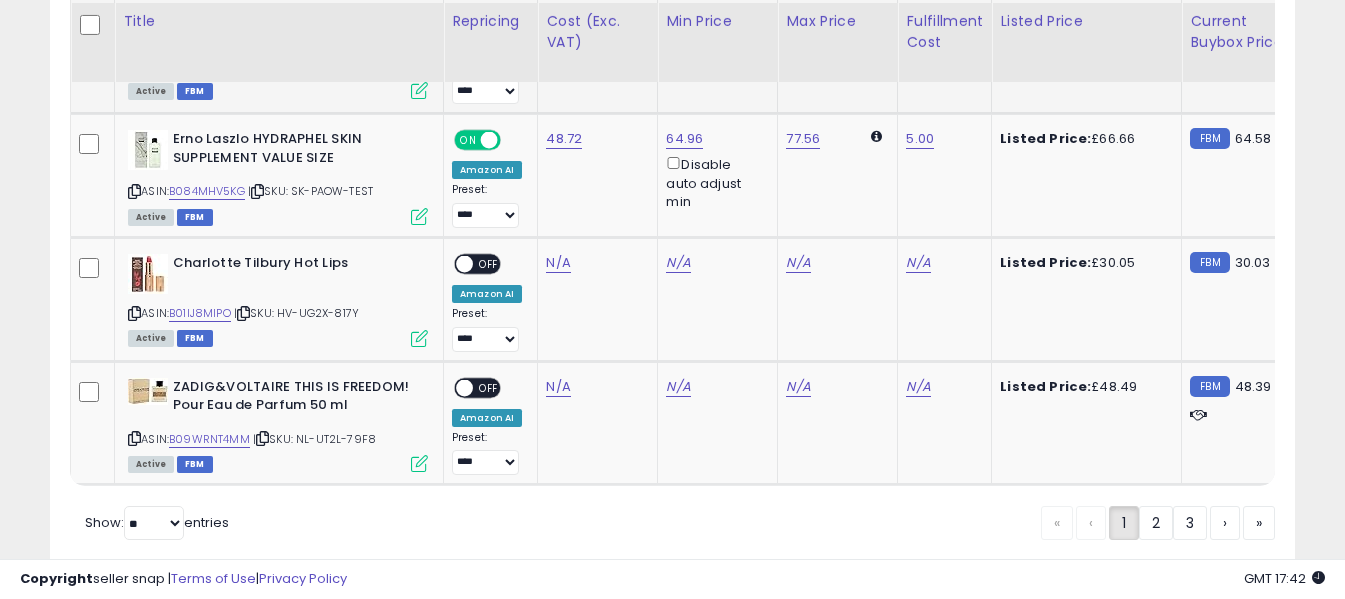 scroll, scrollTop: 7108, scrollLeft: 0, axis: vertical 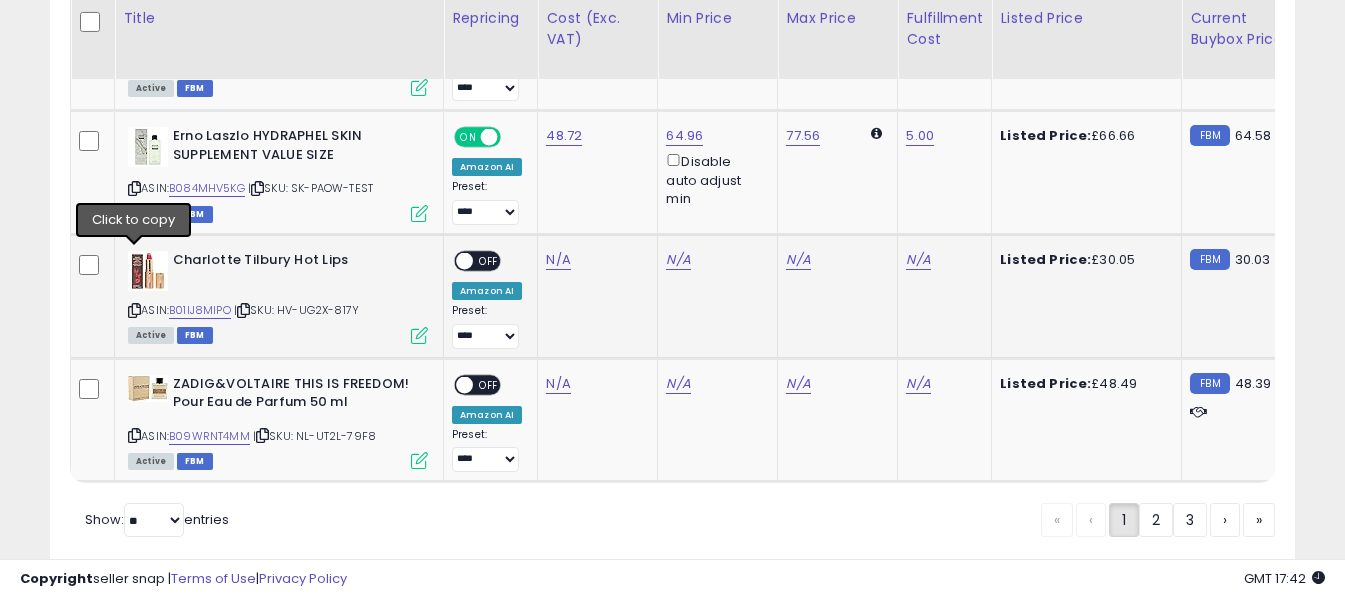 click at bounding box center (134, 310) 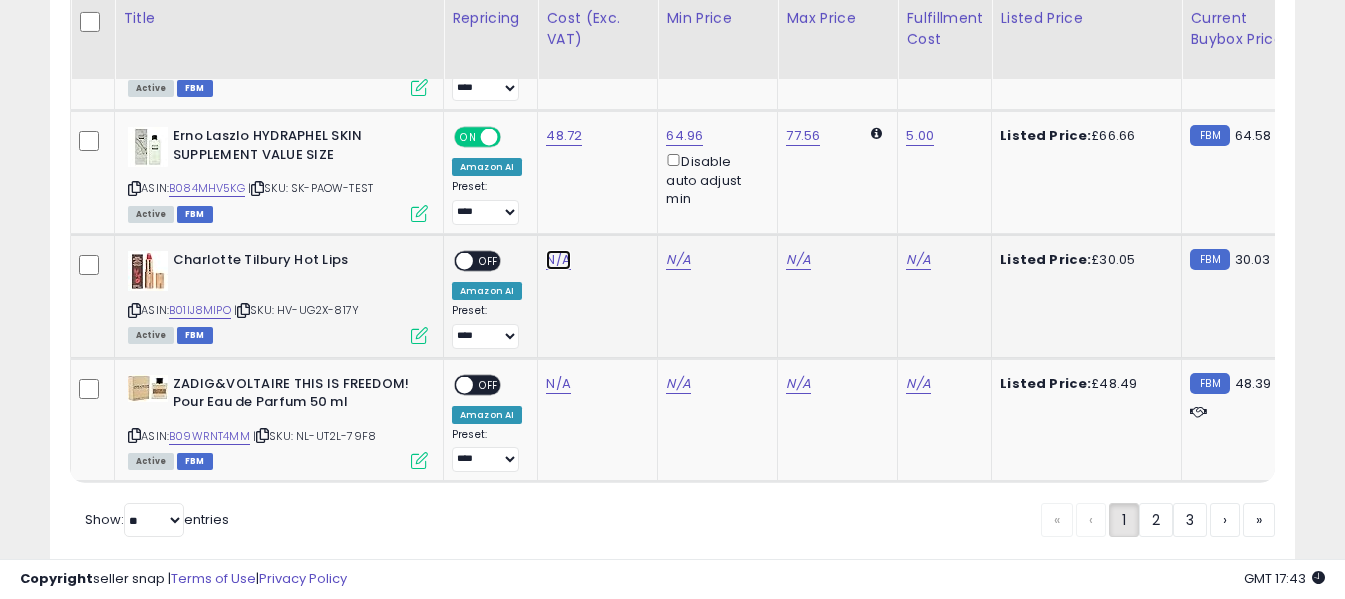 click on "N/A" at bounding box center (558, 260) 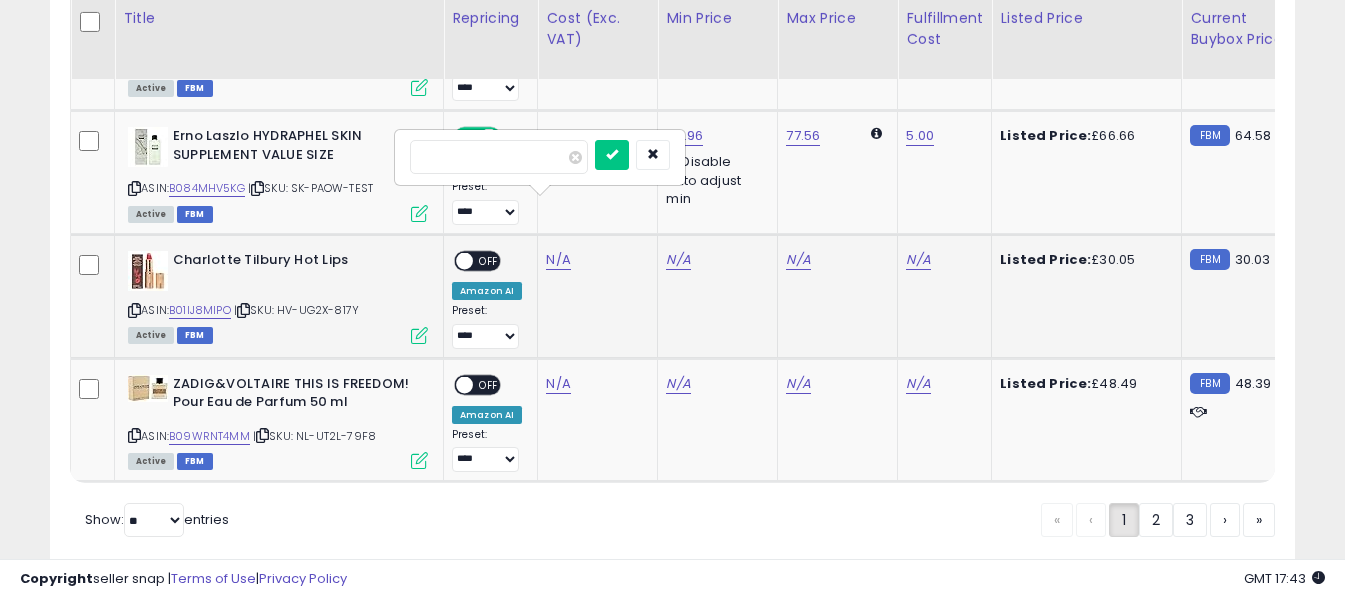 click at bounding box center [499, 157] 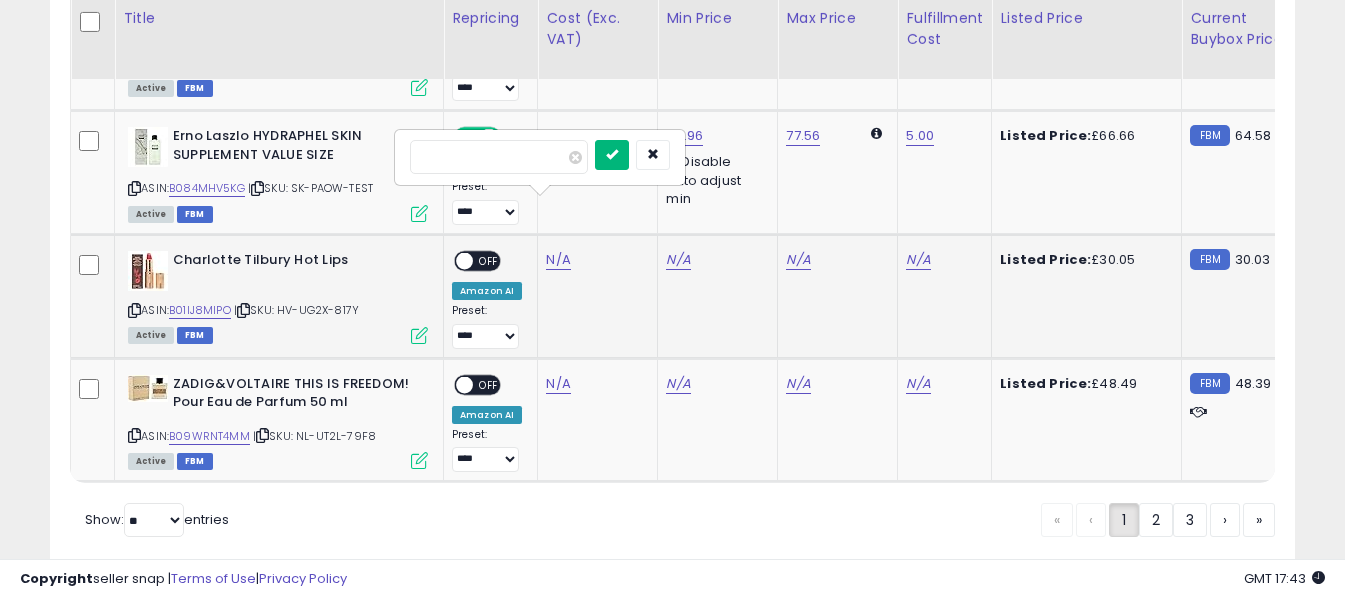 click at bounding box center (612, 155) 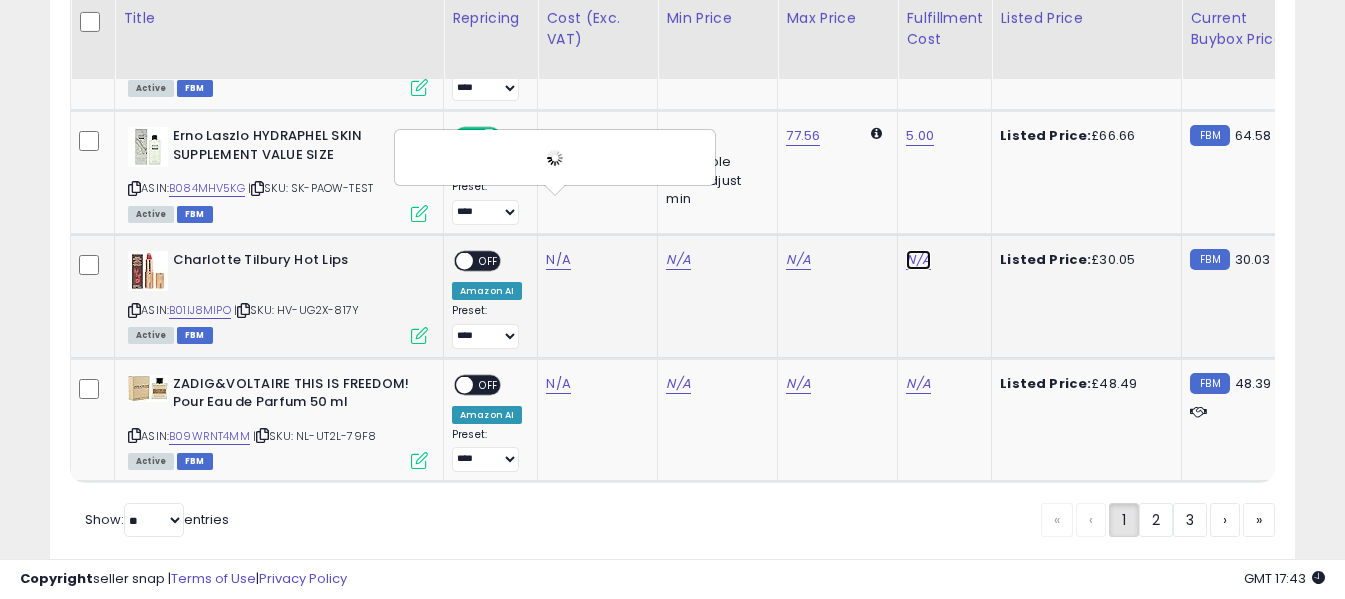 click on "N/A" at bounding box center [918, -4711] 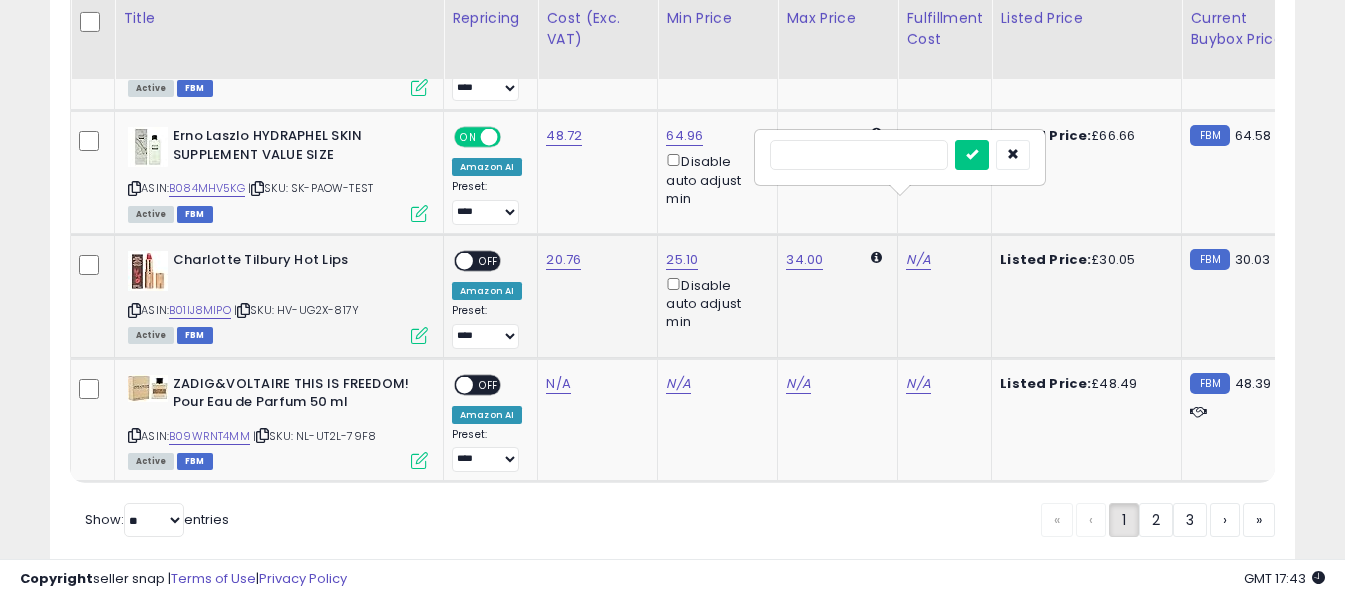 click at bounding box center [859, 155] 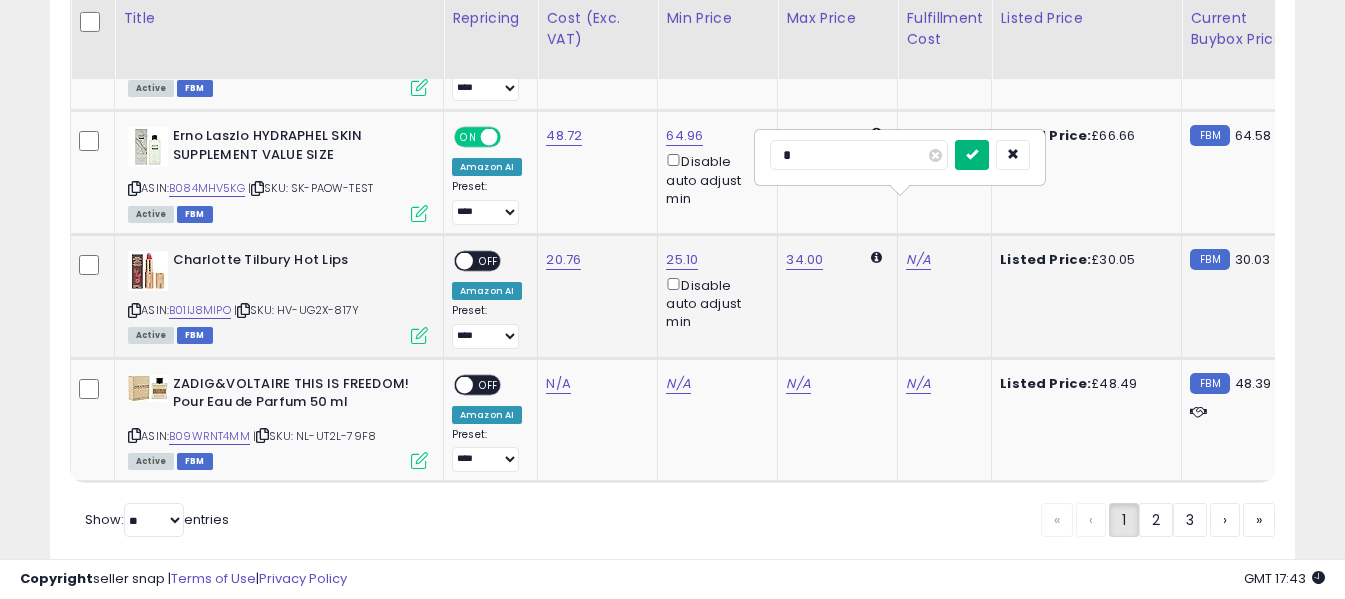 type on "*" 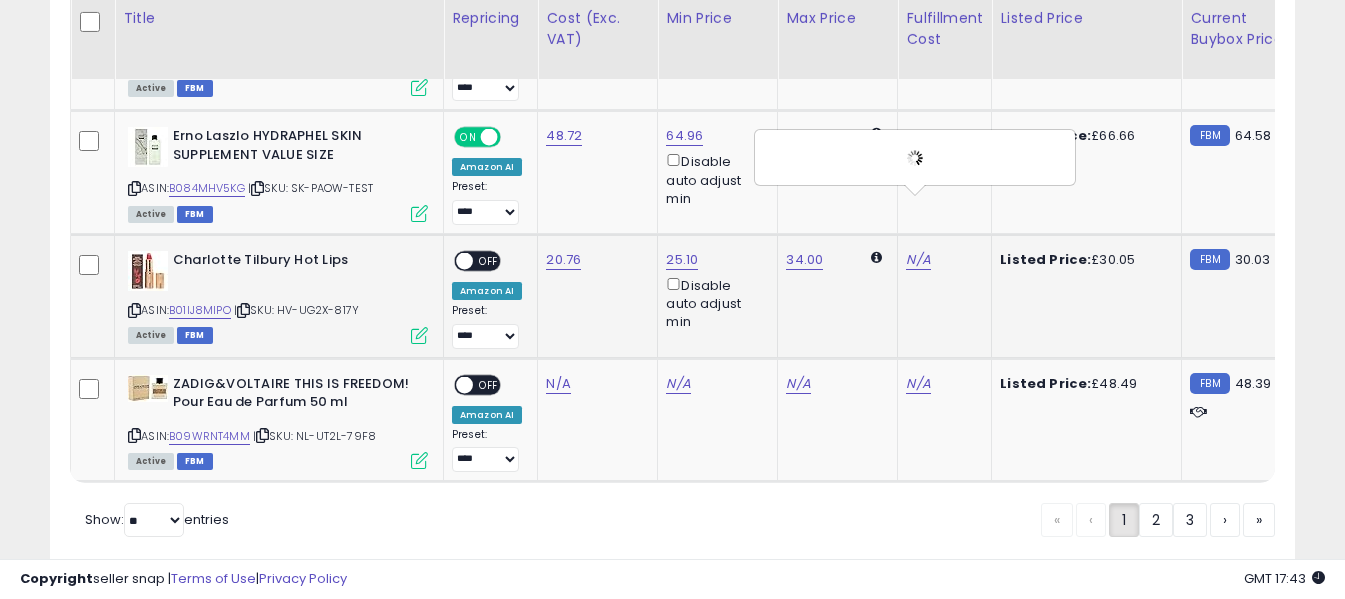 click on "OFF" at bounding box center (489, 261) 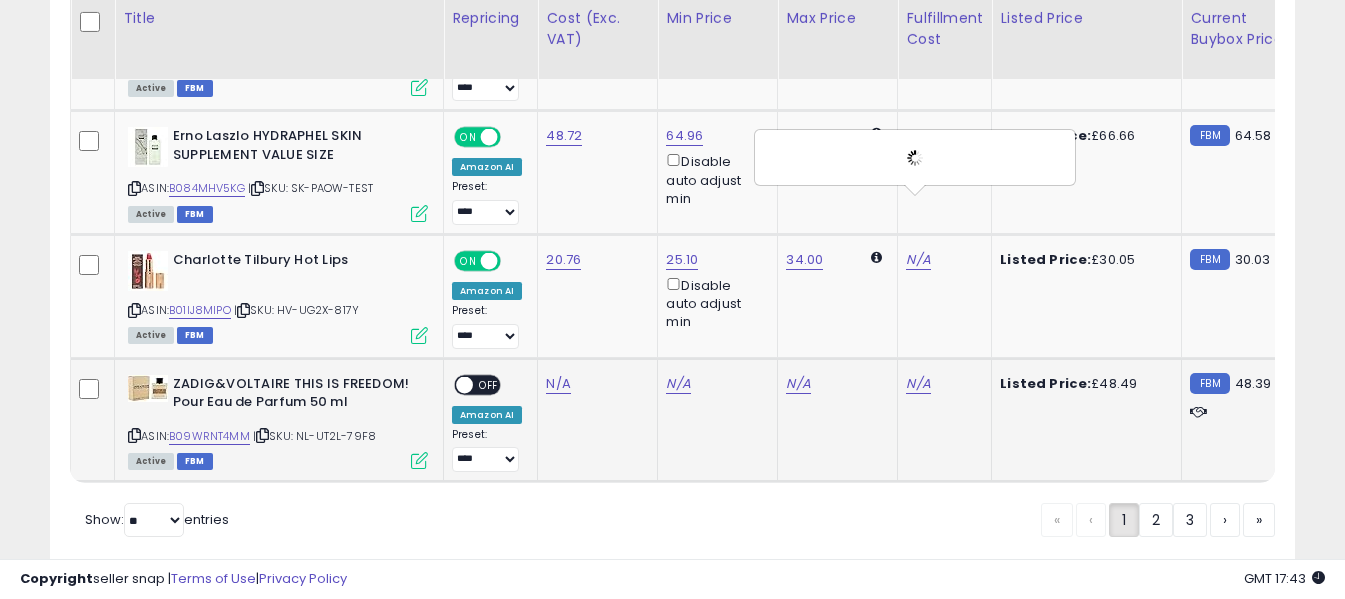 click at bounding box center (134, 435) 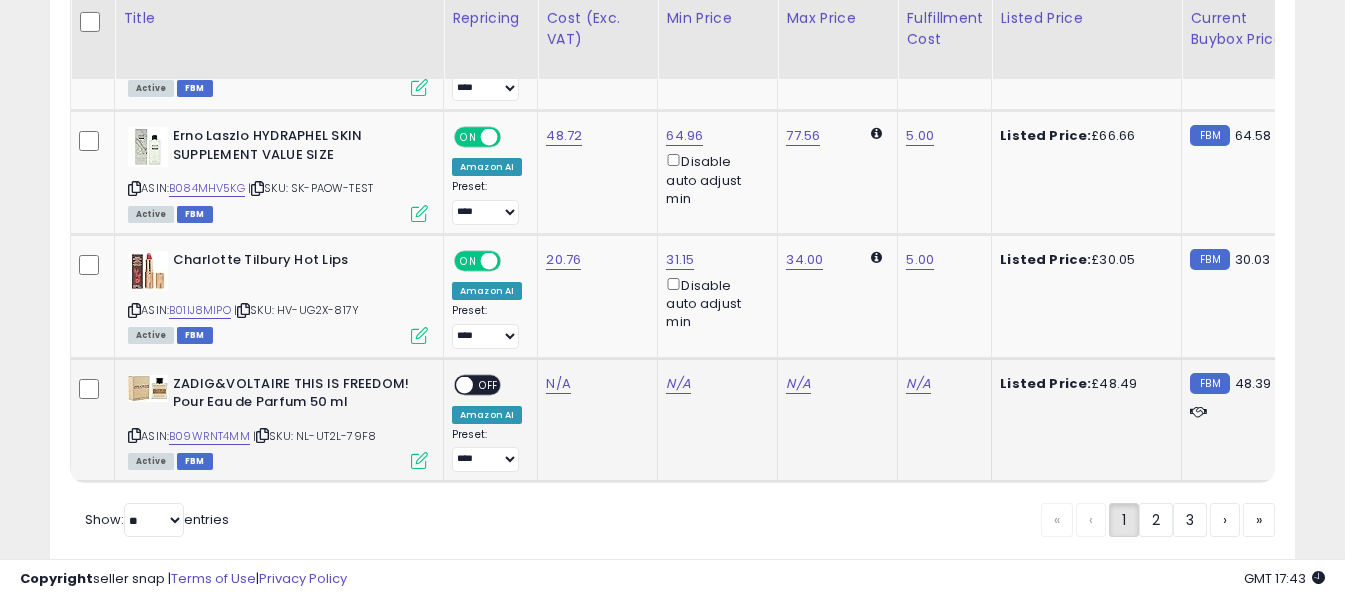 click on "N/A" 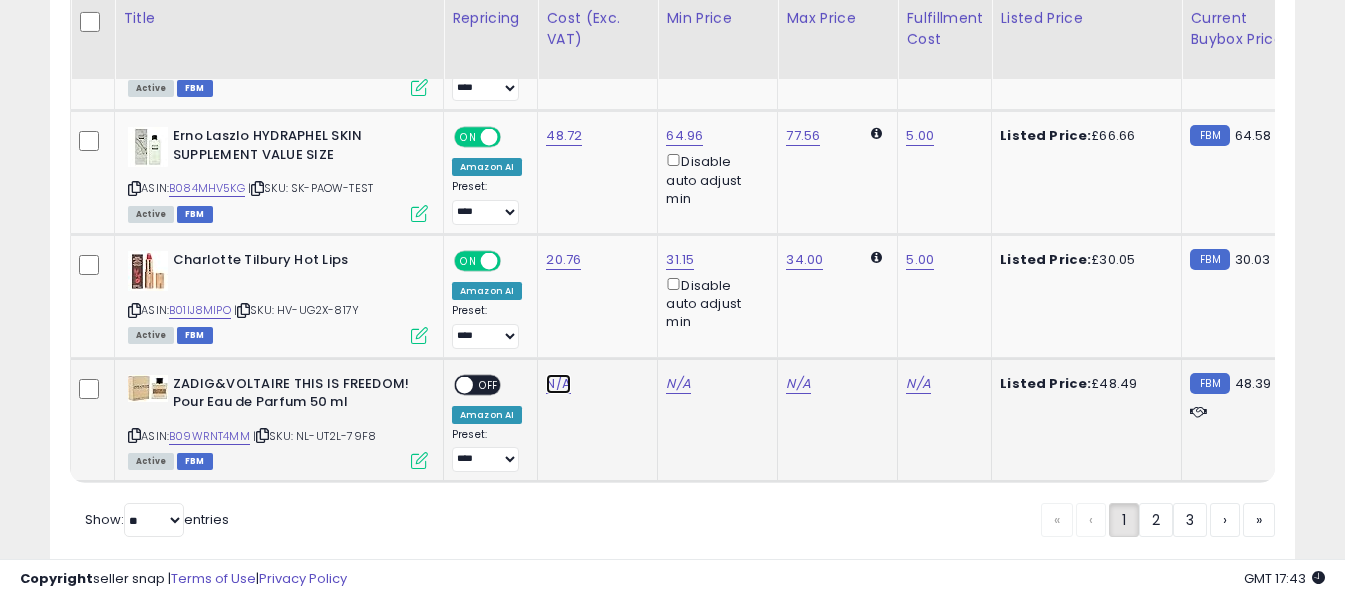 click on "N/A" at bounding box center [558, 384] 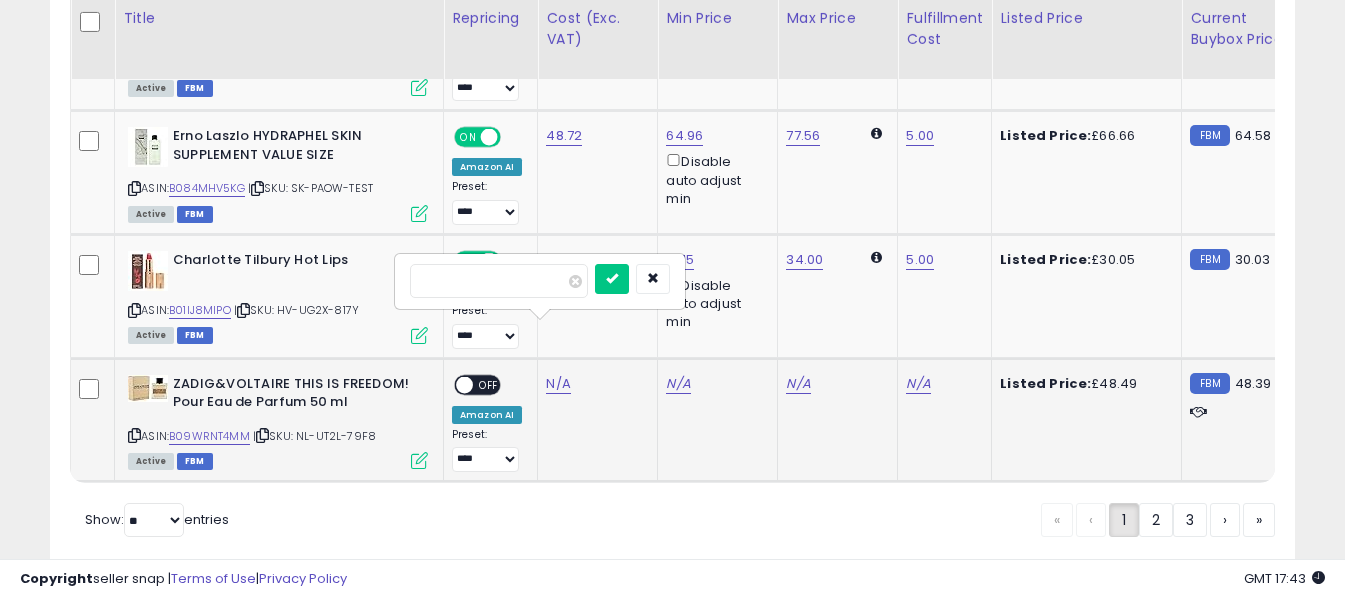 click at bounding box center [499, 281] 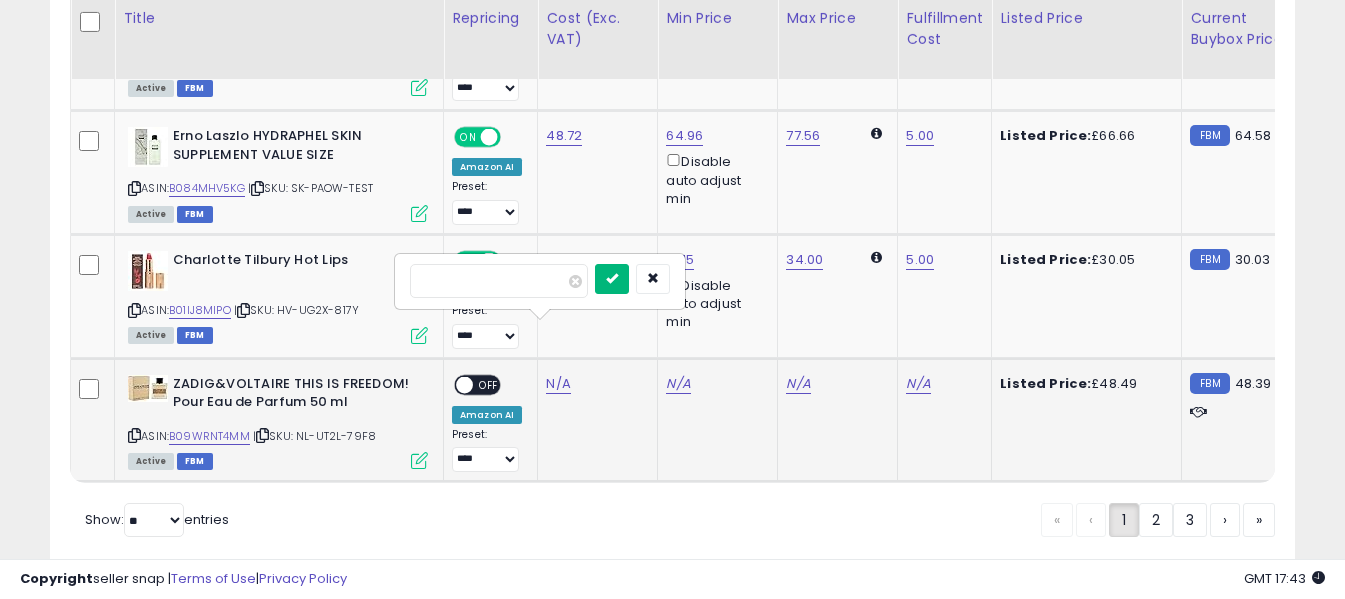 type on "*****" 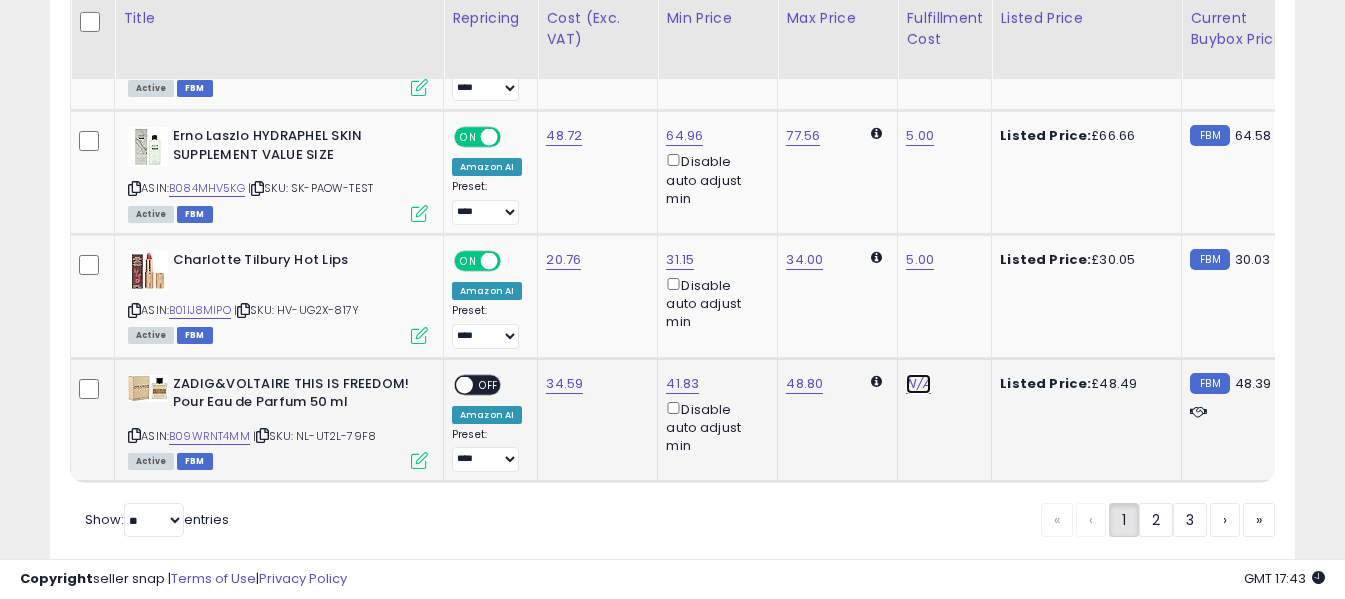 click on "N/A" at bounding box center (918, -4711) 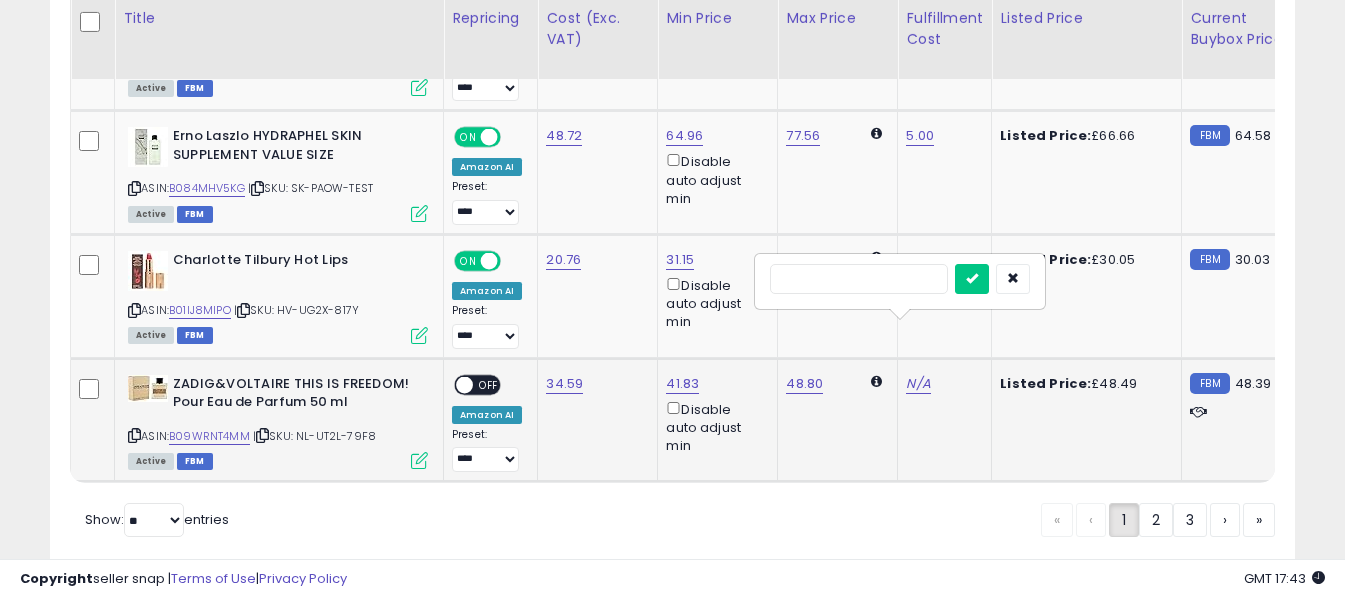 click at bounding box center [859, 279] 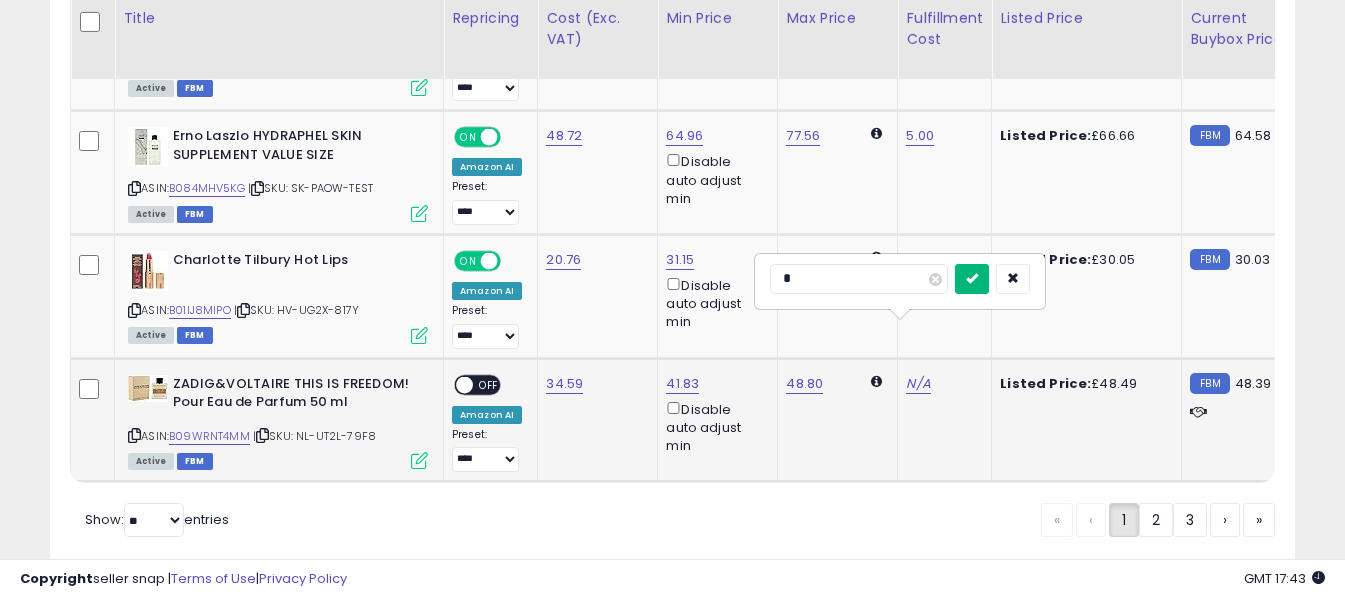 type on "*" 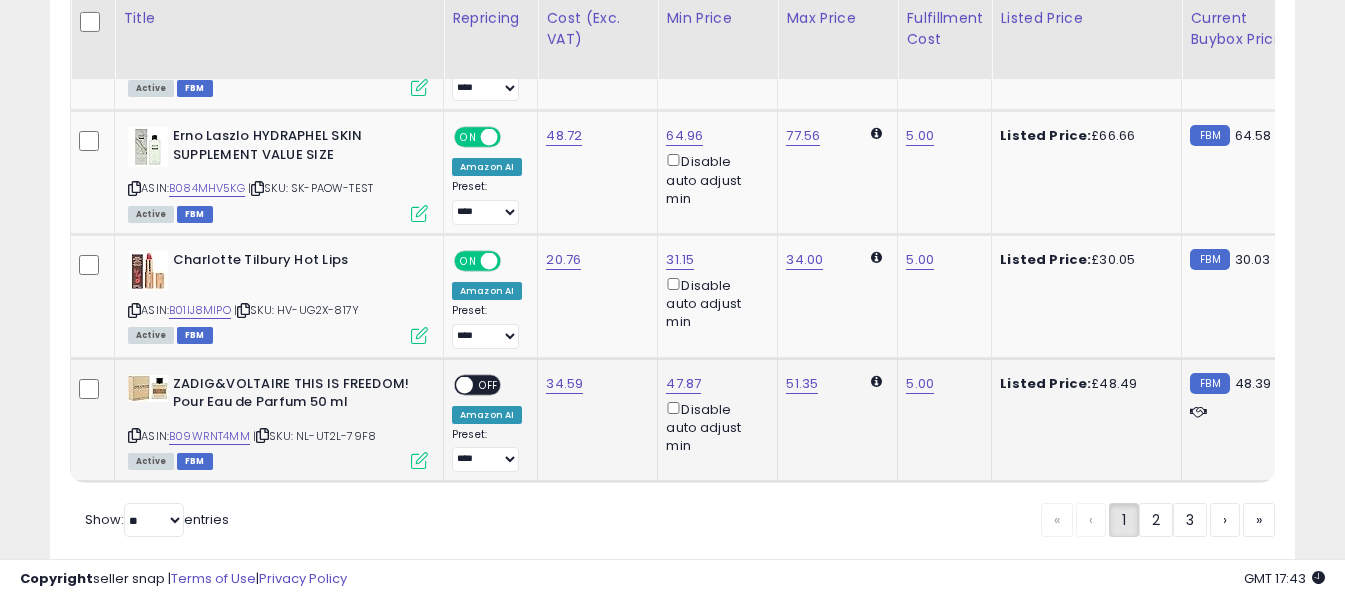 click on "OFF" at bounding box center [489, 384] 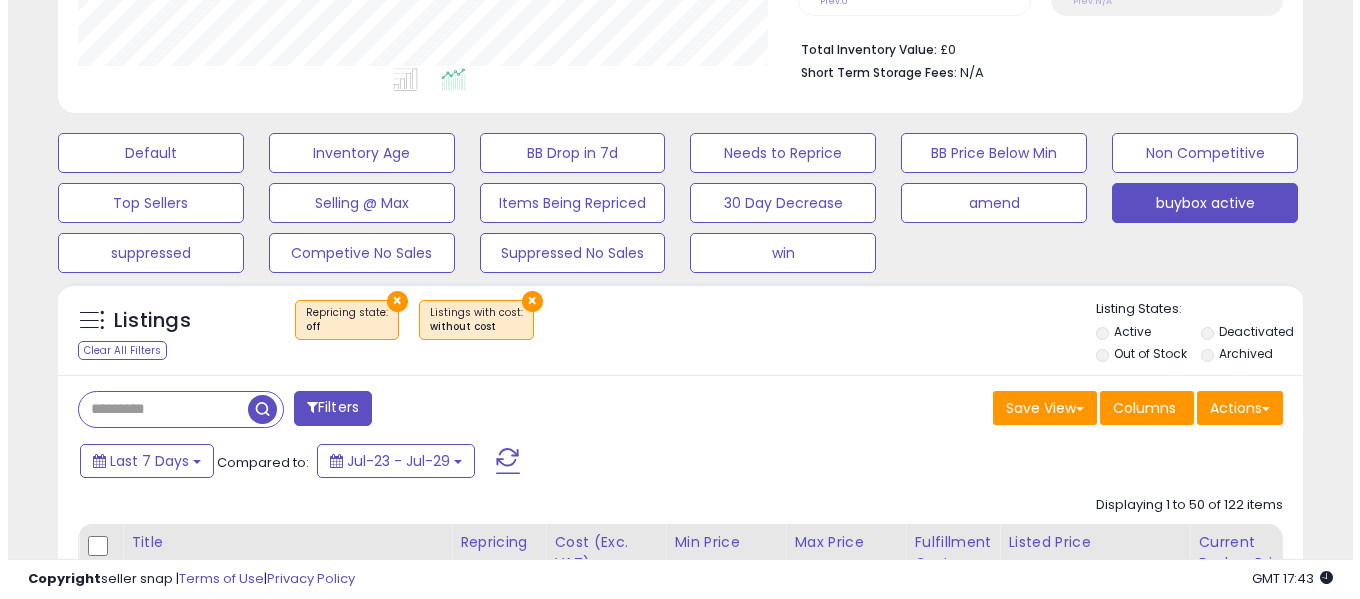 scroll, scrollTop: 500, scrollLeft: 0, axis: vertical 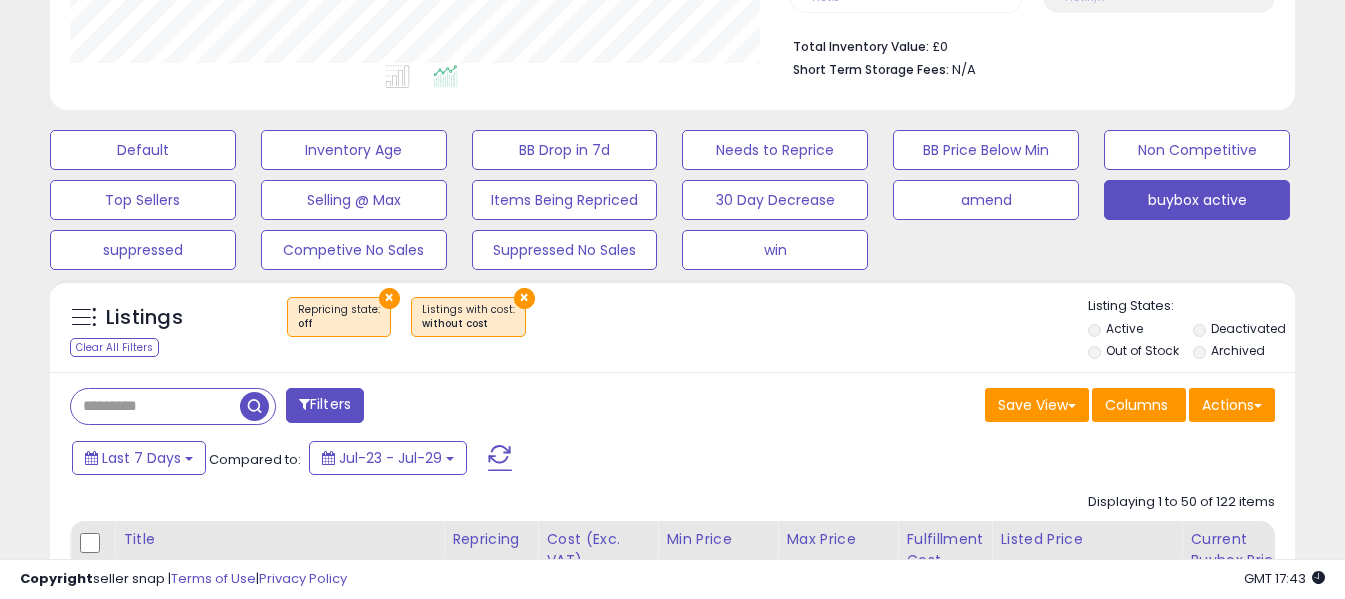 click at bounding box center [500, 458] 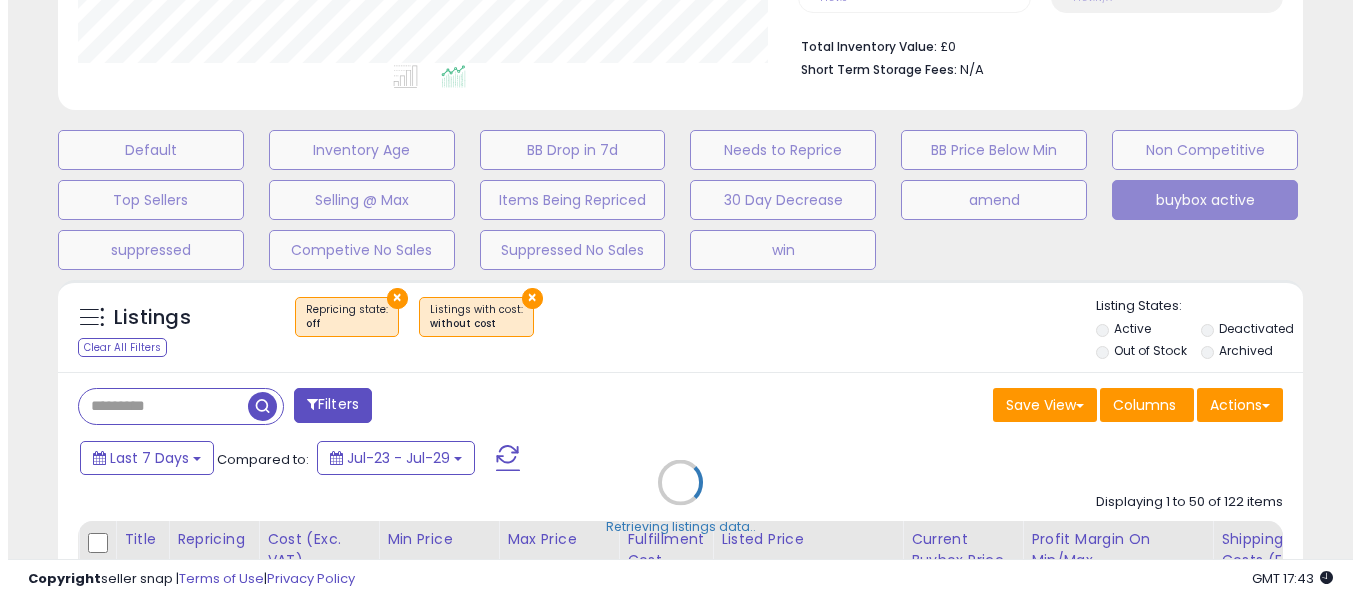 scroll, scrollTop: 999590, scrollLeft: 999271, axis: both 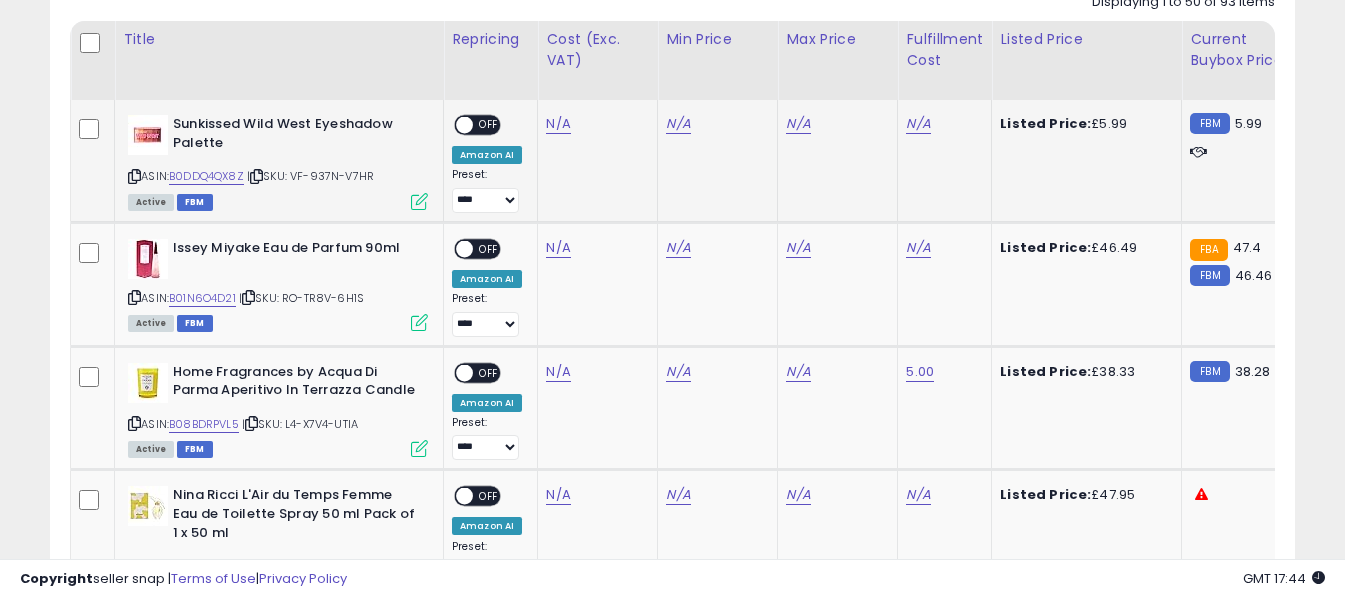 click at bounding box center (134, 176) 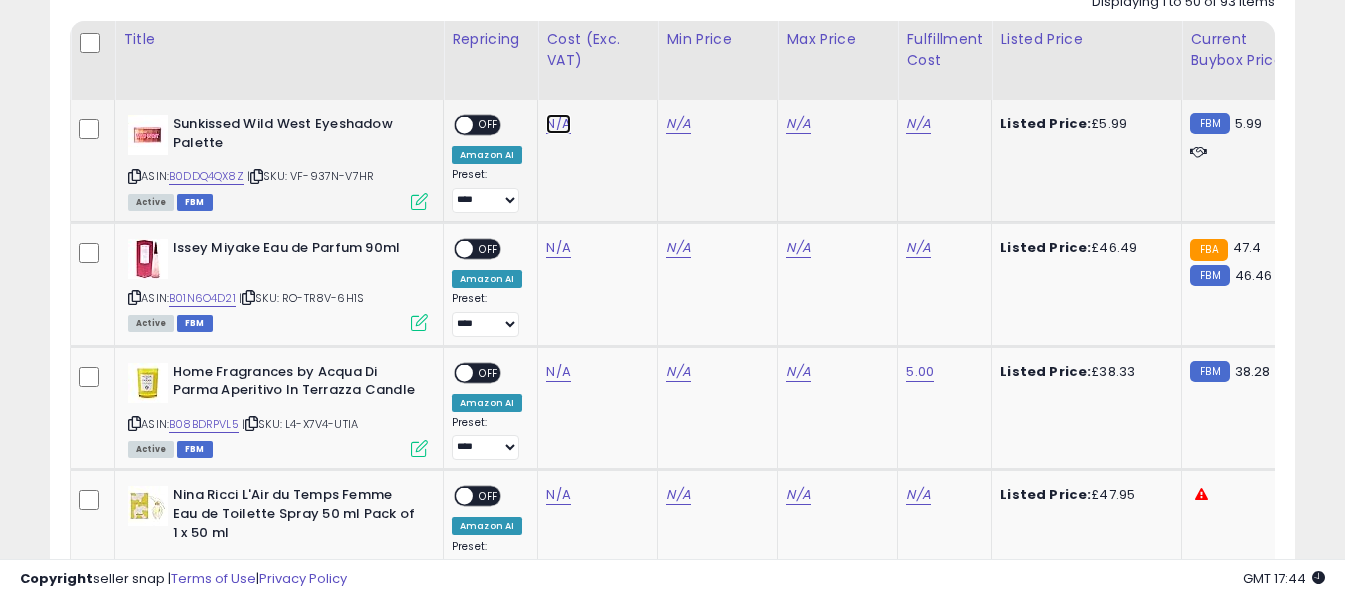 click on "N/A" at bounding box center [558, 124] 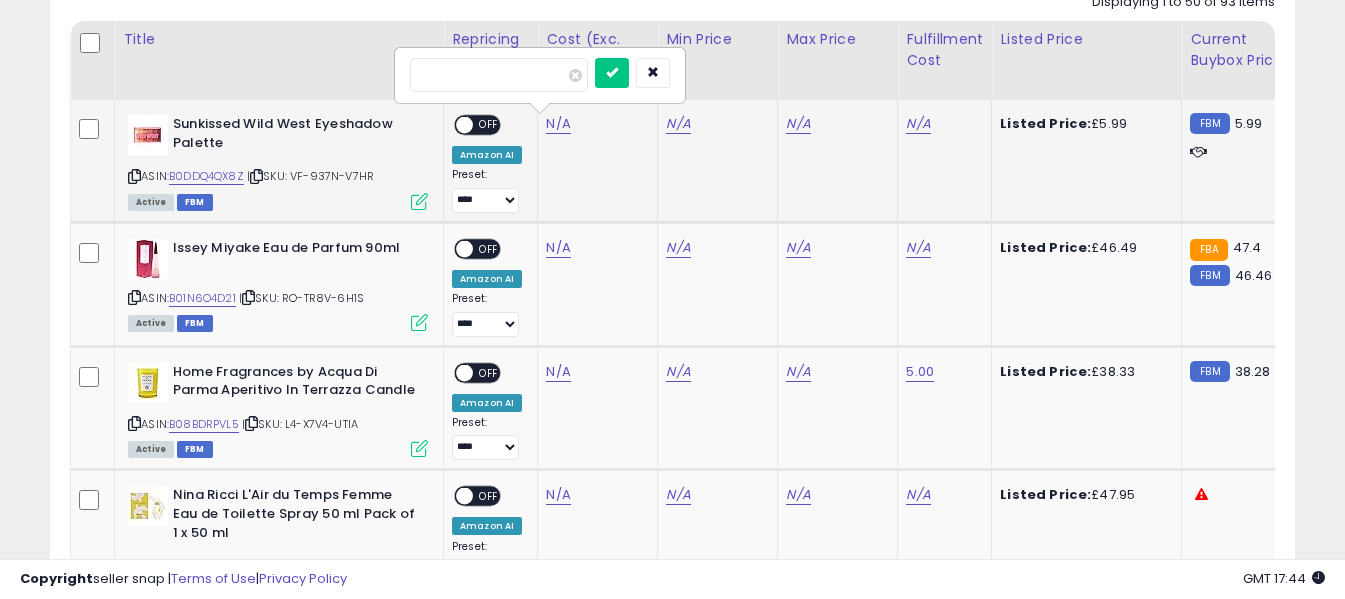 click at bounding box center (499, 75) 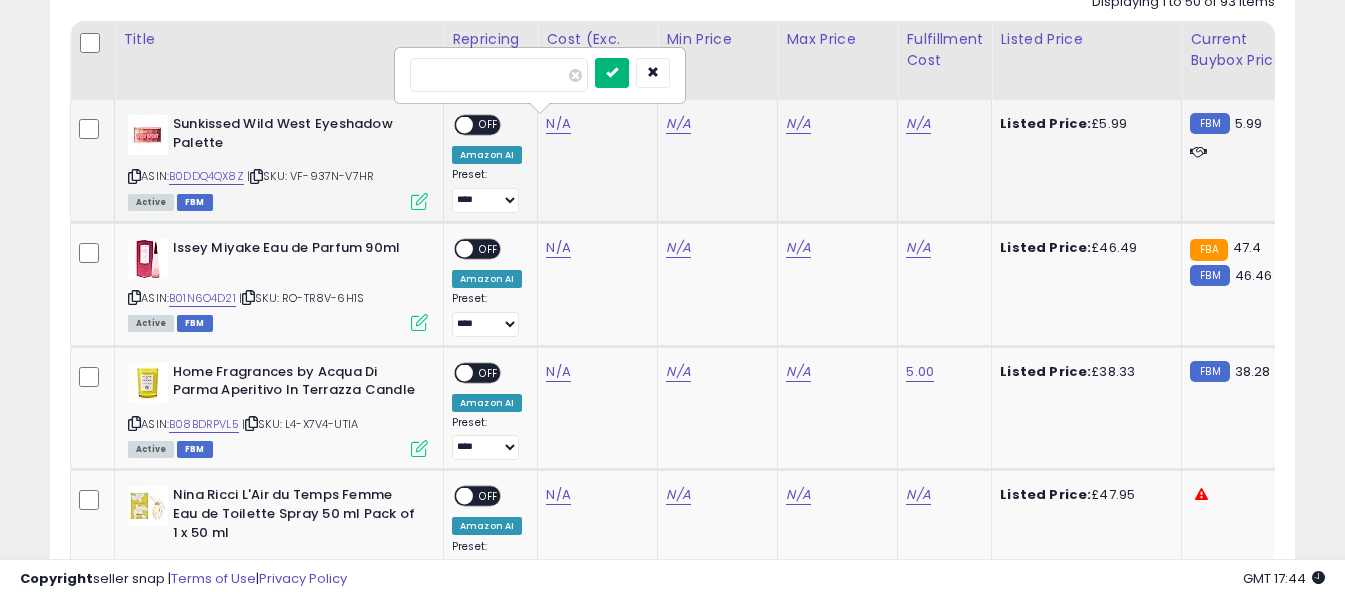 click at bounding box center [612, 72] 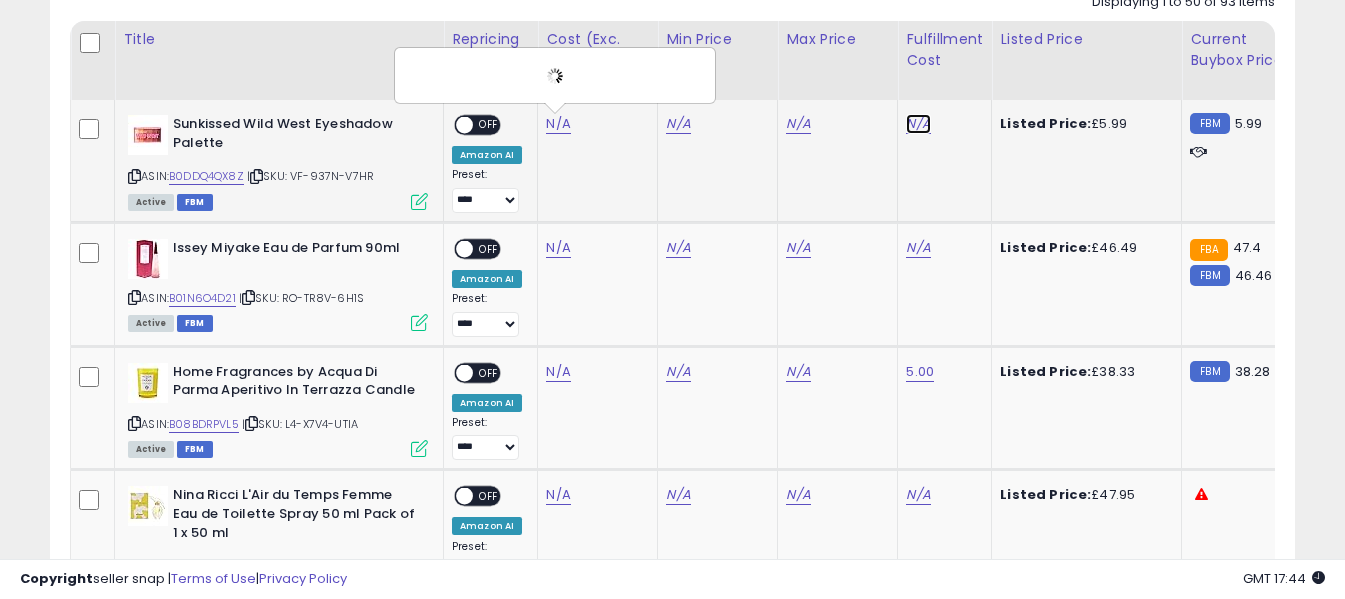 click on "N/A" at bounding box center (918, 124) 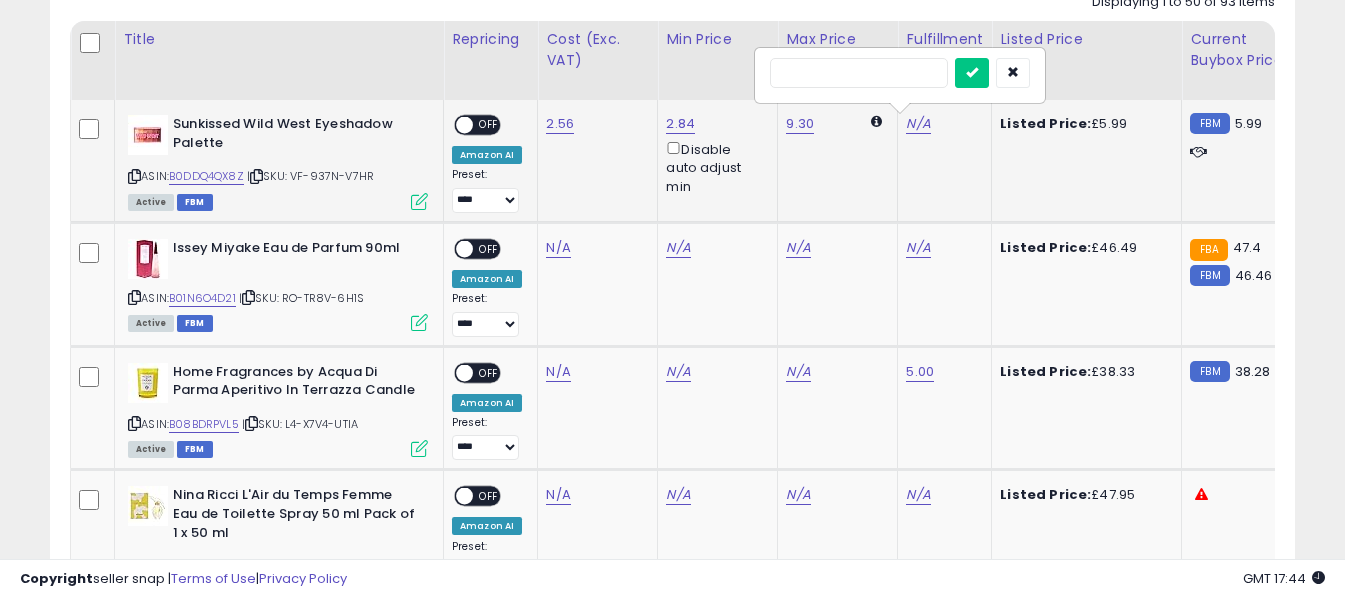 click at bounding box center [859, 73] 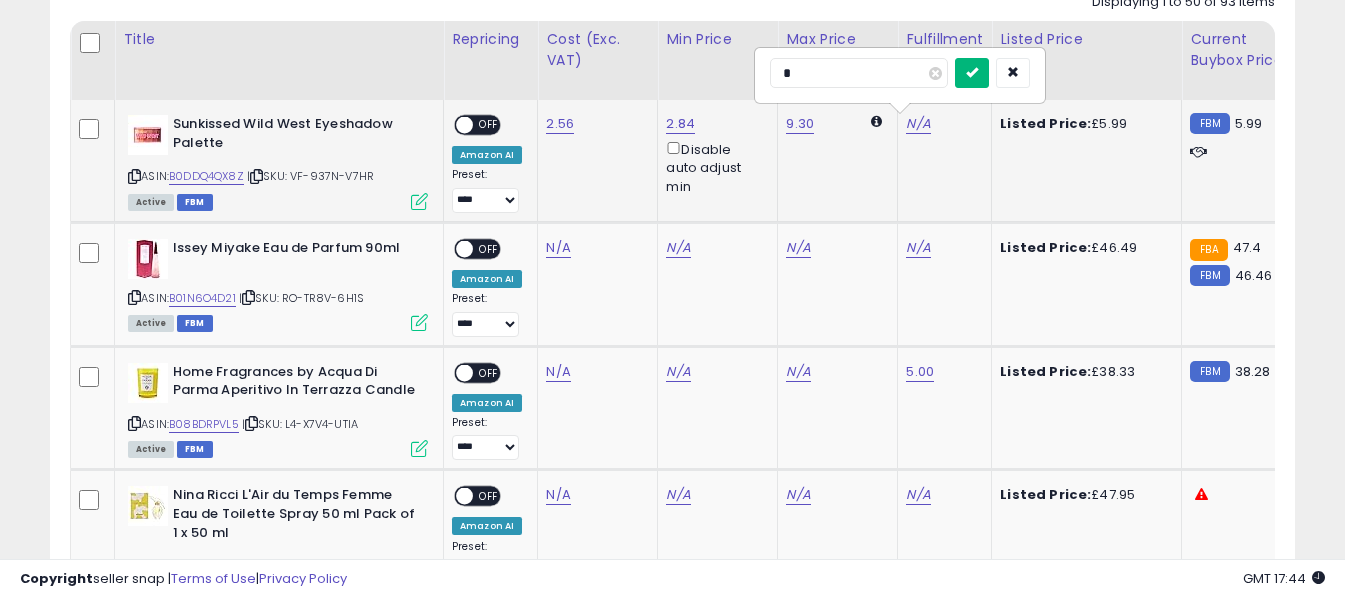 click at bounding box center [972, 72] 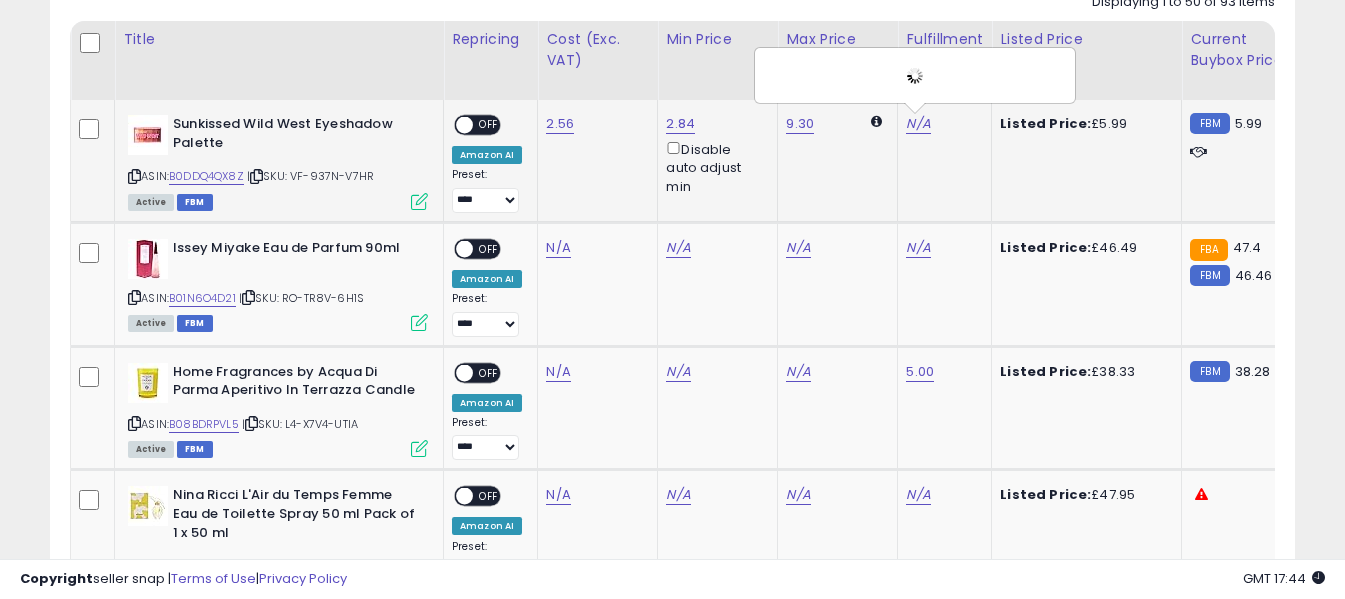click on "OFF" at bounding box center [489, 125] 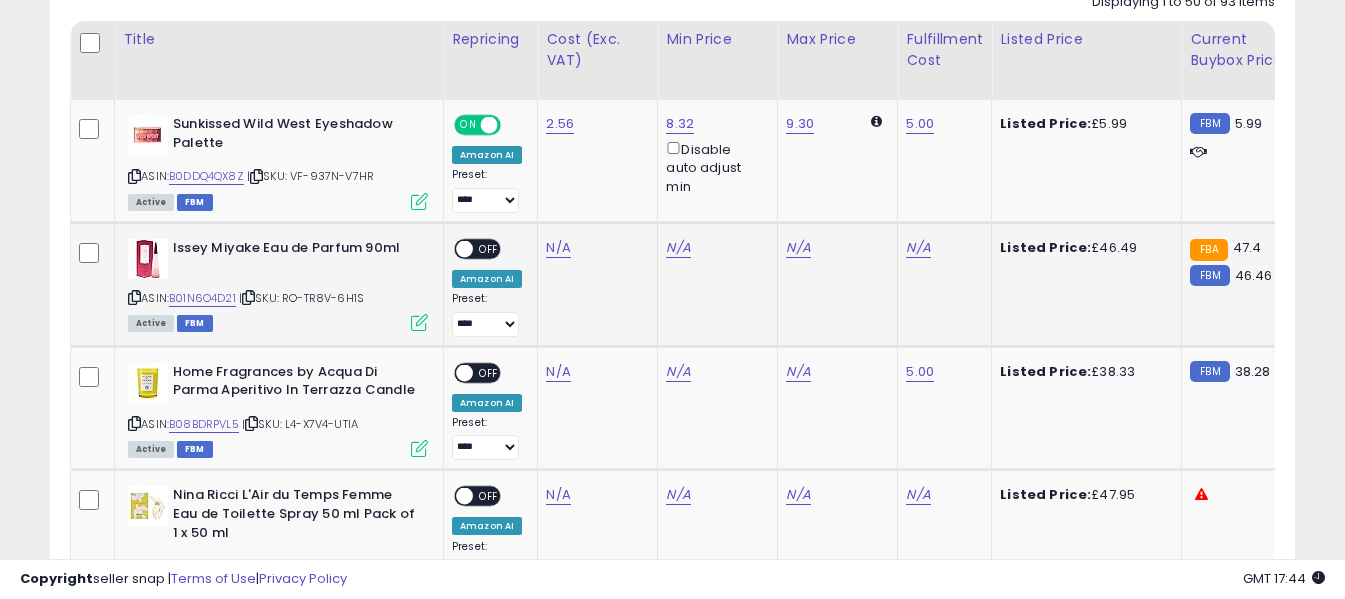 click at bounding box center [134, 297] 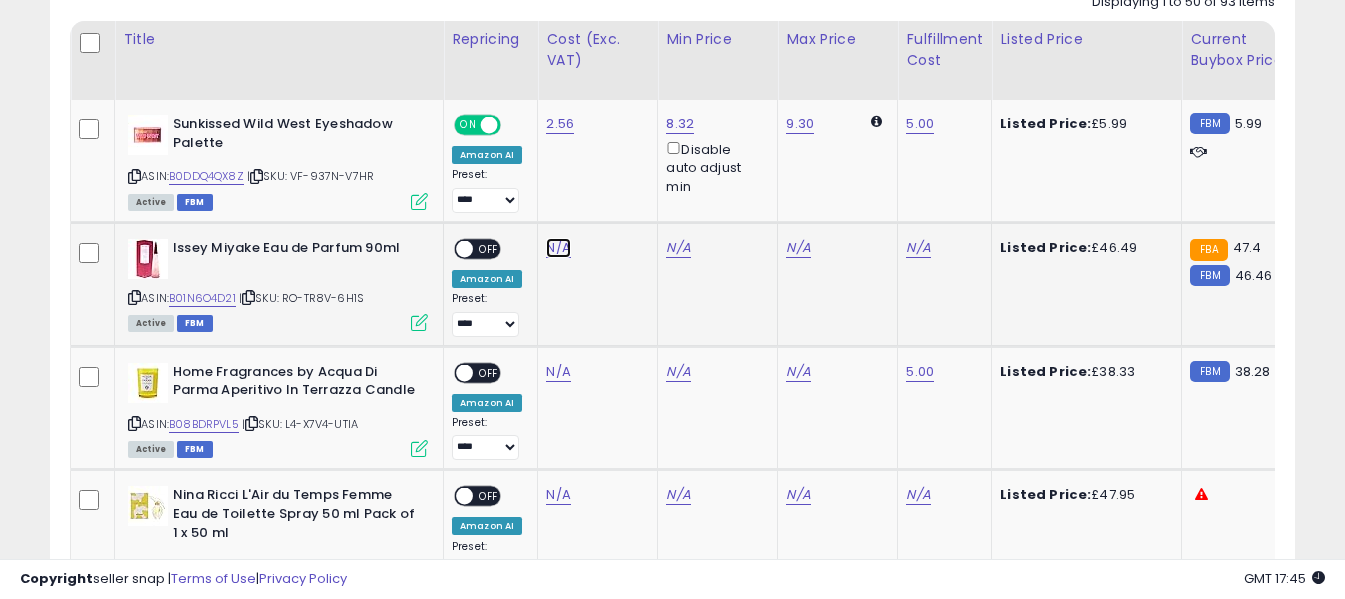 click on "N/A" at bounding box center (558, 248) 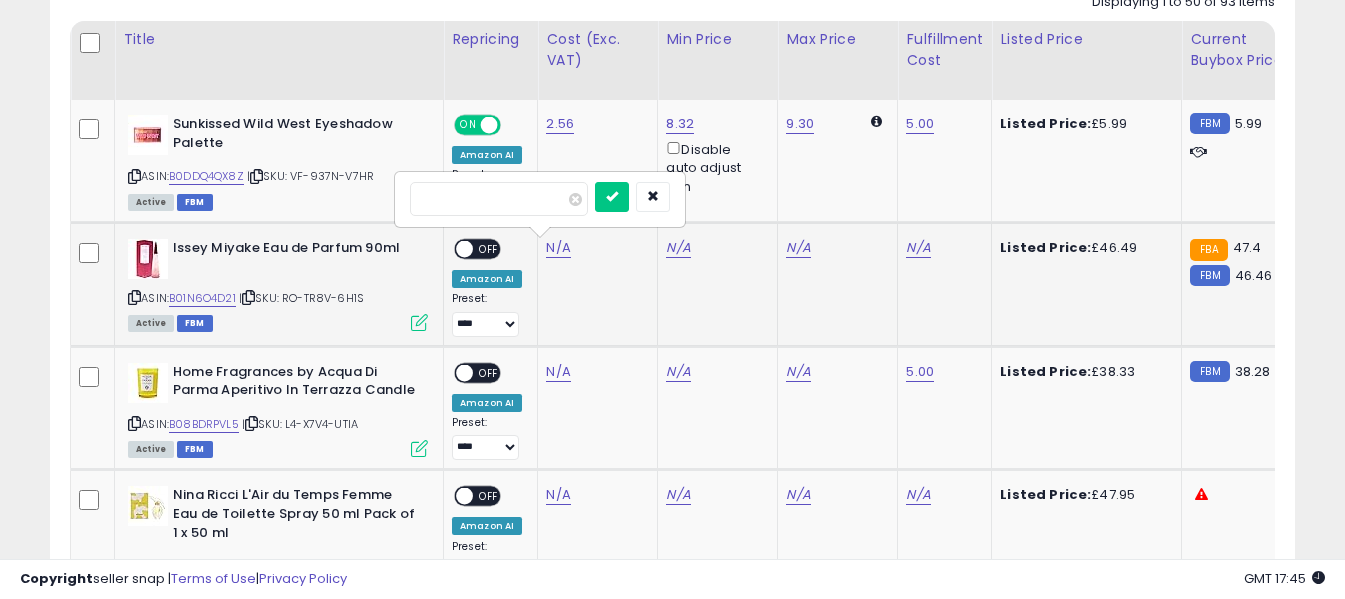 click at bounding box center (499, 199) 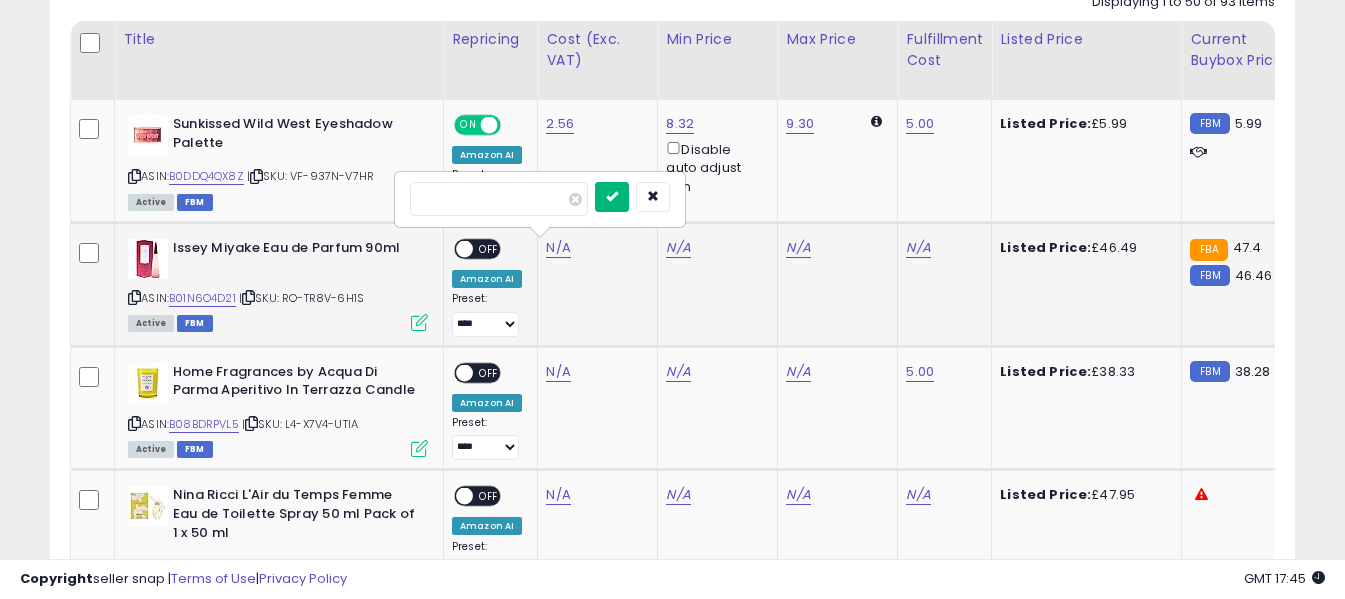 click at bounding box center (612, 197) 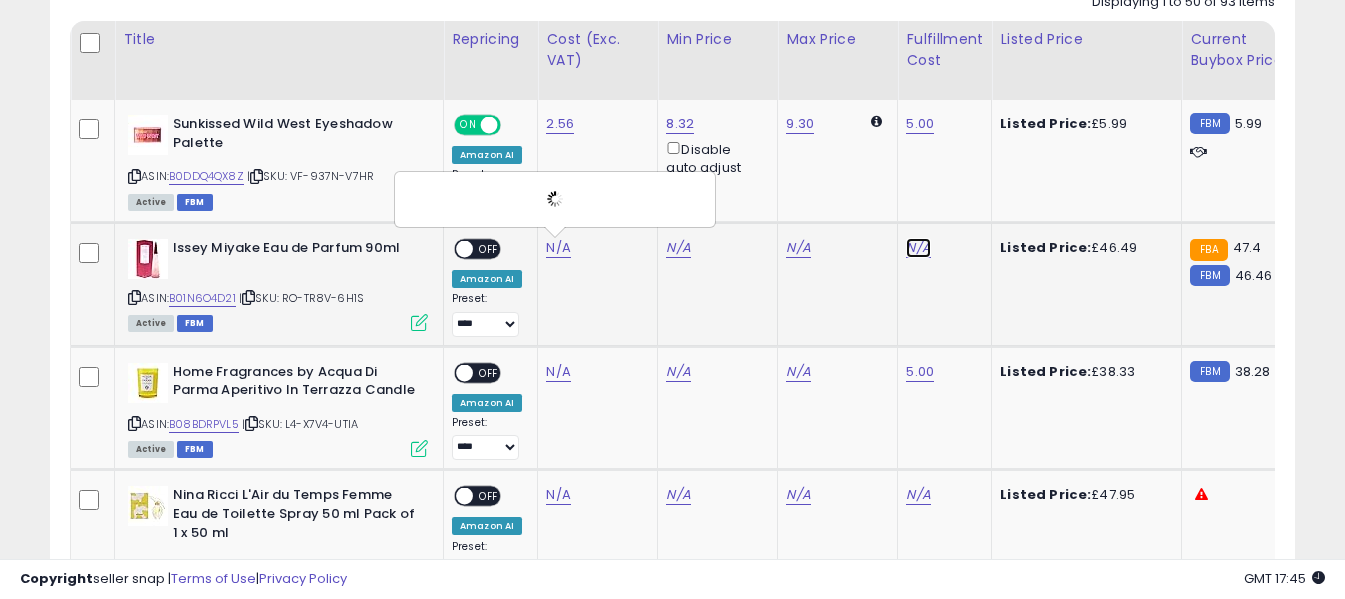 click on "N/A" at bounding box center (918, 248) 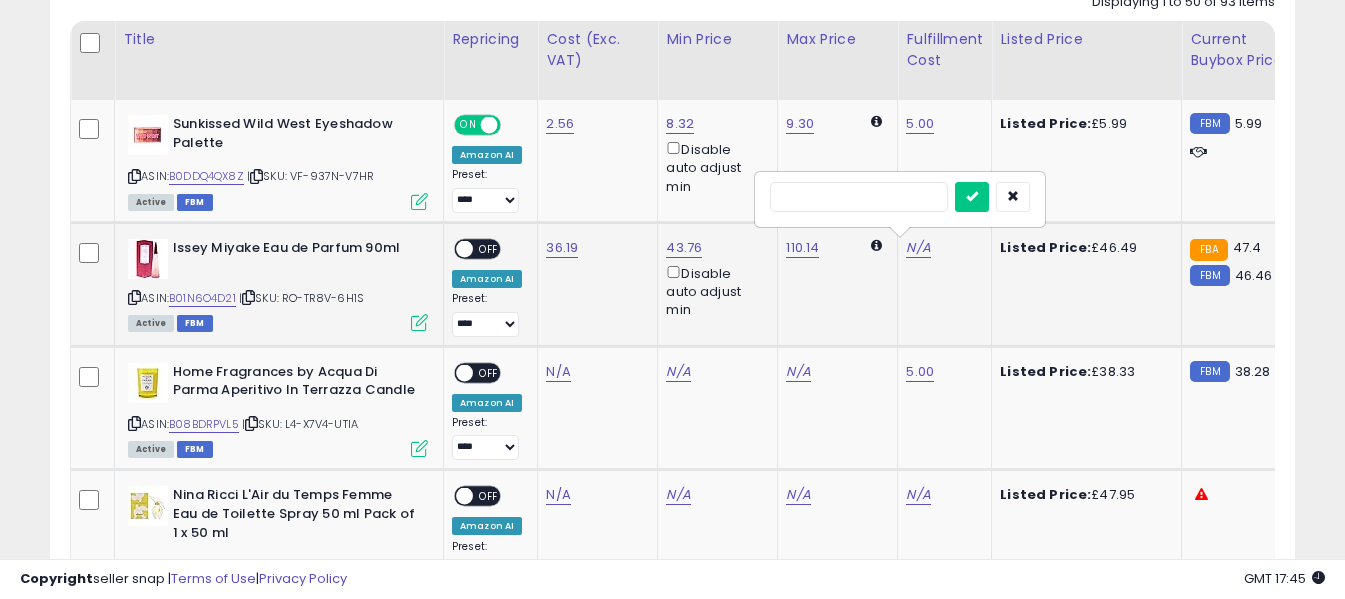 click at bounding box center [859, 197] 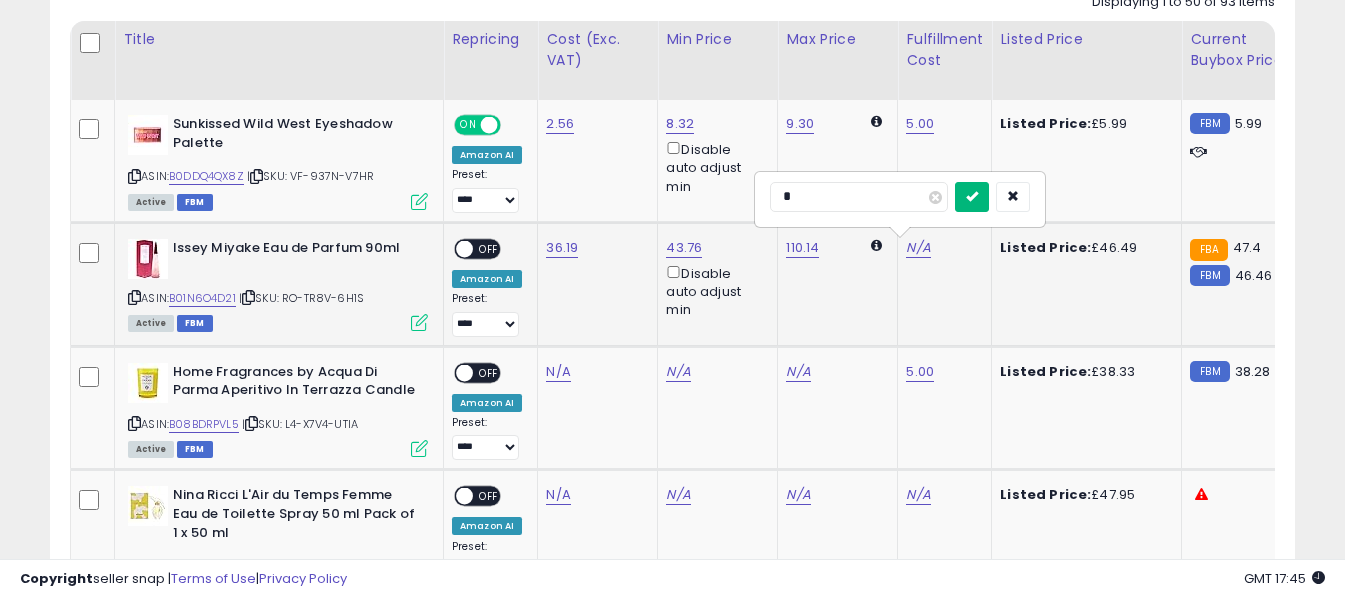 click at bounding box center (972, 196) 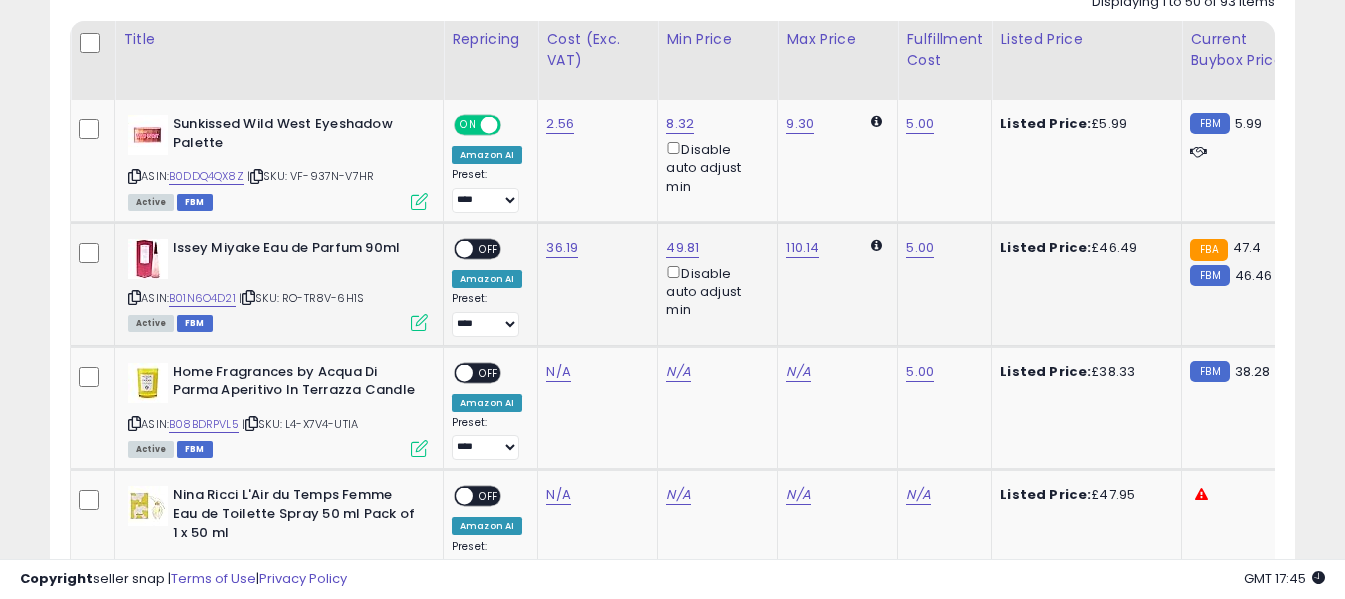 click on "OFF" at bounding box center (489, 248) 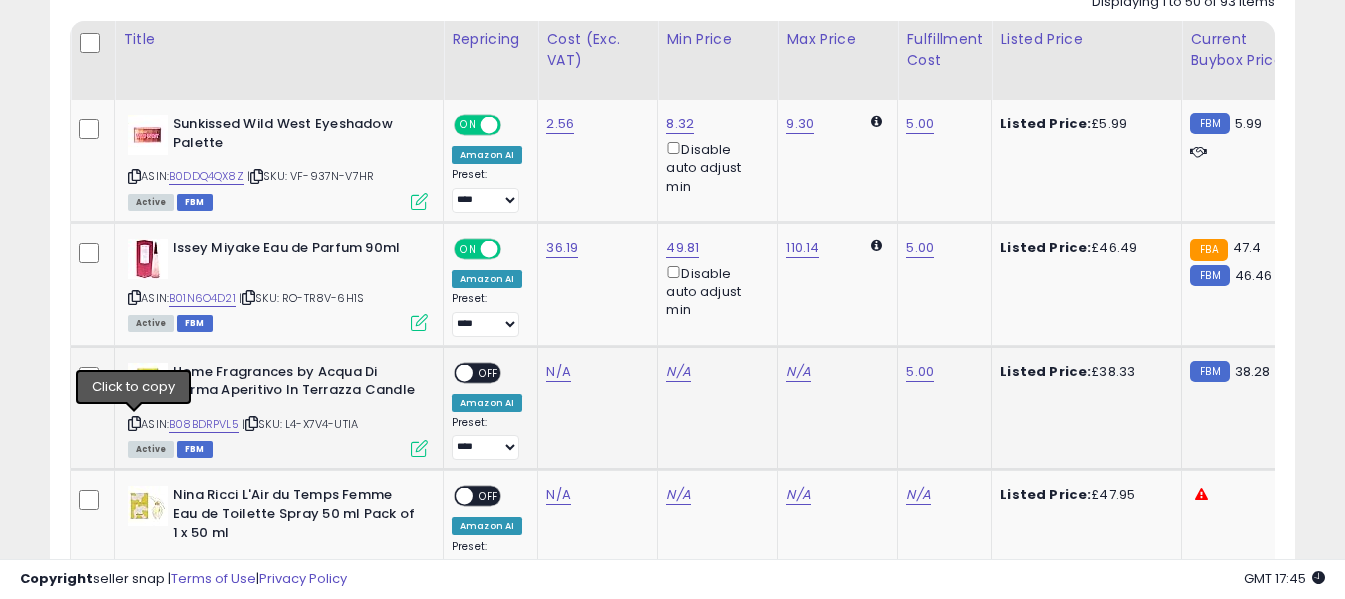 click at bounding box center (134, 423) 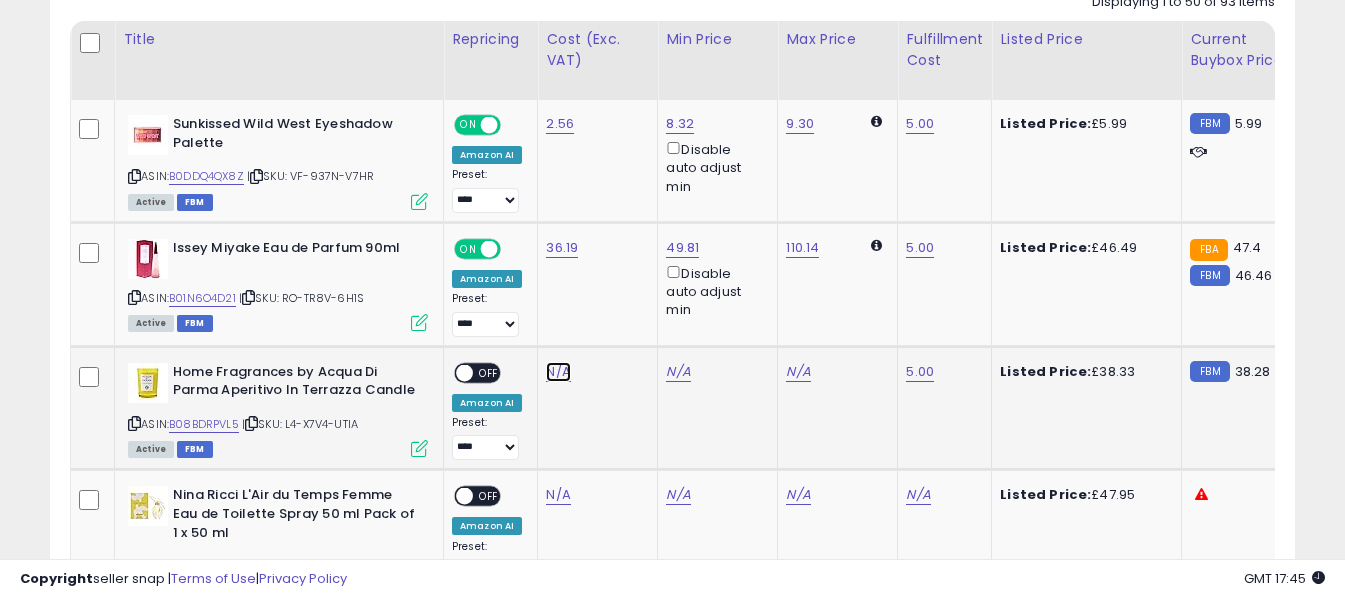 drag, startPoint x: 550, startPoint y: 379, endPoint x: 553, endPoint y: 368, distance: 11.401754 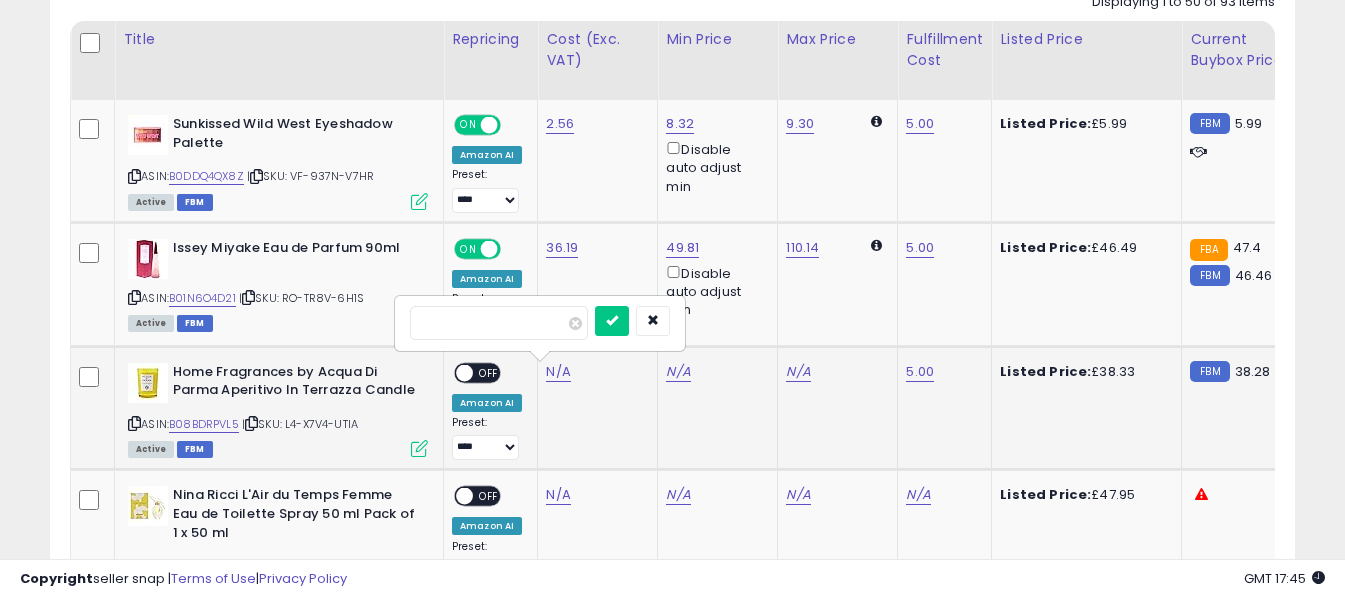 click at bounding box center [499, 323] 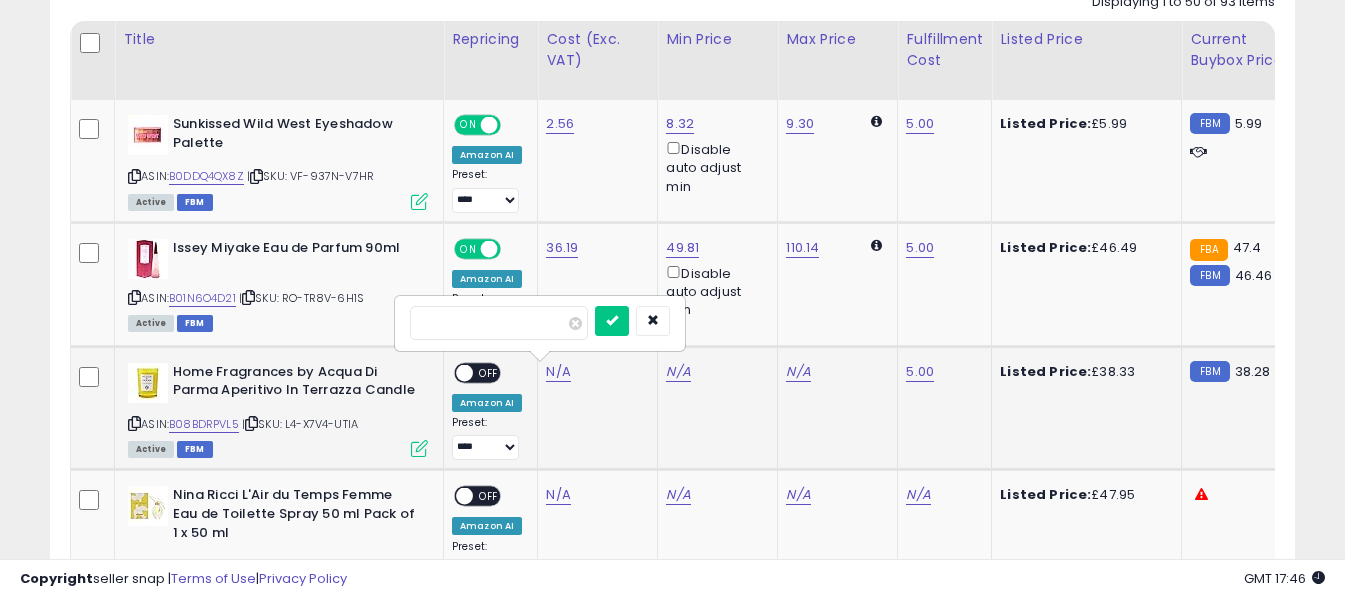 type on "*****" 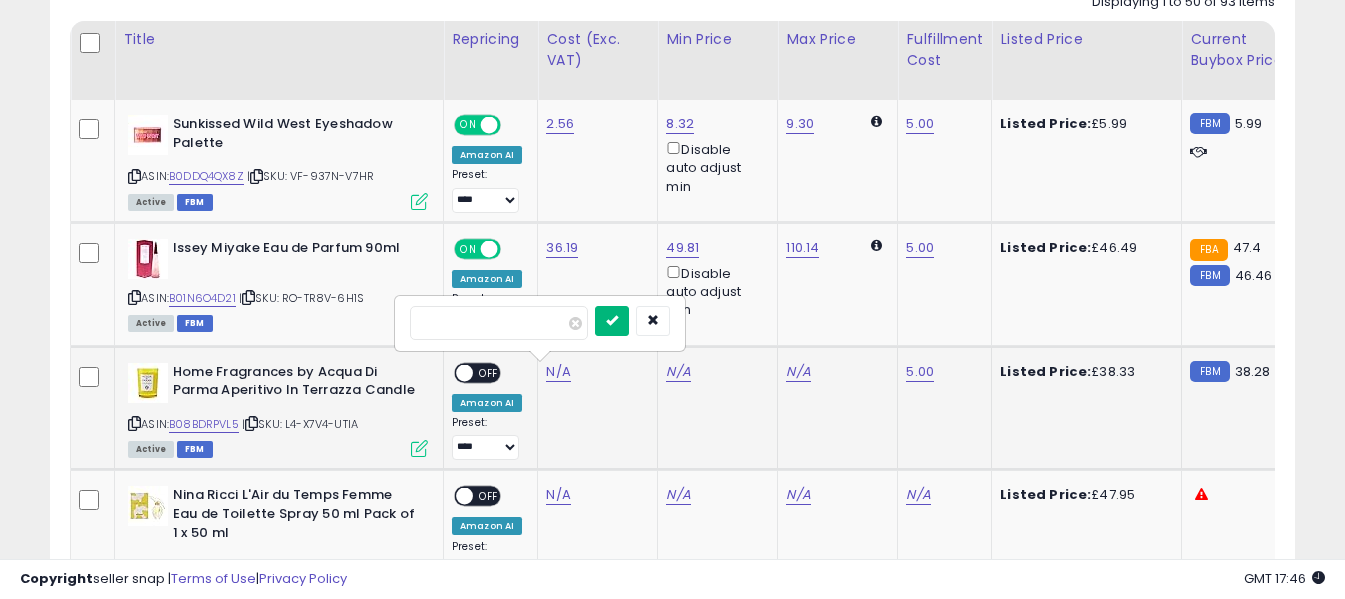 click at bounding box center (612, 321) 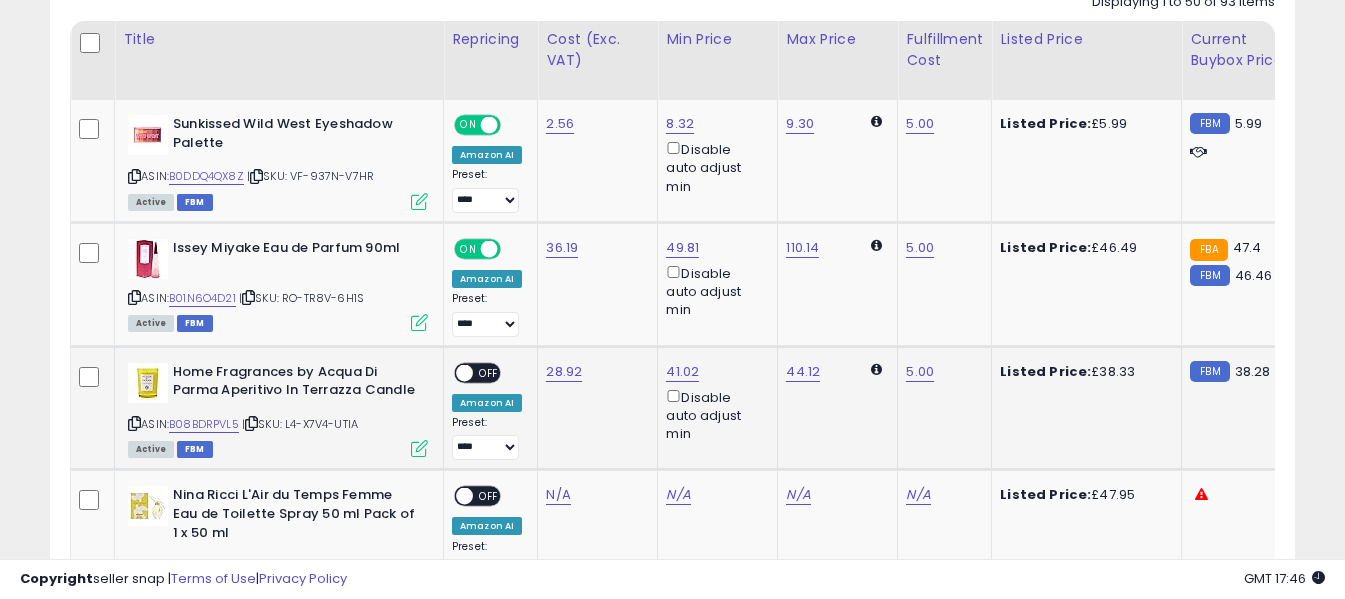 click on "OFF" at bounding box center [489, 372] 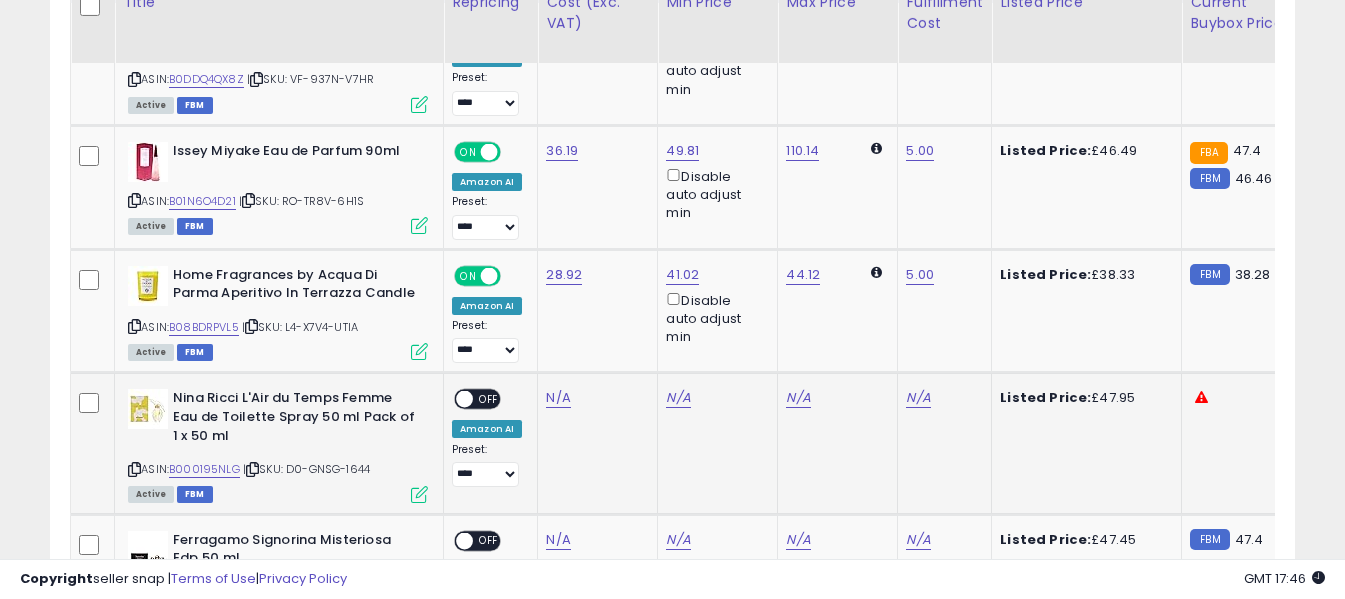 scroll, scrollTop: 1100, scrollLeft: 0, axis: vertical 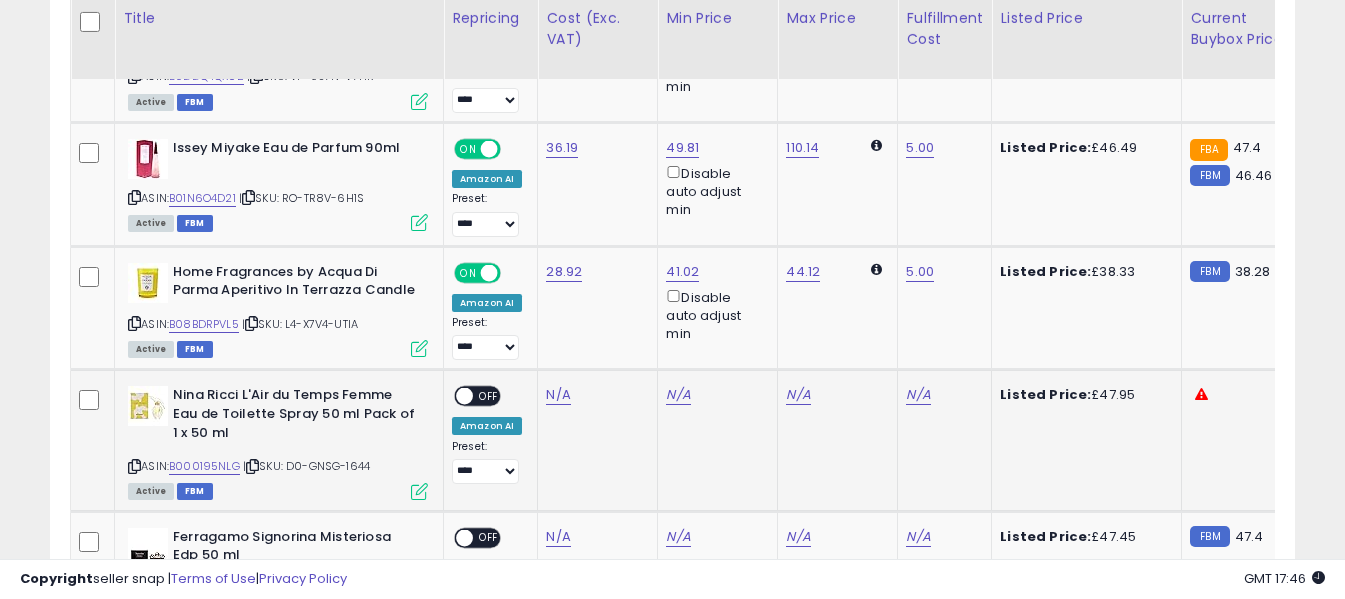 click at bounding box center (134, 466) 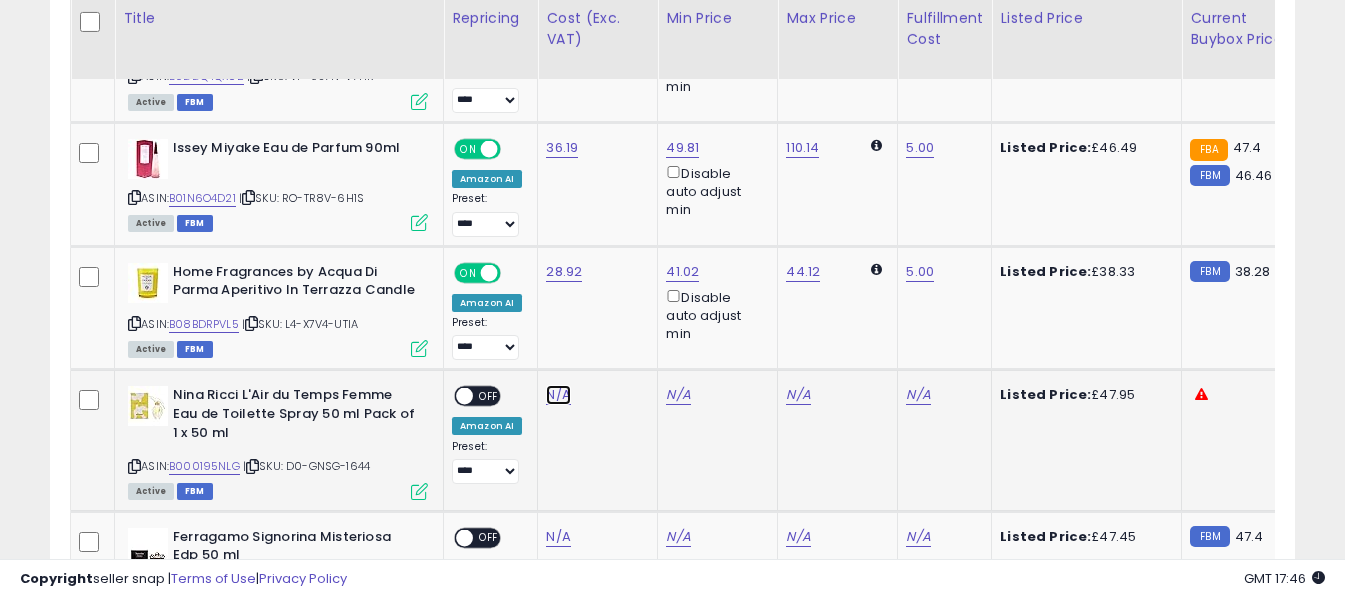 click on "N/A" at bounding box center [558, 395] 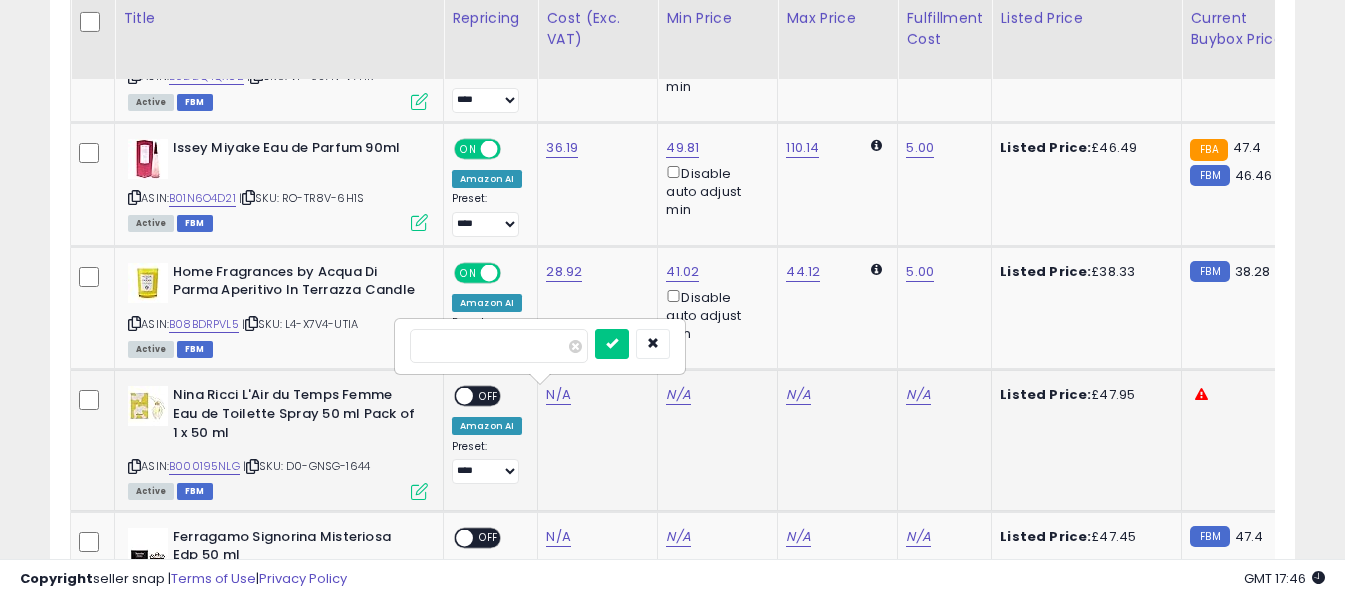 click at bounding box center (499, 346) 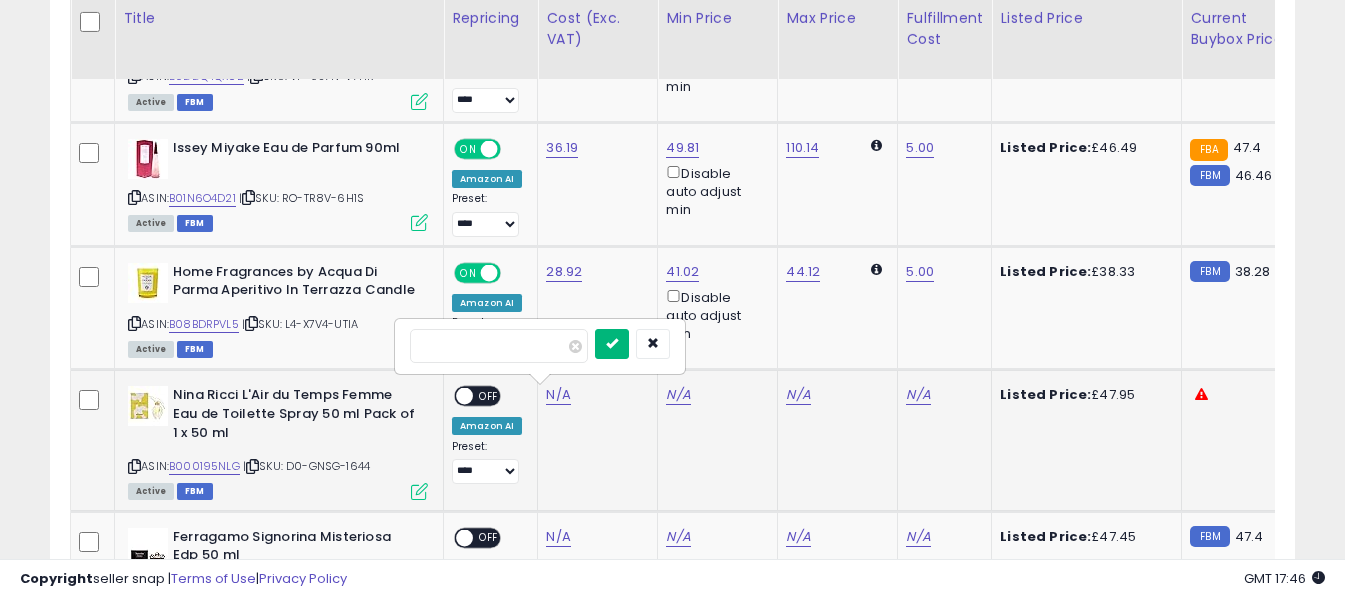click at bounding box center (612, 344) 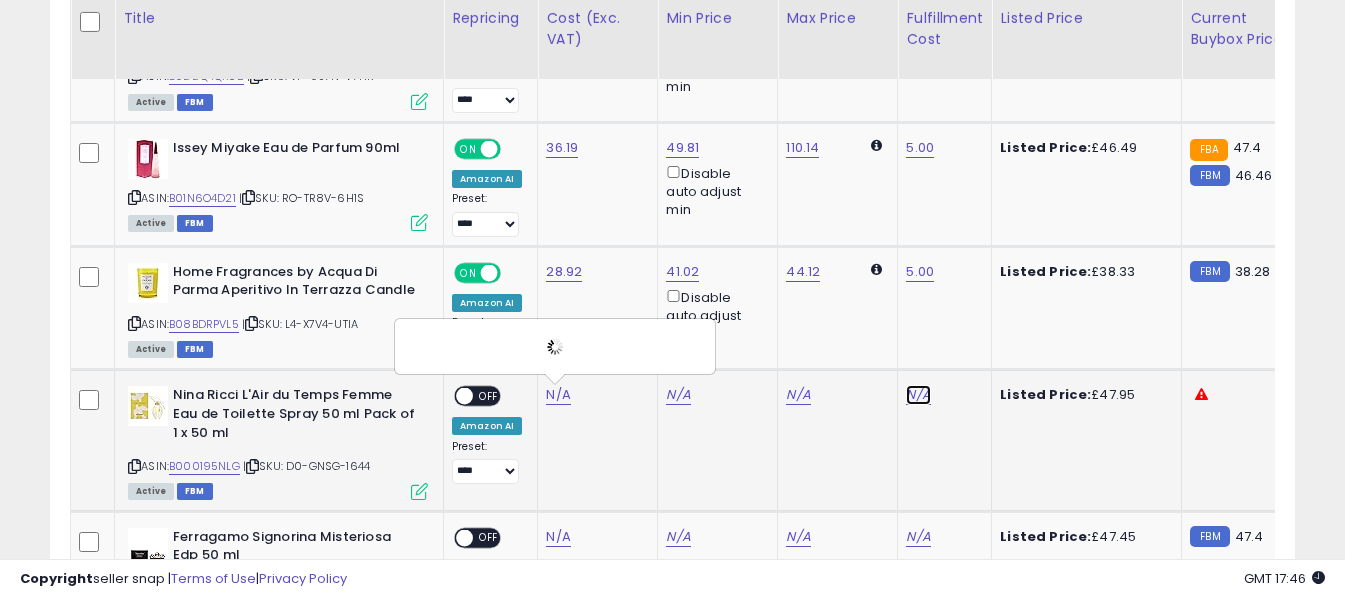 click on "N/A" at bounding box center (918, 395) 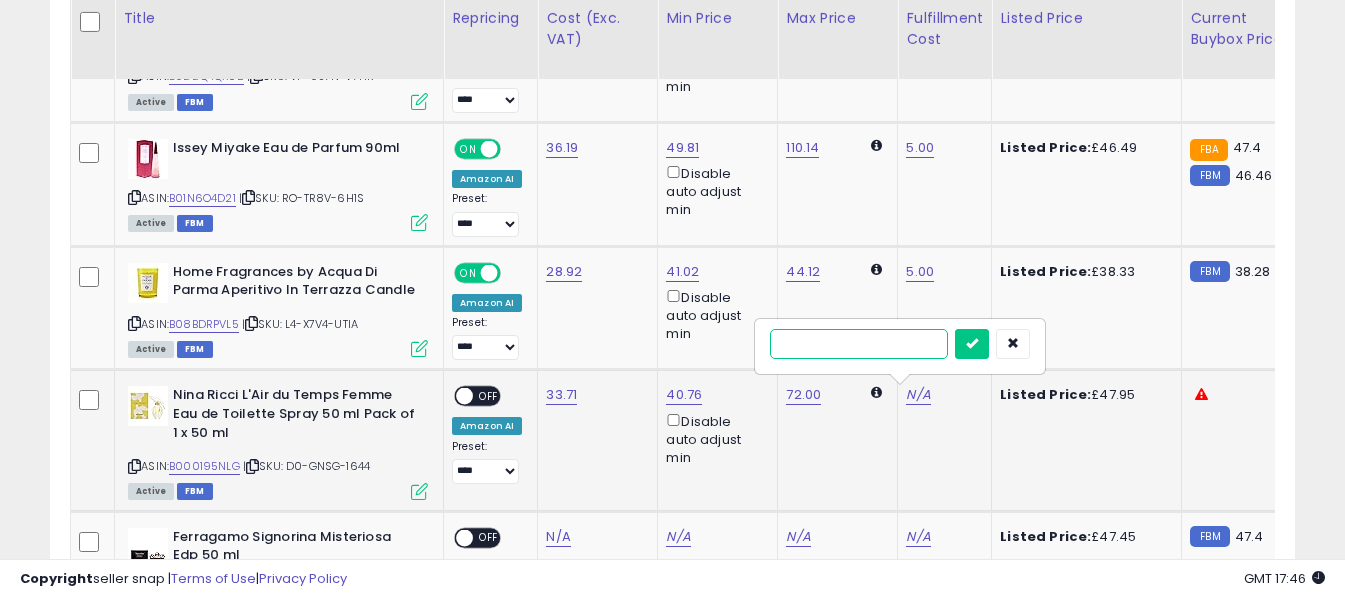 type on "*" 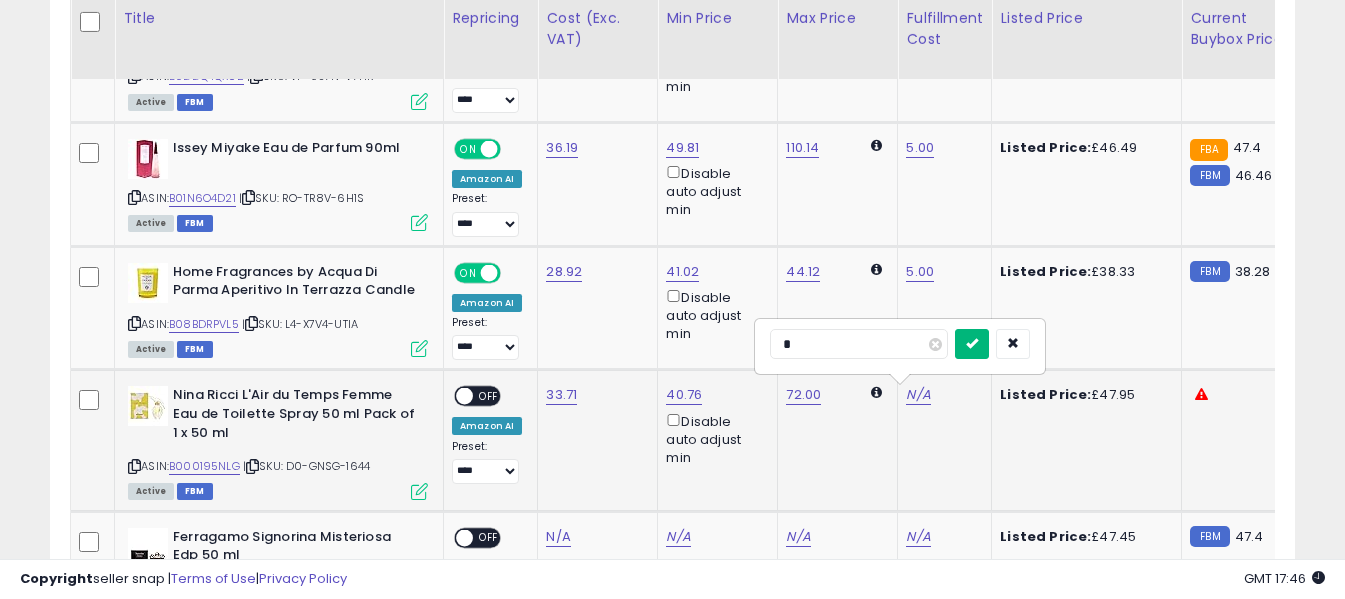 click at bounding box center [972, 343] 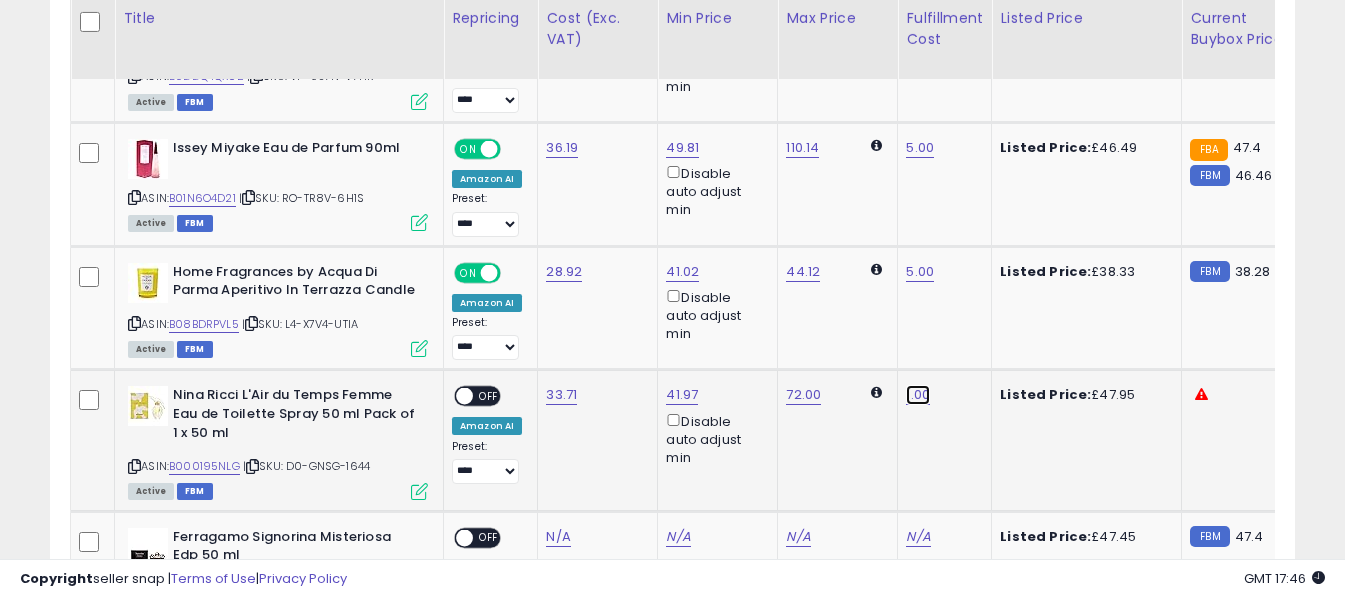 click on "1.00" at bounding box center [918, 395] 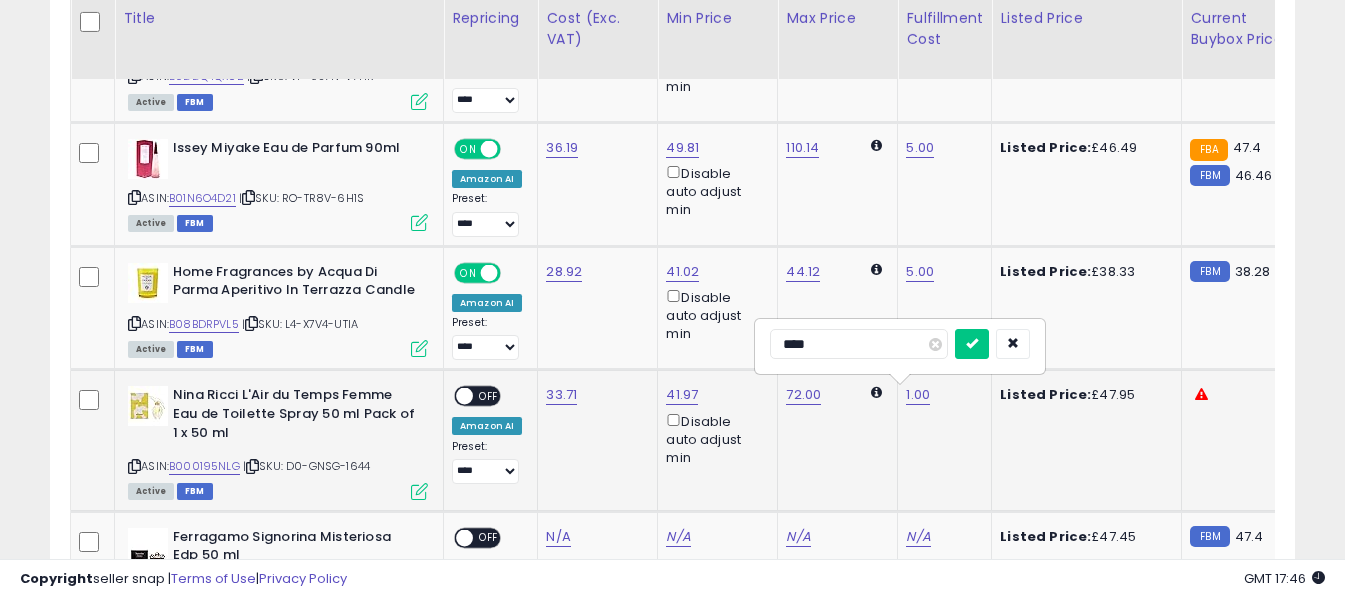 click on "****" at bounding box center (859, 344) 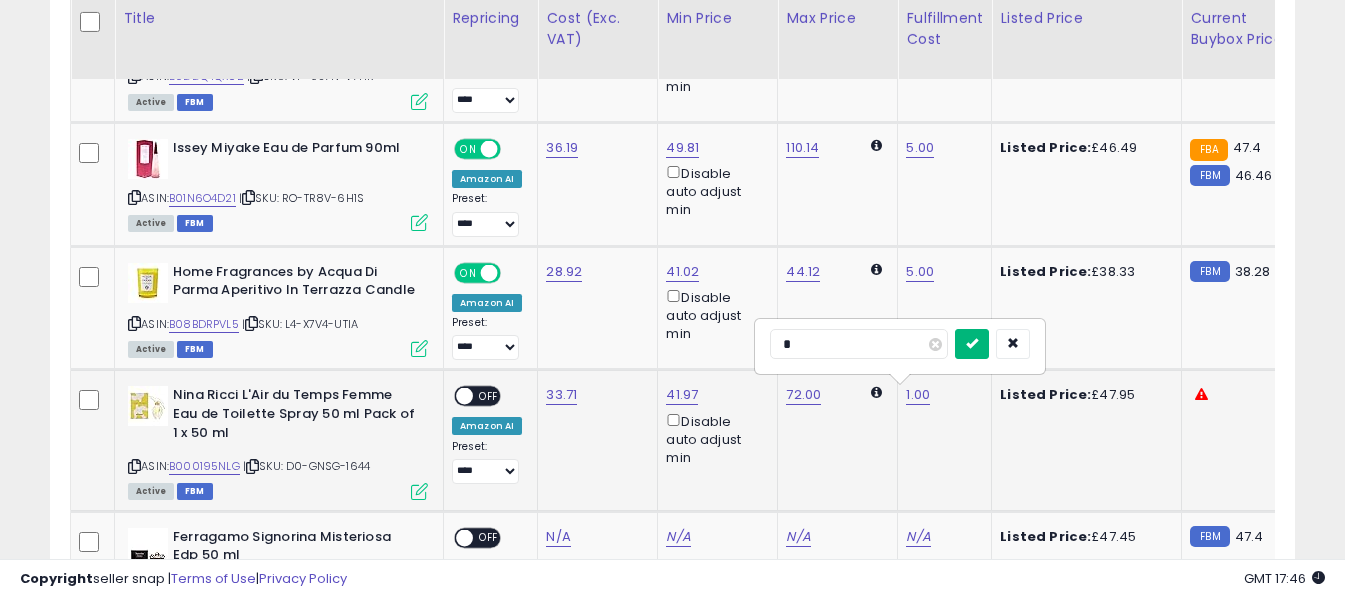 click at bounding box center (972, 344) 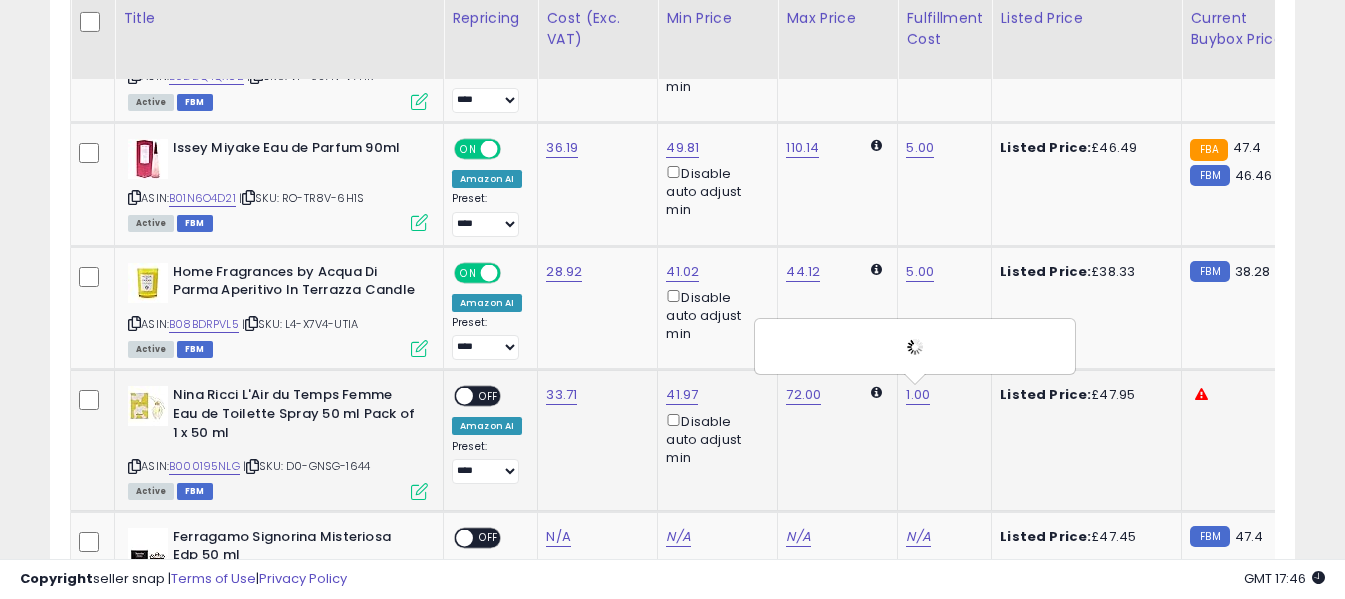 click on "OFF" at bounding box center (489, 396) 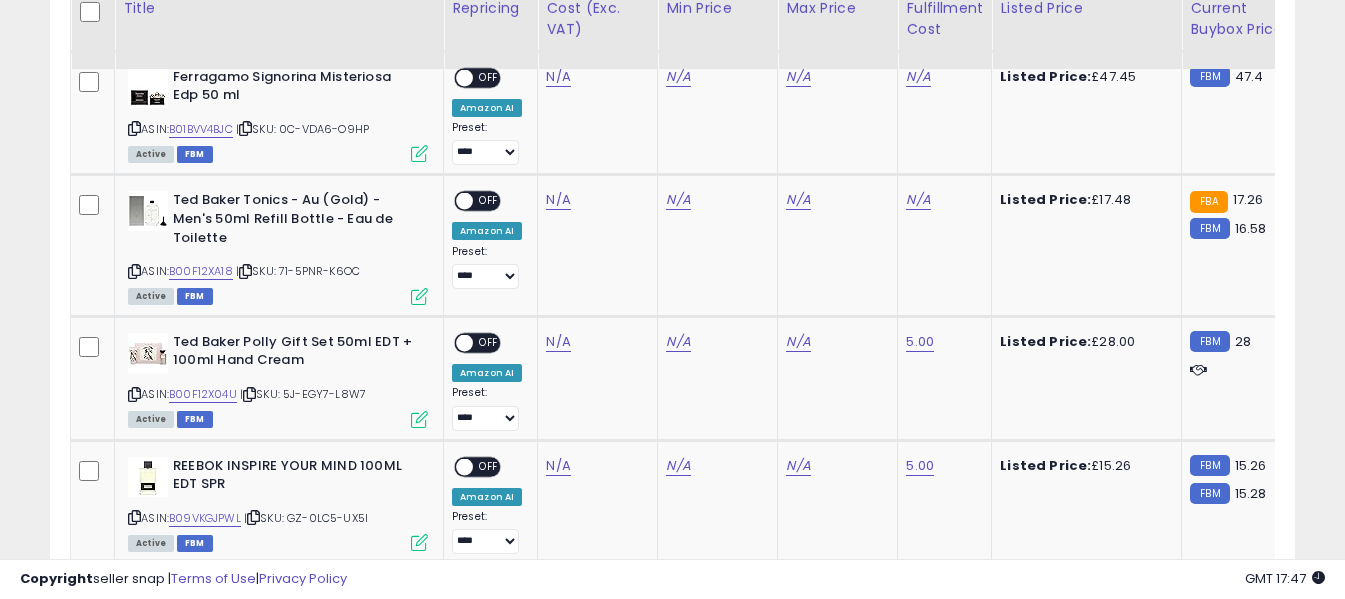 scroll, scrollTop: 1520, scrollLeft: 0, axis: vertical 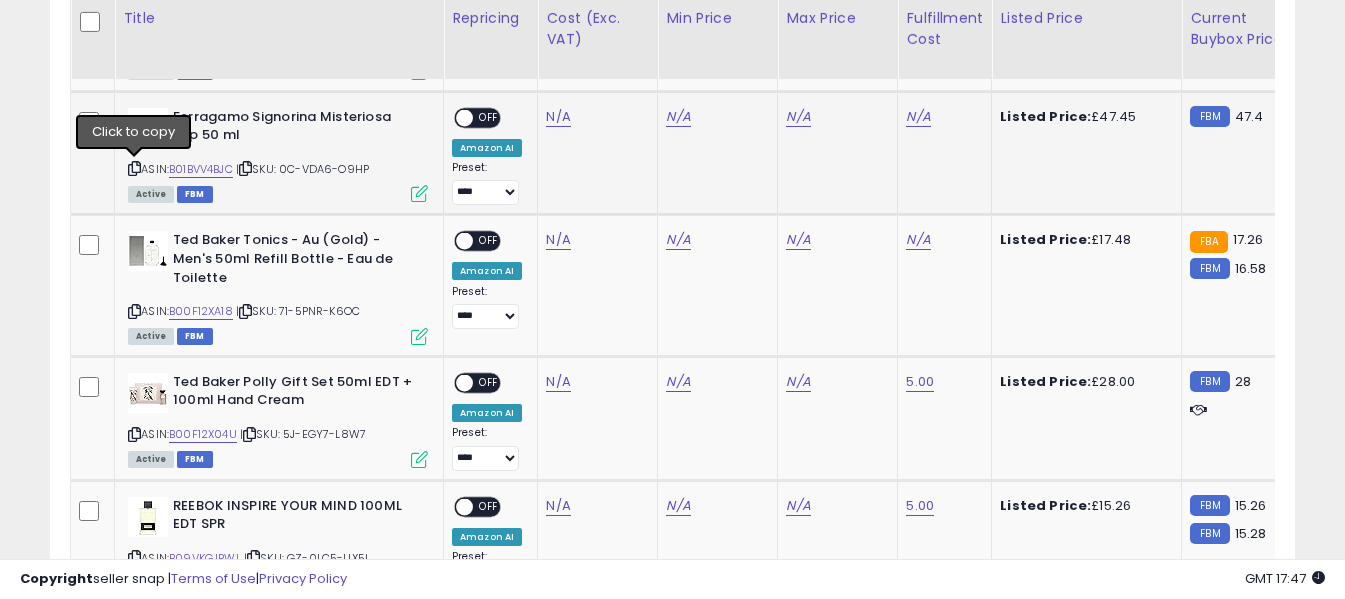 click at bounding box center (134, 168) 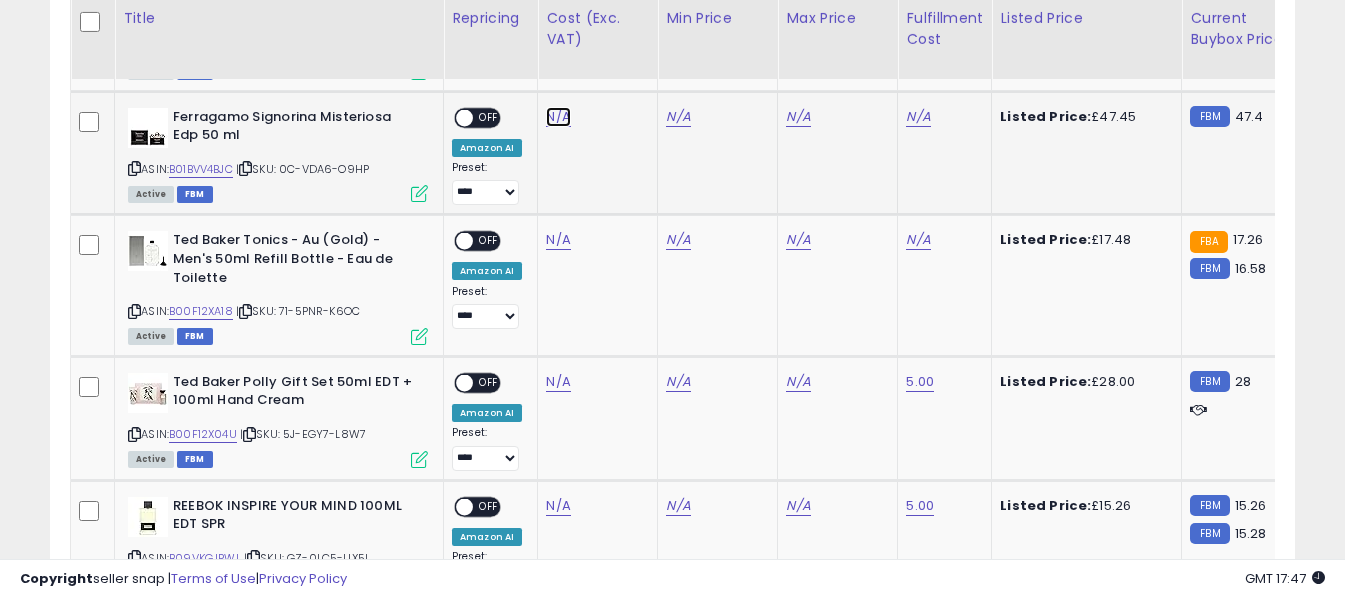 click on "N/A" at bounding box center (558, 117) 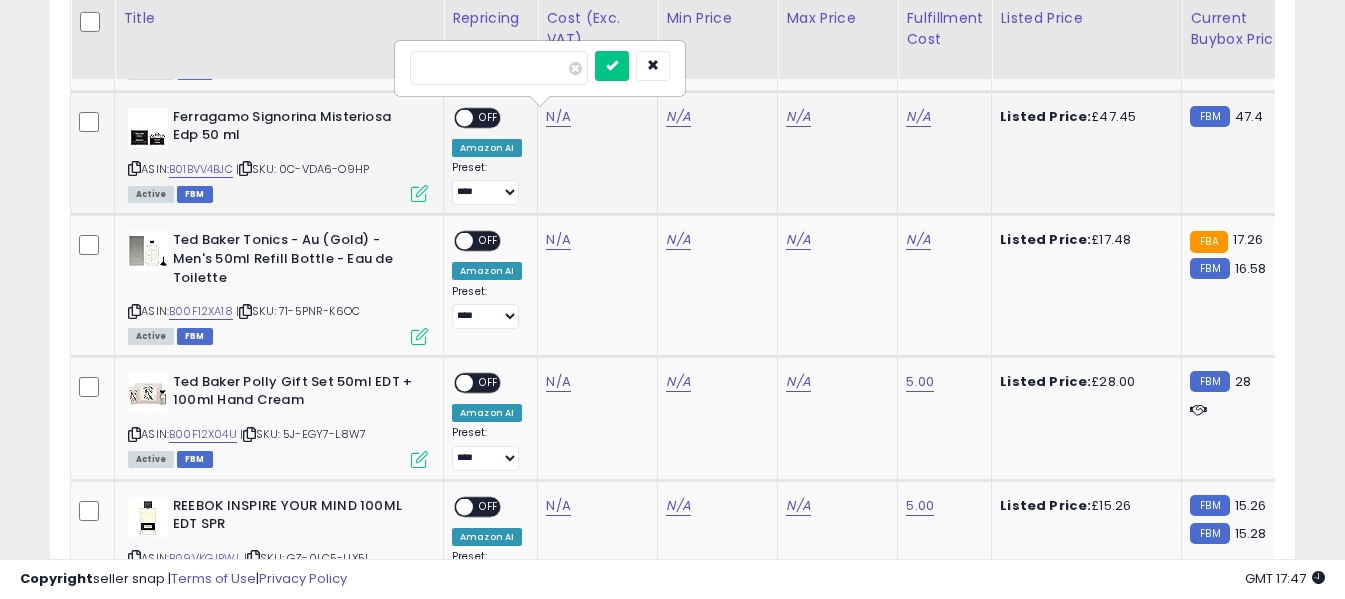 click at bounding box center [499, 68] 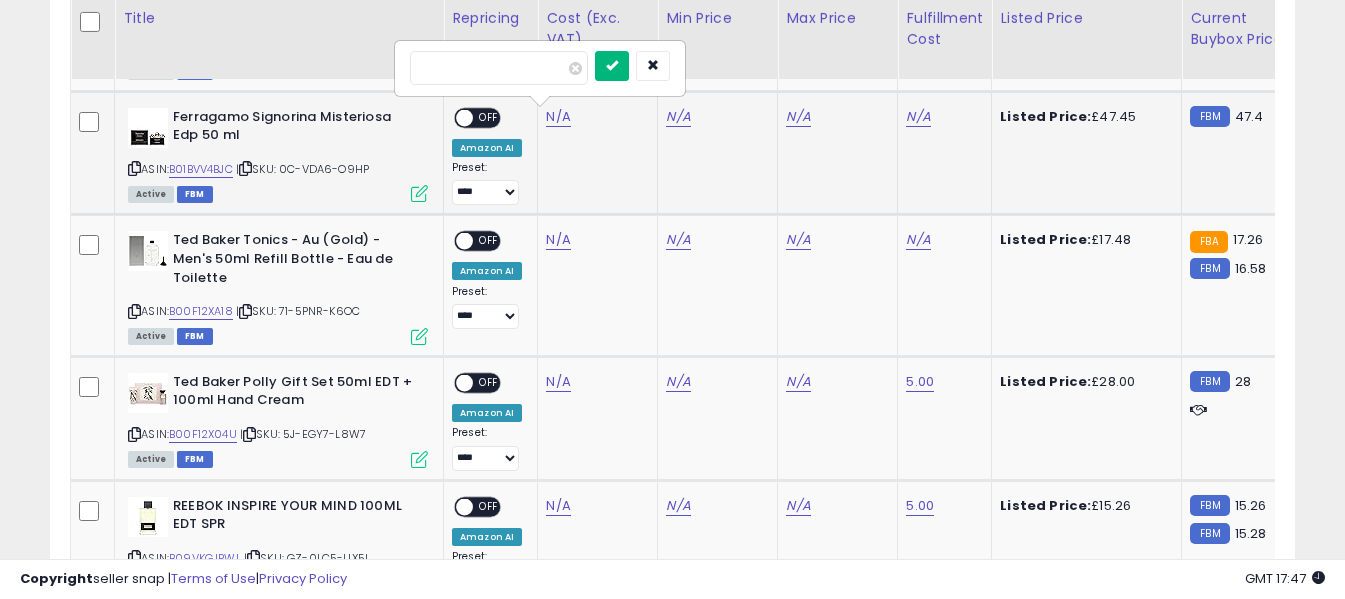 click at bounding box center [612, 65] 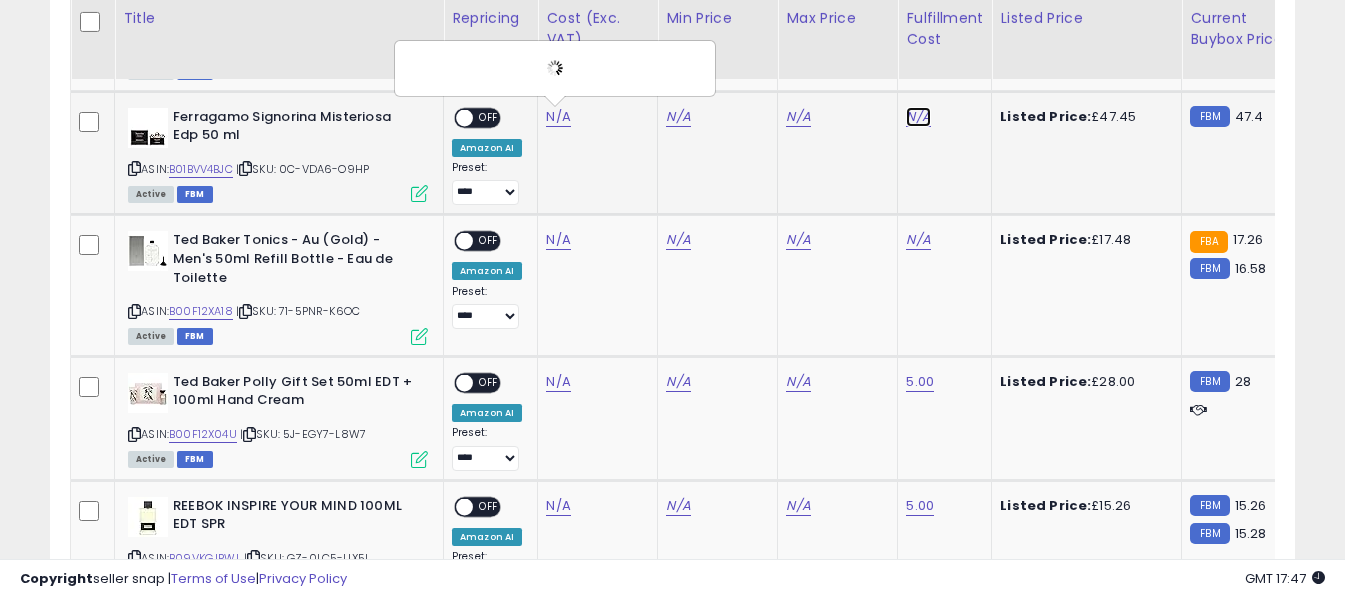 click on "N/A" at bounding box center [918, 117] 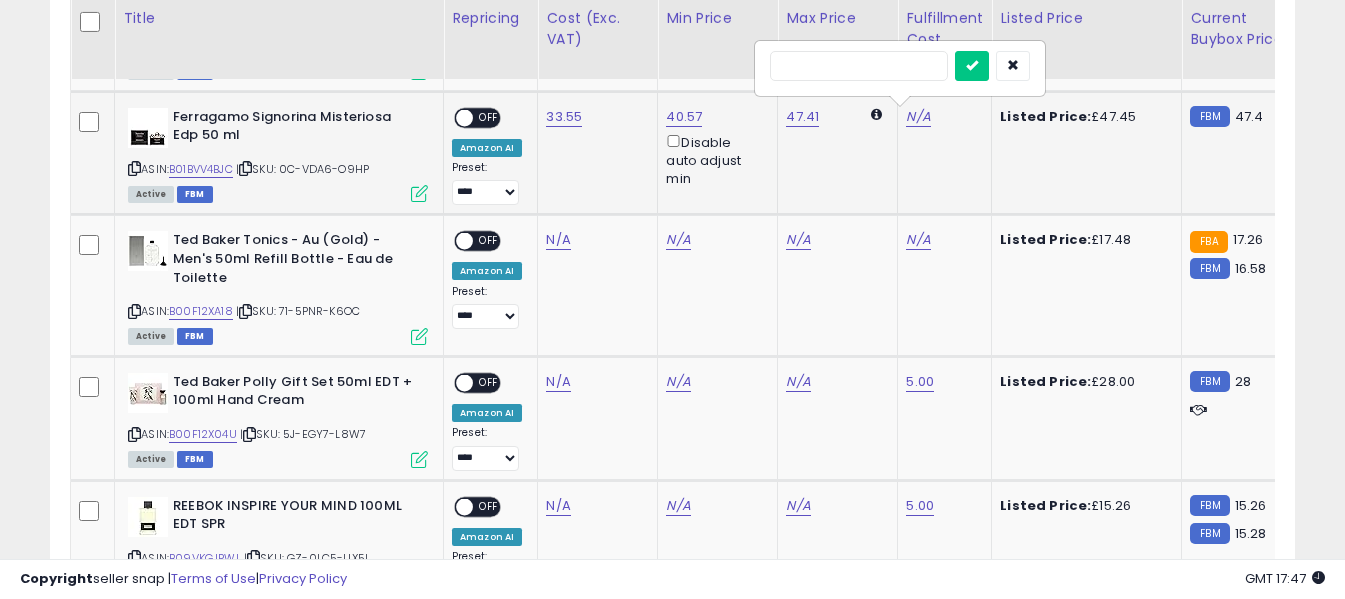 click at bounding box center (859, 66) 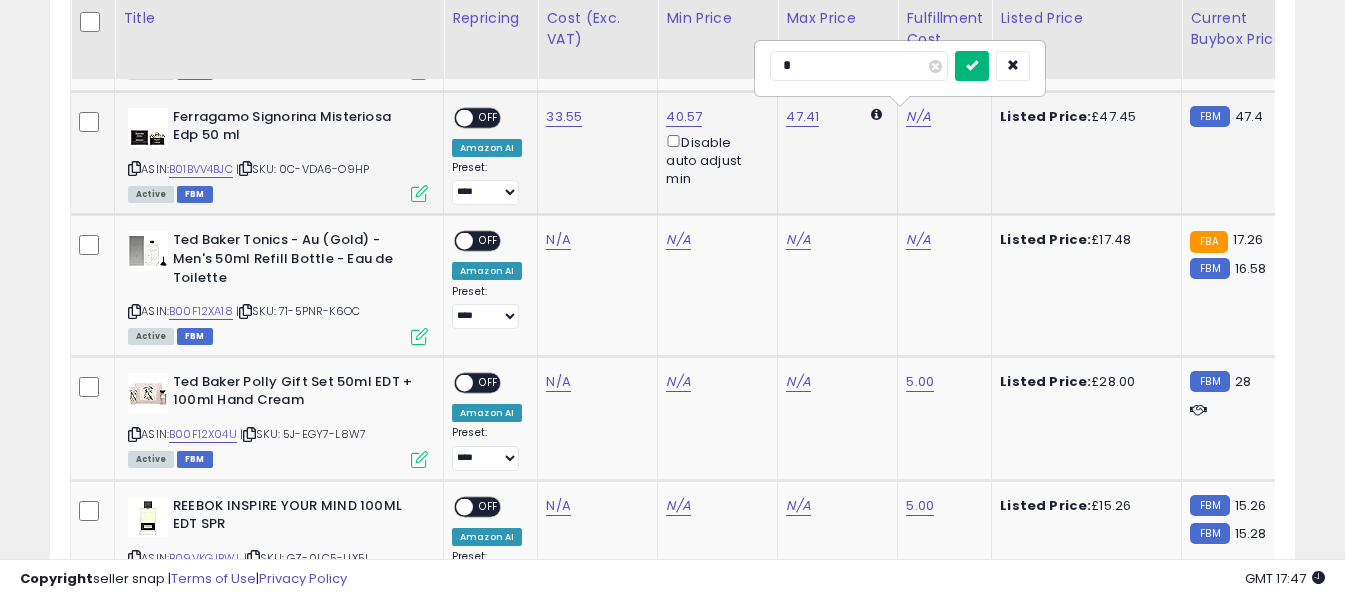 click at bounding box center [972, 66] 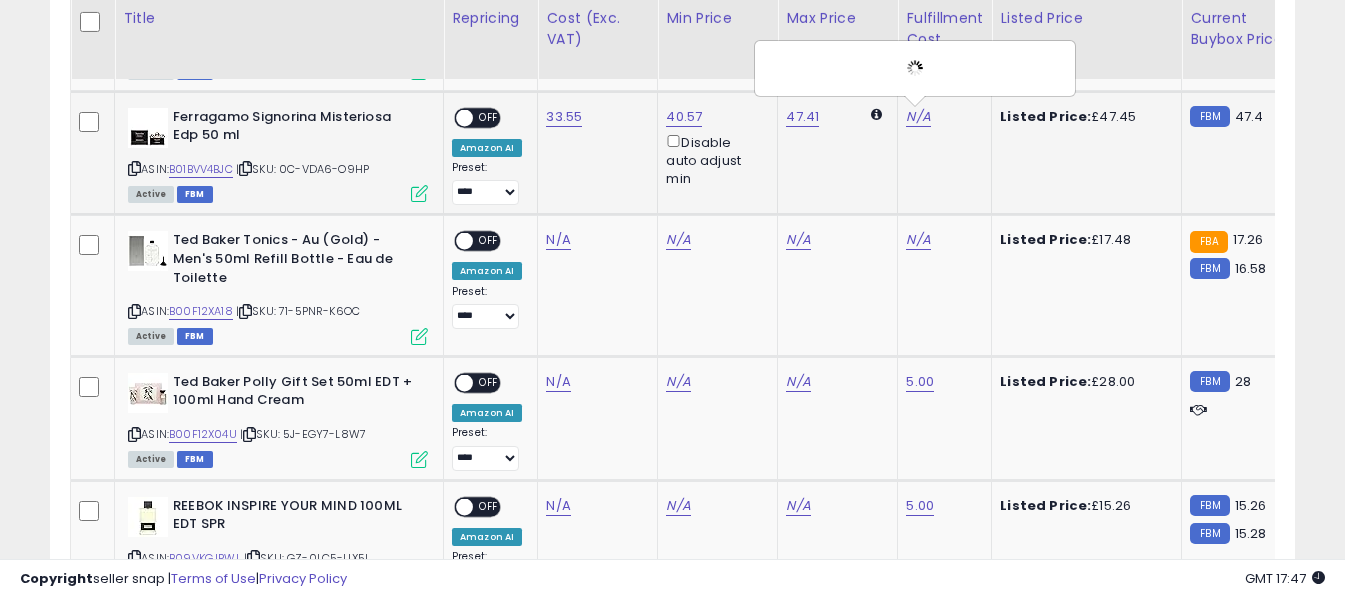 click on "OFF" at bounding box center [489, 117] 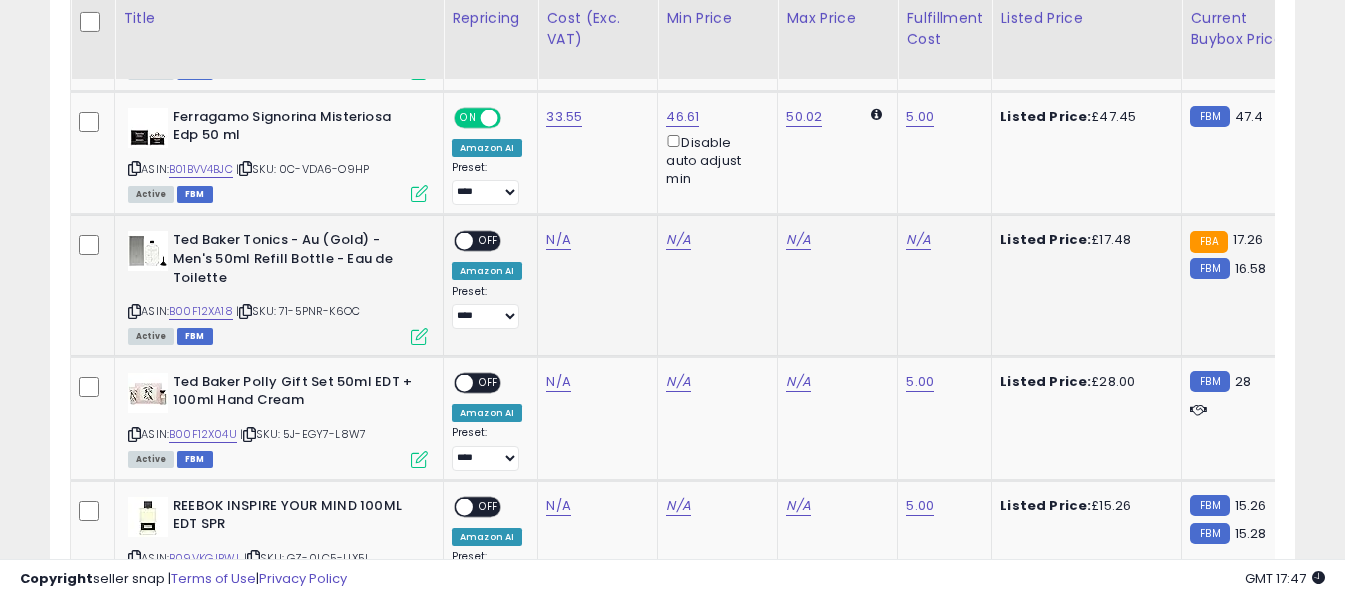 click at bounding box center [134, 311] 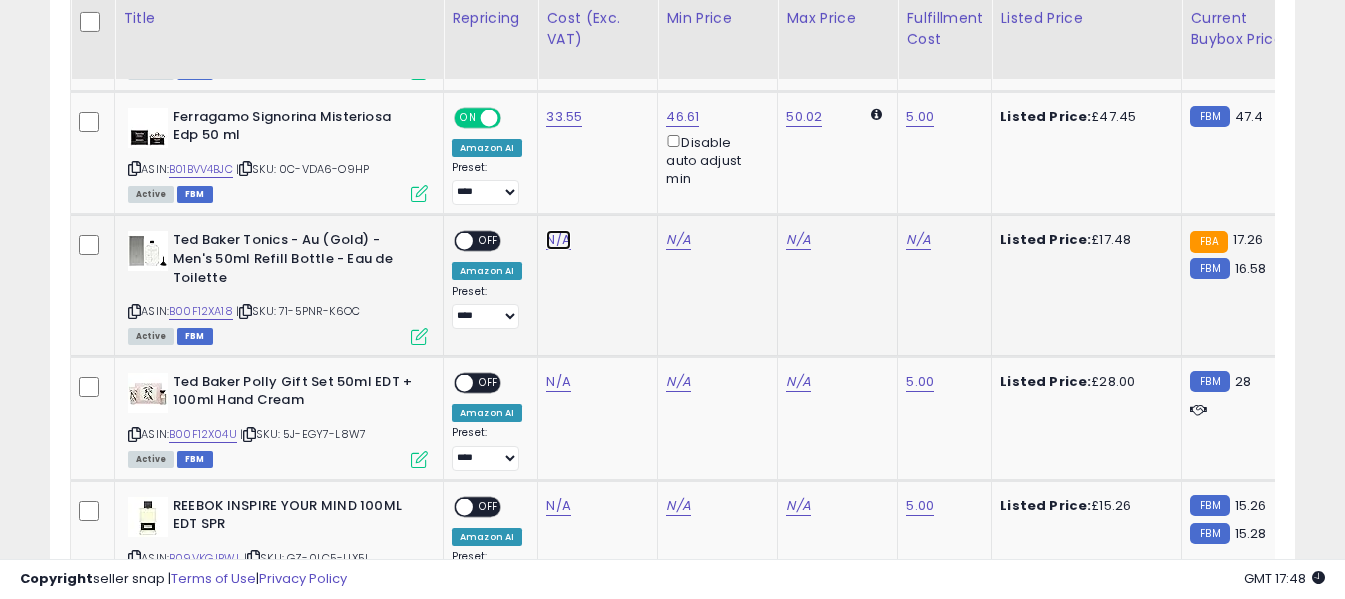 click on "N/A" at bounding box center [558, 240] 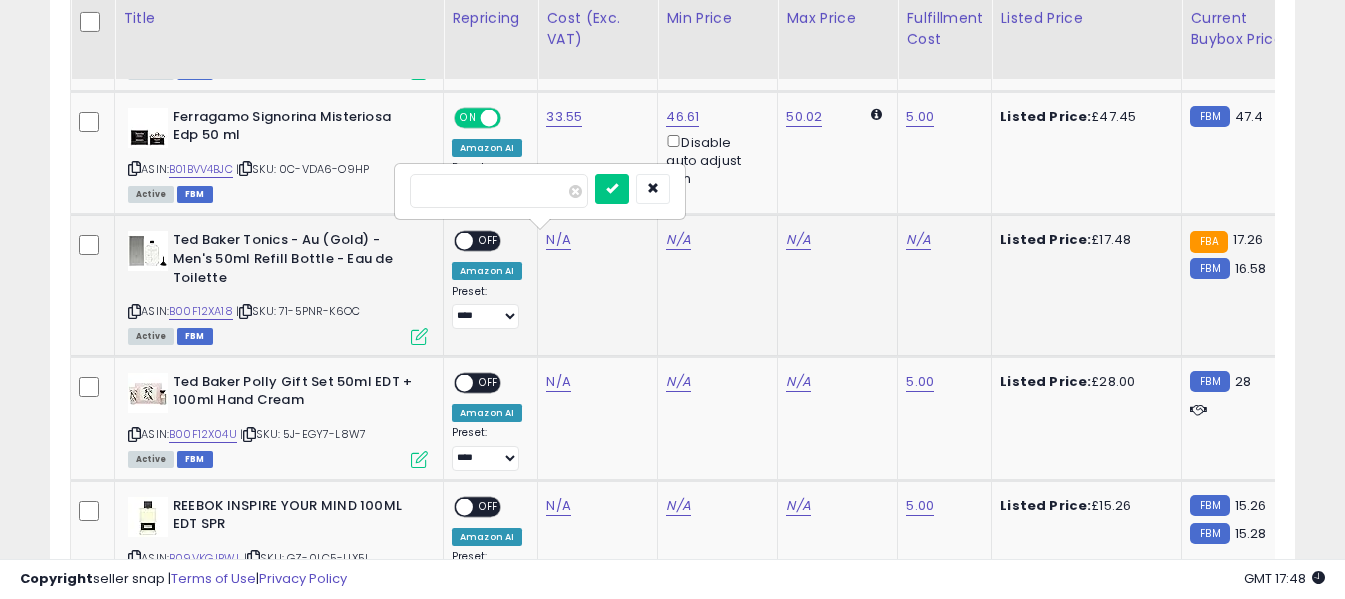 click at bounding box center [499, 191] 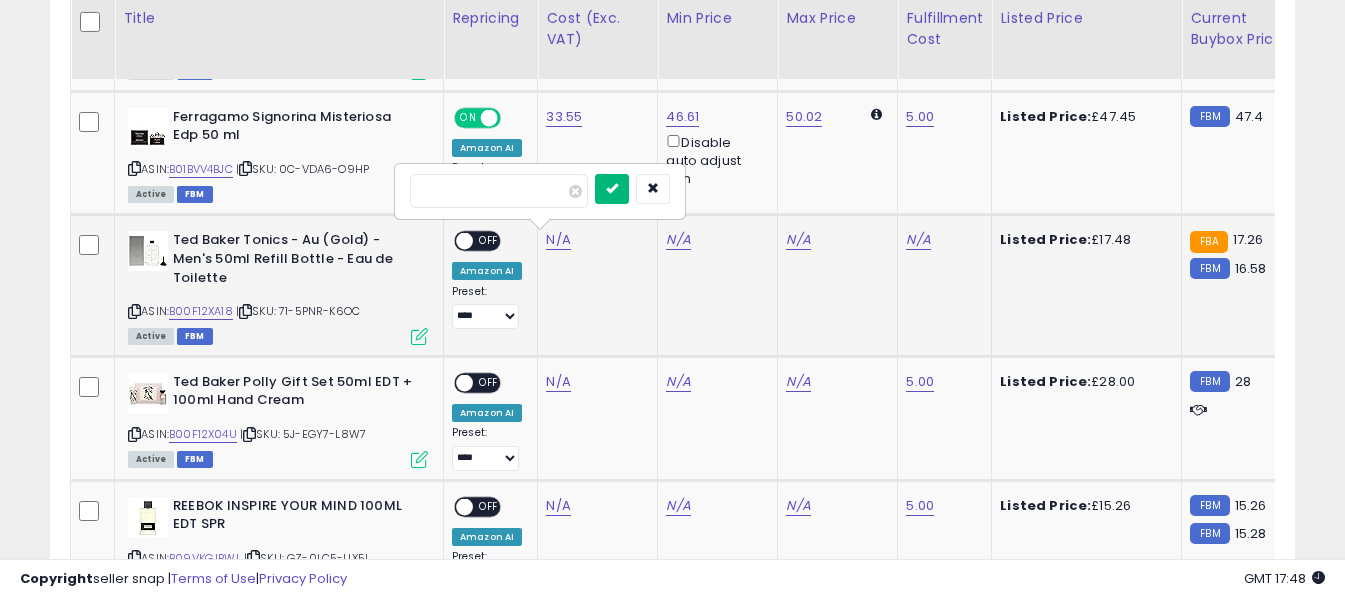 click at bounding box center (612, 189) 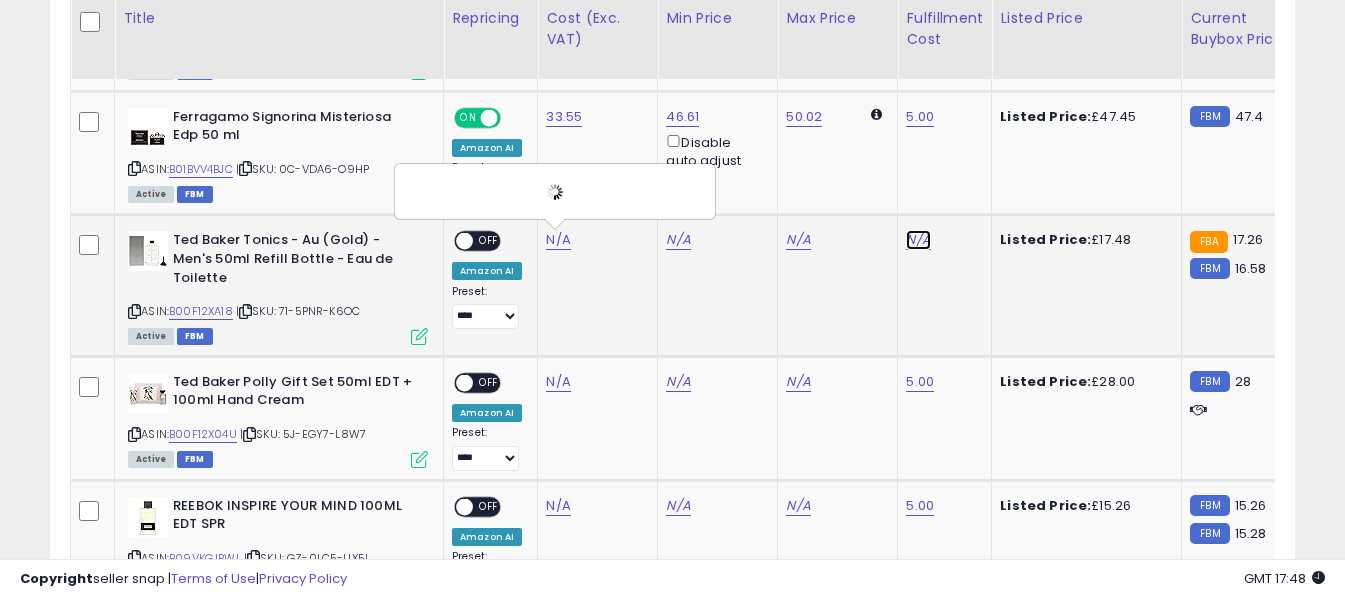 click on "N/A" at bounding box center [918, 240] 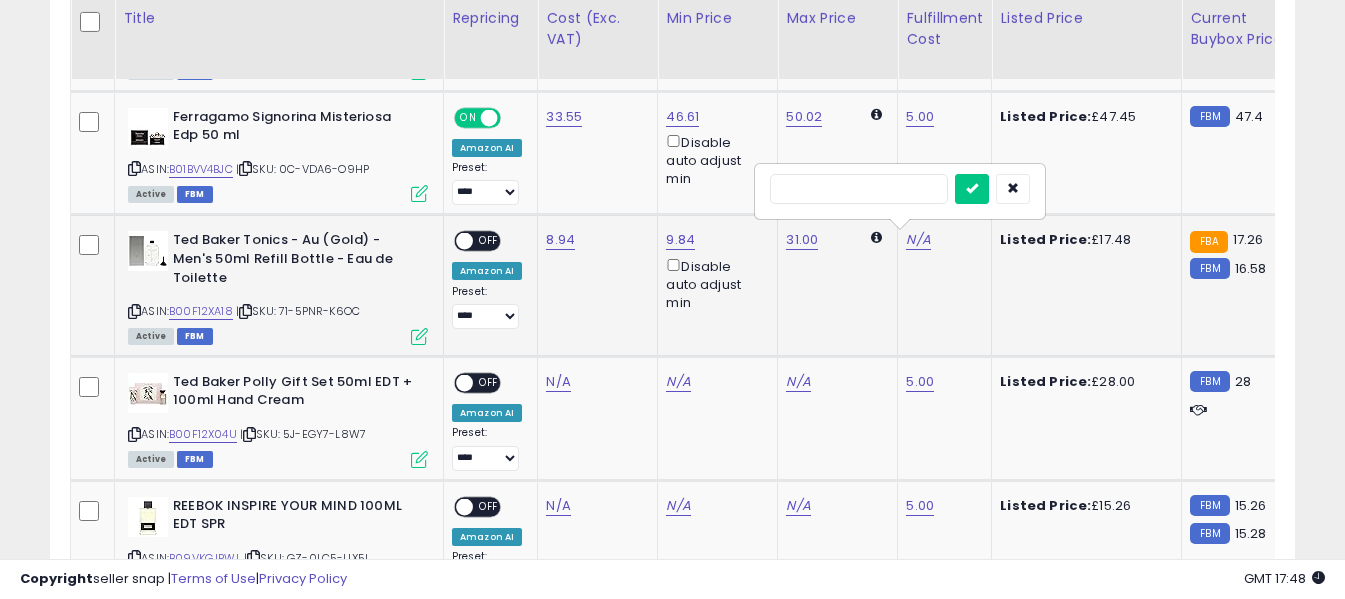 click at bounding box center (859, 189) 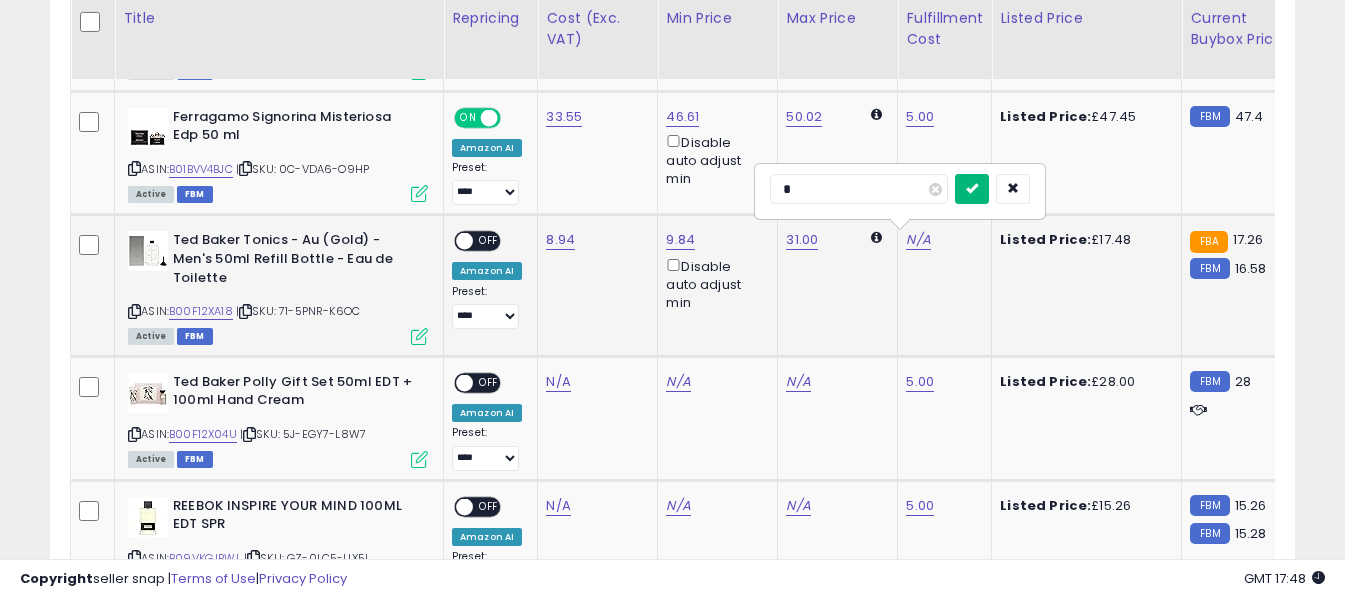 click at bounding box center [972, 188] 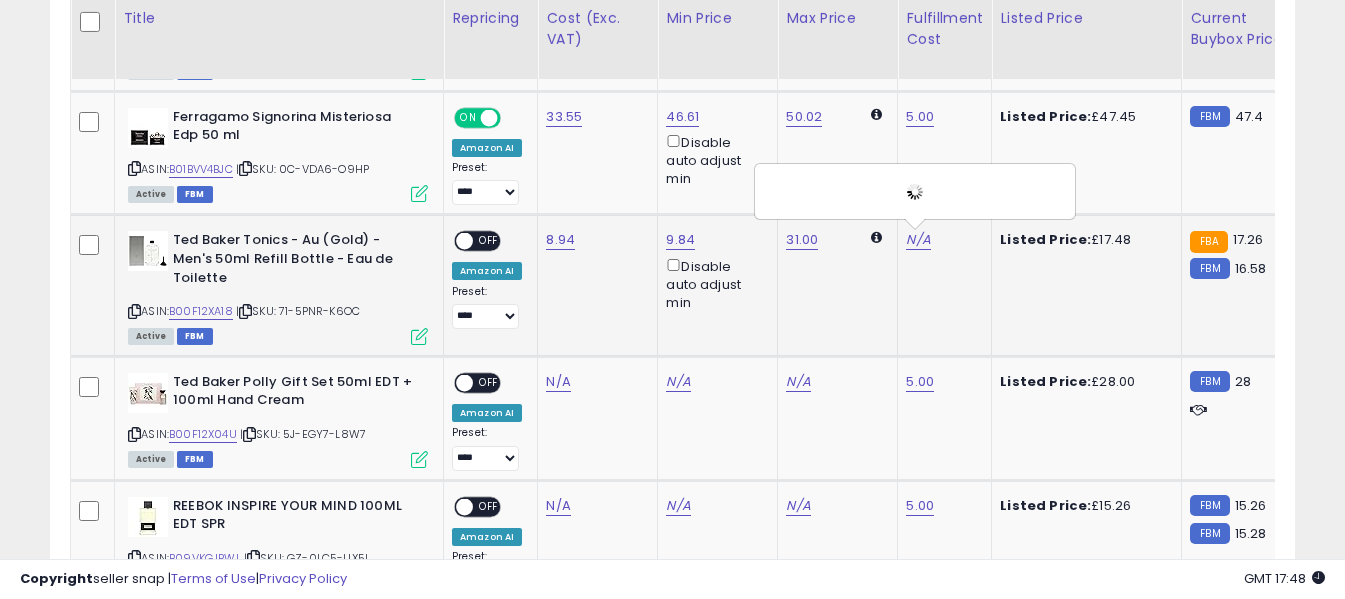 click on "OFF" at bounding box center (489, 241) 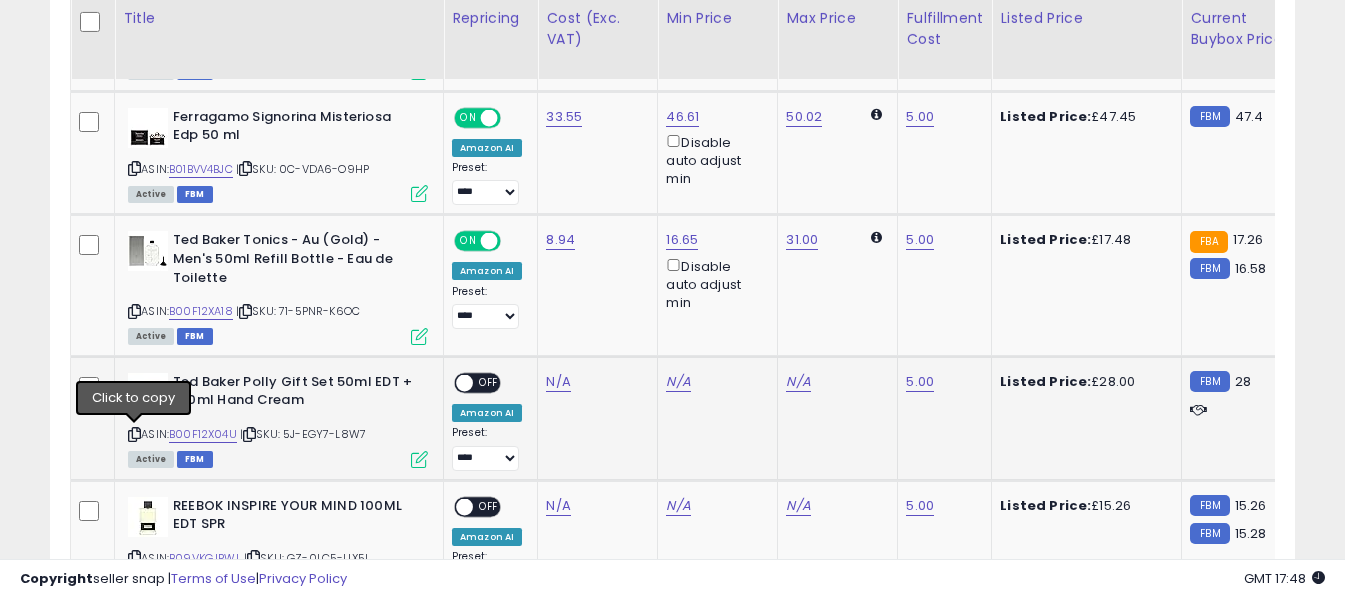click at bounding box center (134, 434) 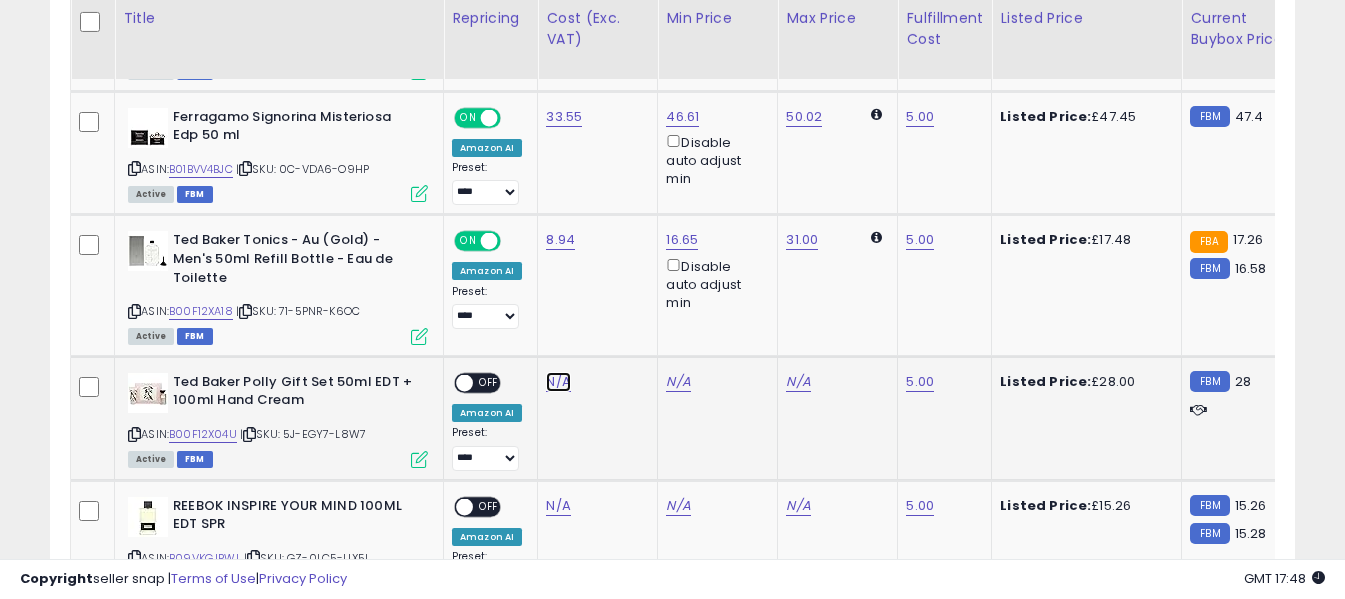 click on "N/A" at bounding box center (558, 382) 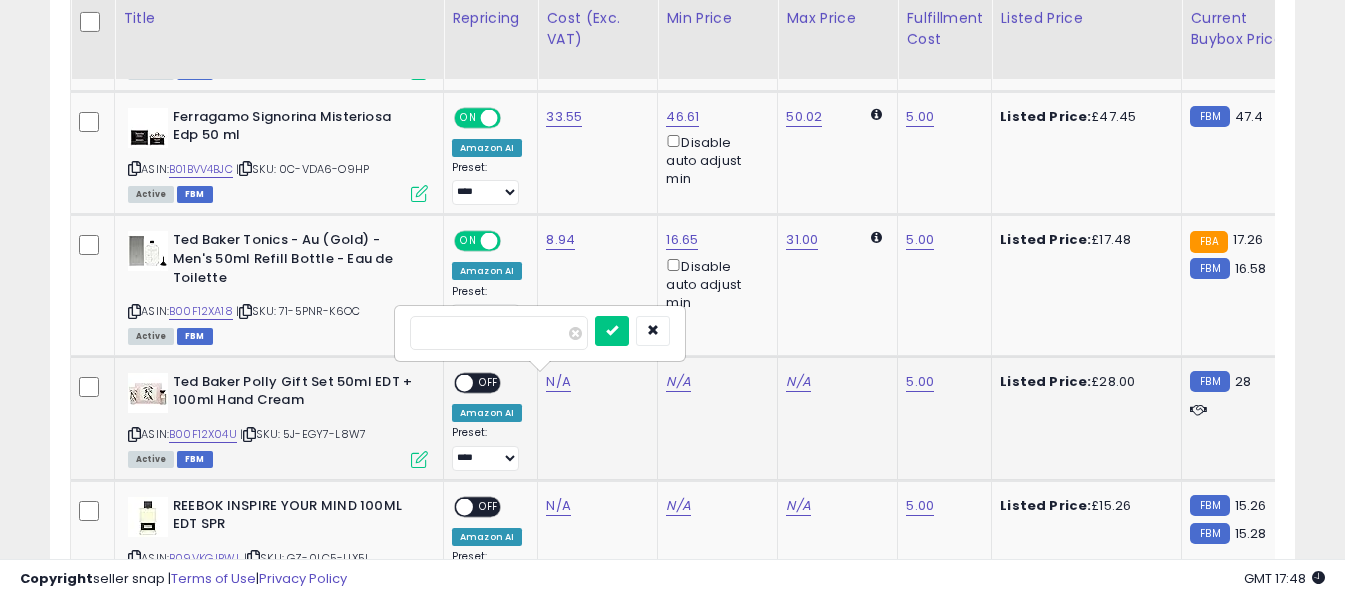 click at bounding box center (499, 333) 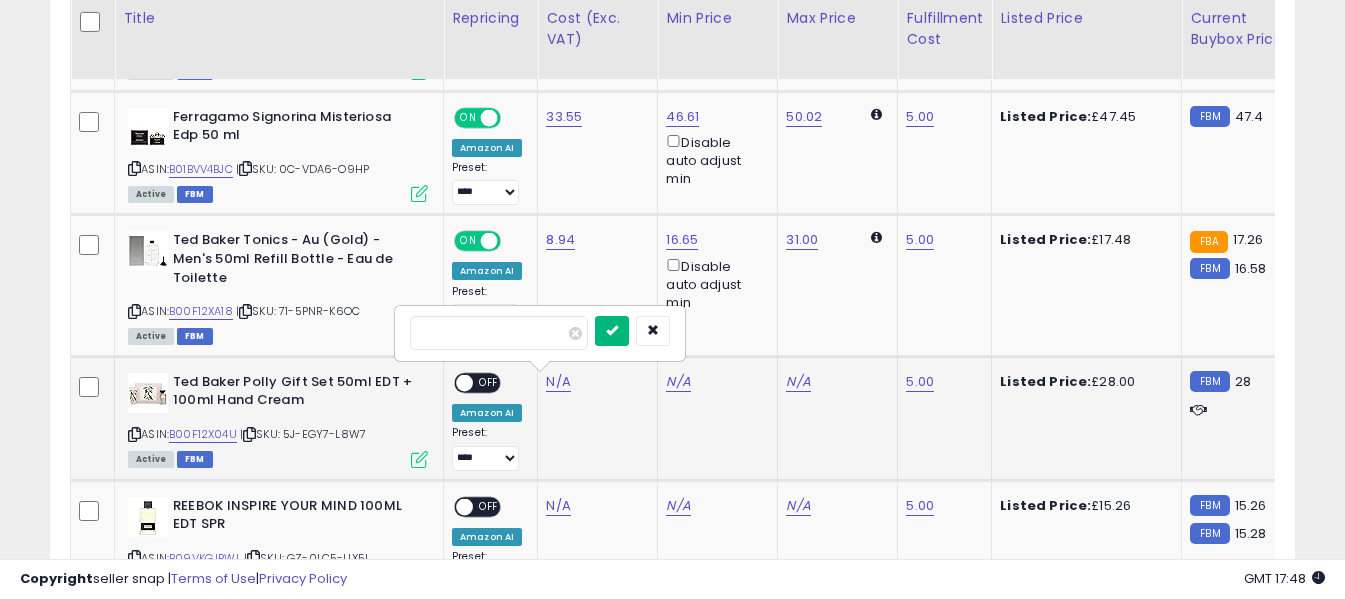 type on "*****" 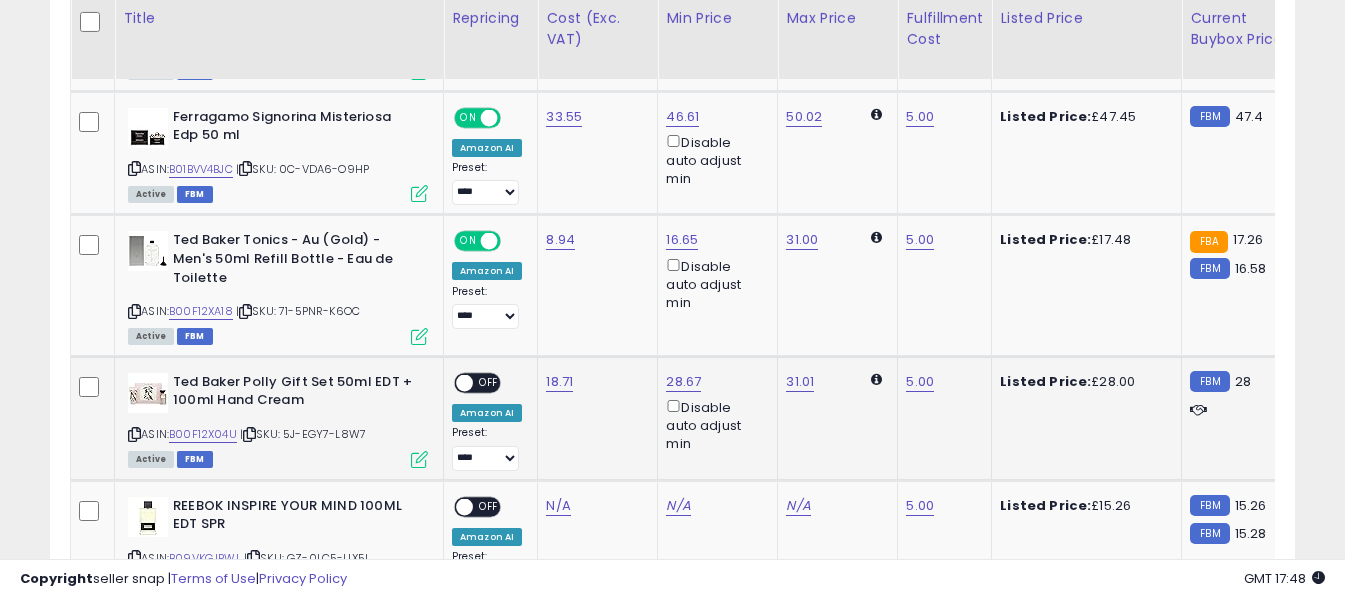 click on "OFF" at bounding box center [489, 382] 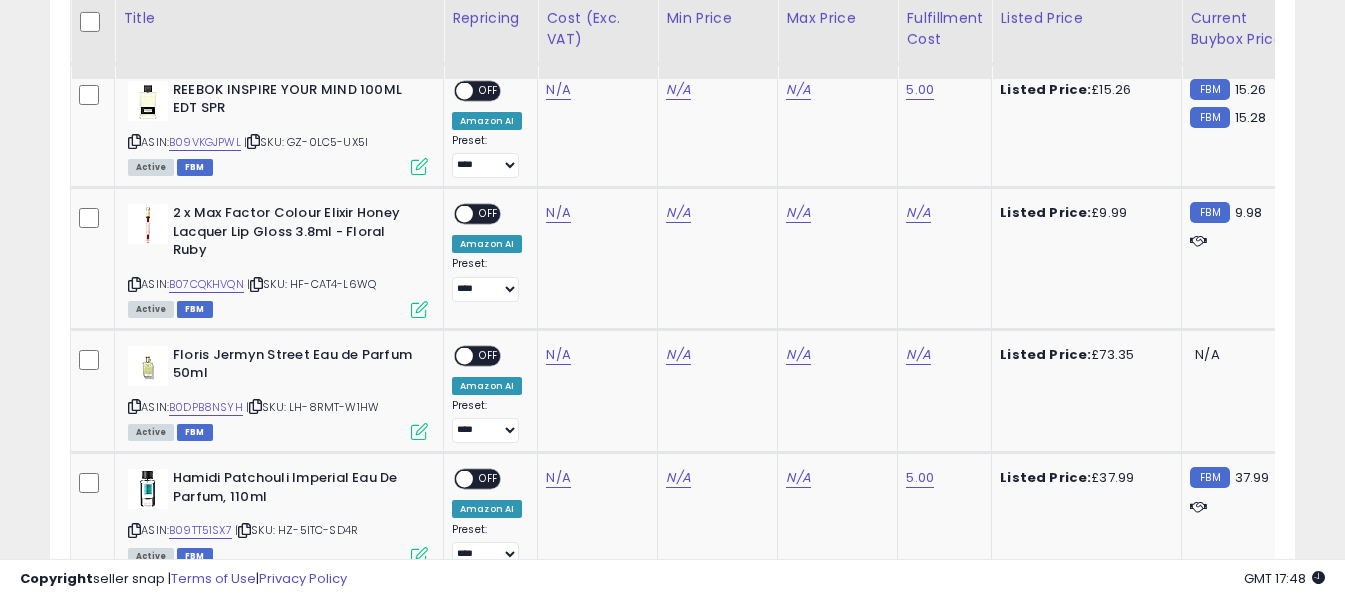 scroll, scrollTop: 1920, scrollLeft: 0, axis: vertical 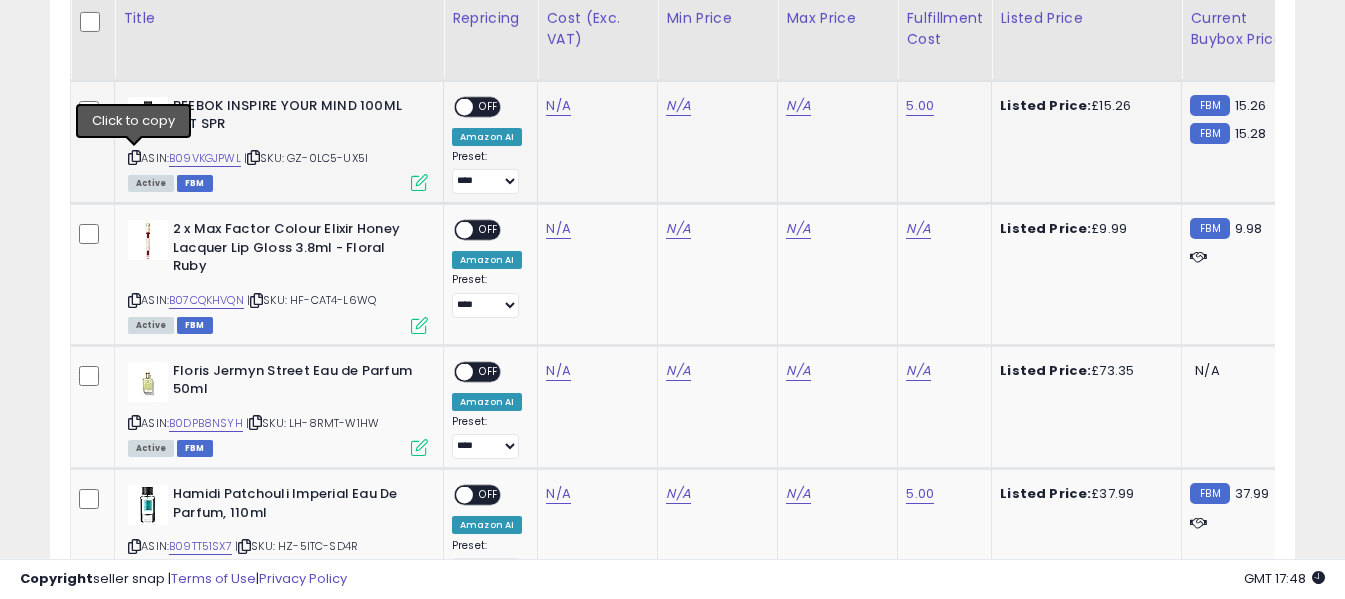 click at bounding box center [134, 157] 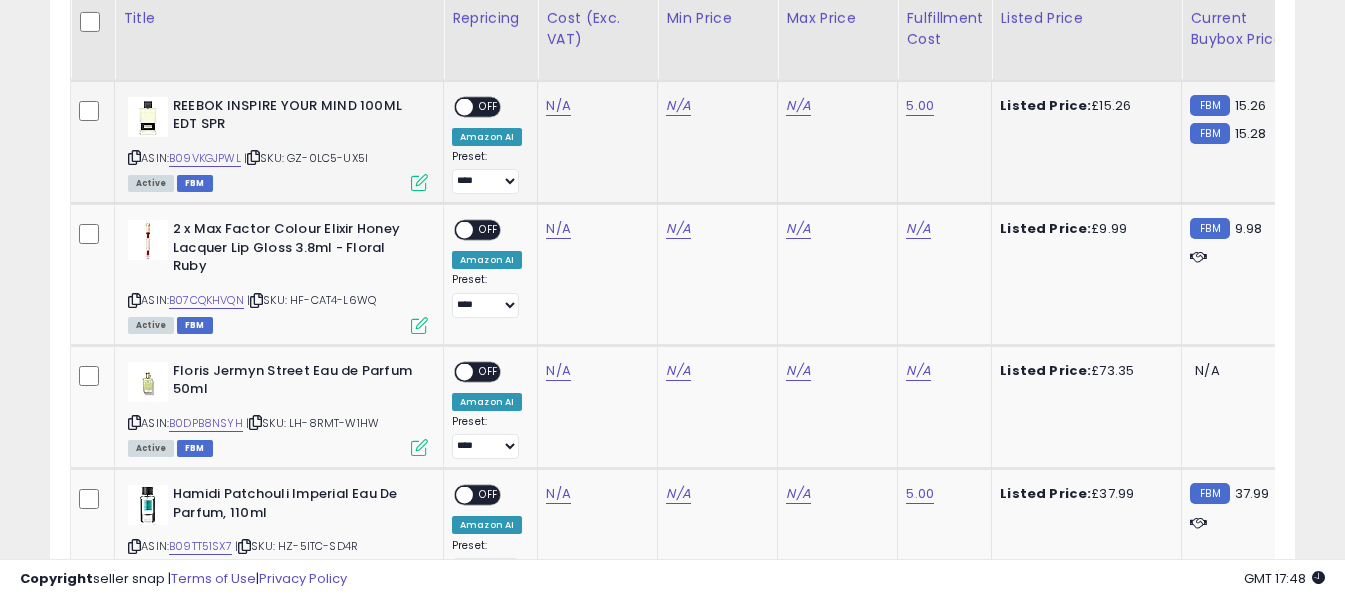 click at bounding box center (134, 157) 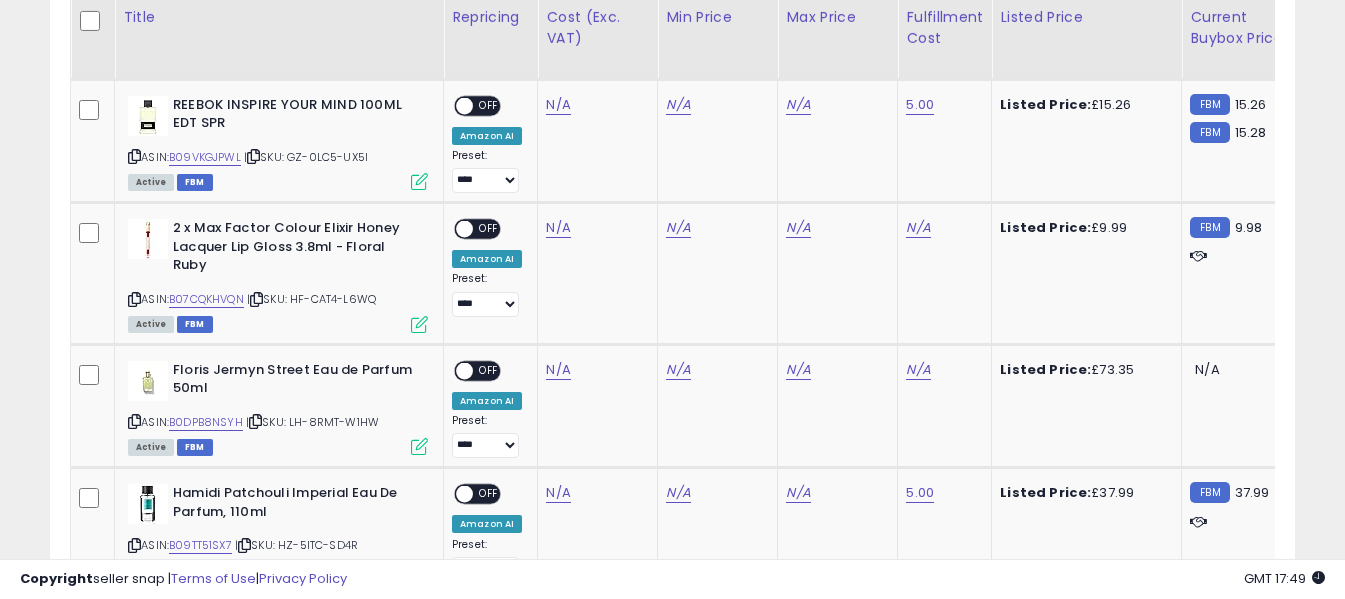 scroll, scrollTop: 1920, scrollLeft: 0, axis: vertical 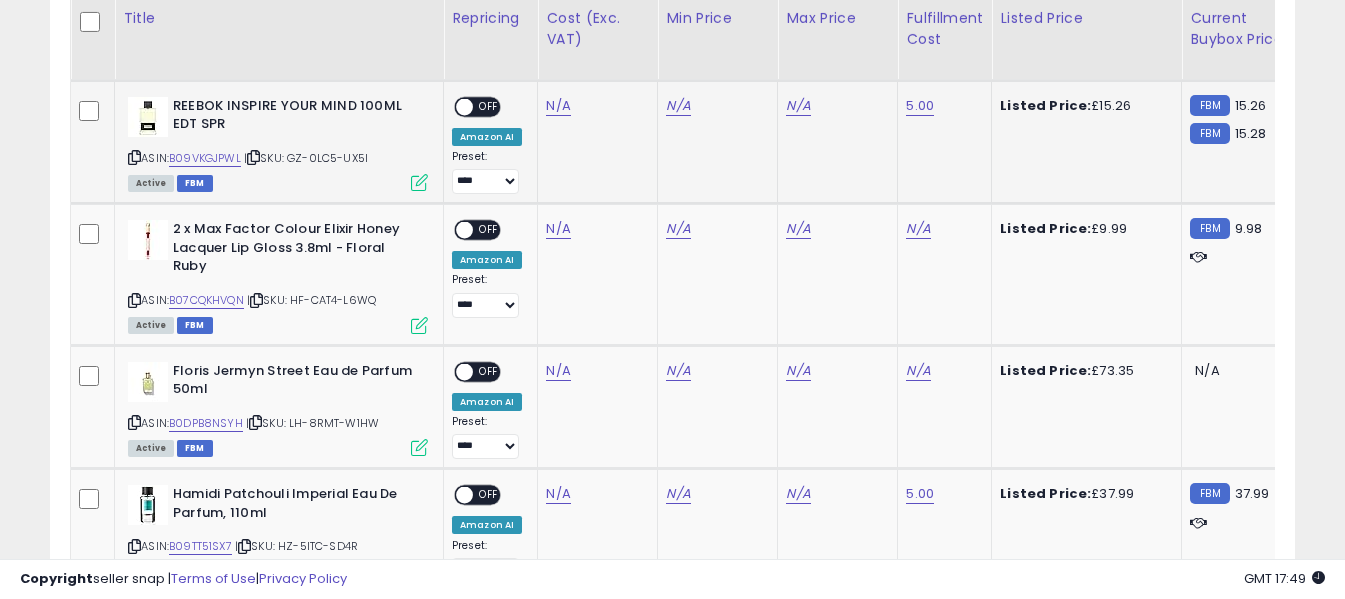 click at bounding box center [134, 157] 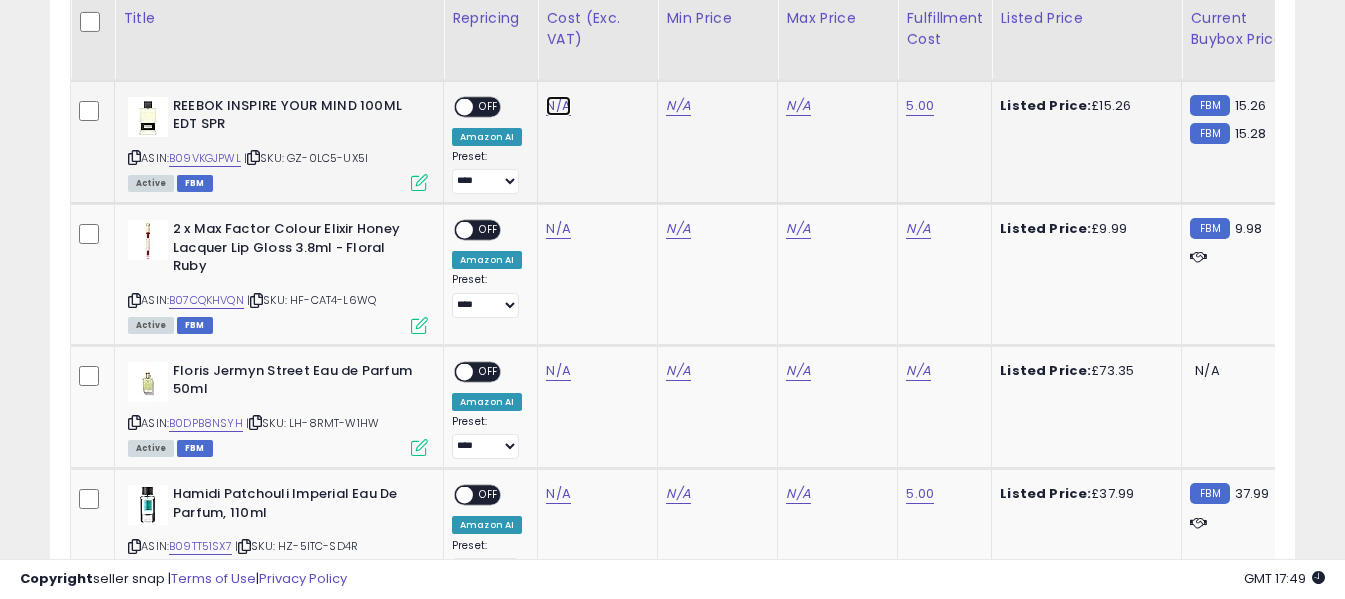click on "N/A" at bounding box center (558, 106) 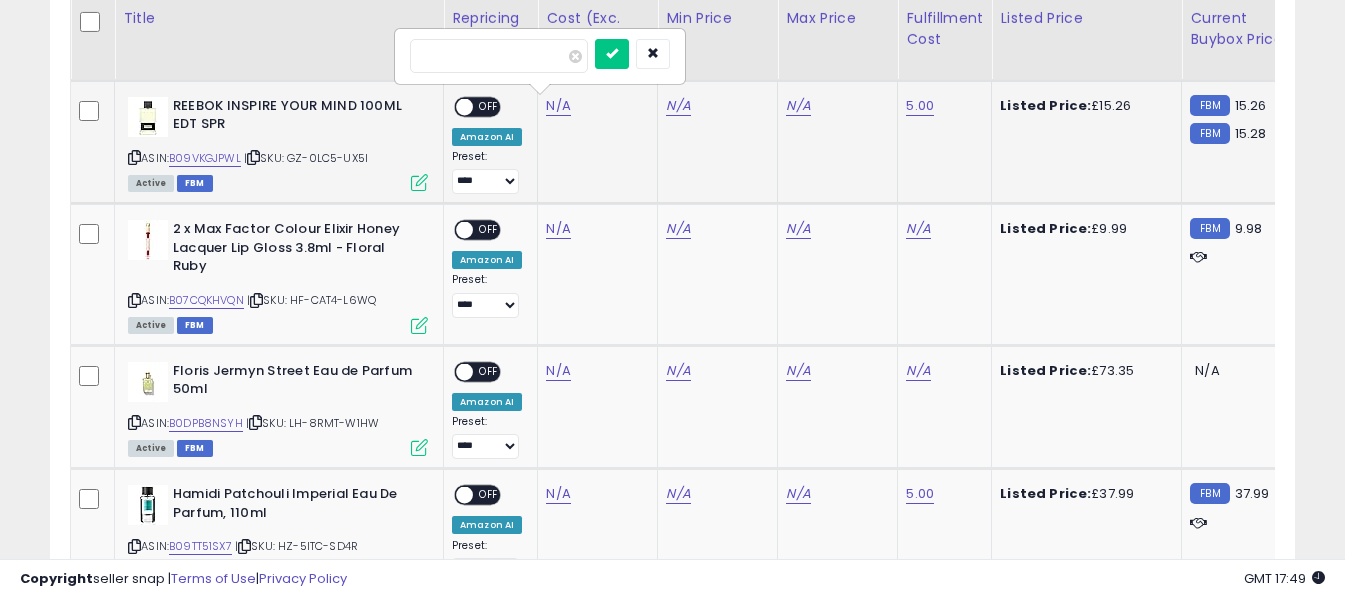 click at bounding box center (499, 56) 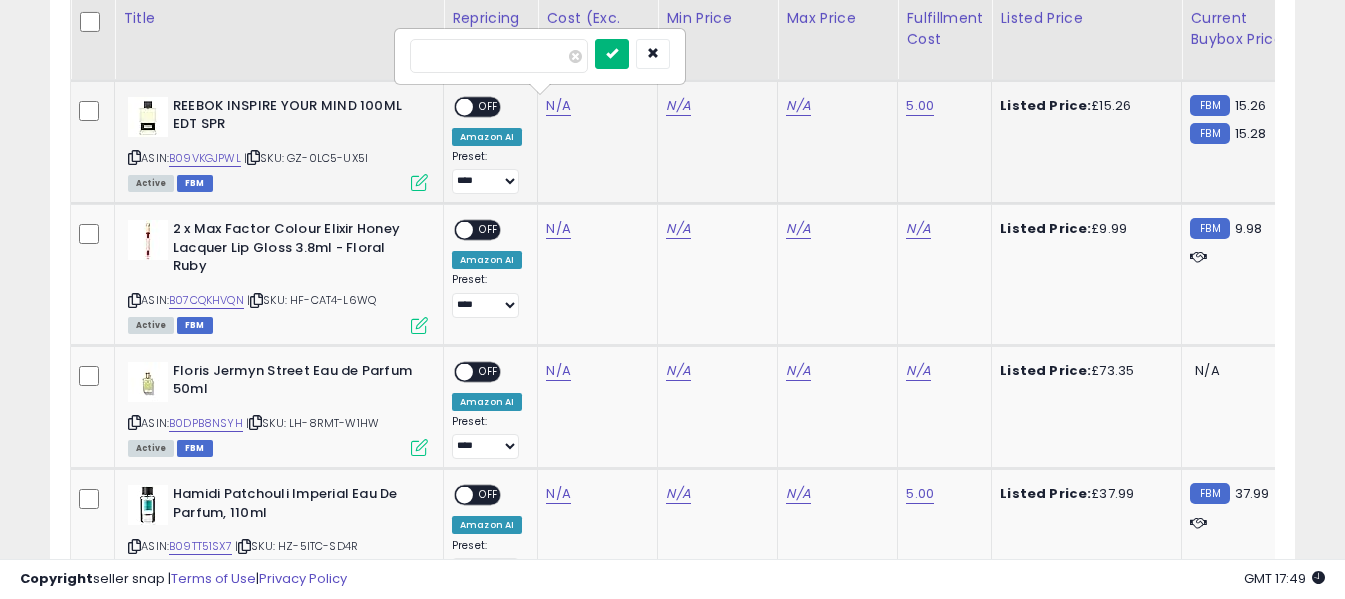 click at bounding box center [612, 54] 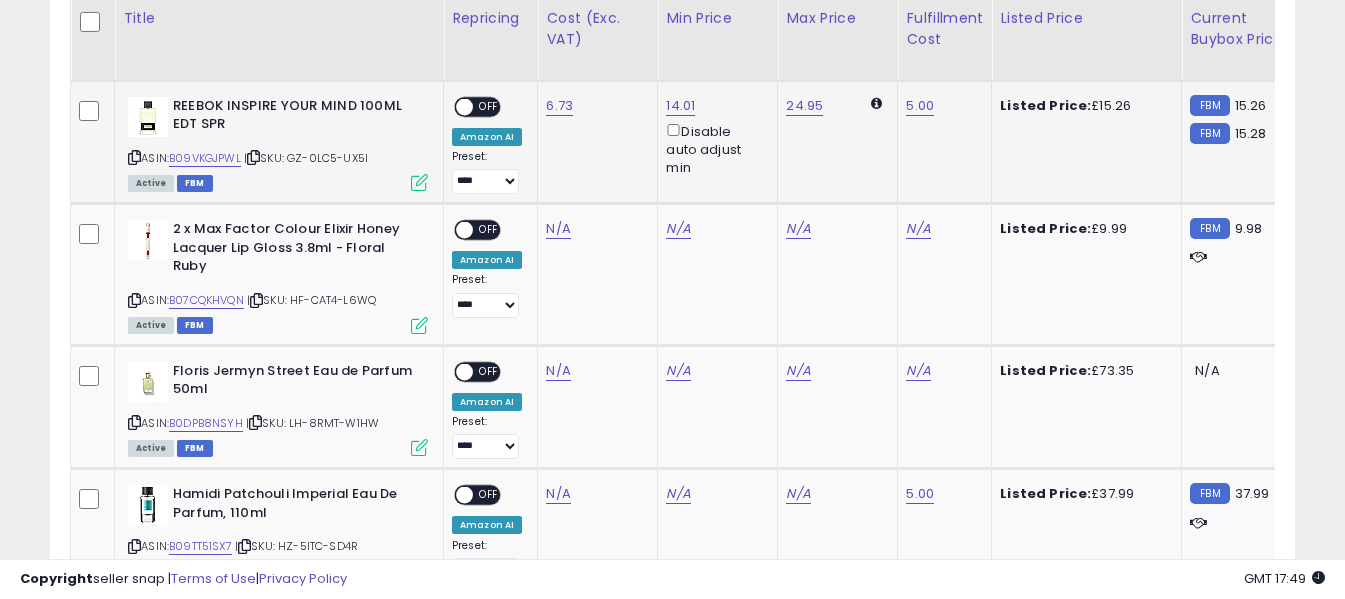 click on "OFF" at bounding box center [489, 106] 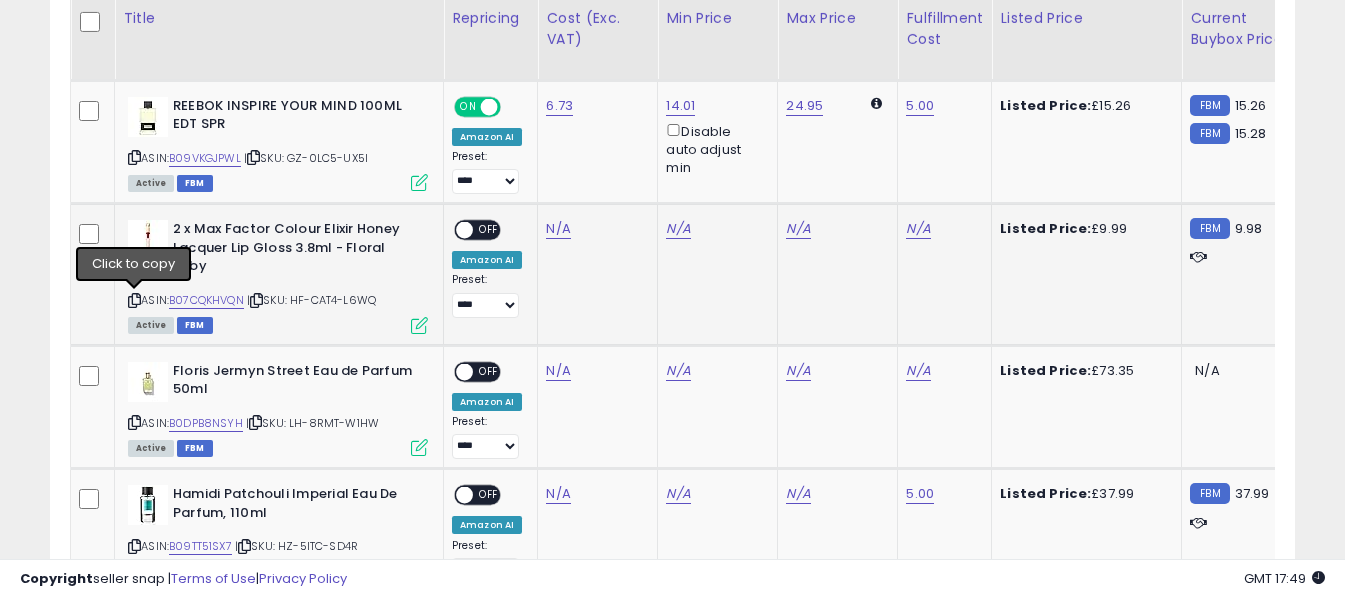click at bounding box center (134, 300) 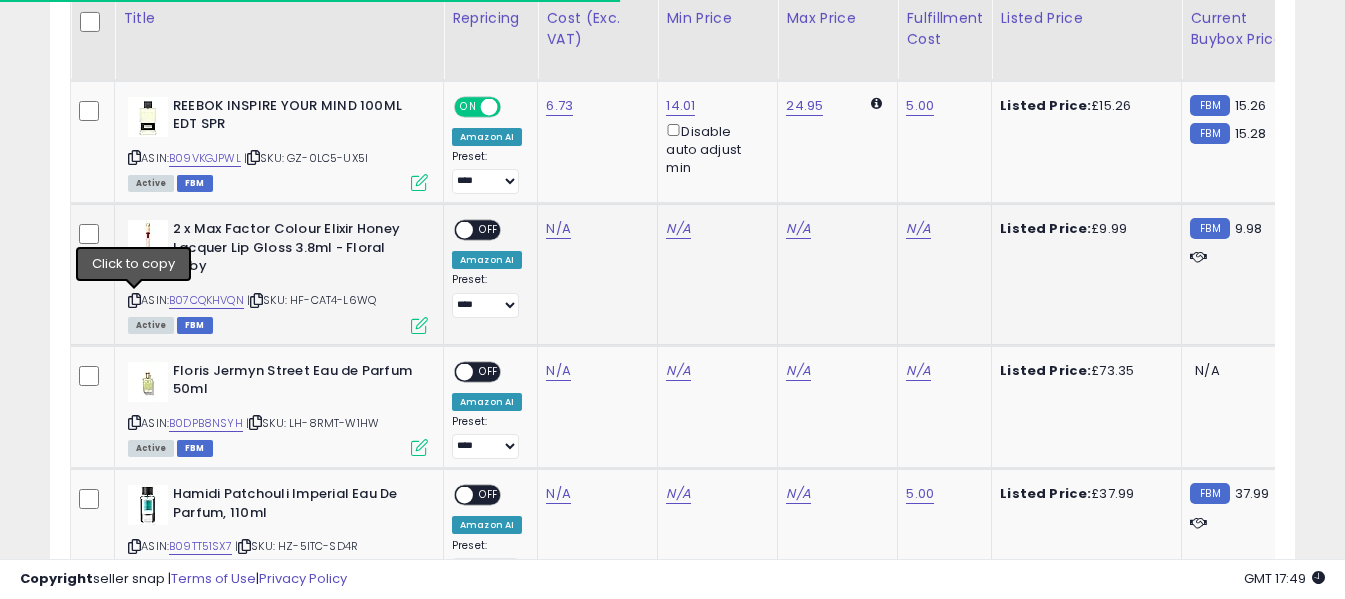 click at bounding box center (134, 300) 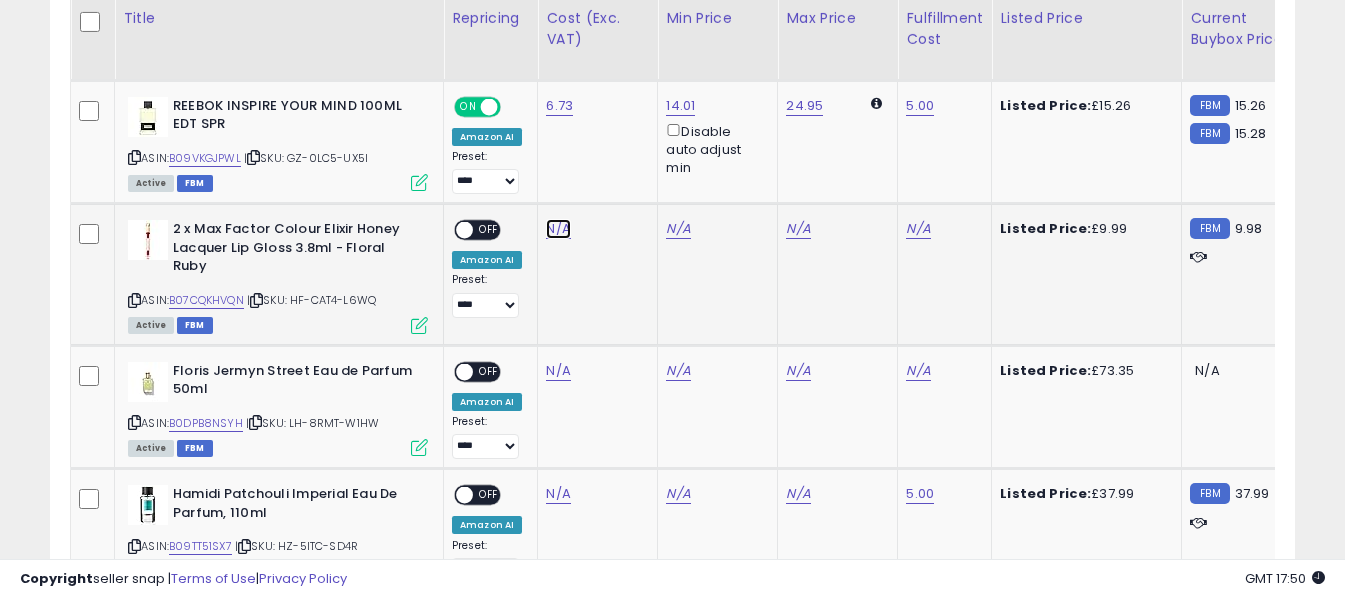 click on "N/A" at bounding box center [558, 229] 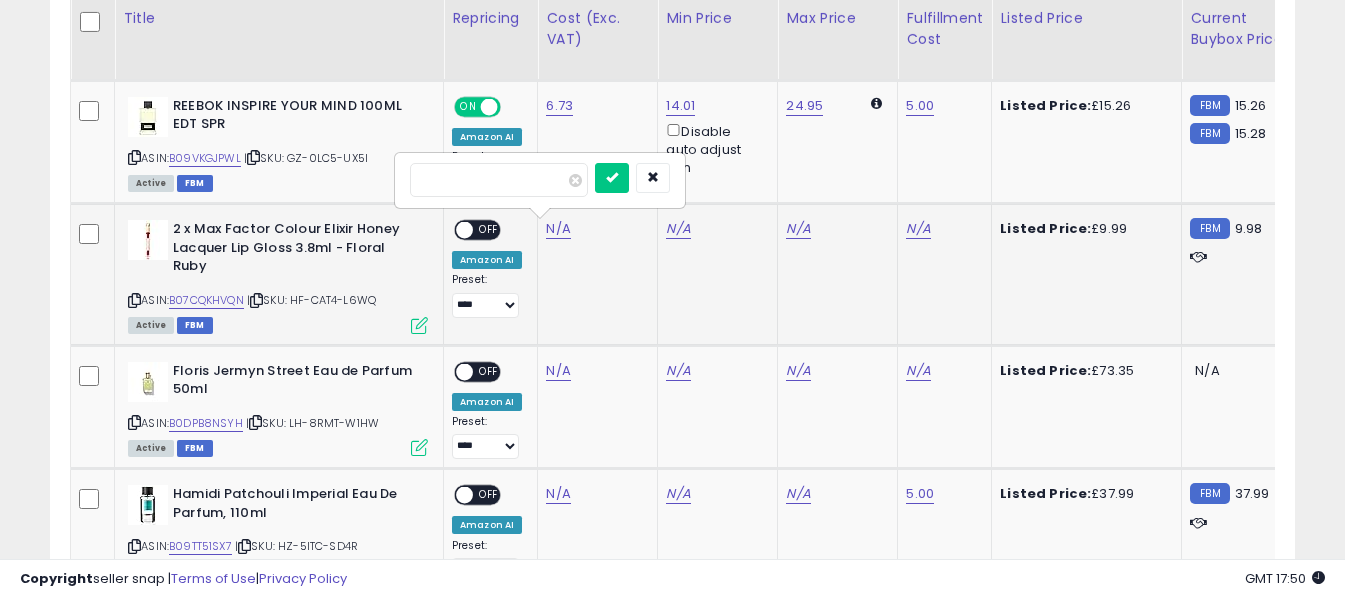 click at bounding box center (499, 180) 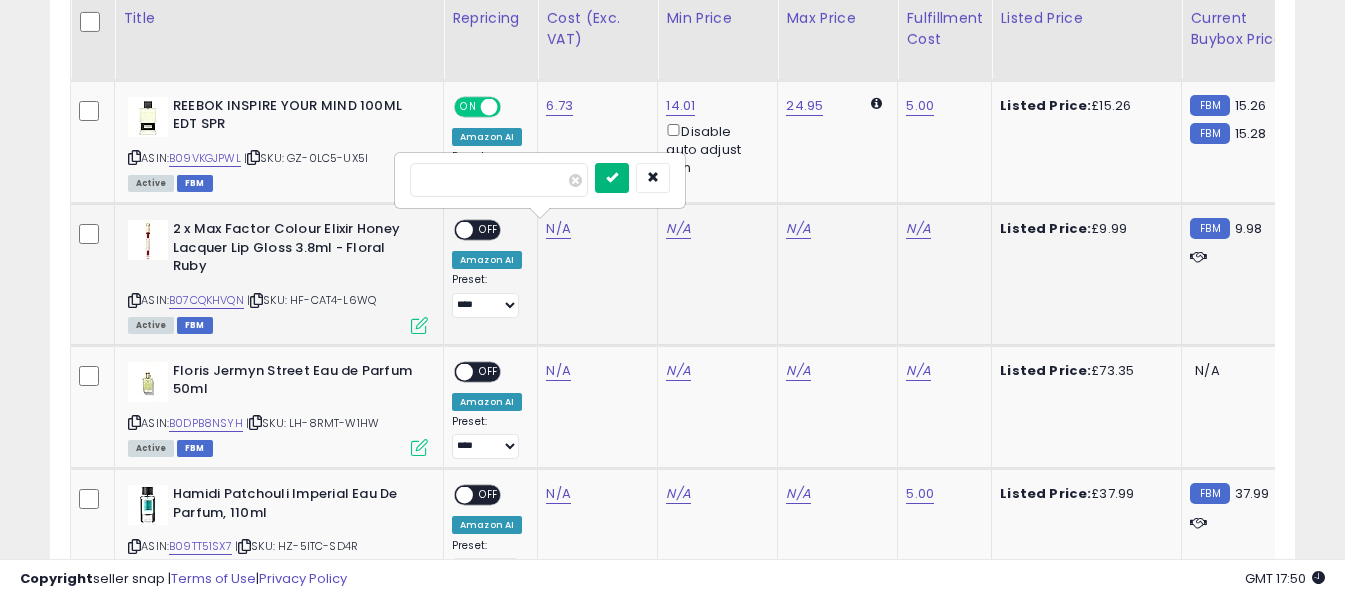 click at bounding box center [612, 177] 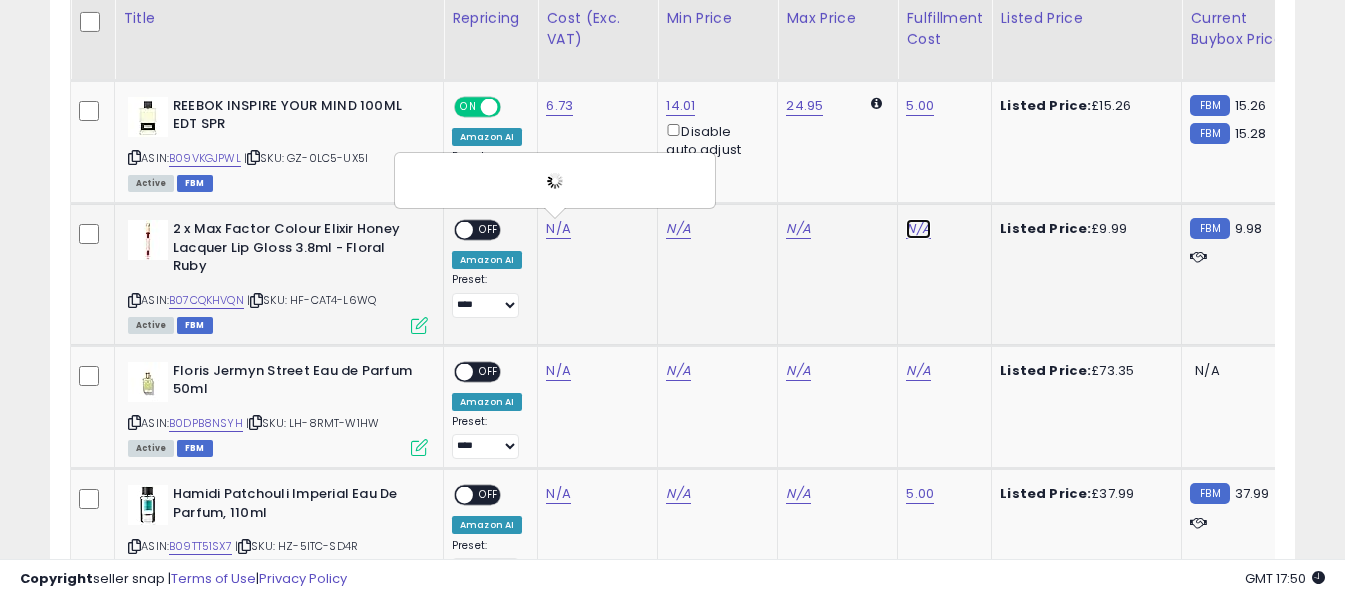 click on "N/A" at bounding box center (918, 229) 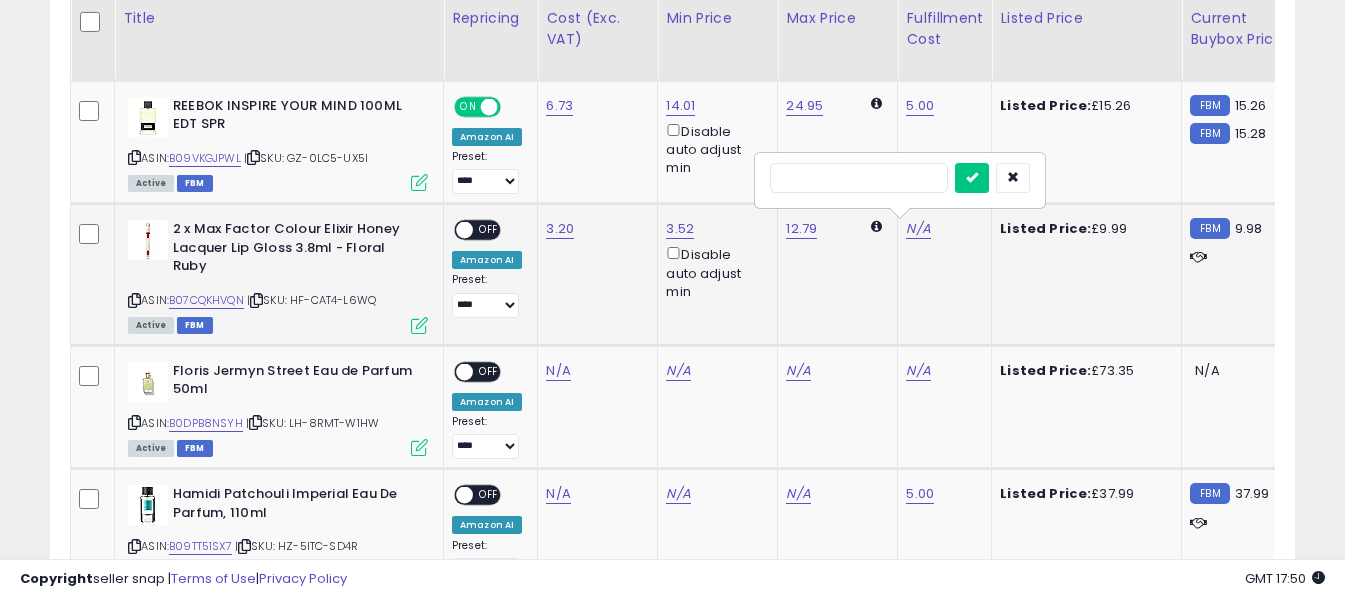 click at bounding box center [859, 178] 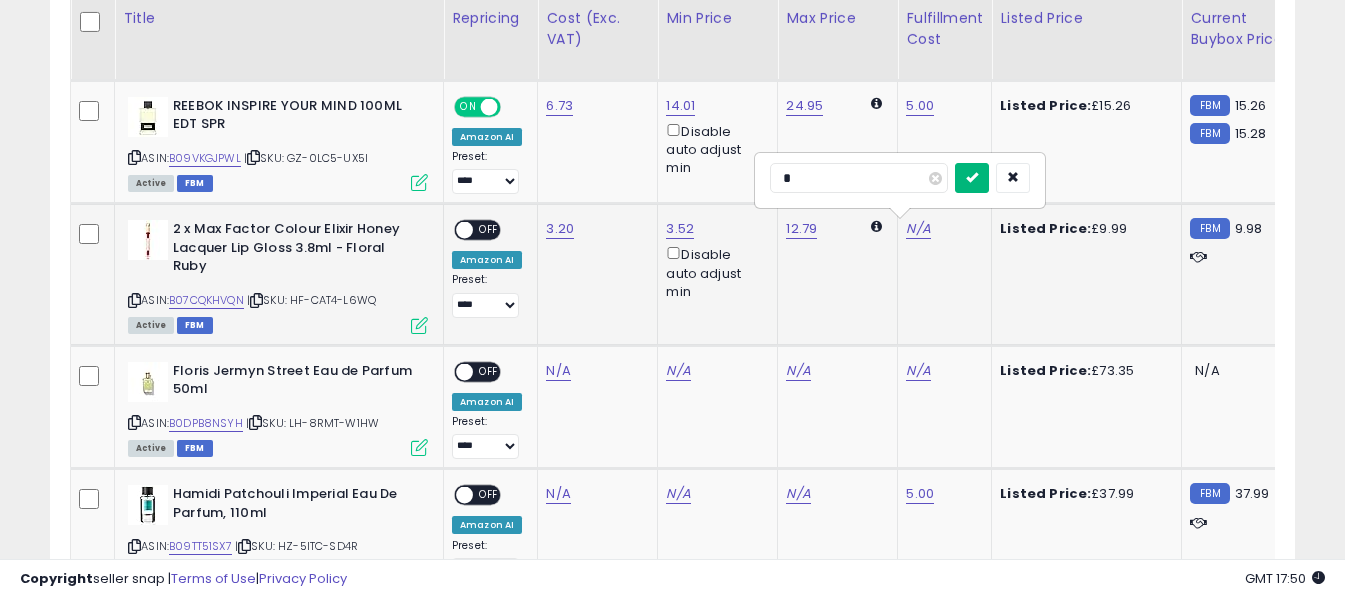 type on "*" 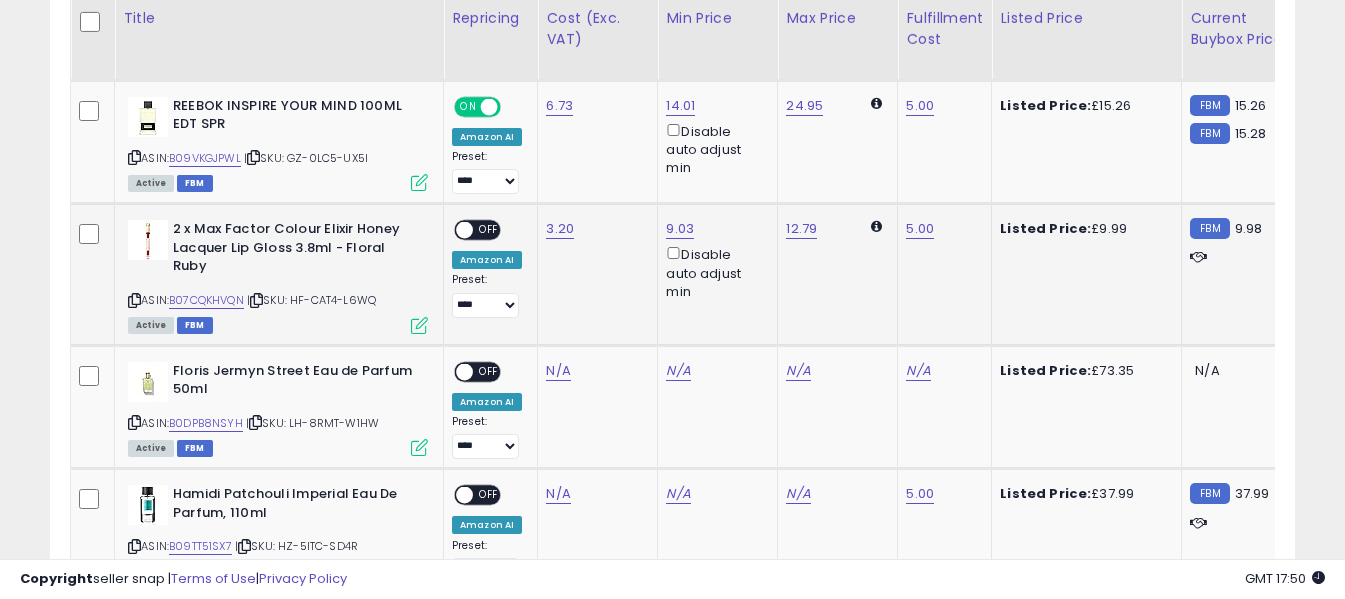 click on "OFF" at bounding box center (489, 230) 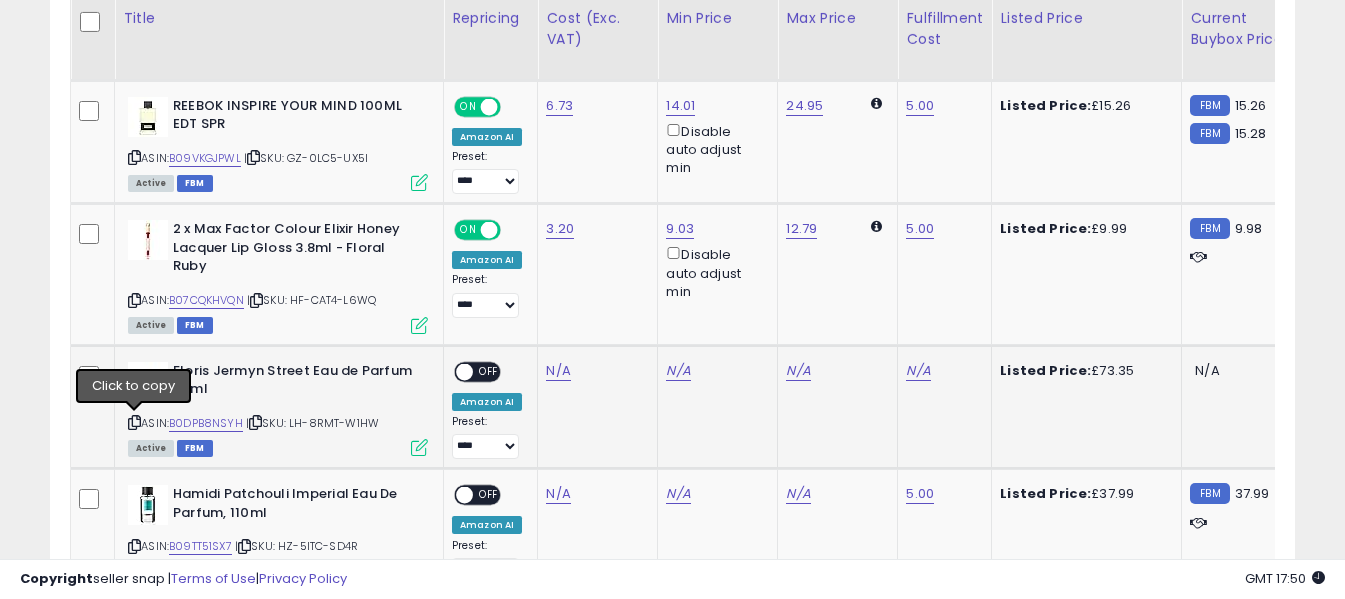 click at bounding box center (134, 422) 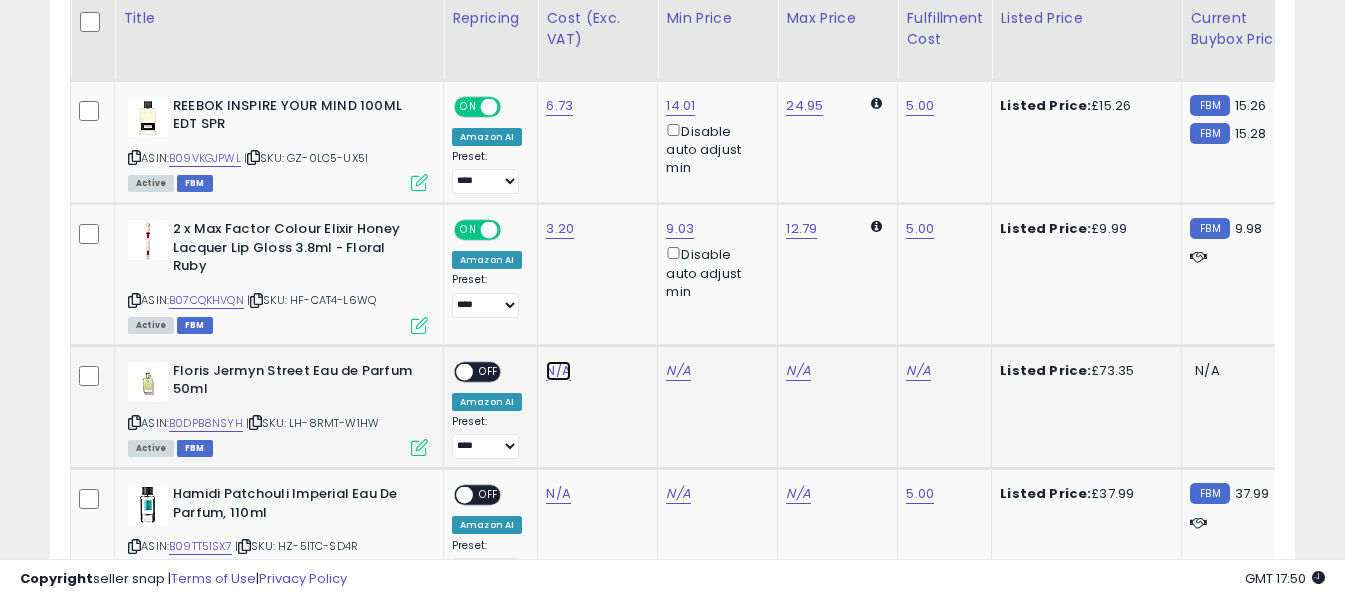 click on "N/A" at bounding box center (558, 371) 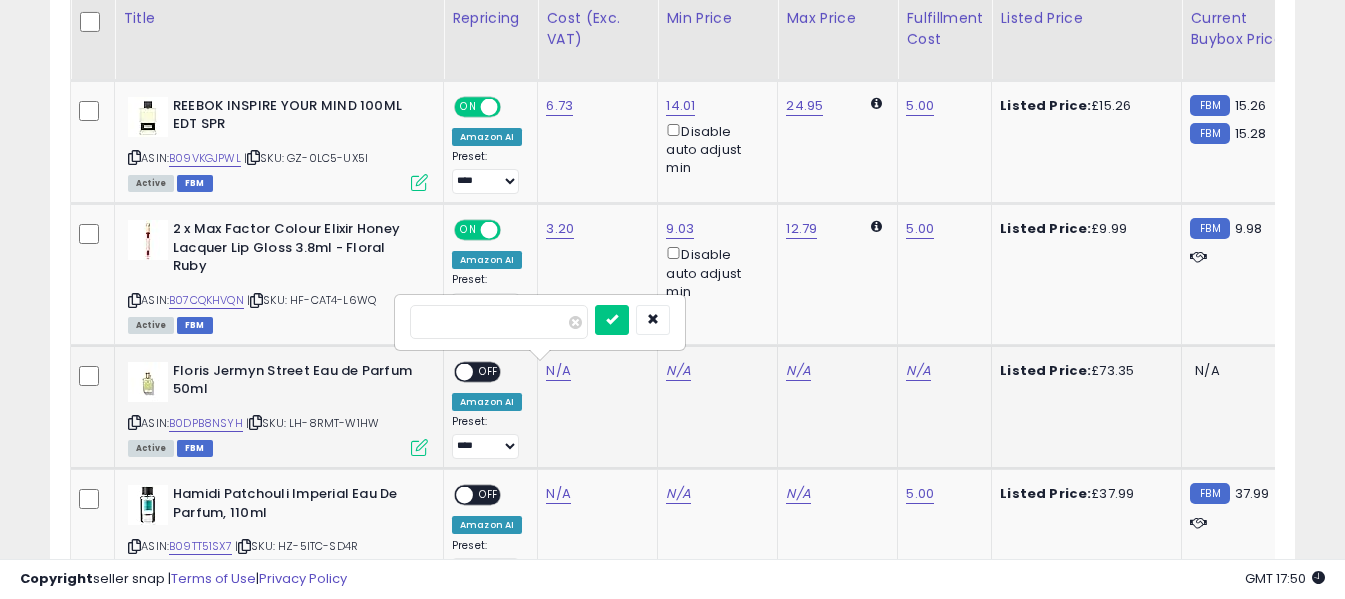 click at bounding box center [499, 322] 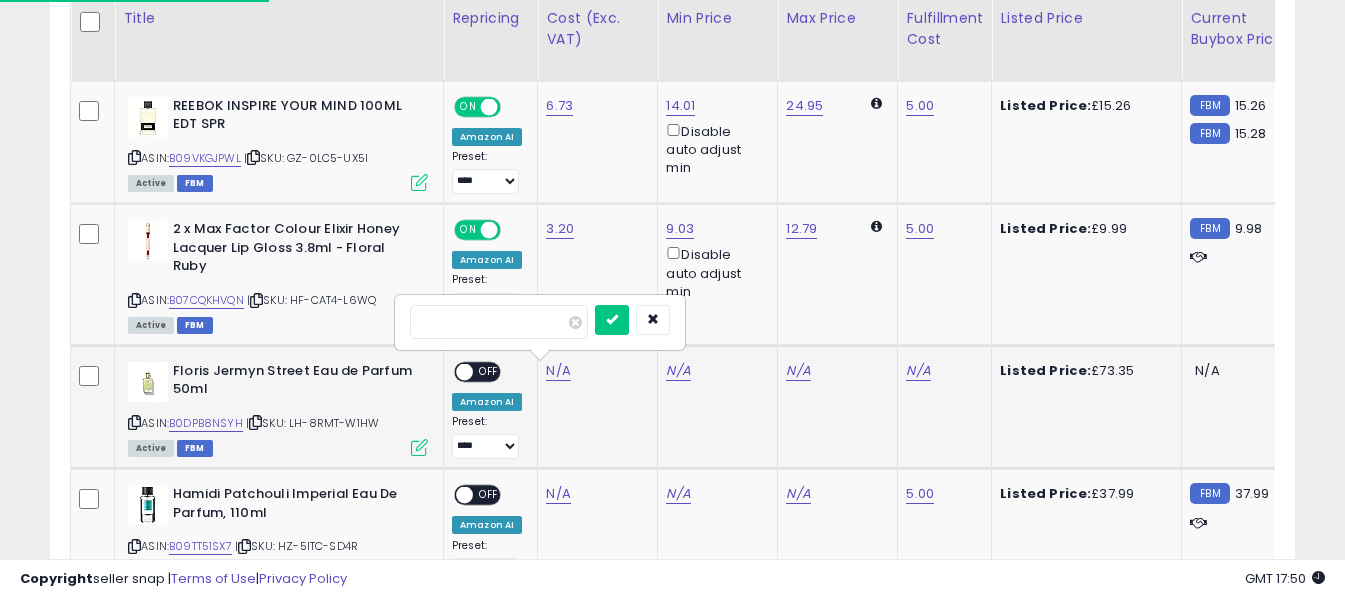type on "*****" 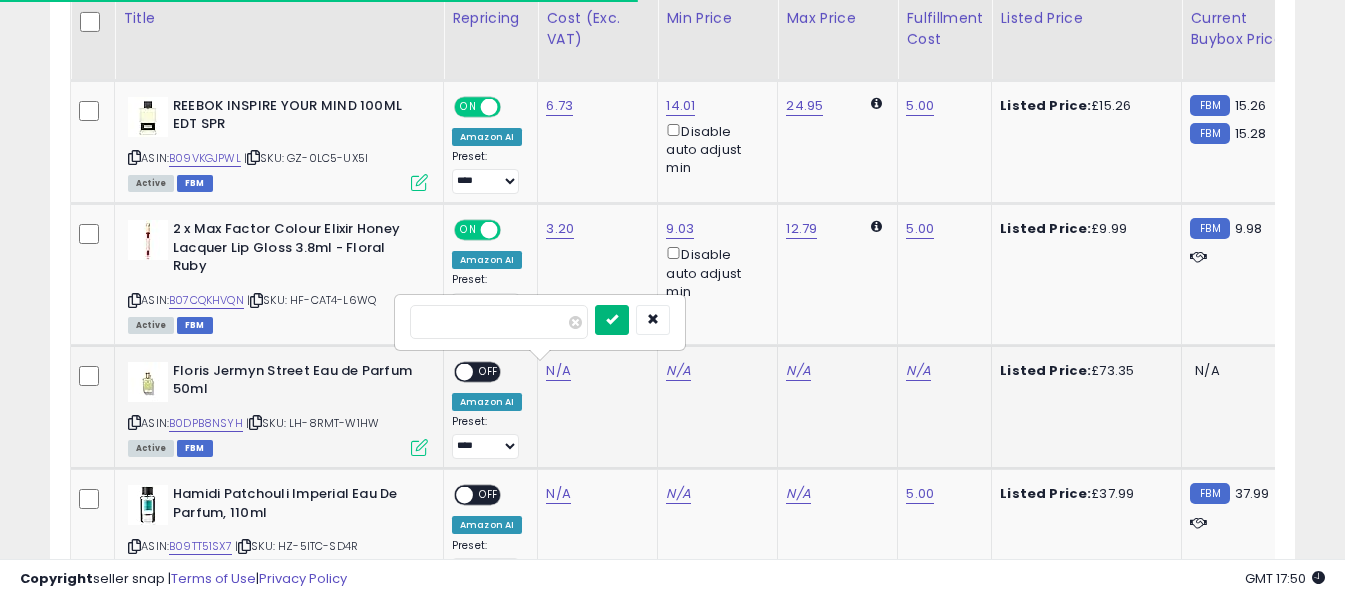 click at bounding box center (612, 320) 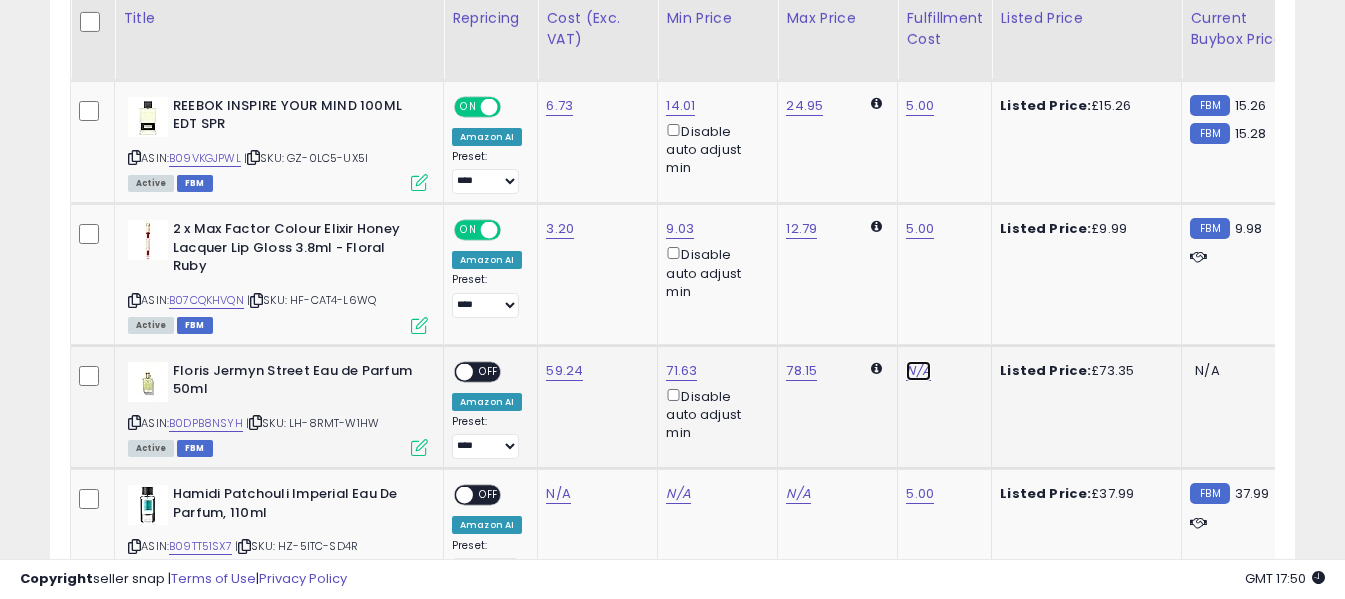 click on "N/A" at bounding box center [918, 371] 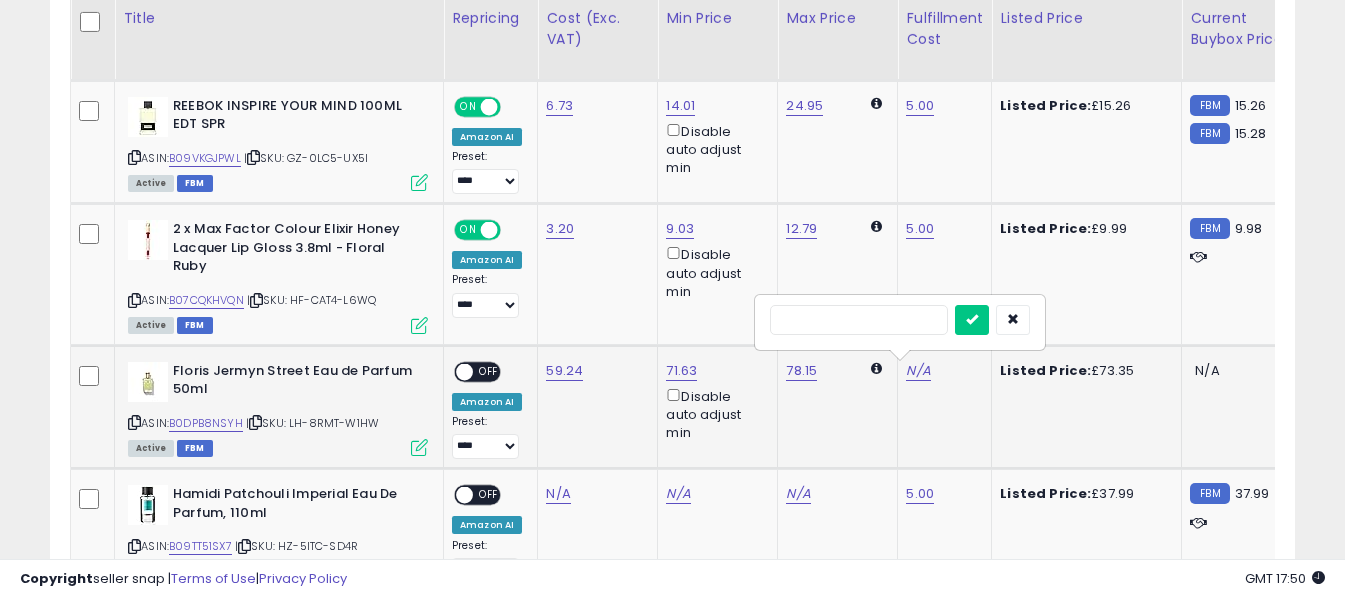 click at bounding box center [859, 320] 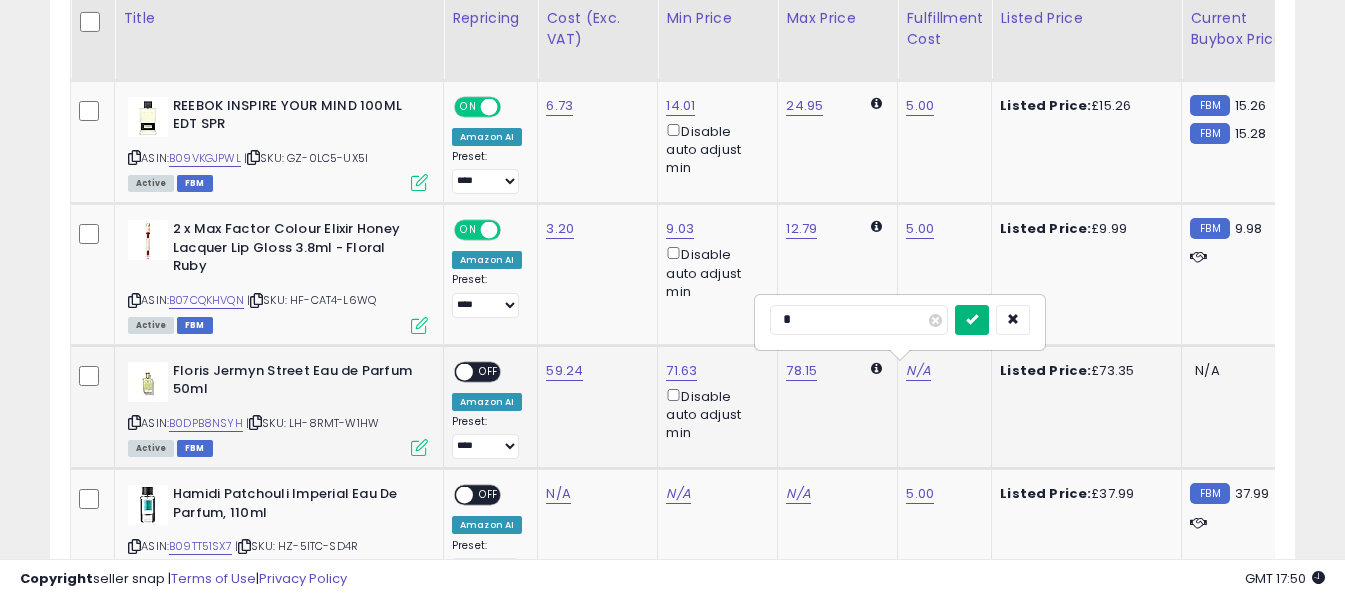type on "*" 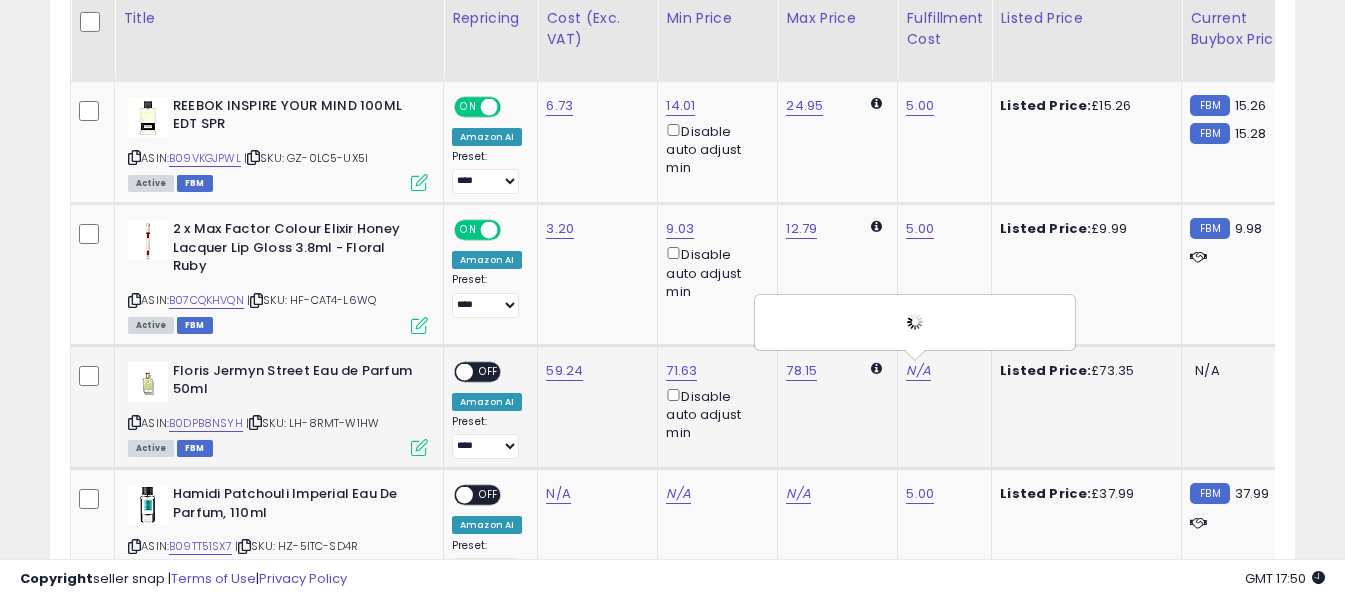 click on "OFF" at bounding box center [489, 371] 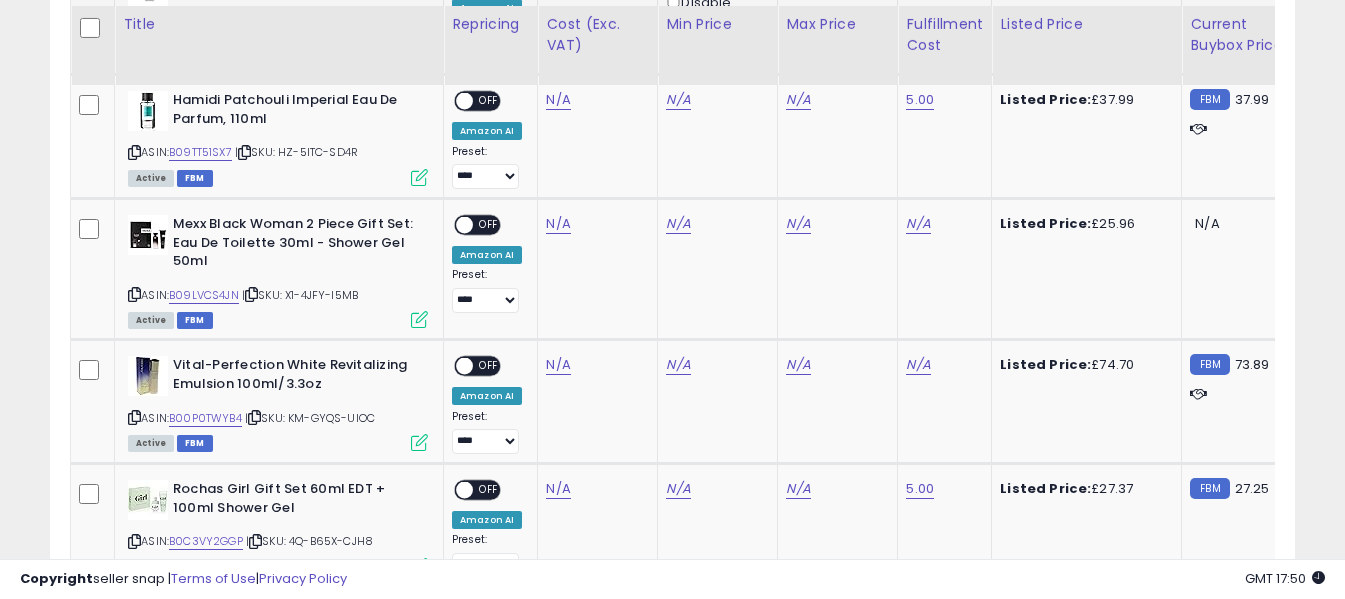 scroll, scrollTop: 2320, scrollLeft: 0, axis: vertical 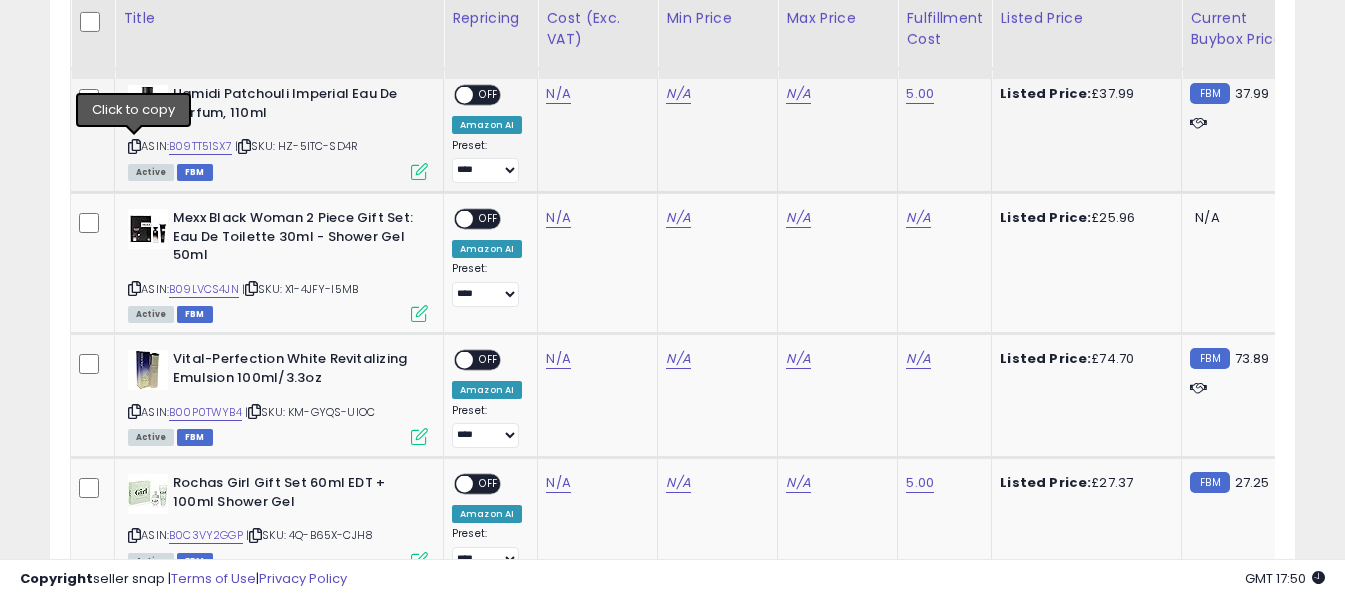 click at bounding box center (134, 146) 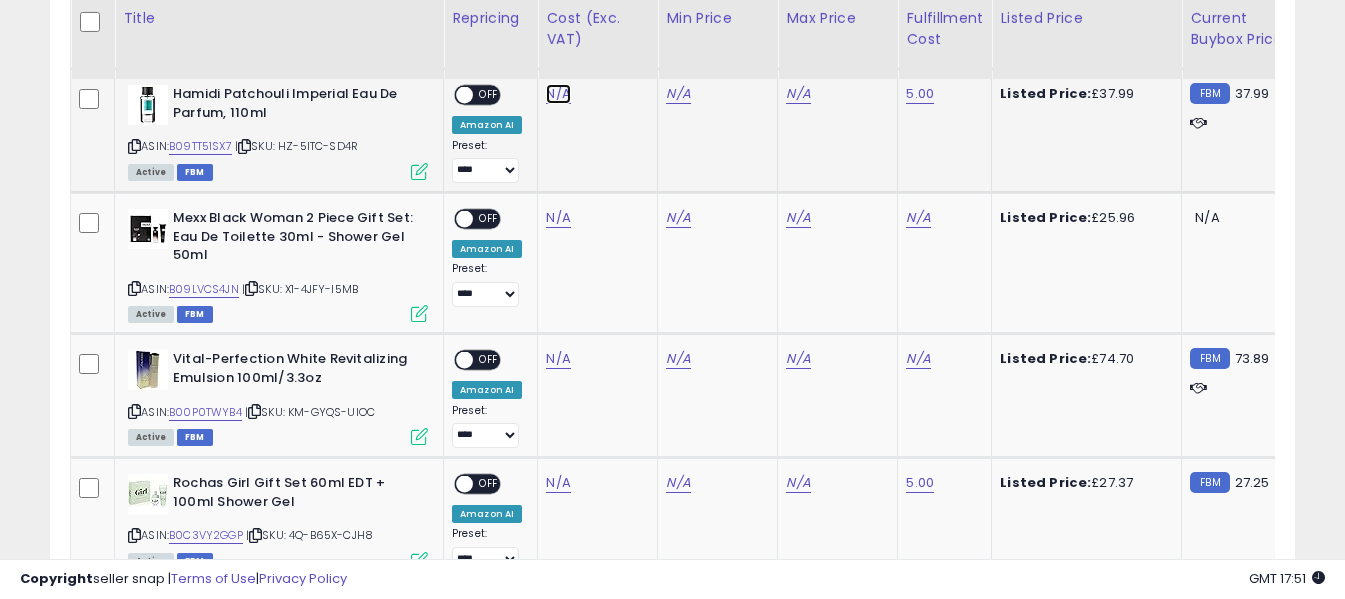 click on "N/A" at bounding box center (558, 94) 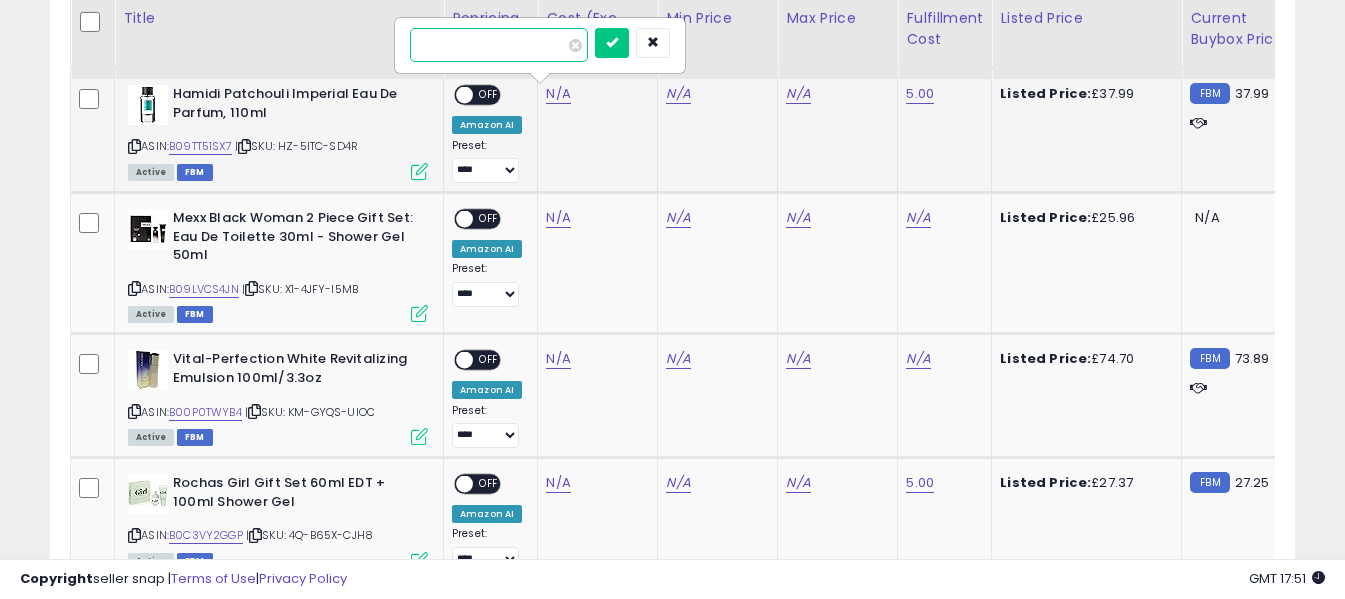 click at bounding box center (499, 45) 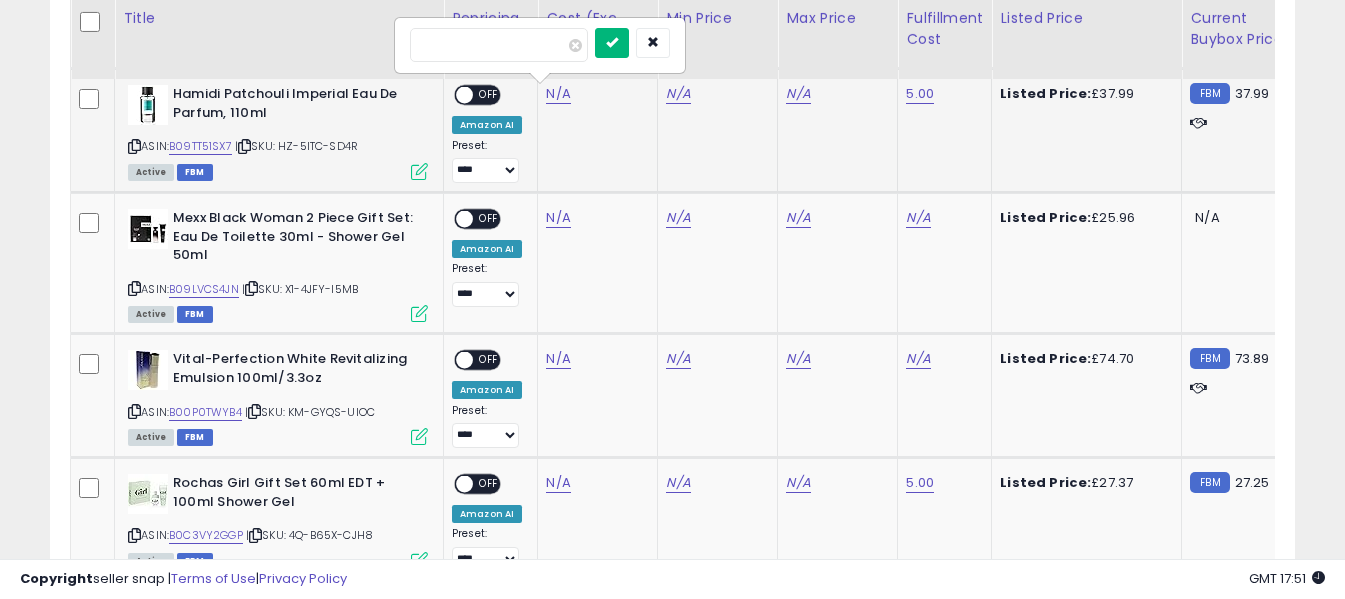 click at bounding box center (612, 42) 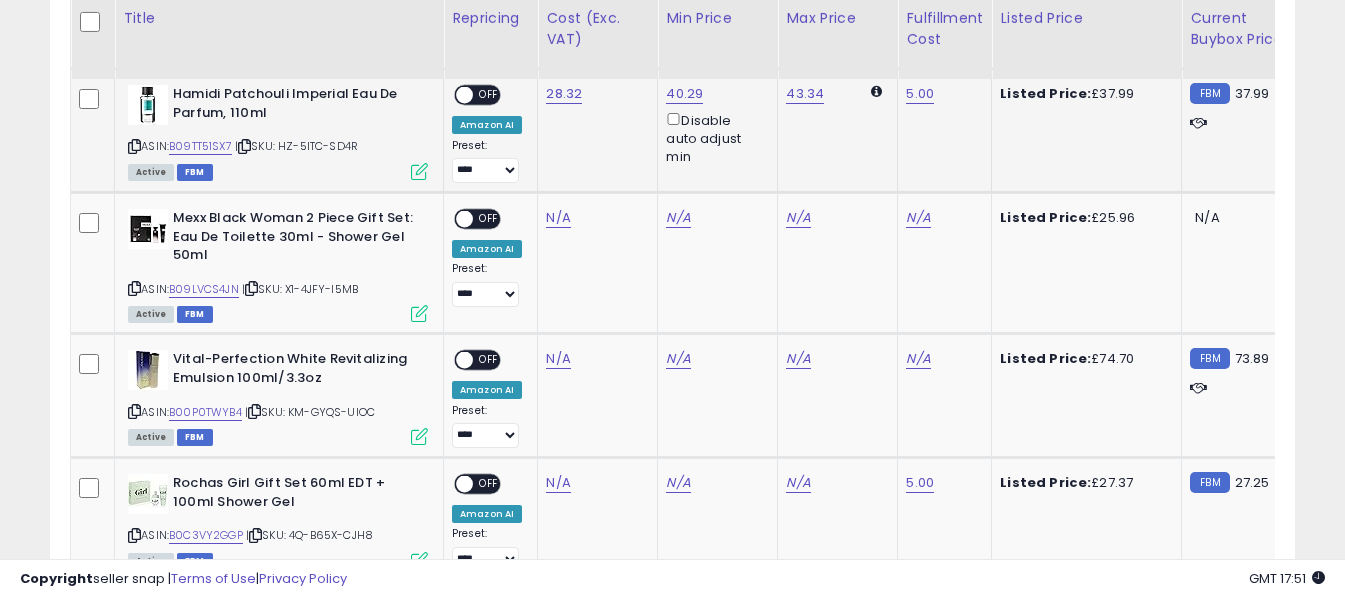 click on "OFF" at bounding box center (489, 95) 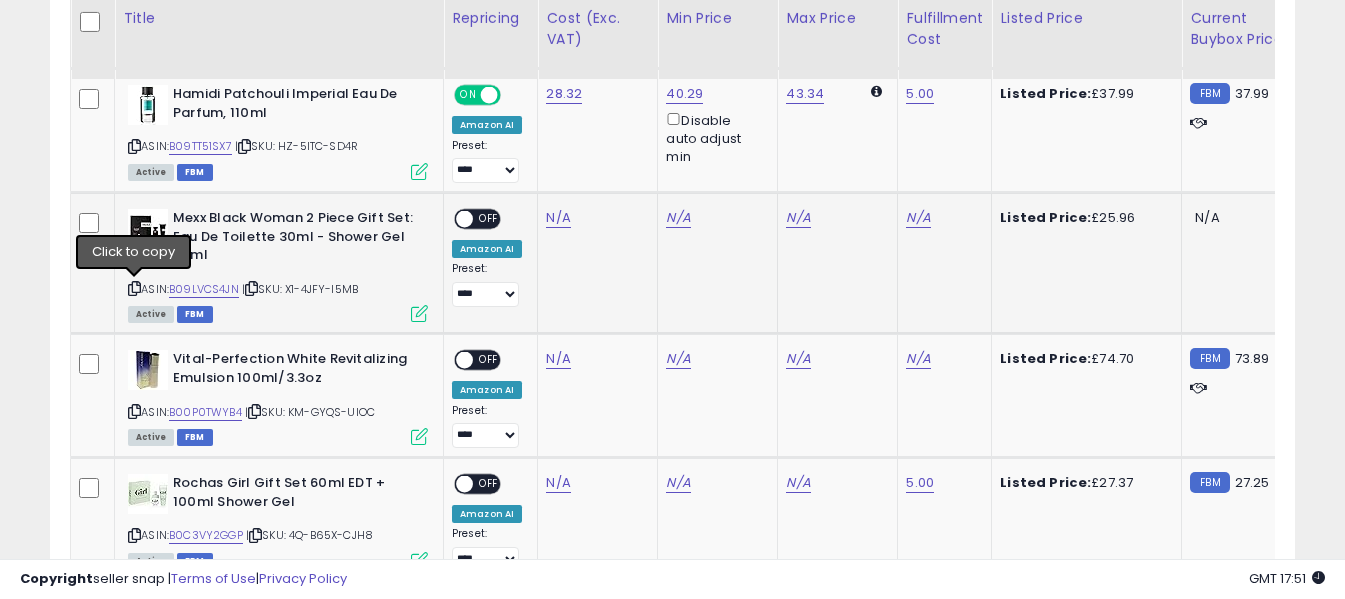 click at bounding box center [134, 288] 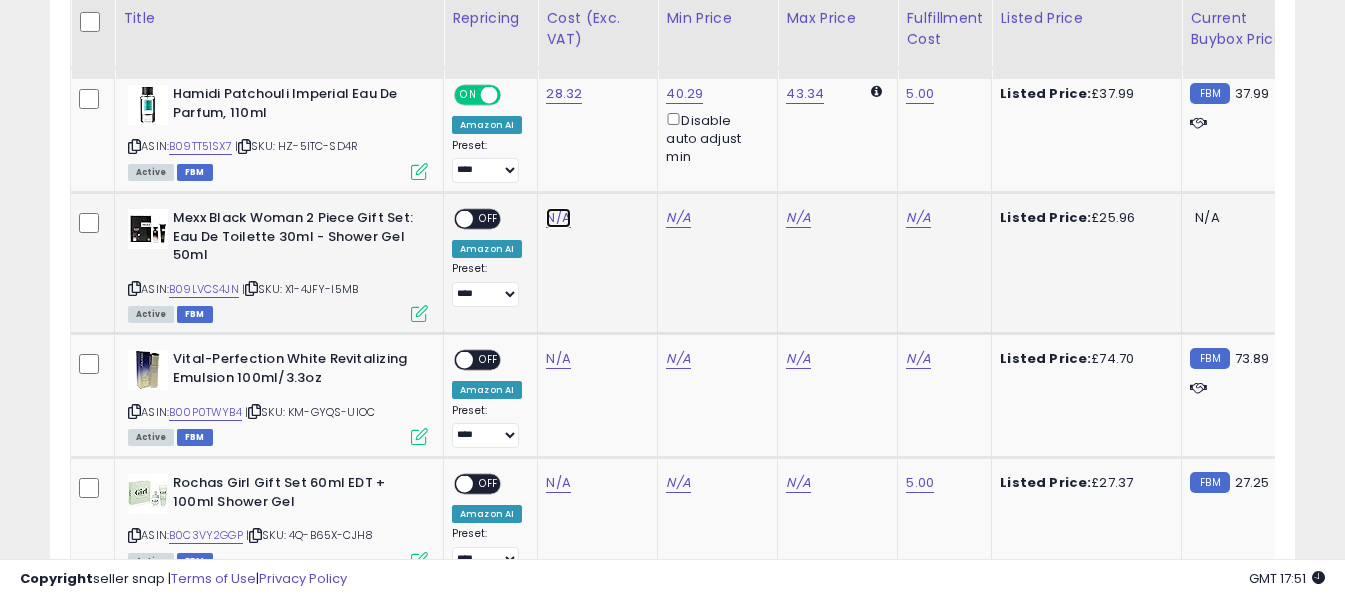 click on "N/A" at bounding box center (558, 218) 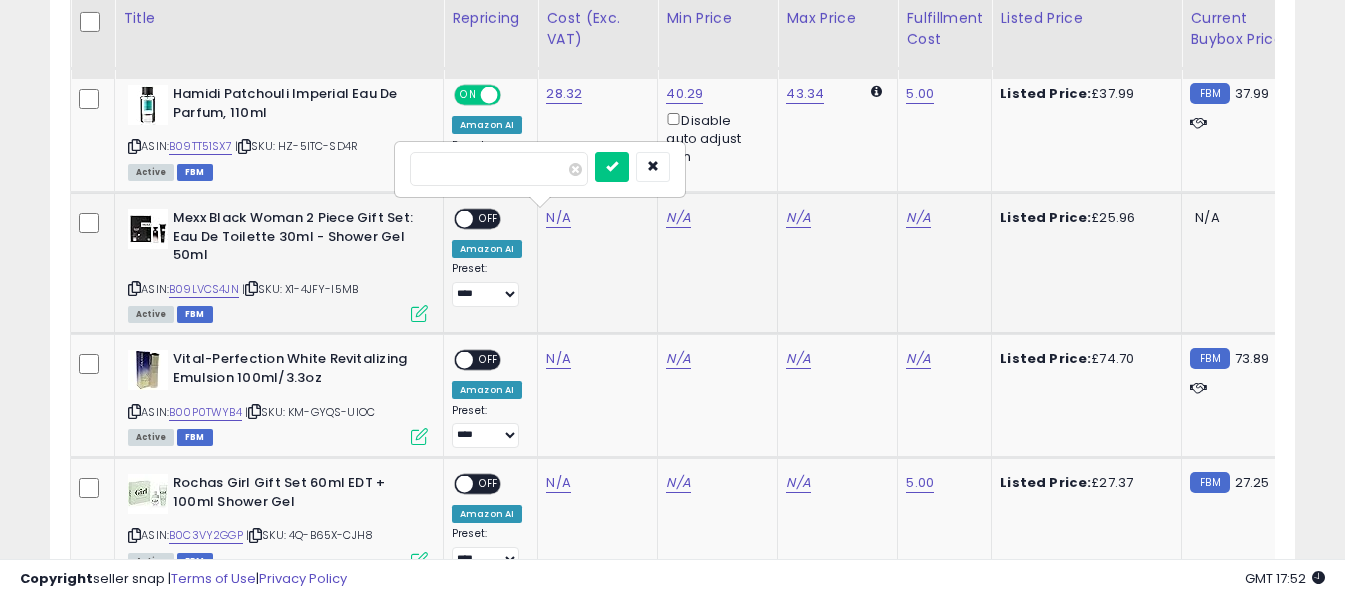click at bounding box center [499, 169] 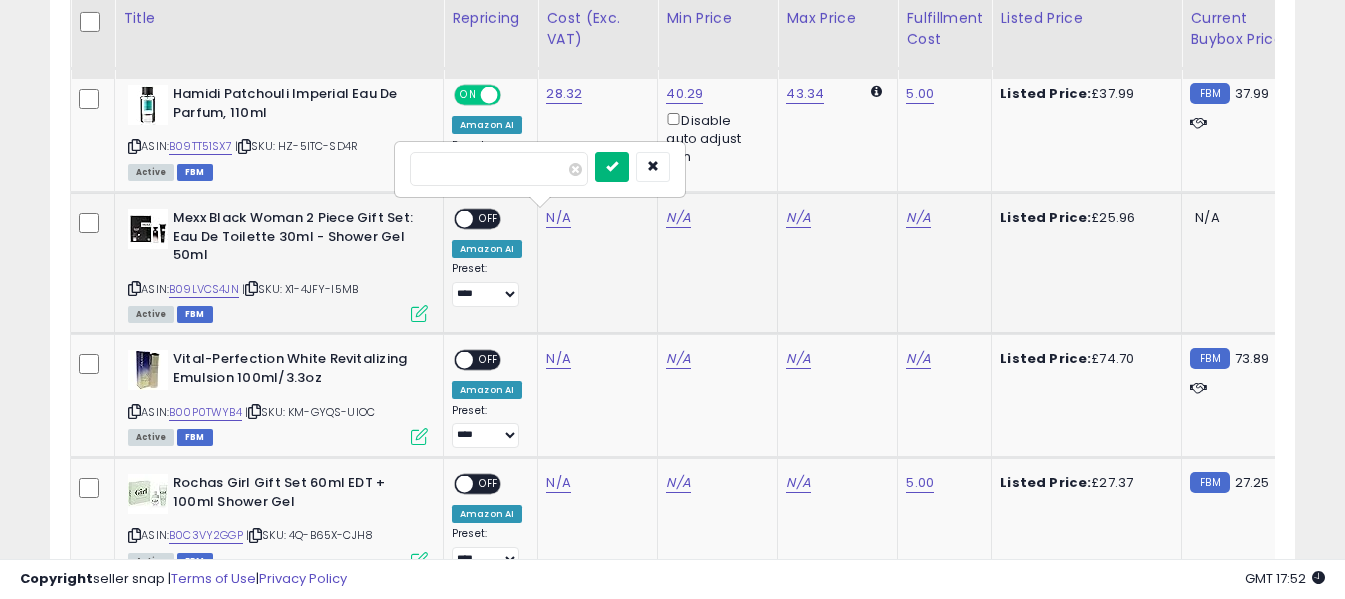 click at bounding box center (612, 166) 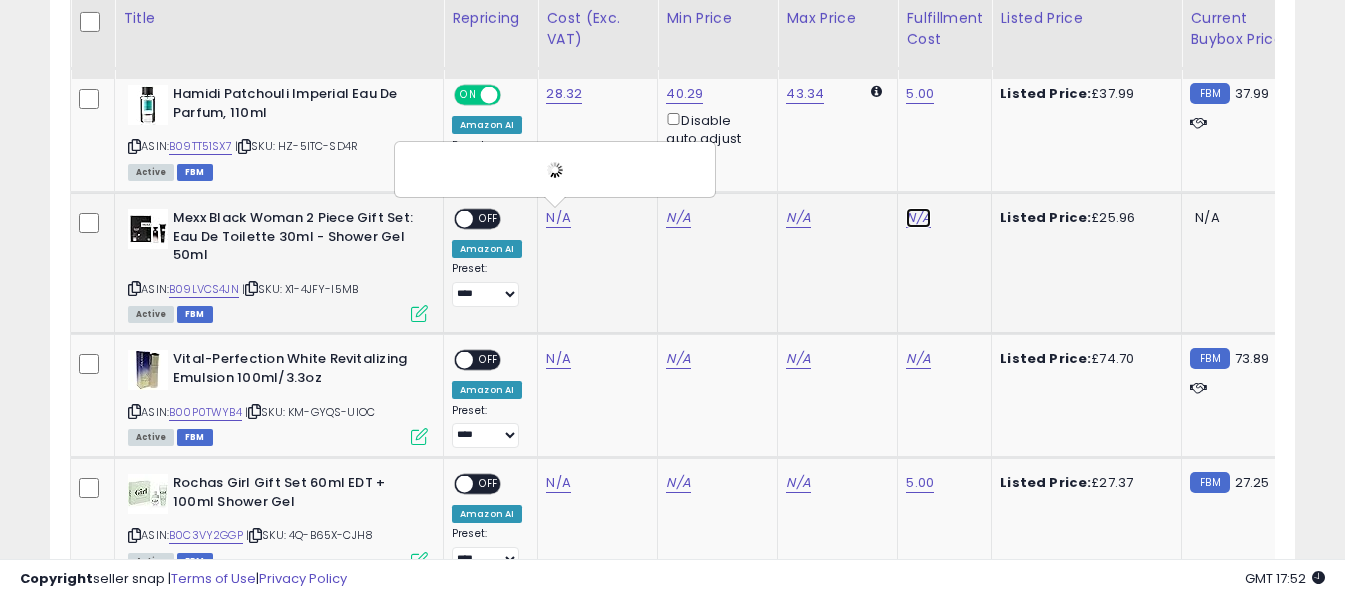 click on "N/A" at bounding box center [918, 218] 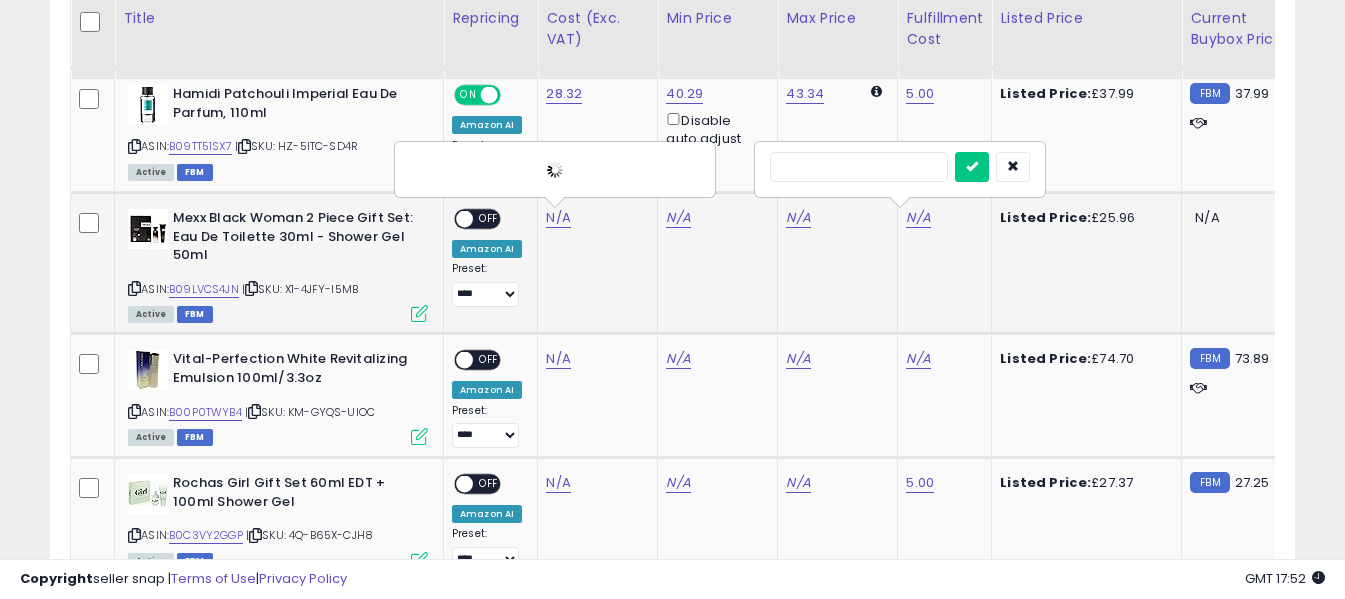 click at bounding box center [859, 167] 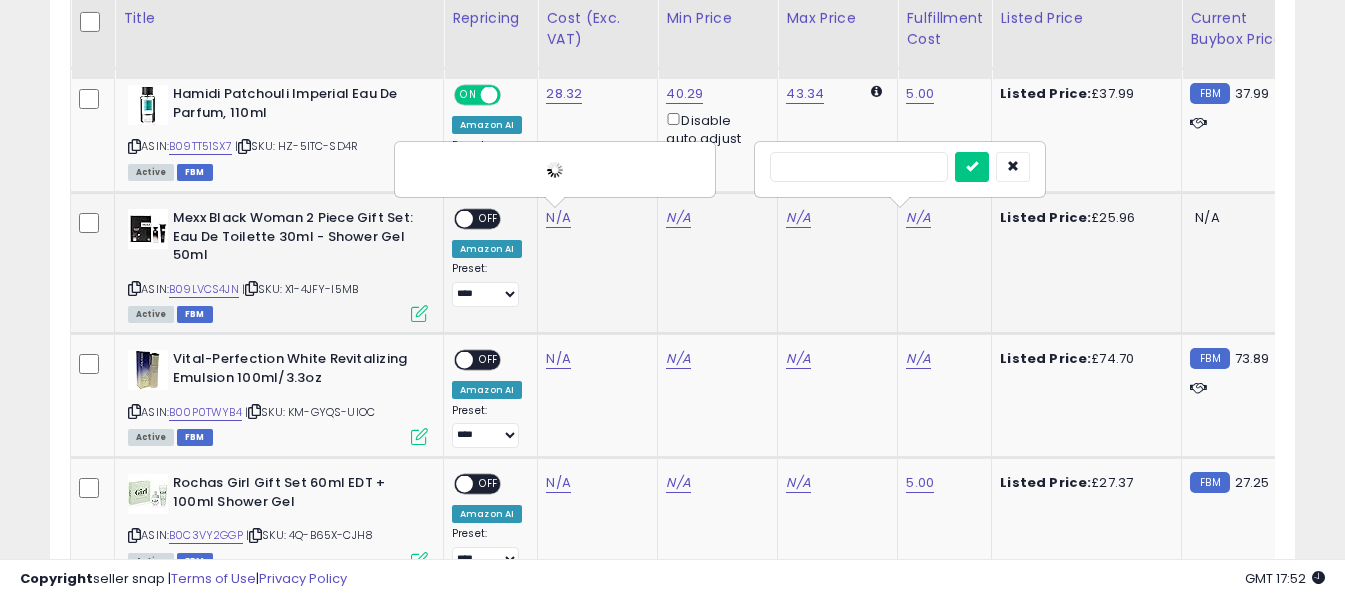 type on "*" 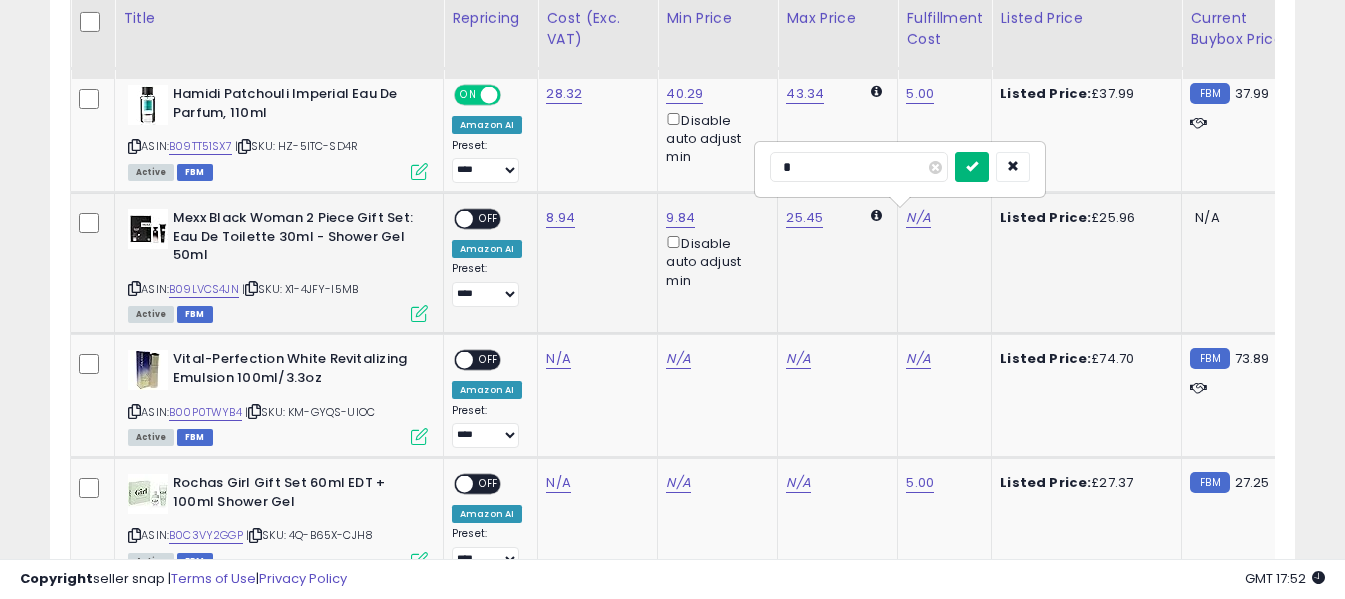 click at bounding box center [972, 166] 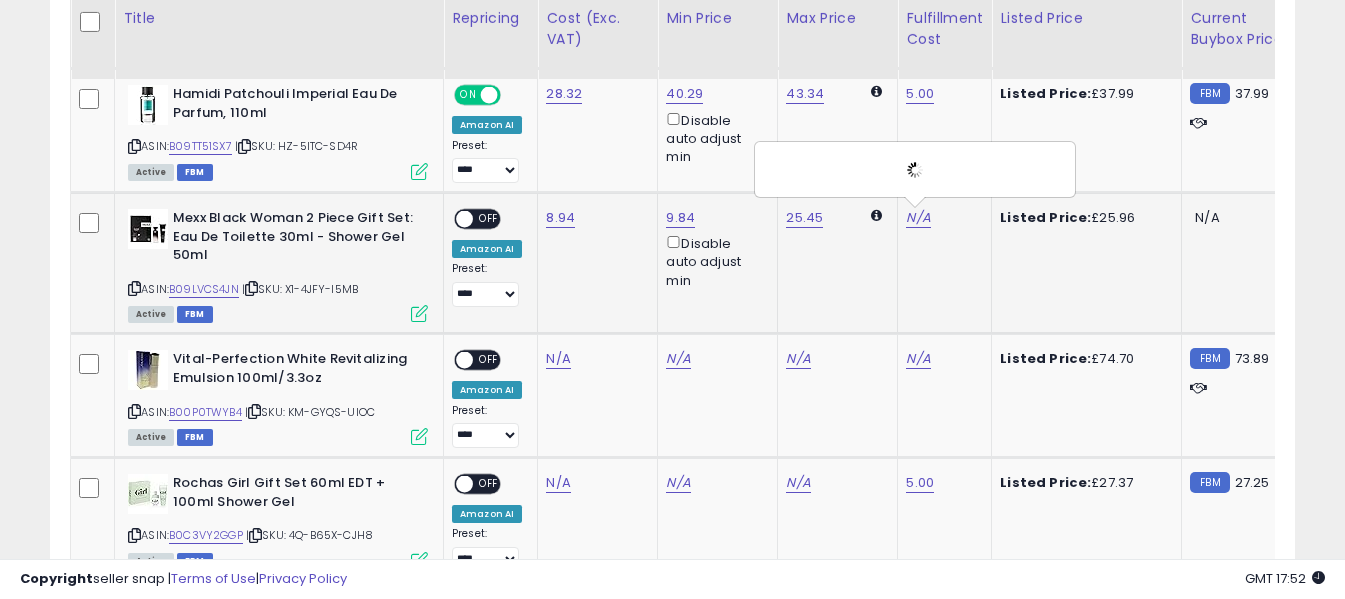 click at bounding box center (464, 219) 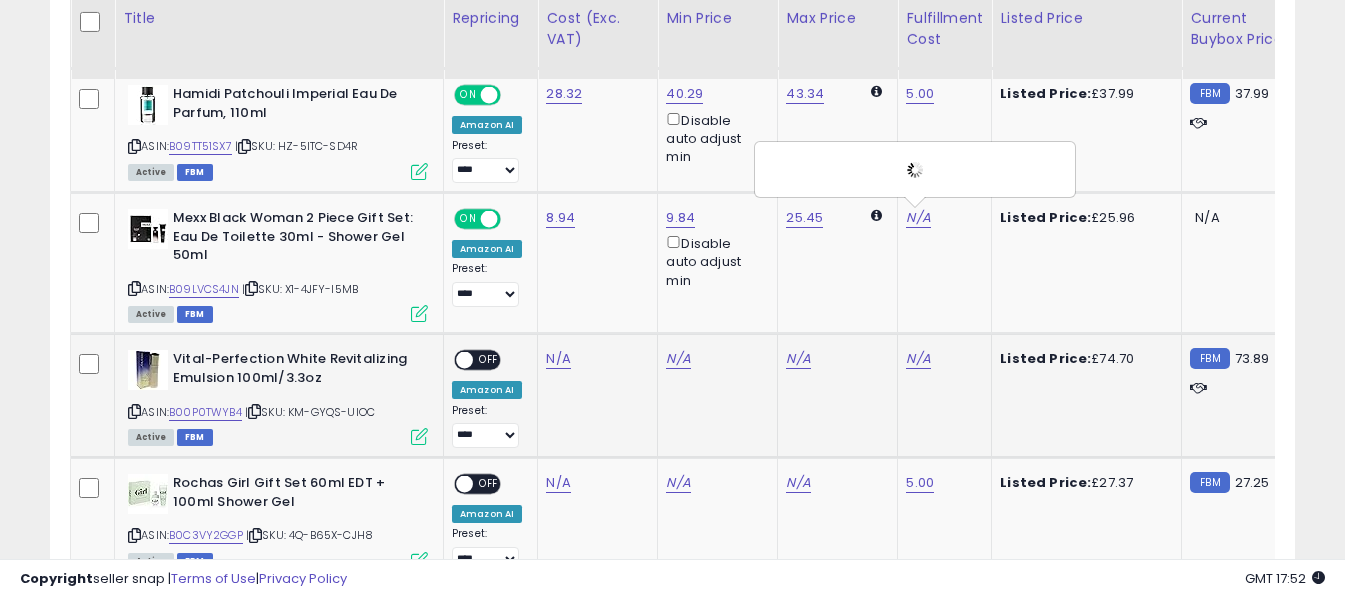 click at bounding box center (134, 411) 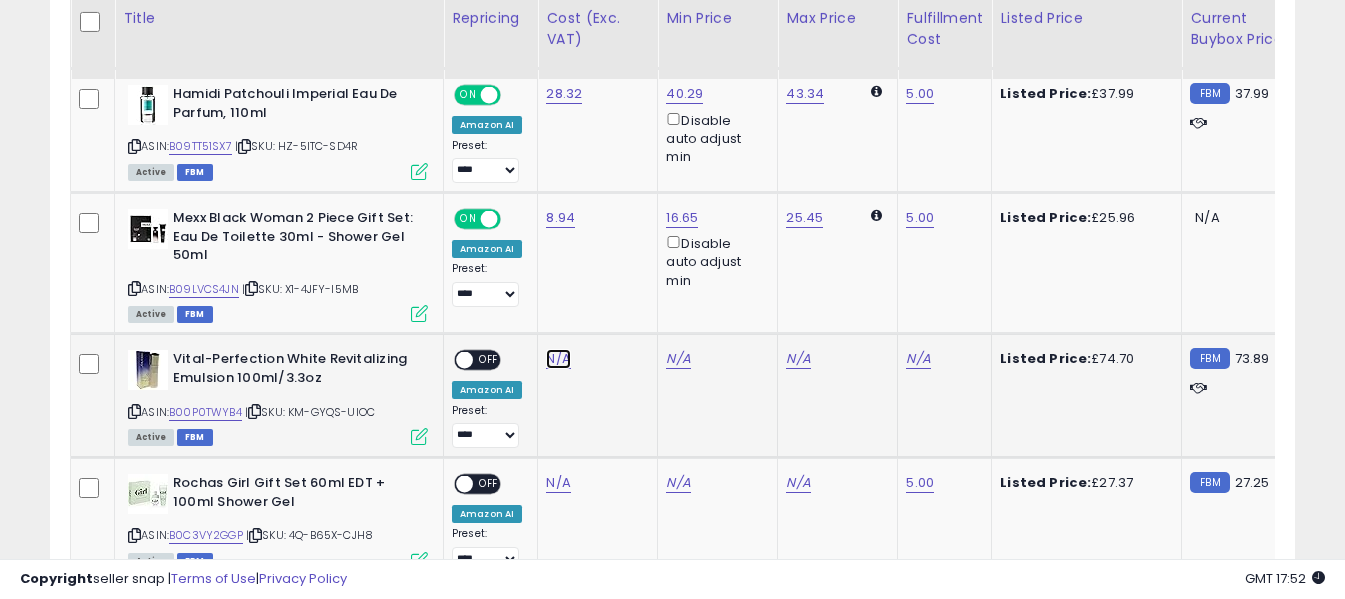 click on "N/A" at bounding box center [558, 359] 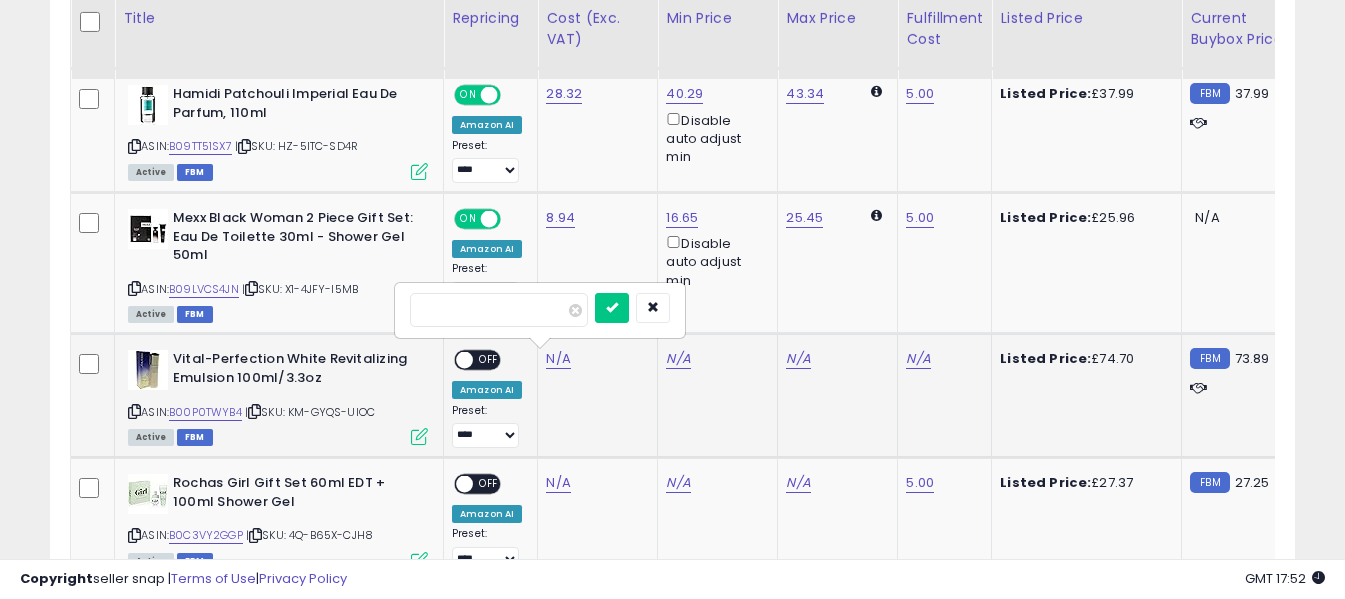 click at bounding box center (499, 310) 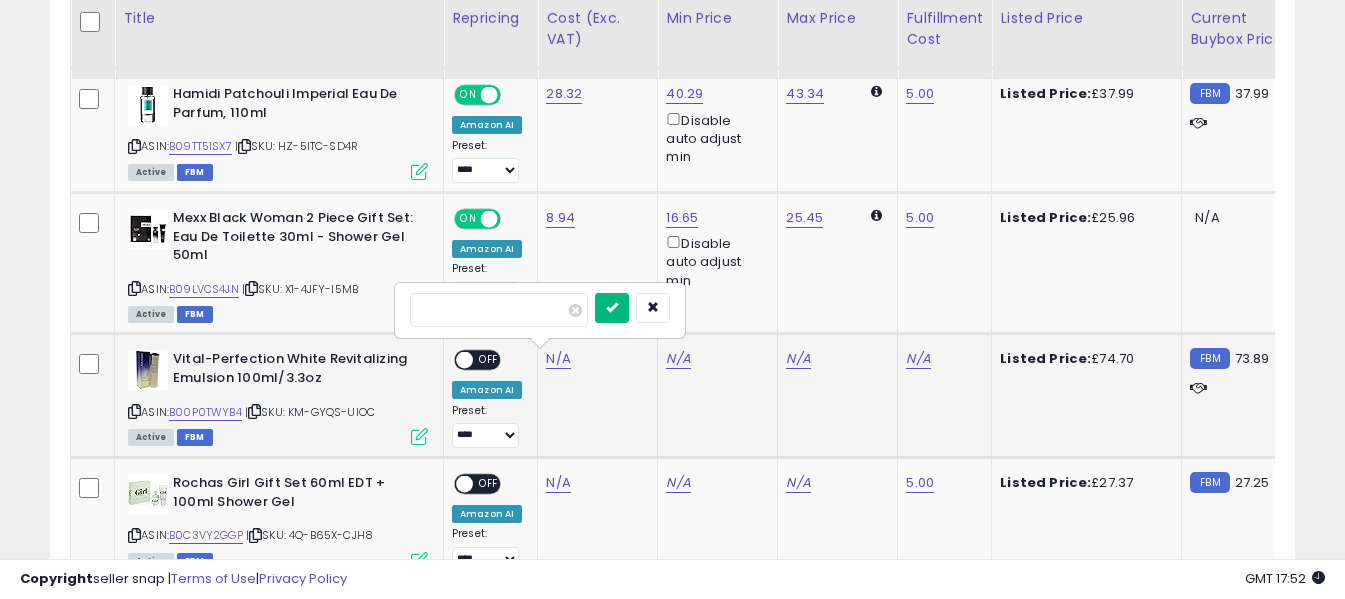 click at bounding box center (612, 307) 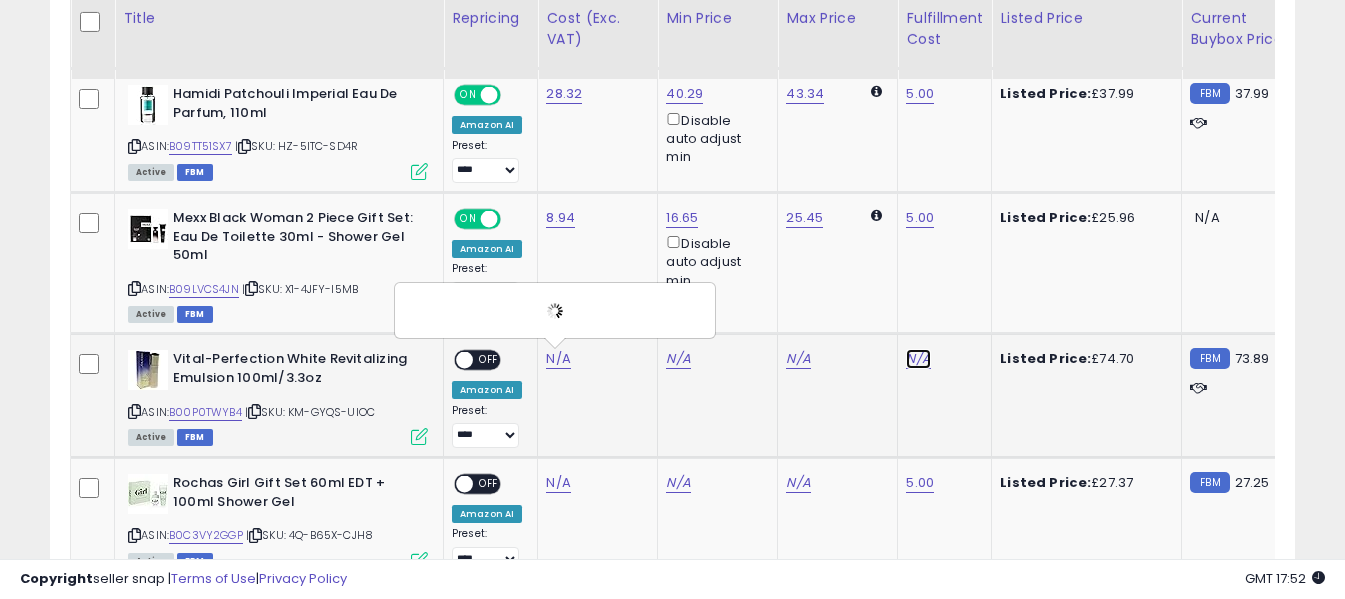 click on "N/A" at bounding box center (918, 359) 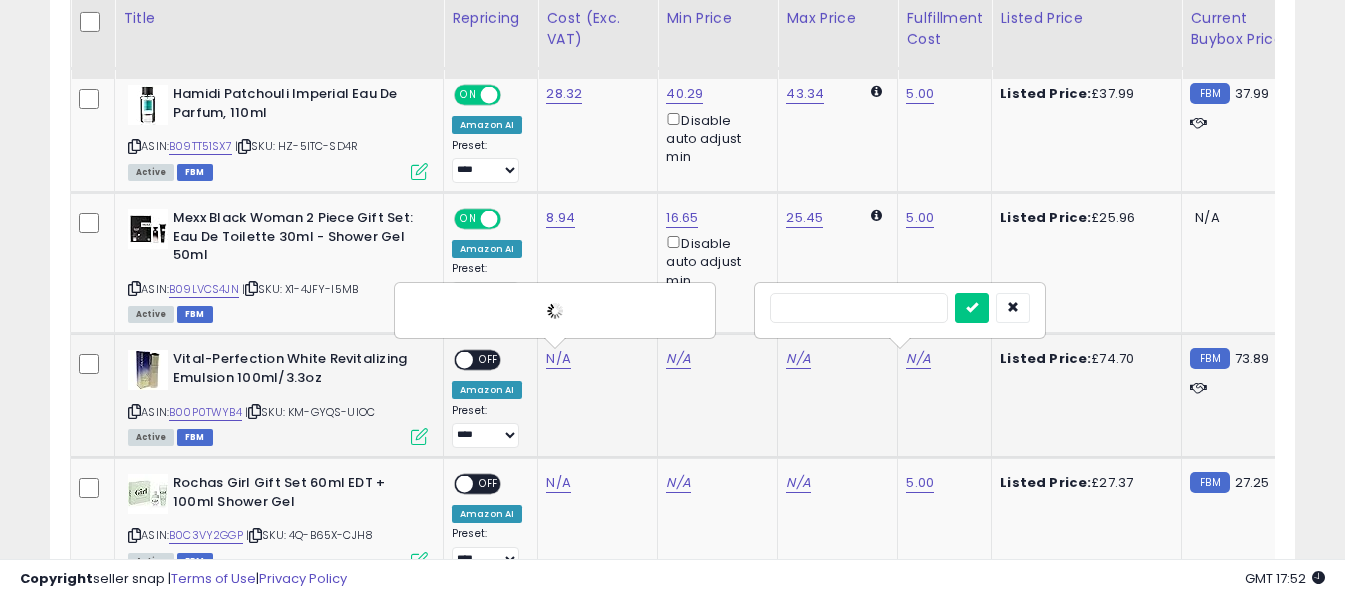 click at bounding box center [859, 308] 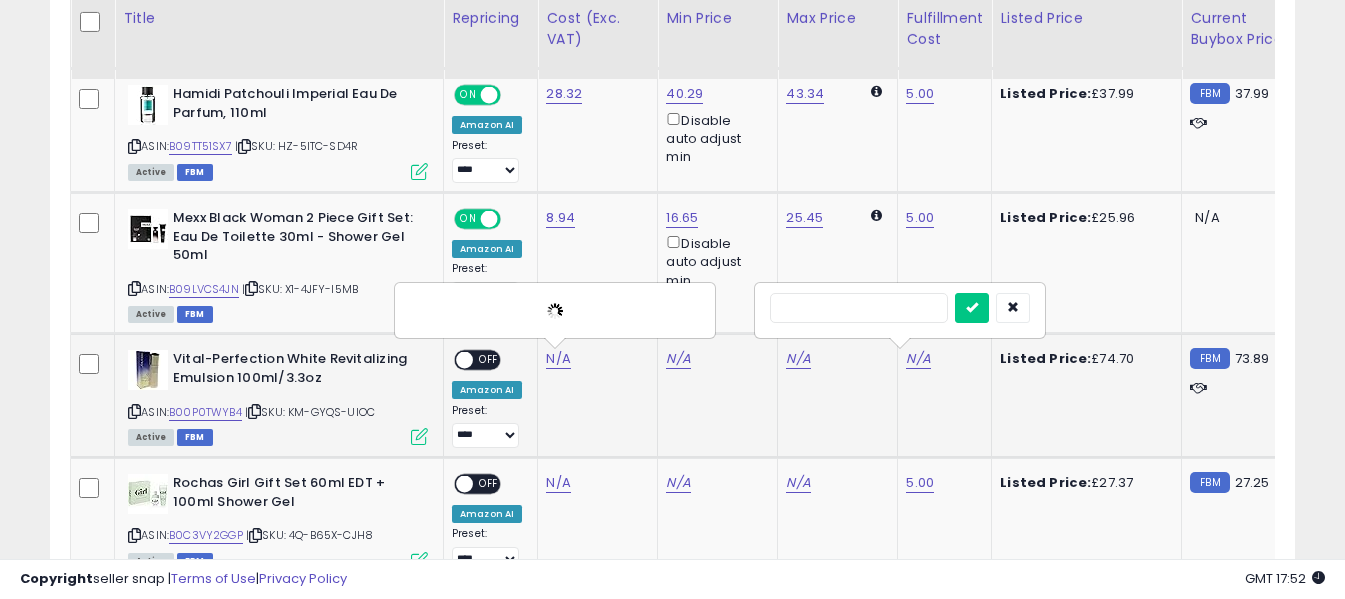 type on "*" 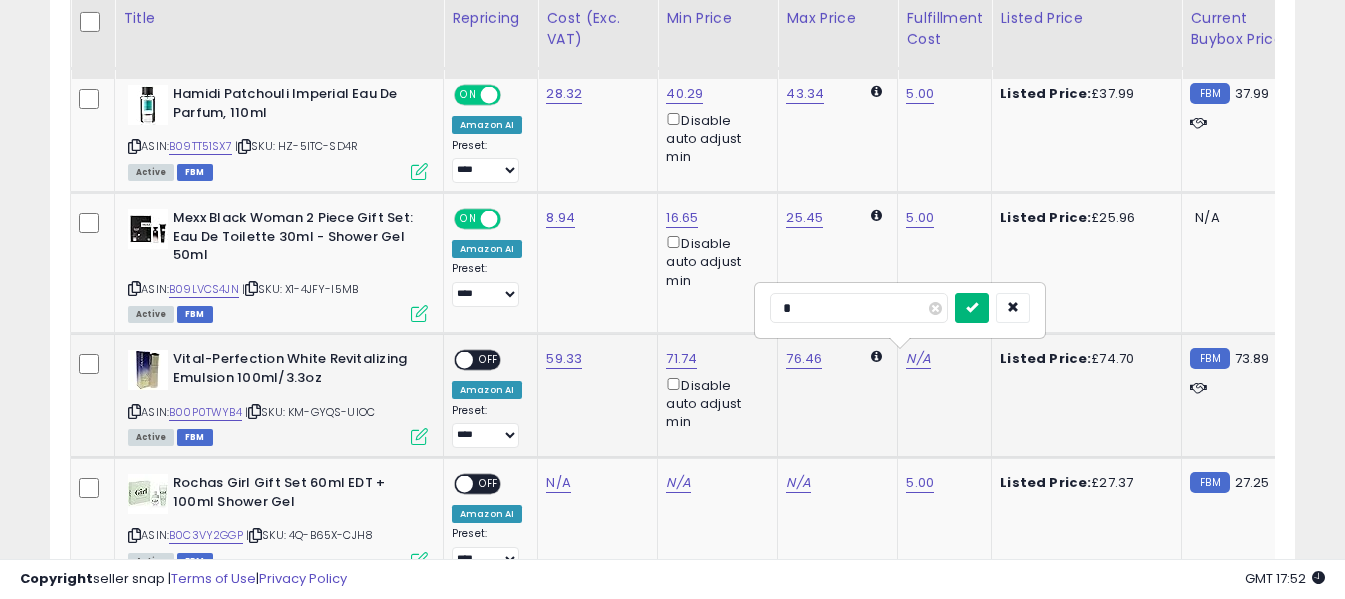 click at bounding box center [972, 308] 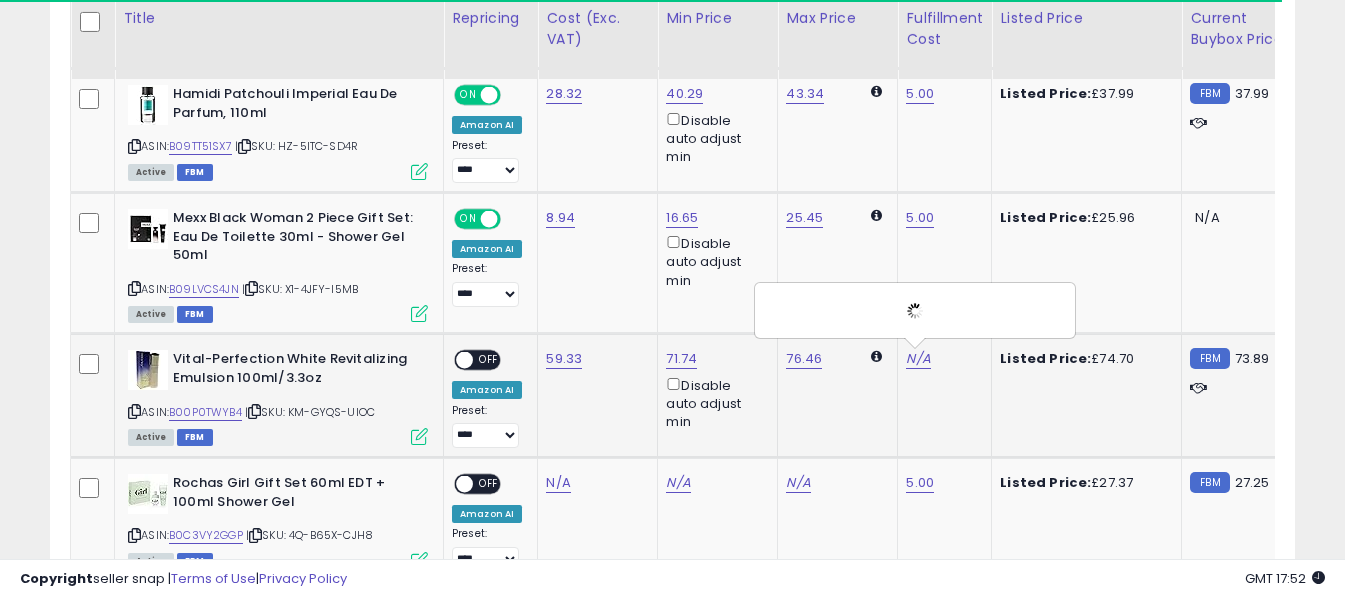 click on "OFF" at bounding box center (489, 360) 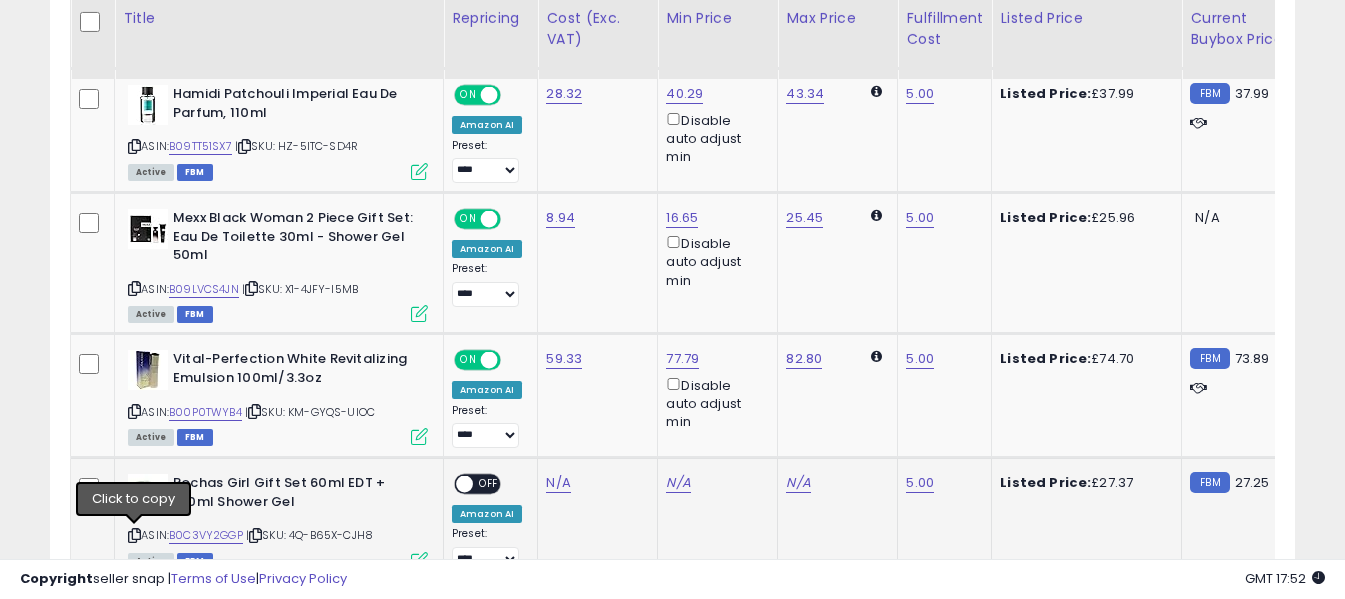 click at bounding box center [134, 535] 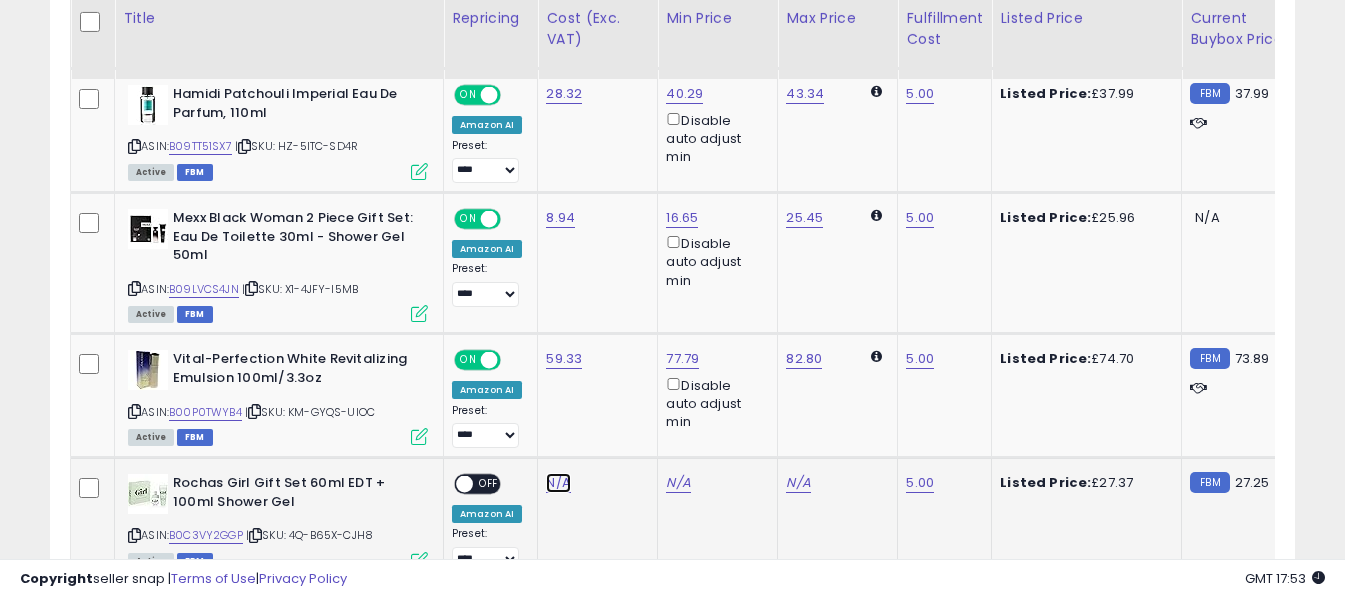 click on "N/A" at bounding box center (558, 483) 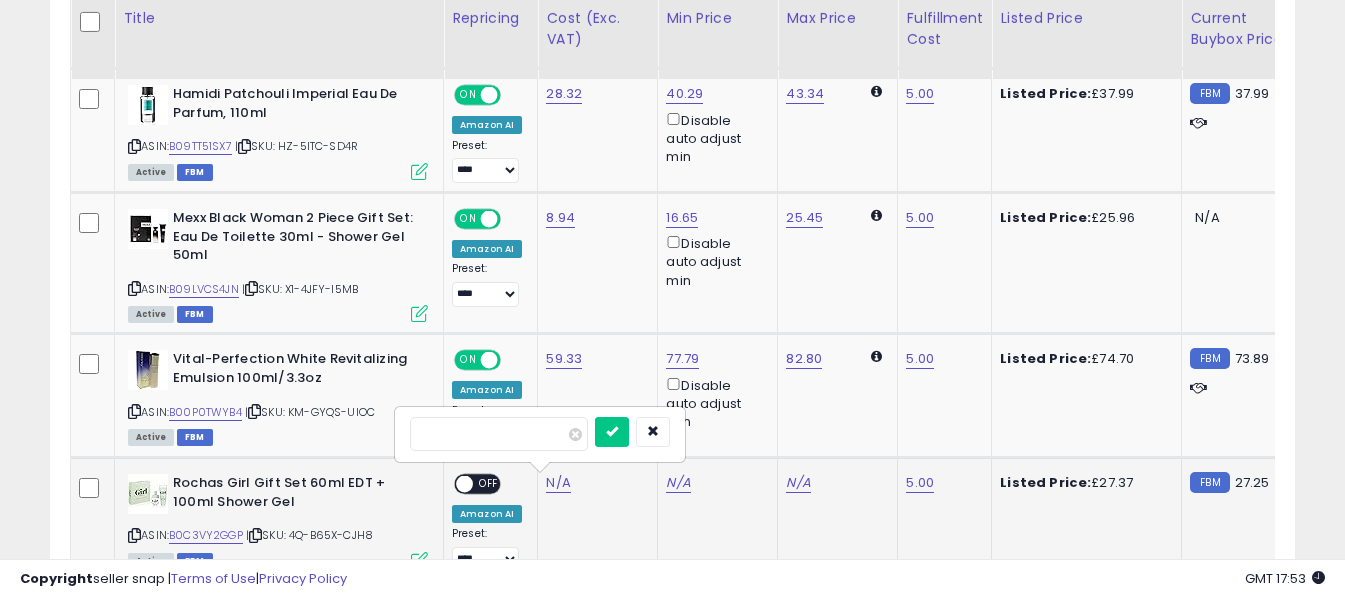 click at bounding box center [499, 434] 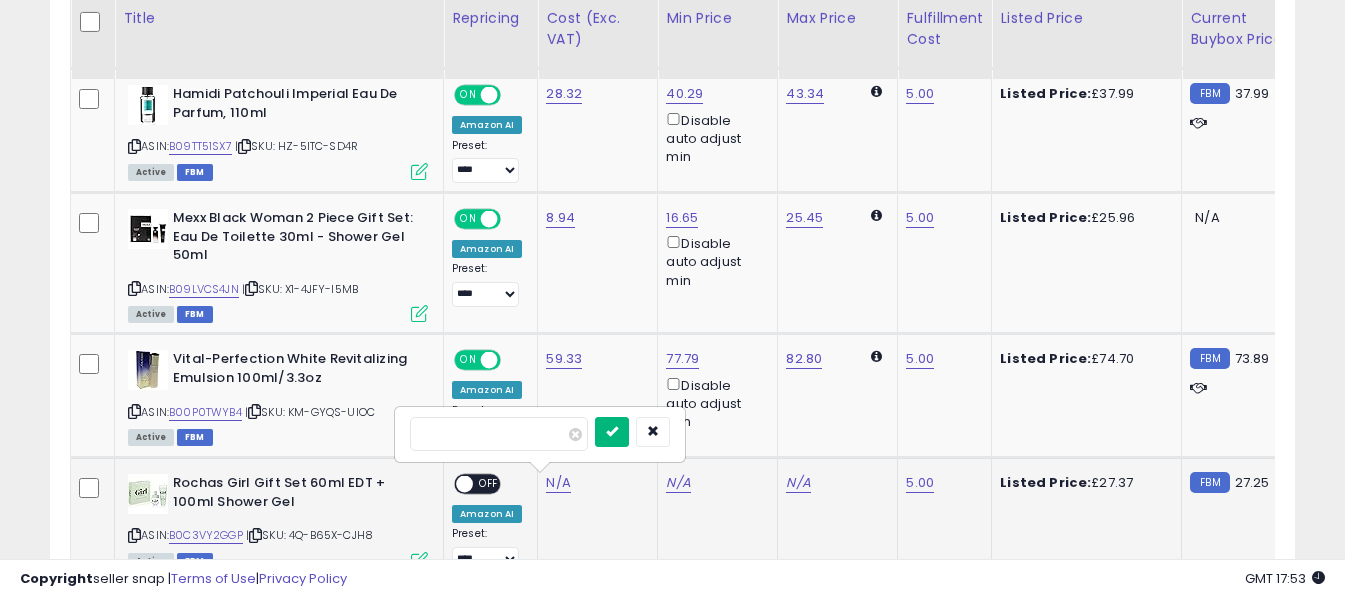 click at bounding box center [612, 432] 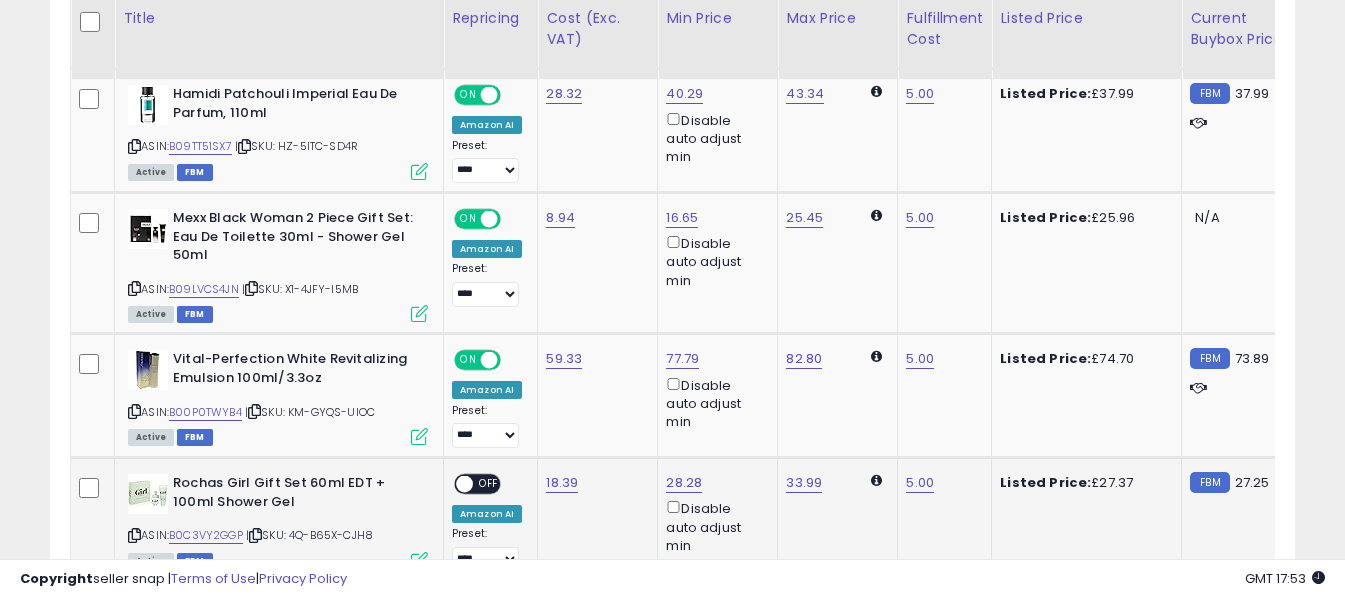 click on "OFF" at bounding box center (489, 484) 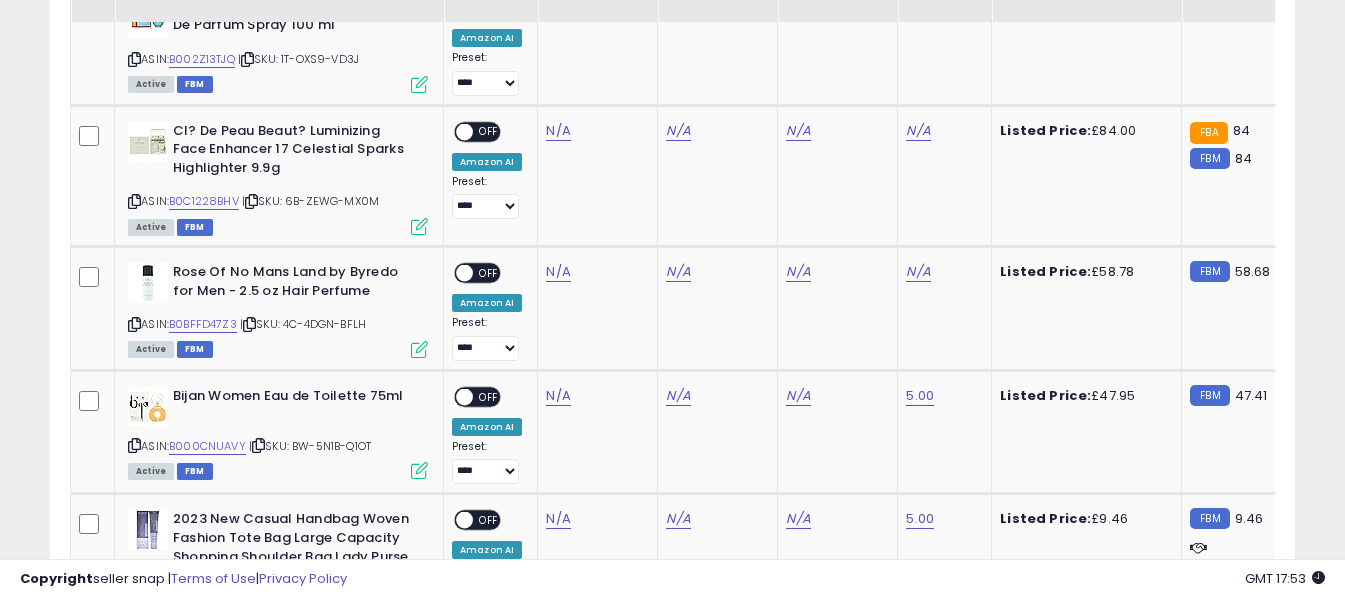 scroll, scrollTop: 2820, scrollLeft: 0, axis: vertical 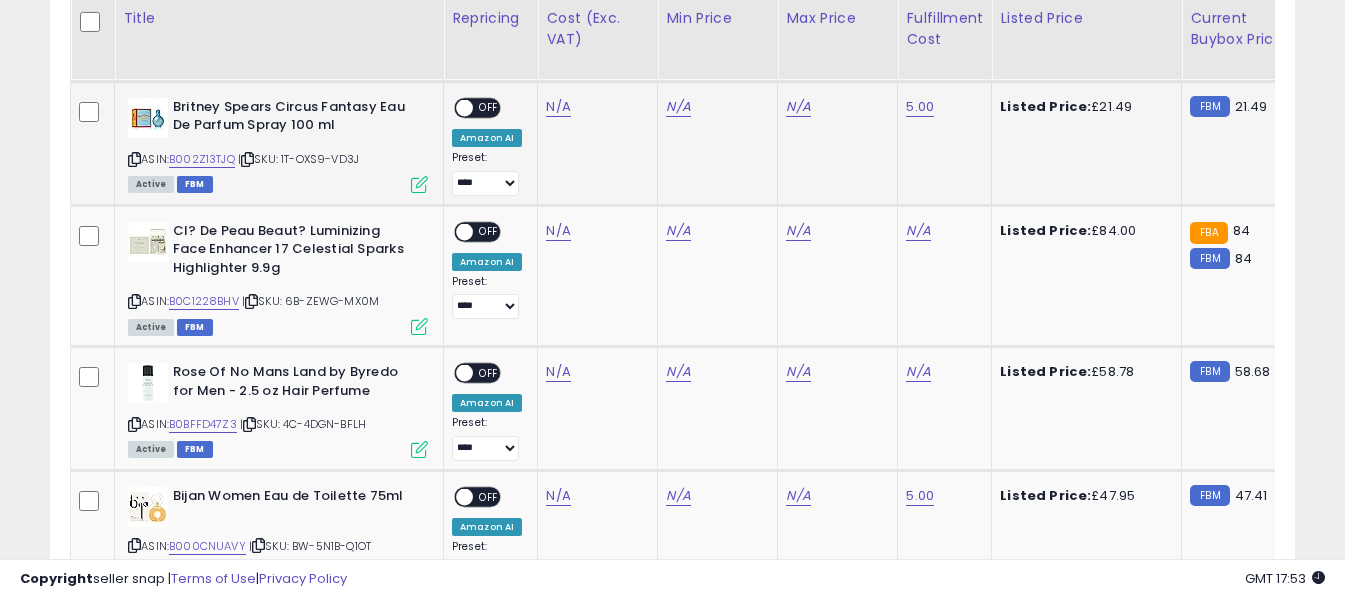 click at bounding box center [134, 159] 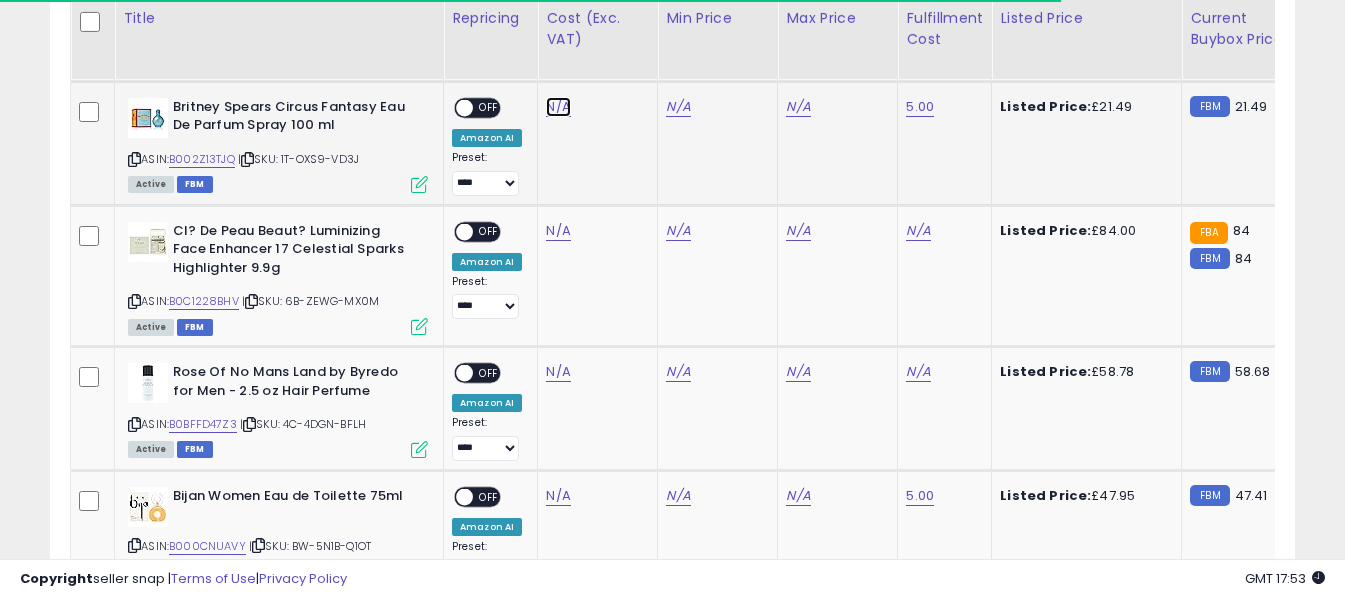 click on "N/A" at bounding box center (558, 107) 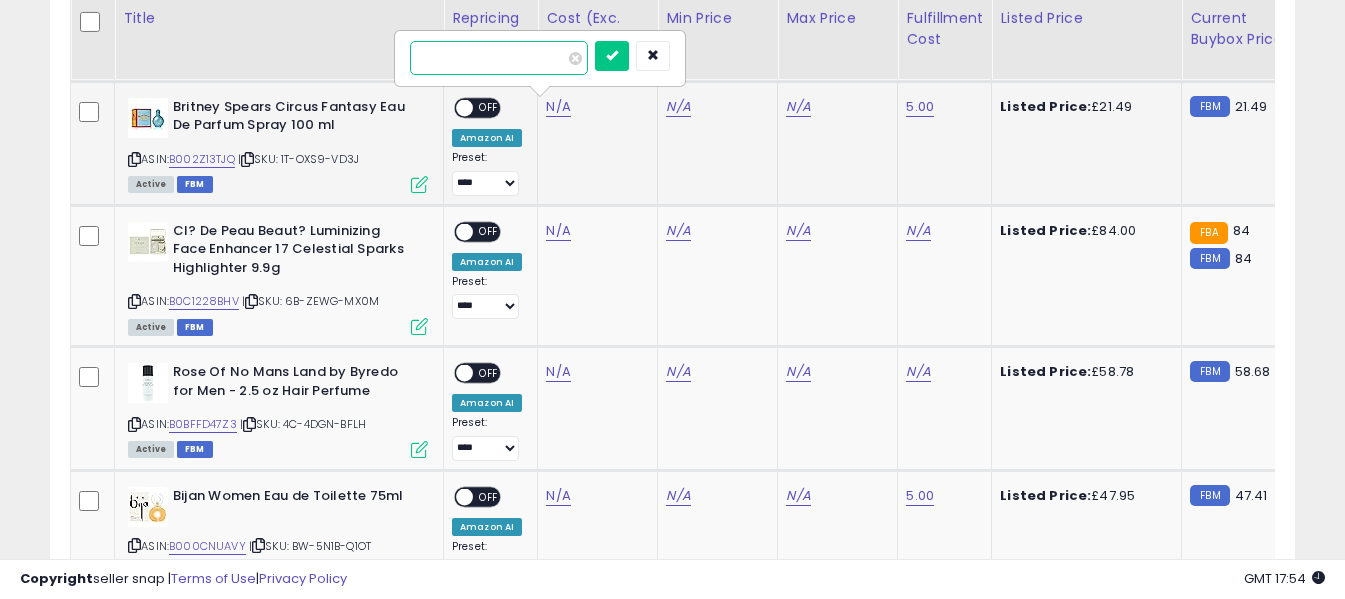 click at bounding box center (499, 58) 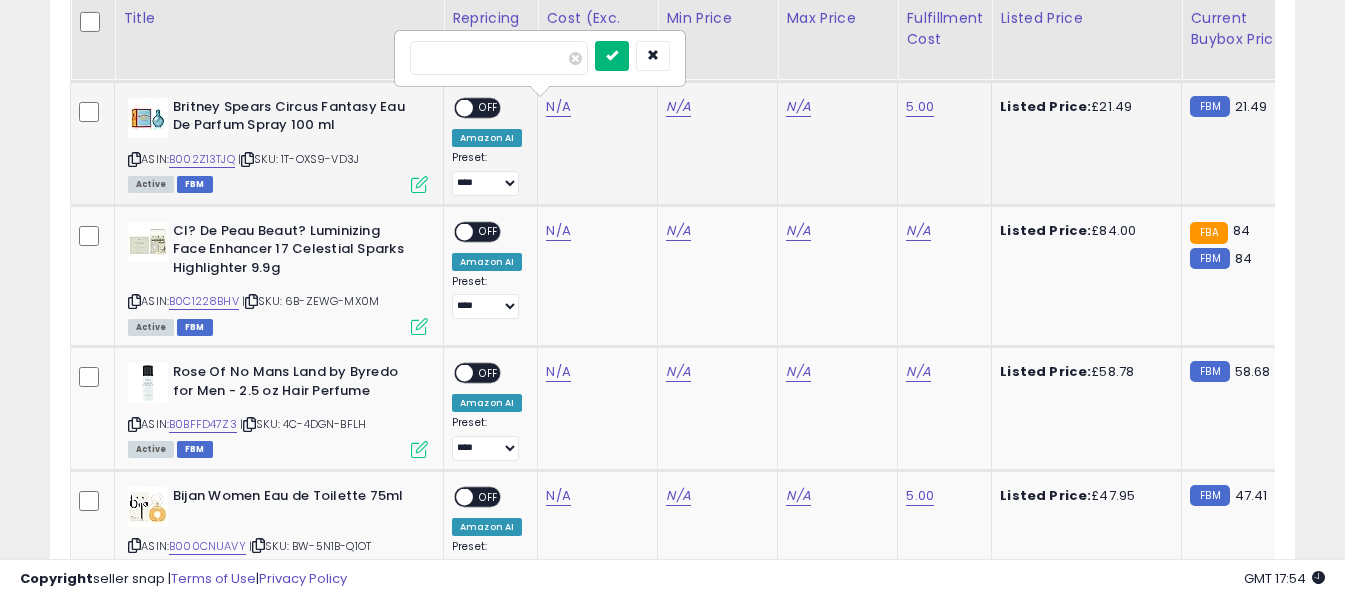 click at bounding box center [612, 55] 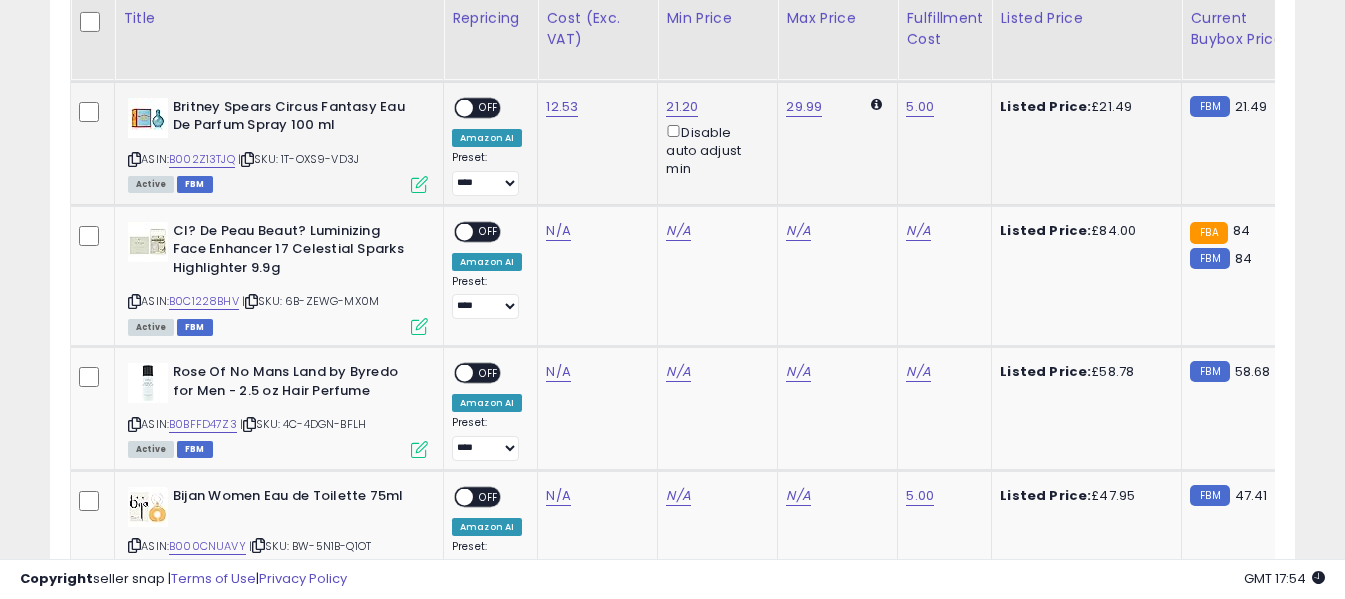 click on "OFF" at bounding box center (489, 108) 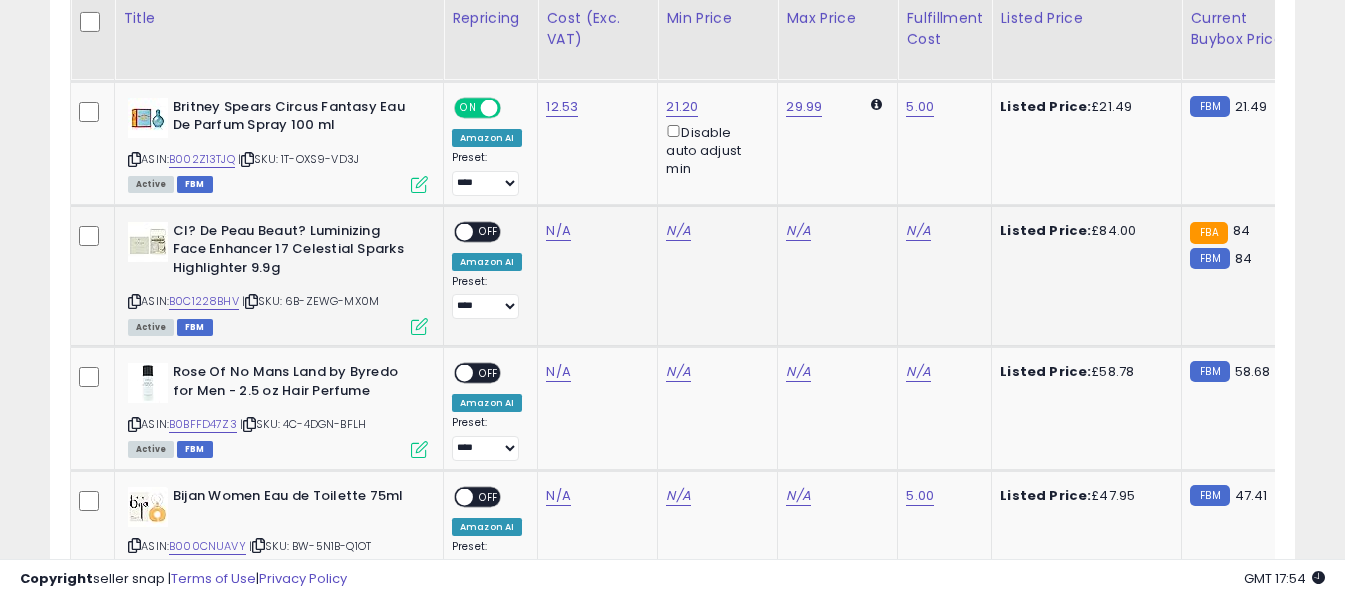 click at bounding box center (134, 301) 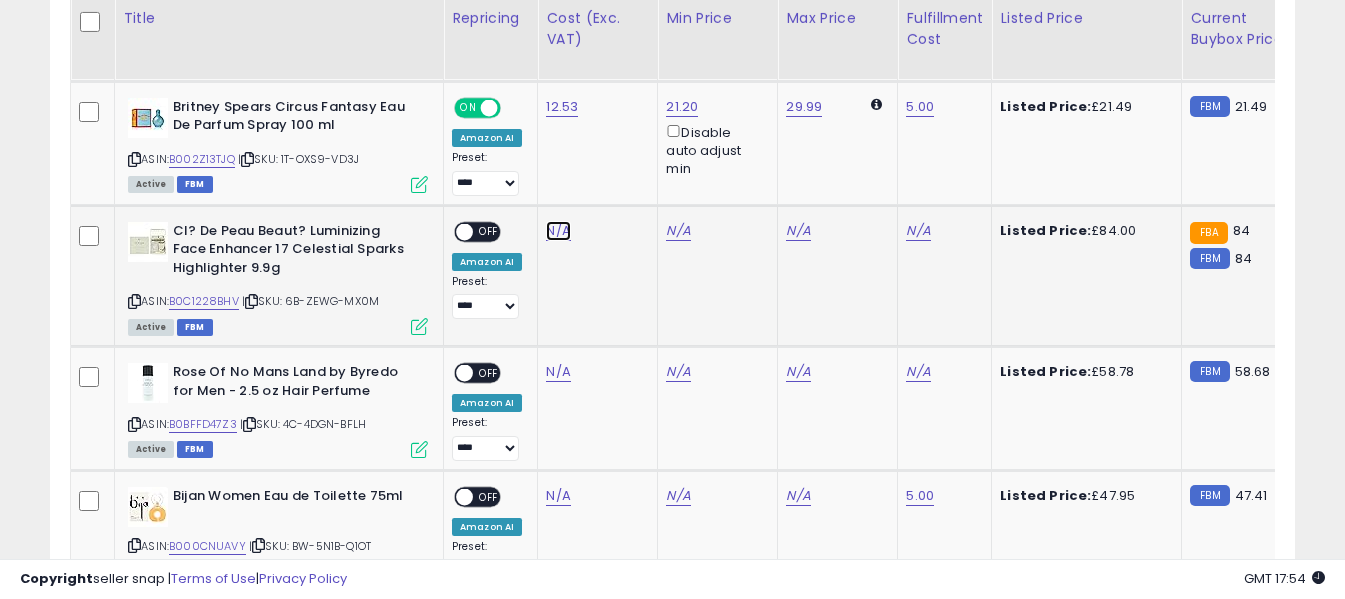 click on "N/A" at bounding box center (558, 231) 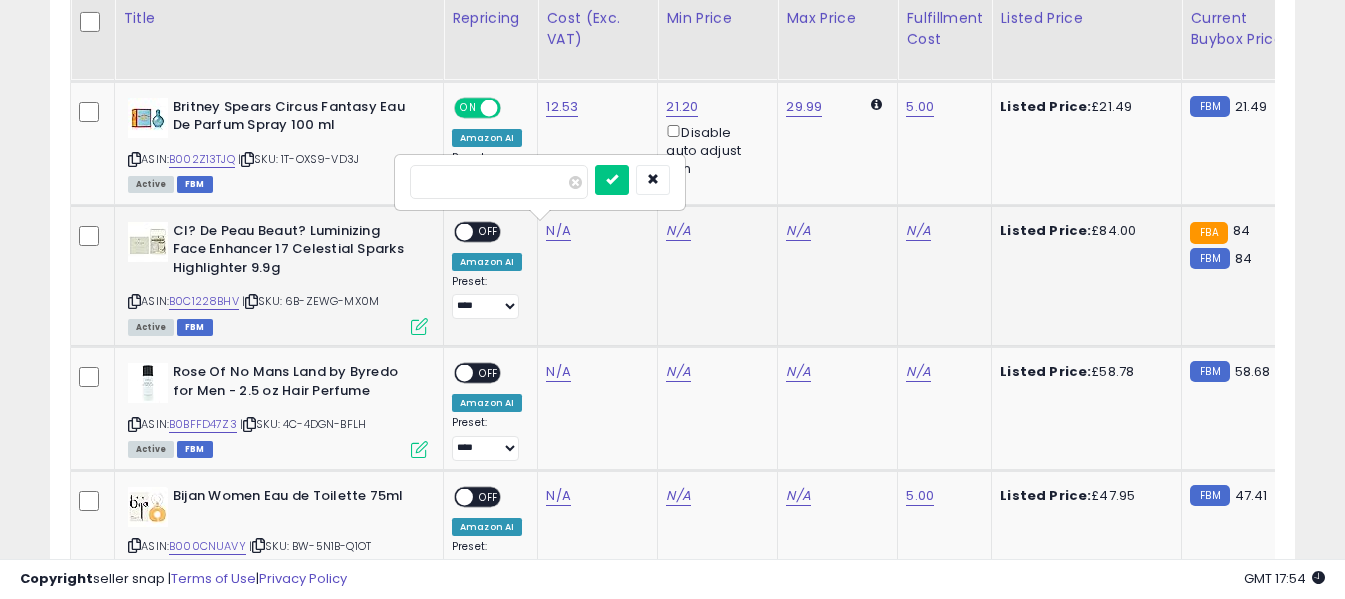 click at bounding box center [499, 182] 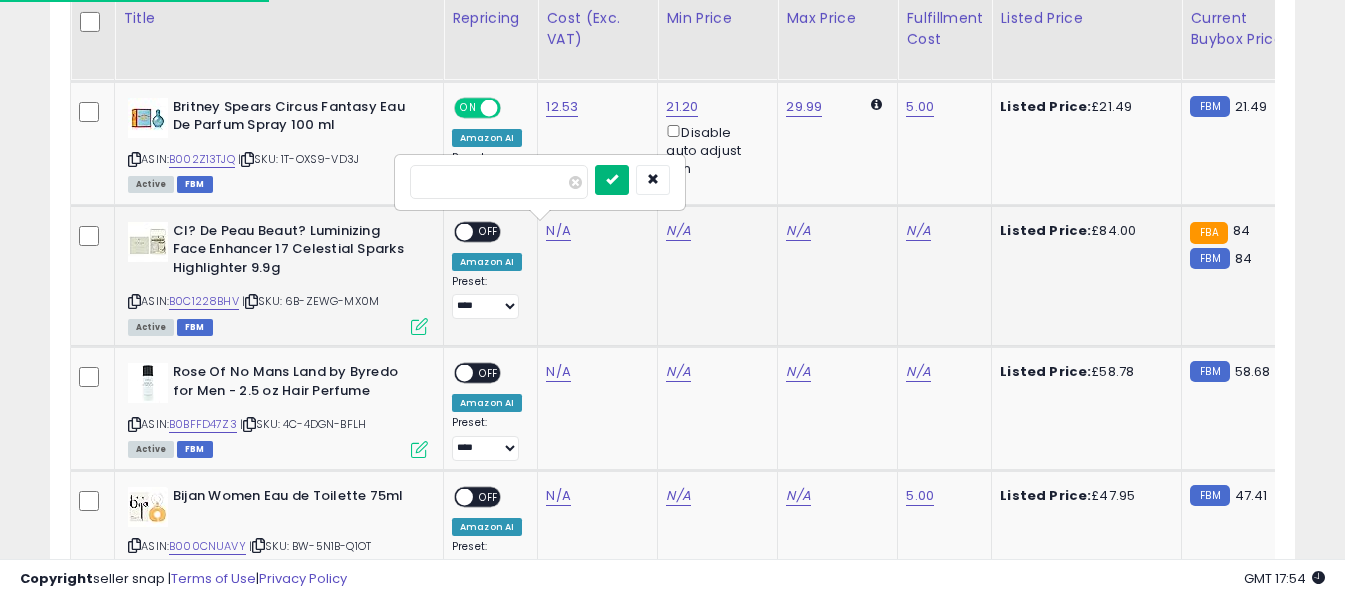 type on "*****" 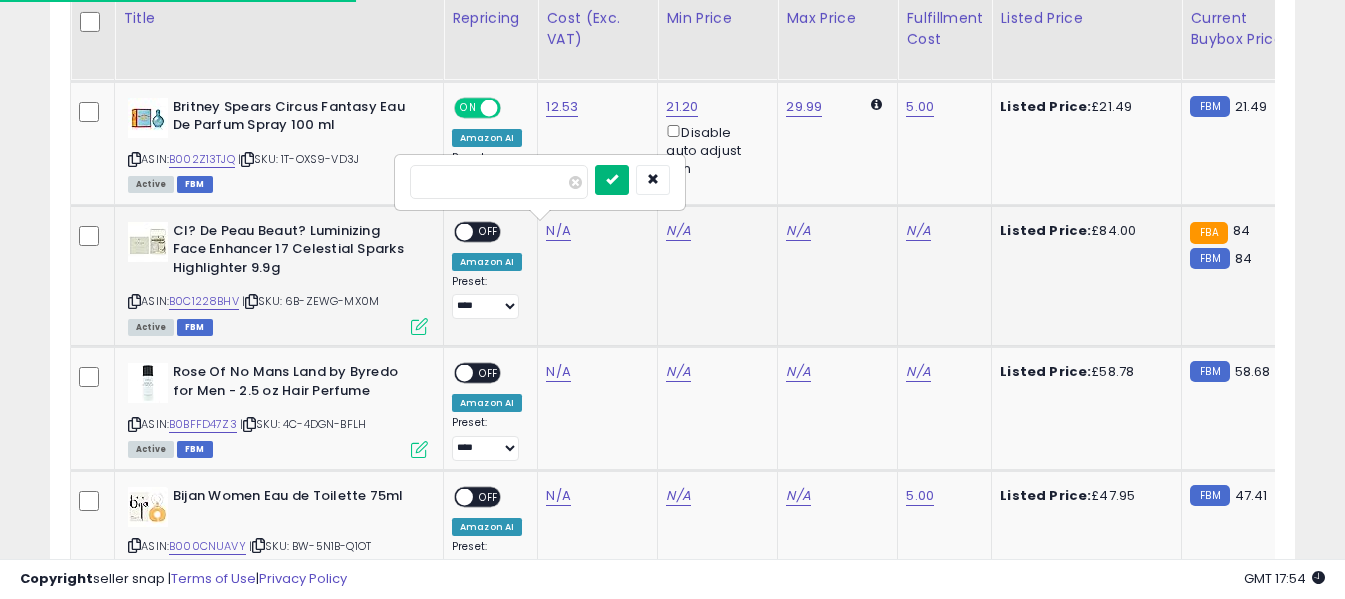 click at bounding box center (612, 179) 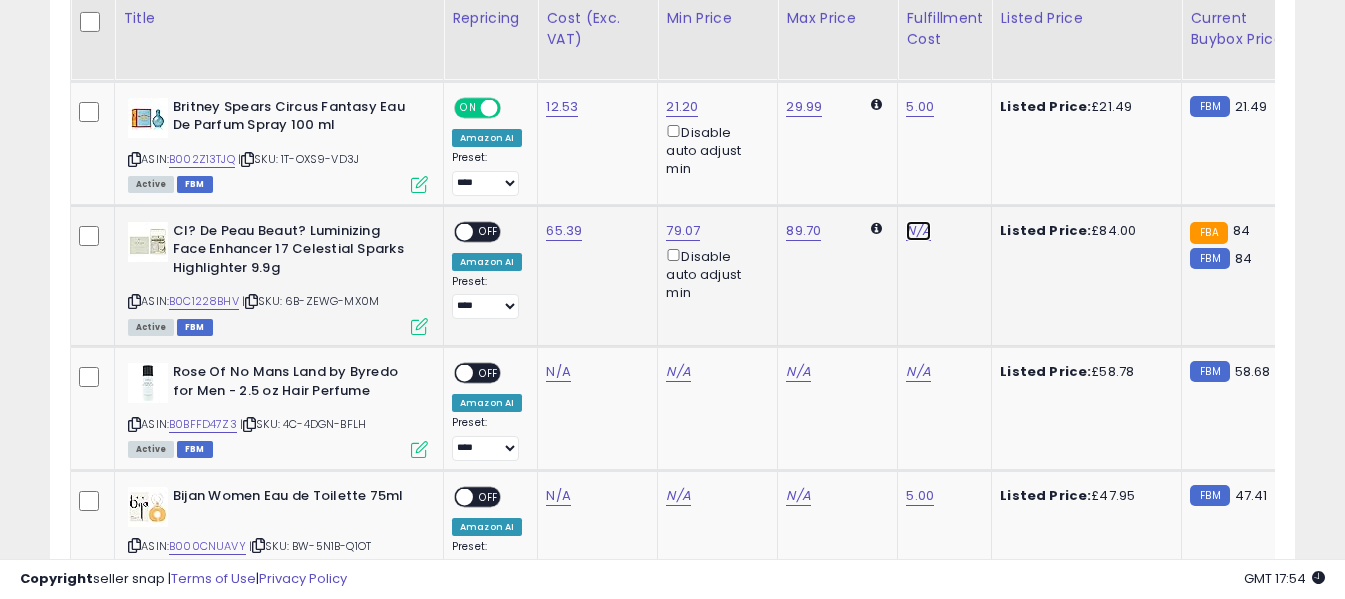 click on "N/A" at bounding box center [918, 231] 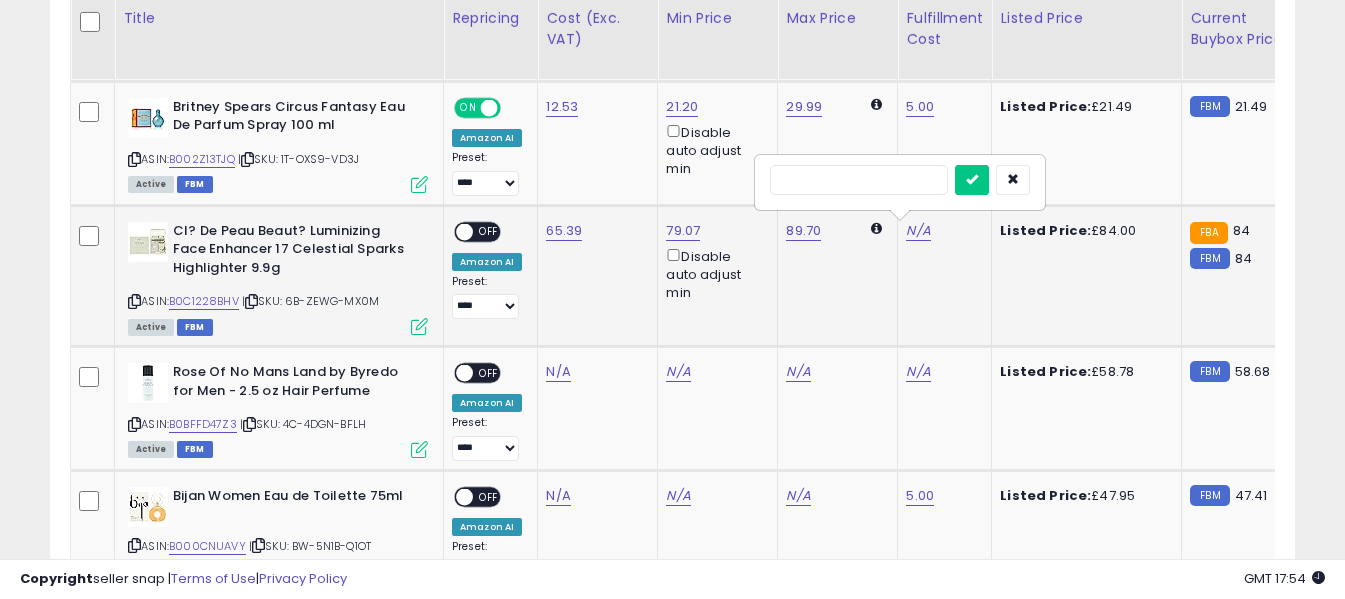 click at bounding box center [859, 180] 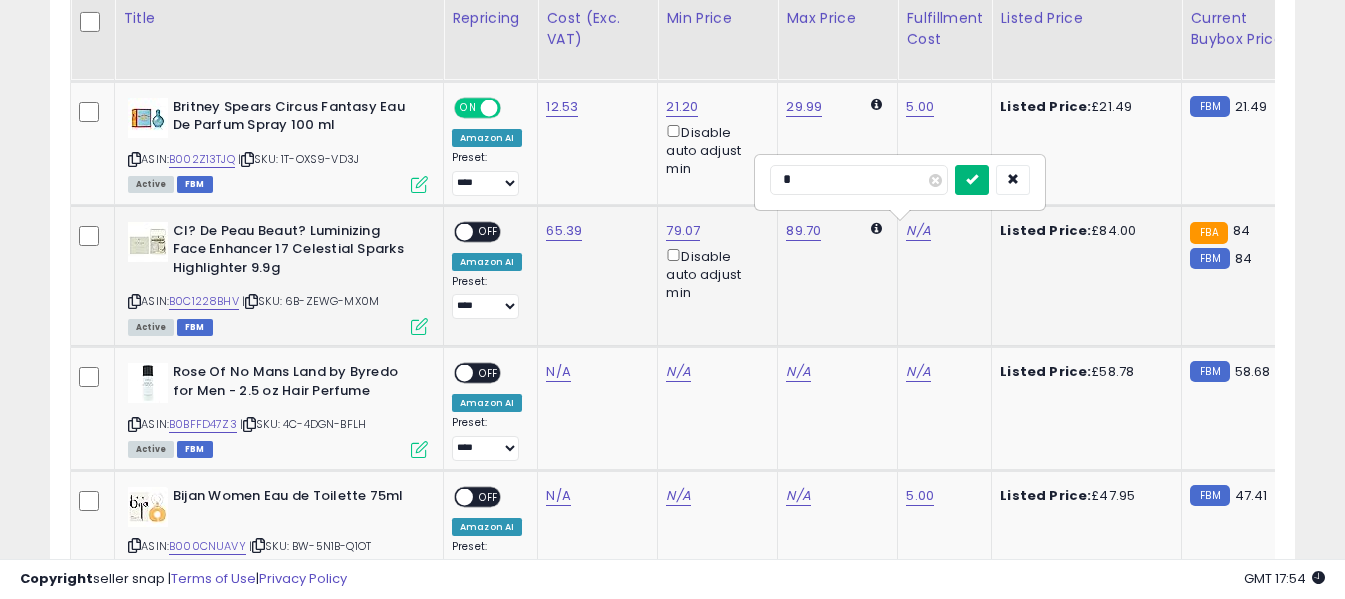 type on "*" 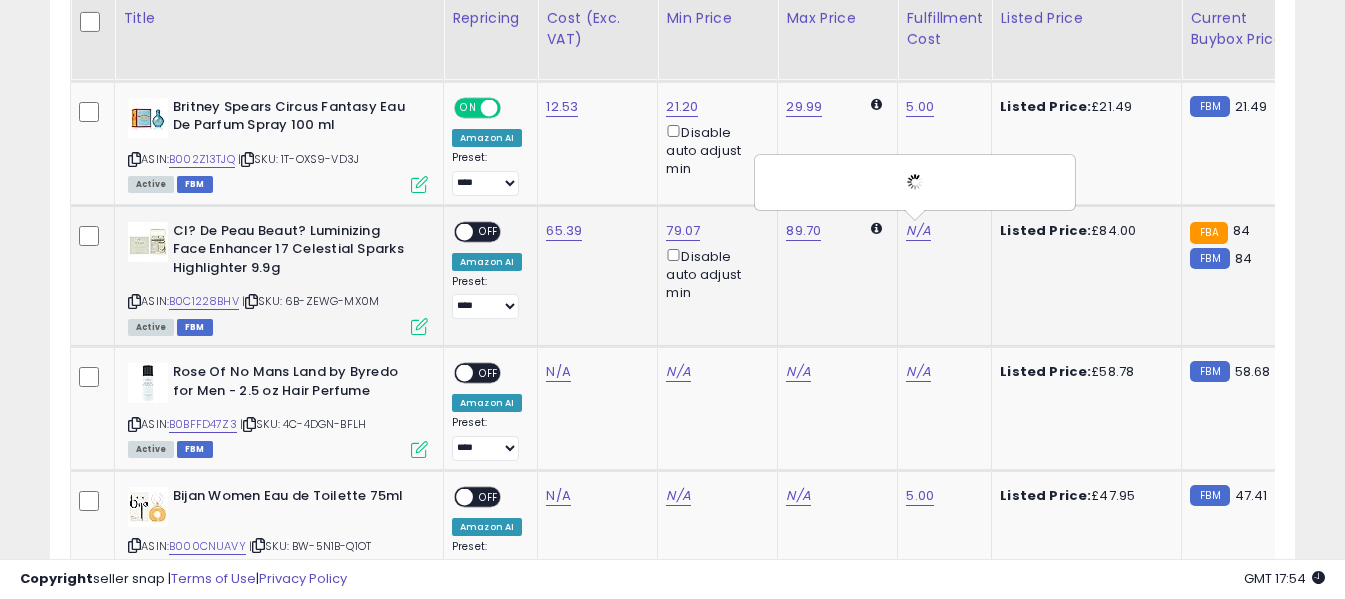click on "OFF" at bounding box center [489, 231] 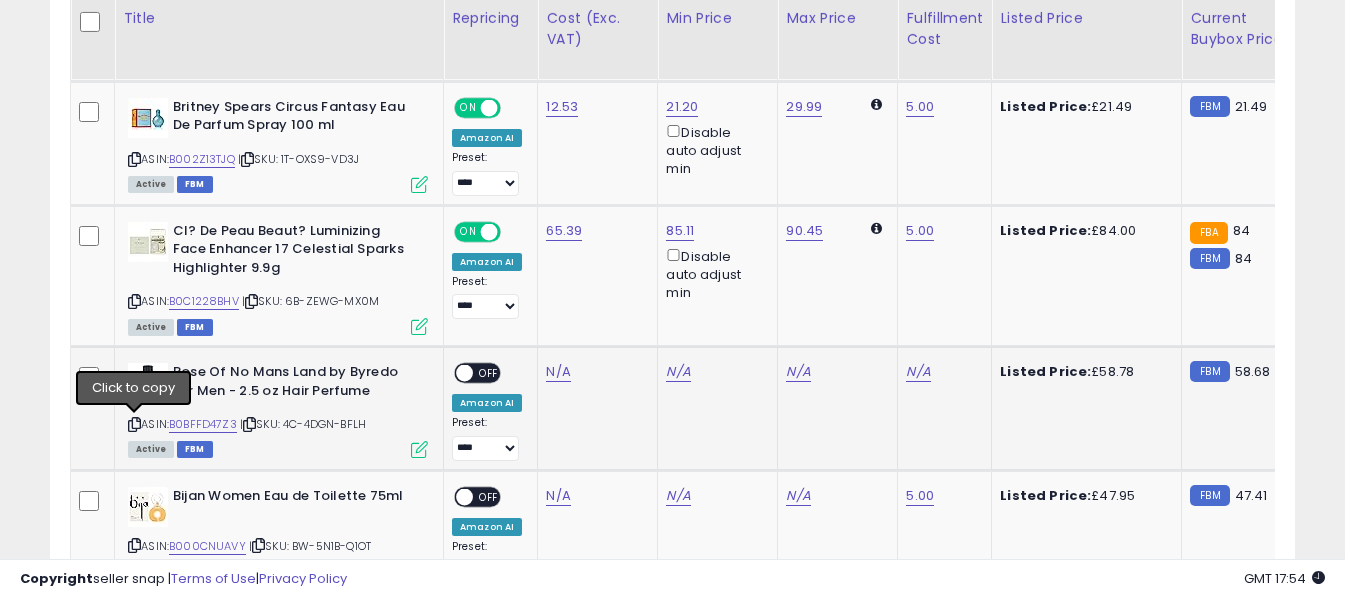 click at bounding box center (134, 424) 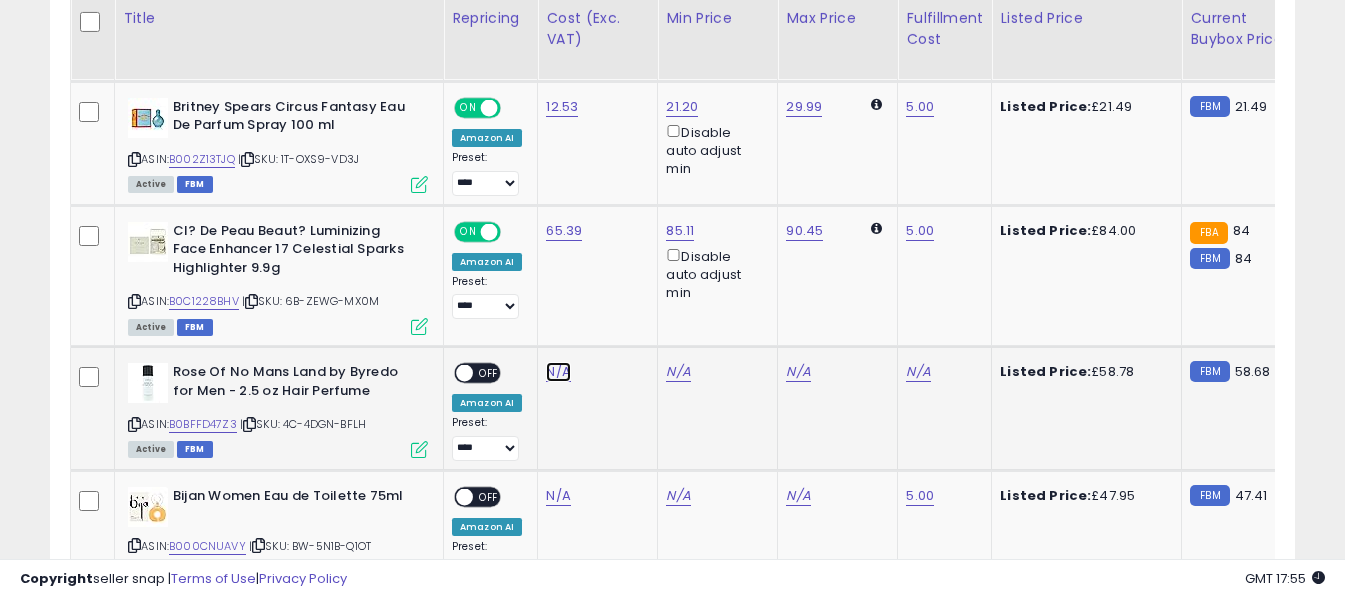 click on "N/A" at bounding box center (558, 372) 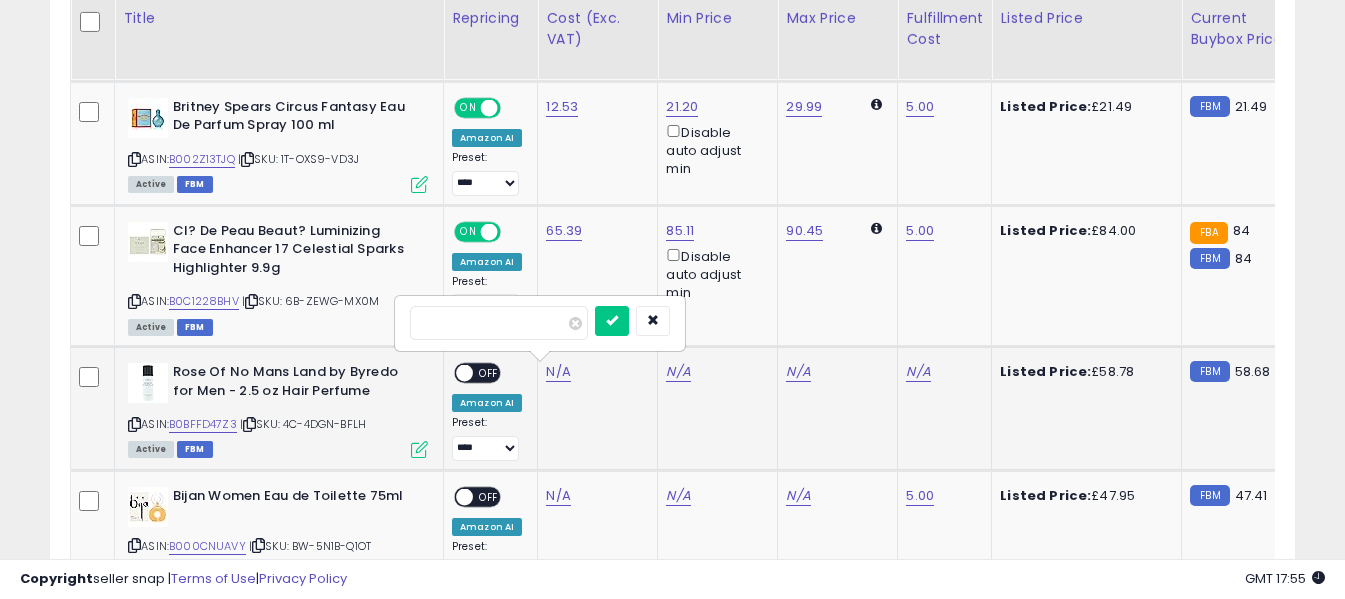 click at bounding box center [499, 323] 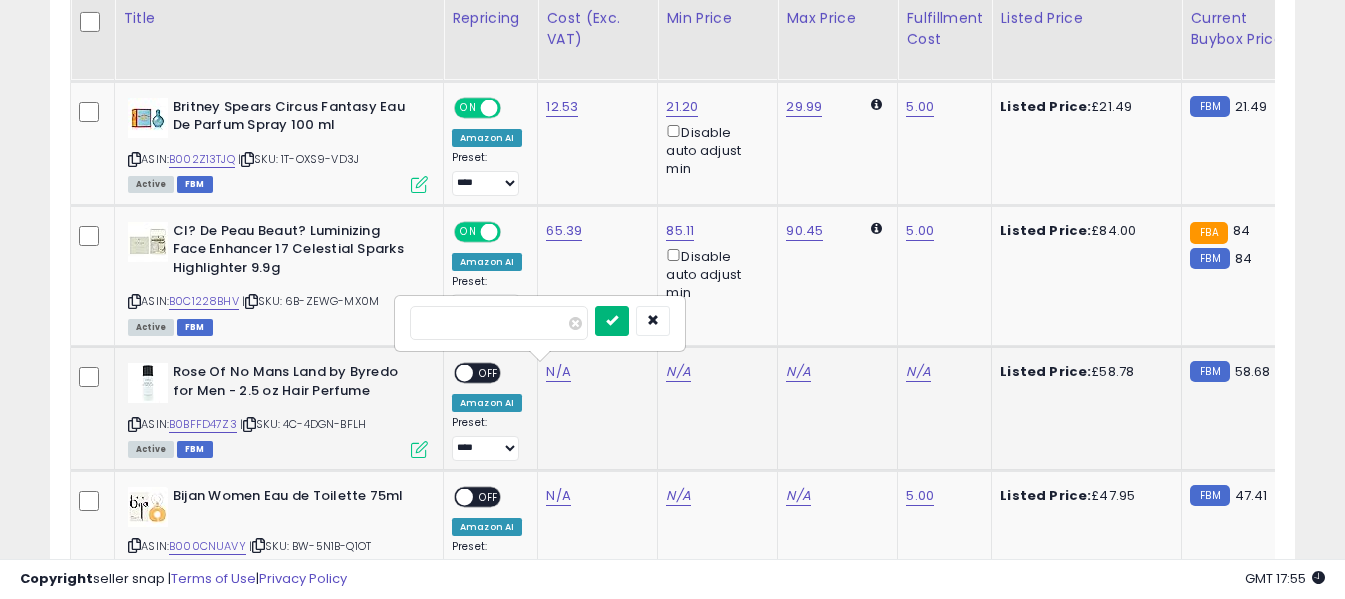 click at bounding box center (612, 320) 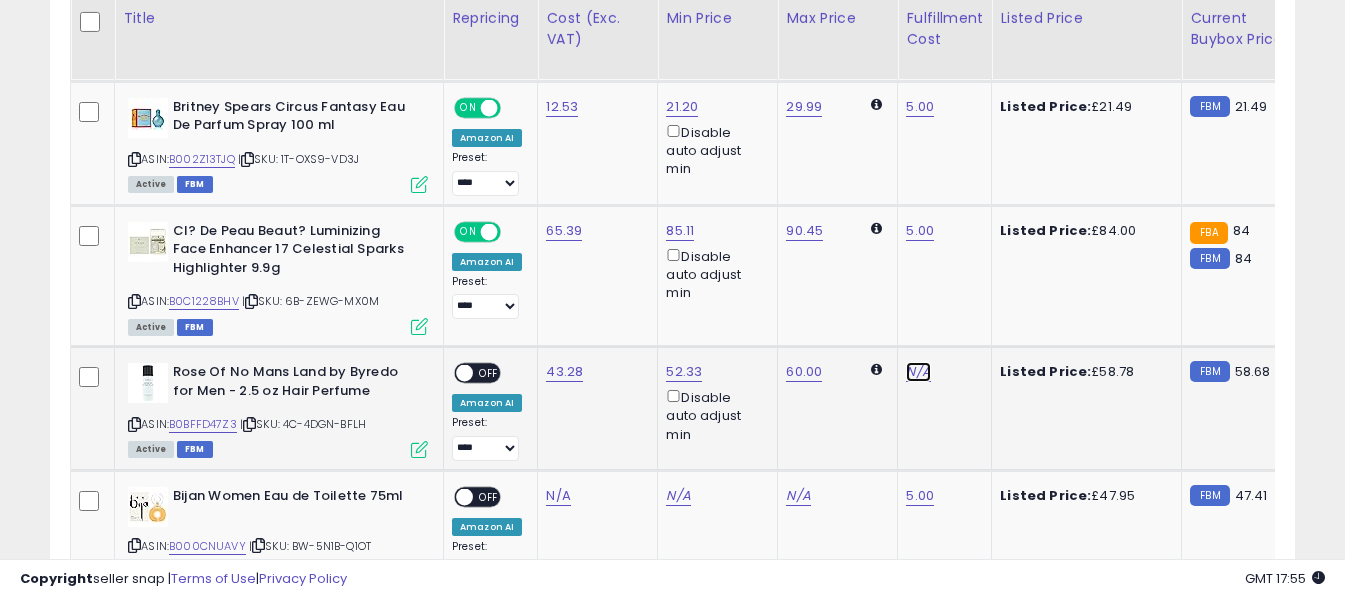 click on "N/A" at bounding box center (918, 372) 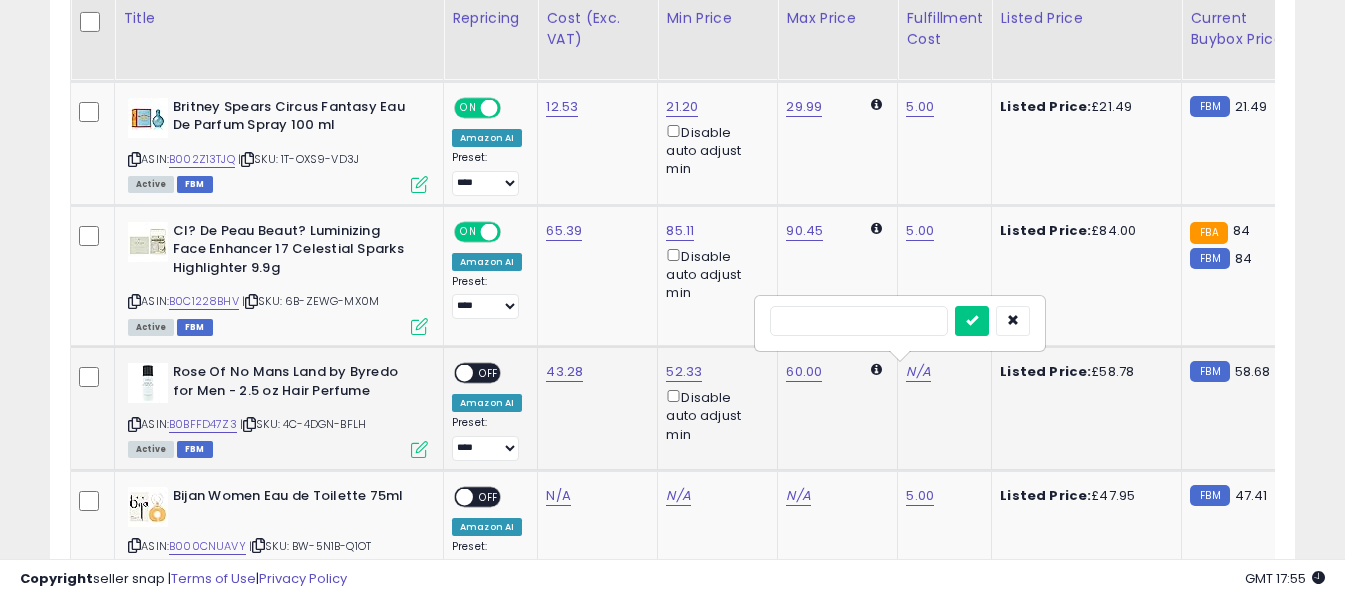 drag, startPoint x: 920, startPoint y: 372, endPoint x: 894, endPoint y: 318, distance: 59.933296 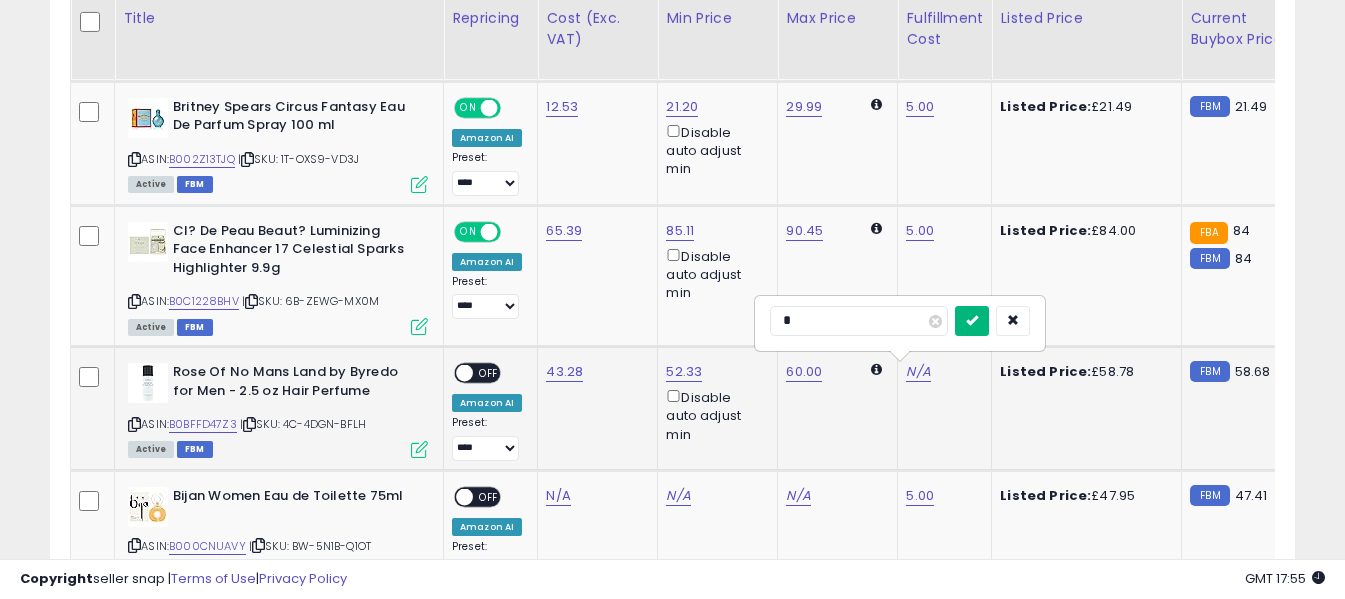 click at bounding box center (972, 321) 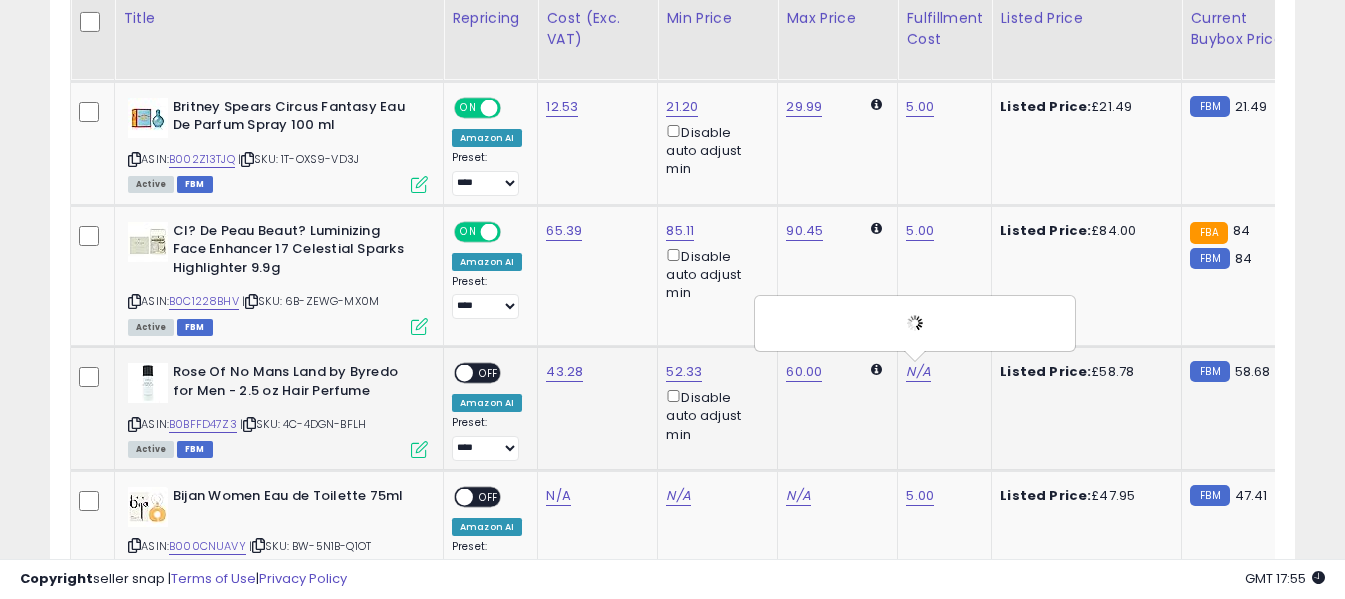 click on "OFF" at bounding box center [489, 373] 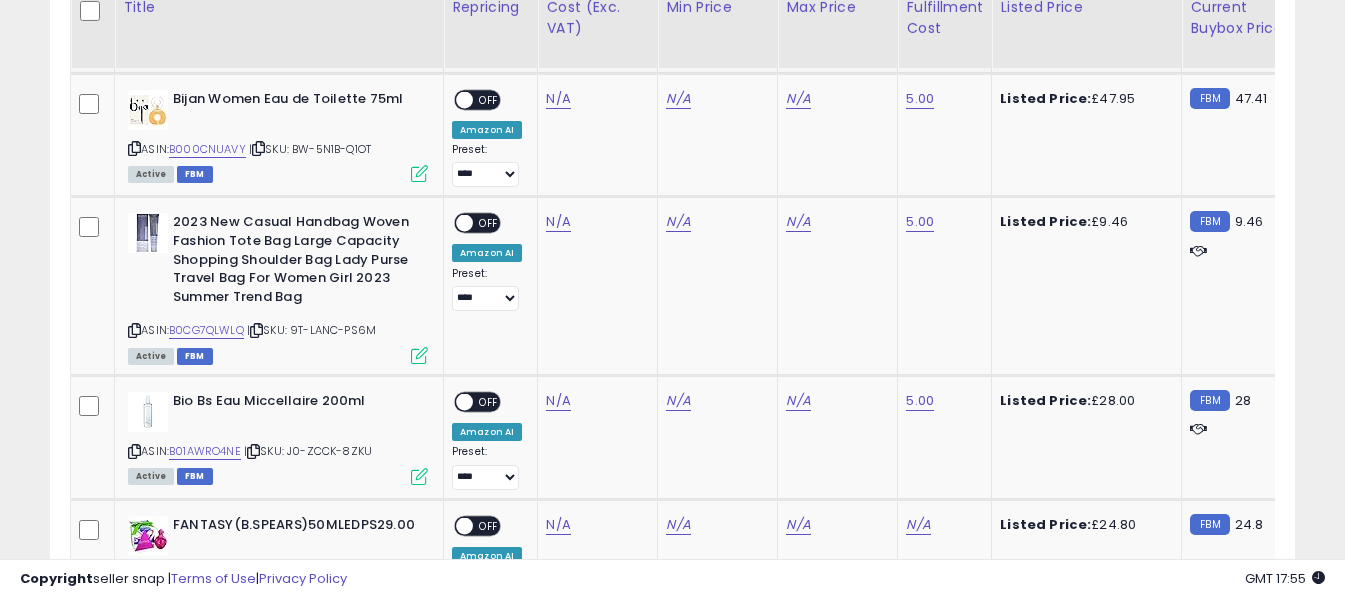 scroll, scrollTop: 3220, scrollLeft: 0, axis: vertical 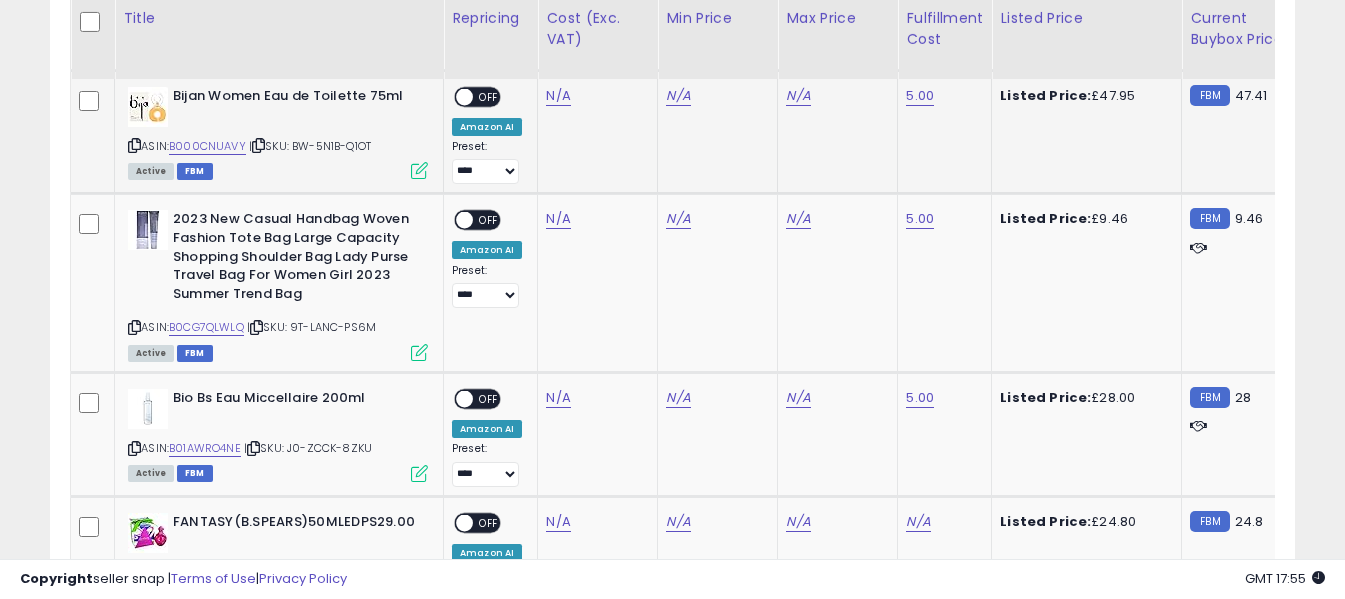 click on "Bijan Women Eau de Toilette 75ml  ASIN:  B000CNUAVY    |   SKU: BW-5N1B-Q1OT Active FBM" at bounding box center [275, 132] 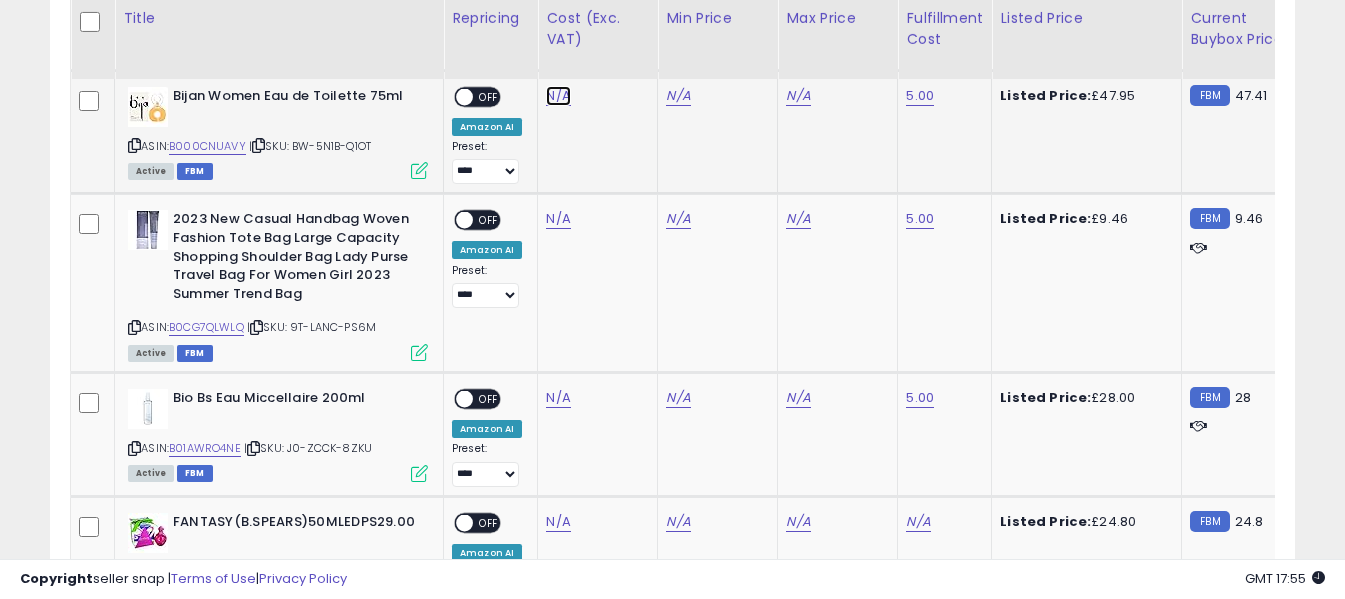 click on "N/A" at bounding box center (558, 96) 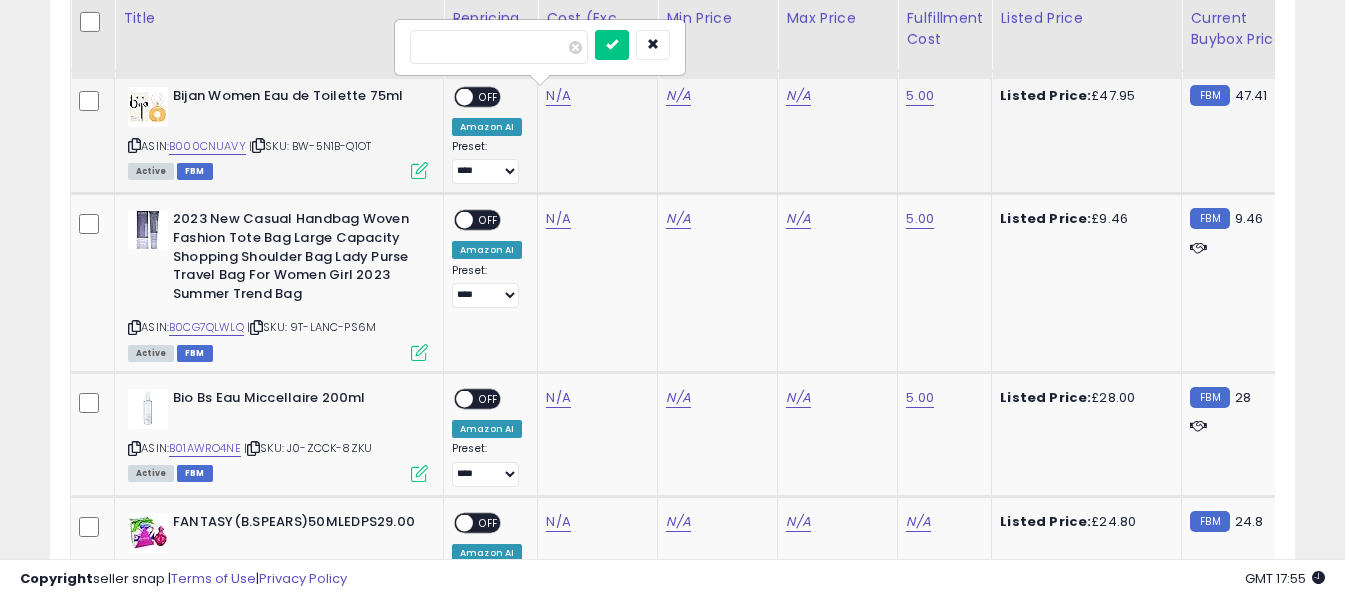 click at bounding box center (499, 47) 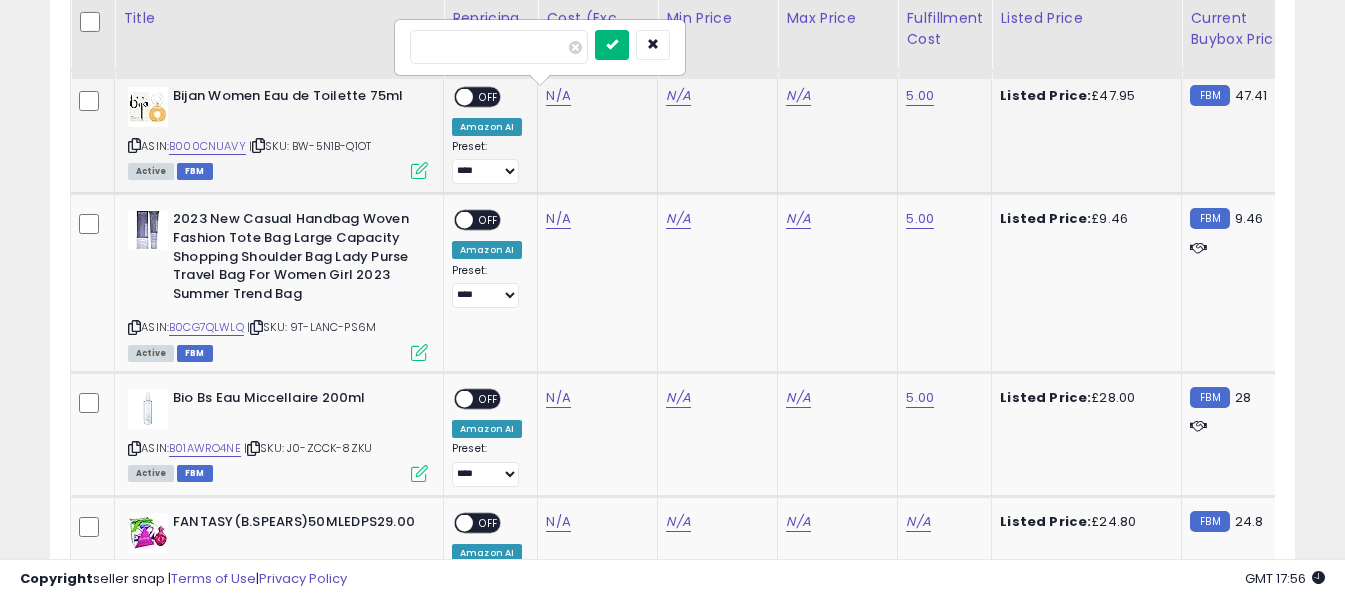 type on "*****" 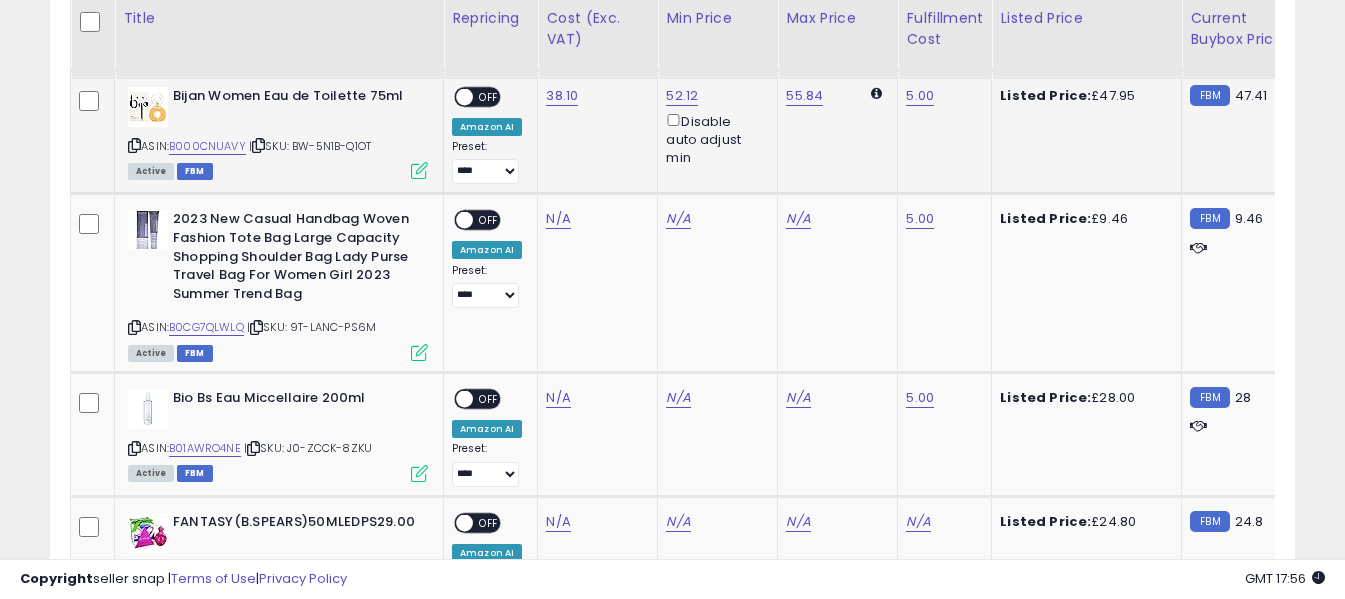 click on "OFF" at bounding box center [489, 96] 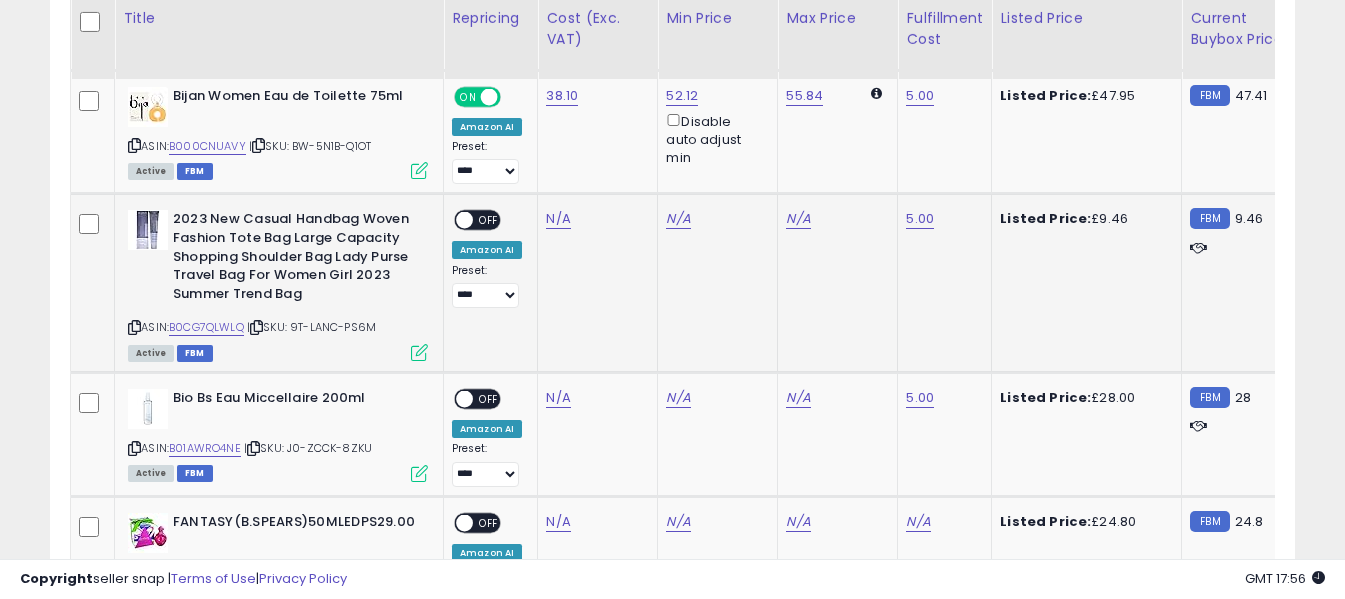 click at bounding box center (134, 327) 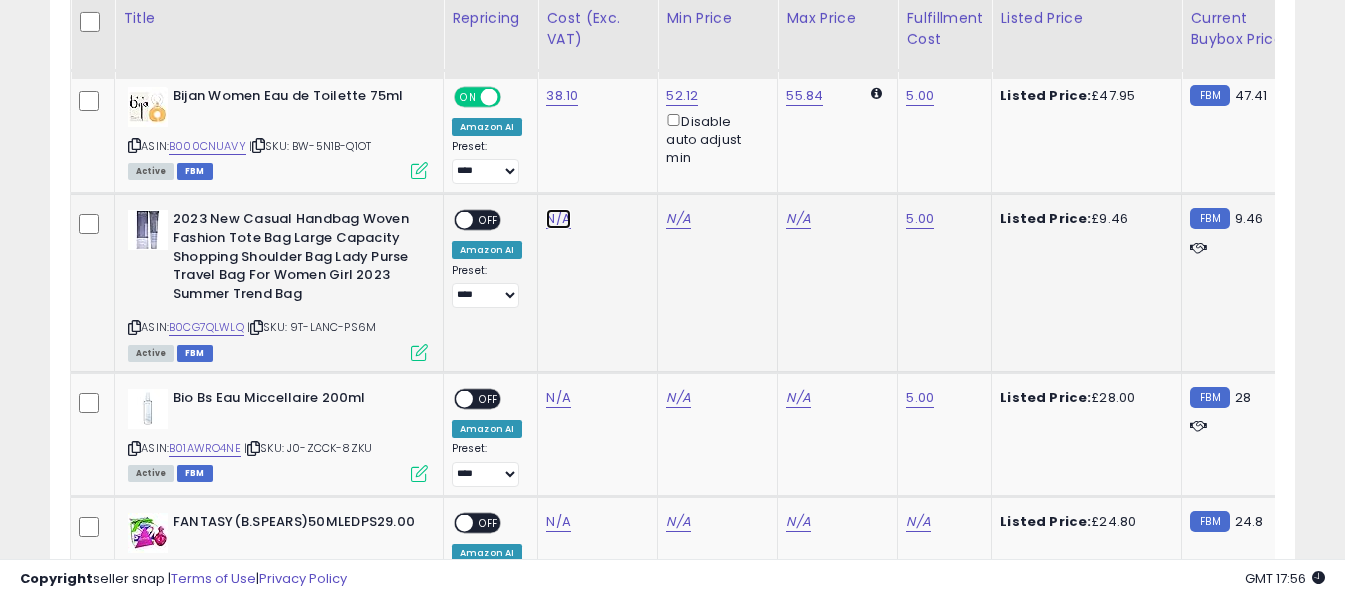 click on "N/A" at bounding box center [558, 219] 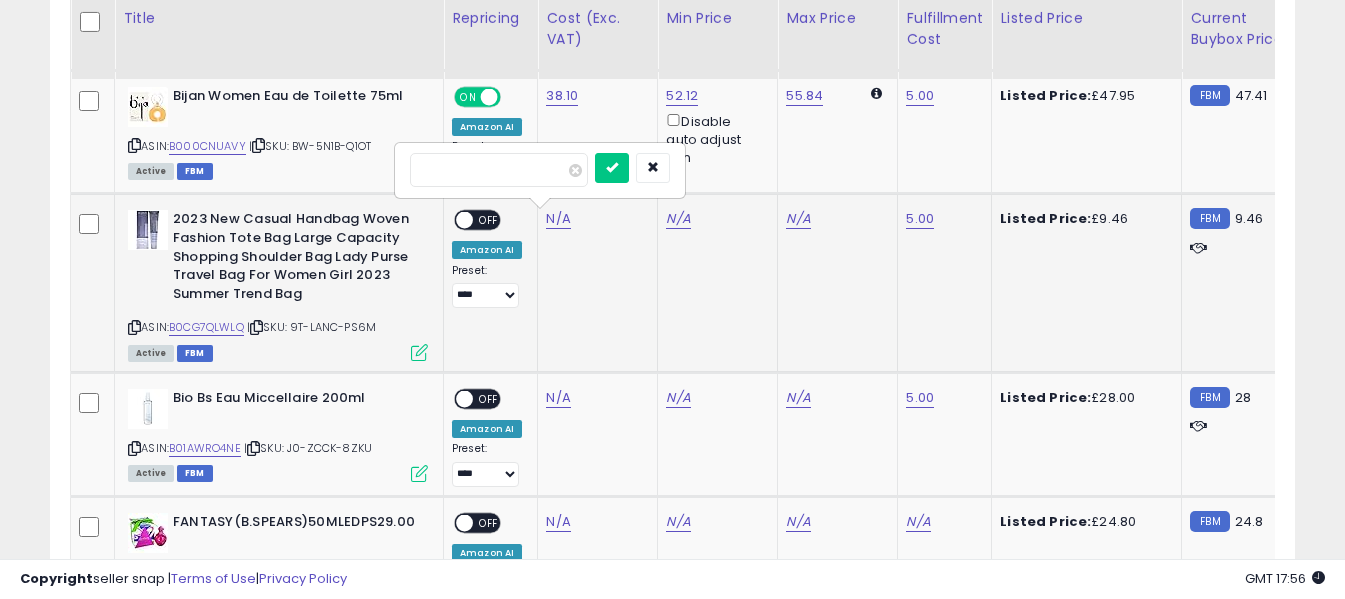 click at bounding box center [499, 170] 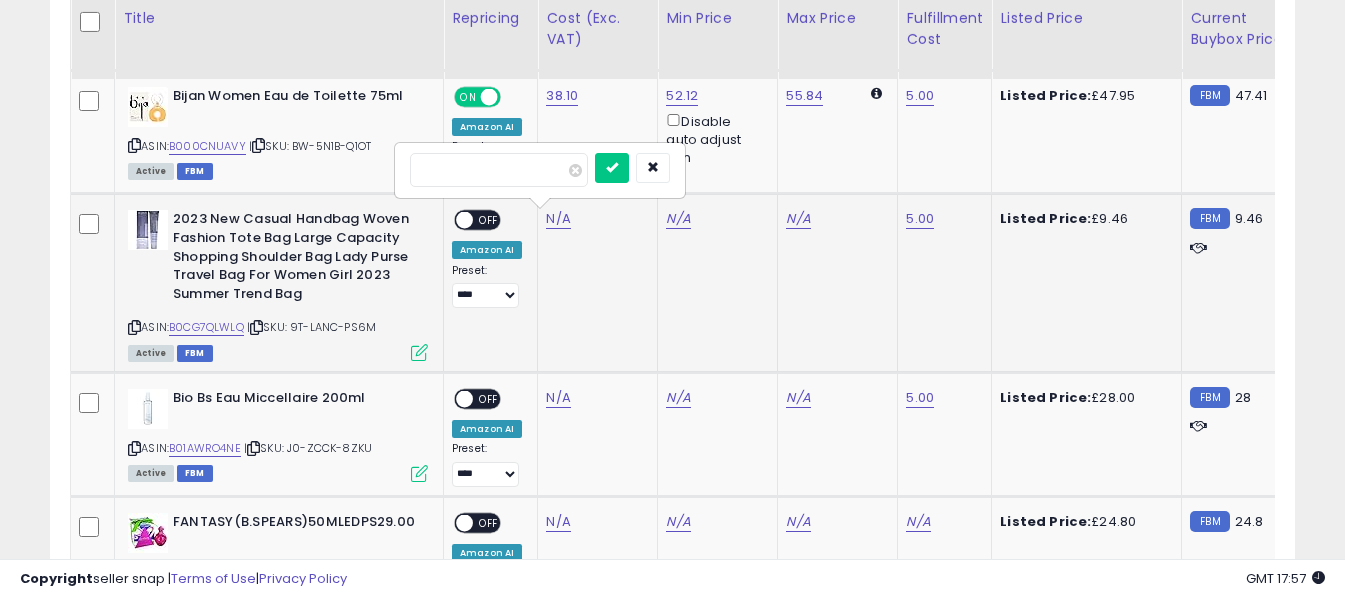 type on "****" 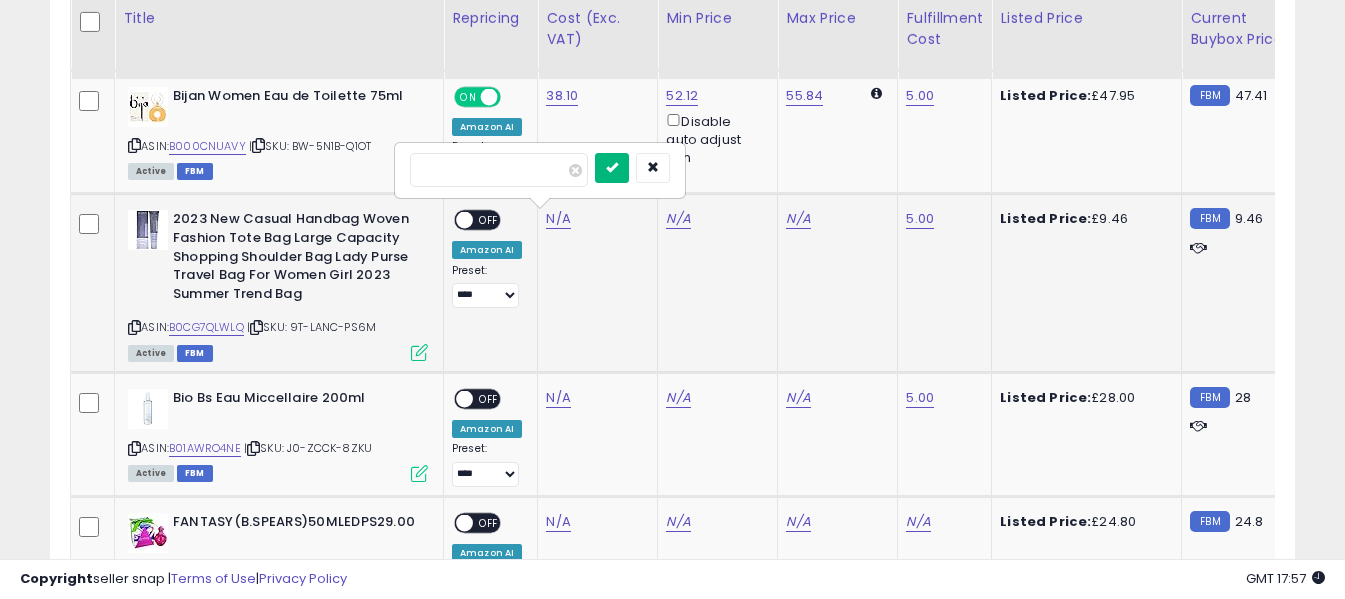 click at bounding box center [612, 168] 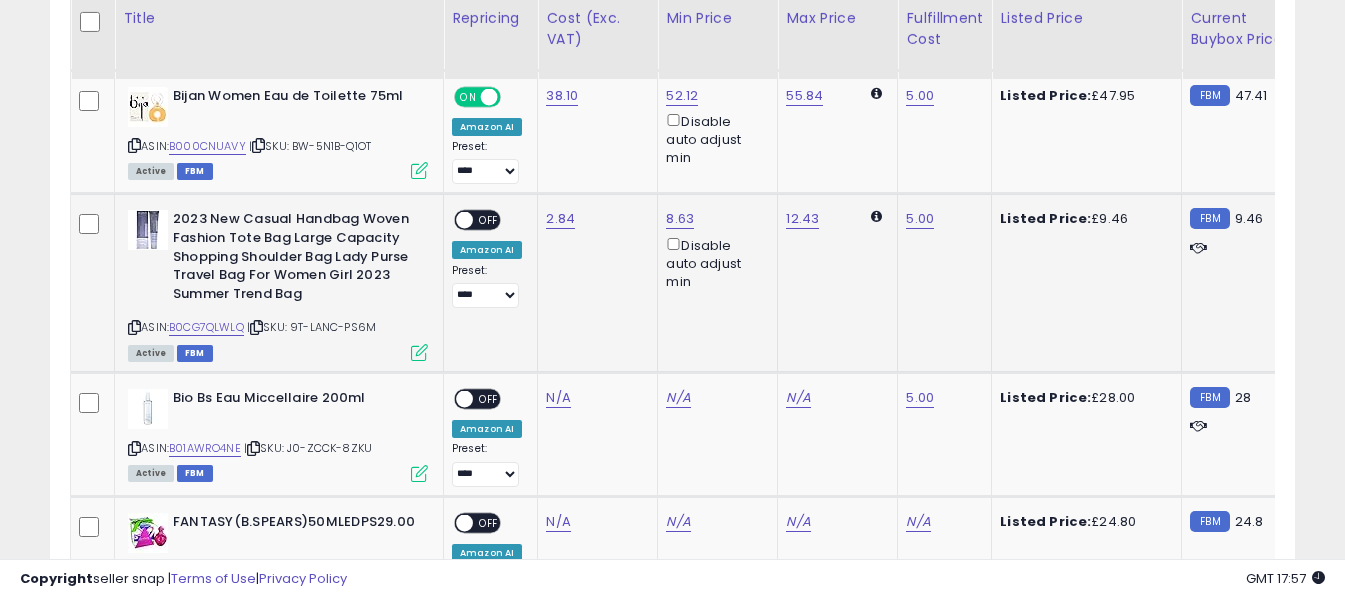 click on "OFF" at bounding box center (489, 220) 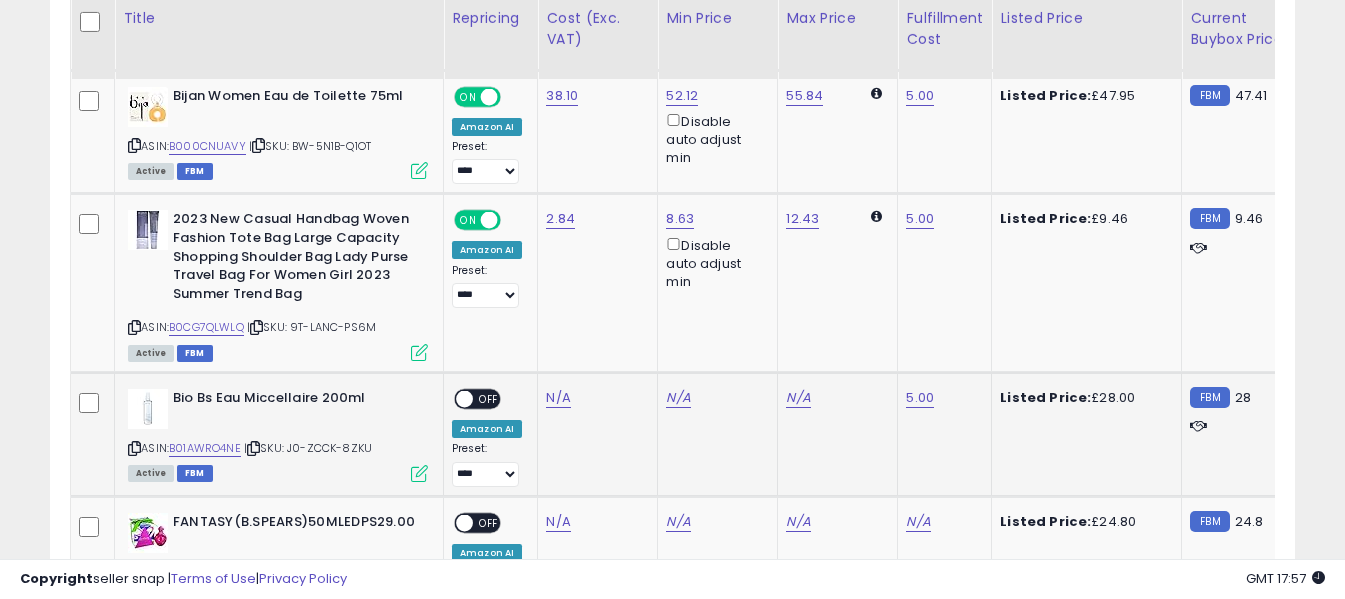 click at bounding box center (134, 448) 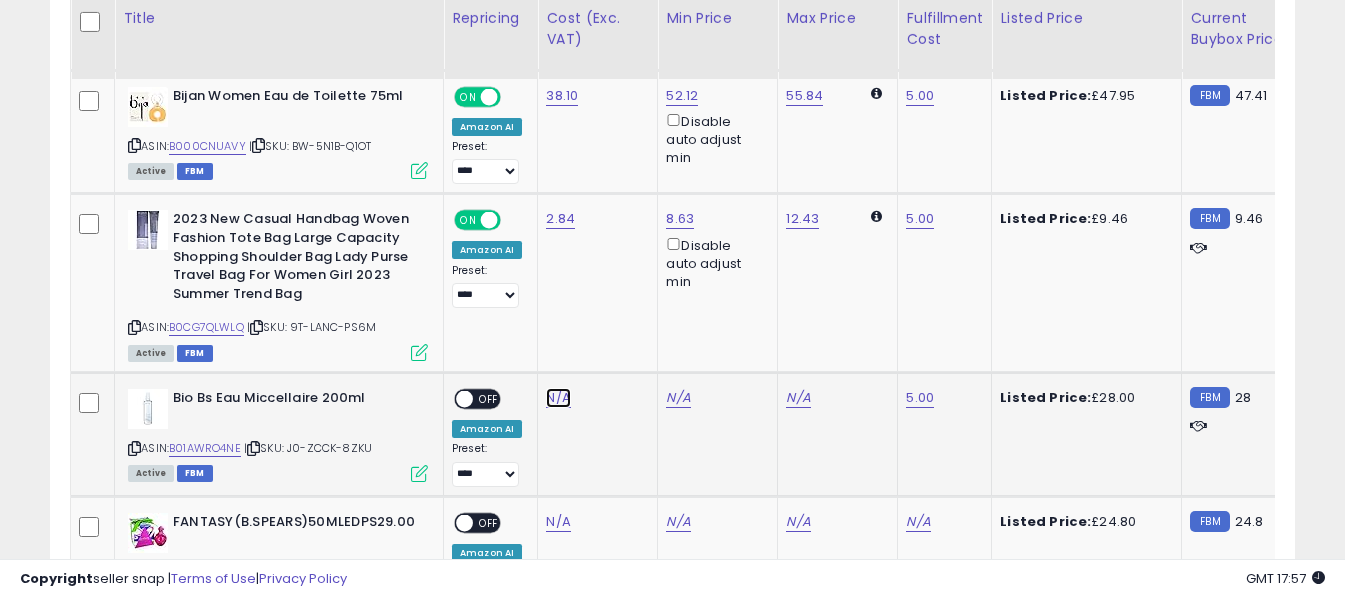 click on "N/A" at bounding box center [558, 398] 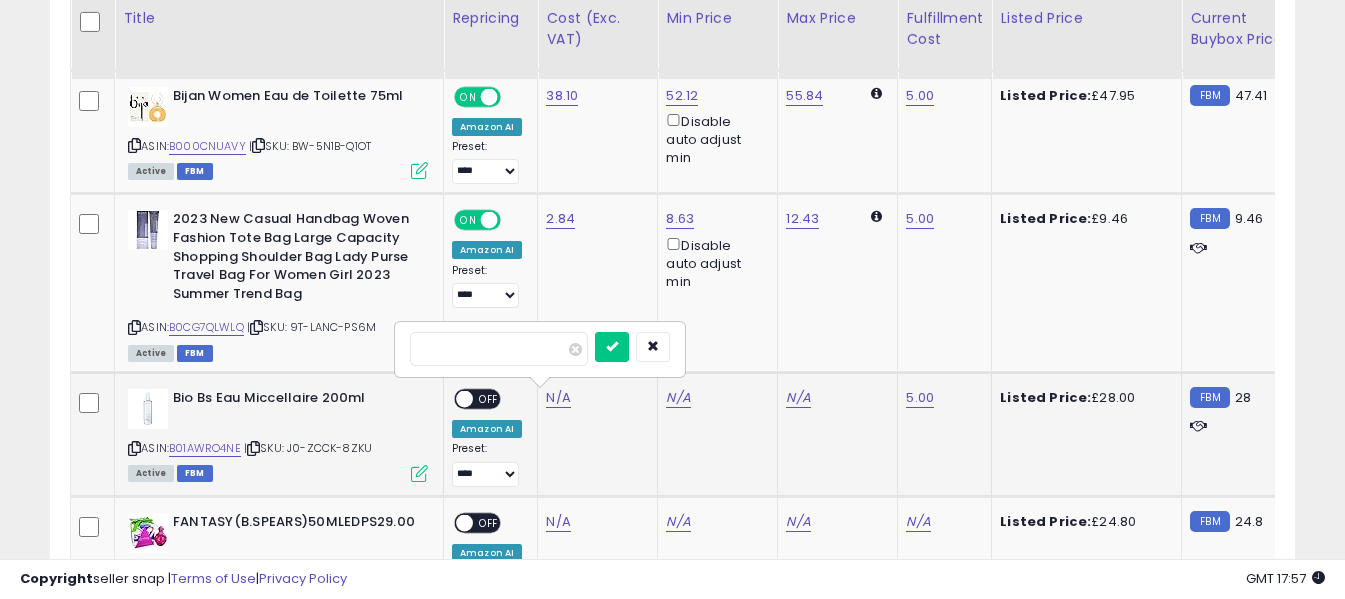 click at bounding box center [499, 349] 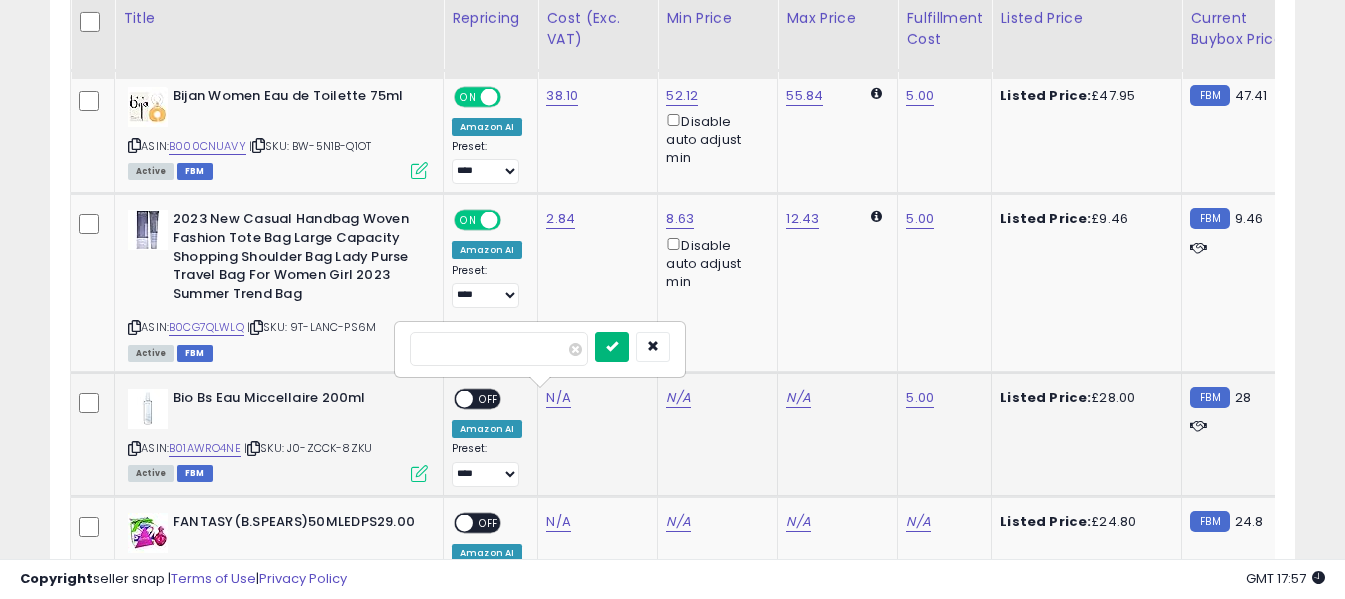 type on "*****" 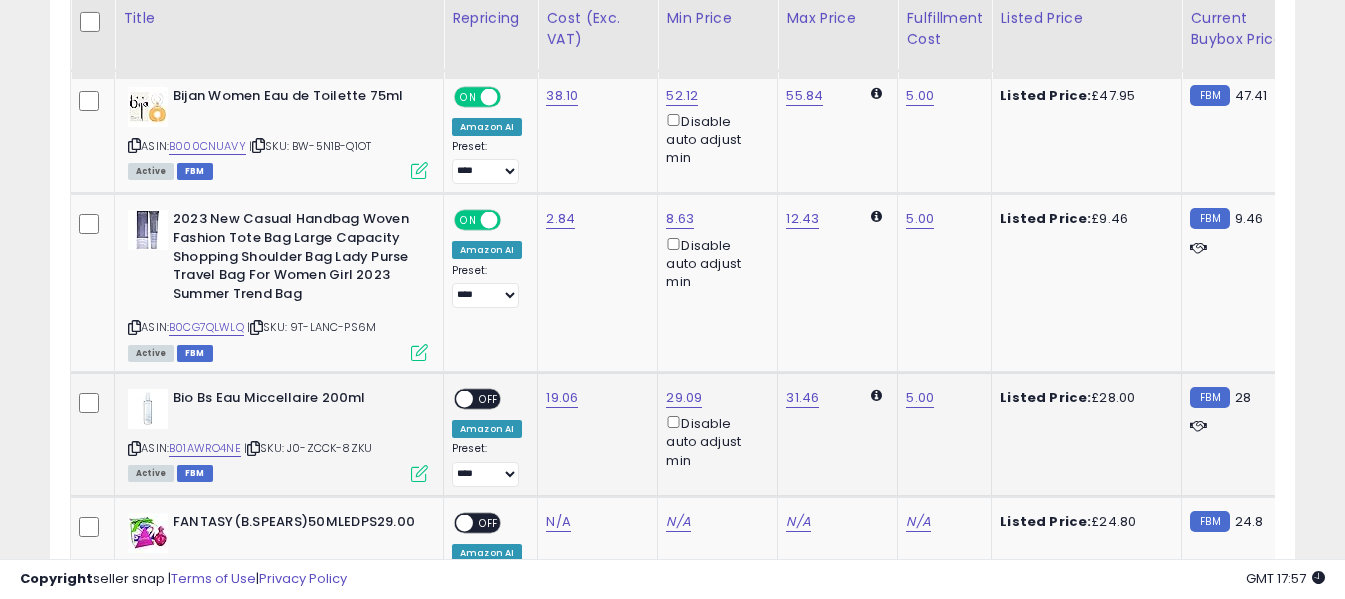 click on "OFF" at bounding box center [489, 399] 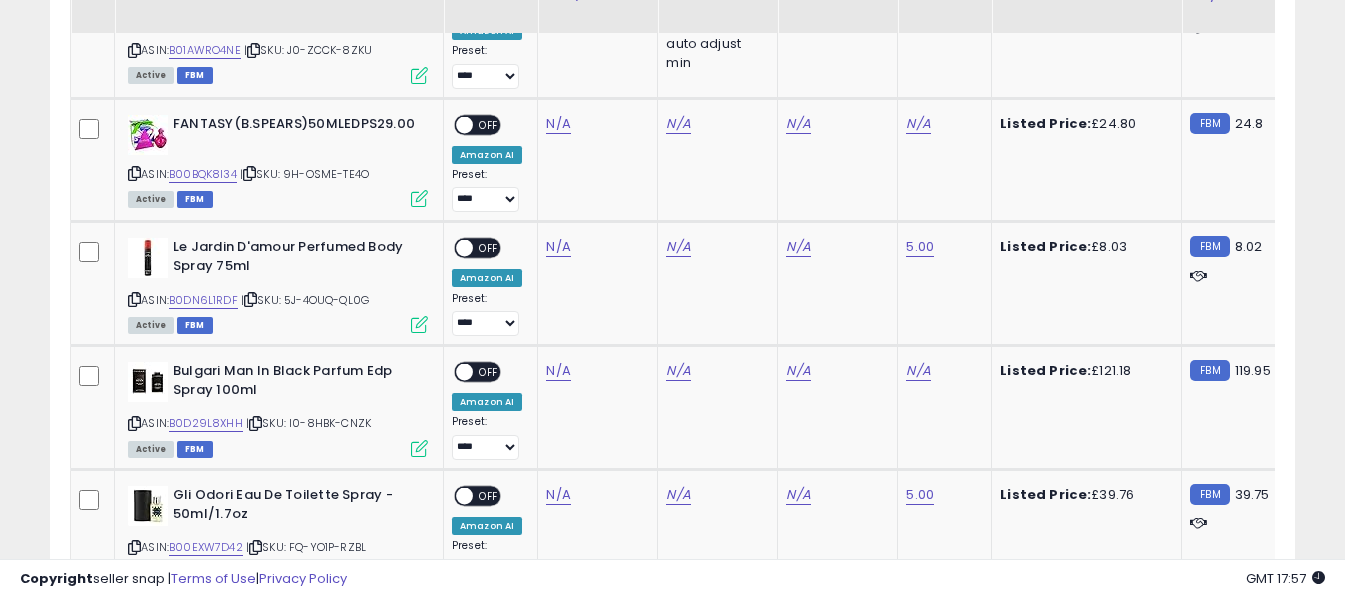 scroll, scrollTop: 3620, scrollLeft: 0, axis: vertical 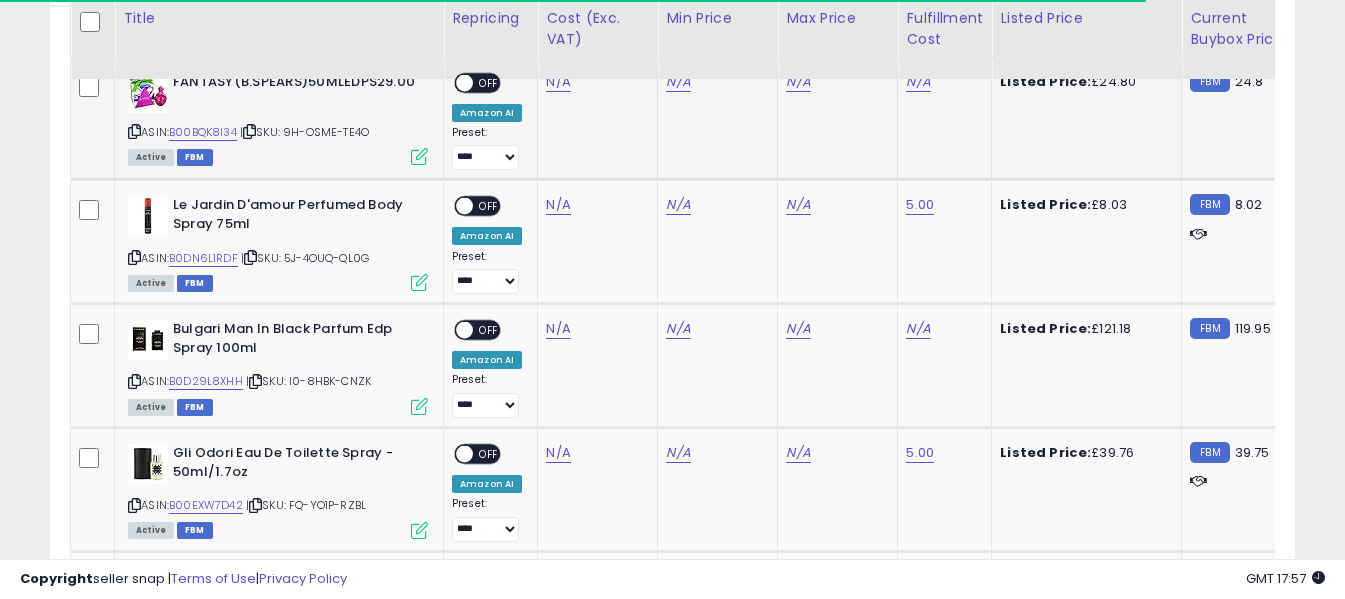 click at bounding box center [134, 131] 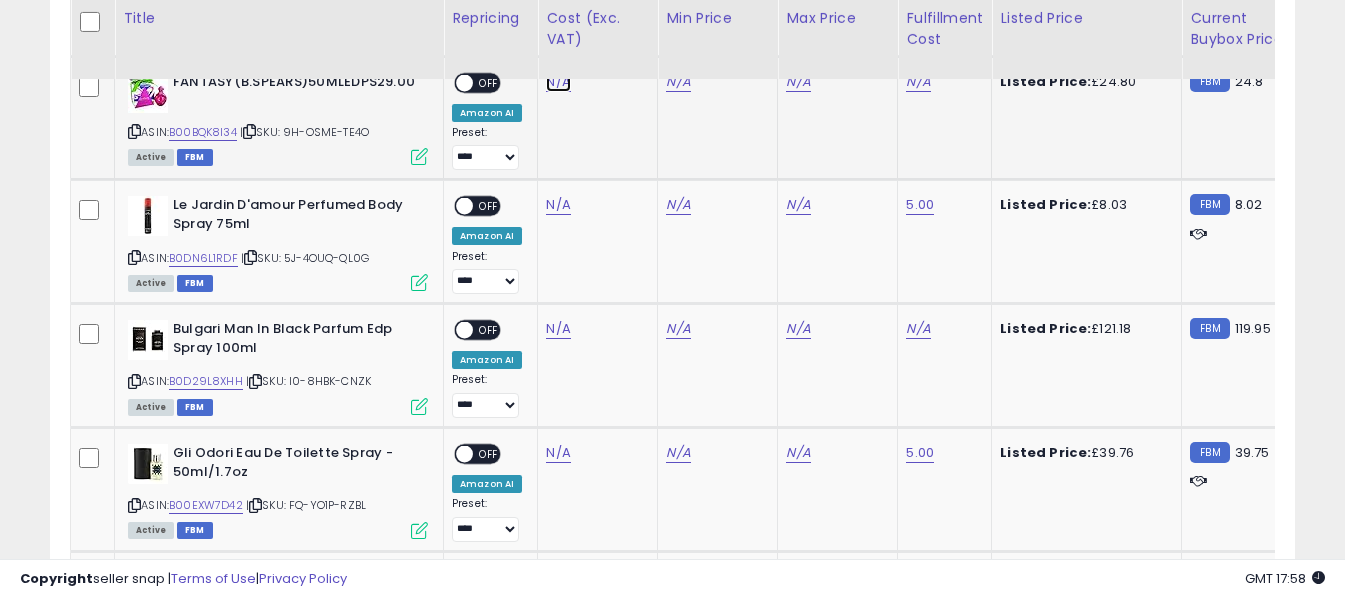 click on "N/A" at bounding box center (558, 82) 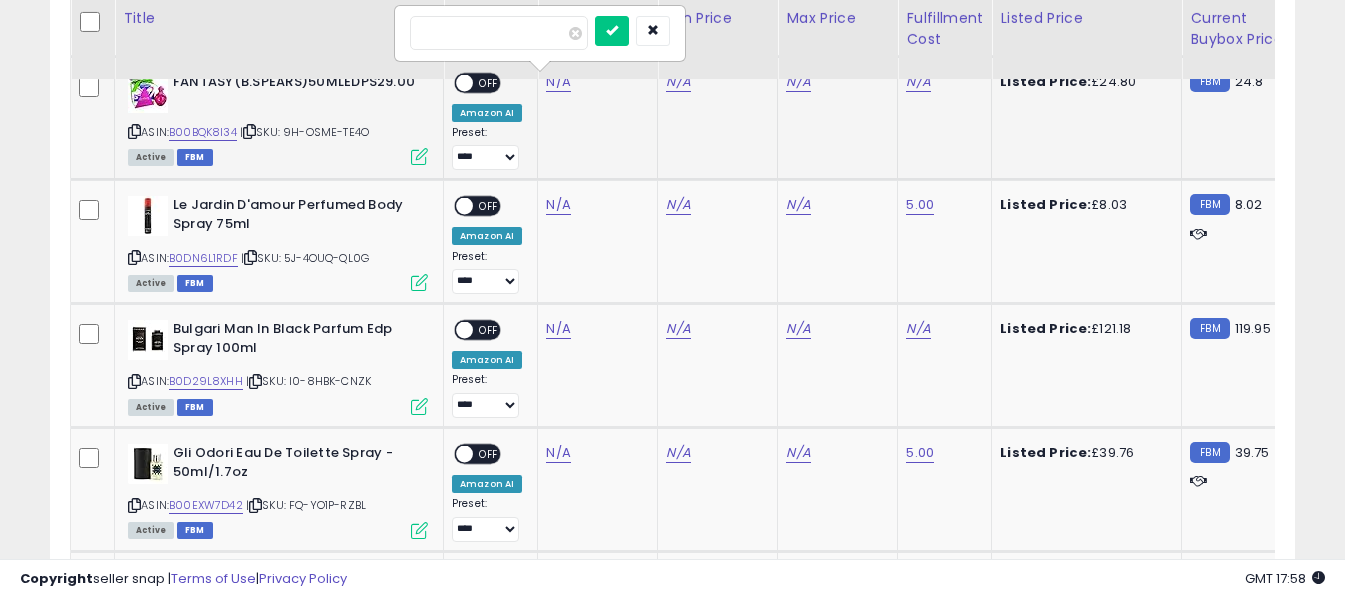 click at bounding box center [499, 33] 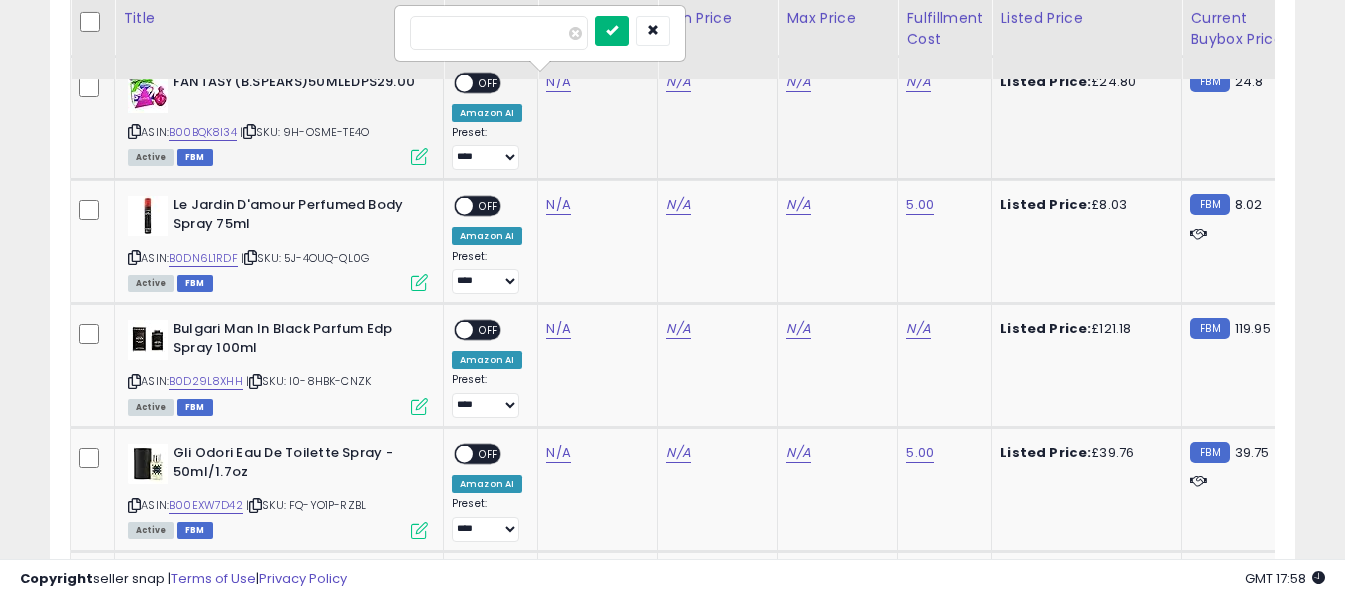 click at bounding box center (612, 30) 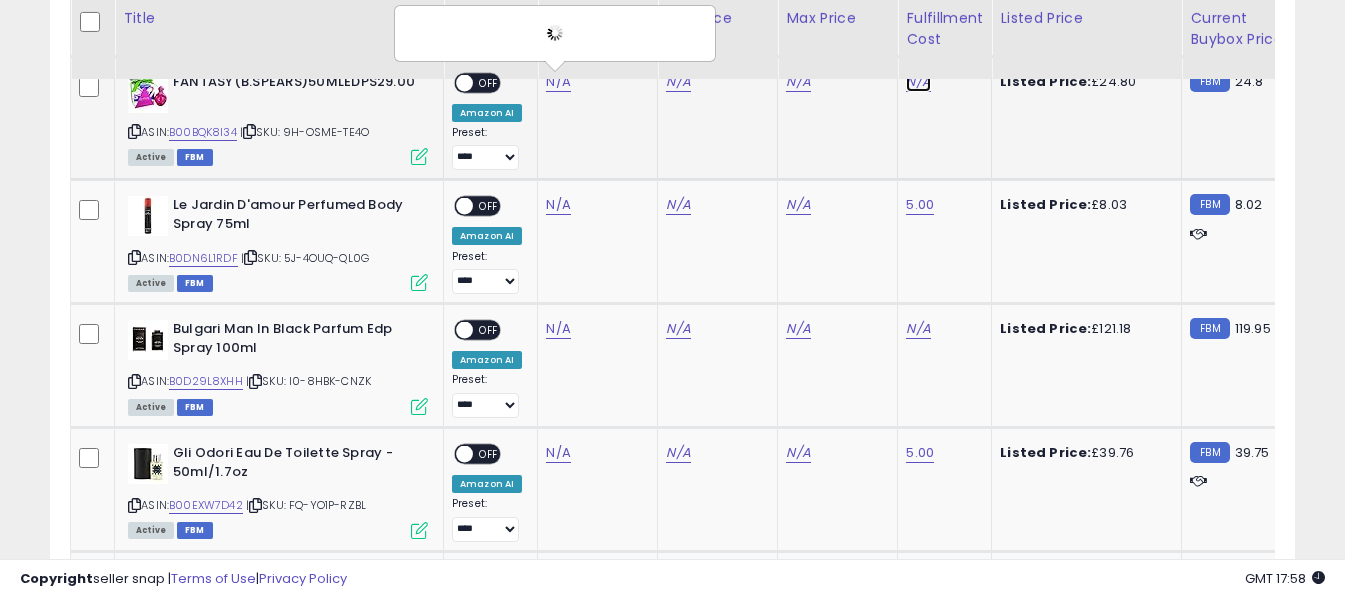 click on "N/A" at bounding box center (918, 82) 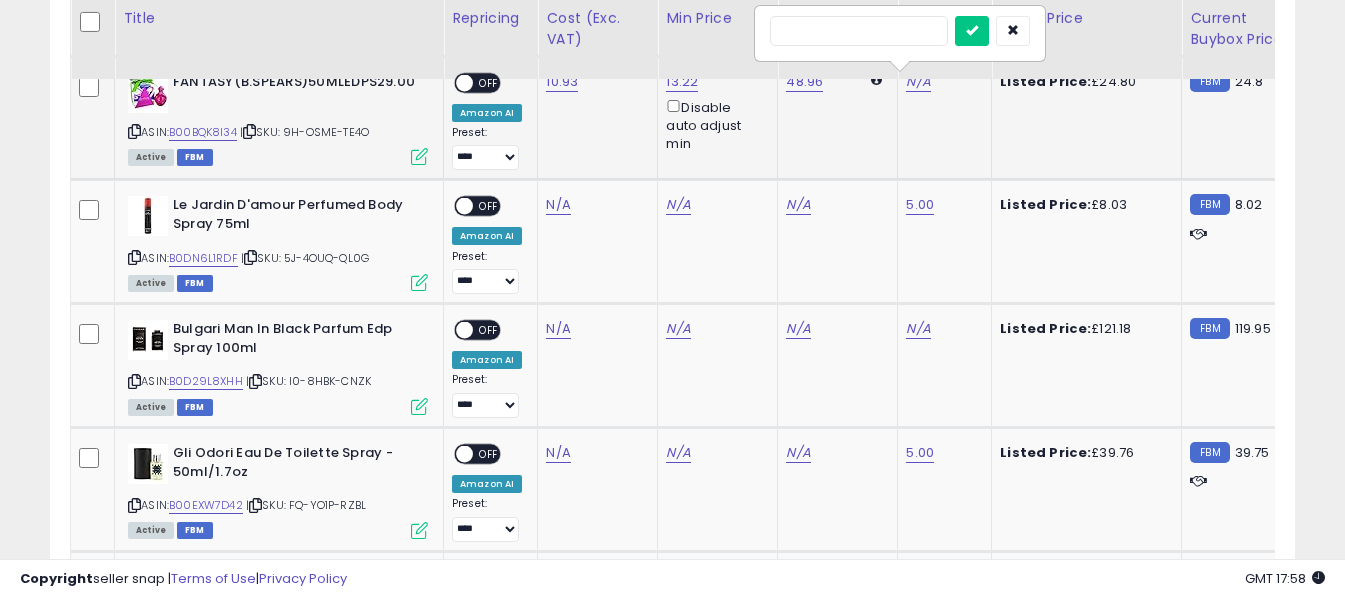 click at bounding box center (859, 31) 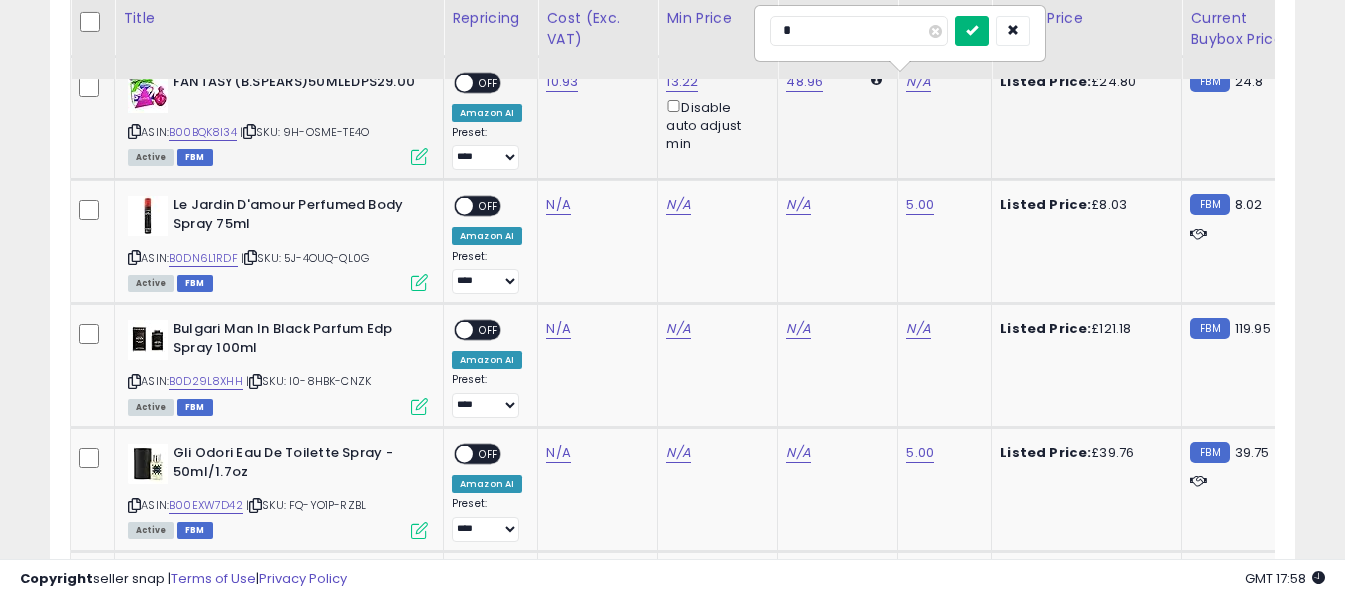 click at bounding box center [972, 31] 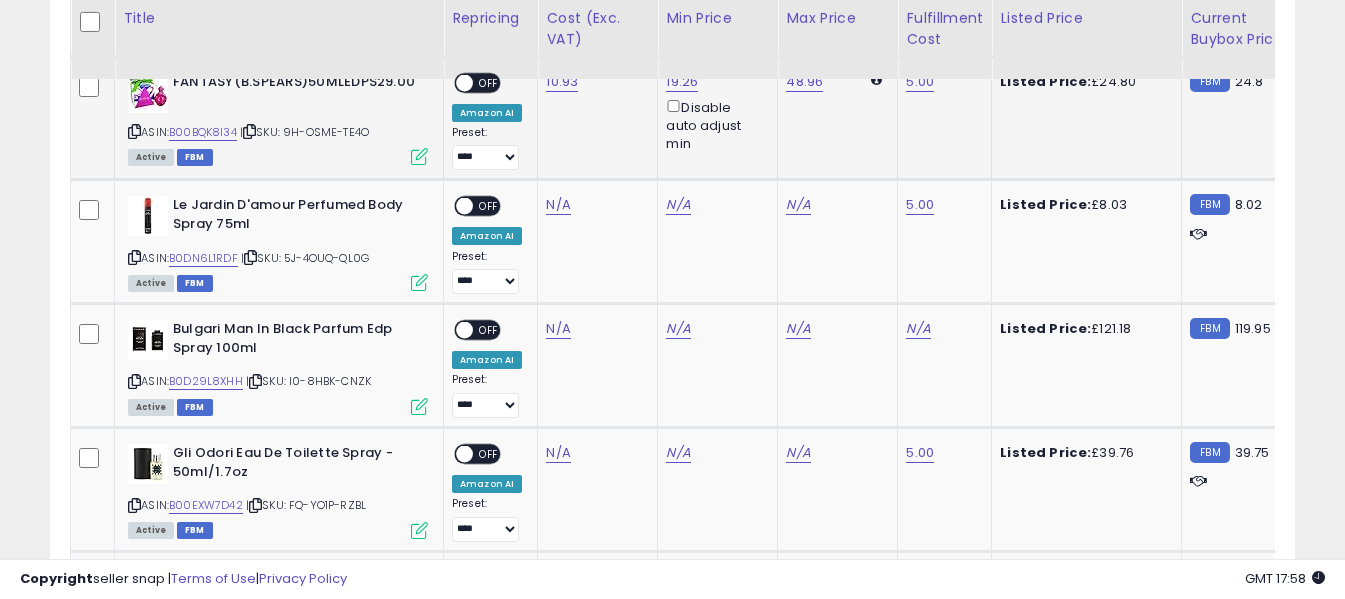 click at bounding box center [464, 82] 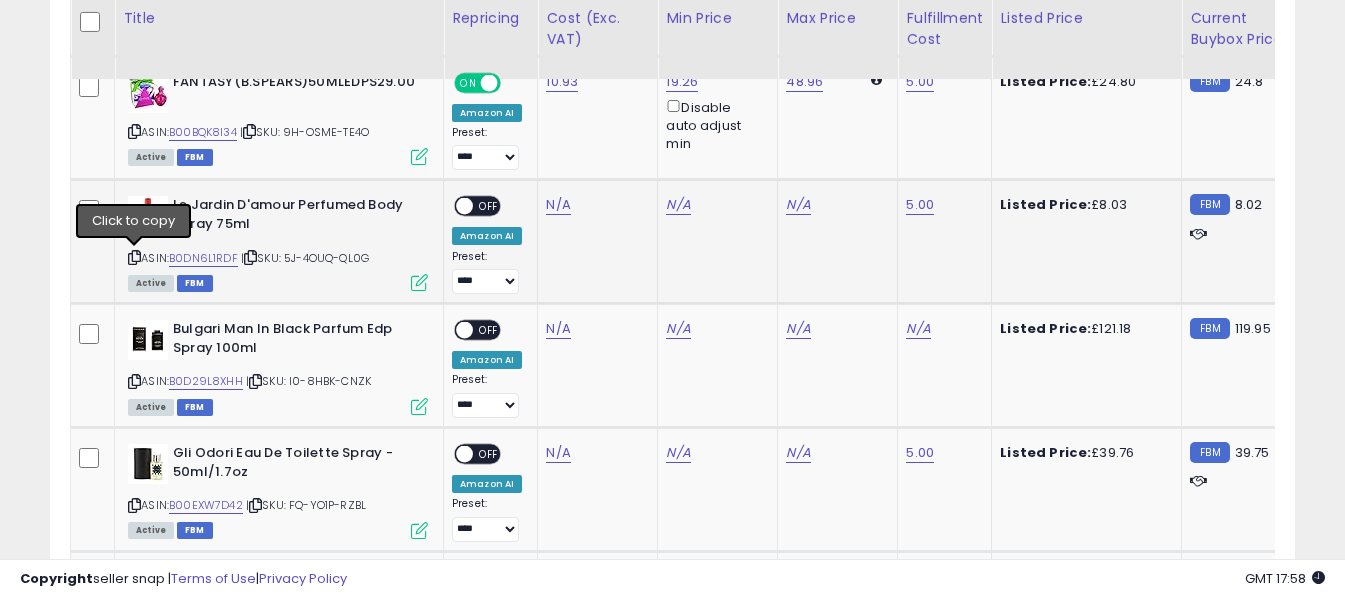click at bounding box center [134, 257] 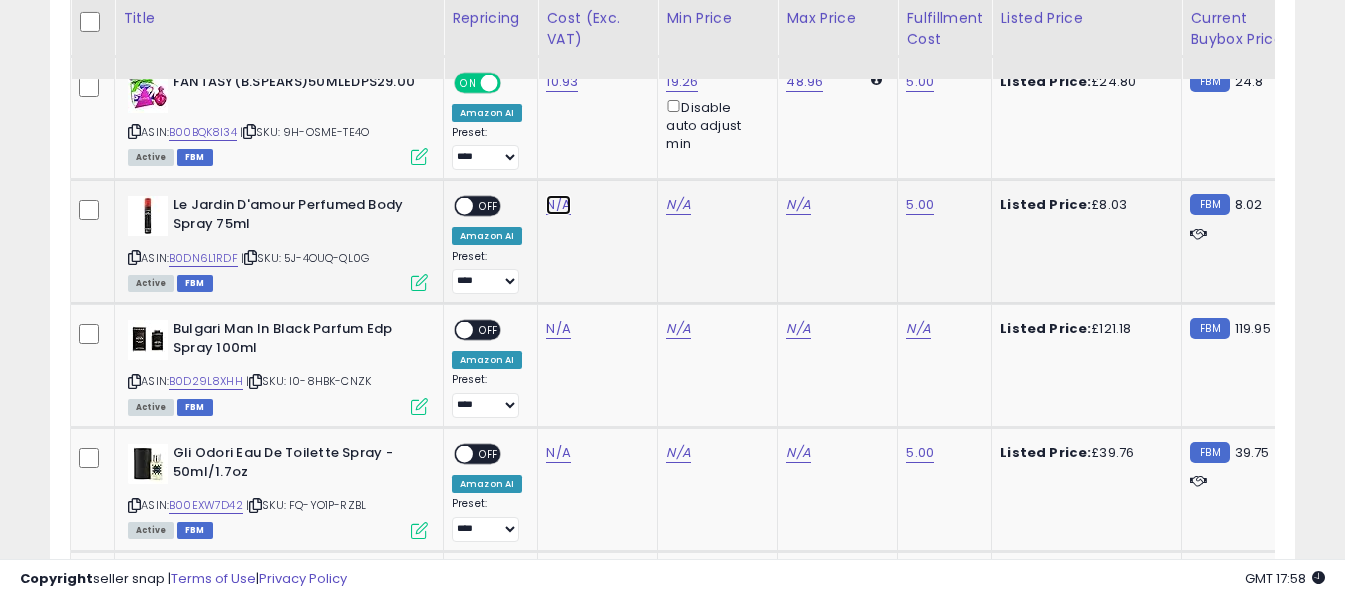 click on "N/A" at bounding box center [558, 205] 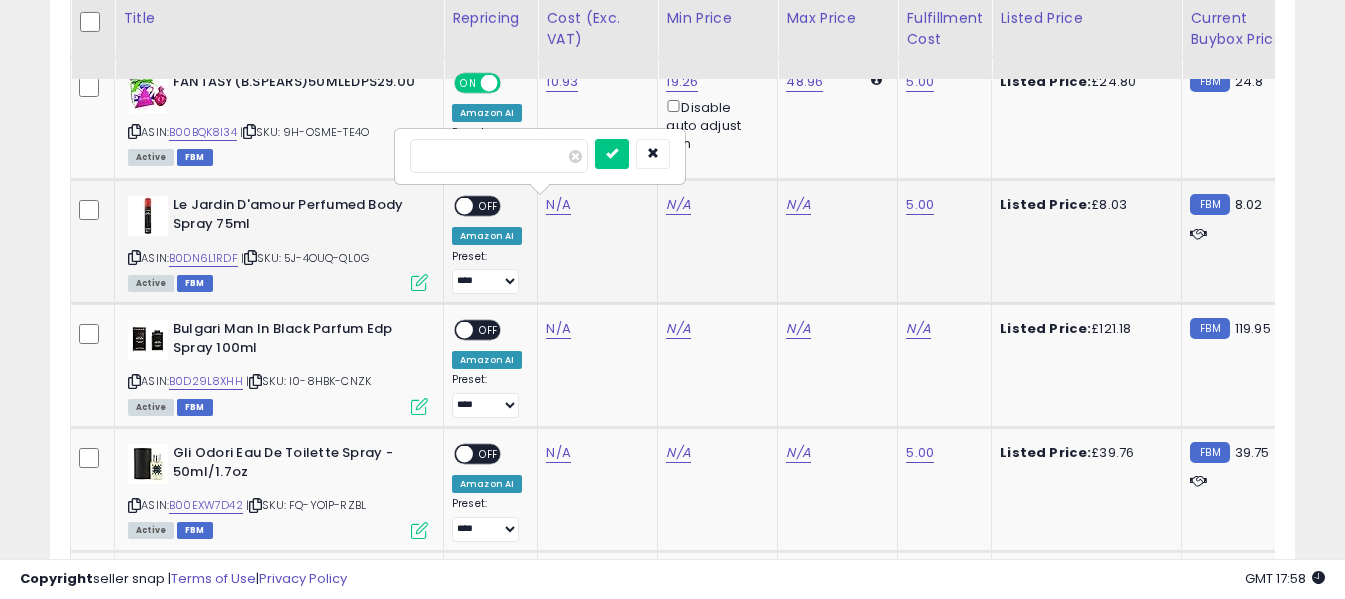 click at bounding box center [499, 156] 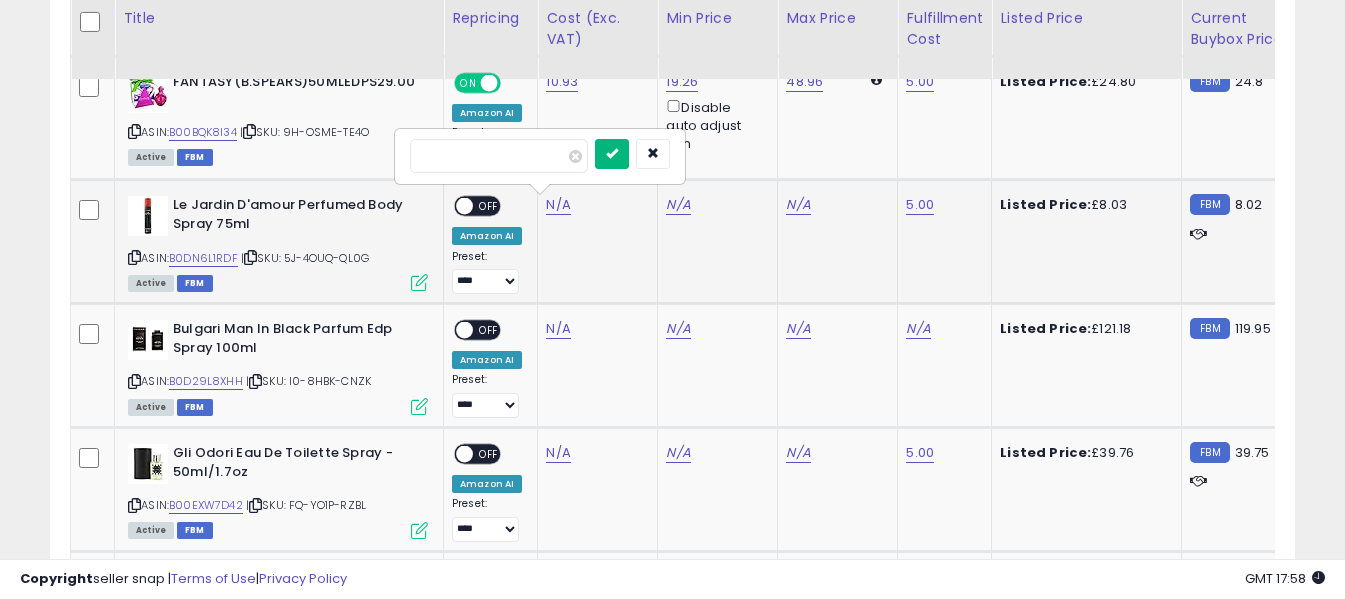 click at bounding box center (612, 153) 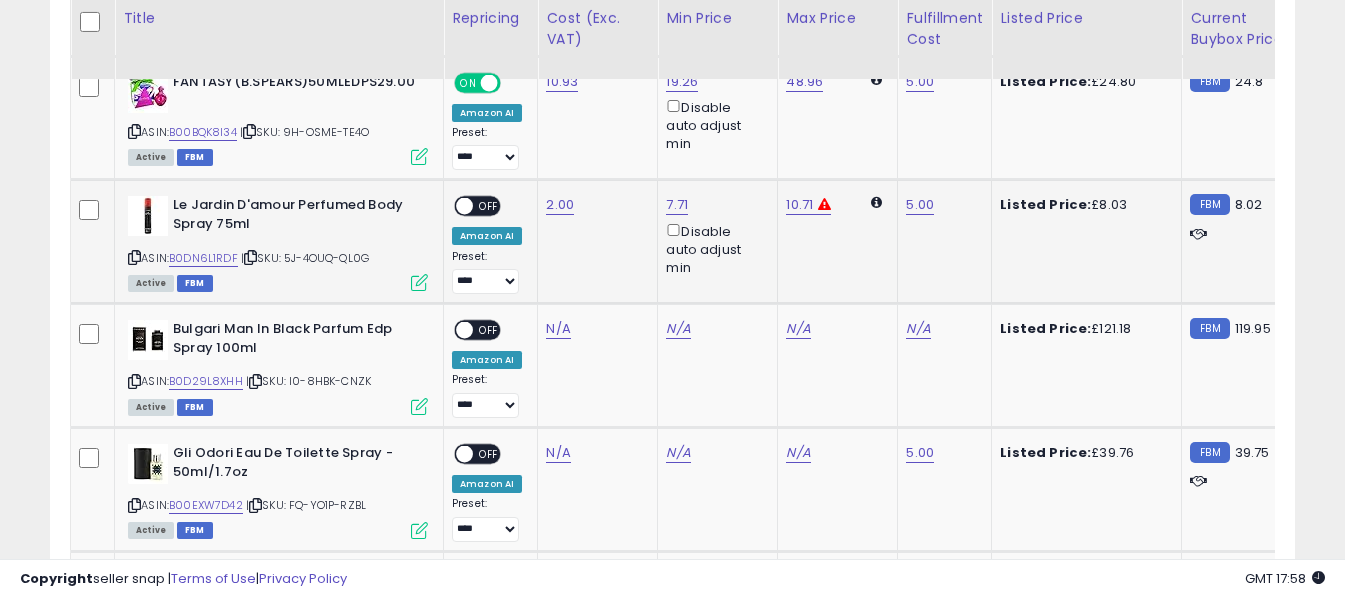 click on "OFF" at bounding box center [489, 206] 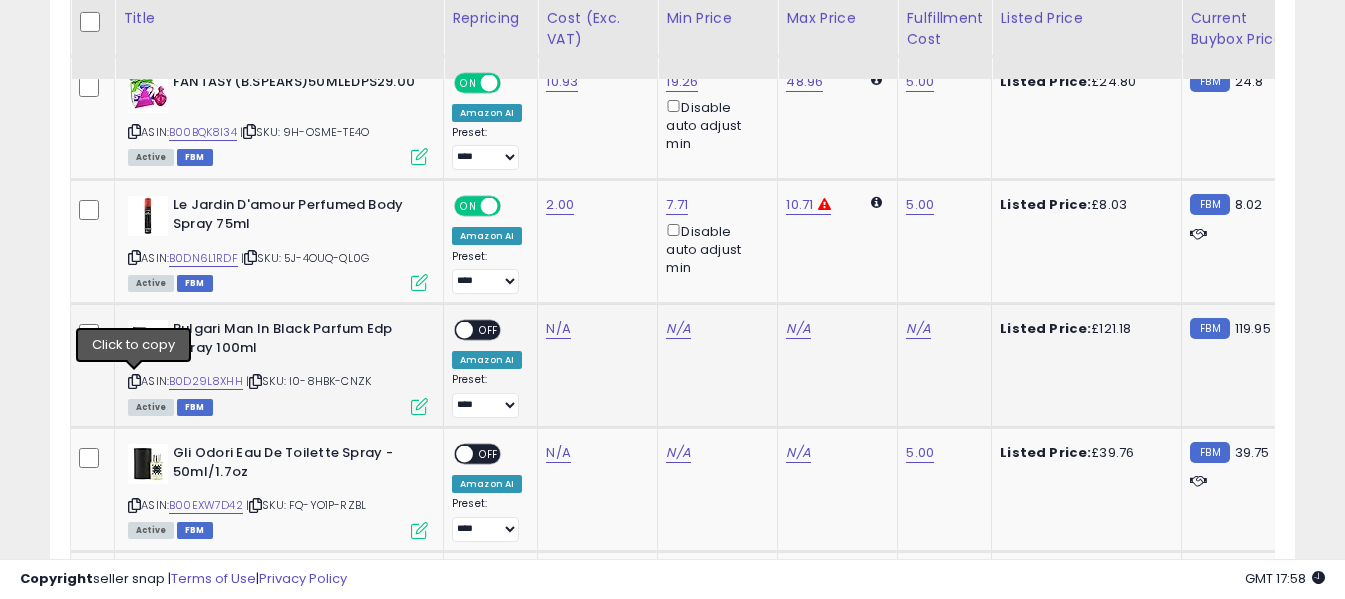click at bounding box center (134, 381) 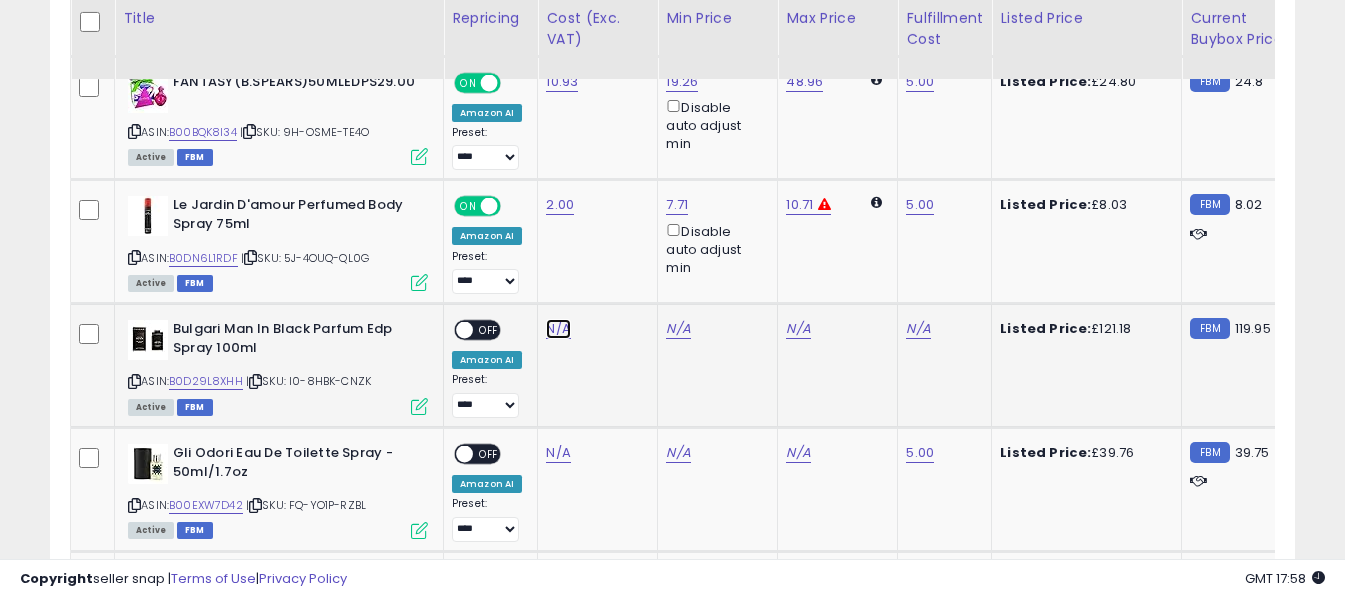 click on "N/A" at bounding box center [558, 329] 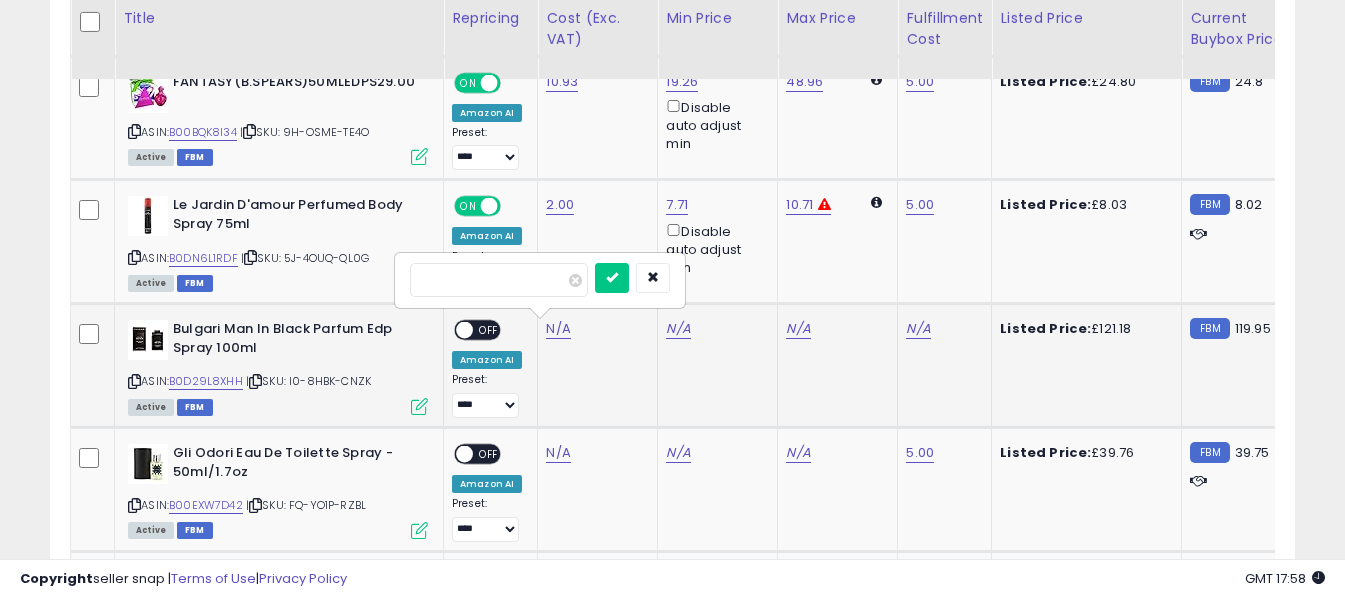 click at bounding box center [499, 280] 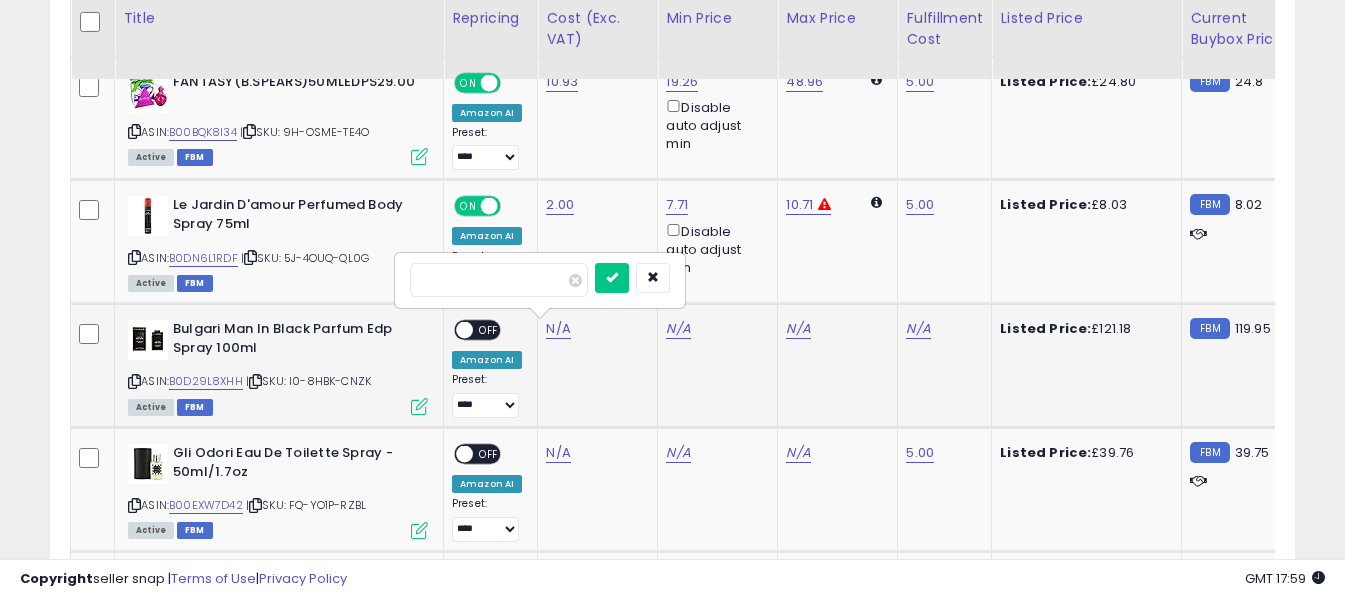 type on "******" 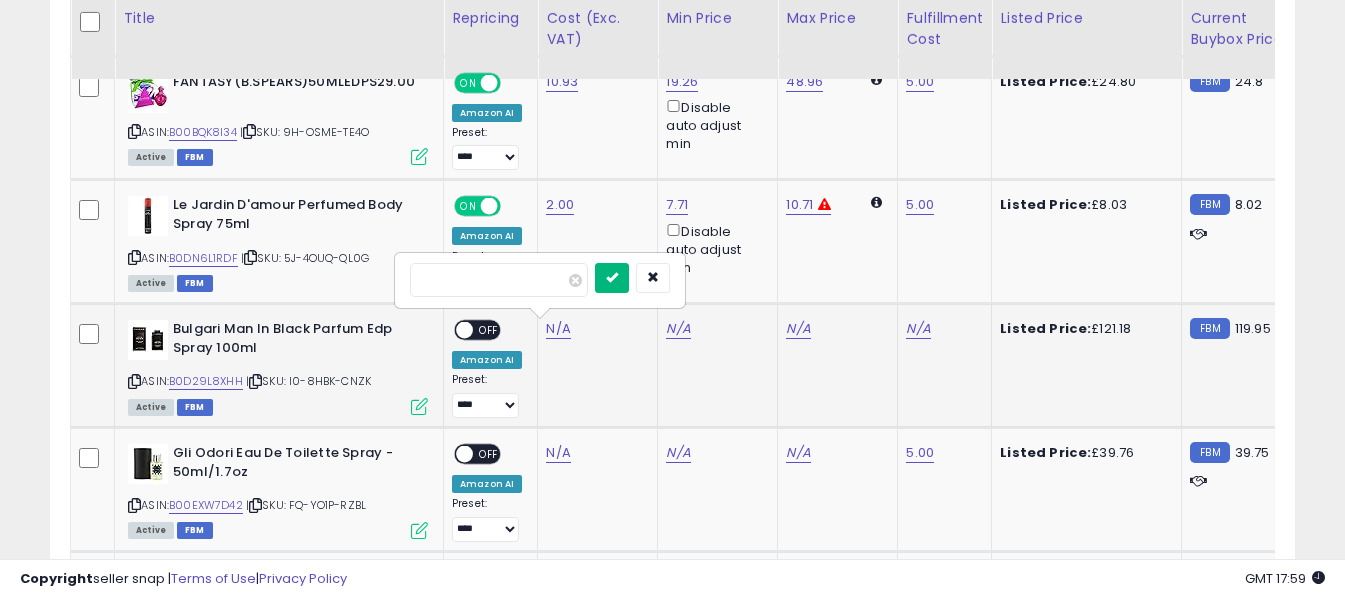click at bounding box center (612, 278) 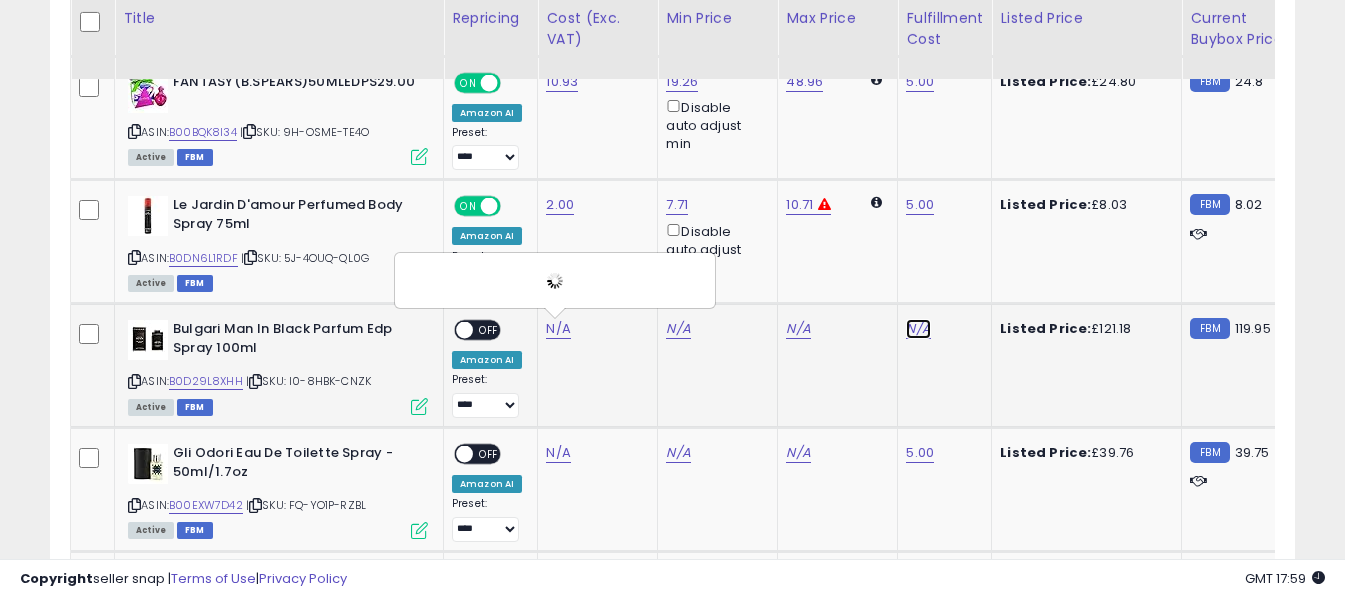 click on "N/A" at bounding box center [918, 329] 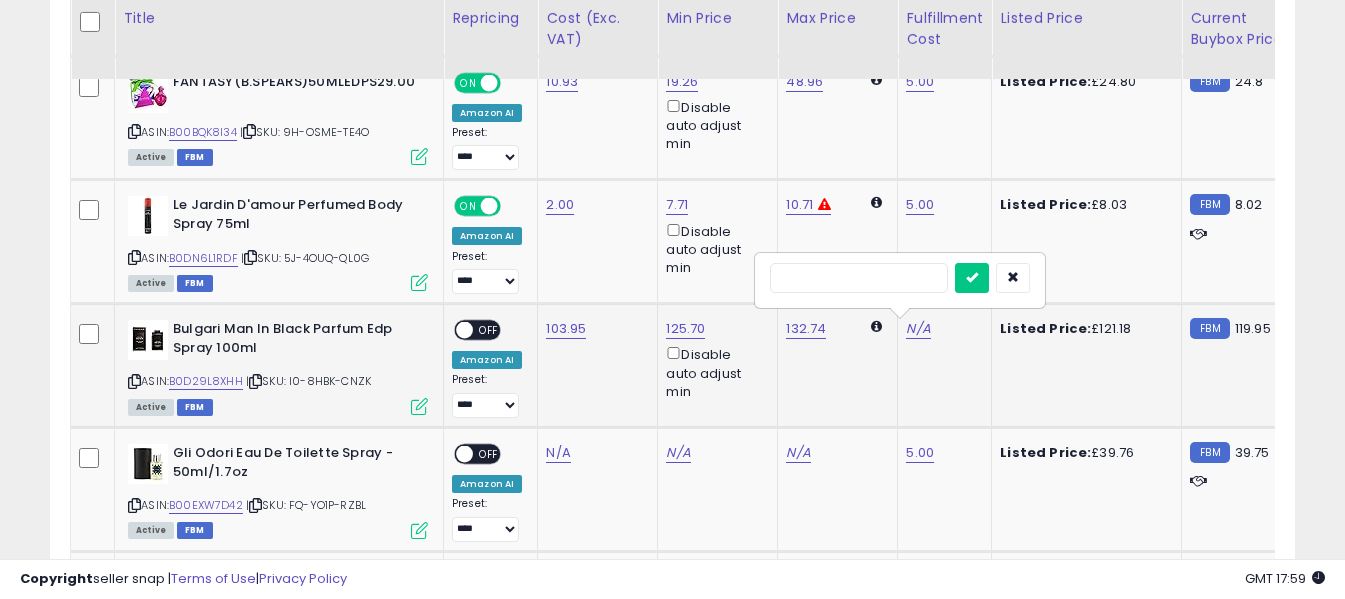 click at bounding box center (859, 278) 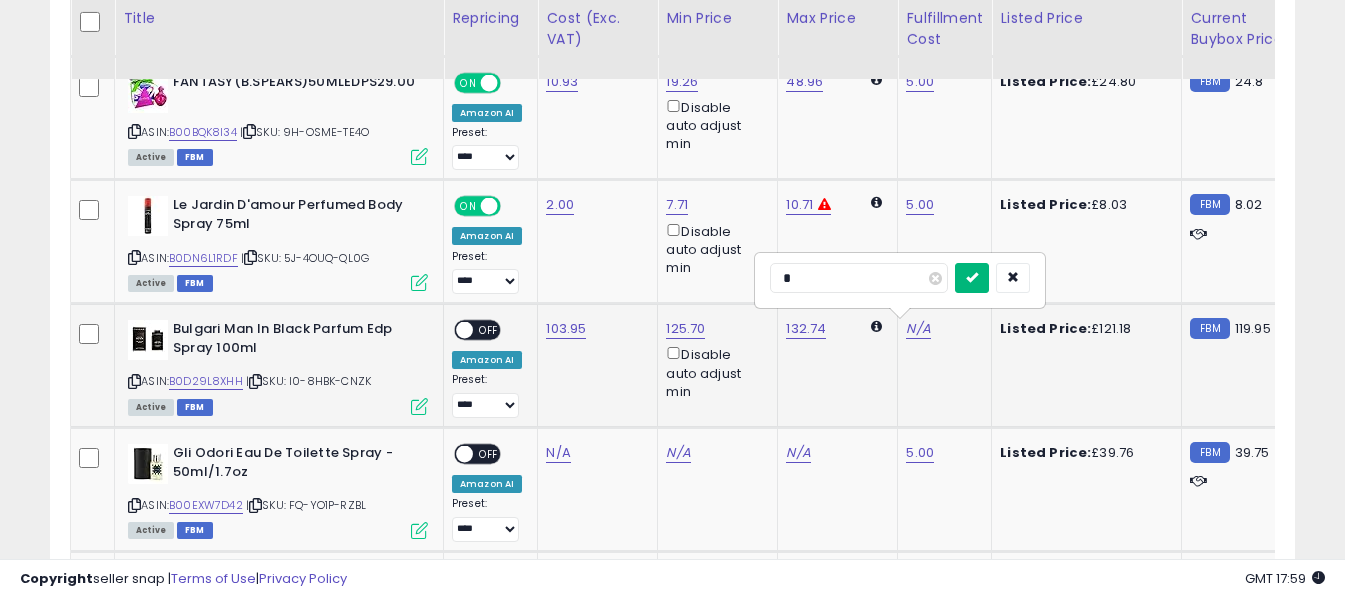 click at bounding box center [972, 277] 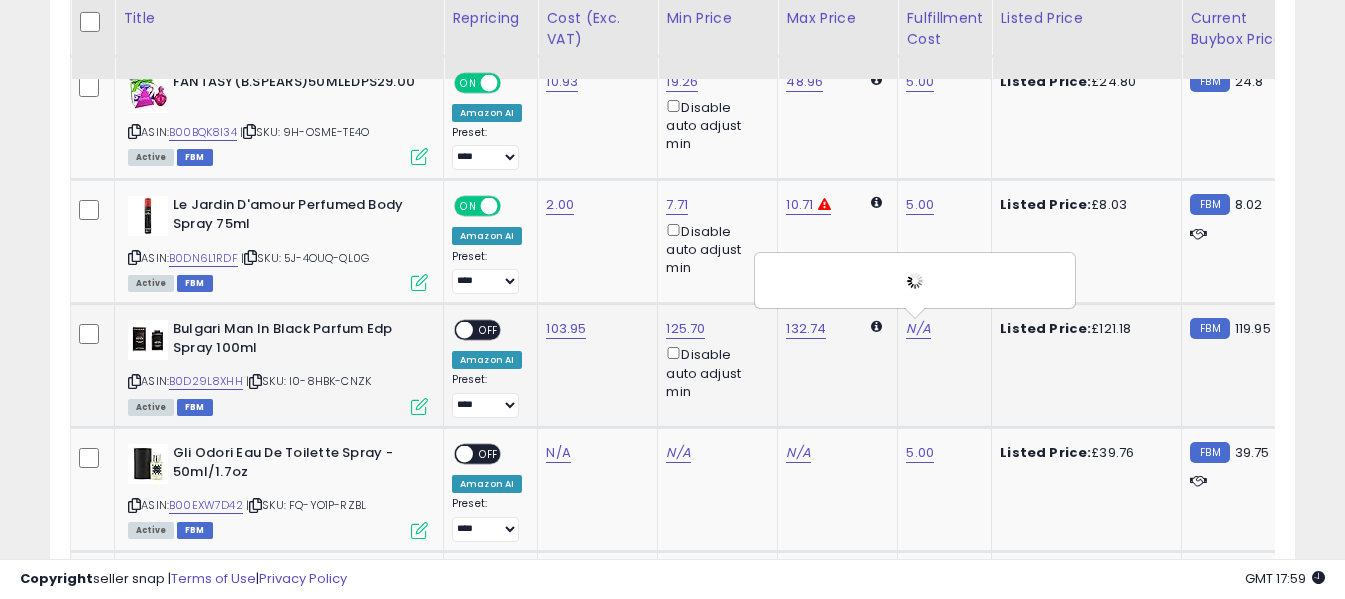 click on "OFF" at bounding box center (489, 330) 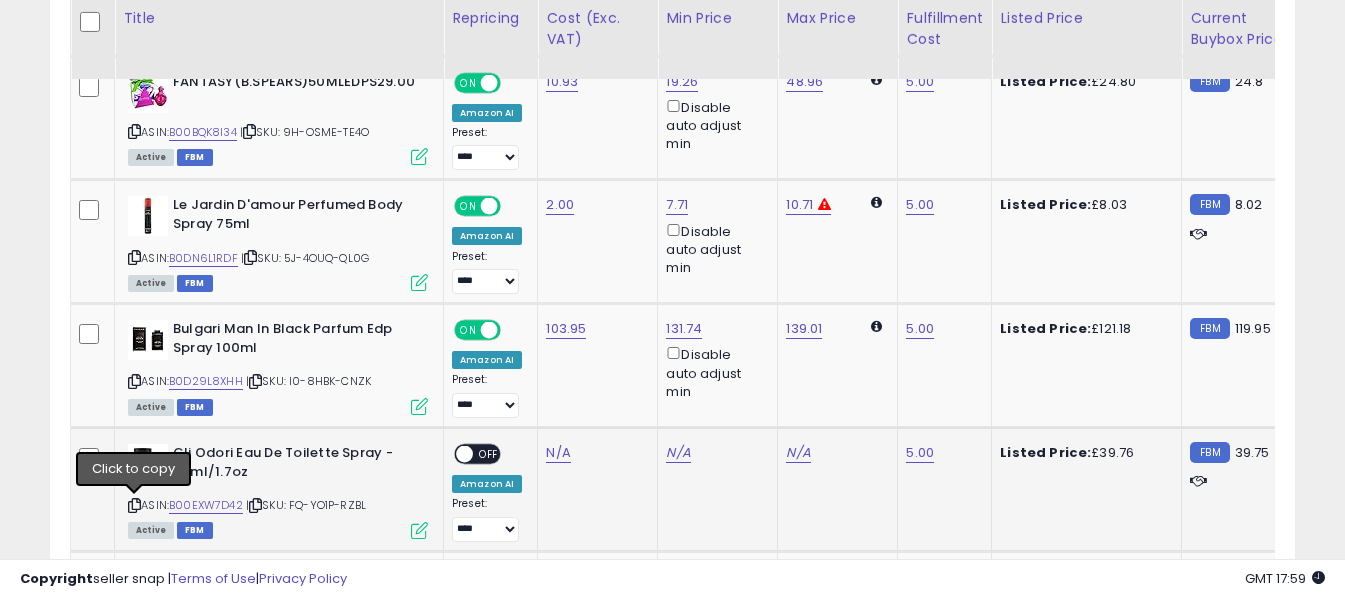 click at bounding box center (134, 505) 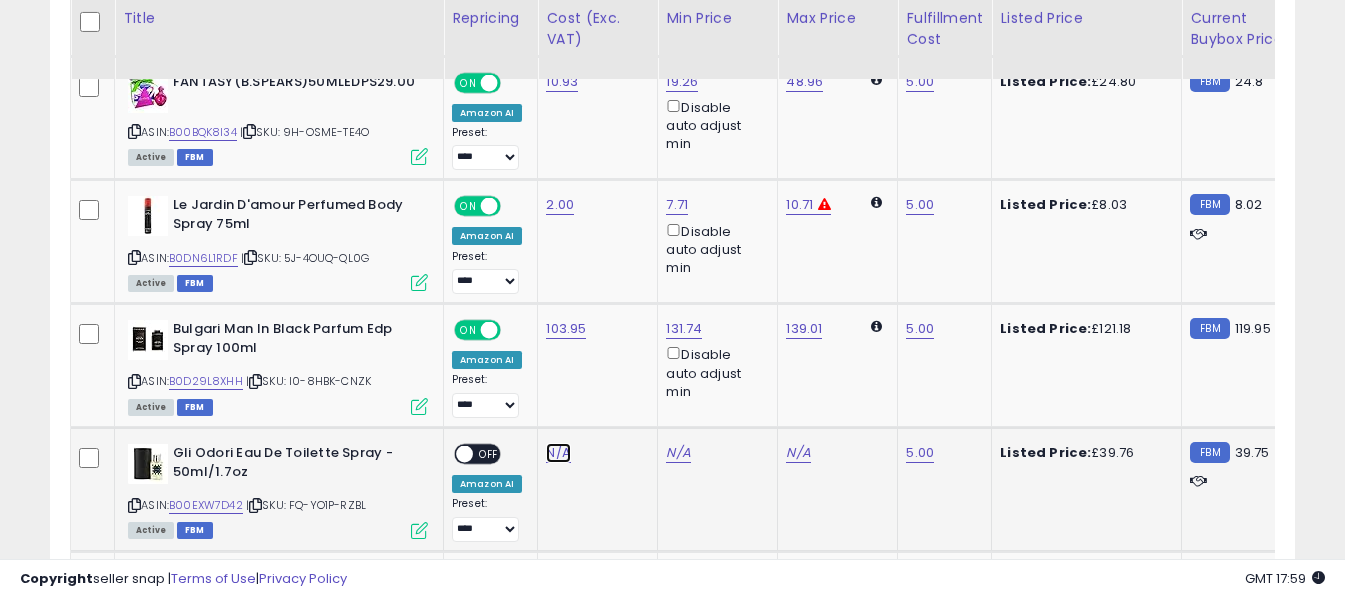 click on "N/A" at bounding box center (558, 453) 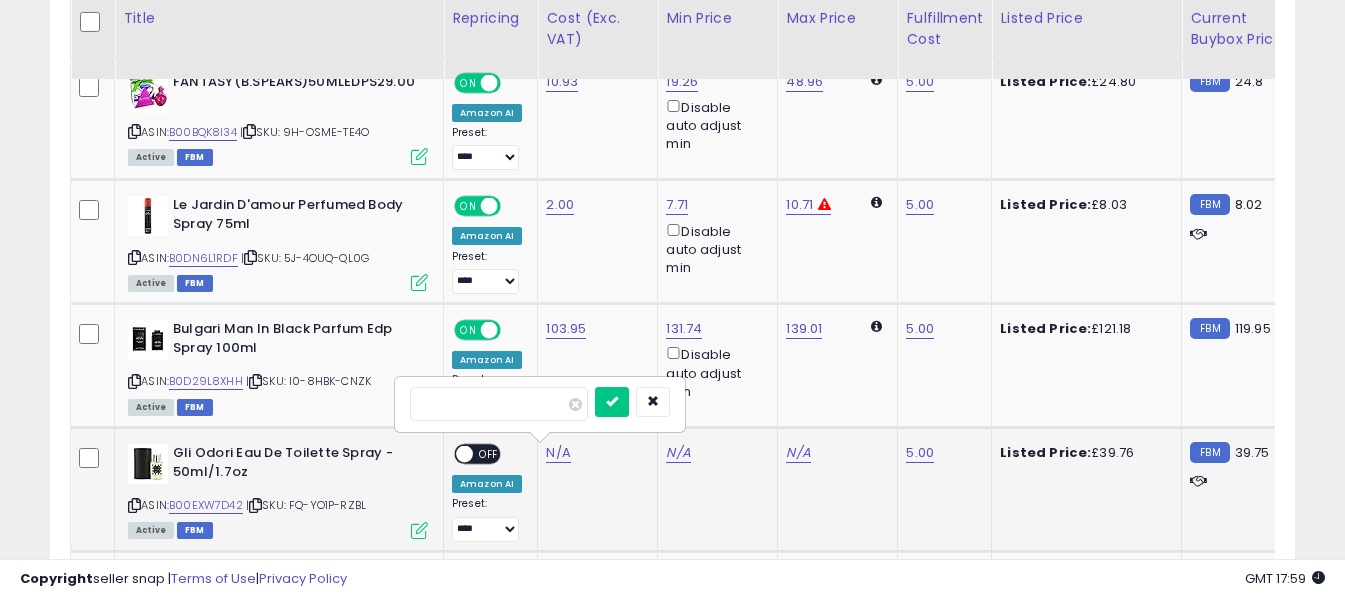 click at bounding box center (499, 404) 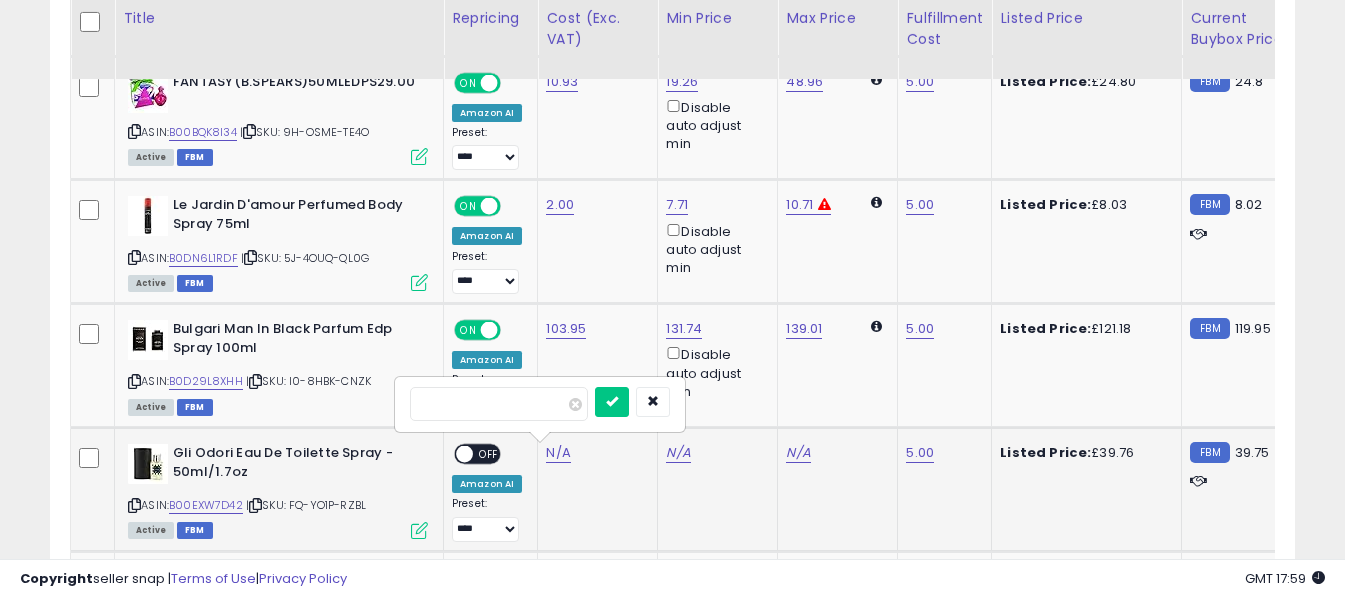 type on "*****" 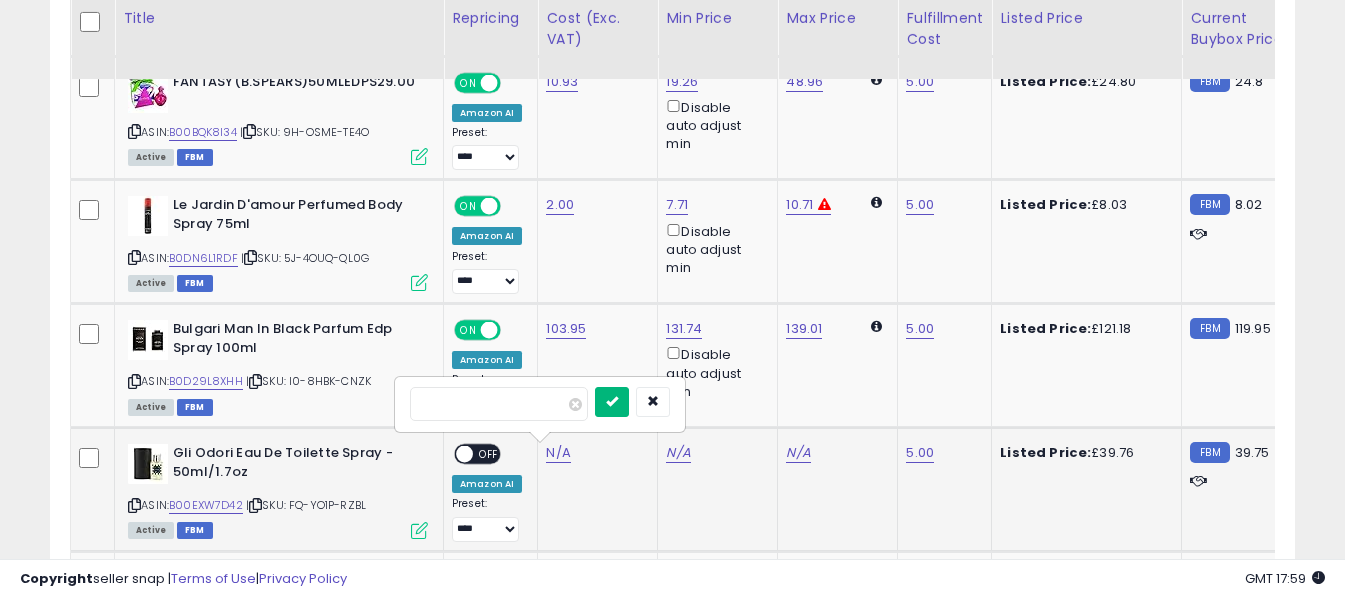 click at bounding box center (612, 402) 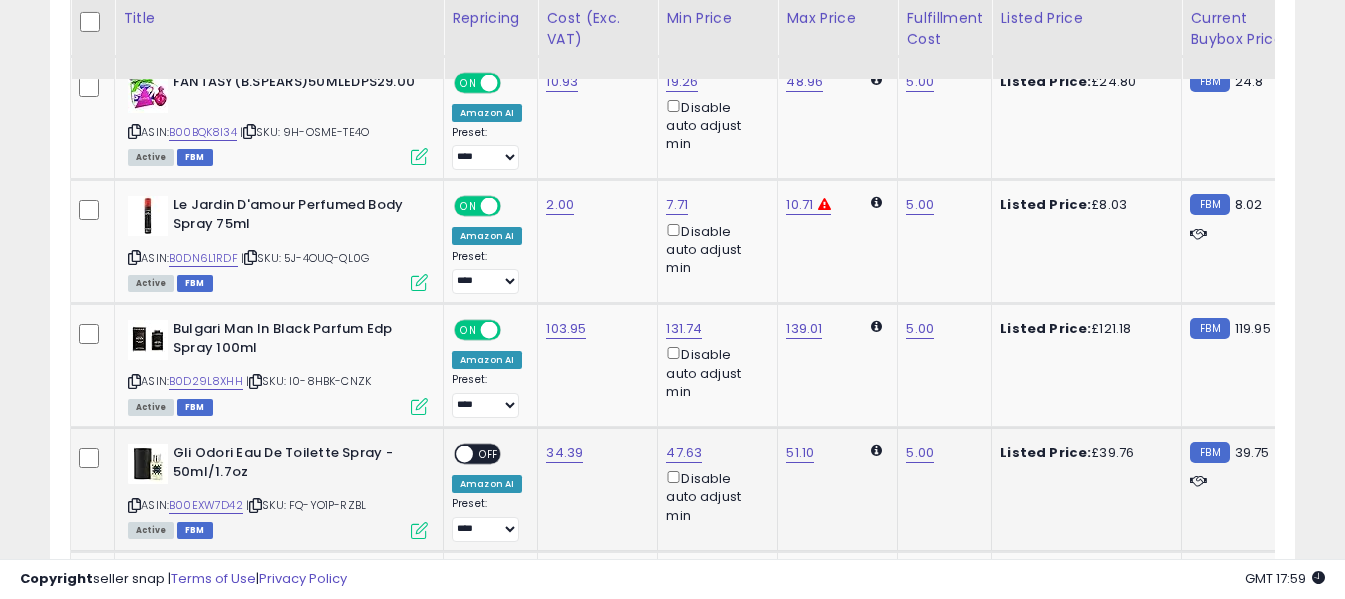 click on "OFF" at bounding box center (489, 454) 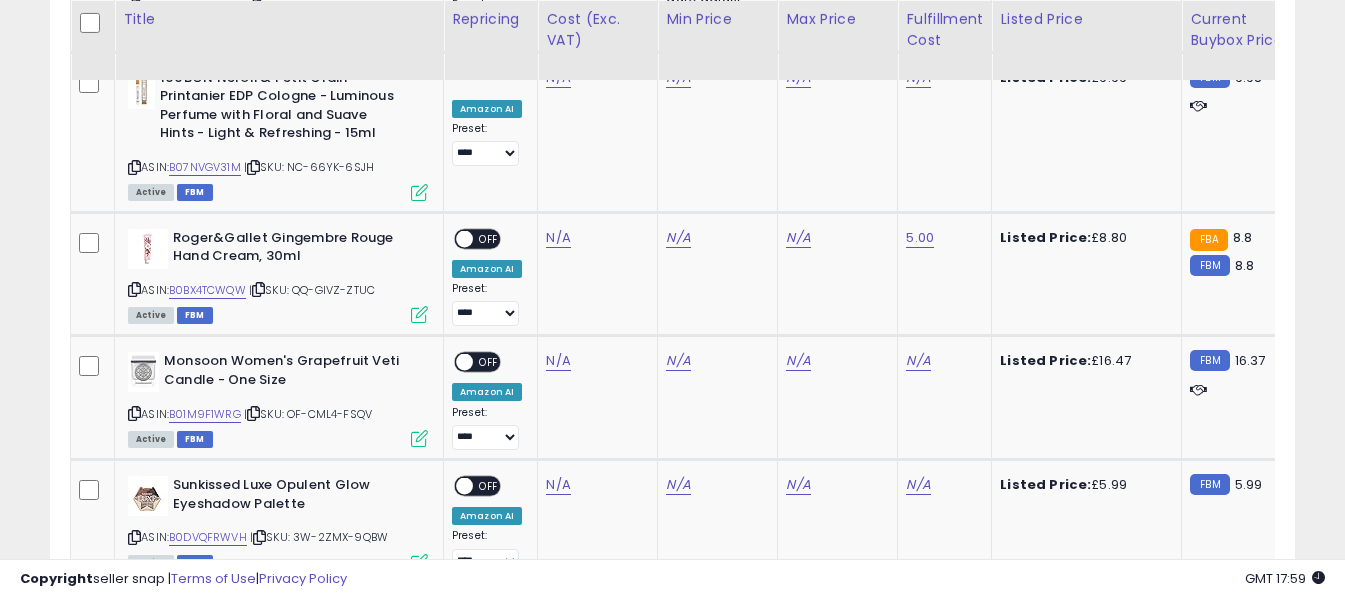 scroll, scrollTop: 4160, scrollLeft: 0, axis: vertical 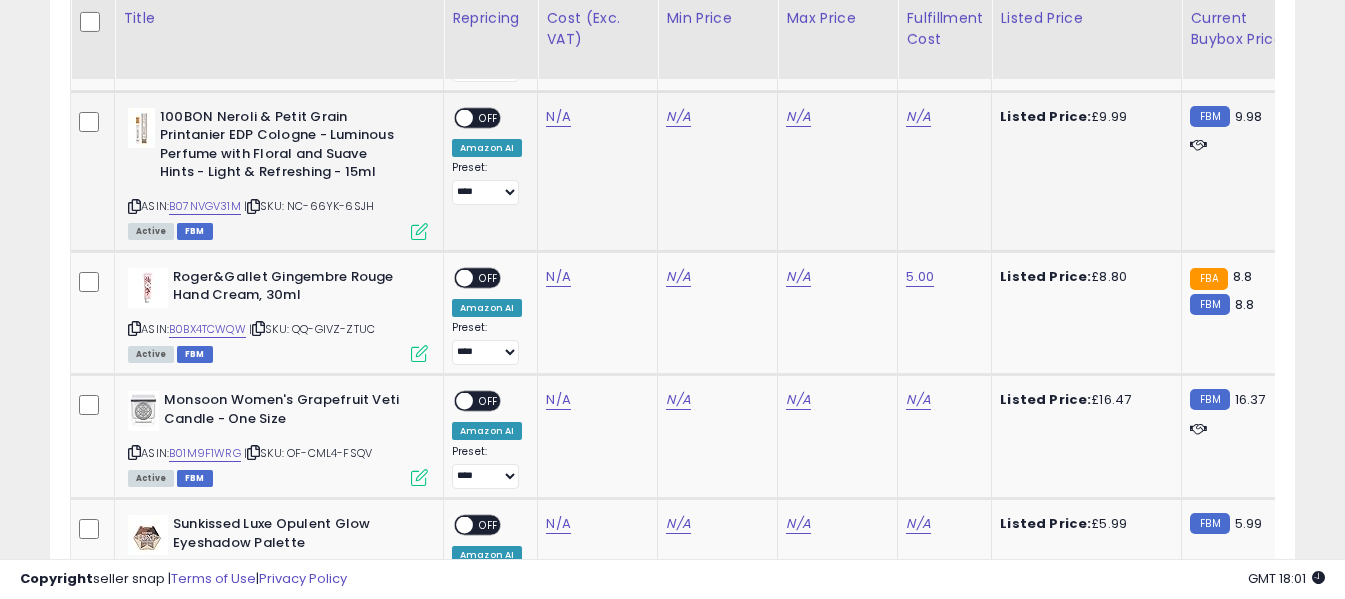 click at bounding box center [134, 206] 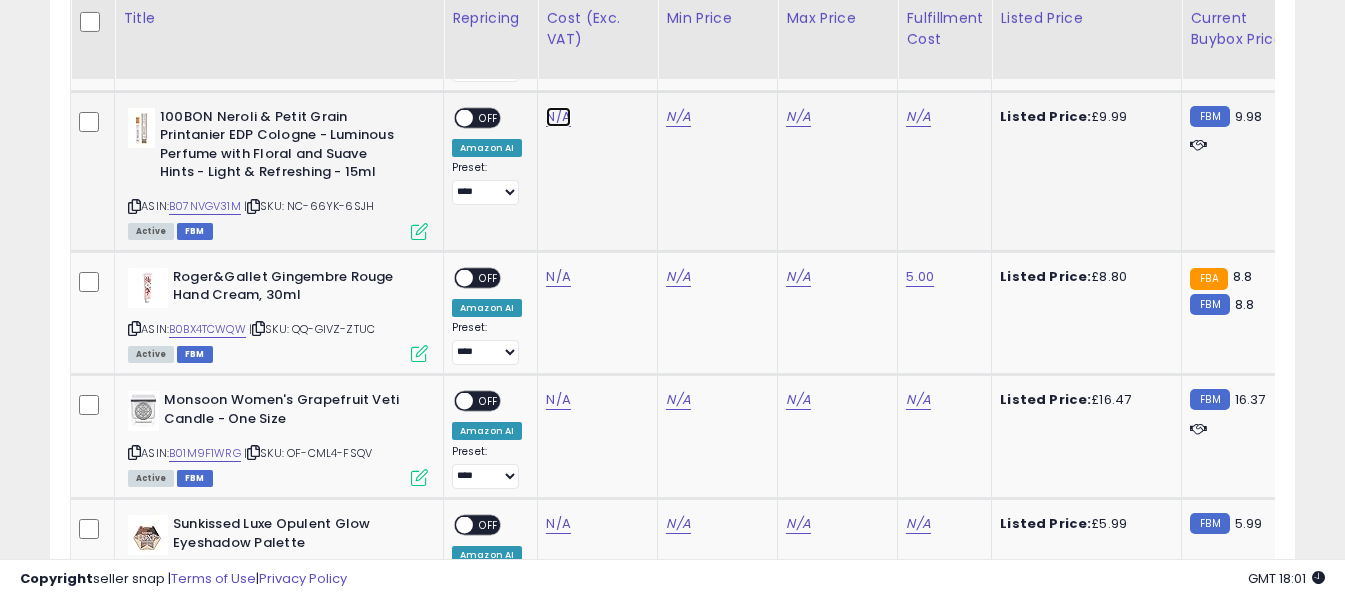 click on "N/A" at bounding box center (558, 117) 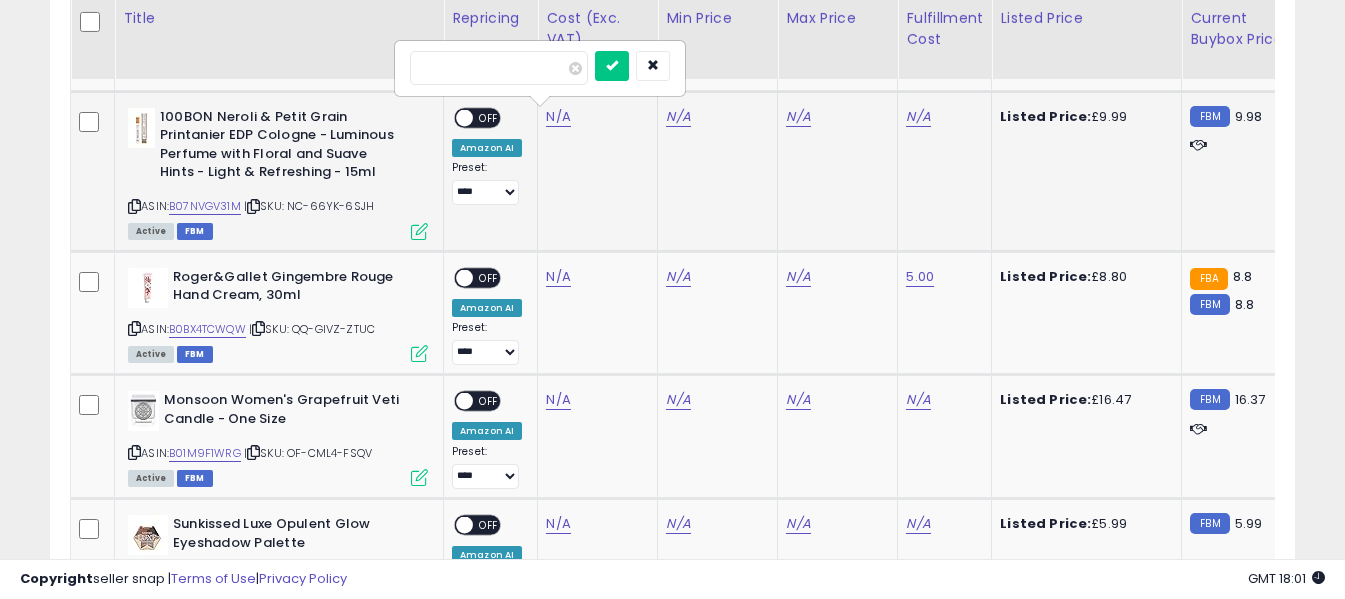 click at bounding box center [499, 68] 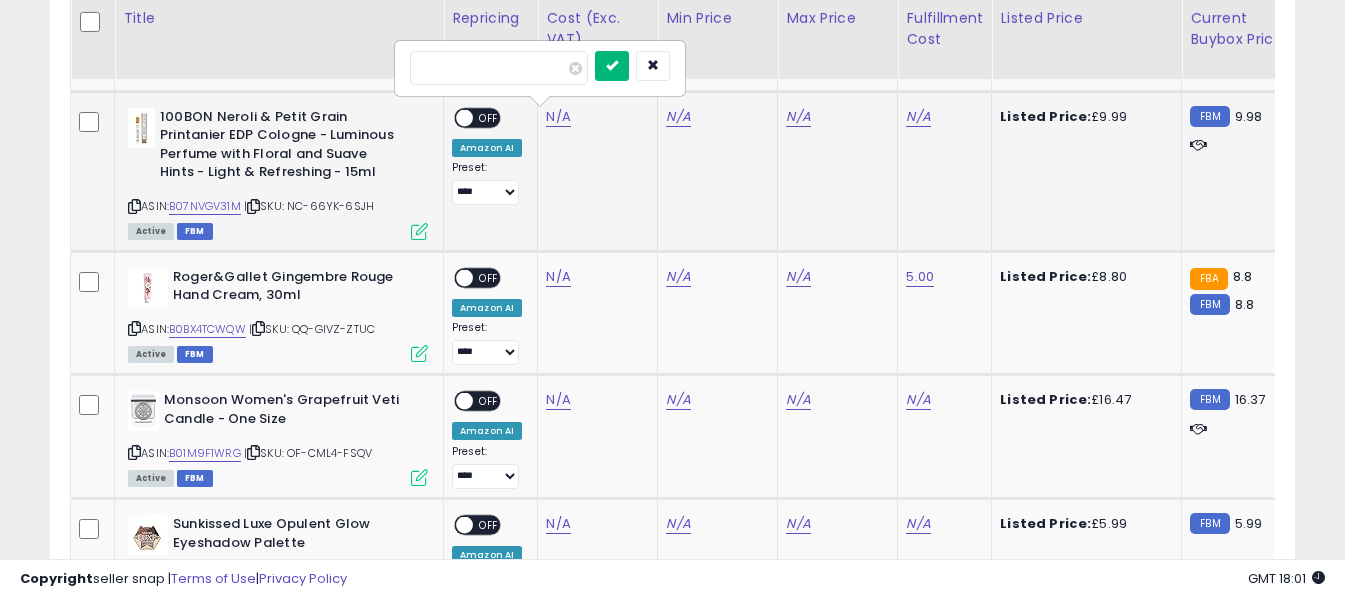 click at bounding box center (612, 65) 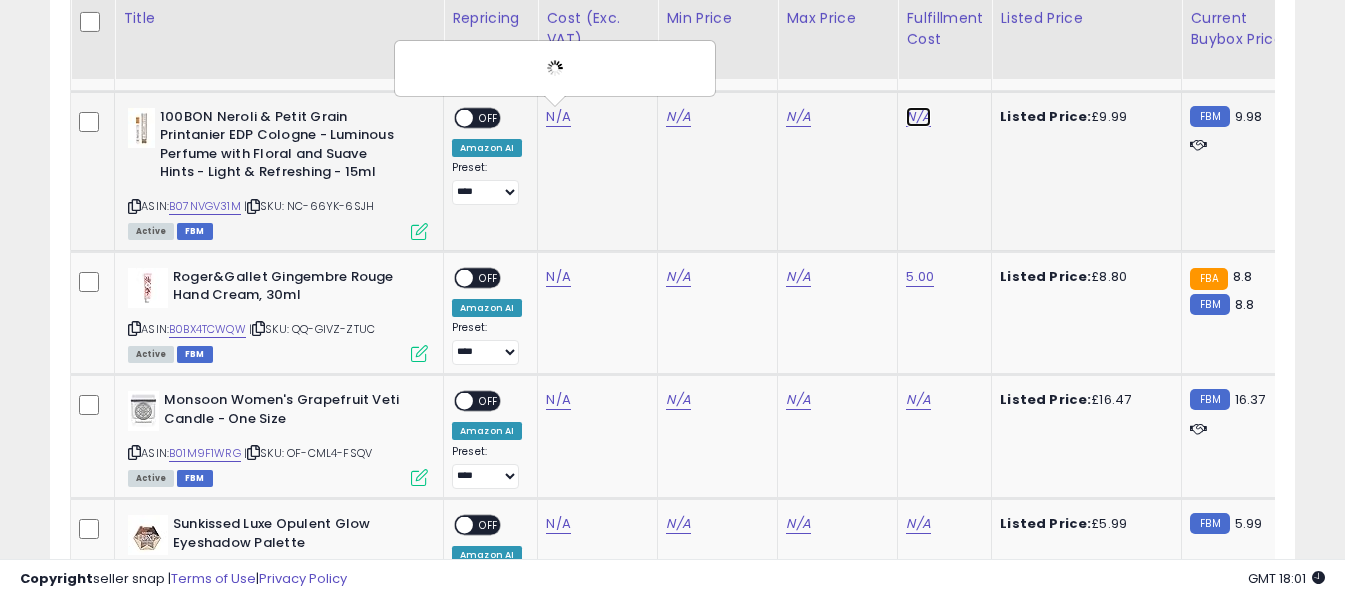 click on "N/A" at bounding box center (918, 117) 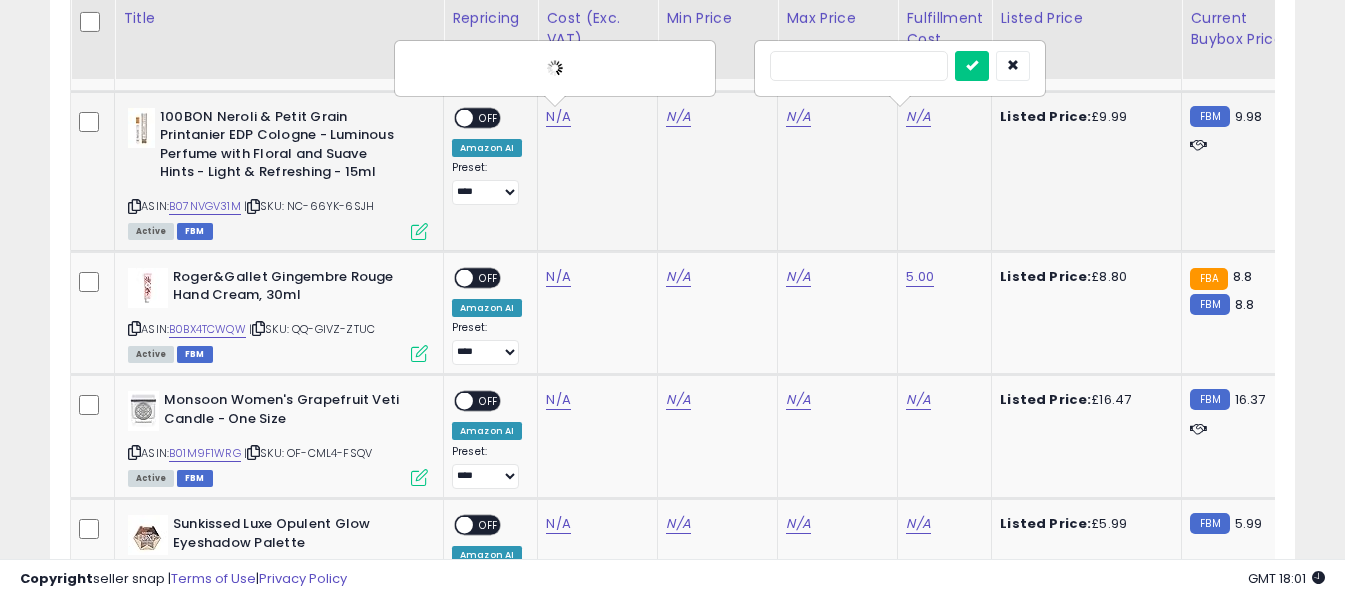 click at bounding box center (859, 66) 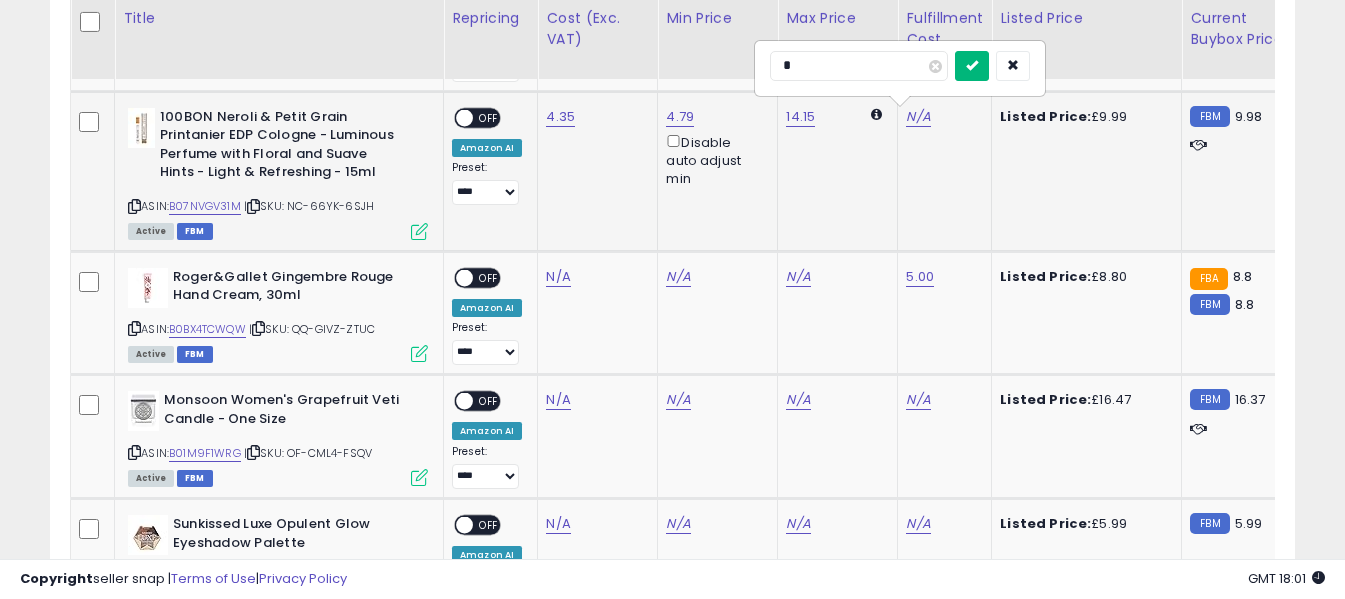 type on "*" 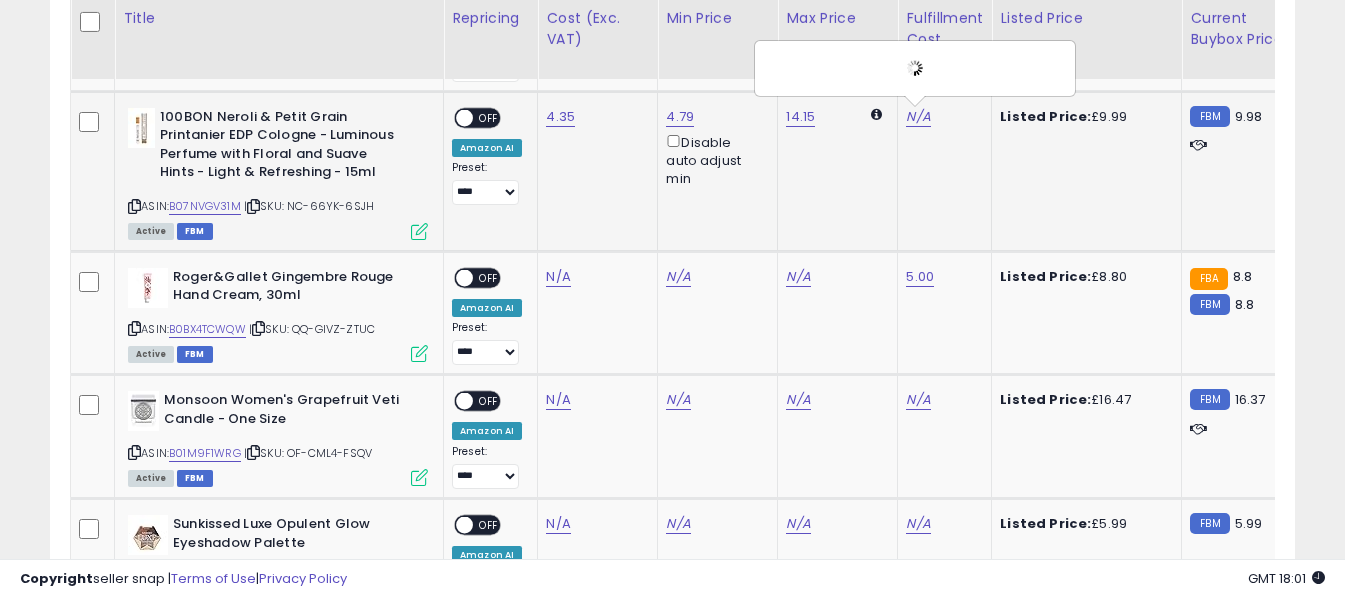 click on "OFF" at bounding box center [489, 117] 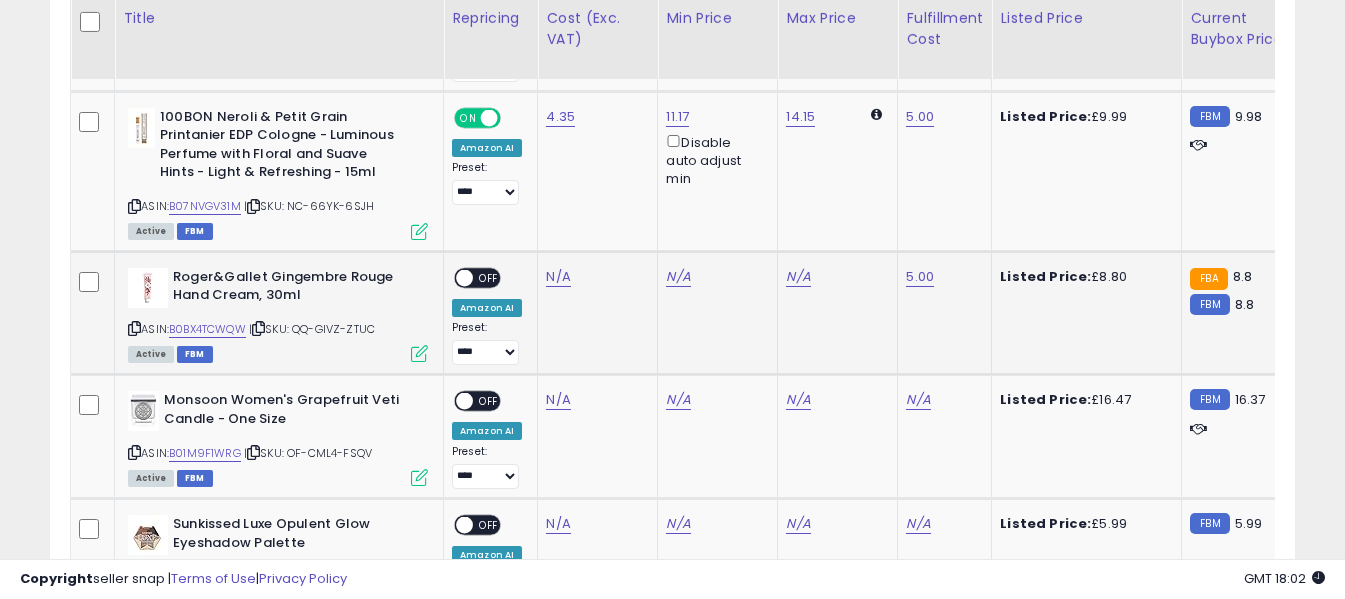 click at bounding box center [134, 328] 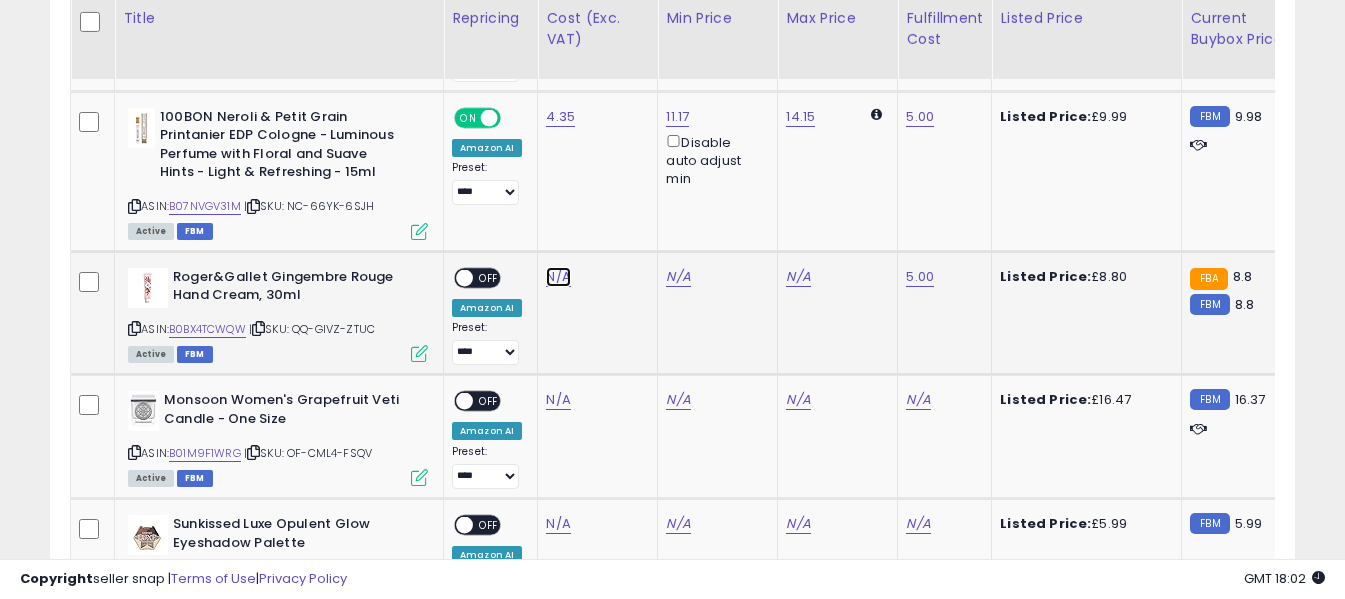 click on "N/A" at bounding box center (558, 277) 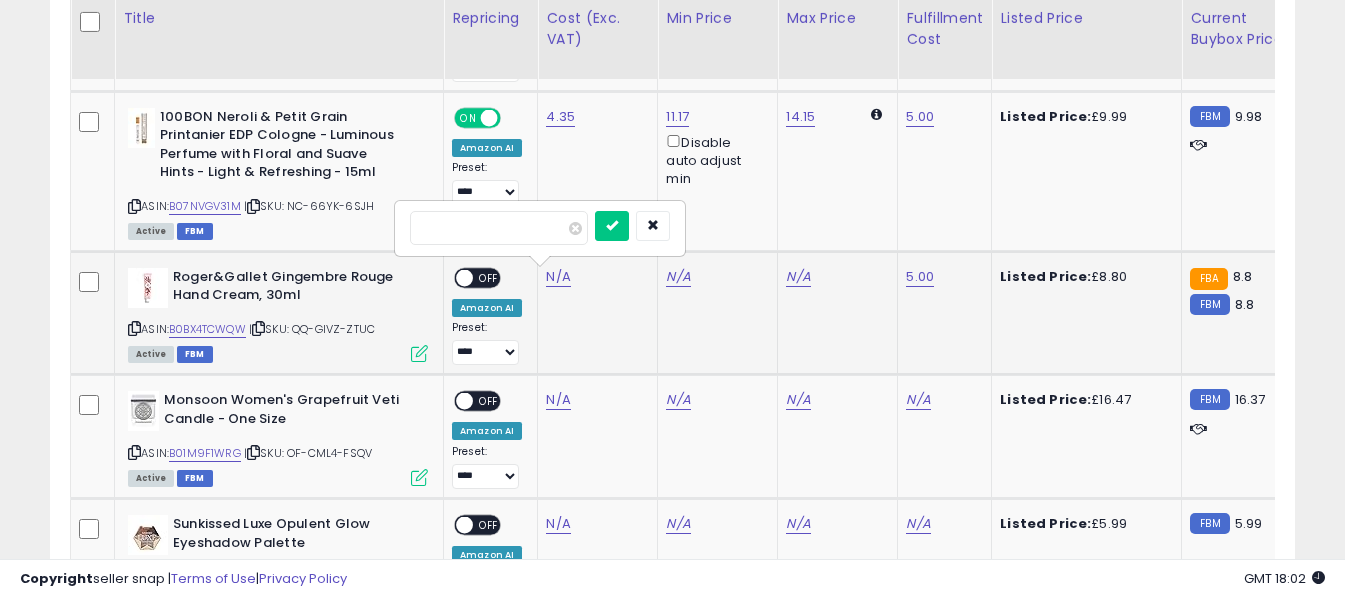 click at bounding box center (499, 228) 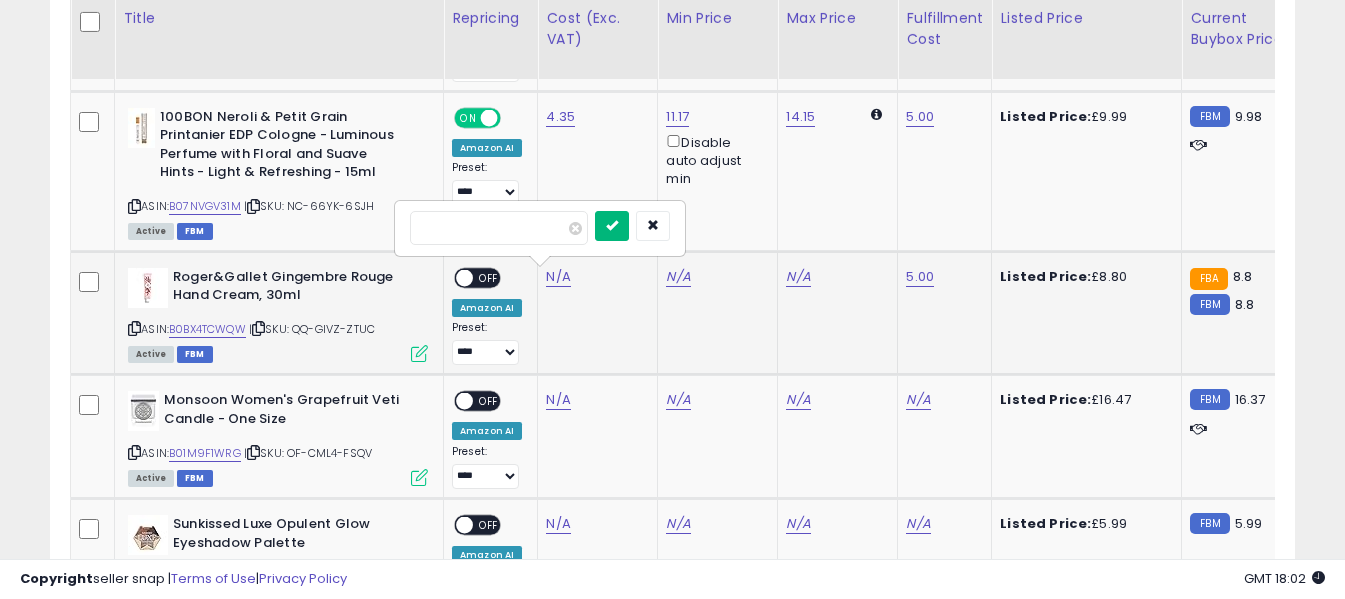 click at bounding box center (612, 225) 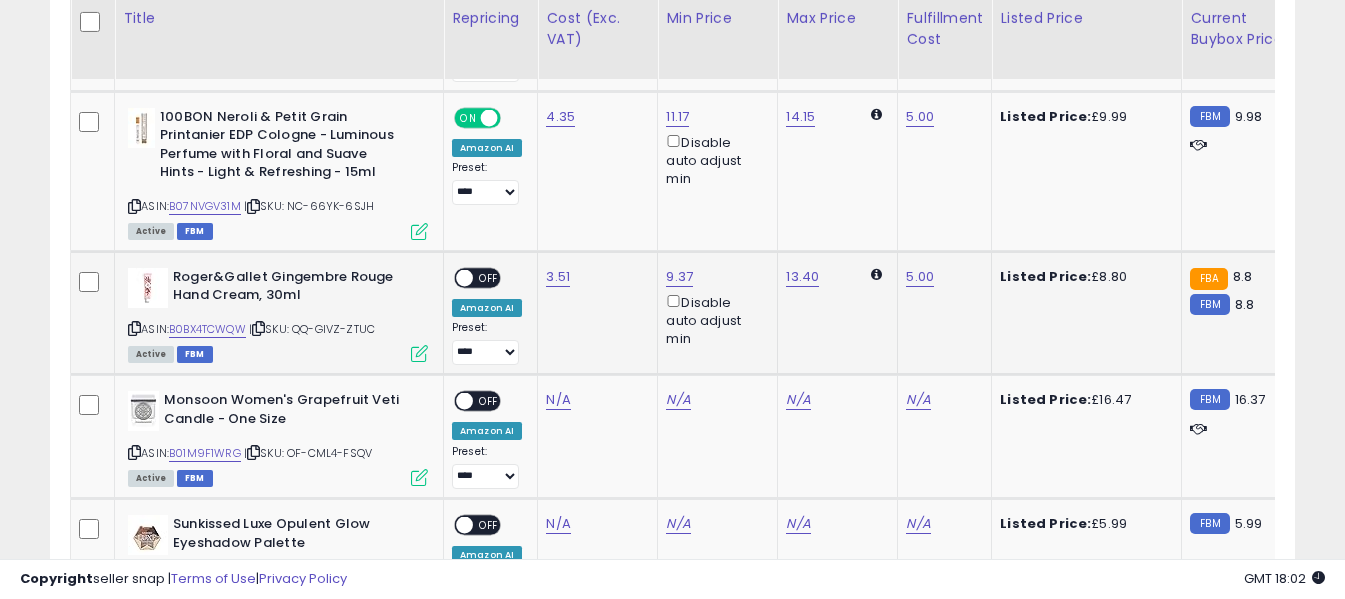 click on "OFF" at bounding box center (489, 277) 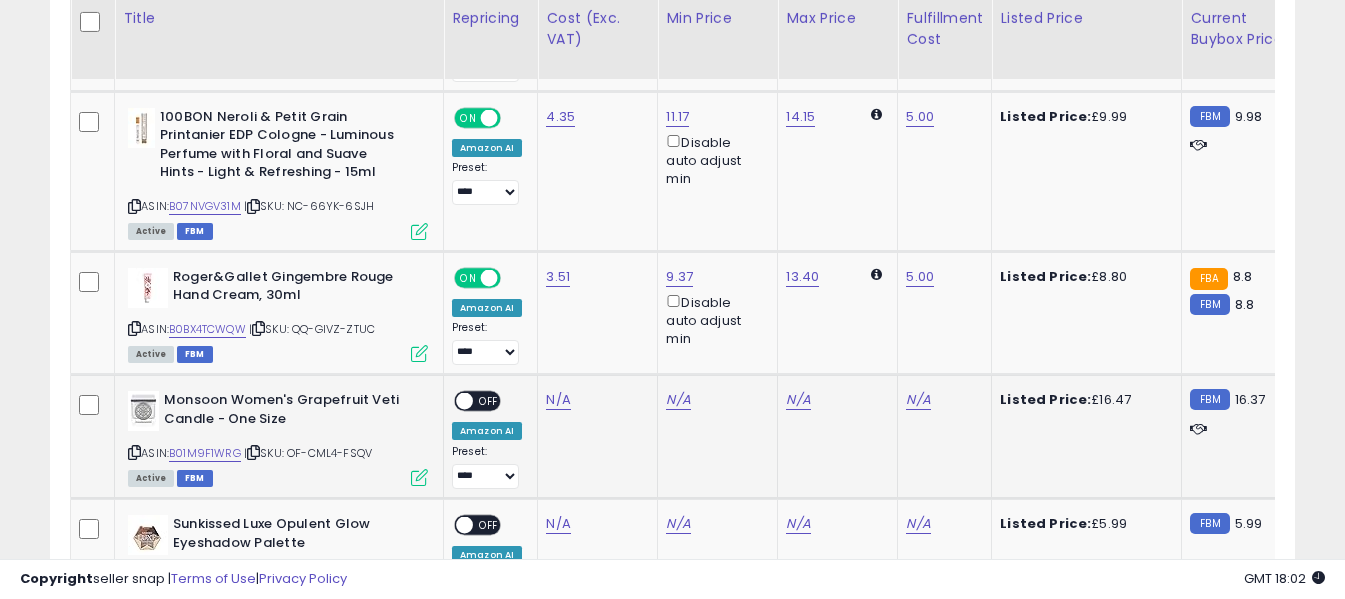 click at bounding box center (134, 452) 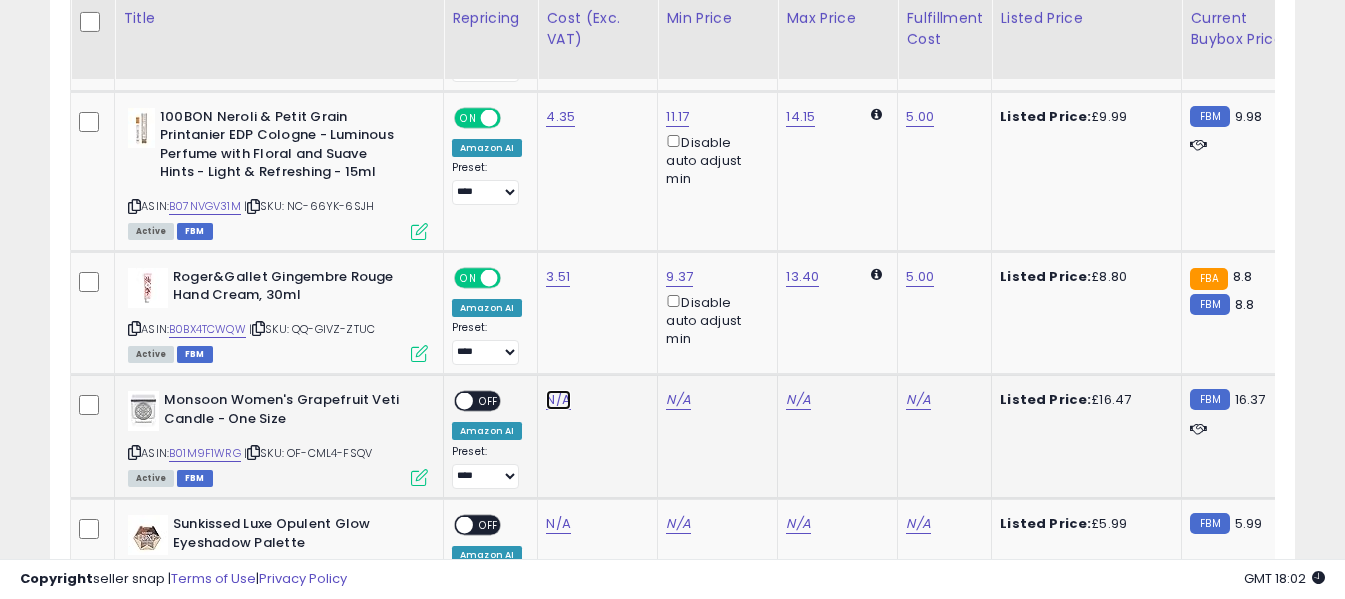 click on "N/A" at bounding box center (558, 400) 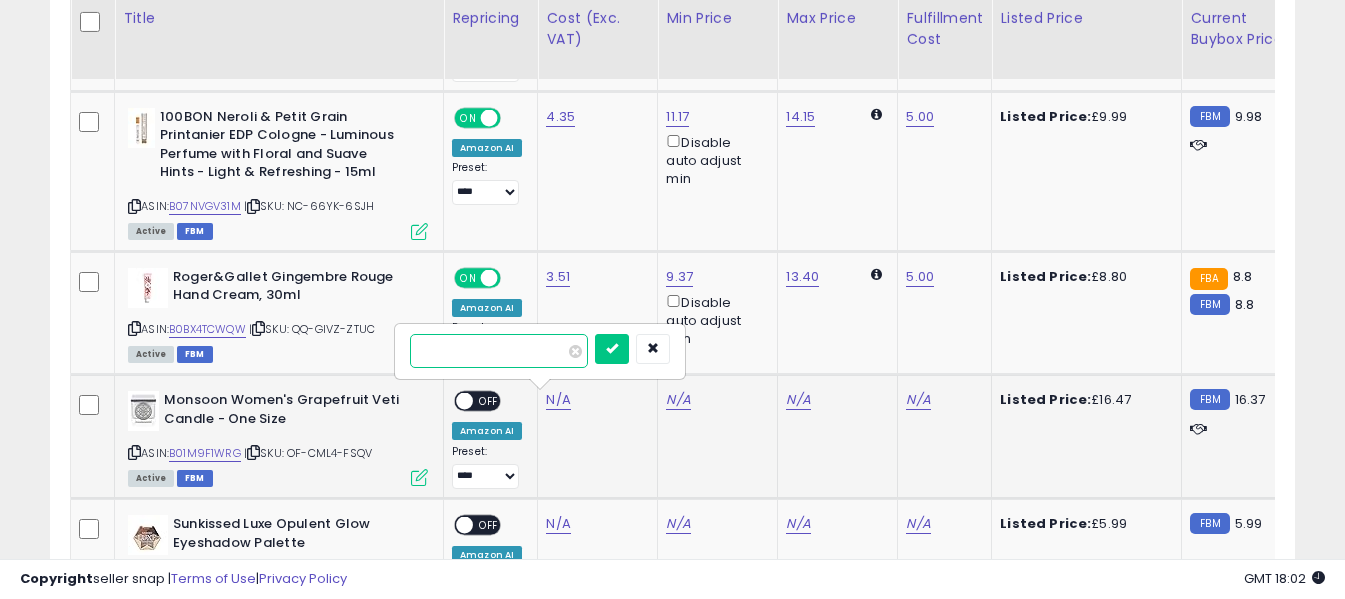 click at bounding box center [499, 351] 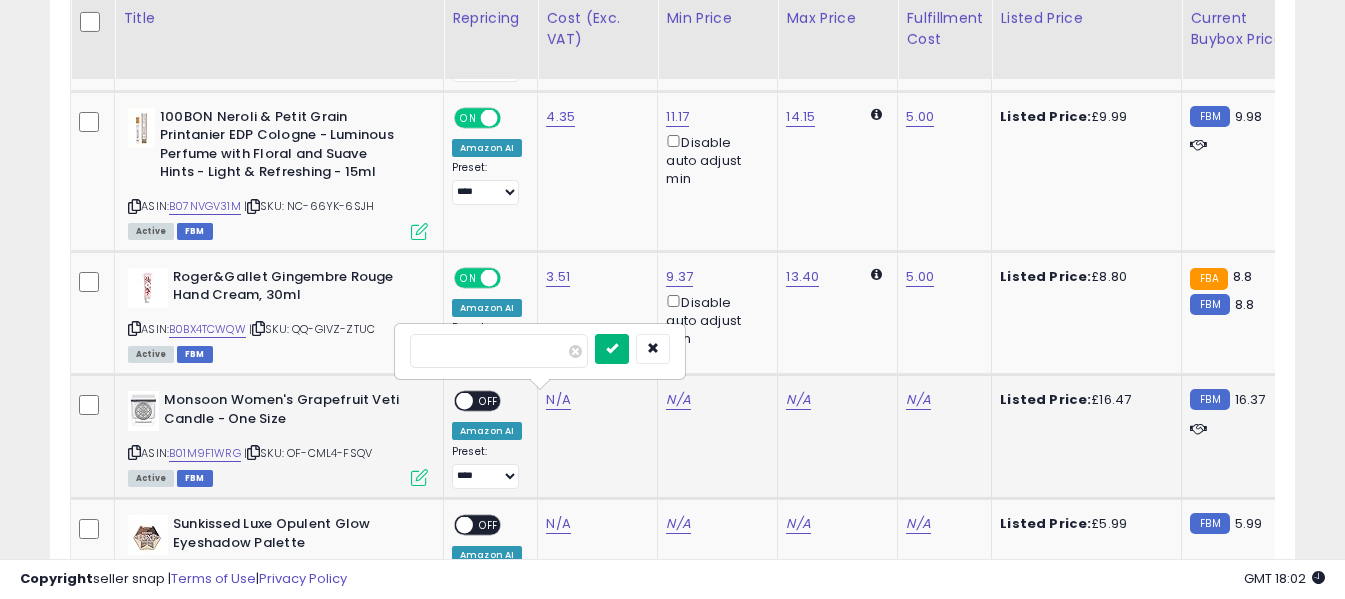 click at bounding box center (612, 348) 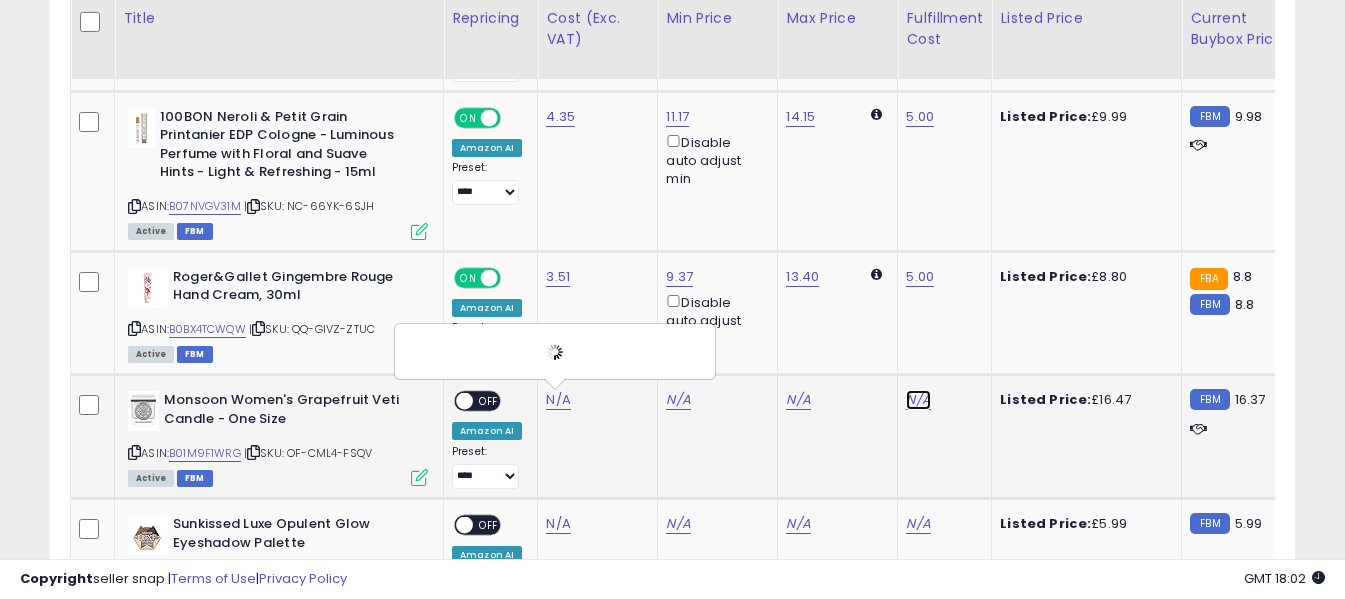 click on "N/A" at bounding box center (918, 400) 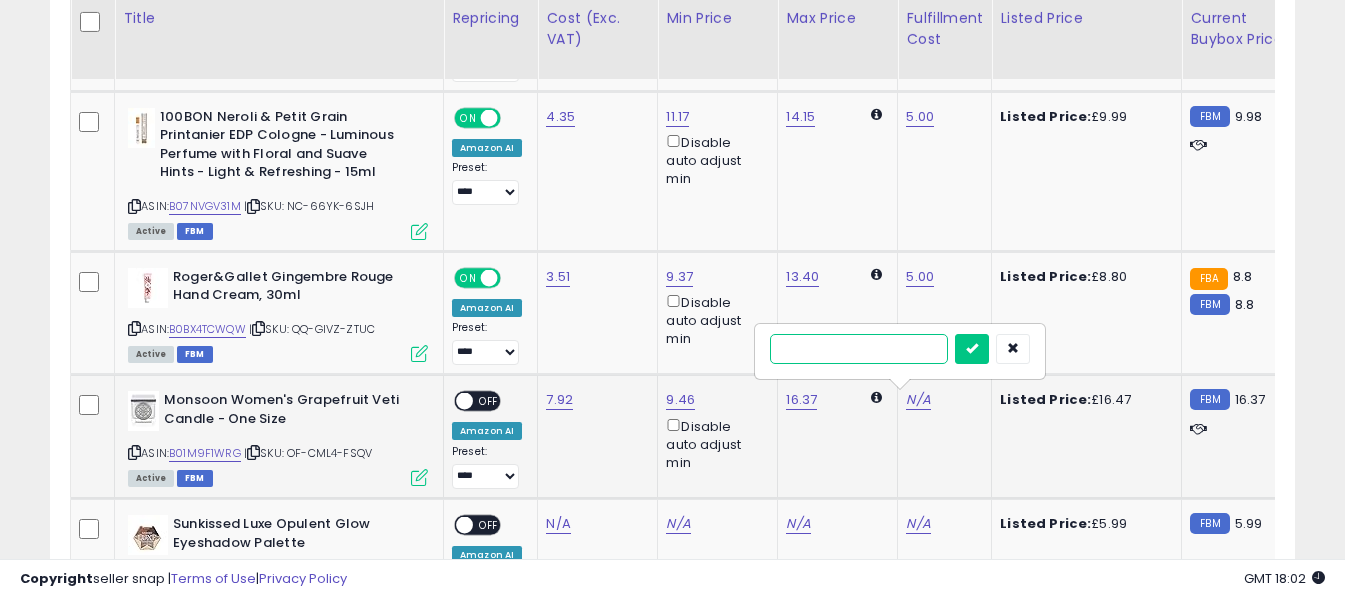 click at bounding box center (859, 349) 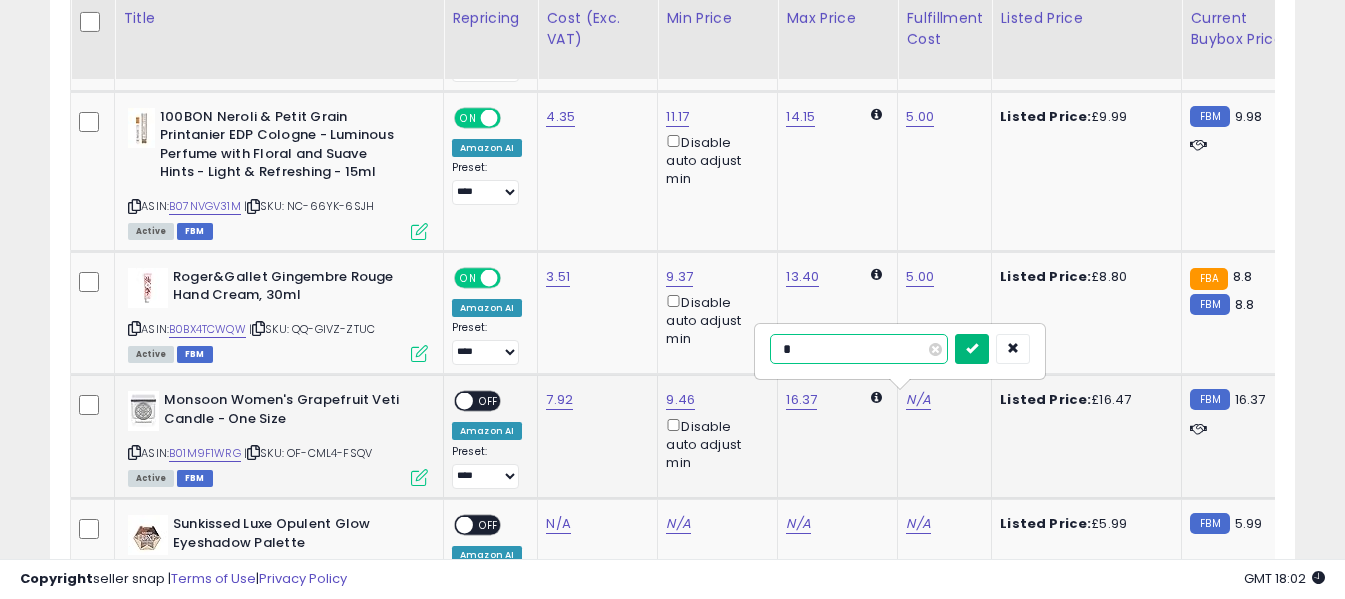 type on "*" 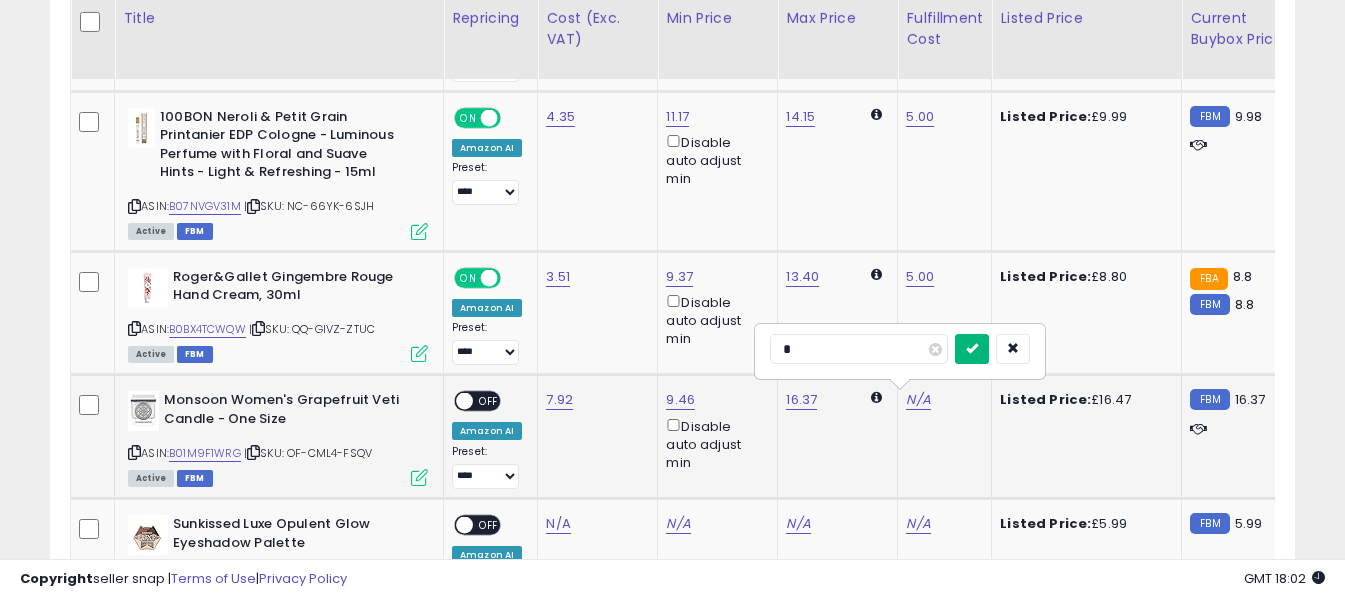 click at bounding box center (972, 348) 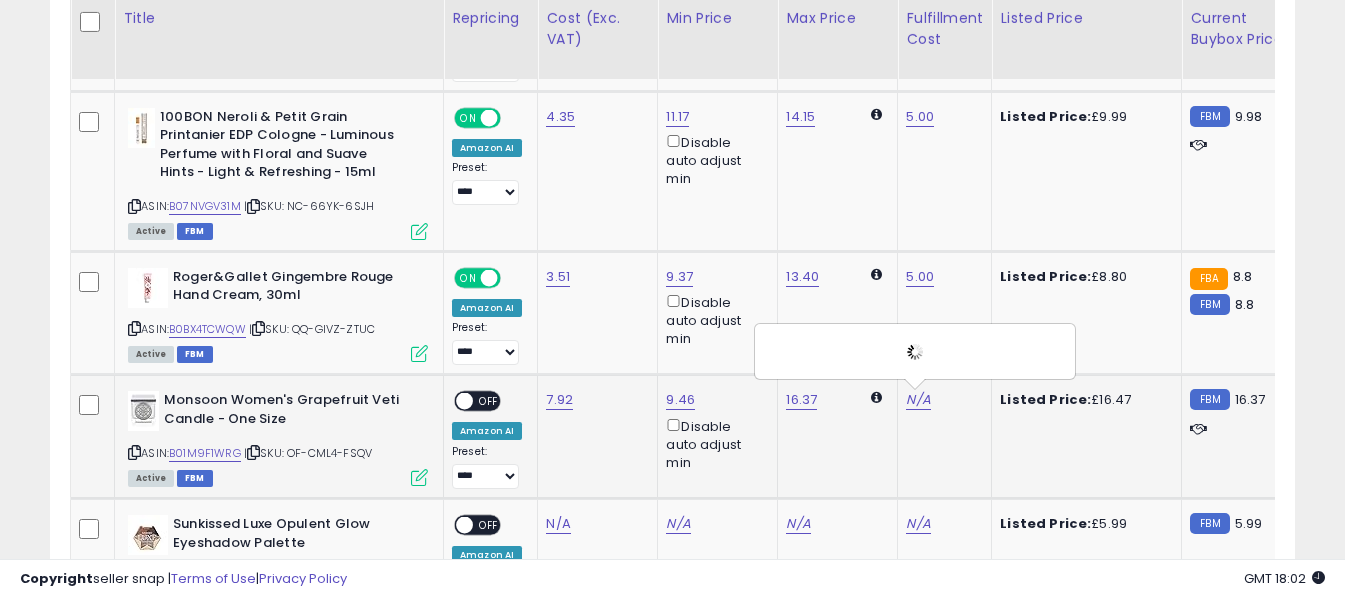 click on "OFF" at bounding box center [489, 401] 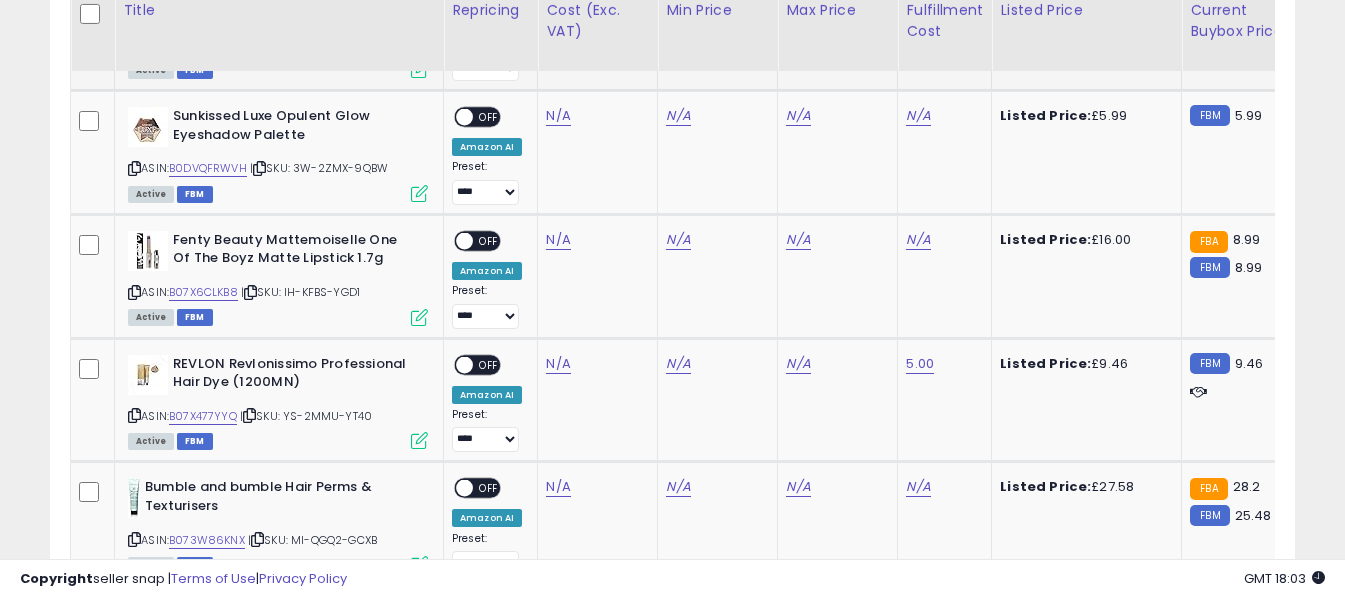 scroll, scrollTop: 4520, scrollLeft: 0, axis: vertical 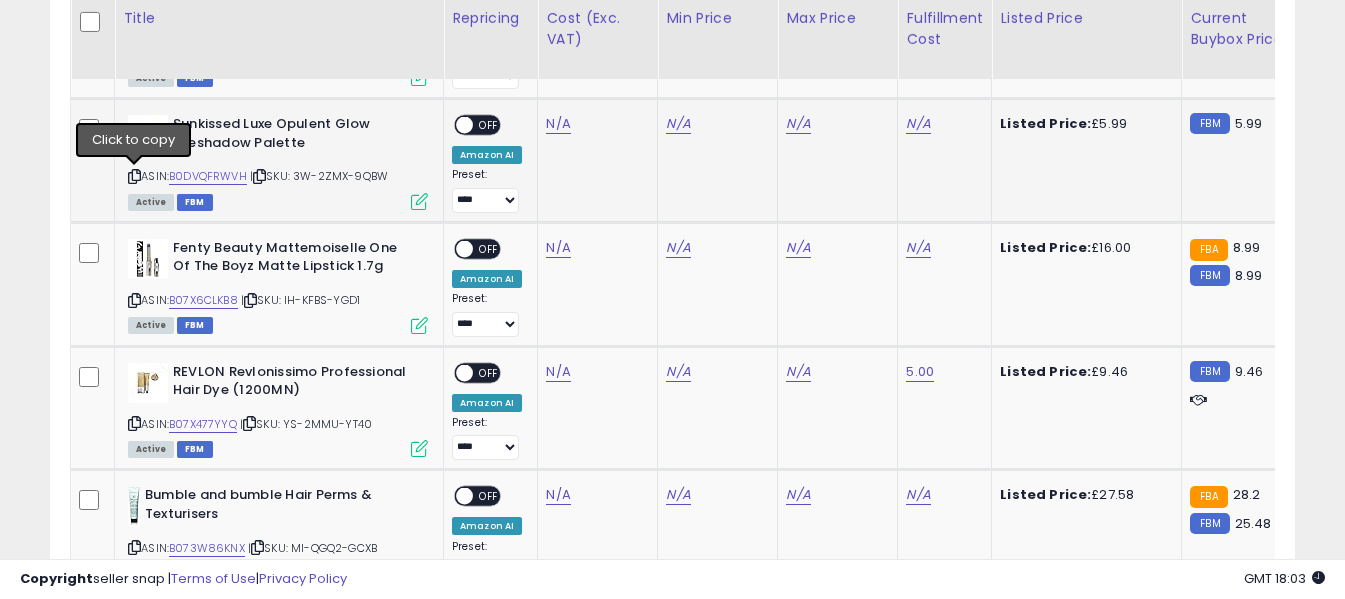 click at bounding box center [134, 176] 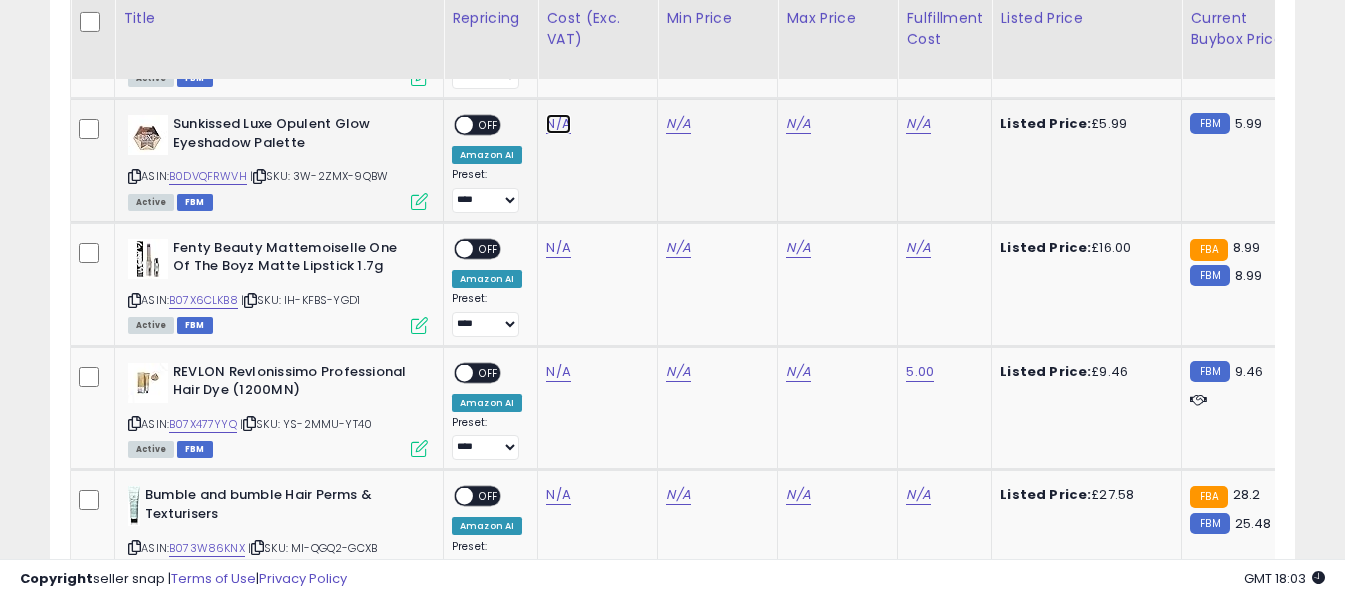 click on "N/A" at bounding box center (558, 124) 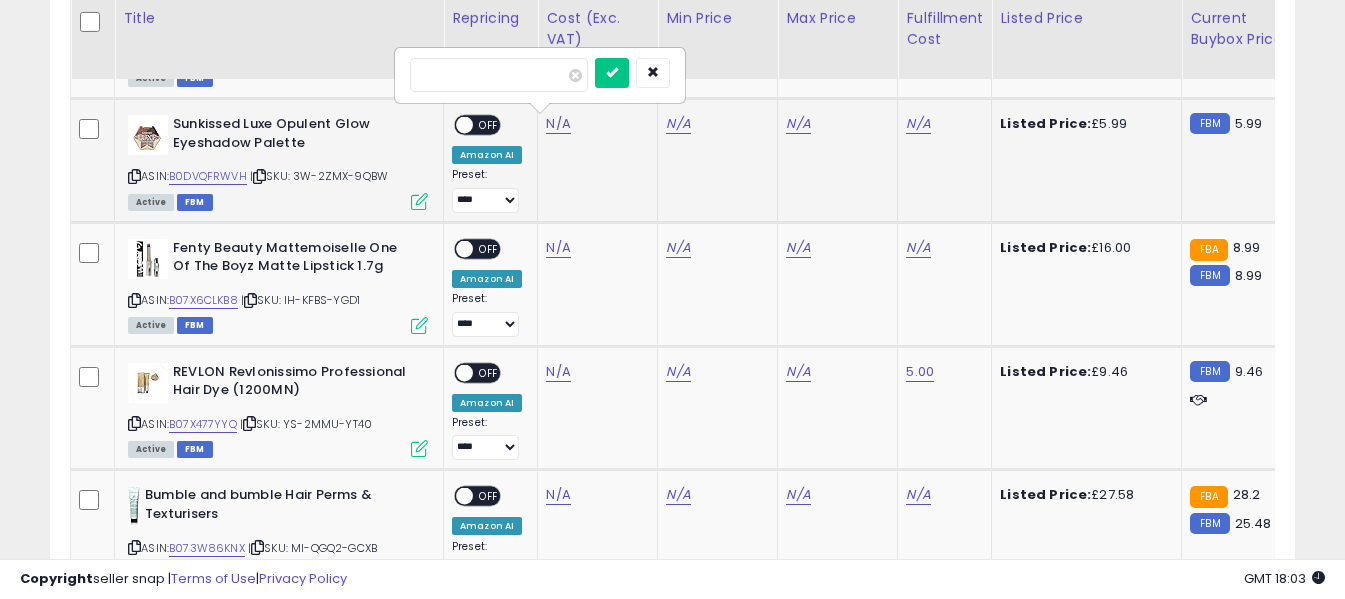 click at bounding box center (499, 75) 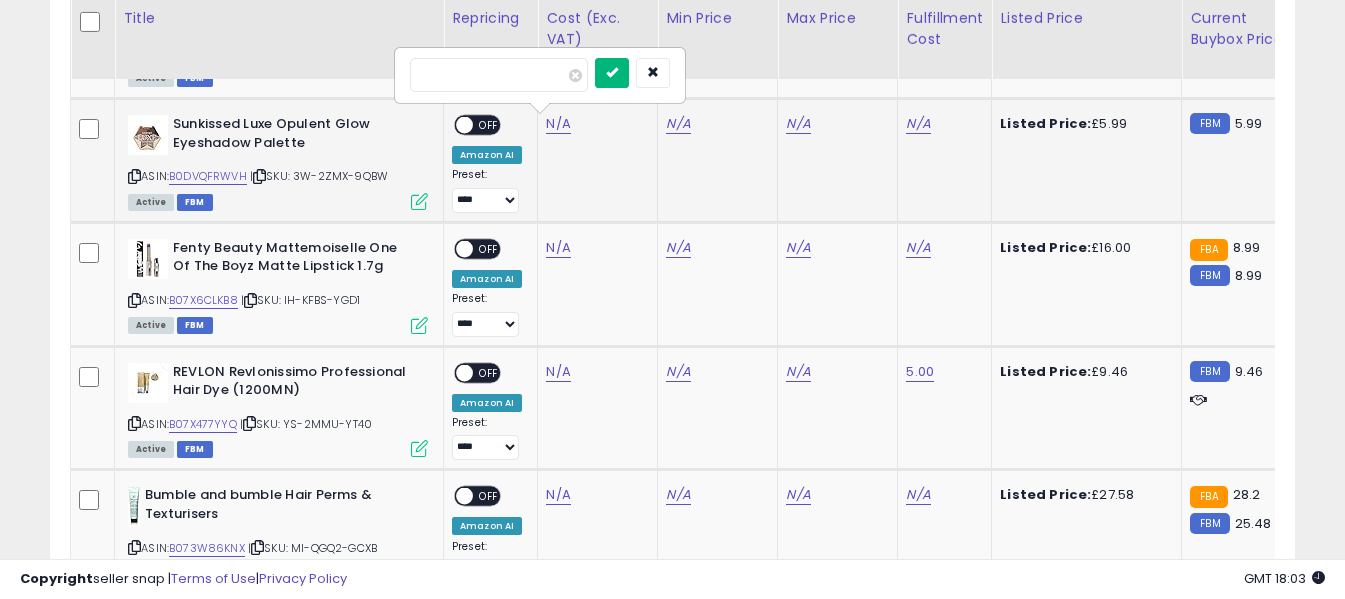 click at bounding box center [612, 73] 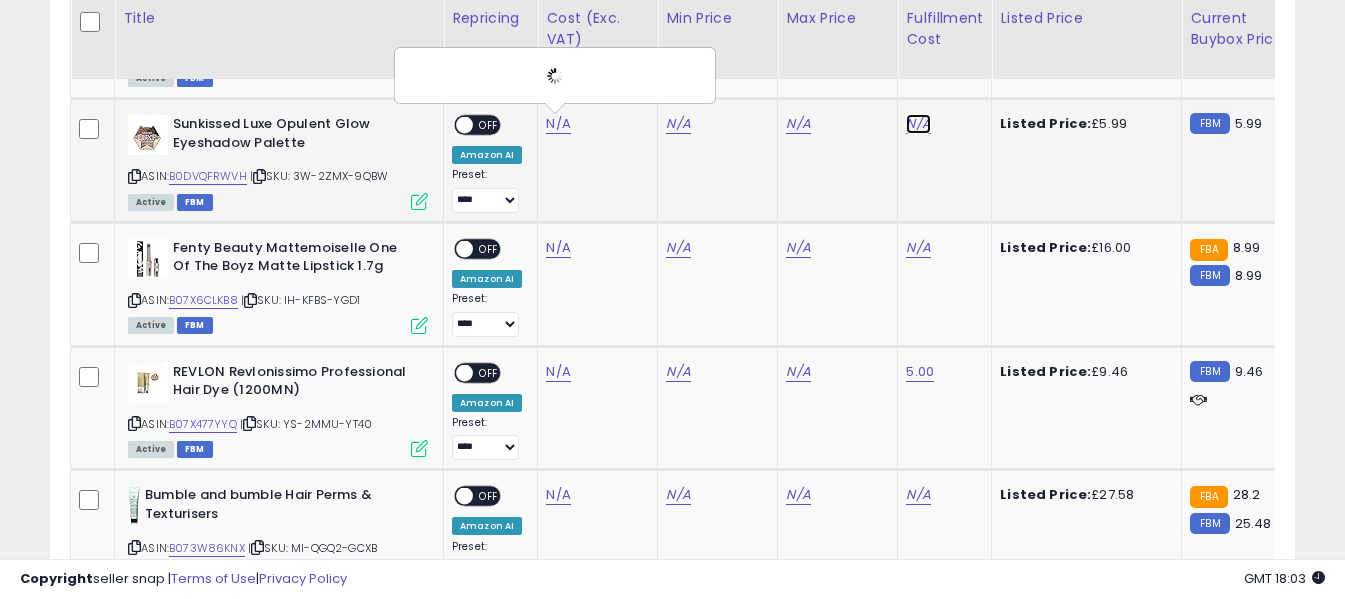 click on "N/A" at bounding box center [918, 124] 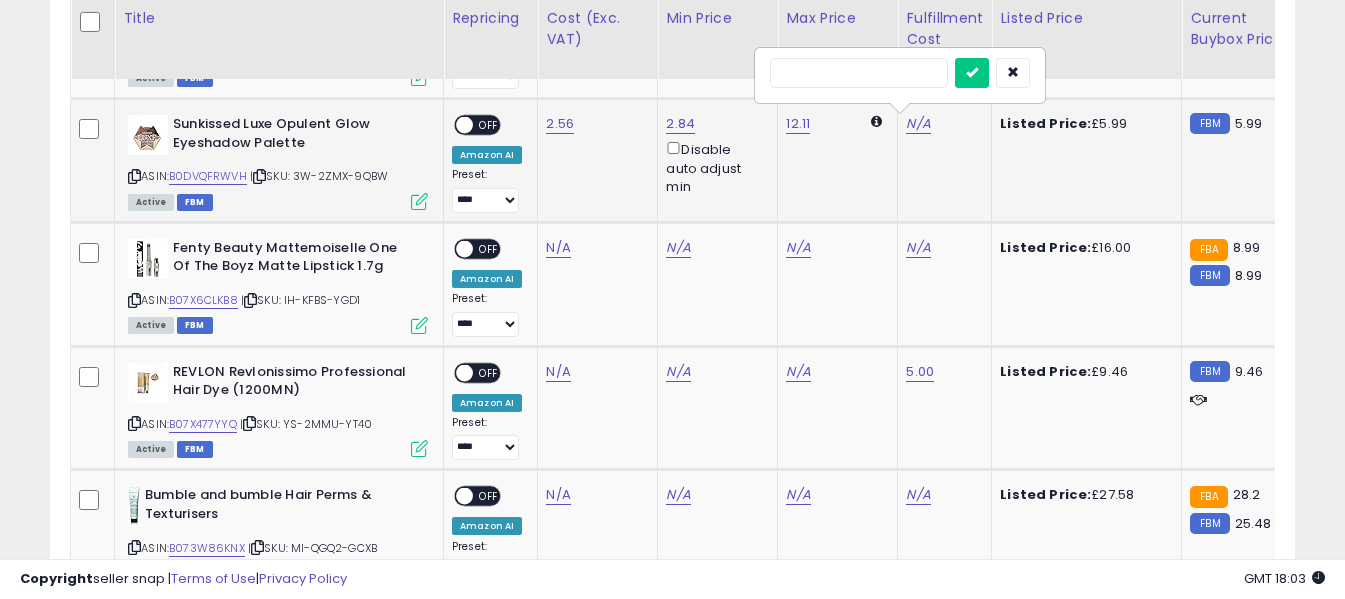 click at bounding box center [859, 73] 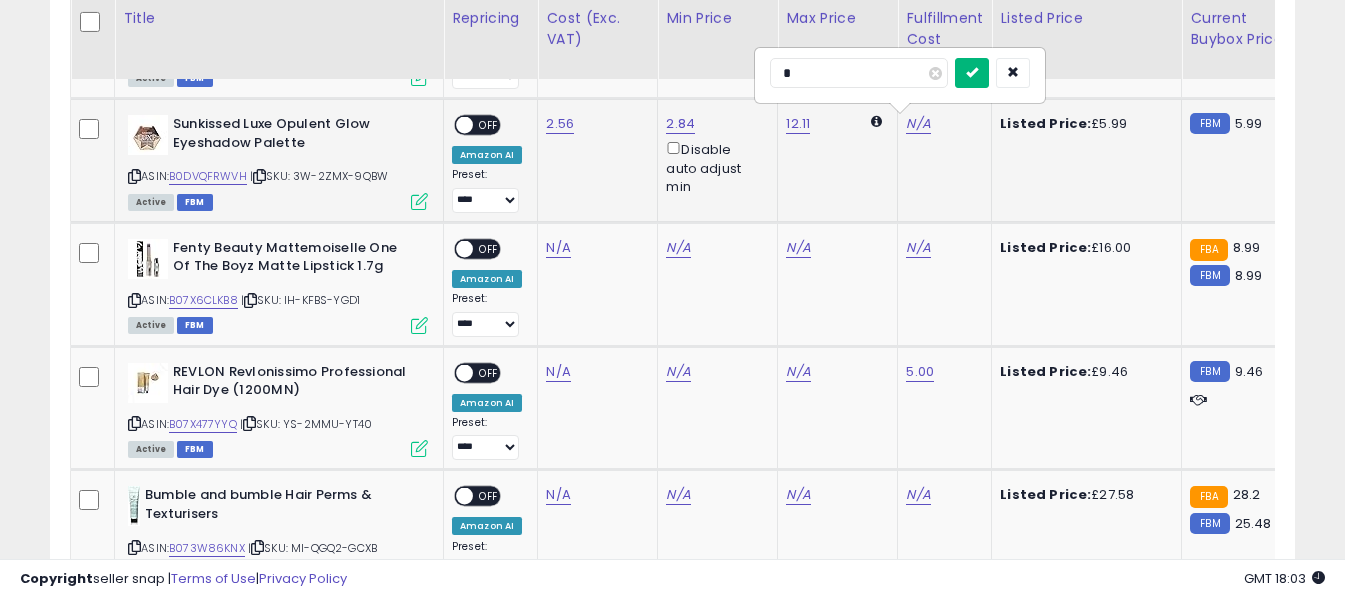 click at bounding box center (972, 72) 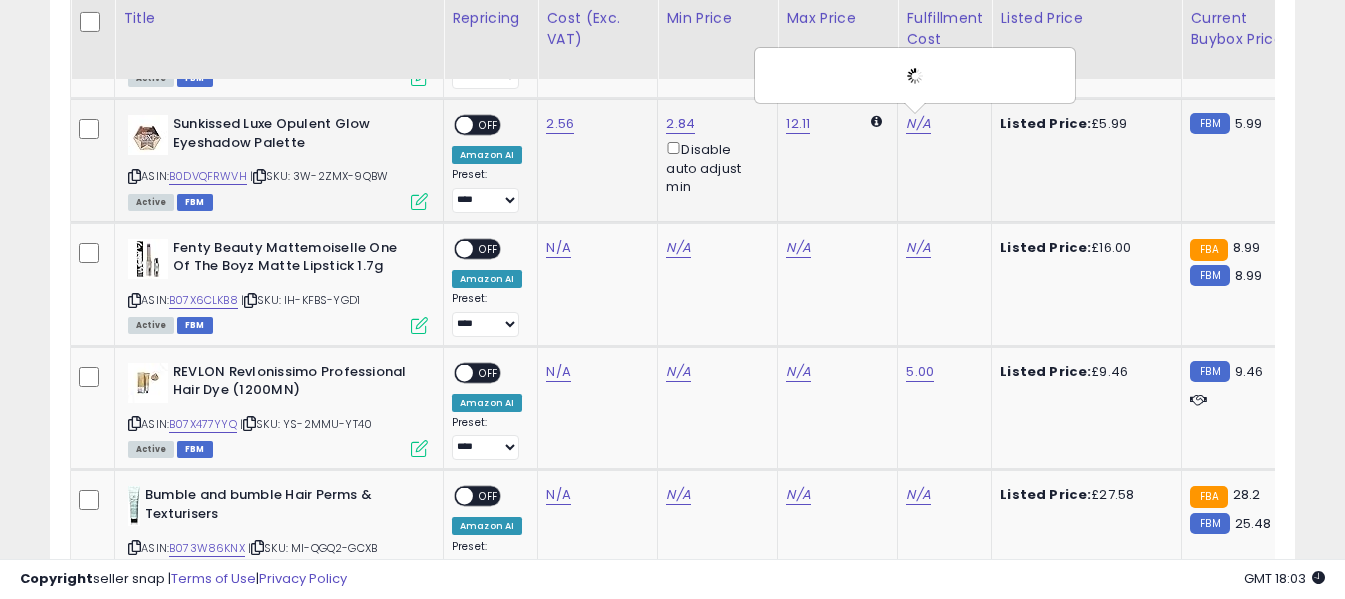 click on "OFF" at bounding box center [489, 125] 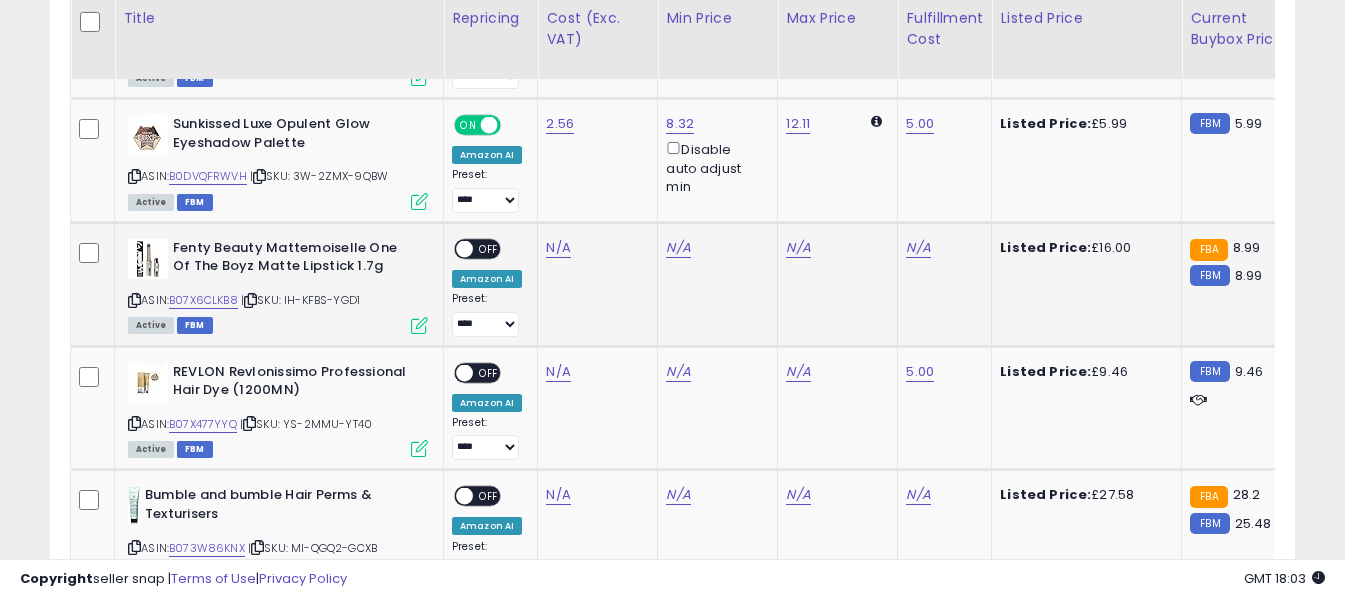 click at bounding box center [134, 300] 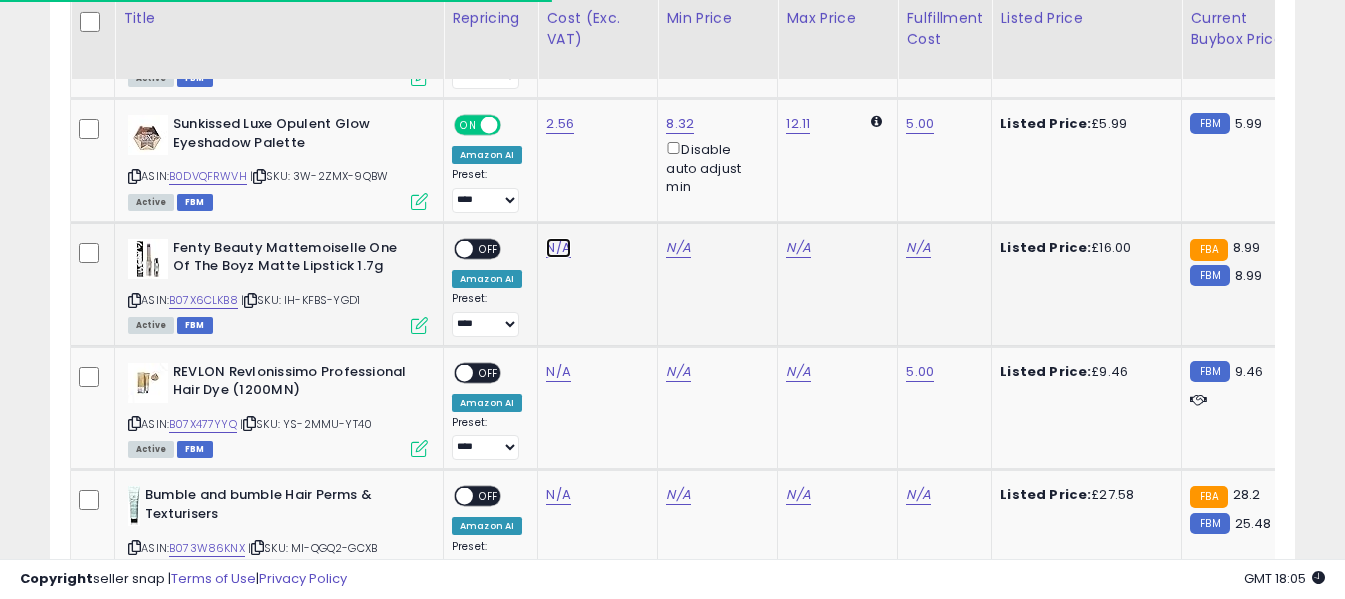 click on "N/A" at bounding box center (558, 248) 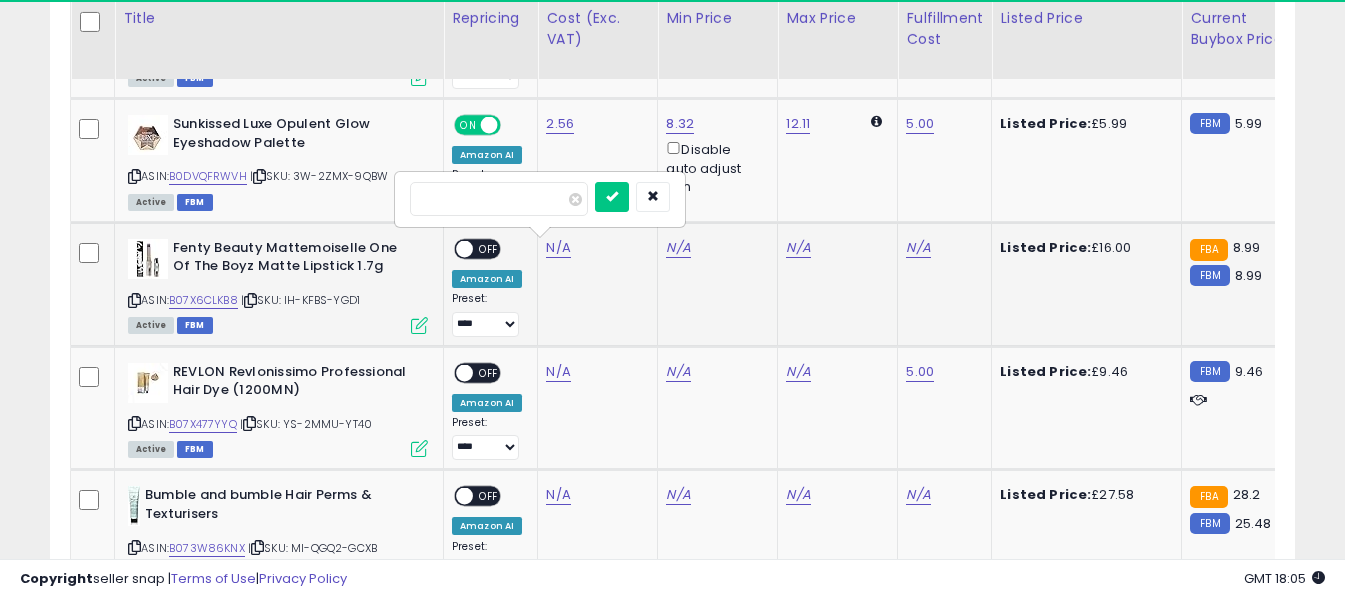 click at bounding box center (499, 199) 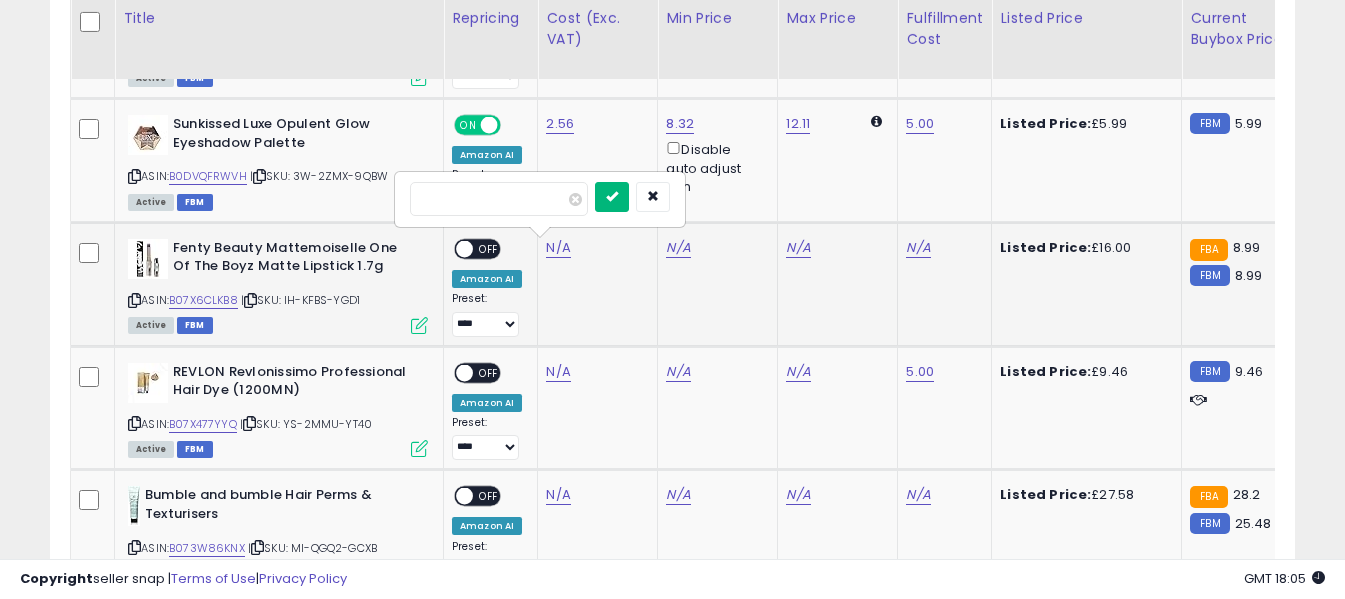 type on "****" 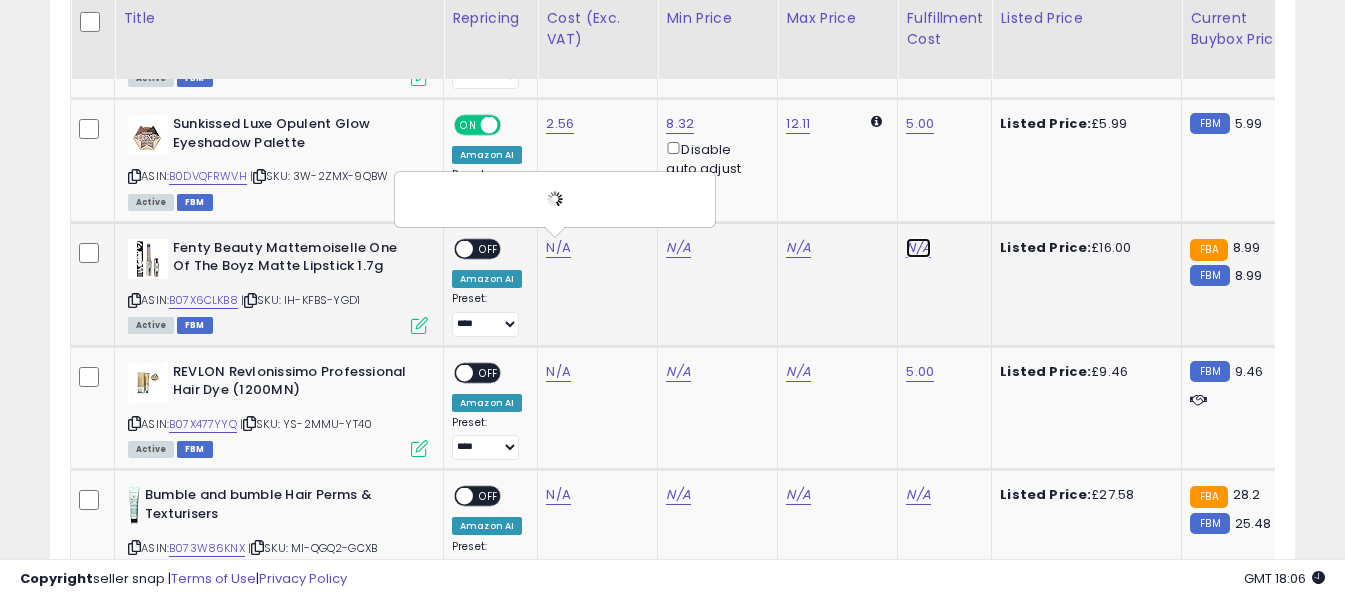 click on "N/A" at bounding box center (918, 248) 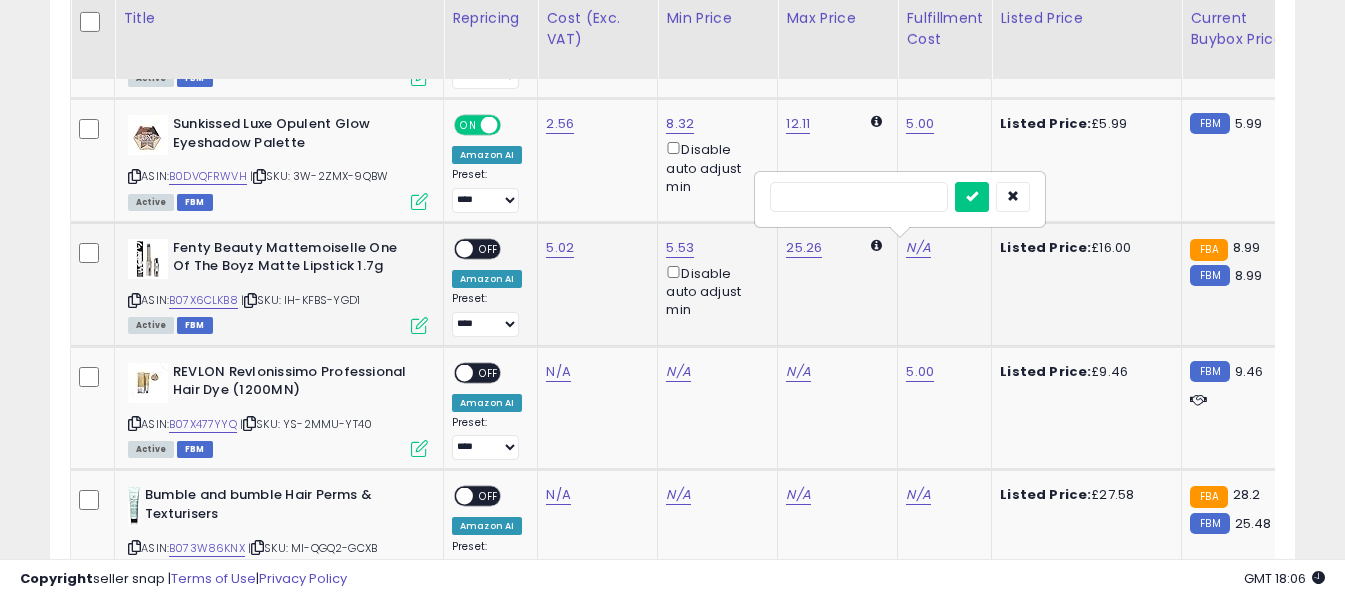 click at bounding box center (859, 197) 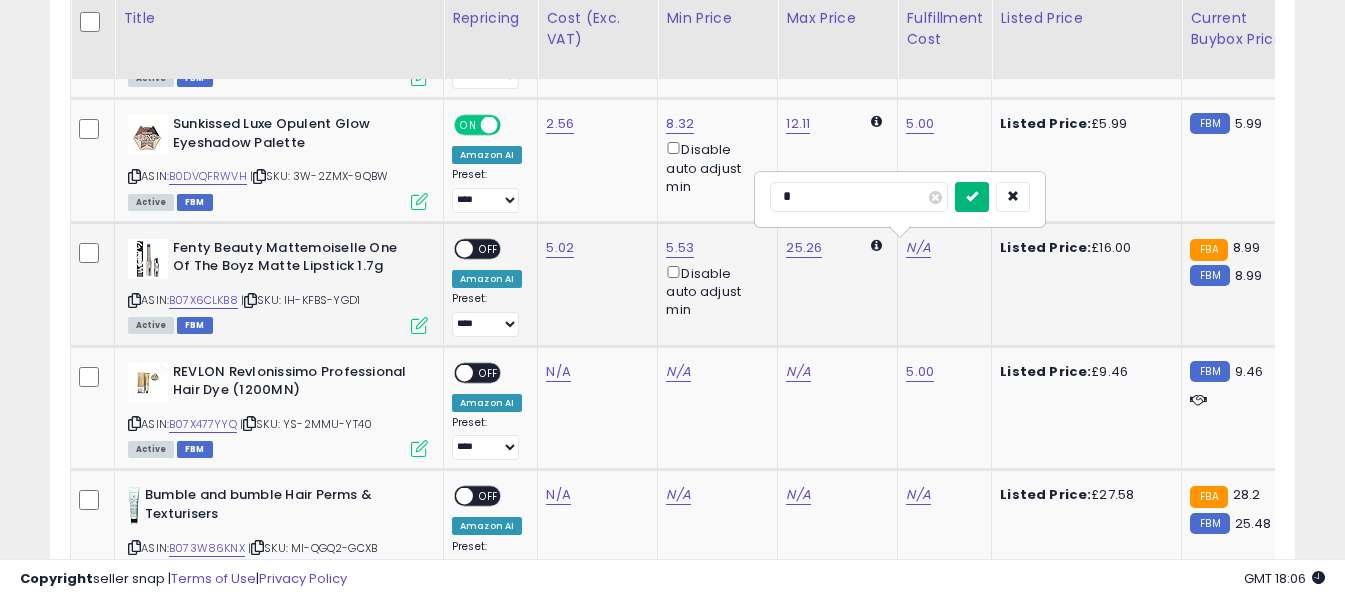 click at bounding box center [972, 196] 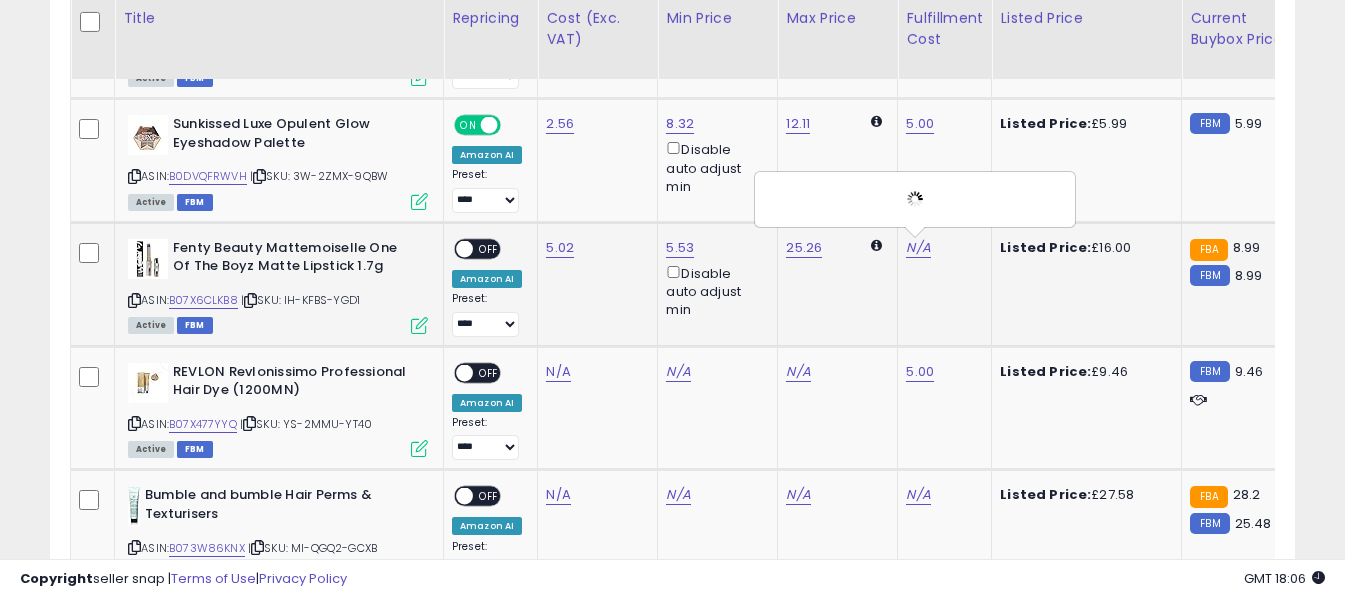 click on "OFF" at bounding box center (489, 248) 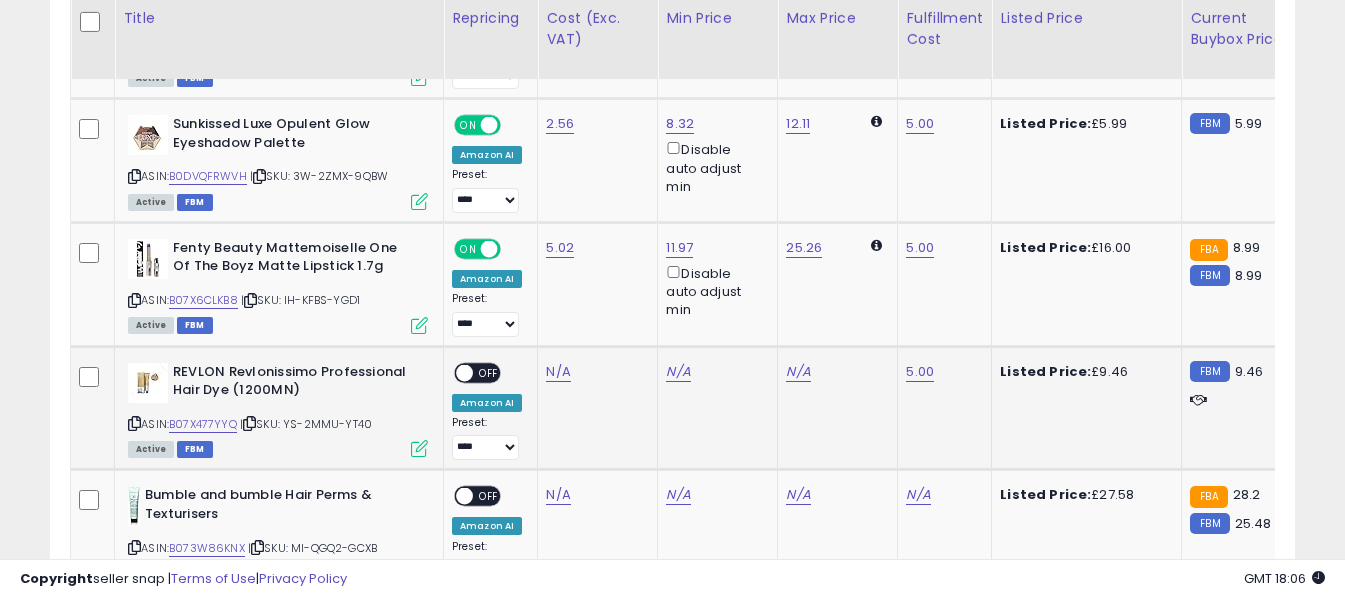 click at bounding box center (134, 423) 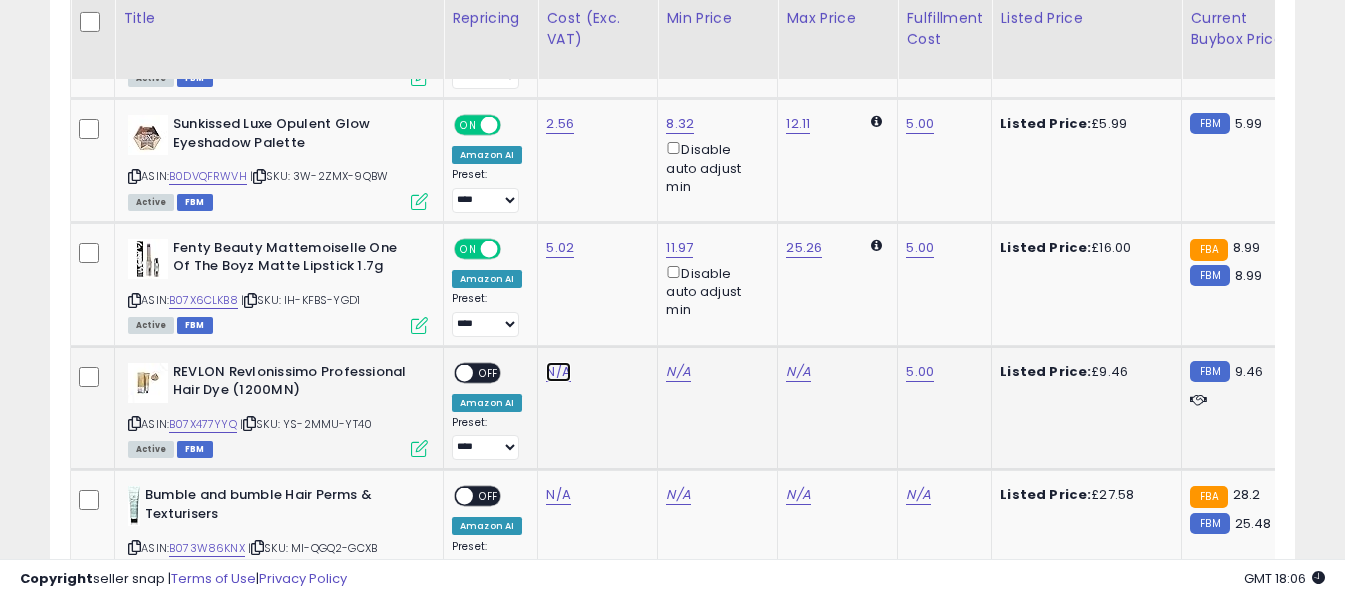 click on "N/A" at bounding box center [558, 372] 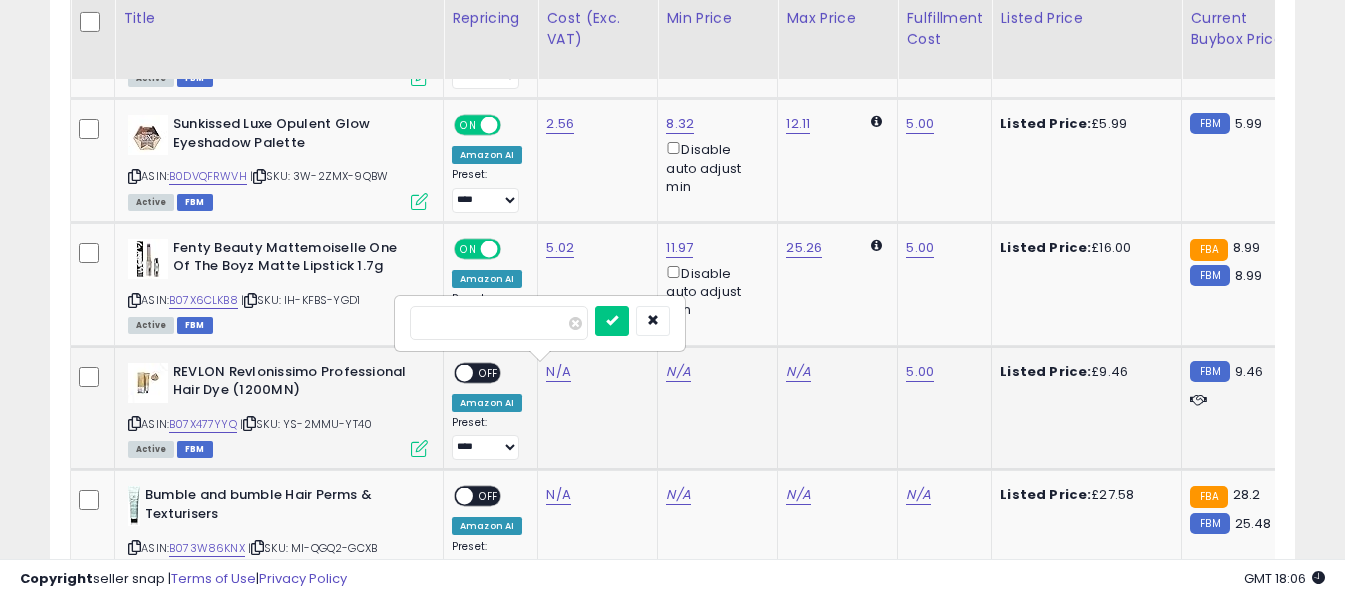 click at bounding box center [499, 323] 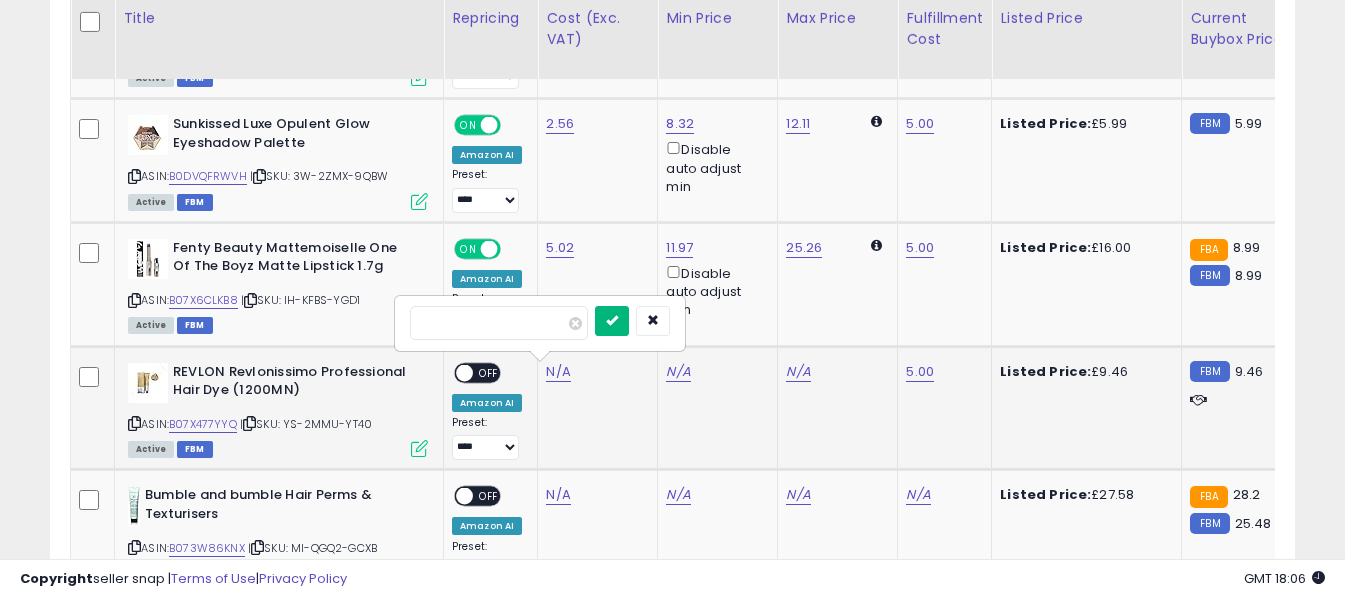 click at bounding box center [612, 320] 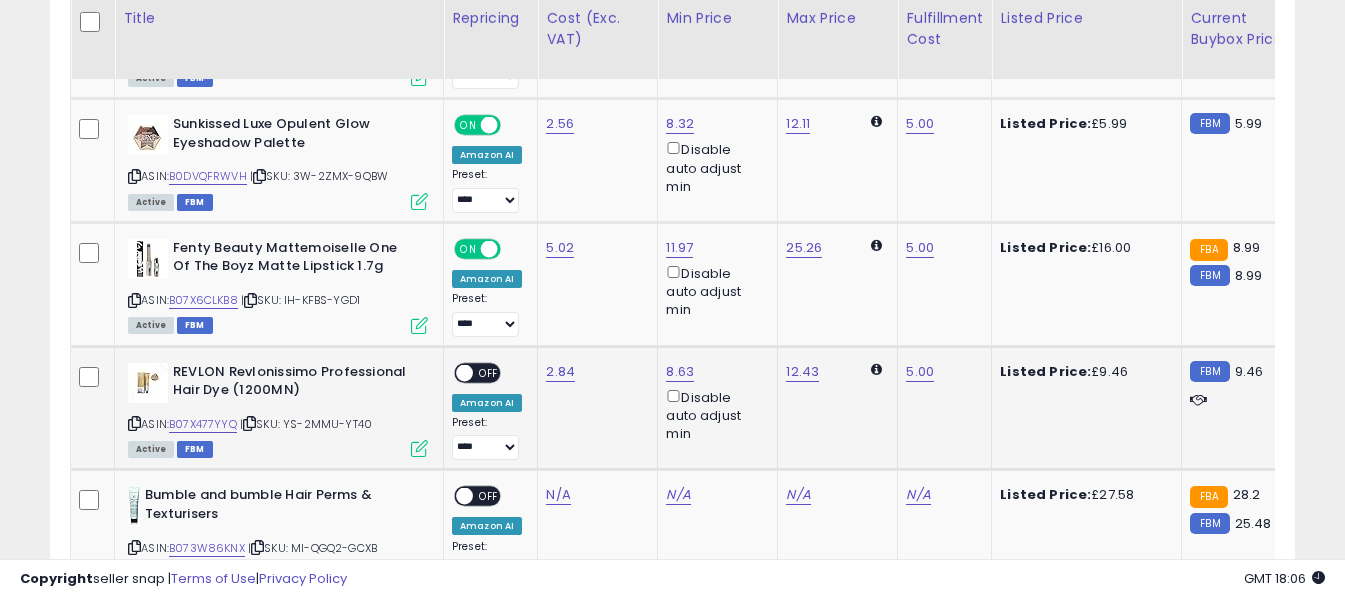 click on "OFF" at bounding box center [489, 372] 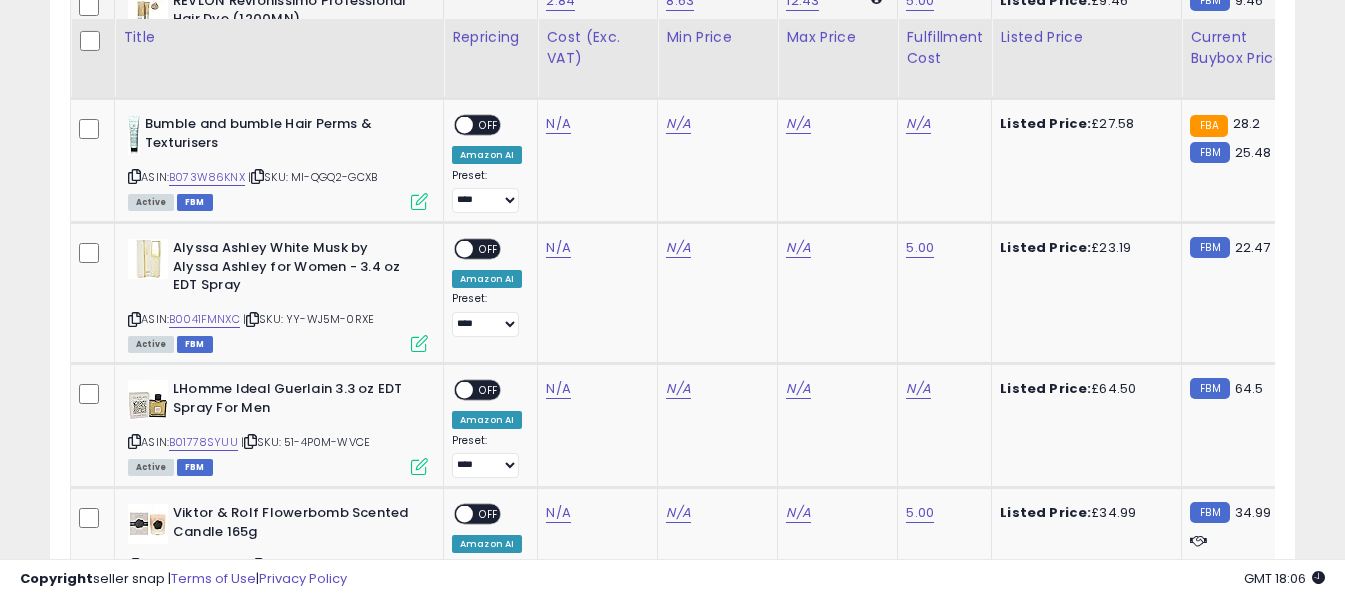 scroll, scrollTop: 4920, scrollLeft: 0, axis: vertical 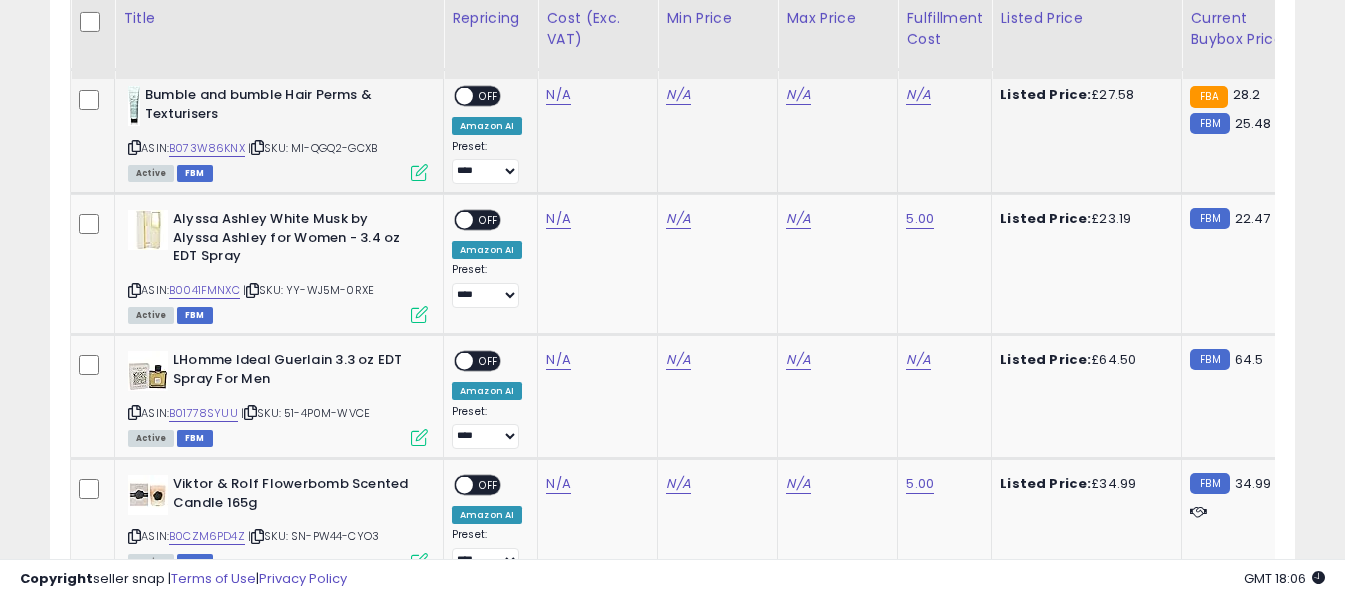 click at bounding box center [134, 147] 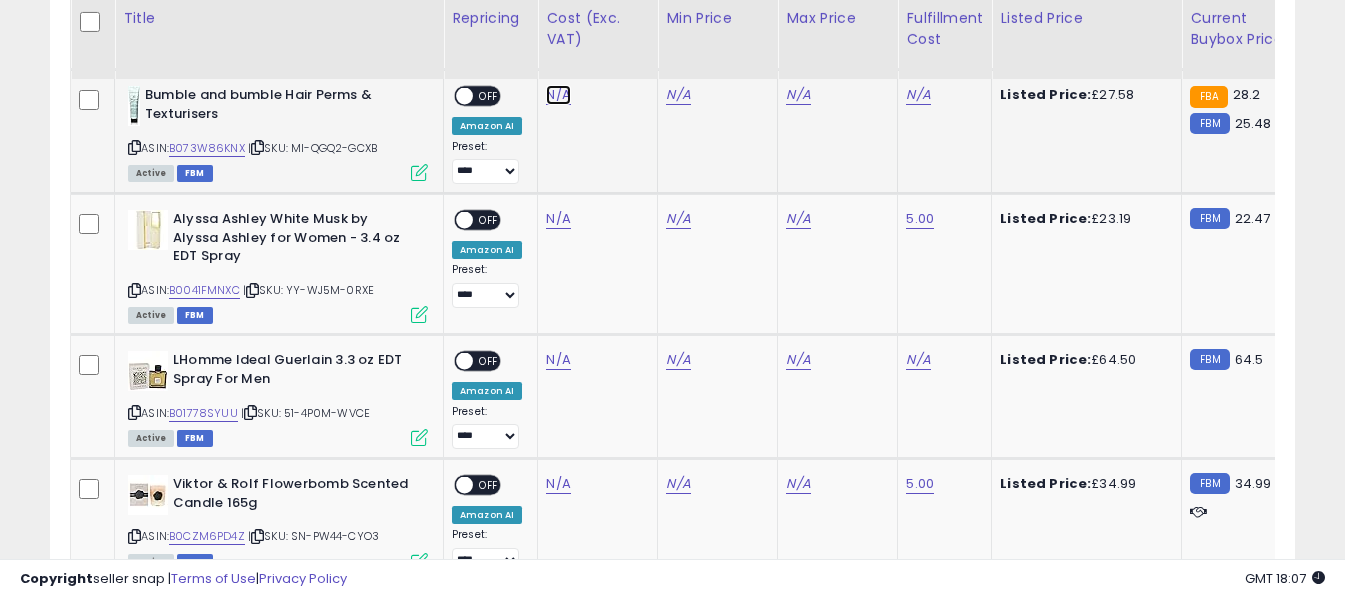 drag, startPoint x: 555, startPoint y: 97, endPoint x: 558, endPoint y: 87, distance: 10.440307 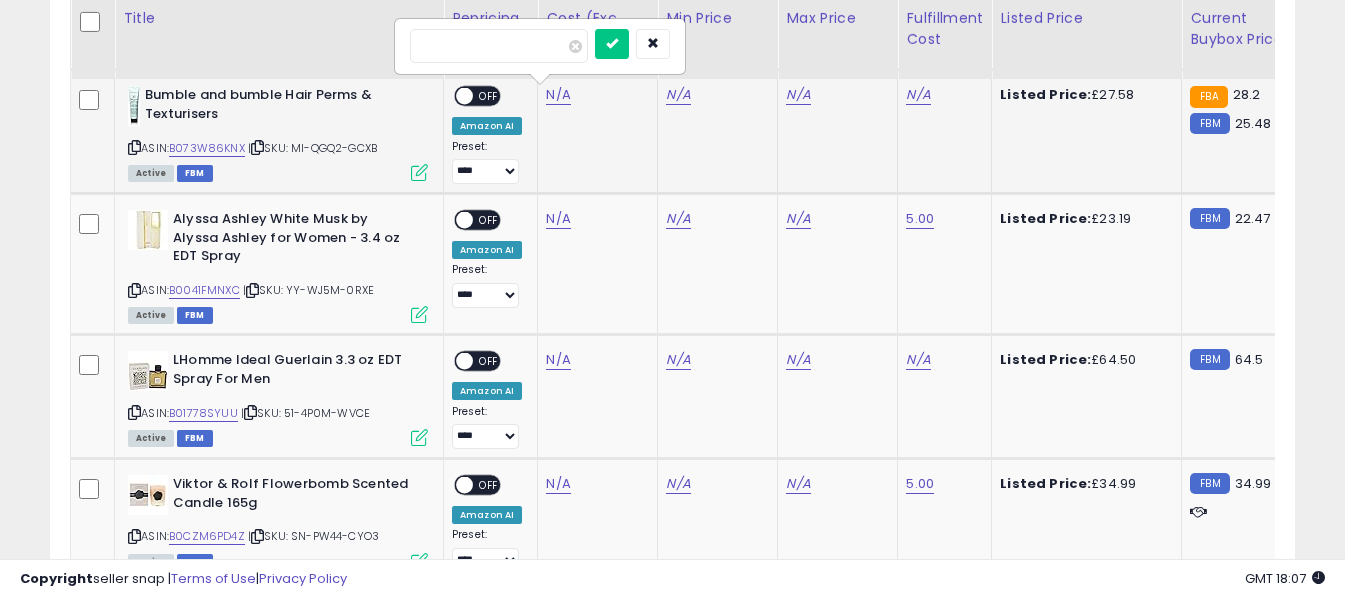 click at bounding box center (499, 46) 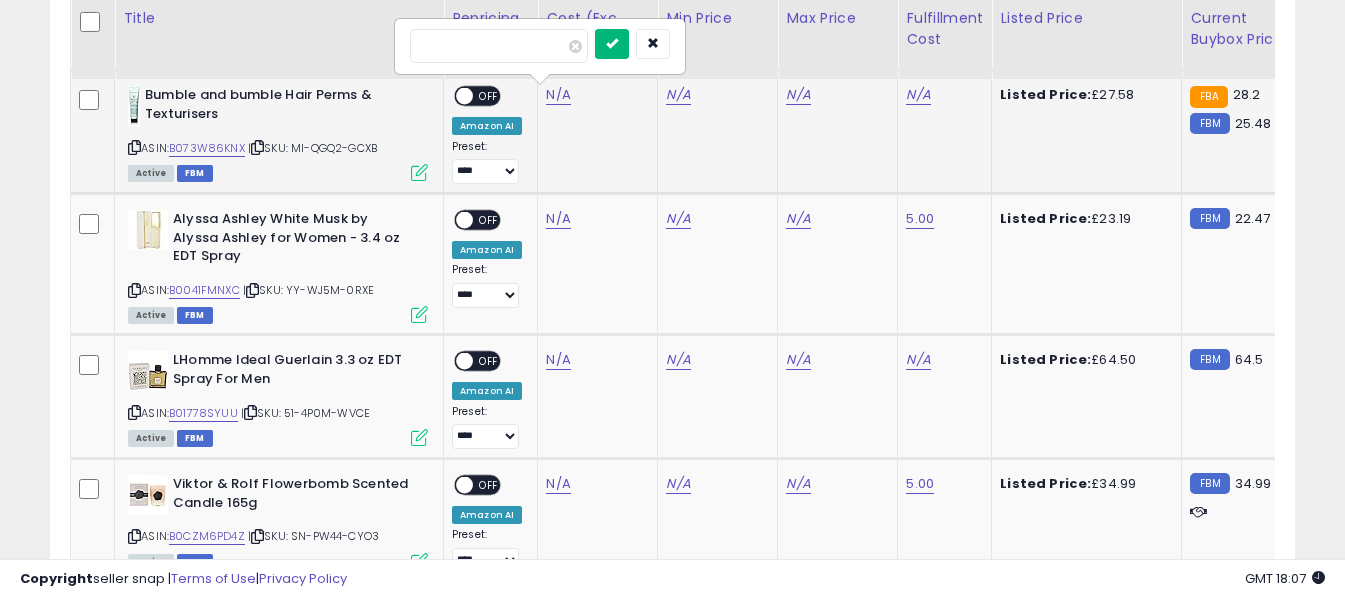 click at bounding box center (612, 43) 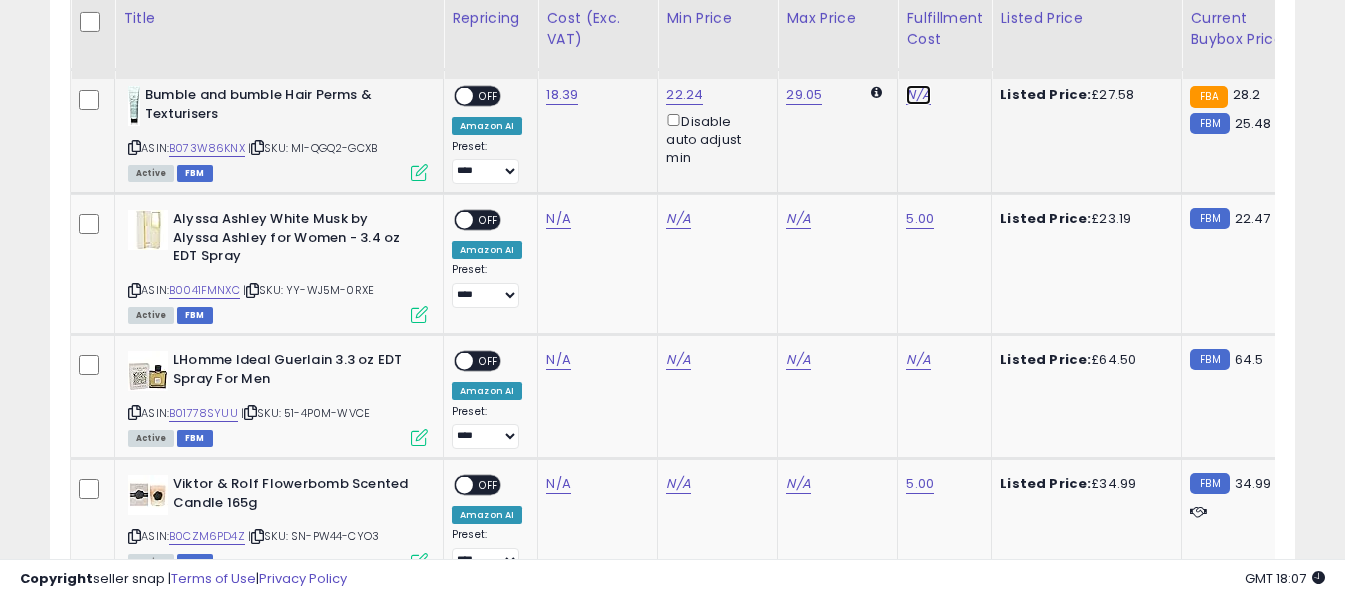 click on "N/A" at bounding box center [918, 95] 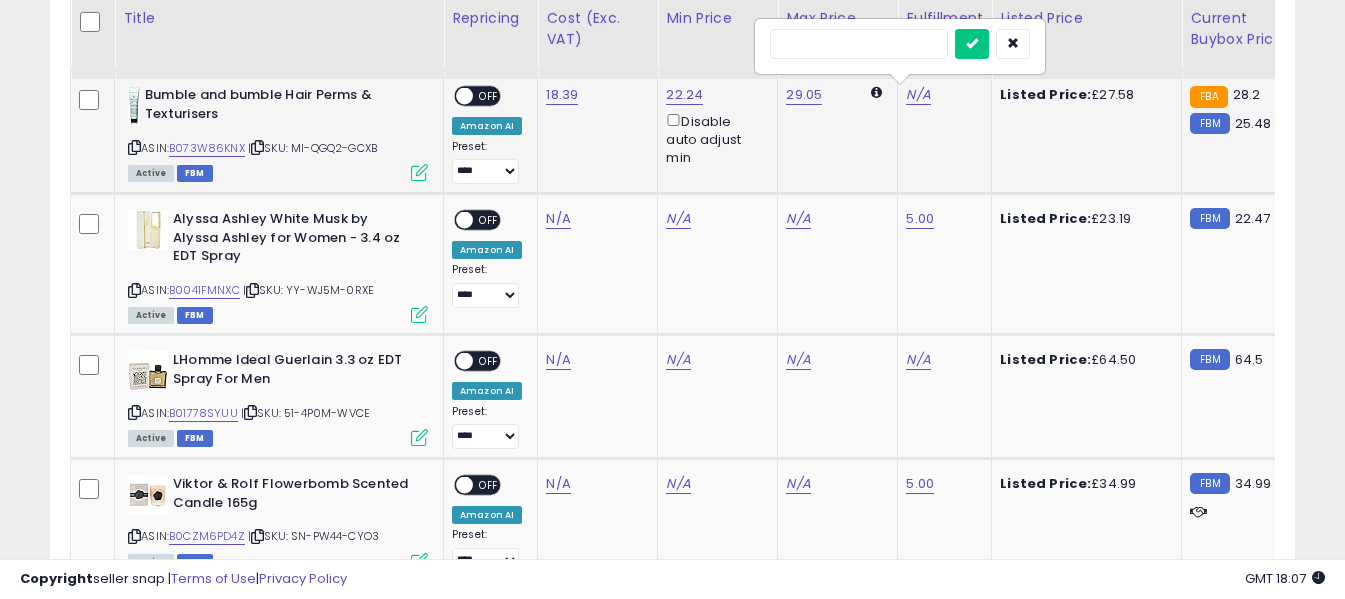 click at bounding box center (859, 44) 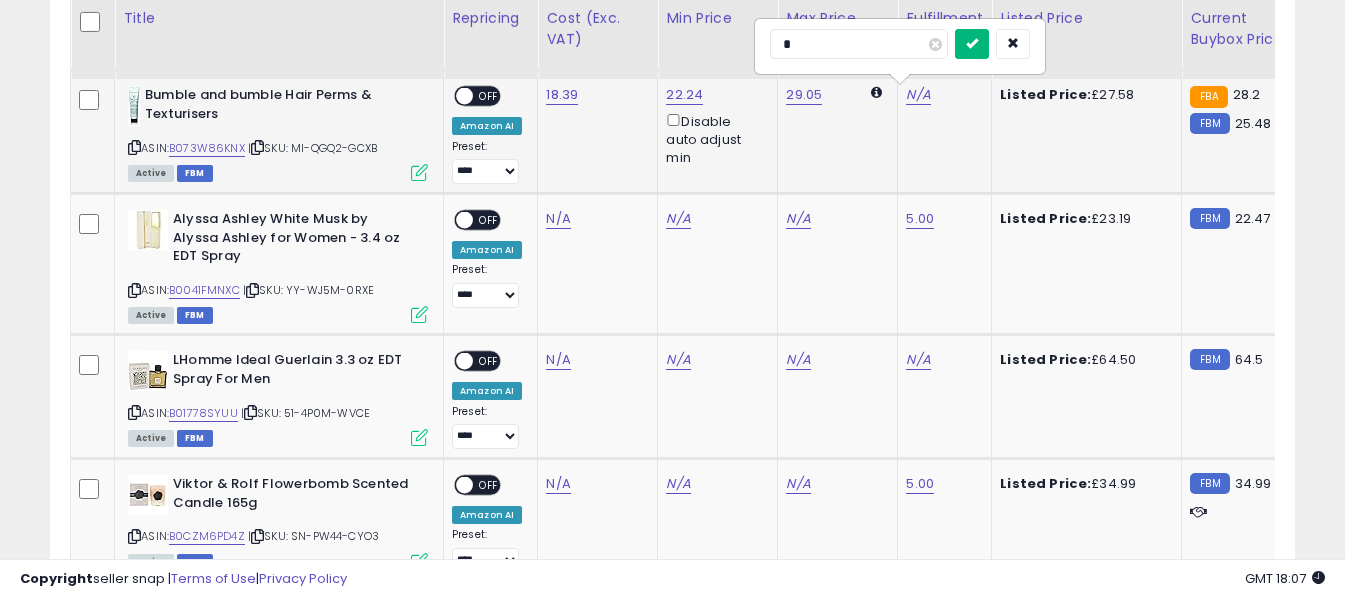 click at bounding box center (972, 44) 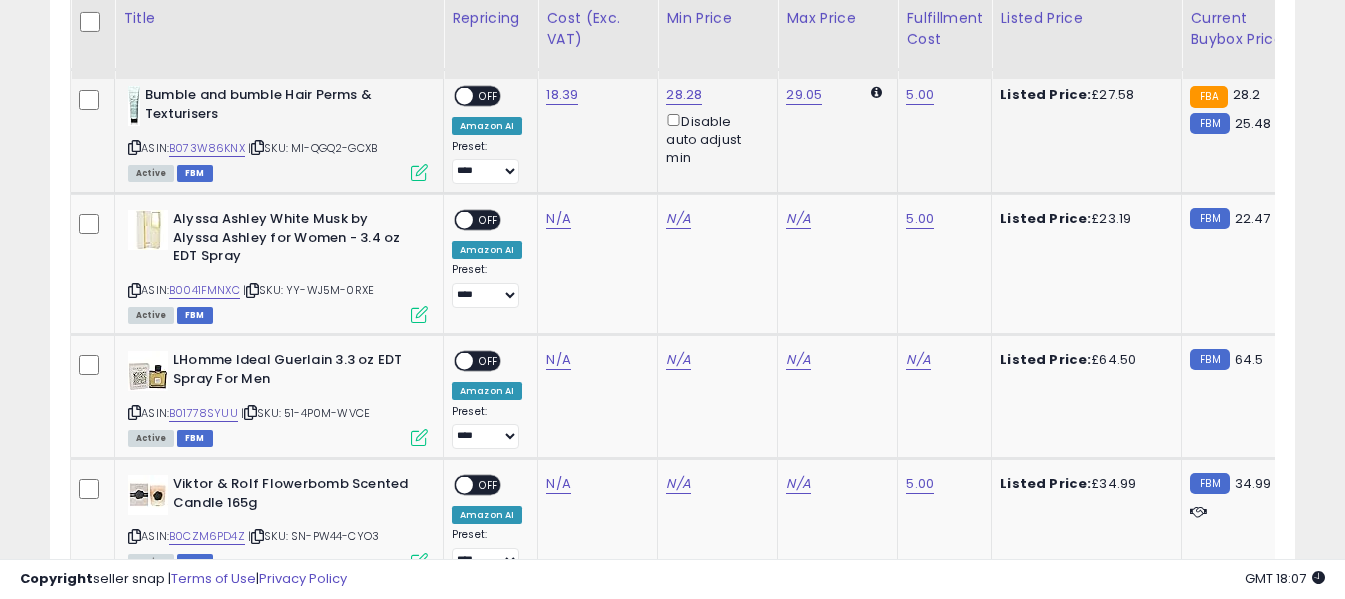 click on "OFF" at bounding box center (489, 96) 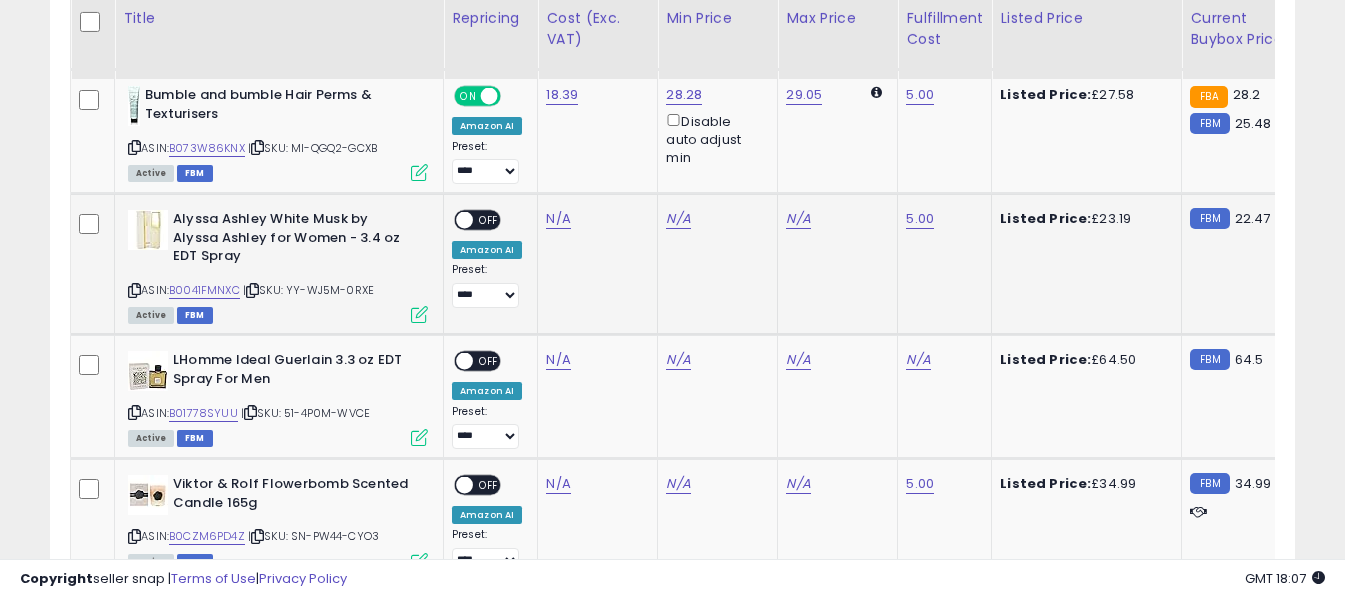 click at bounding box center (134, 290) 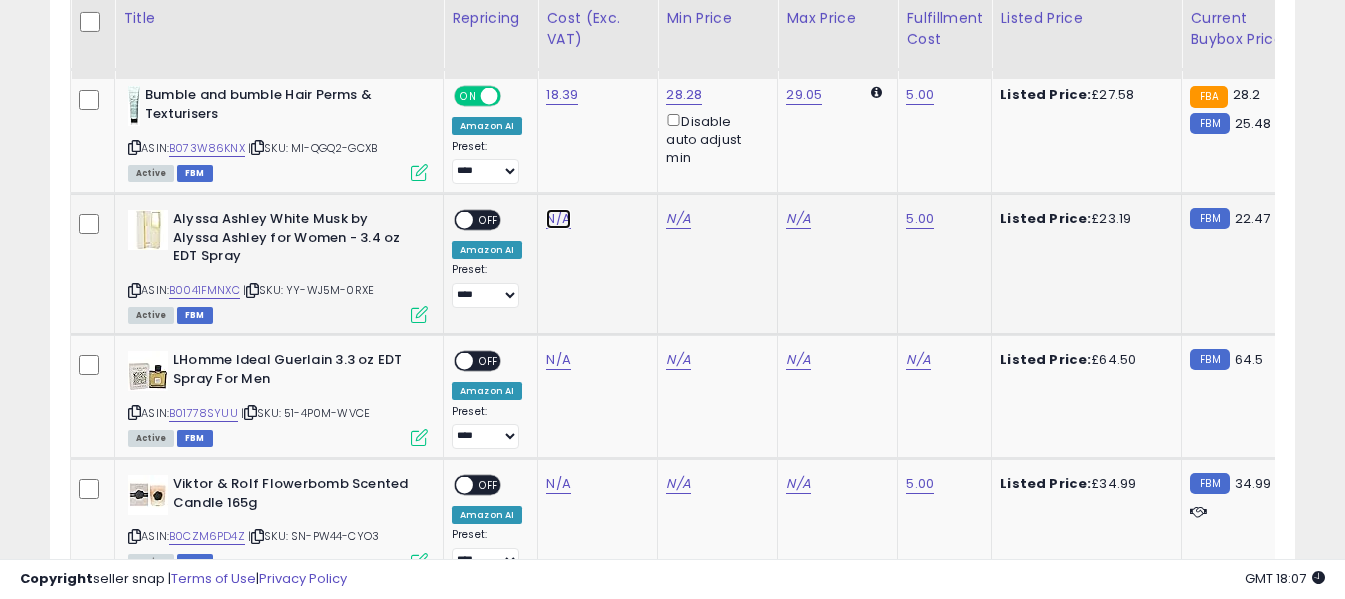 click on "N/A" at bounding box center (558, 219) 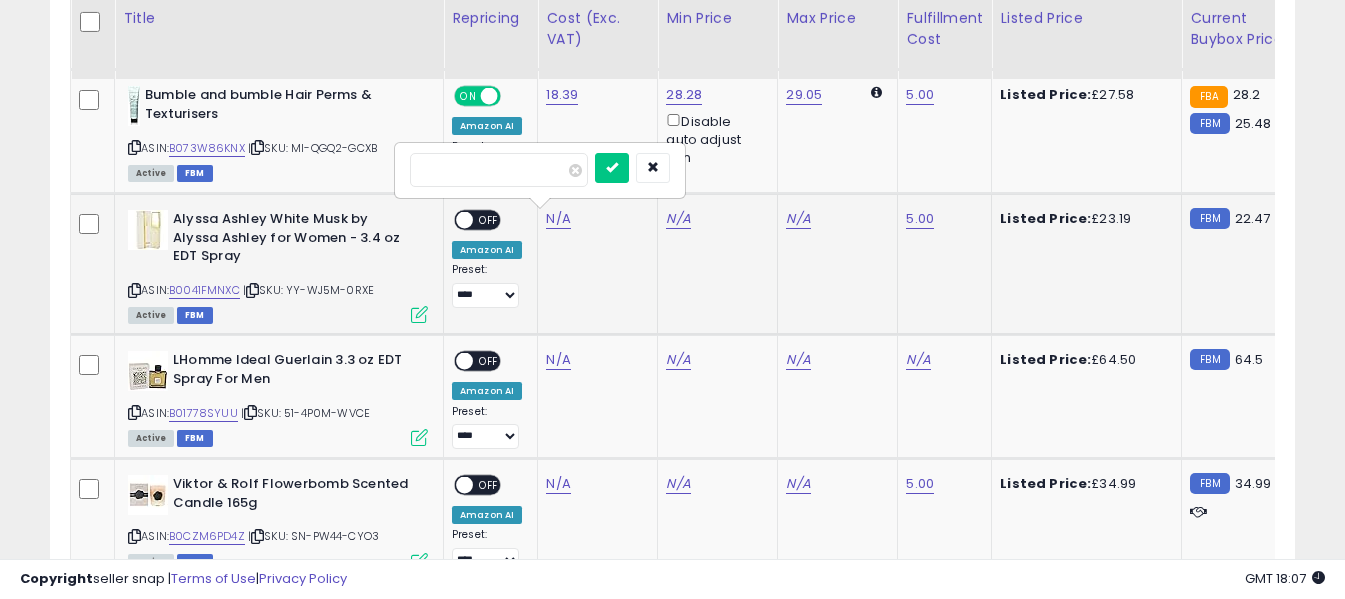 click at bounding box center [499, 170] 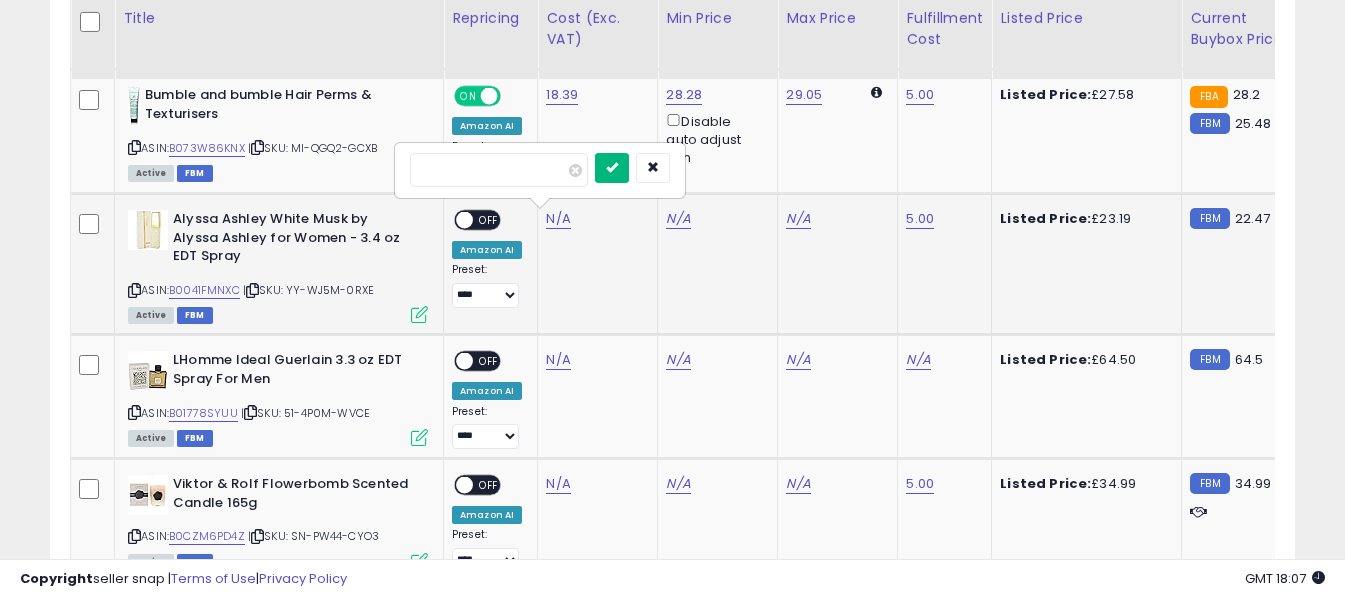 type on "*****" 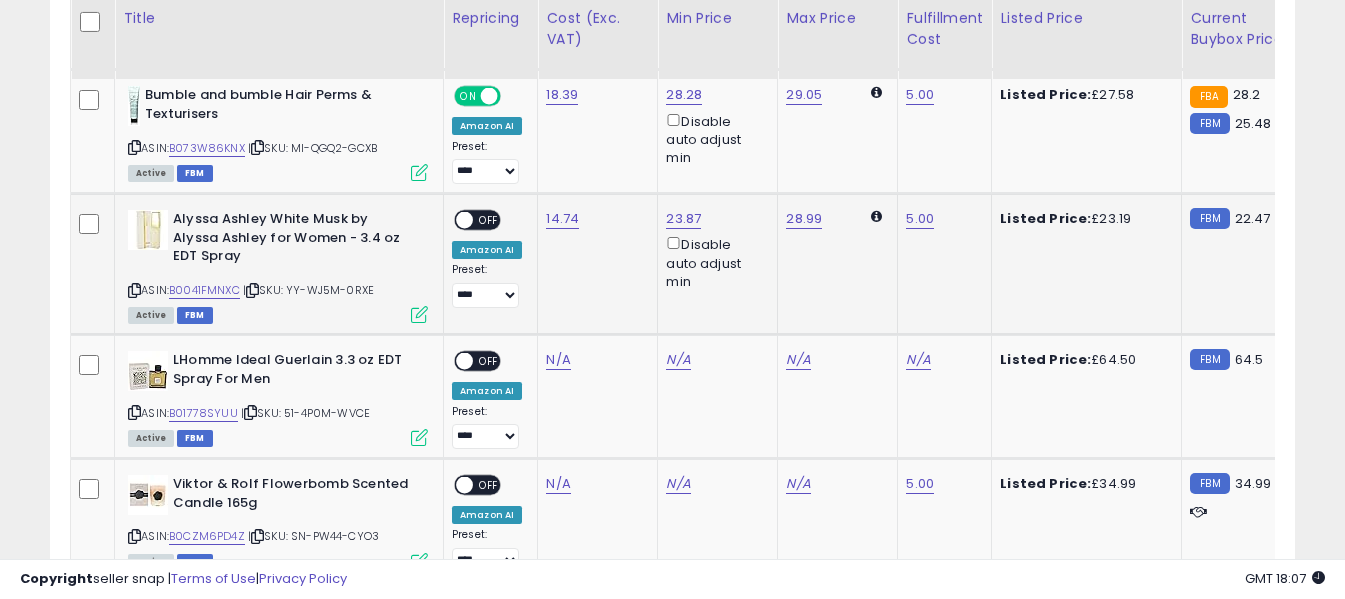 click on "OFF" at bounding box center (489, 220) 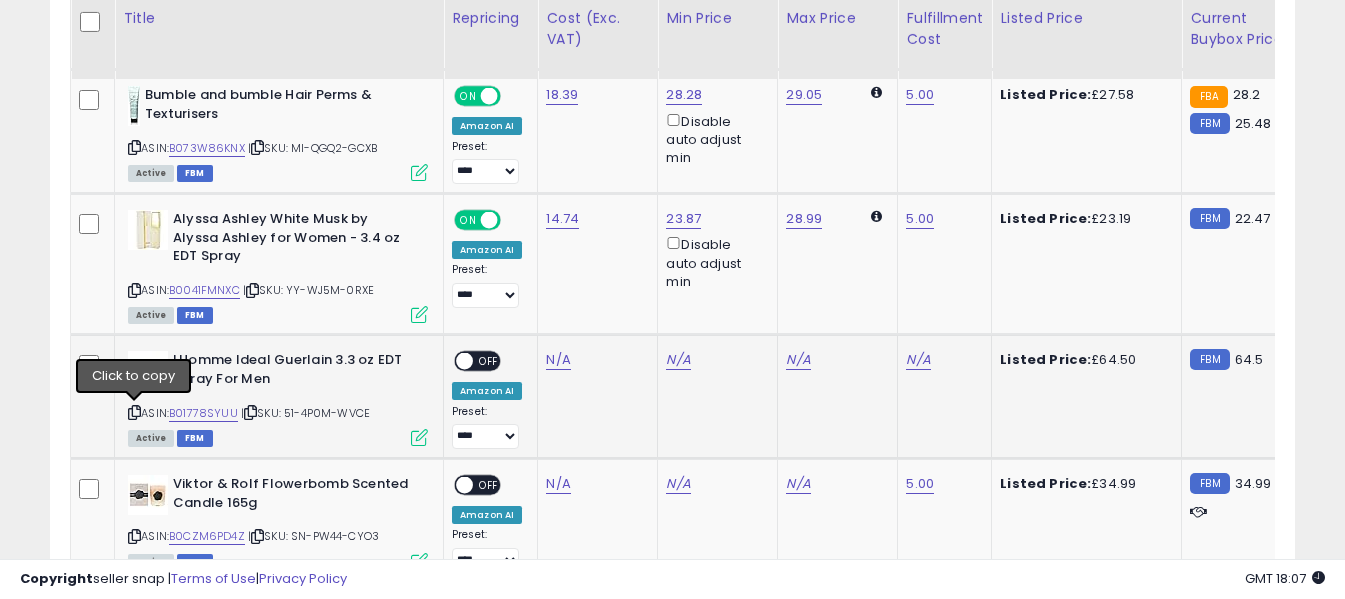 click at bounding box center (134, 412) 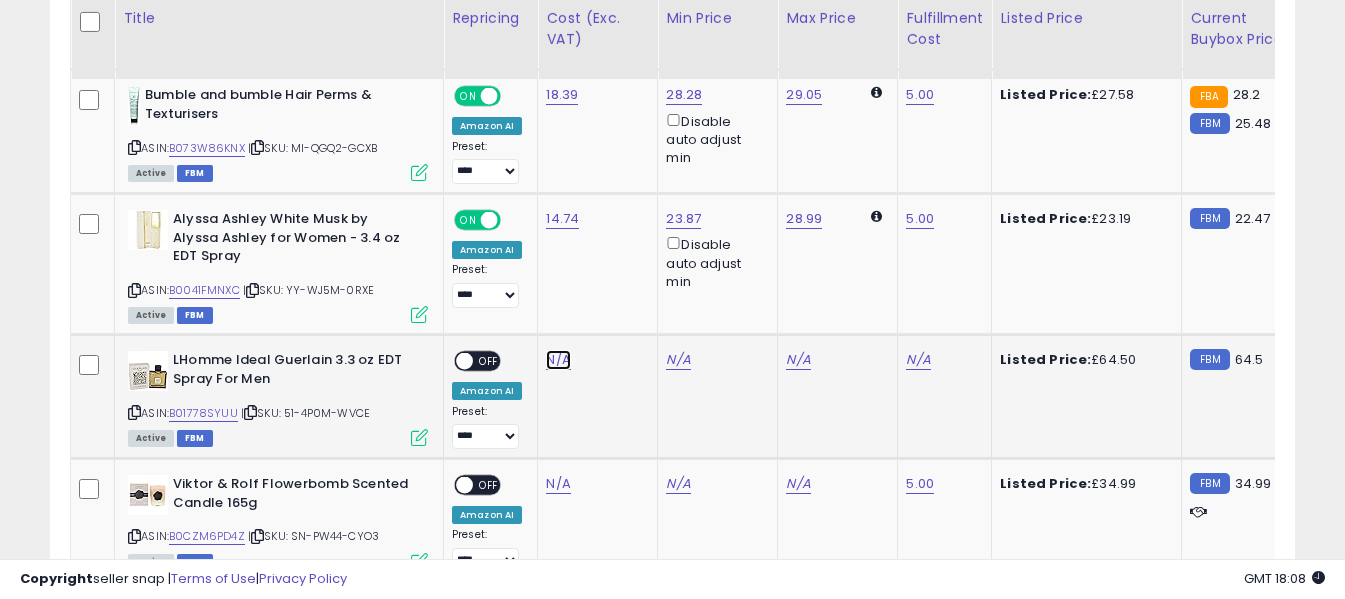 click on "N/A" at bounding box center [558, 360] 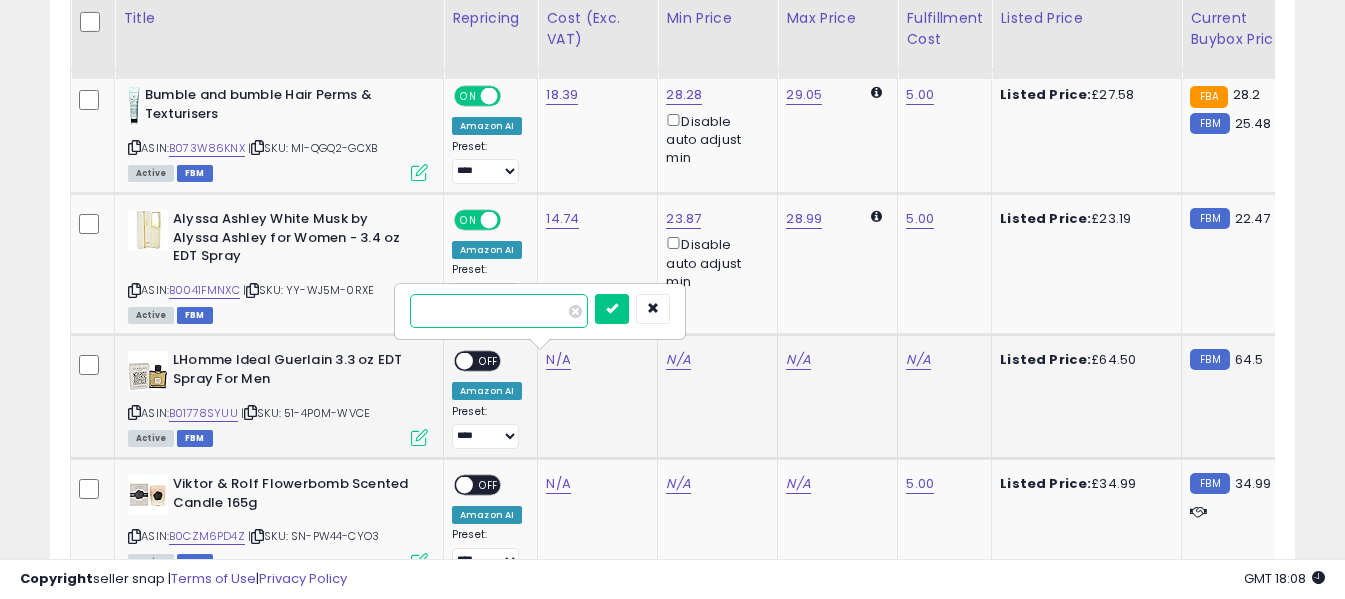 click at bounding box center (499, 311) 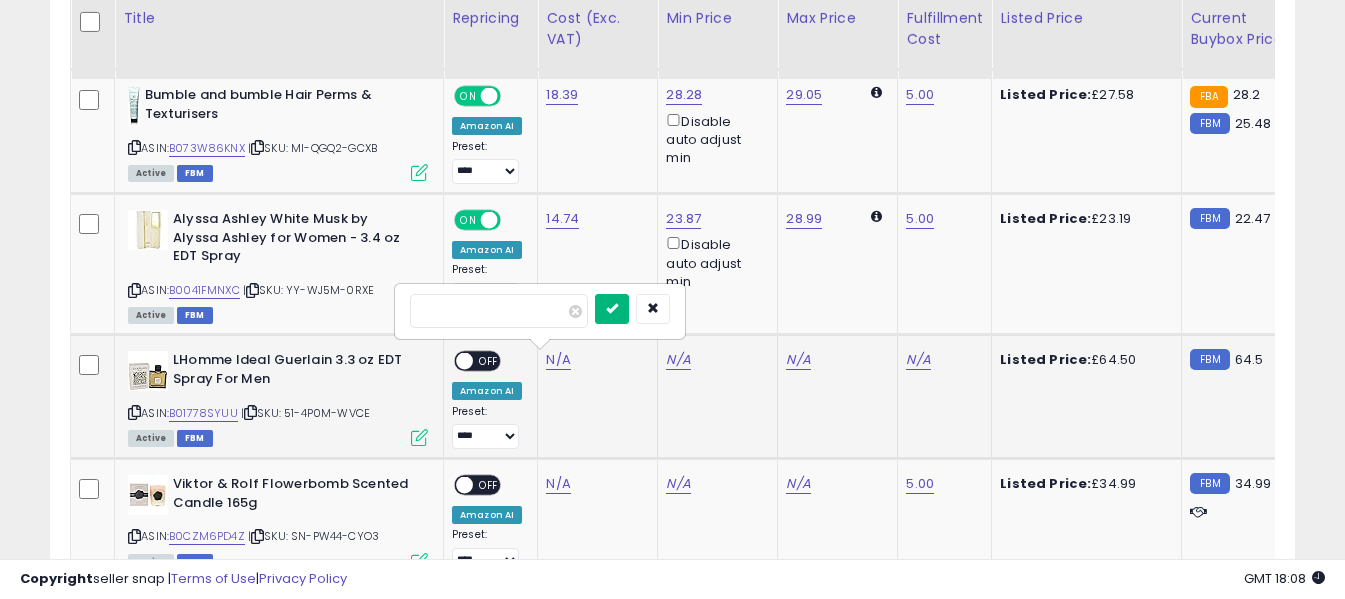 click at bounding box center (612, 309) 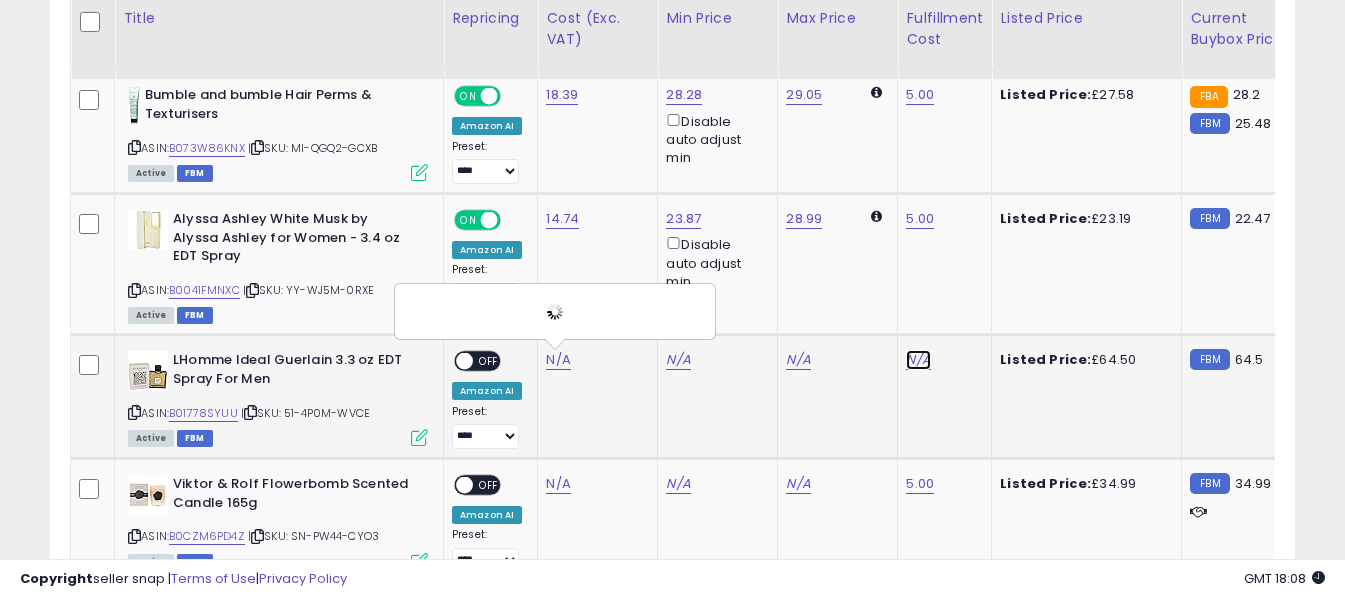 click on "N/A" at bounding box center (918, 360) 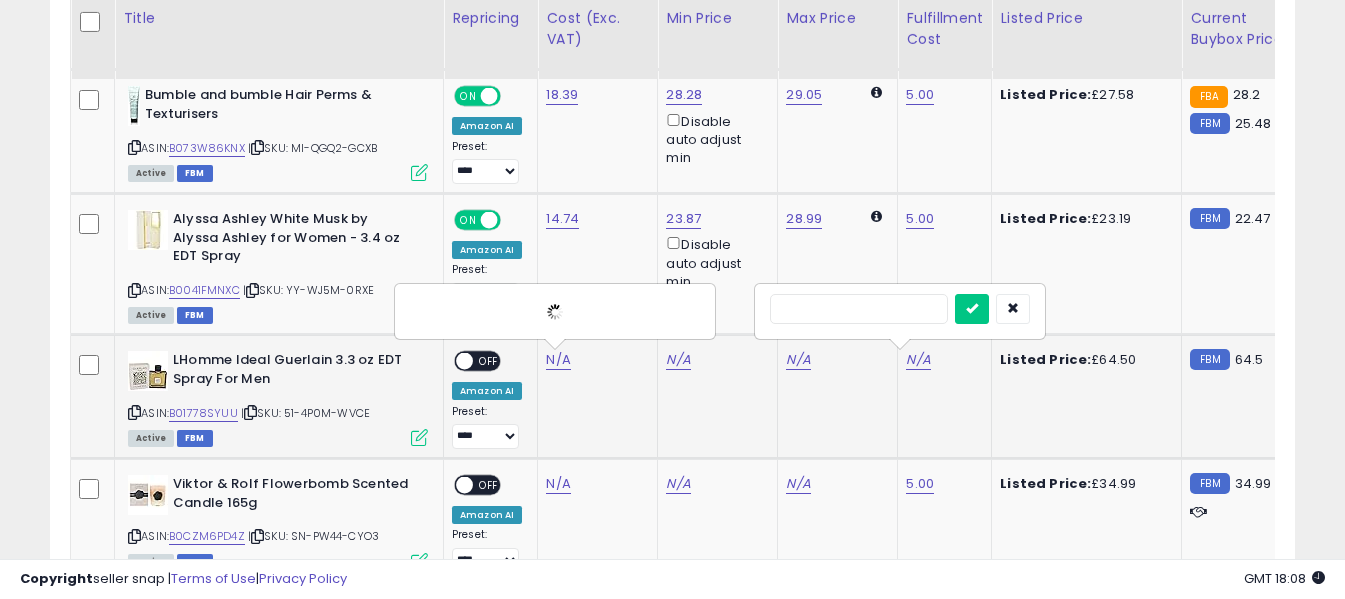 click at bounding box center (859, 309) 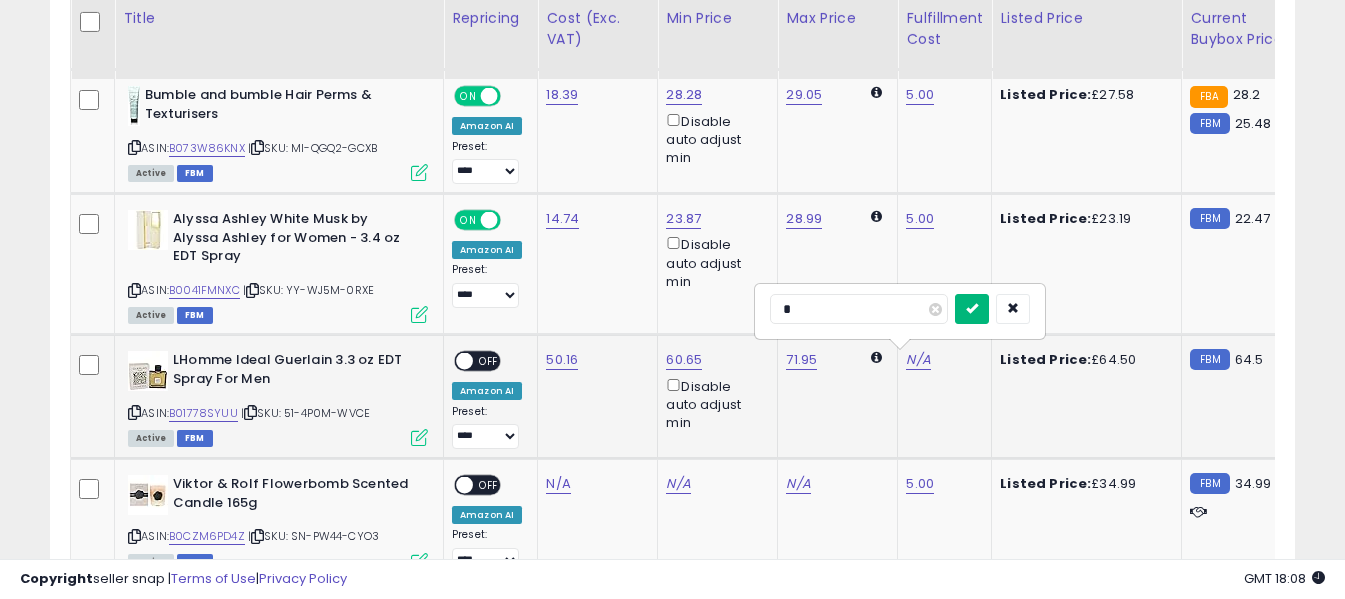 type on "*" 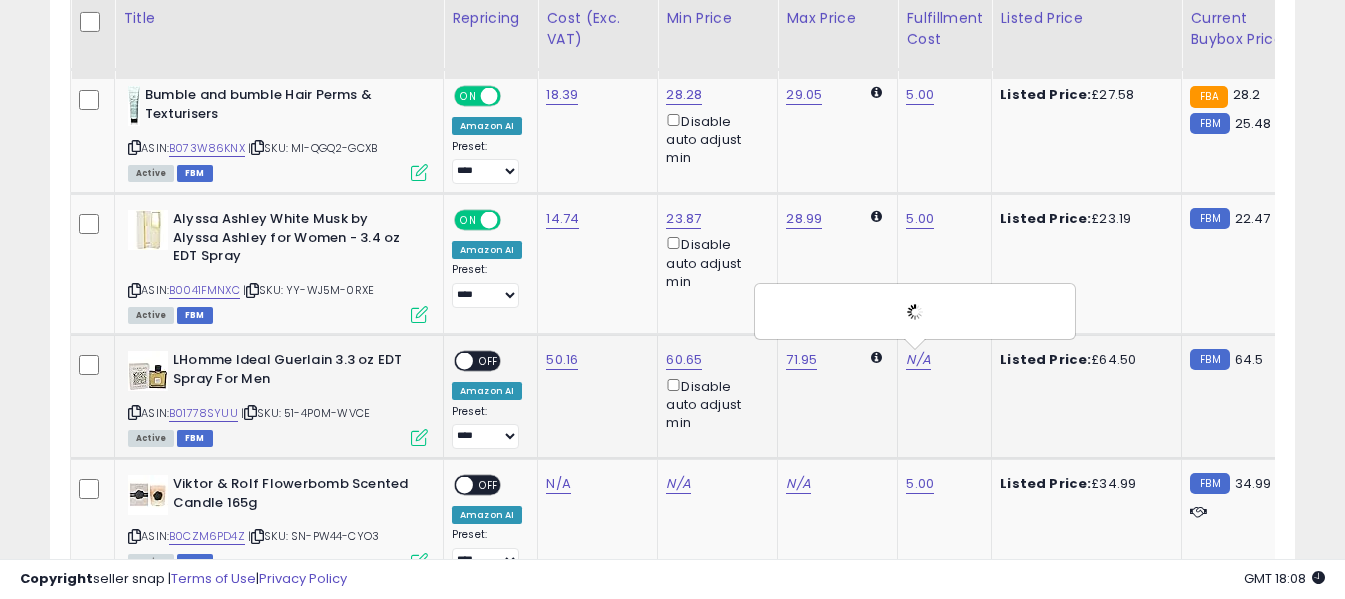 click on "OFF" at bounding box center (489, 361) 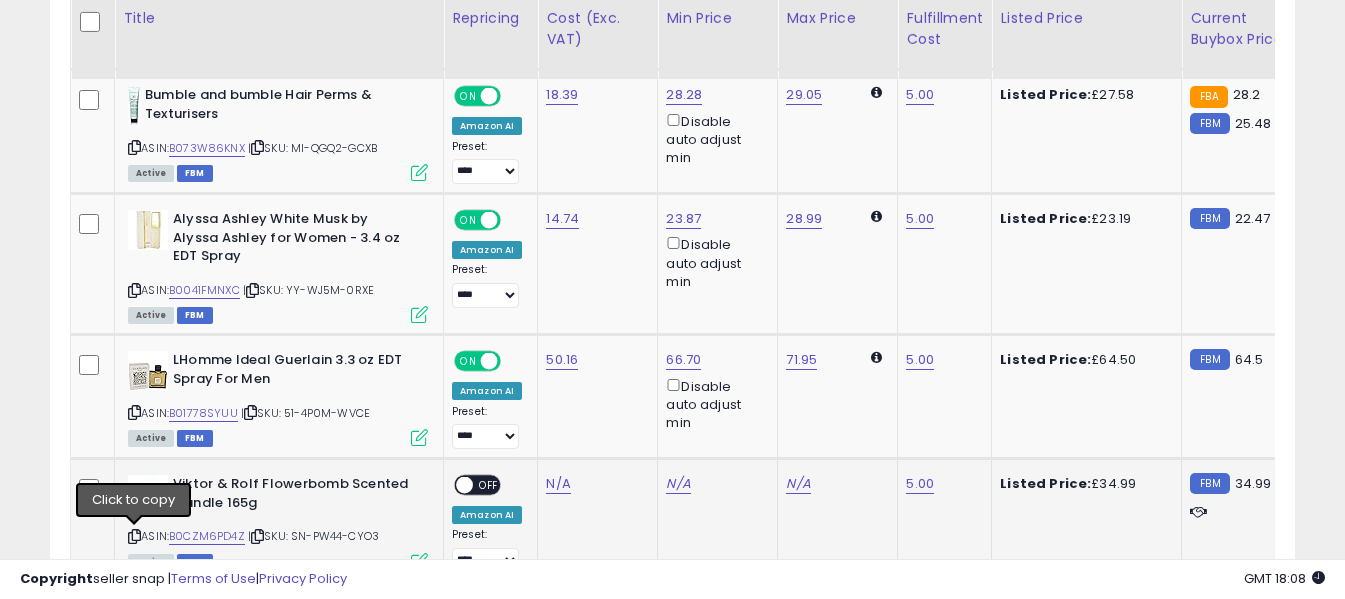 click at bounding box center [134, 536] 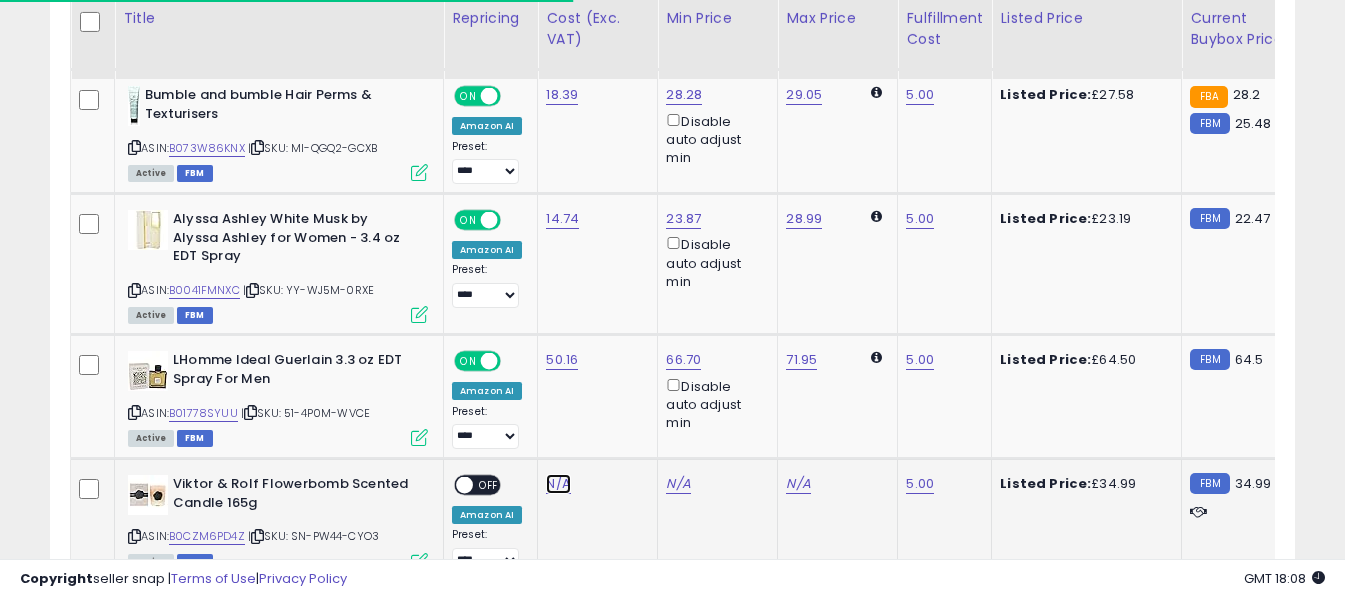 click on "N/A" at bounding box center [558, 484] 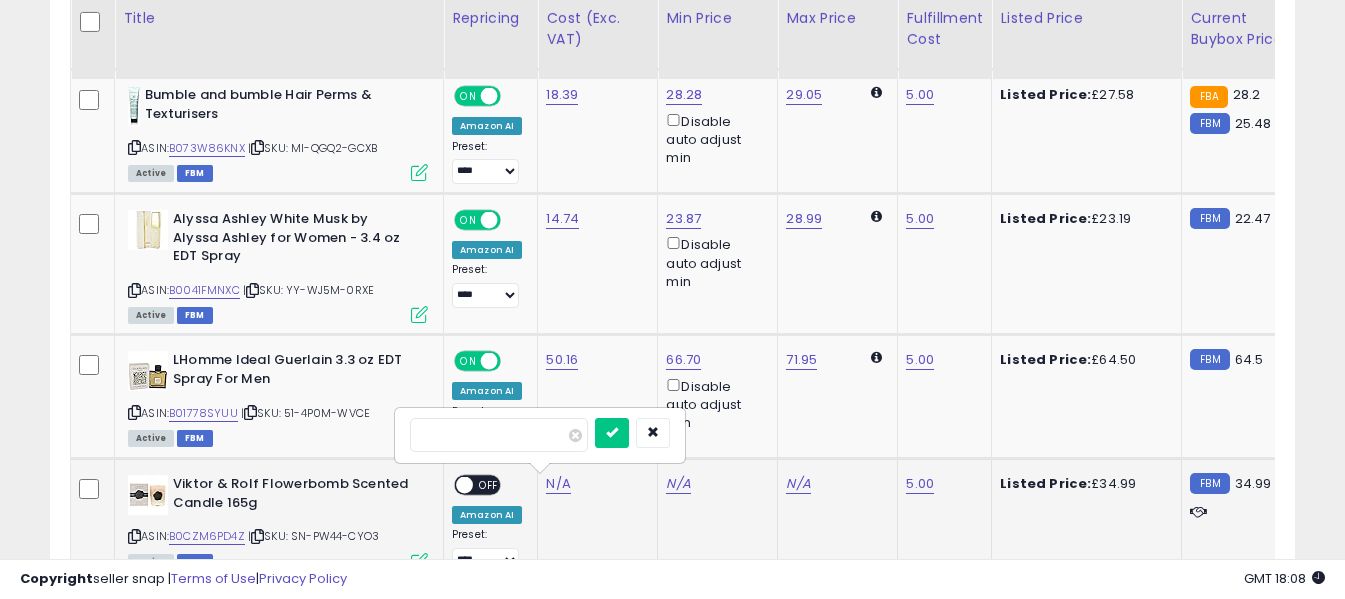 click at bounding box center [499, 435] 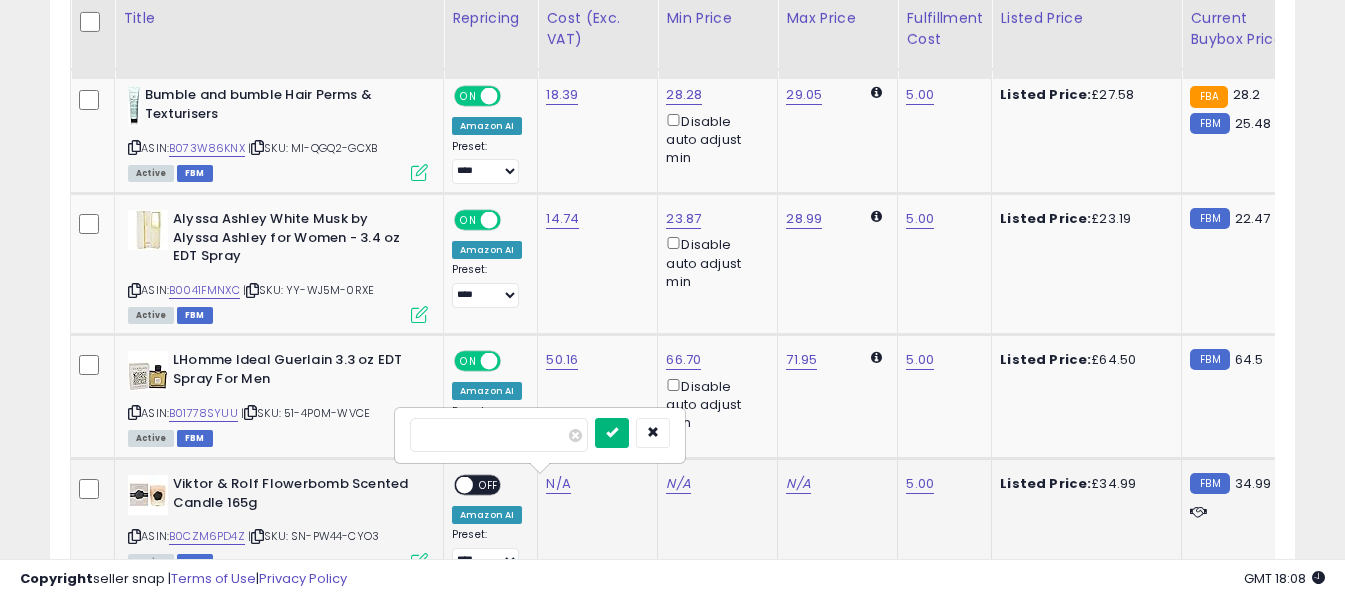 click at bounding box center [612, 432] 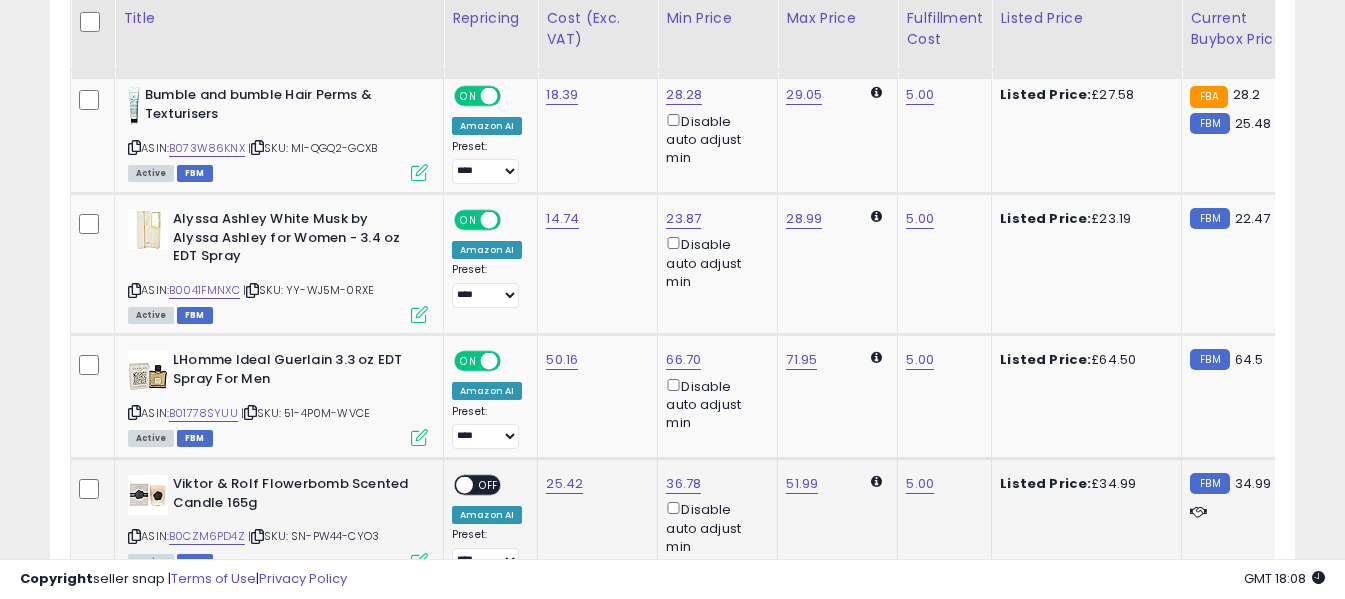 click on "OFF" at bounding box center [489, 485] 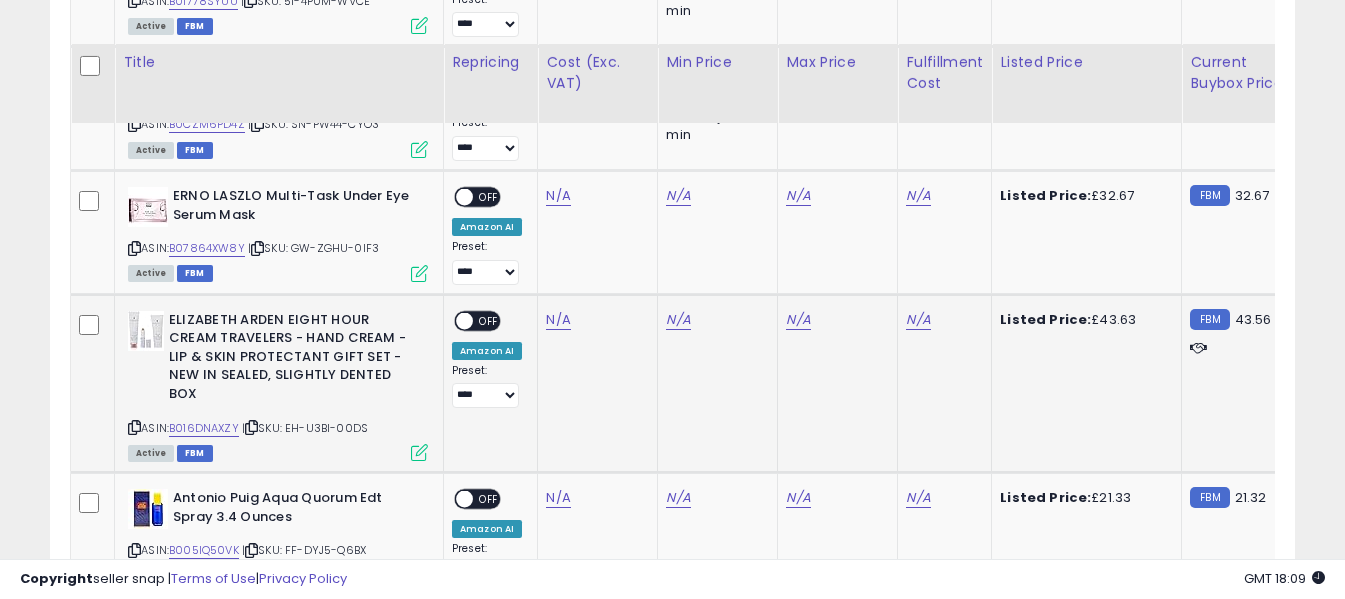 scroll, scrollTop: 5420, scrollLeft: 0, axis: vertical 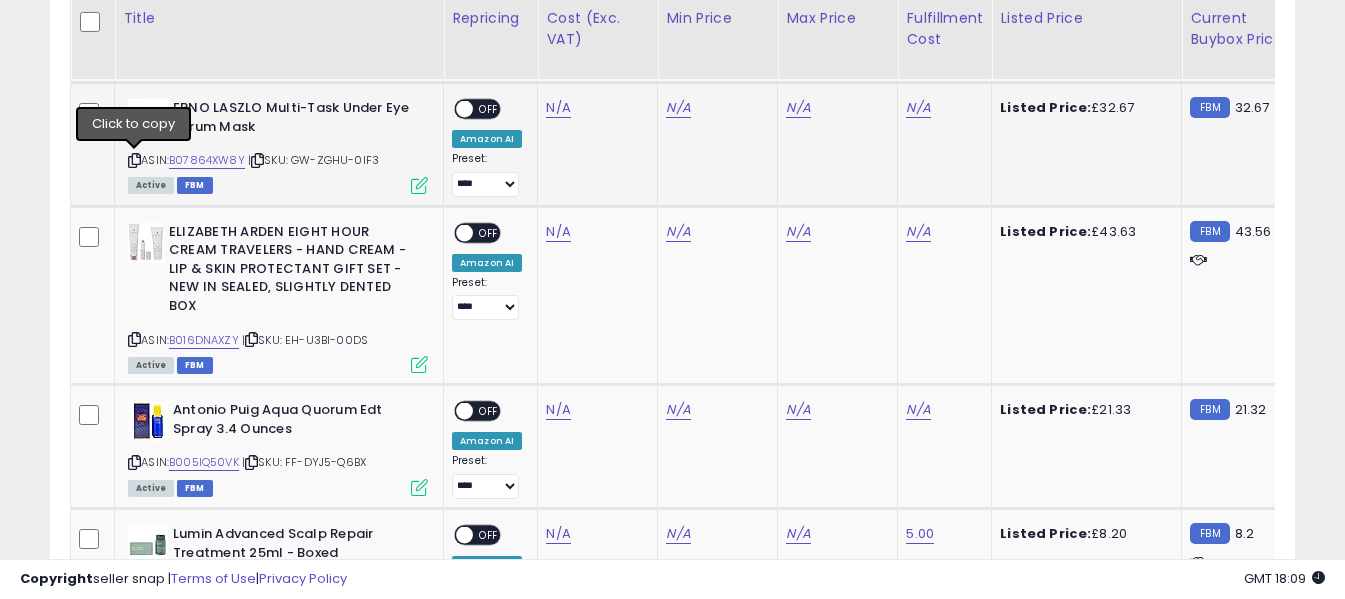 click at bounding box center [134, 160] 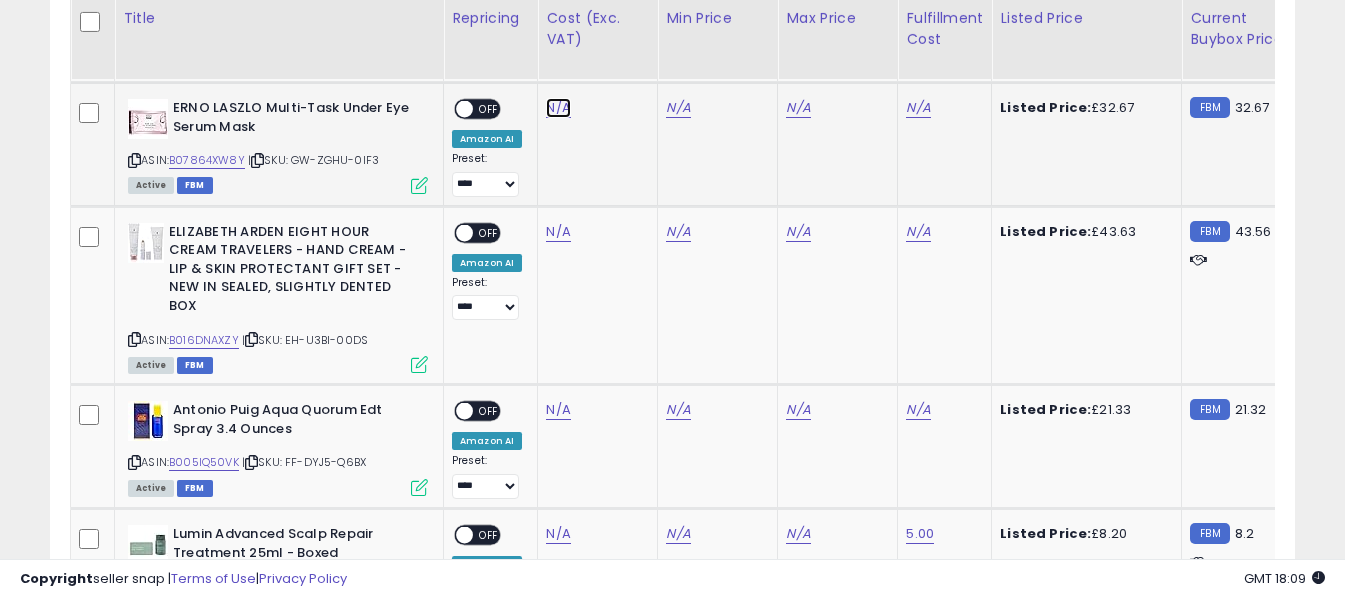 click on "N/A" at bounding box center [558, 108] 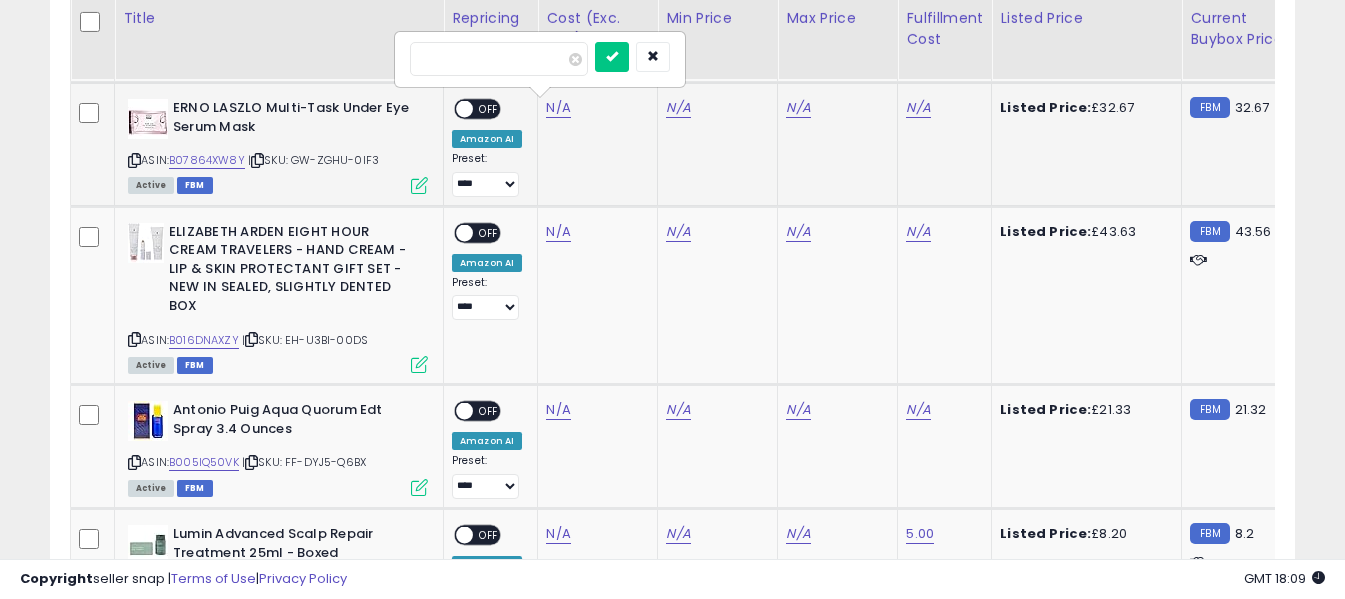 click at bounding box center (499, 59) 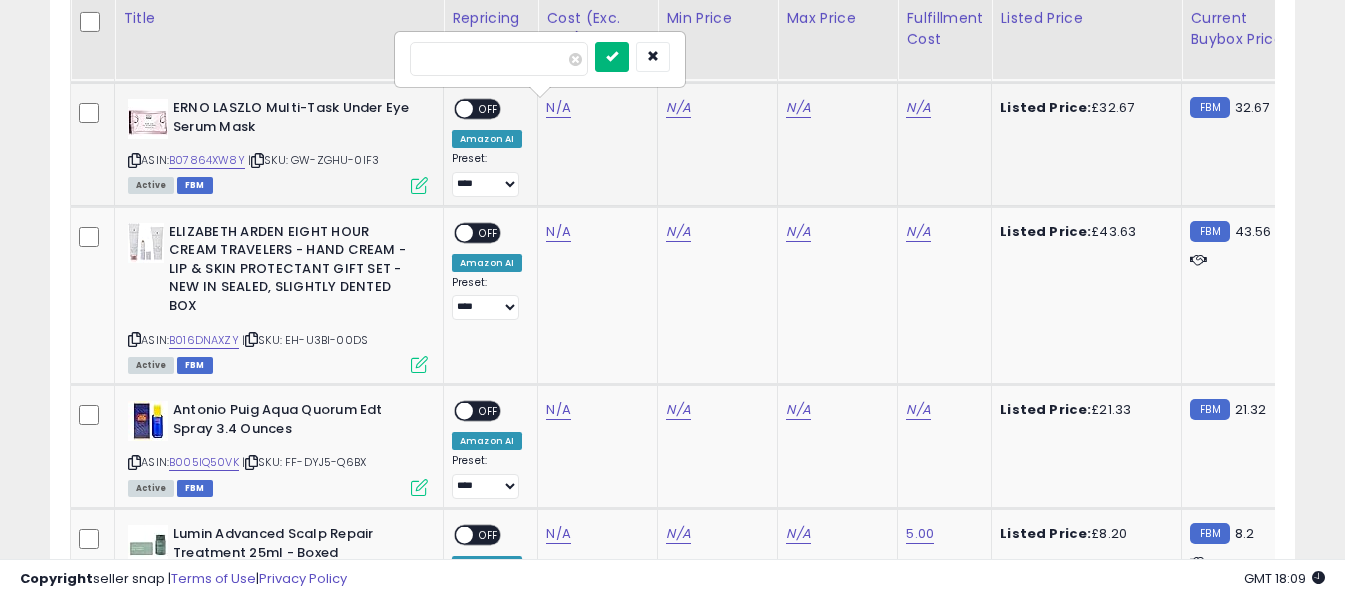 type on "*****" 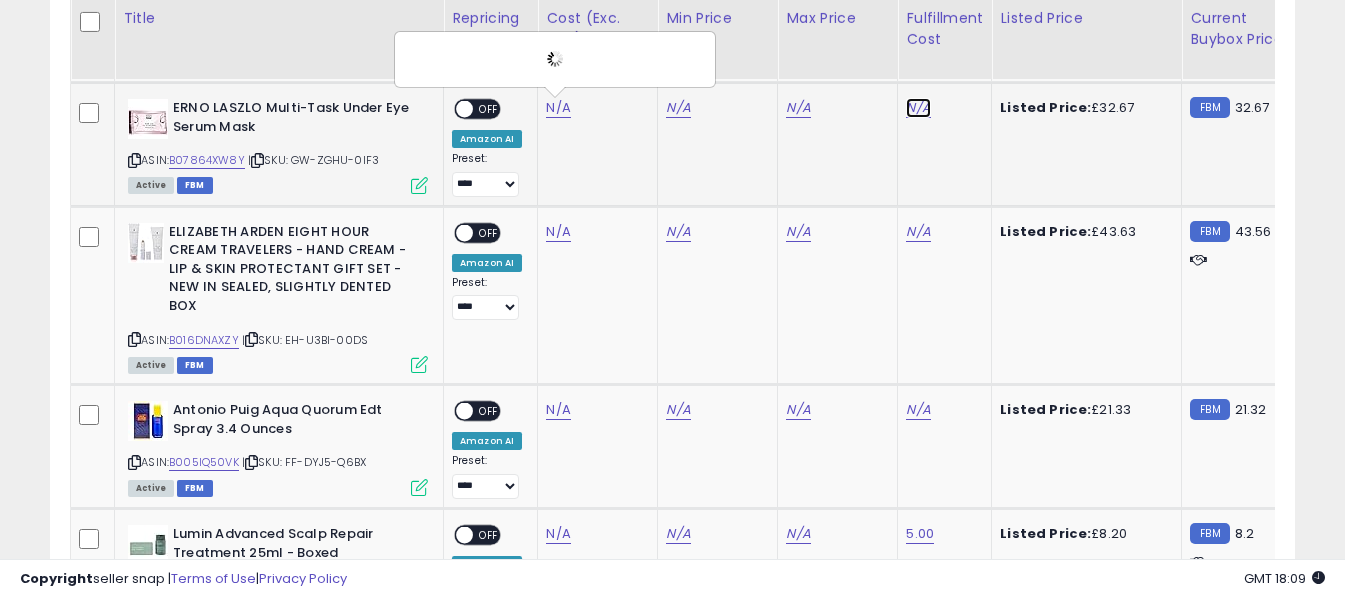 click on "N/A" at bounding box center [918, 108] 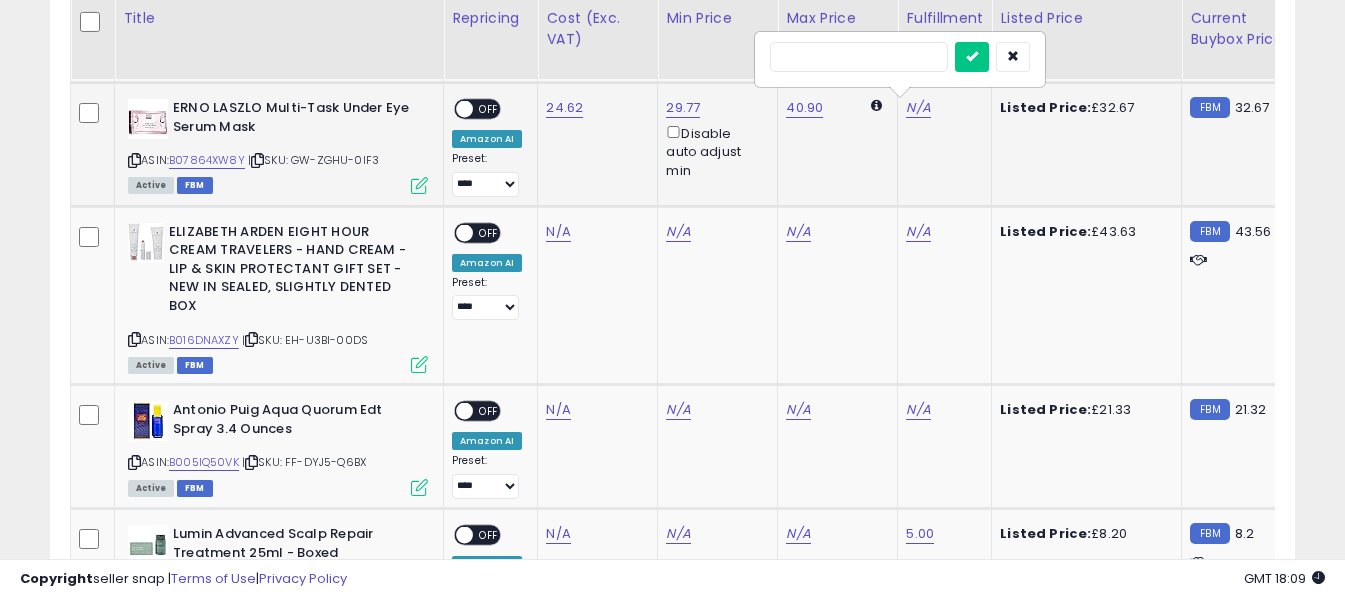 click at bounding box center [859, 57] 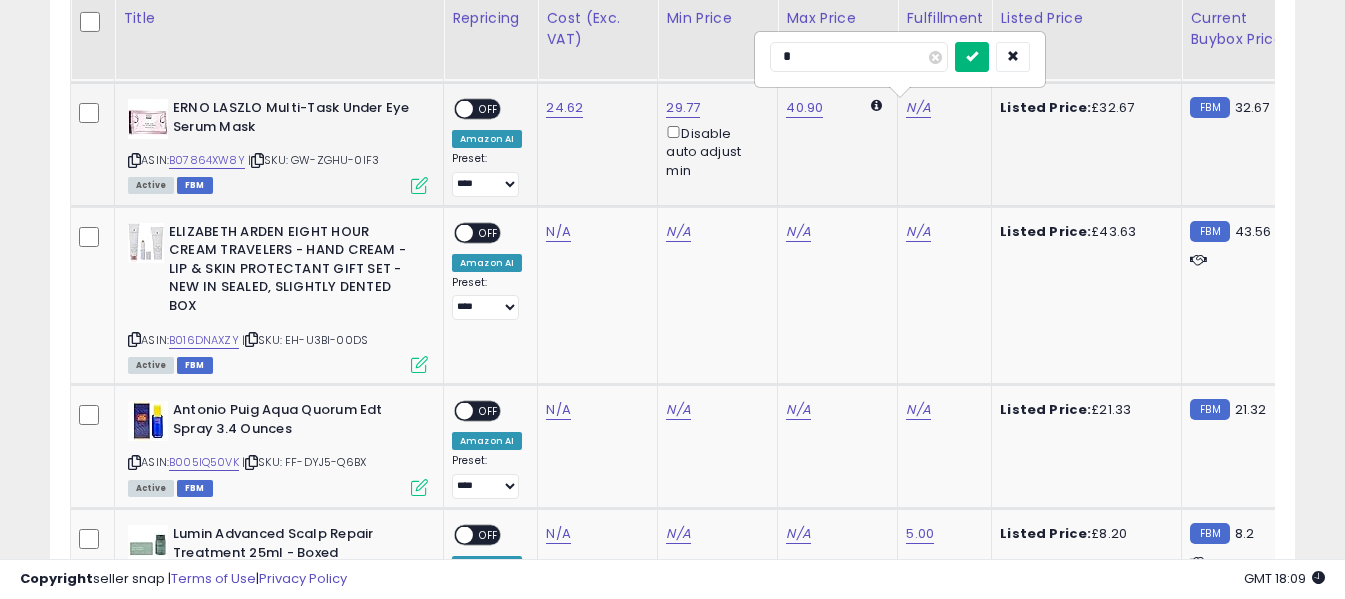 type on "*" 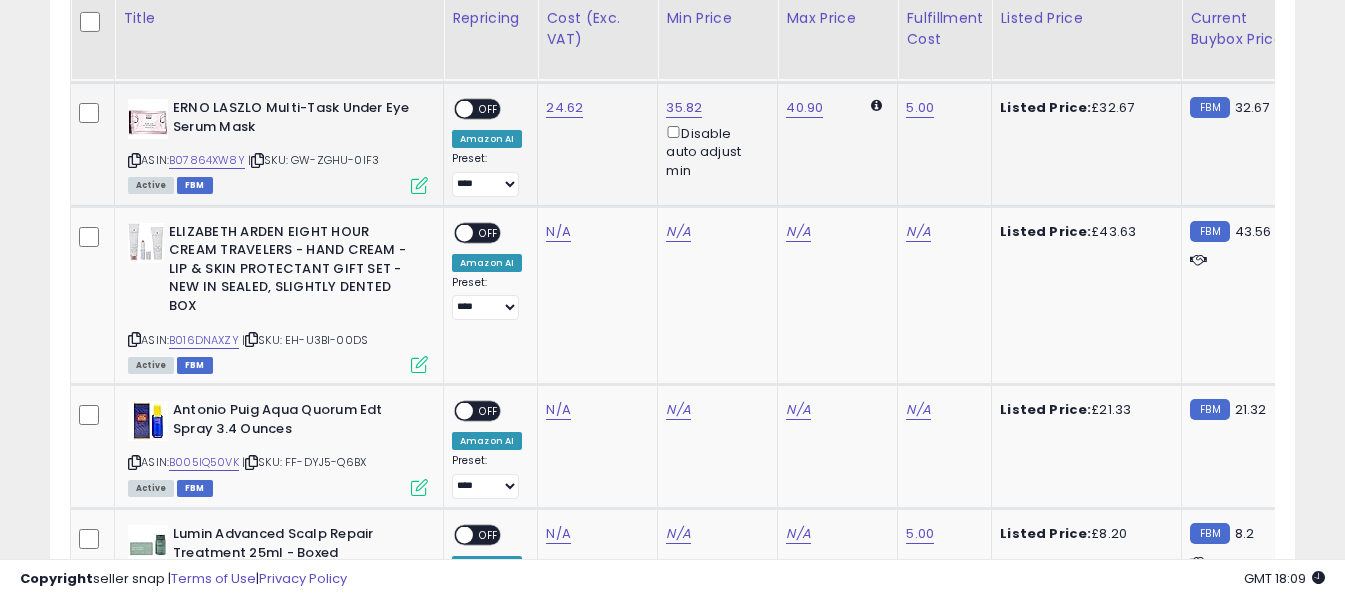 click on "OFF" at bounding box center [489, 109] 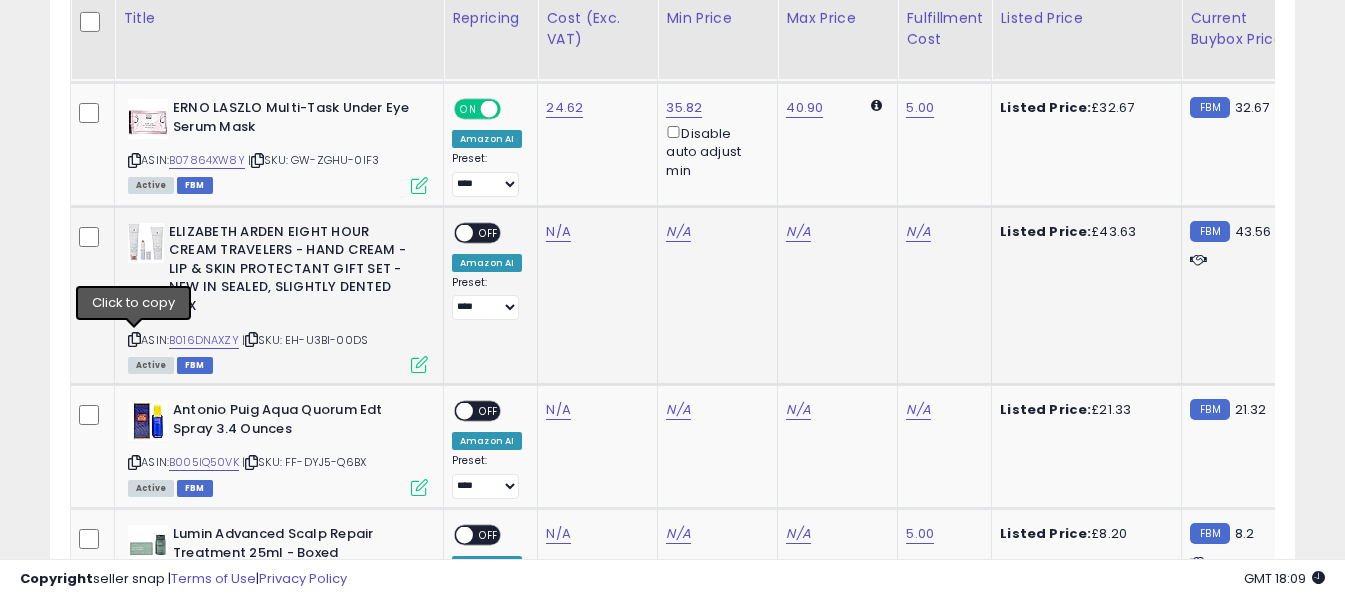 click at bounding box center (134, 339) 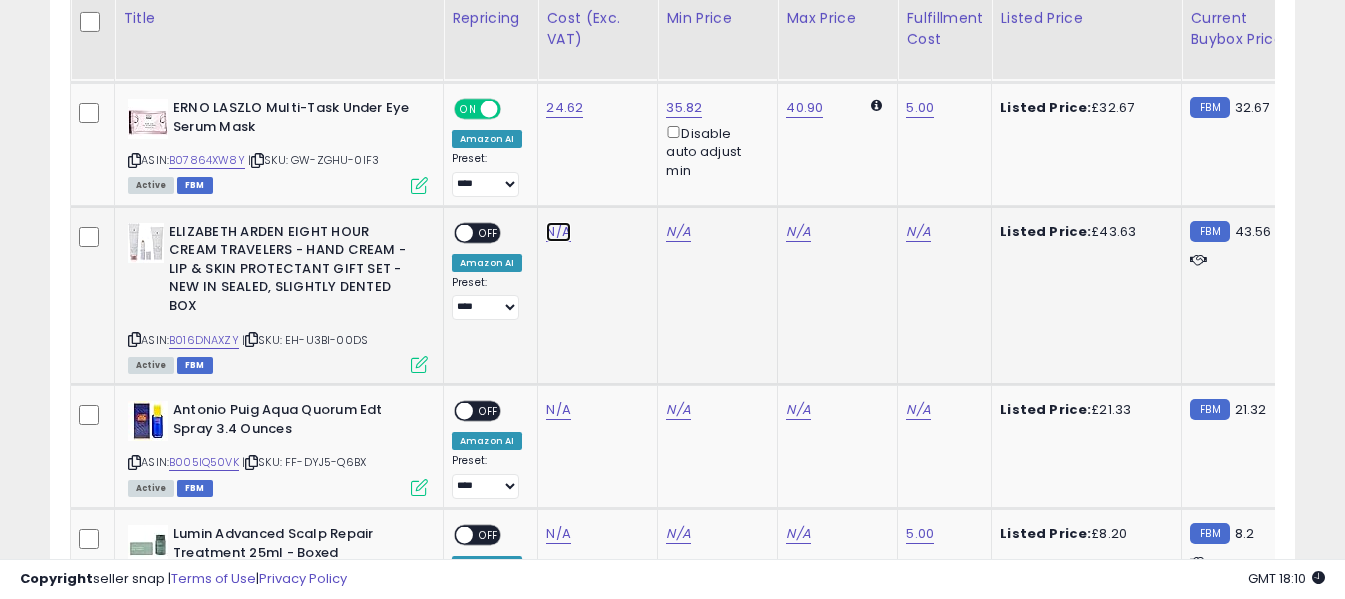 click on "N/A" at bounding box center [558, 232] 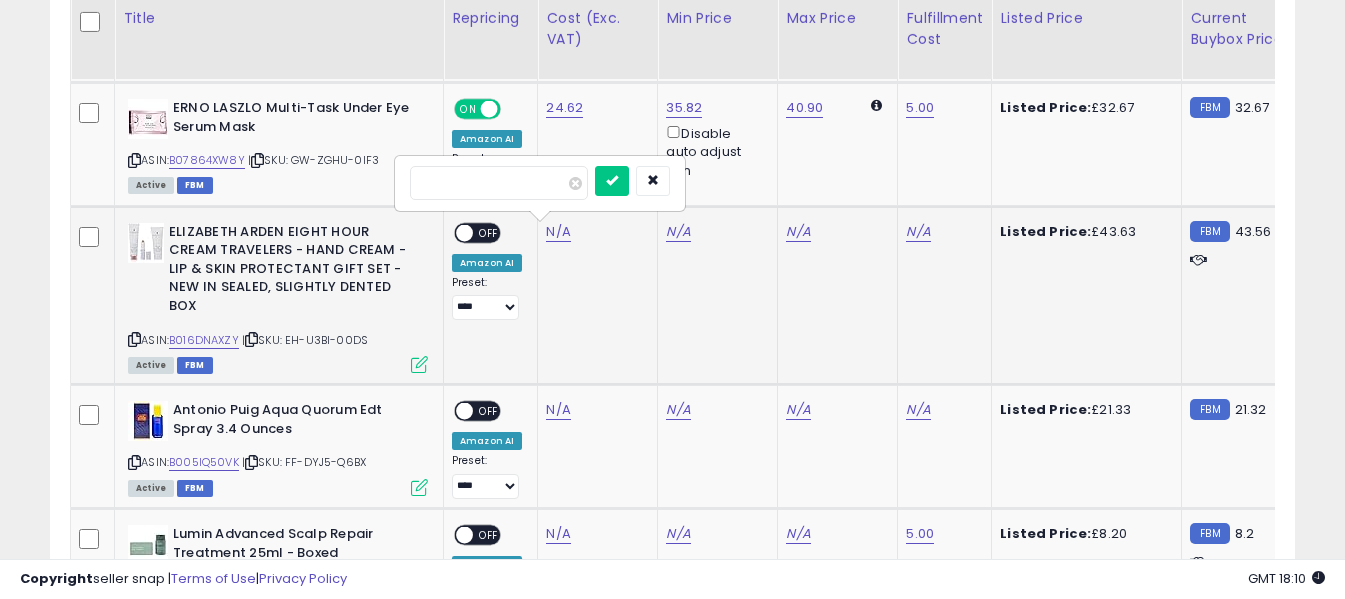 click at bounding box center [499, 183] 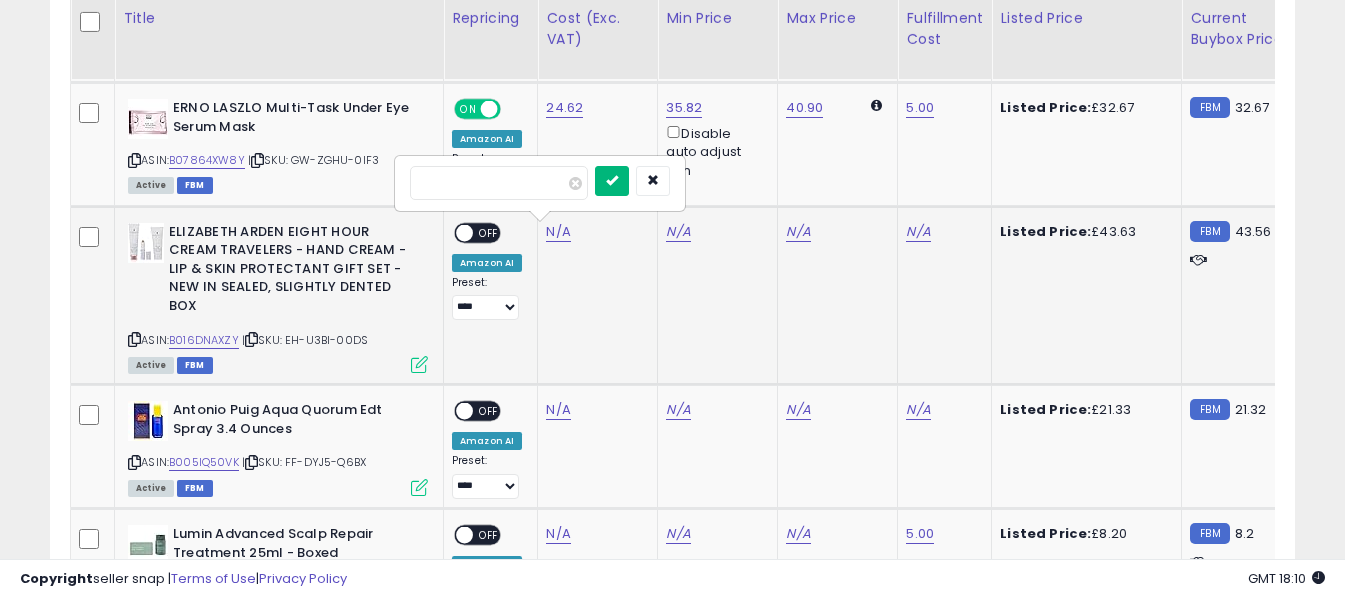 type on "*****" 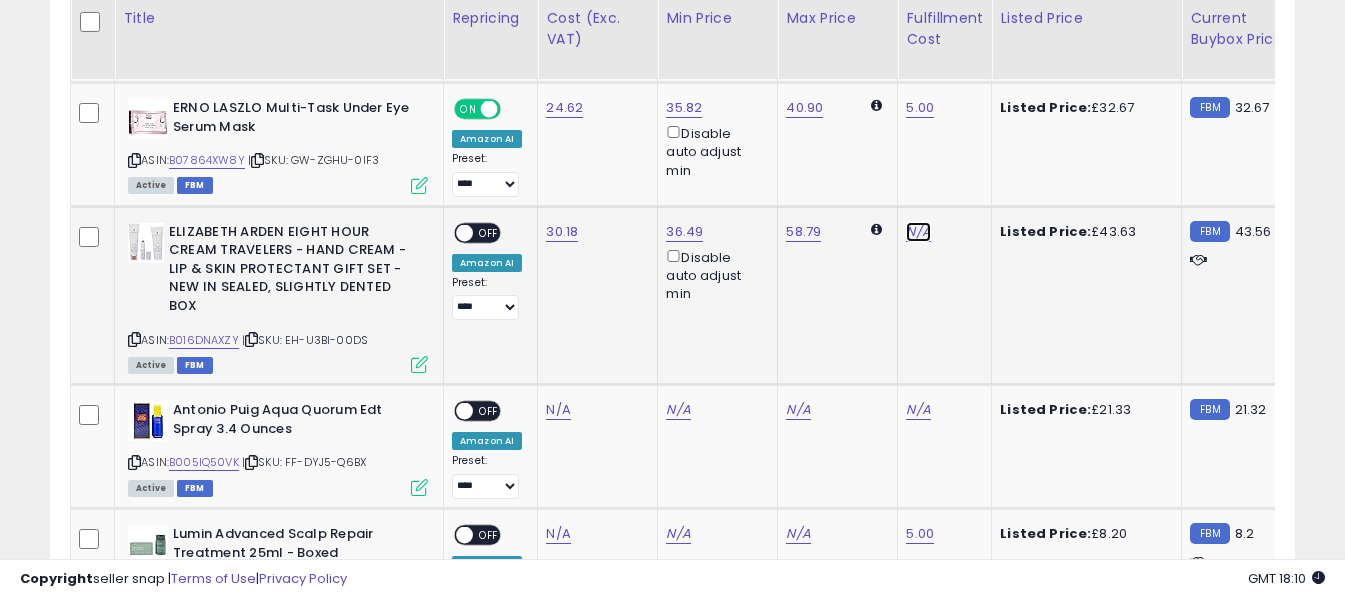 click on "N/A" at bounding box center (918, 232) 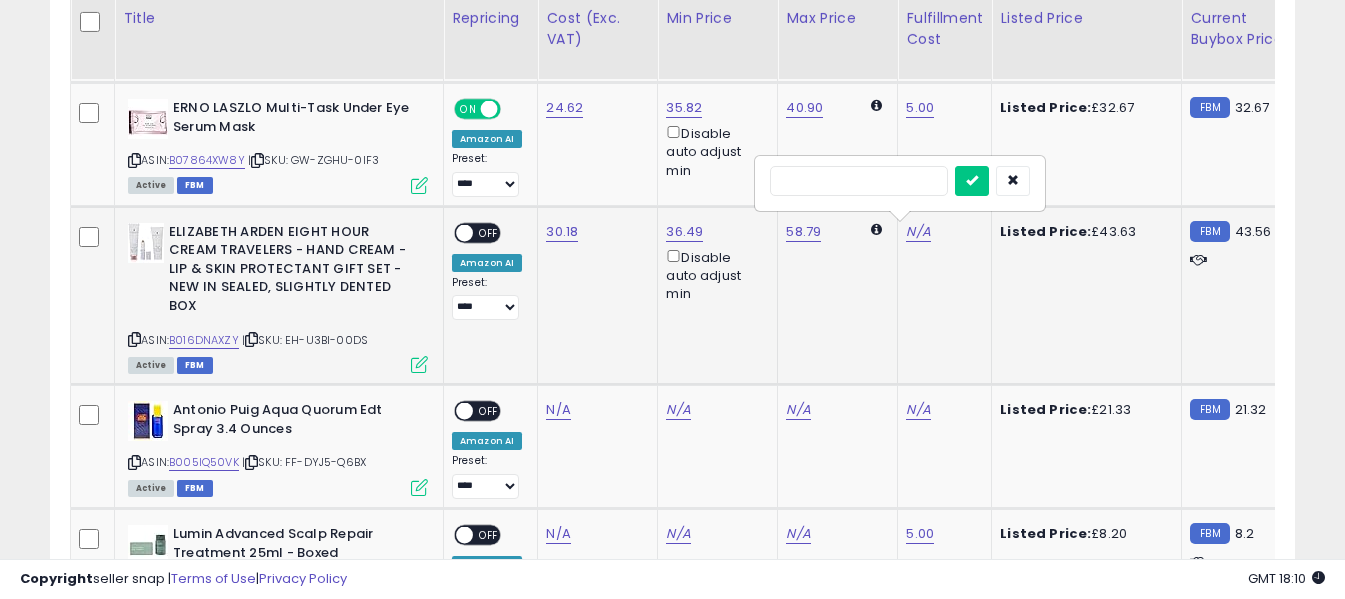 click at bounding box center (859, 181) 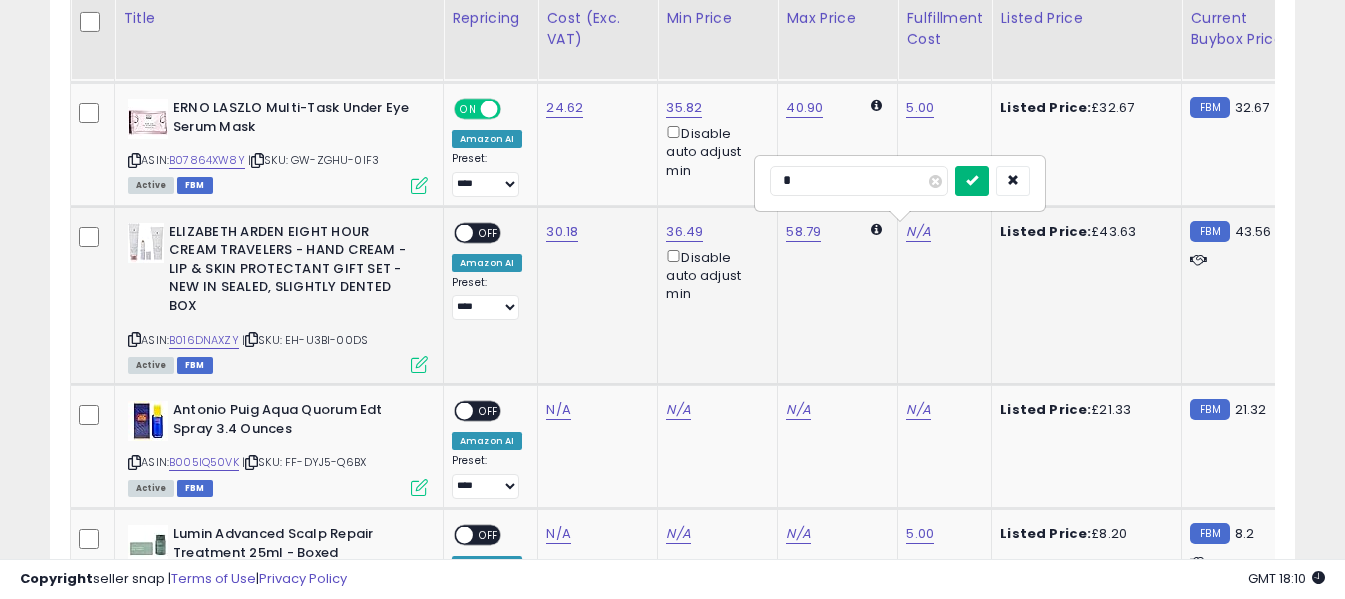 type on "*" 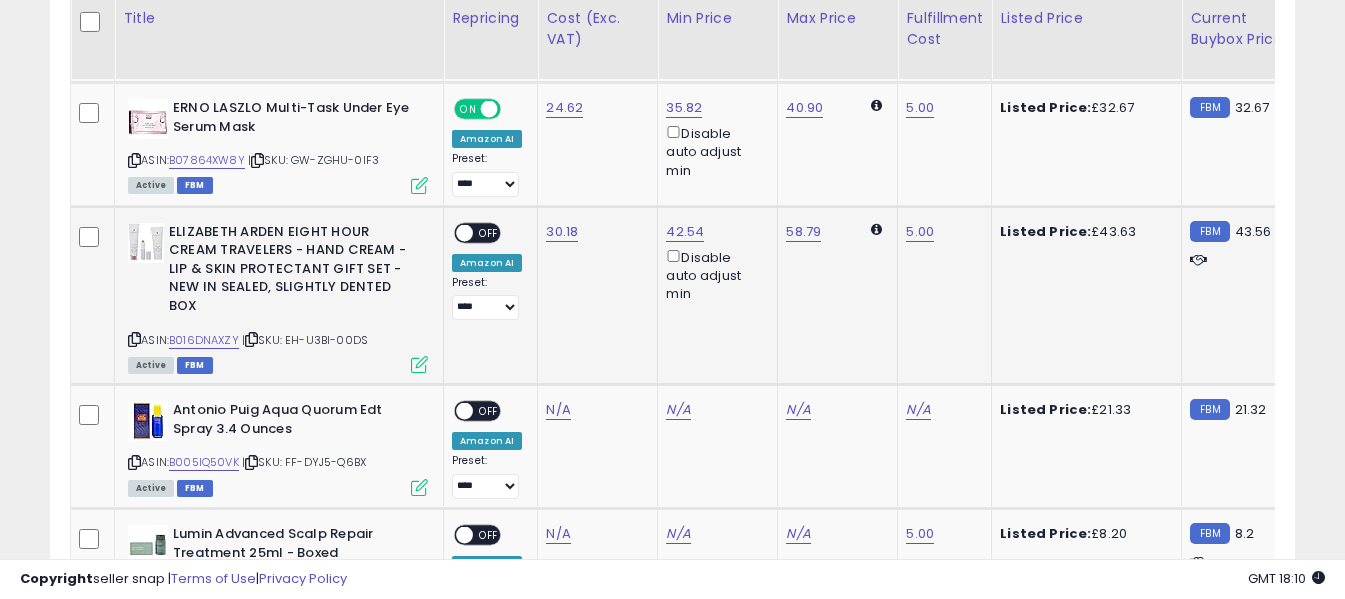 click on "OFF" at bounding box center (489, 232) 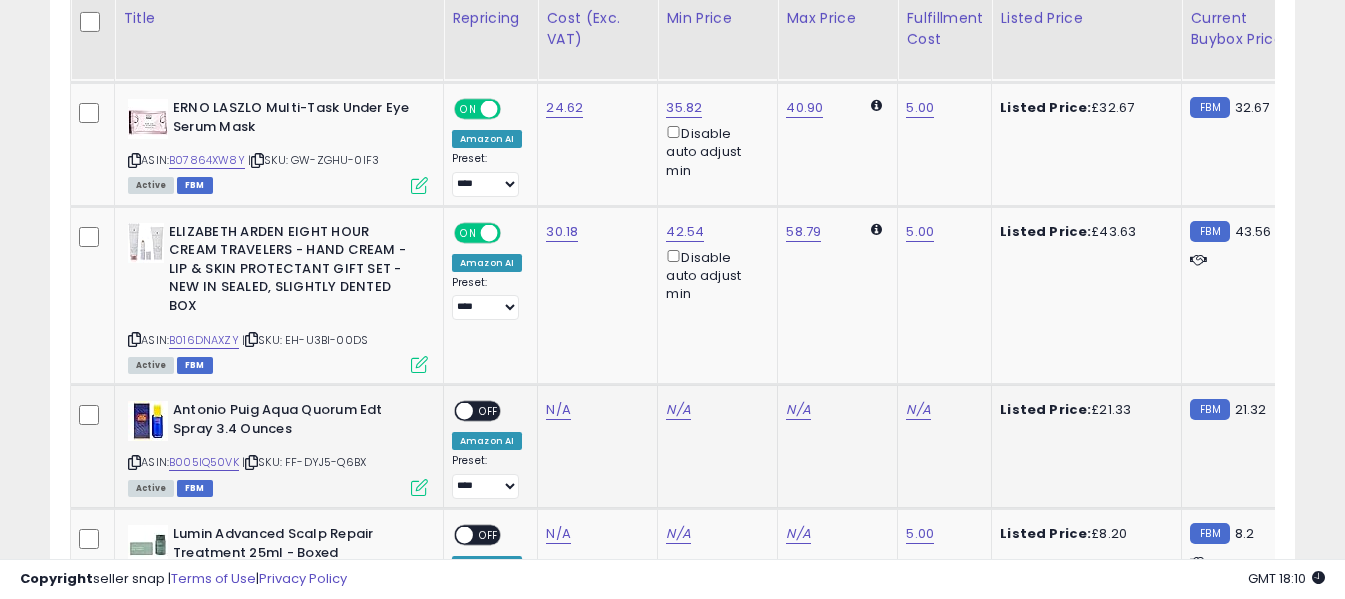click at bounding box center (134, 462) 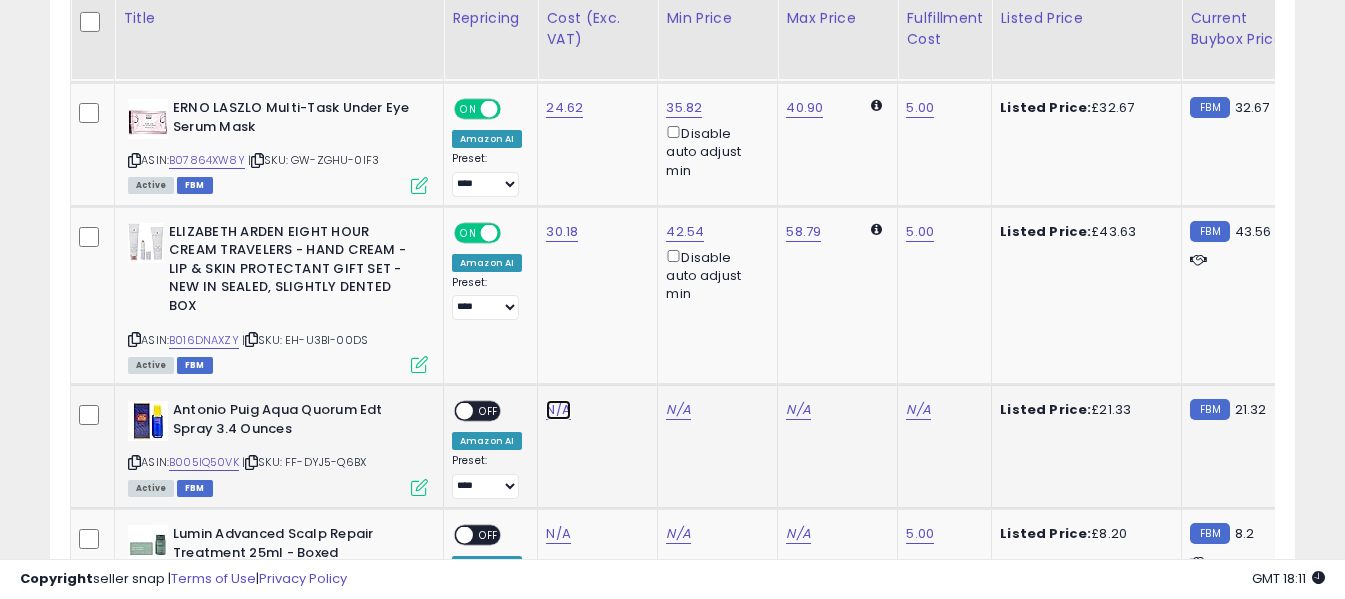 click on "N/A" at bounding box center [558, 410] 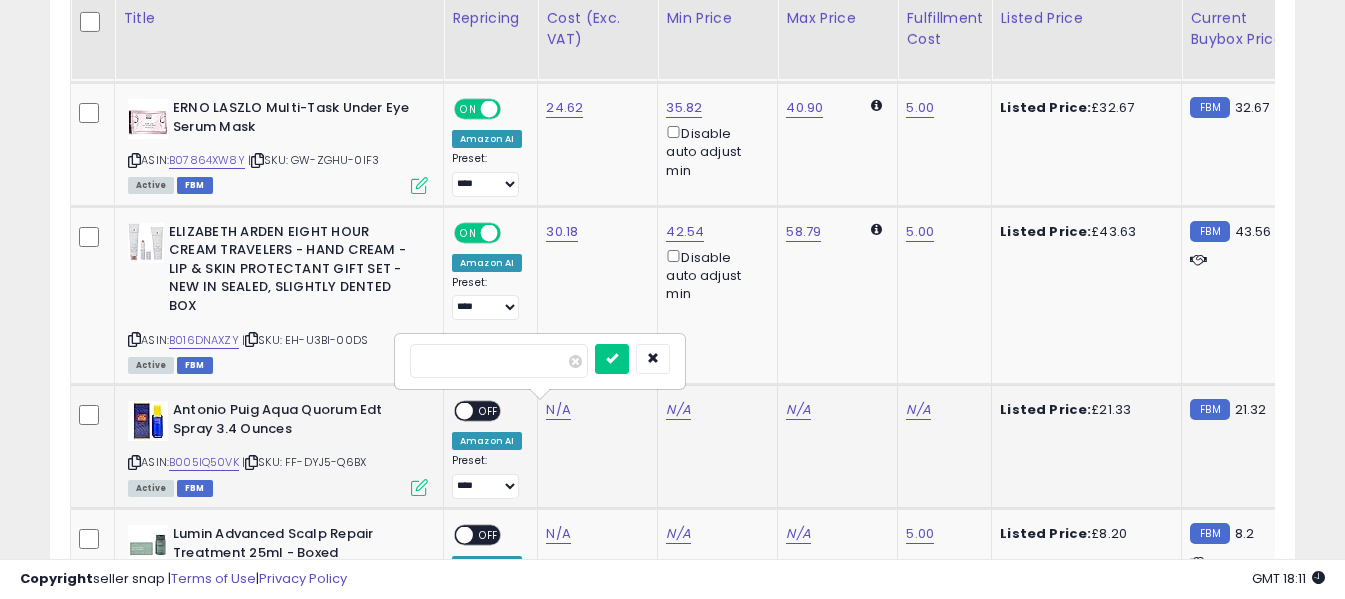 click at bounding box center (499, 361) 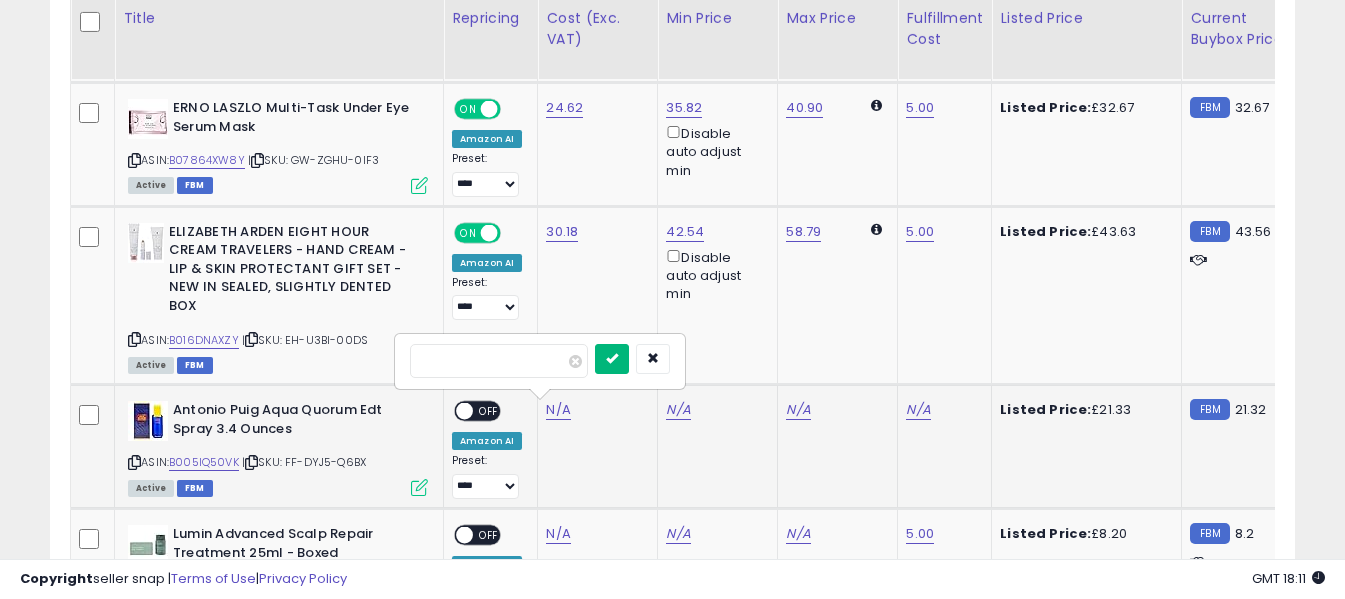 type on "*****" 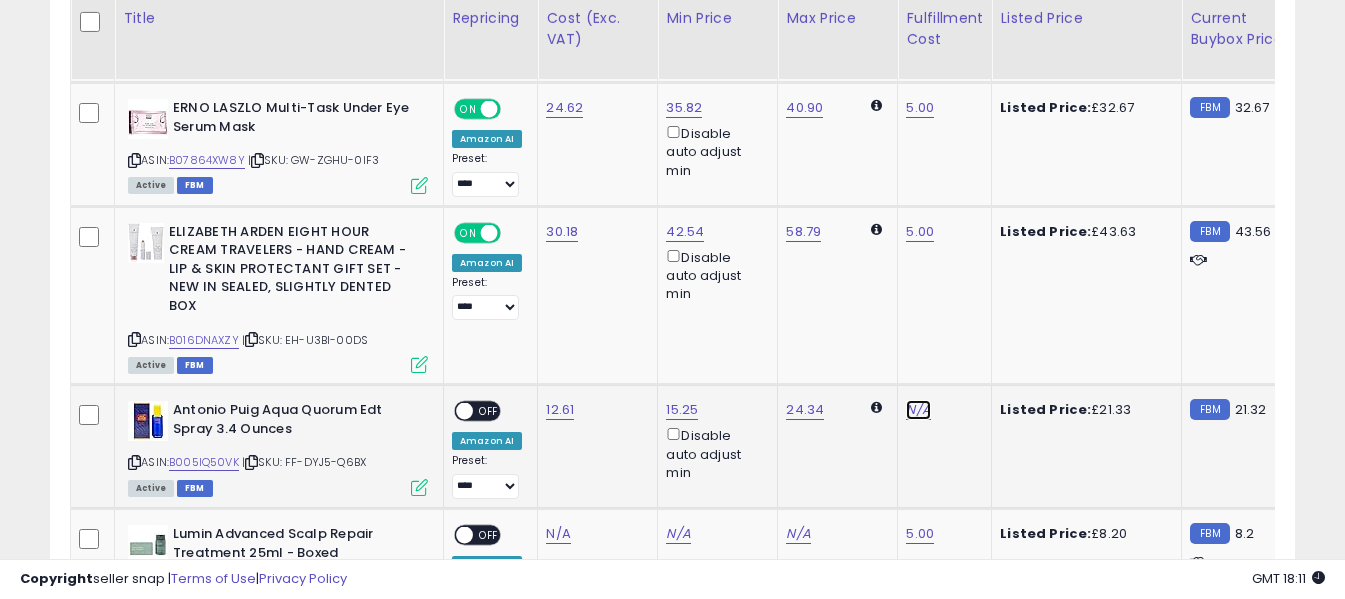 click on "N/A" at bounding box center [918, 410] 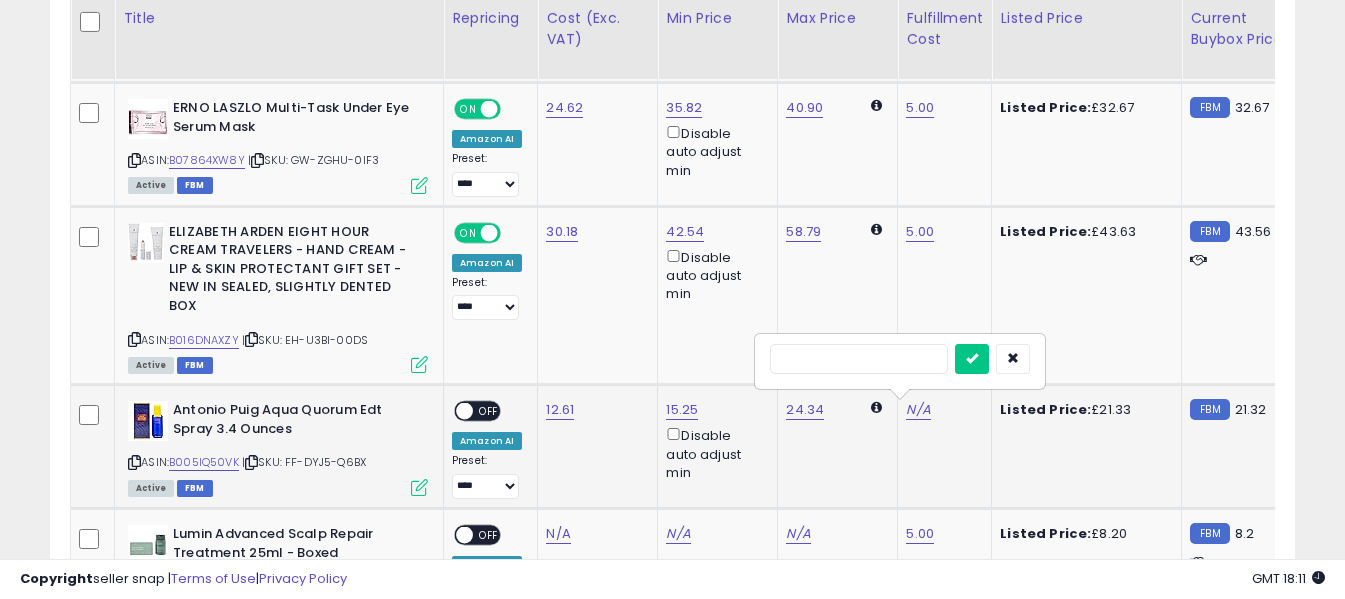 click at bounding box center [859, 359] 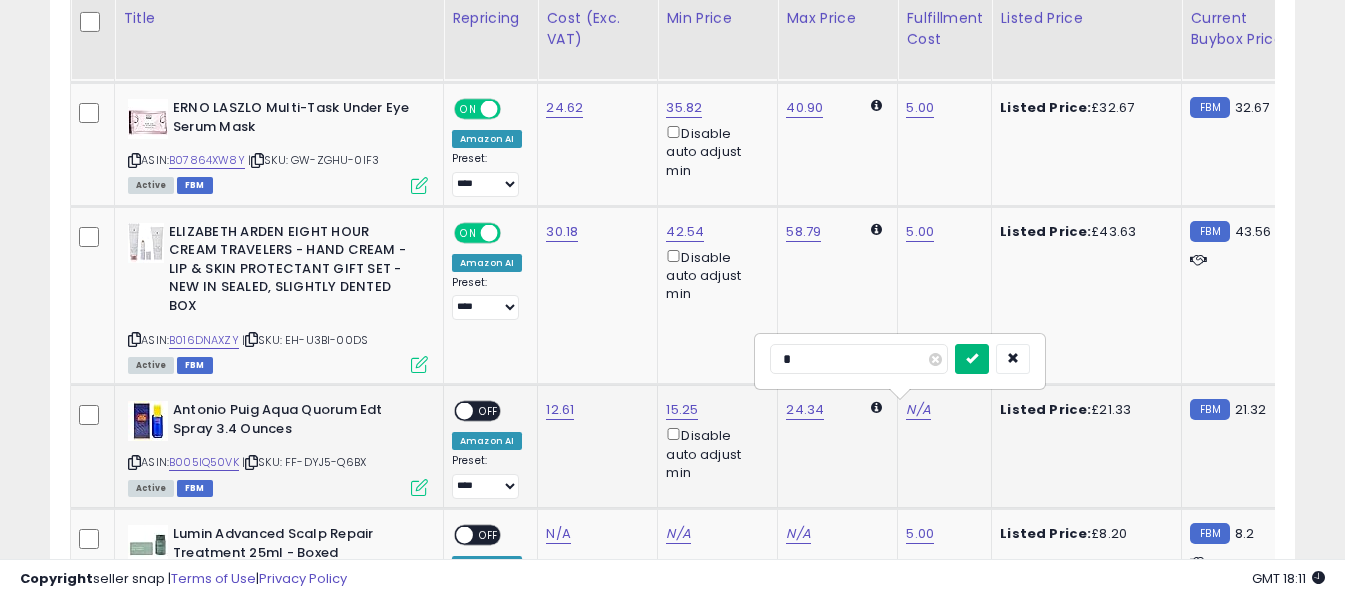 type on "*" 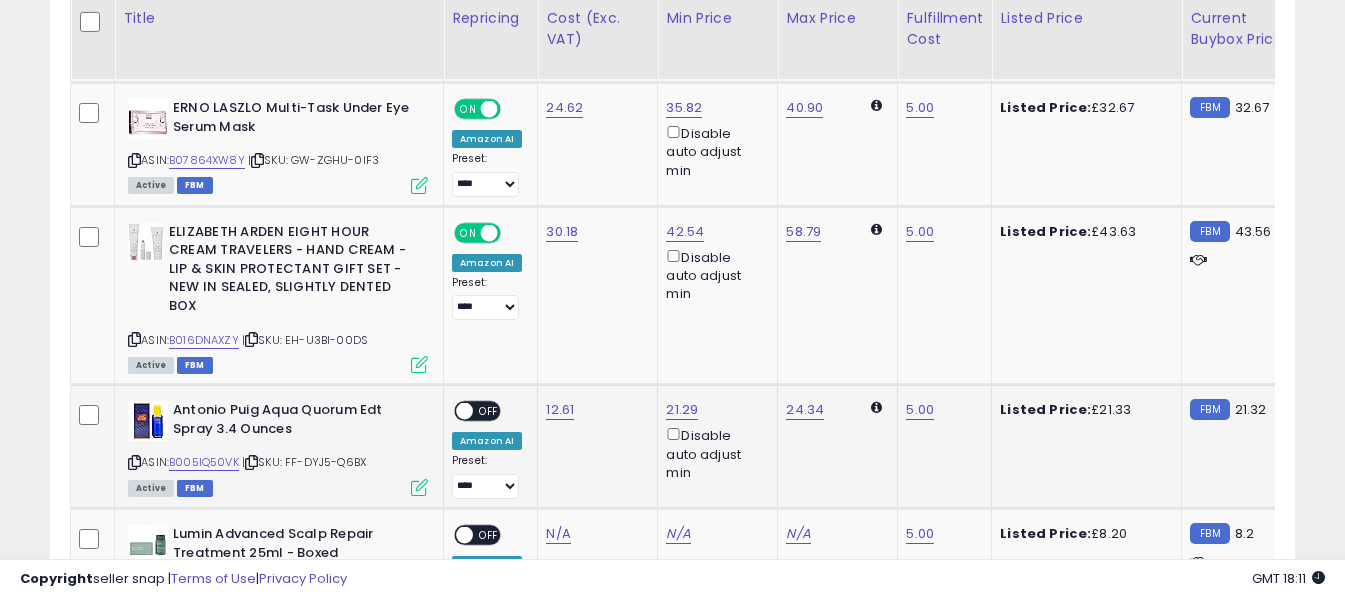 click on "OFF" at bounding box center [489, 411] 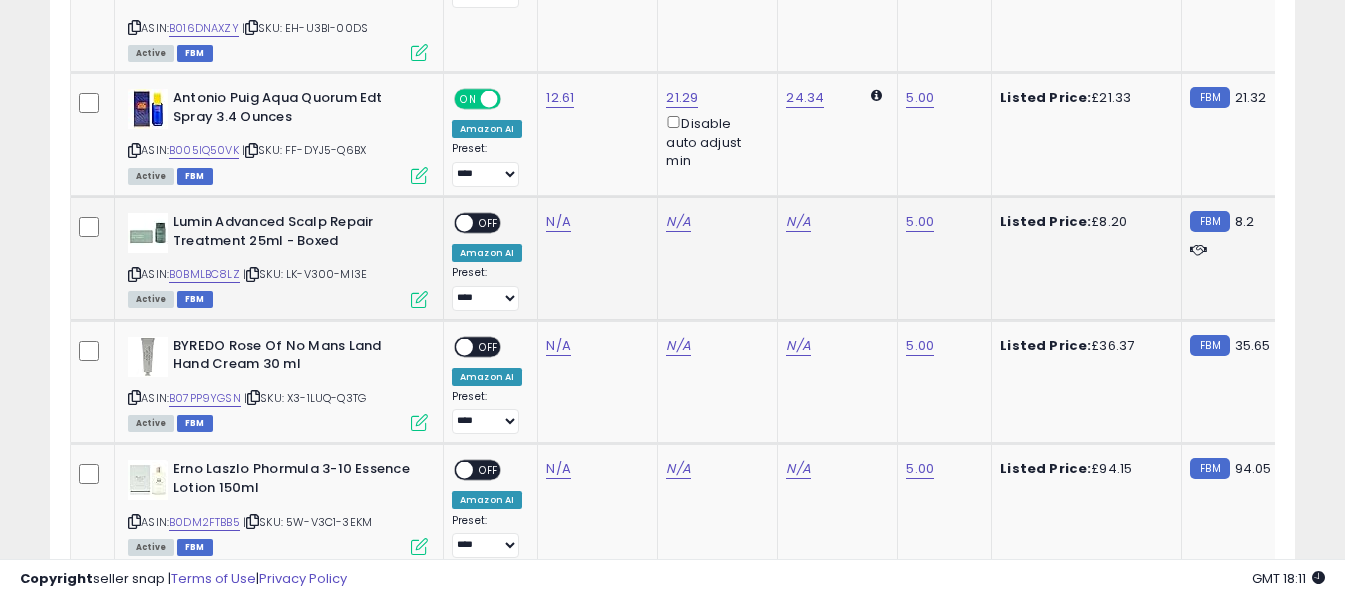 scroll, scrollTop: 5820, scrollLeft: 0, axis: vertical 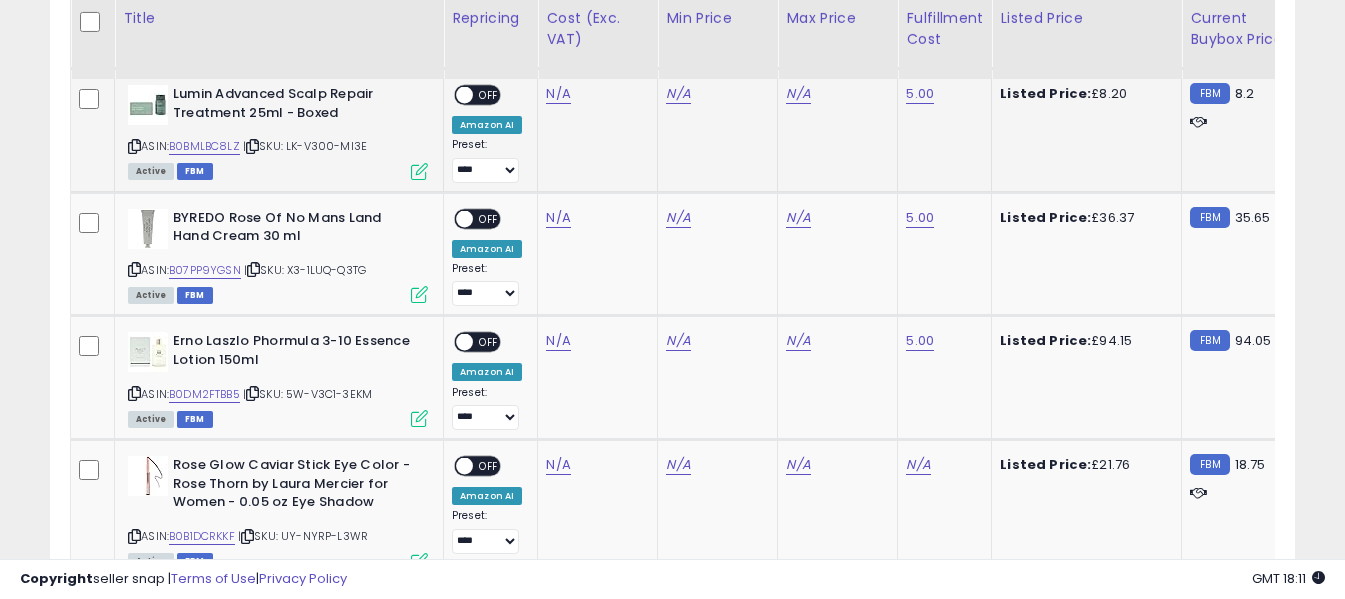 click at bounding box center [134, 146] 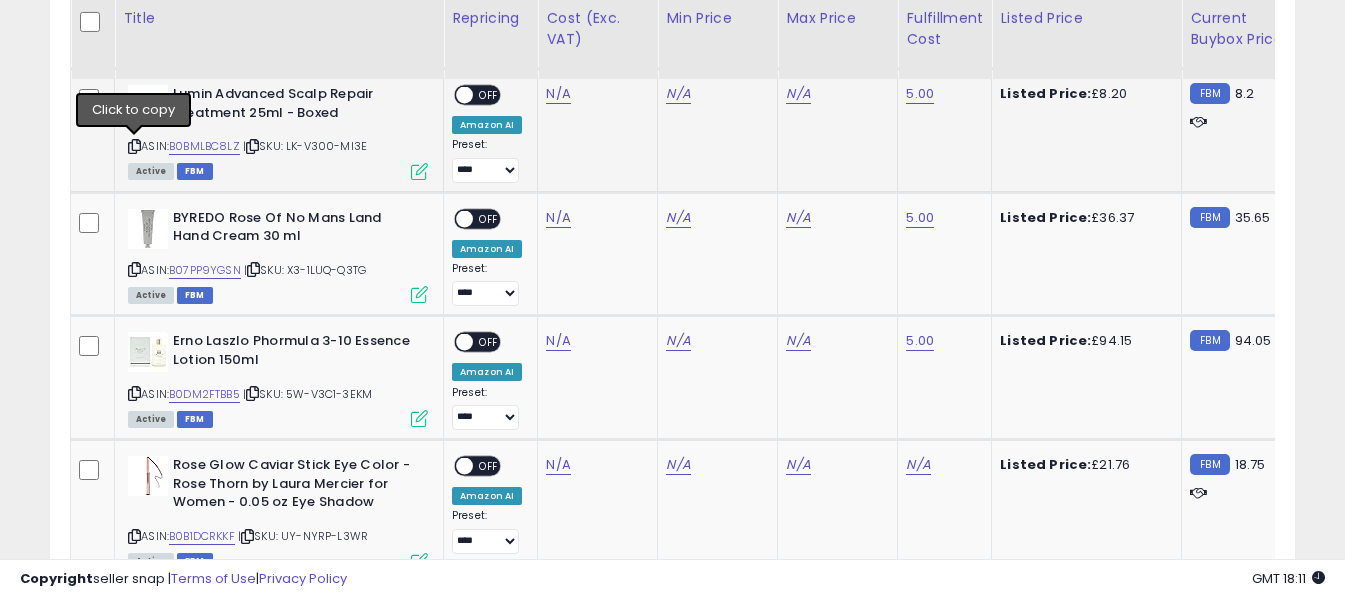 click at bounding box center [134, 146] 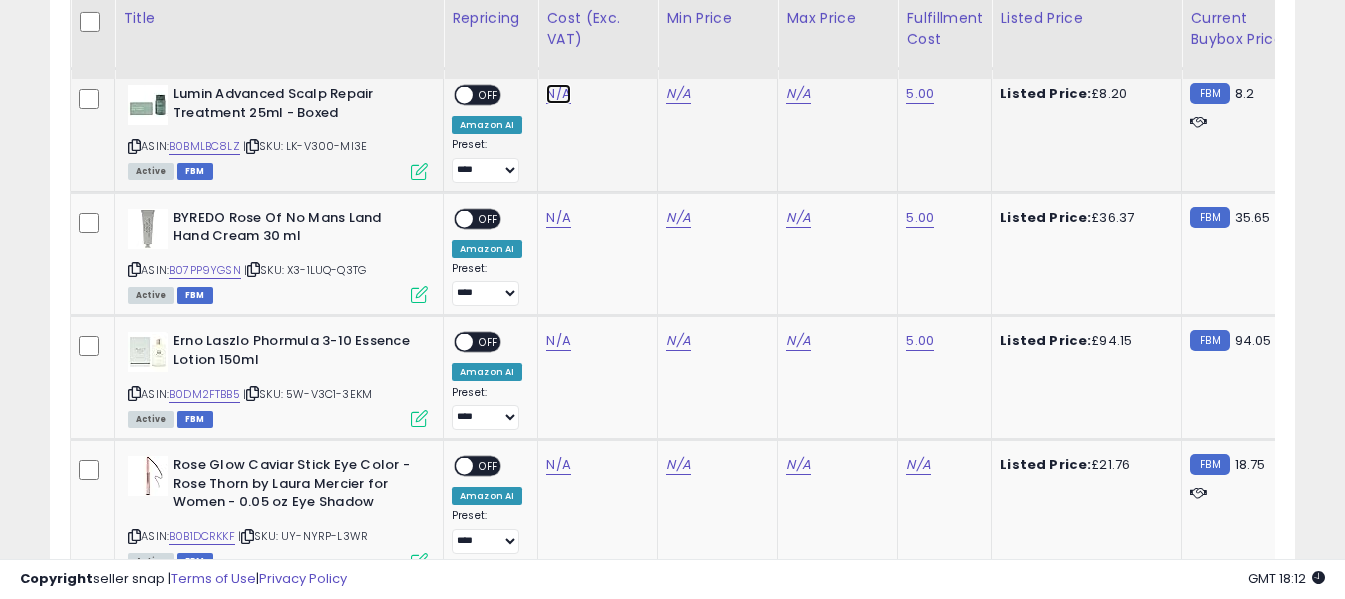 click on "N/A" at bounding box center [558, 94] 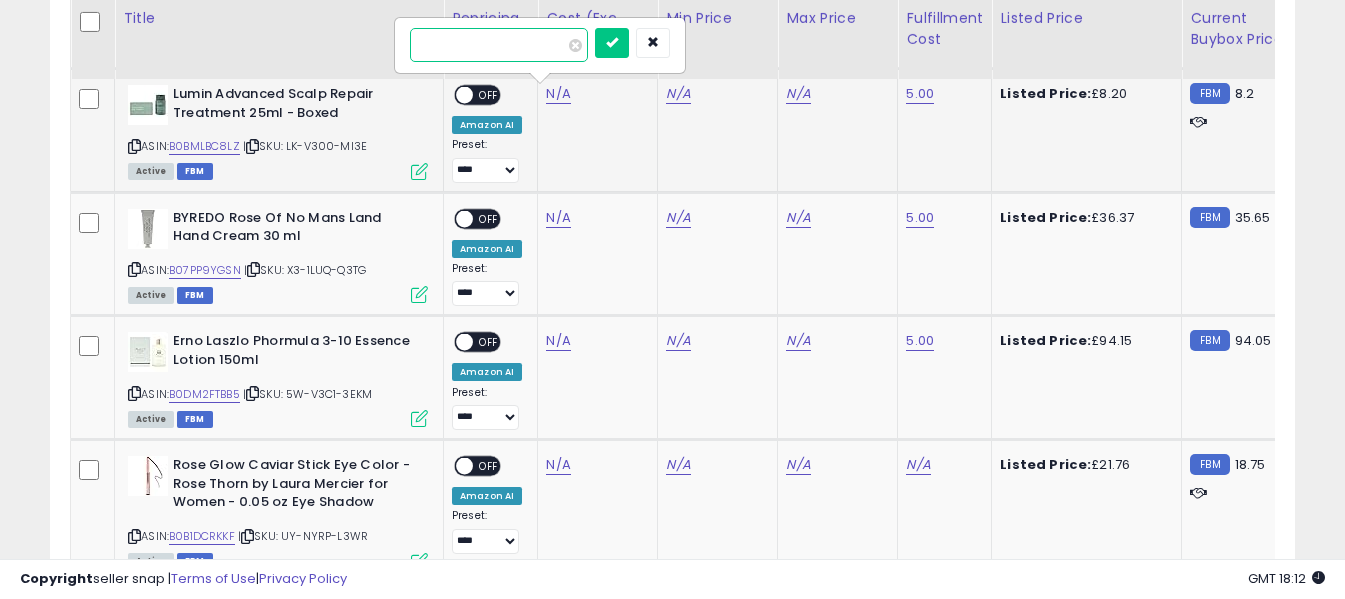 click at bounding box center (499, 45) 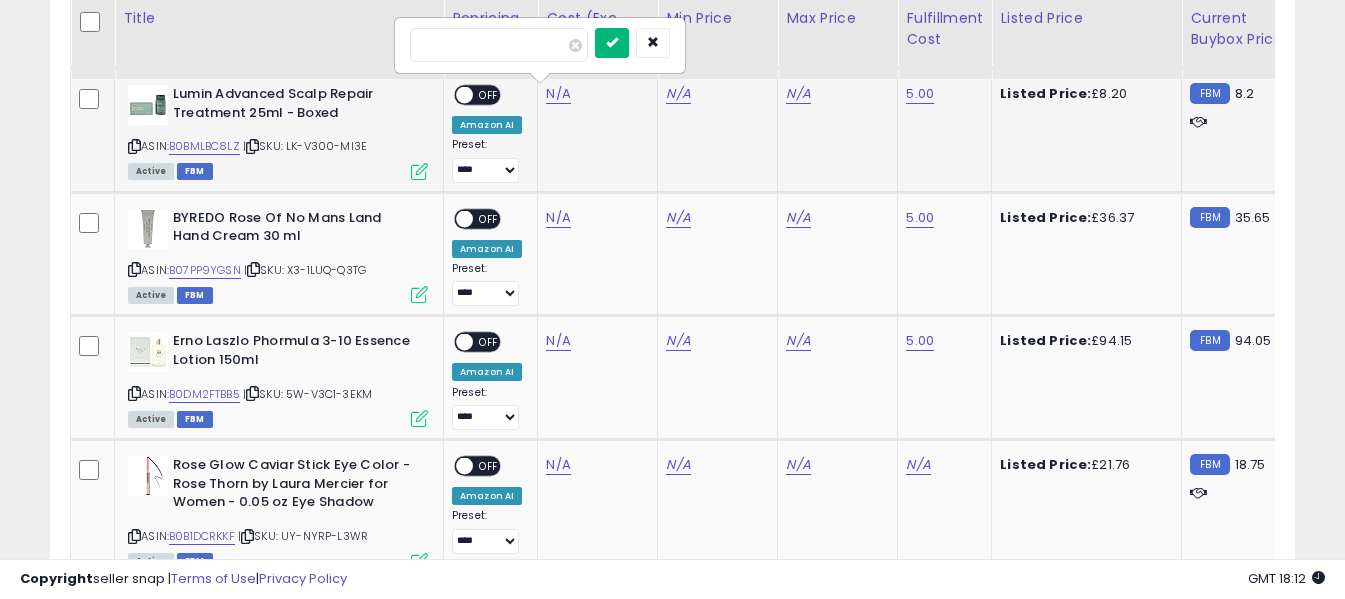 click at bounding box center [612, 43] 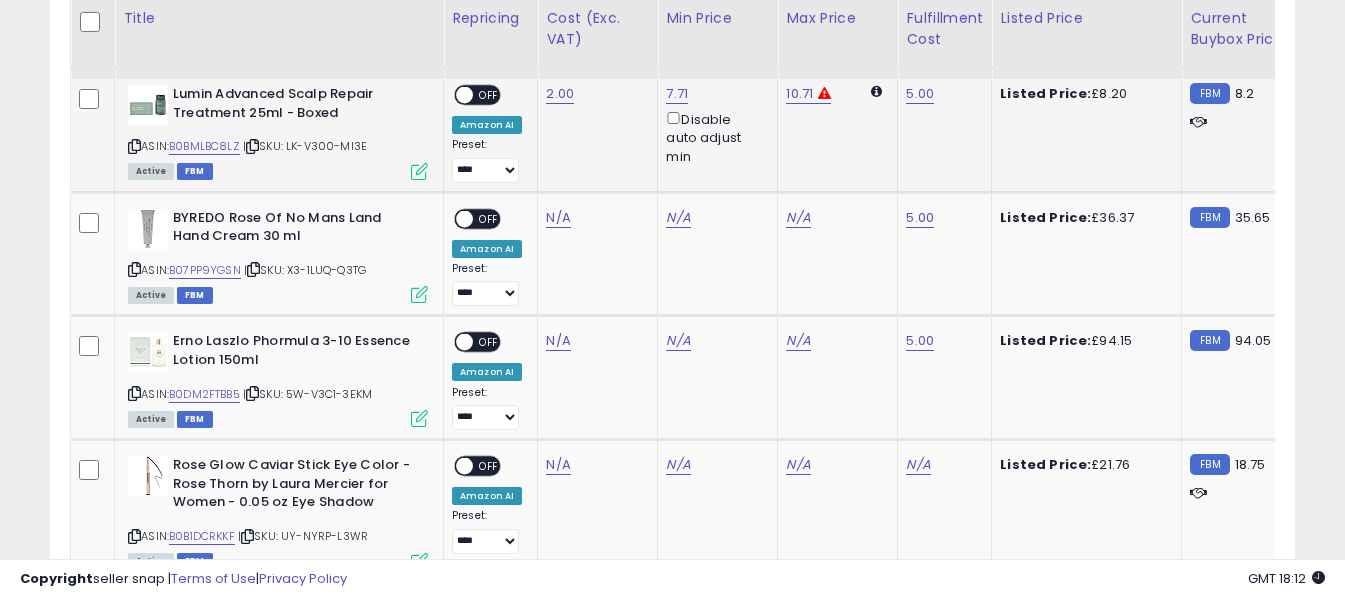 click on "OFF" at bounding box center (489, 95) 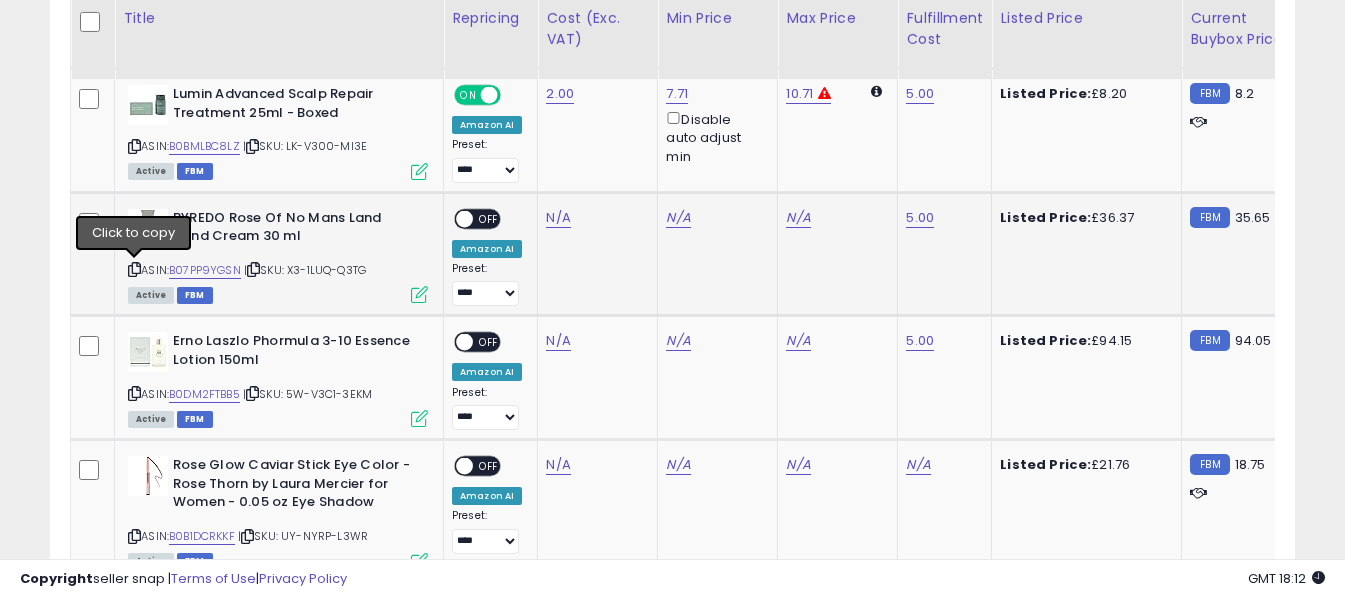 click at bounding box center (134, 269) 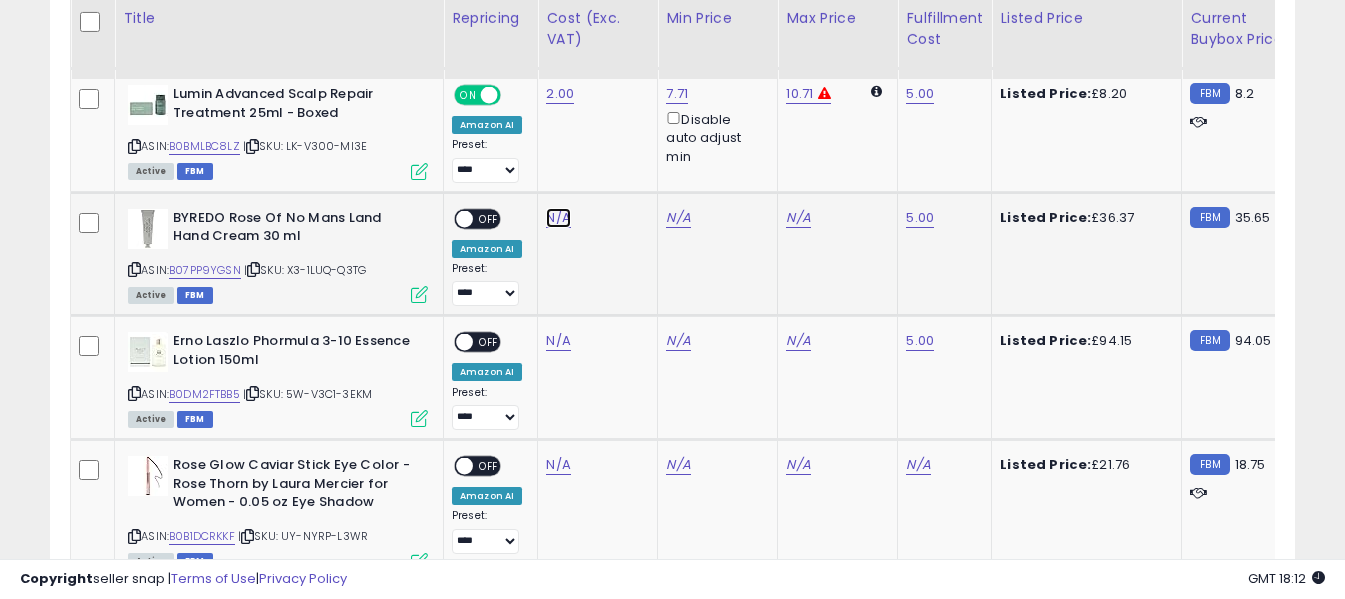 click on "N/A" at bounding box center [558, 218] 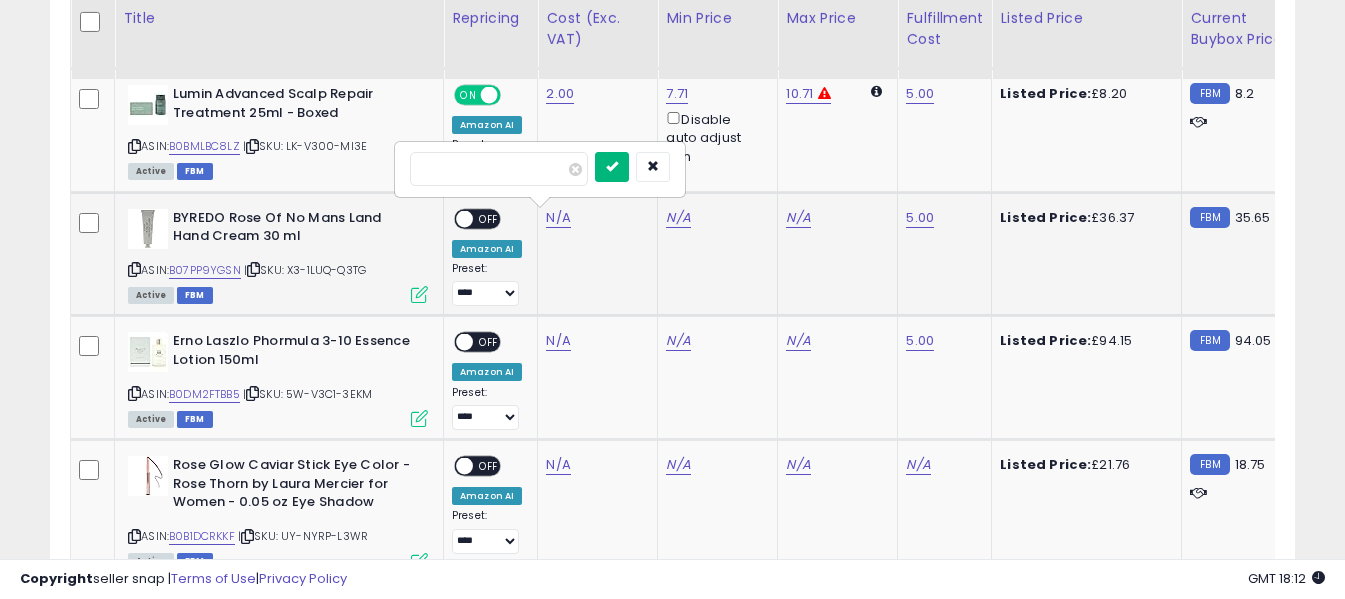 type on "*****" 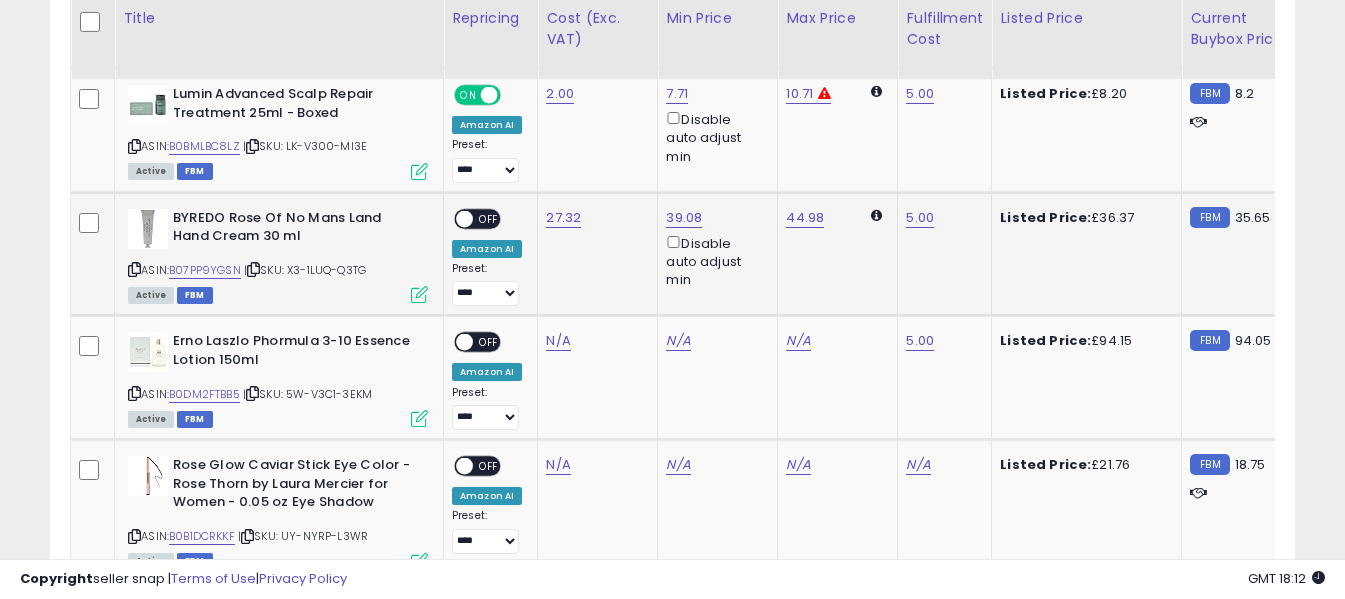 click on "OFF" at bounding box center (489, 218) 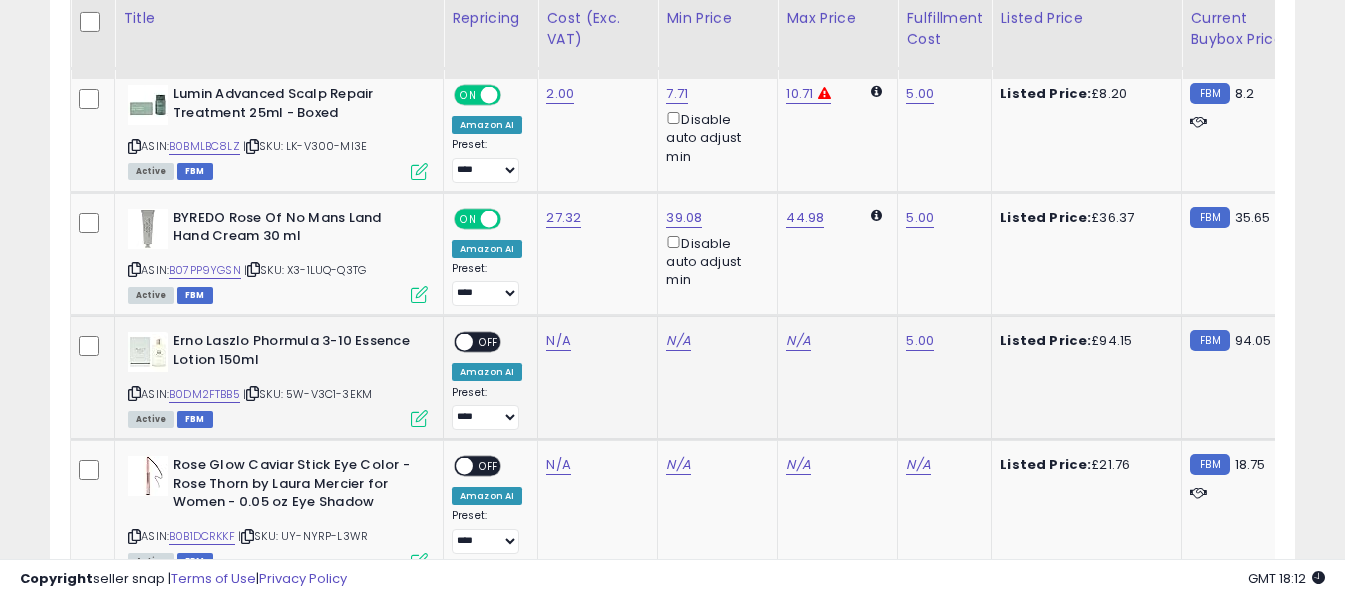 click at bounding box center (134, 393) 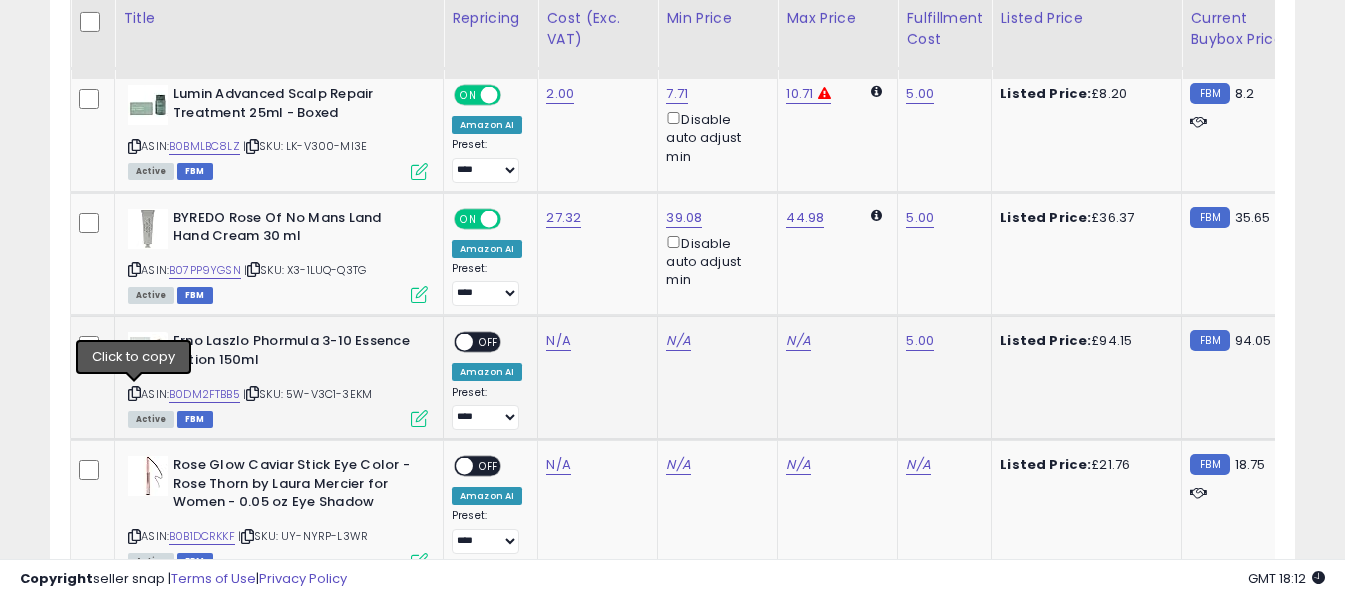 click at bounding box center (134, 393) 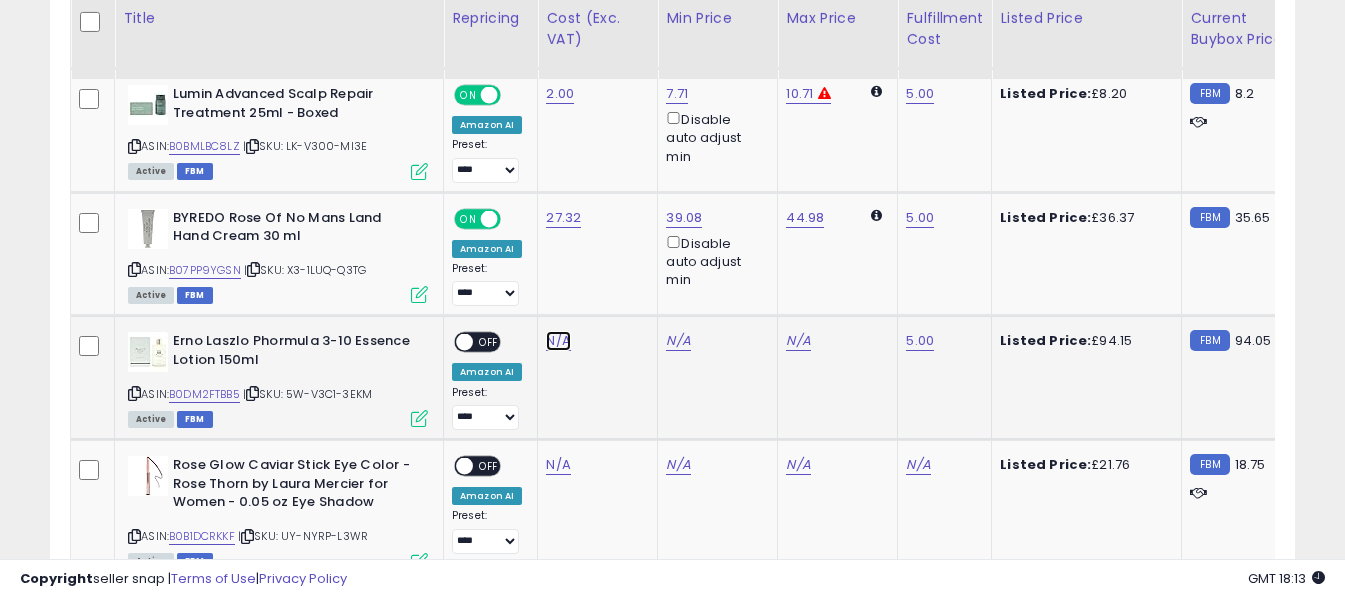 click on "N/A" at bounding box center [558, 341] 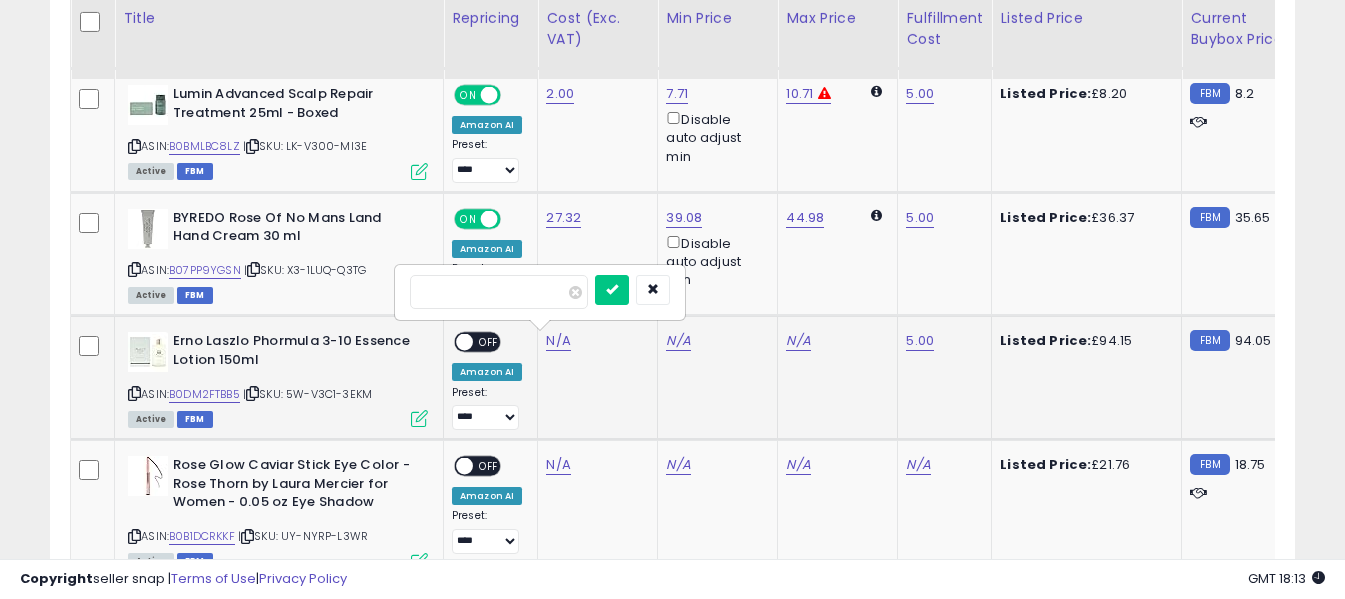 click at bounding box center (499, 292) 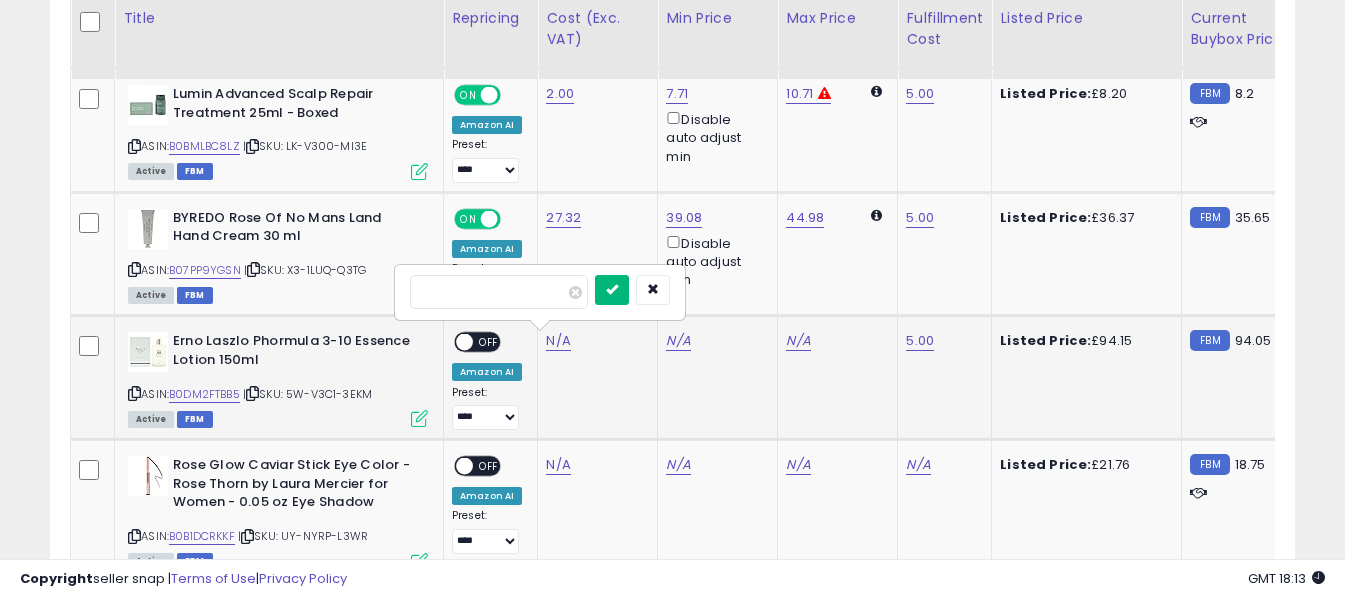 click at bounding box center [612, 290] 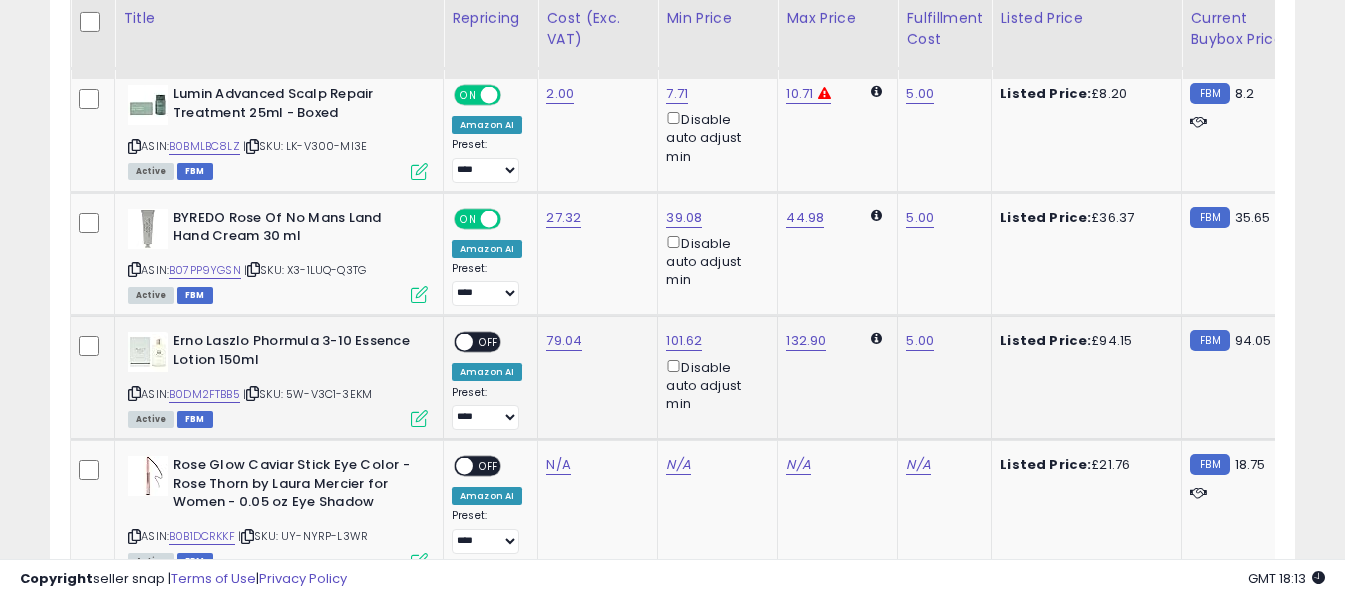 click on "OFF" at bounding box center [489, 342] 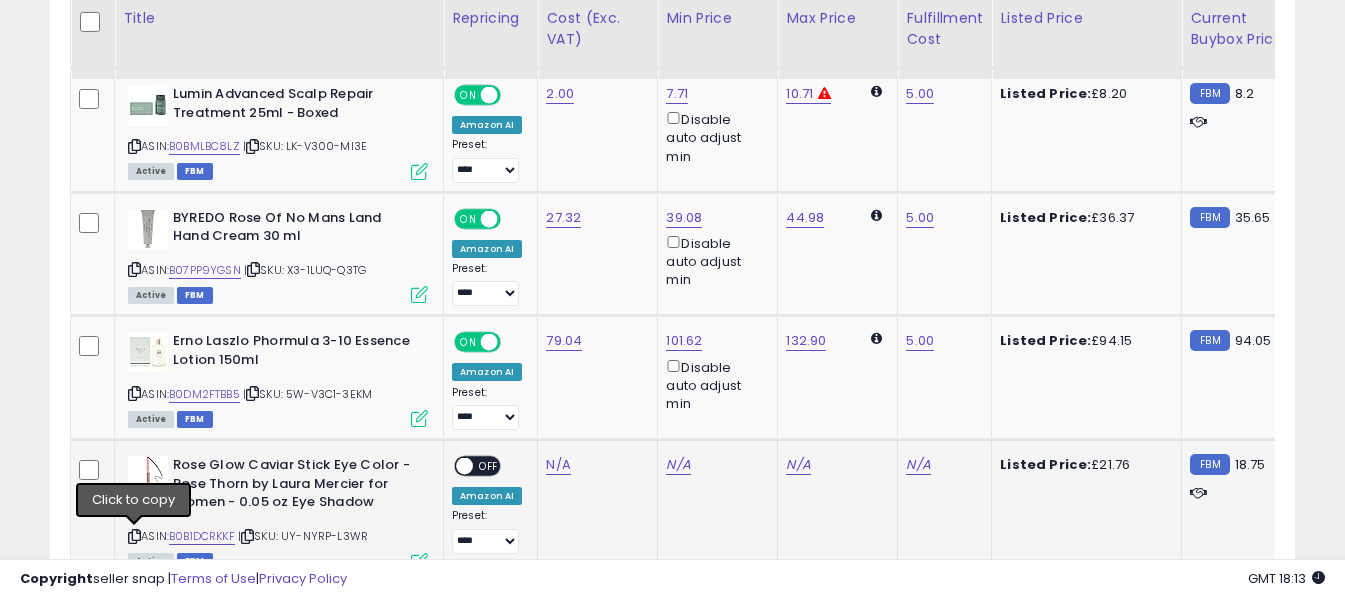click at bounding box center (134, 536) 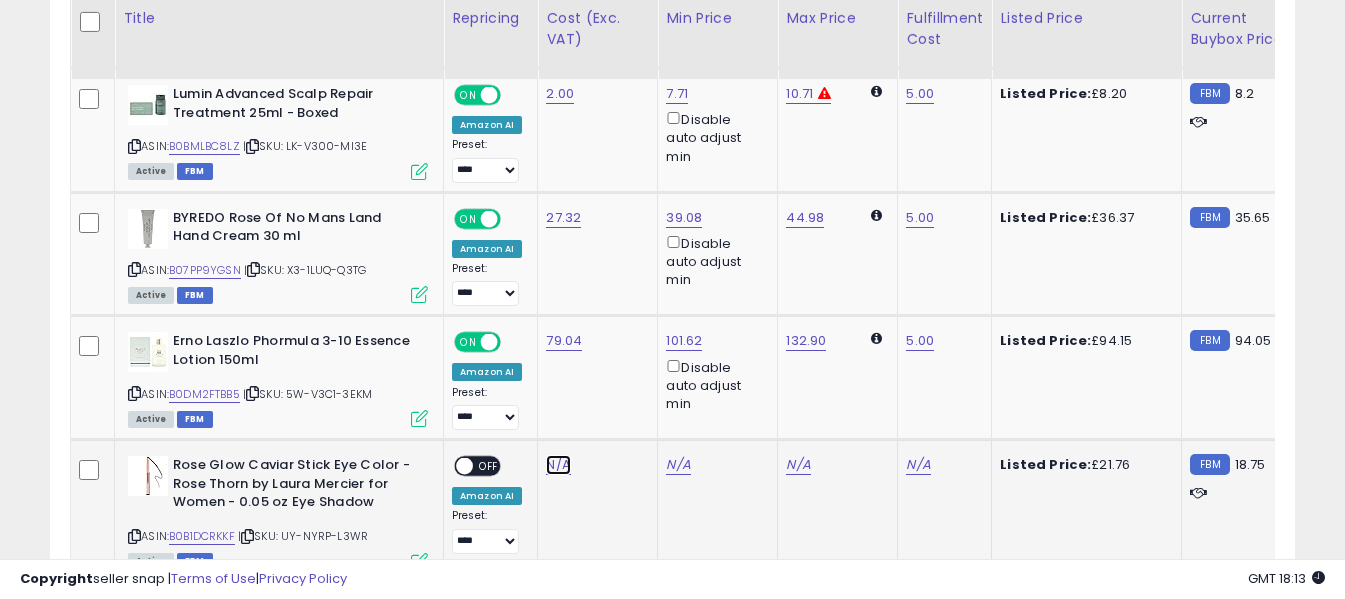 click on "N/A" at bounding box center (558, 465) 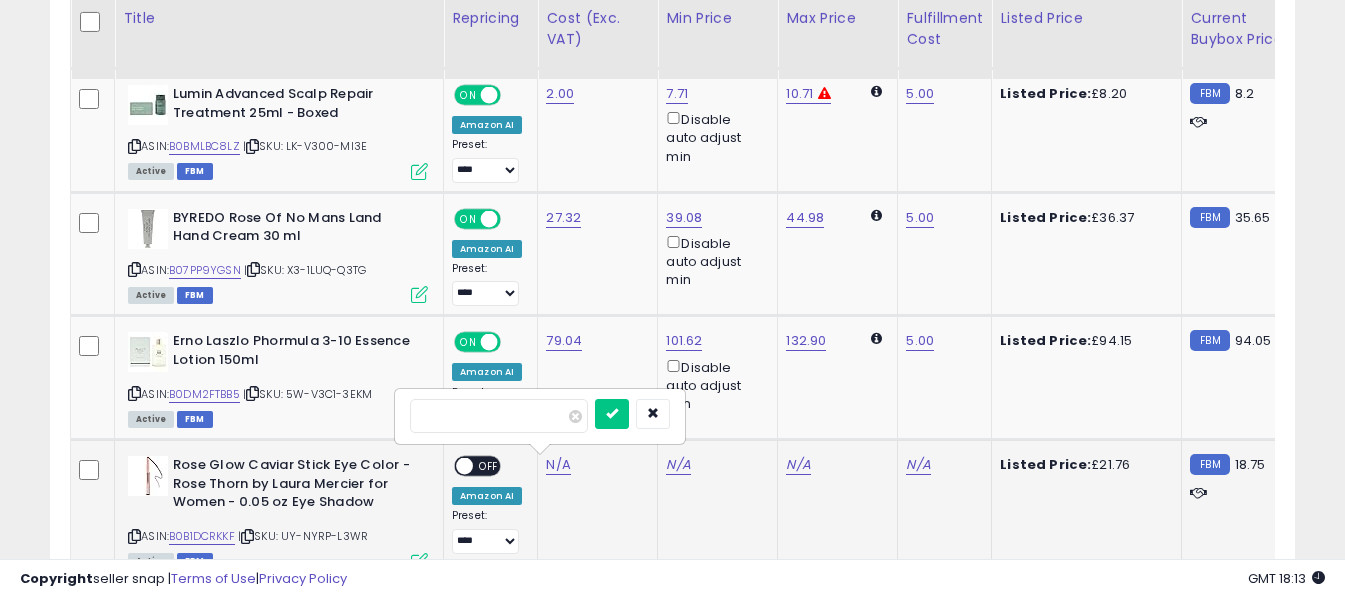 click at bounding box center [499, 416] 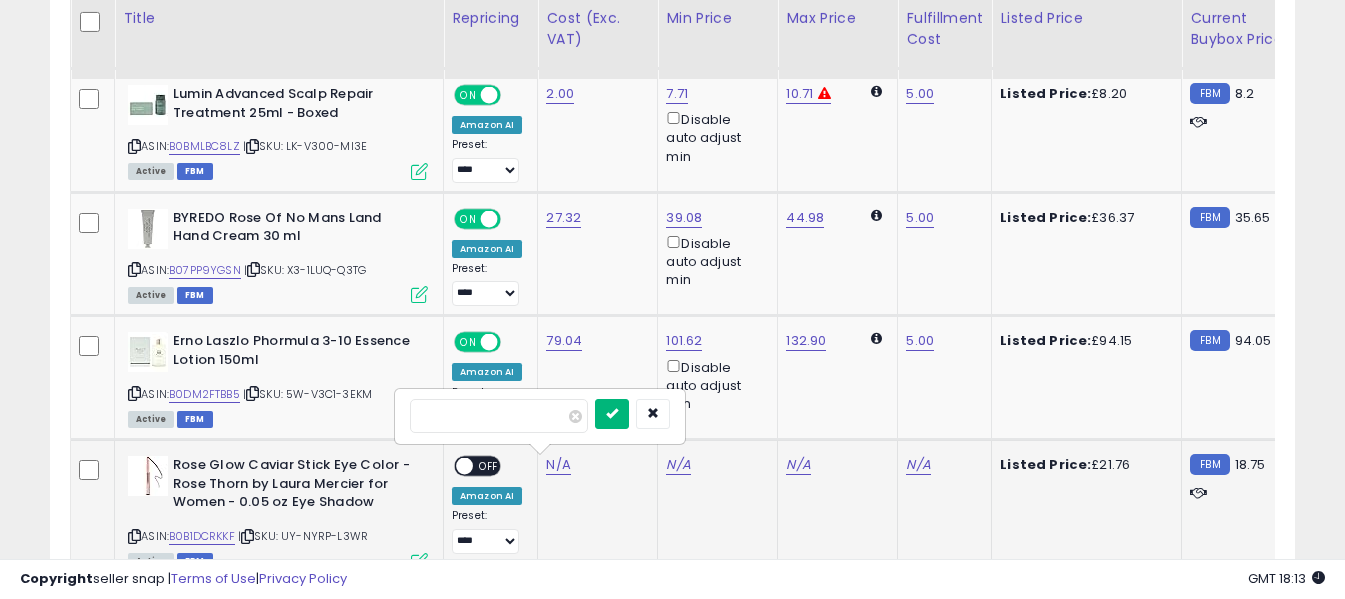 type on "*****" 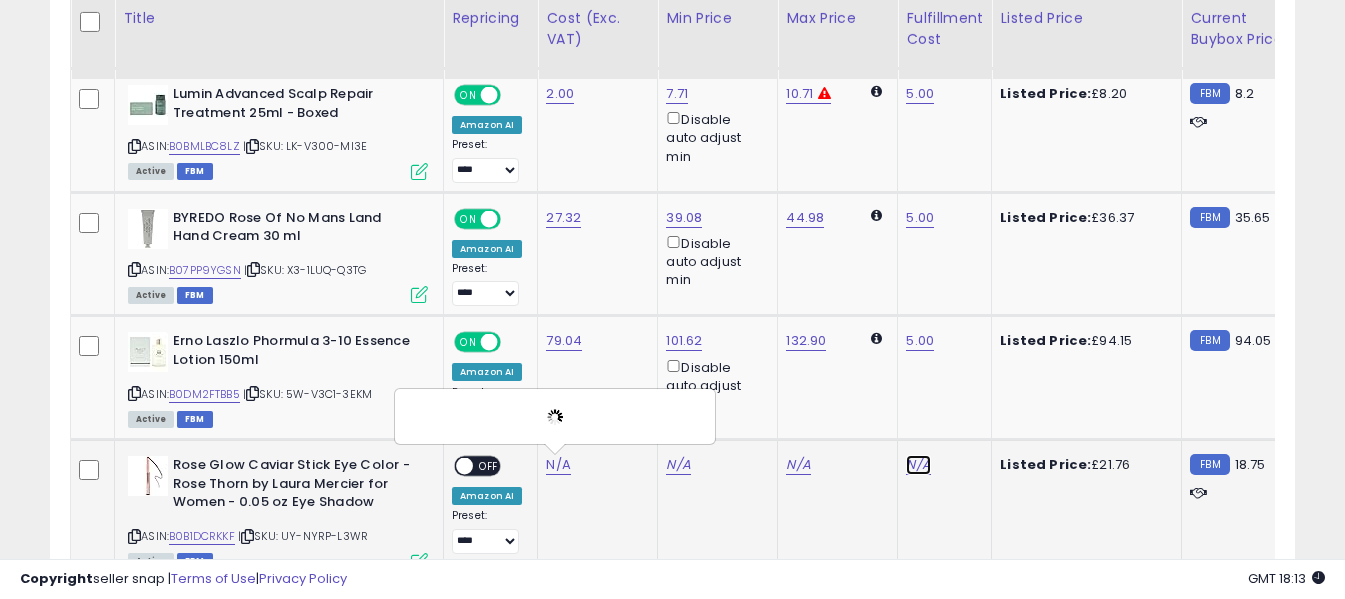 click on "N/A" at bounding box center [918, 465] 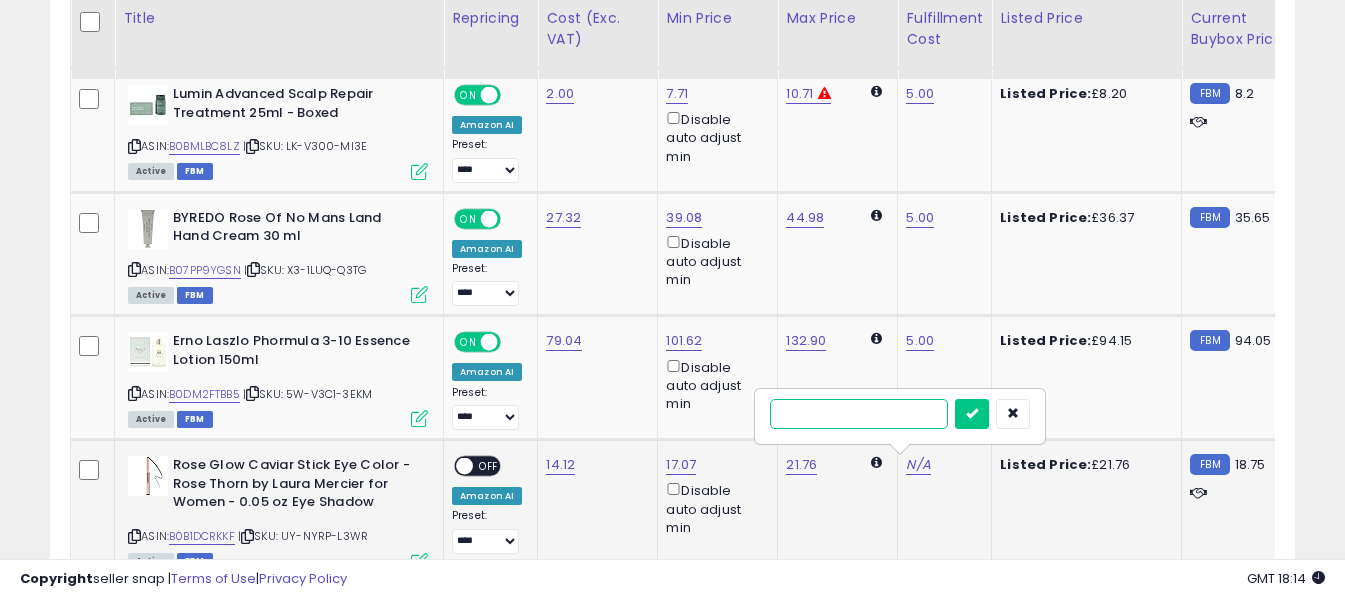 click at bounding box center (859, 414) 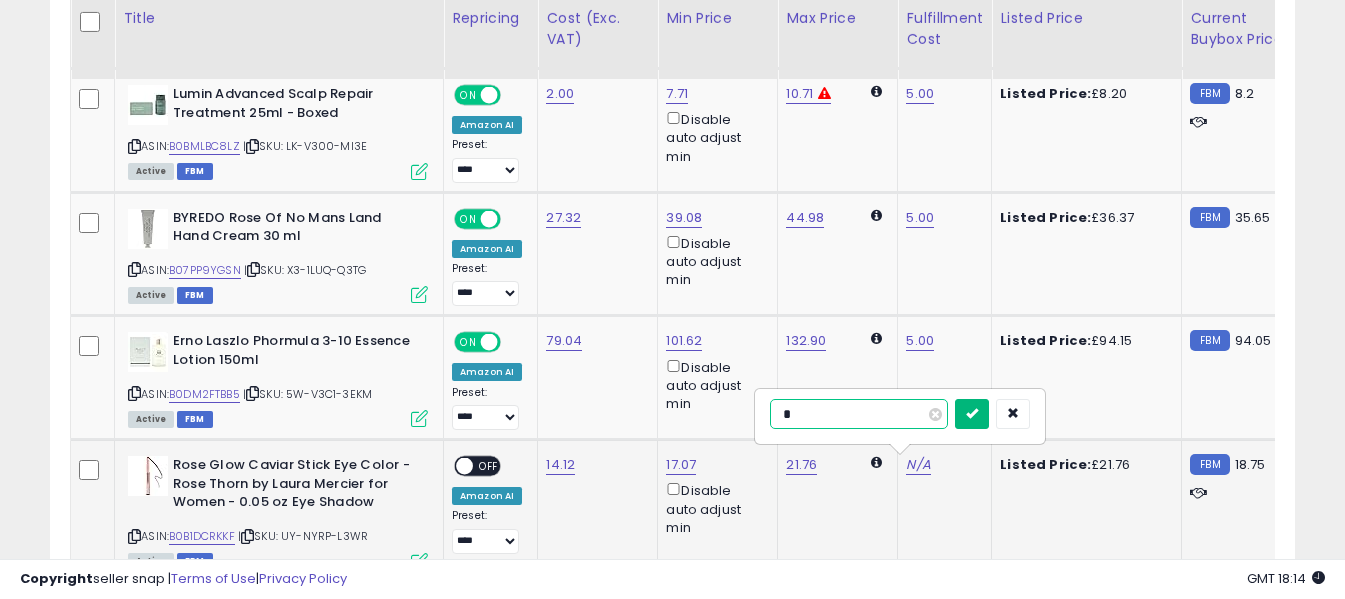 type on "*" 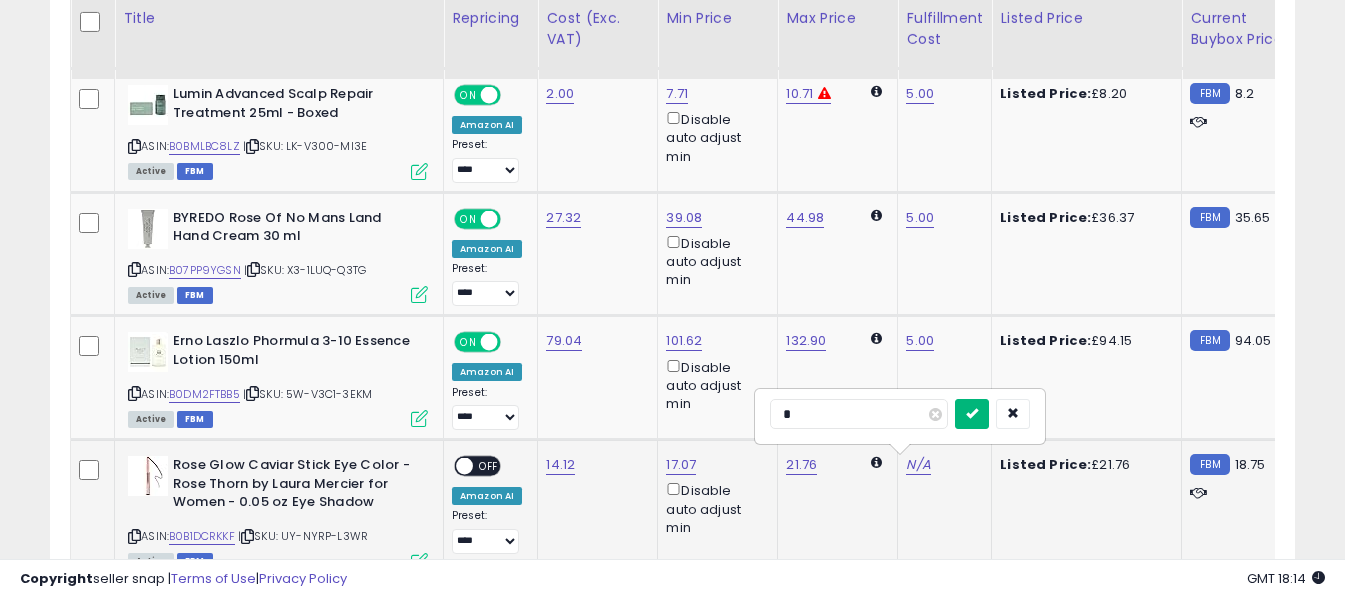 click at bounding box center (972, 414) 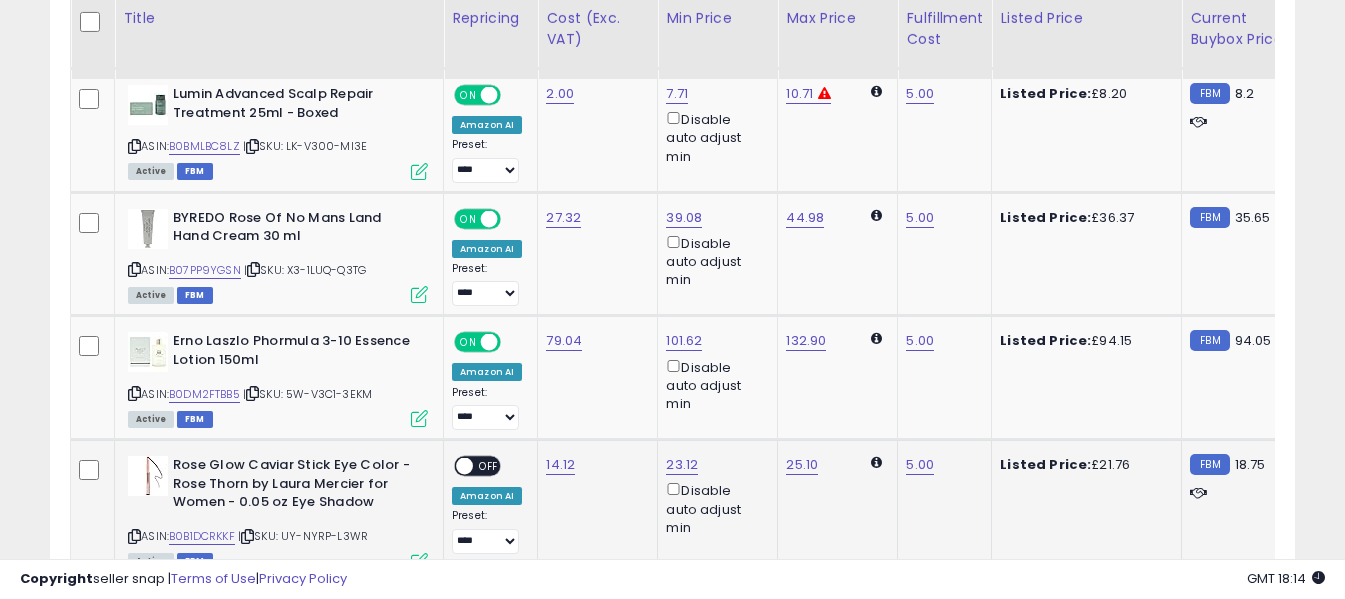 click on "OFF" at bounding box center [489, 466] 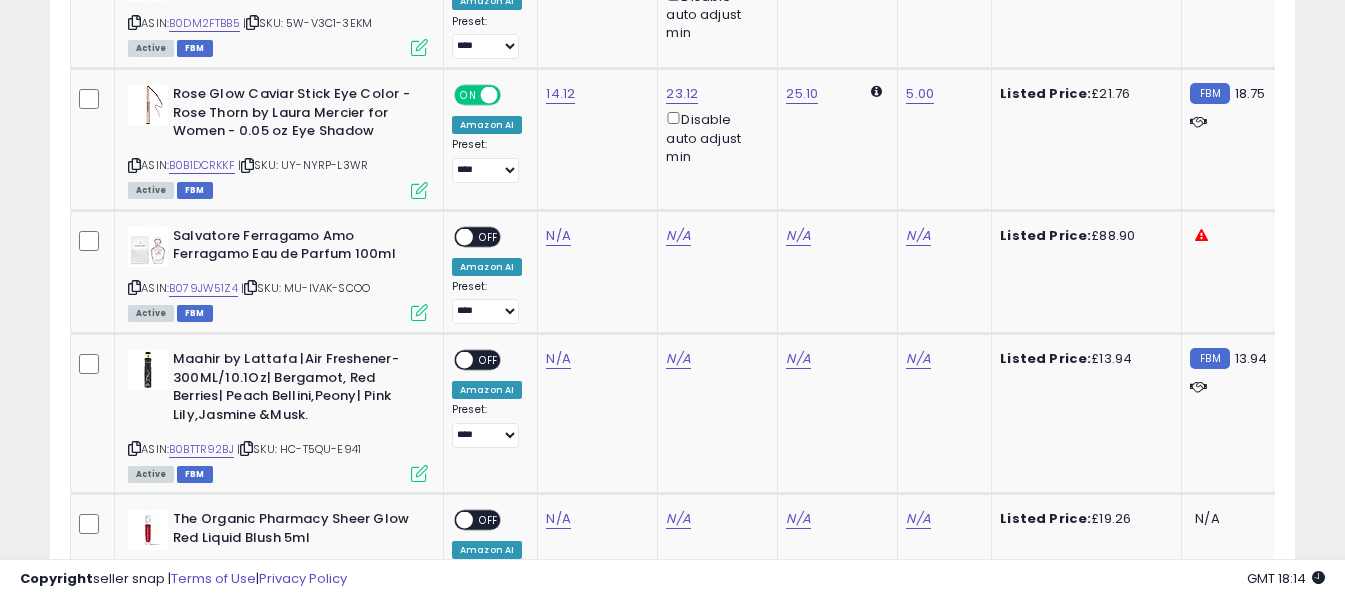 scroll, scrollTop: 6360, scrollLeft: 0, axis: vertical 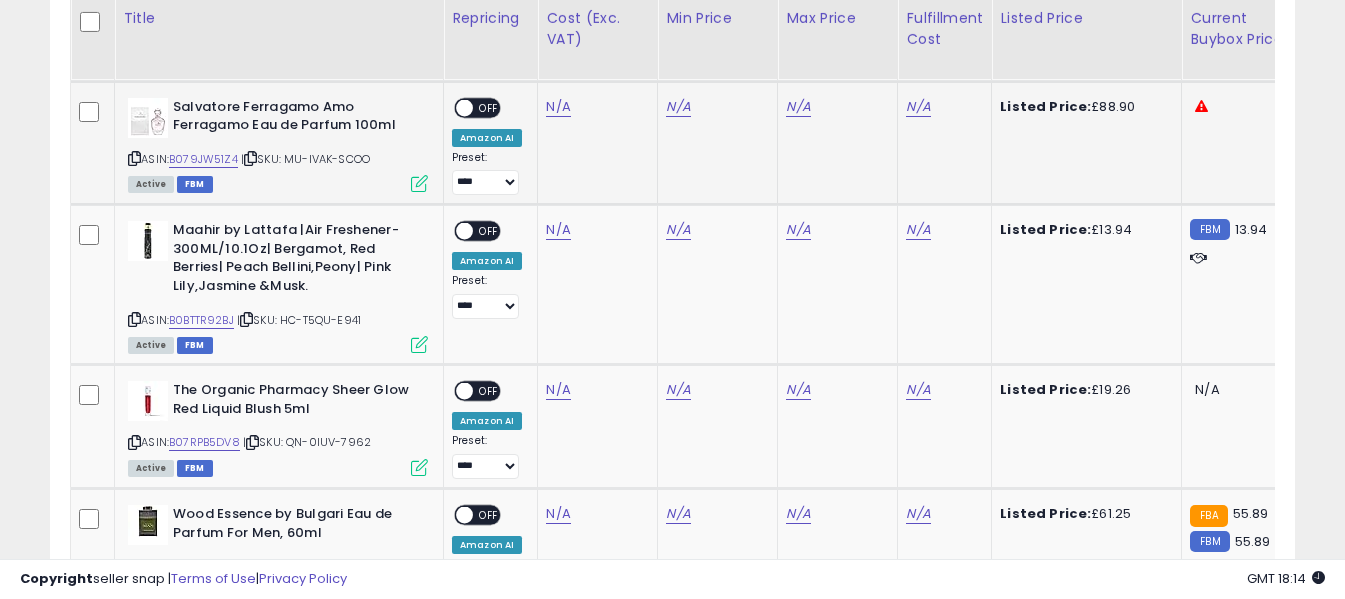click on "Salvatore Ferragamo Amo Ferragamo Eau de Parfum 100ml  ASIN:  B079JW51Z4    |   SKU: MU-IVAK-SCOO Active FBM" at bounding box center (275, 144) 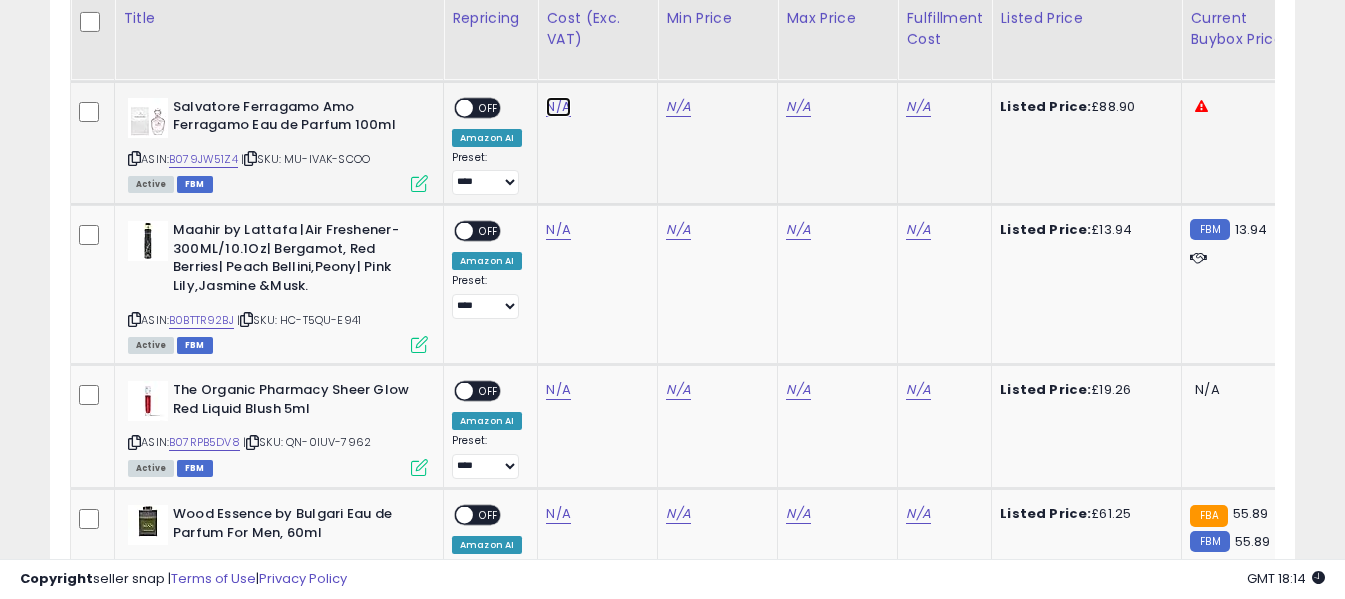 click on "N/A" at bounding box center [558, 107] 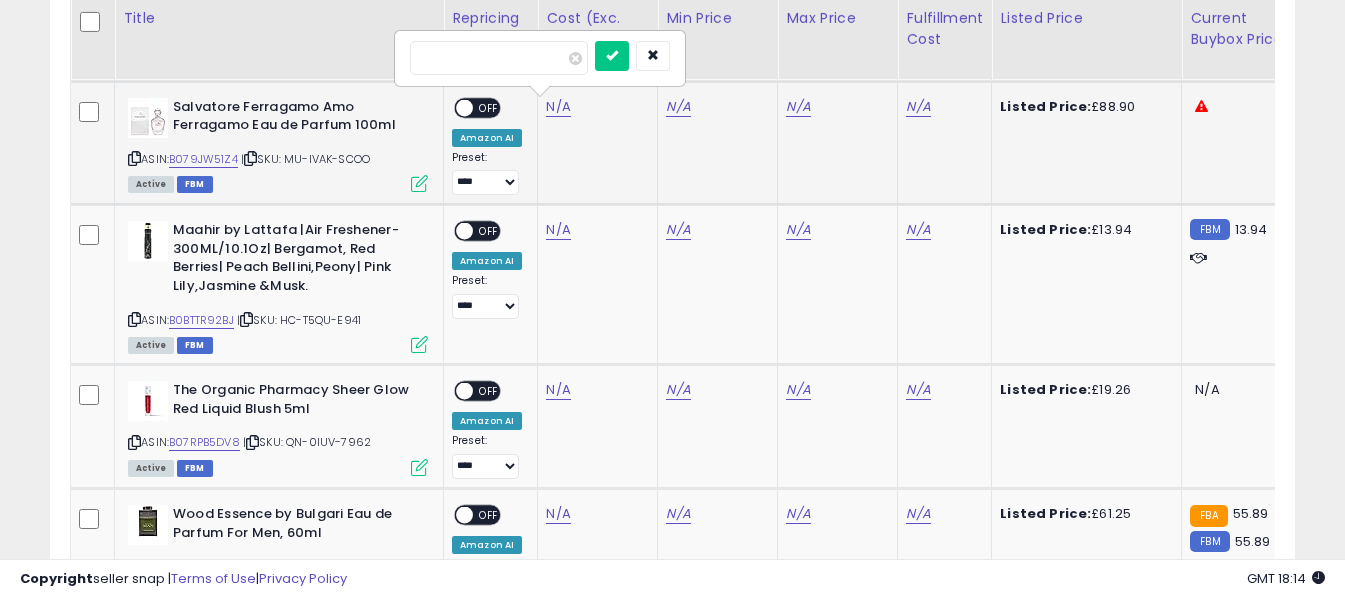 click at bounding box center (499, 58) 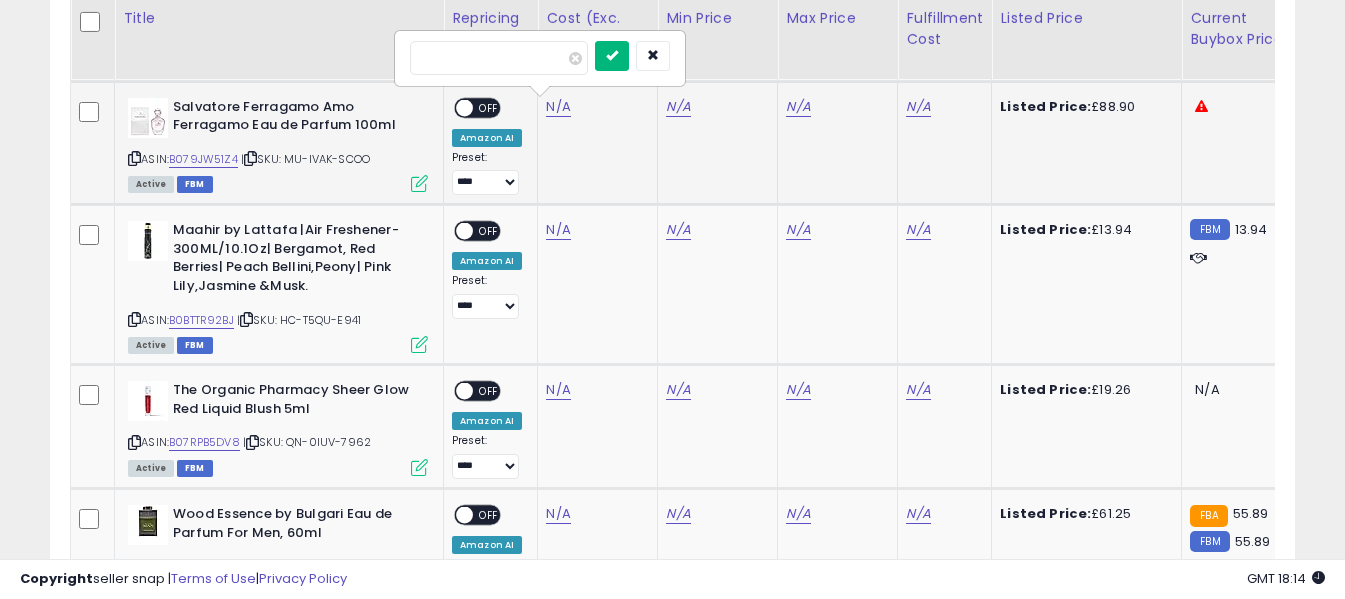 type on "*****" 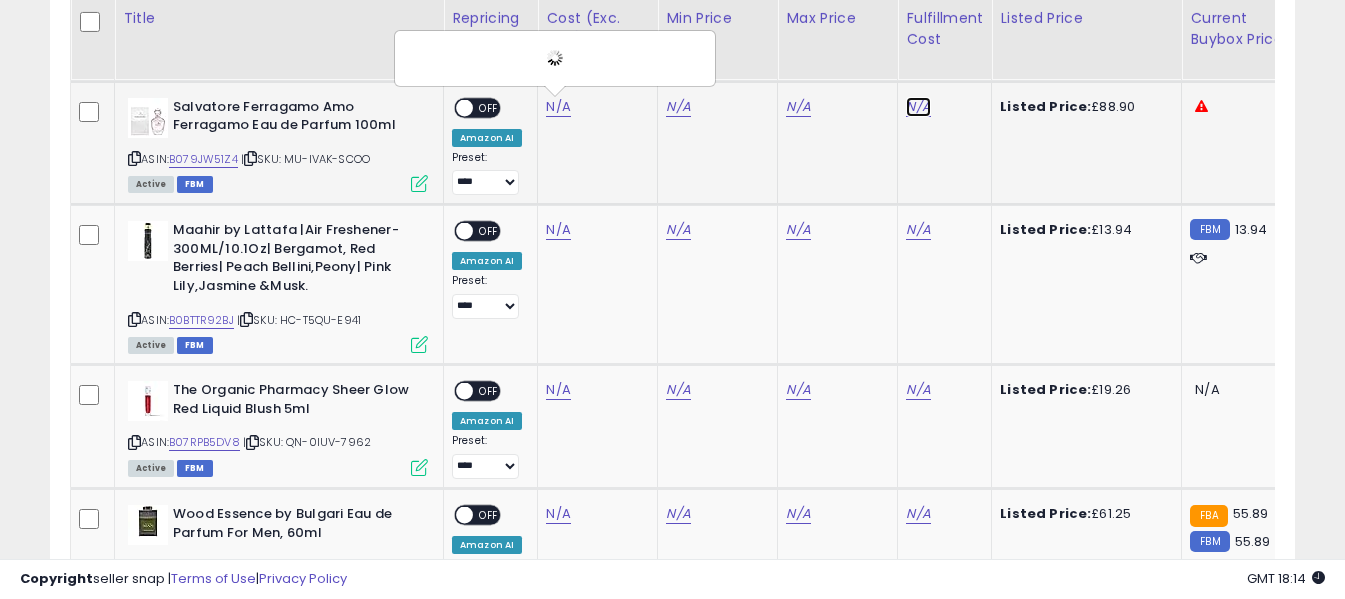 click on "N/A" at bounding box center (918, 107) 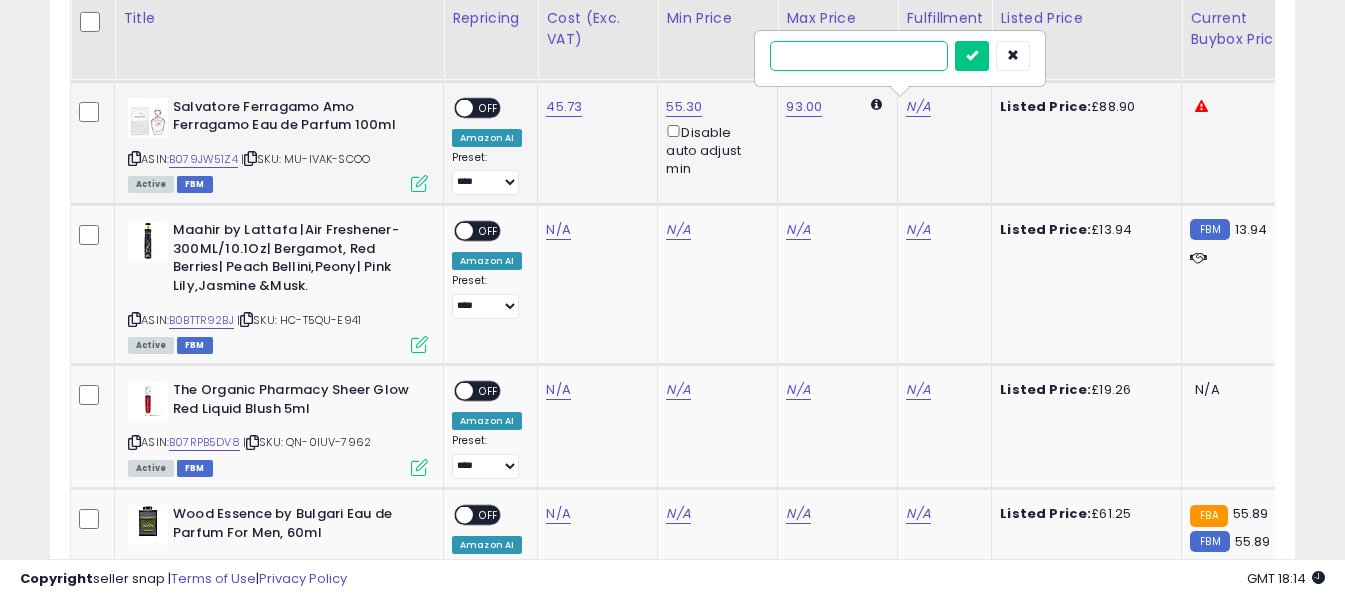 click at bounding box center [859, 56] 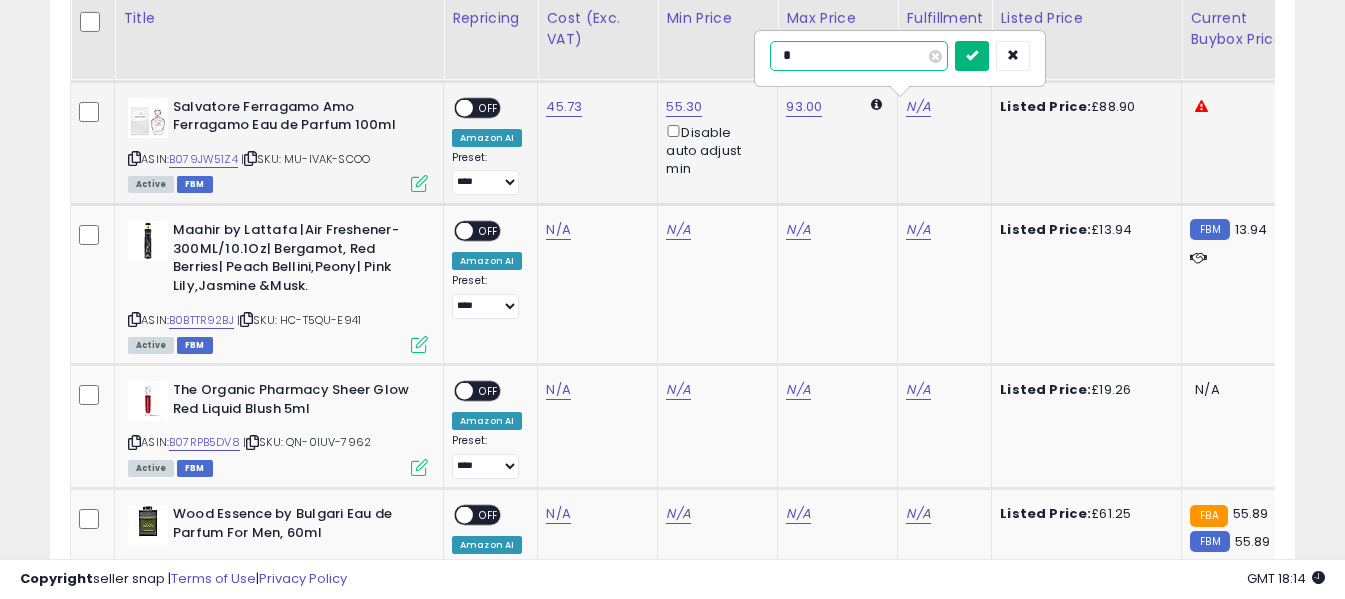 type on "*" 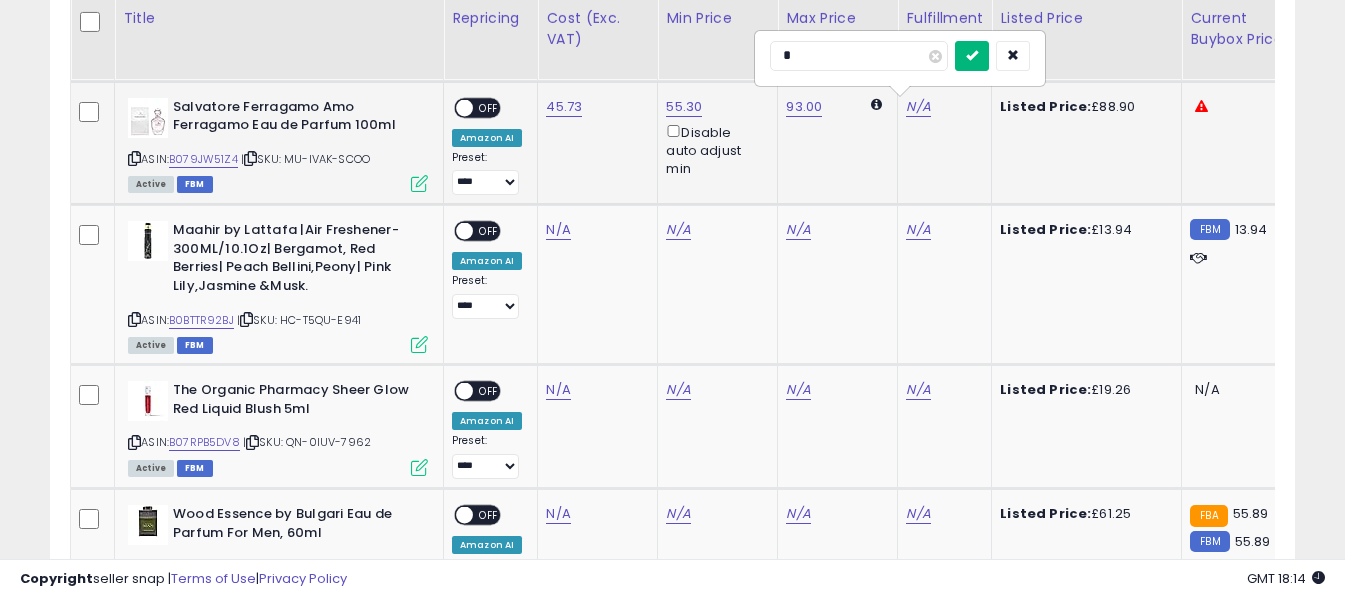 click at bounding box center (972, 56) 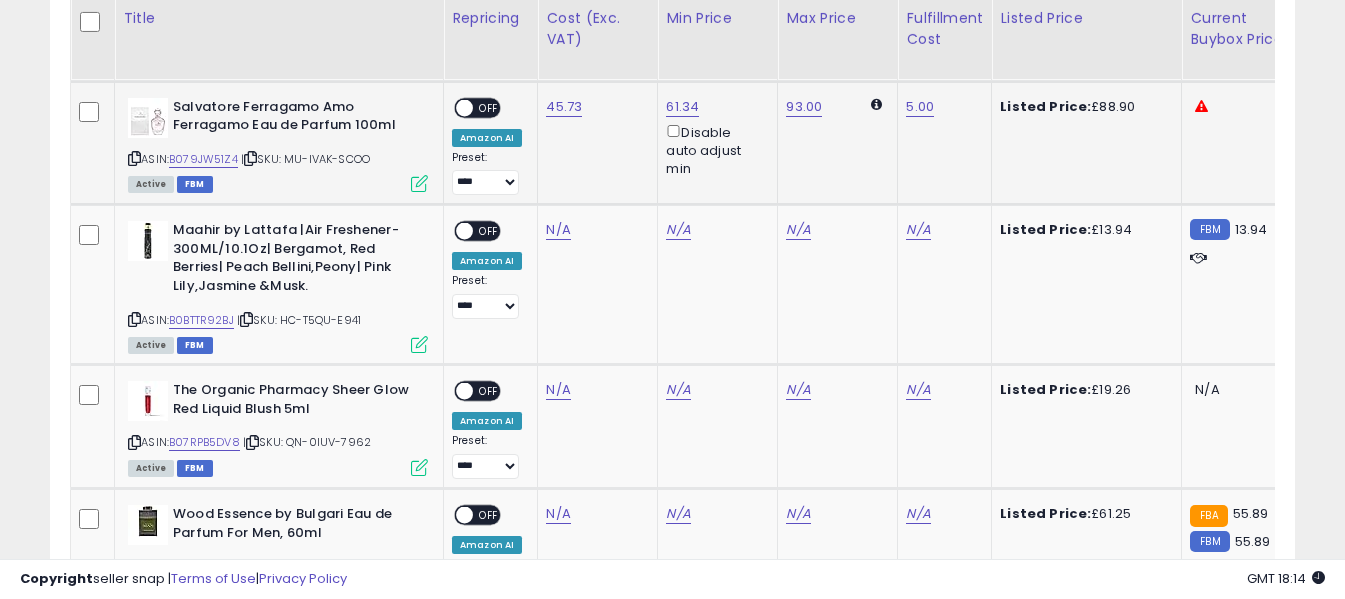 click on "OFF" at bounding box center [489, 107] 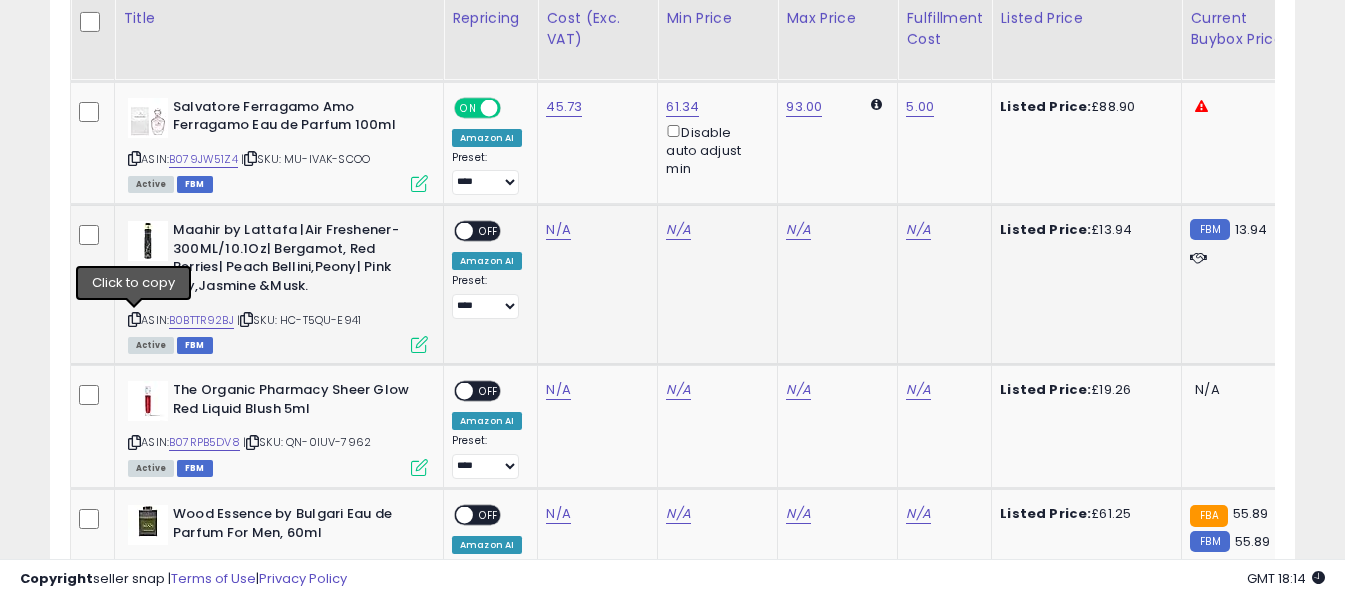 click at bounding box center (134, 319) 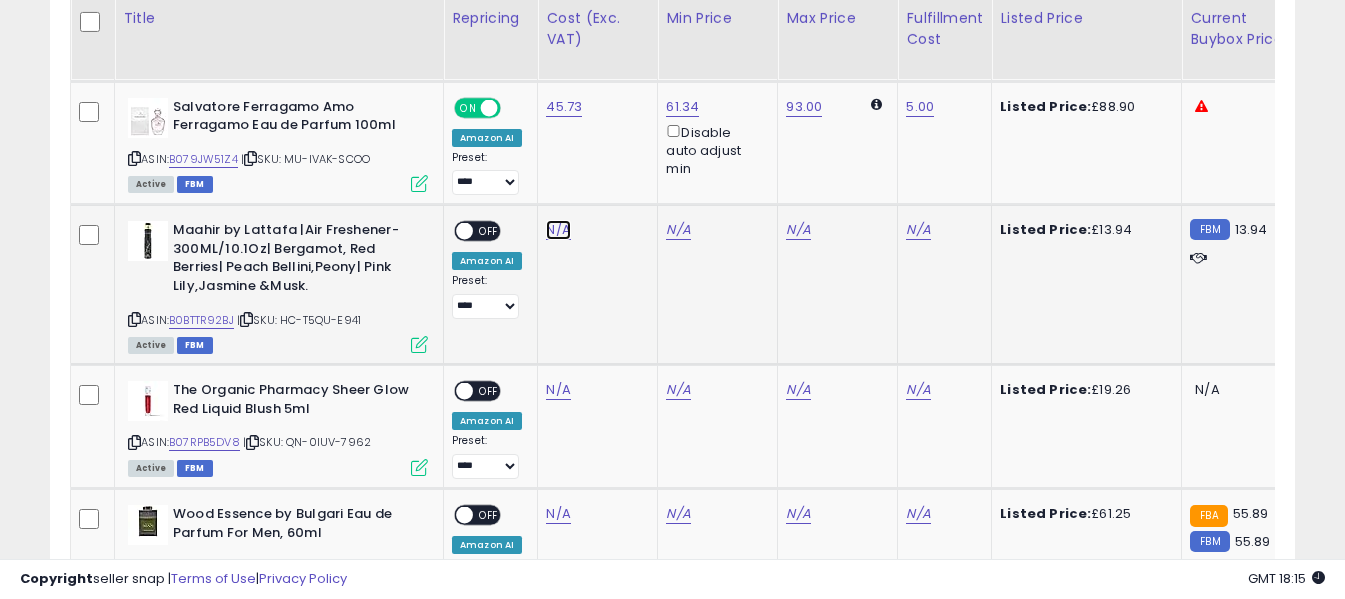 click on "N/A" at bounding box center (558, 230) 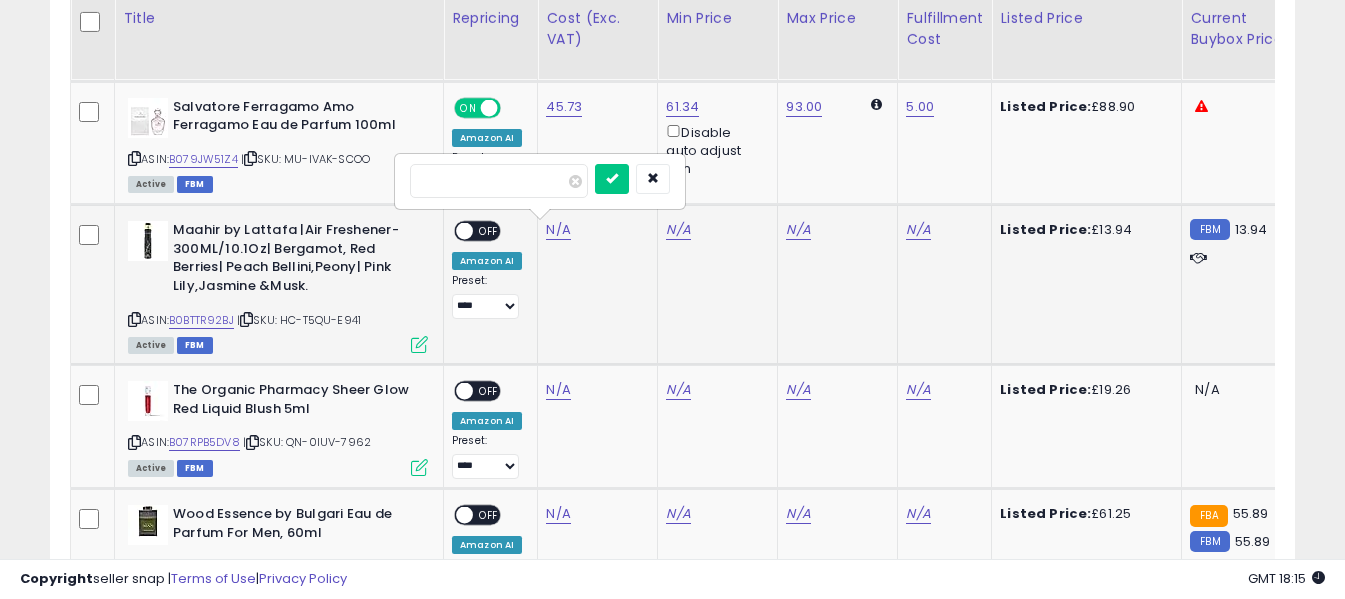 click at bounding box center (499, 181) 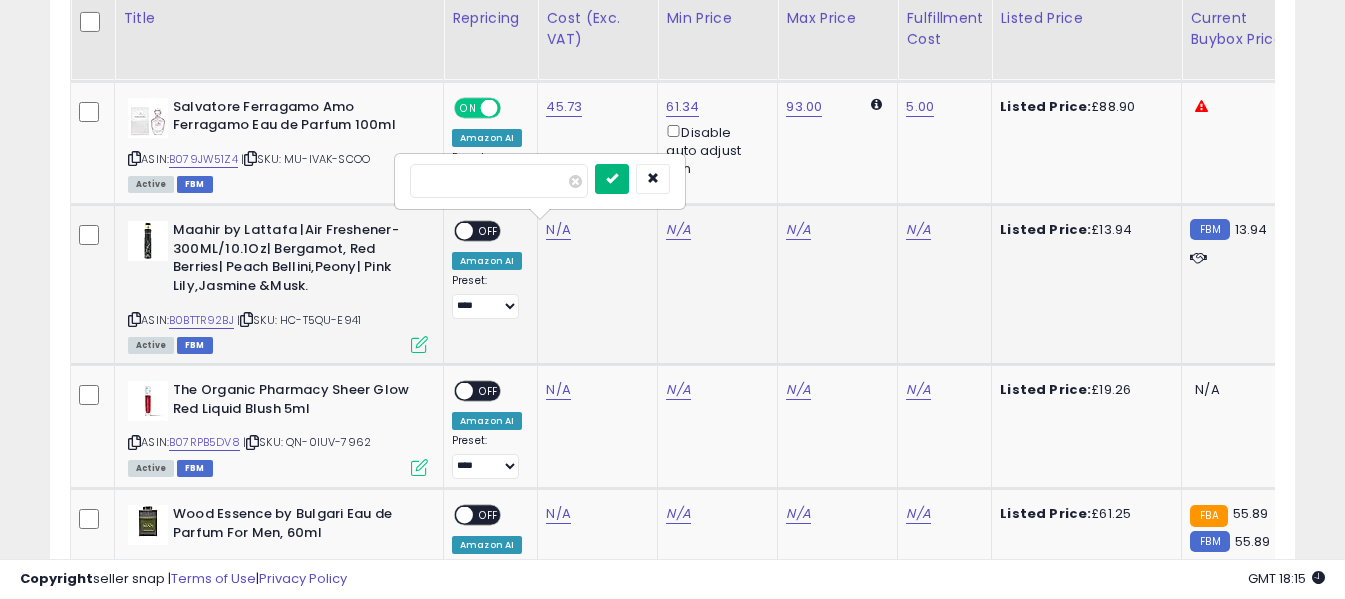 type on "****" 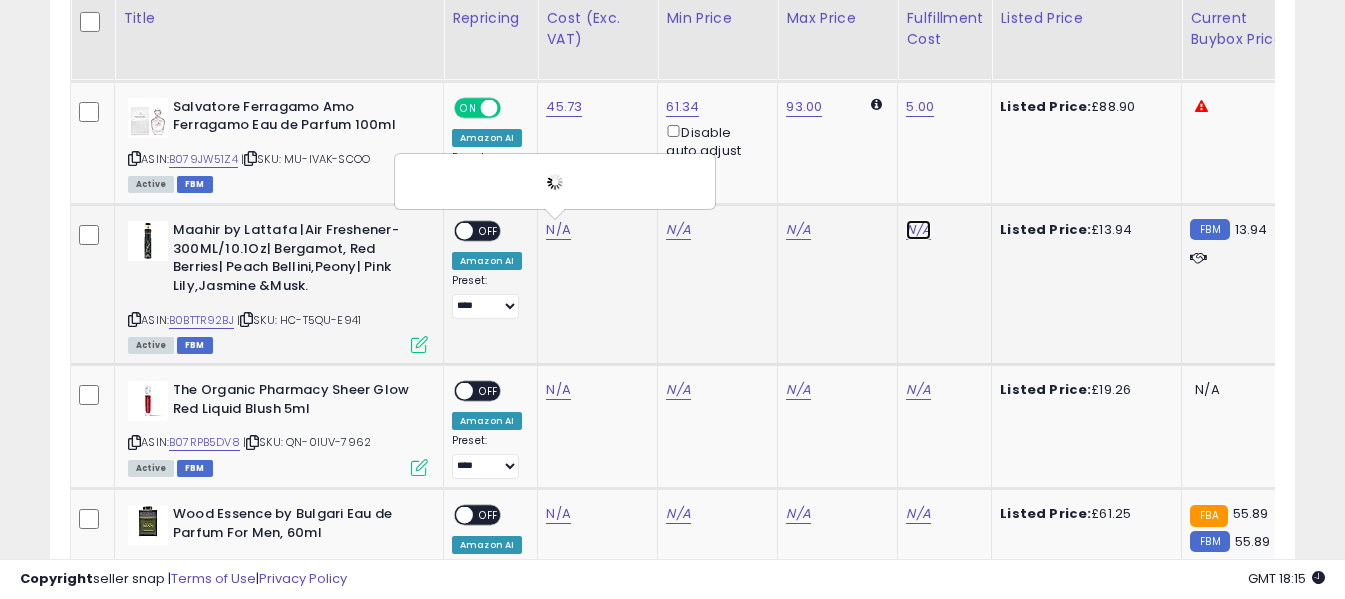 click on "N/A" at bounding box center (918, 230) 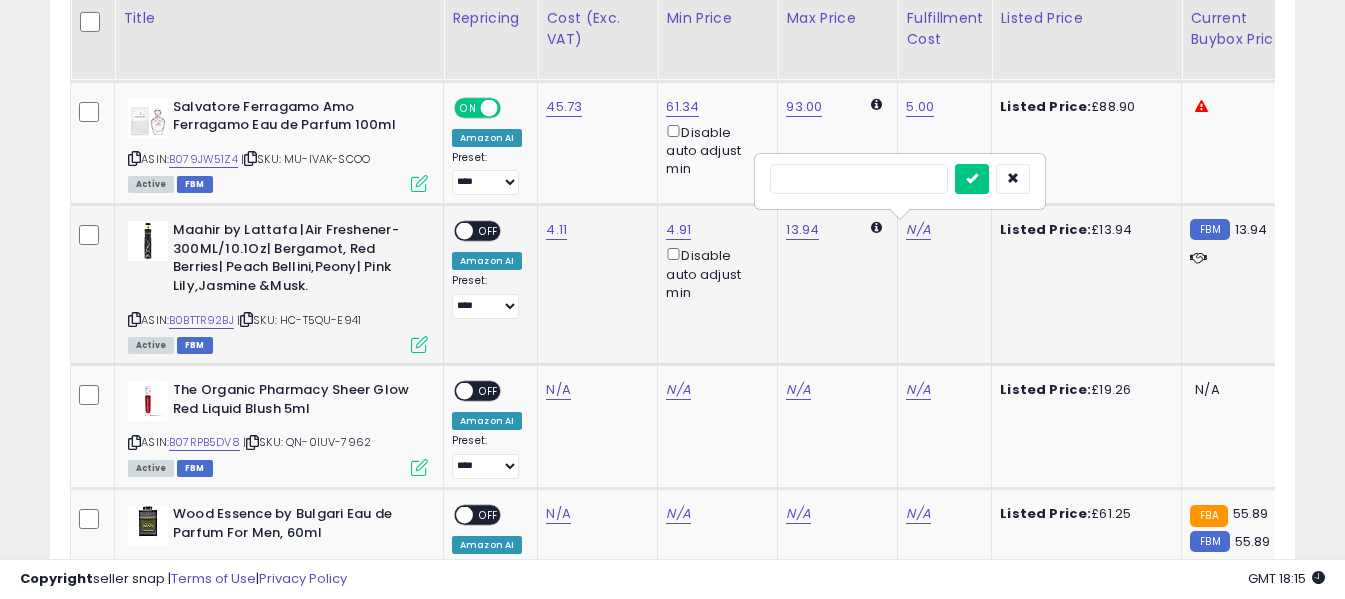 click at bounding box center (859, 179) 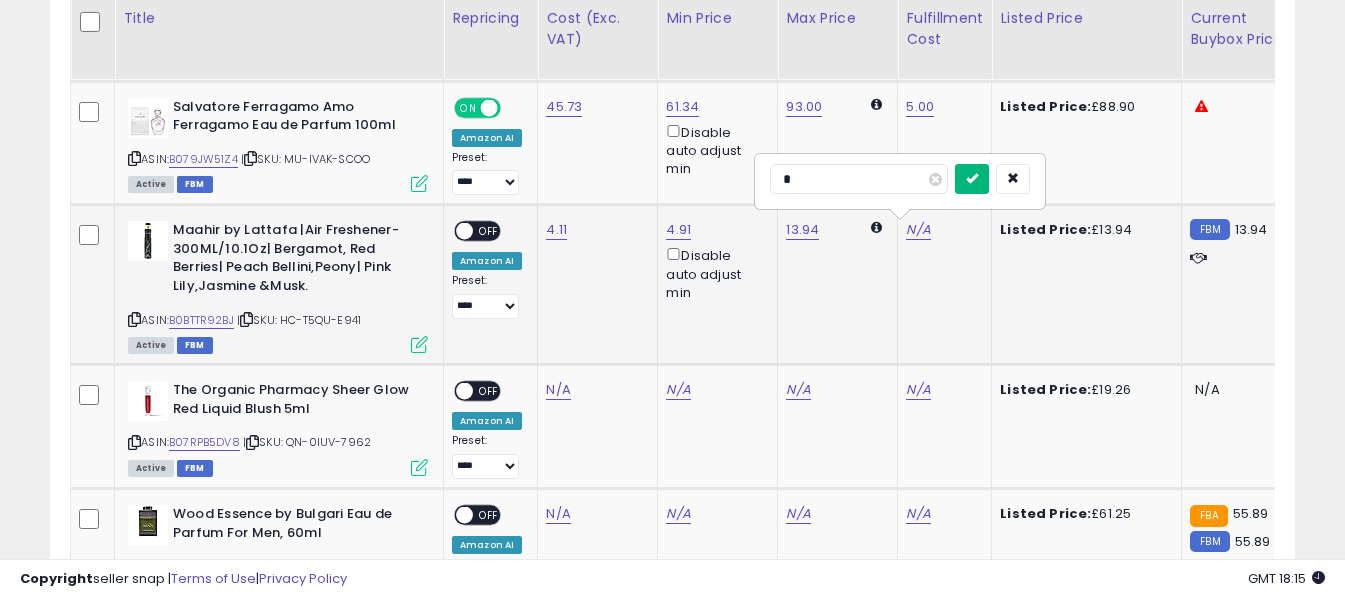 type on "*" 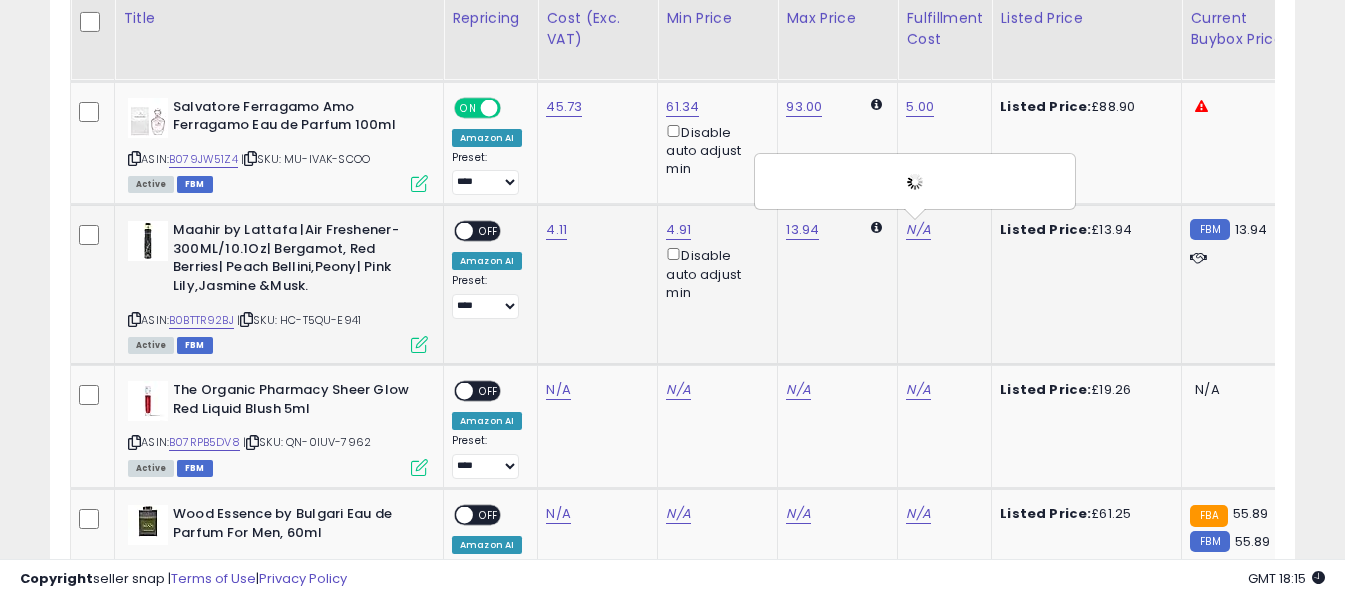 click on "OFF" at bounding box center [489, 231] 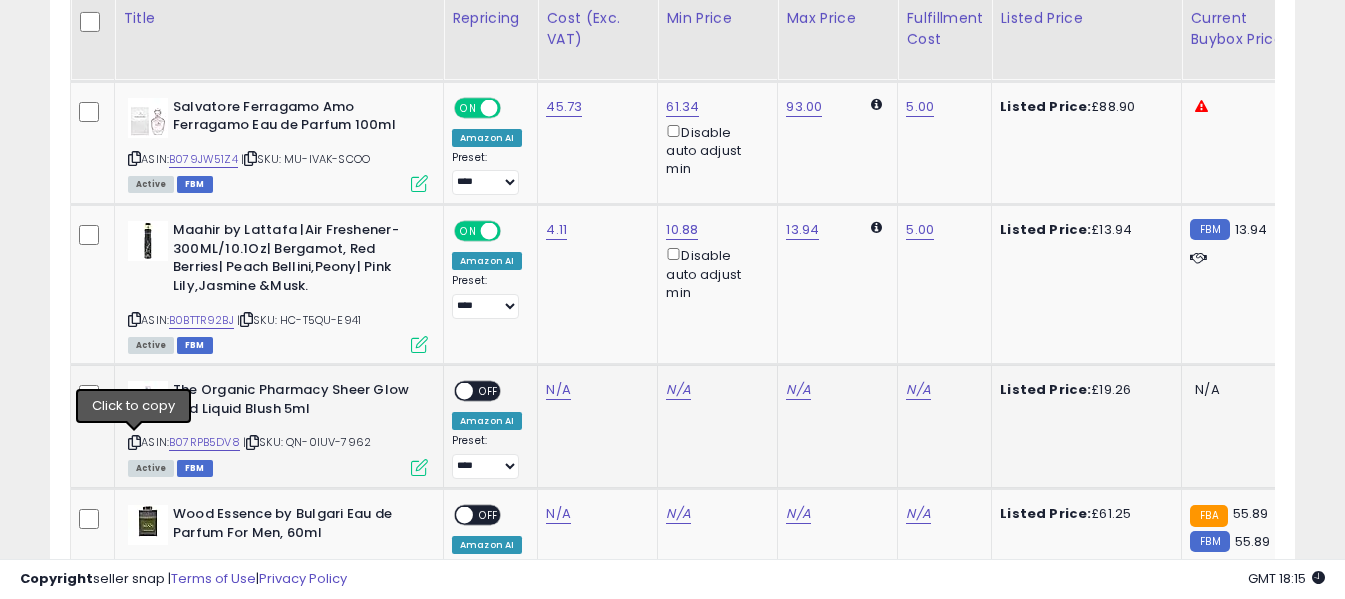 click at bounding box center (134, 442) 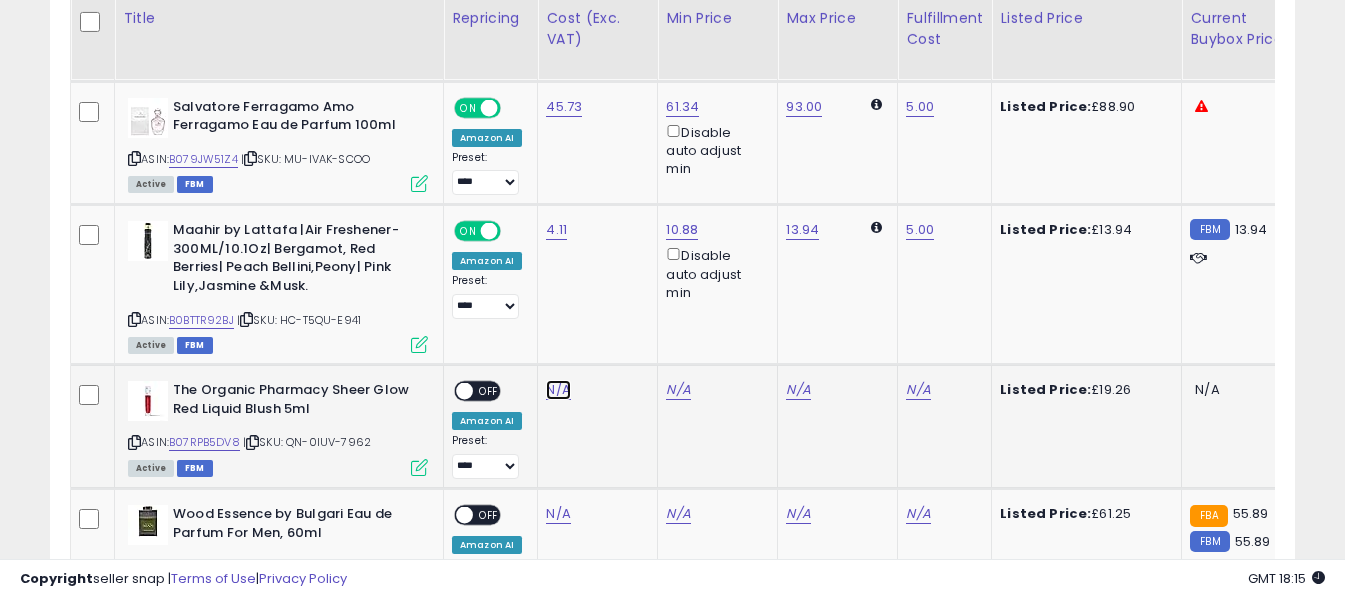 click on "N/A" at bounding box center [558, 390] 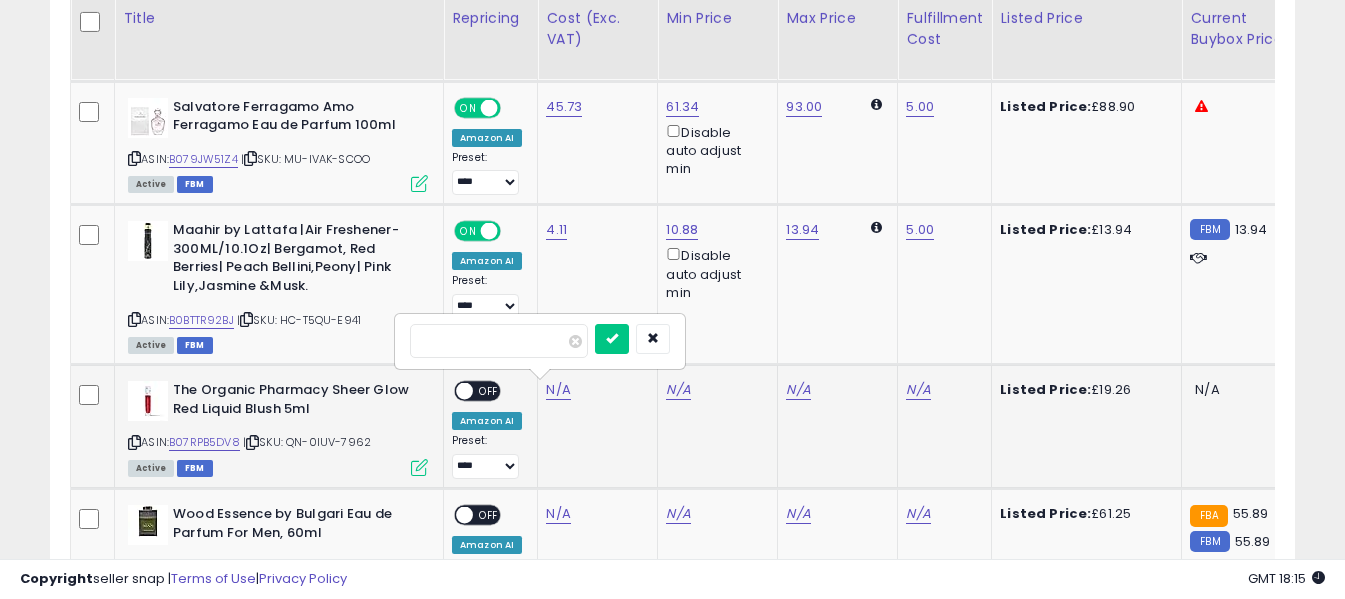 click at bounding box center [499, 341] 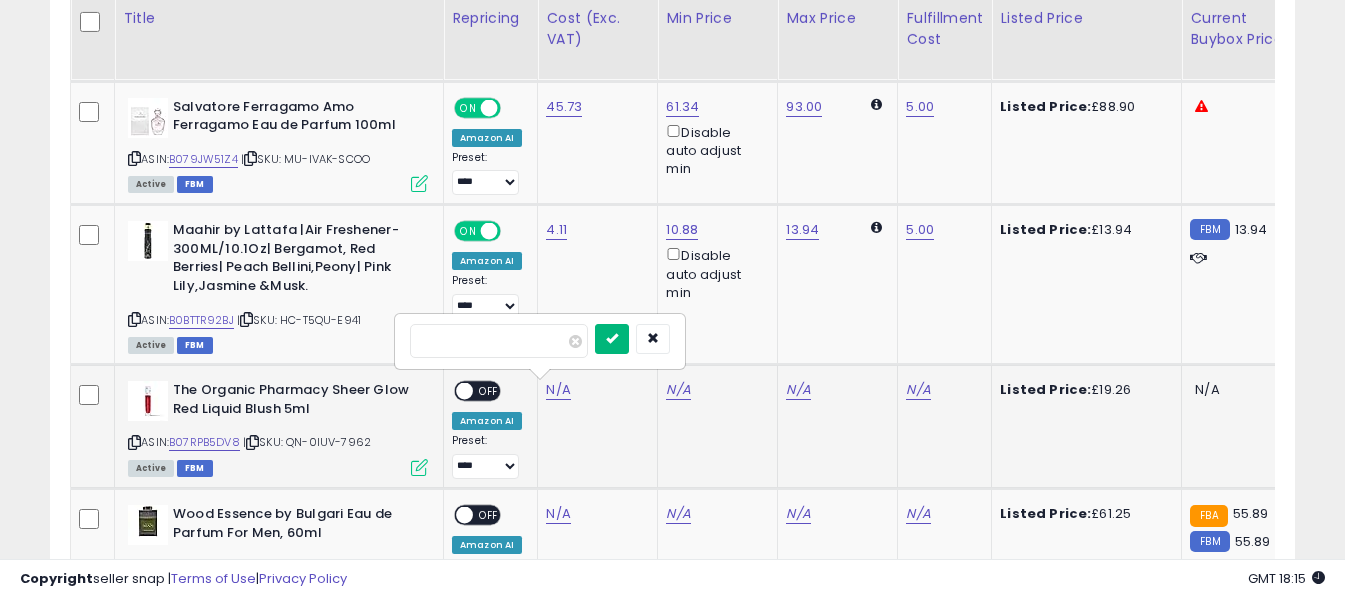 type on "****" 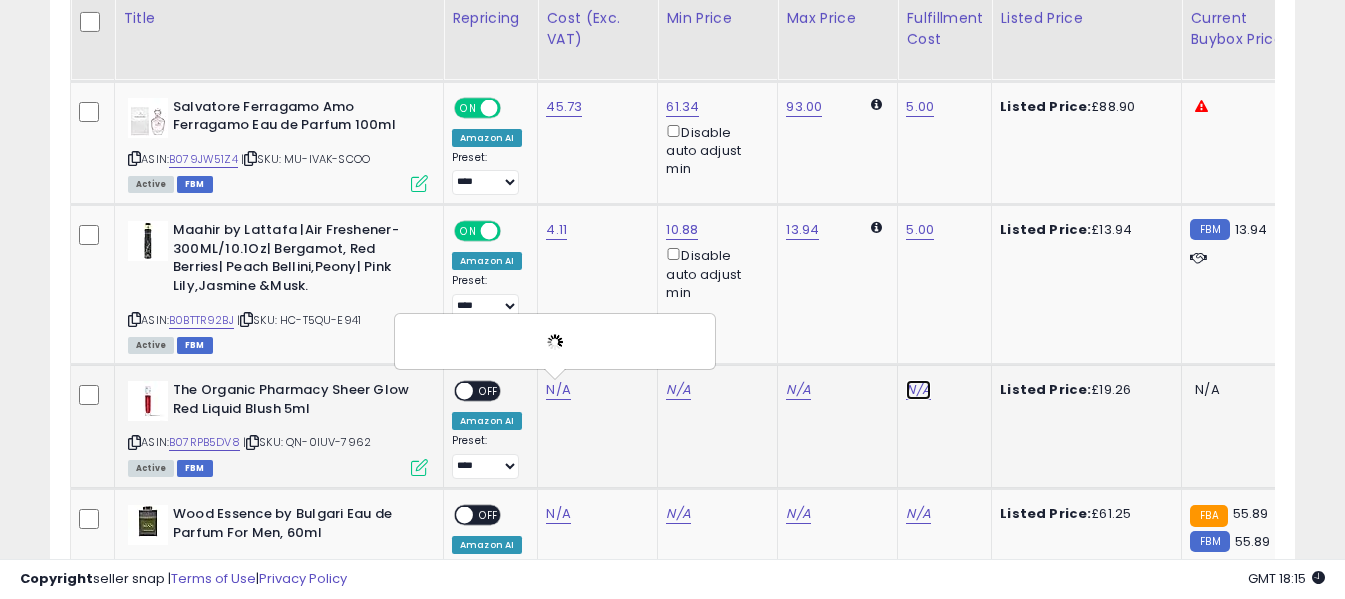 click on "N/A" at bounding box center (918, 390) 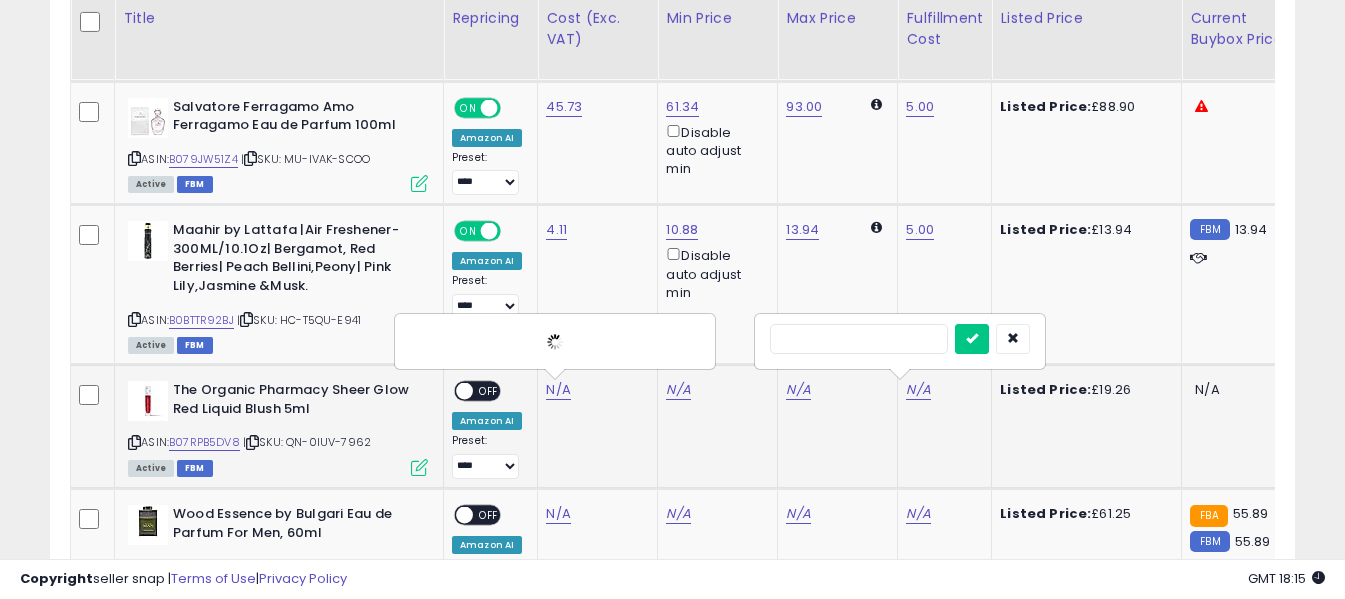 click at bounding box center [859, 339] 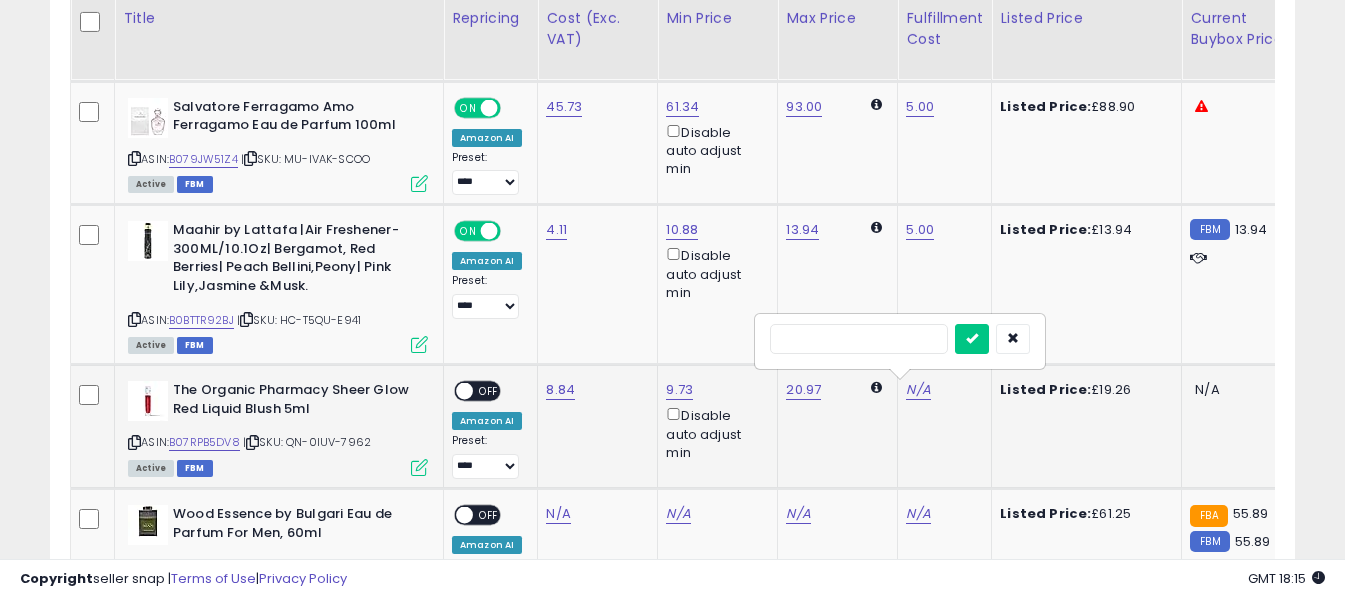 type on "*" 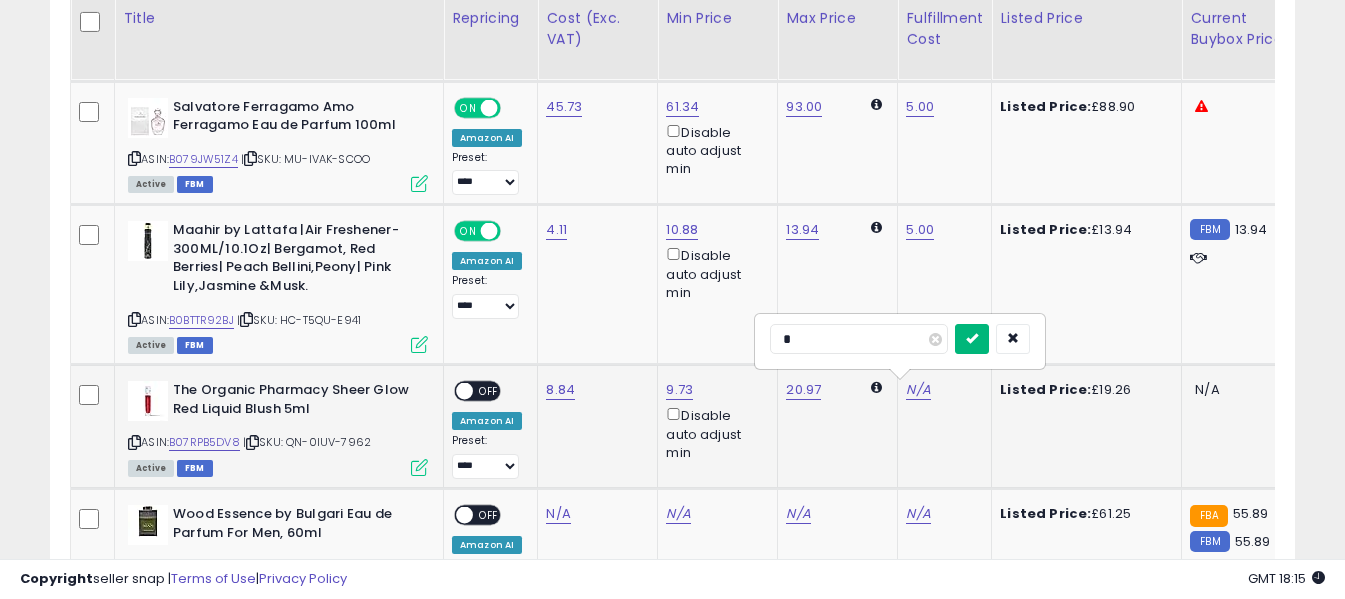 click at bounding box center (972, 339) 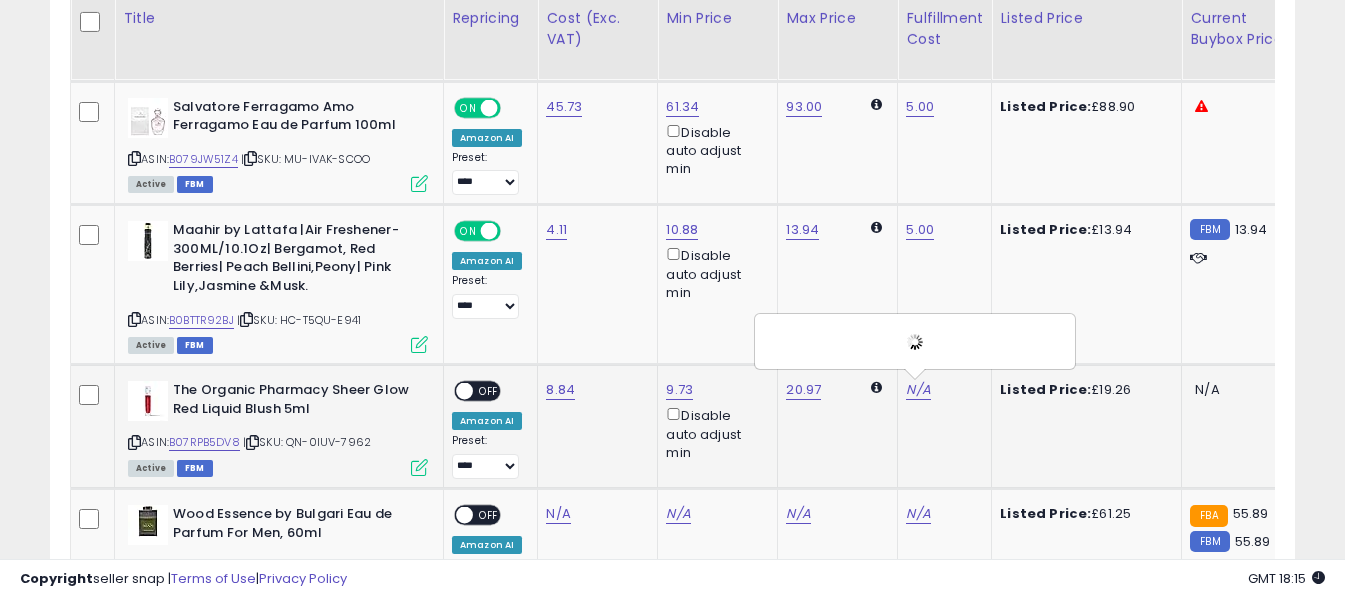 click on "OFF" at bounding box center [489, 391] 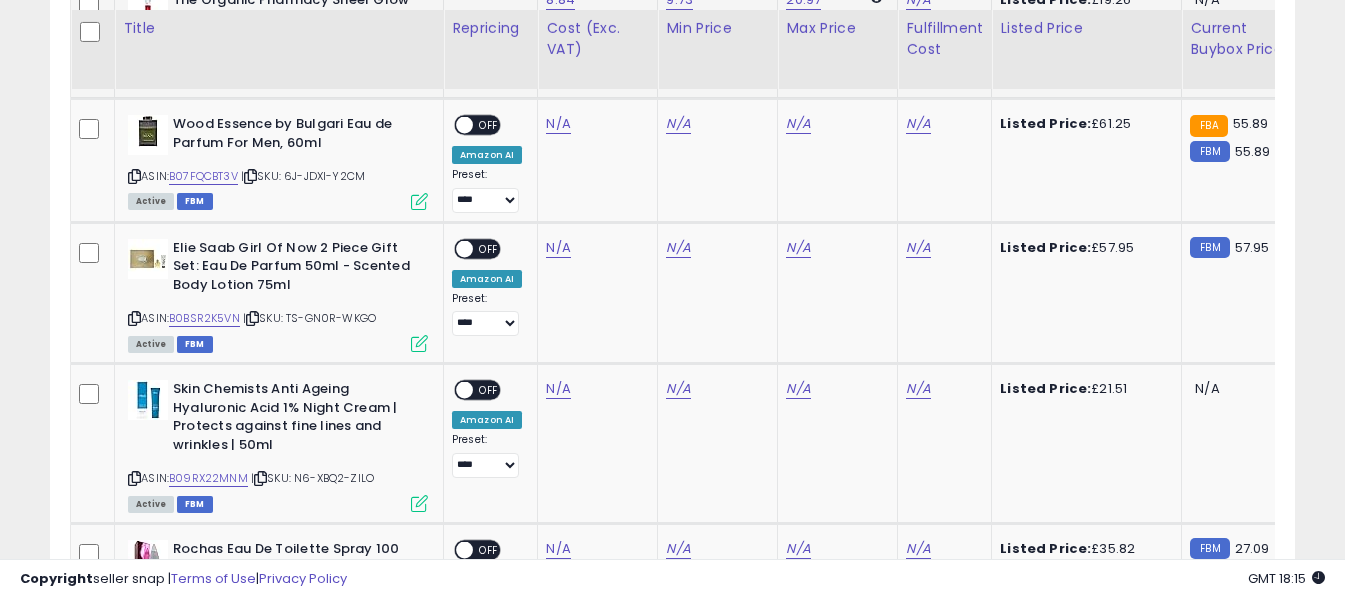 scroll, scrollTop: 6760, scrollLeft: 0, axis: vertical 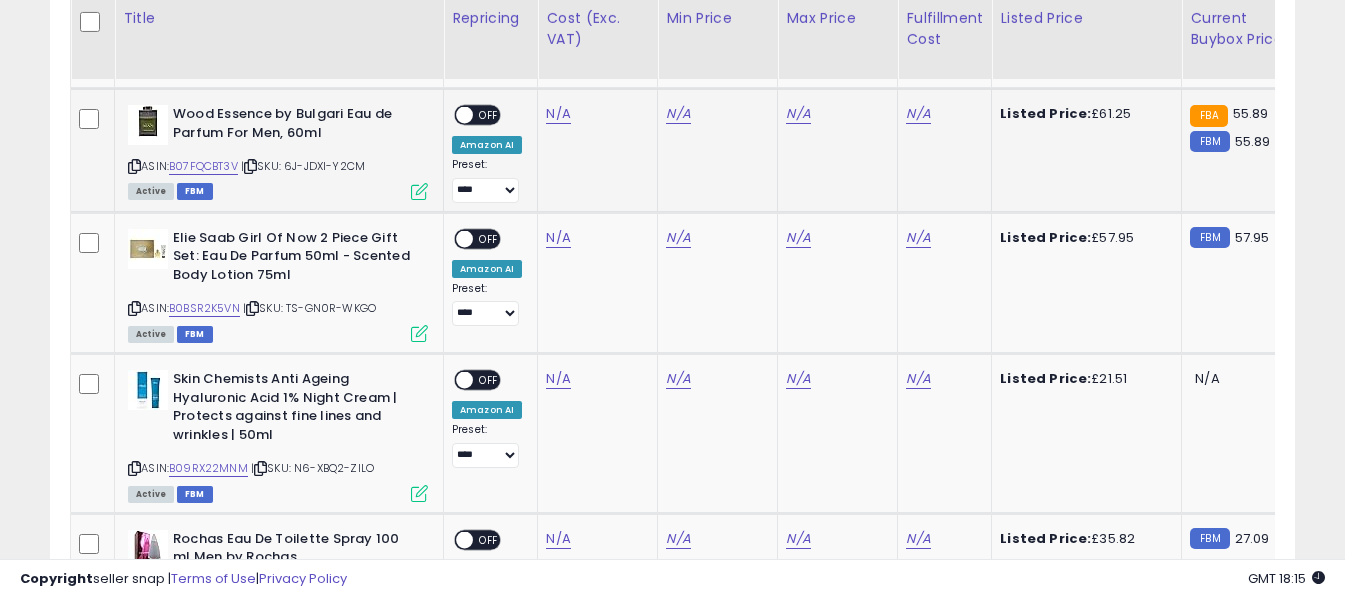 click at bounding box center [134, 166] 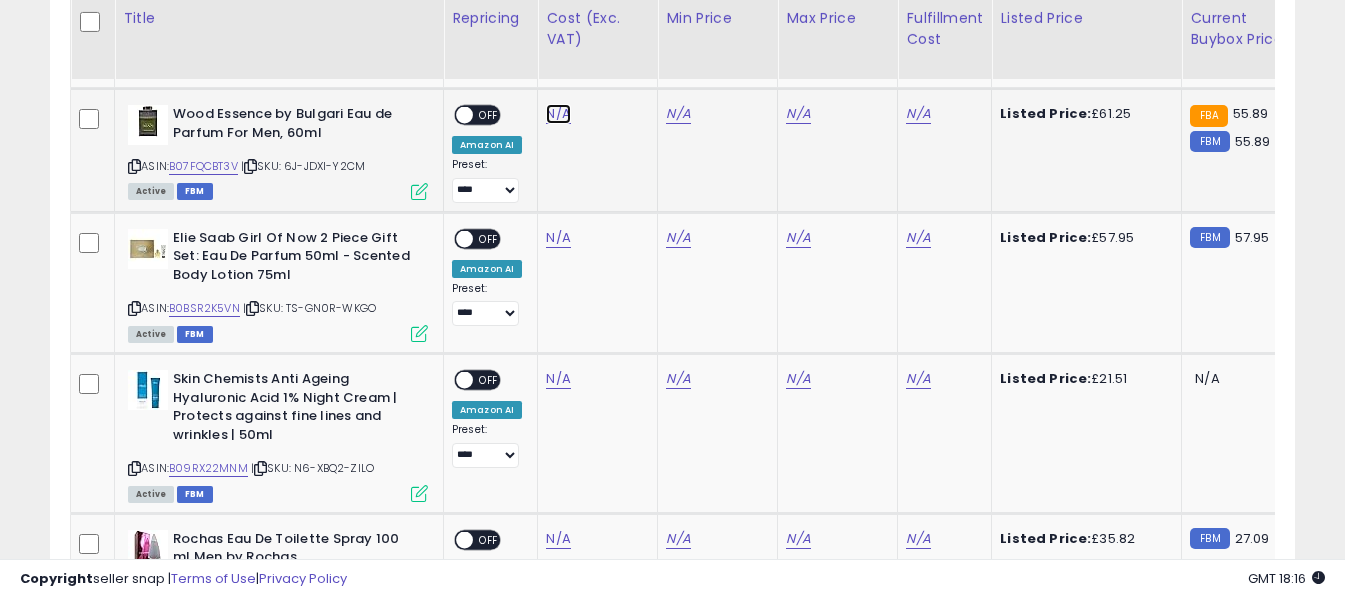 click on "N/A" at bounding box center (558, 114) 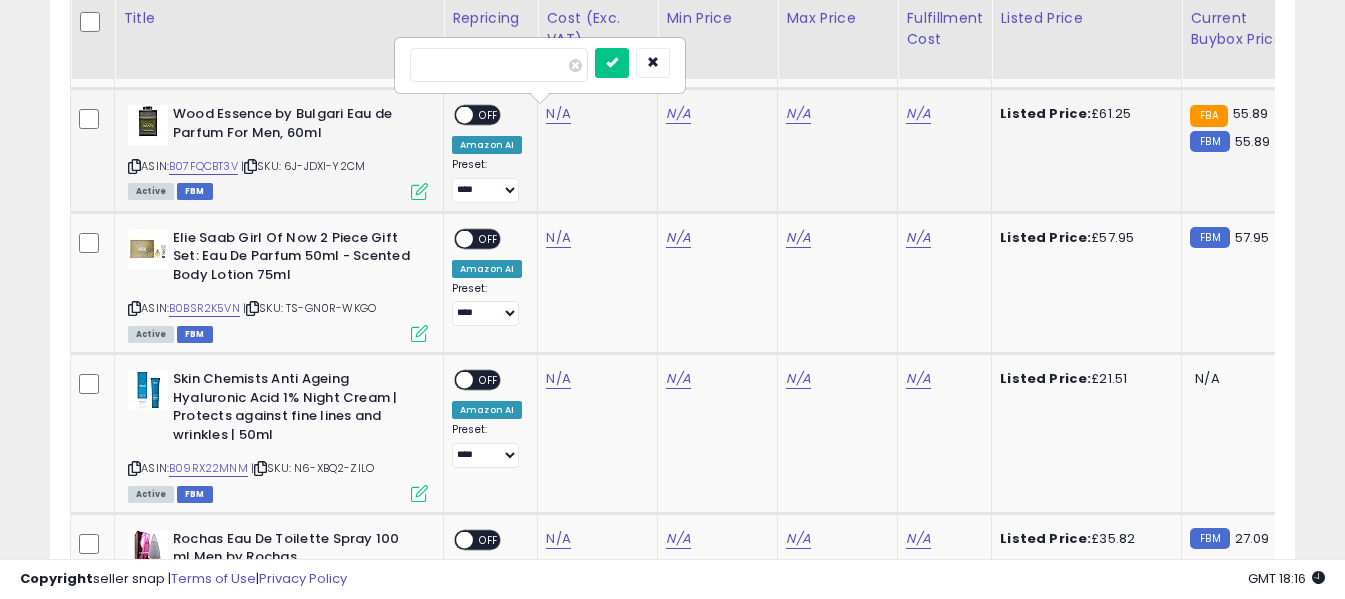 click at bounding box center [499, 65] 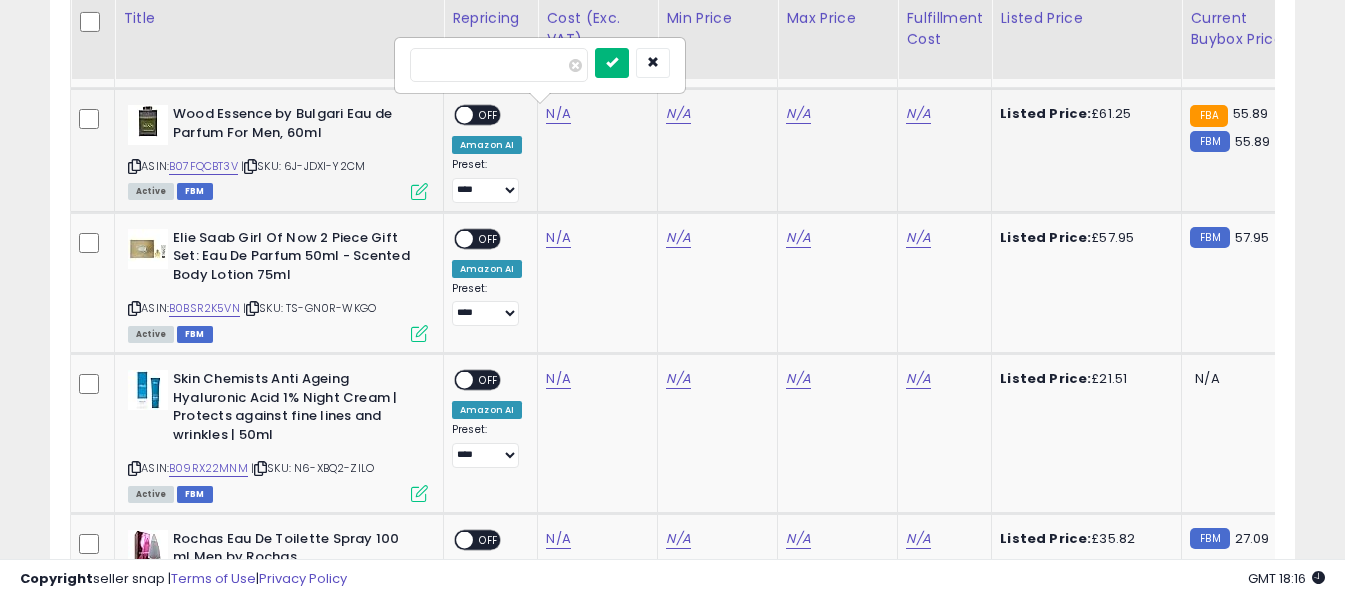 click at bounding box center [612, 62] 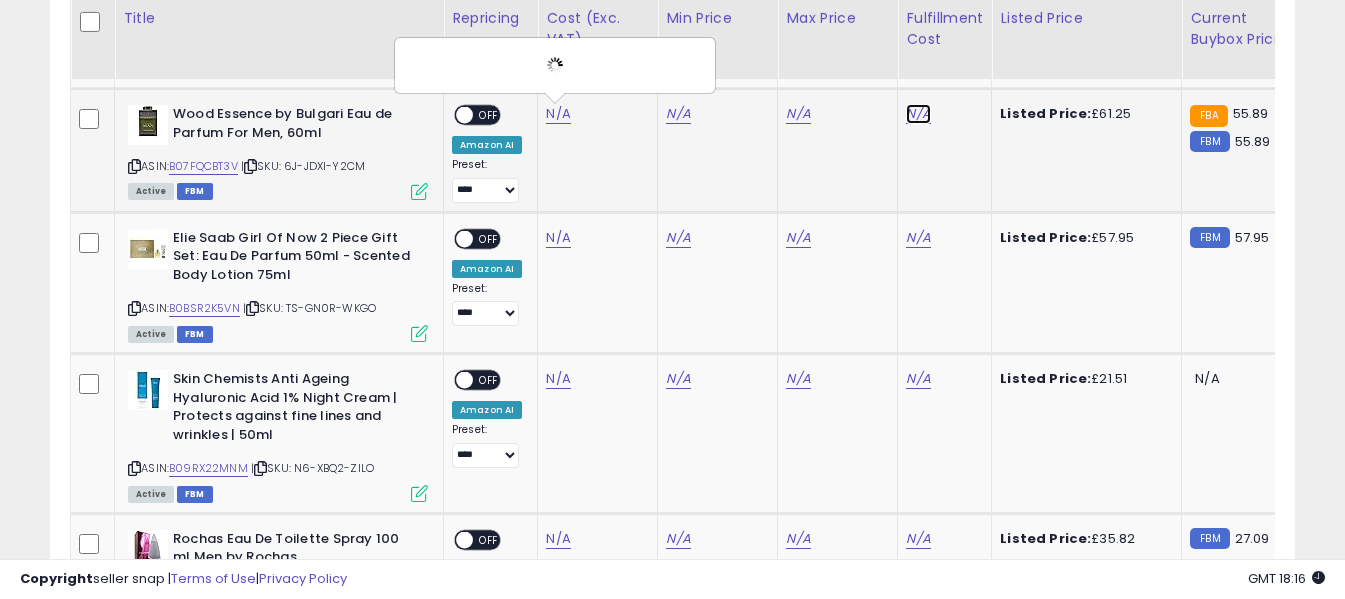 click on "N/A" at bounding box center (918, 114) 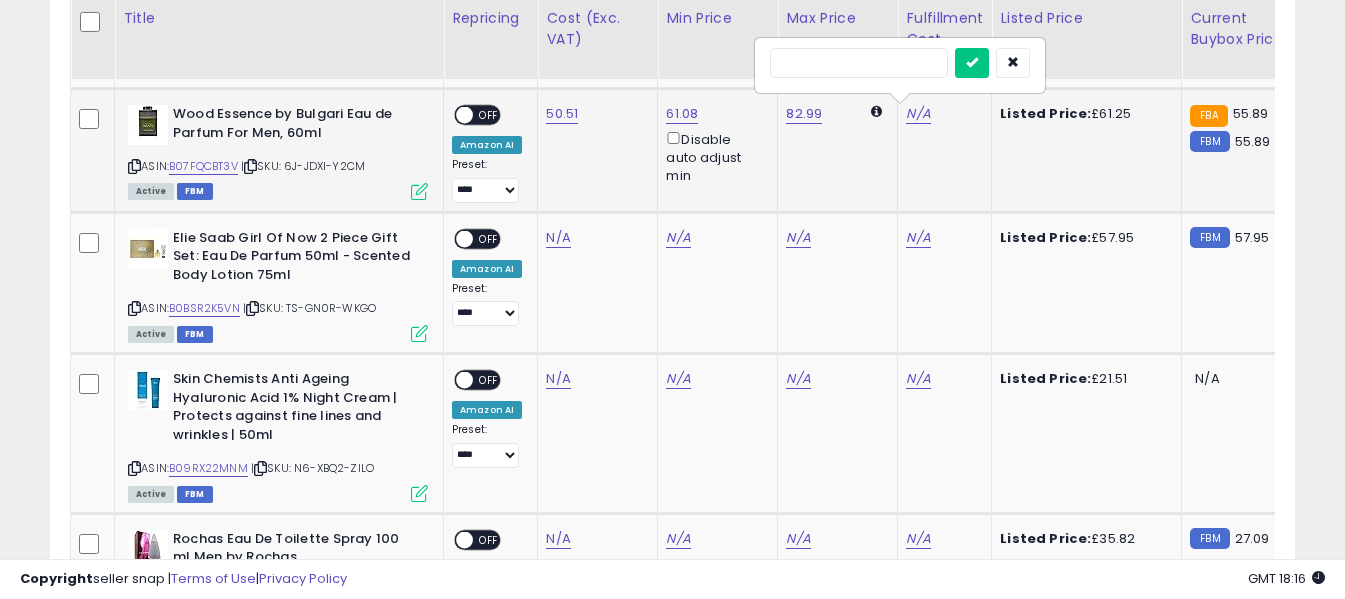 click at bounding box center (859, 63) 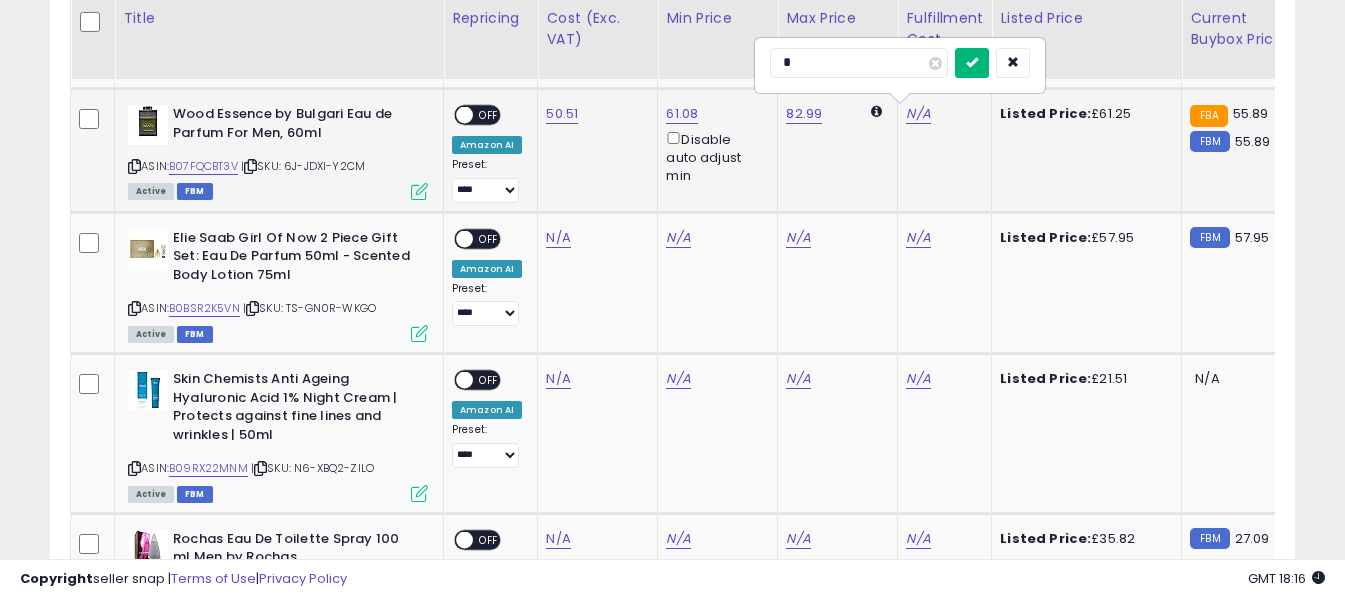 type on "*" 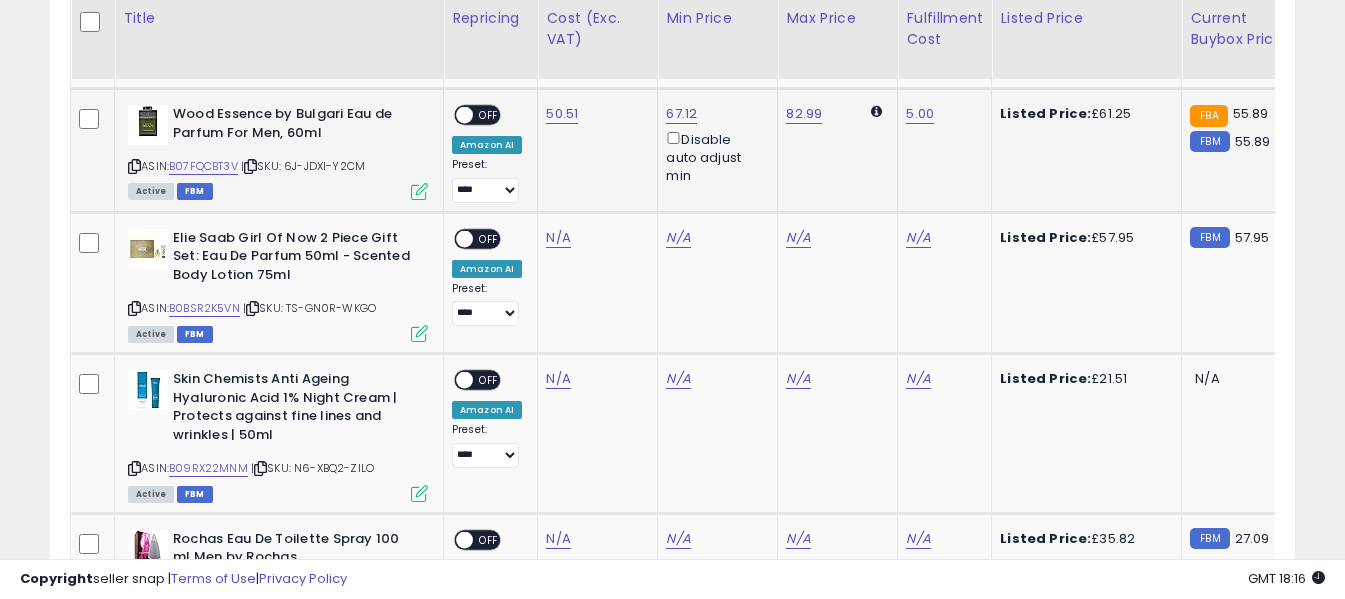 click on "OFF" at bounding box center (489, 115) 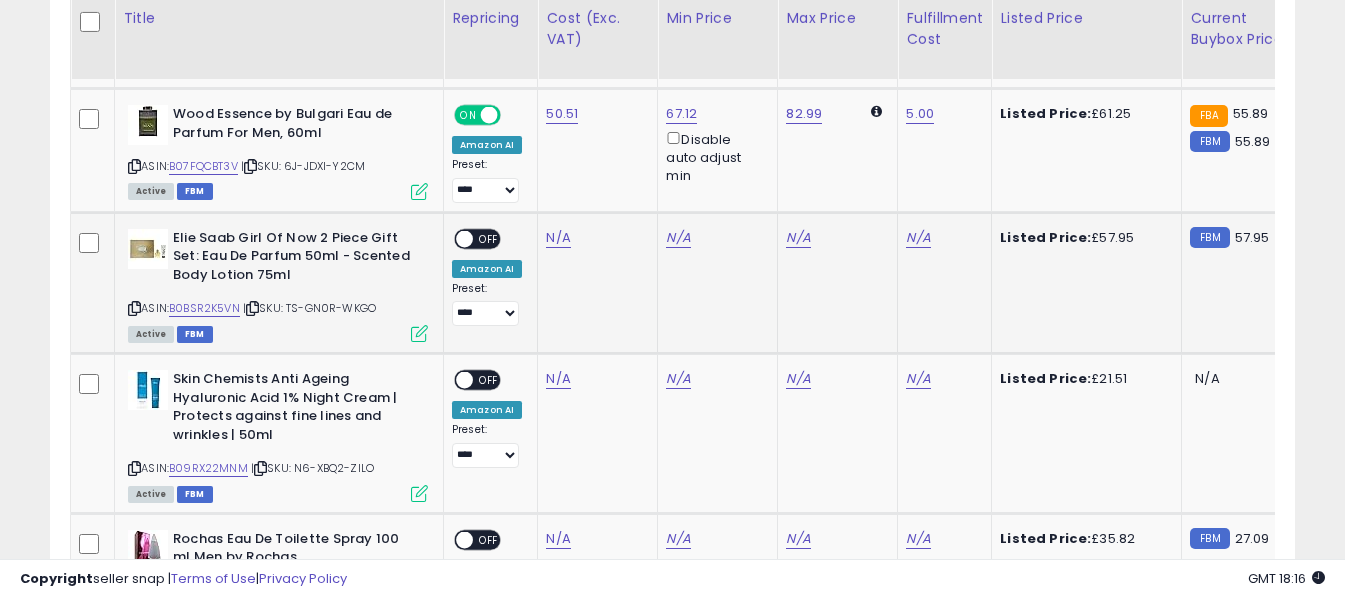 click at bounding box center (134, 308) 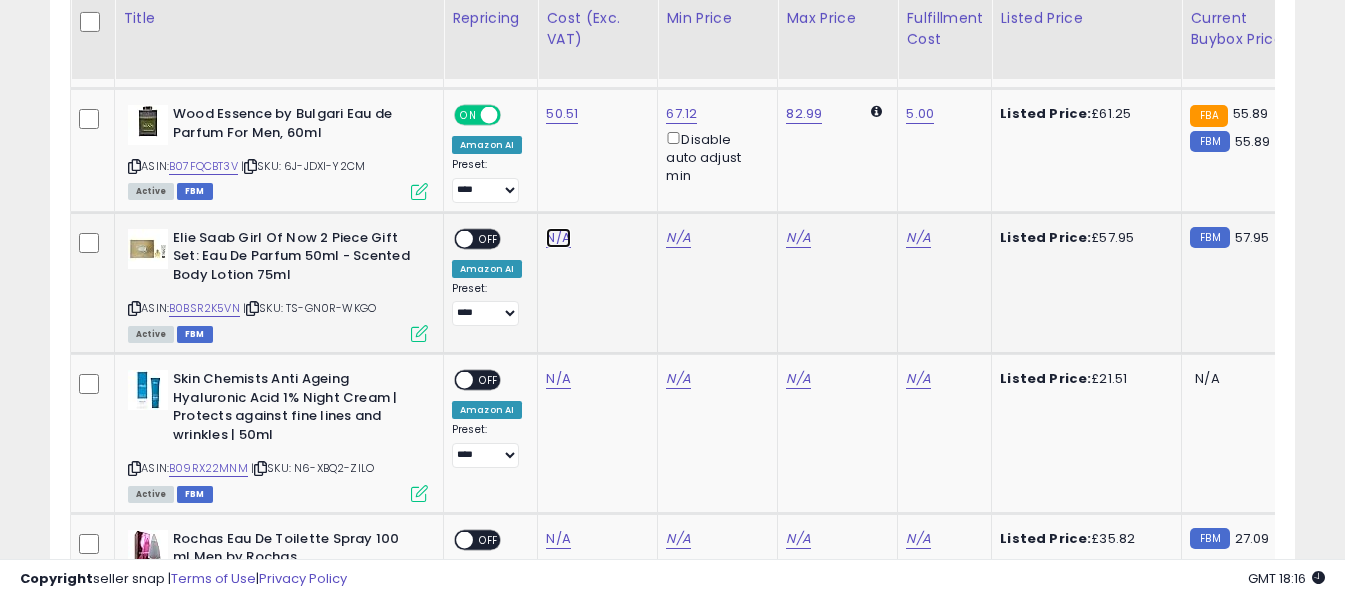 click on "N/A" at bounding box center (558, 238) 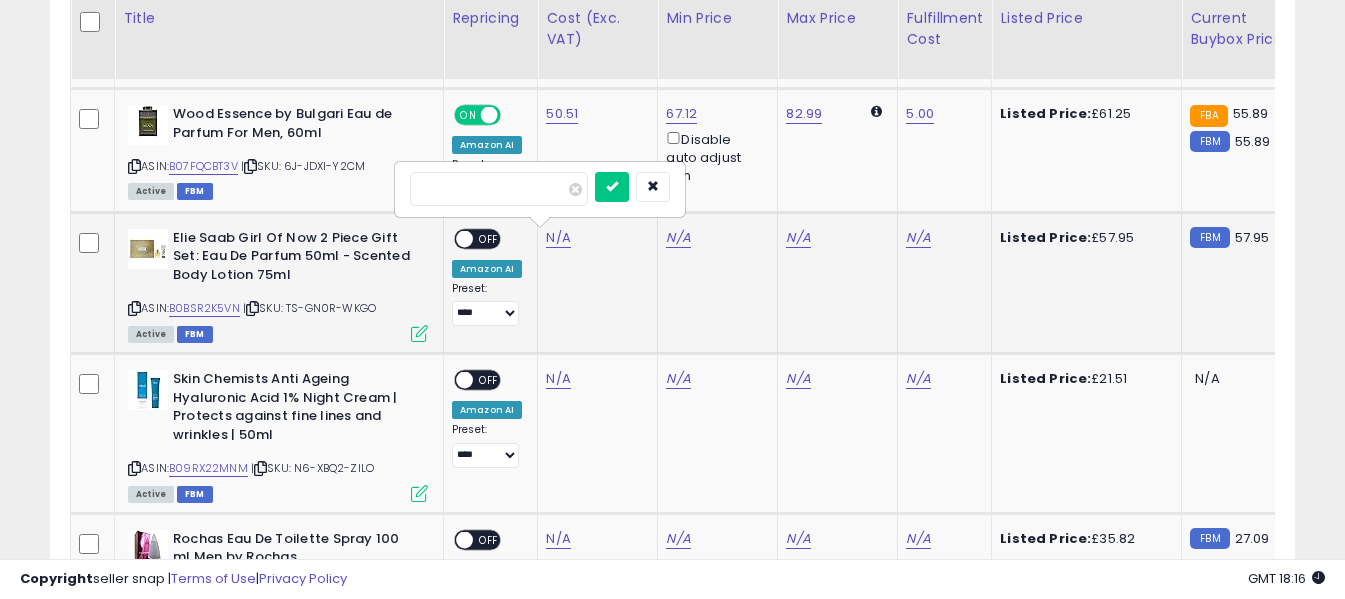 click at bounding box center (499, 189) 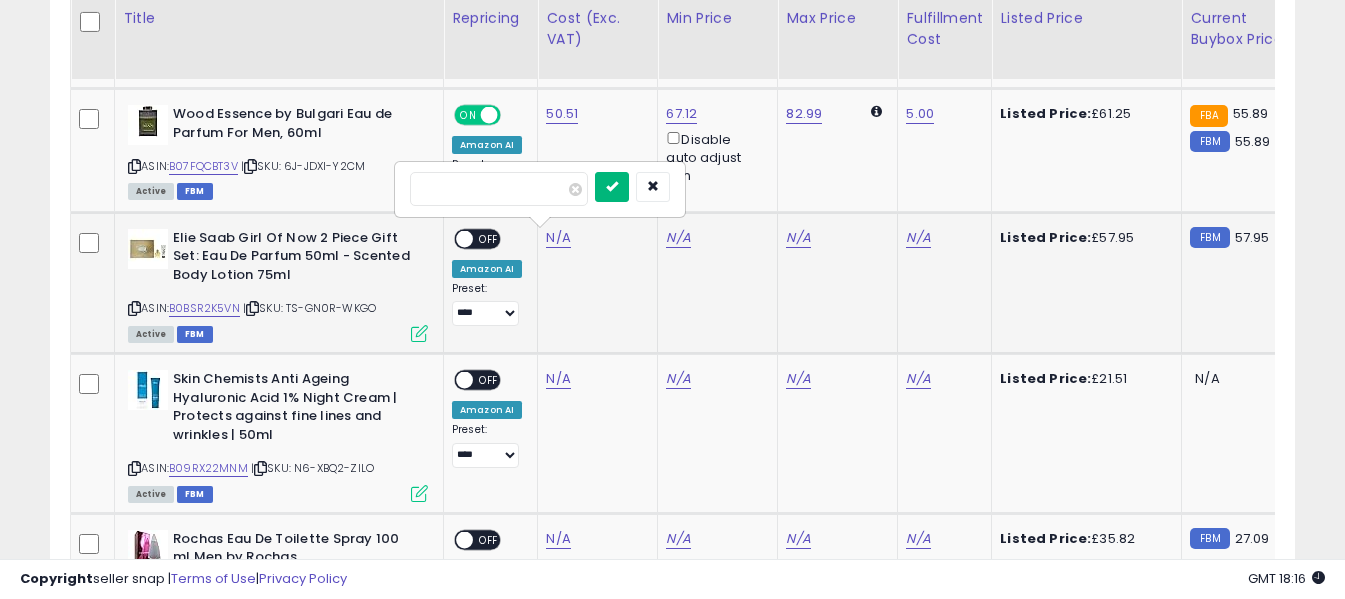 type on "*****" 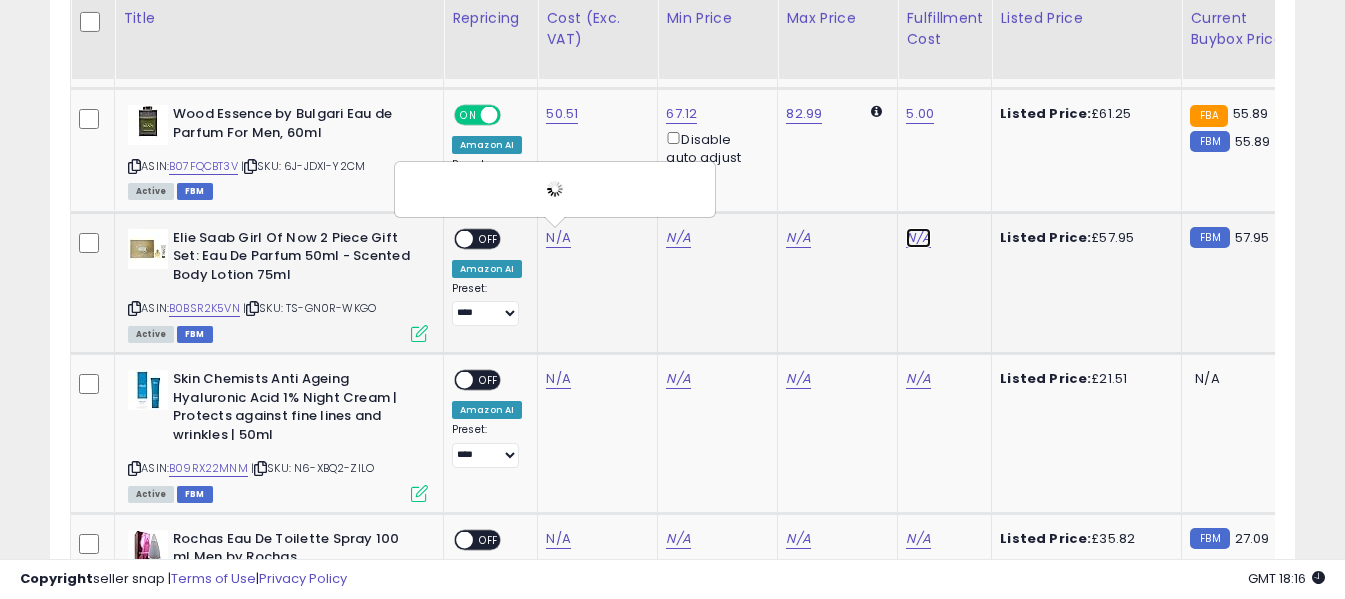 click on "N/A" at bounding box center (918, 238) 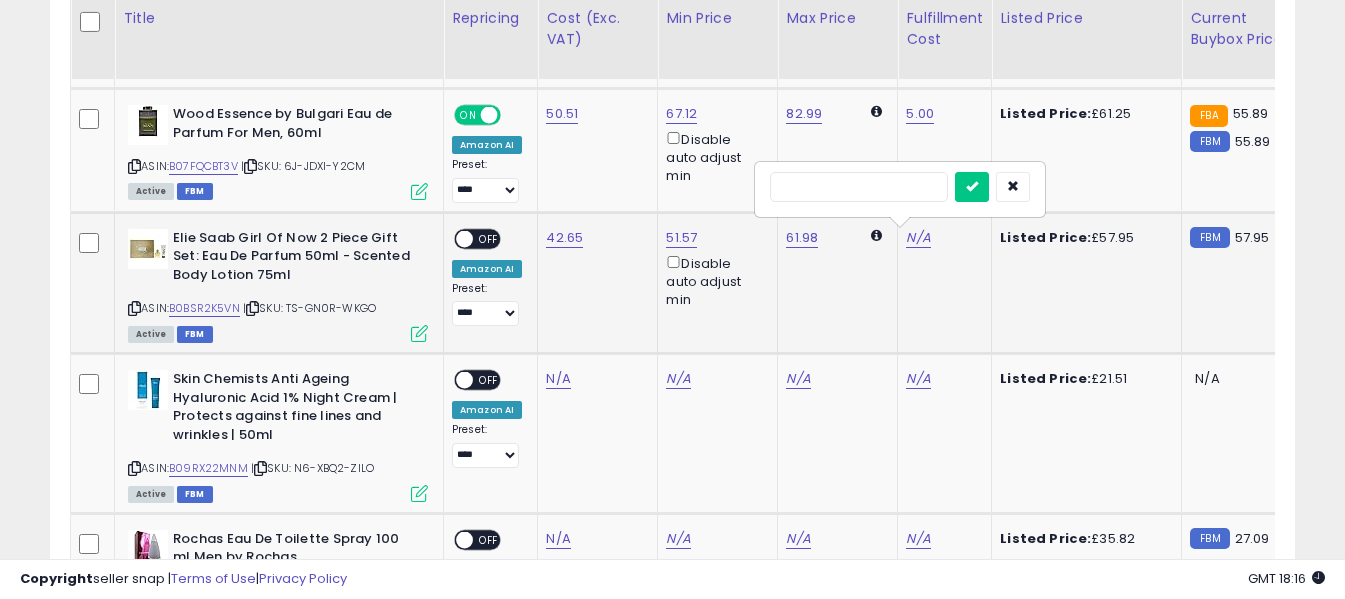 click at bounding box center [859, 187] 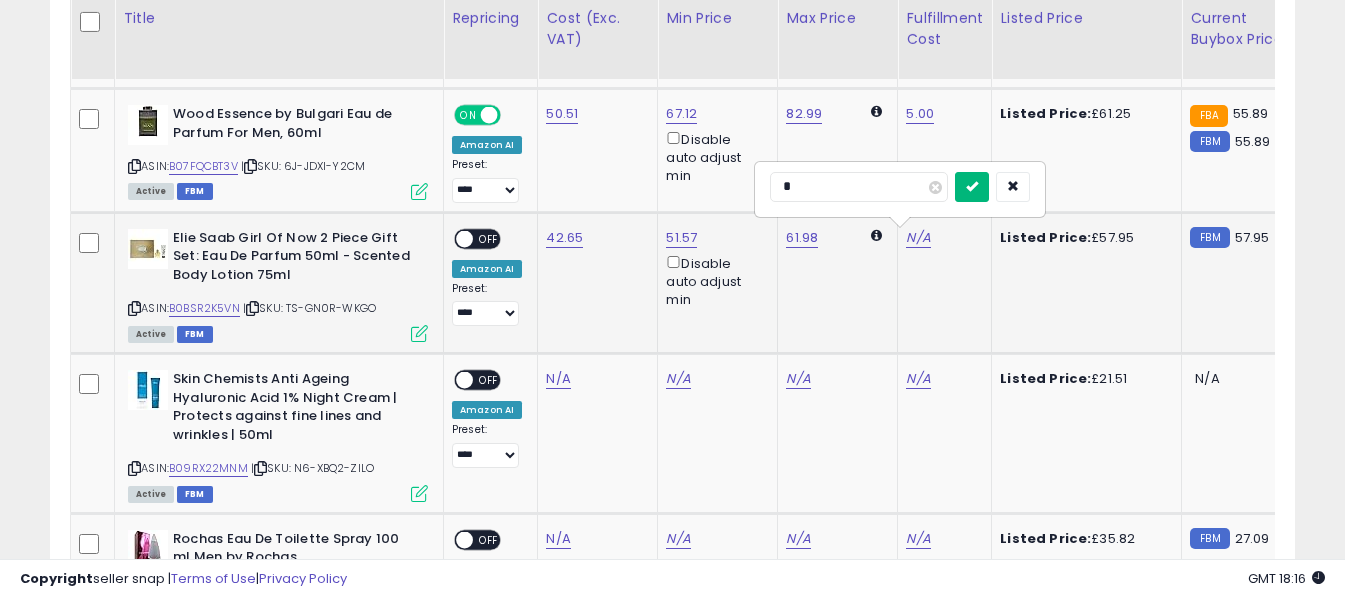 type on "*" 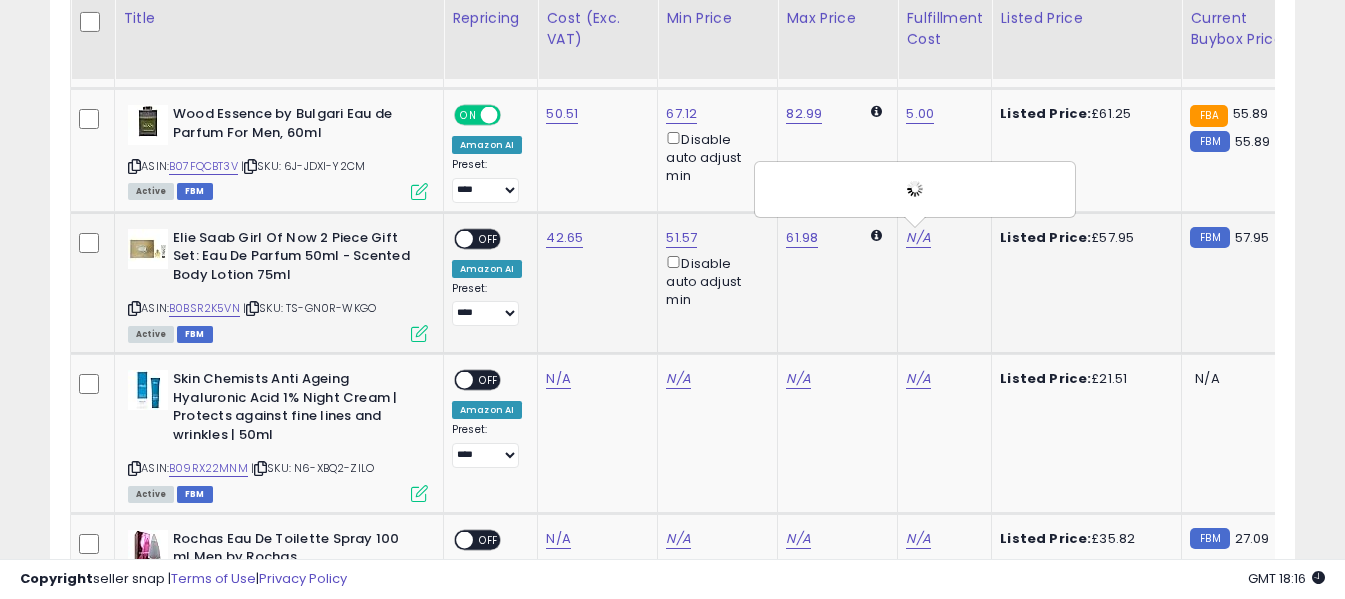 click on "OFF" at bounding box center [489, 238] 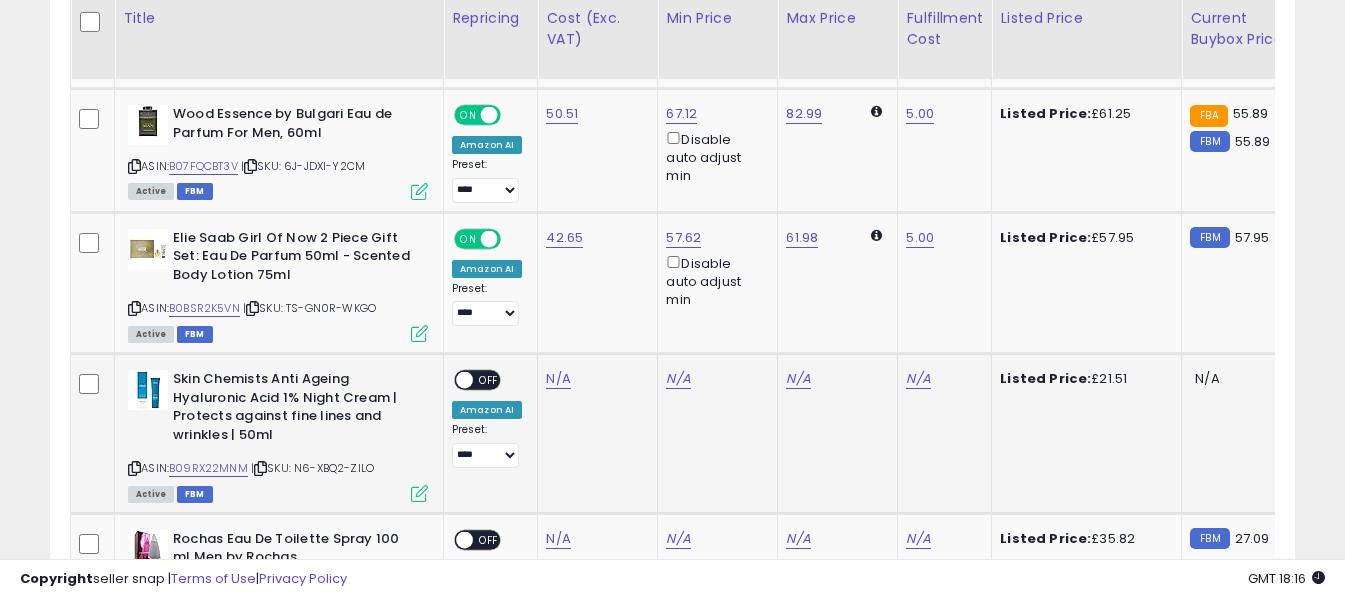 click at bounding box center [134, 468] 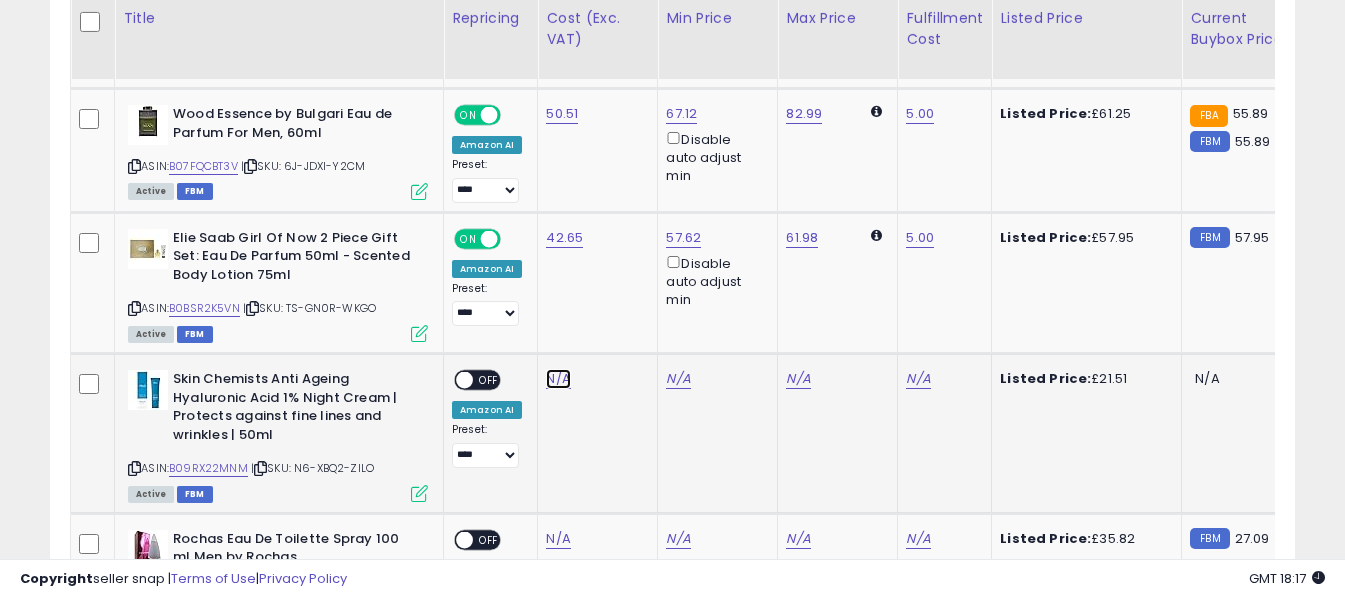 click on "N/A" at bounding box center (558, 379) 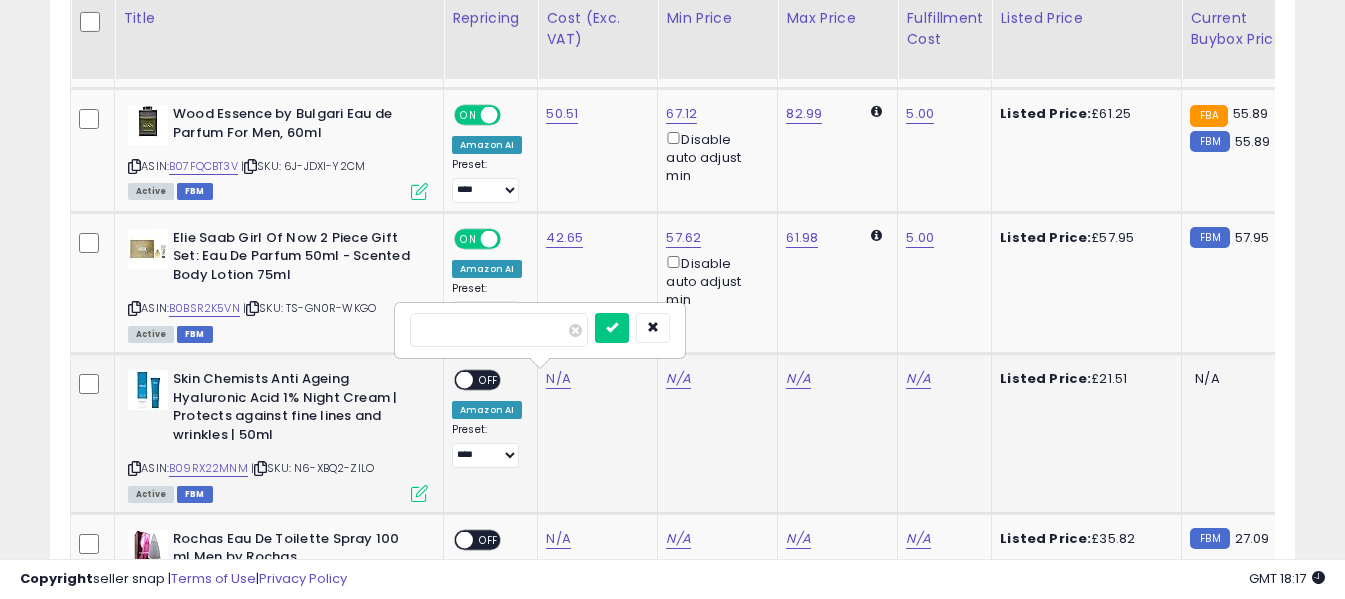 click at bounding box center (499, 330) 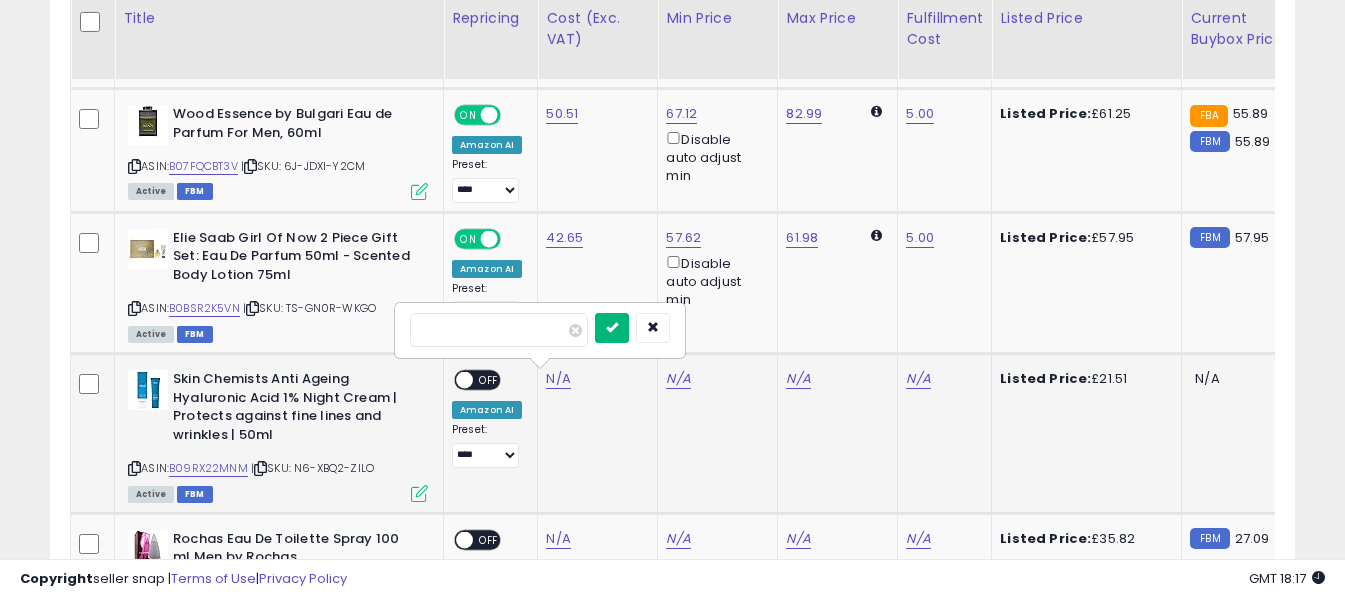 click at bounding box center [612, 327] 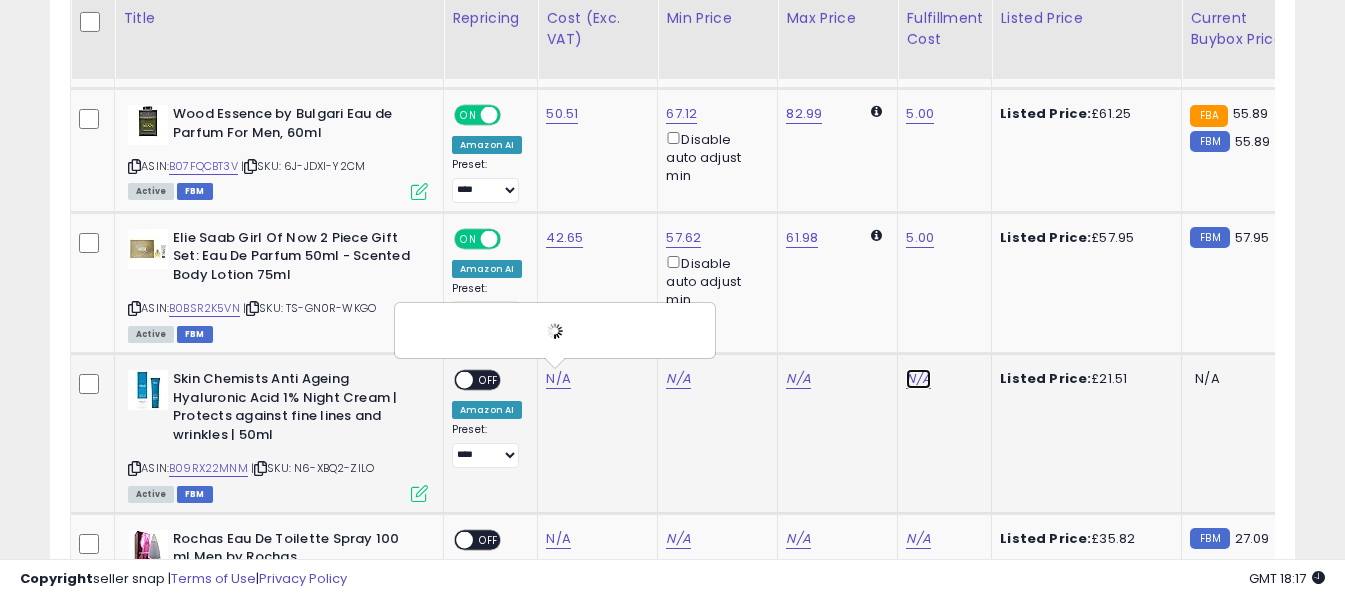 click on "N/A" at bounding box center [918, 379] 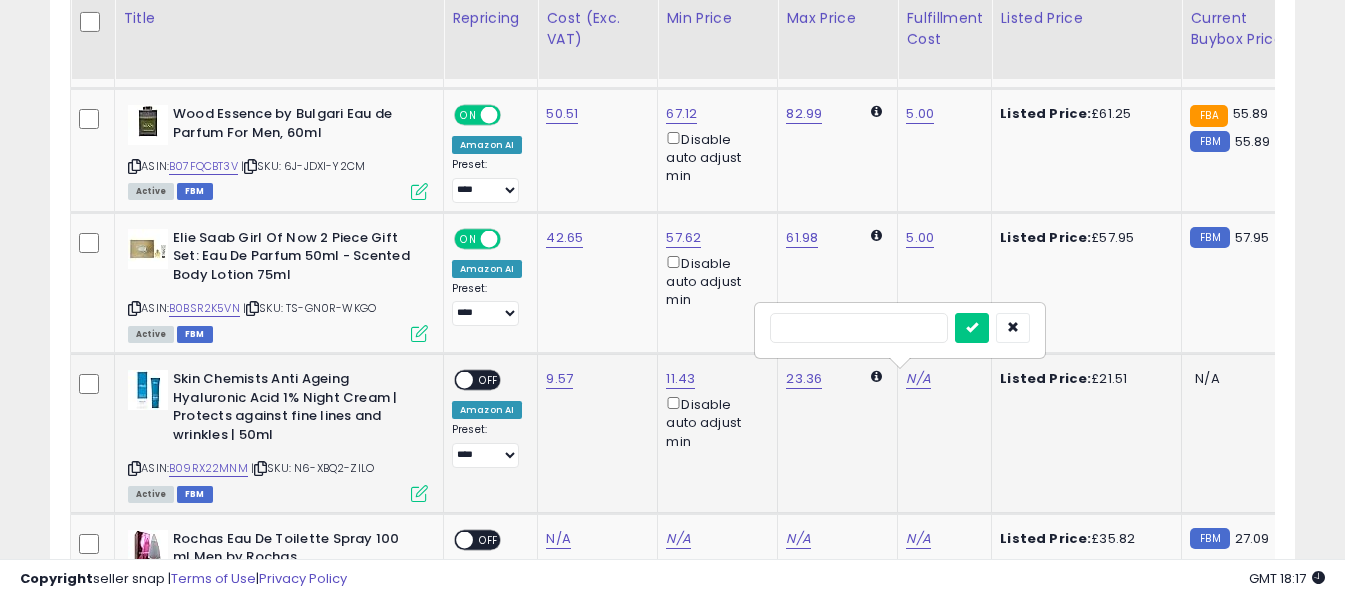 click at bounding box center [859, 328] 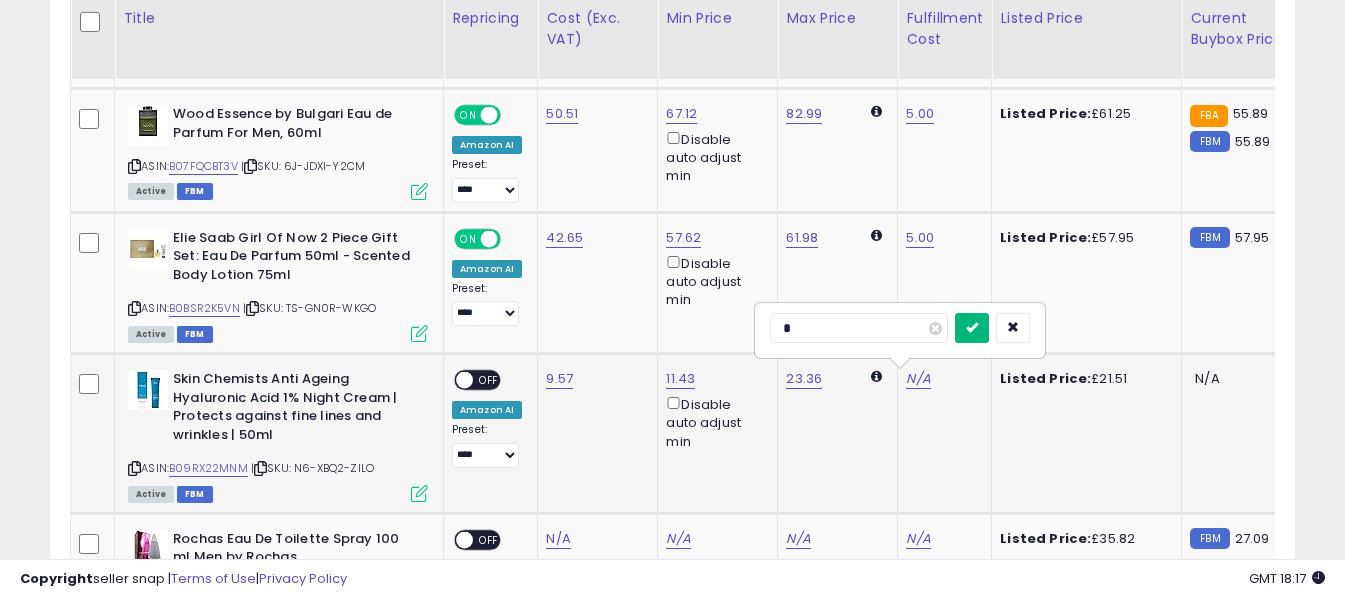 type on "*" 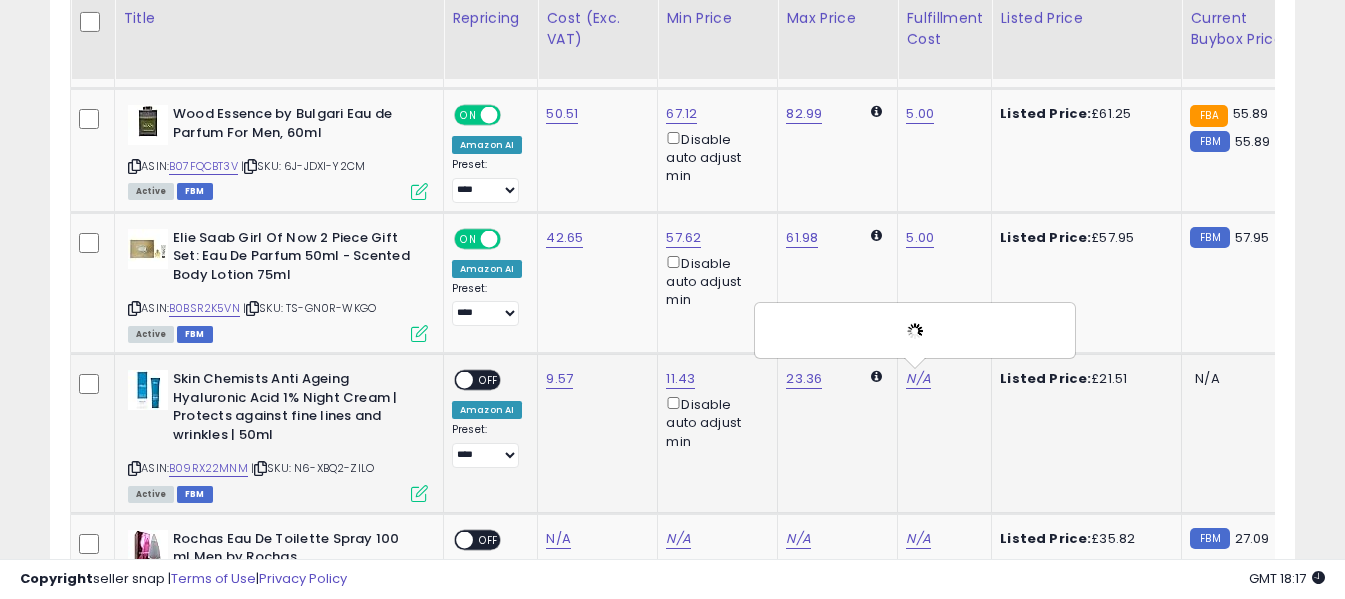 click on "OFF" at bounding box center [489, 380] 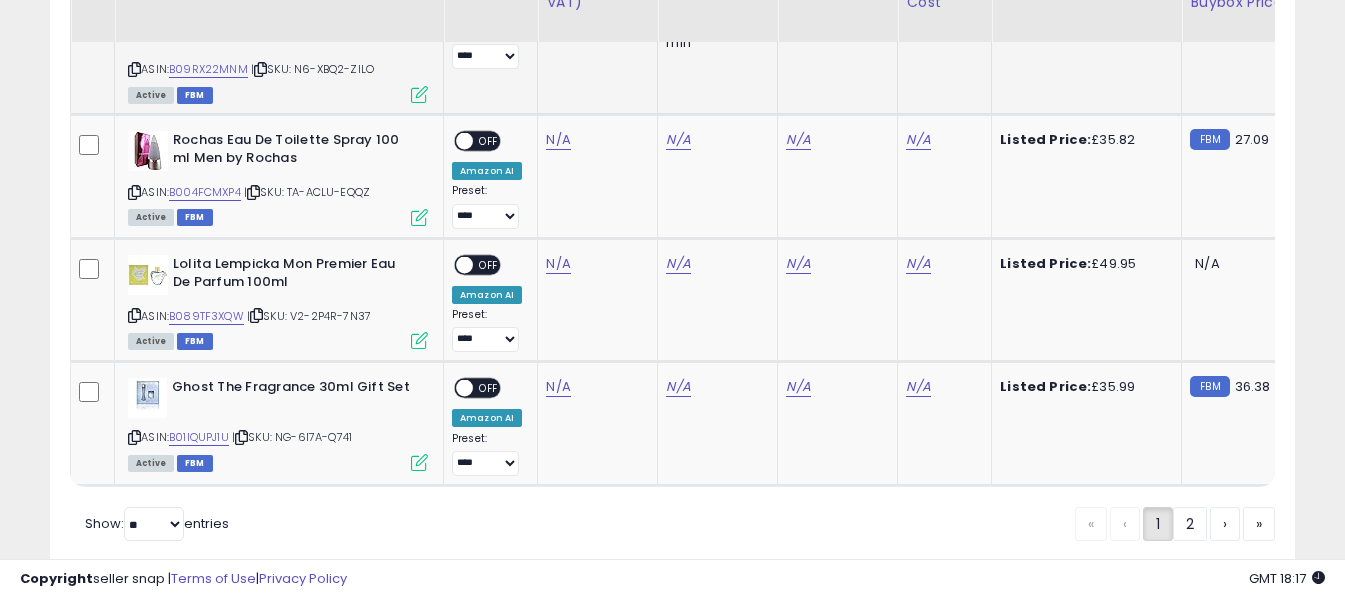 scroll, scrollTop: 7160, scrollLeft: 0, axis: vertical 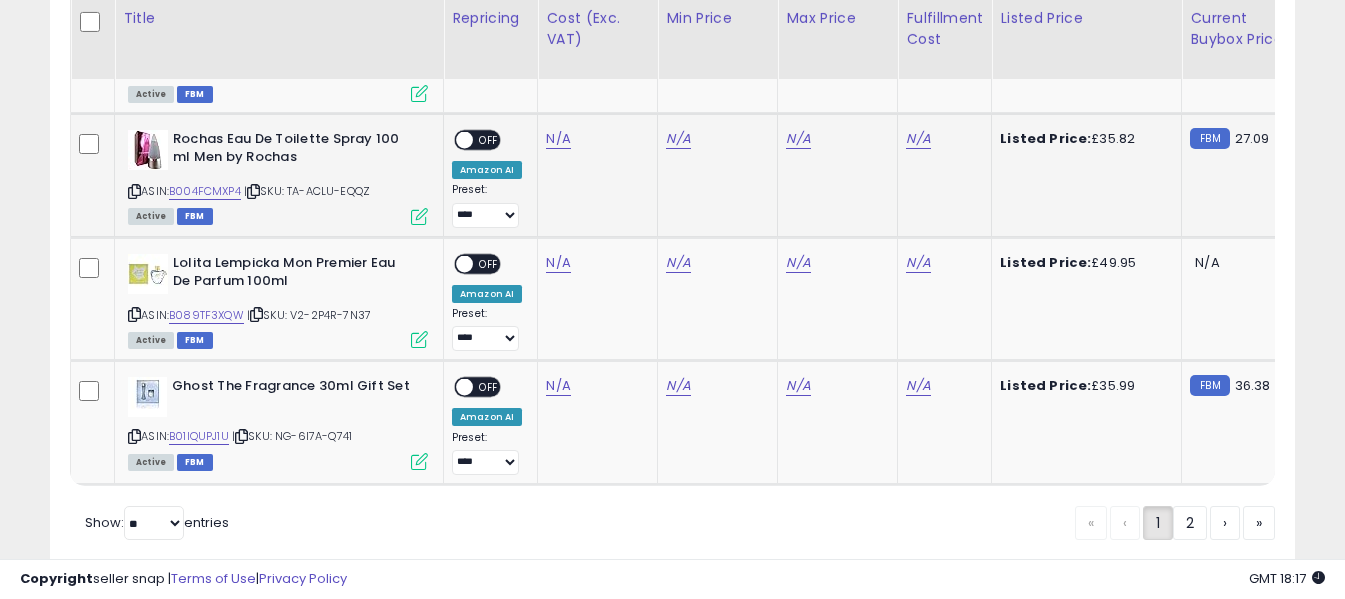 click at bounding box center [134, 191] 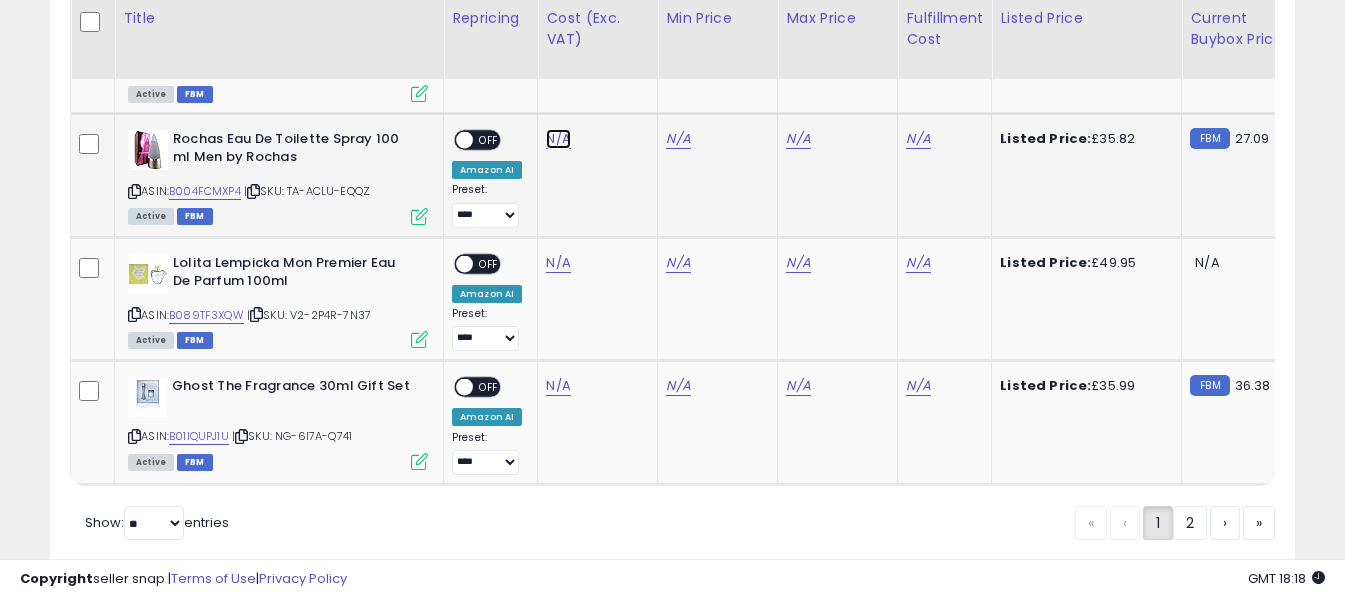 click on "N/A" at bounding box center [558, 139] 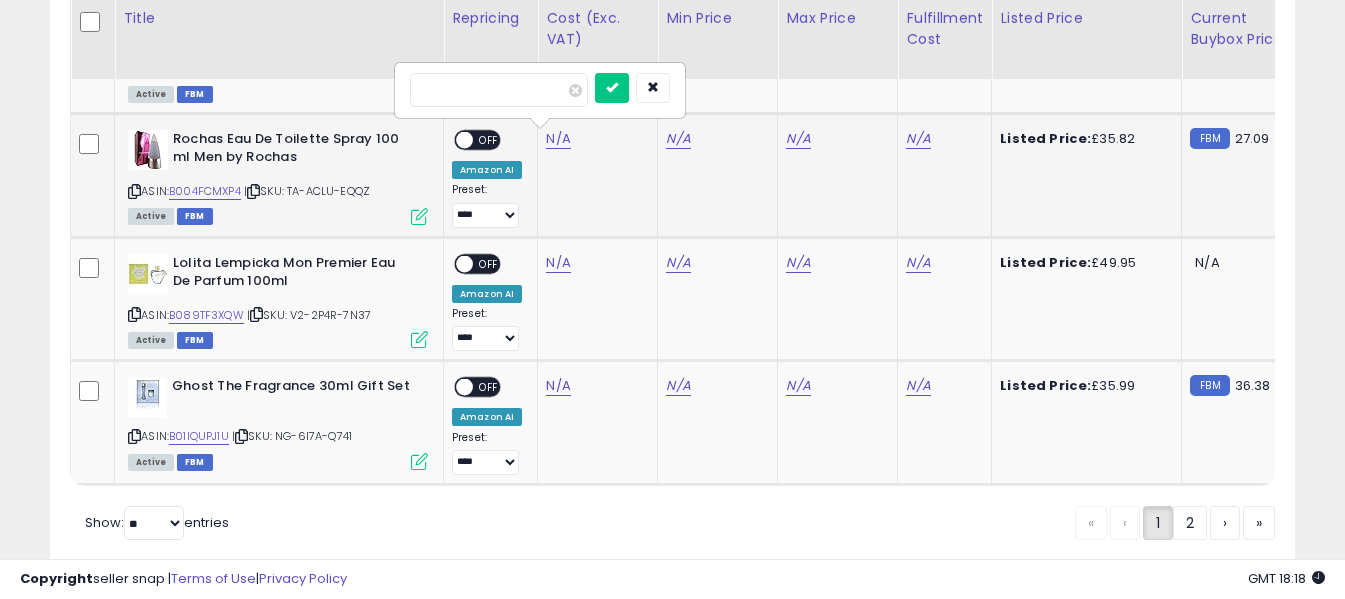 click at bounding box center (499, 90) 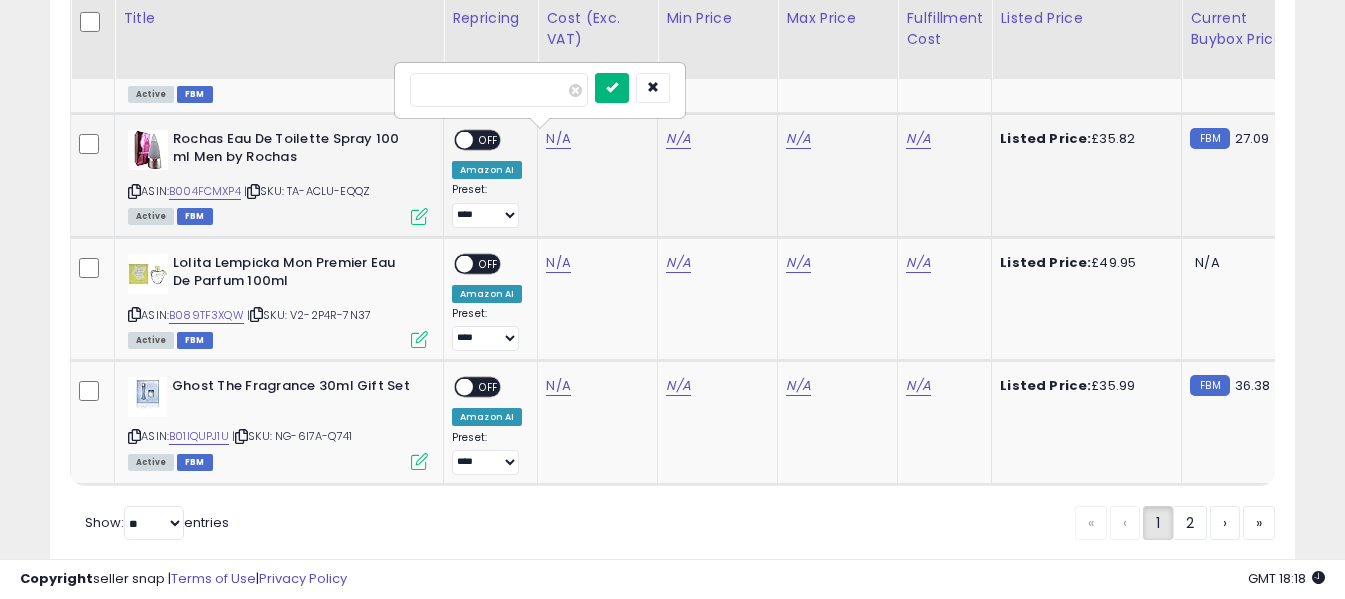 type on "*****" 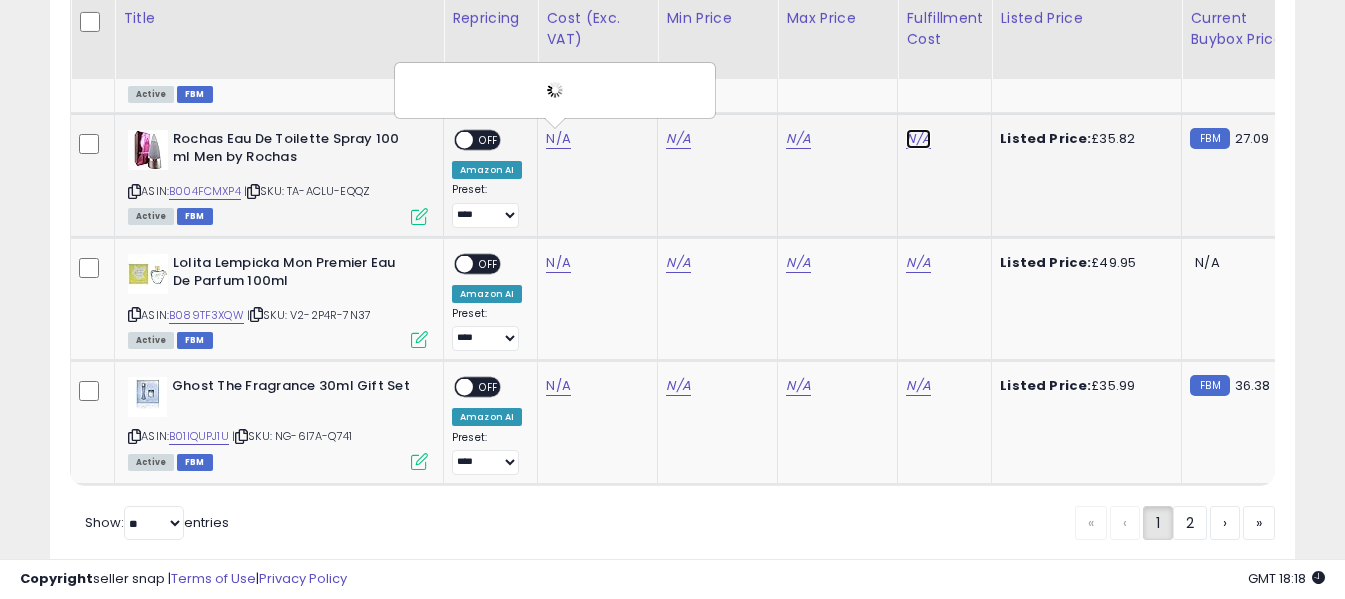 click on "N/A" at bounding box center (918, 139) 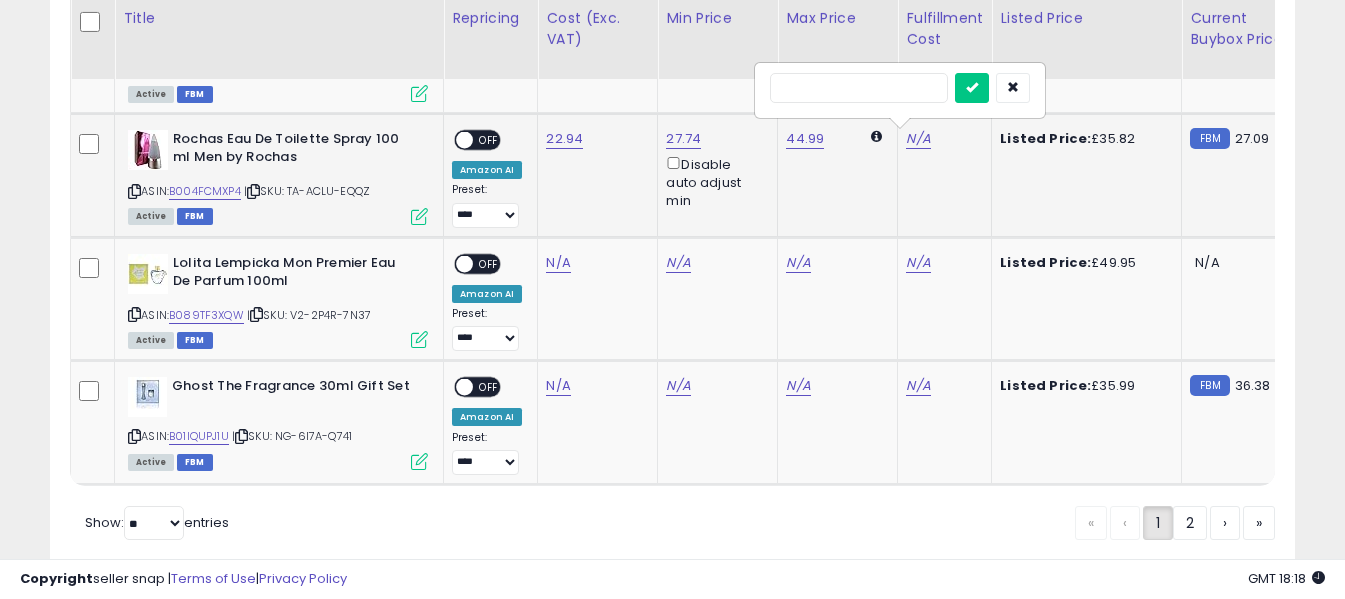 click at bounding box center (859, 88) 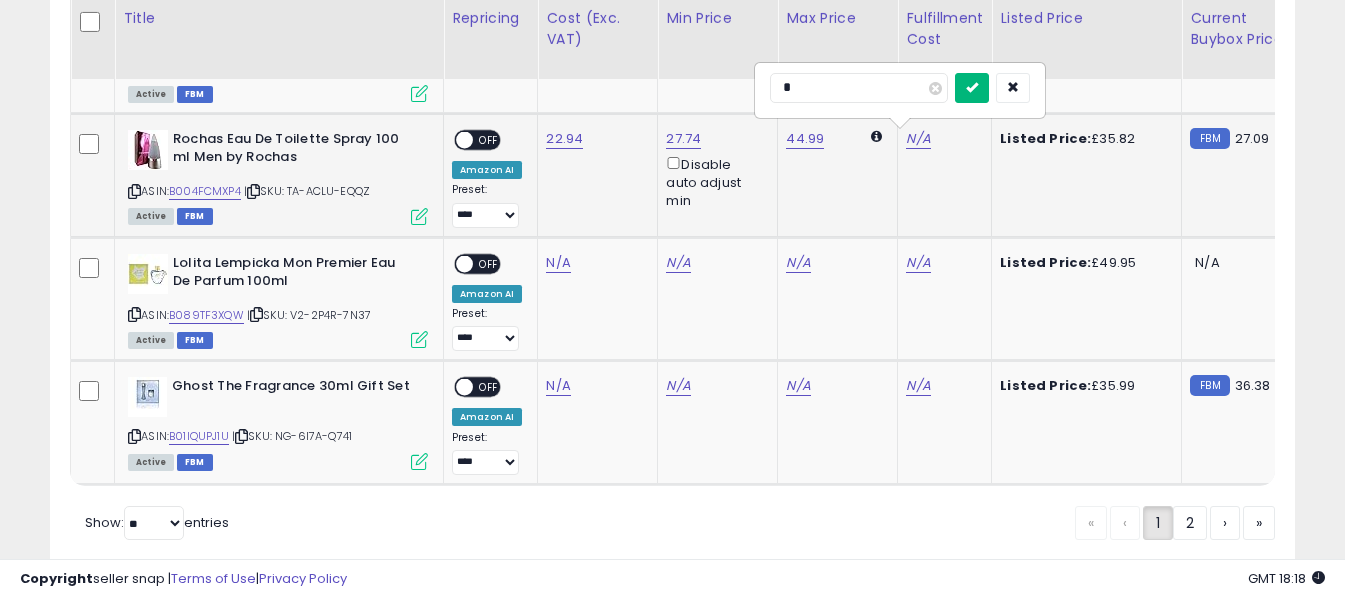 type on "*" 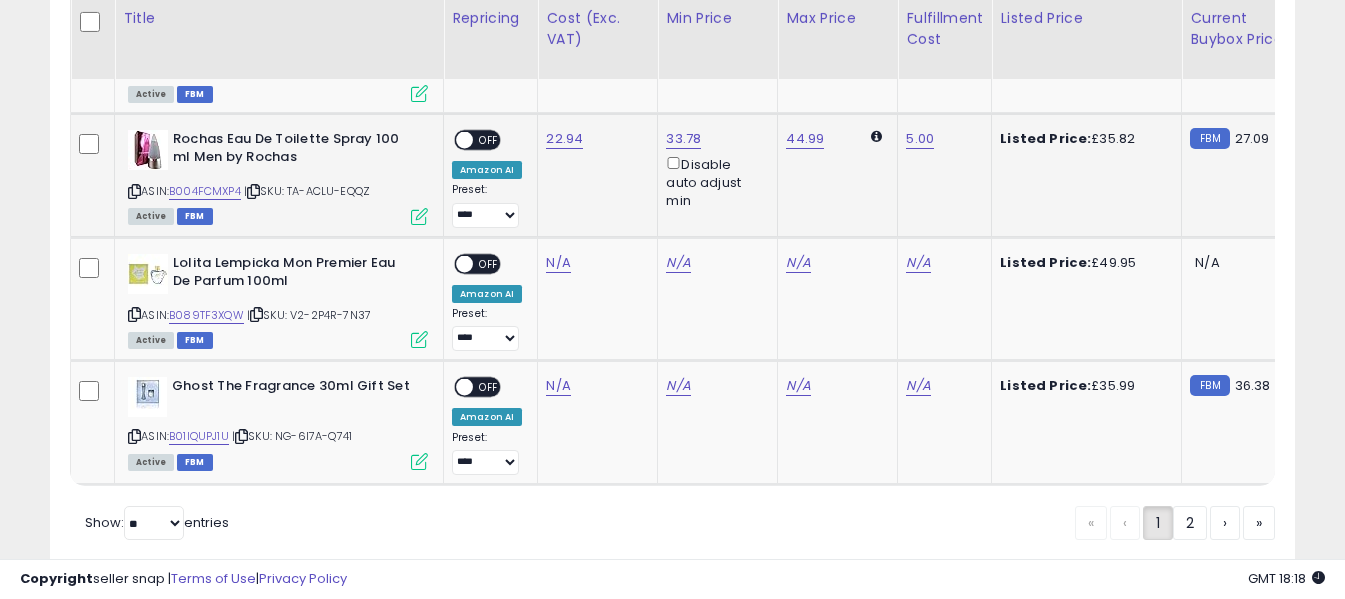 click on "OFF" at bounding box center (489, 140) 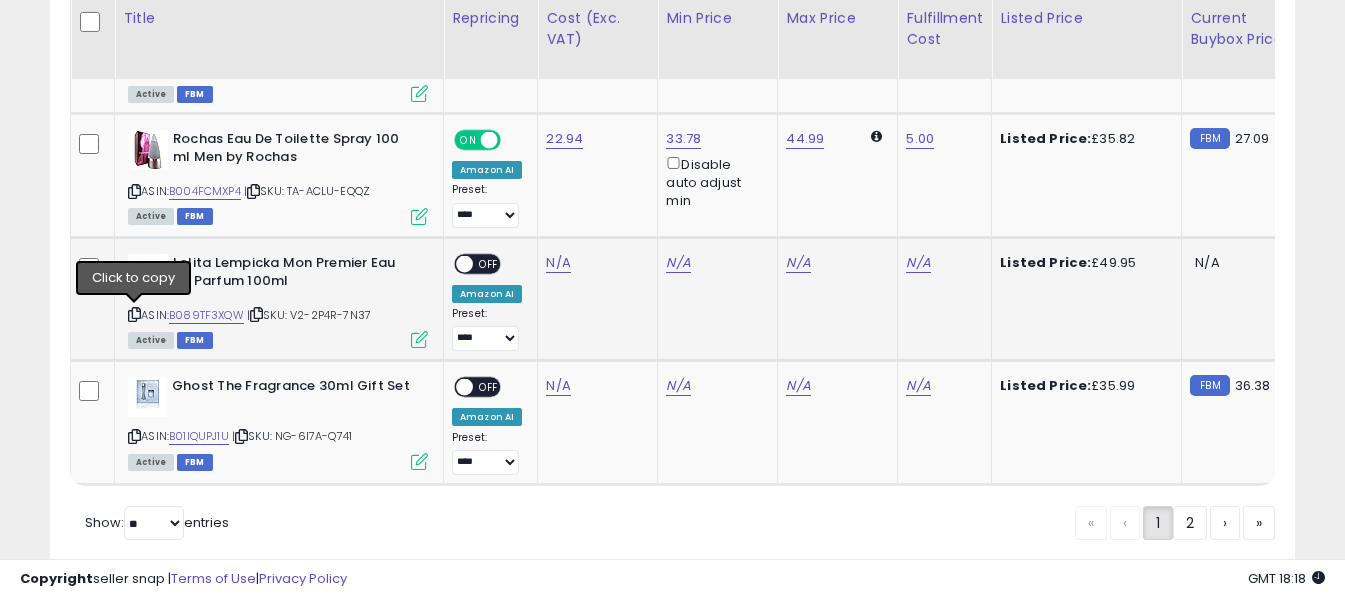 click at bounding box center (134, 314) 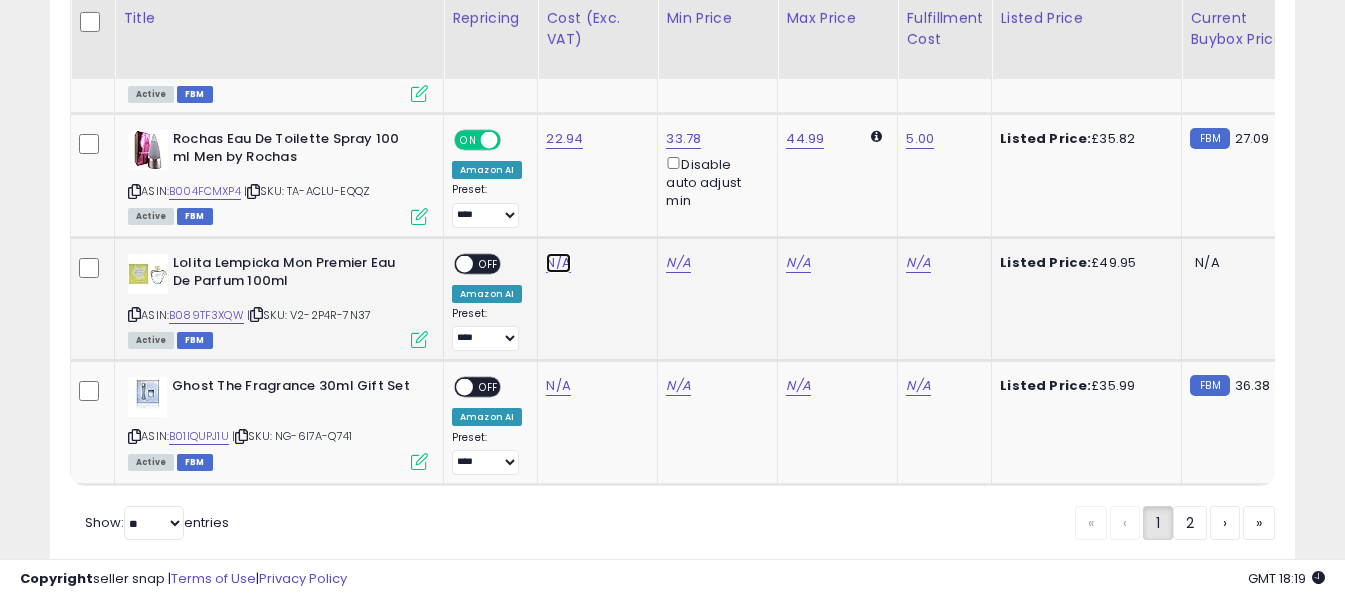 click on "N/A" at bounding box center [558, 263] 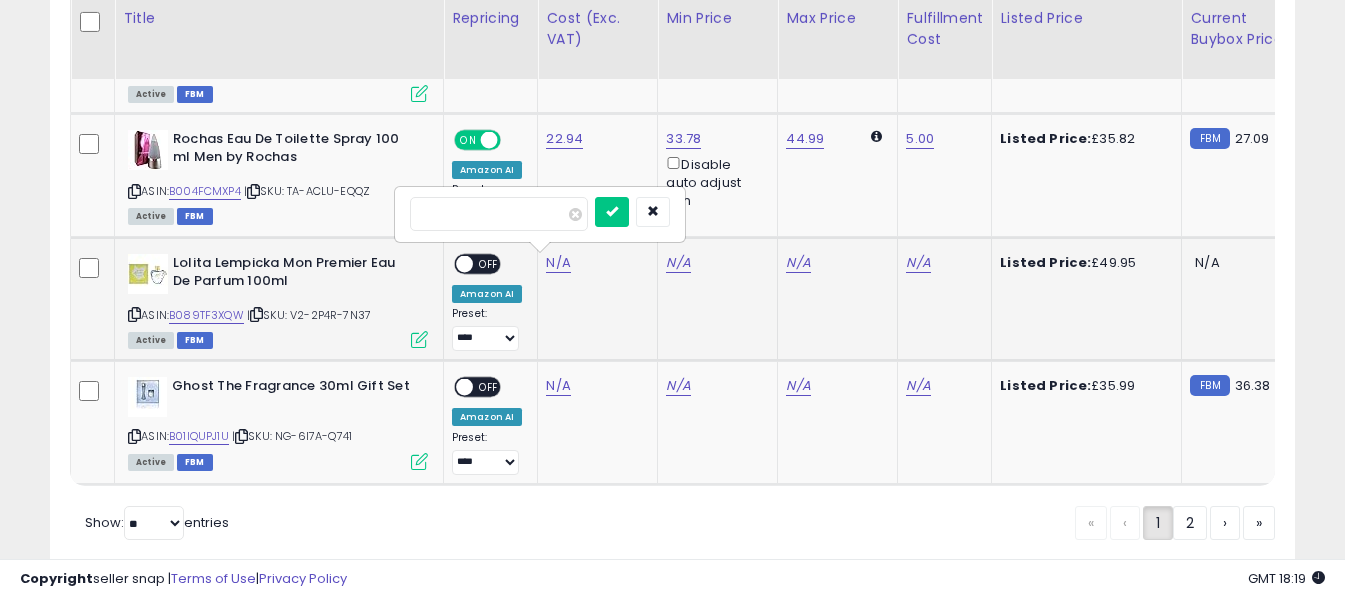 click at bounding box center (499, 214) 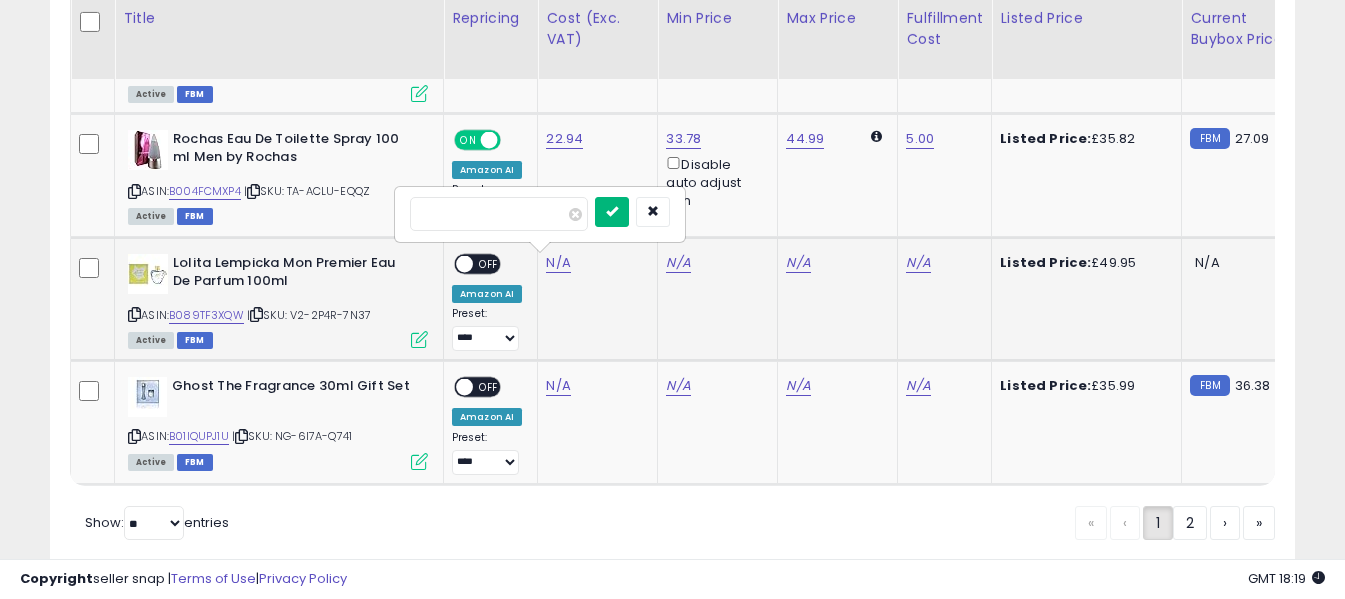 type on "*****" 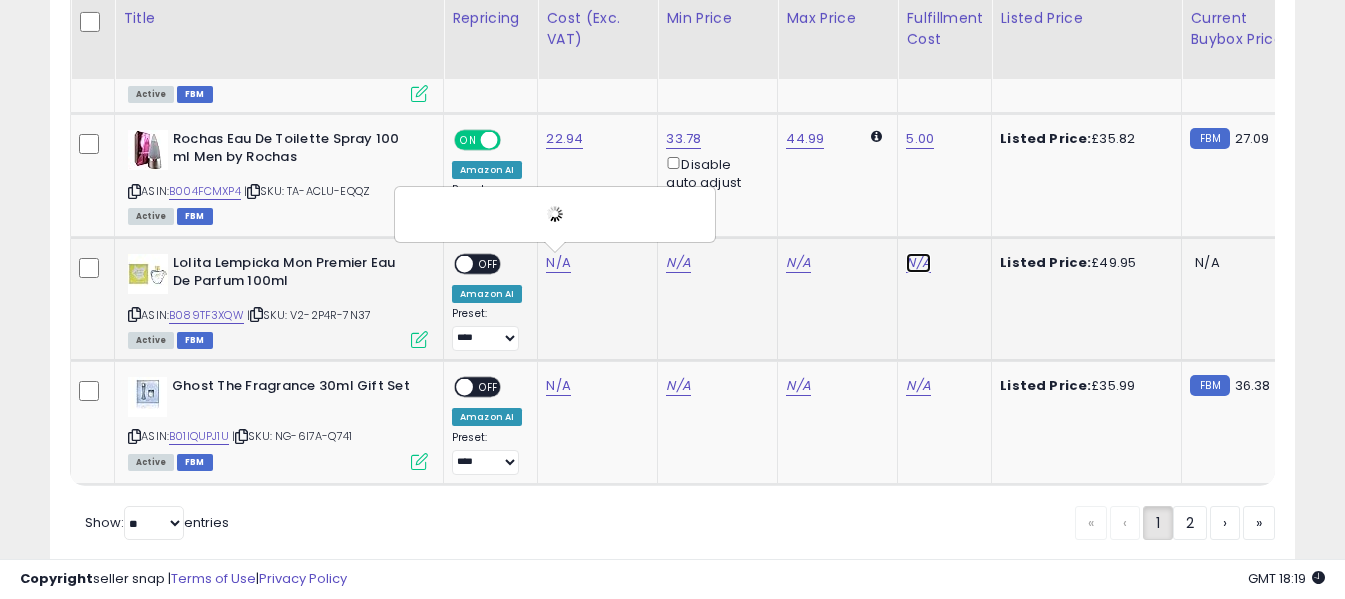 click on "N/A" at bounding box center (918, 263) 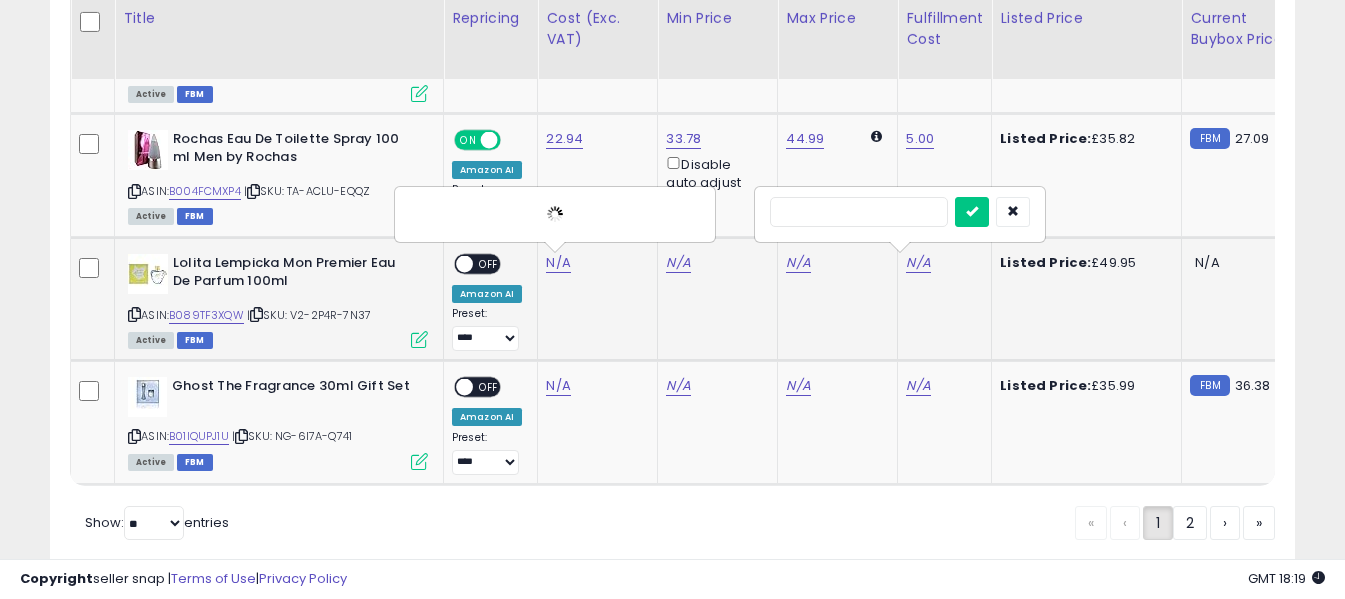 click at bounding box center (859, 212) 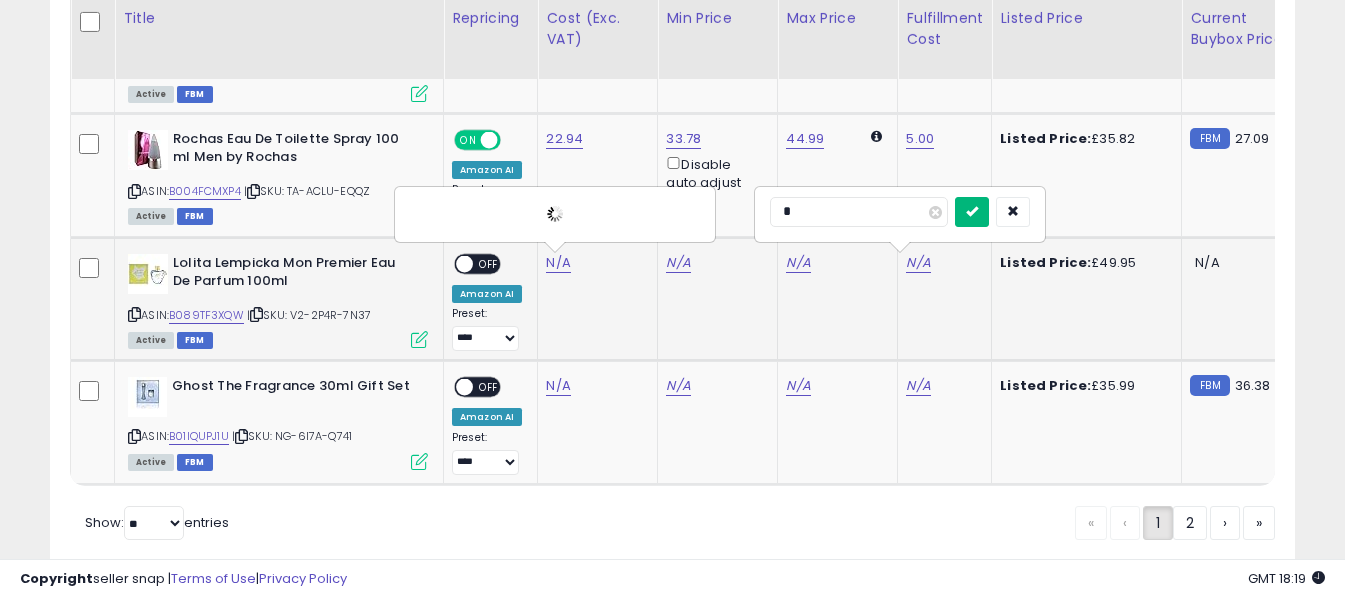 type on "*" 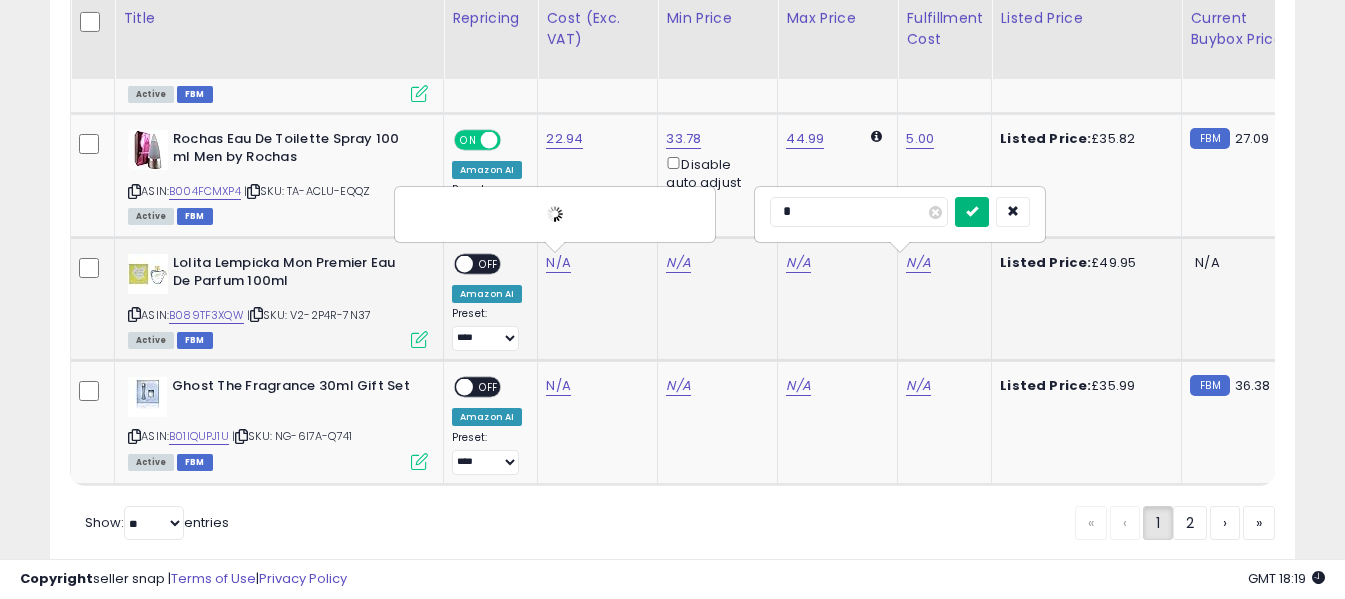 click at bounding box center [972, 211] 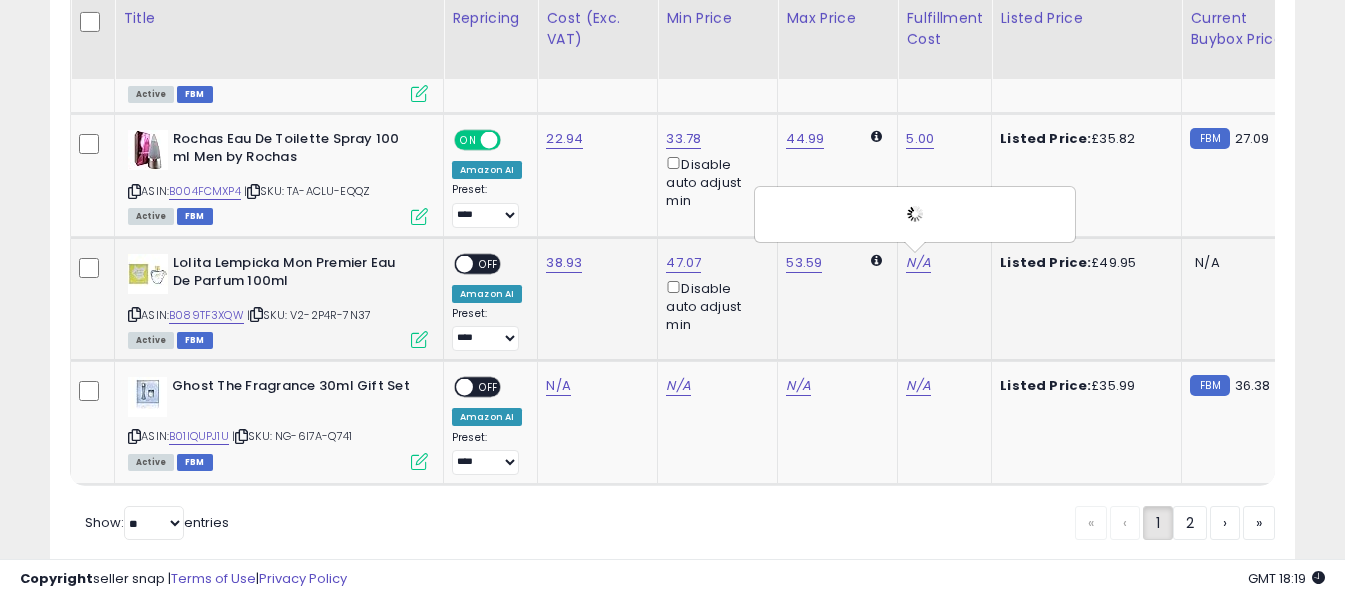 click on "OFF" at bounding box center (489, 263) 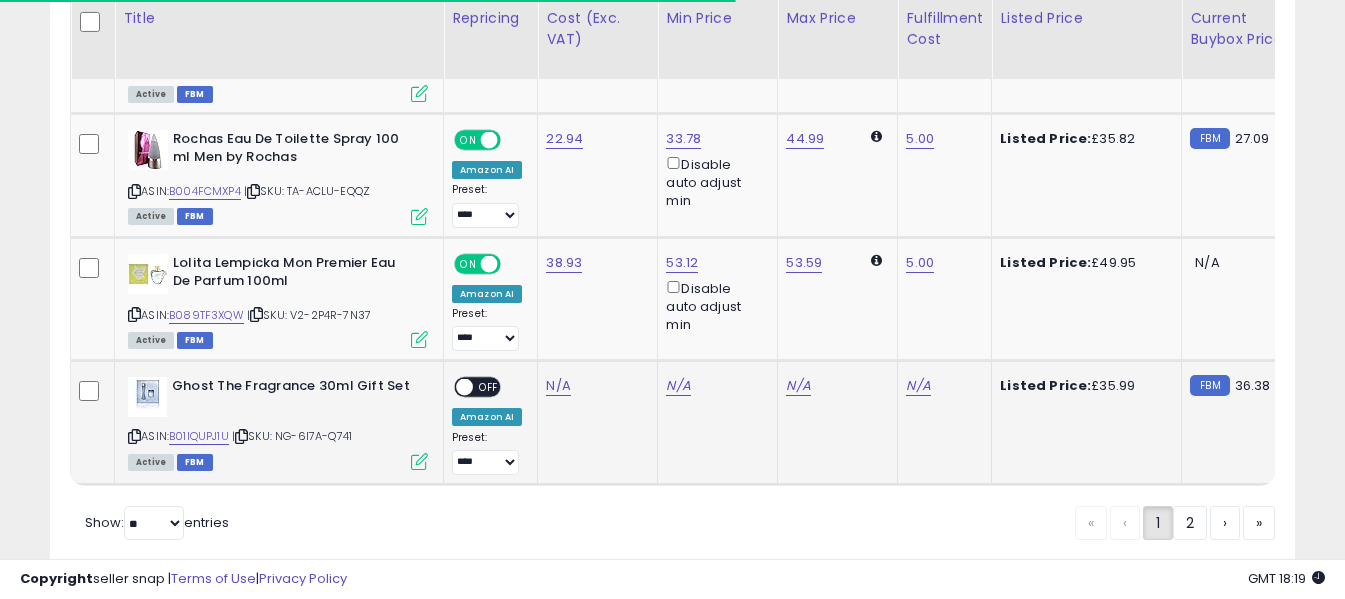click at bounding box center (134, 436) 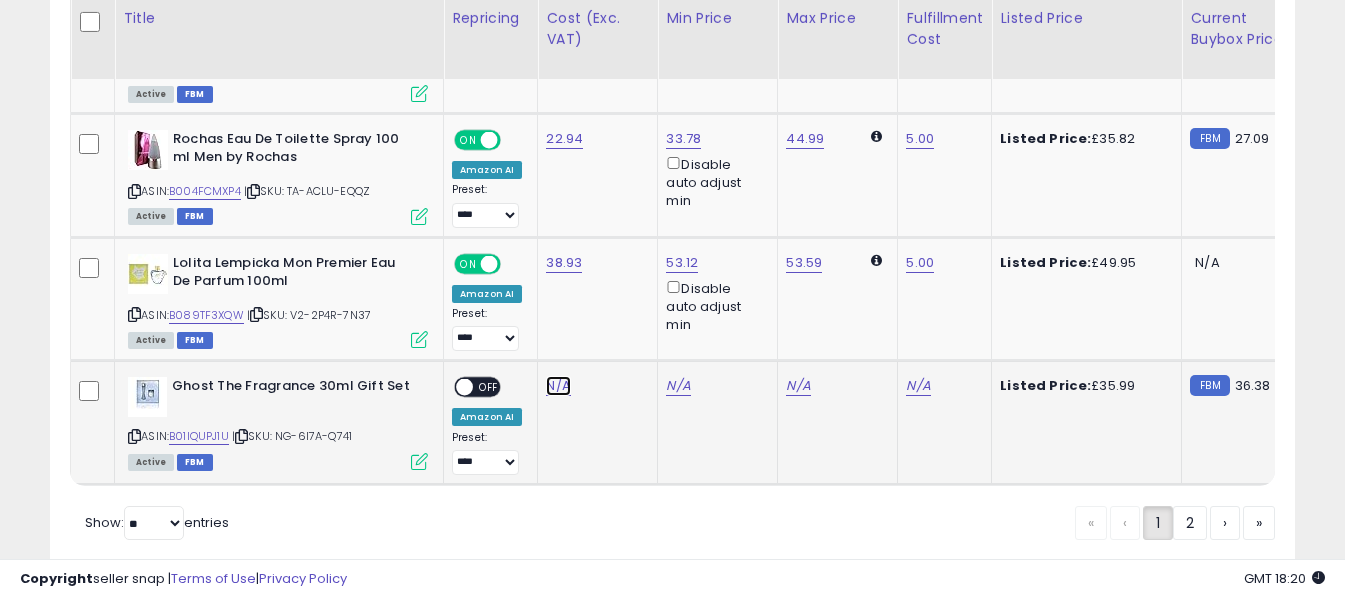 click on "N/A" at bounding box center [558, 386] 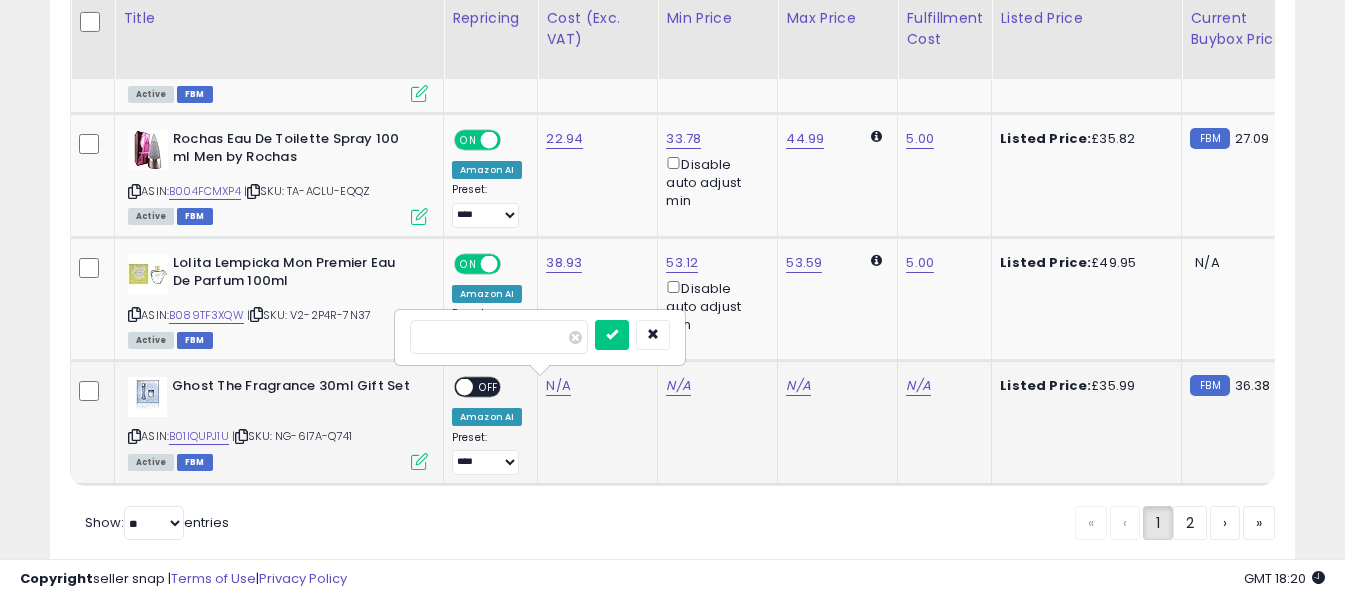 click at bounding box center (499, 337) 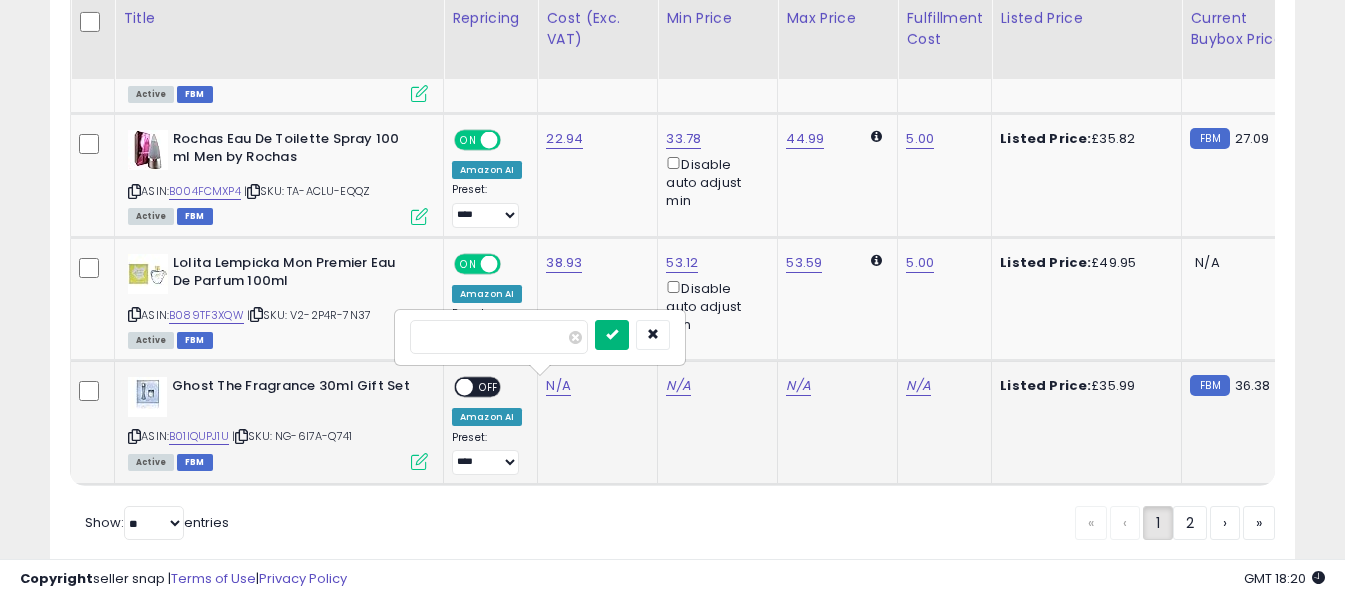 type on "*****" 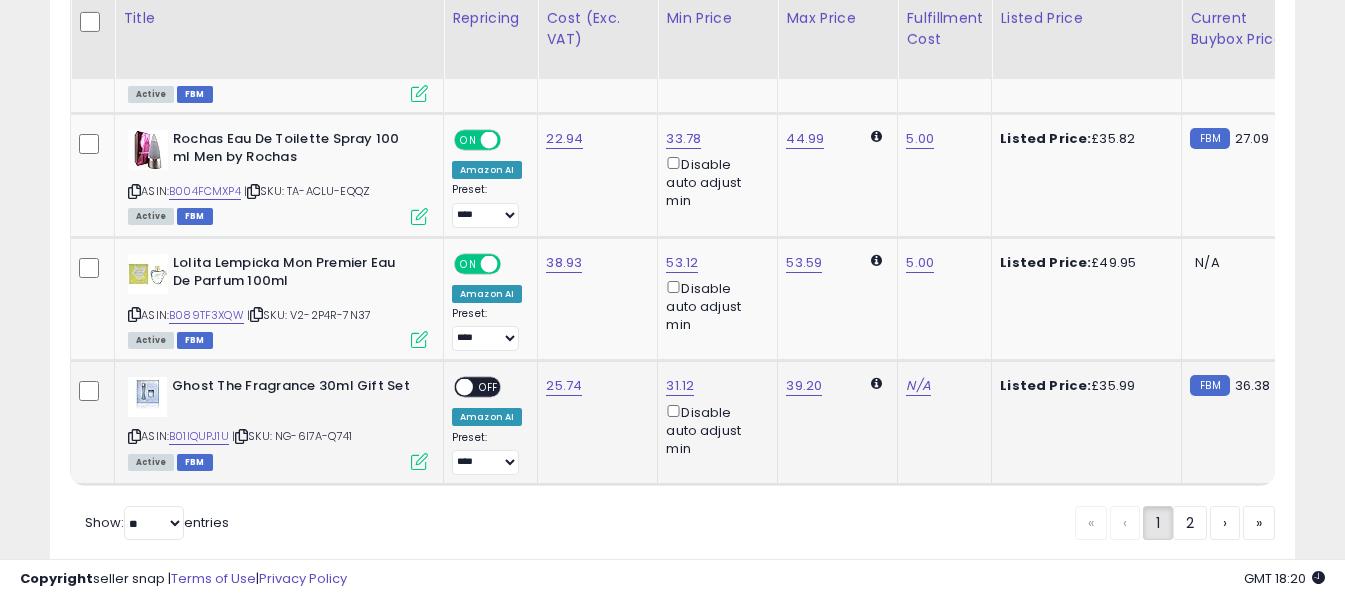 click on "OFF" at bounding box center (489, 387) 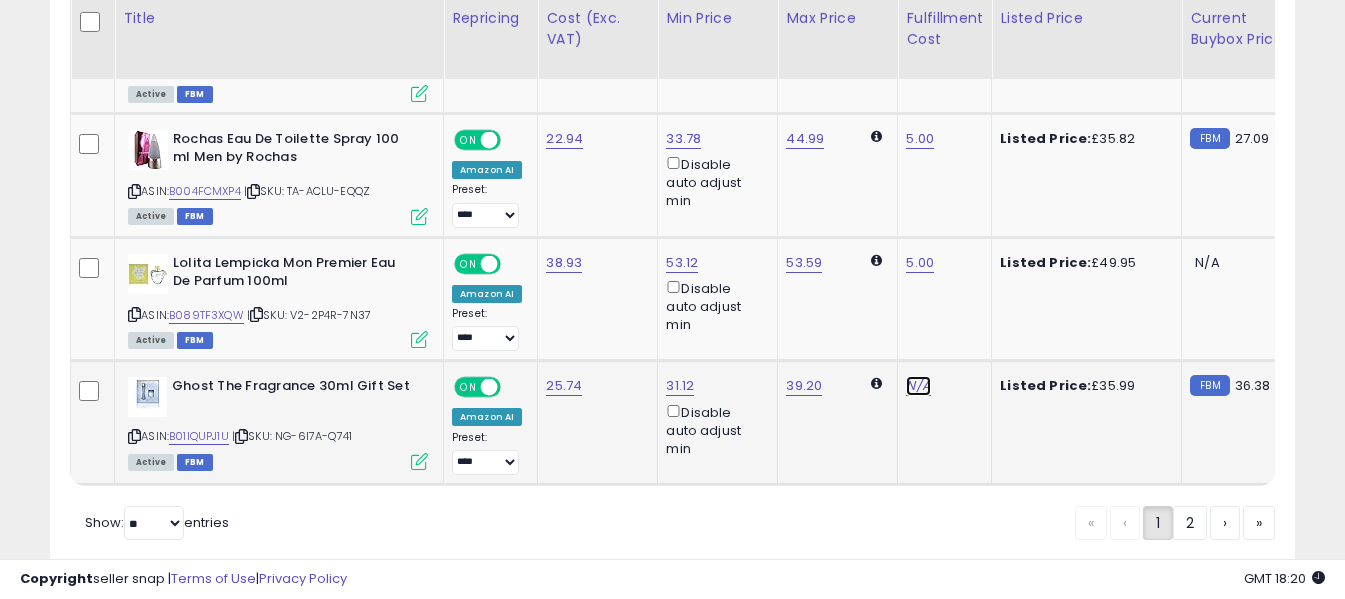 click on "N/A" at bounding box center [918, 386] 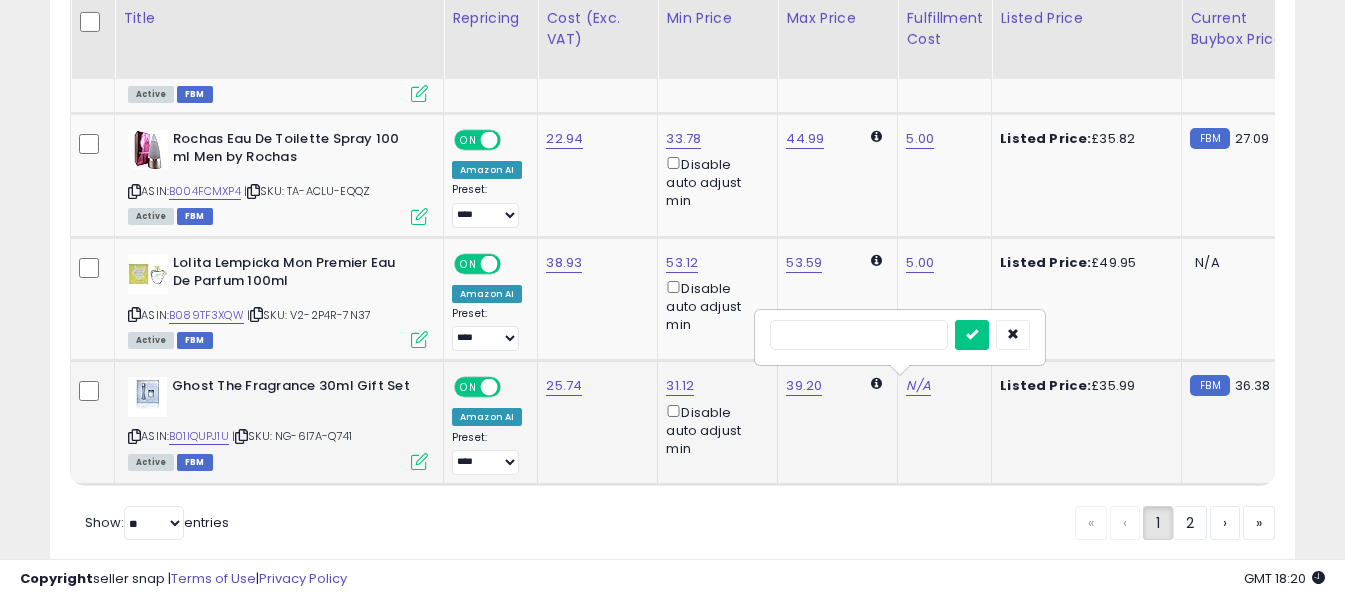 click at bounding box center (859, 335) 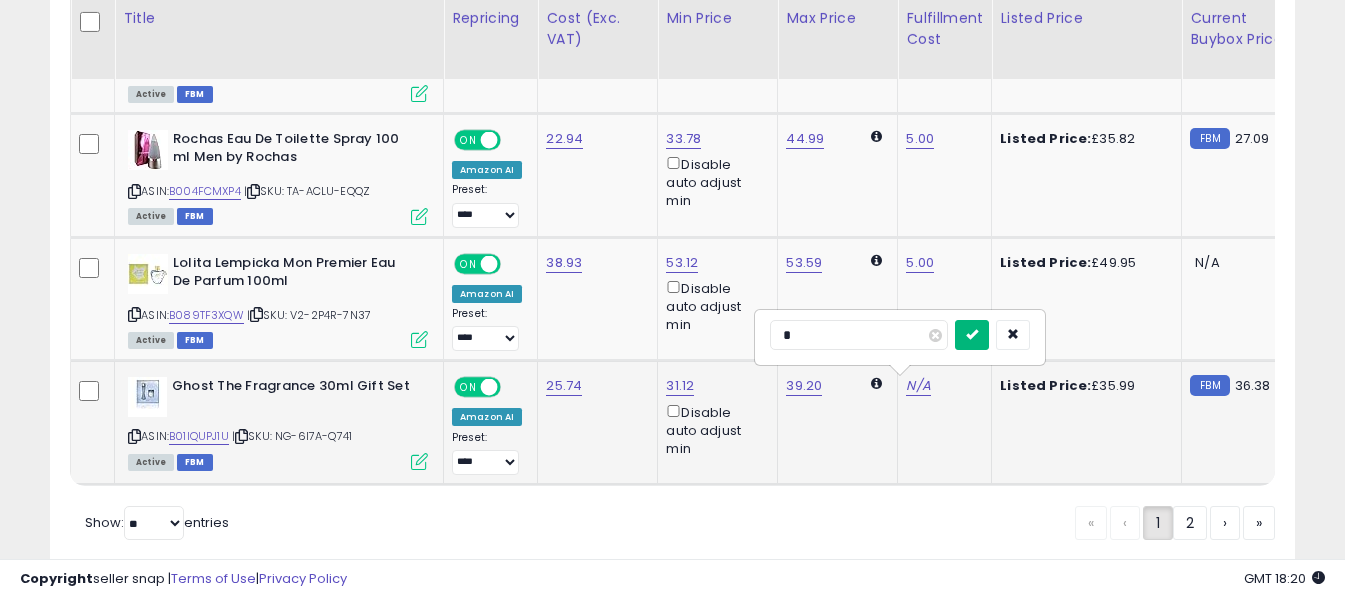type on "*" 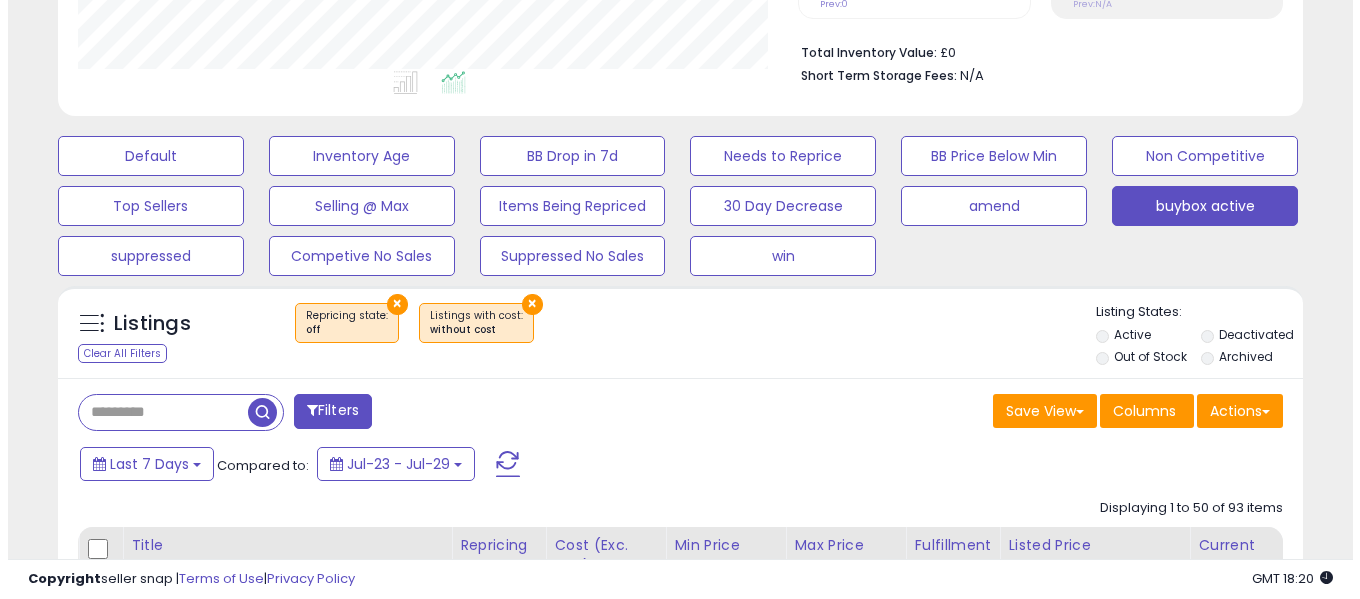 scroll, scrollTop: 600, scrollLeft: 0, axis: vertical 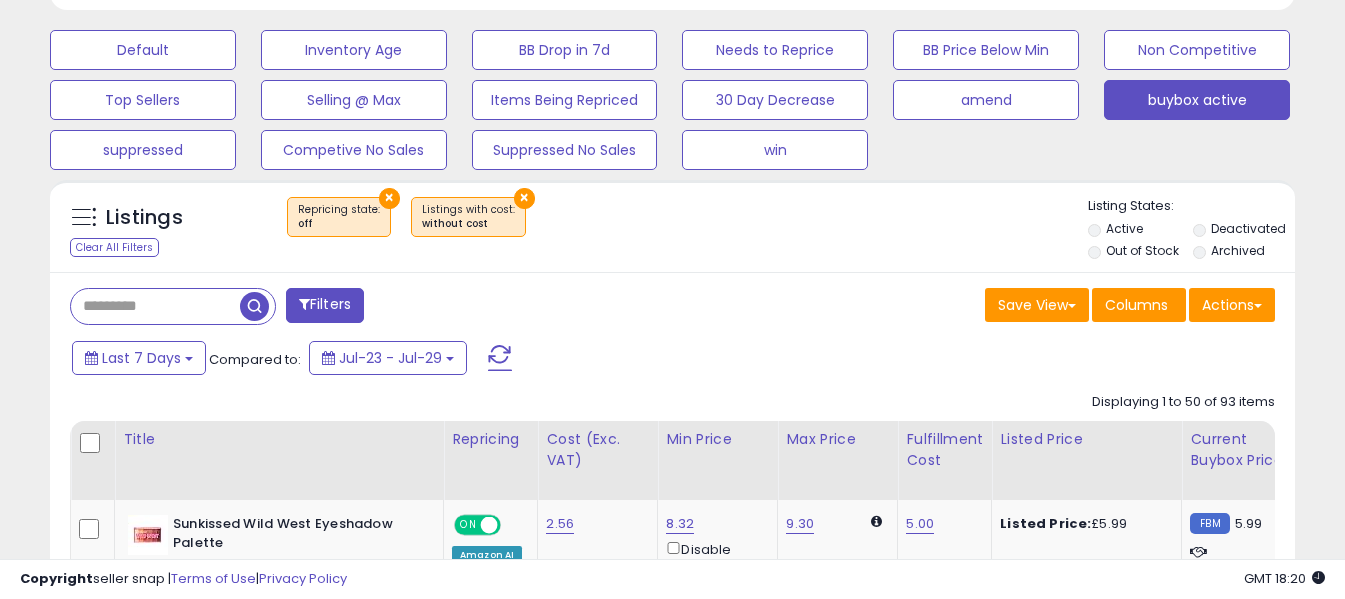 click at bounding box center [500, 358] 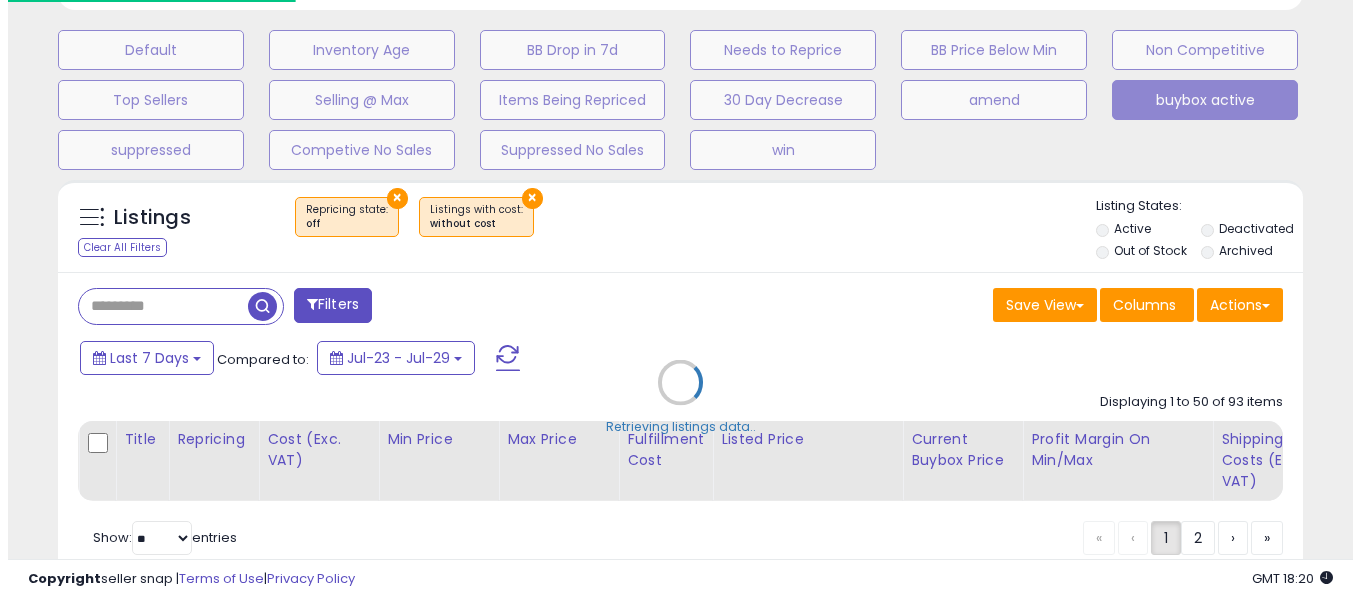 scroll, scrollTop: 999590, scrollLeft: 999271, axis: both 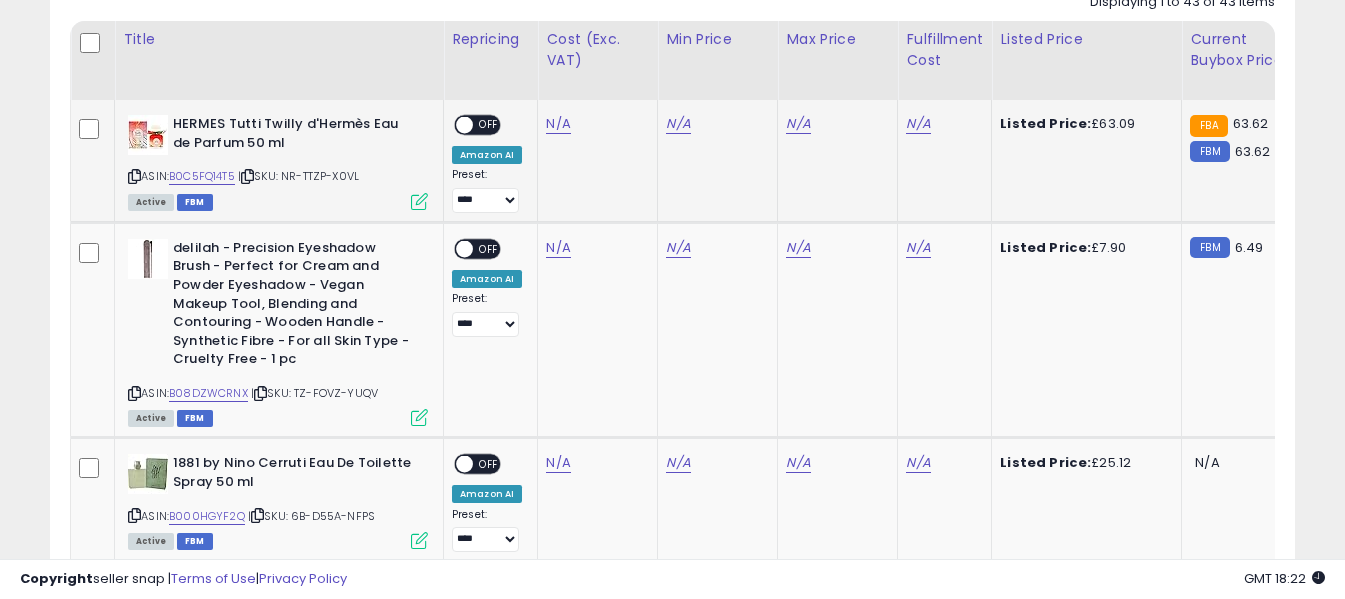 click at bounding box center [134, 176] 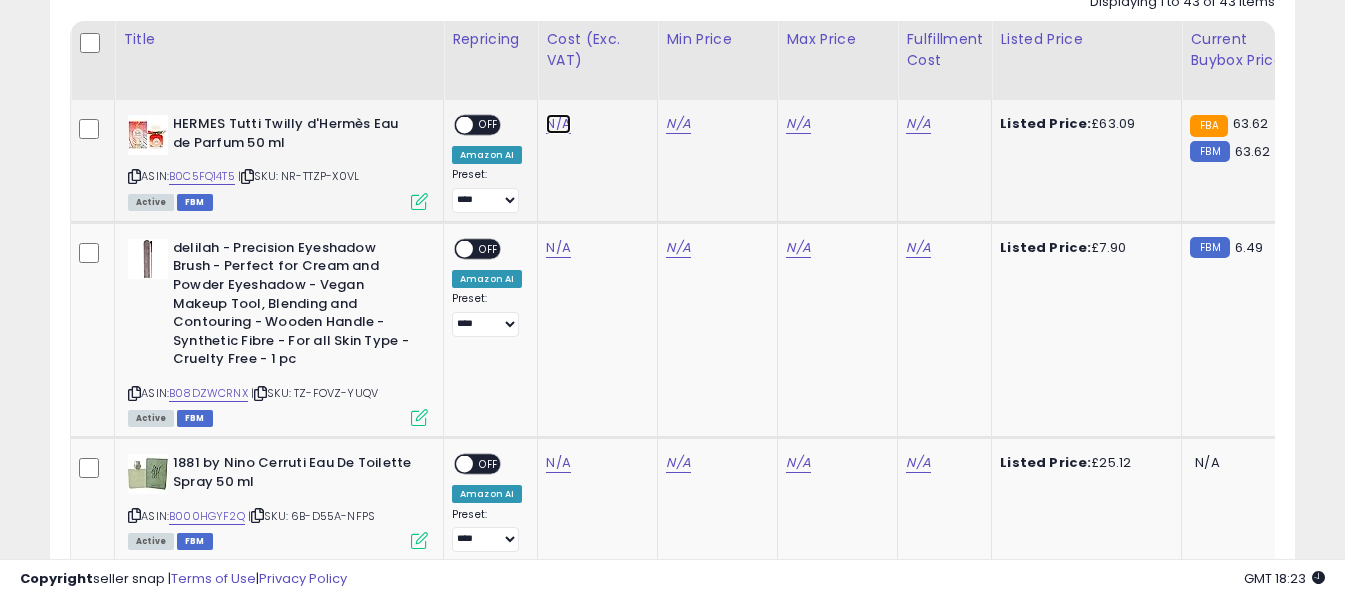 click on "N/A" at bounding box center (558, 124) 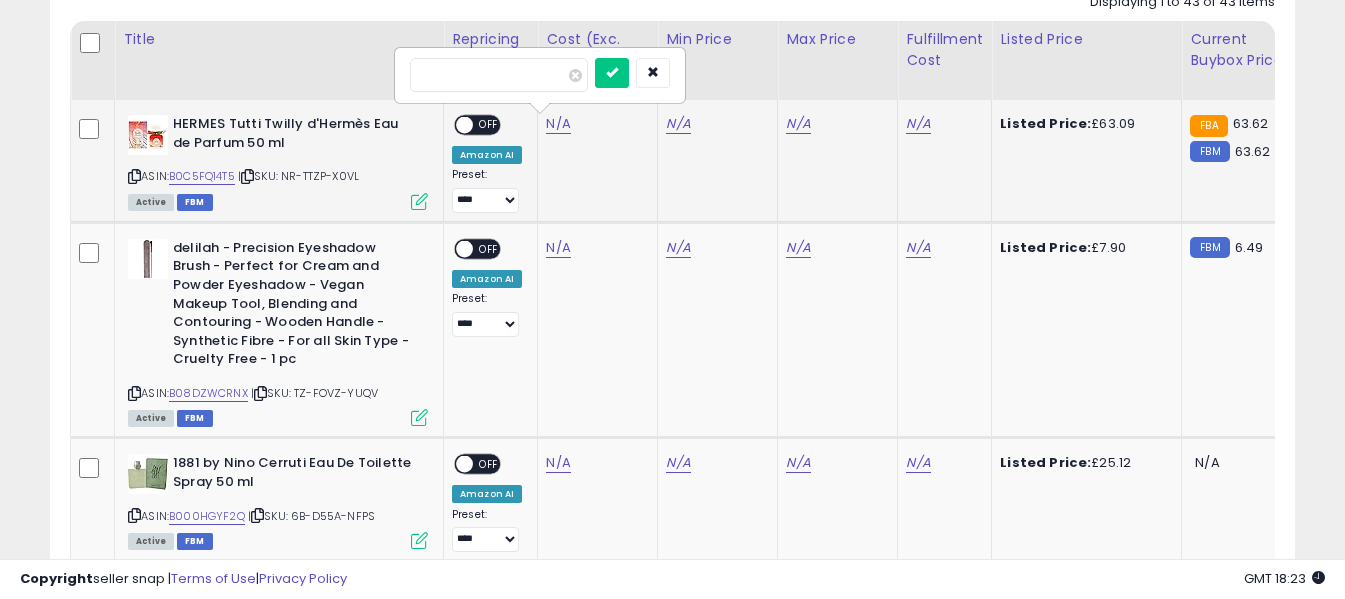 click at bounding box center (499, 75) 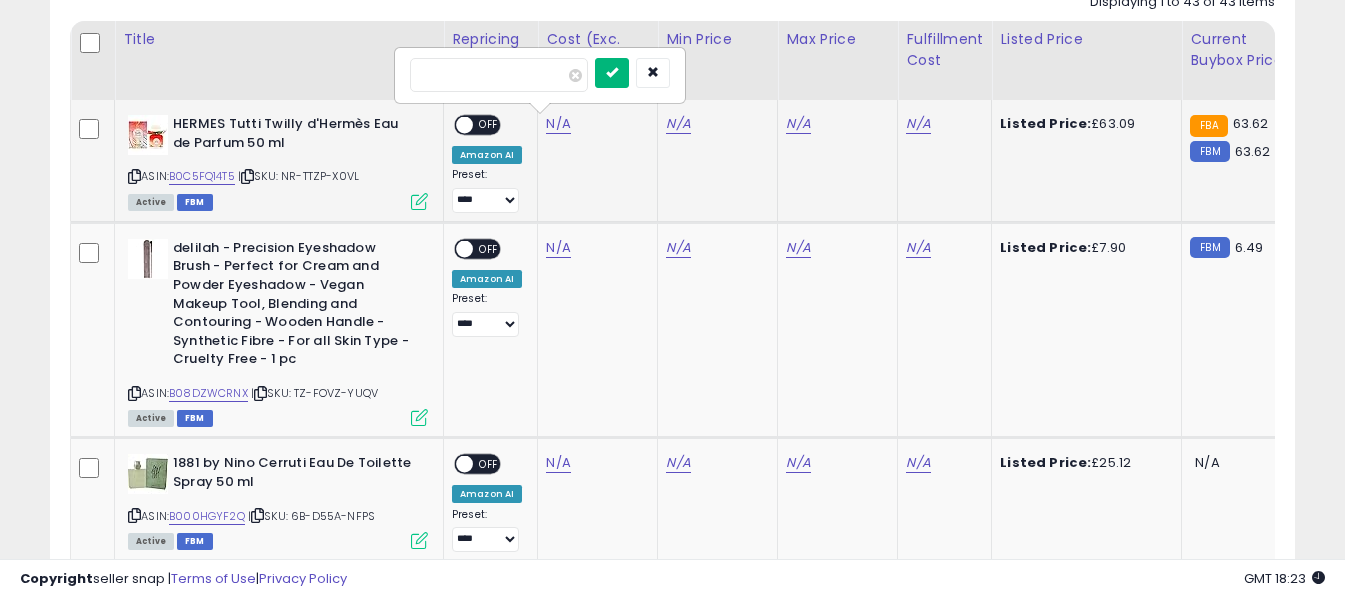 type on "*****" 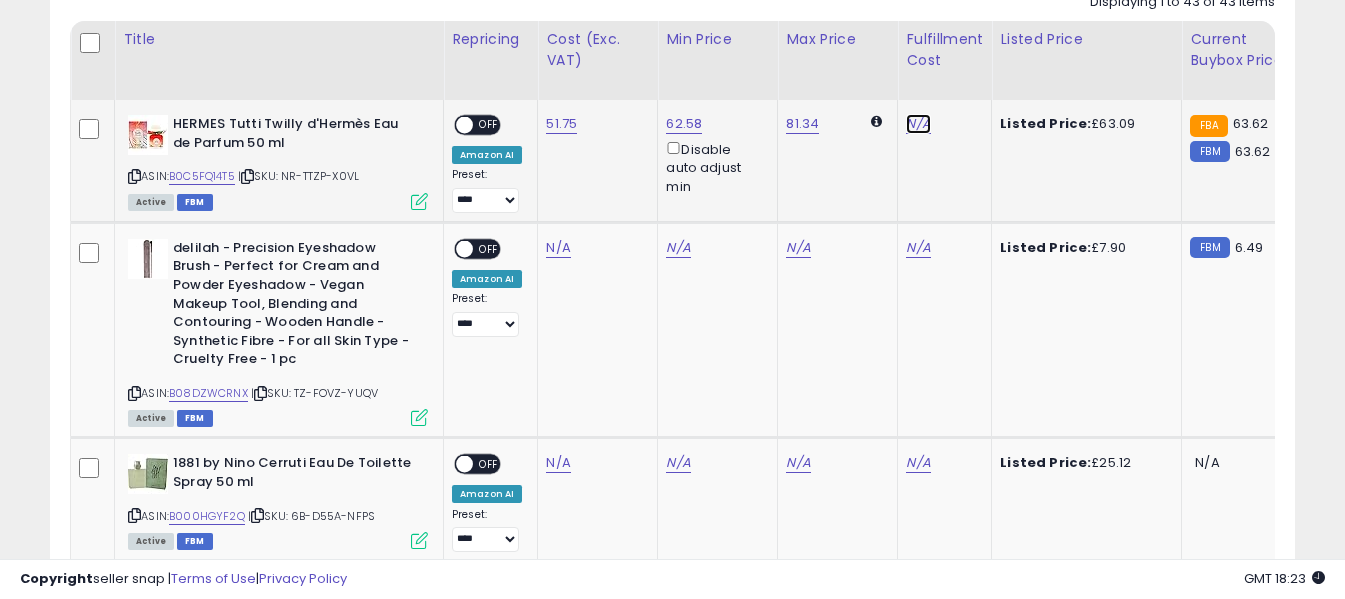 click on "N/A" at bounding box center (918, 124) 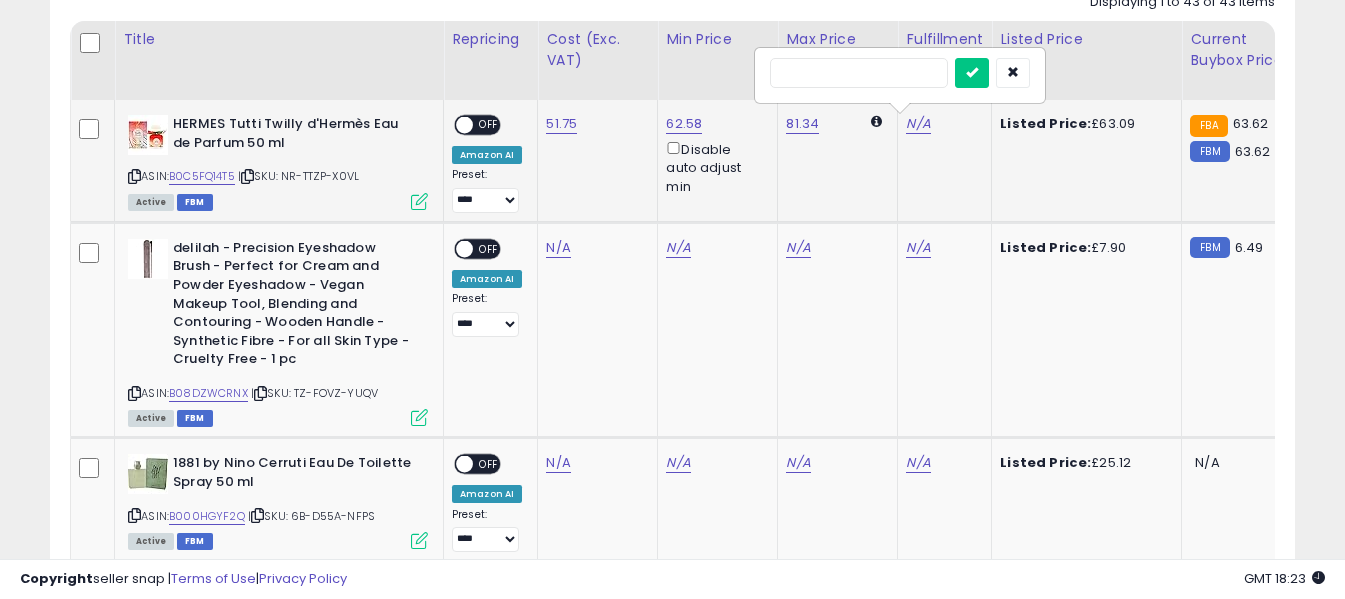 click at bounding box center [859, 73] 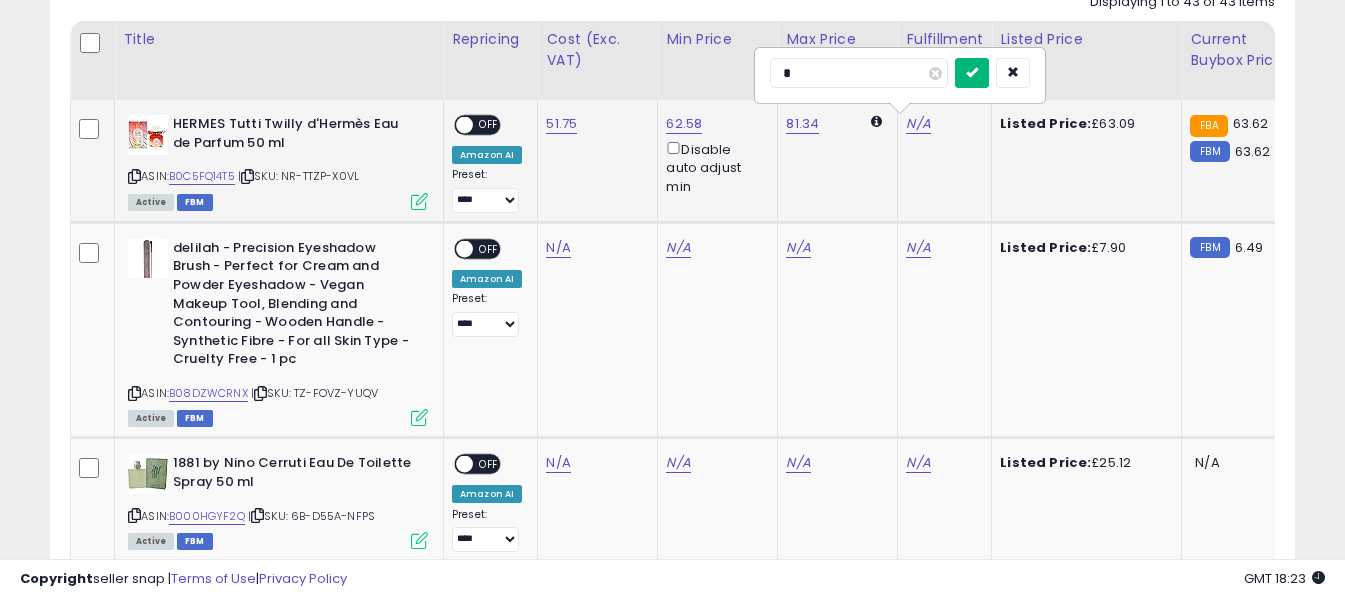 click at bounding box center [972, 72] 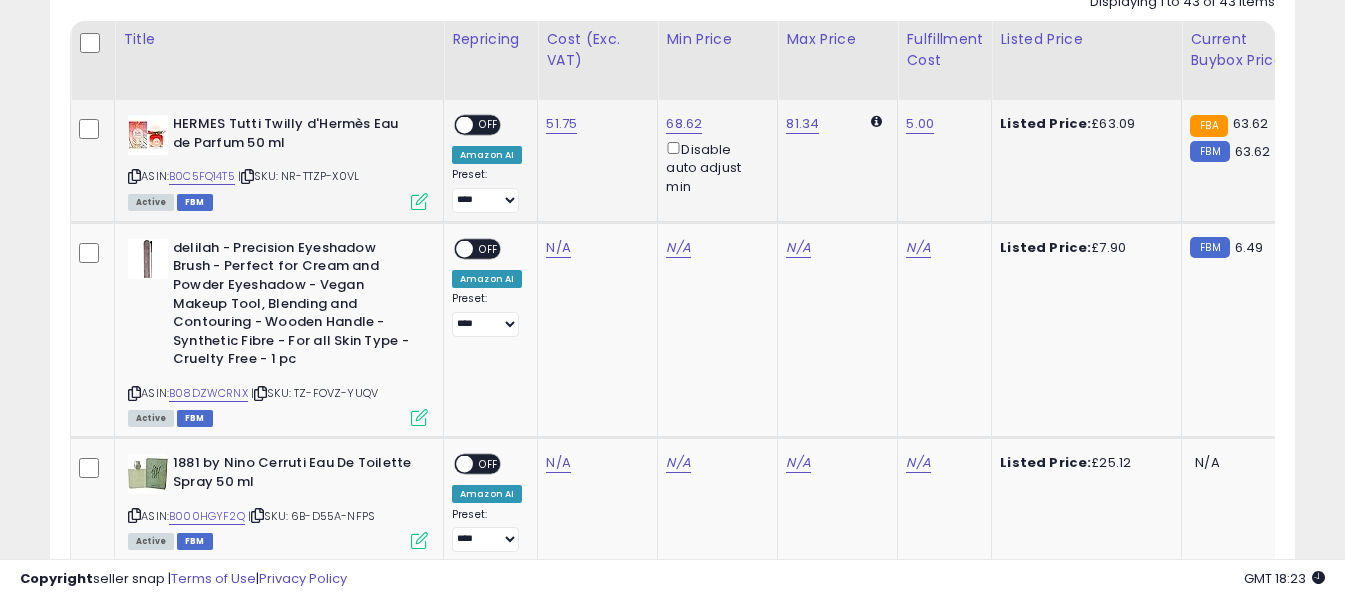 click on "OFF" at bounding box center (489, 125) 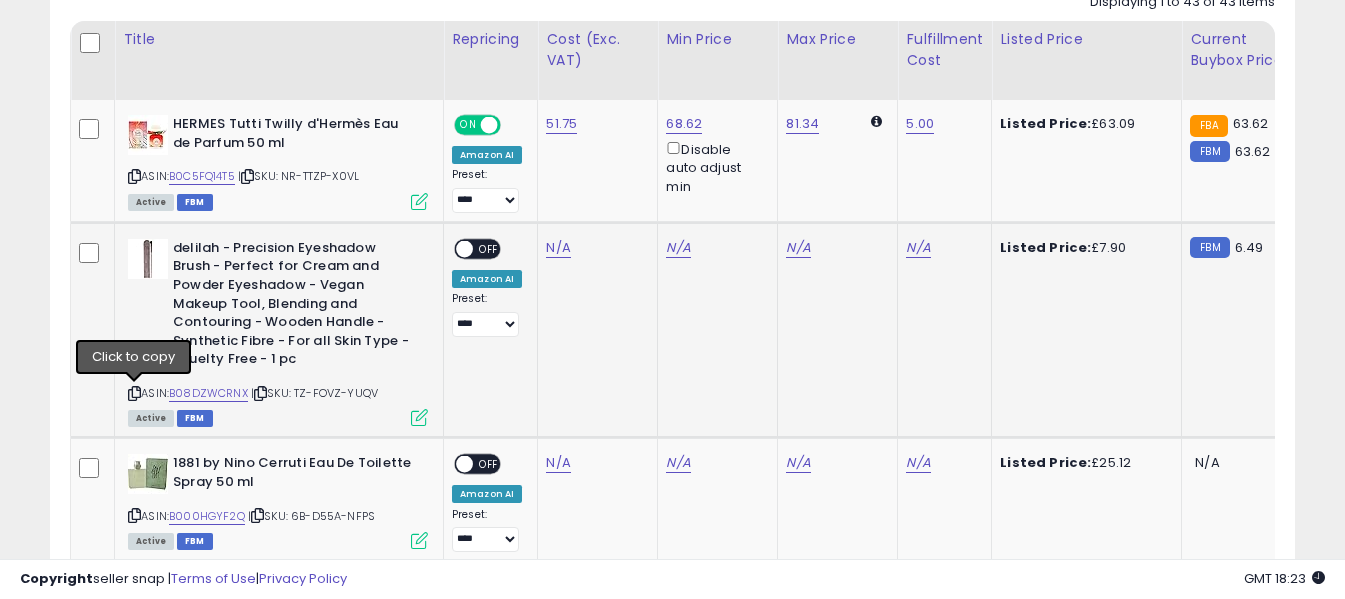 click at bounding box center [134, 393] 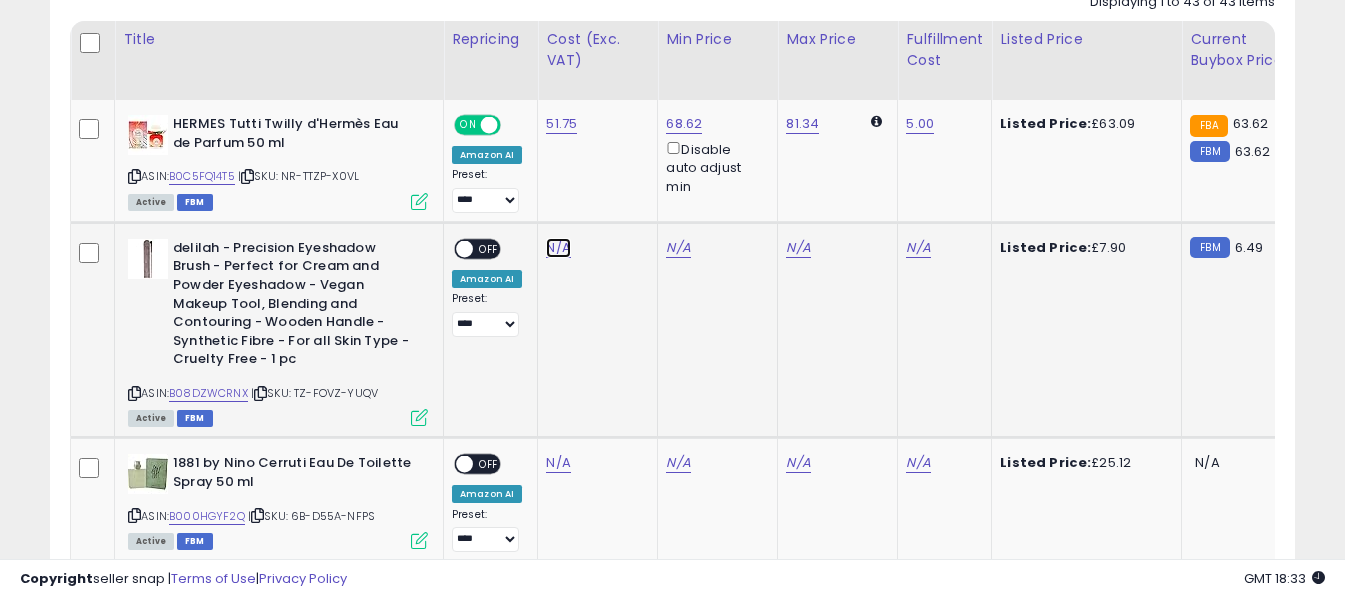 click on "N/A" at bounding box center [558, 248] 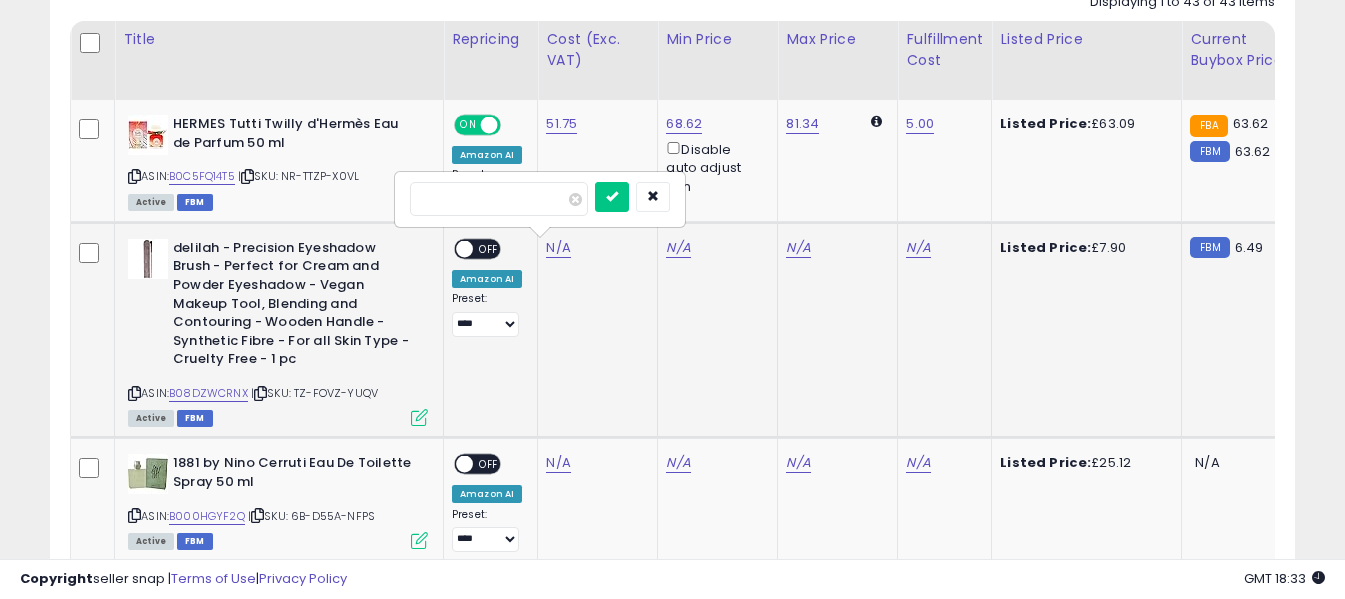 click at bounding box center (499, 199) 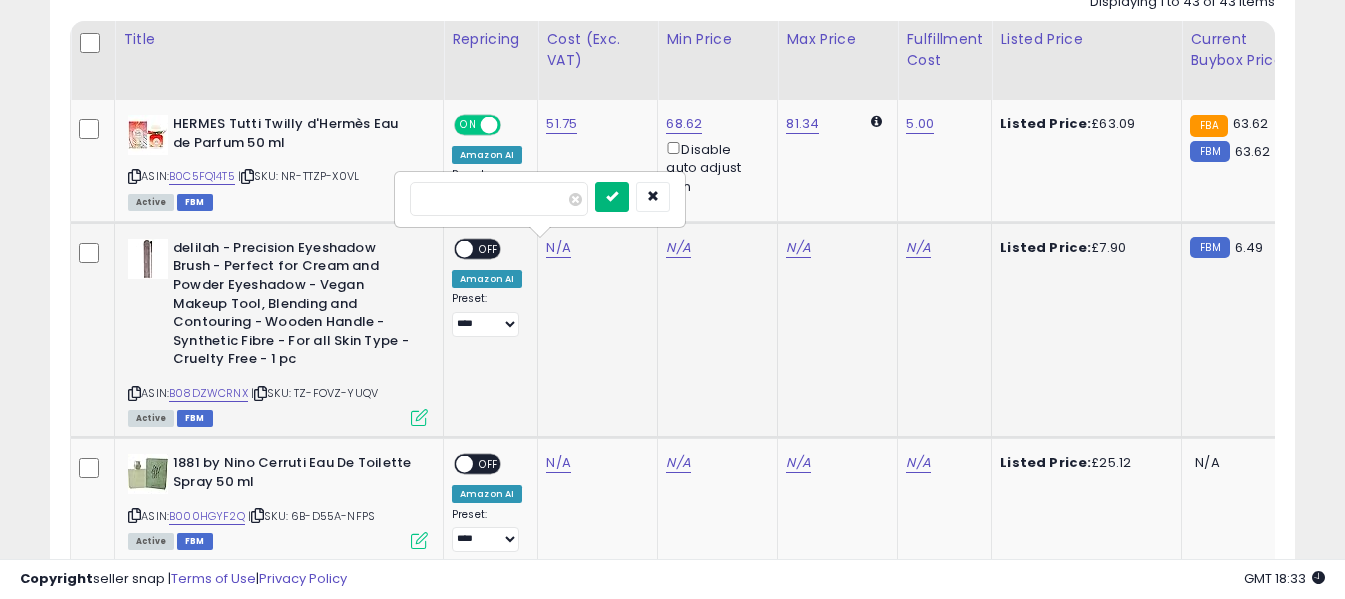 type on "****" 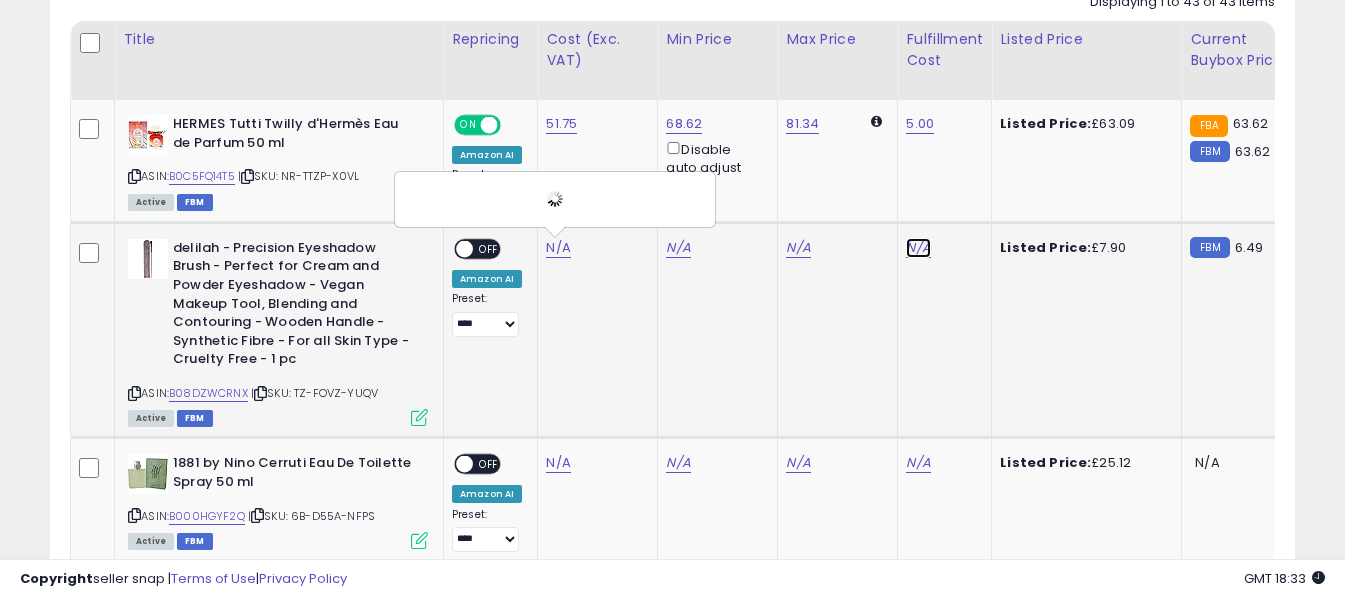 click on "N/A" at bounding box center [918, 248] 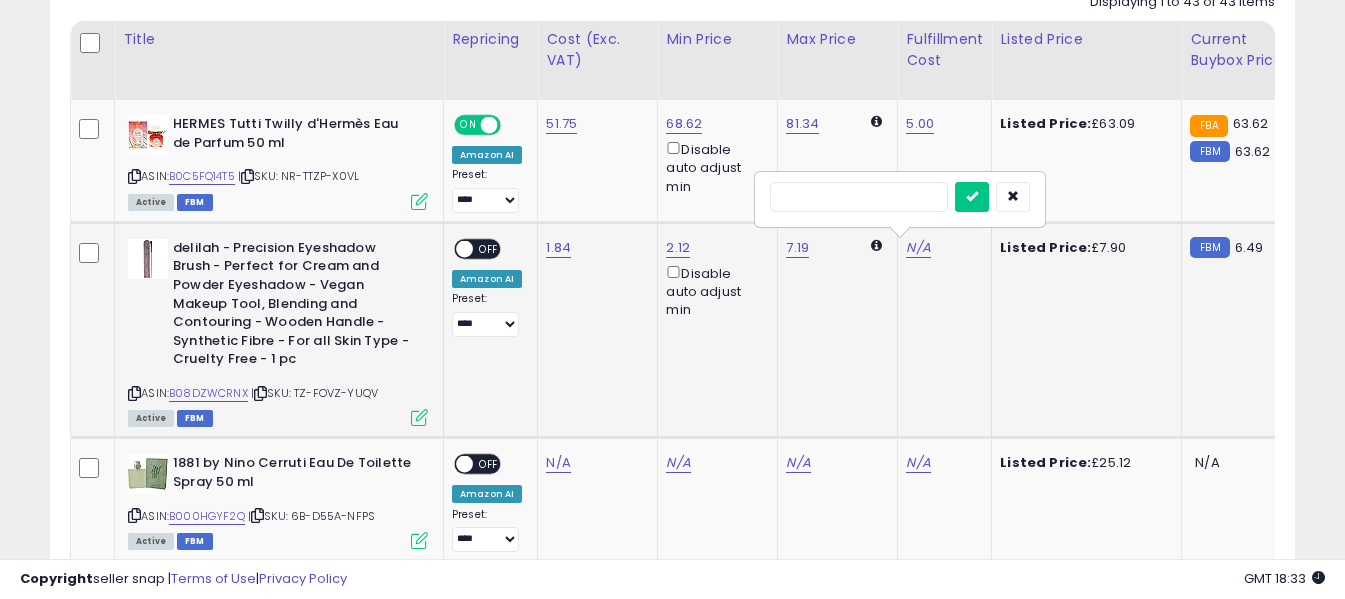 click at bounding box center [859, 197] 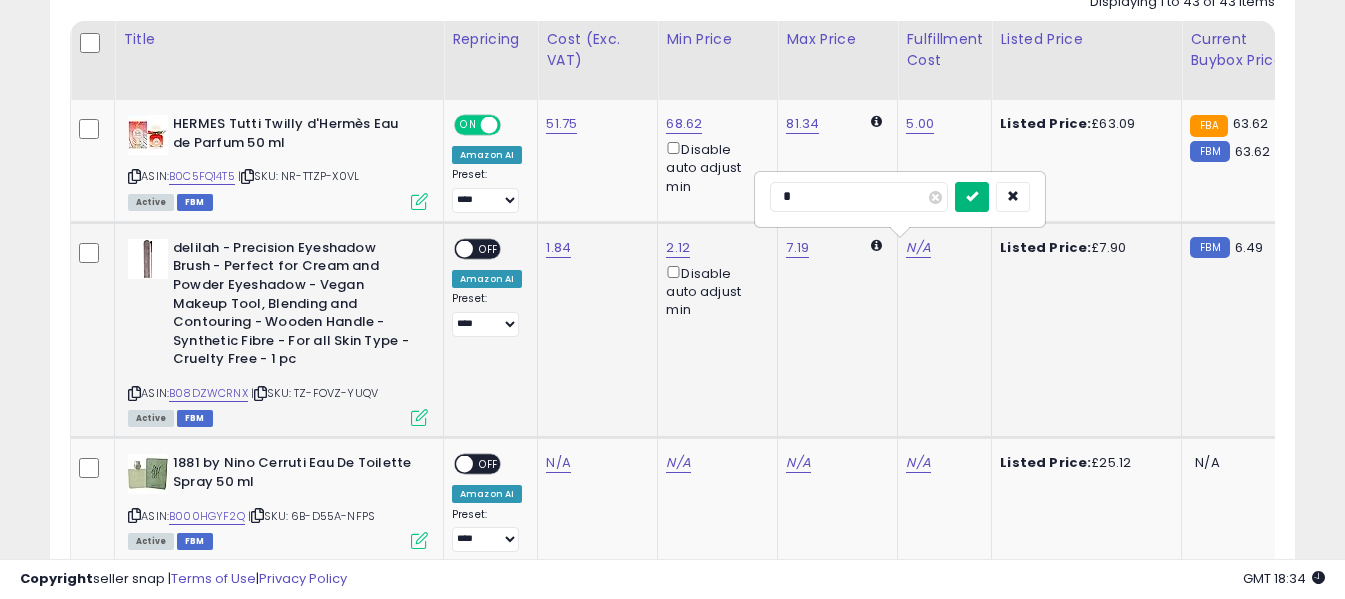 type on "*" 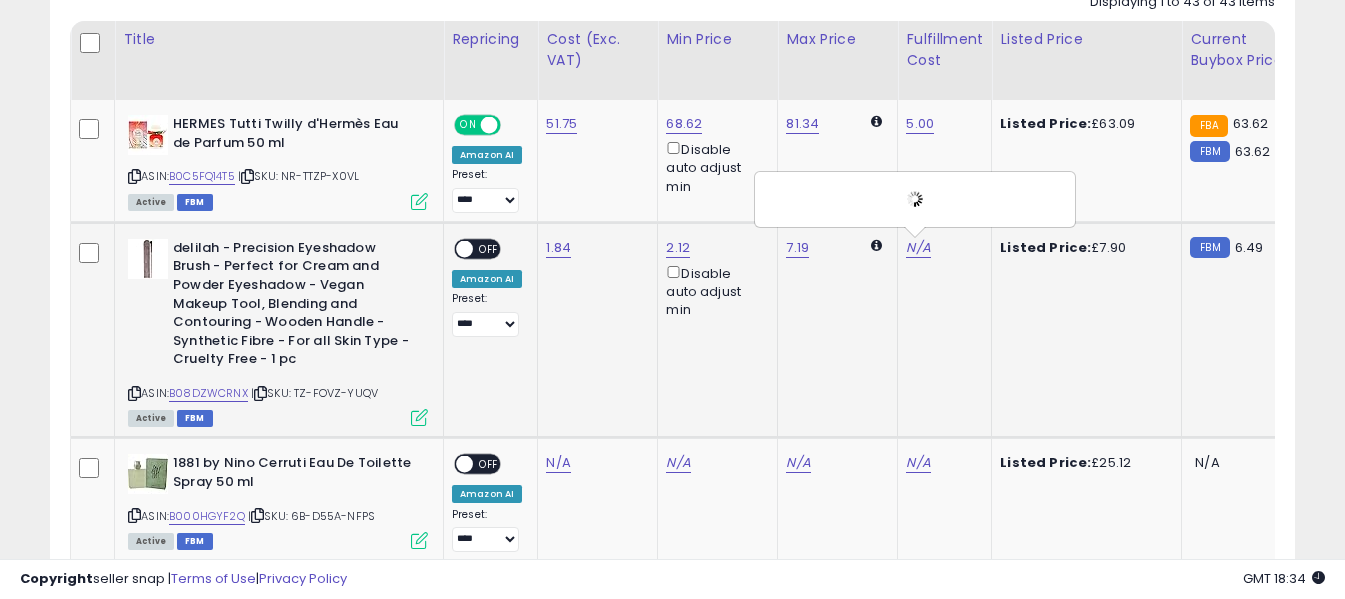 click on "OFF" at bounding box center (489, 248) 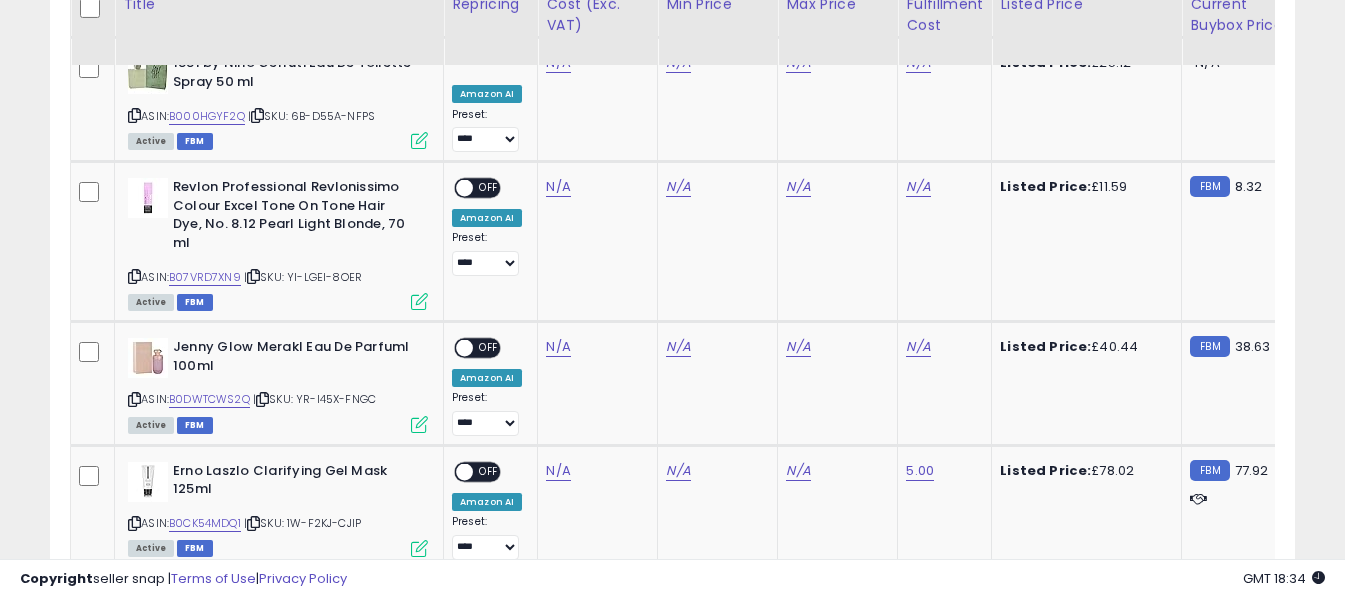 scroll, scrollTop: 1300, scrollLeft: 0, axis: vertical 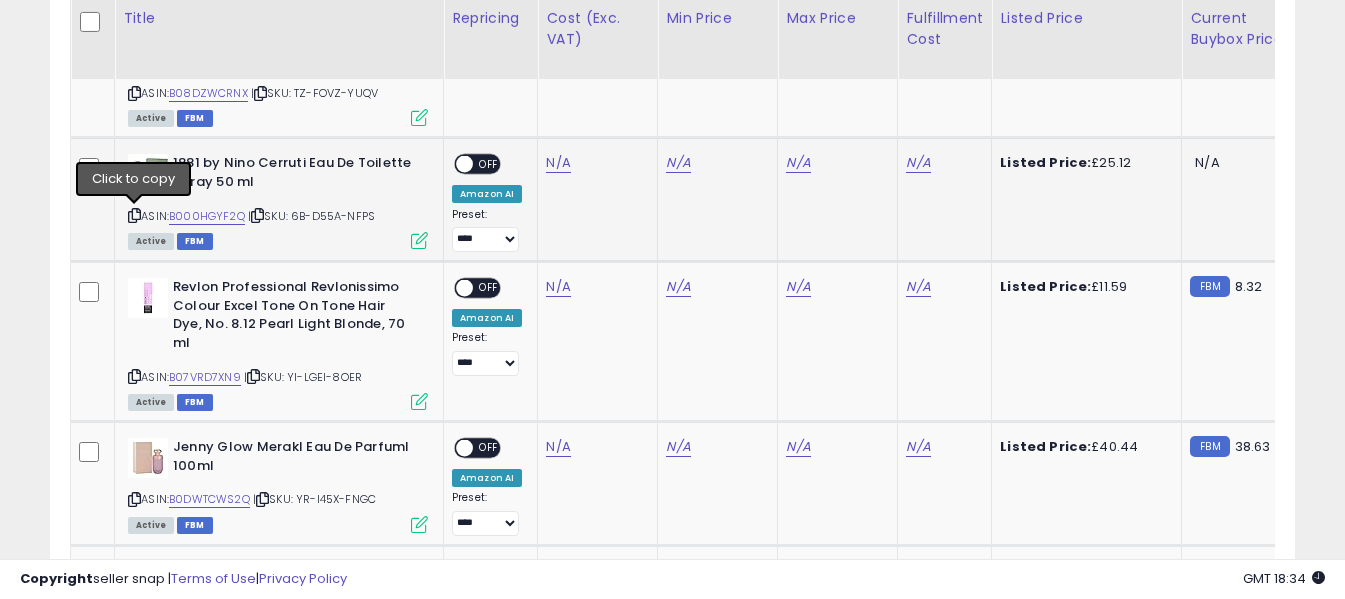 click at bounding box center (134, 215) 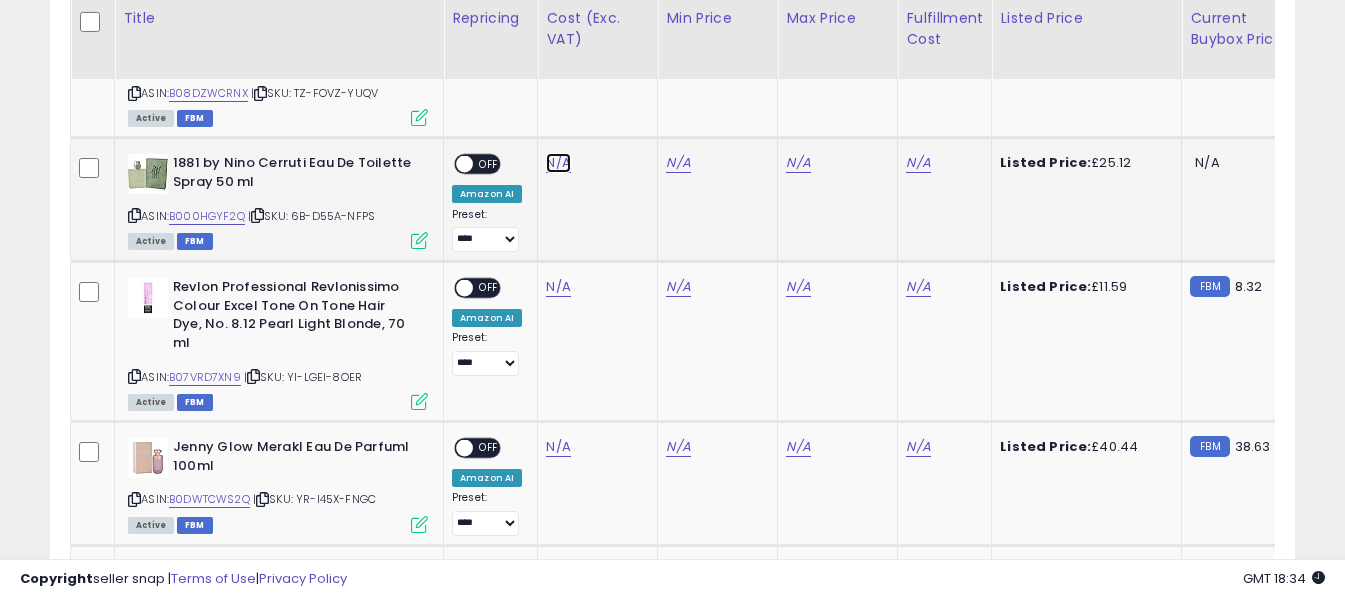 click on "N/A" at bounding box center (558, 163) 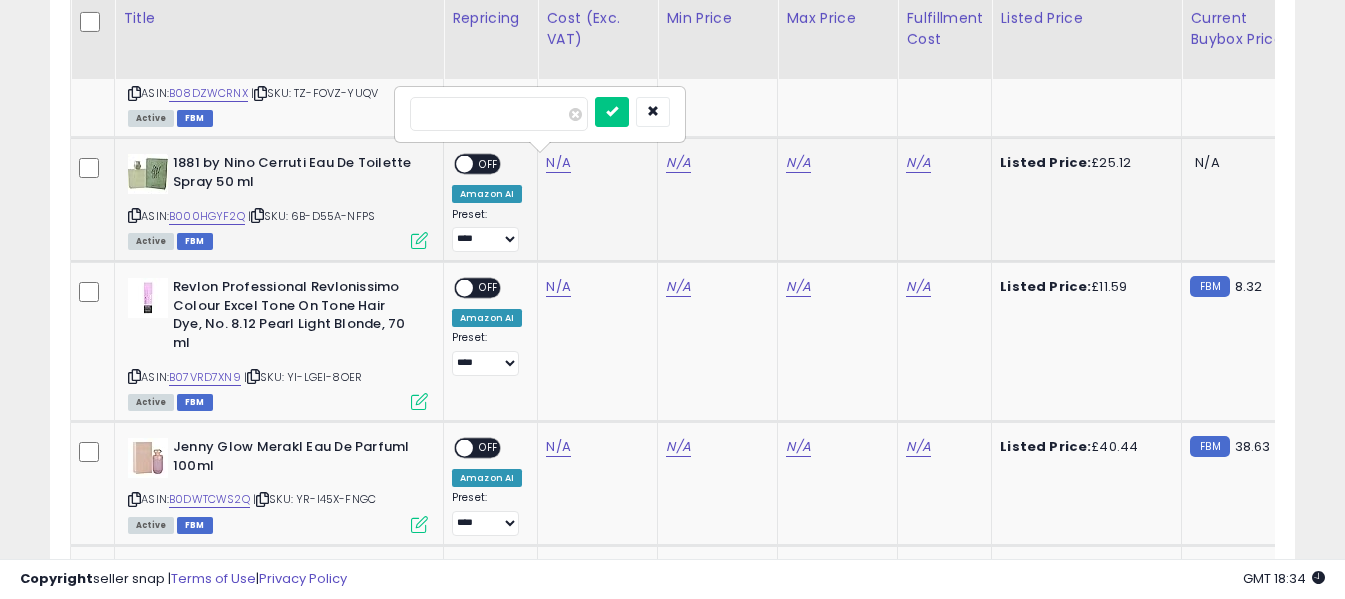 click at bounding box center [499, 114] 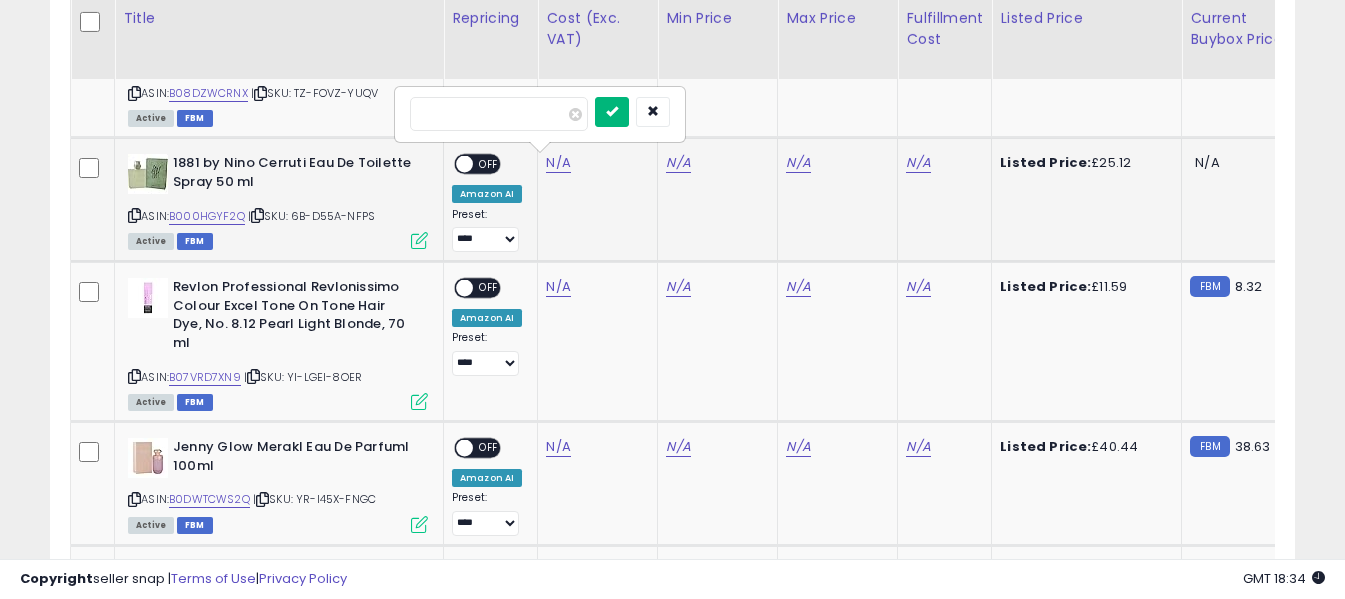 type on "*****" 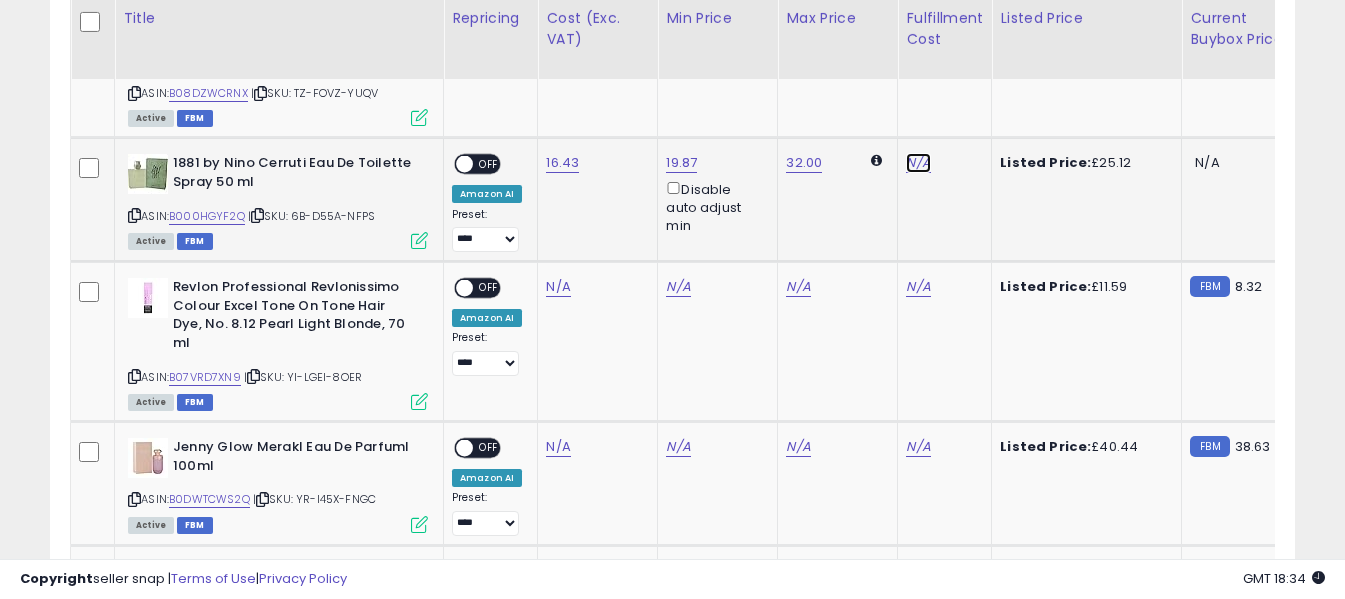 click on "N/A" at bounding box center (918, 163) 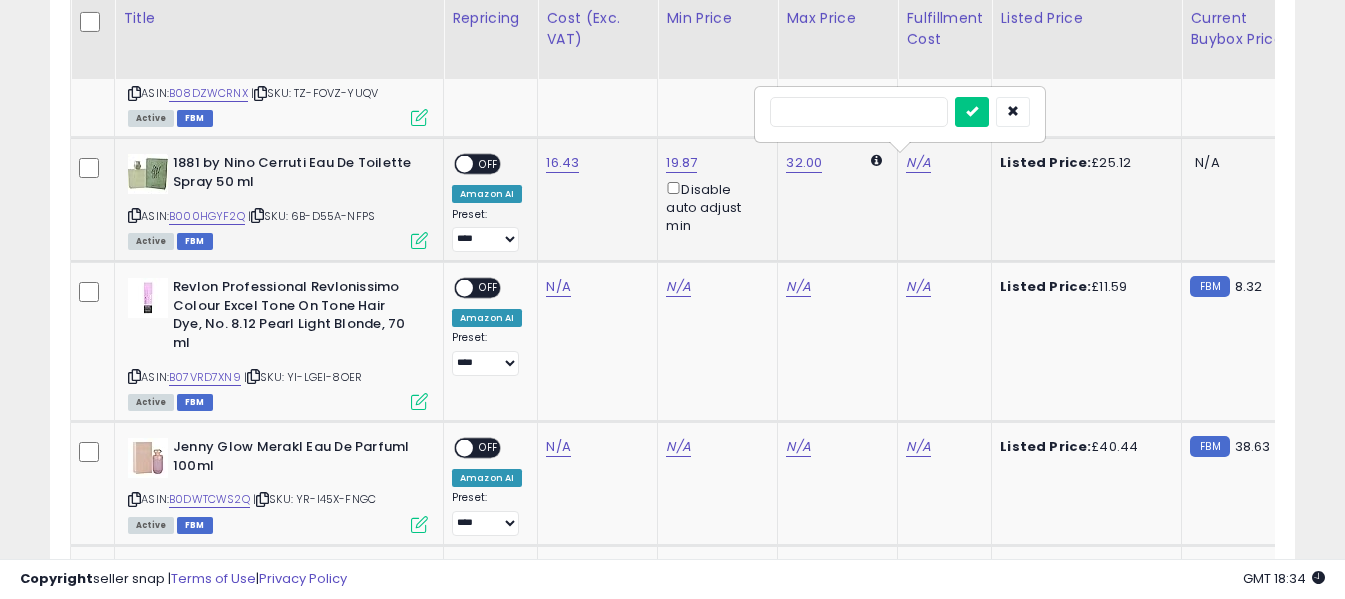 click at bounding box center [859, 112] 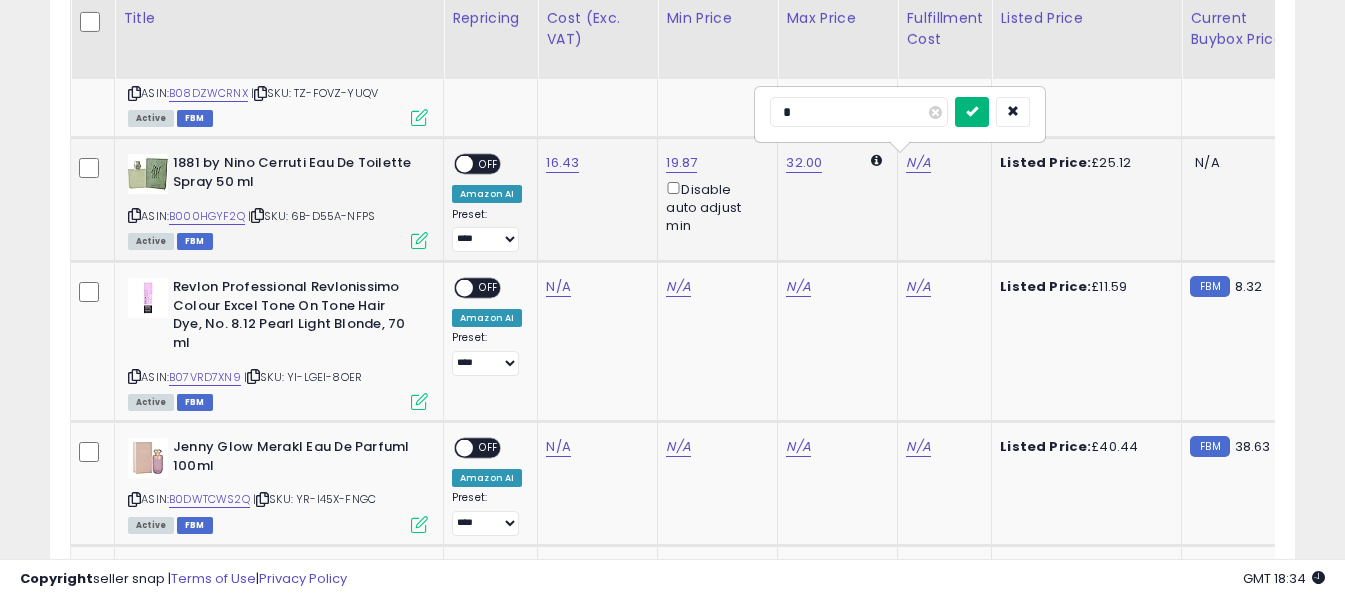 type on "*" 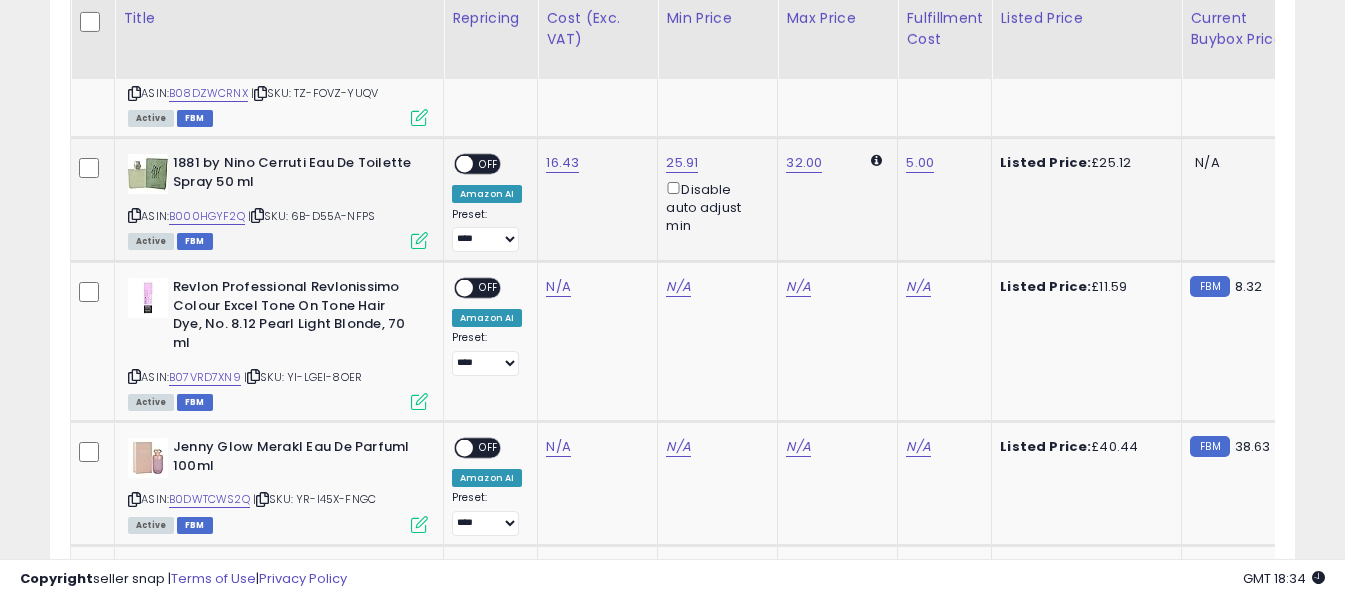 click on "OFF" at bounding box center [489, 164] 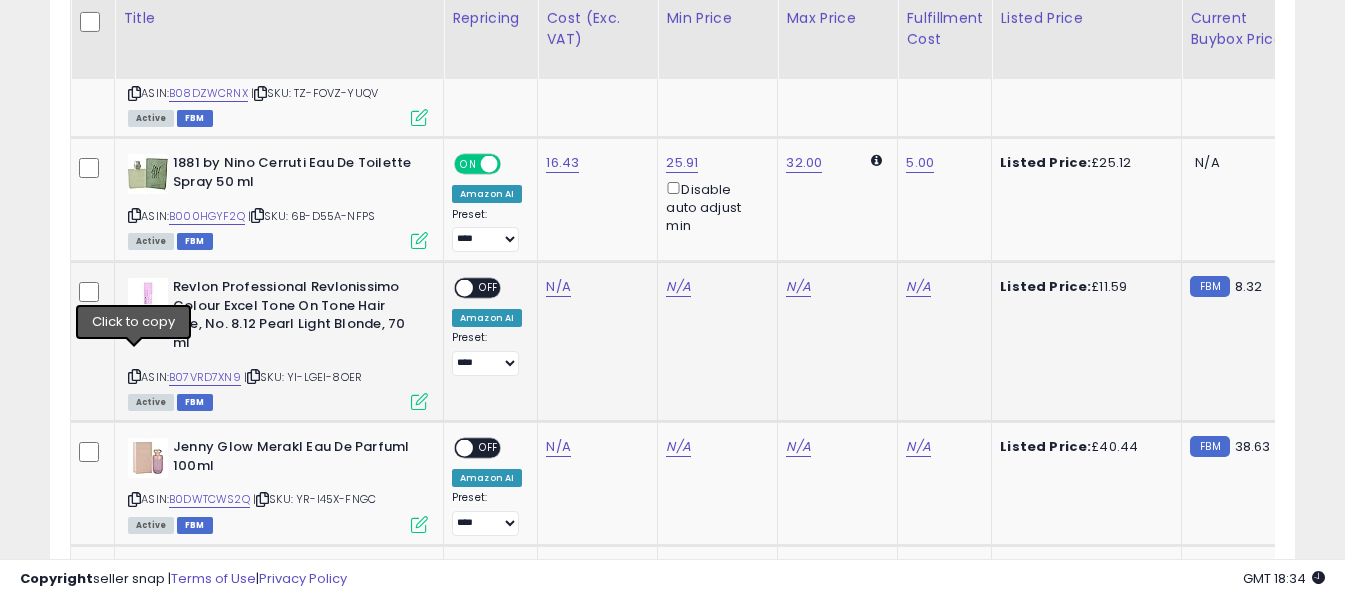 click at bounding box center [134, 376] 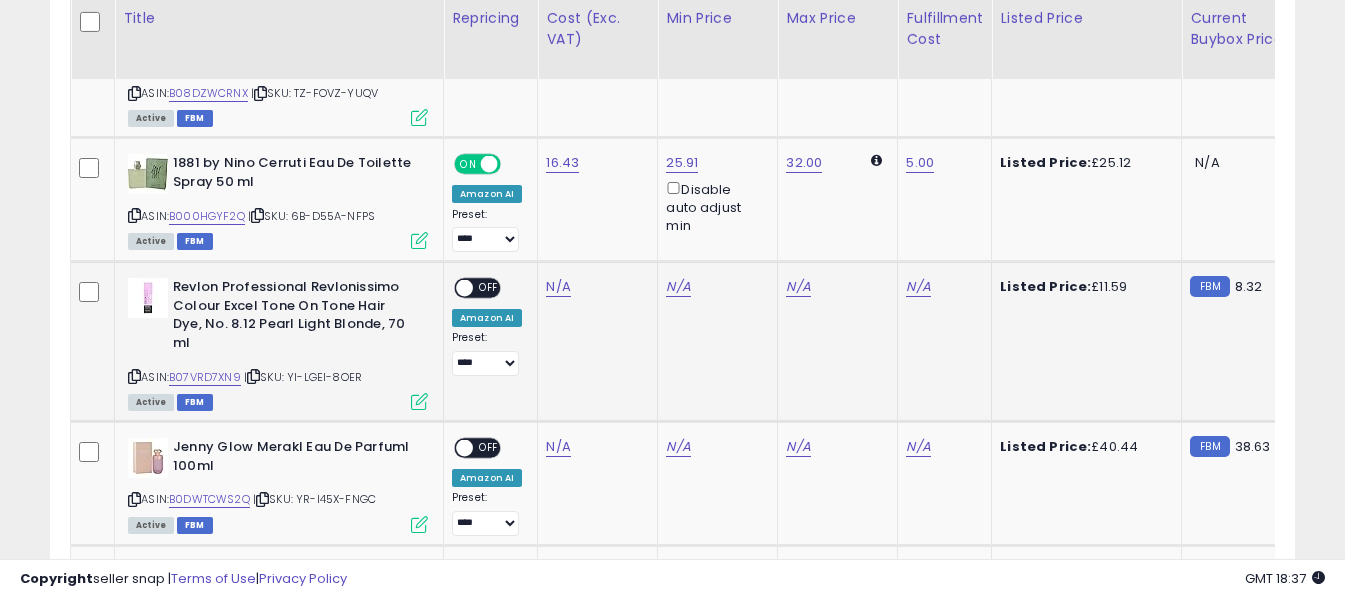 click at bounding box center (134, 376) 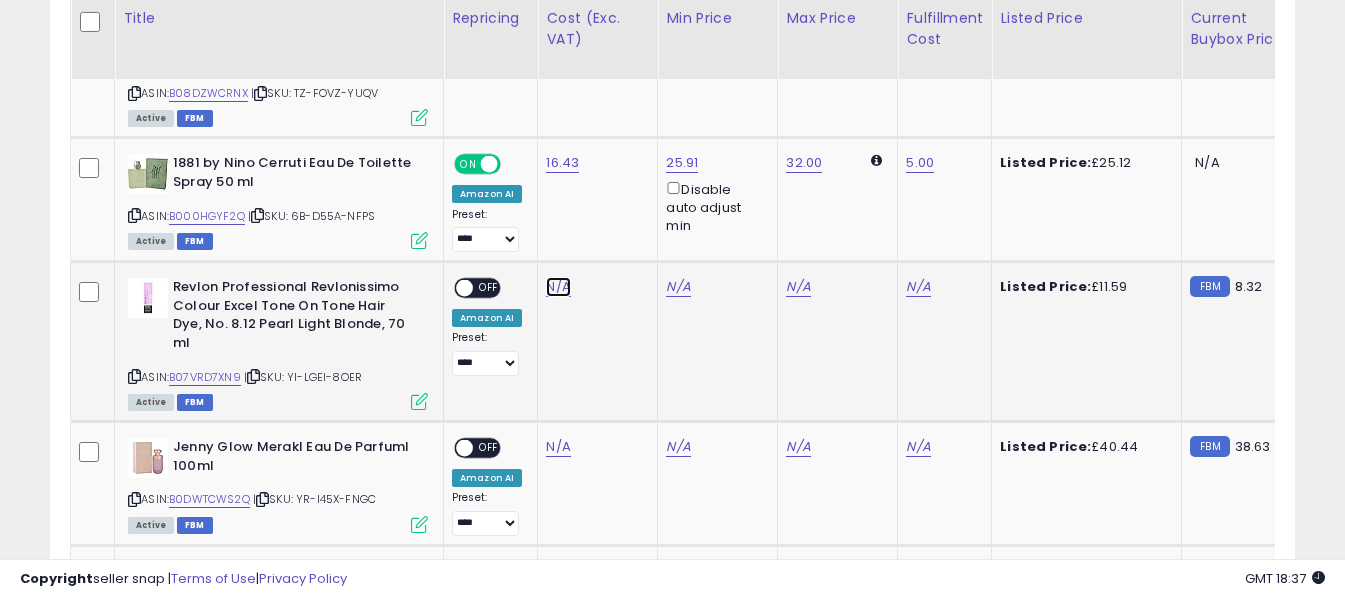 click on "N/A" at bounding box center (558, 287) 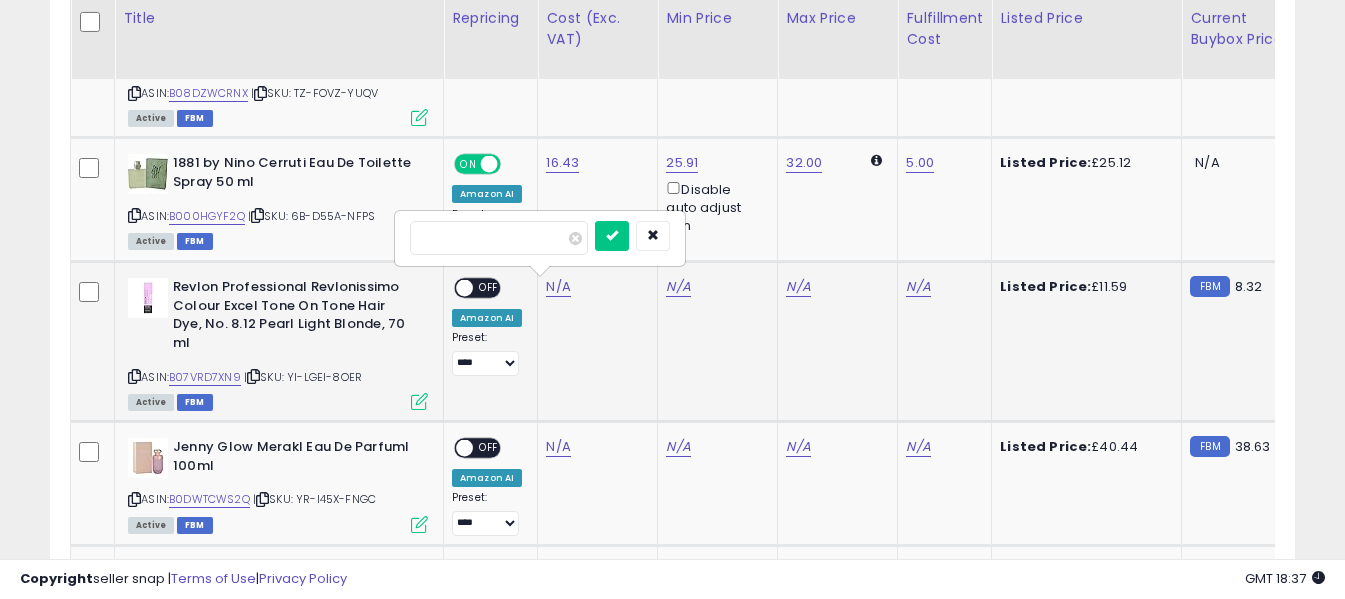click at bounding box center [499, 238] 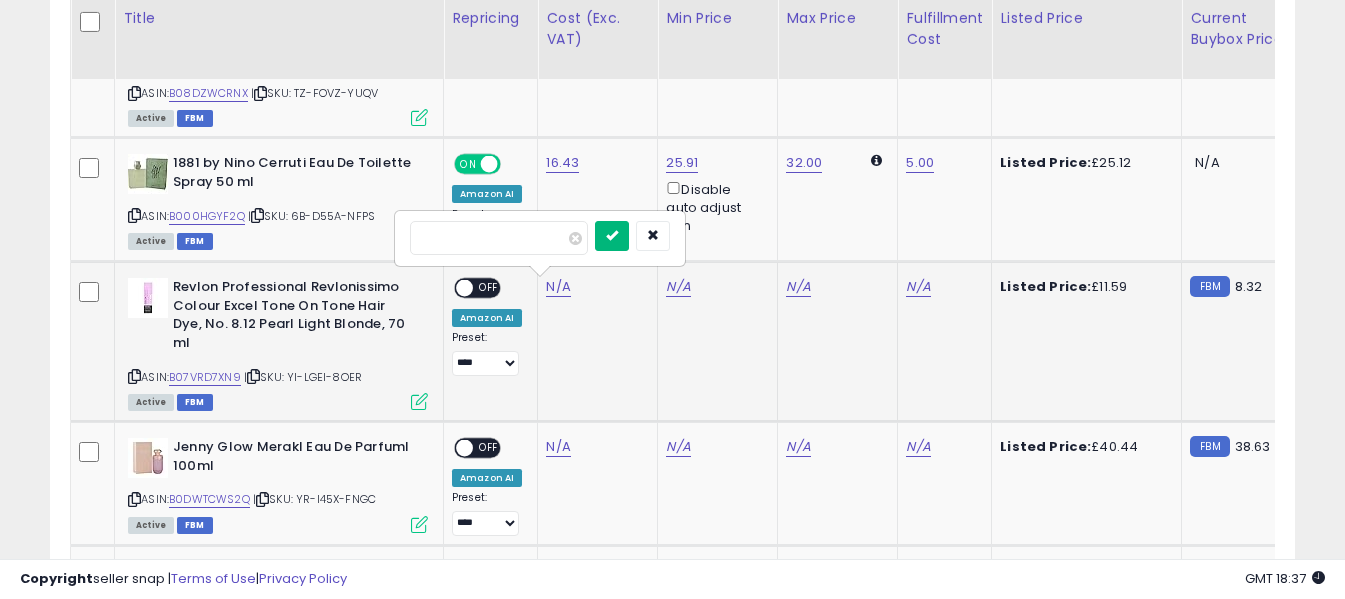 type on "****" 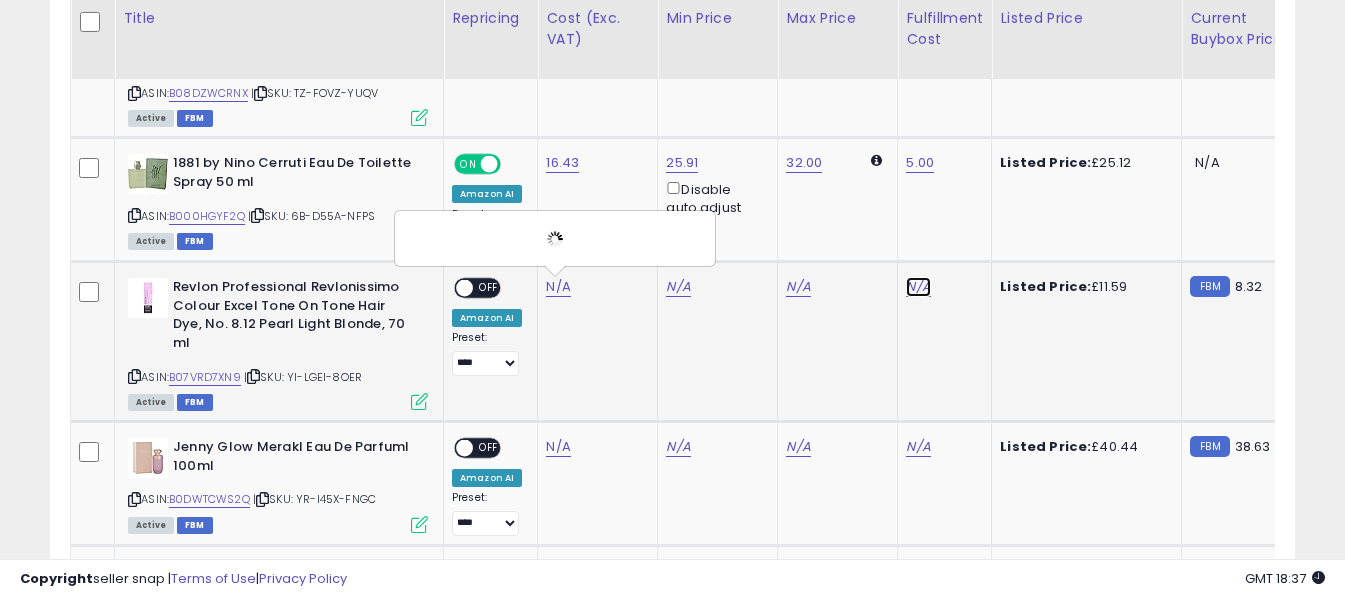 click on "N/A" at bounding box center (918, 287) 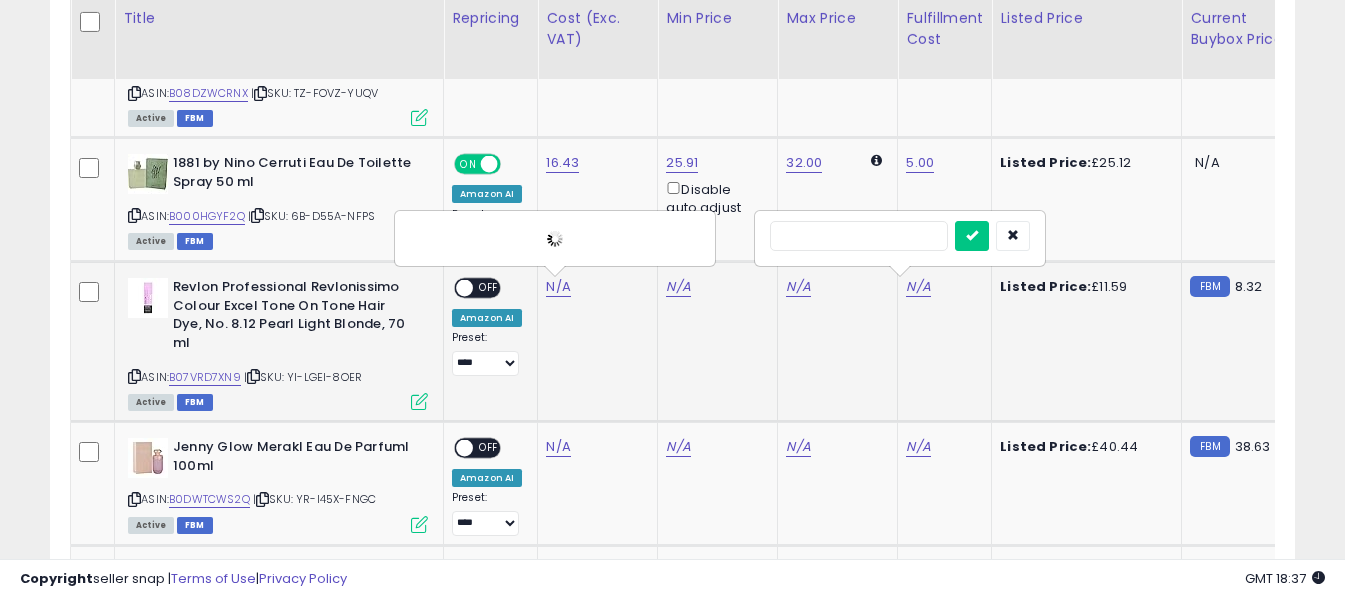 click at bounding box center (859, 236) 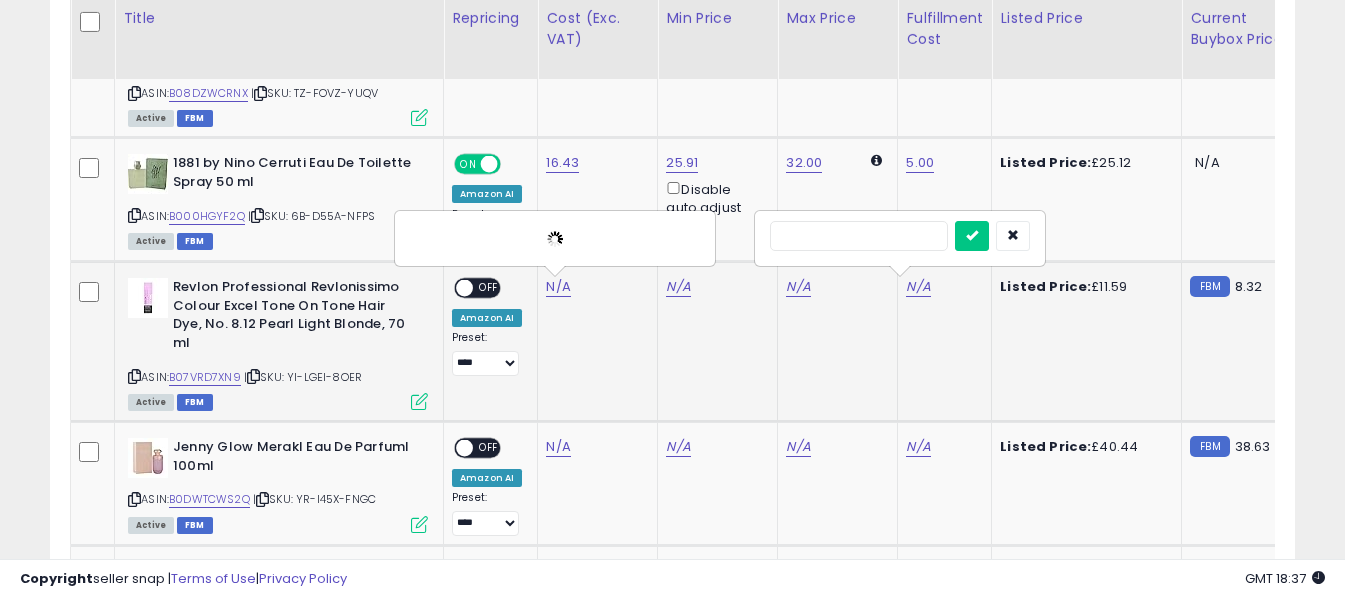 type on "*" 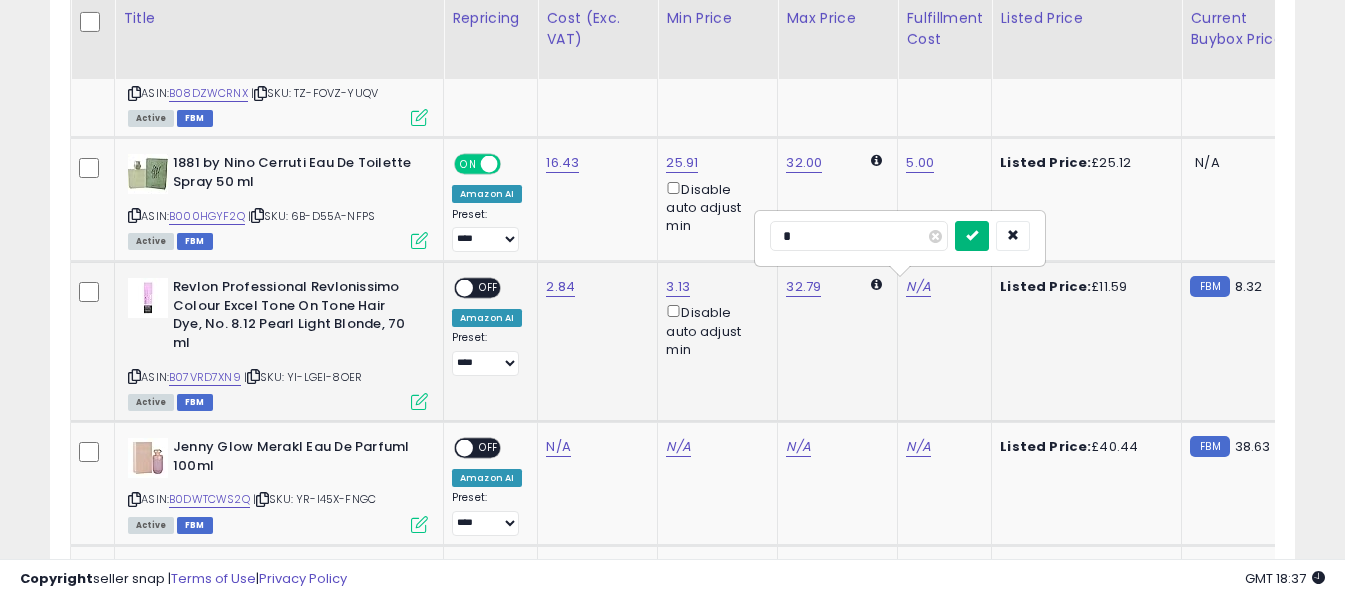 click at bounding box center (972, 235) 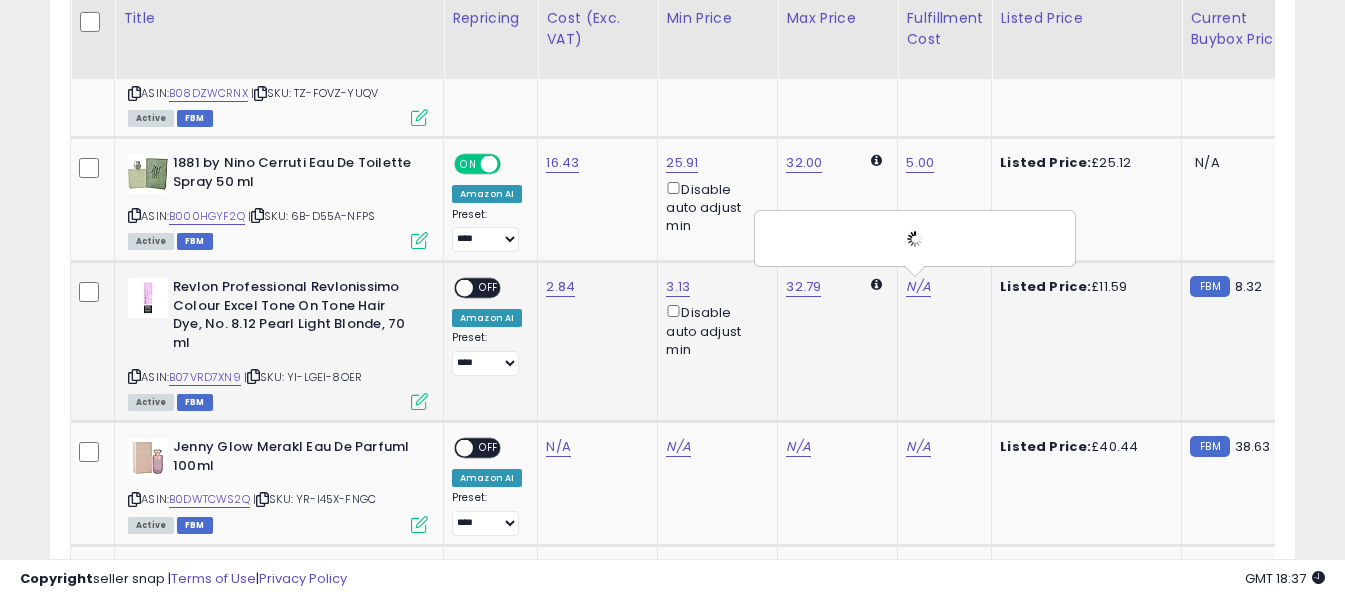 click on "OFF" at bounding box center (489, 288) 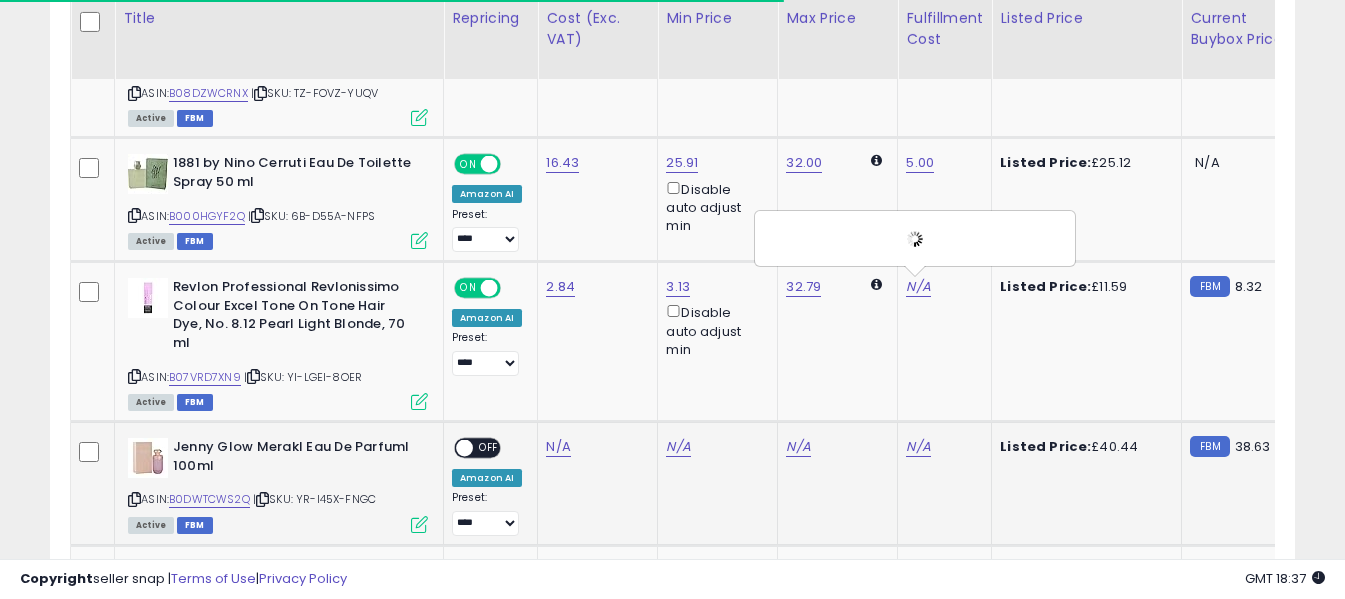 click at bounding box center [134, 499] 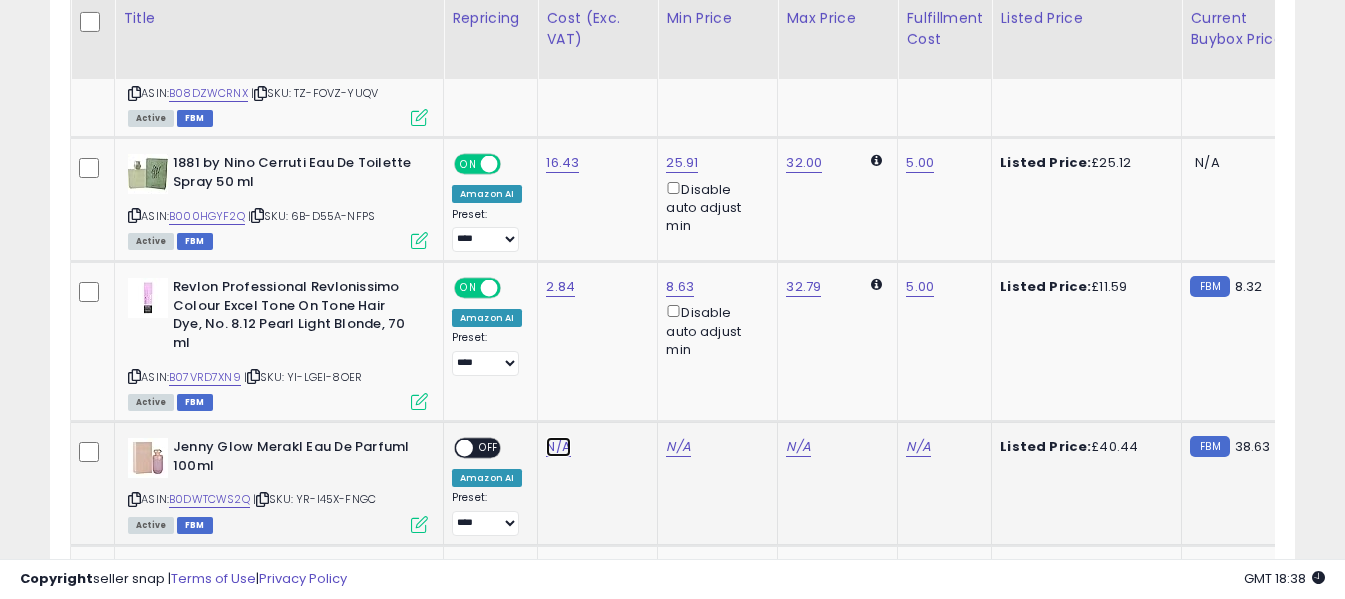 click on "N/A" at bounding box center [558, 447] 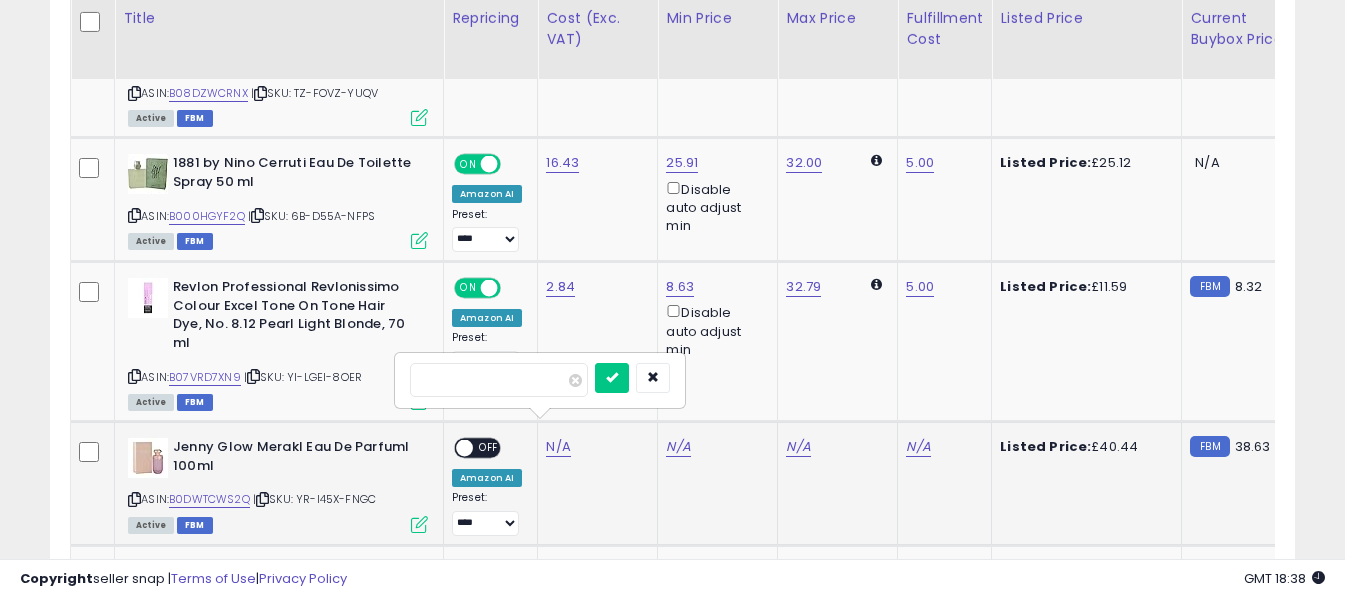 click at bounding box center (499, 380) 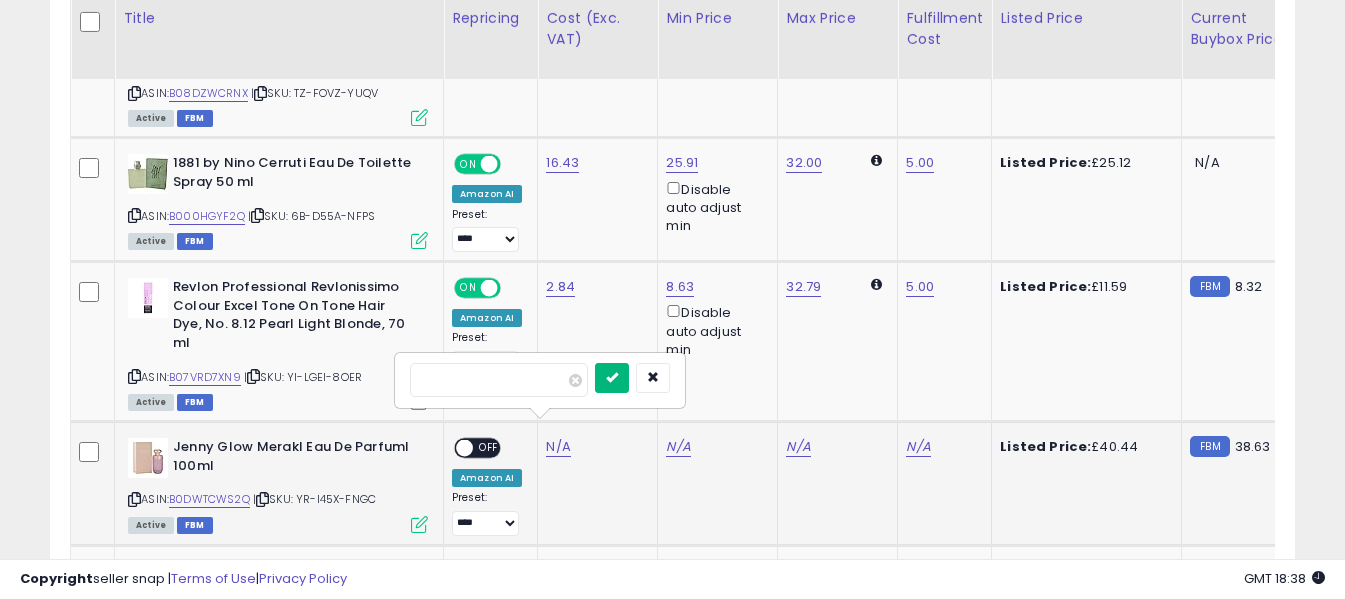 type on "*****" 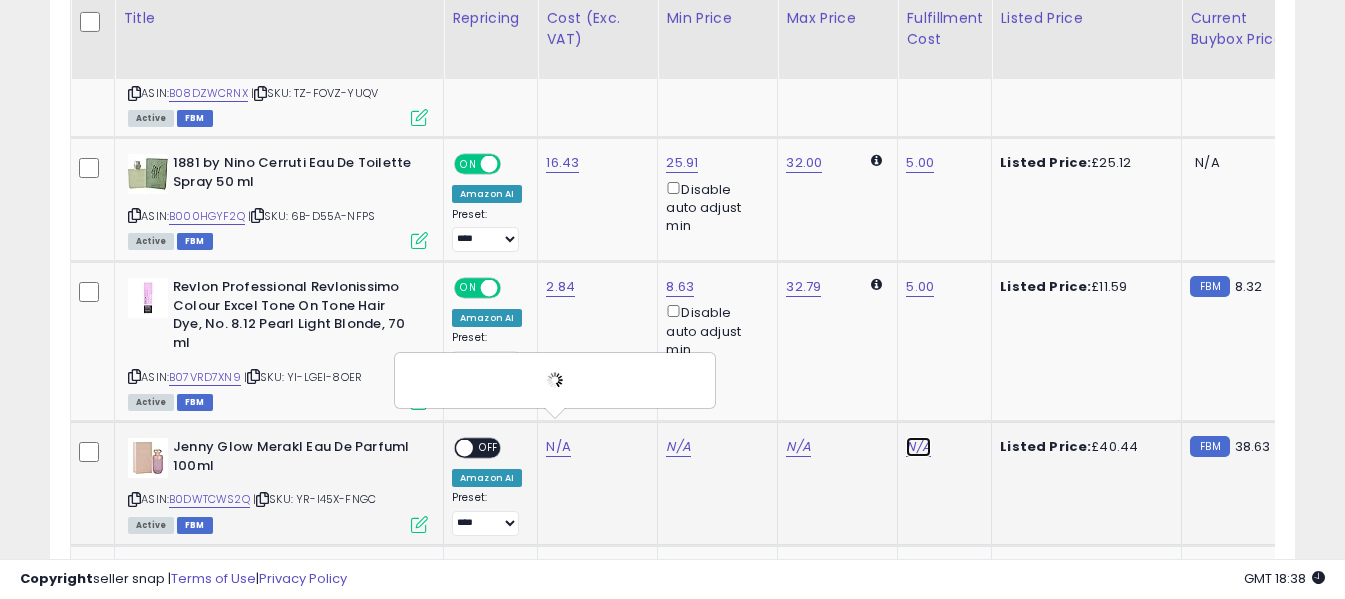 click on "N/A" at bounding box center [918, 447] 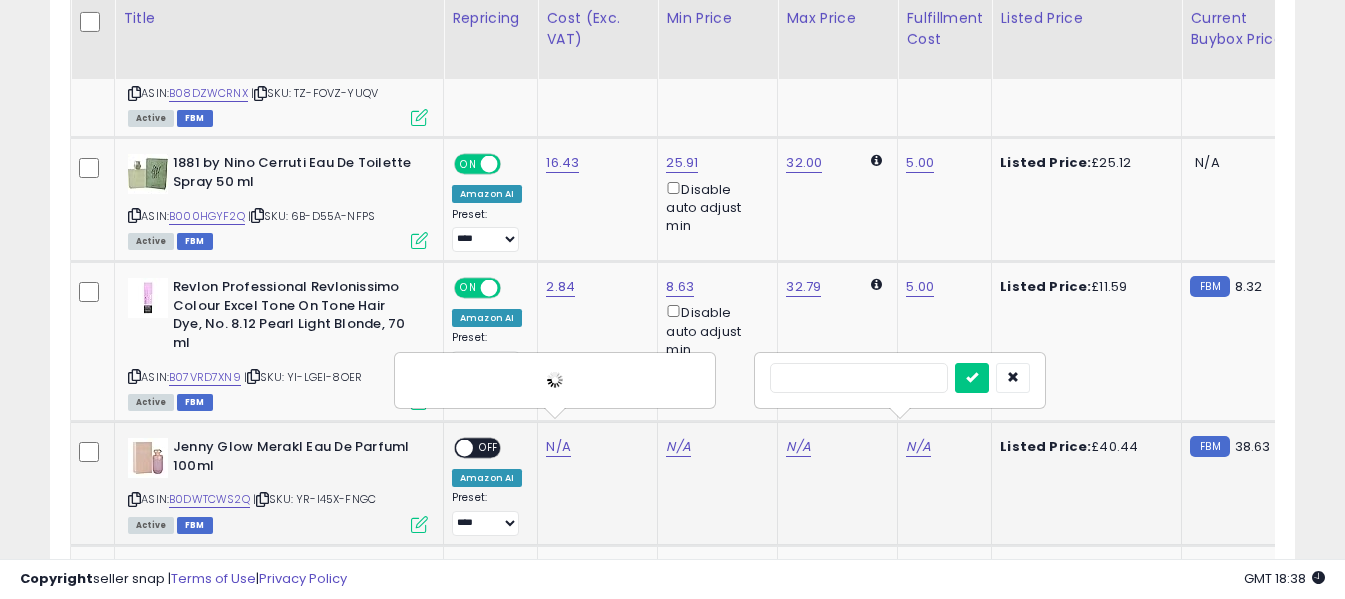 click at bounding box center [859, 378] 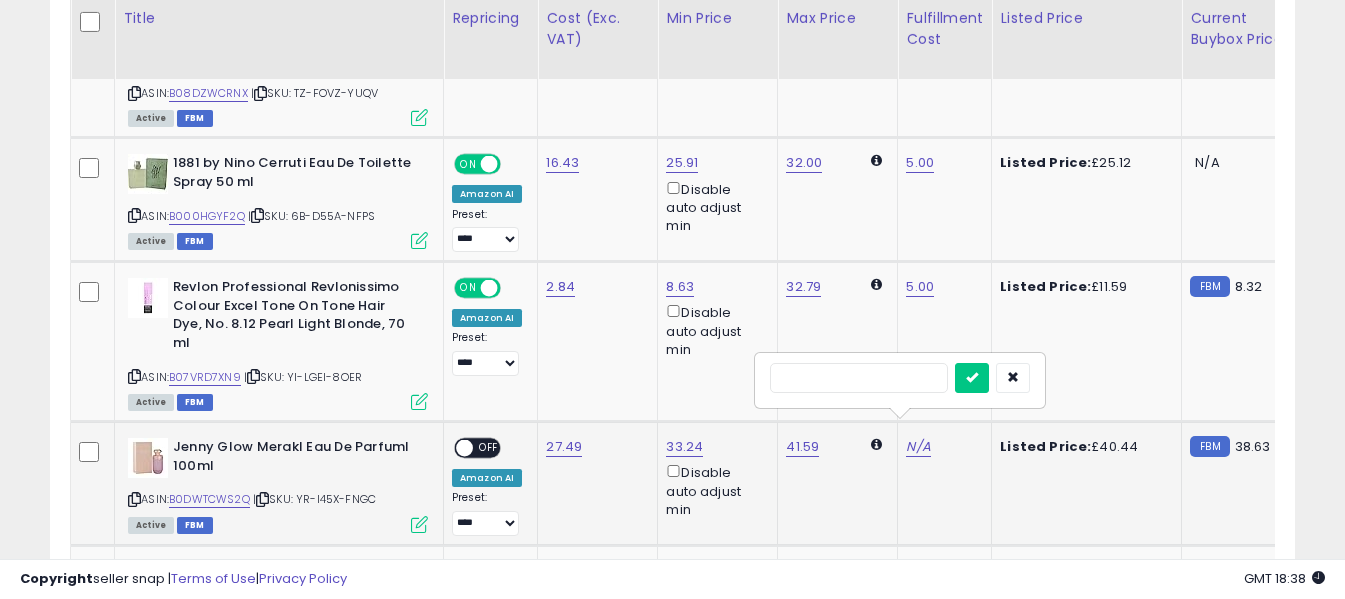 type on "*" 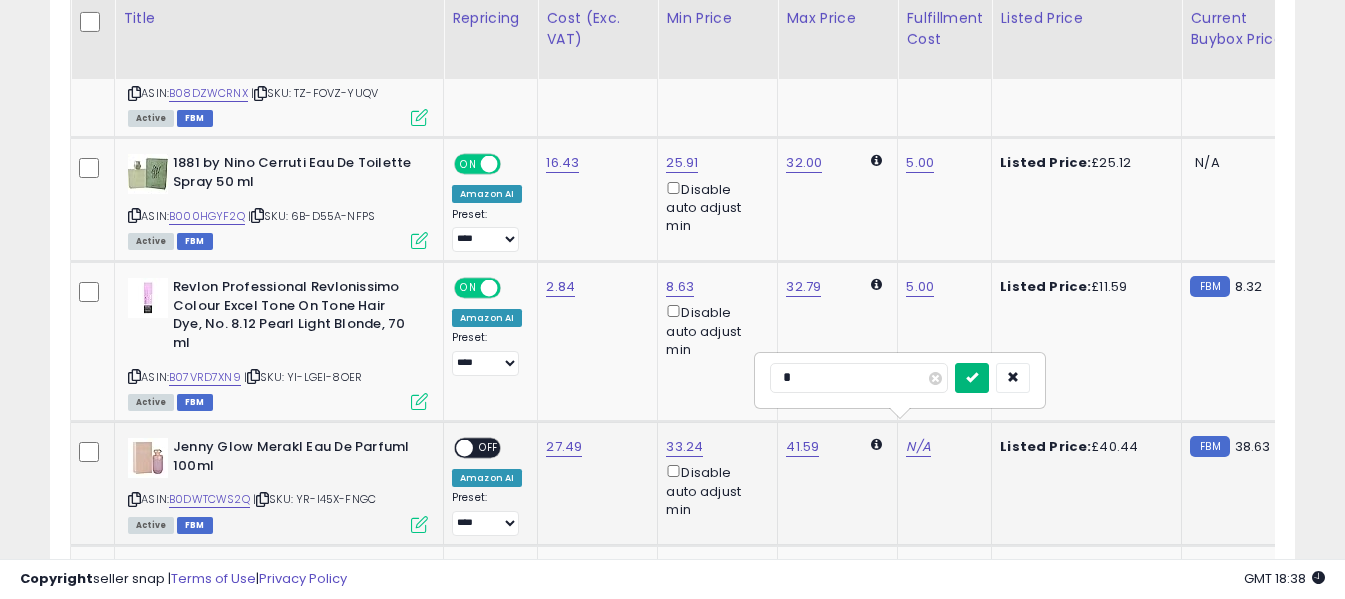 click at bounding box center [972, 378] 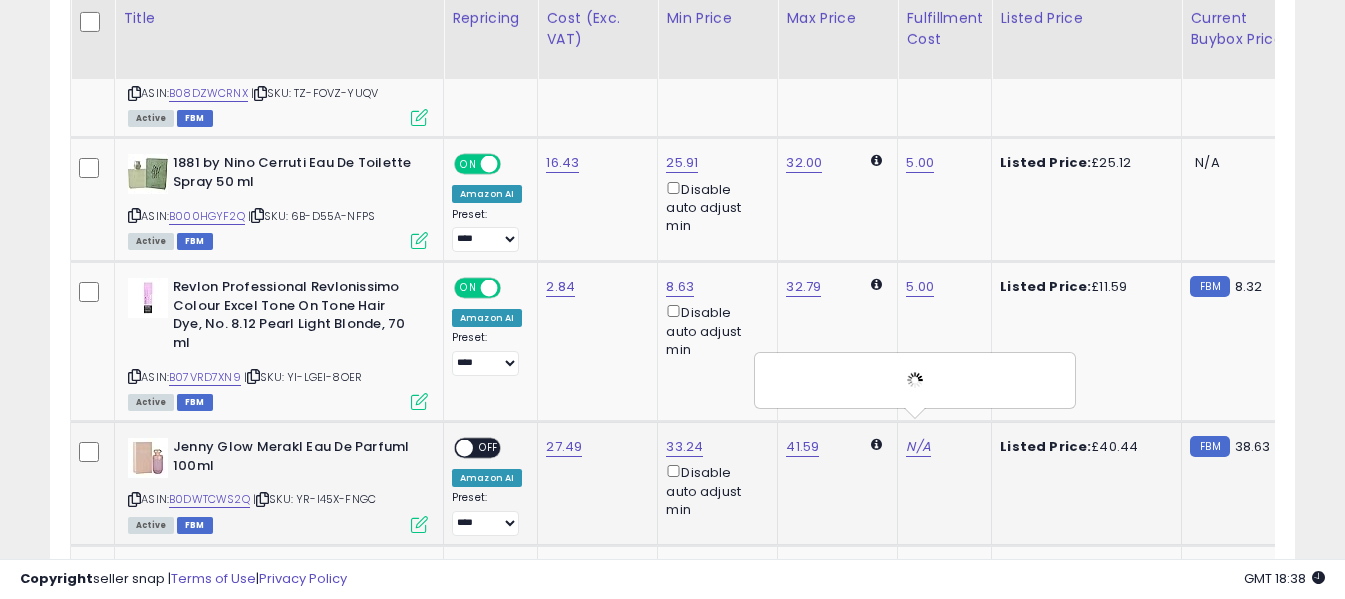 click on "OFF" at bounding box center [489, 448] 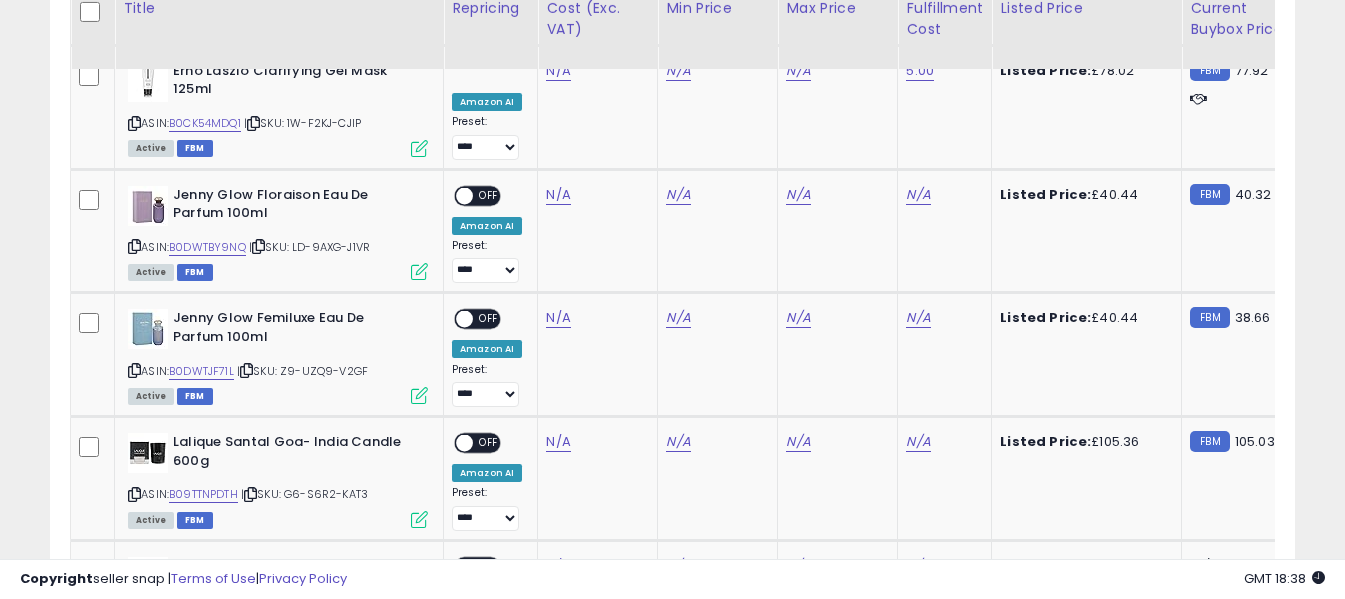 scroll, scrollTop: 1760, scrollLeft: 0, axis: vertical 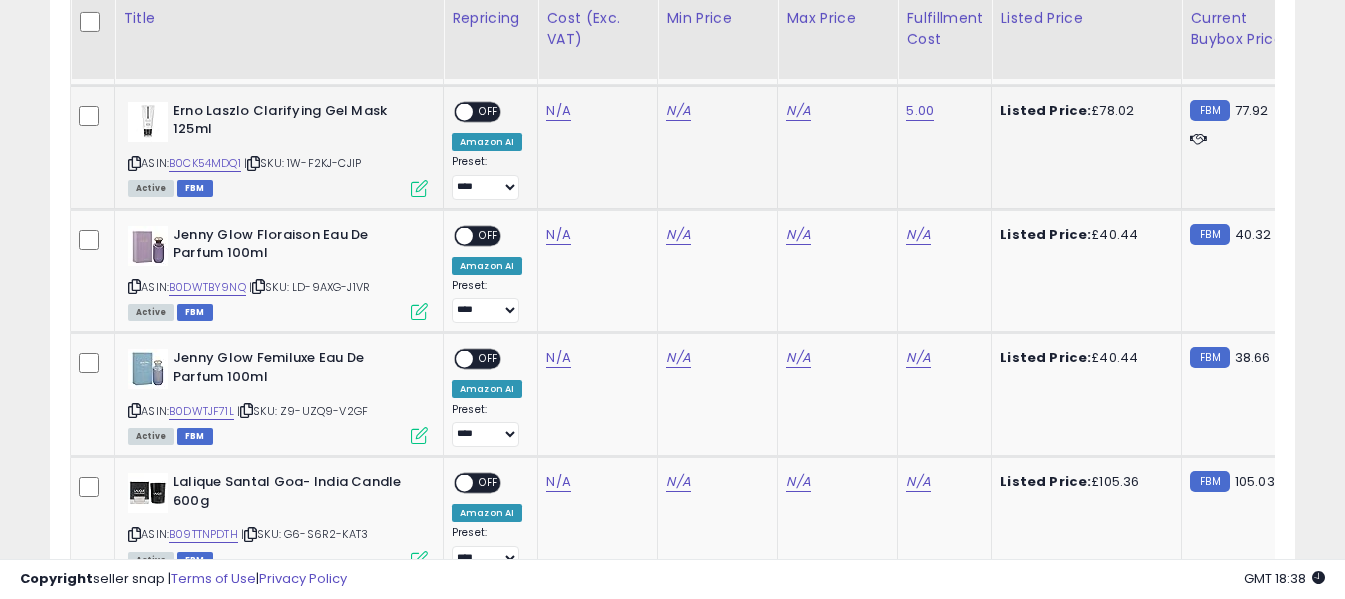 click at bounding box center (134, 163) 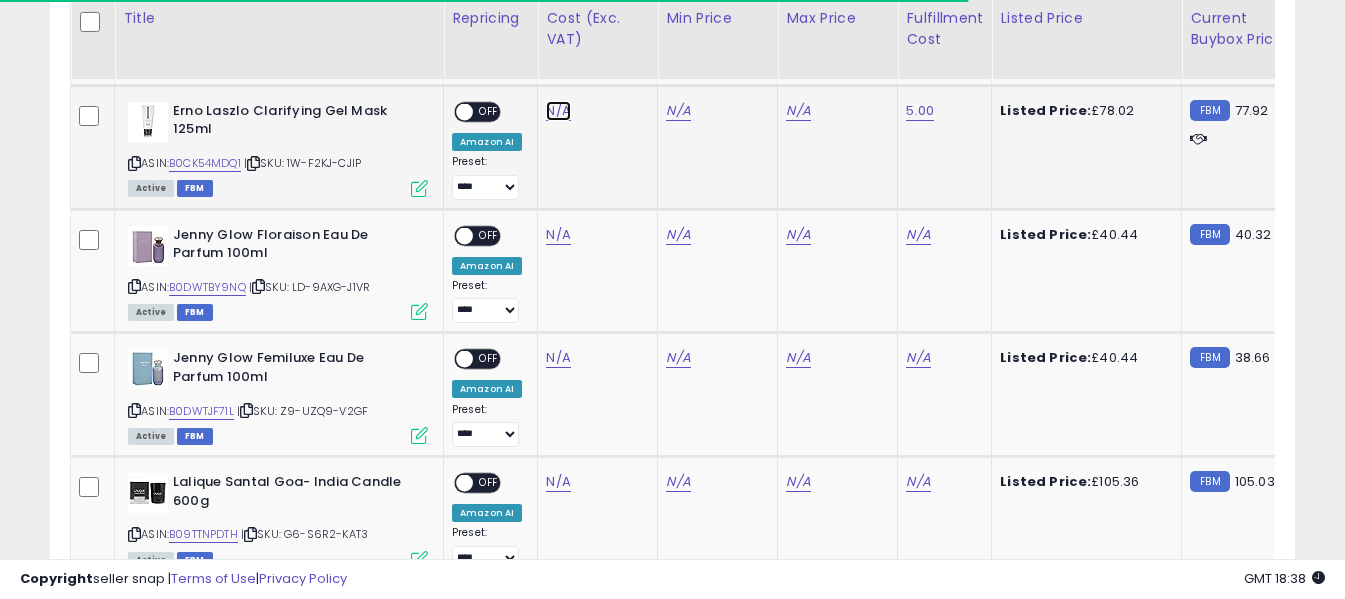 click on "N/A" at bounding box center (558, 111) 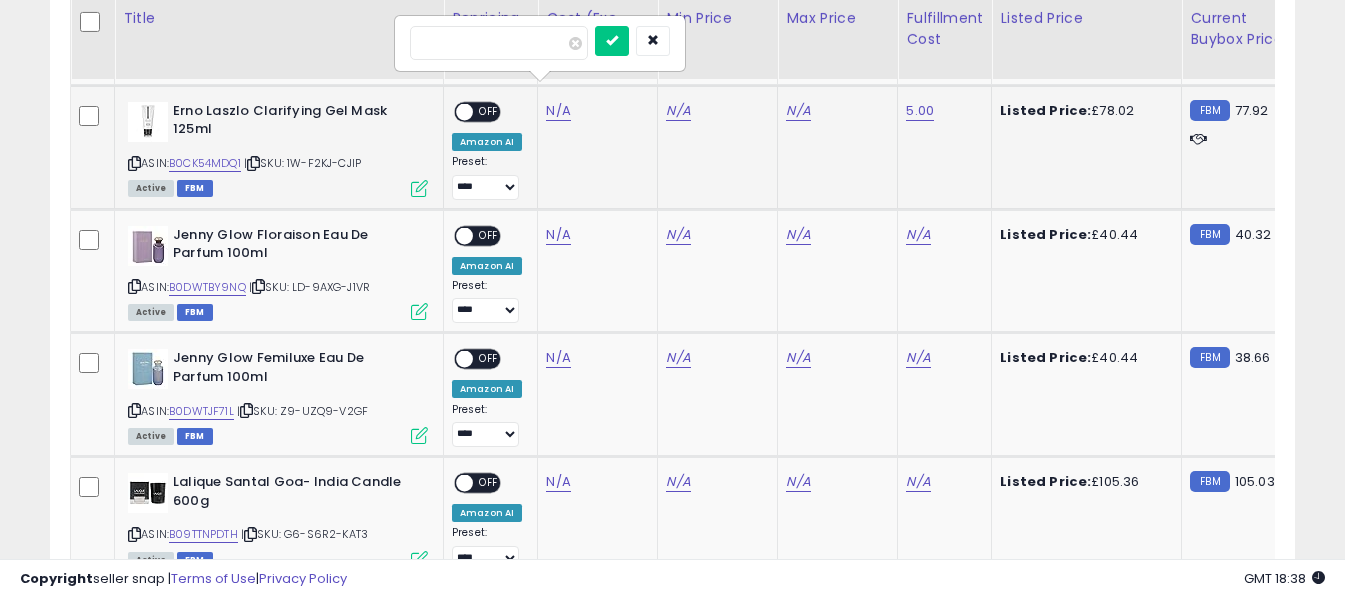 click at bounding box center (499, 43) 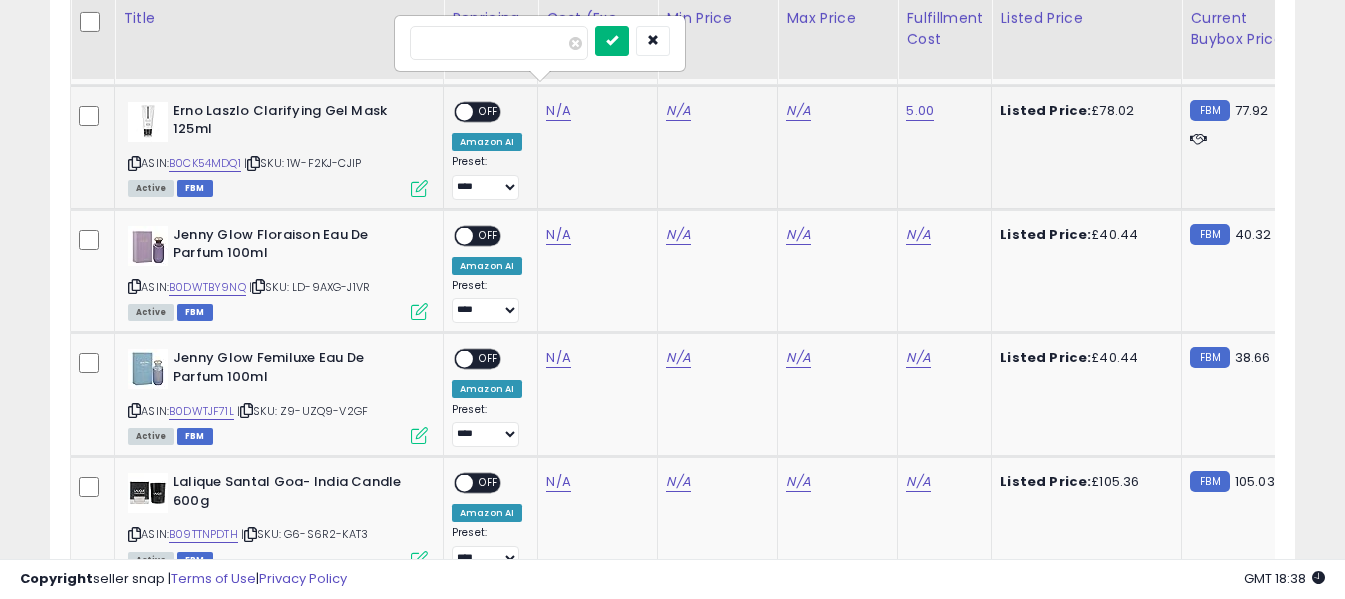 type on "*****" 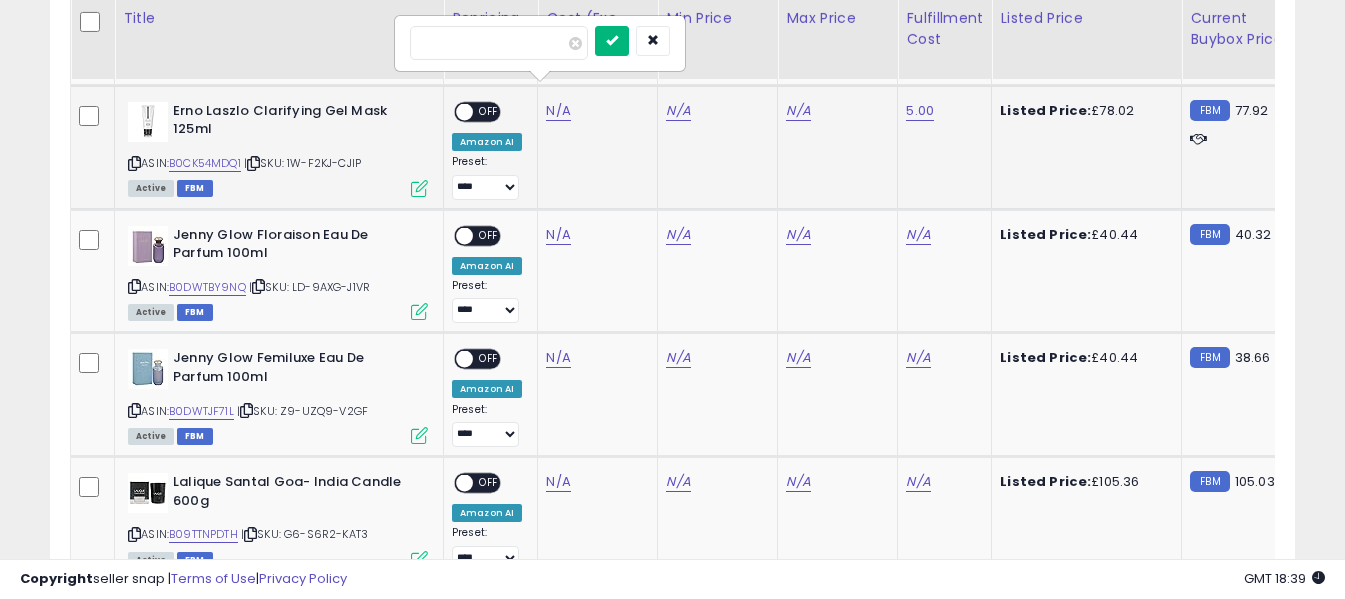 click at bounding box center (612, 41) 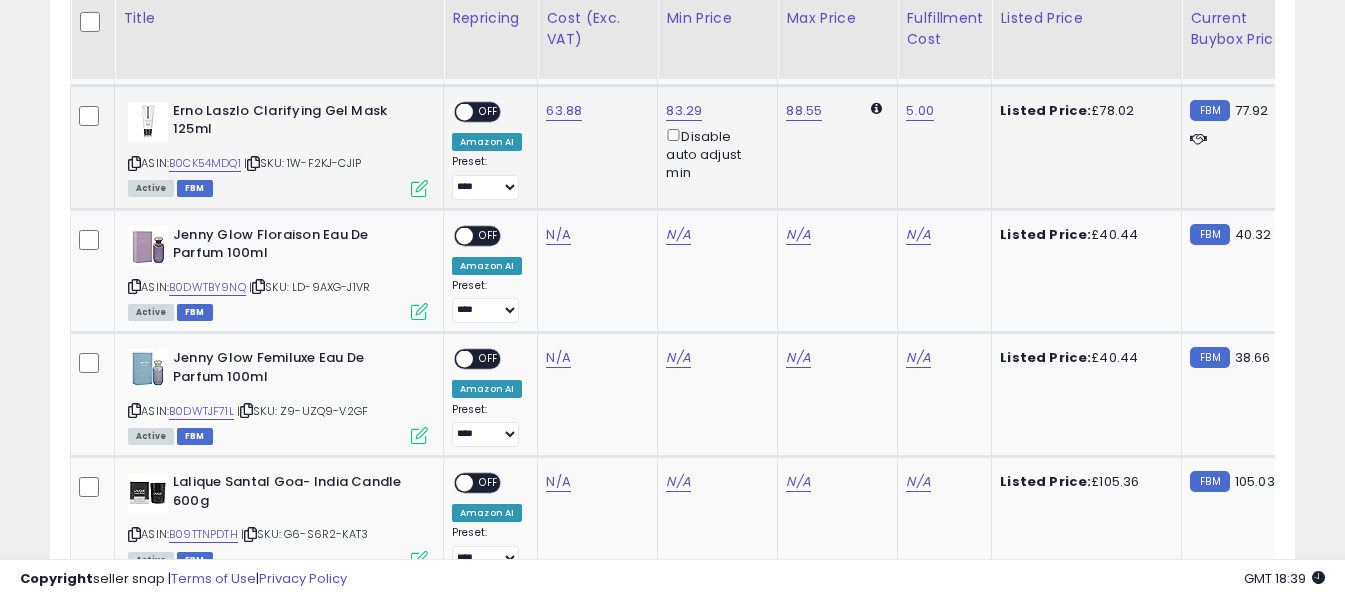 click on "OFF" at bounding box center [489, 111] 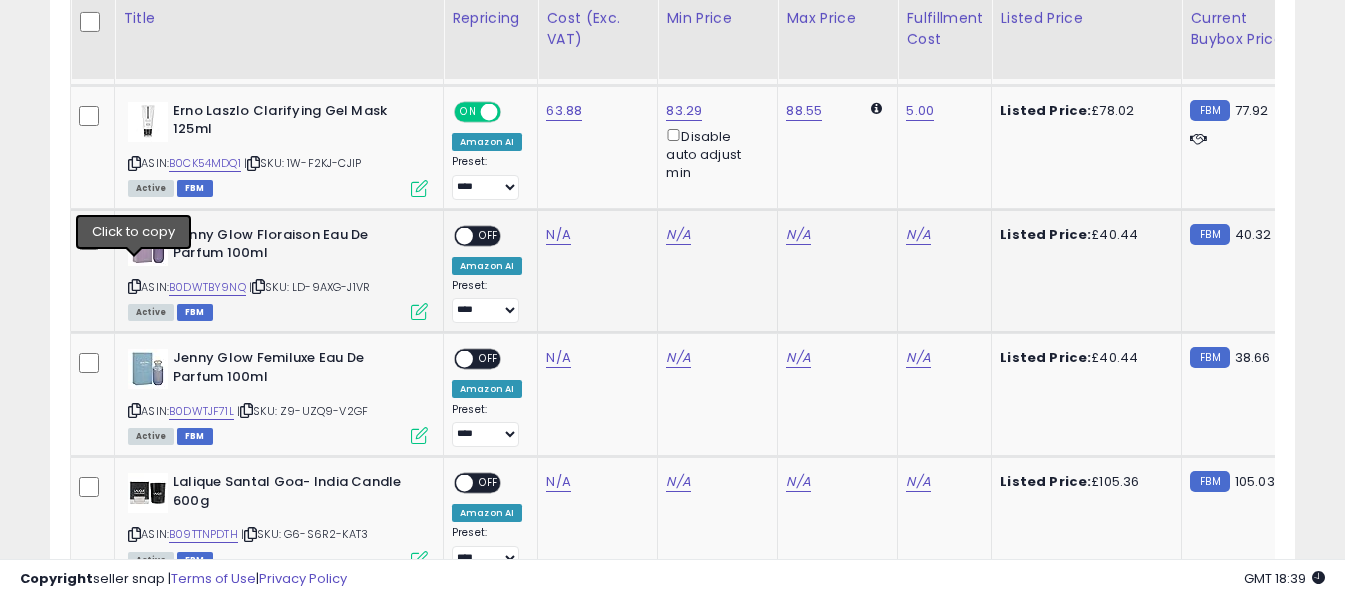 click at bounding box center [134, 286] 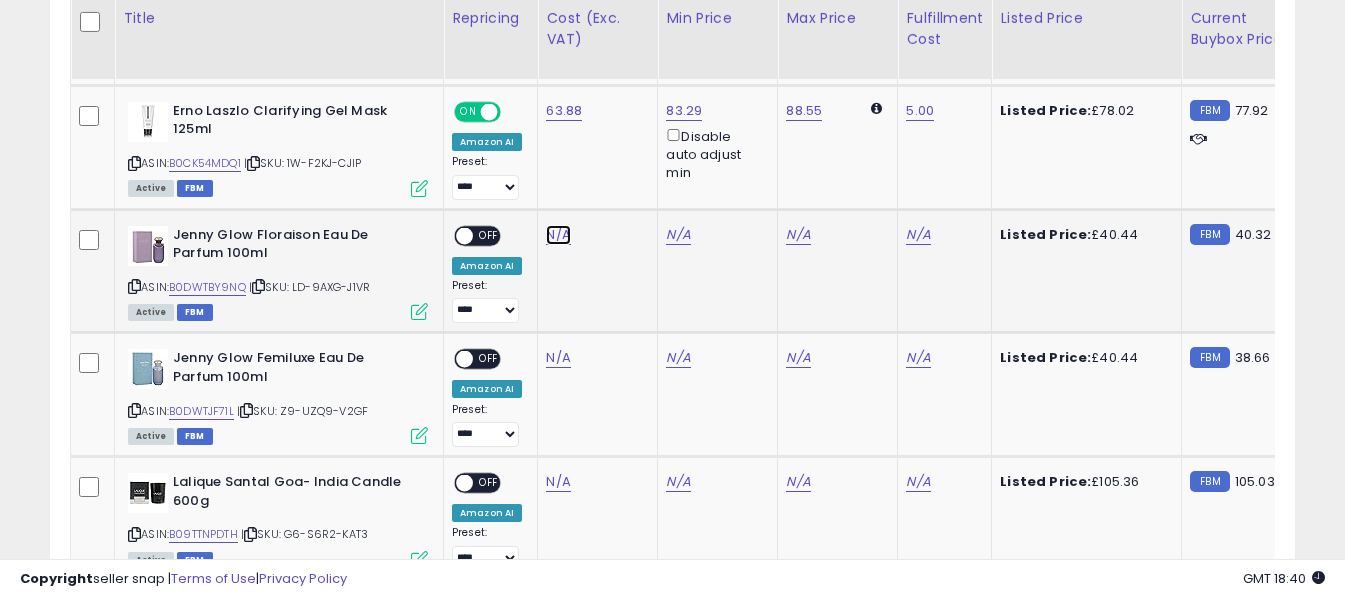 click on "N/A" at bounding box center (558, 235) 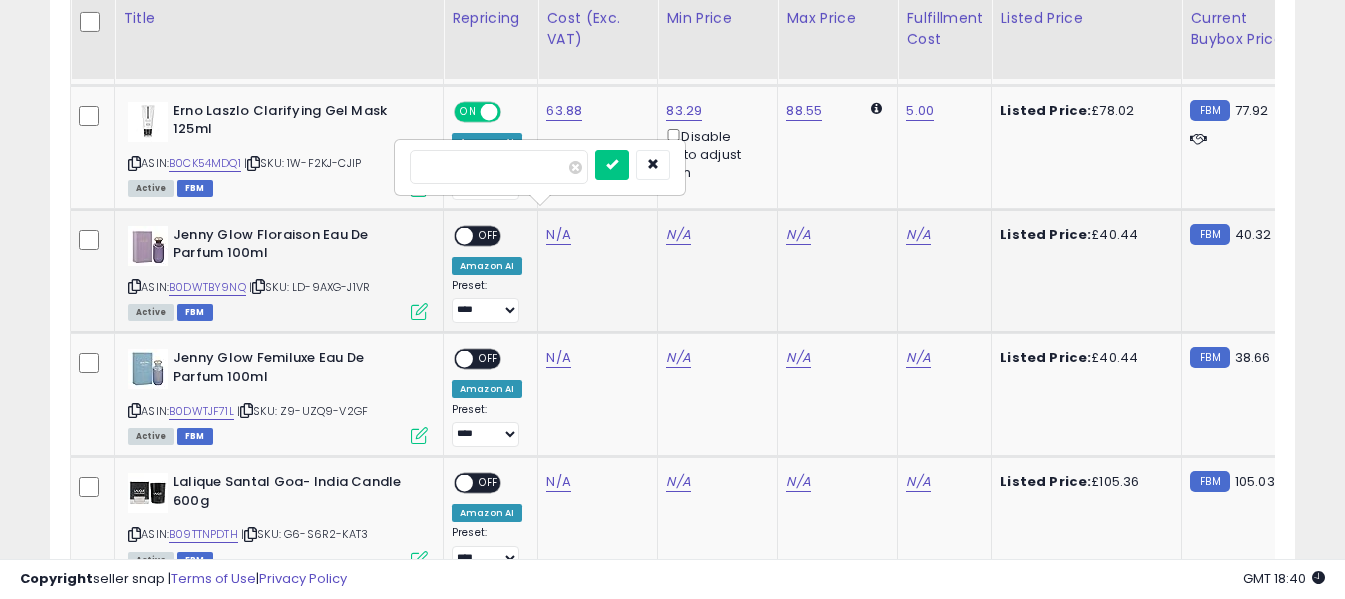 click at bounding box center (499, 167) 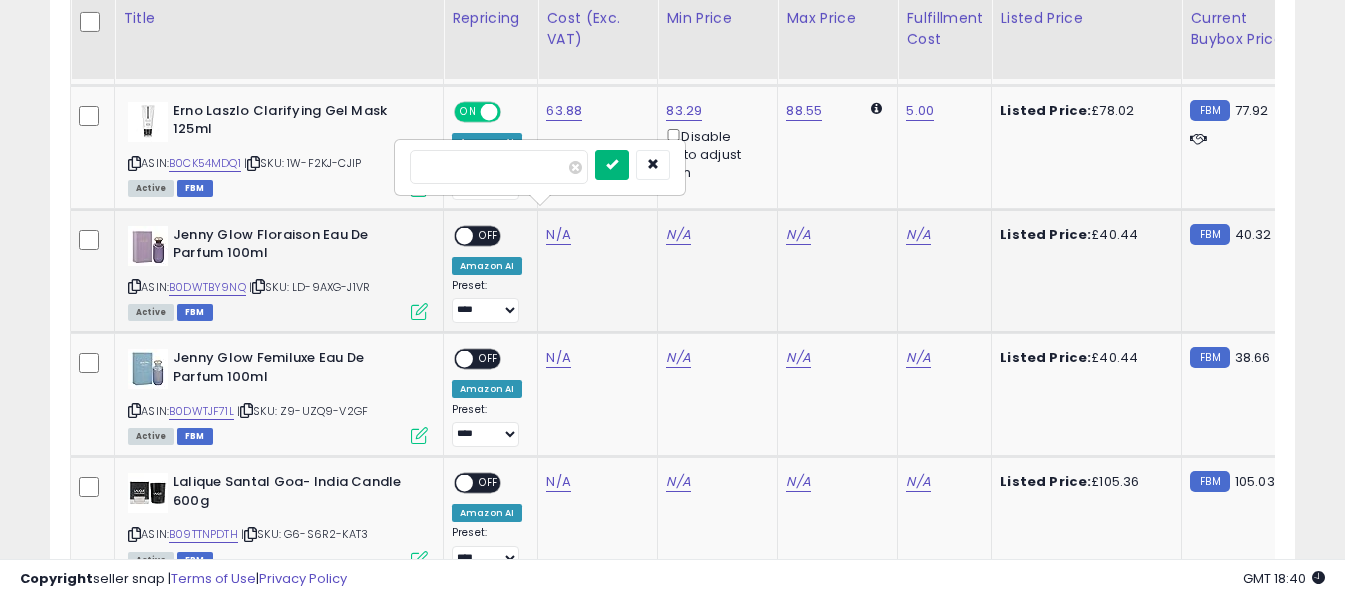 type on "*****" 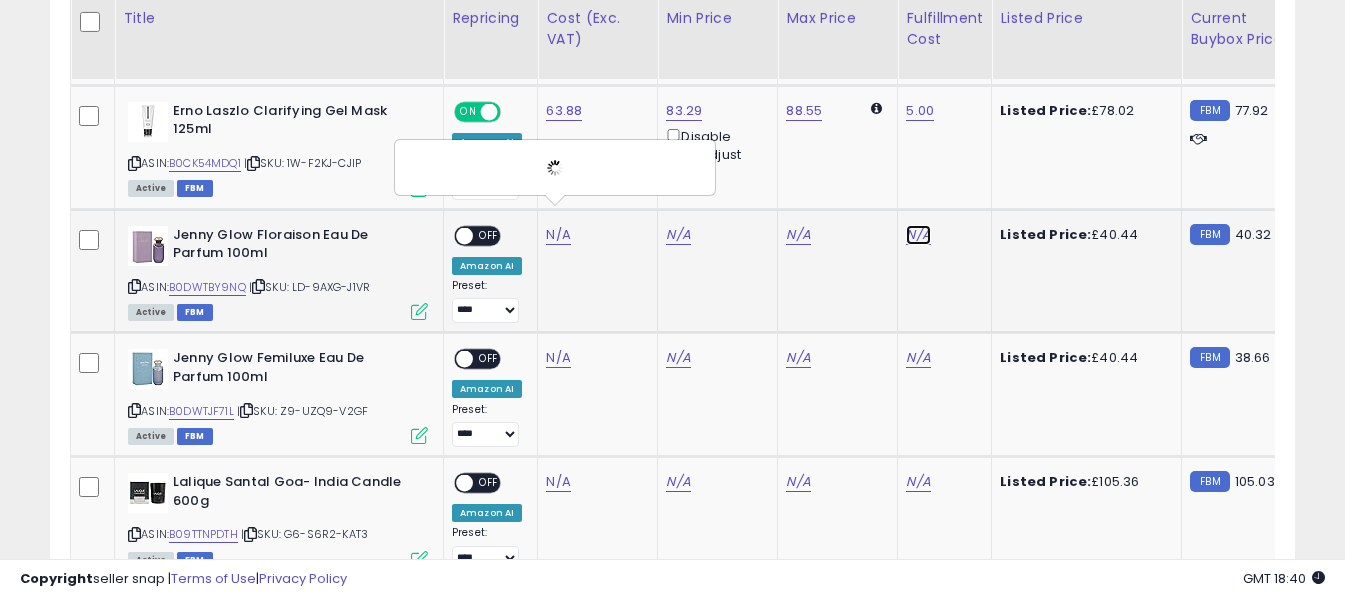click on "N/A" at bounding box center (918, 235) 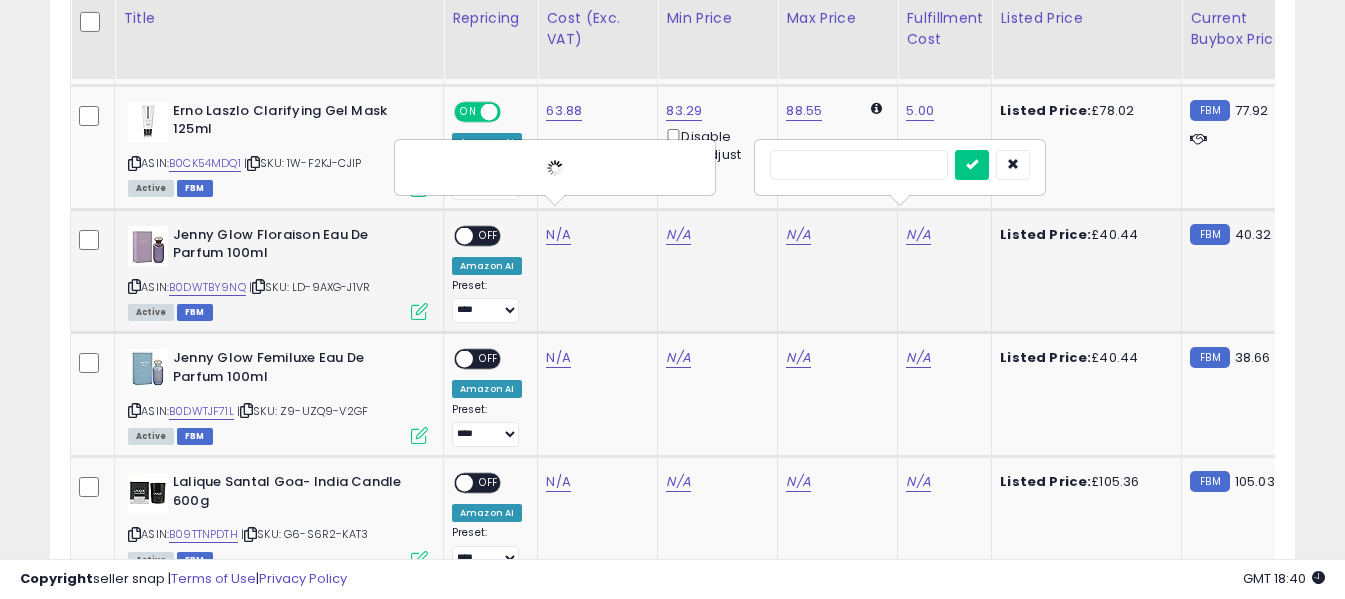 click at bounding box center [859, 165] 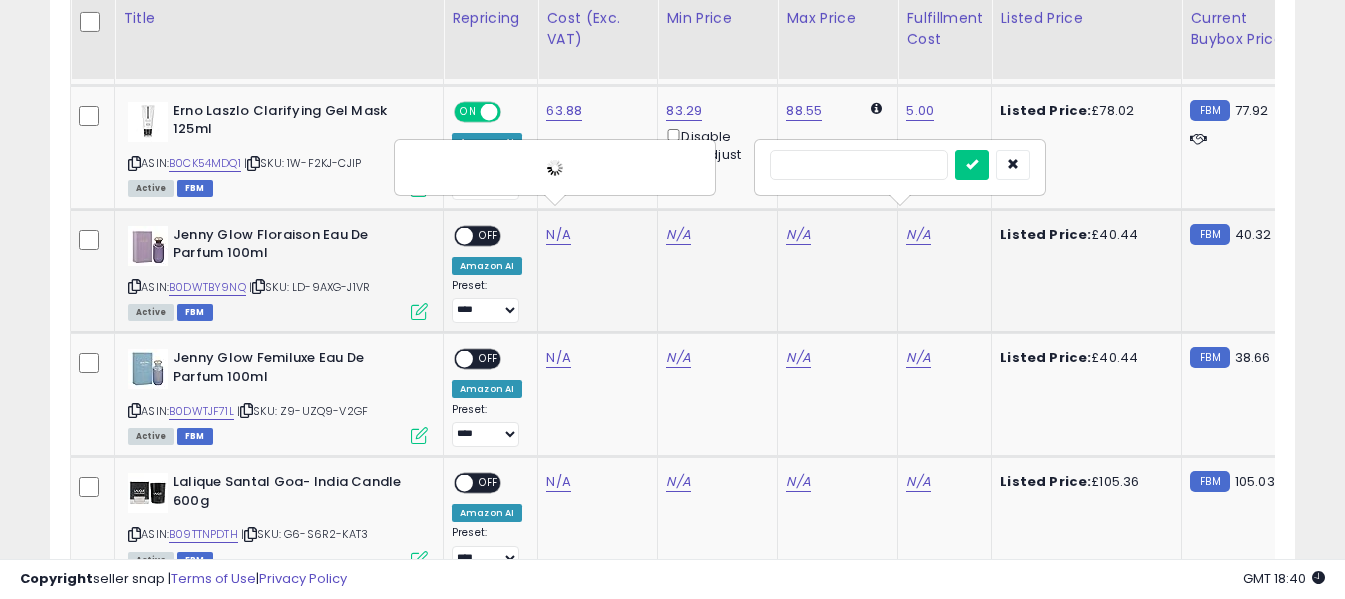 type on "*" 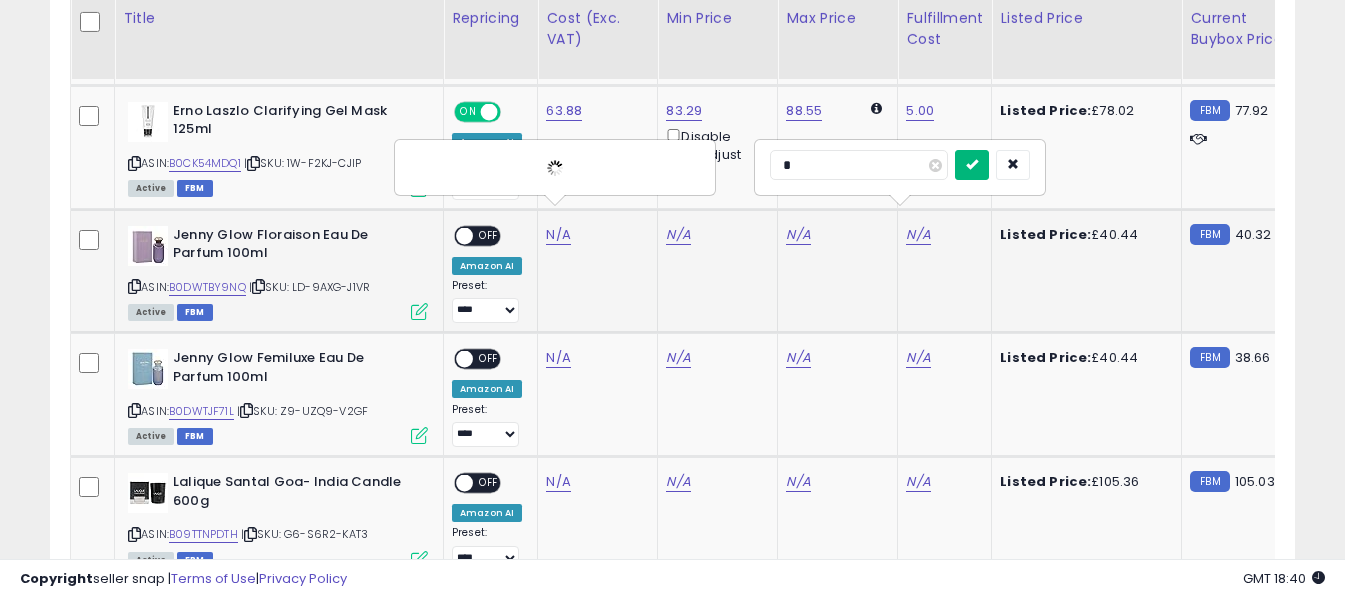 drag, startPoint x: 995, startPoint y: 160, endPoint x: 986, endPoint y: 165, distance: 10.29563 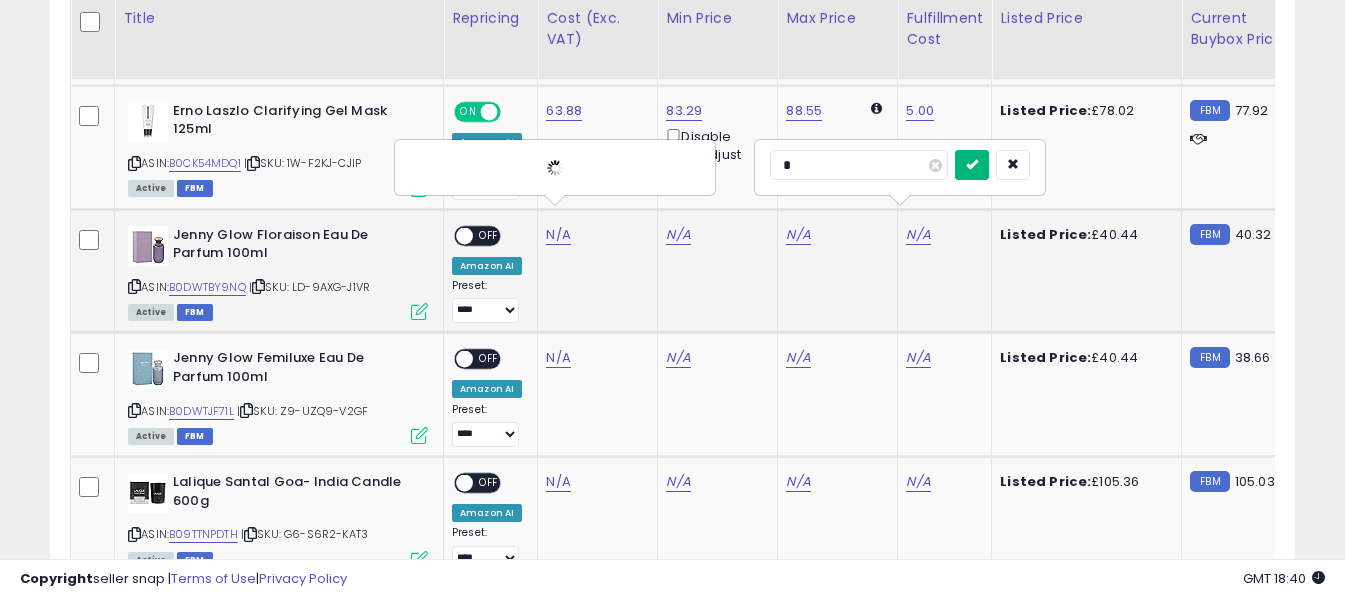 click at bounding box center [972, 165] 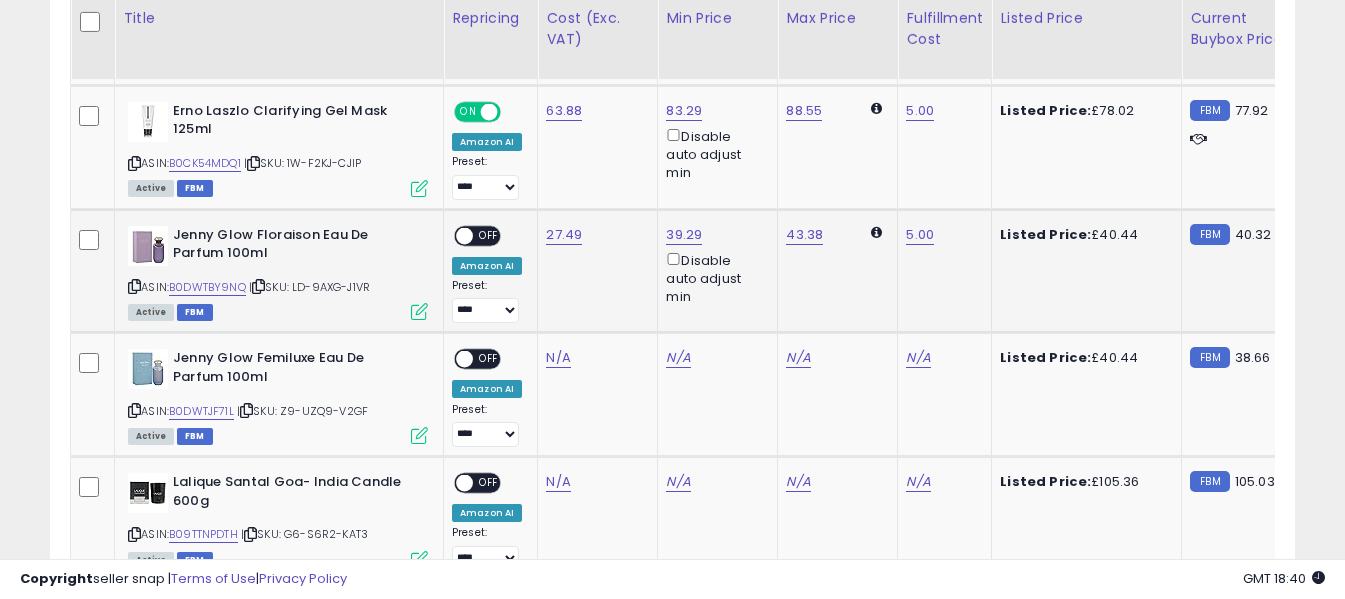 click on "OFF" at bounding box center [489, 235] 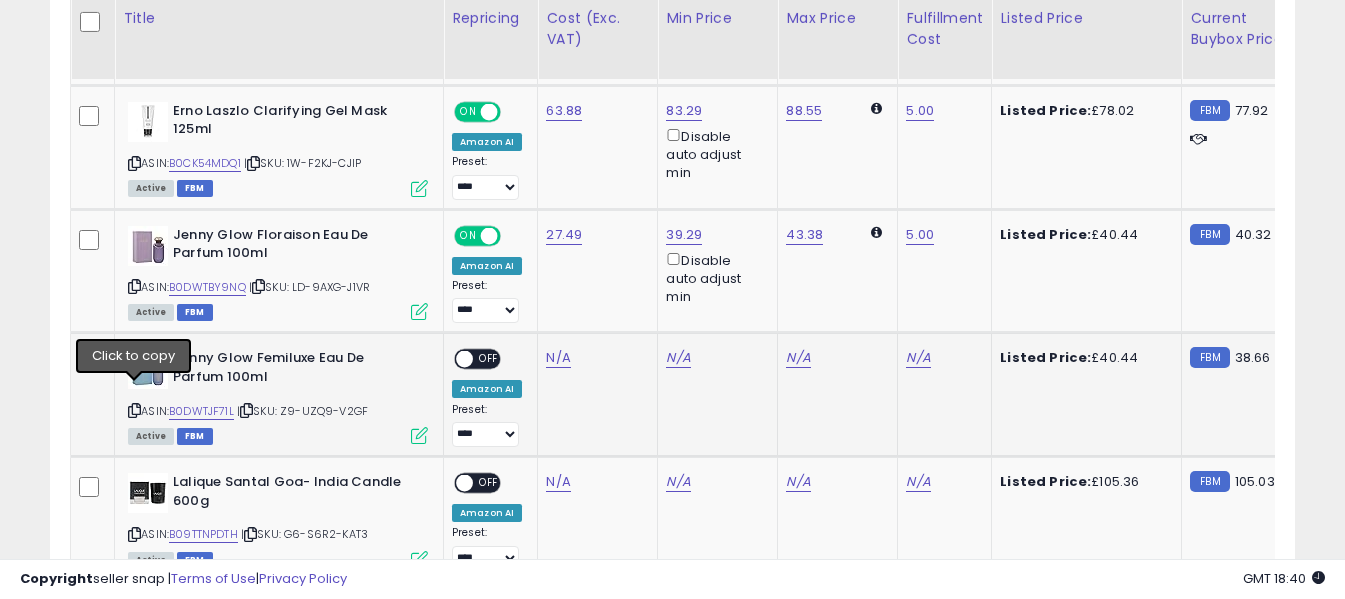 click at bounding box center [134, 410] 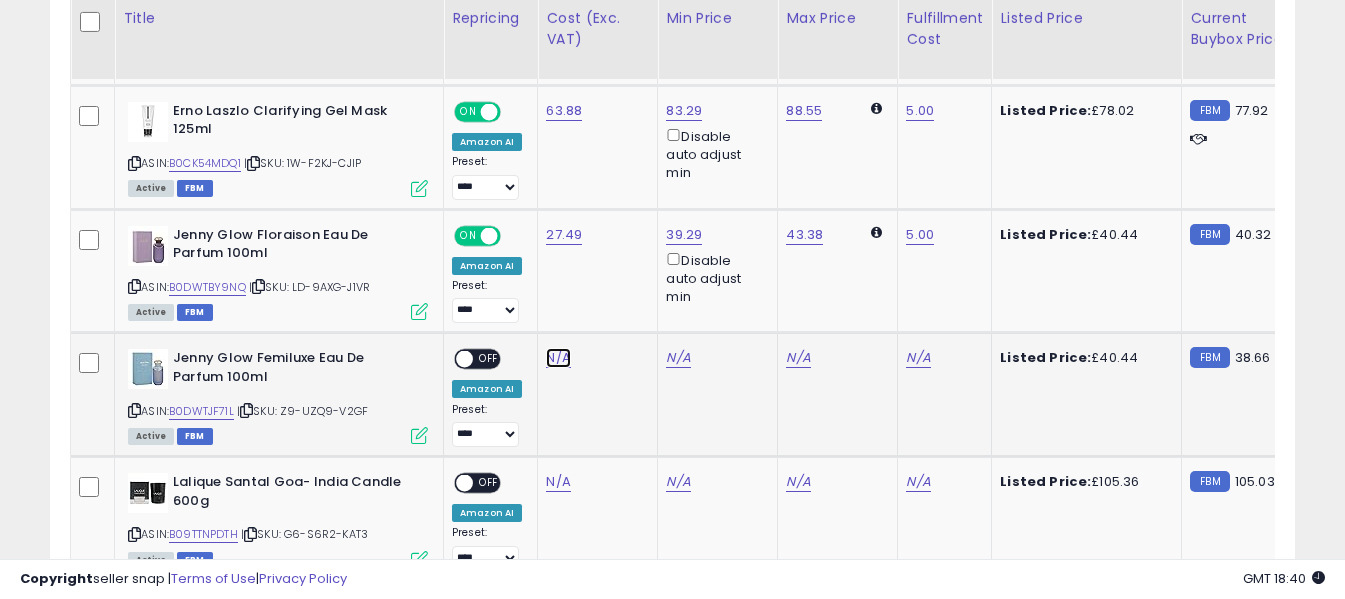 click on "N/A" at bounding box center [558, 358] 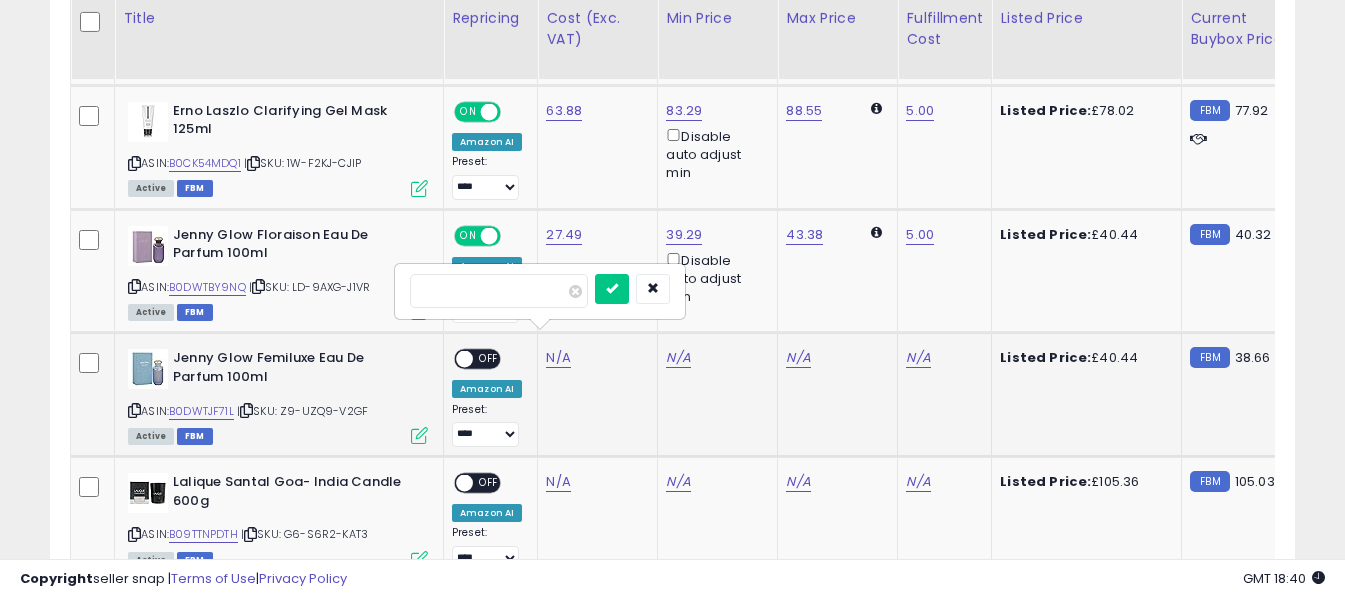 click at bounding box center [499, 291] 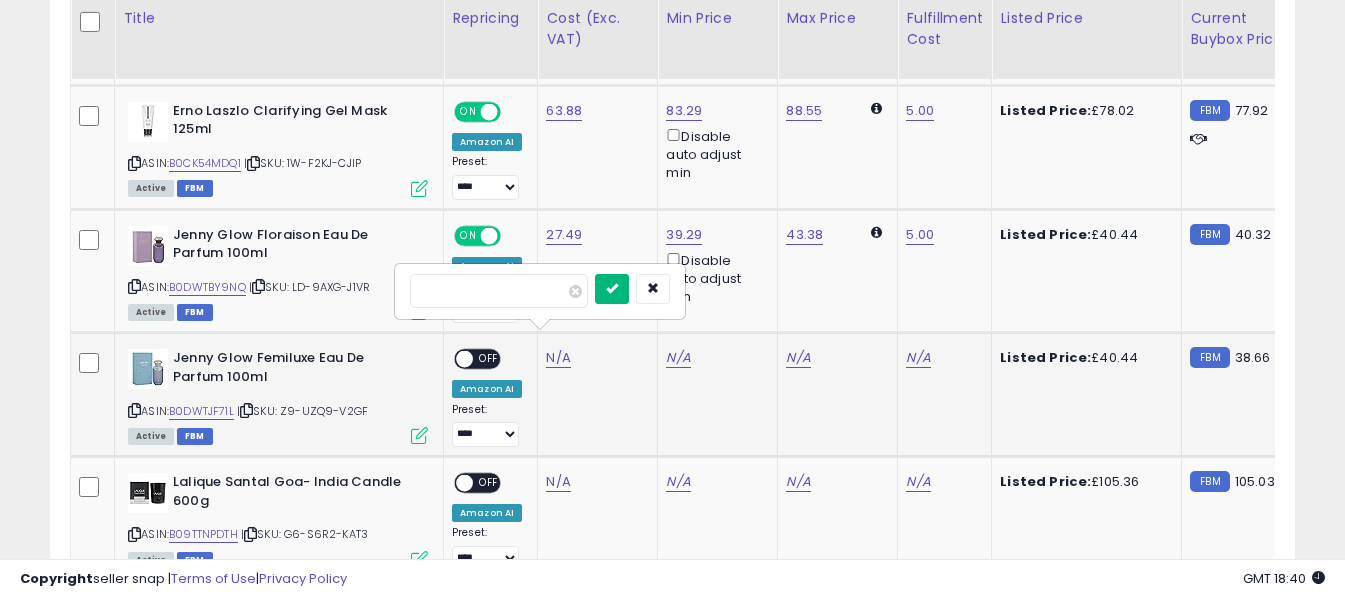 click at bounding box center [612, 288] 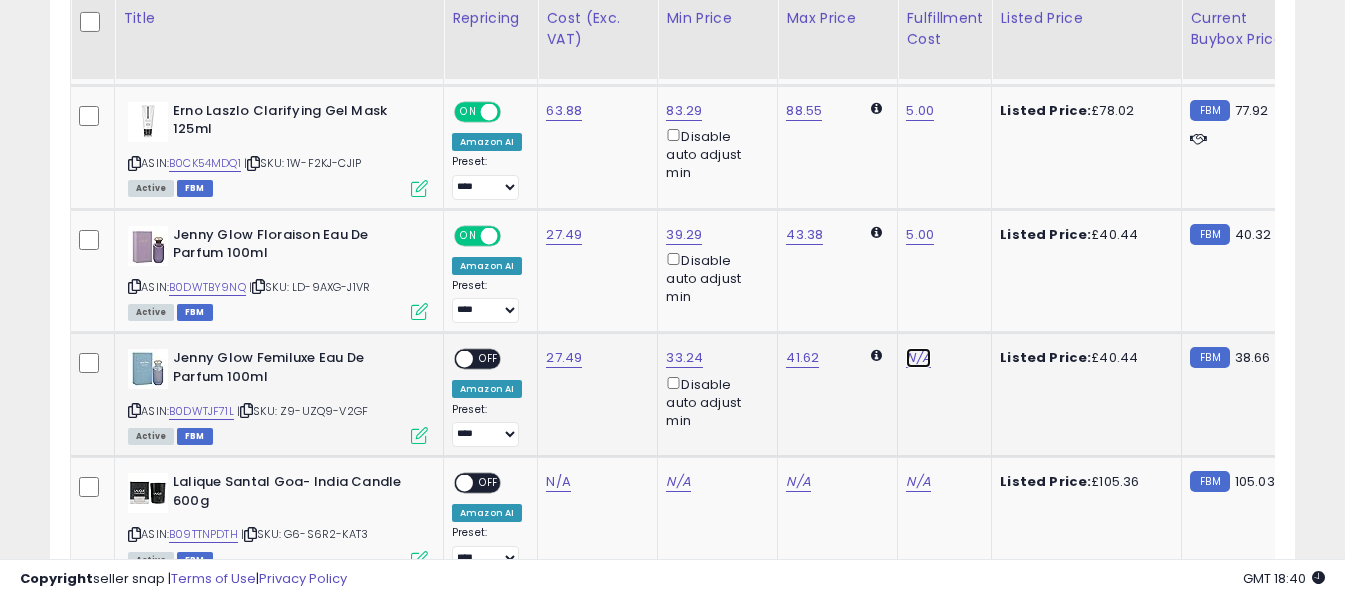 click on "N/A" at bounding box center [918, 358] 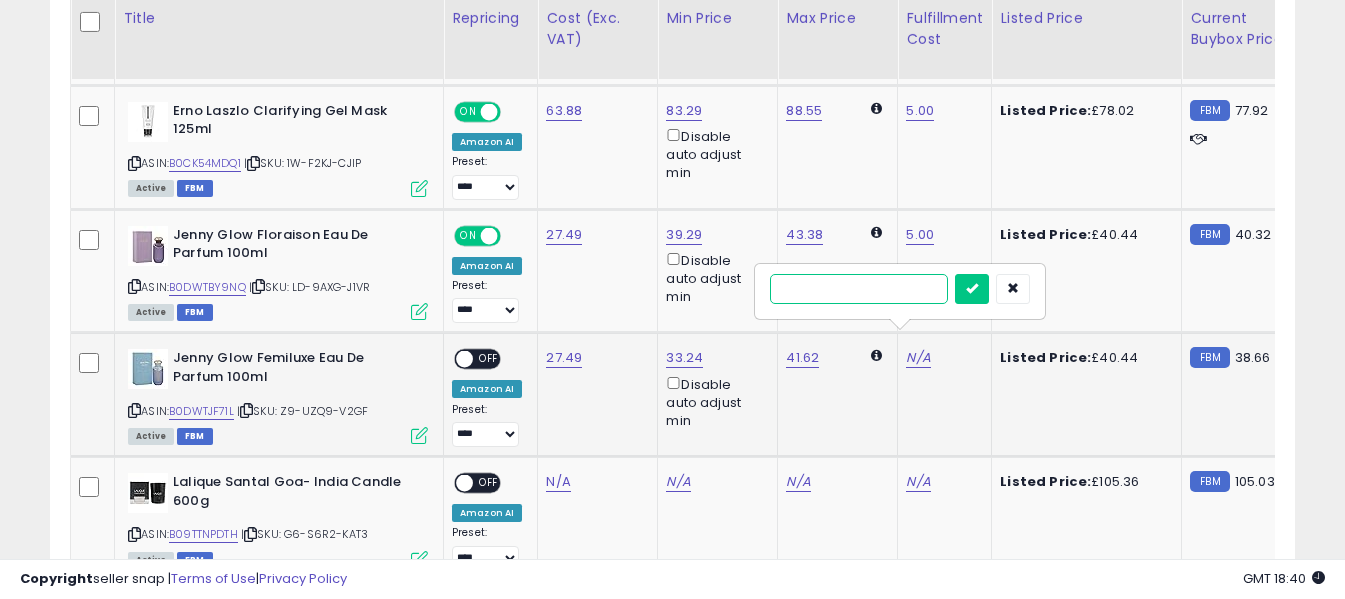 click at bounding box center (859, 289) 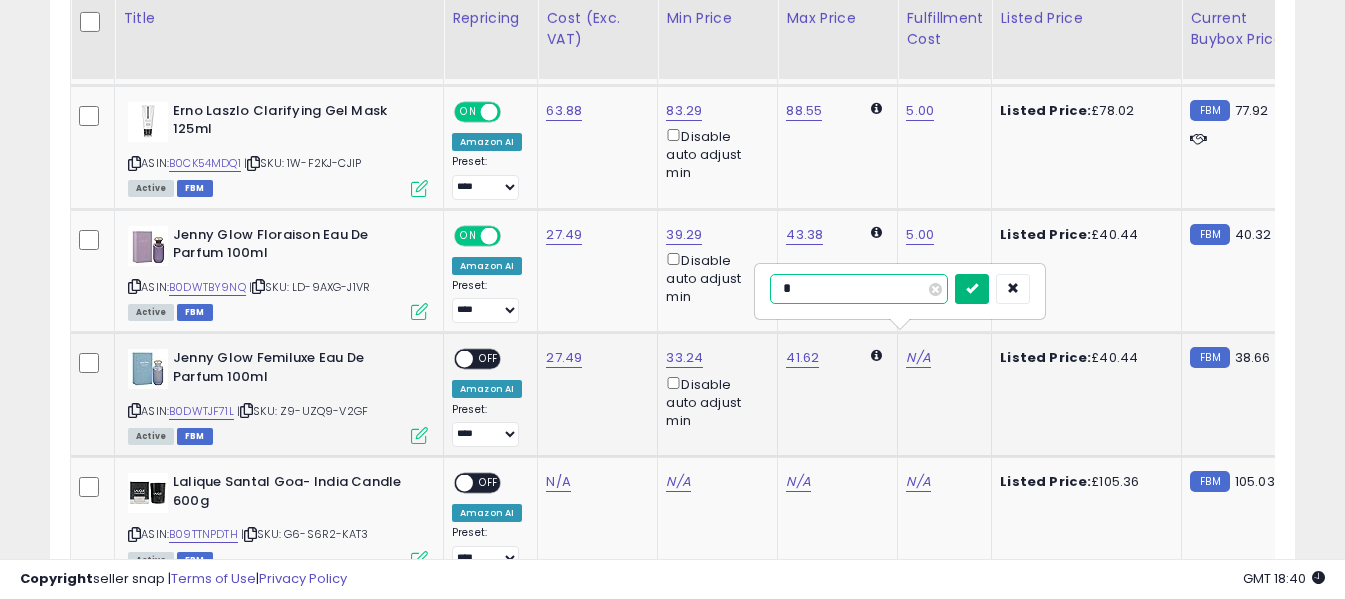 type on "*" 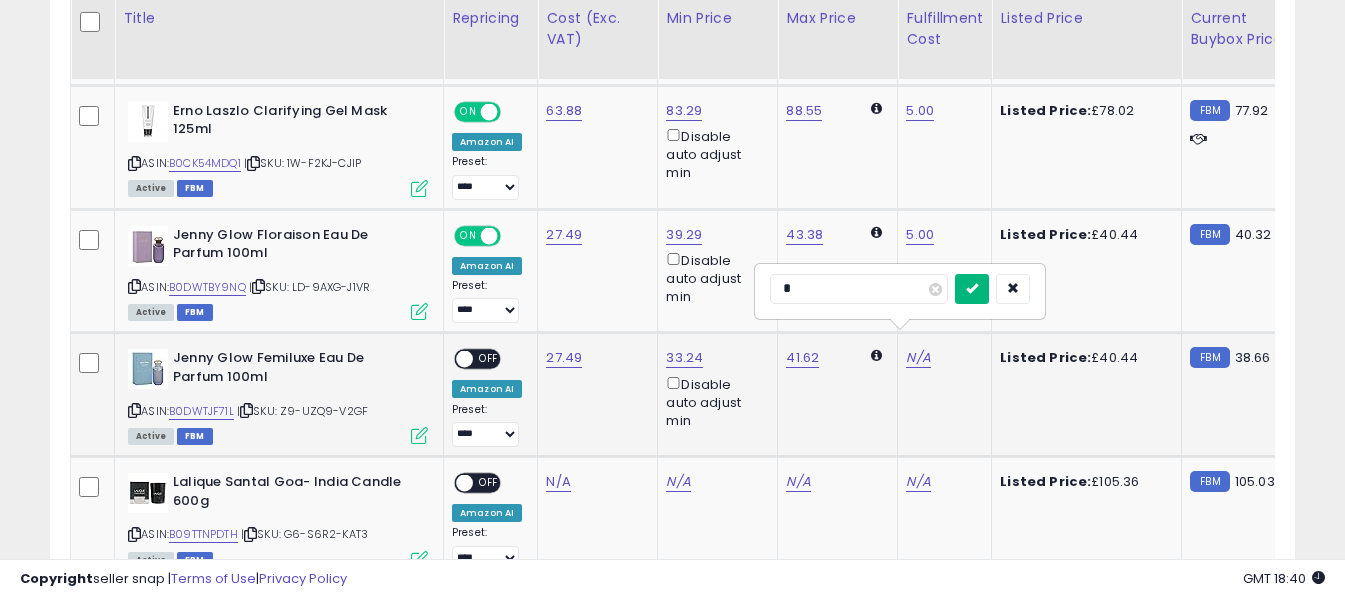 click at bounding box center (972, 289) 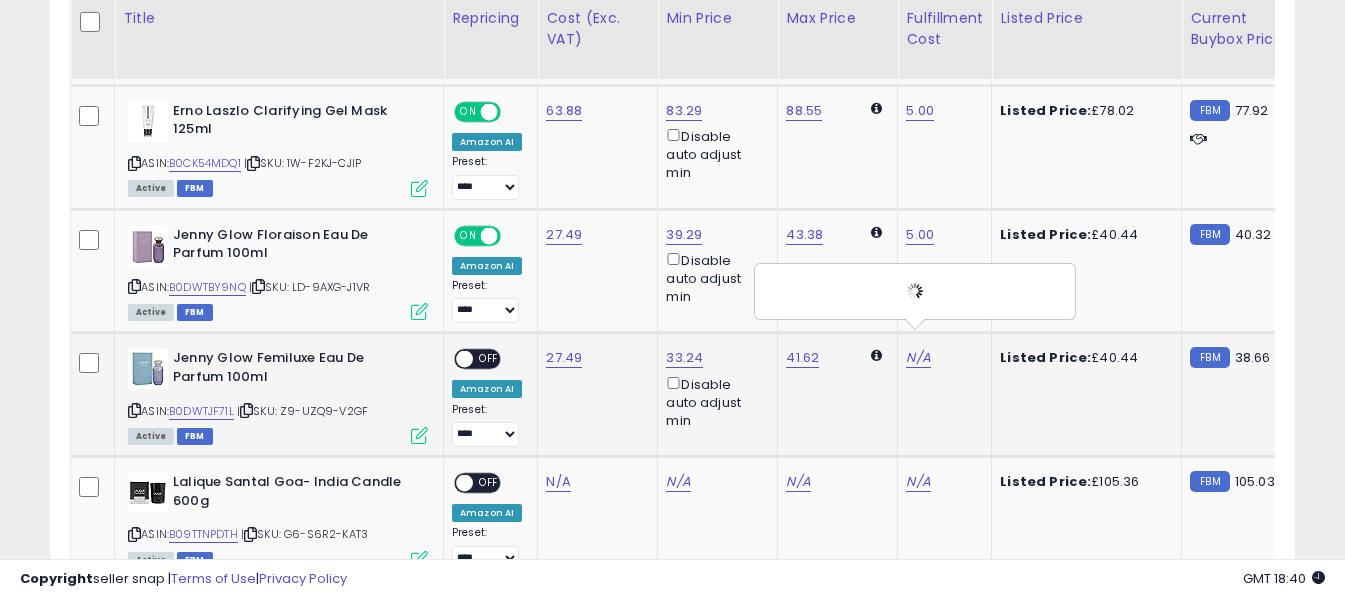 click on "ON   OFF" at bounding box center (455, 359) 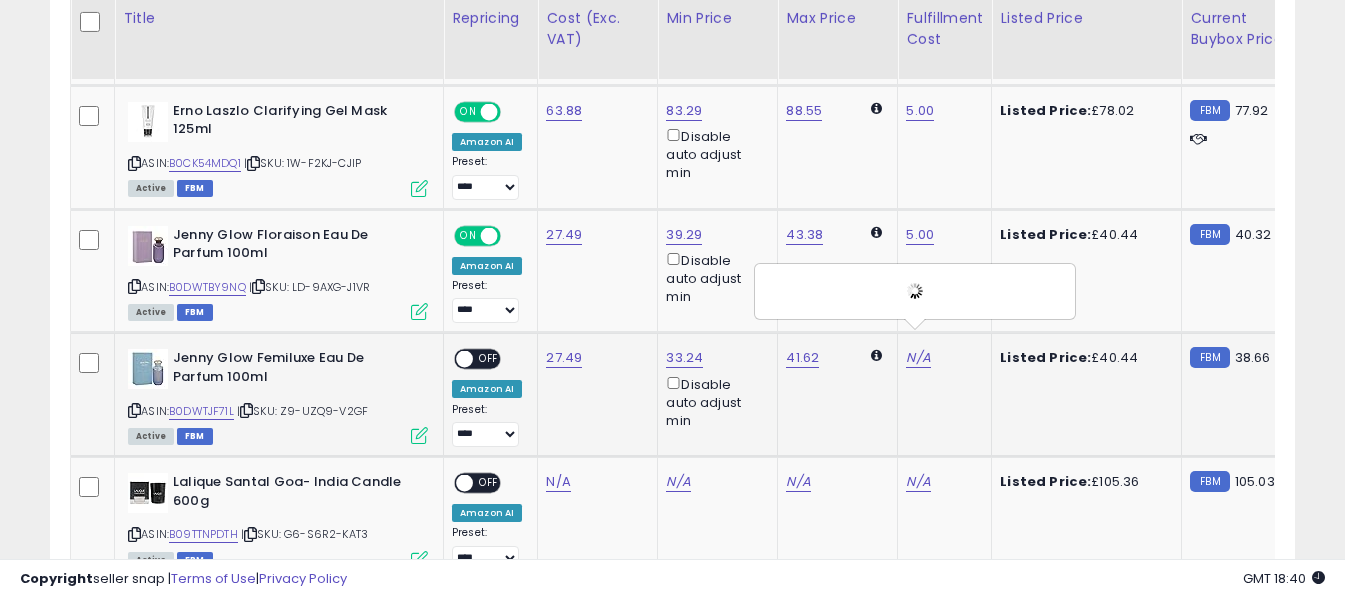 click on "OFF" at bounding box center [489, 359] 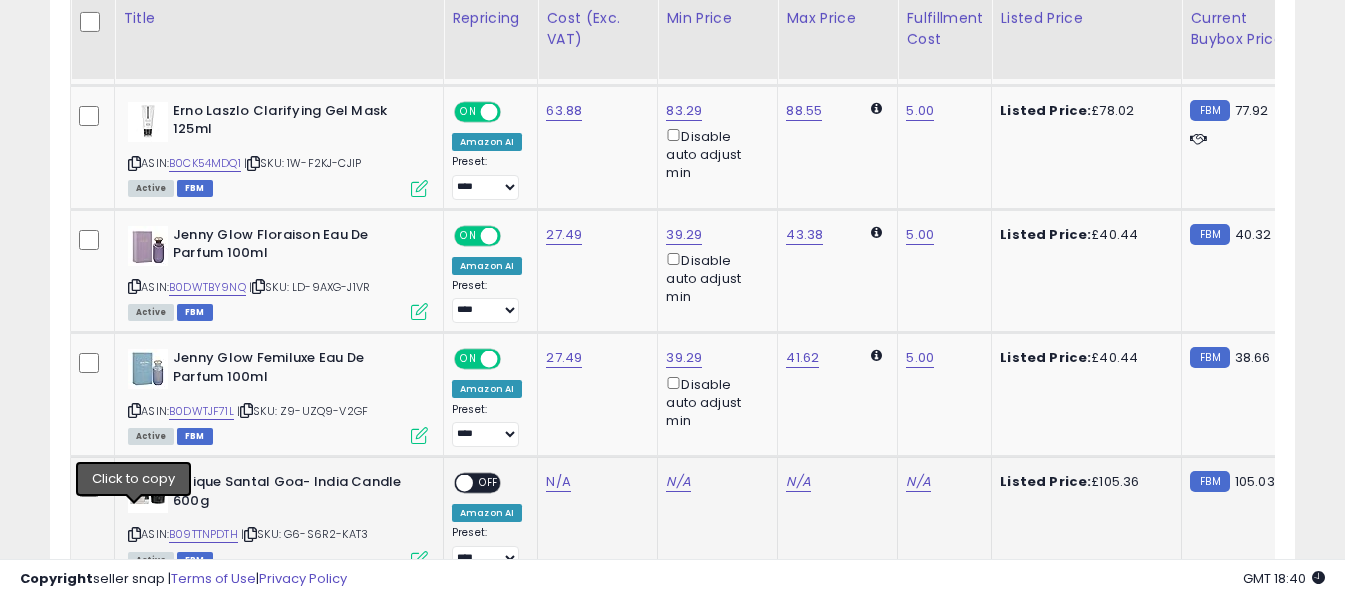 click at bounding box center [134, 534] 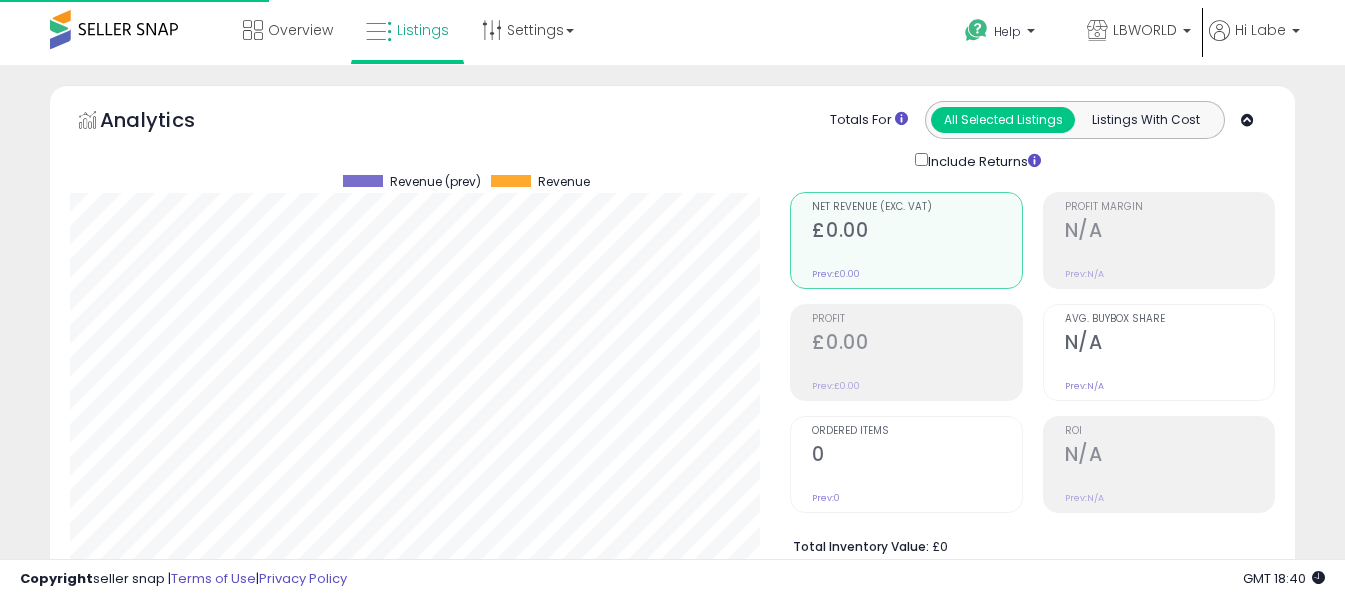 select on "**" 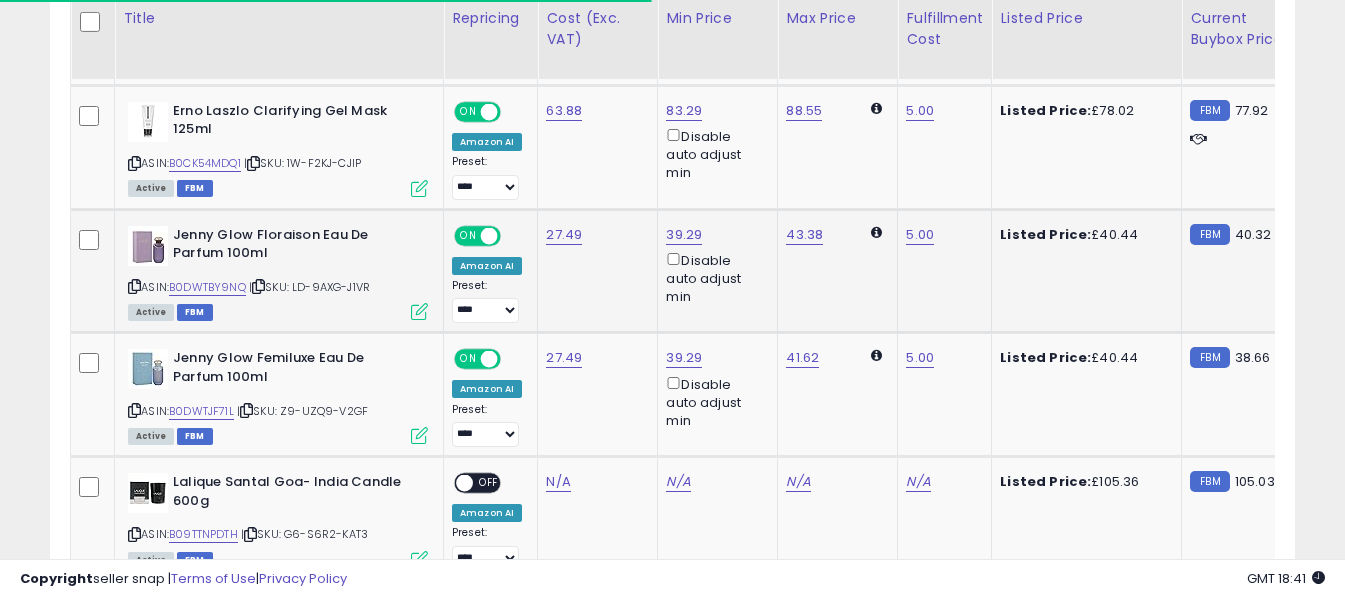 scroll, scrollTop: 1760, scrollLeft: 0, axis: vertical 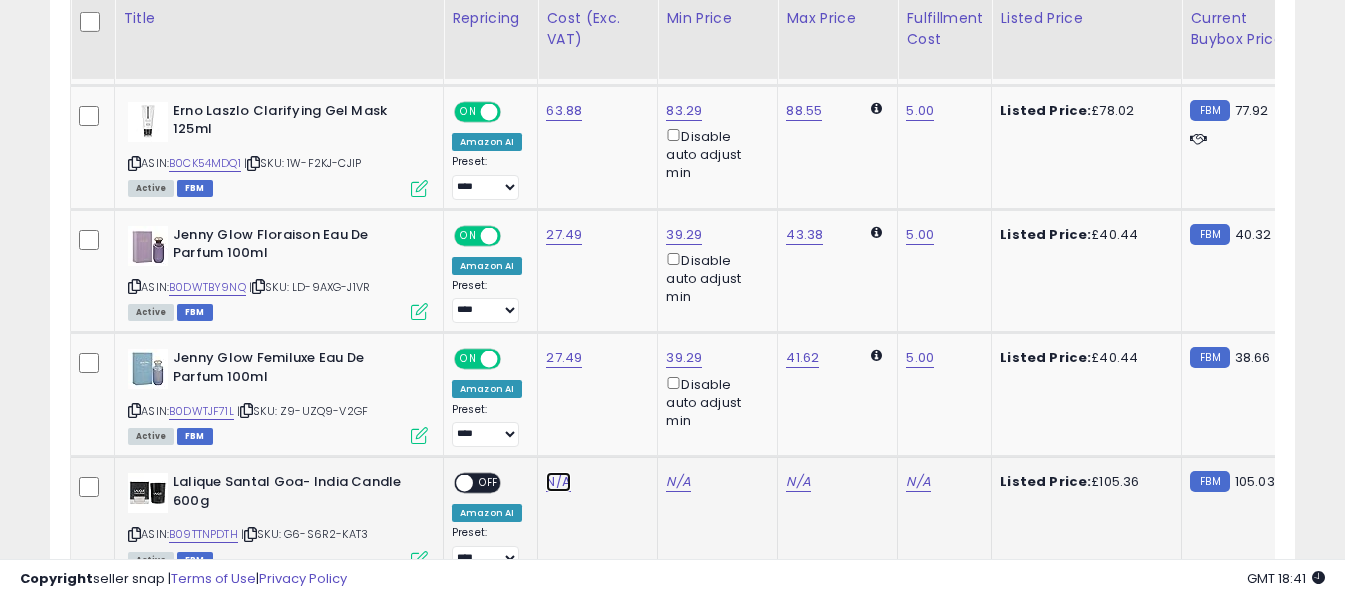 click on "N/A" at bounding box center [558, 482] 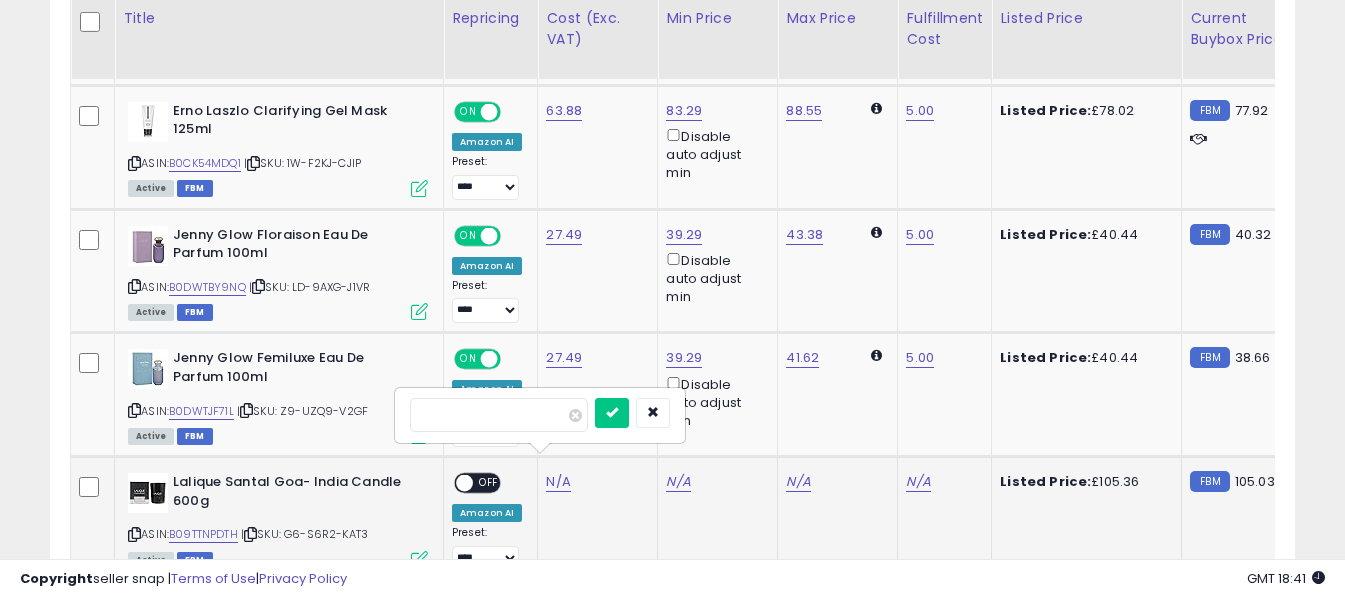 click at bounding box center (499, 415) 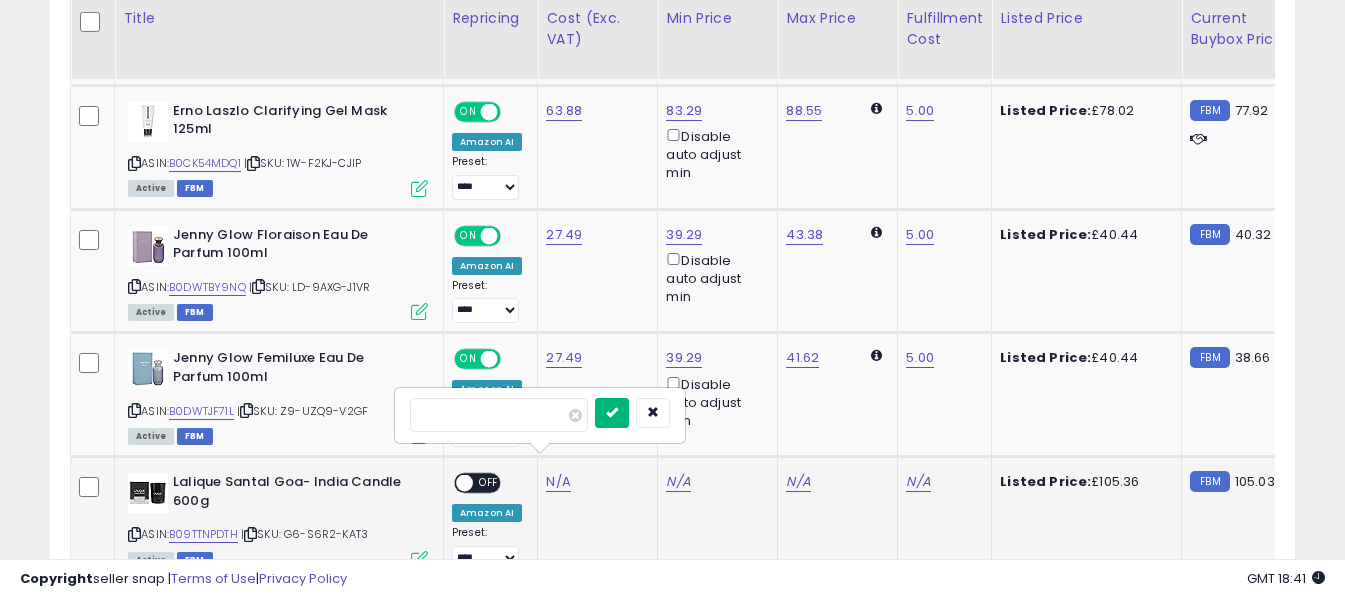 type on "*****" 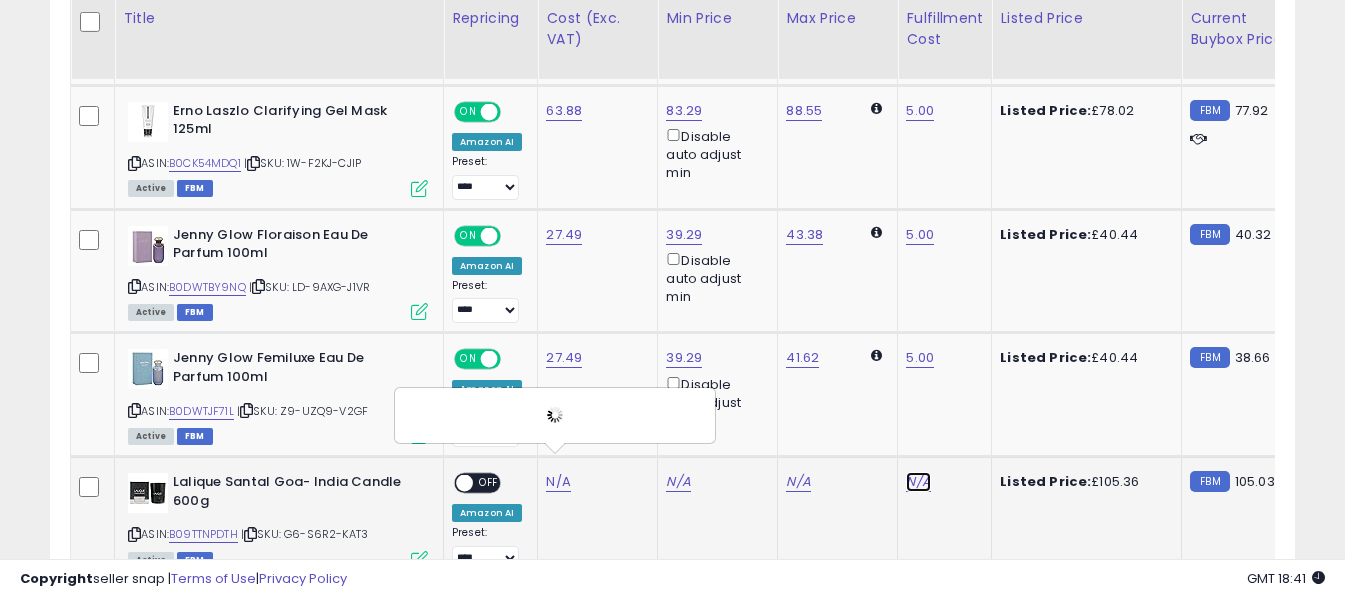 click on "N/A" at bounding box center (918, 482) 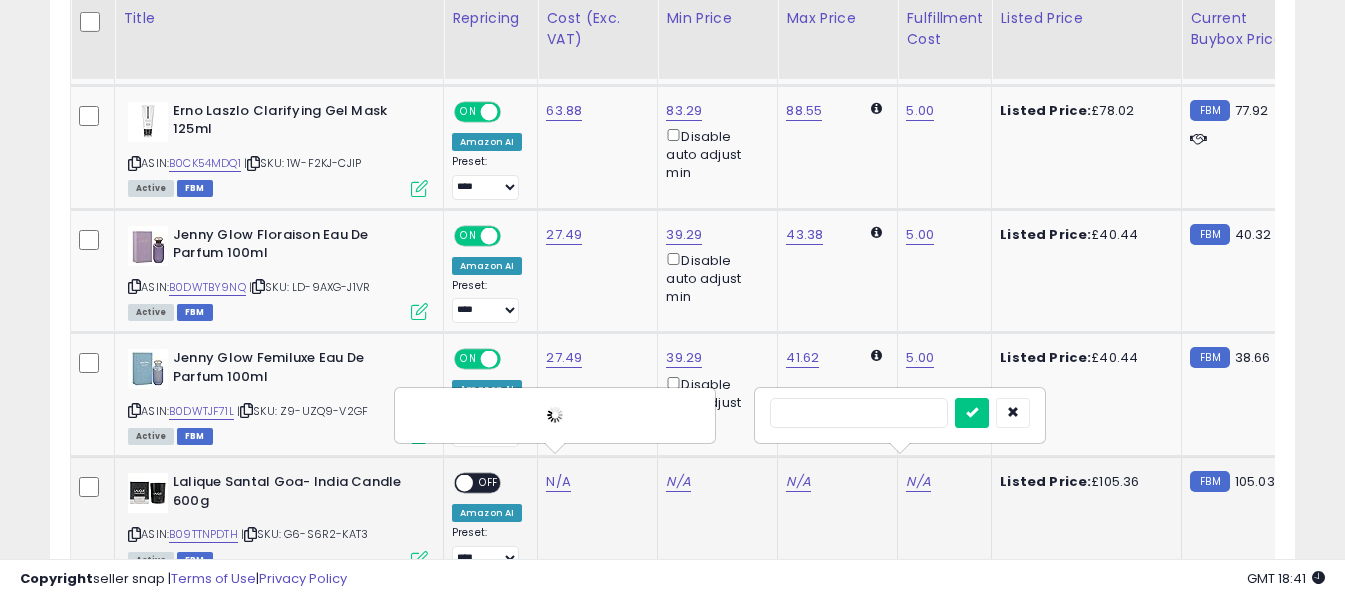 click at bounding box center (859, 413) 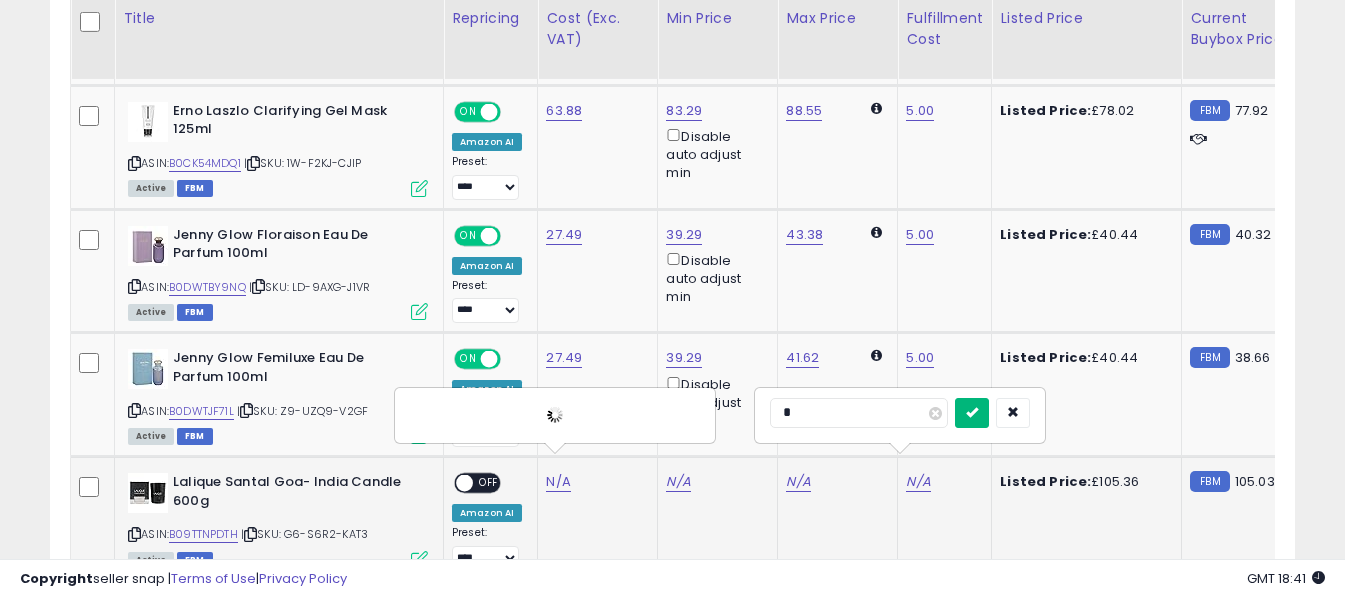 type on "*" 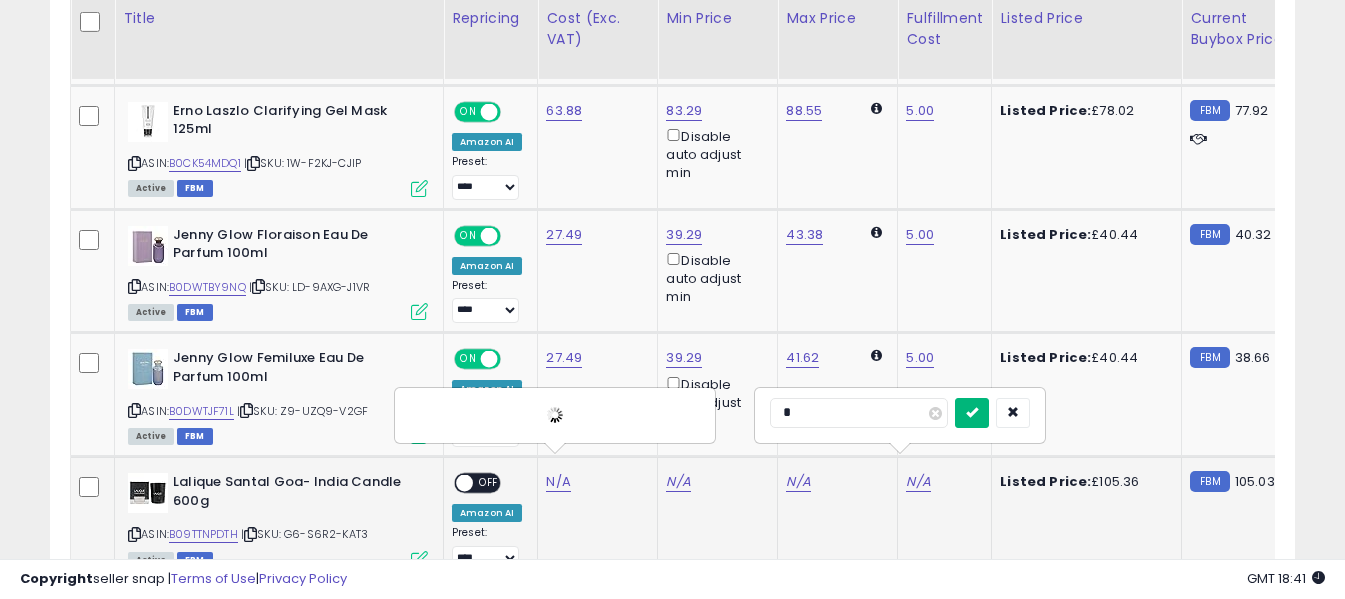 click at bounding box center [972, 413] 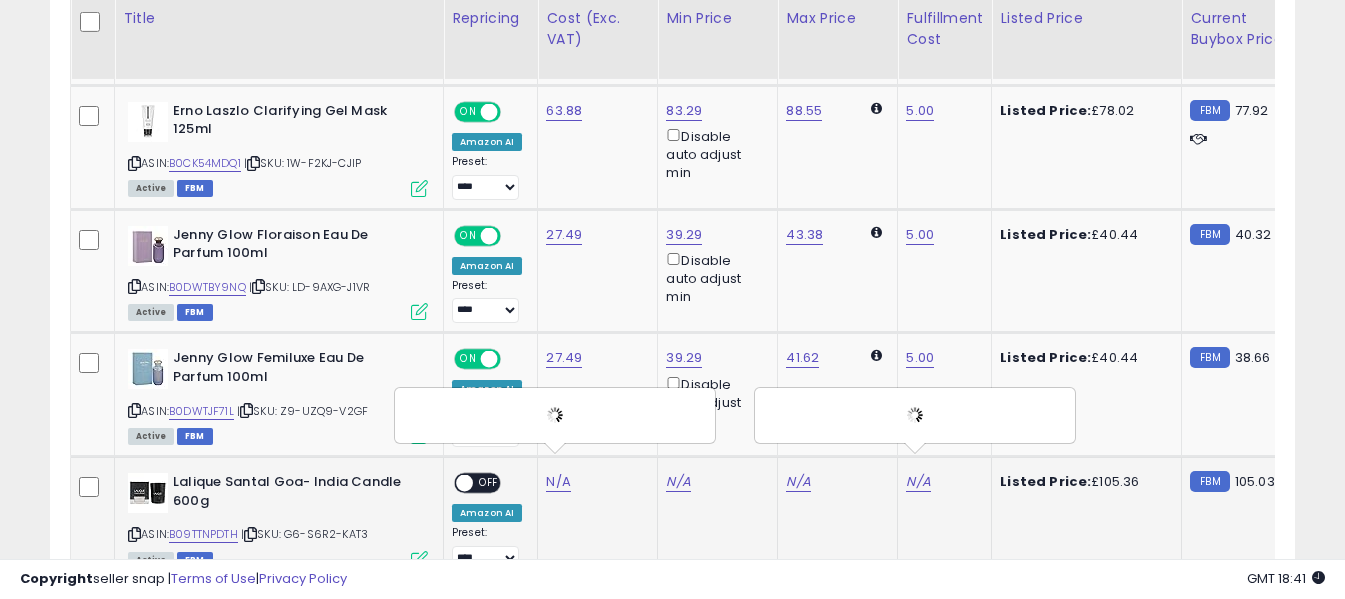 click on "OFF" at bounding box center [489, 483] 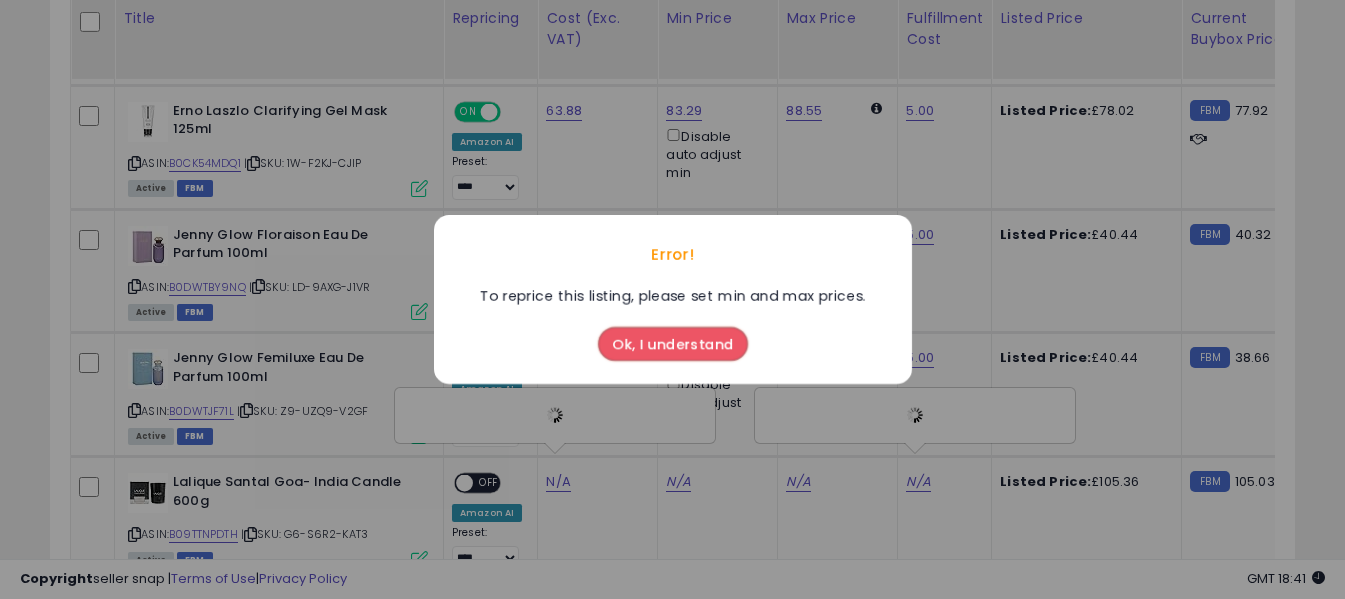 click on "Ok, I understand" at bounding box center (673, 344) 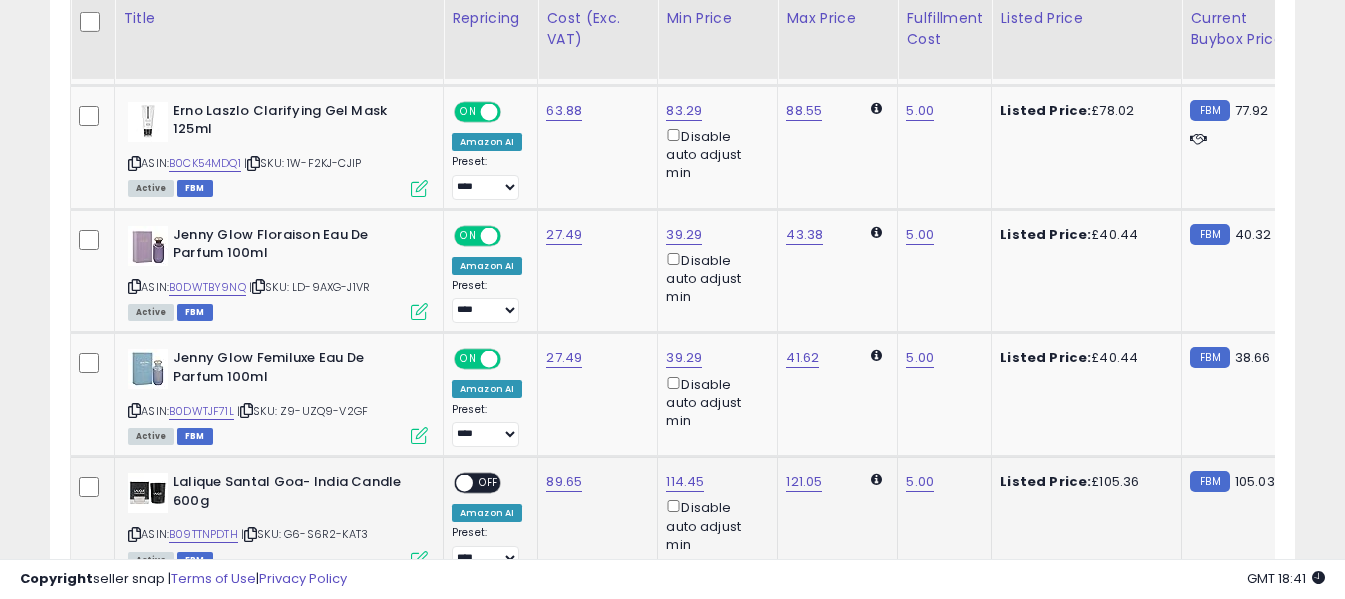 click on "OFF" at bounding box center [489, 483] 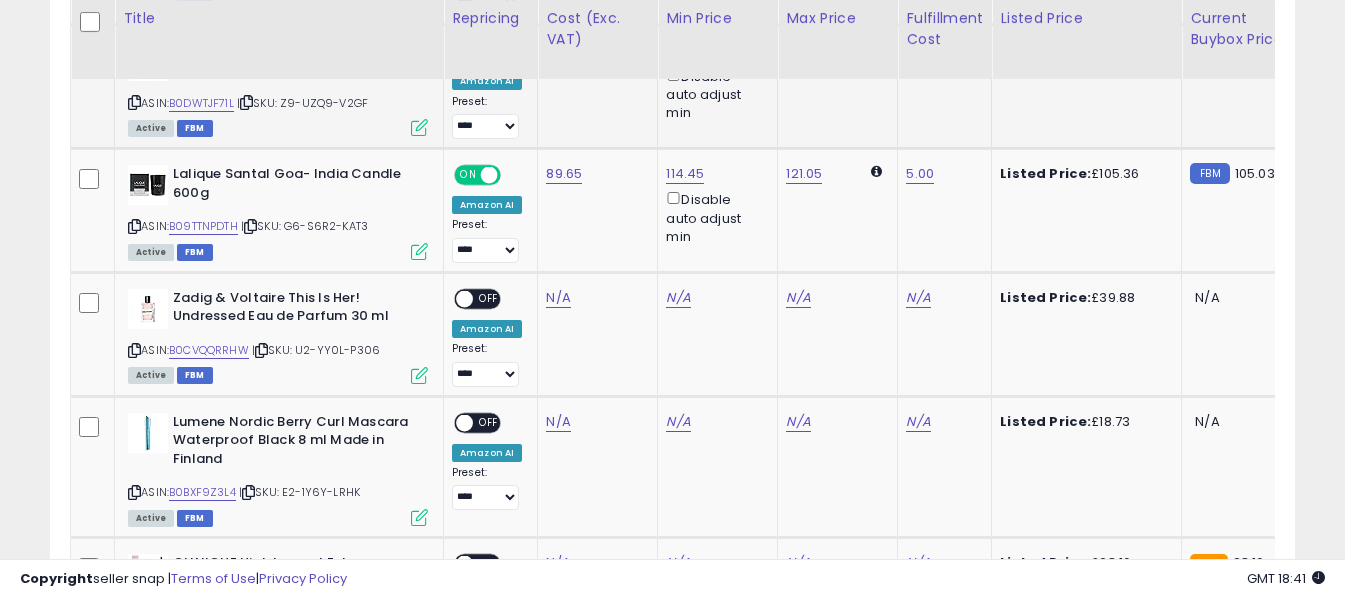 scroll, scrollTop: 2260, scrollLeft: 0, axis: vertical 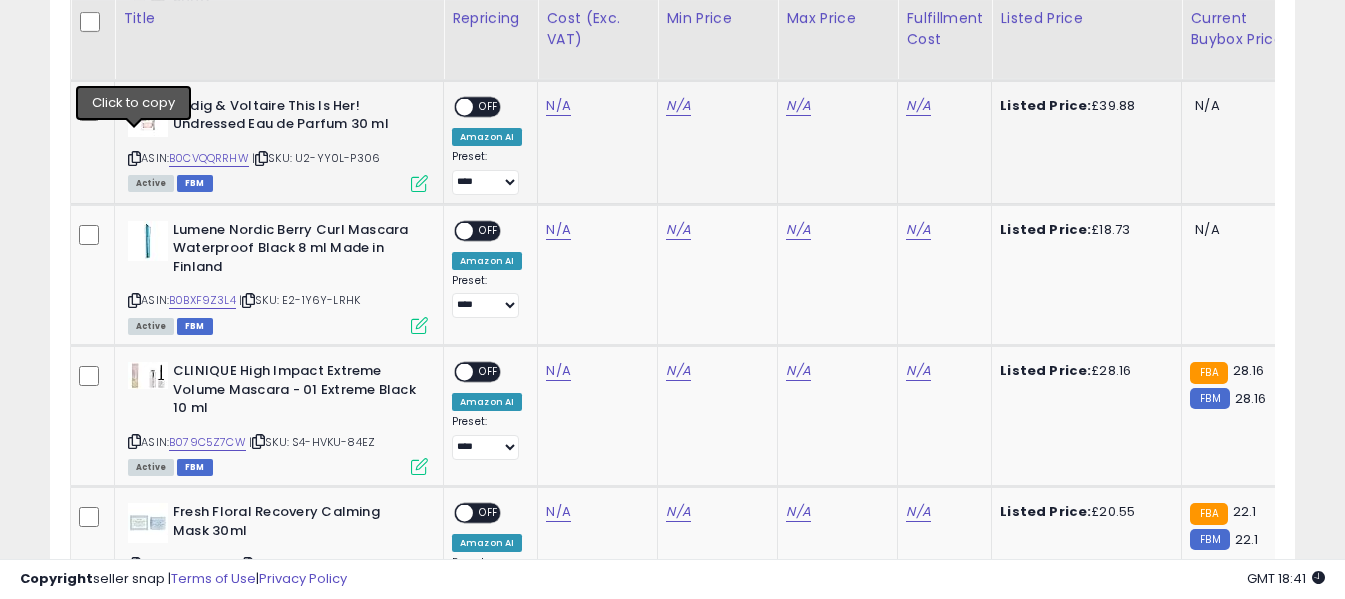 click at bounding box center [134, 158] 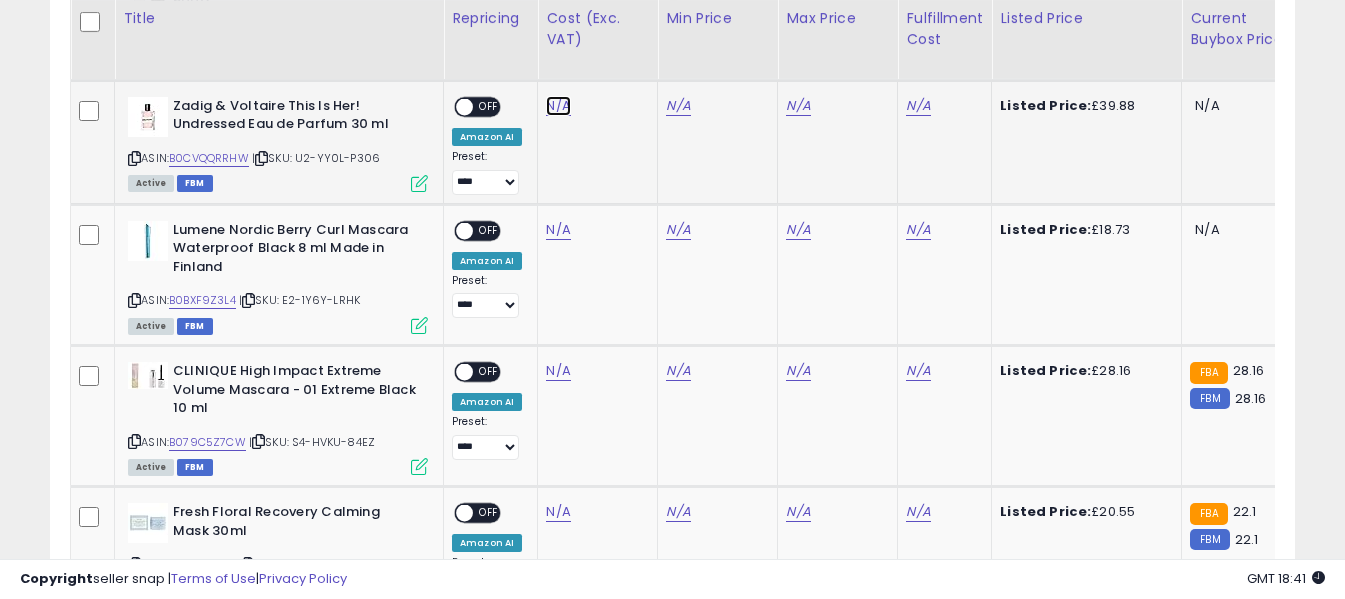 click on "N/A" at bounding box center (558, 106) 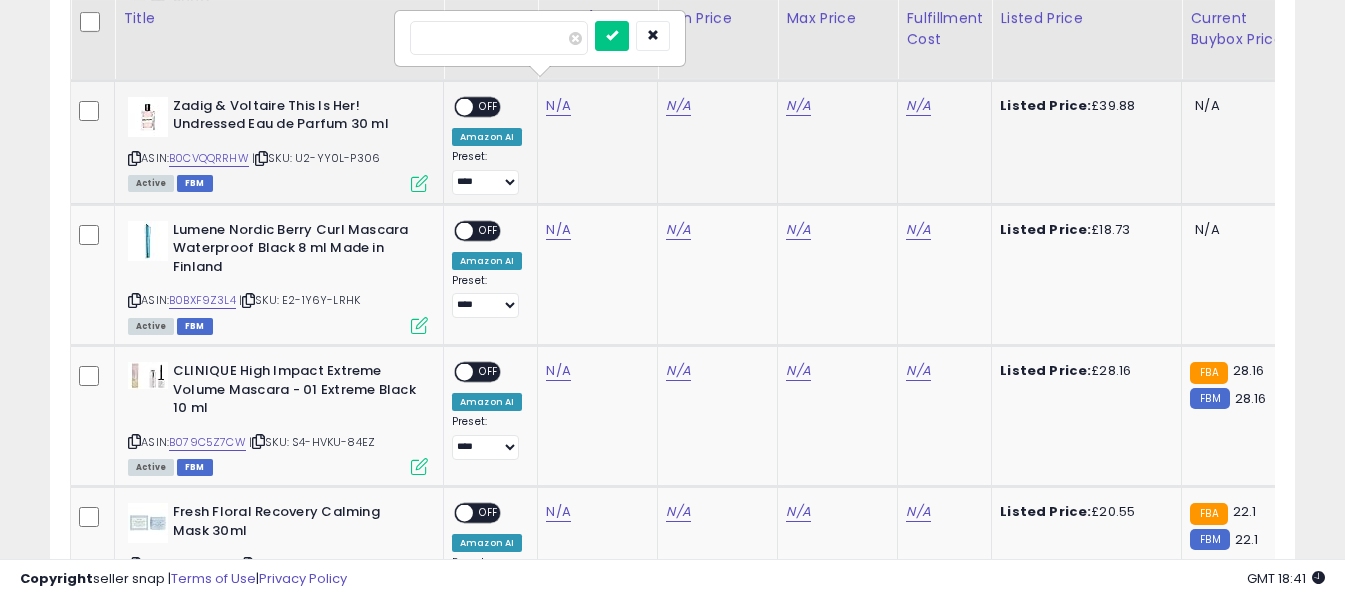click at bounding box center (499, 38) 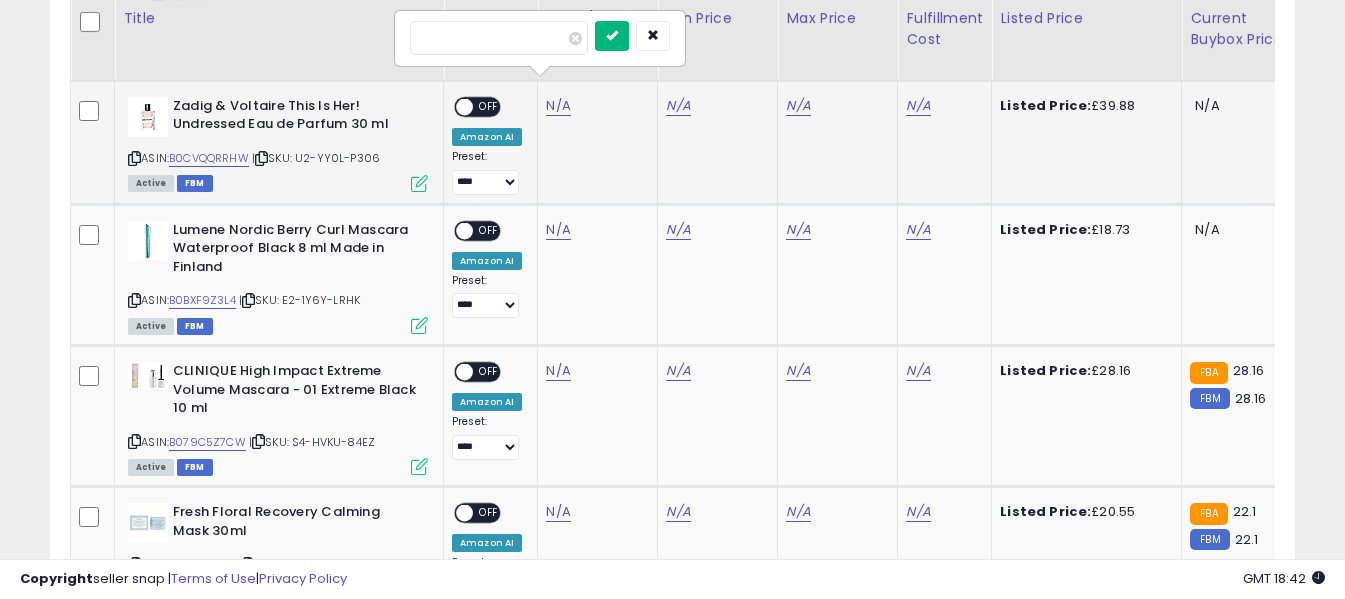 type on "*****" 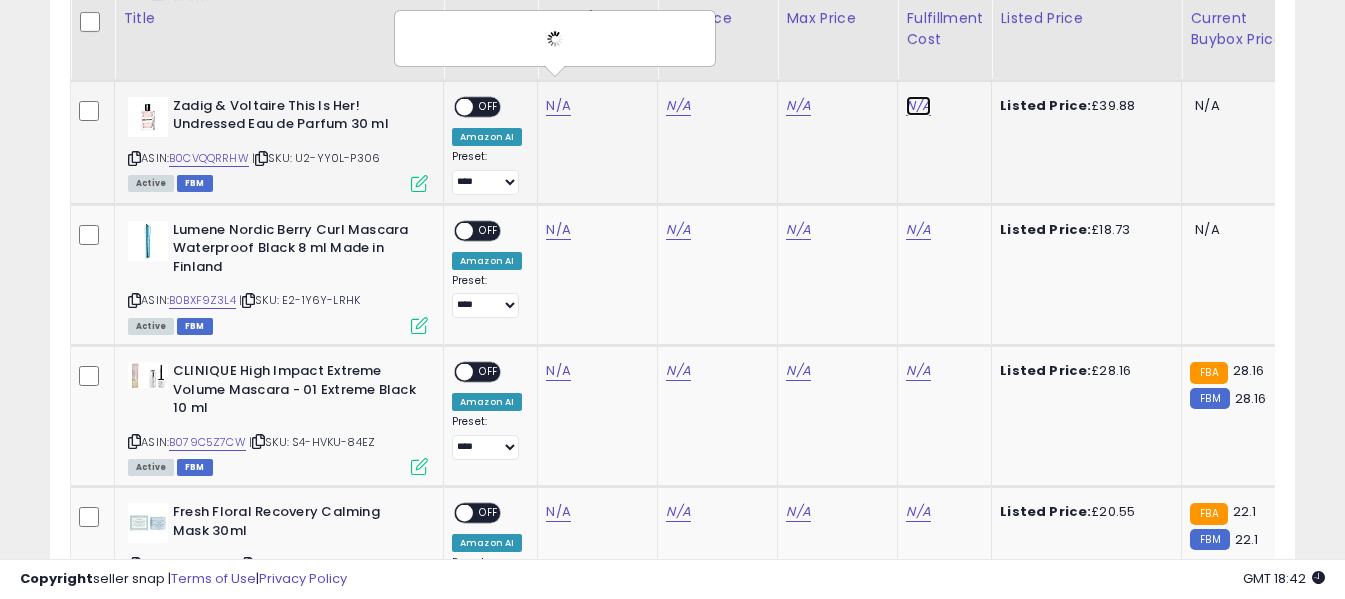click on "N/A" at bounding box center [918, 106] 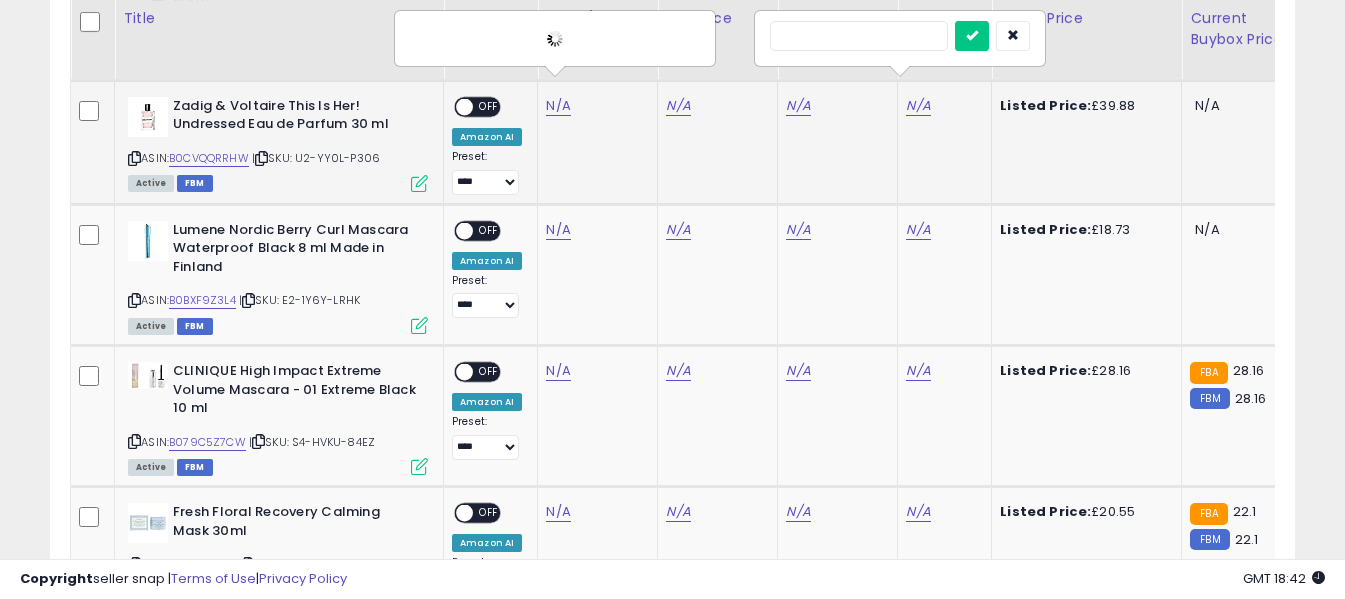 click at bounding box center (859, 36) 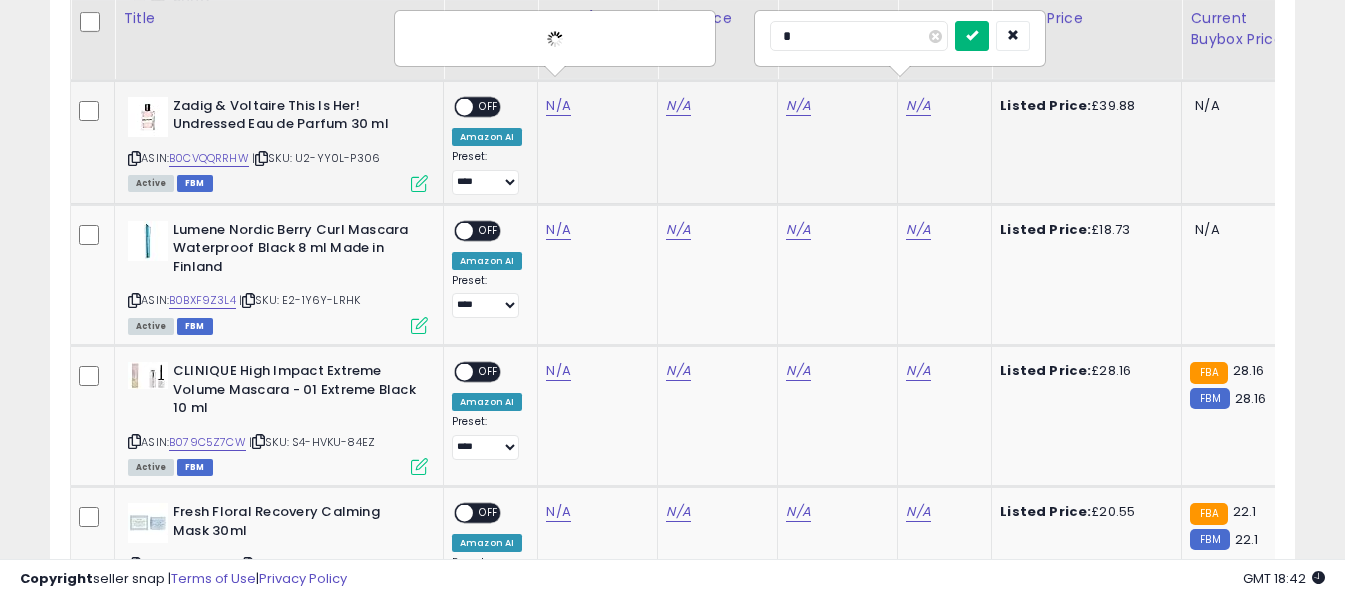 type on "*" 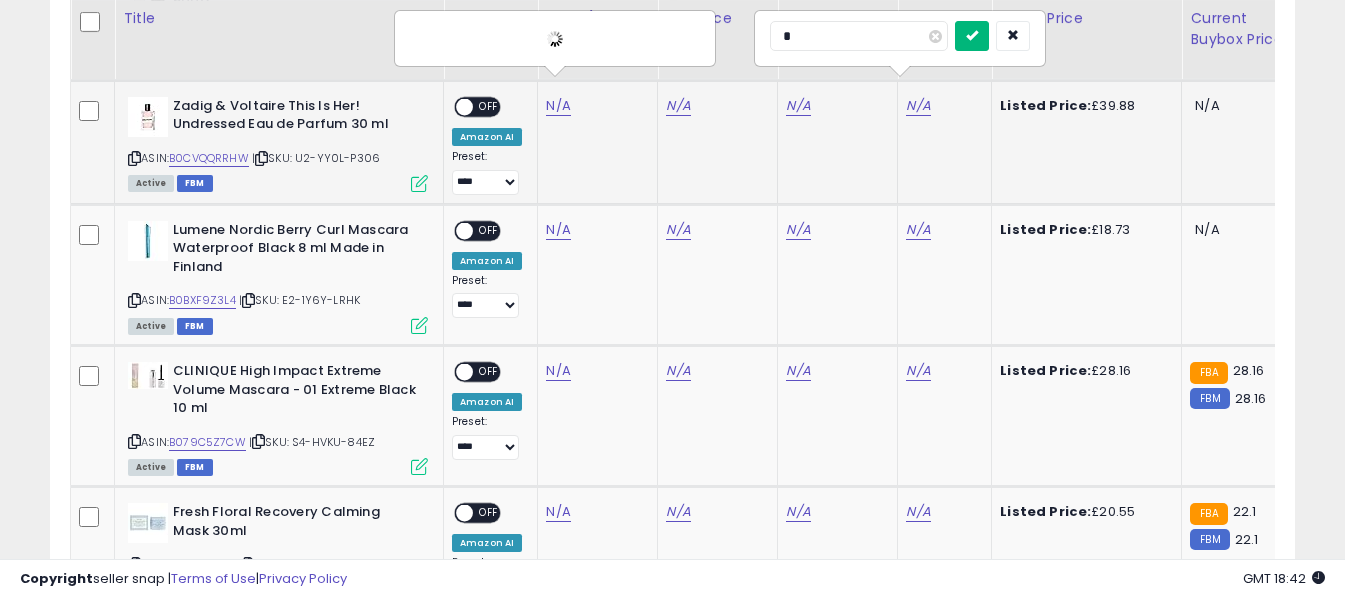 click at bounding box center (972, 35) 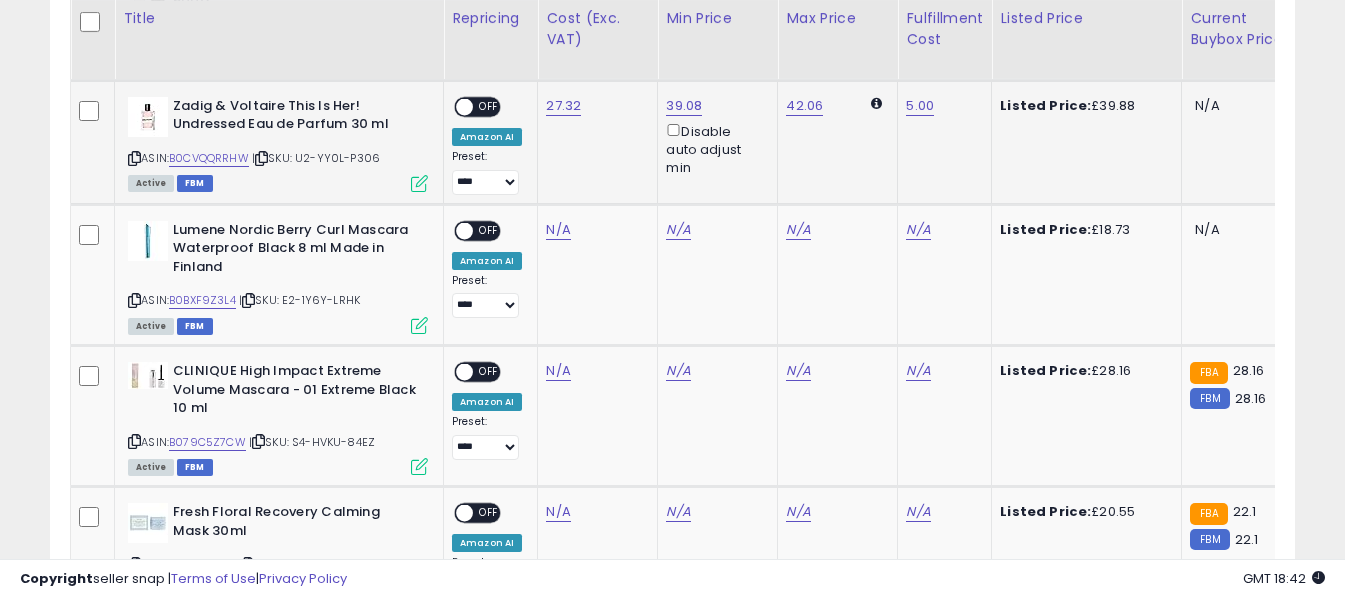 click on "OFF" at bounding box center [489, 106] 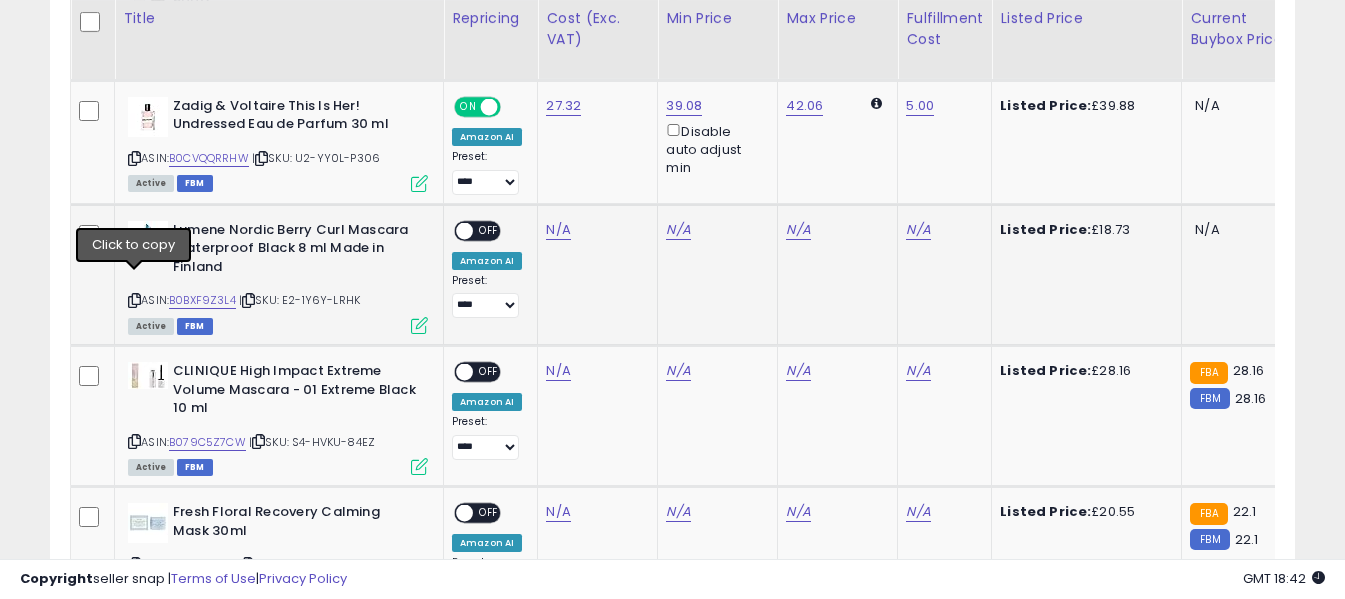 click at bounding box center [134, 300] 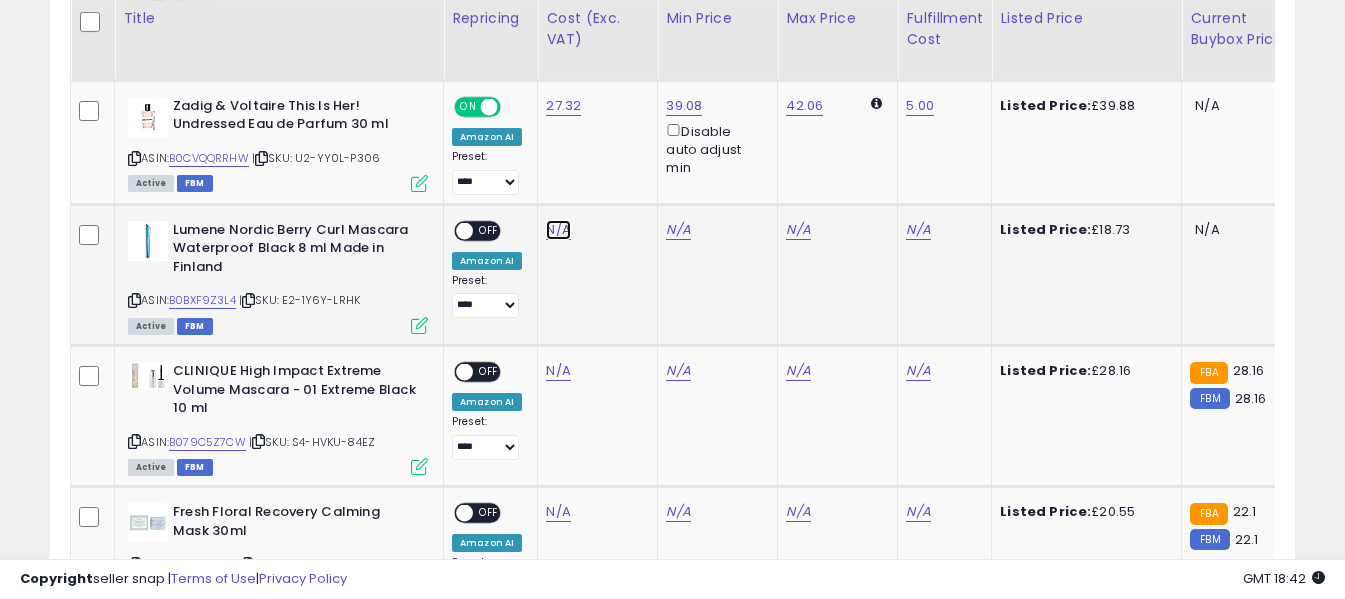 click on "N/A" at bounding box center [558, 230] 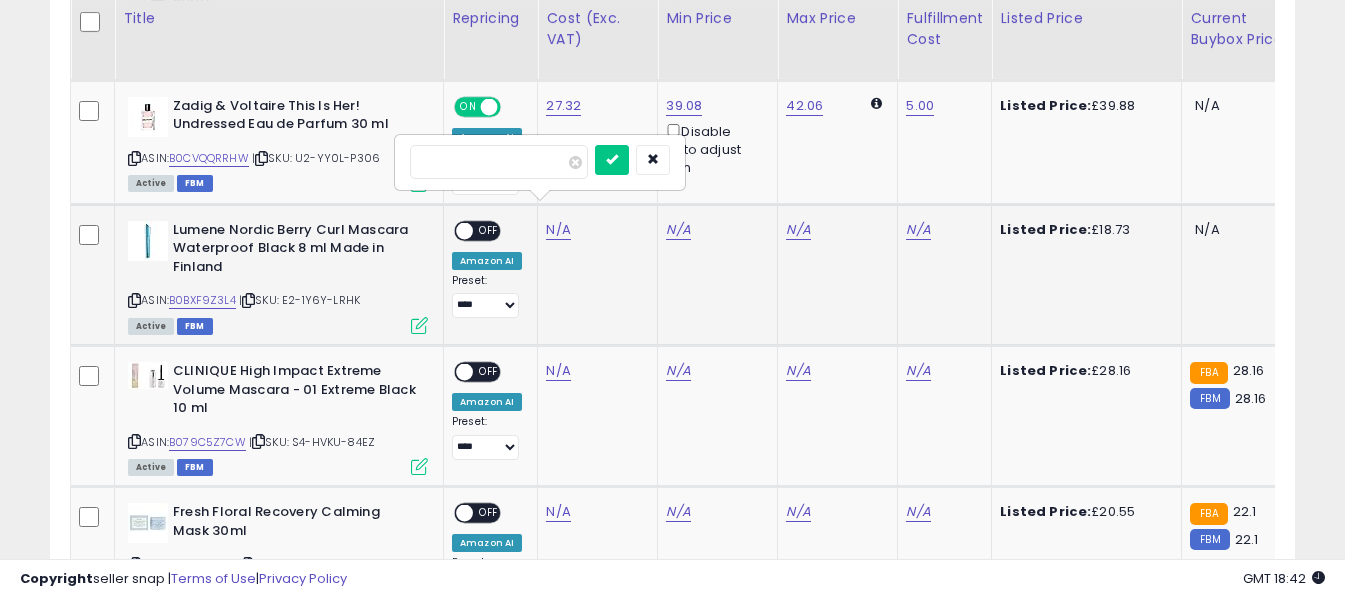 click at bounding box center [499, 162] 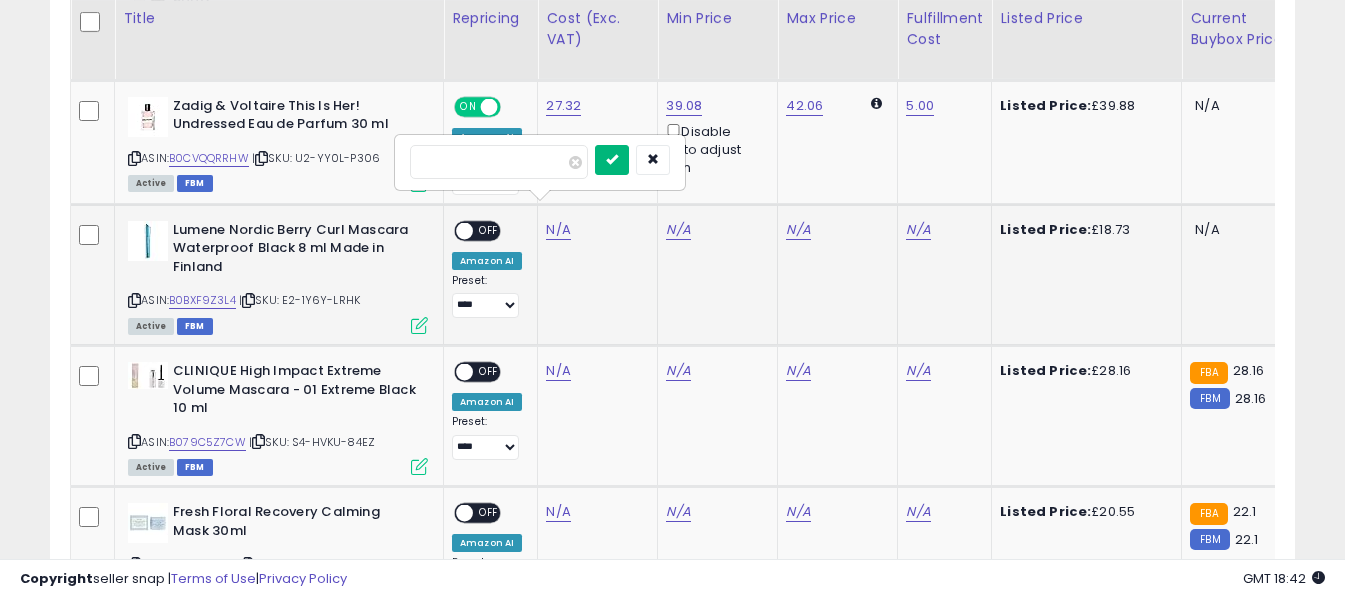 type on "****" 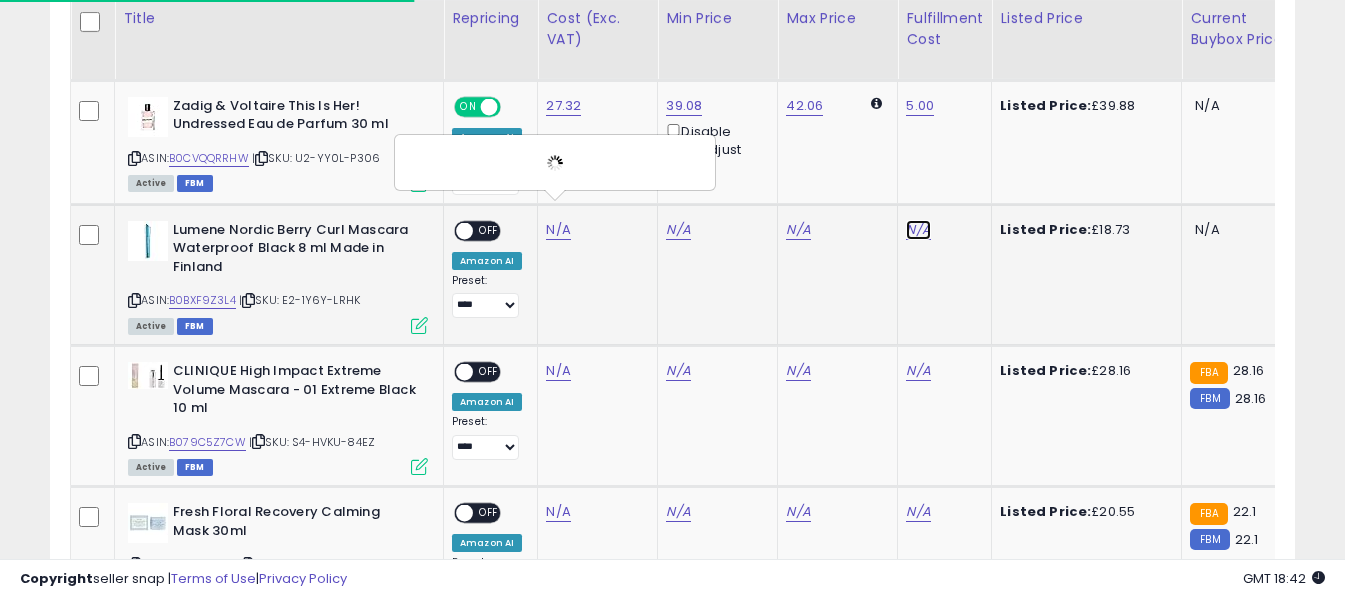 click on "N/A" at bounding box center (918, 230) 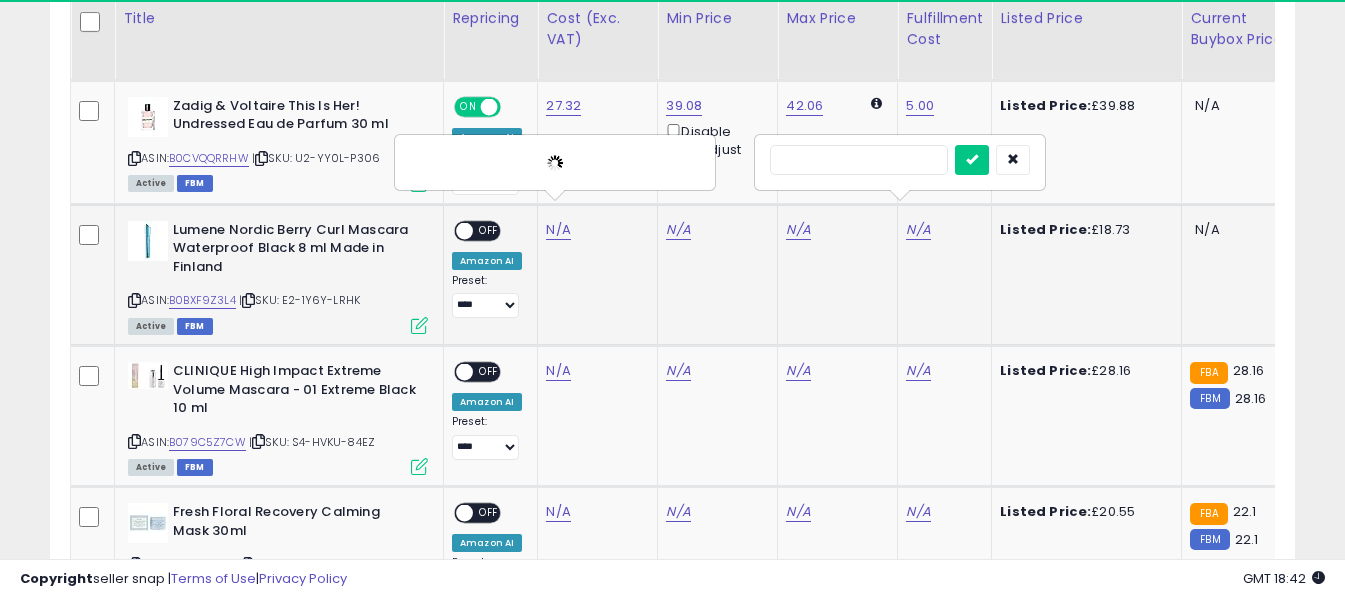 click at bounding box center [859, 160] 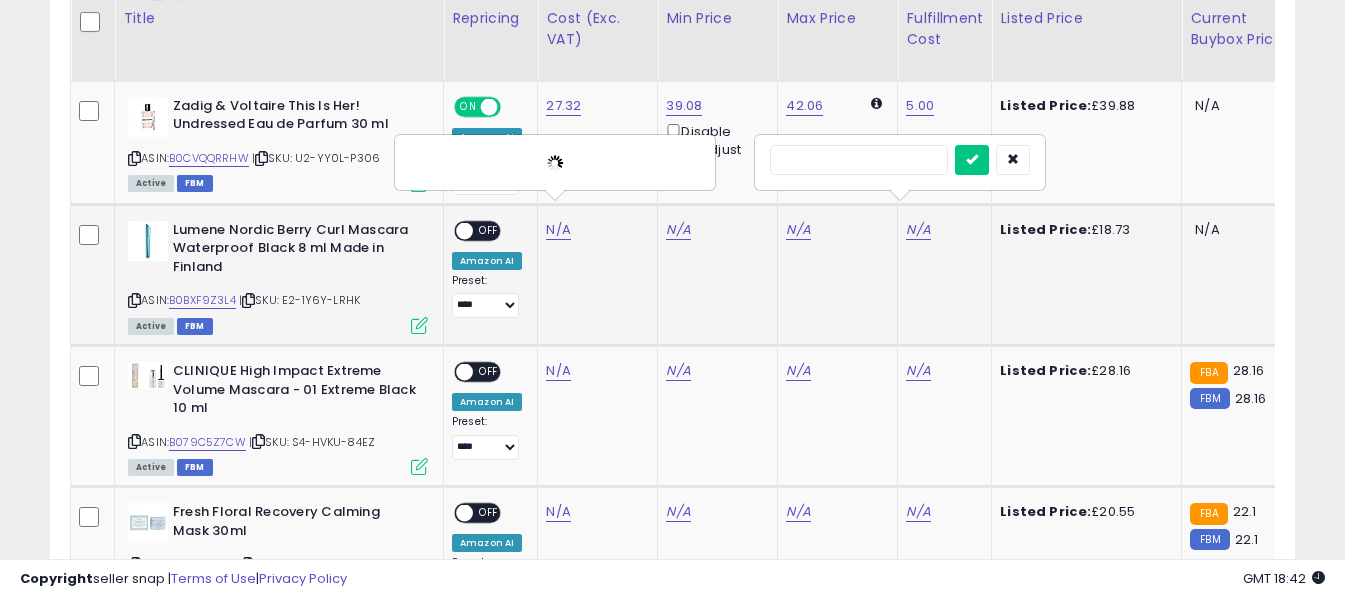 type on "*" 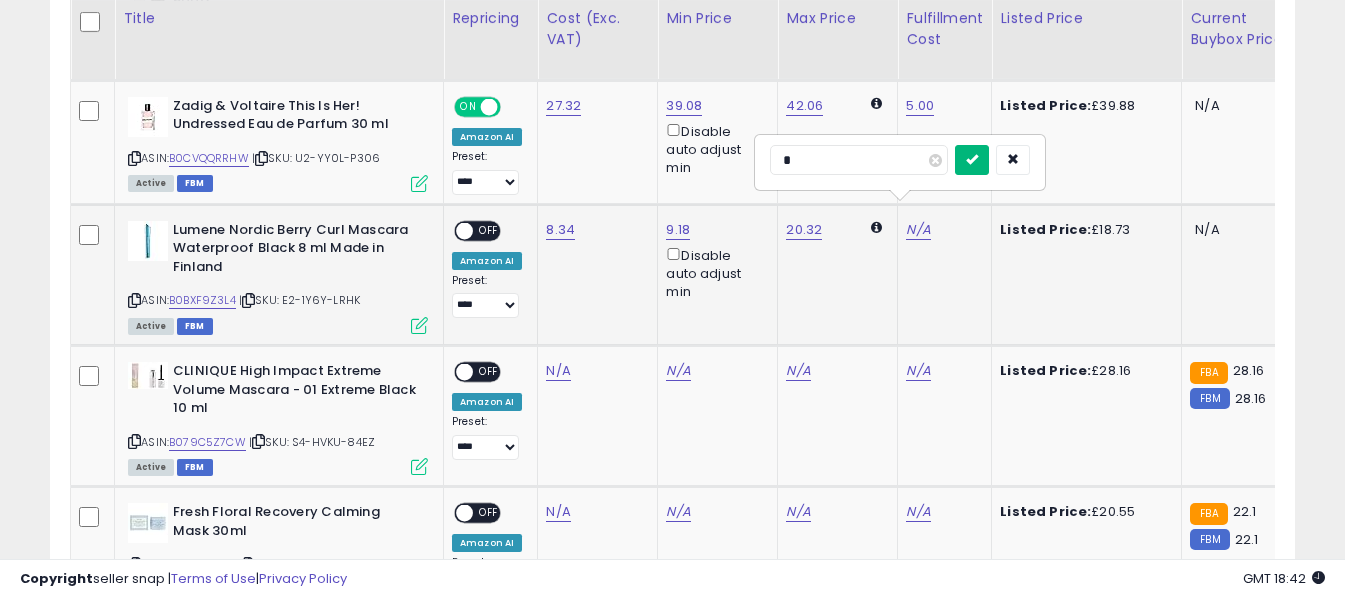 click at bounding box center (972, 159) 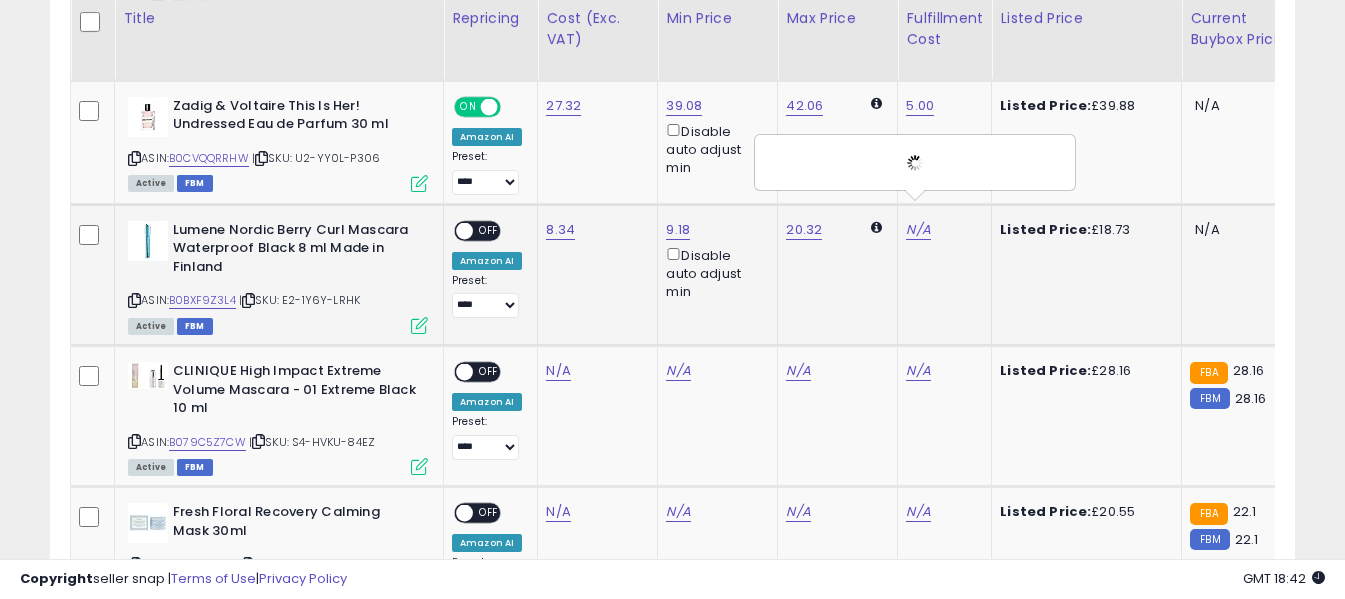 click on "OFF" at bounding box center [489, 230] 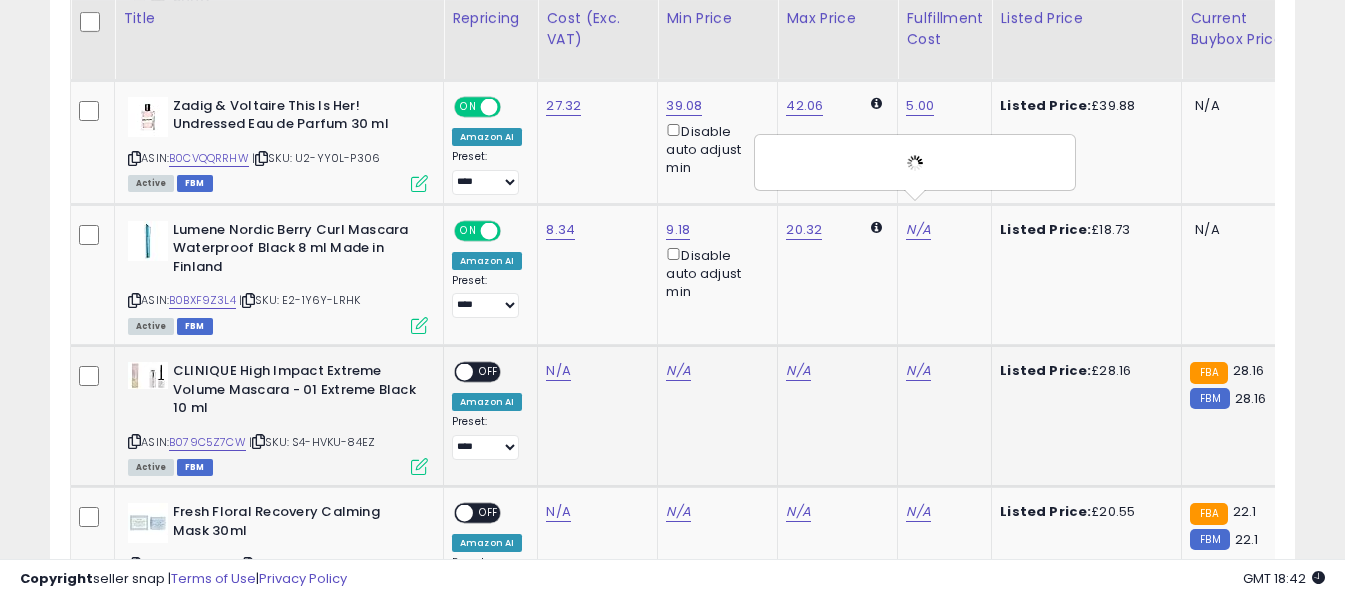 click at bounding box center (134, 441) 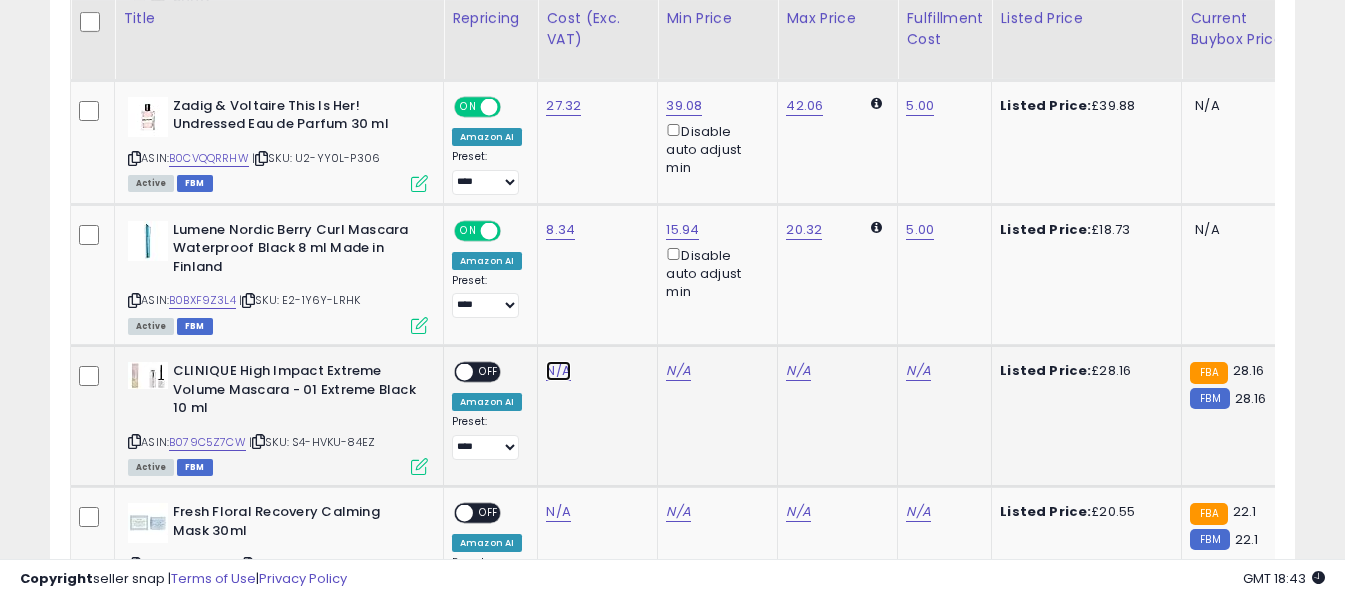 click on "N/A" at bounding box center [558, 371] 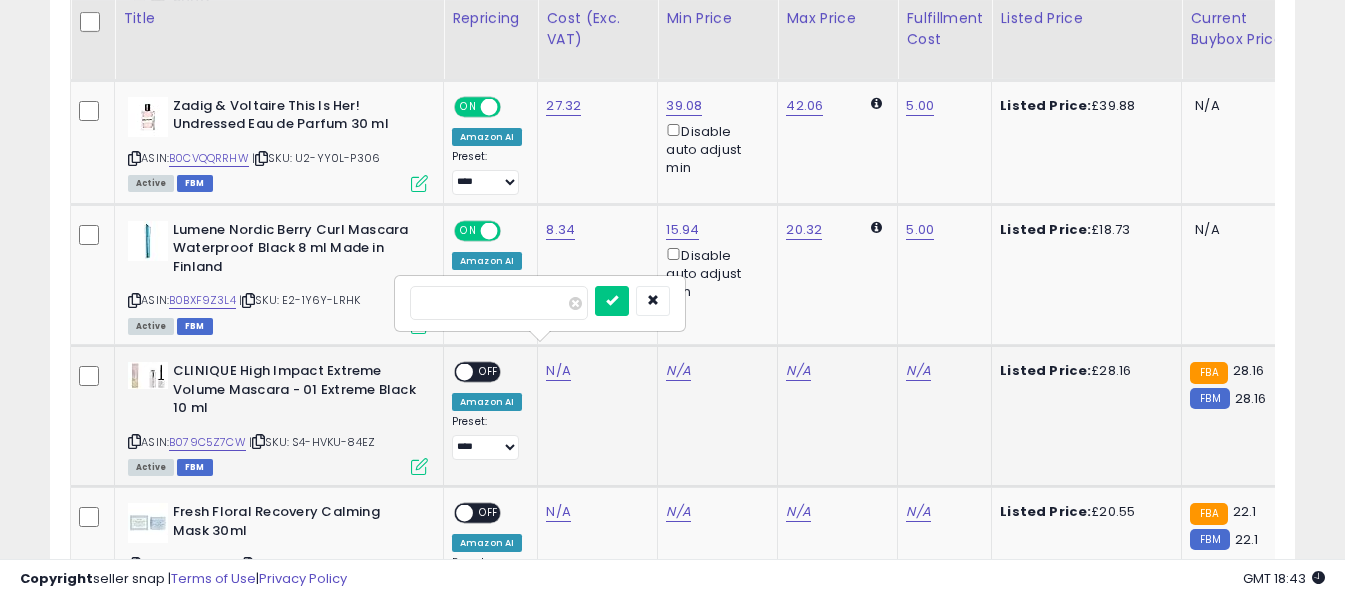click at bounding box center [499, 303] 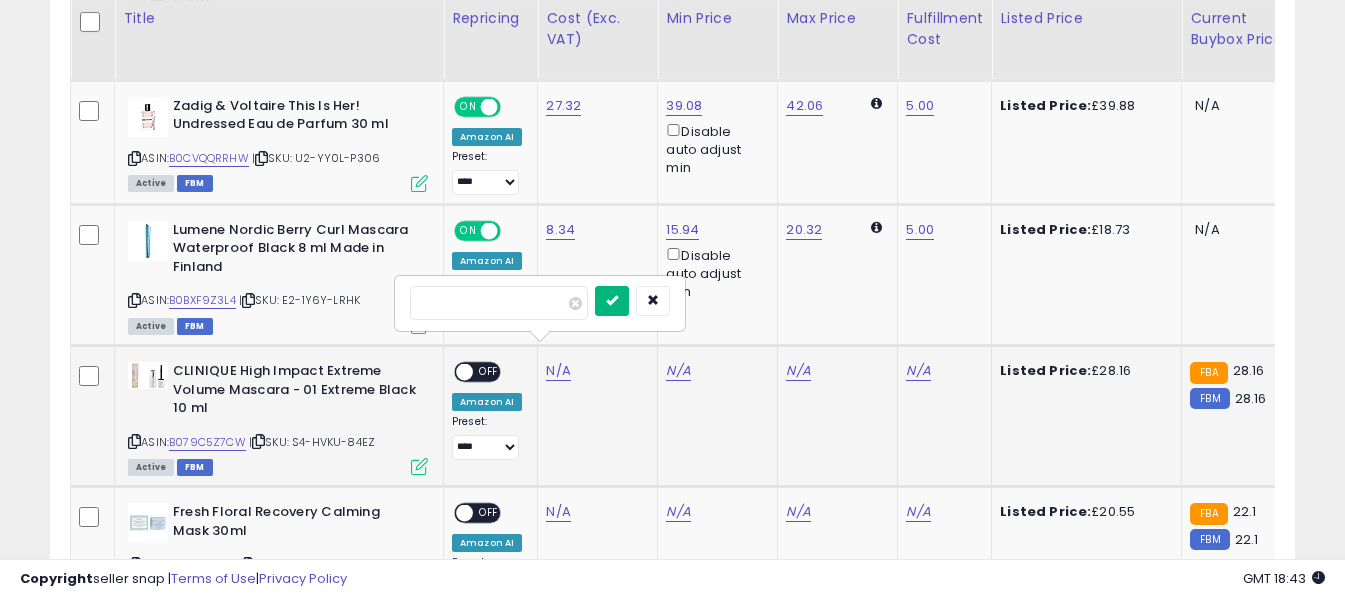 click at bounding box center [612, 301] 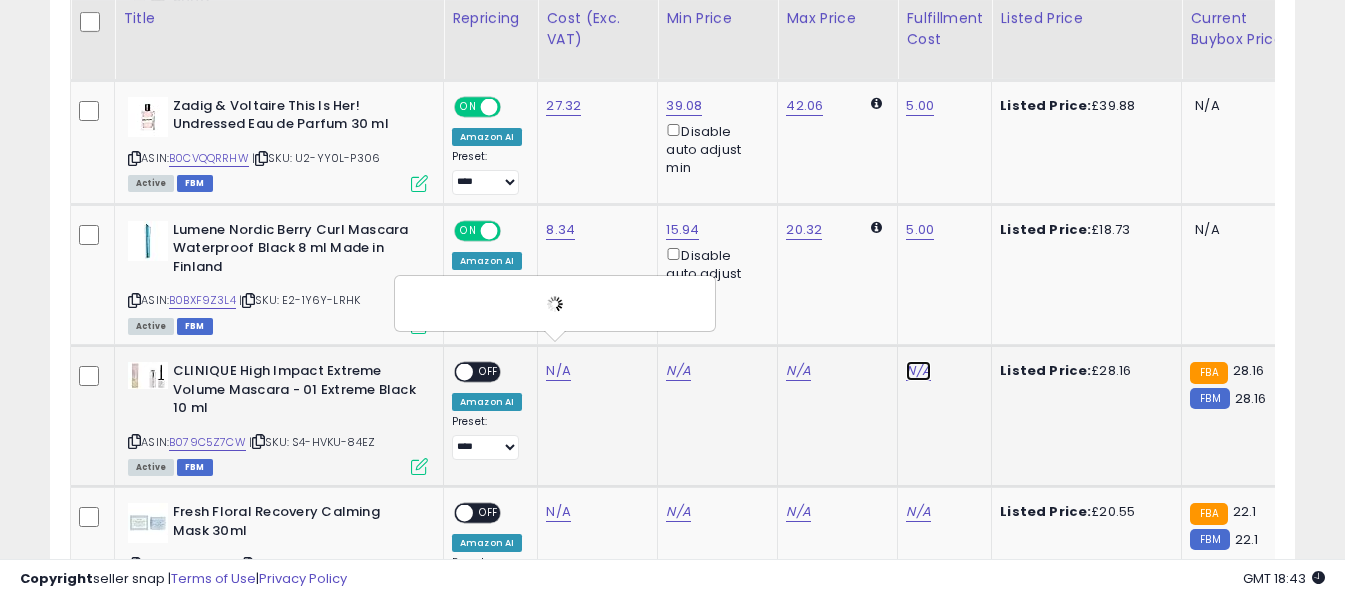 click on "N/A" at bounding box center (918, 371) 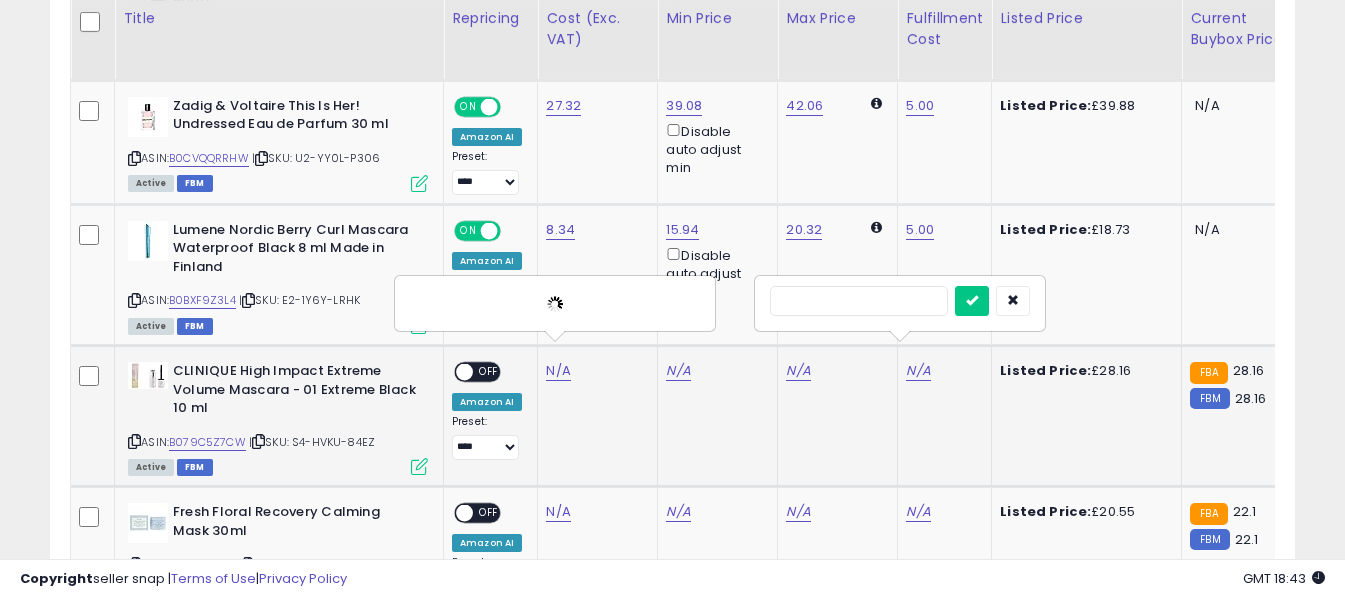 click at bounding box center [859, 301] 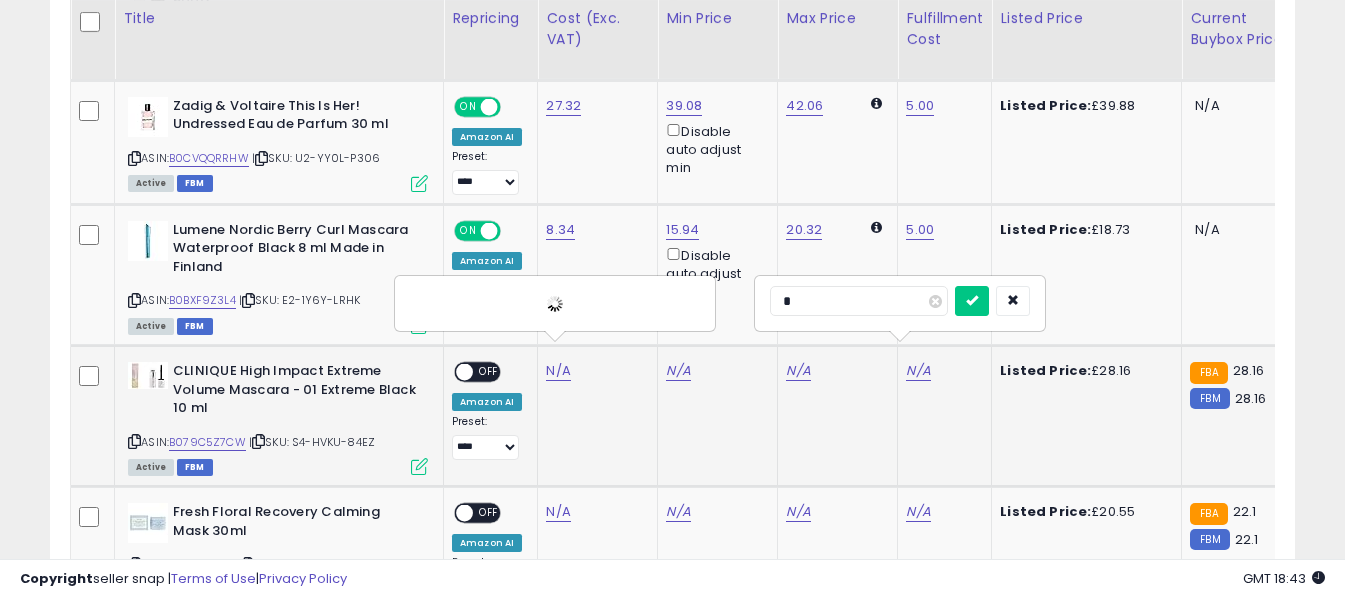 type on "*" 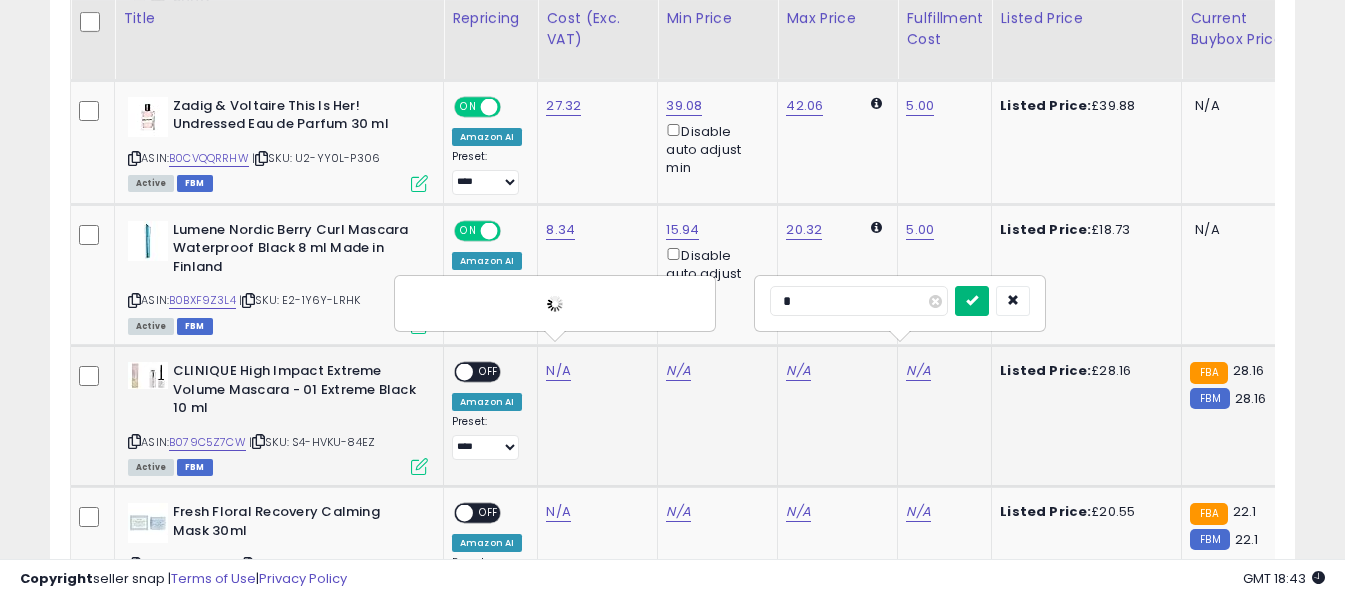 click at bounding box center (972, 301) 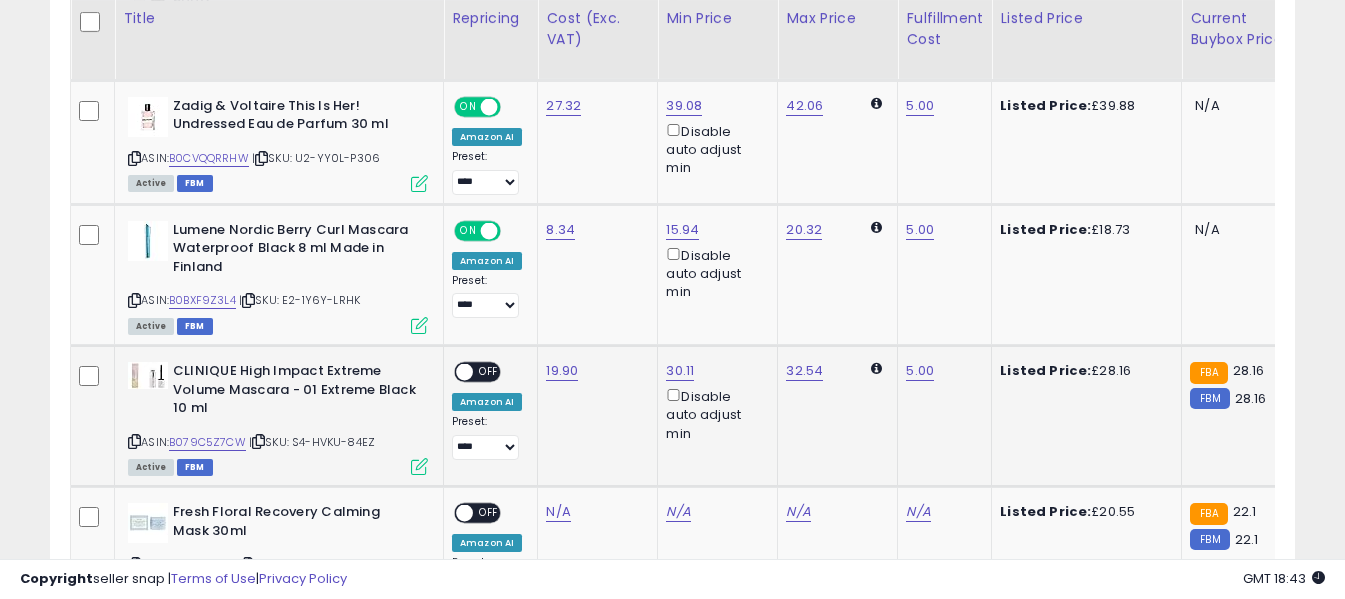 click on "OFF" at bounding box center [489, 372] 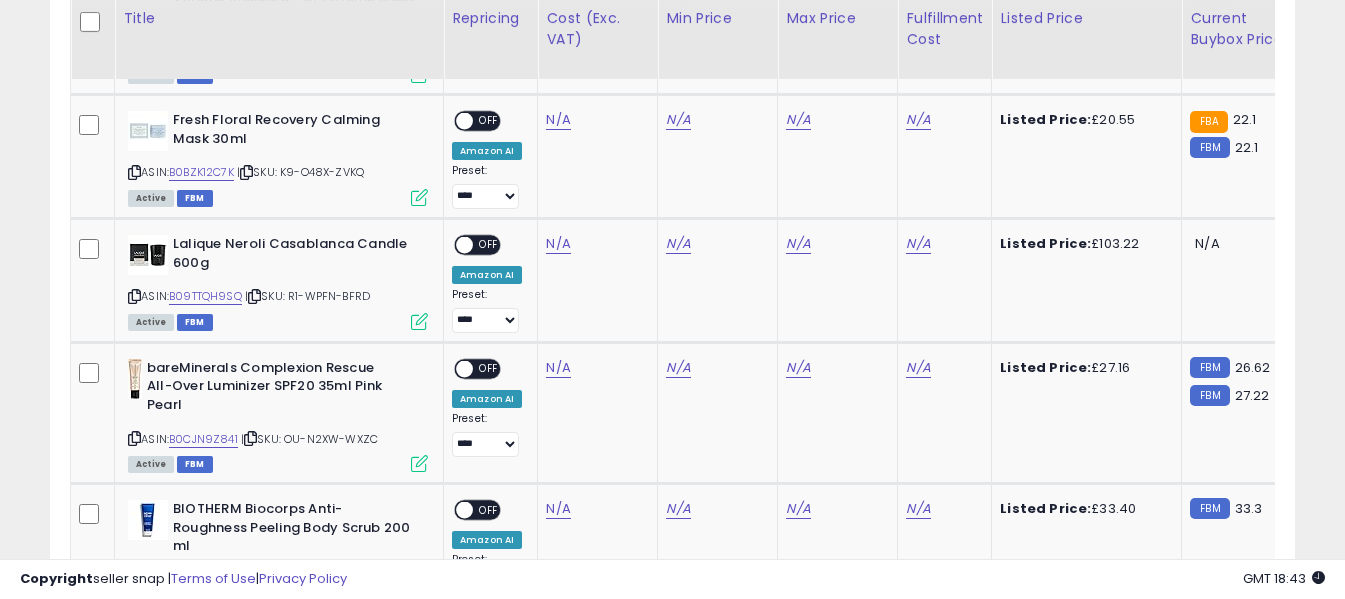 scroll, scrollTop: 2664, scrollLeft: 0, axis: vertical 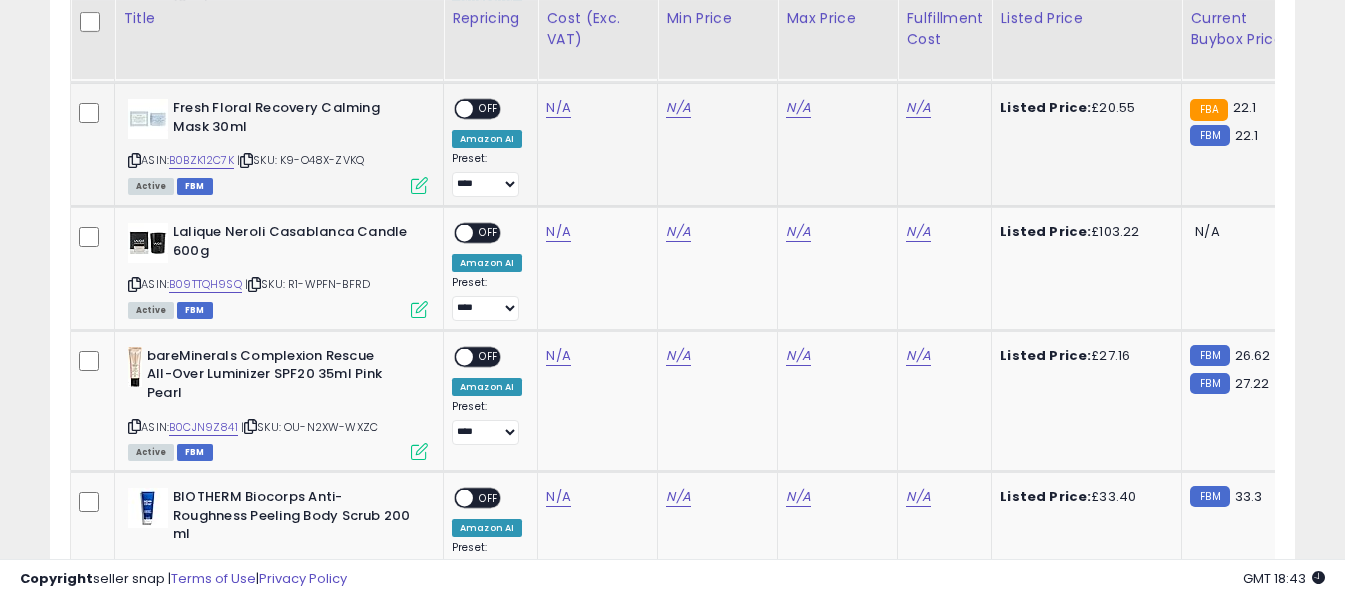 click at bounding box center (134, 160) 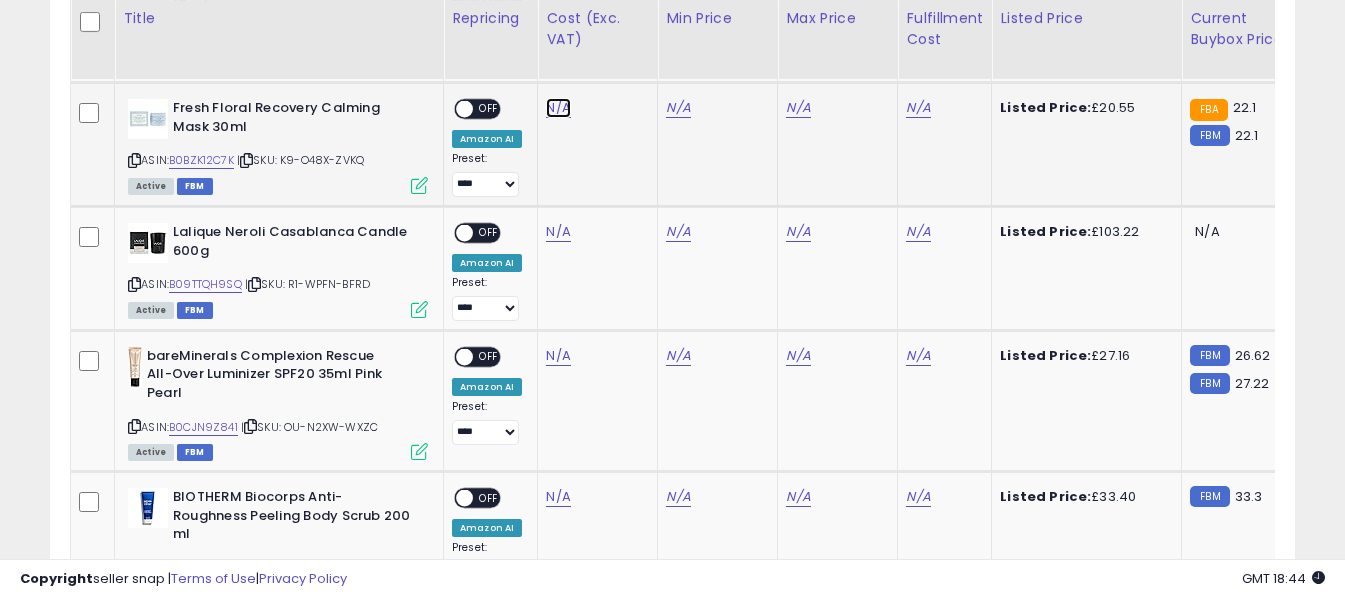click on "N/A" at bounding box center [558, 108] 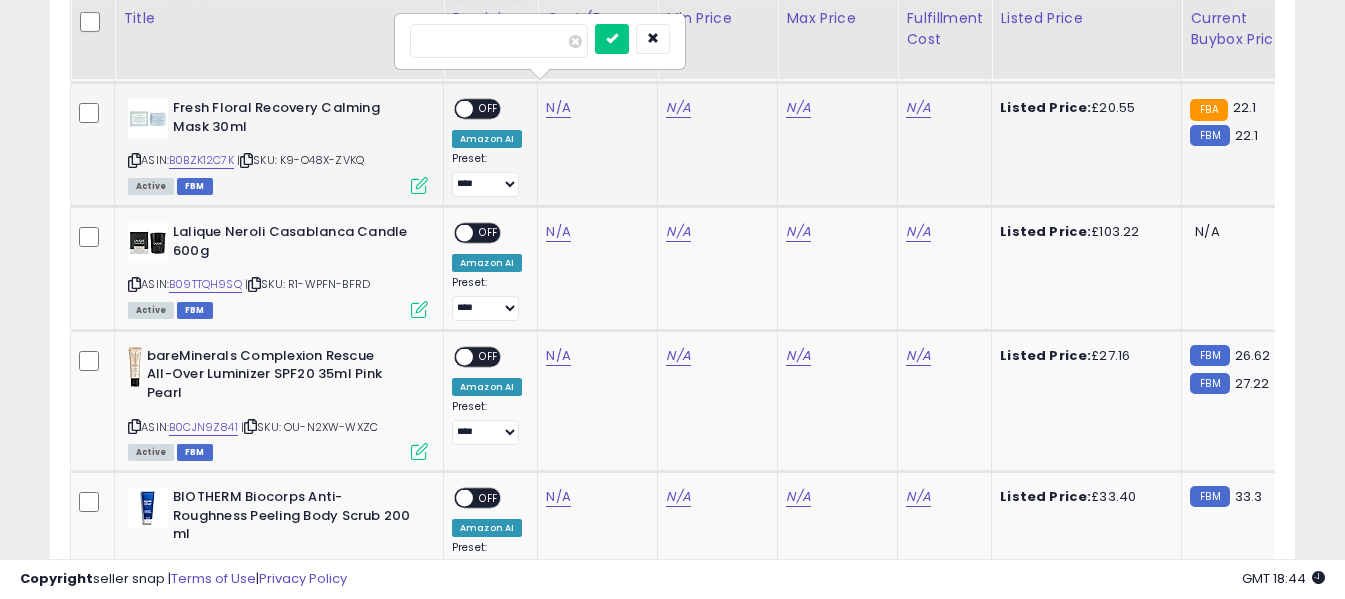click at bounding box center [499, 41] 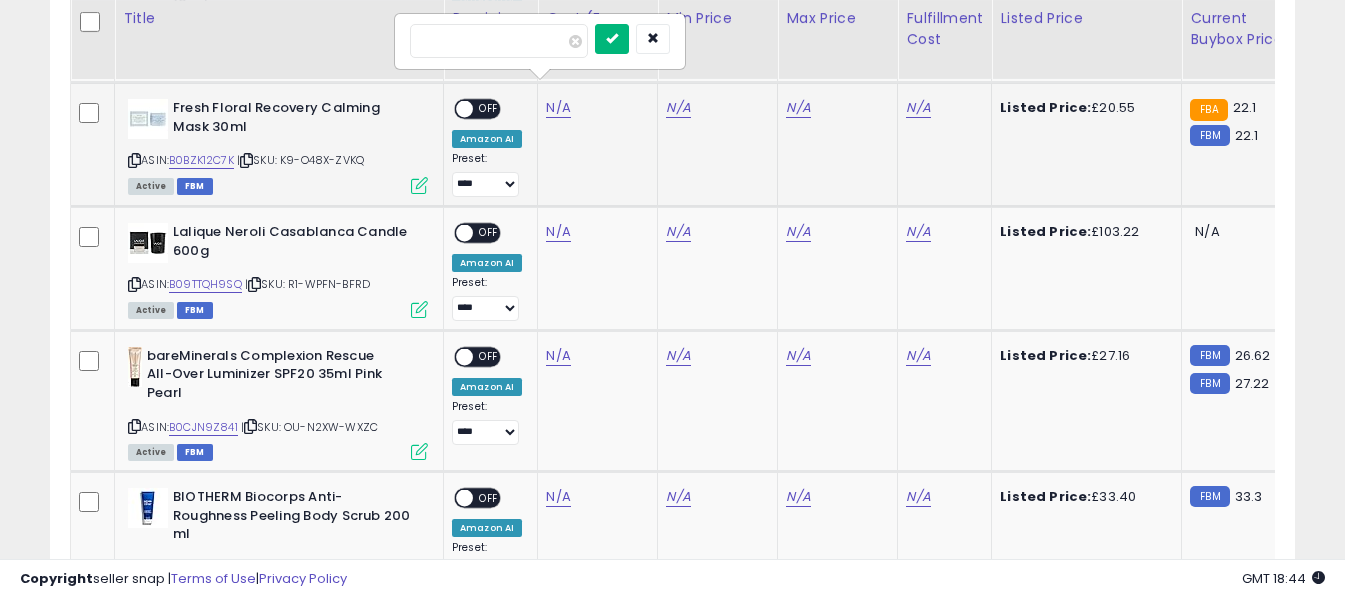 click at bounding box center (612, 38) 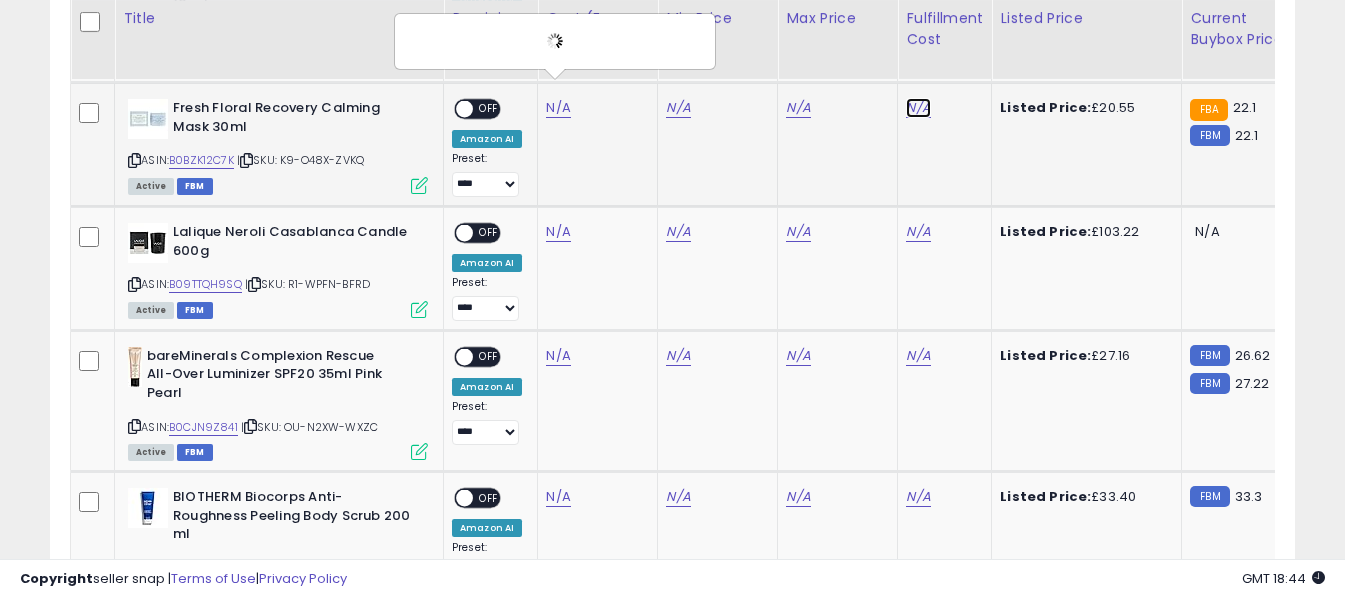 click on "N/A" at bounding box center [918, 108] 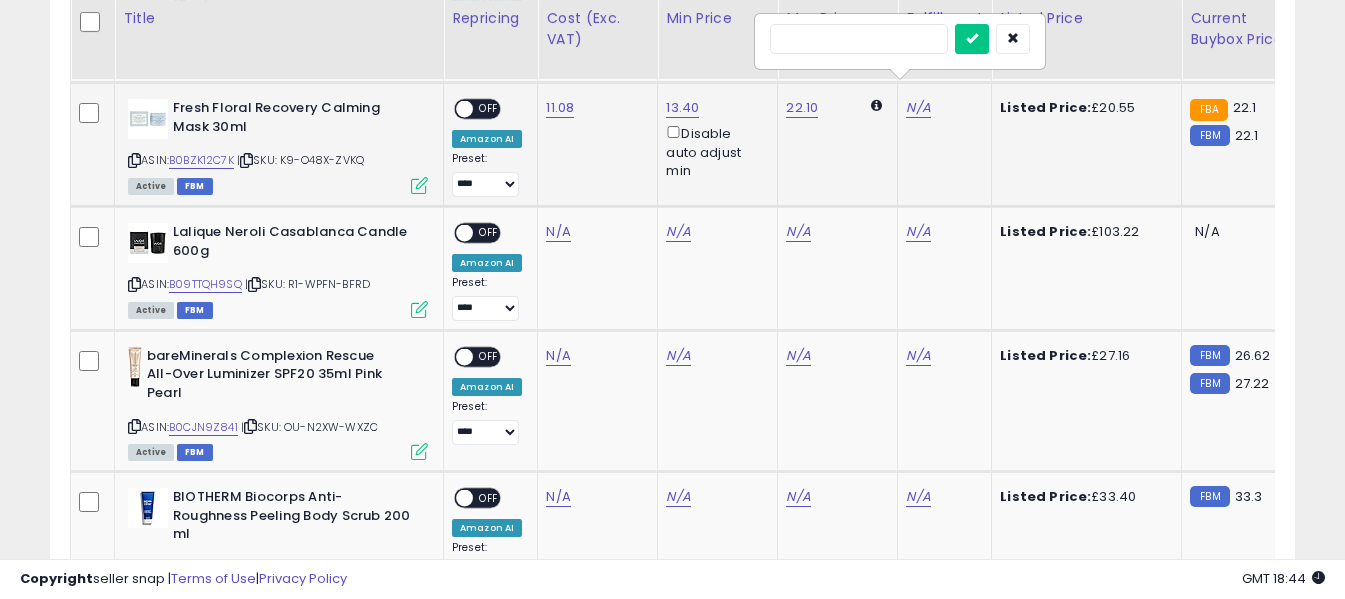 click at bounding box center [859, 39] 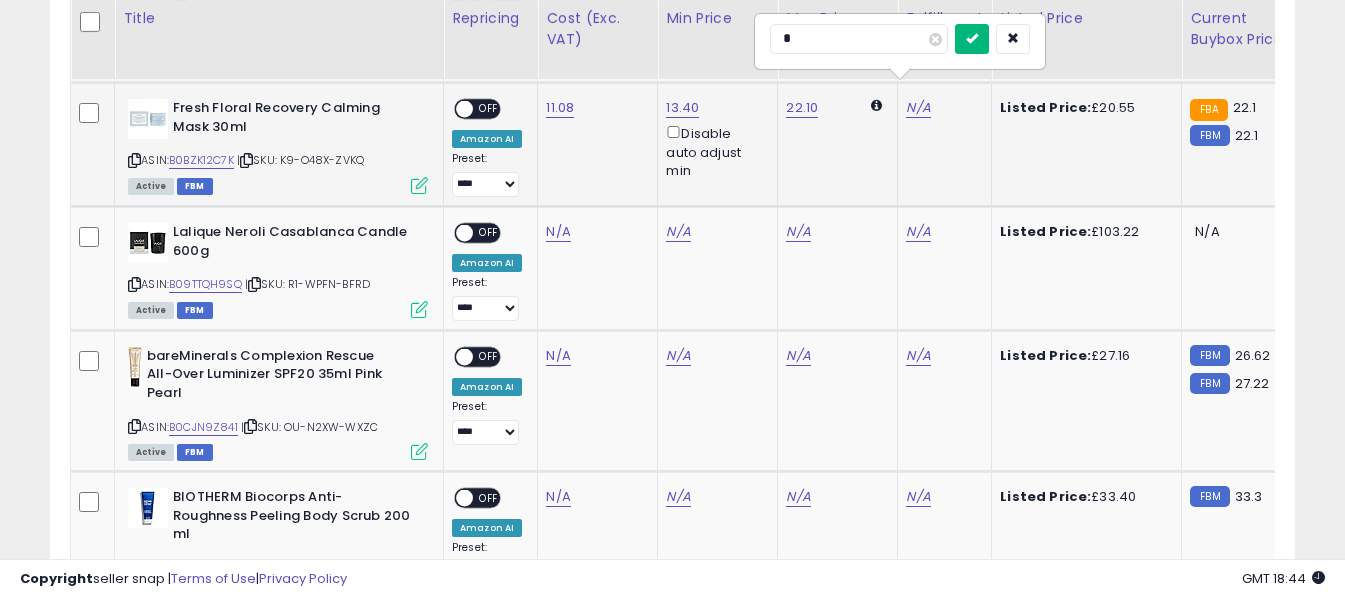 type on "*" 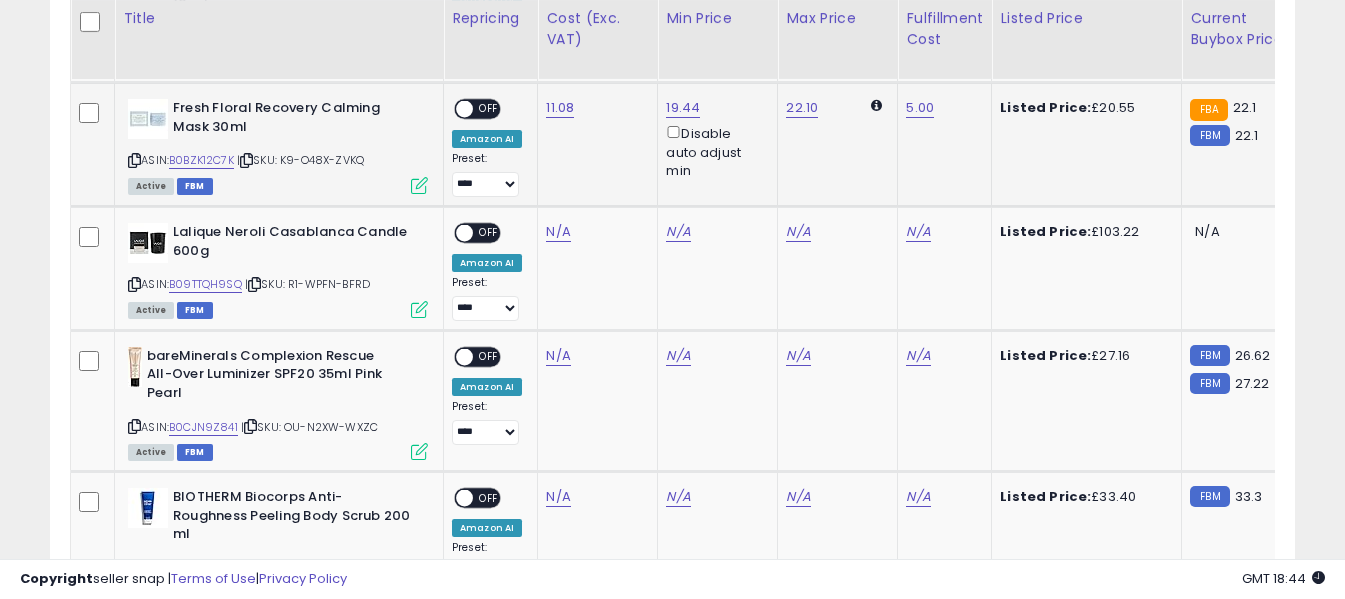 click on "OFF" at bounding box center (489, 109) 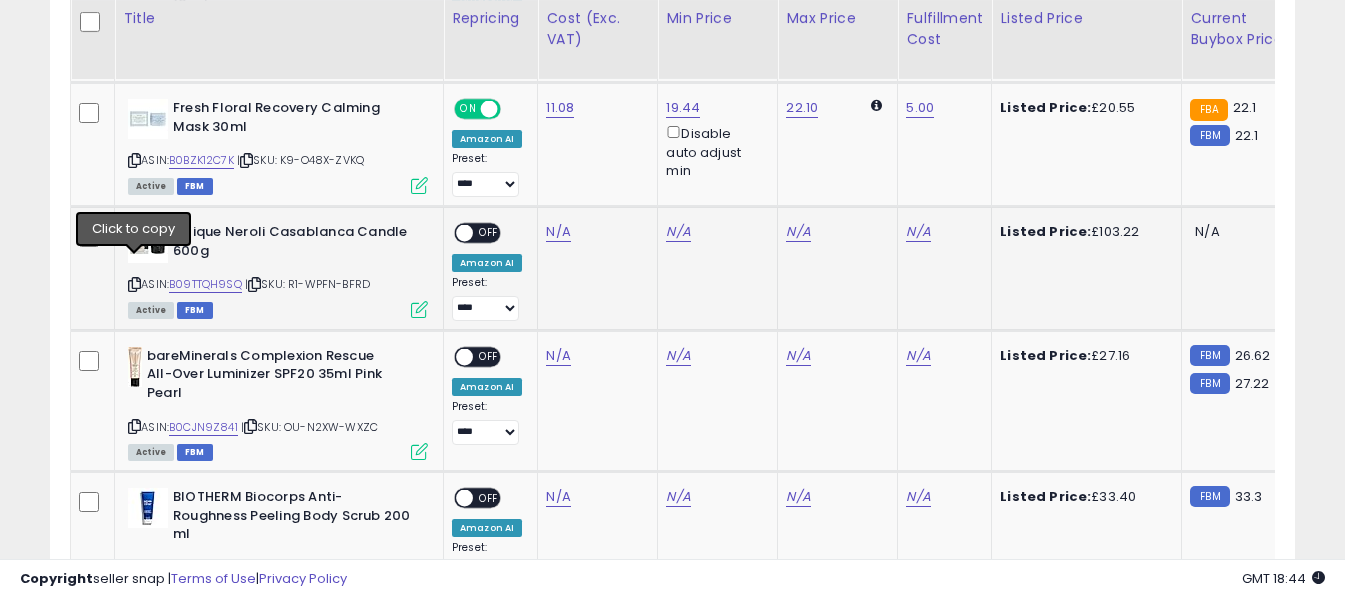 click at bounding box center [134, 284] 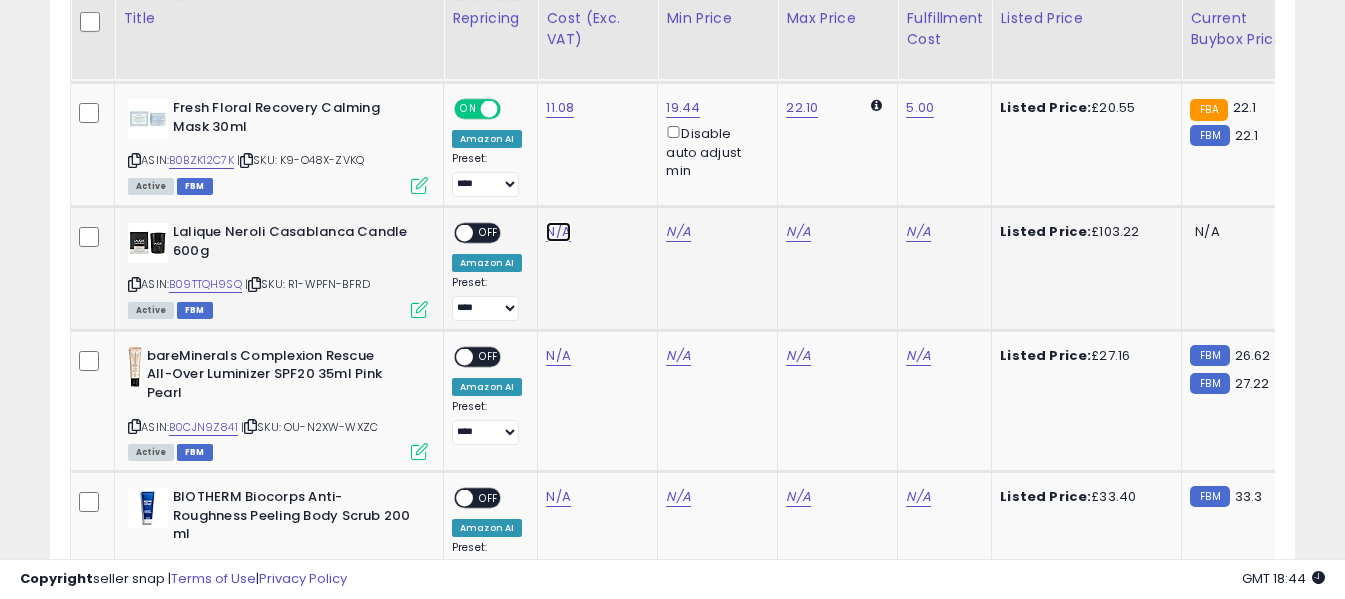 click on "N/A" at bounding box center (558, 232) 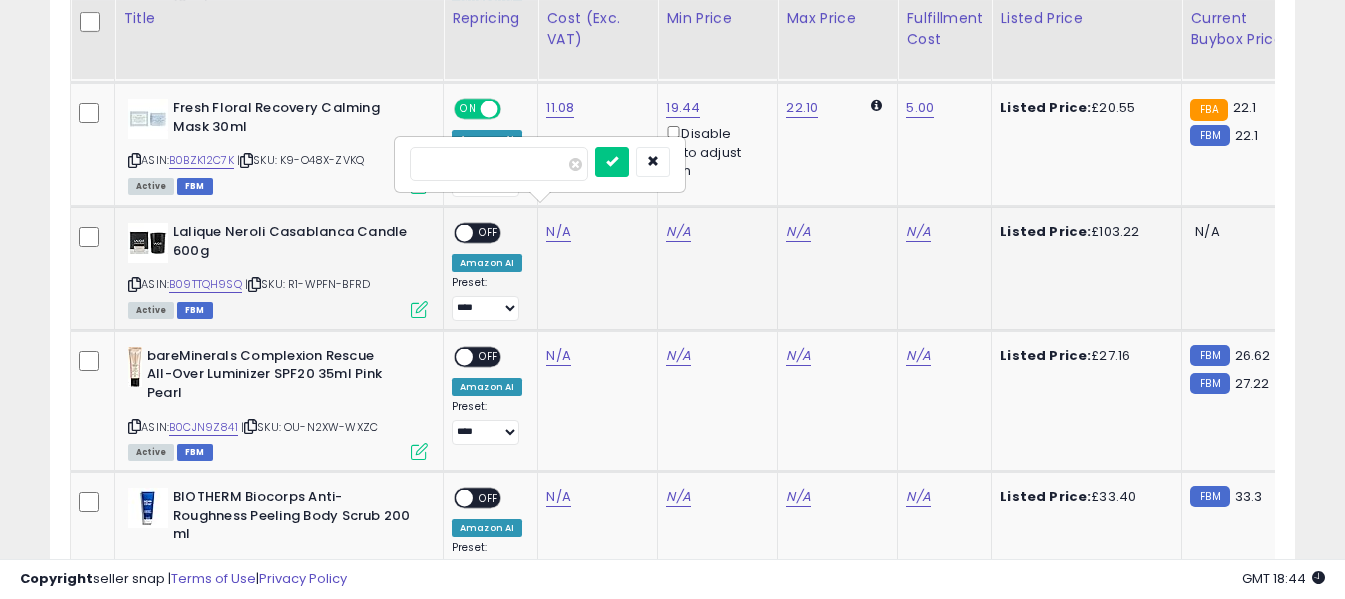 click at bounding box center [499, 164] 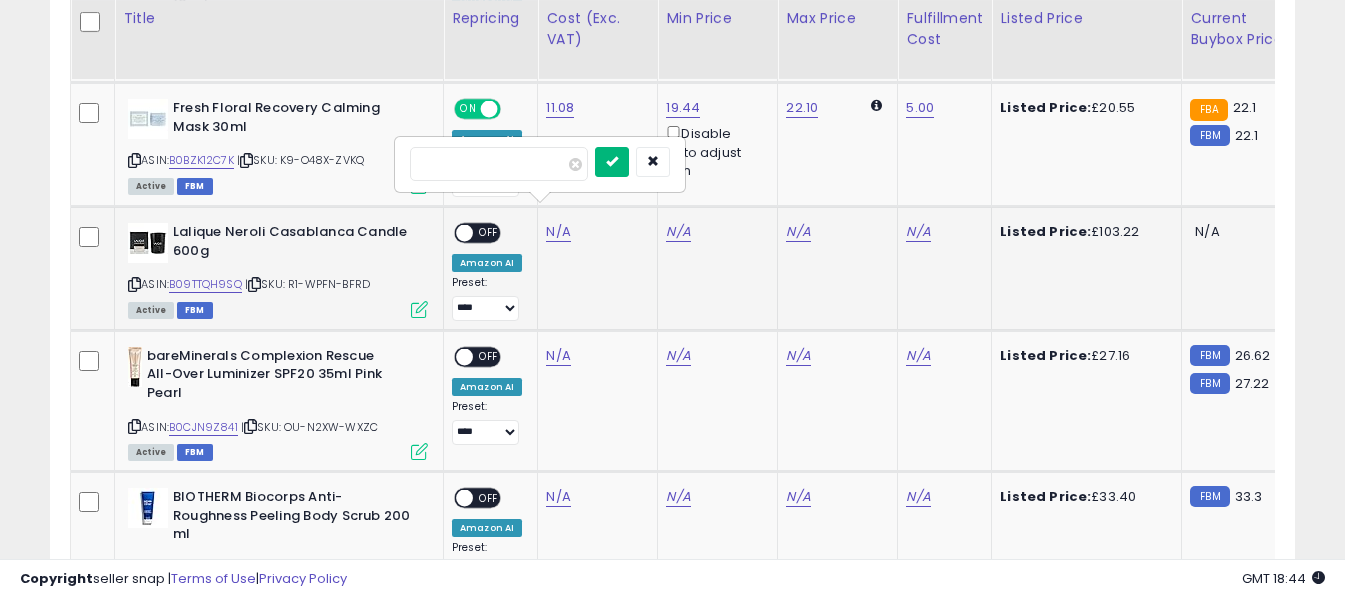 type on "*****" 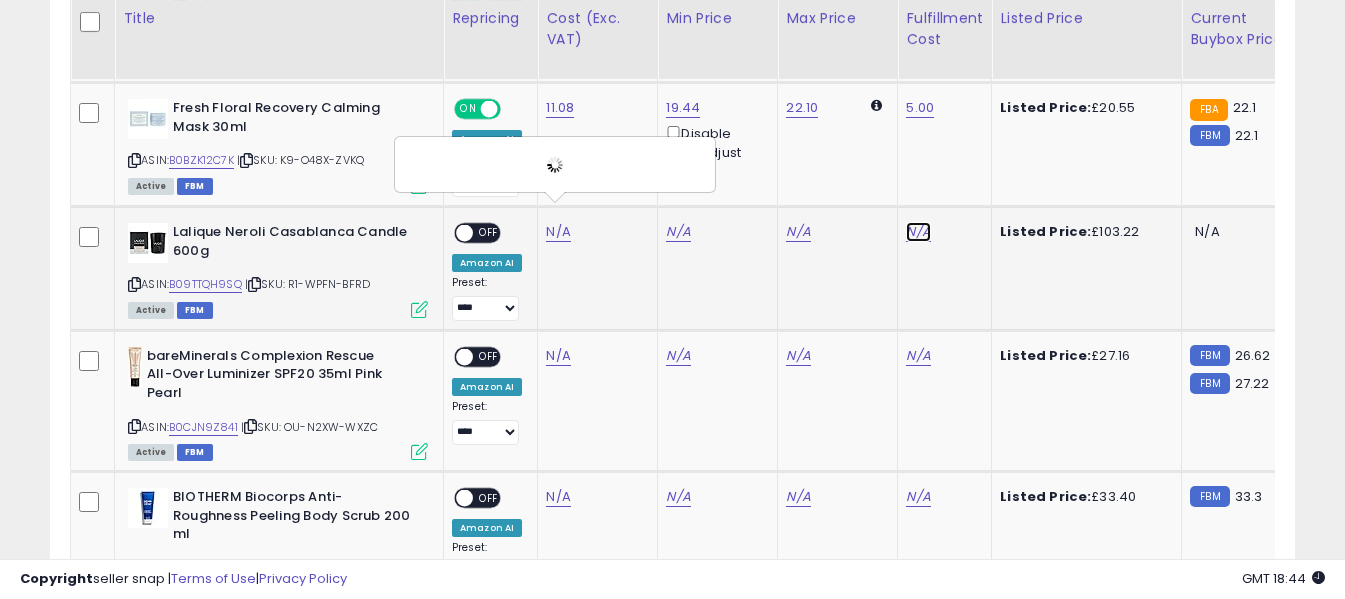 click on "N/A" at bounding box center [918, 232] 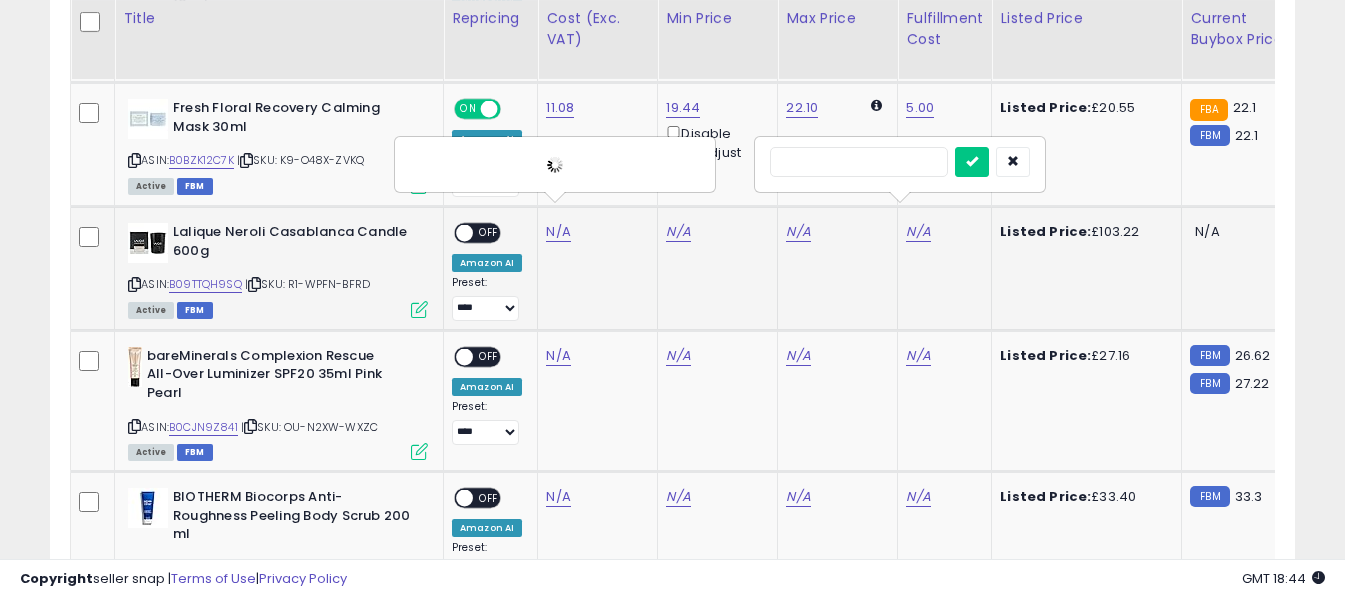 click at bounding box center [859, 162] 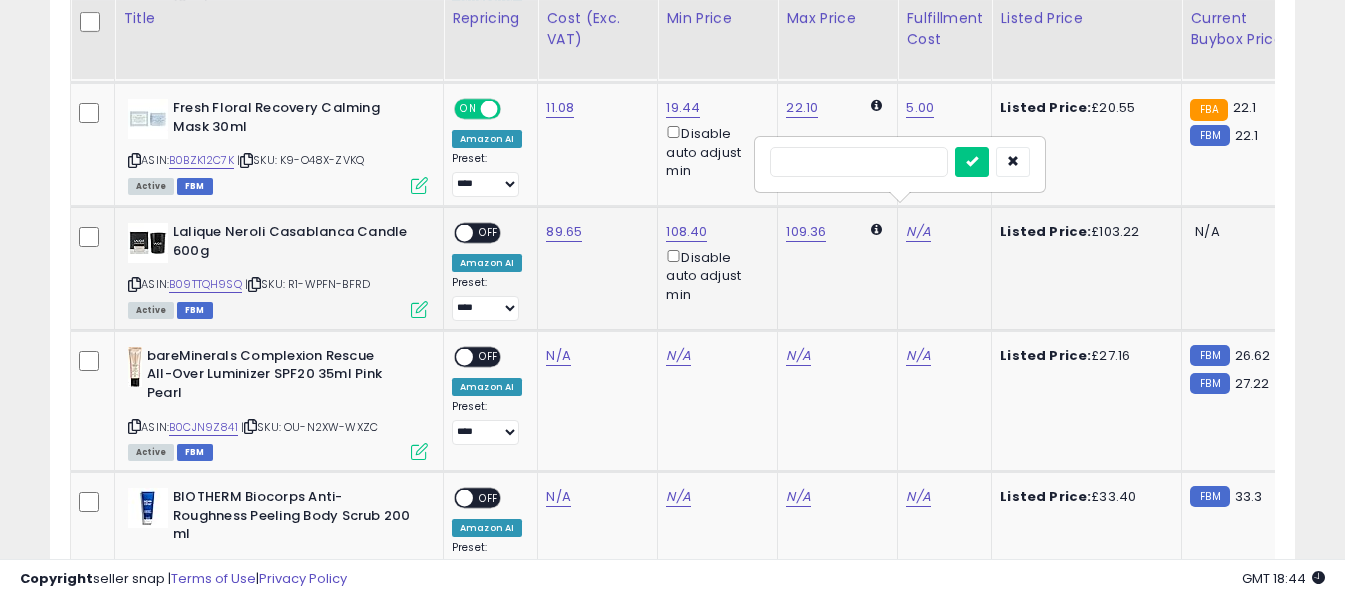 type on "*" 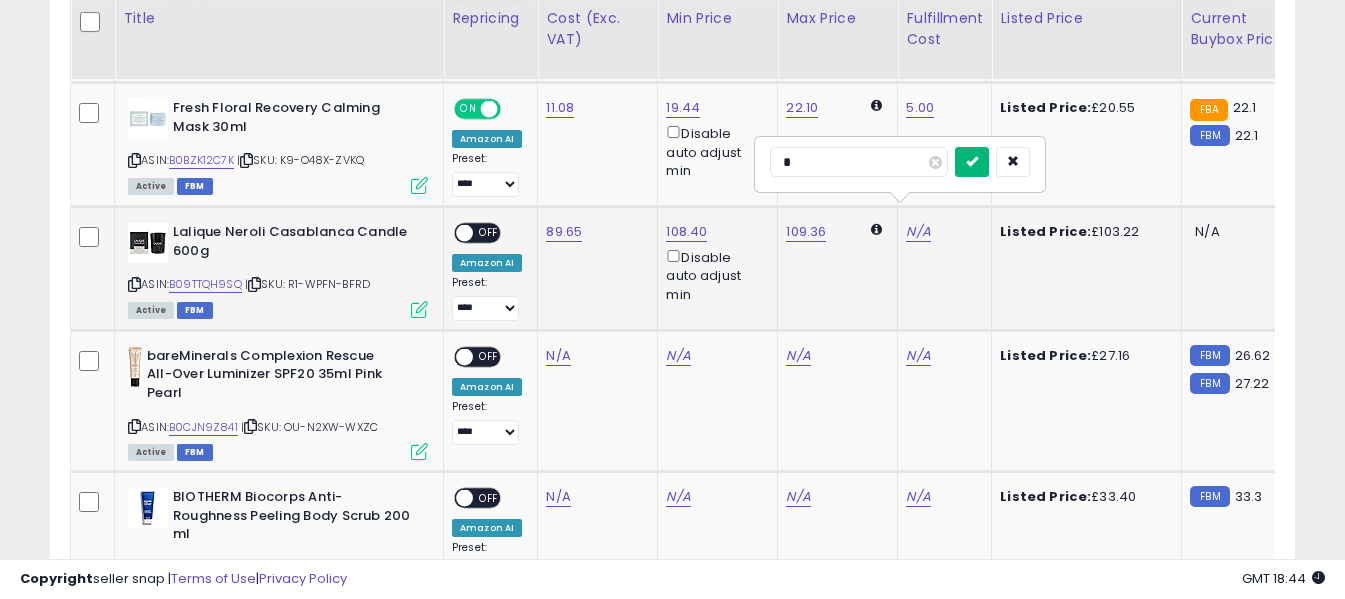 click at bounding box center (972, 161) 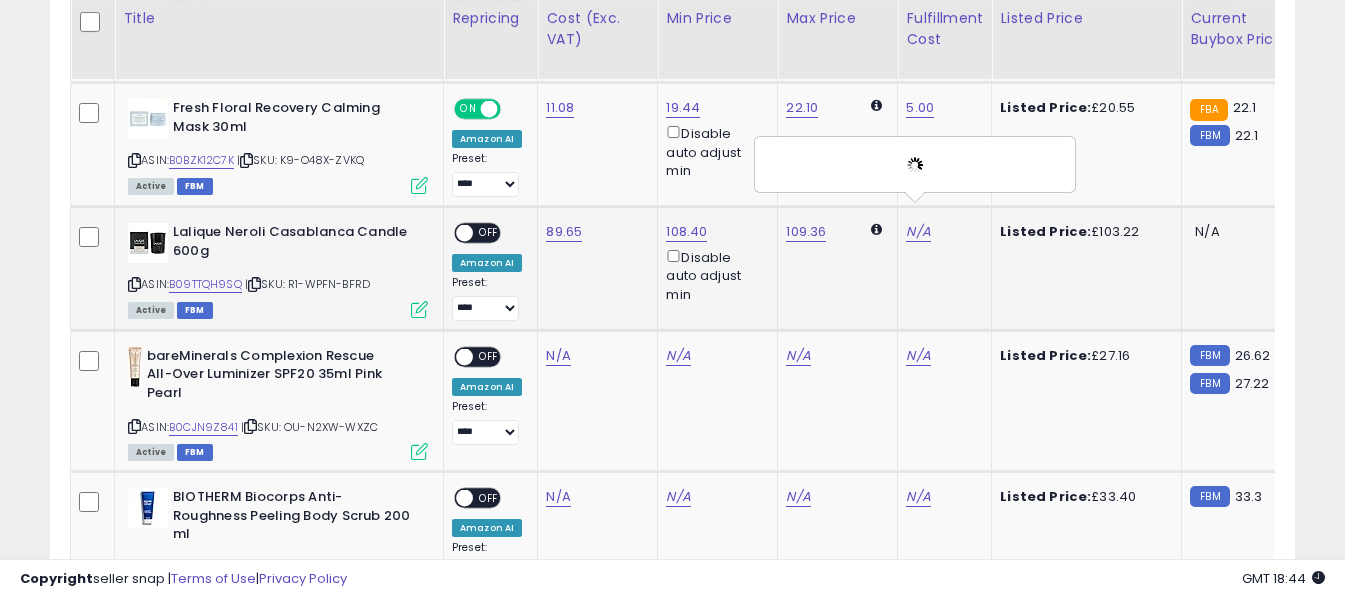 click on "OFF" at bounding box center [489, 233] 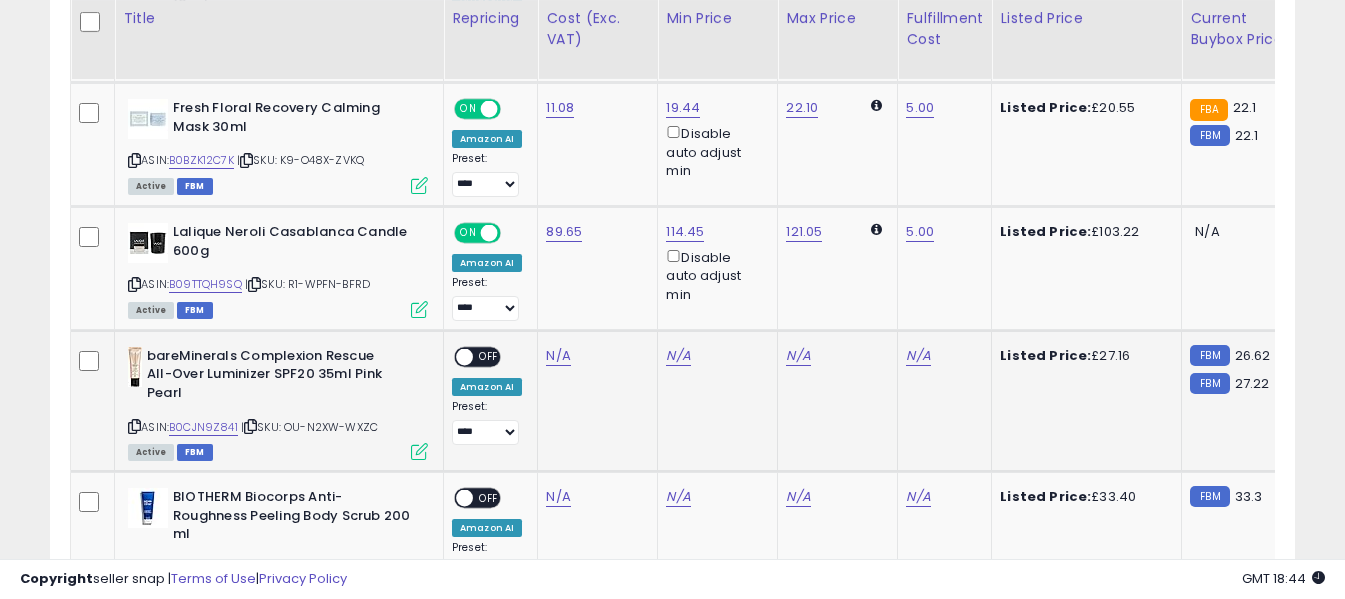 click at bounding box center (134, 426) 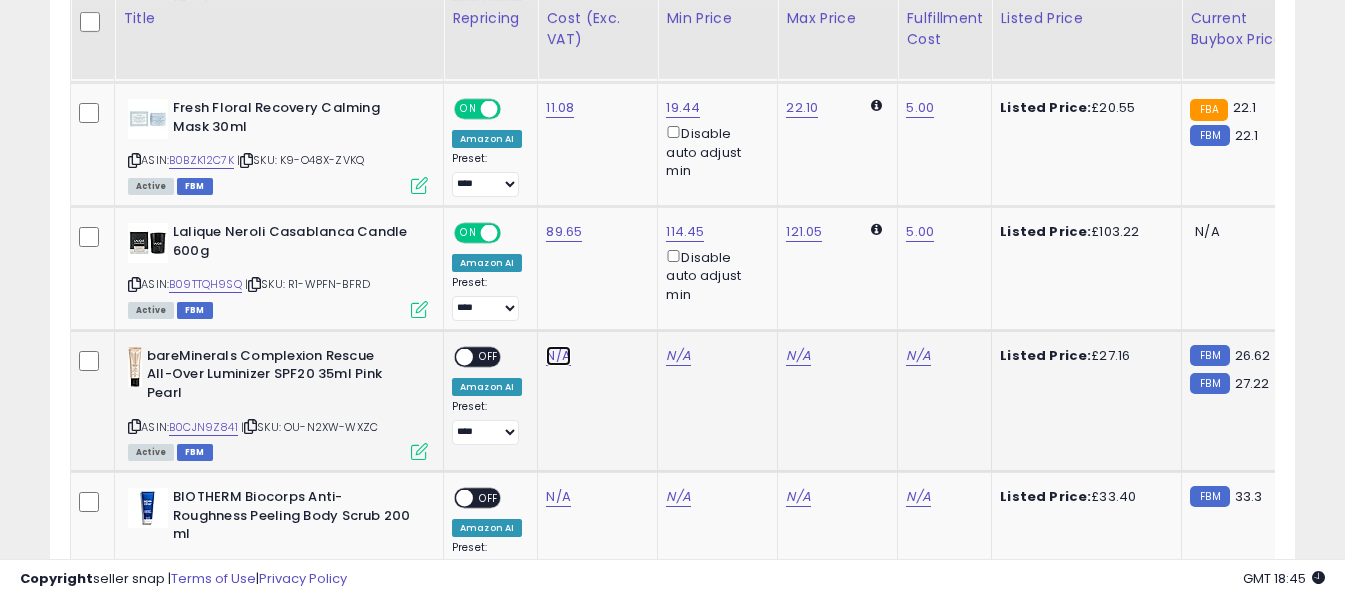 click on "N/A" at bounding box center [558, 356] 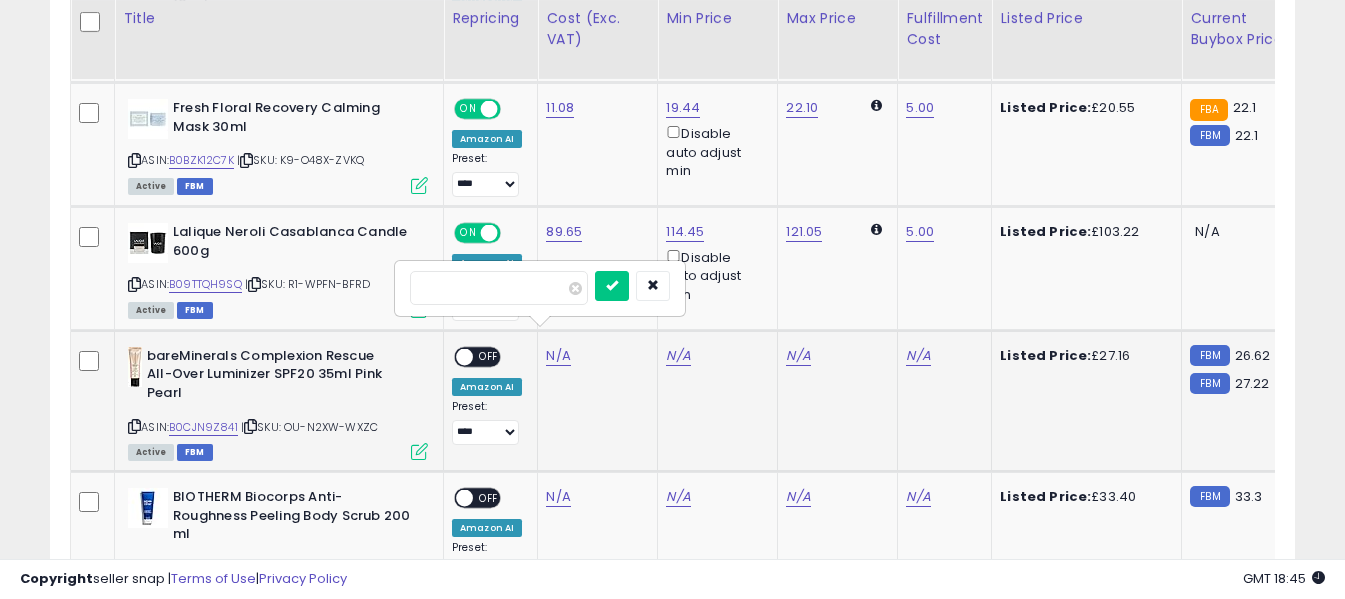 click at bounding box center [499, 288] 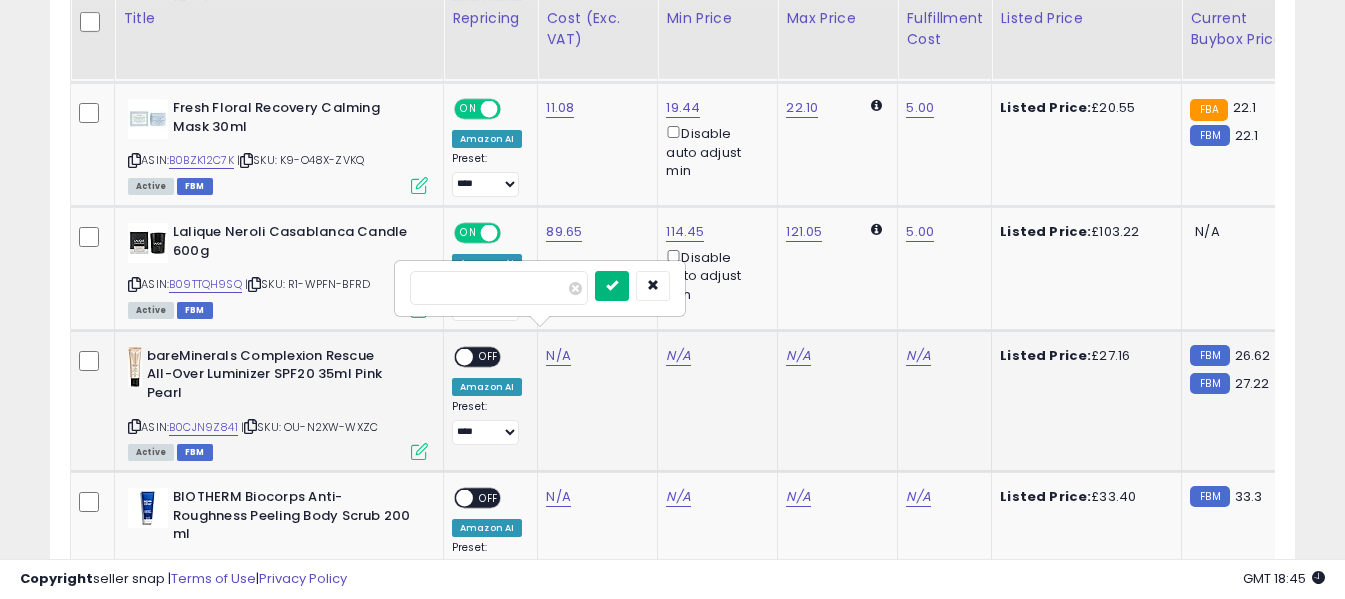 type on "*****" 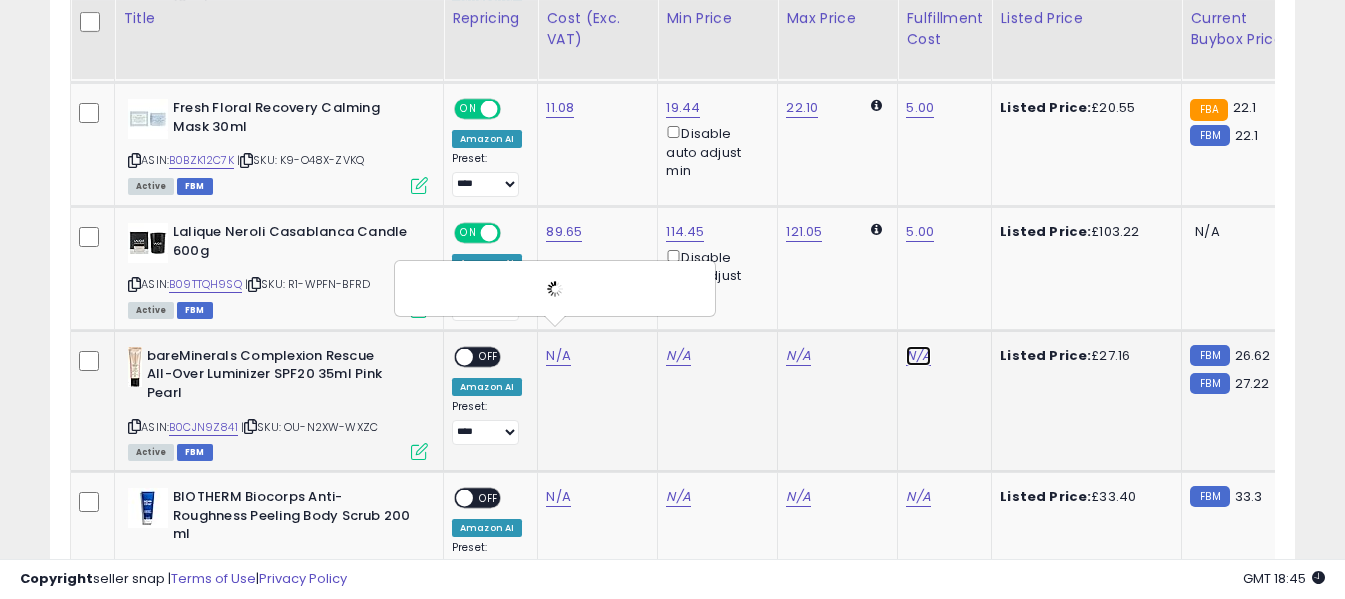 click on "N/A" at bounding box center (918, 356) 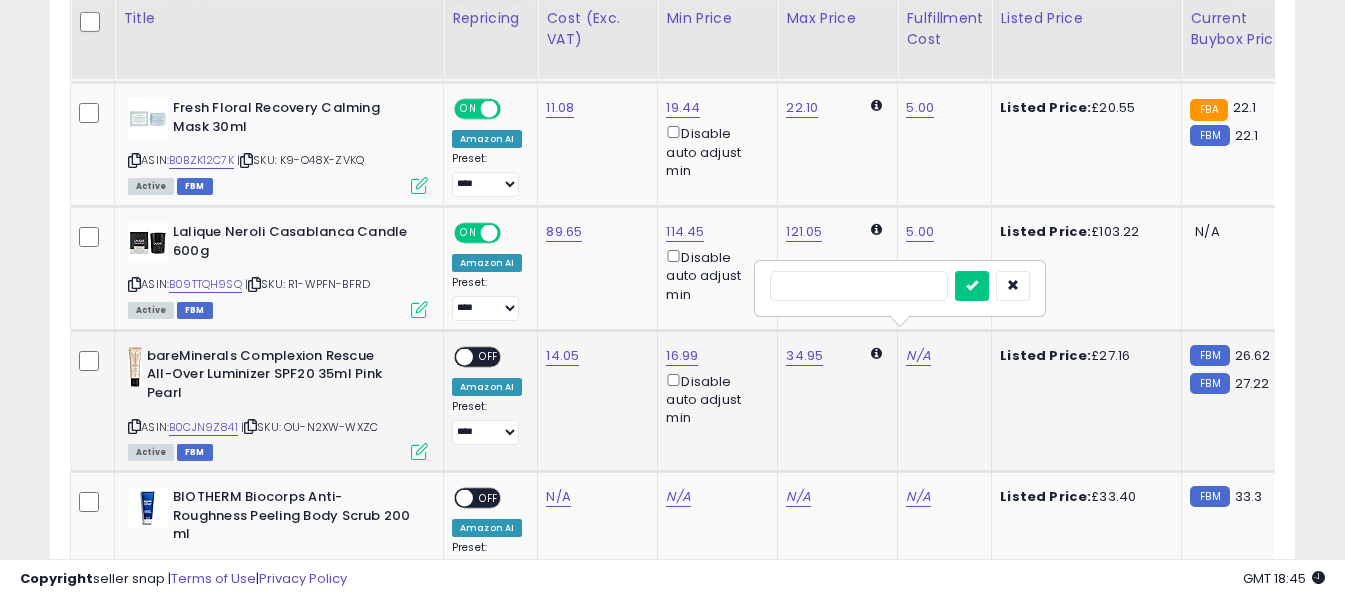 click at bounding box center [859, 286] 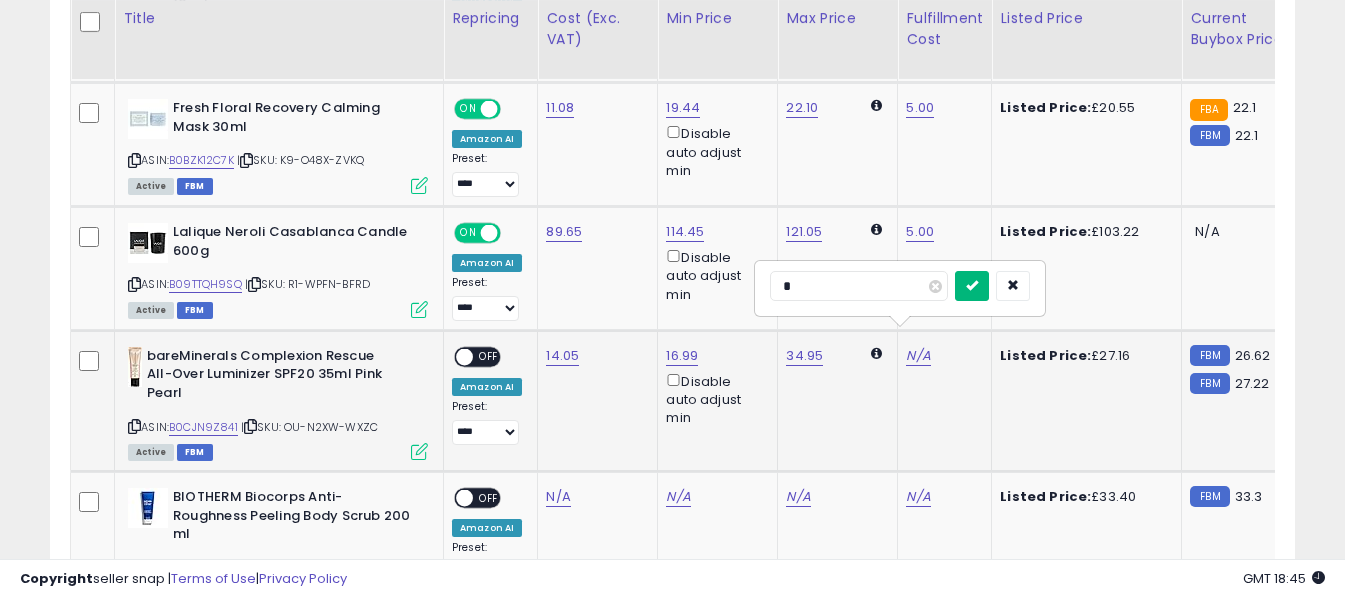 type on "*" 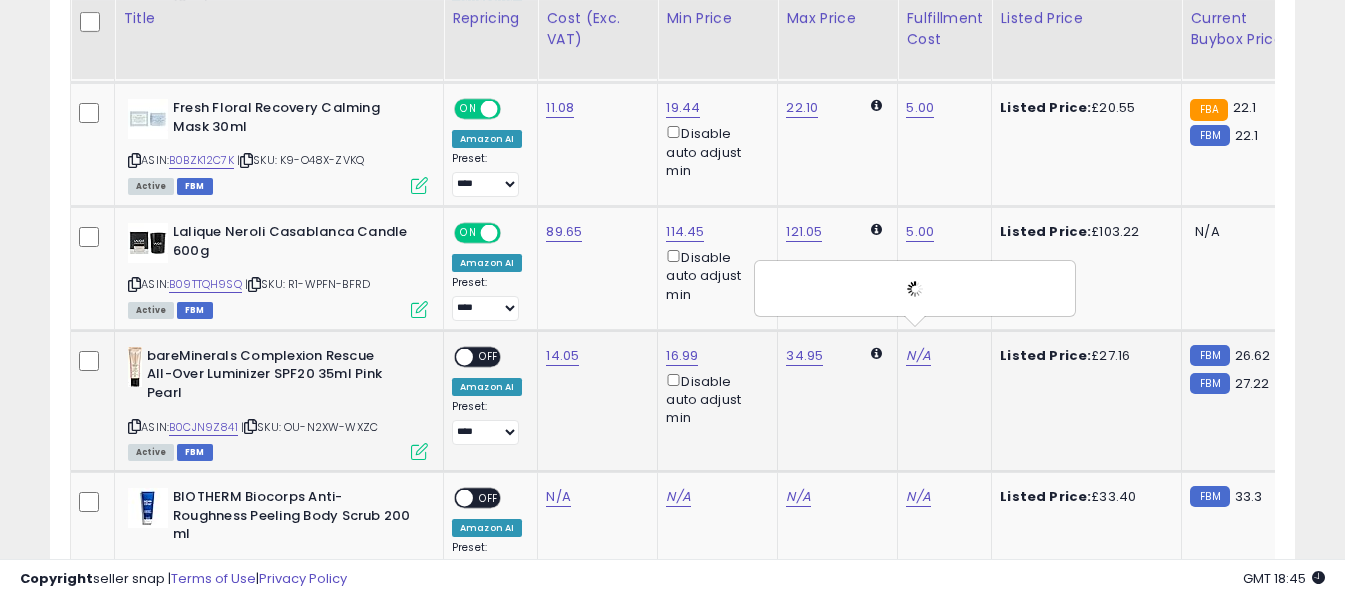 click on "OFF" at bounding box center (489, 356) 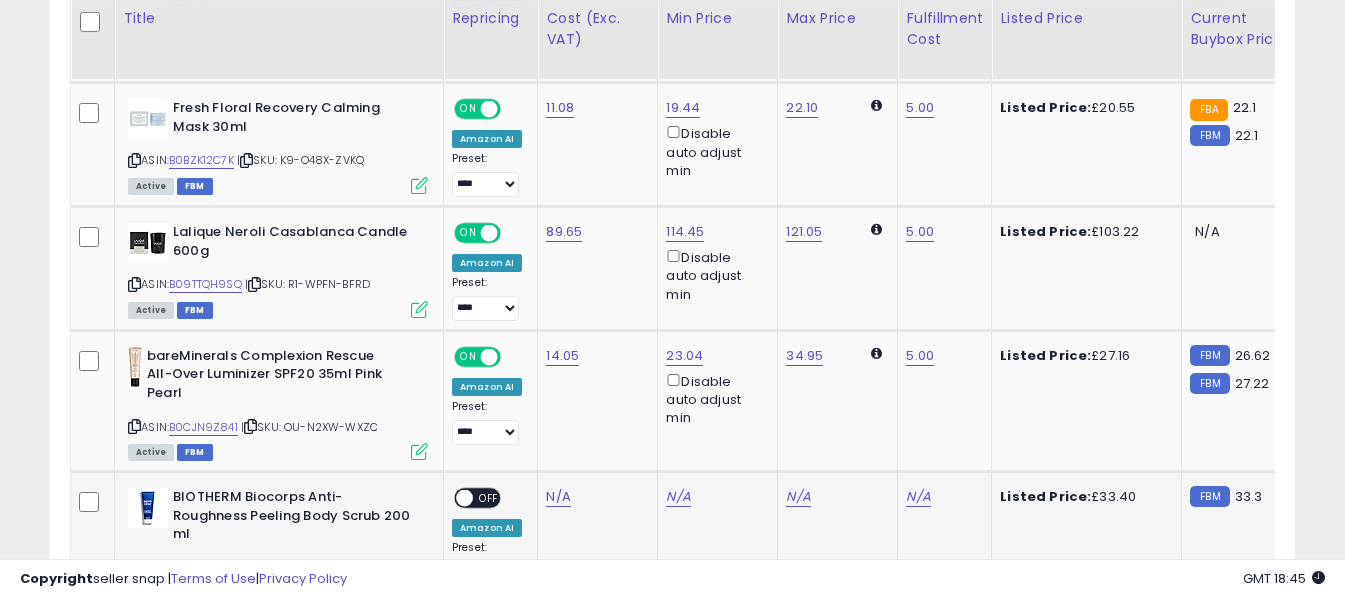 click at bounding box center [134, 568] 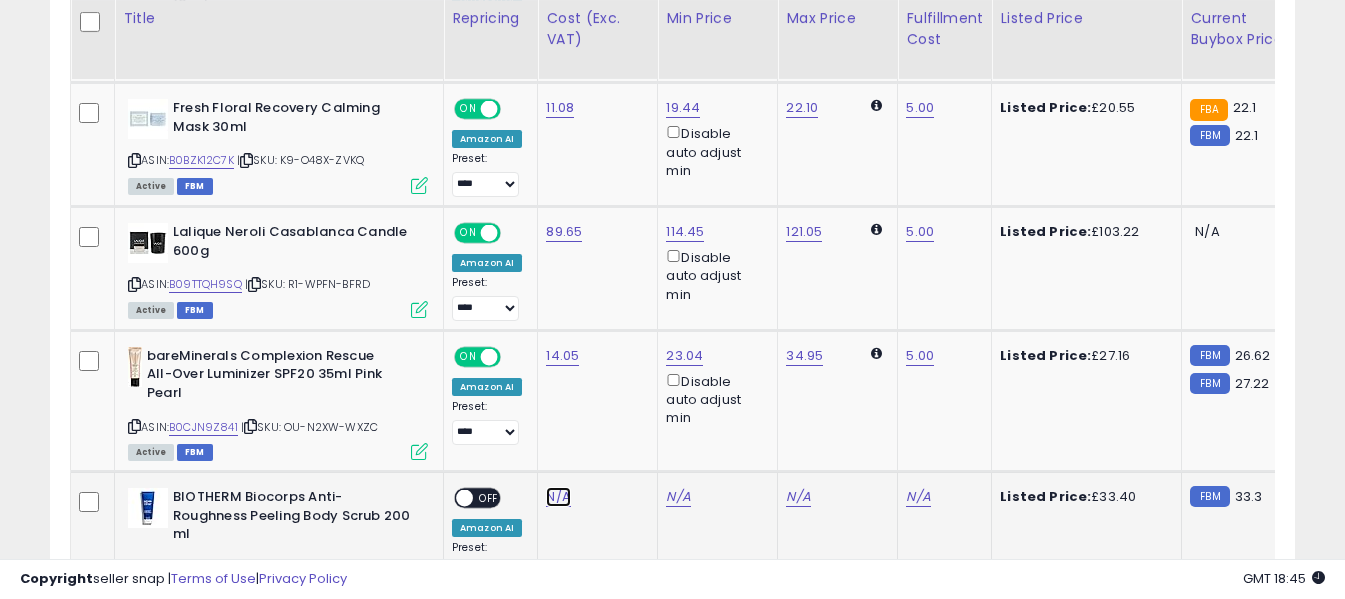 click on "N/A" at bounding box center (558, 497) 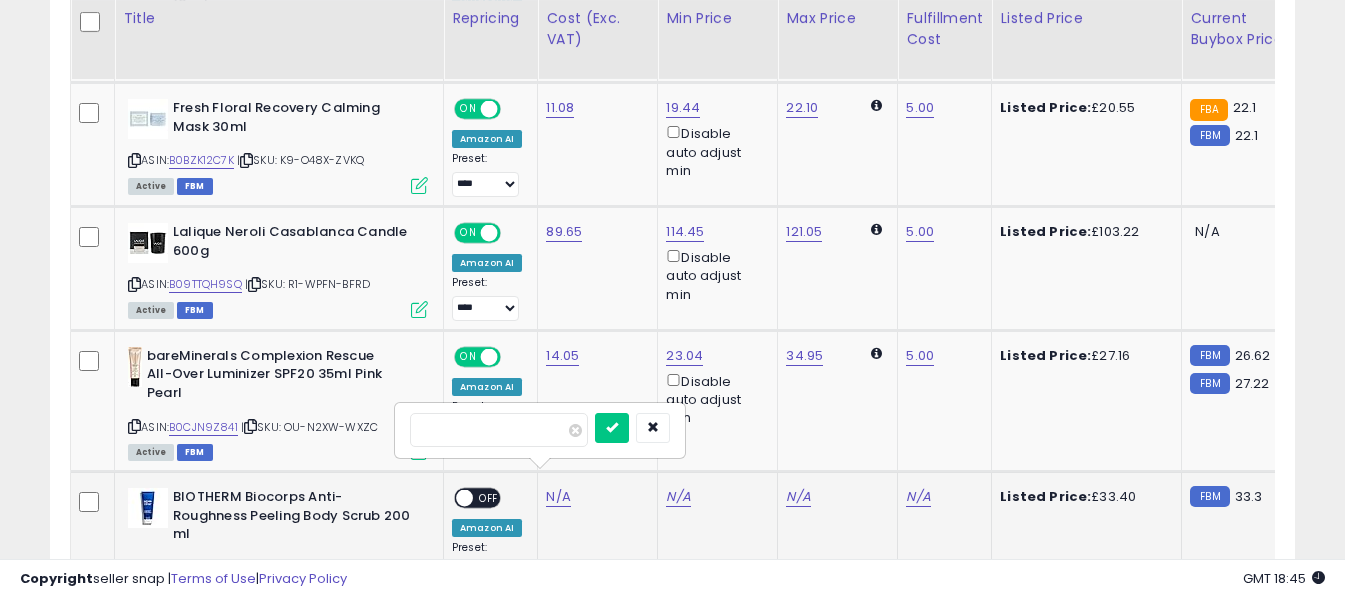 click at bounding box center [499, 430] 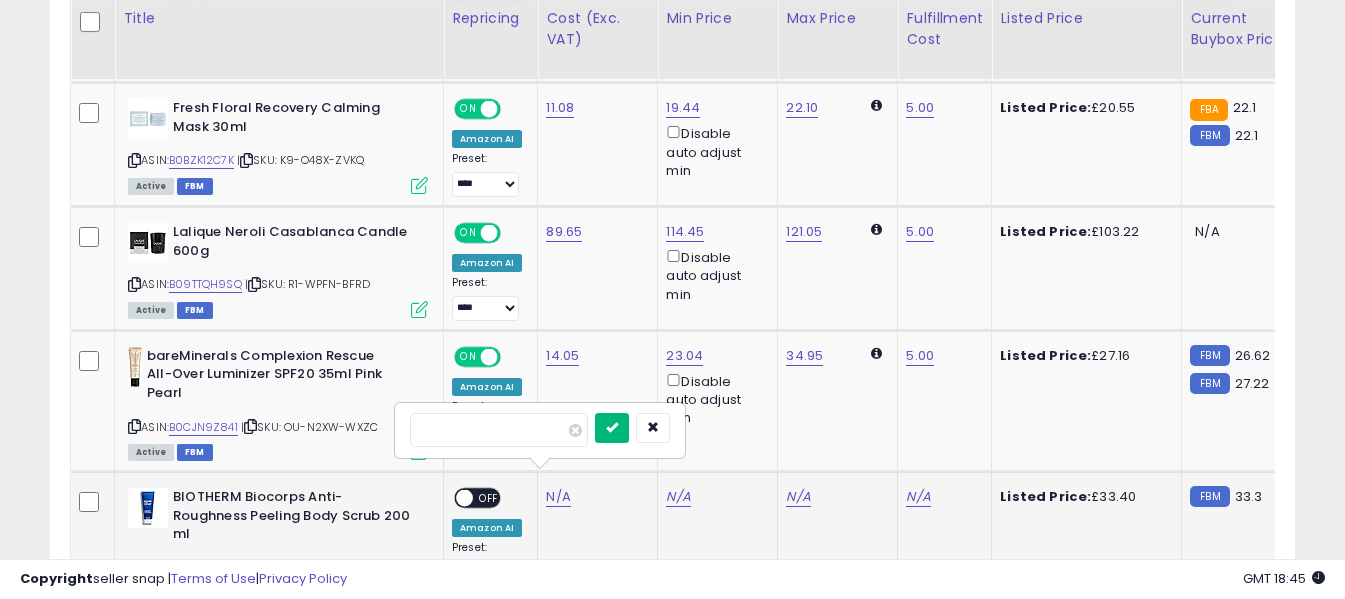 type on "*****" 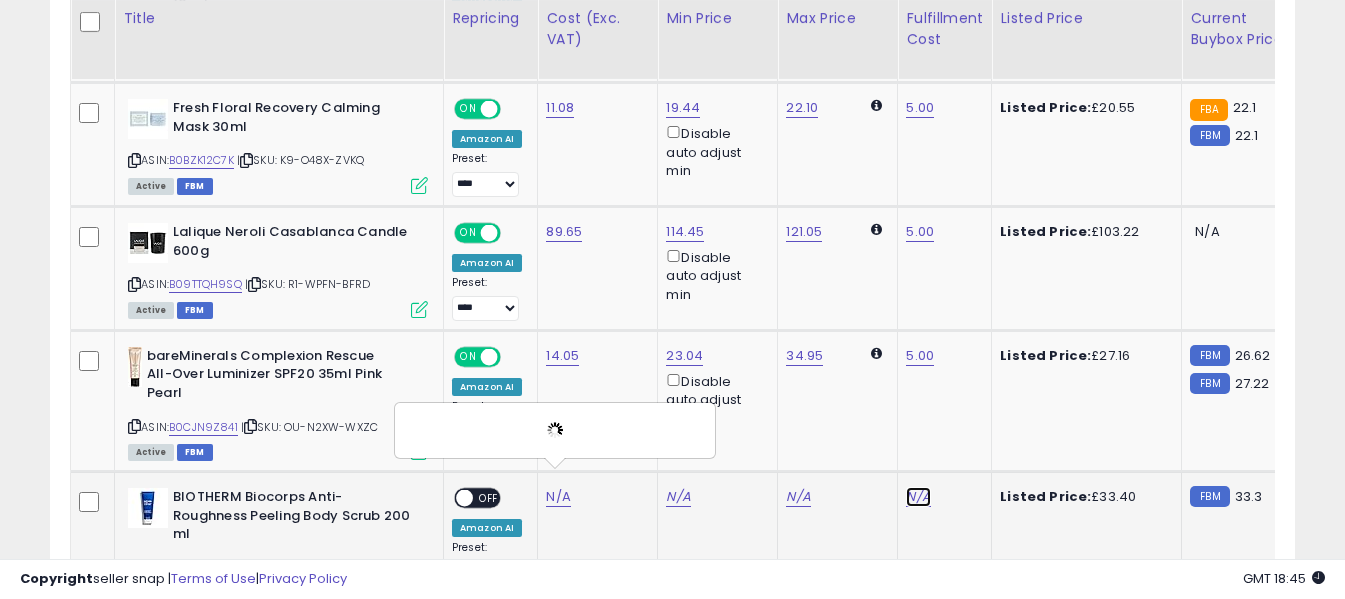 click on "N/A" at bounding box center (918, 497) 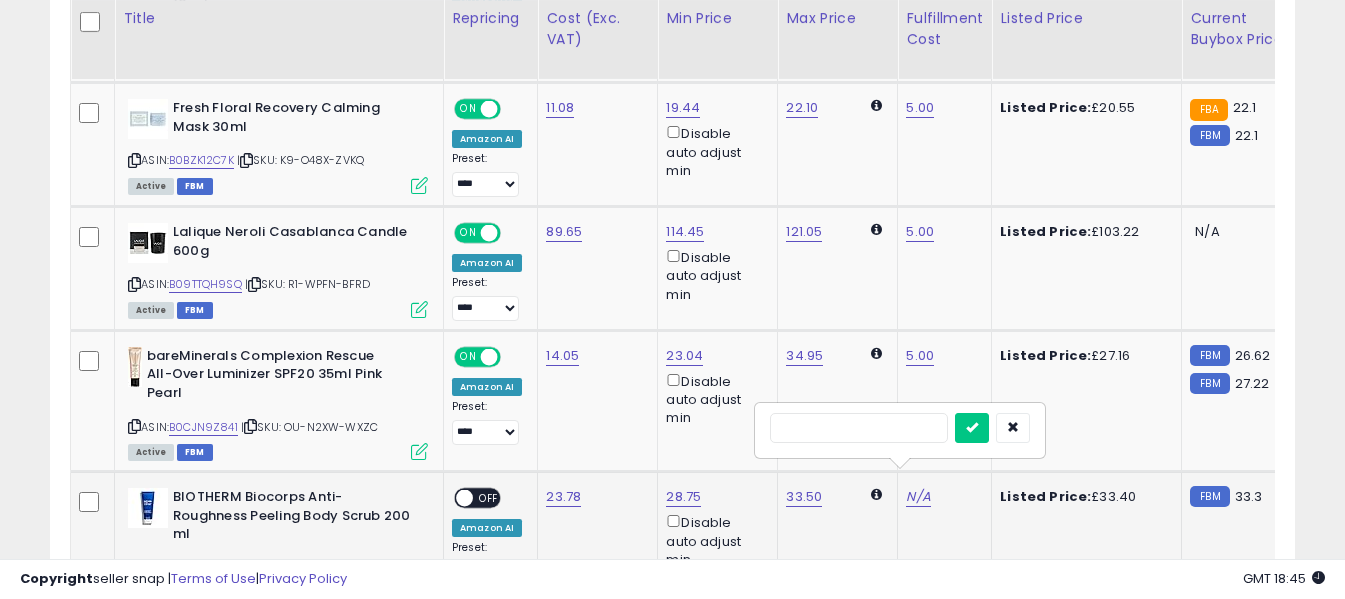 drag, startPoint x: 917, startPoint y: 479, endPoint x: 873, endPoint y: 419, distance: 74.404305 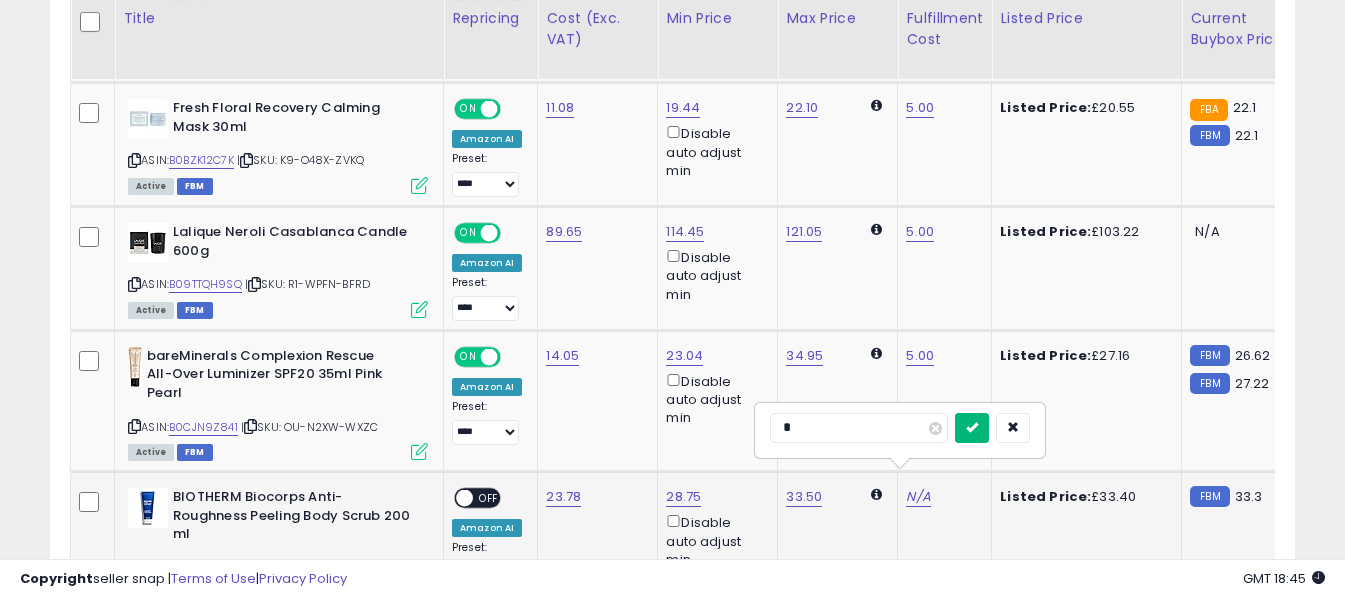 click at bounding box center [972, 427] 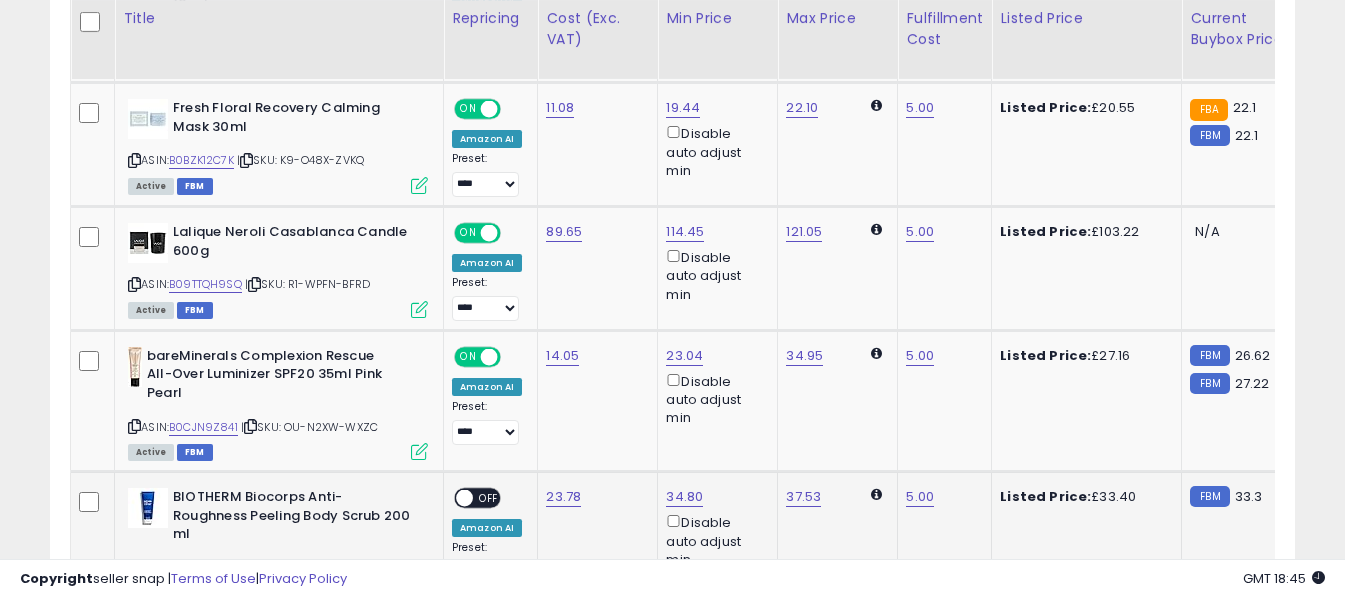 click on "OFF" at bounding box center (489, 498) 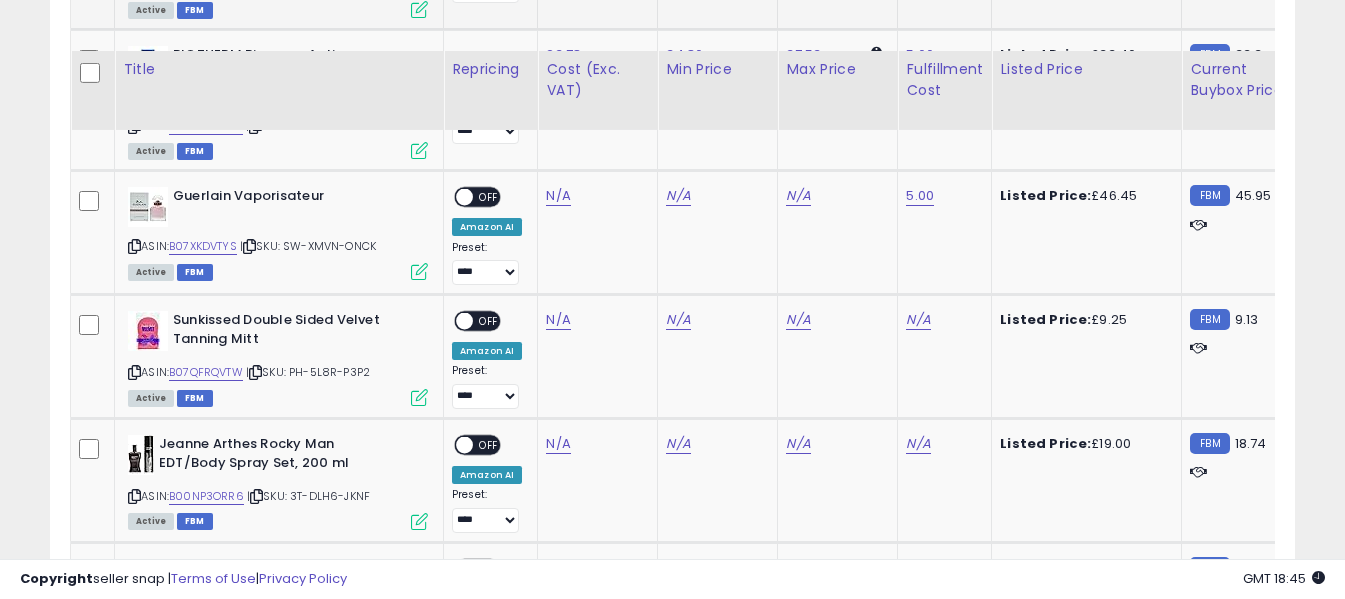 scroll, scrollTop: 3164, scrollLeft: 0, axis: vertical 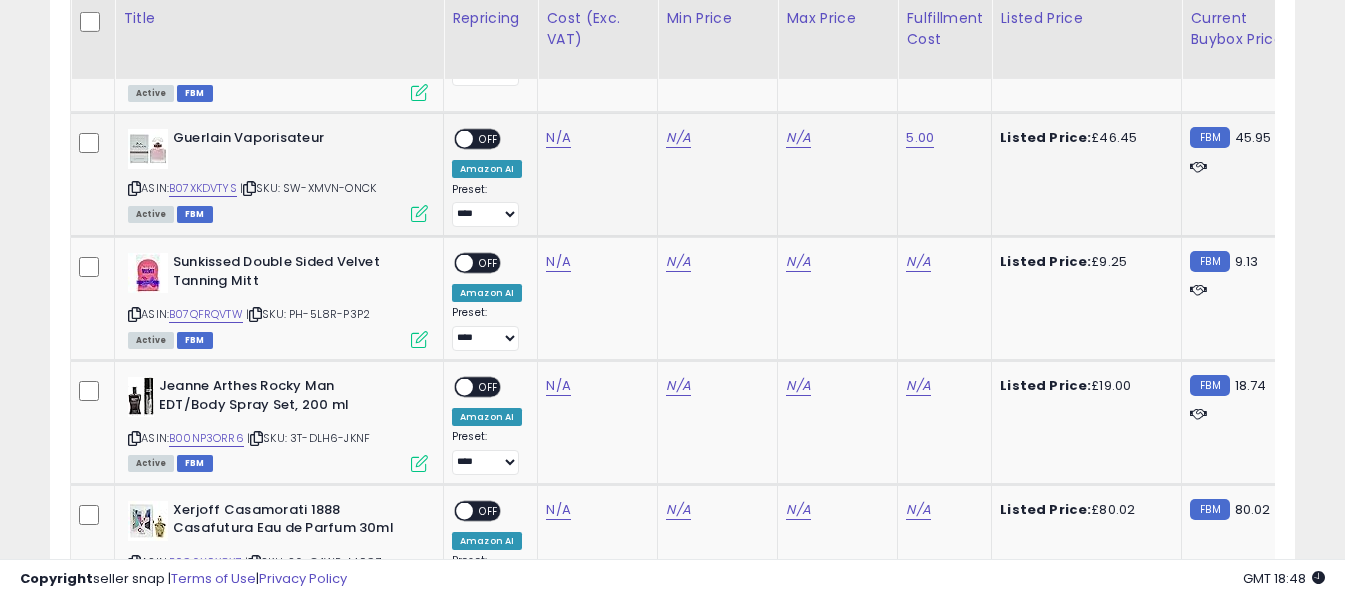 click at bounding box center [134, 188] 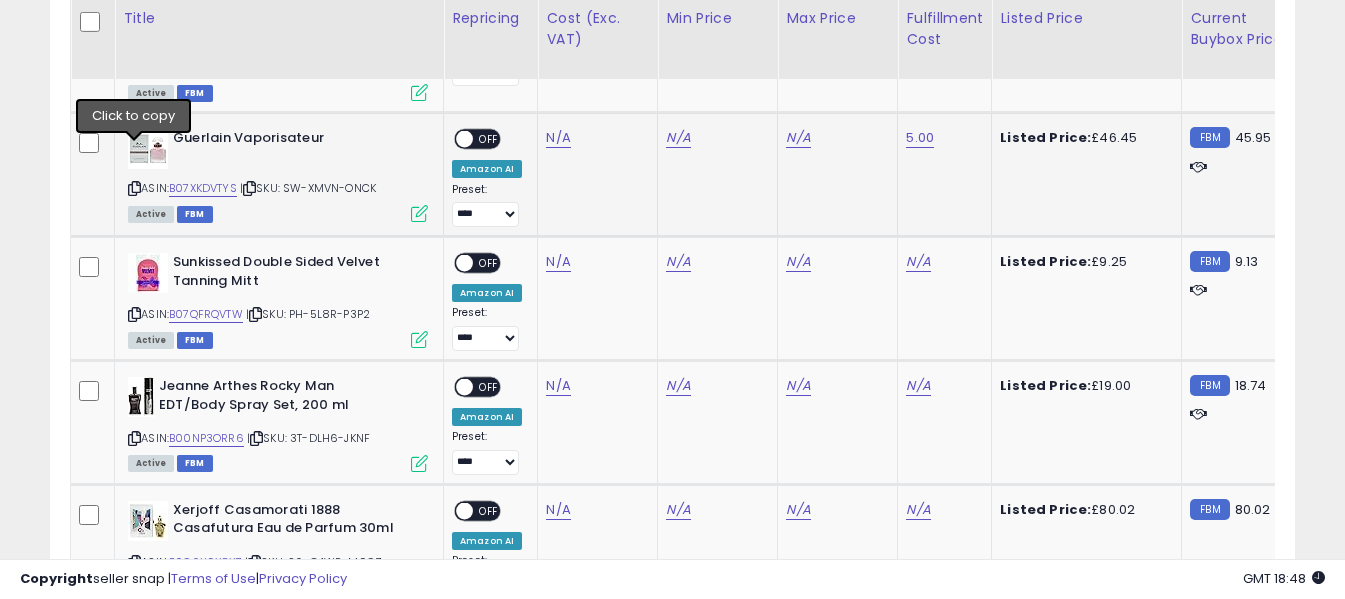 click at bounding box center (134, 188) 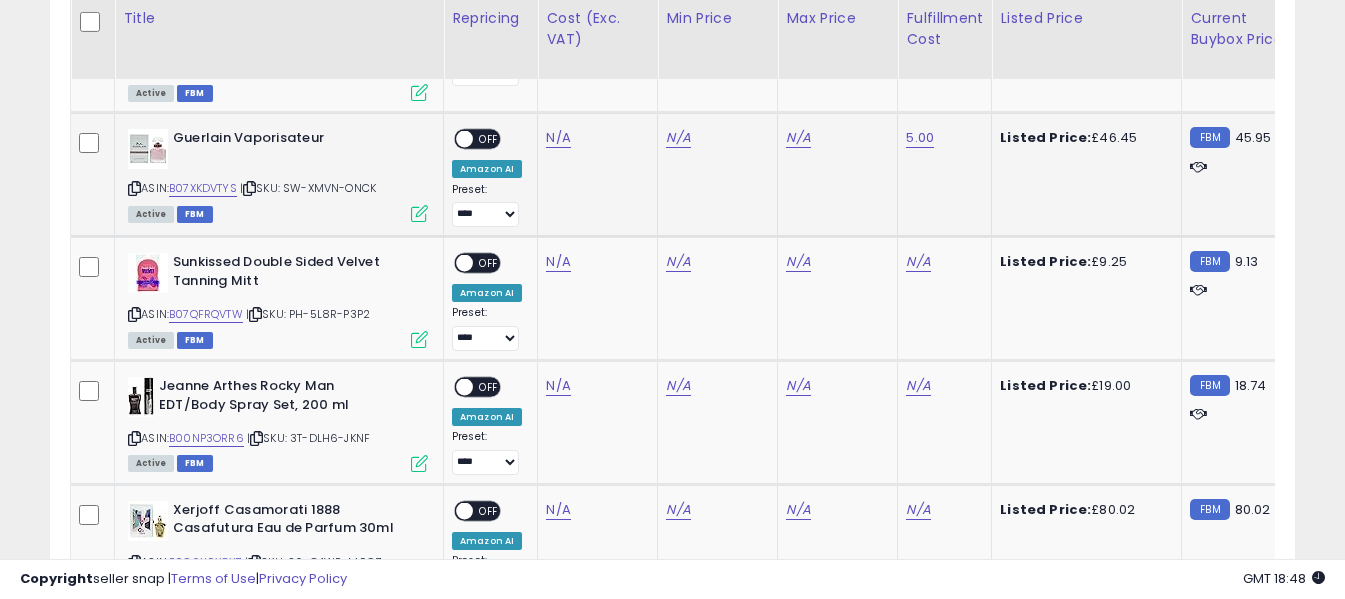 click at bounding box center (134, 188) 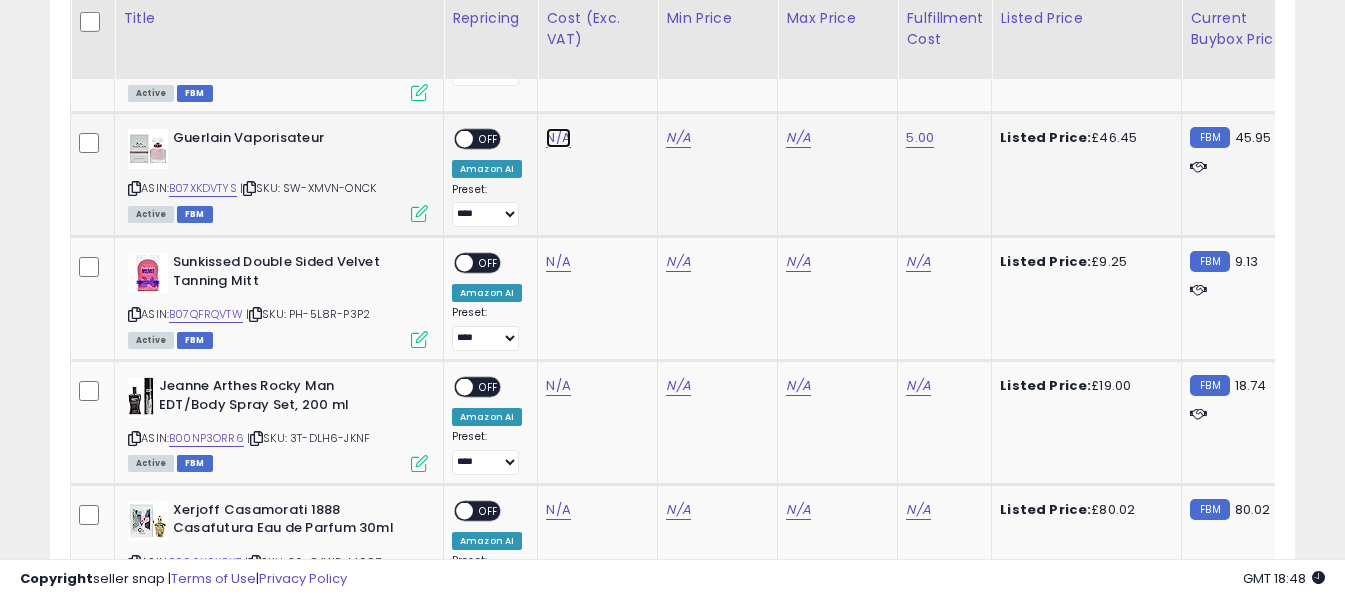 click on "N/A" at bounding box center (558, 138) 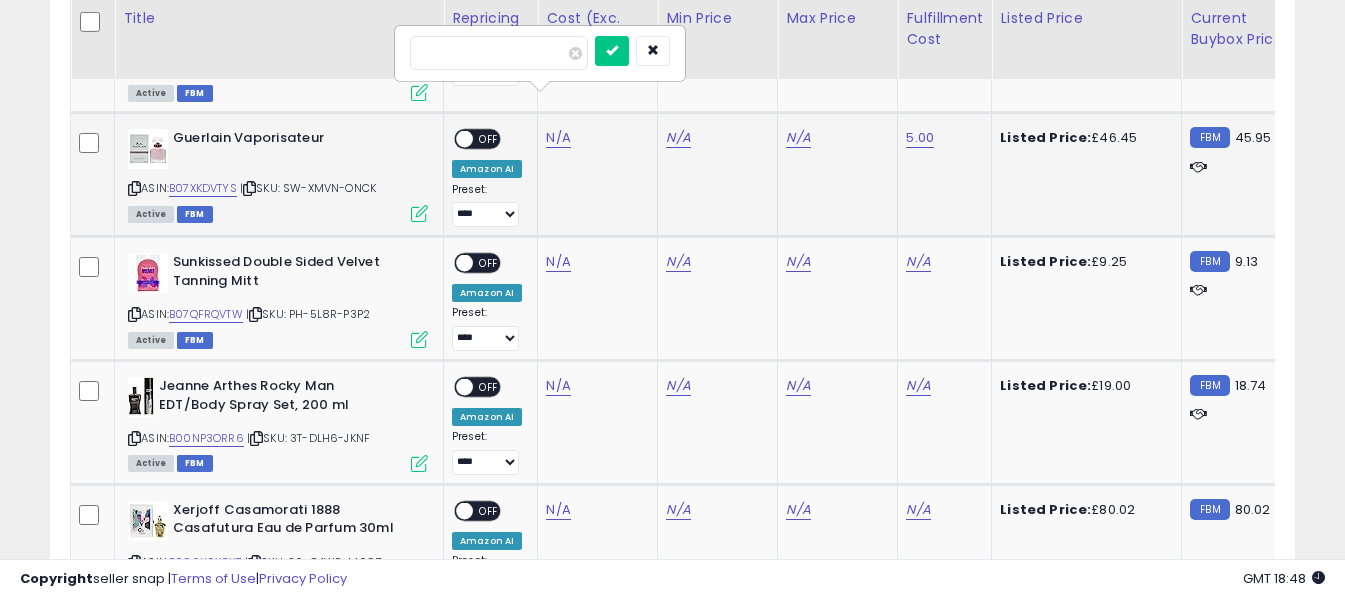 click at bounding box center (499, 53) 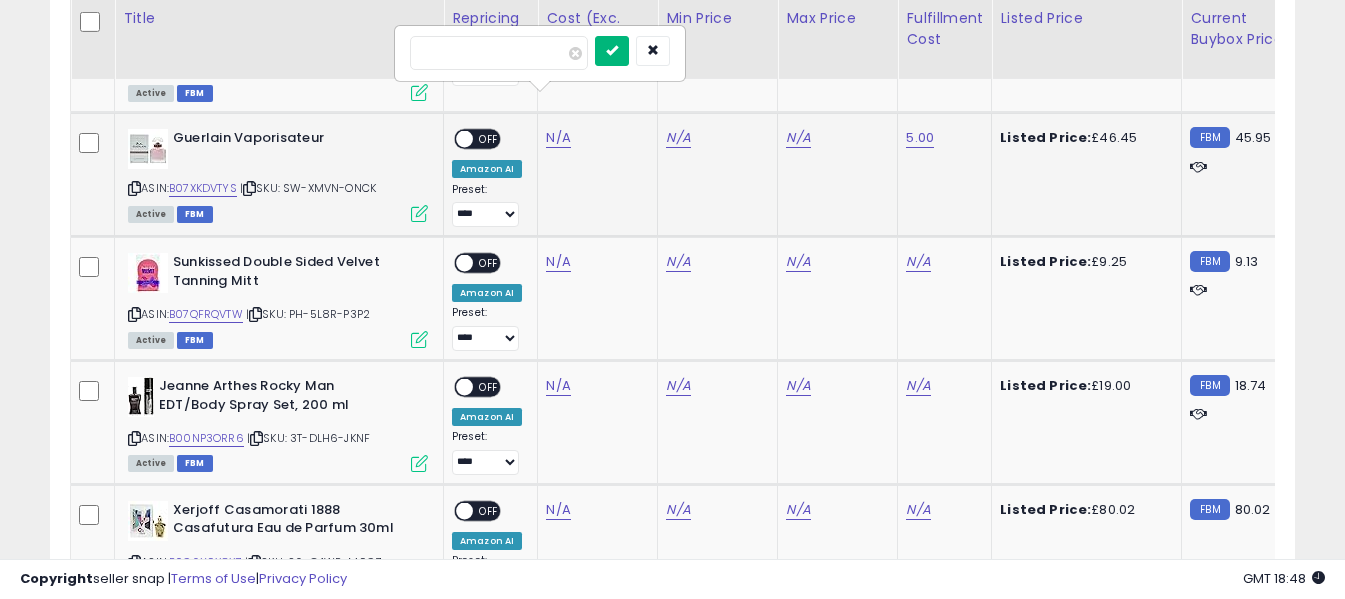 type on "*****" 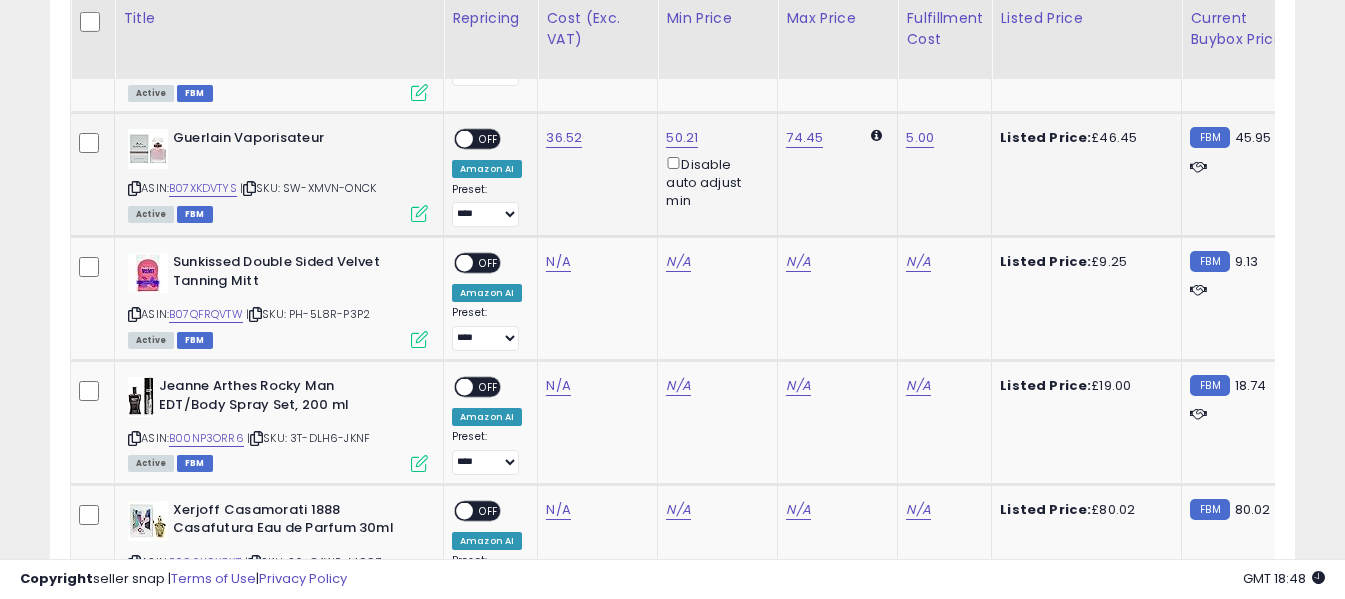 click on "OFF" at bounding box center [489, 139] 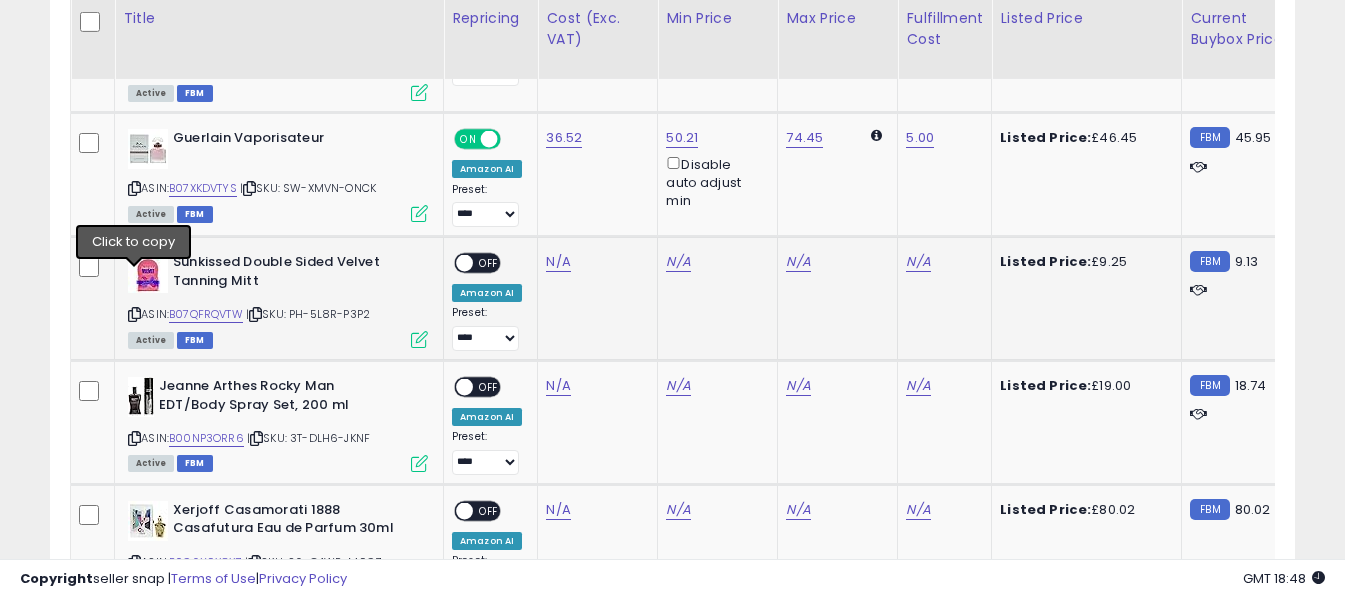 click at bounding box center (134, 314) 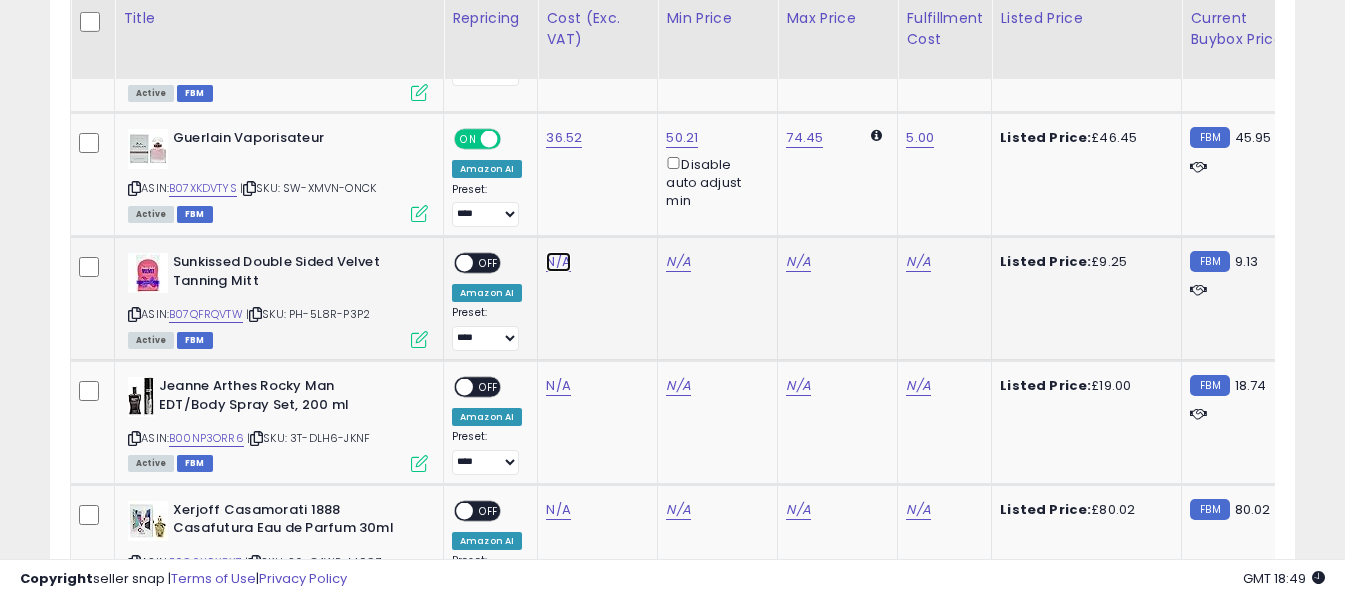 click on "N/A" at bounding box center [558, 262] 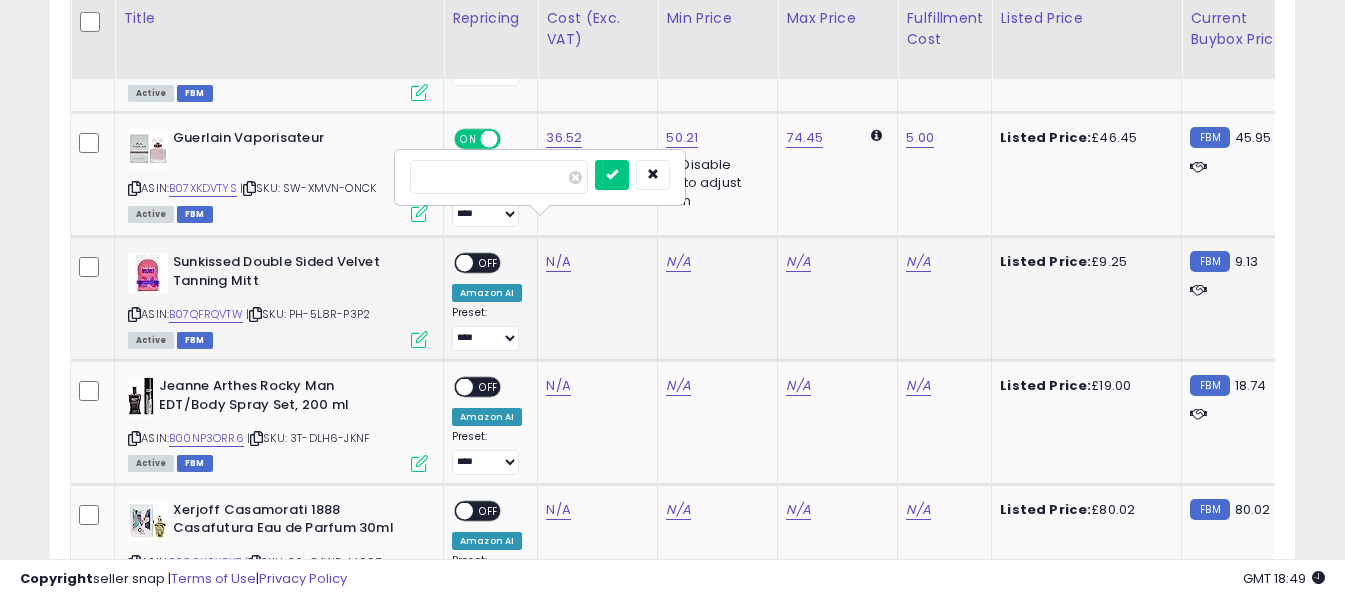 click at bounding box center (499, 177) 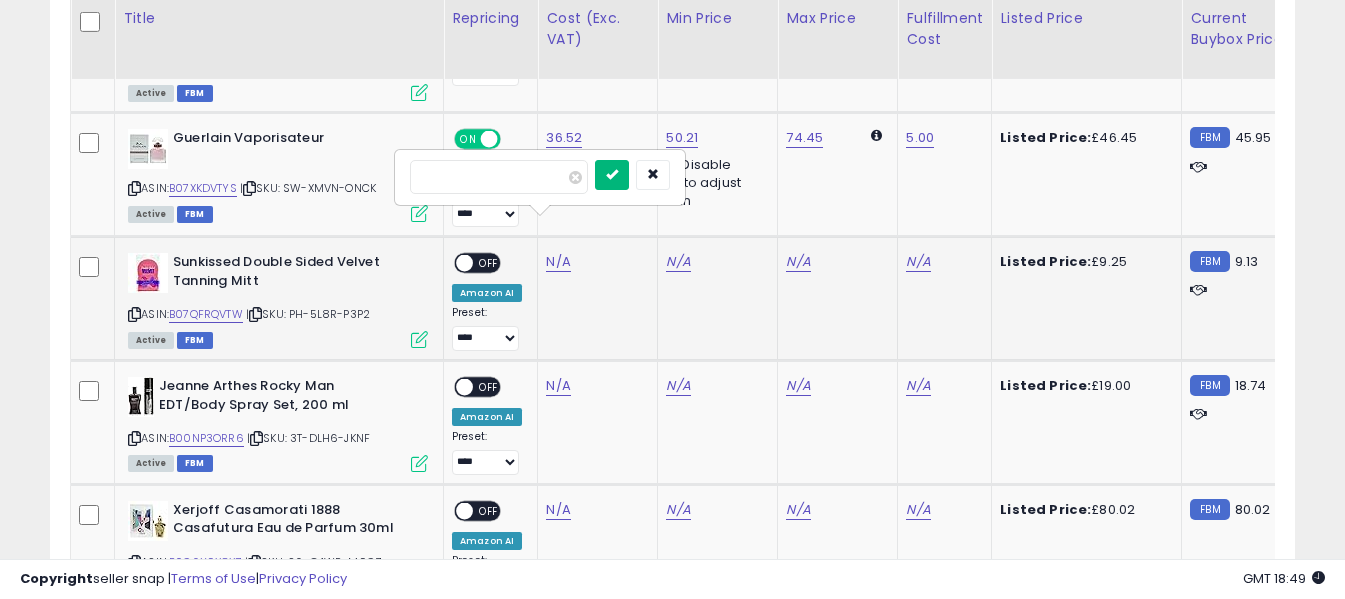 type on "****" 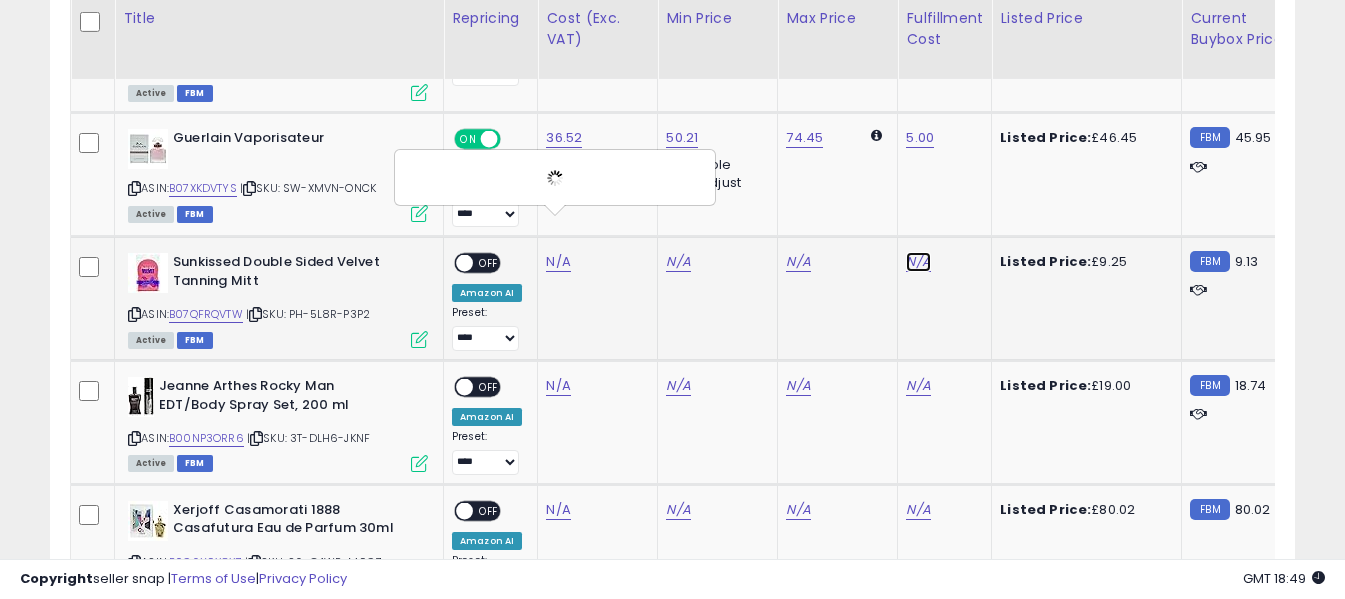 click on "N/A" at bounding box center [918, 262] 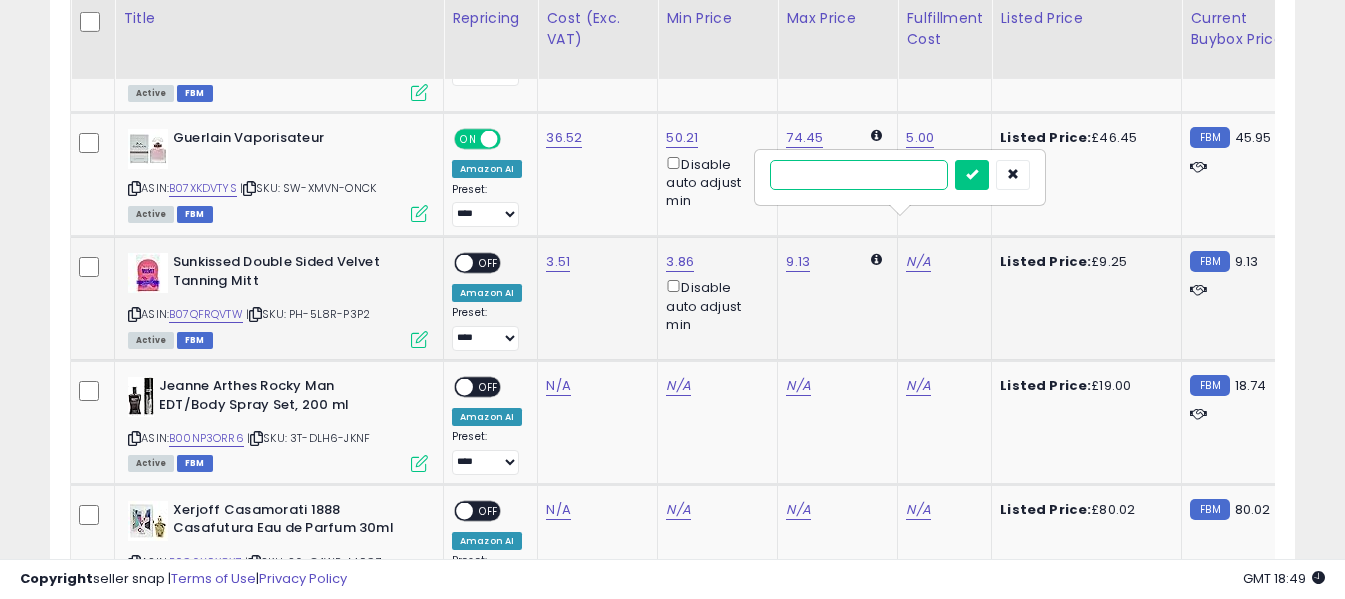 click at bounding box center (859, 175) 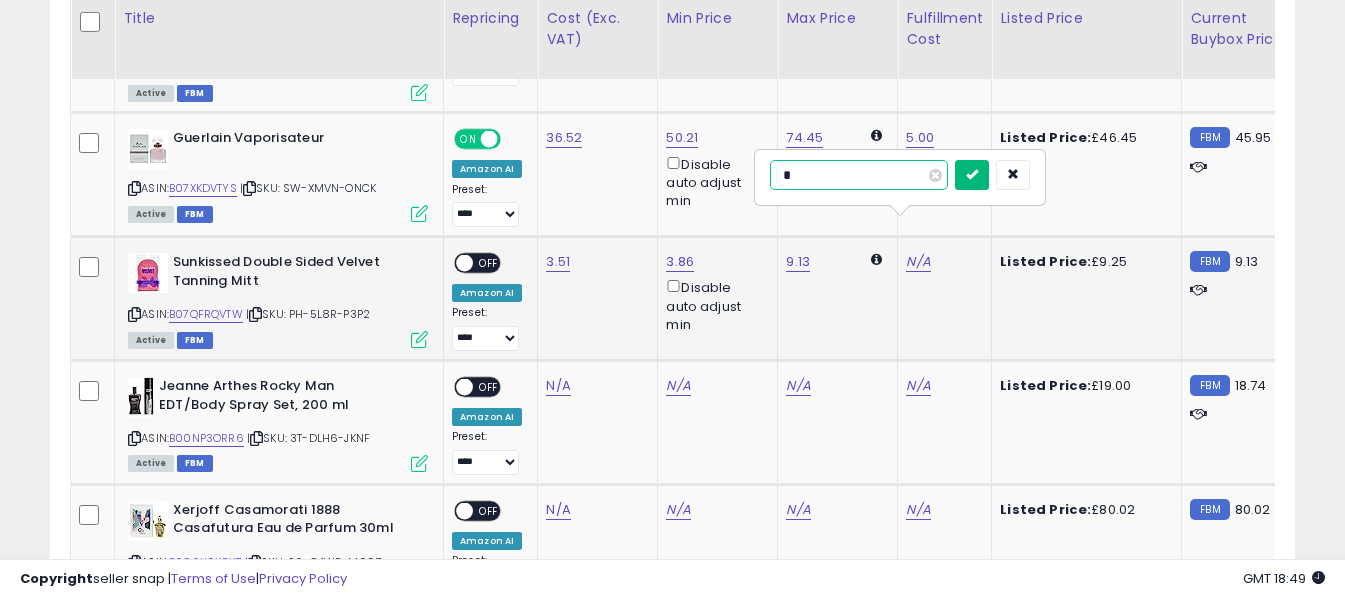 type on "*" 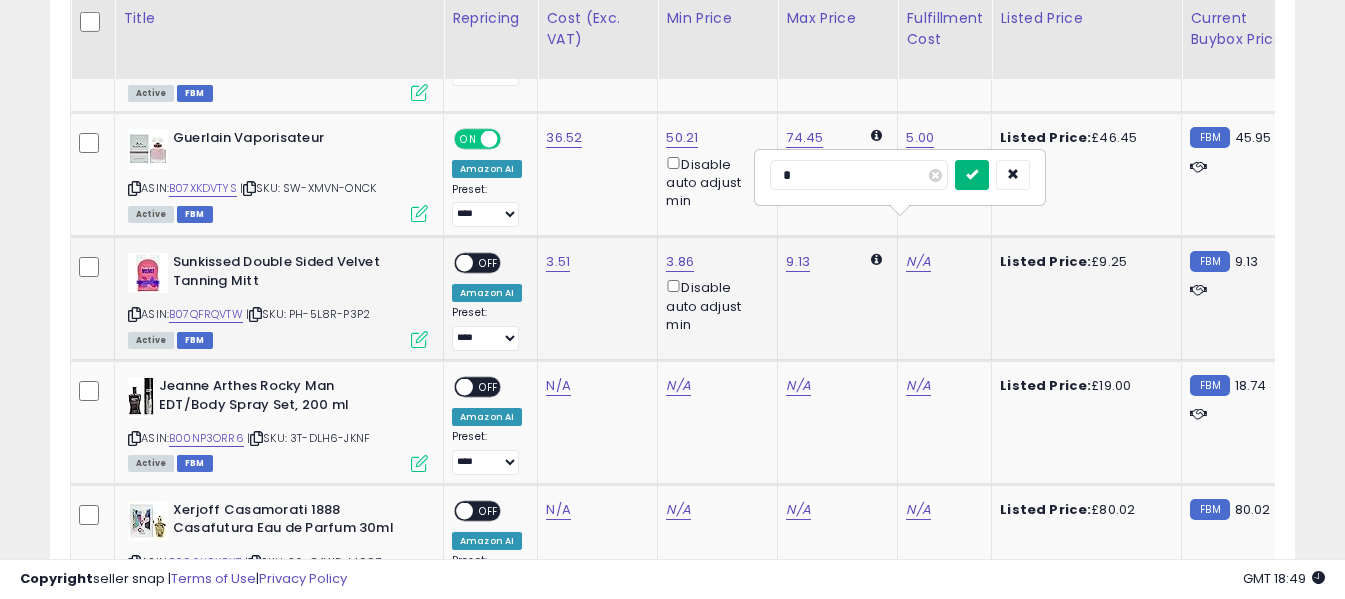 click at bounding box center [972, 174] 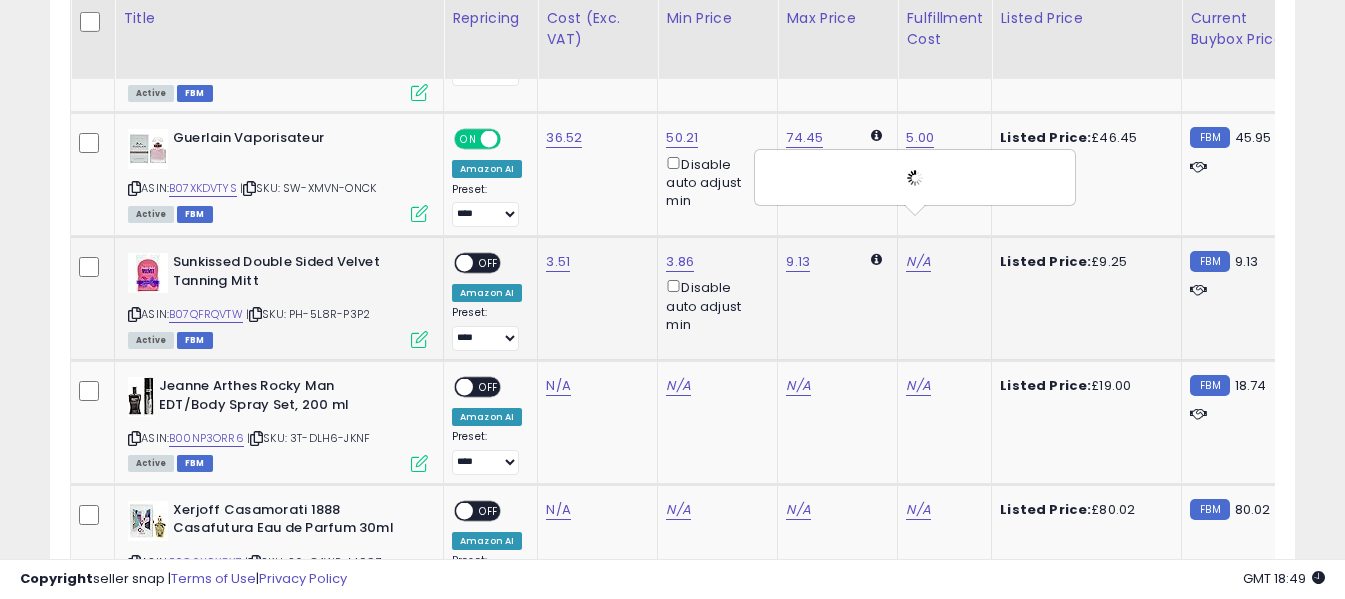 click on "OFF" at bounding box center [489, 263] 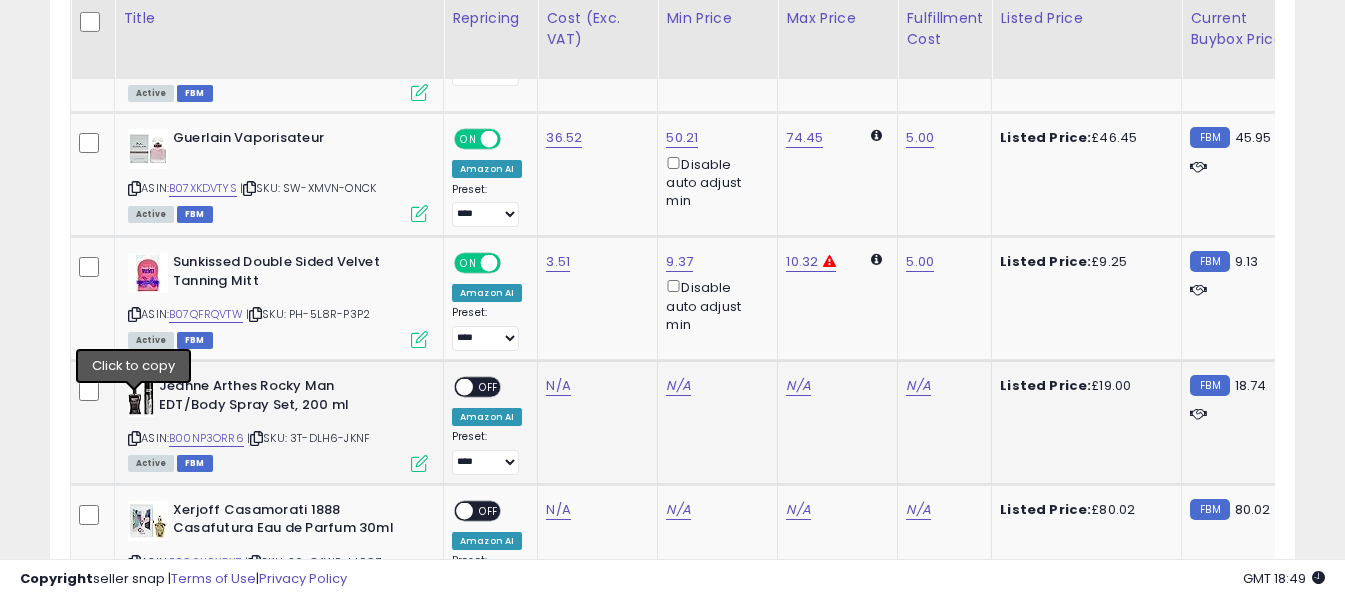 click at bounding box center (134, 438) 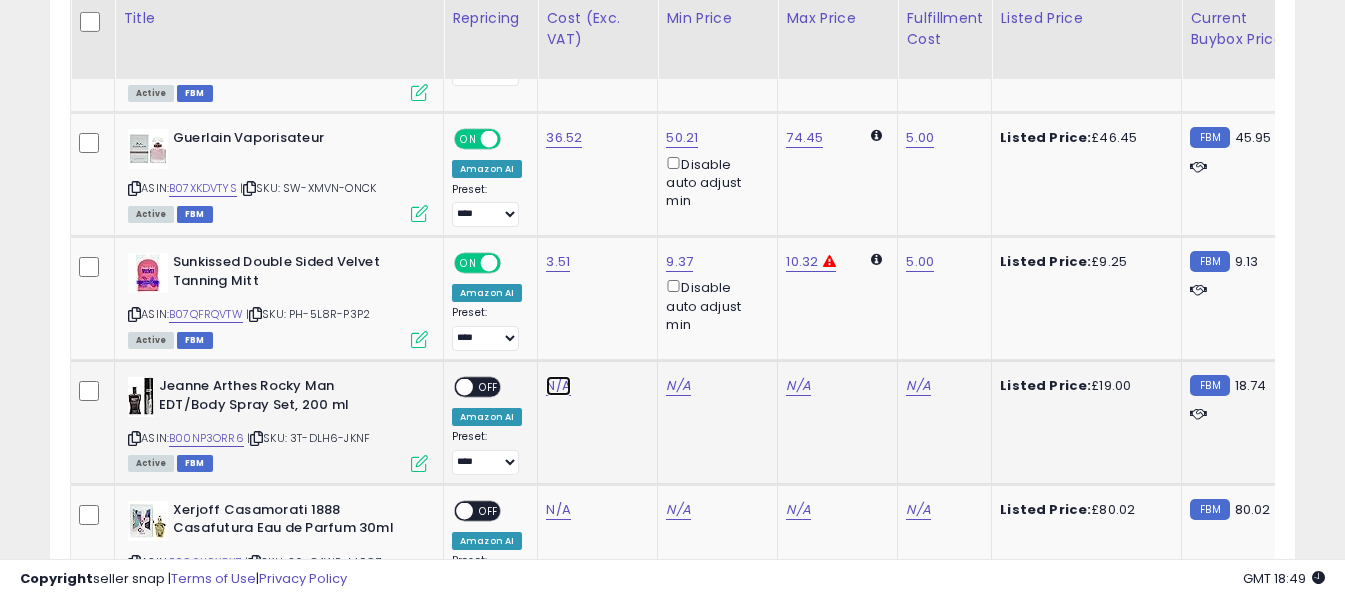 click on "N/A" at bounding box center [558, 386] 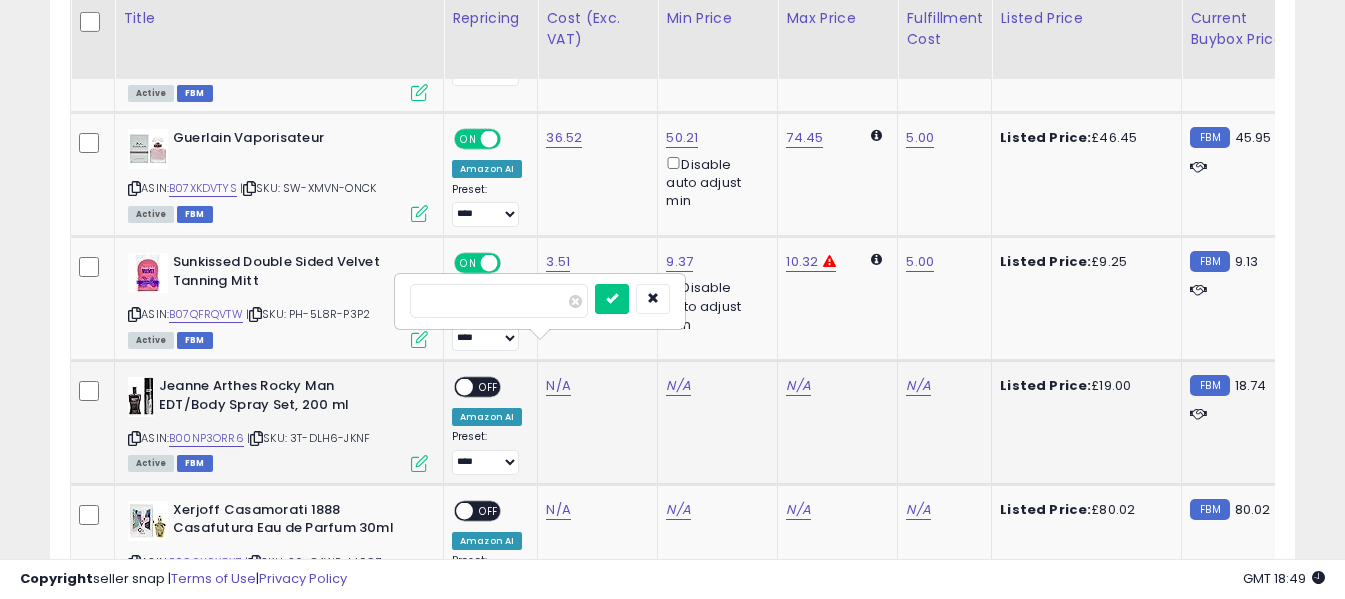 click at bounding box center [499, 301] 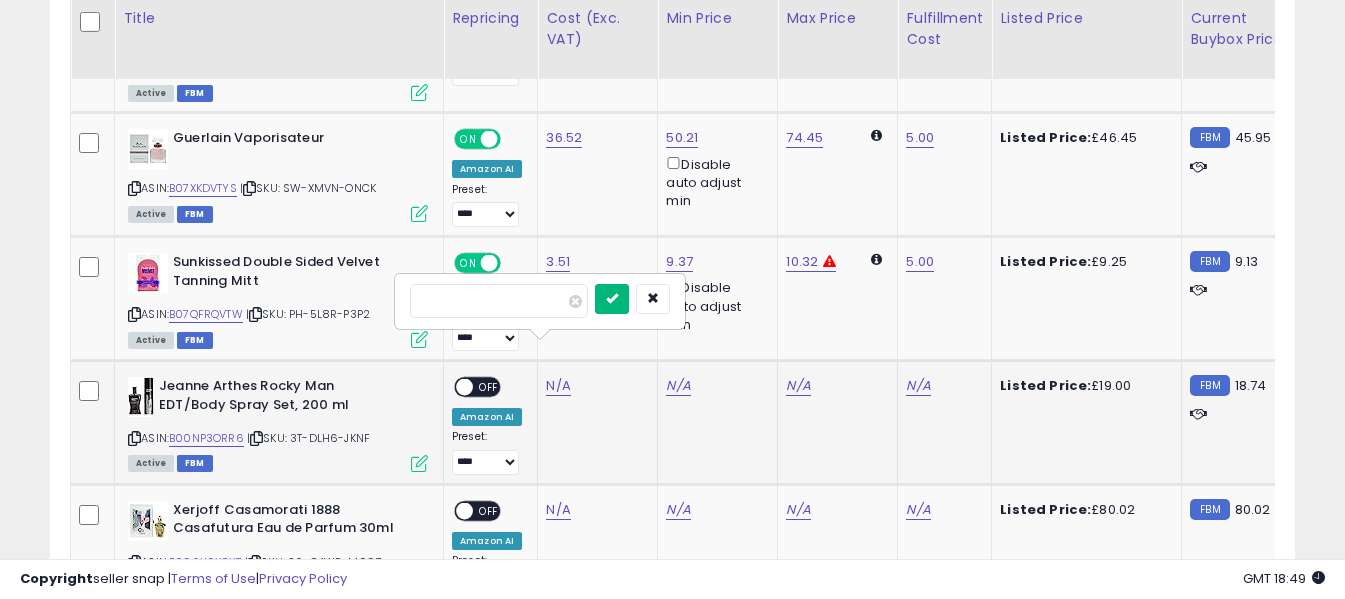 click at bounding box center (612, 298) 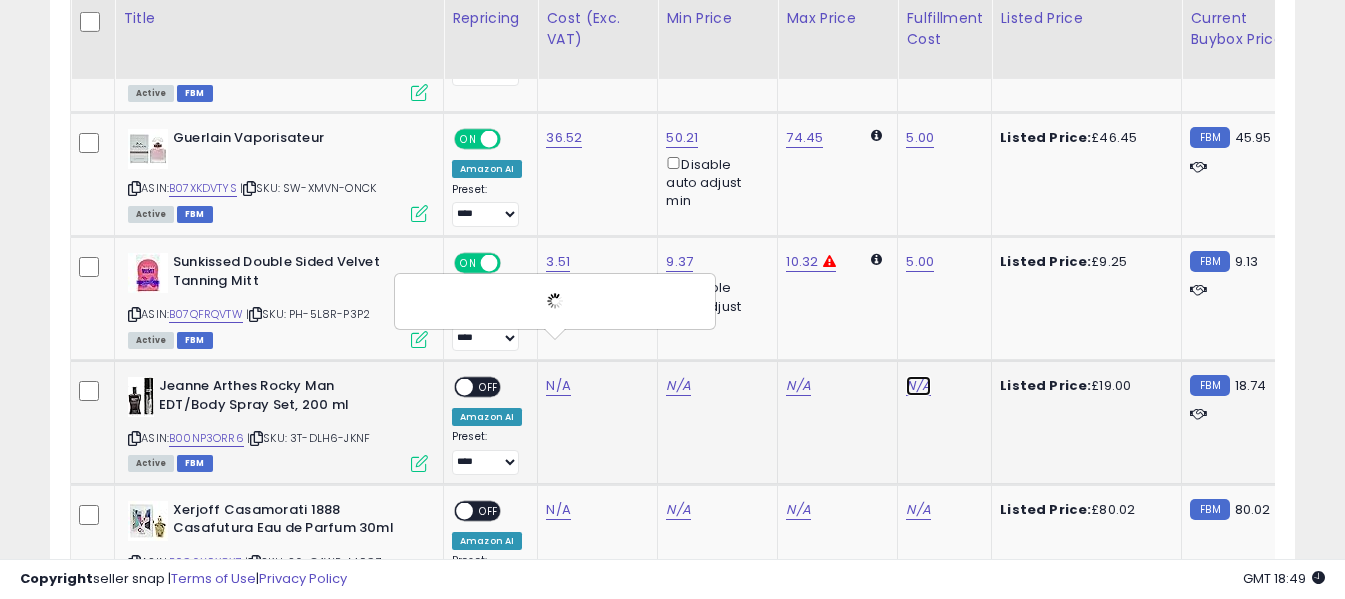 click on "N/A" at bounding box center (918, 386) 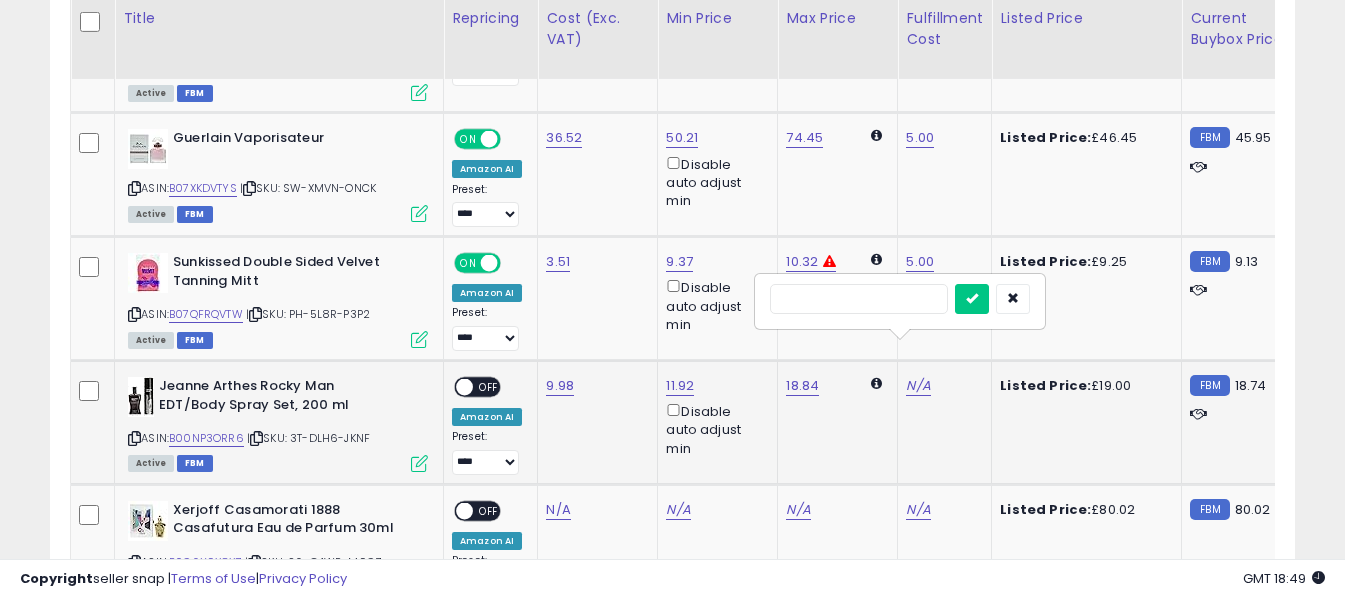 click at bounding box center [859, 299] 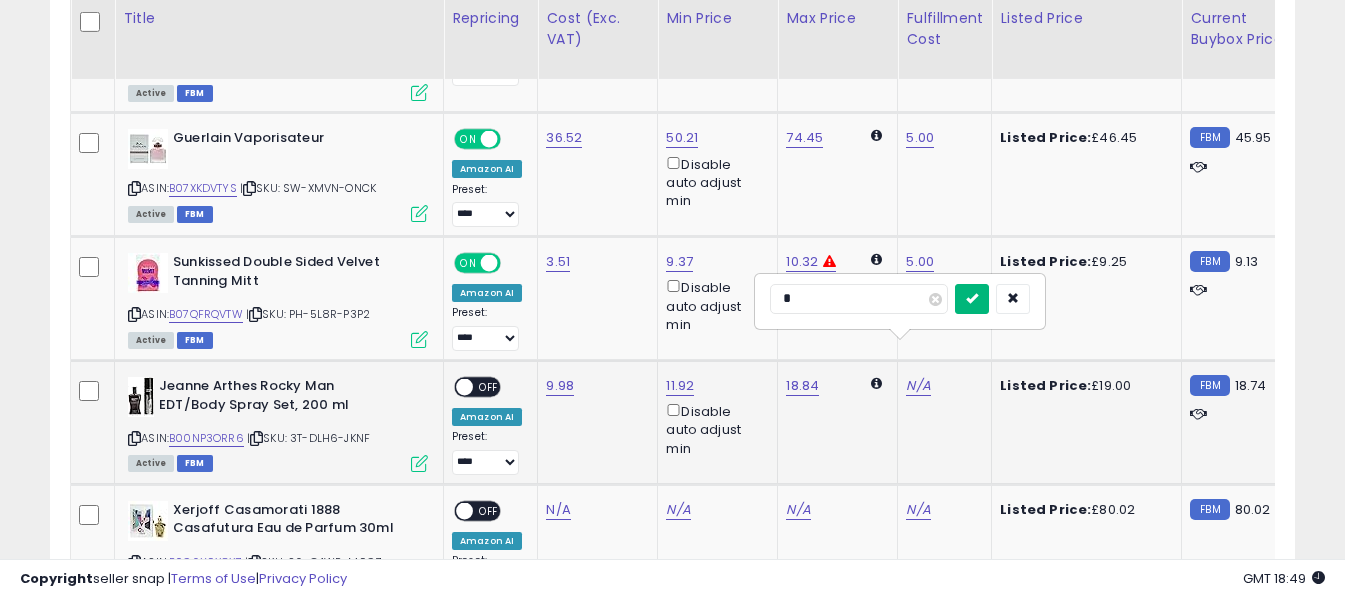 type on "*" 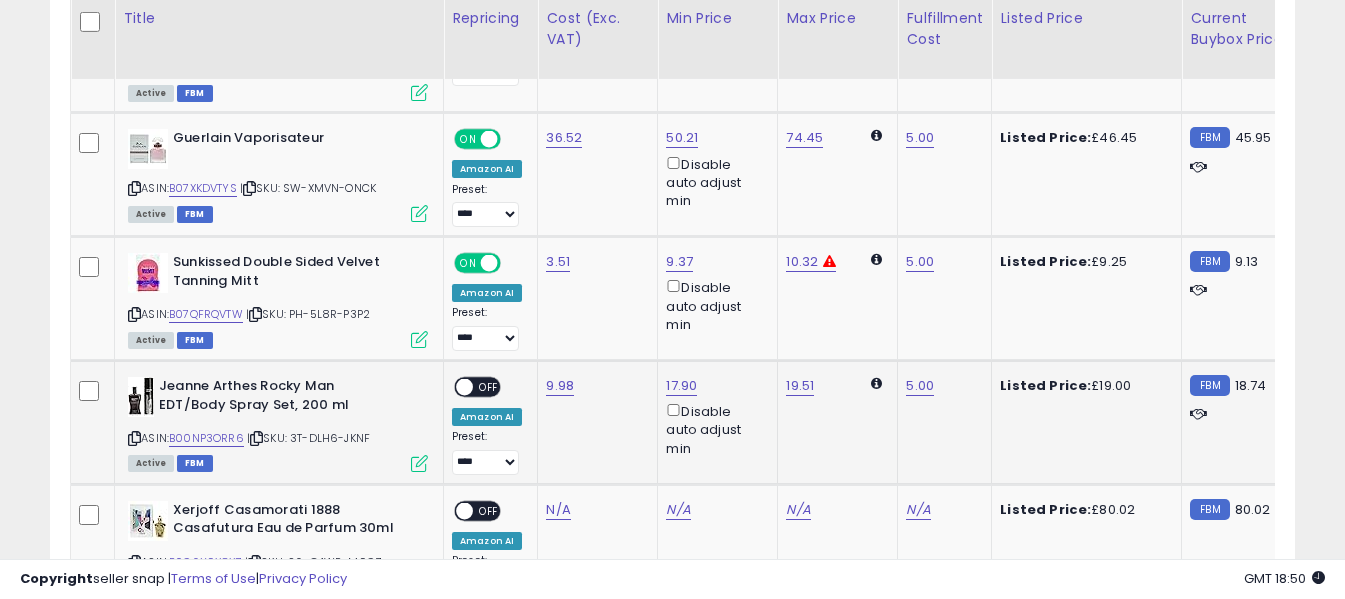 click on "OFF" at bounding box center [489, 387] 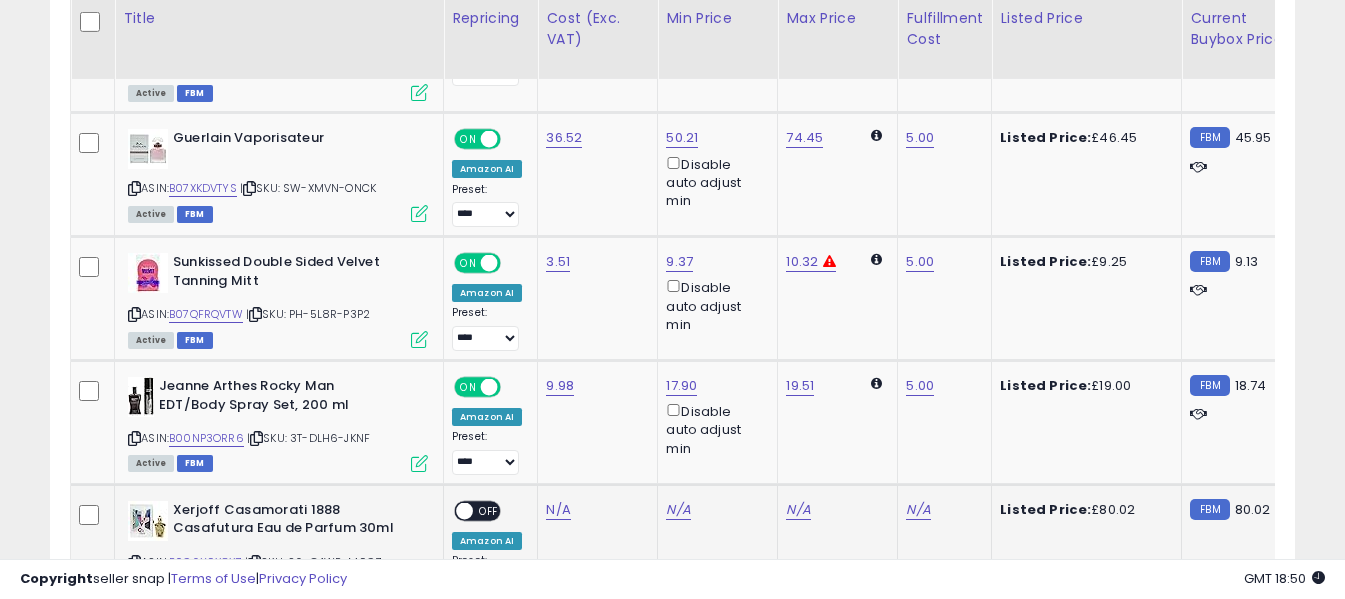 click at bounding box center (134, 562) 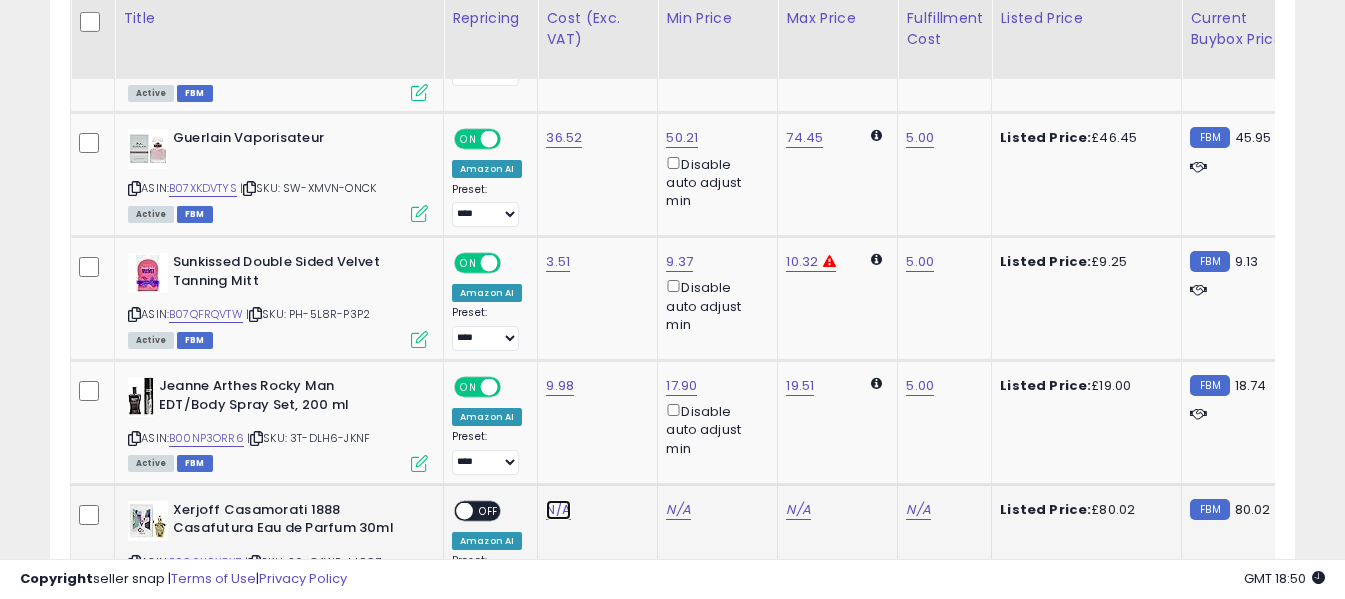 click on "N/A" at bounding box center (558, 510) 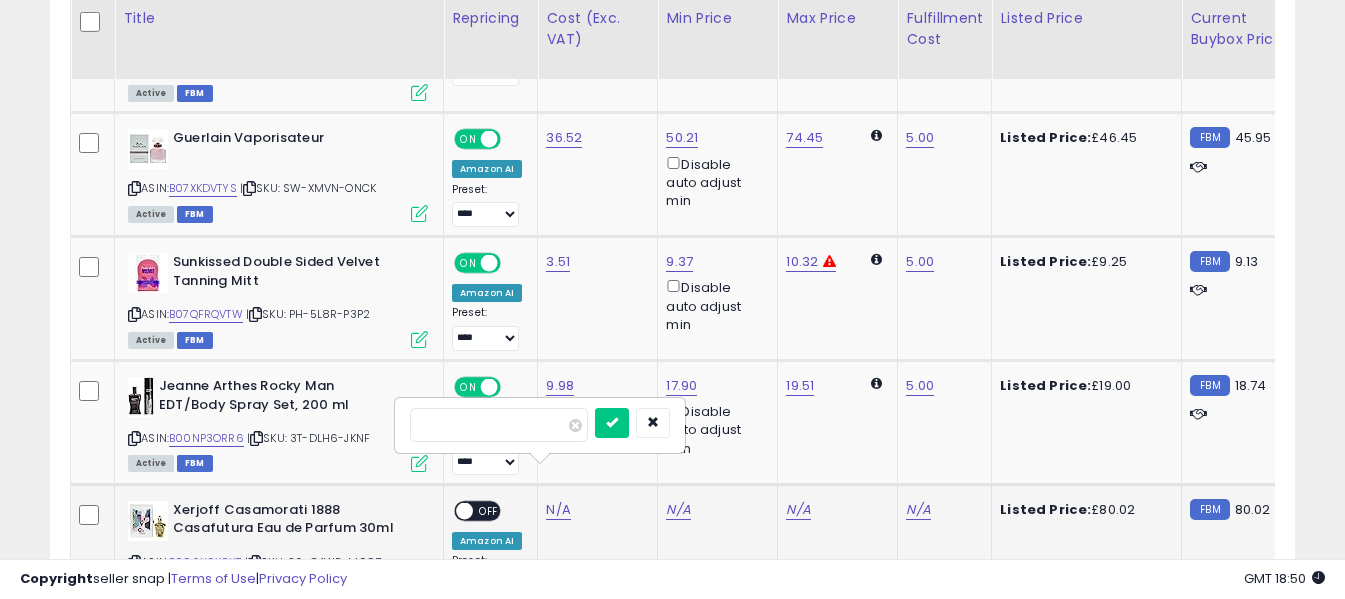 click at bounding box center (499, 425) 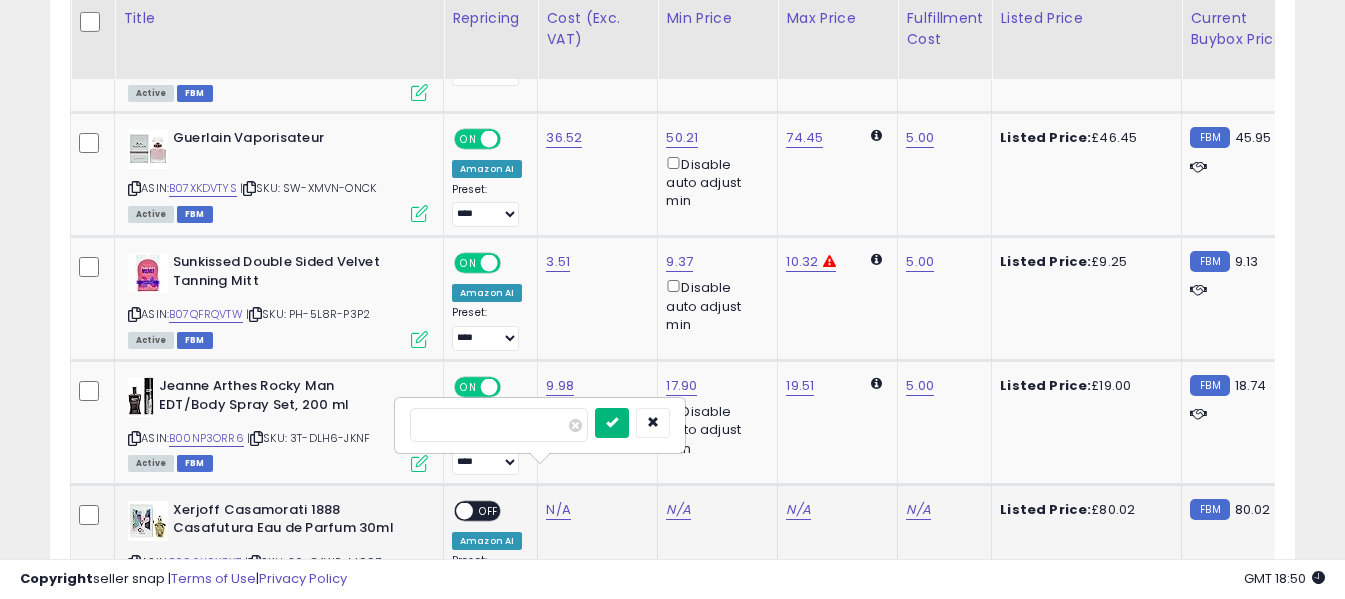 type on "*****" 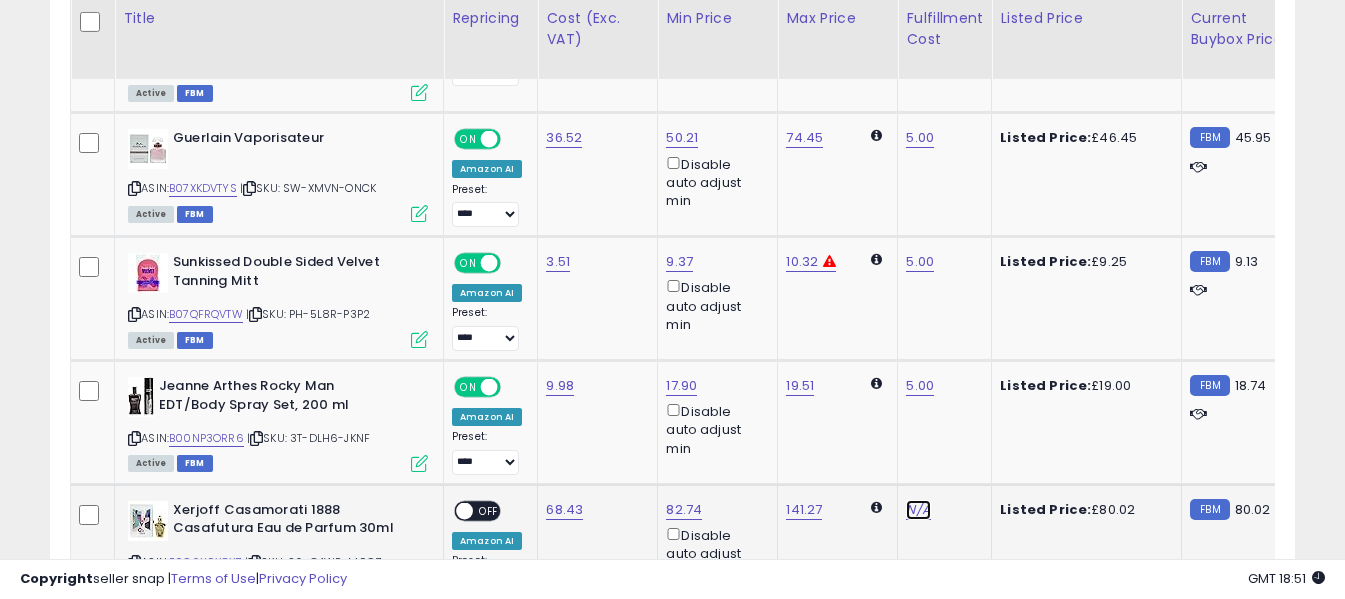 click on "N/A" at bounding box center [918, 510] 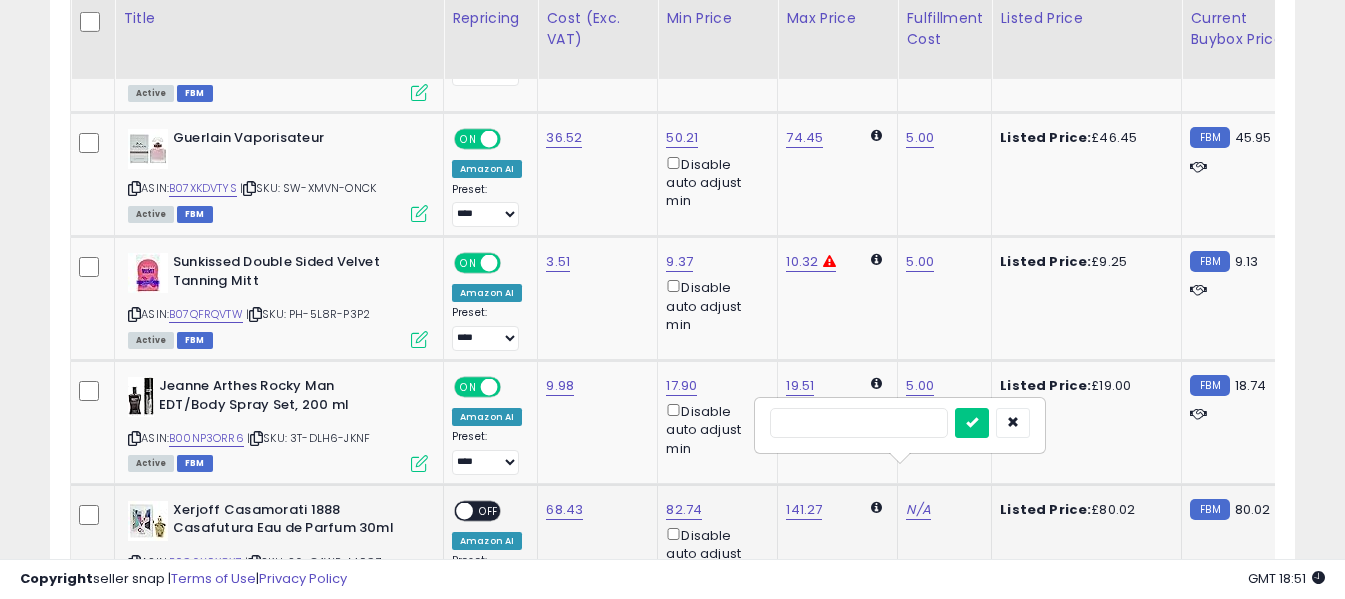 click at bounding box center (859, 423) 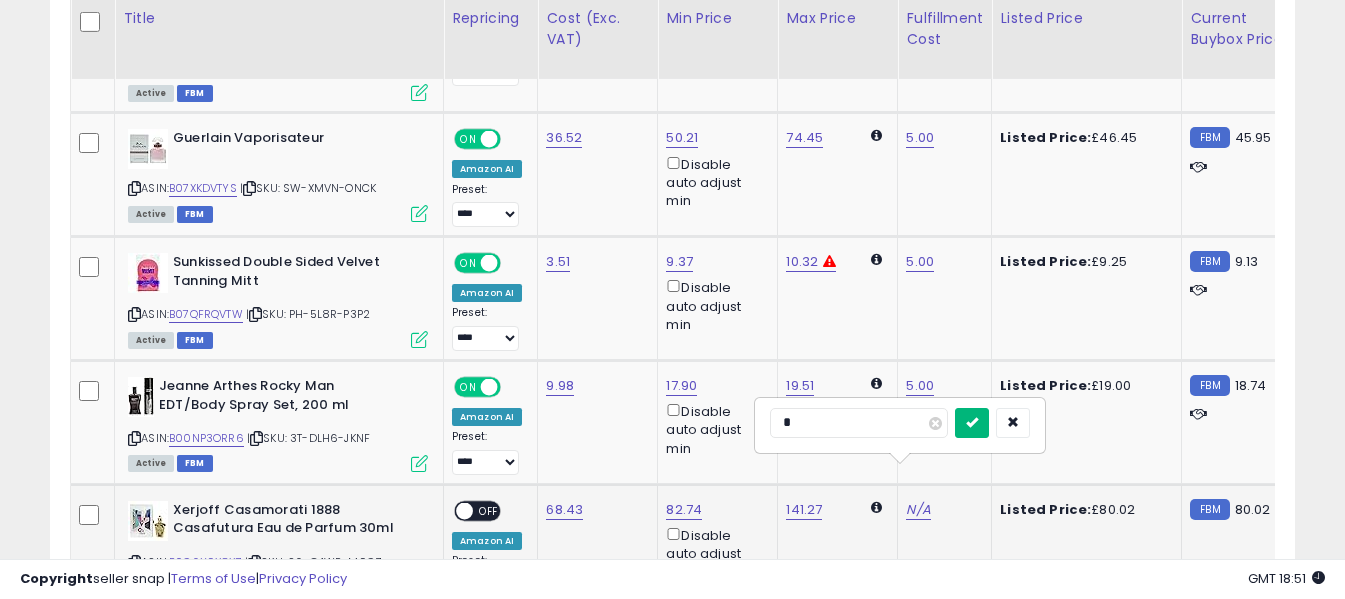 type on "*" 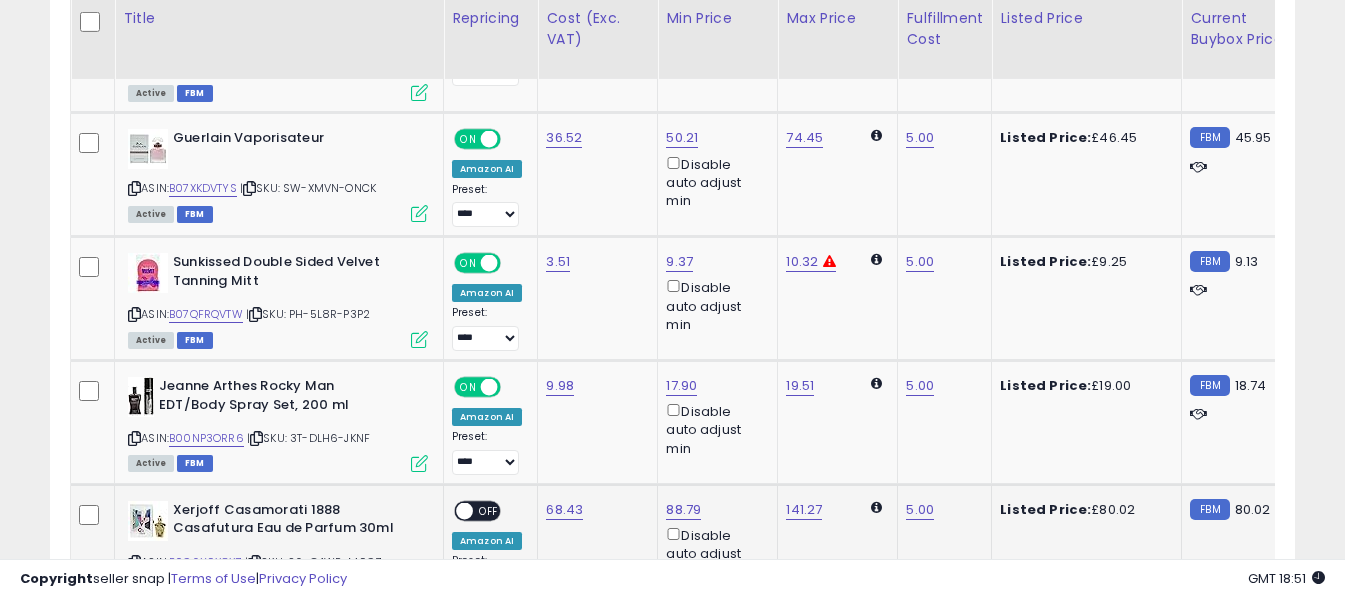 click on "OFF" at bounding box center (489, 510) 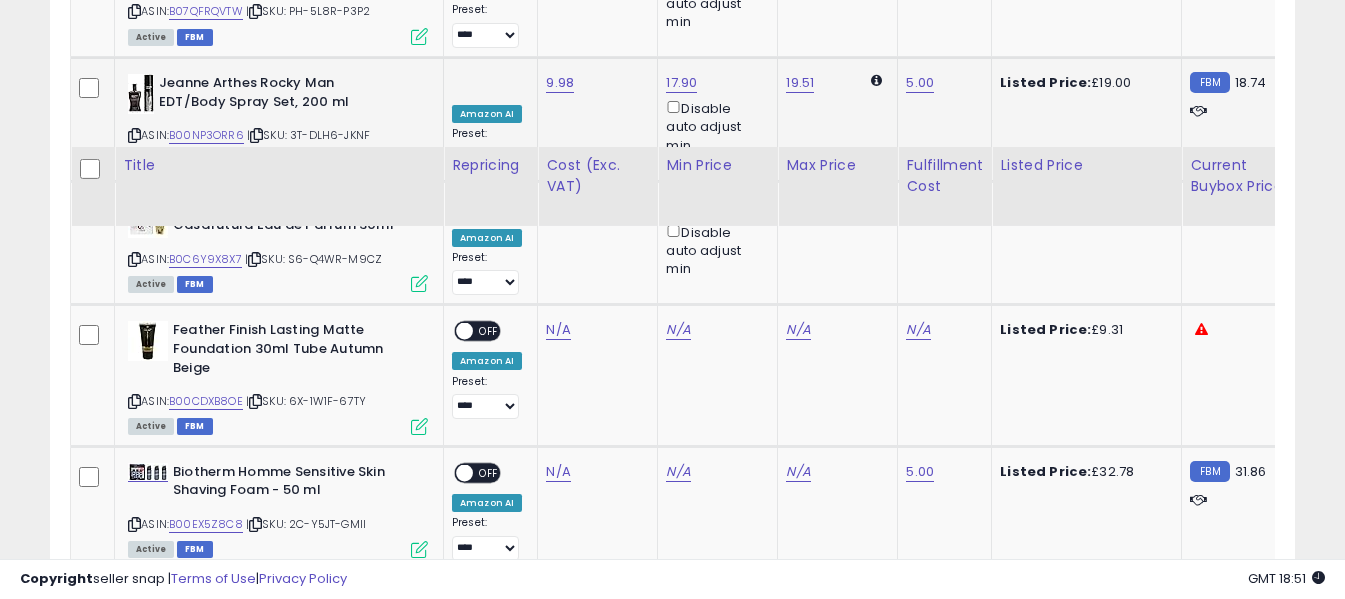scroll, scrollTop: 3664, scrollLeft: 0, axis: vertical 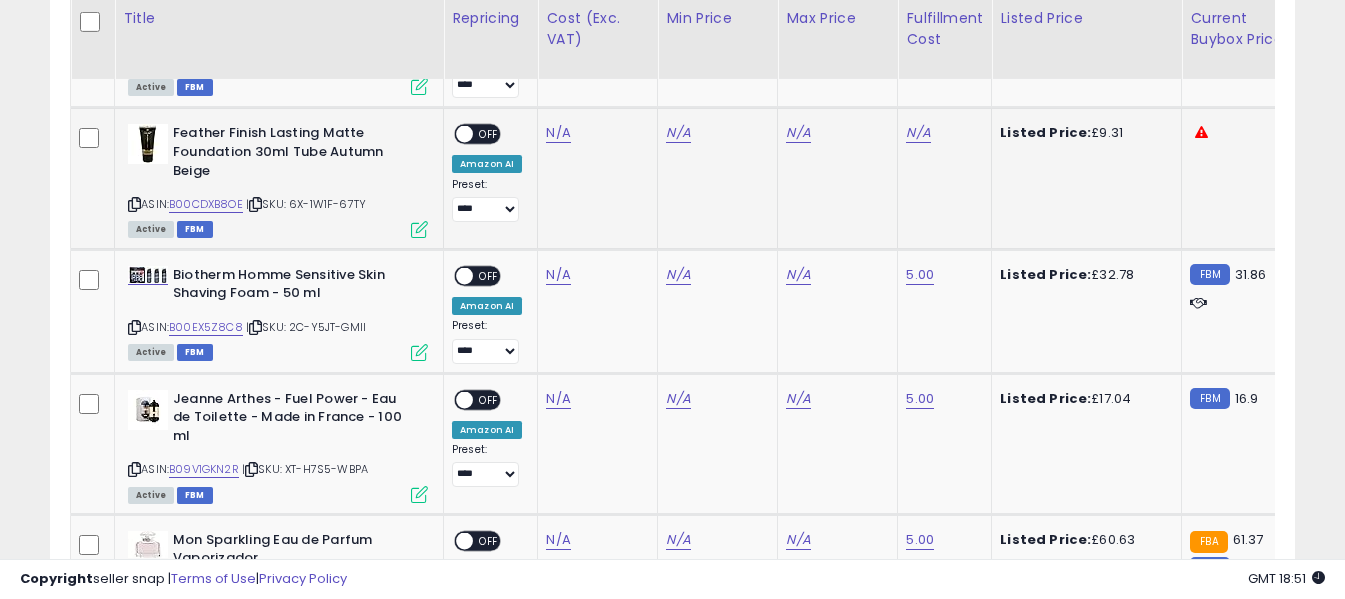 click at bounding box center (134, 204) 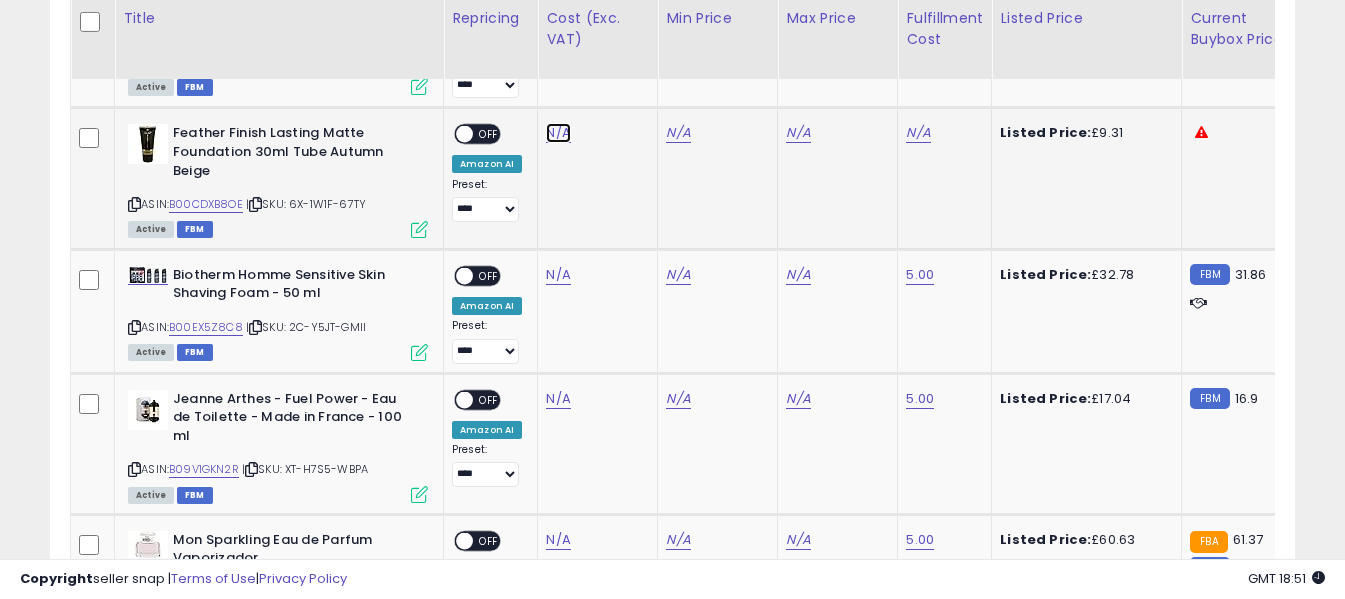 click on "N/A" at bounding box center [558, 133] 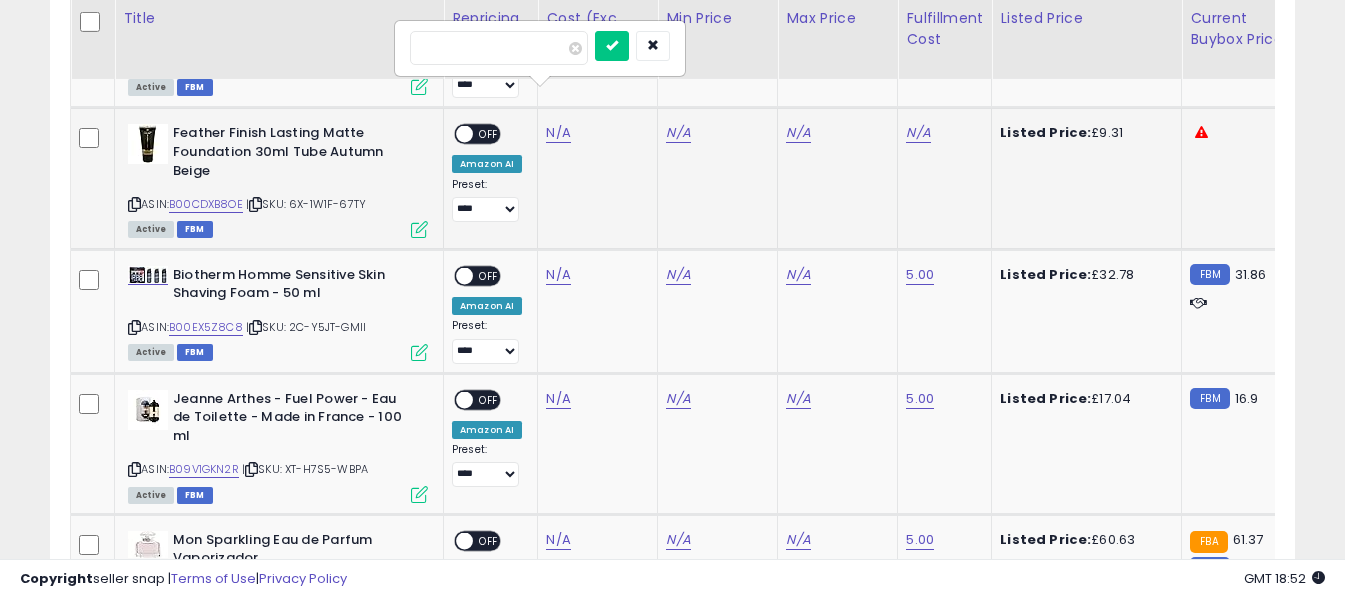 type on "****" 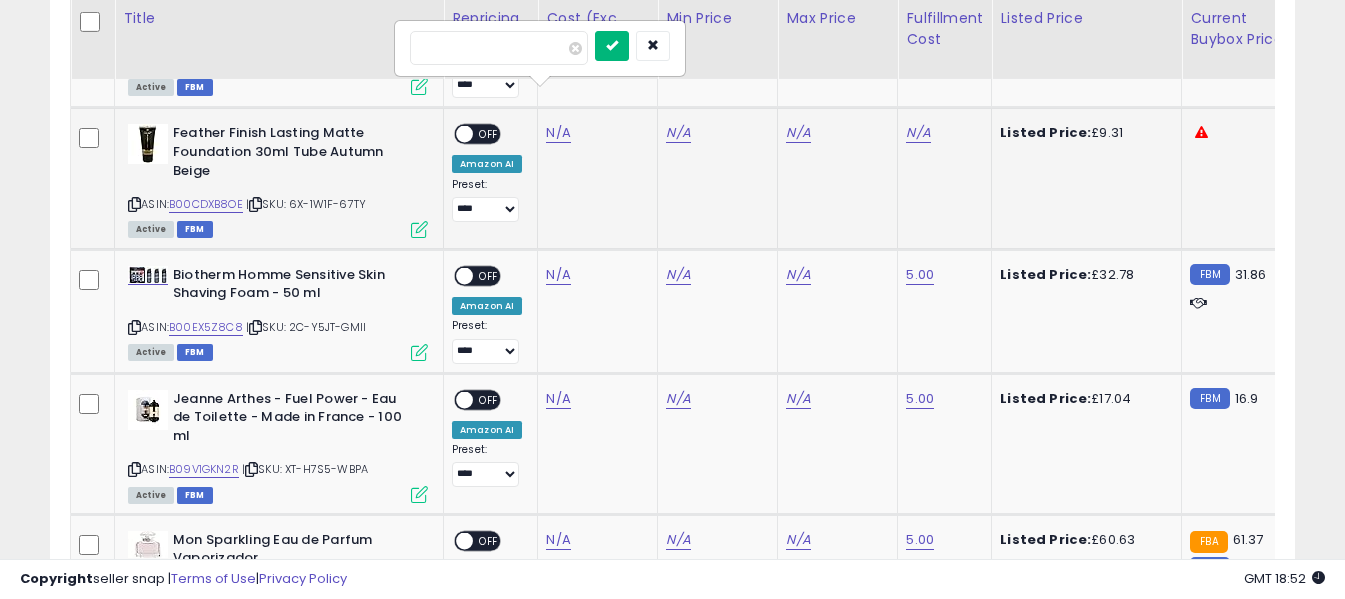 click at bounding box center [612, 45] 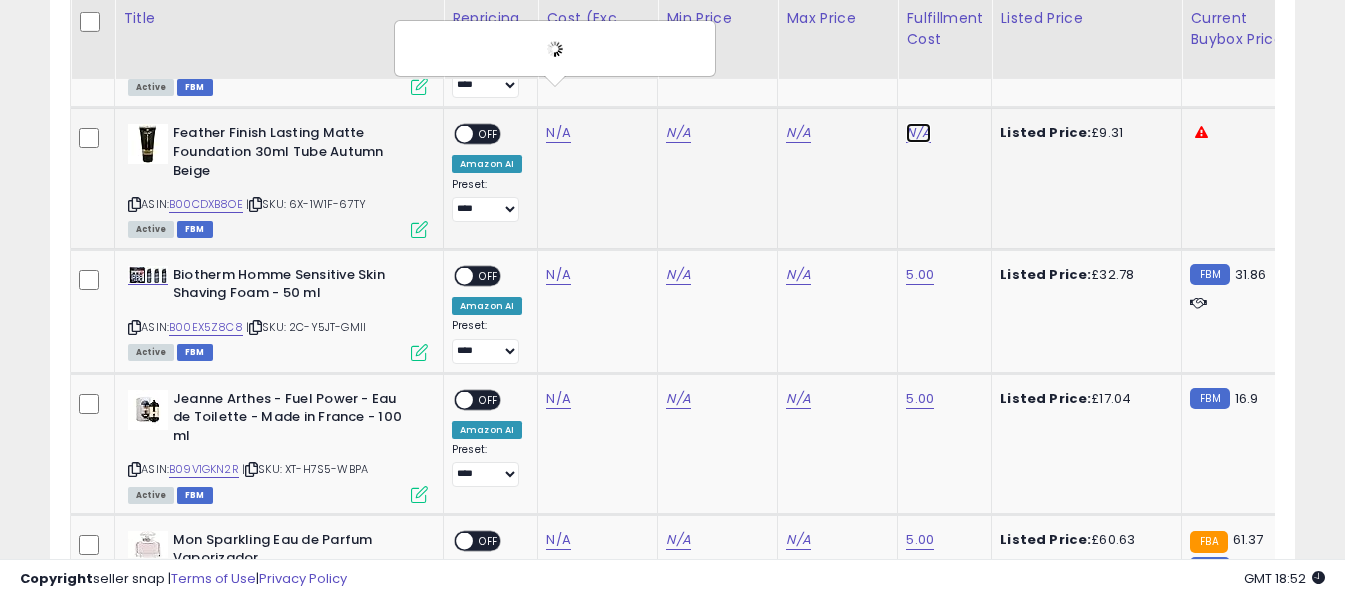 click on "N/A" at bounding box center (918, 133) 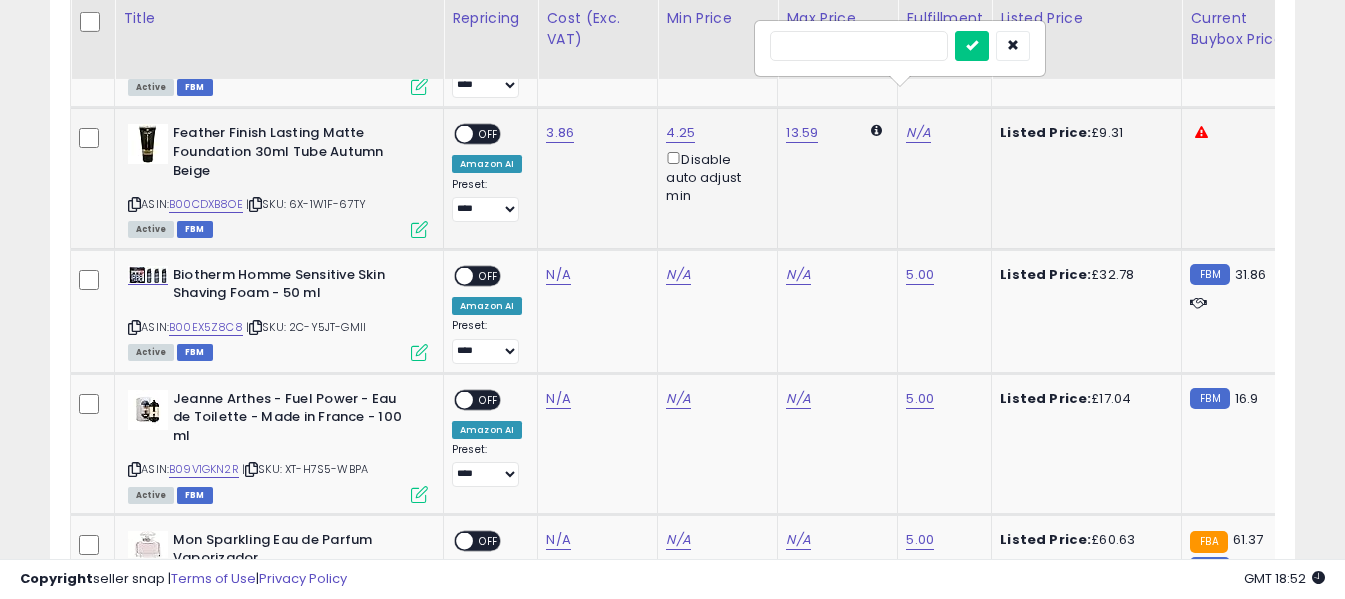 click at bounding box center [859, 46] 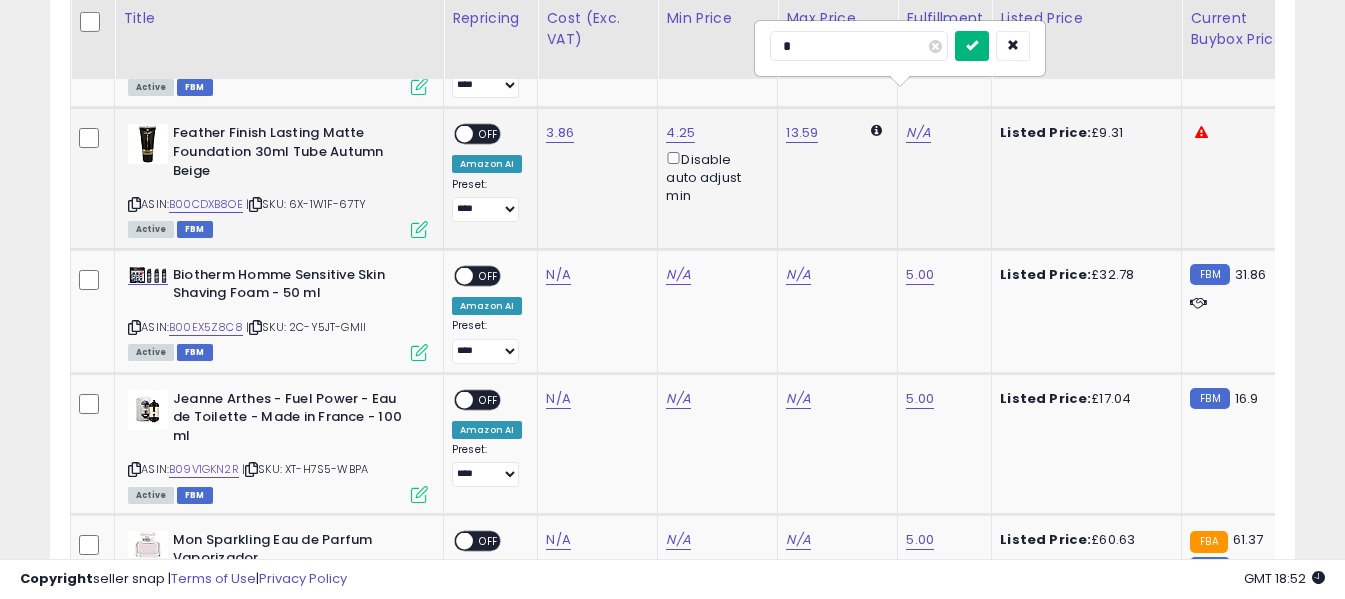 type on "*" 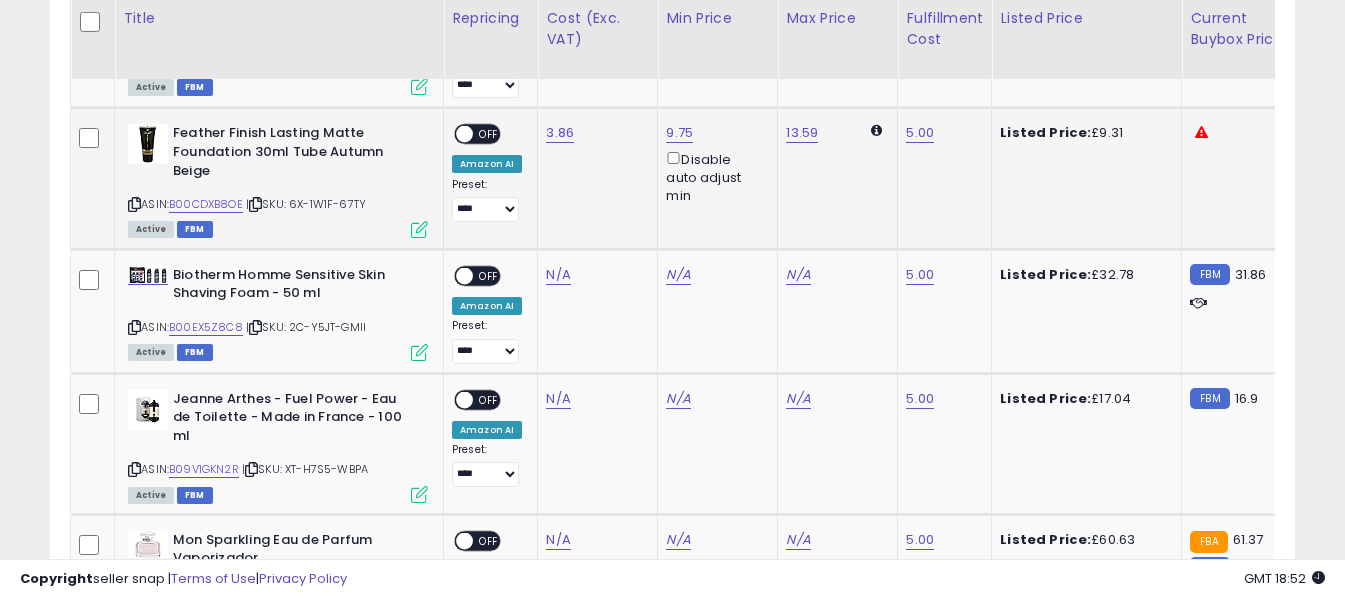 click on "OFF" at bounding box center (489, 134) 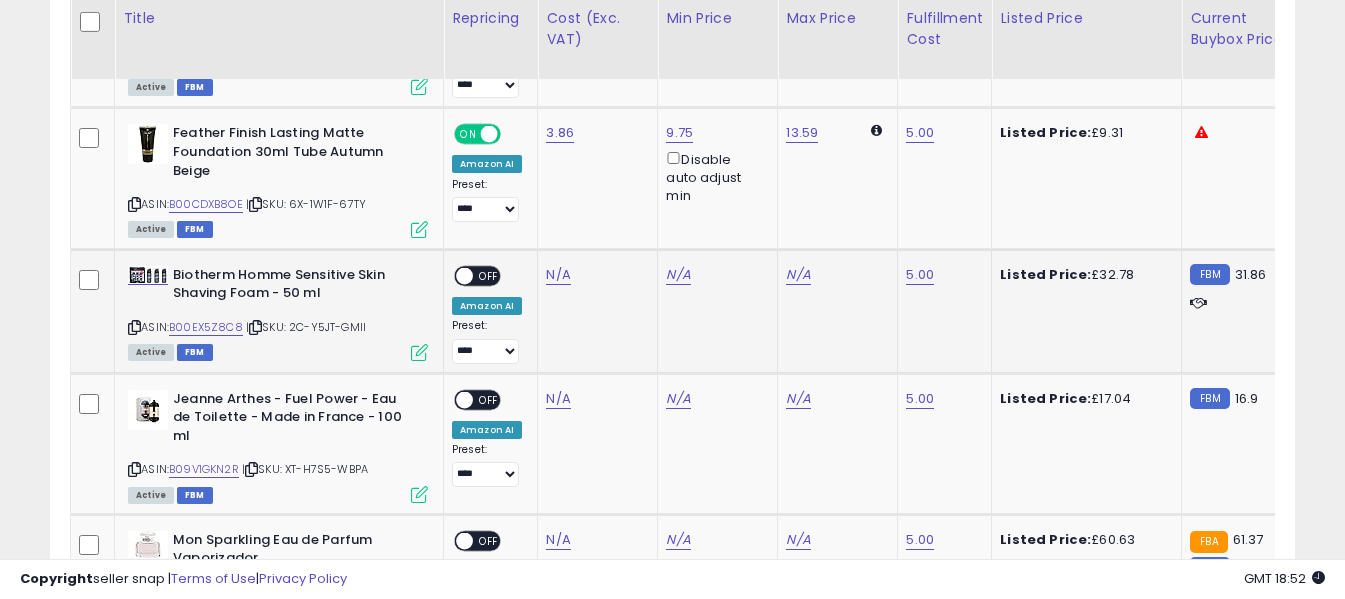 click at bounding box center [134, 327] 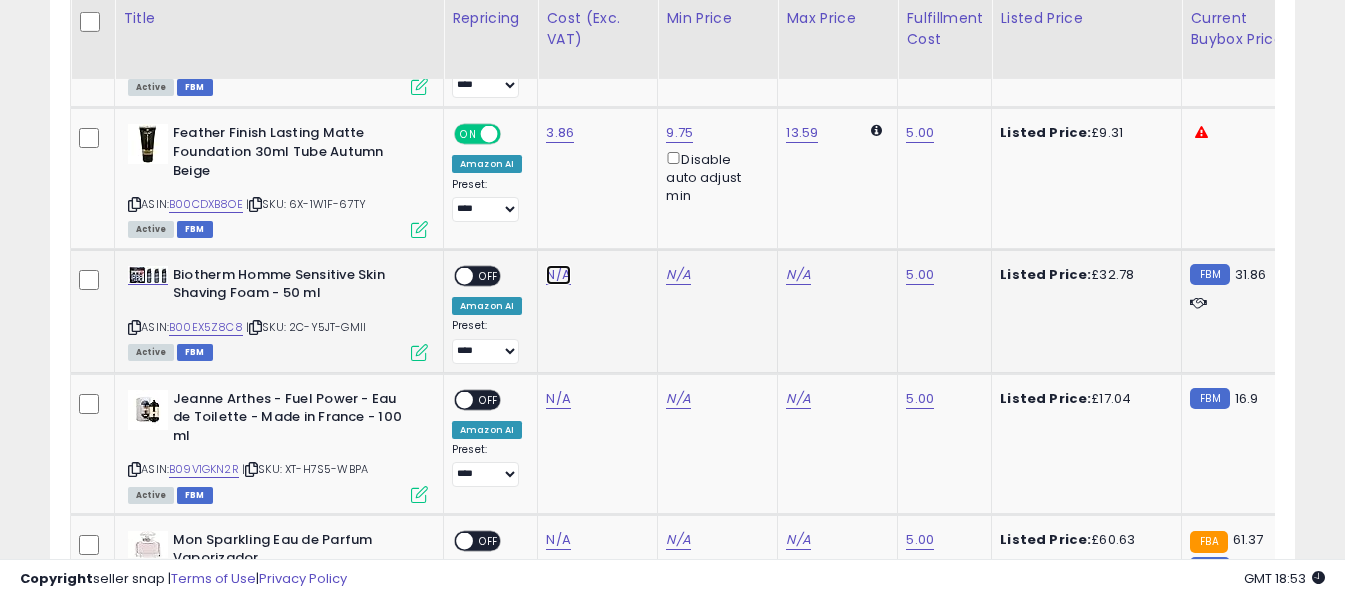 drag, startPoint x: 549, startPoint y: 243, endPoint x: 550, endPoint y: 232, distance: 11.045361 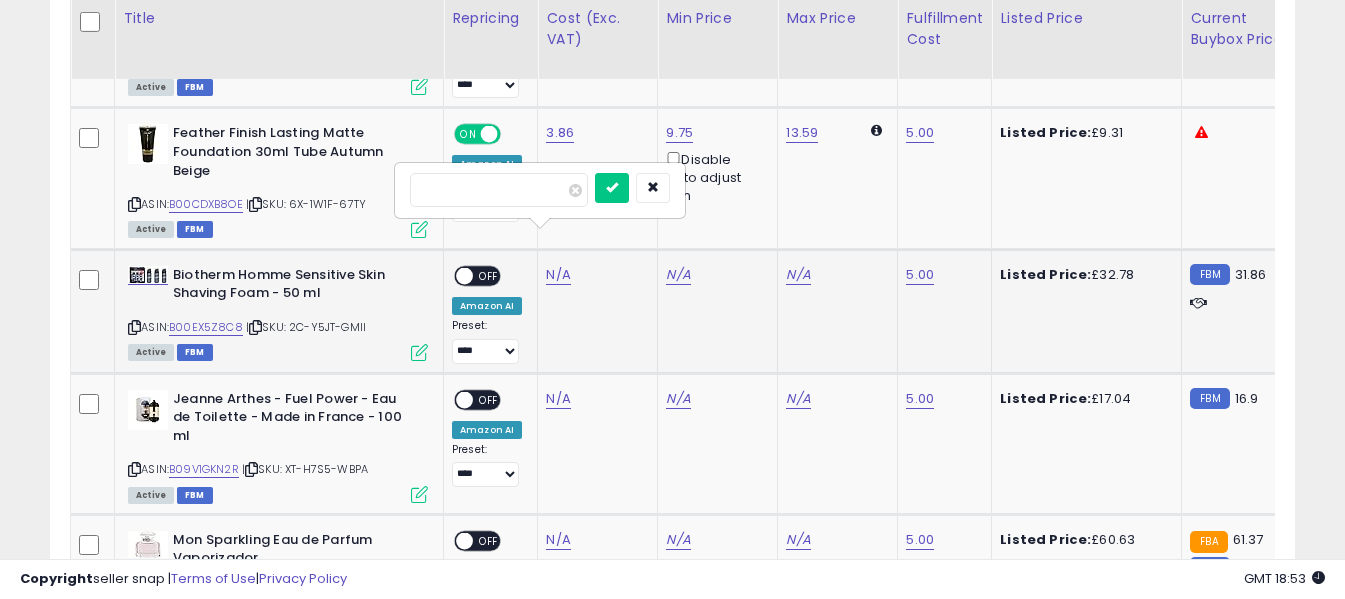click at bounding box center [499, 190] 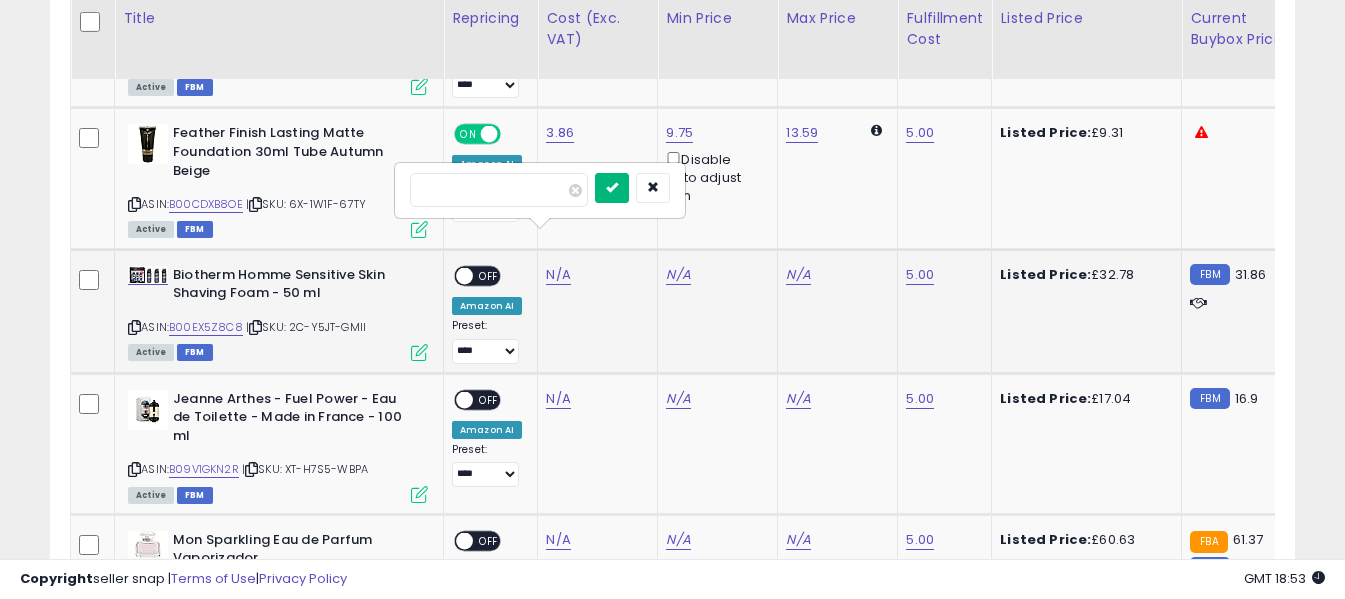 click at bounding box center (612, 187) 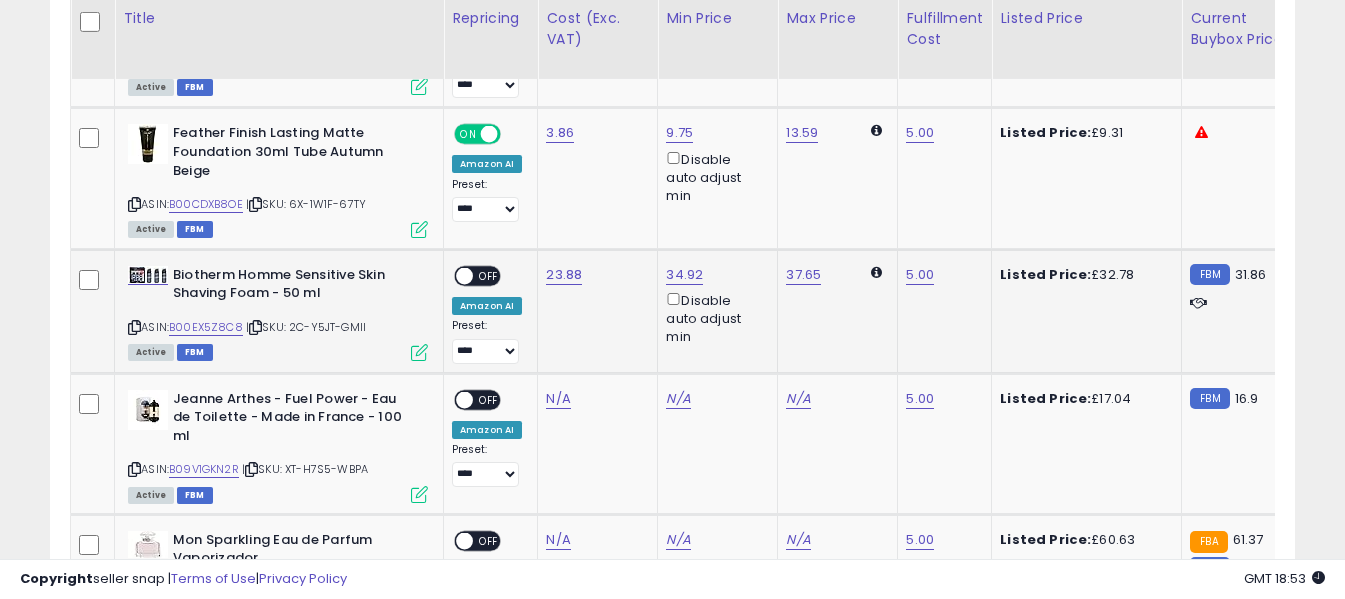 click on "OFF" at bounding box center (489, 275) 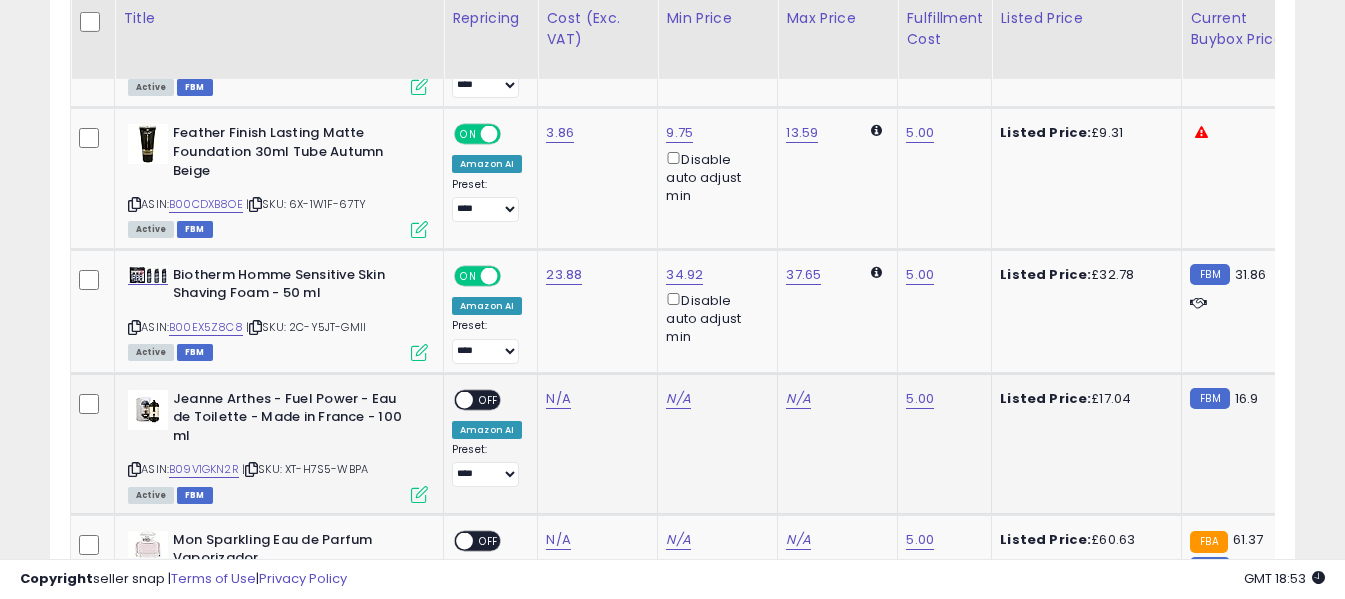 click at bounding box center (134, 469) 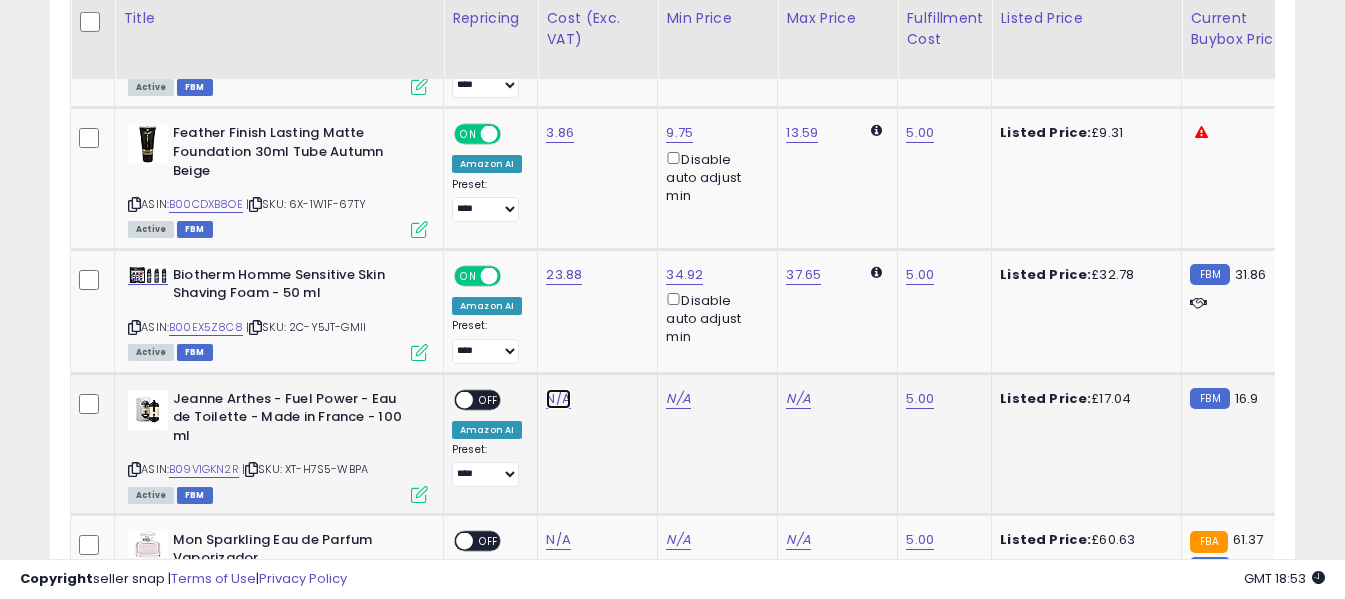 click on "N/A" at bounding box center [558, 399] 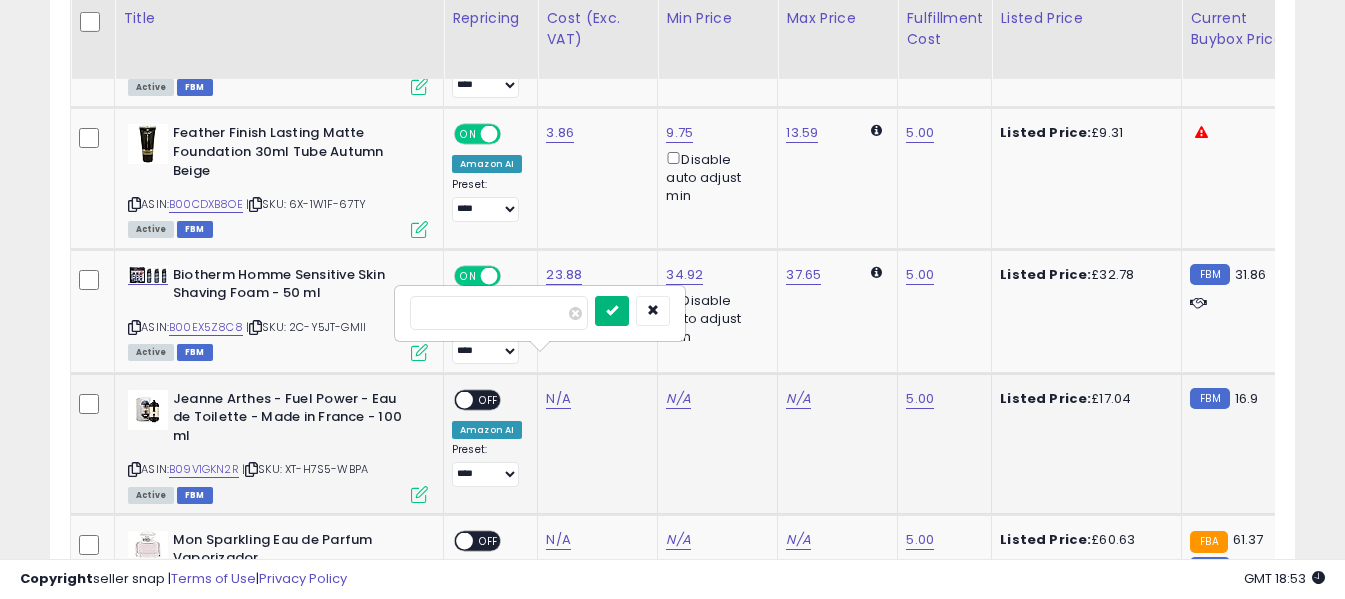 type on "****" 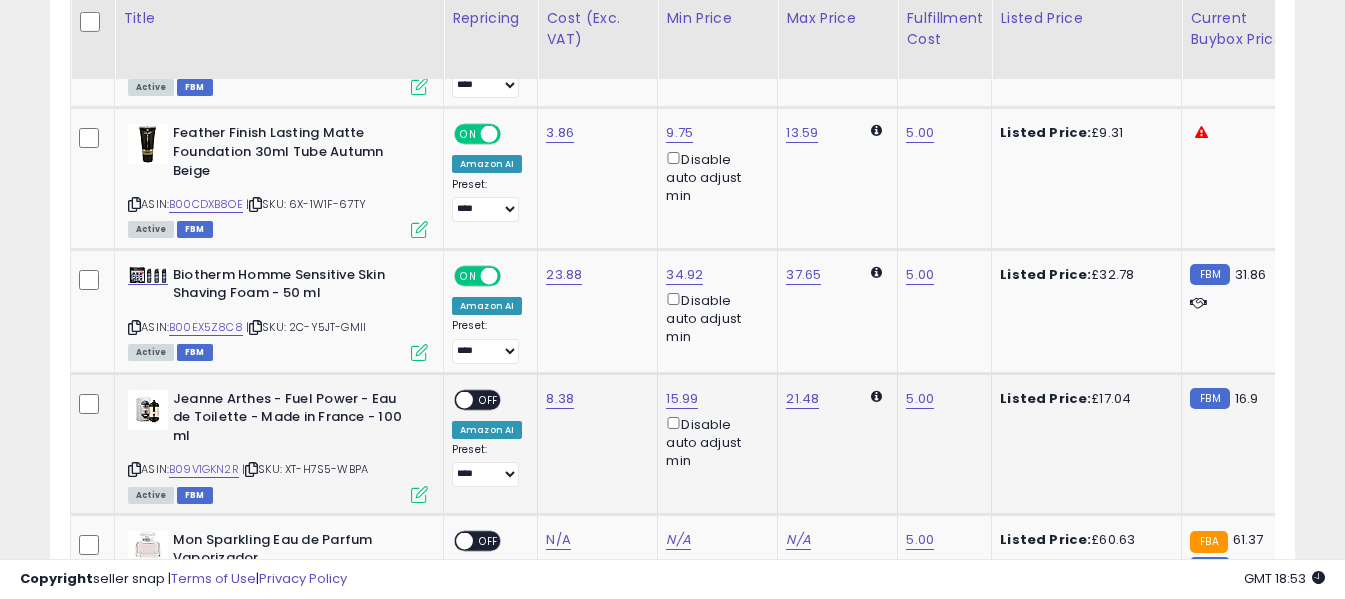 click on "OFF" at bounding box center [489, 399] 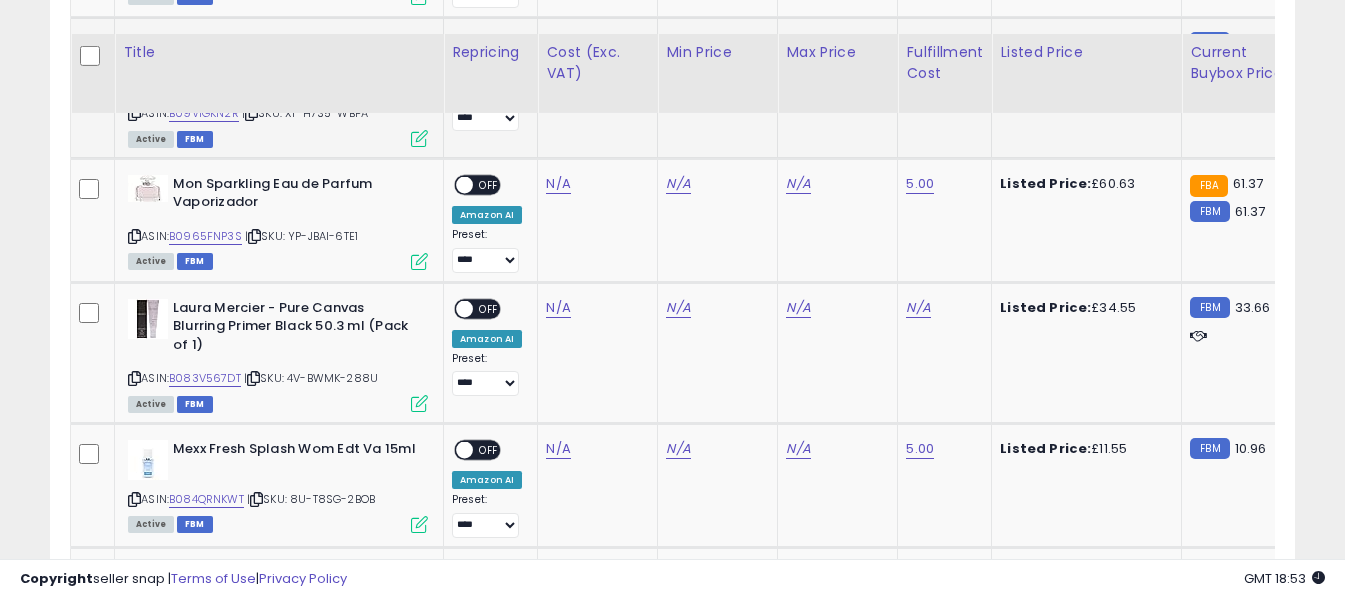 scroll, scrollTop: 4064, scrollLeft: 0, axis: vertical 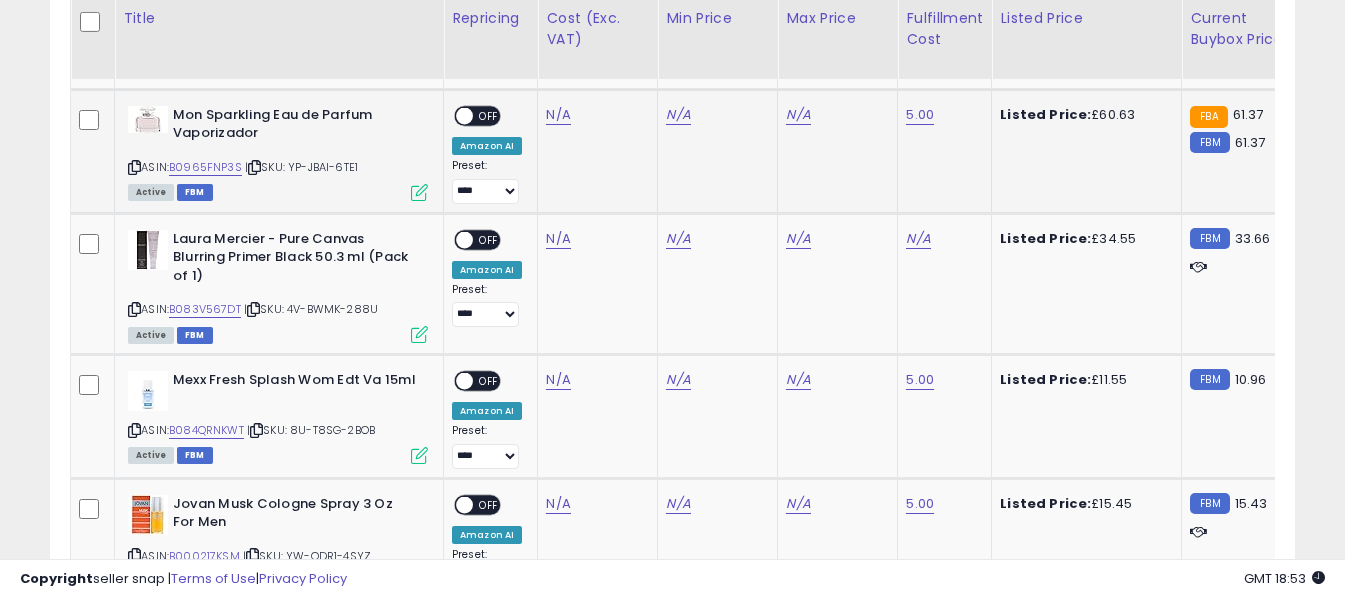 click at bounding box center (134, 167) 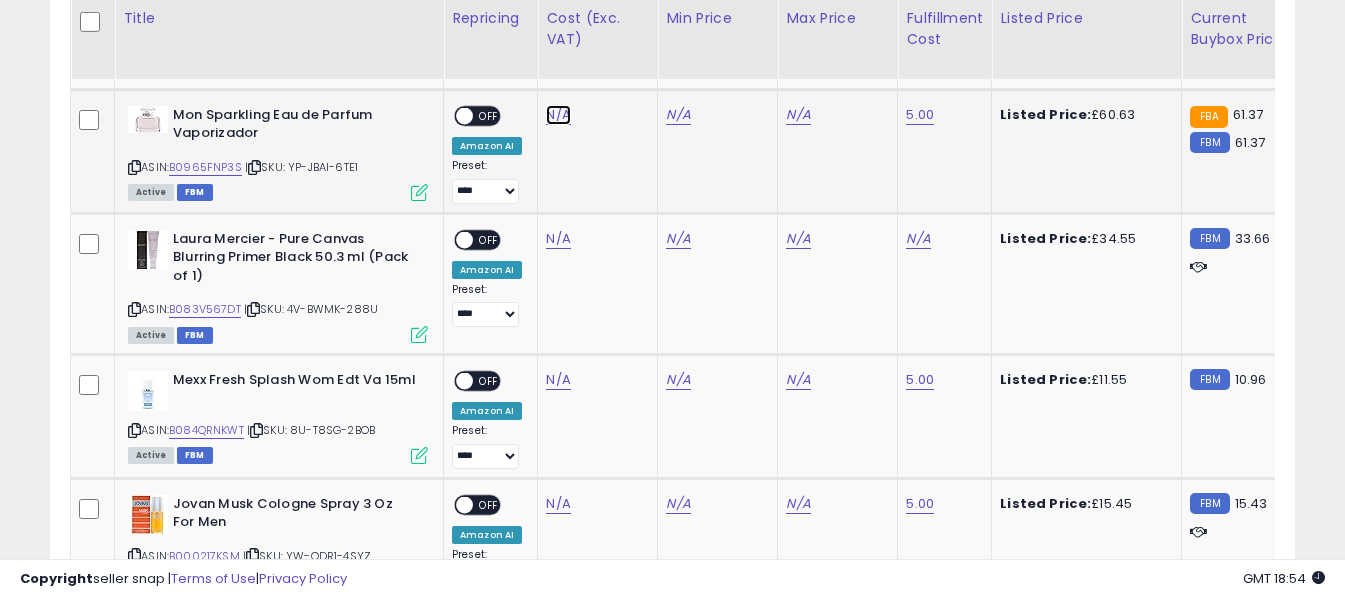 click on "N/A" at bounding box center [558, 115] 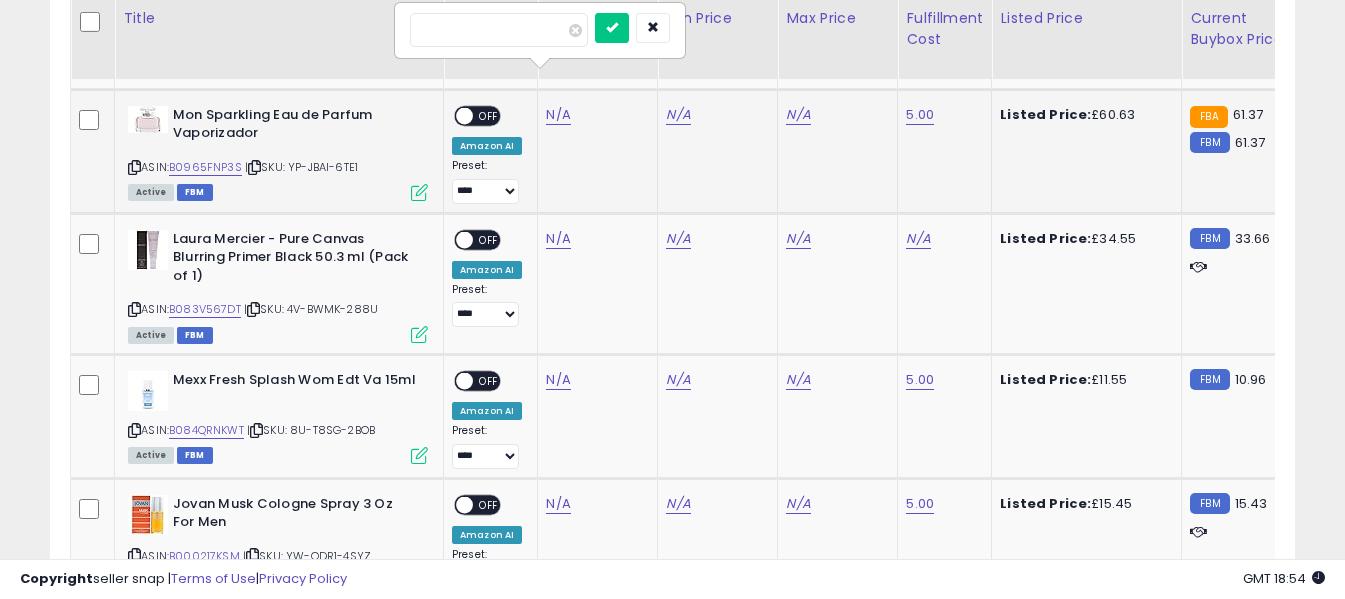 click at bounding box center (499, 30) 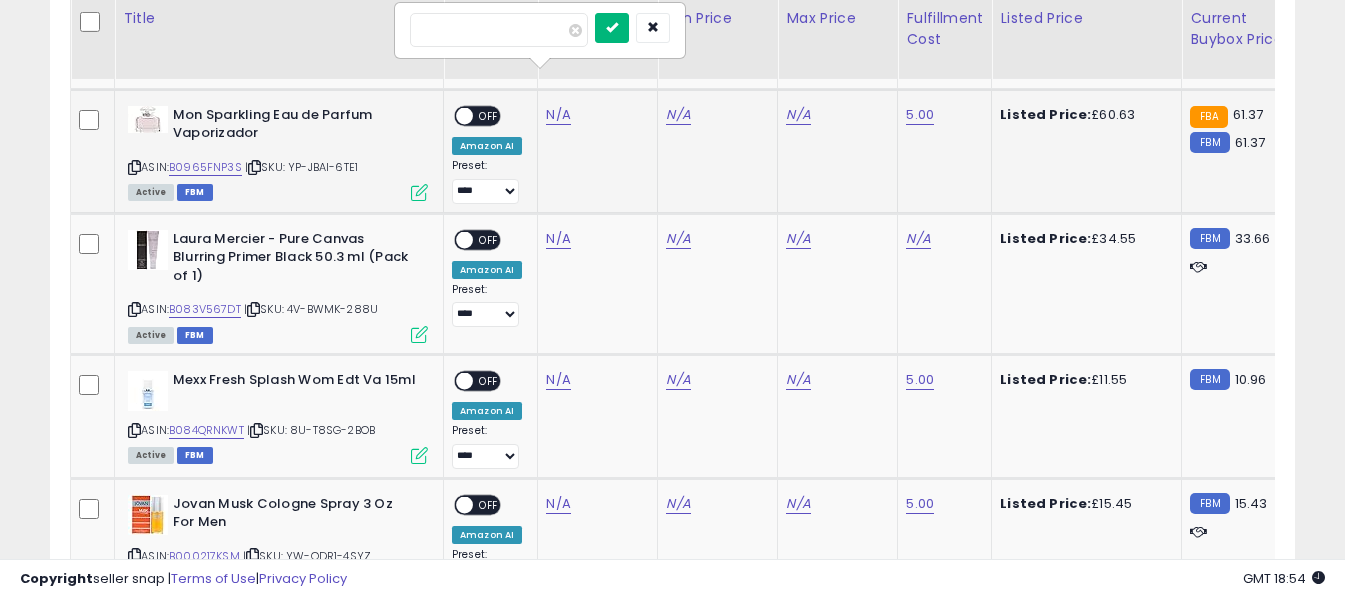 type on "*****" 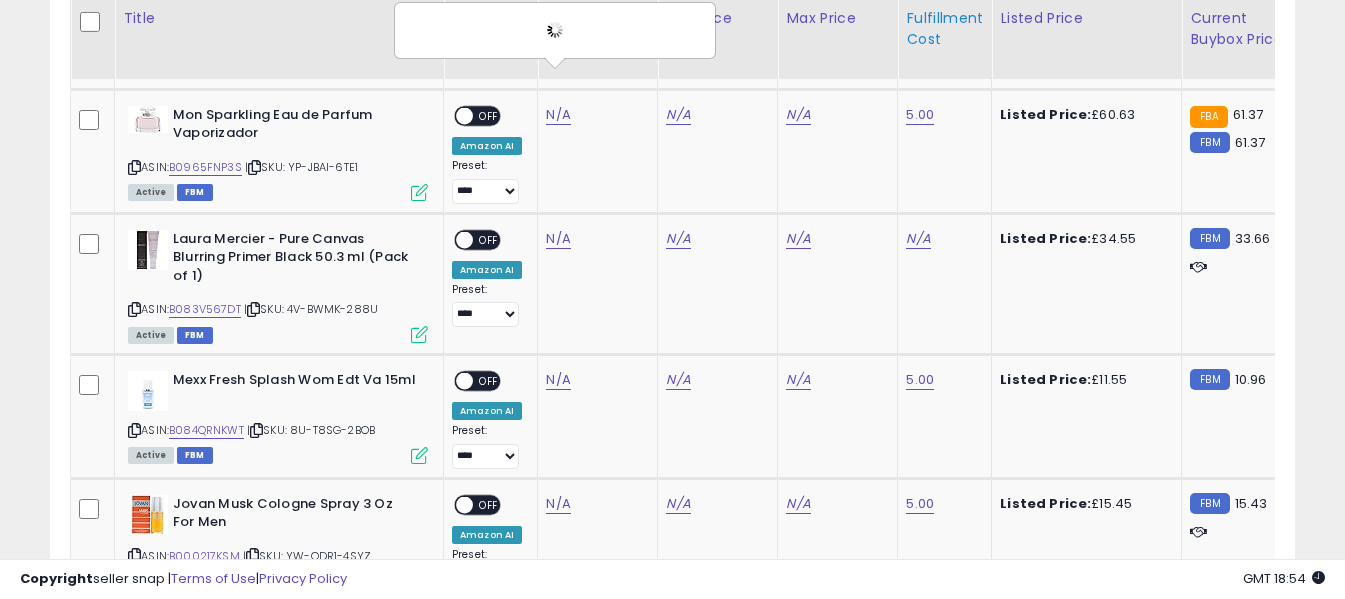 click on "Fulfillment Cost" 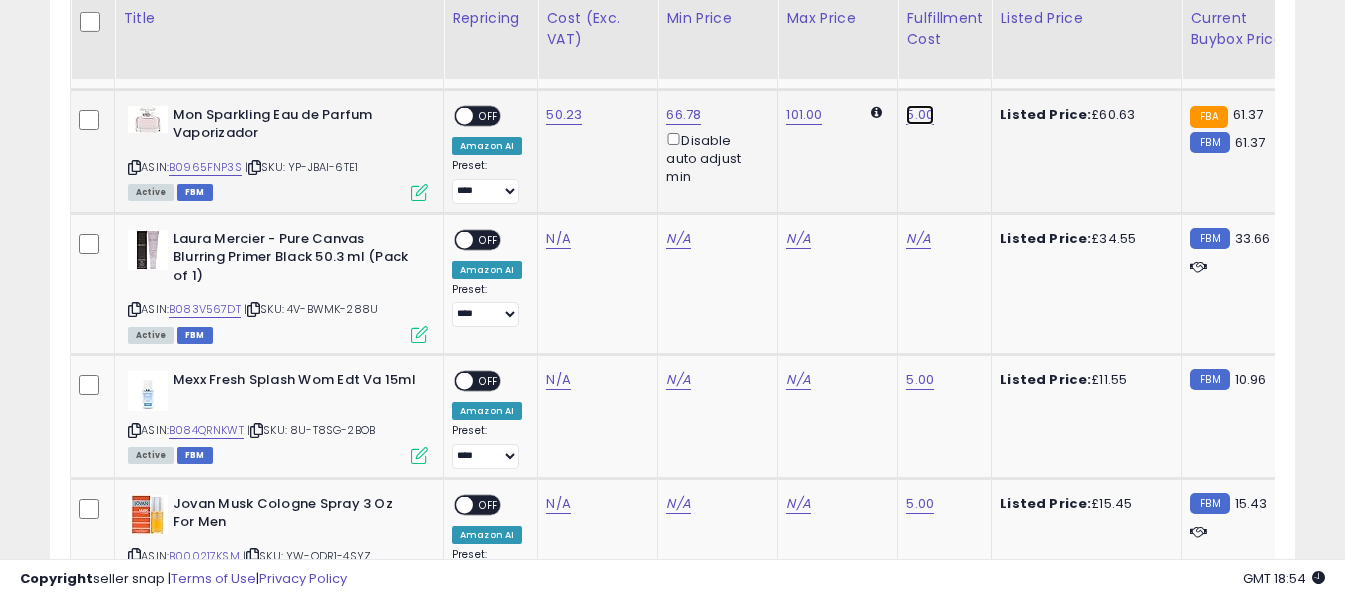 click on "5.00" at bounding box center (920, -2965) 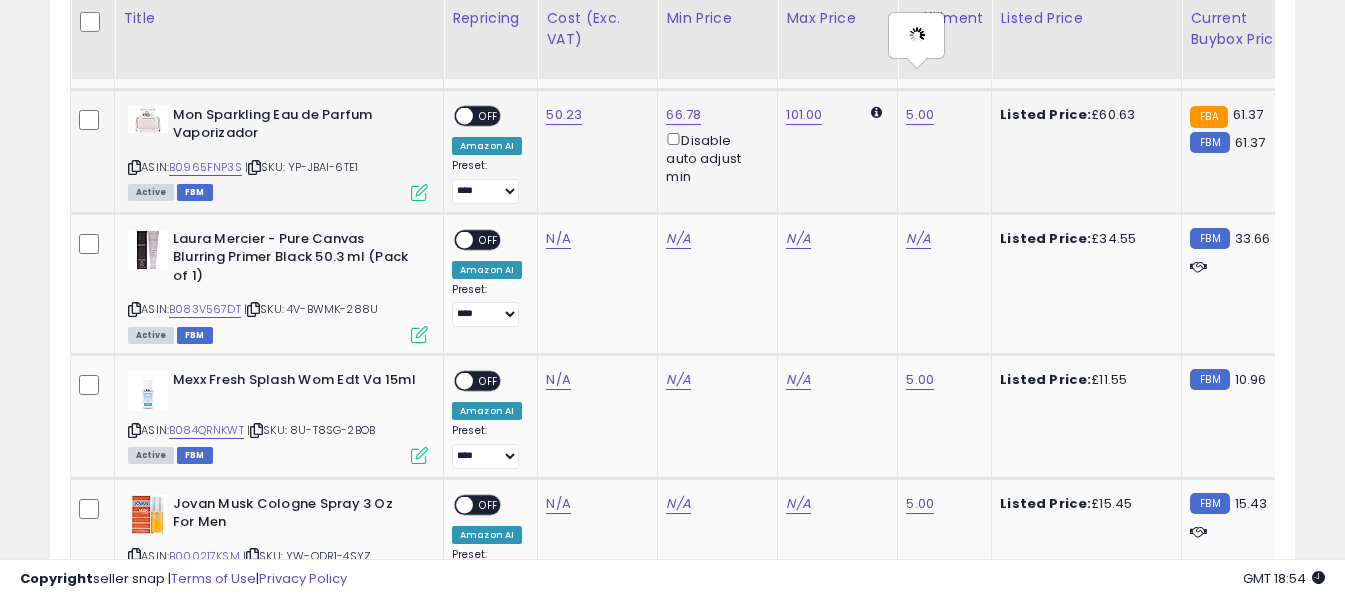 type on "****" 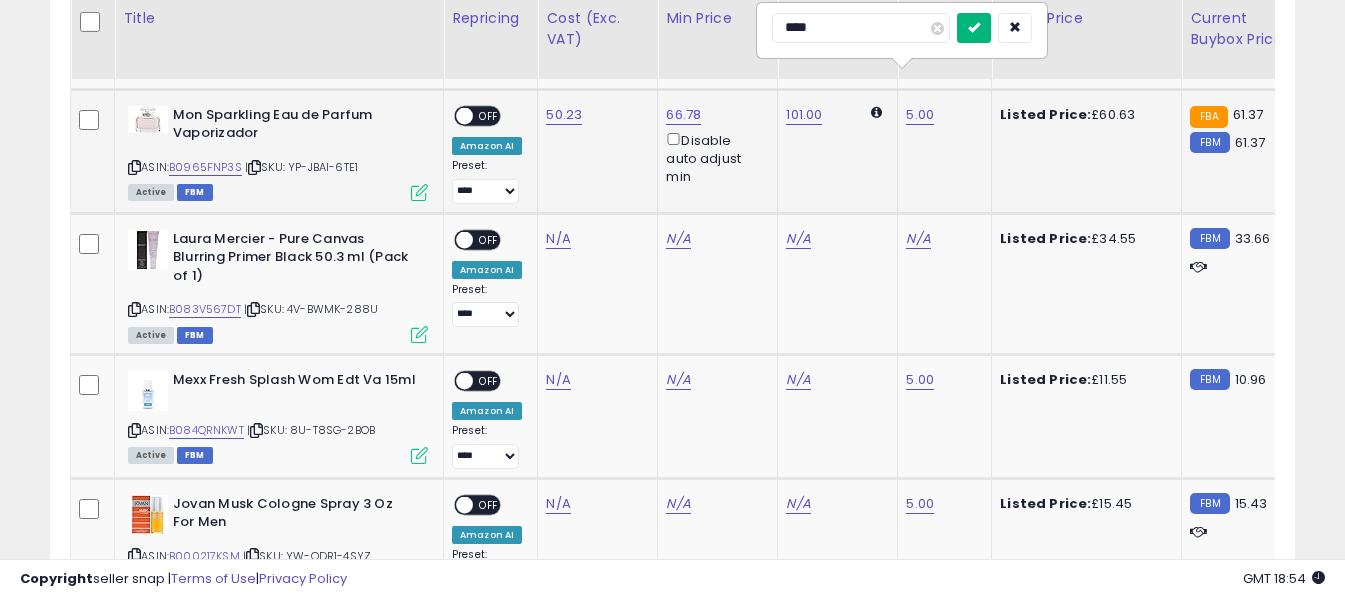 click at bounding box center [974, 27] 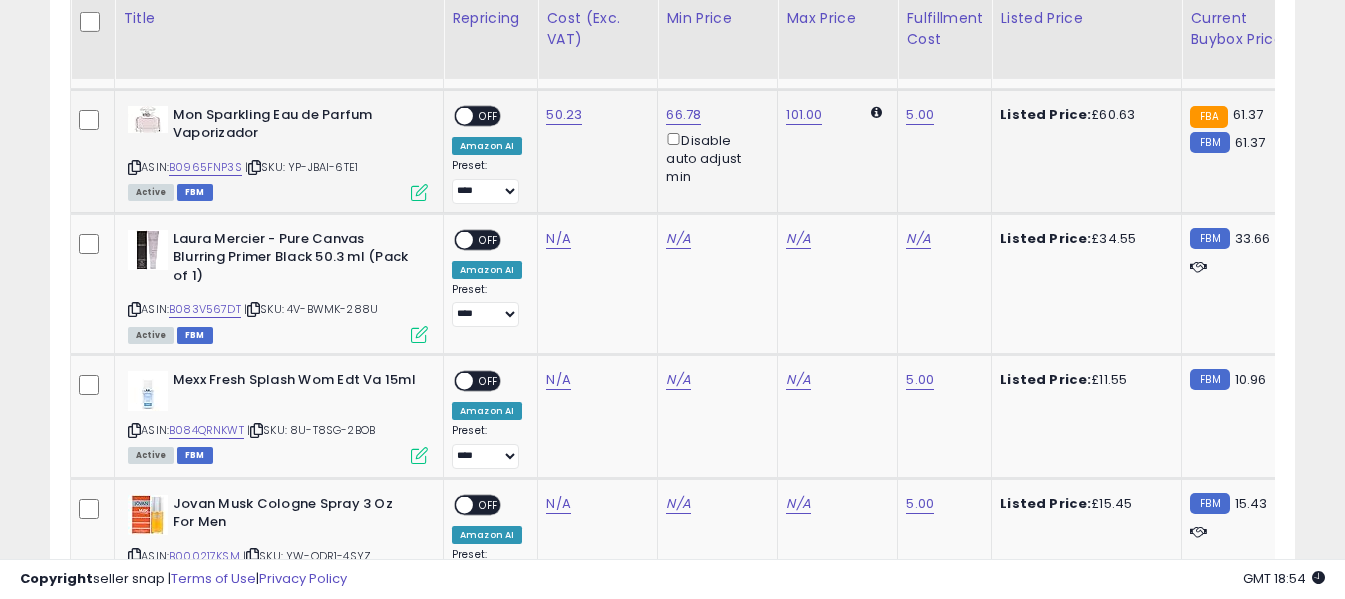 click on "OFF" at bounding box center (489, 115) 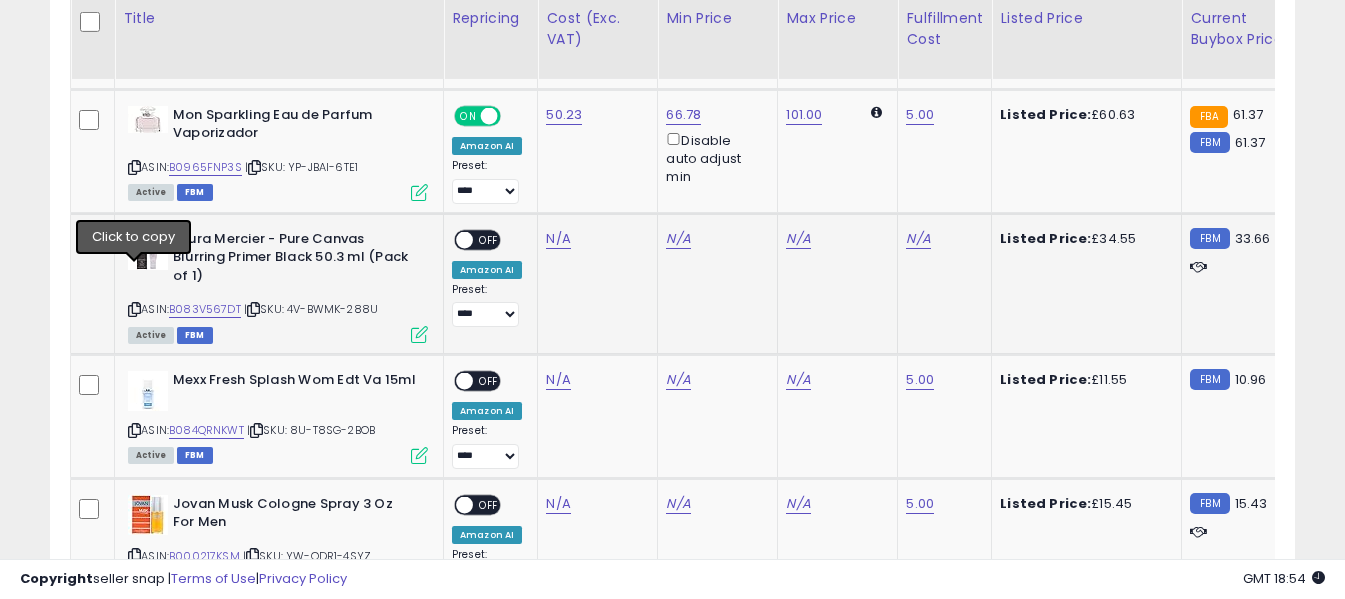 click at bounding box center [134, 309] 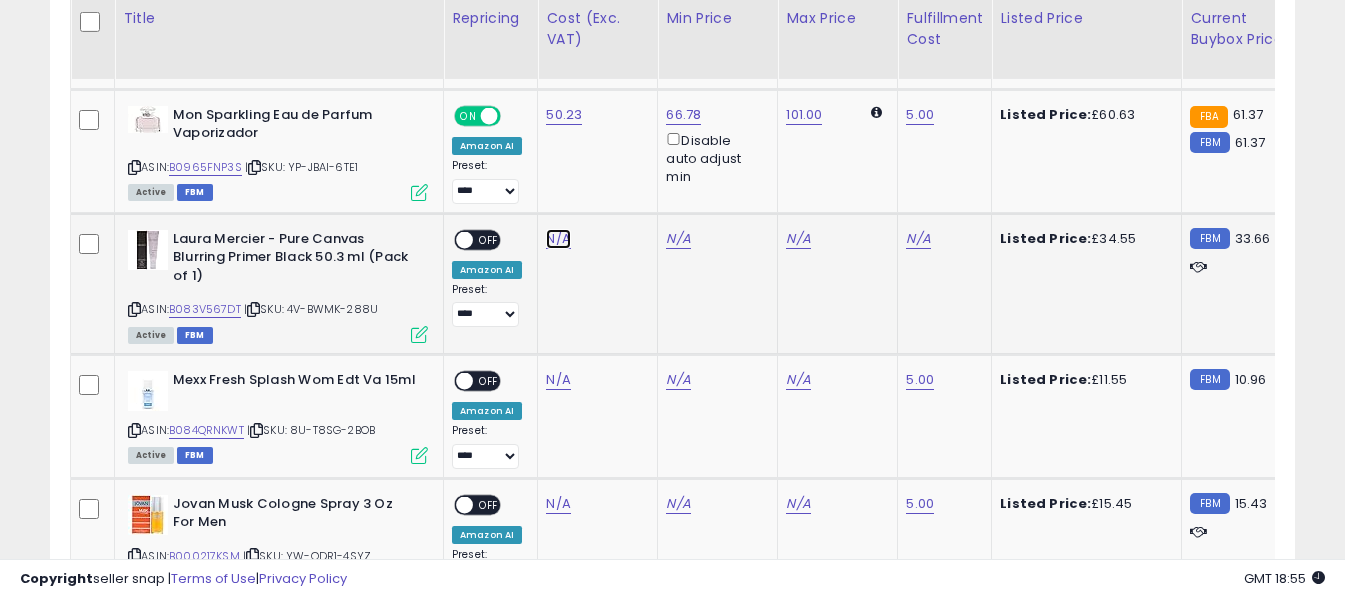 click on "N/A" at bounding box center [558, 239] 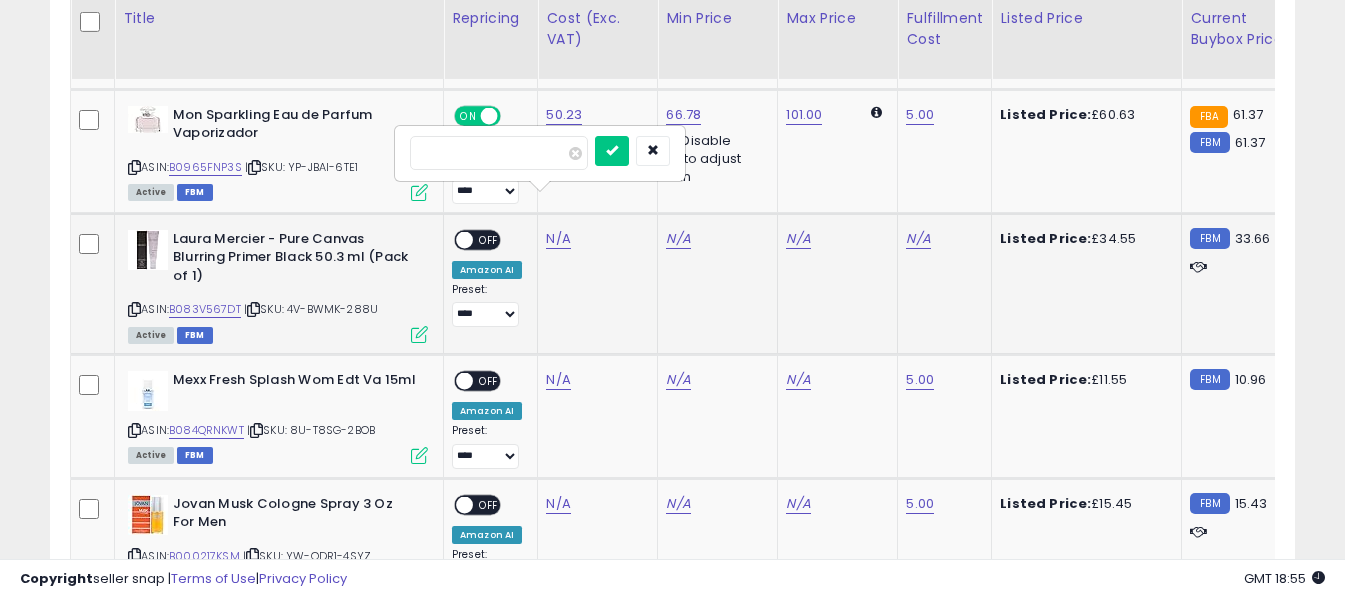 click at bounding box center (499, 153) 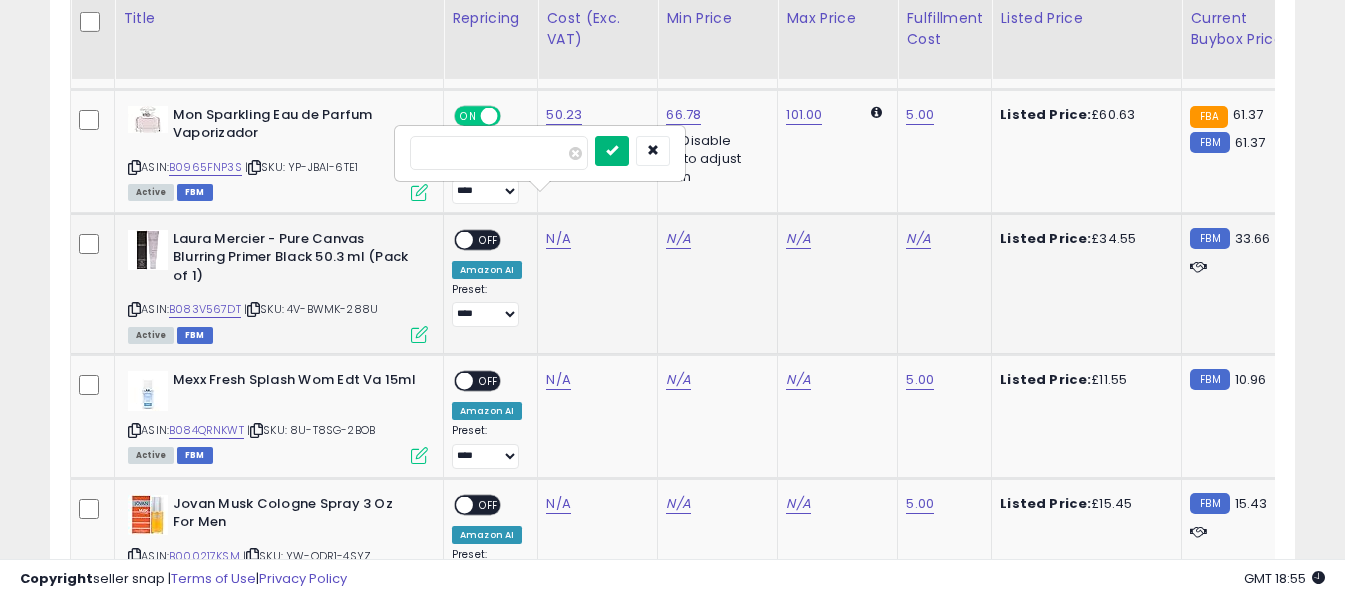 click at bounding box center (612, 151) 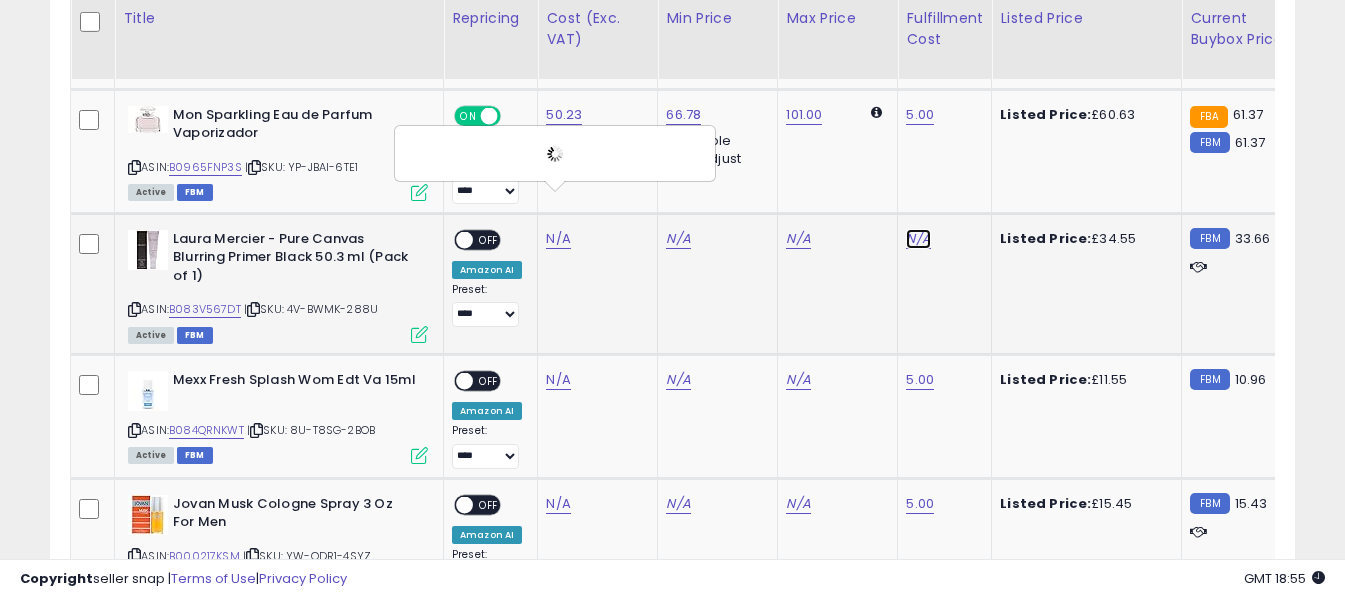 click on "N/A" at bounding box center [918, 239] 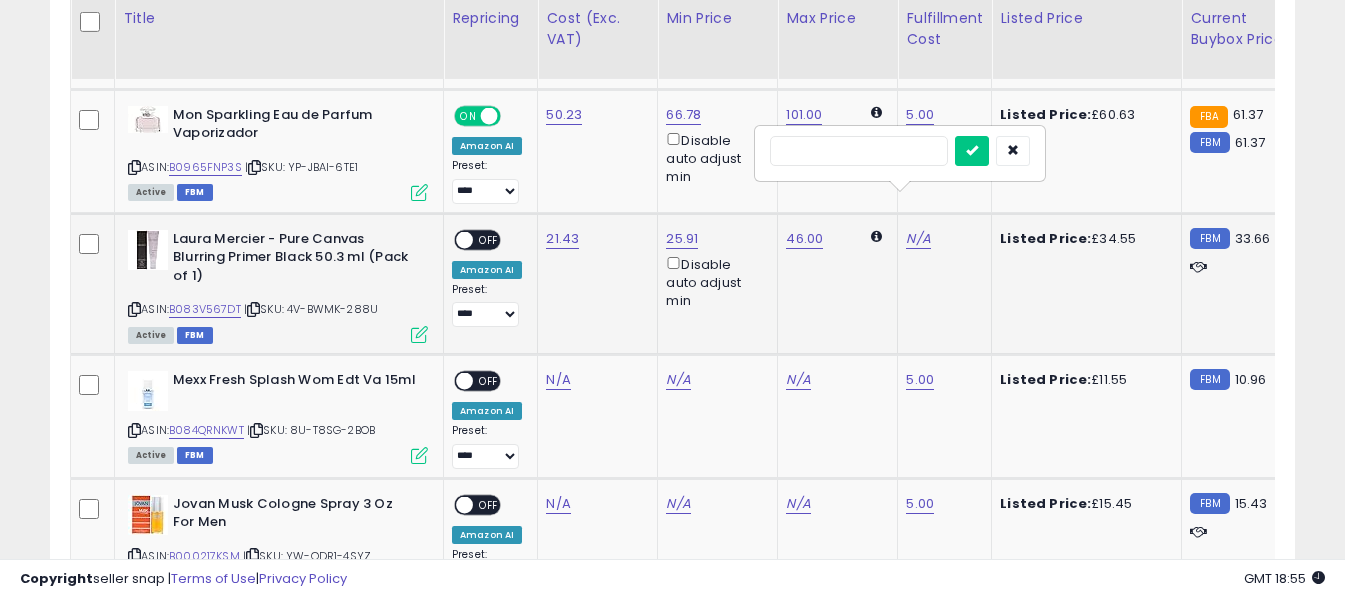 click at bounding box center [859, 151] 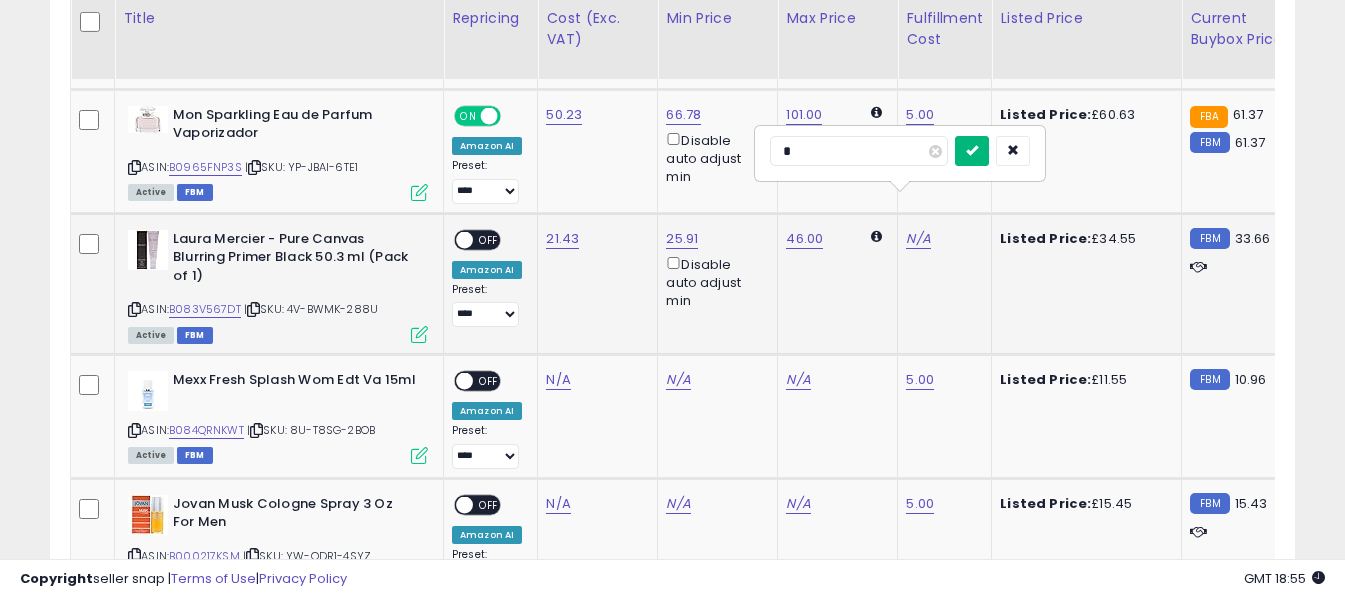 type on "*" 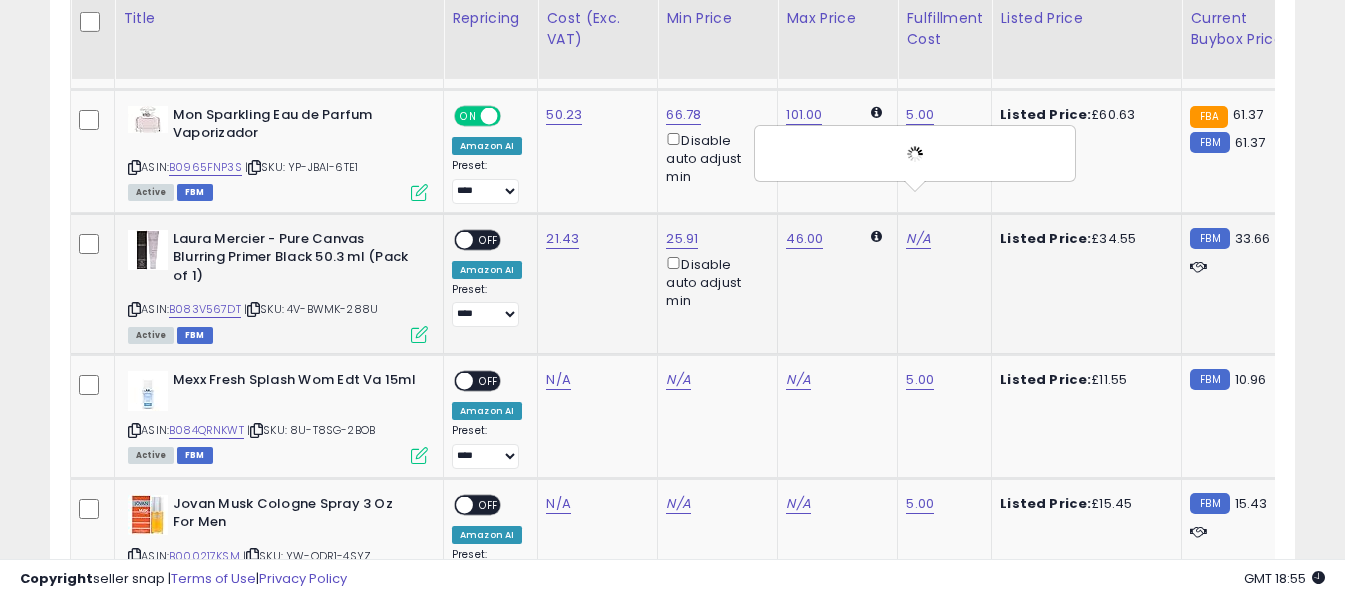 click on "ON   OFF" at bounding box center (455, 239) 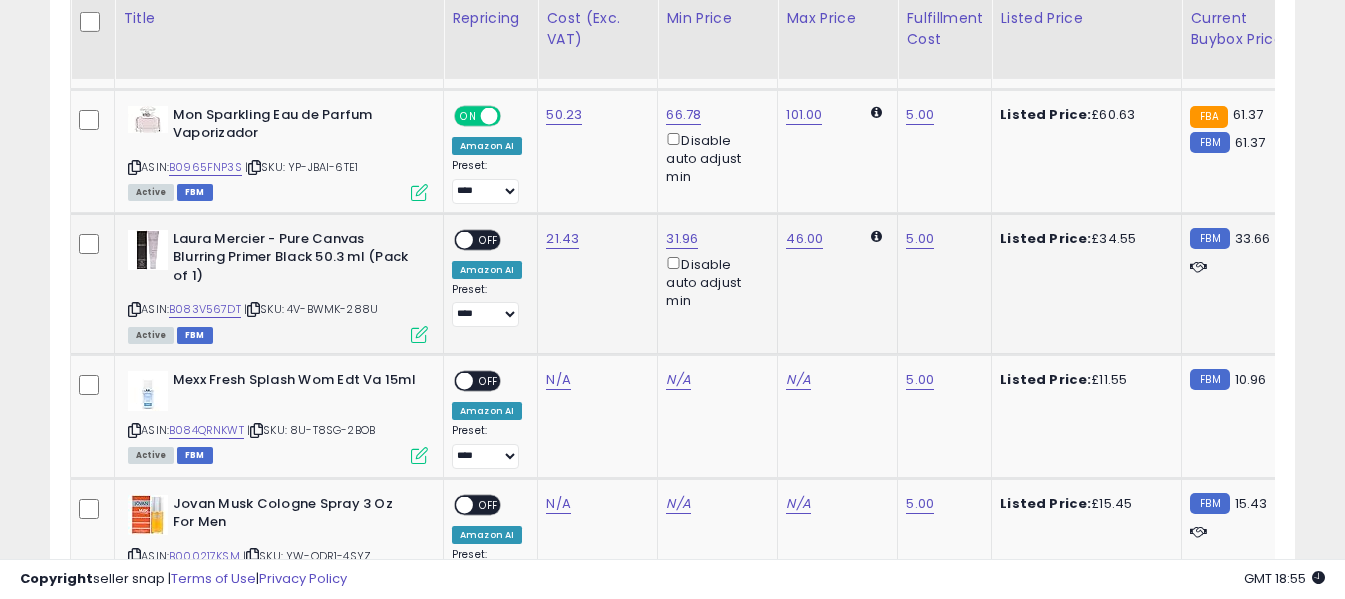 click on "OFF" at bounding box center [489, 239] 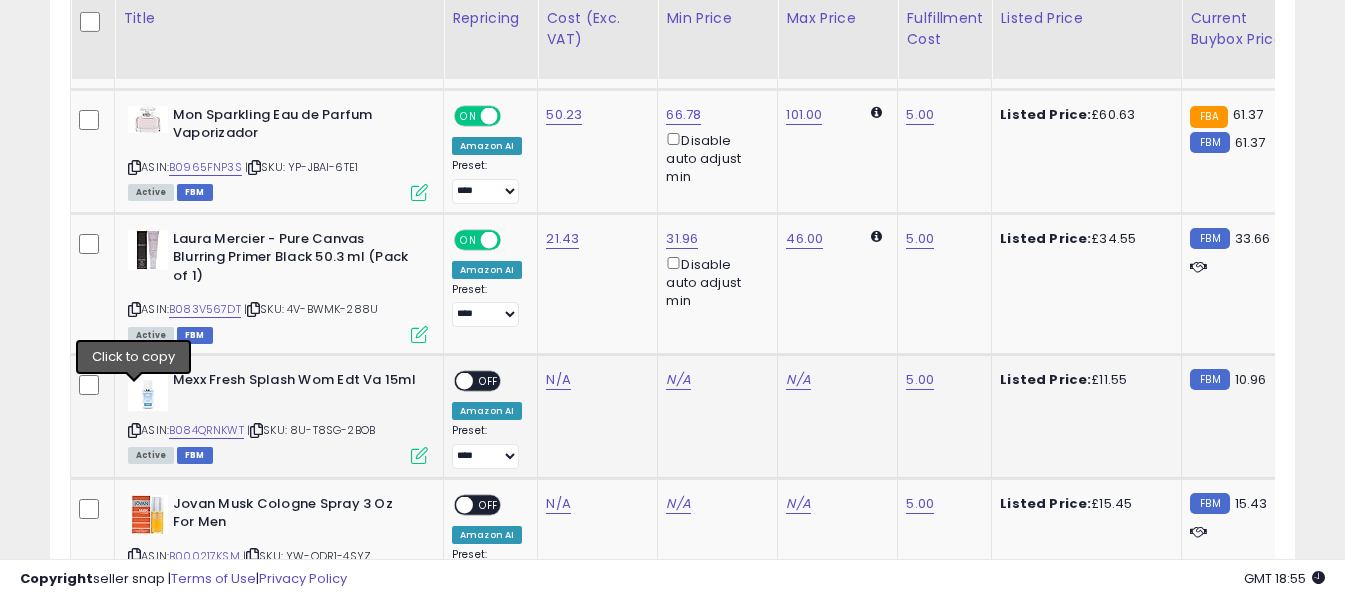 click at bounding box center [134, 430] 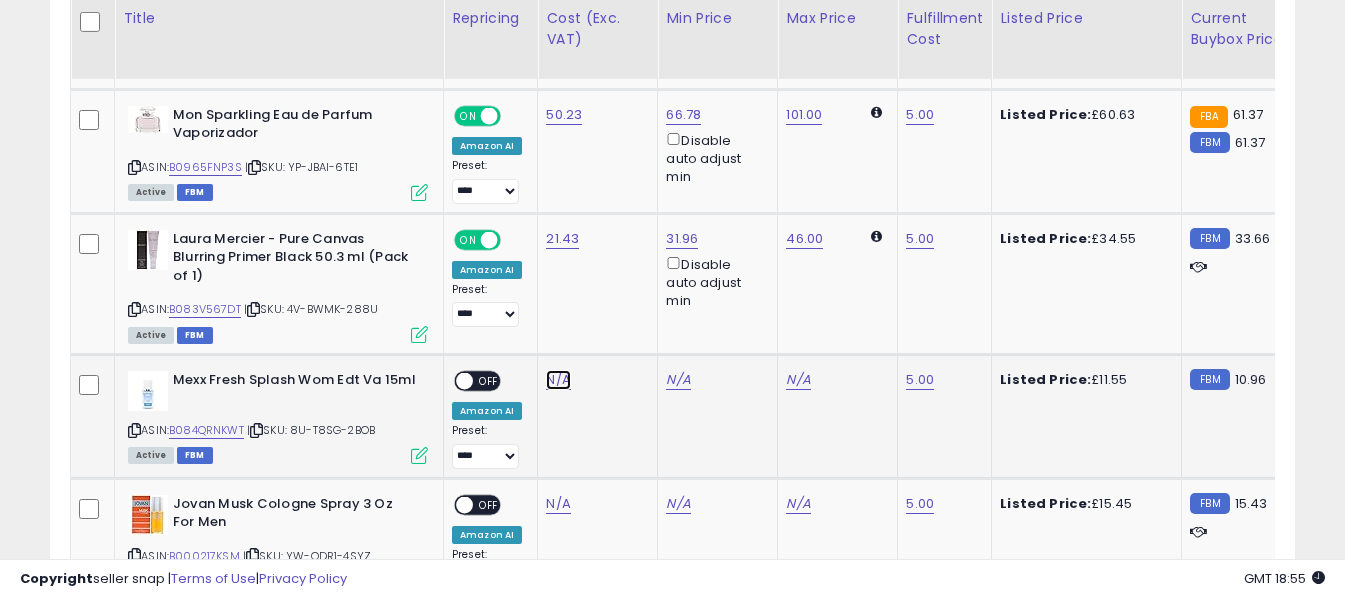 click on "N/A" at bounding box center [558, 380] 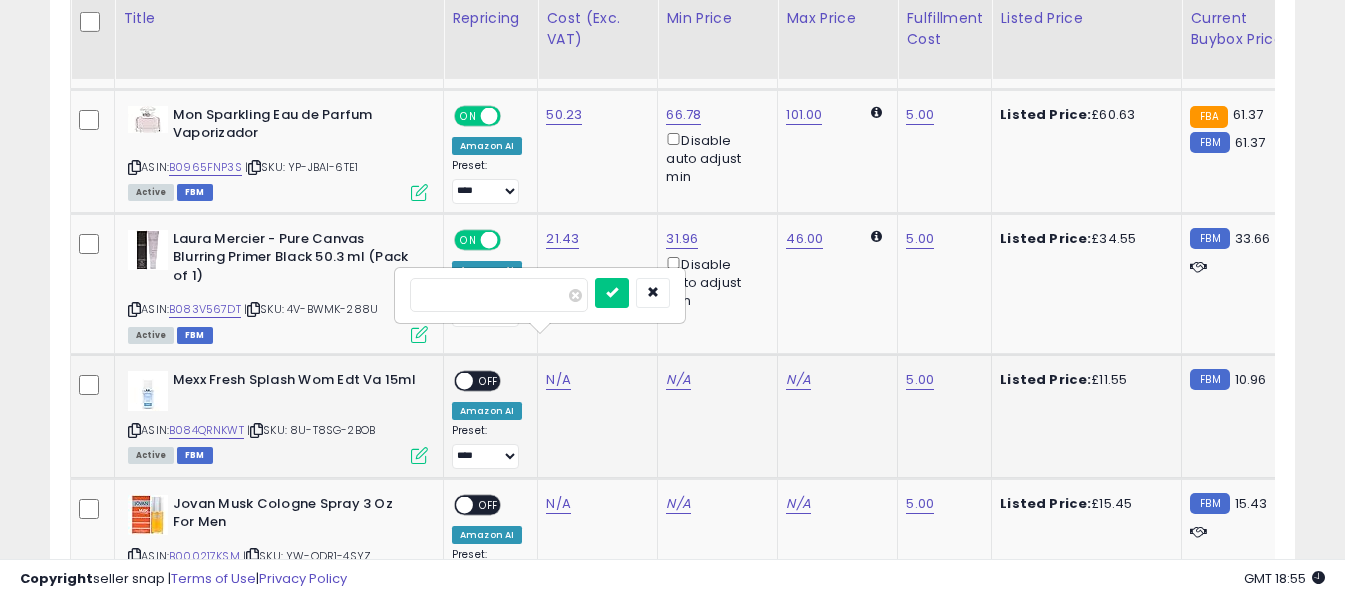 click at bounding box center (499, 295) 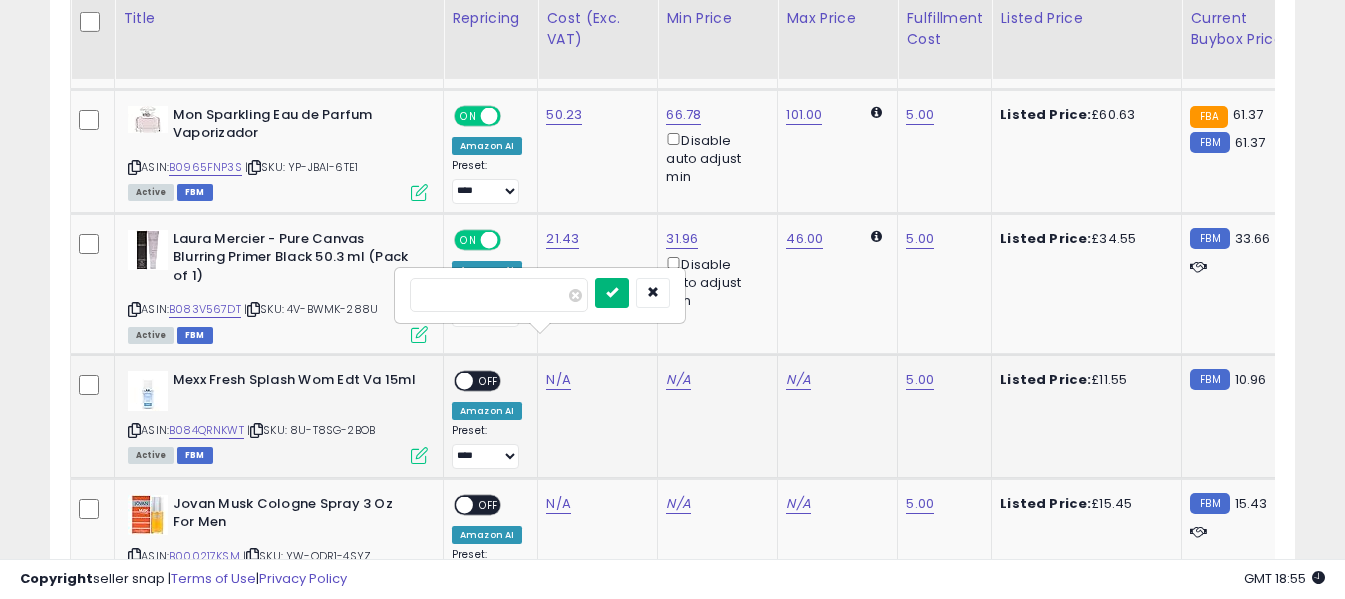 type on "****" 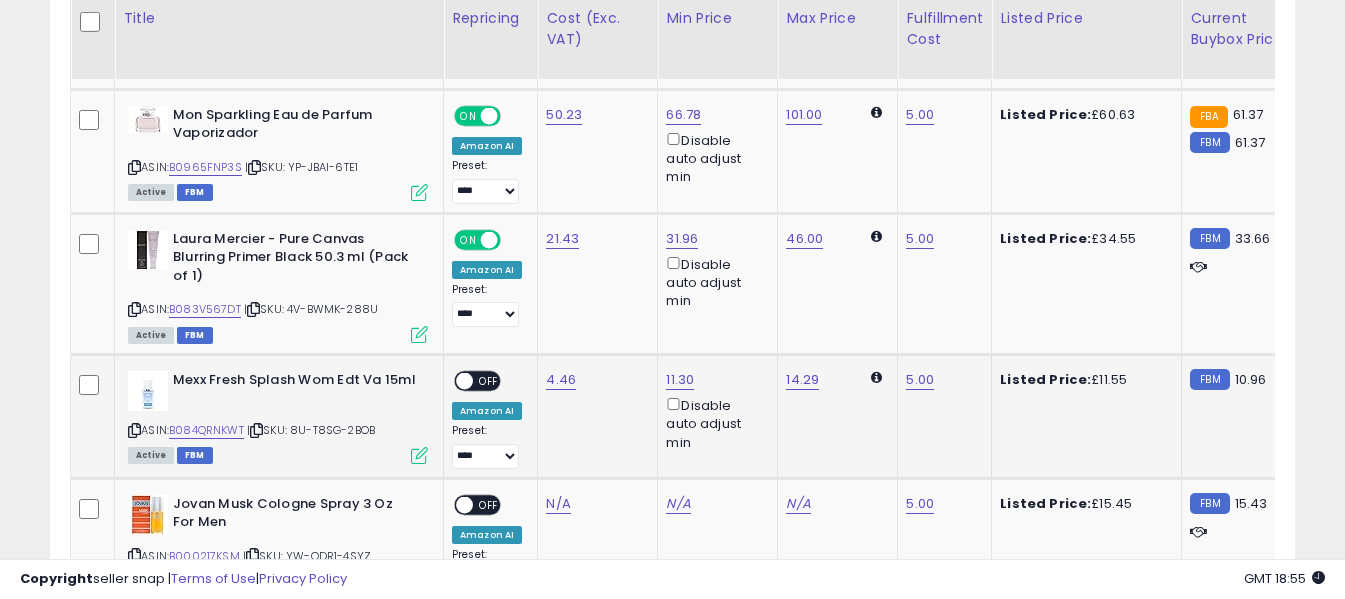 click on "OFF" at bounding box center [489, 381] 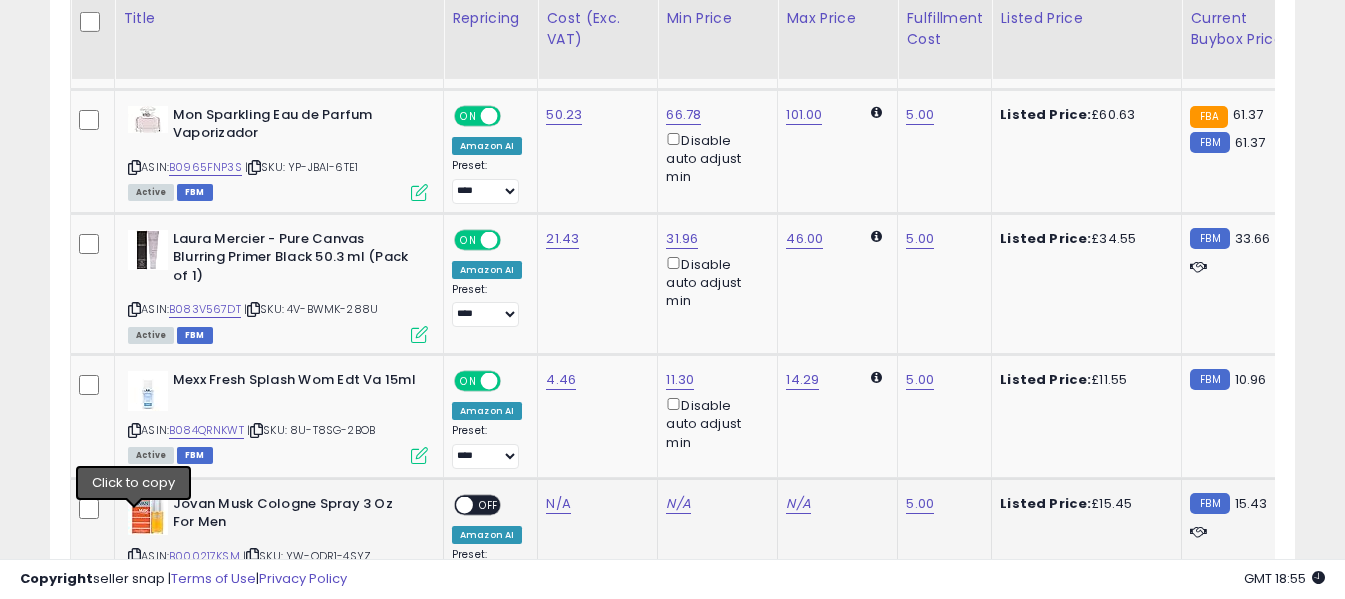 click at bounding box center (134, 555) 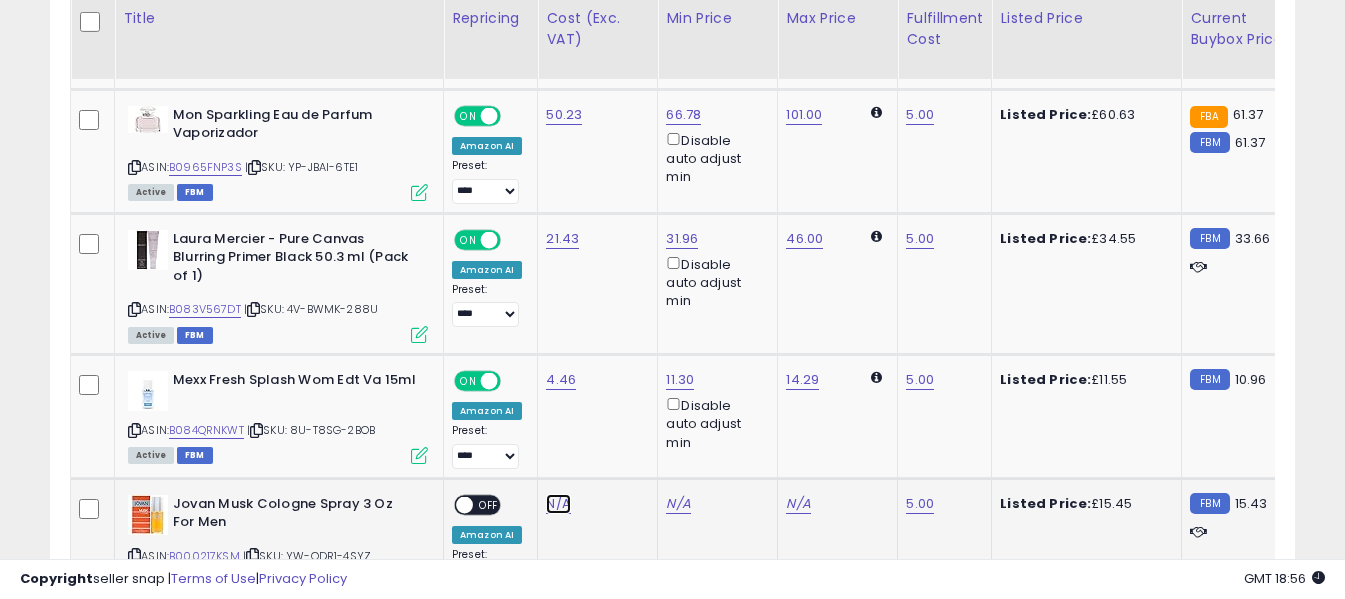 drag, startPoint x: 548, startPoint y: 471, endPoint x: 553, endPoint y: 458, distance: 13.928389 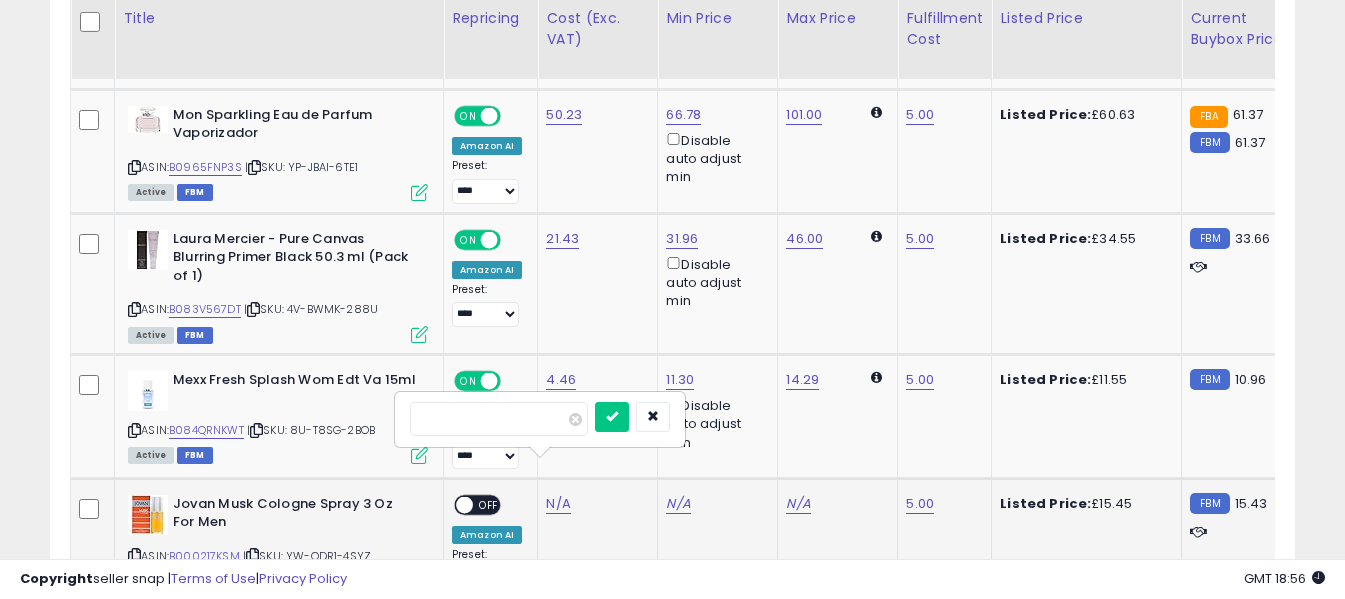 click at bounding box center [499, 419] 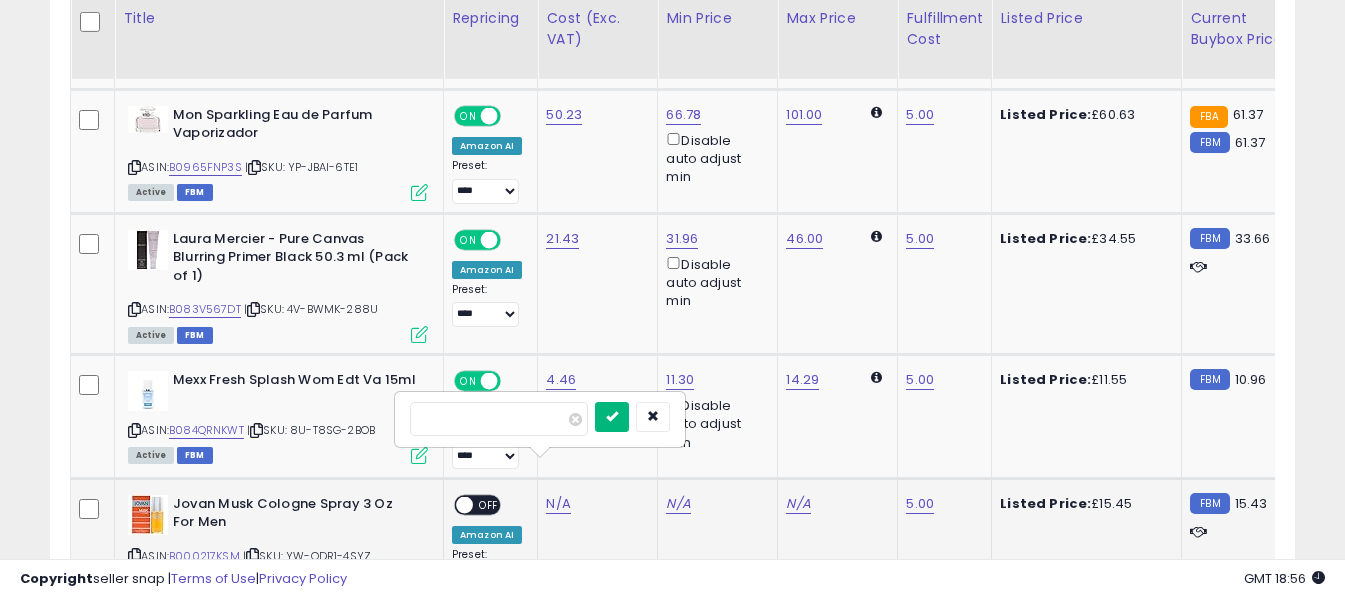 click at bounding box center [612, 416] 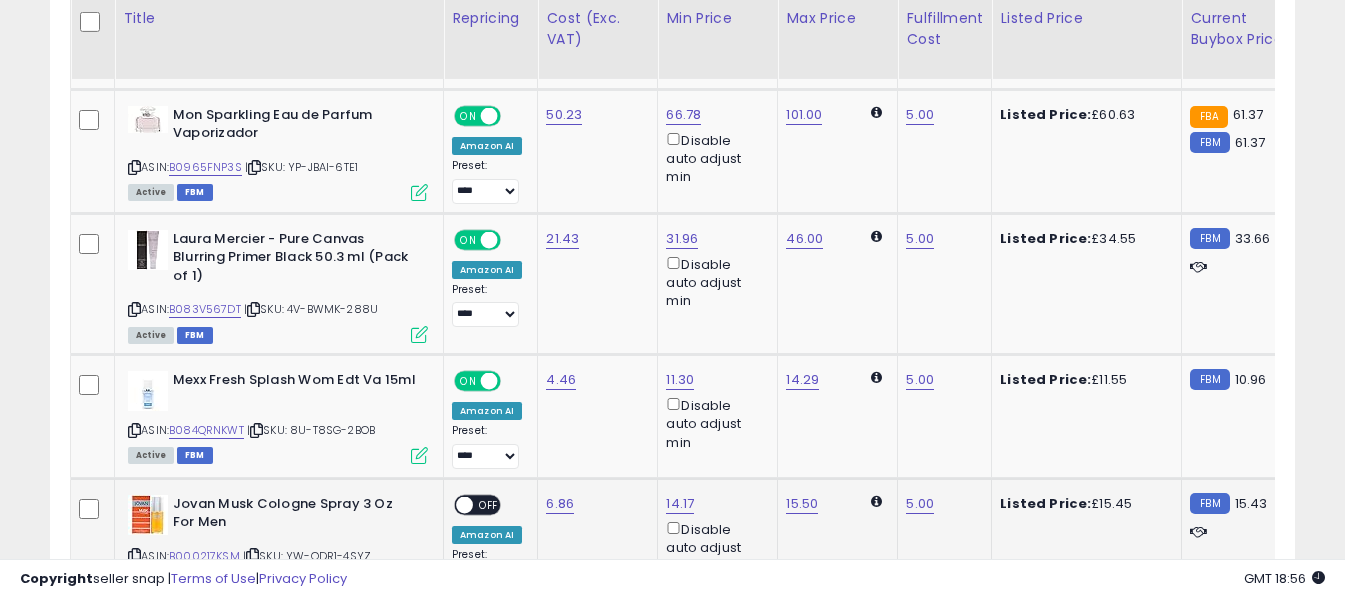 click on "OFF" at bounding box center (489, 504) 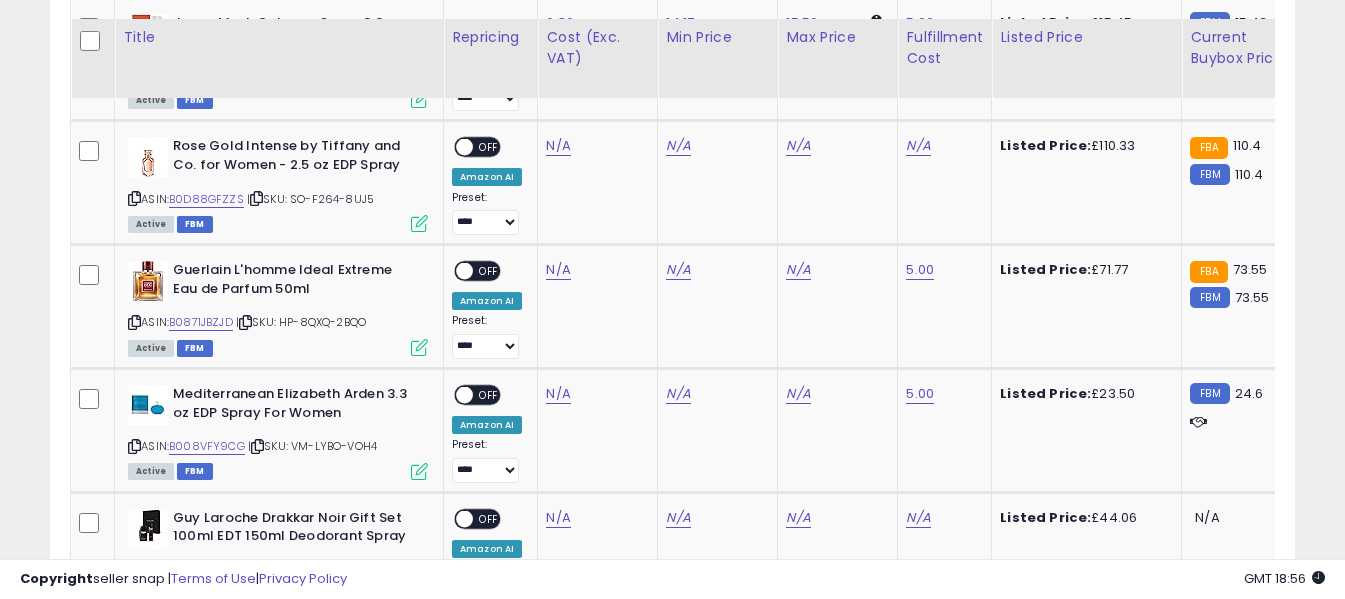 scroll, scrollTop: 4589, scrollLeft: 0, axis: vertical 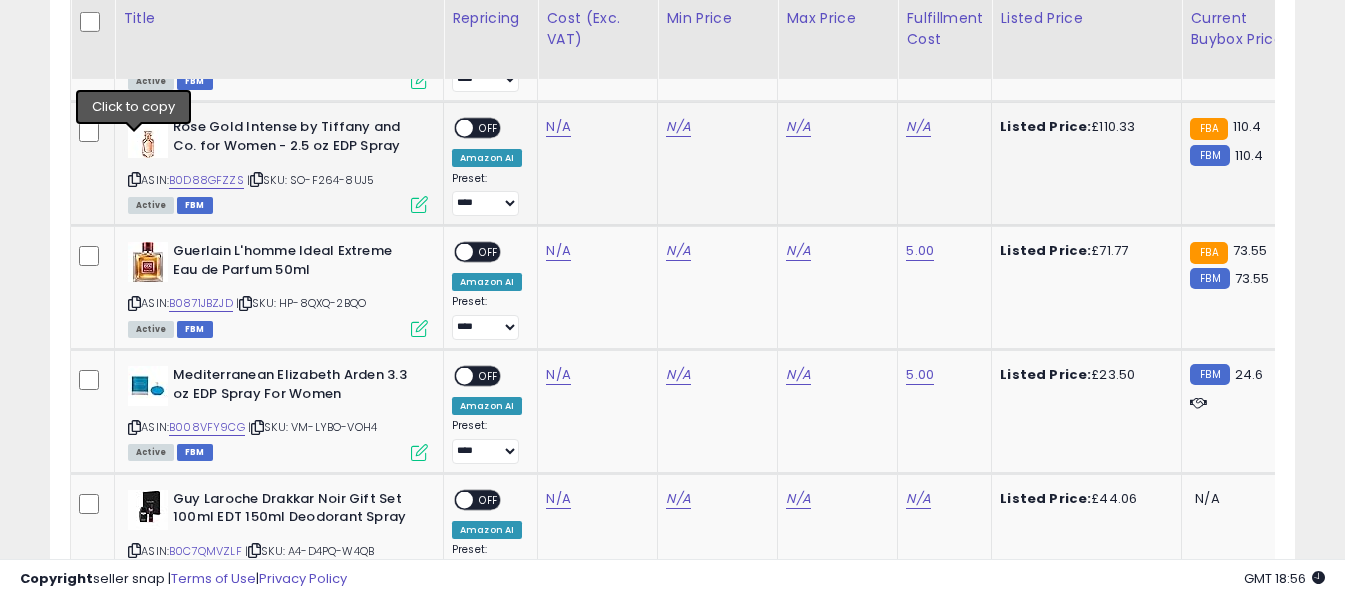 click at bounding box center [134, 179] 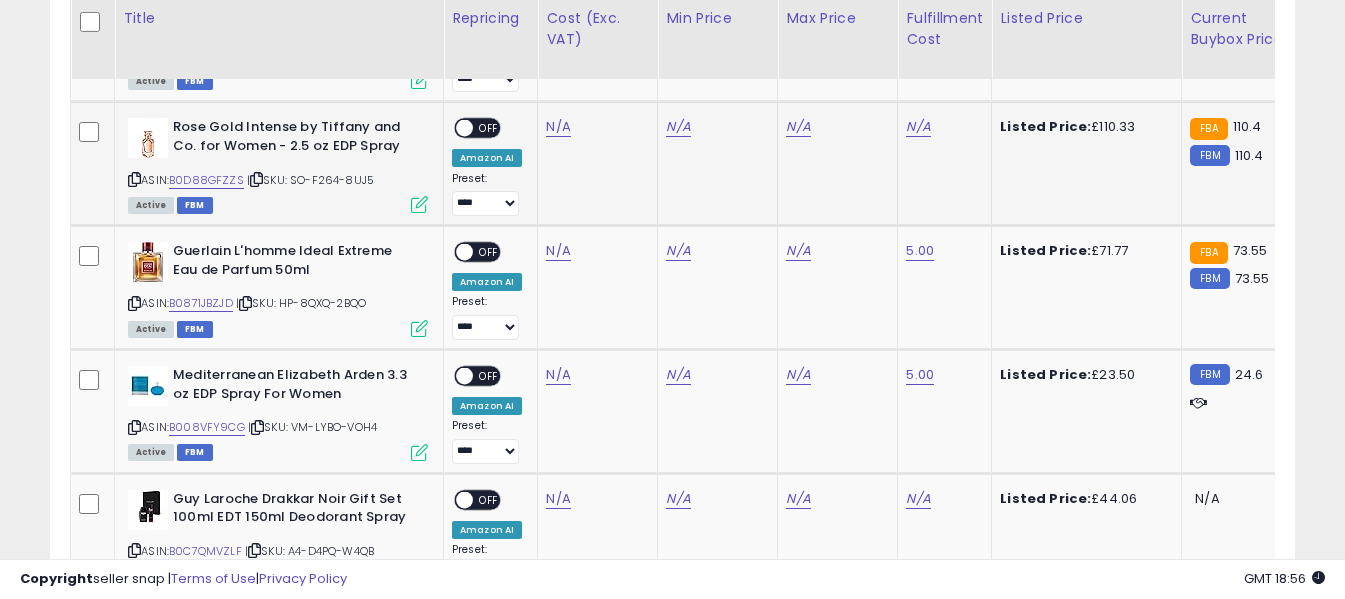 click at bounding box center [134, 179] 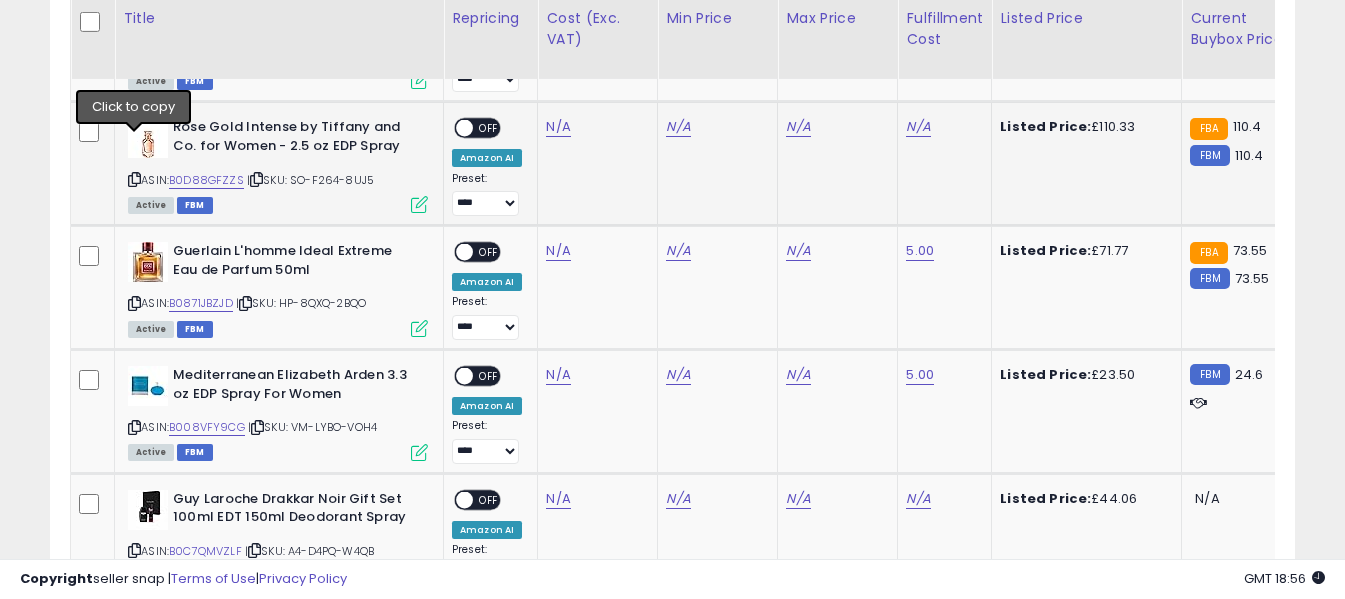 click at bounding box center (134, 179) 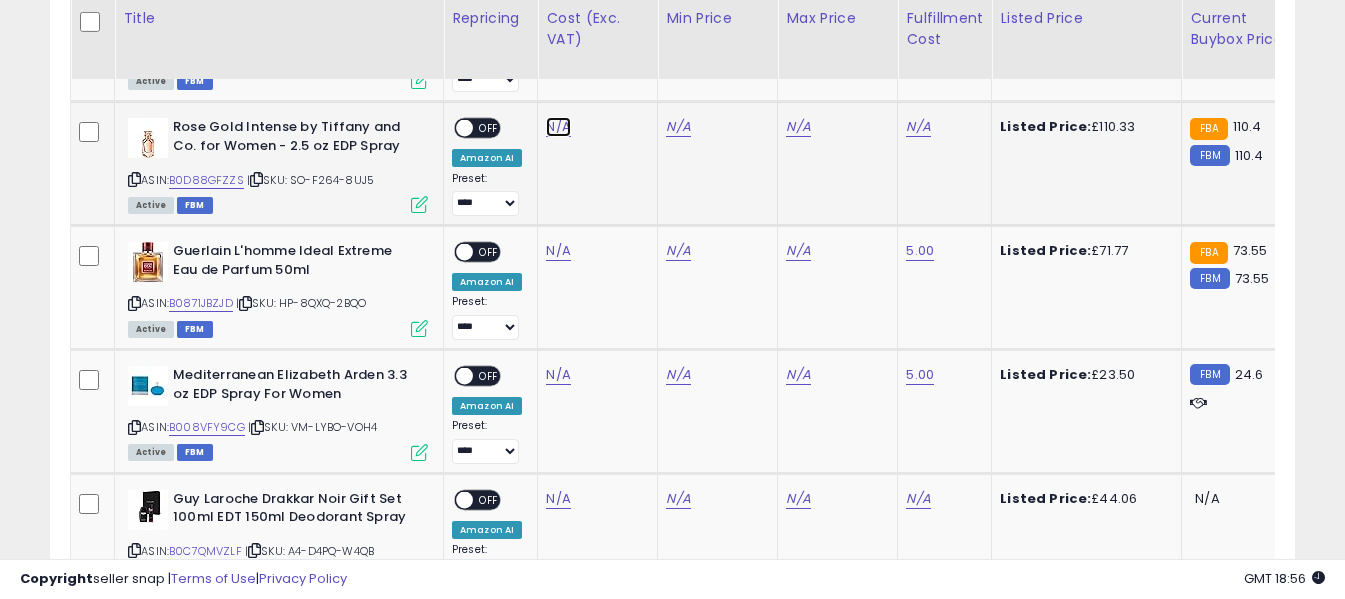 click on "N/A" at bounding box center [558, 127] 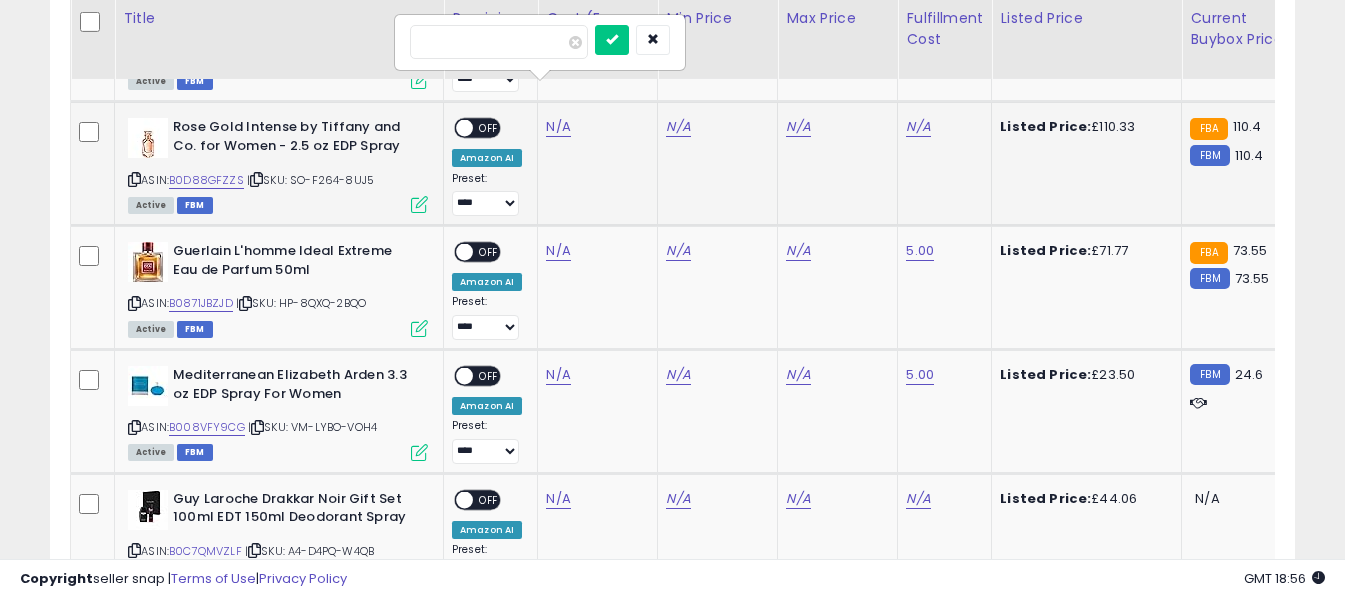 click at bounding box center [499, 42] 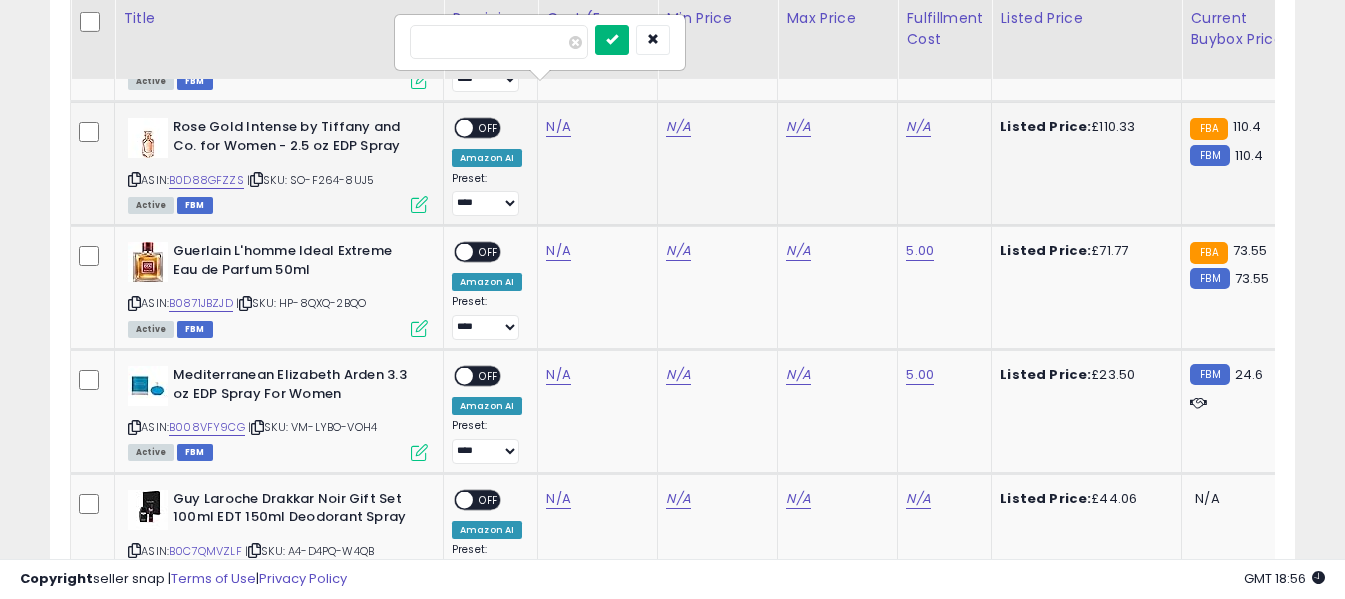 click at bounding box center (612, 39) 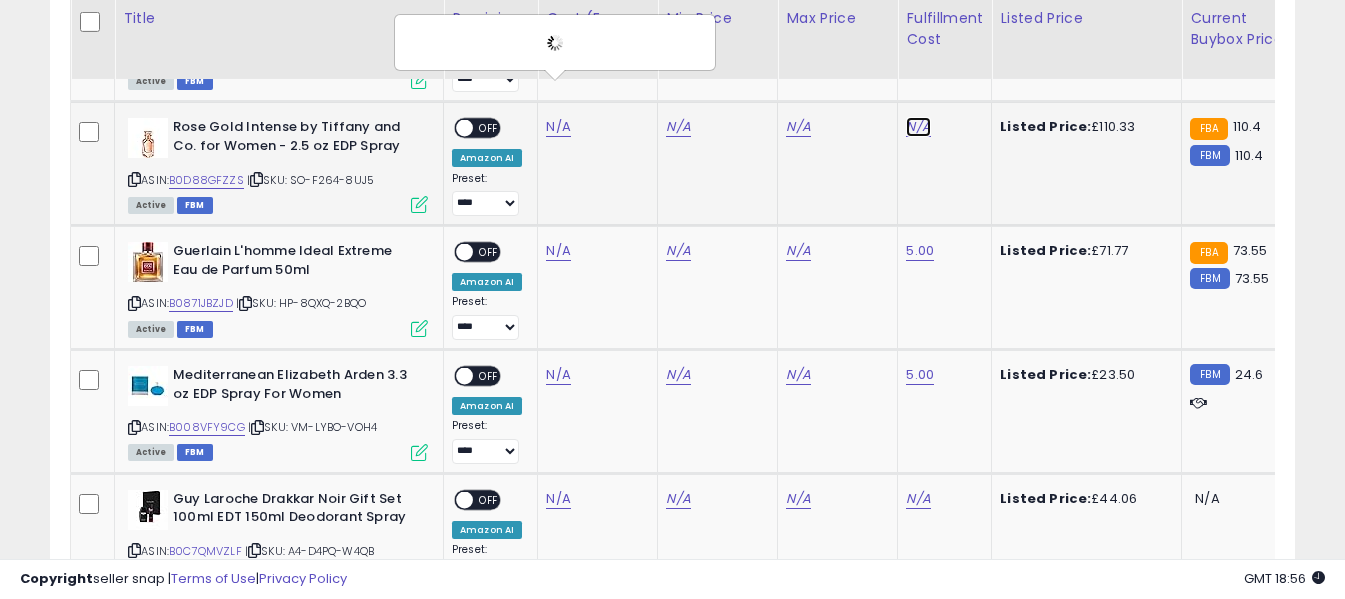click on "N/A" at bounding box center (918, 127) 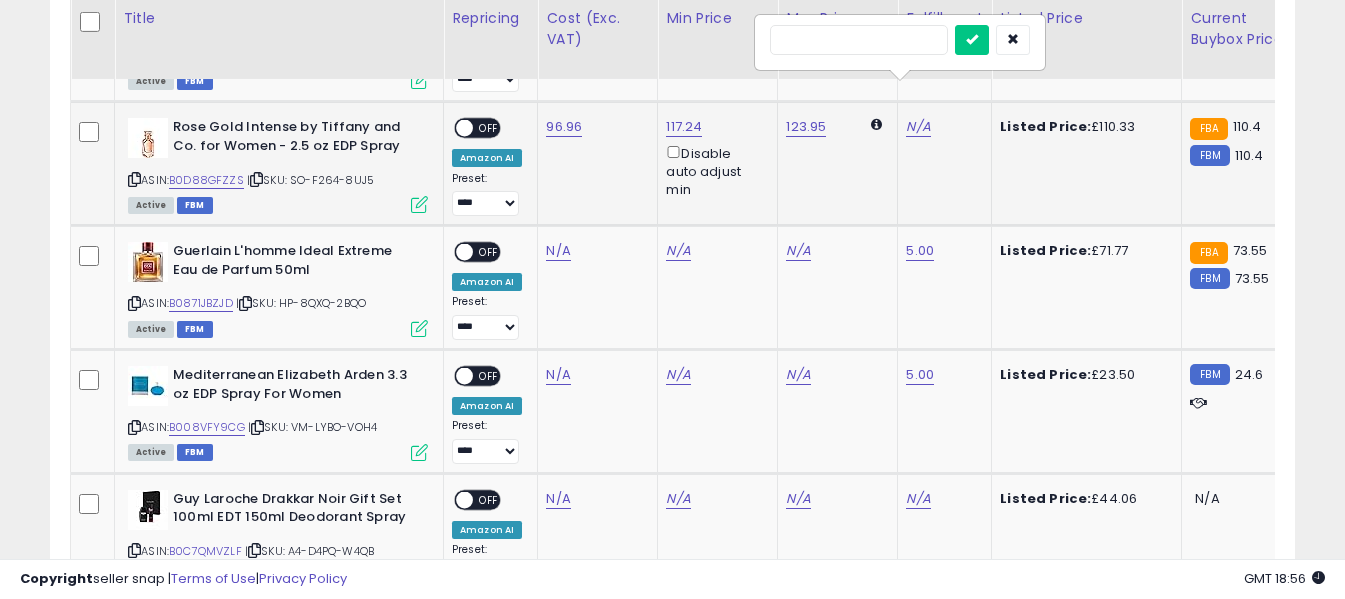 click at bounding box center [859, 40] 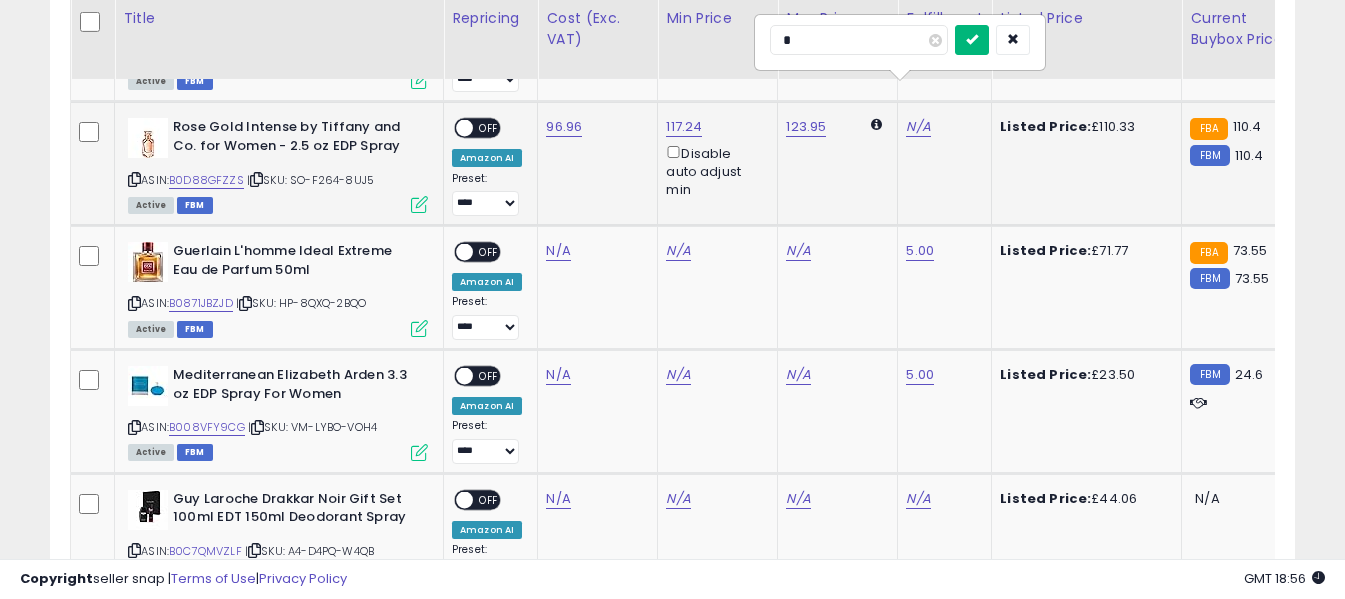 type on "*" 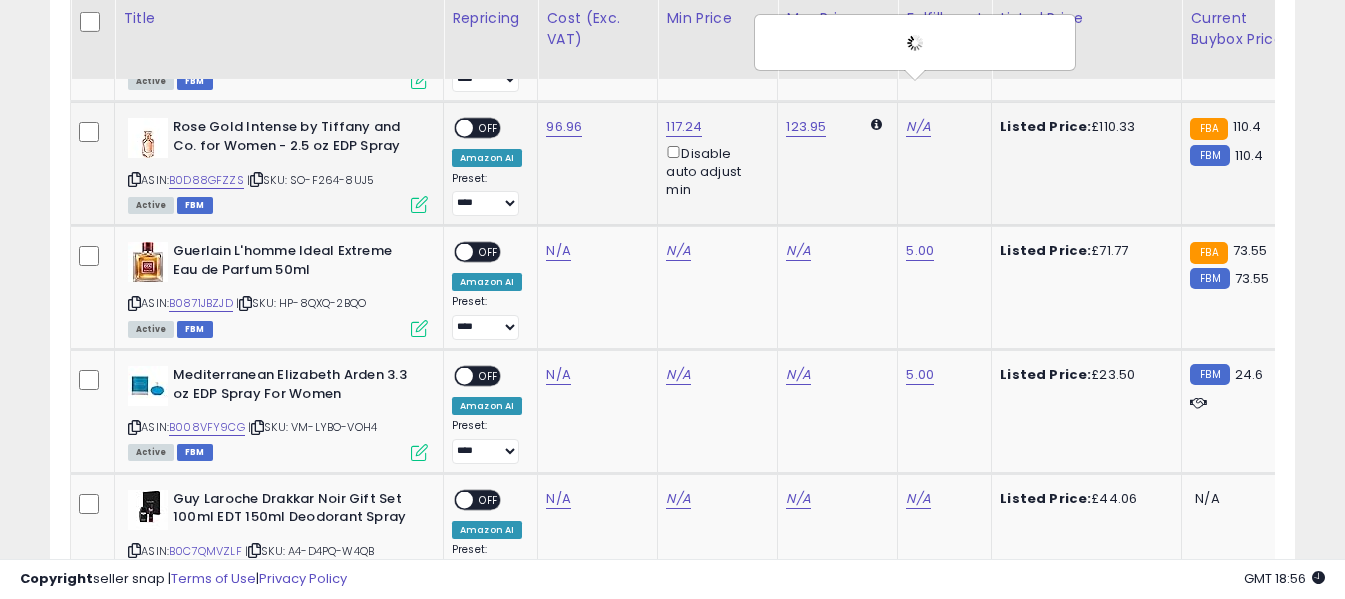 click on "OFF" at bounding box center (489, 128) 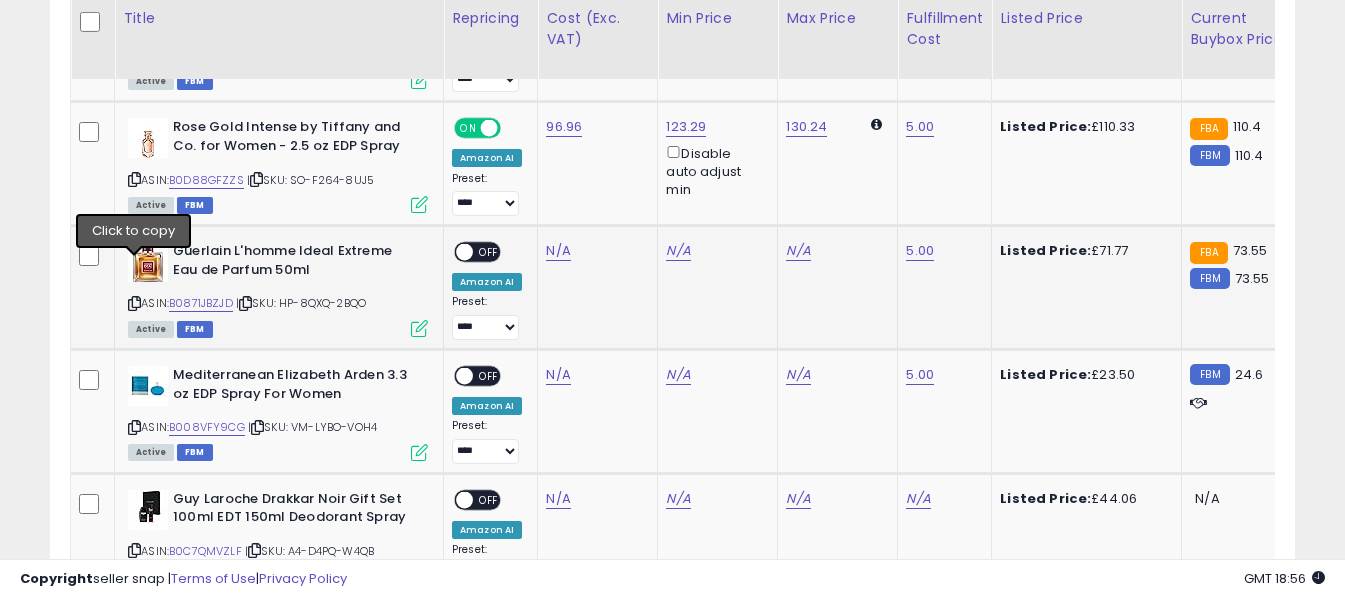 click at bounding box center (134, 303) 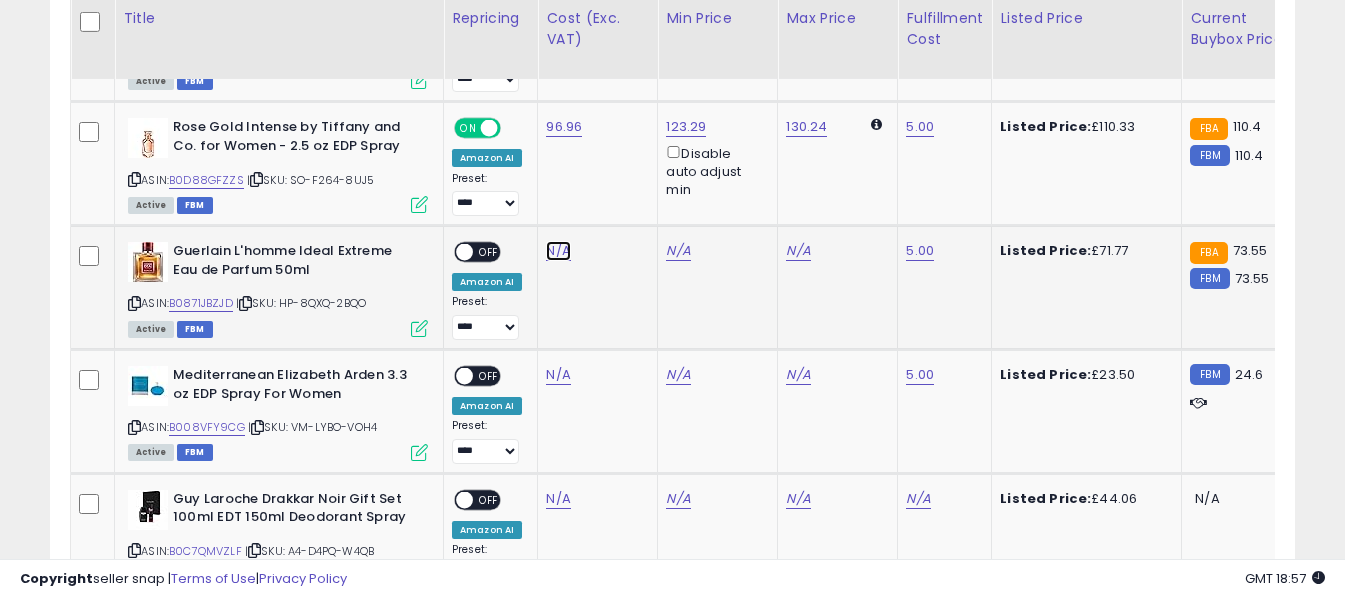 click on "N/A" at bounding box center [558, 251] 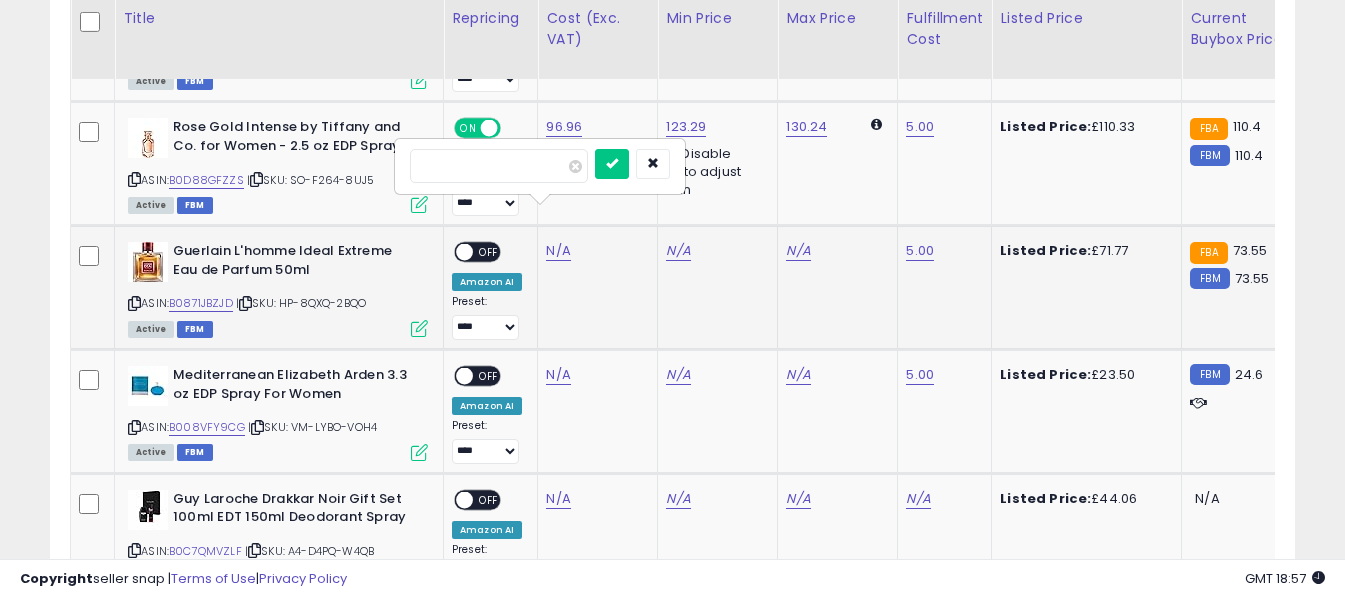 click at bounding box center [499, 166] 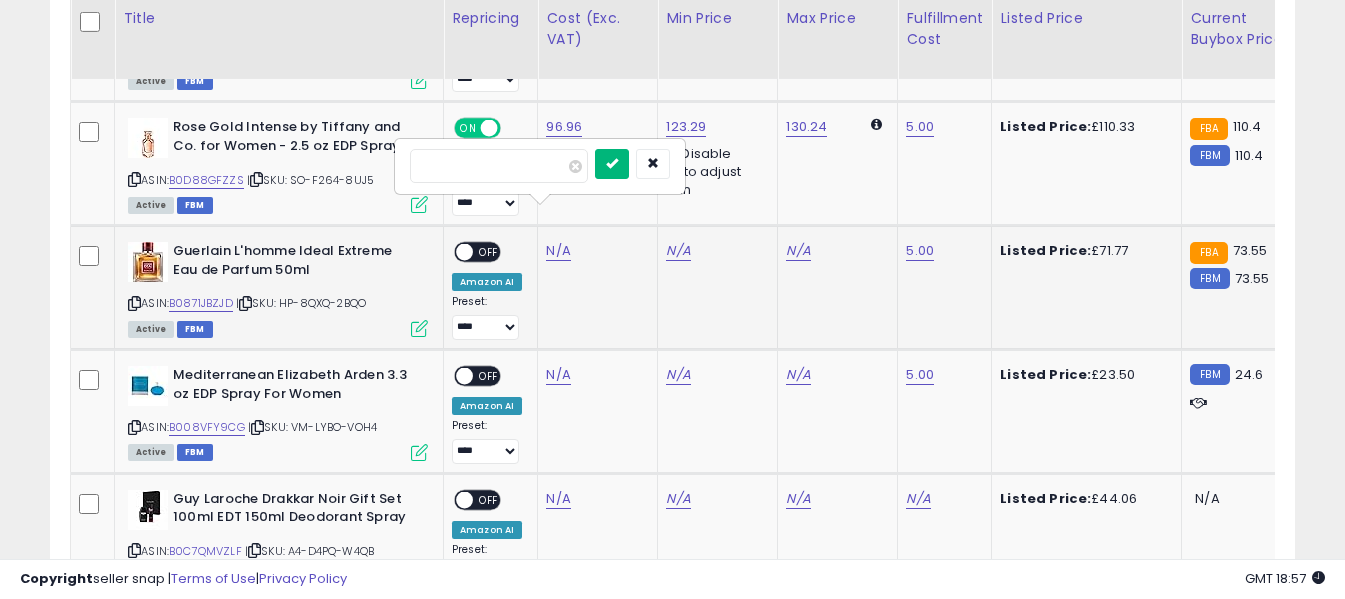 click at bounding box center [612, 164] 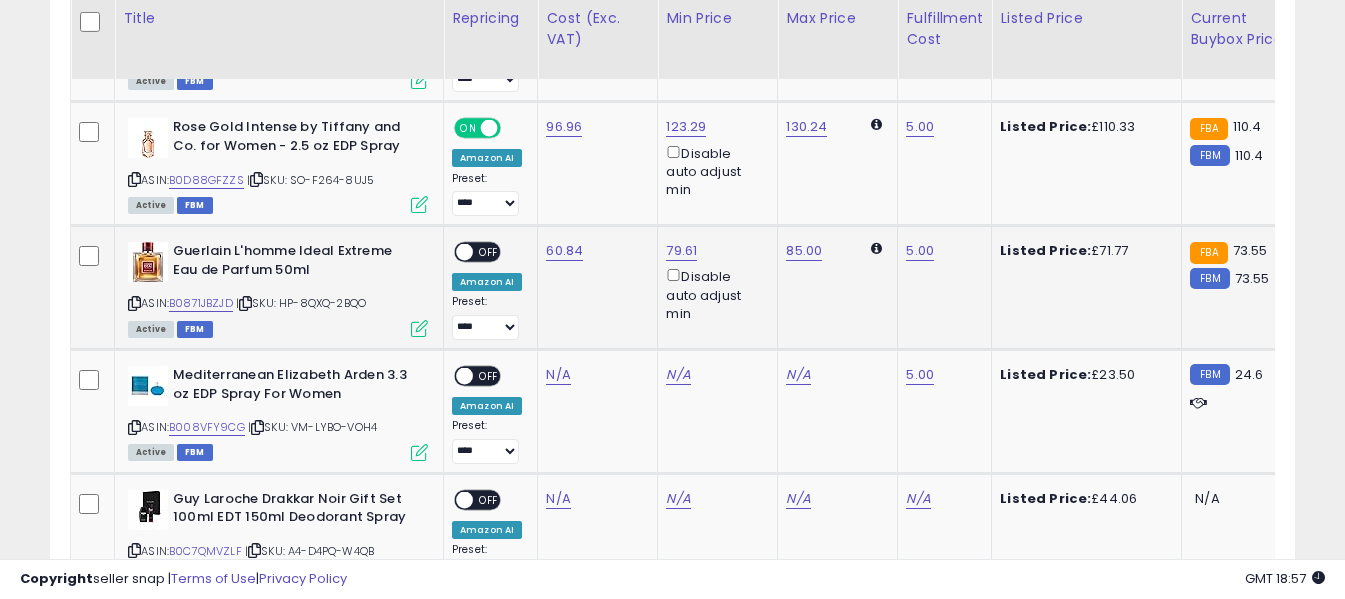 click on "OFF" at bounding box center (489, 252) 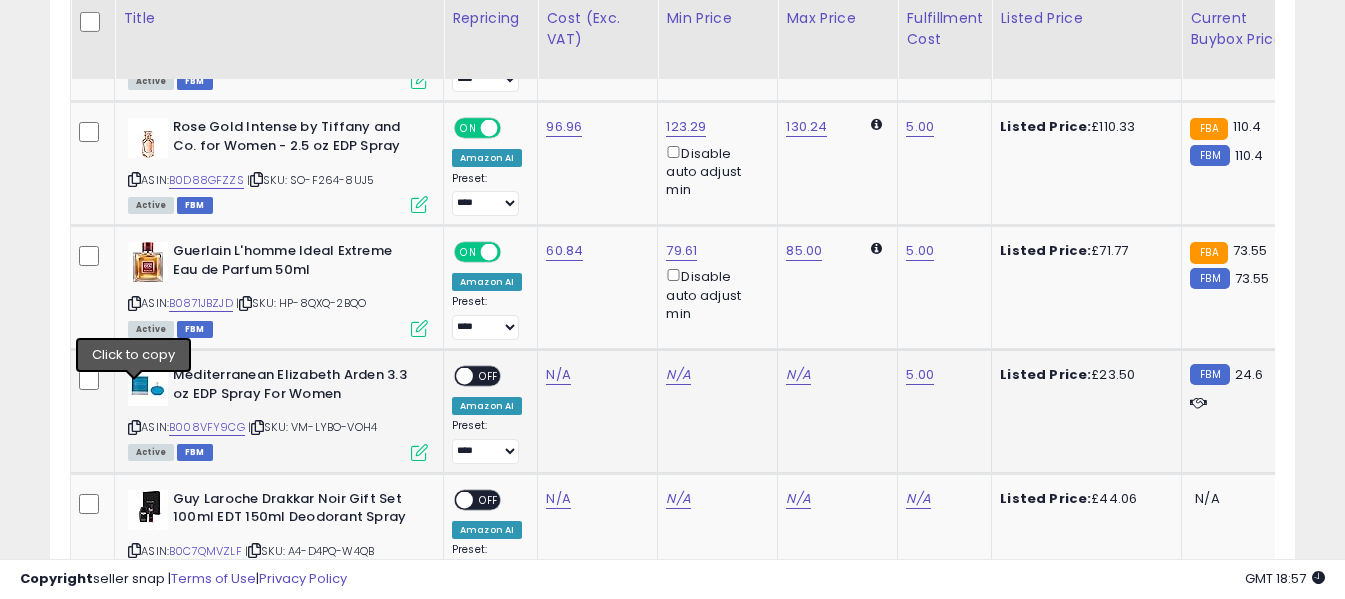 click at bounding box center (134, 427) 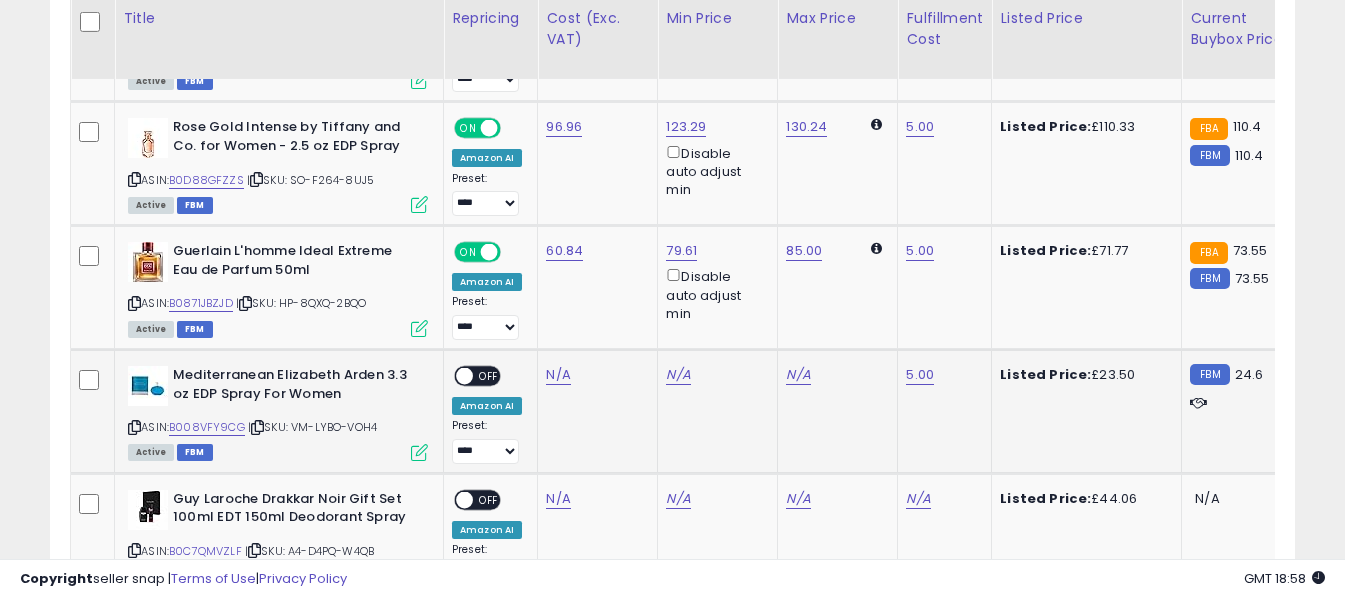 click at bounding box center (134, 427) 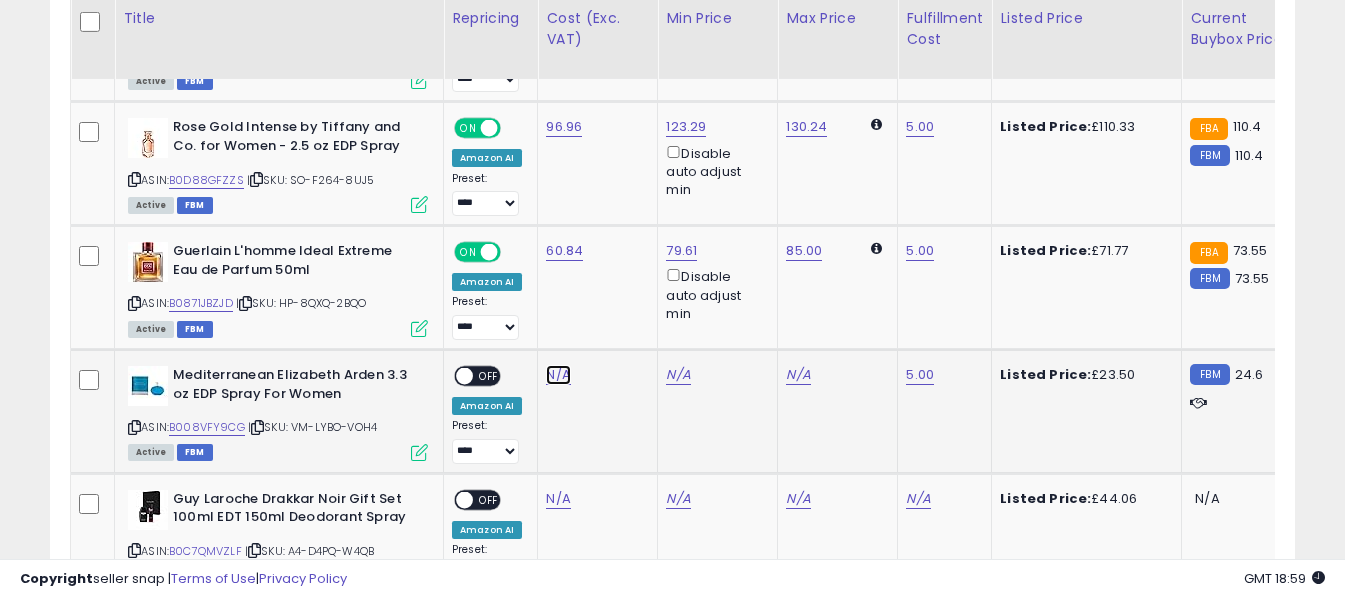 click on "N/A" at bounding box center (558, 375) 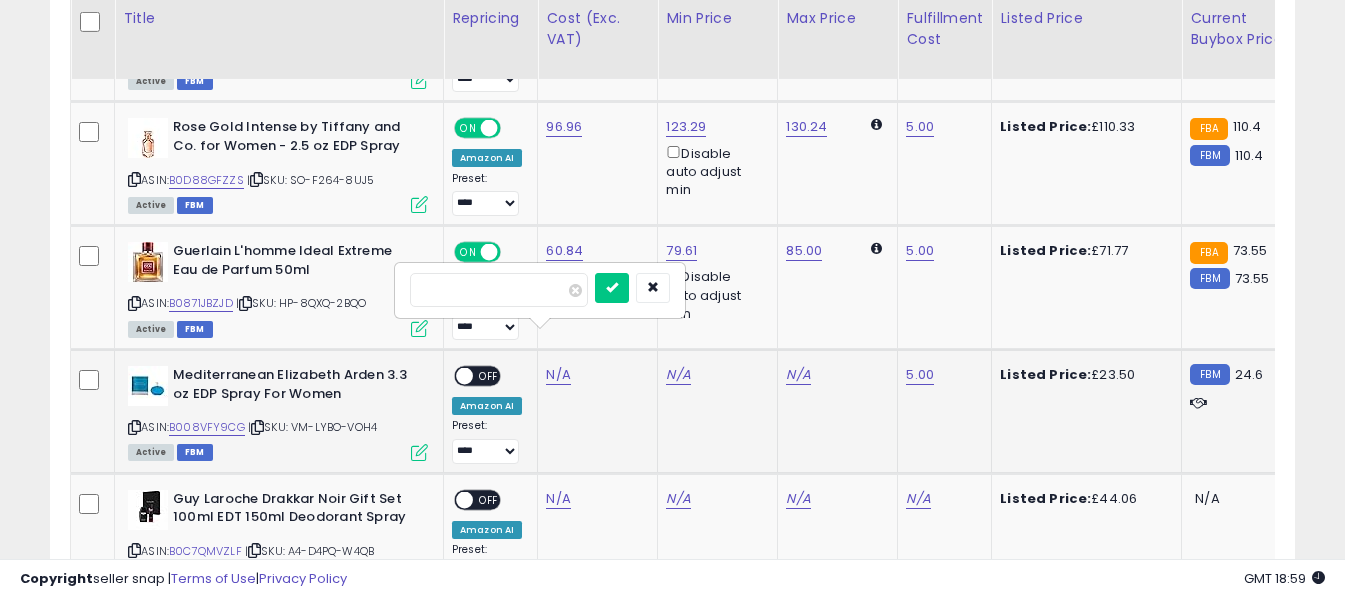 click at bounding box center (499, 290) 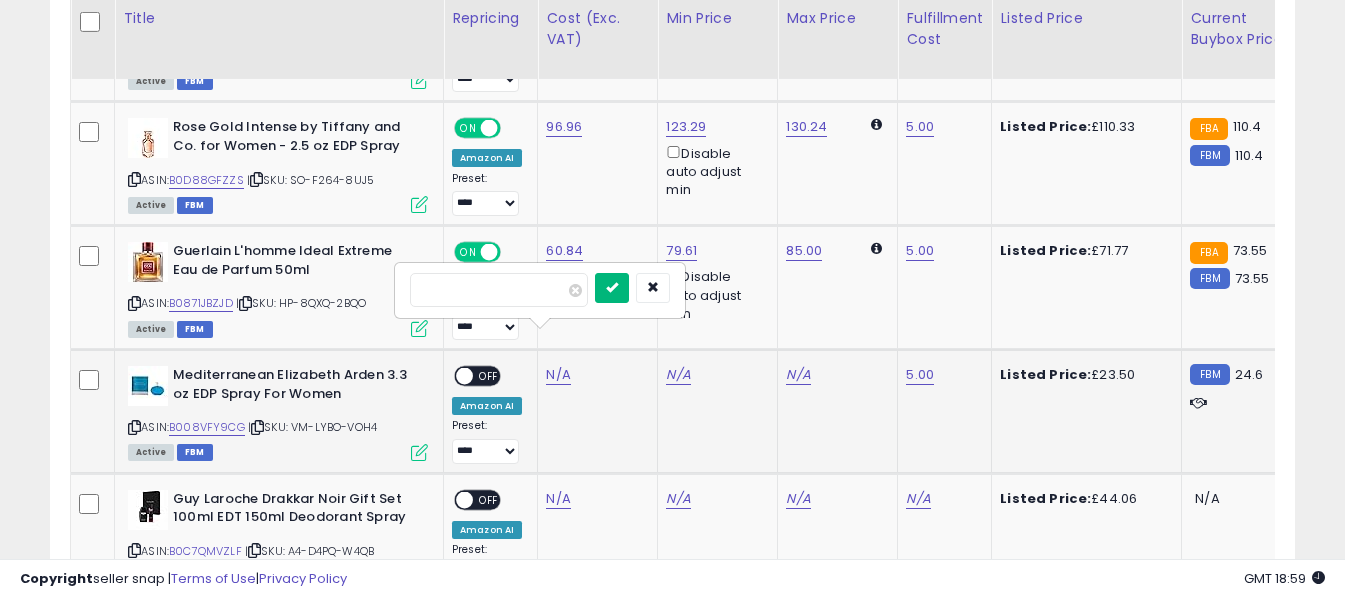 type on "*****" 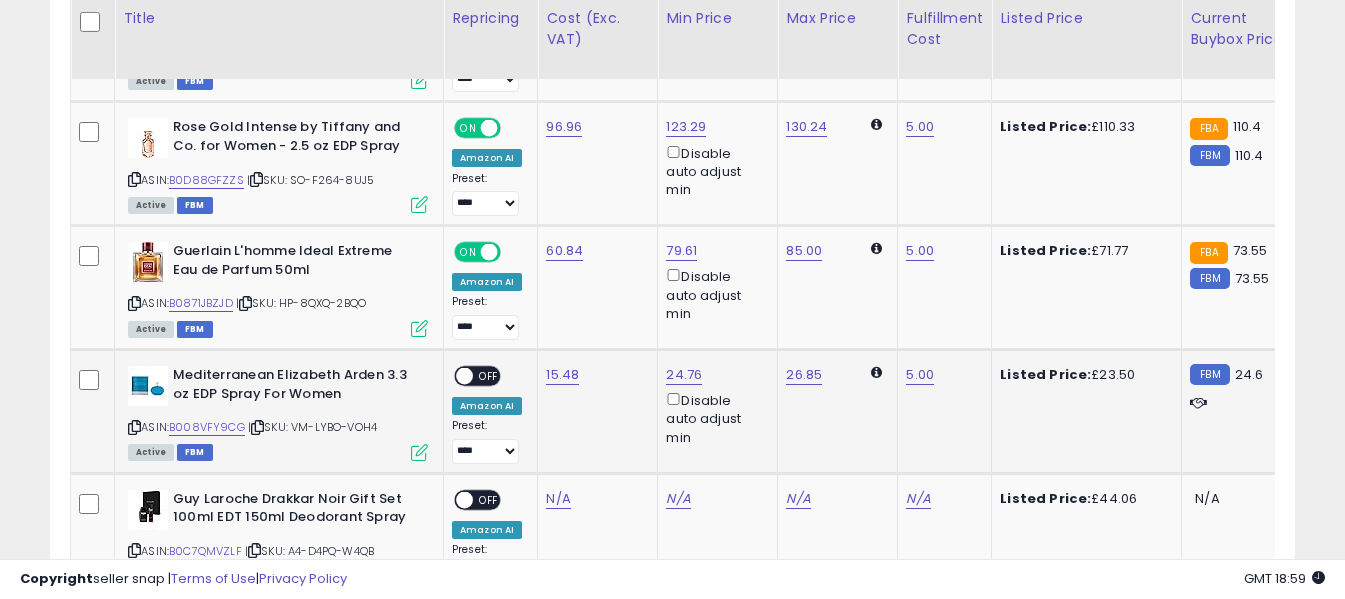 click on "OFF" at bounding box center [489, 376] 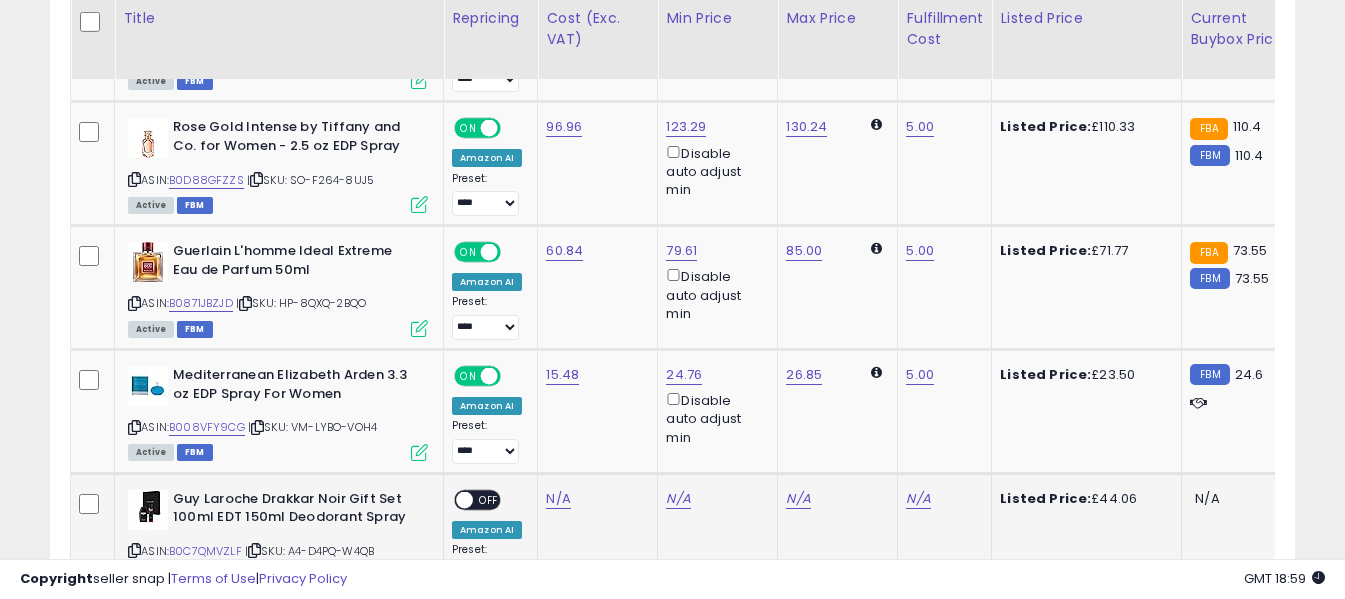 click at bounding box center [134, 550] 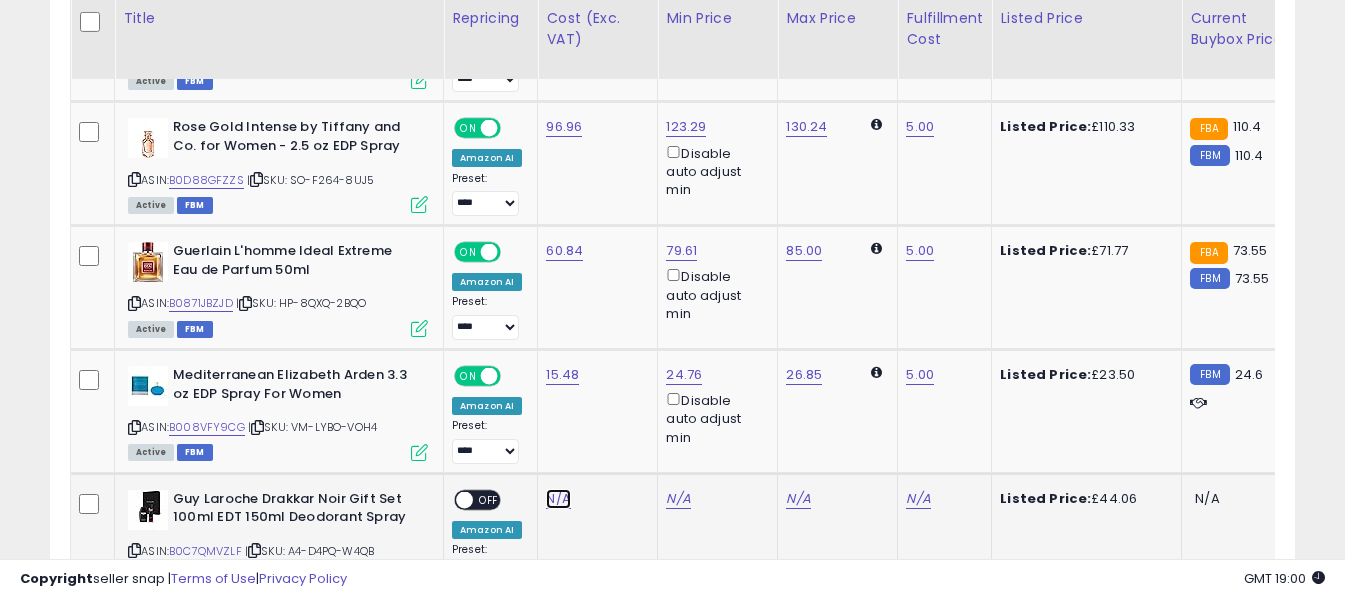 click on "N/A" at bounding box center (558, 499) 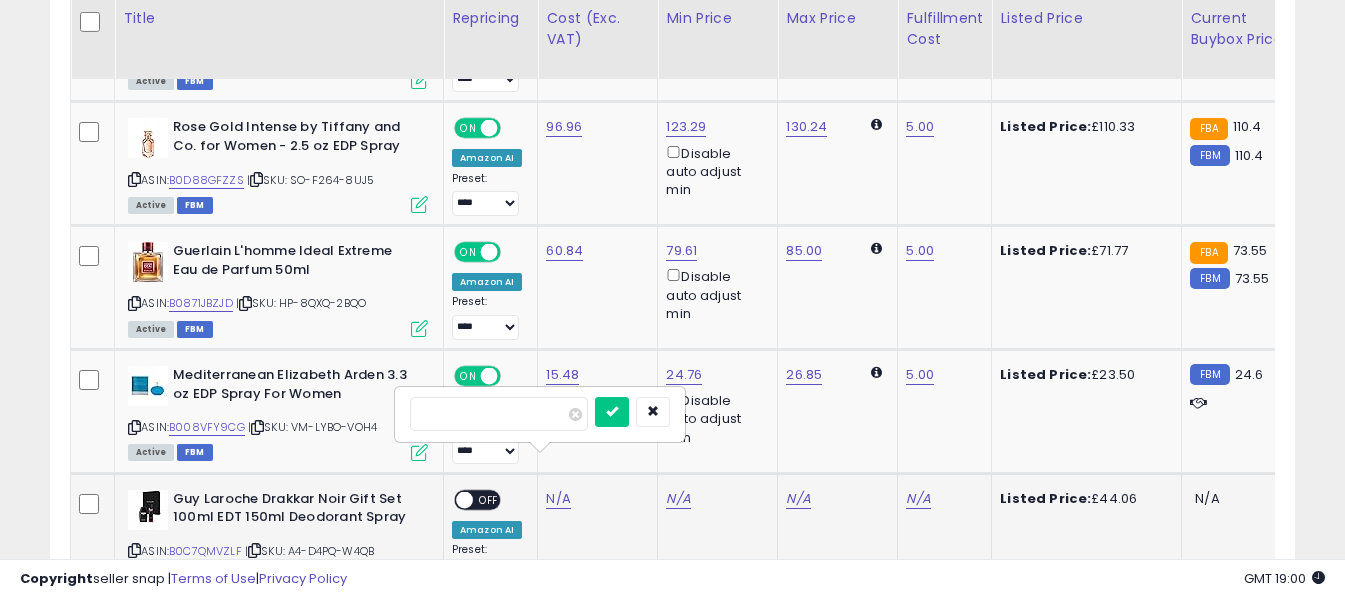 click at bounding box center (499, 414) 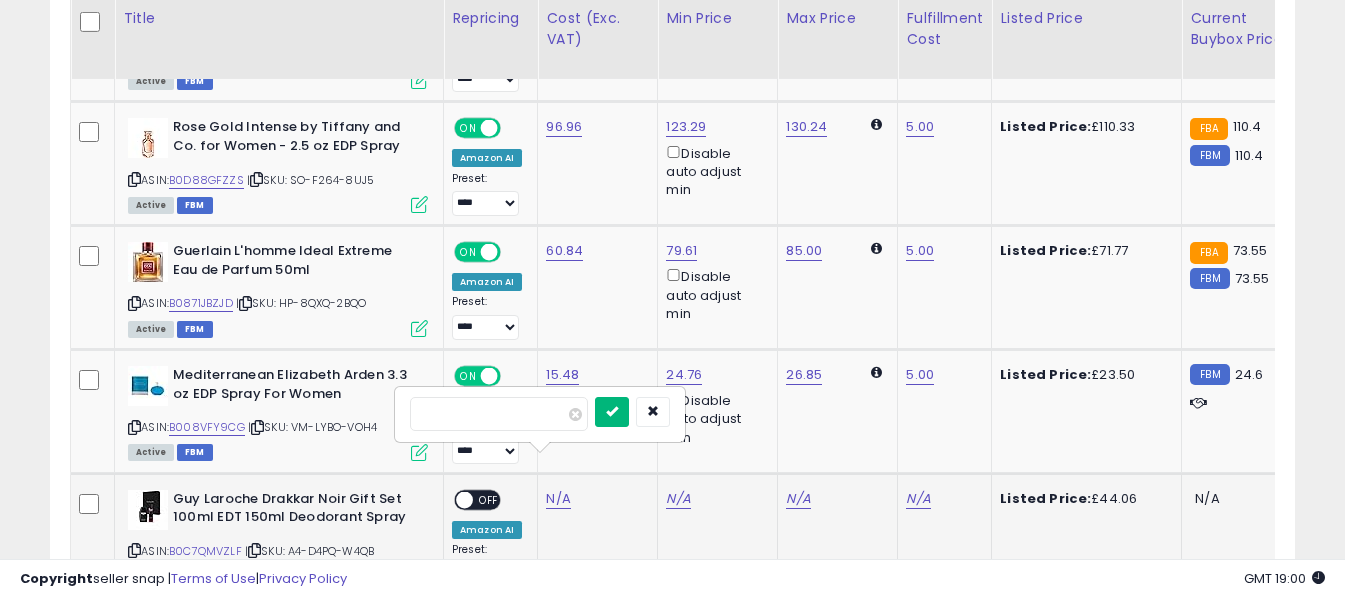 click at bounding box center (612, 412) 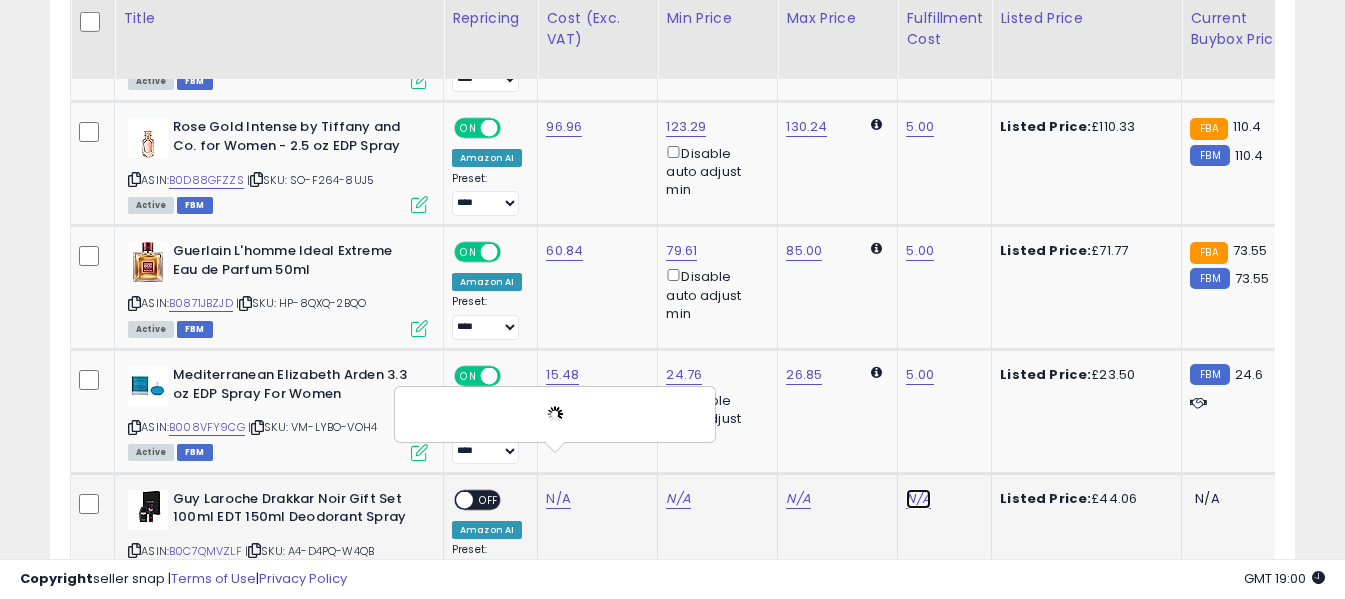 click on "N/A" at bounding box center [918, 499] 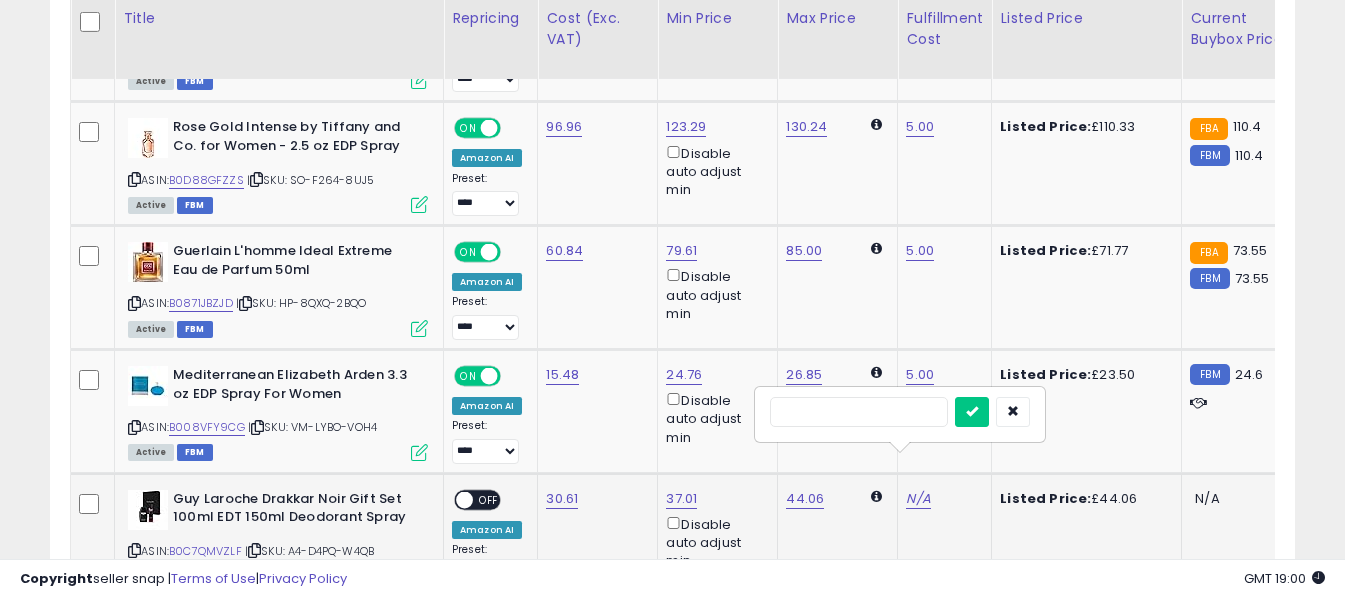 click at bounding box center [859, 412] 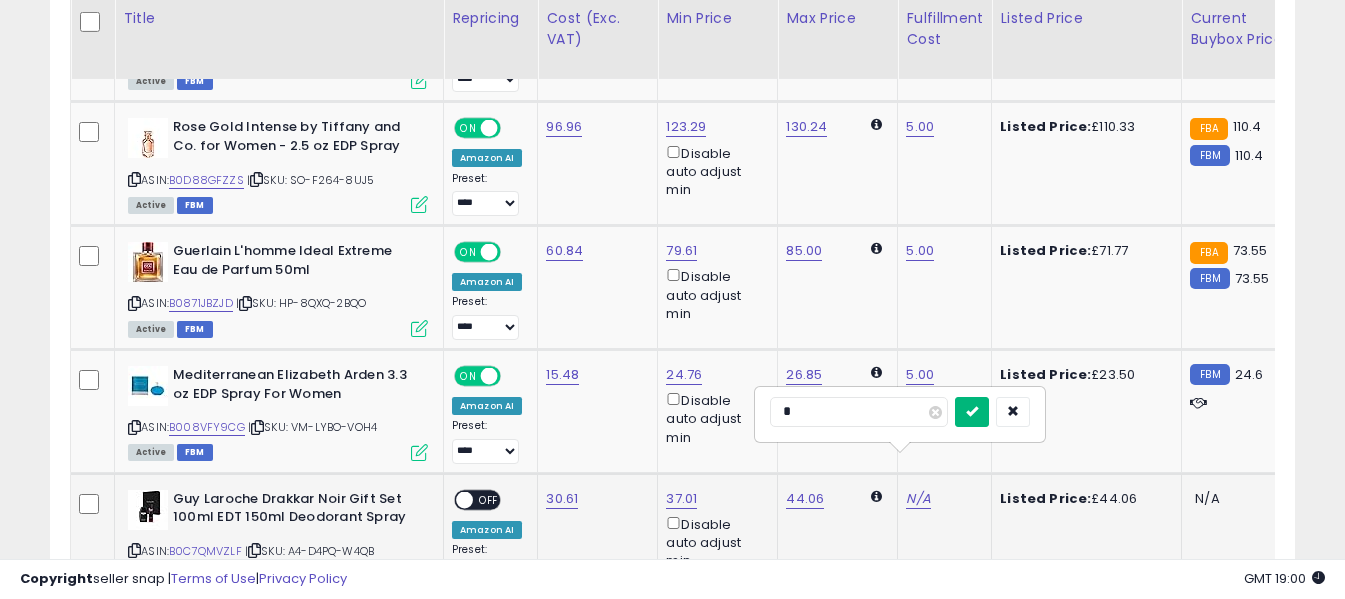 click at bounding box center (972, 411) 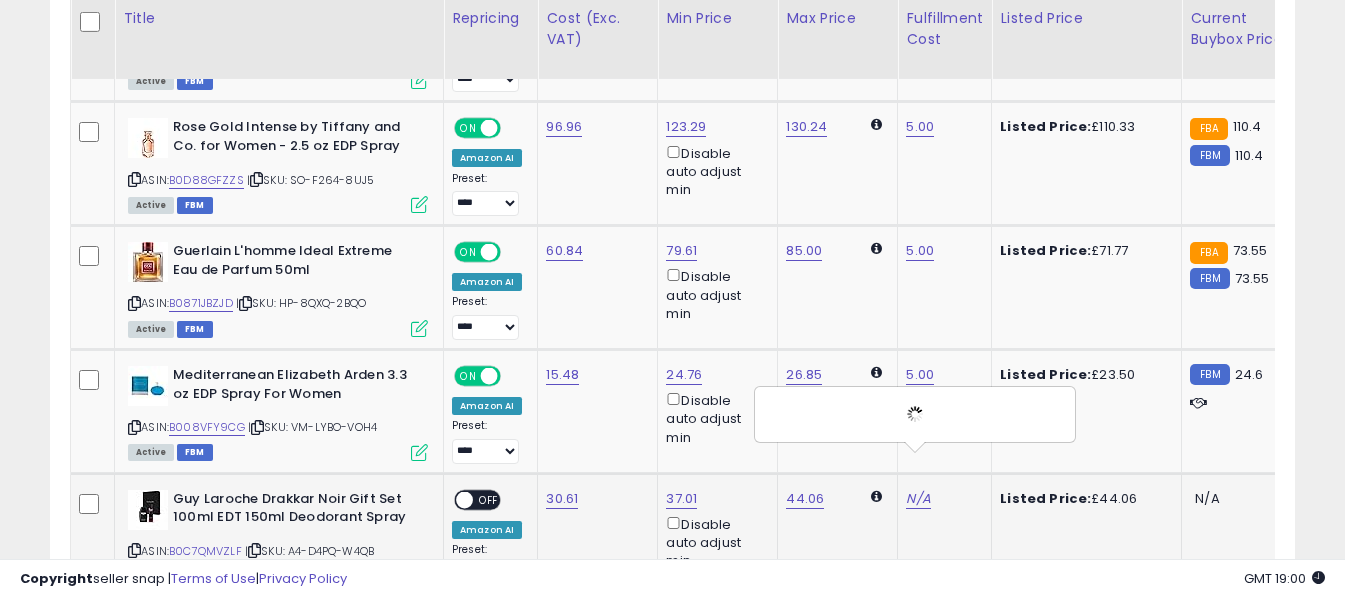 click on "ON   OFF" at bounding box center [455, 499] 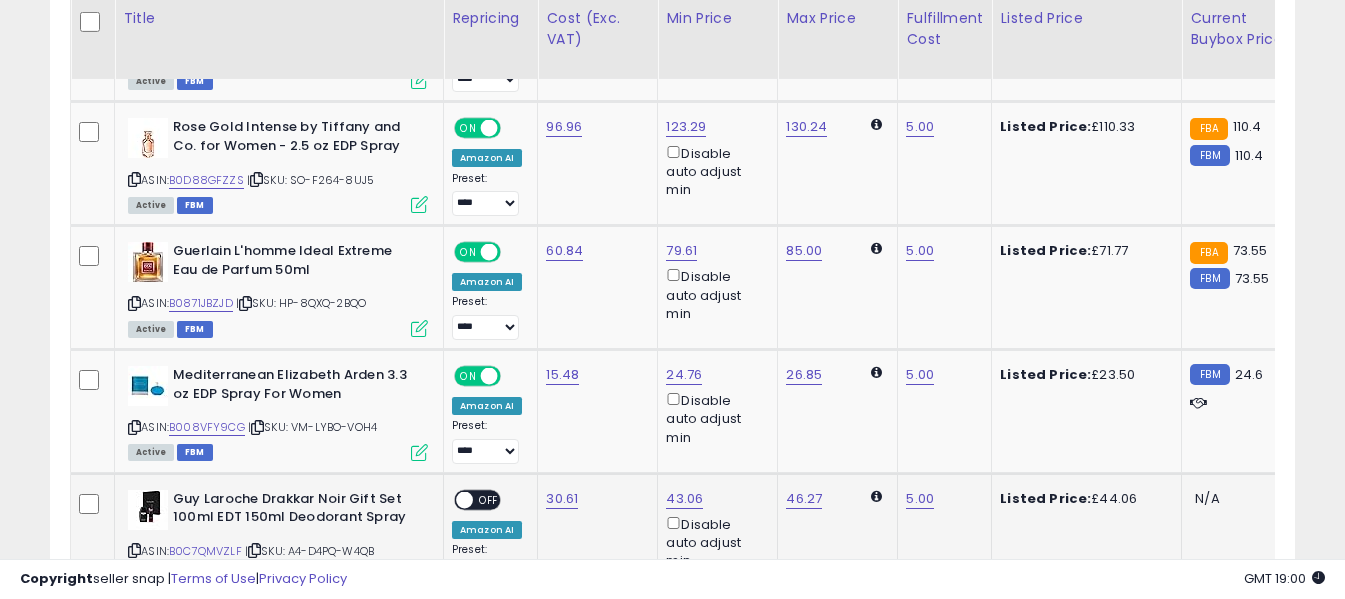 click on "OFF" at bounding box center (489, 499) 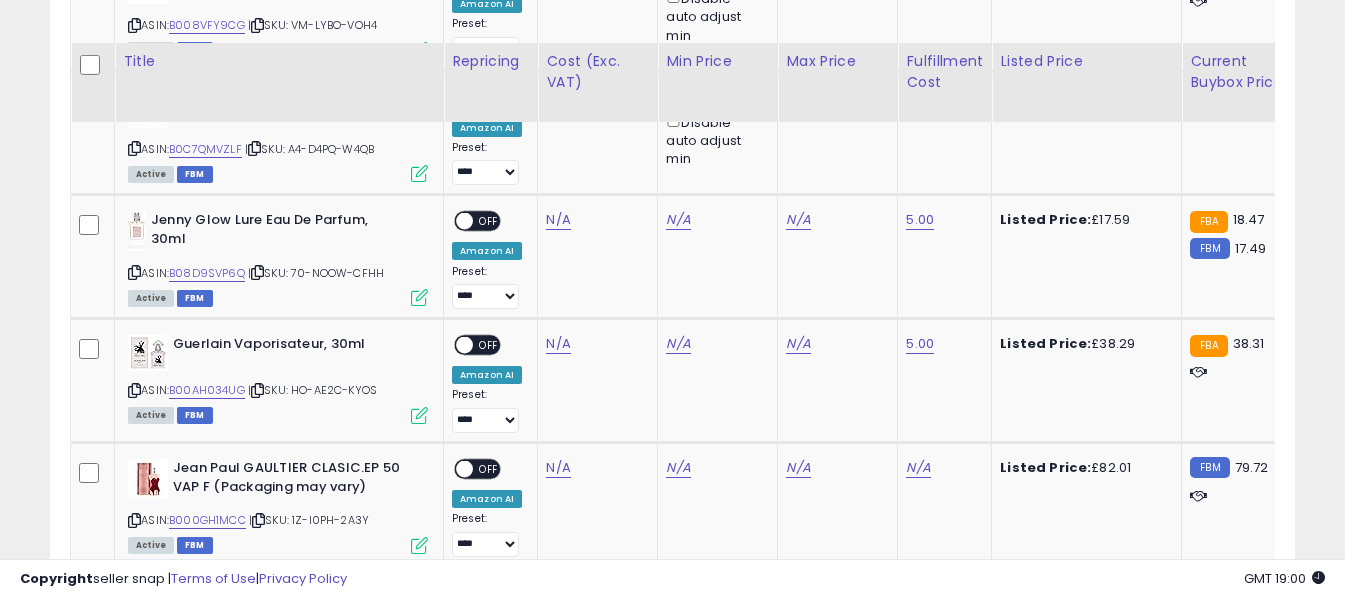 scroll, scrollTop: 5089, scrollLeft: 0, axis: vertical 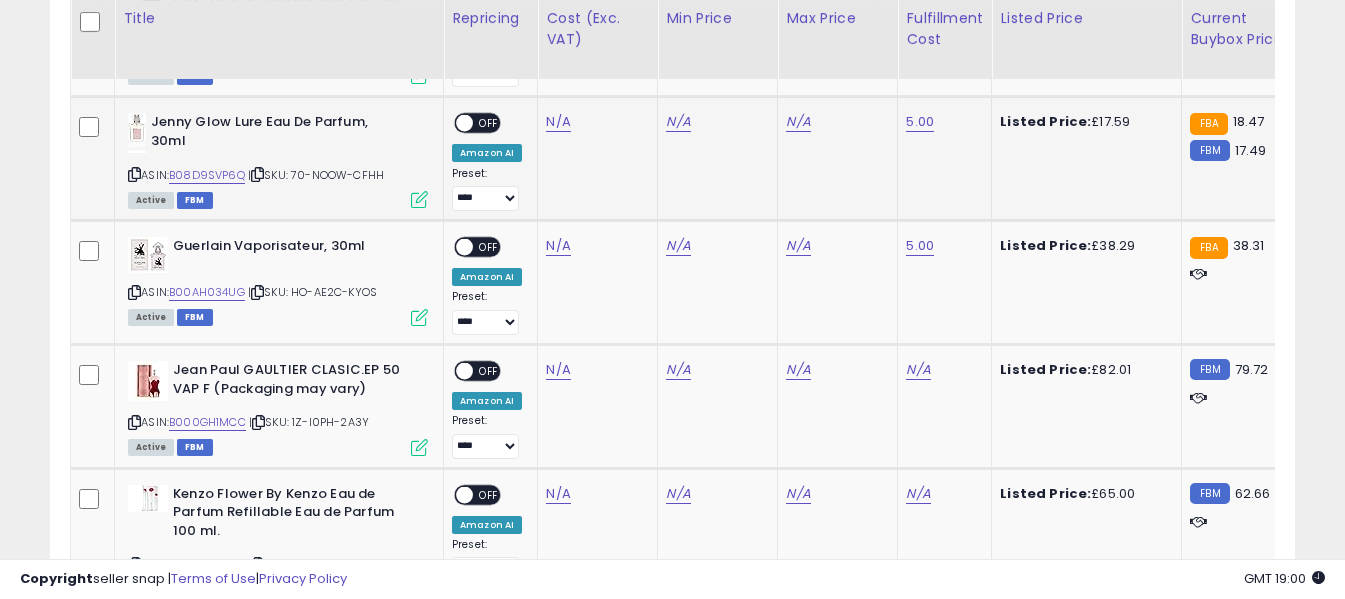 click at bounding box center [134, 174] 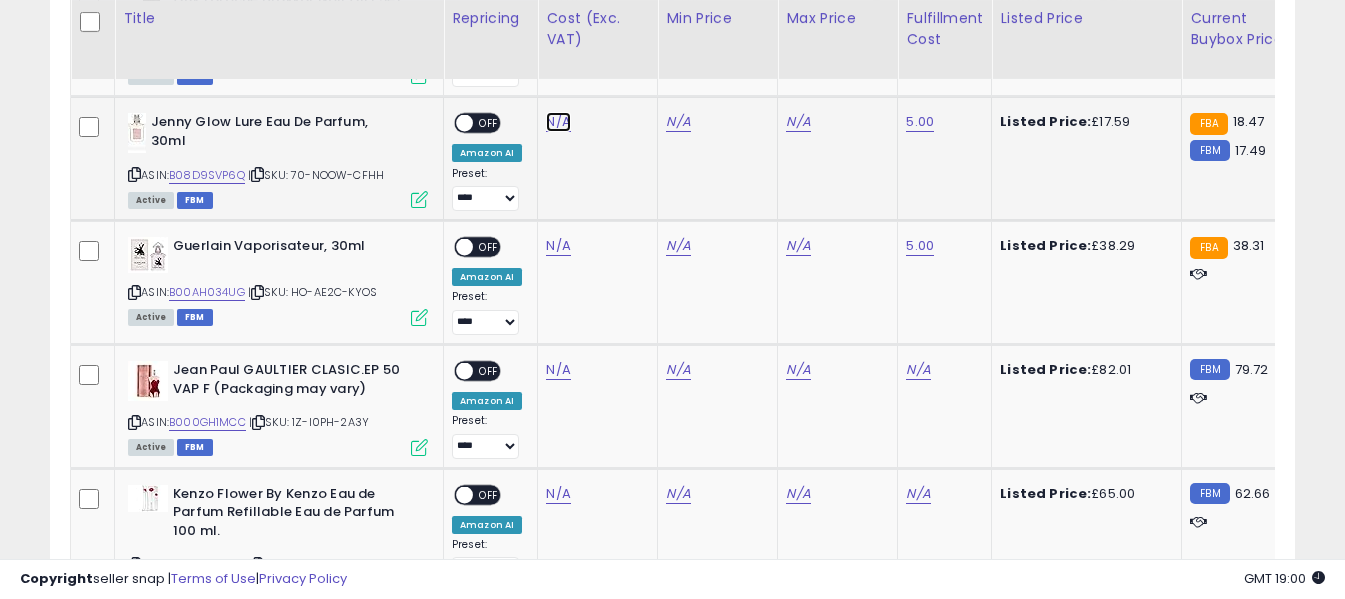 click on "N/A" at bounding box center (558, 122) 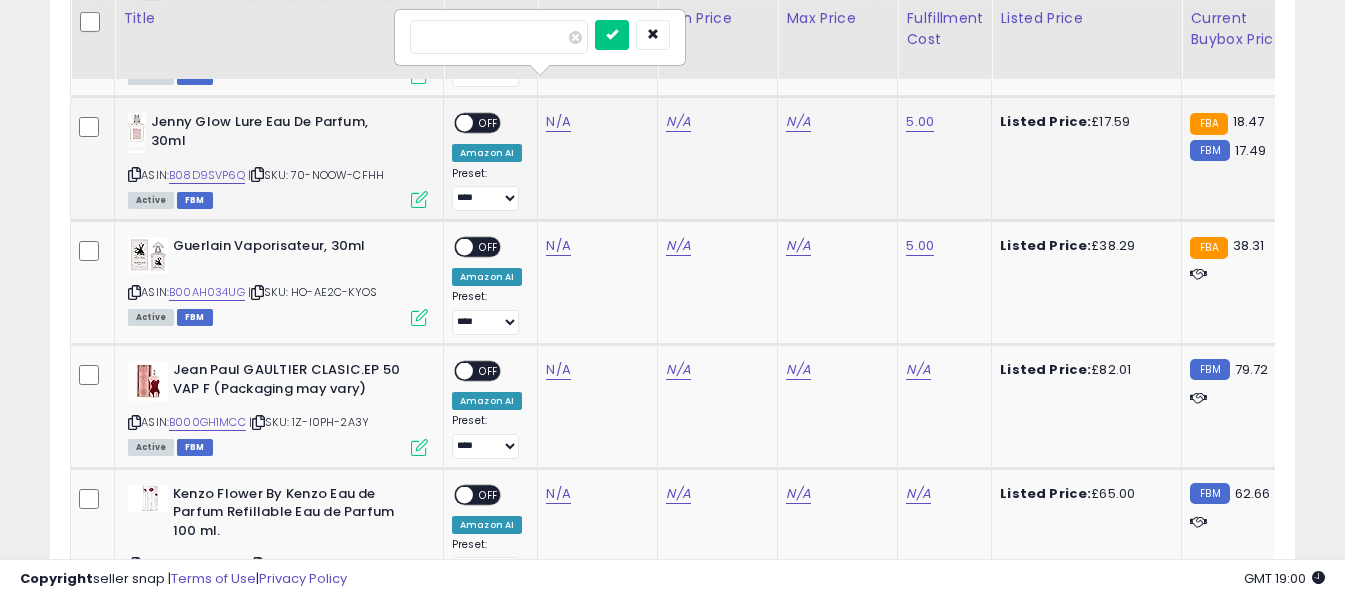 click at bounding box center (499, 37) 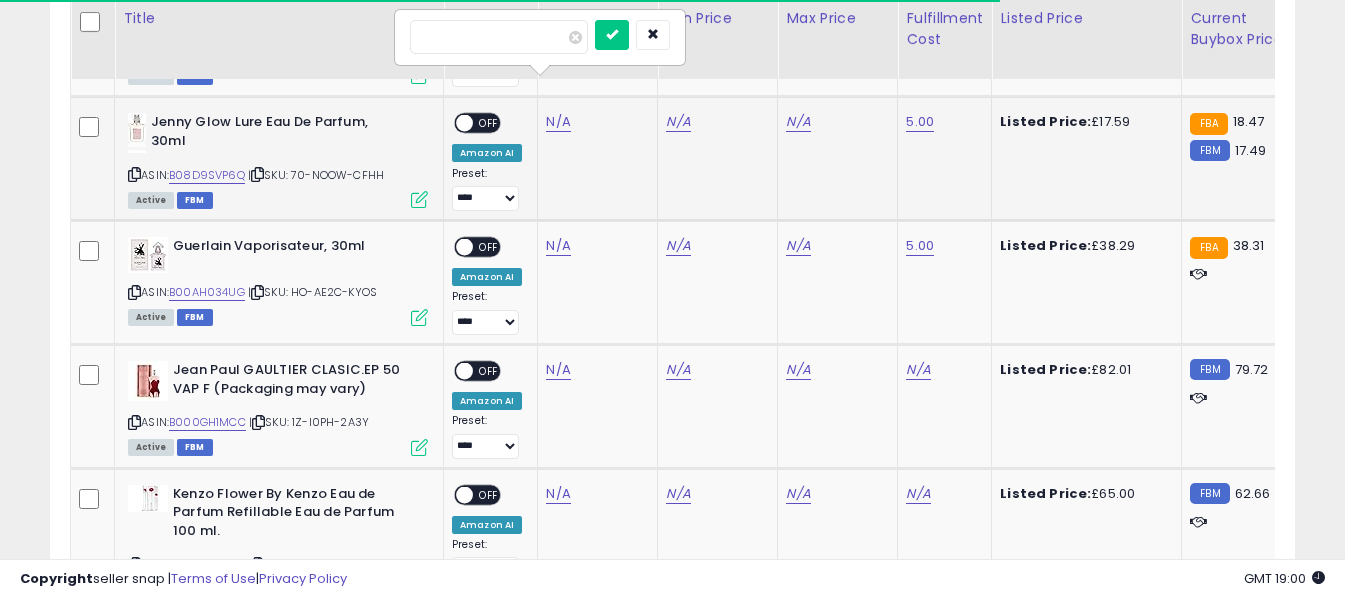 type on "****" 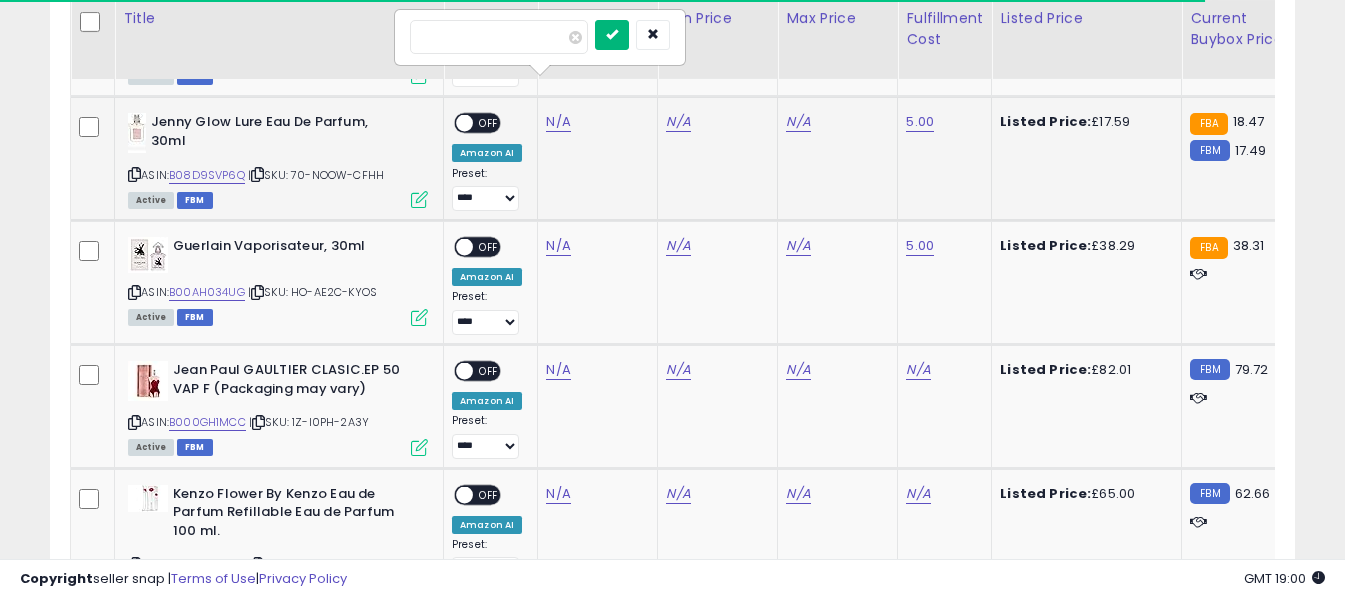 click at bounding box center [612, 34] 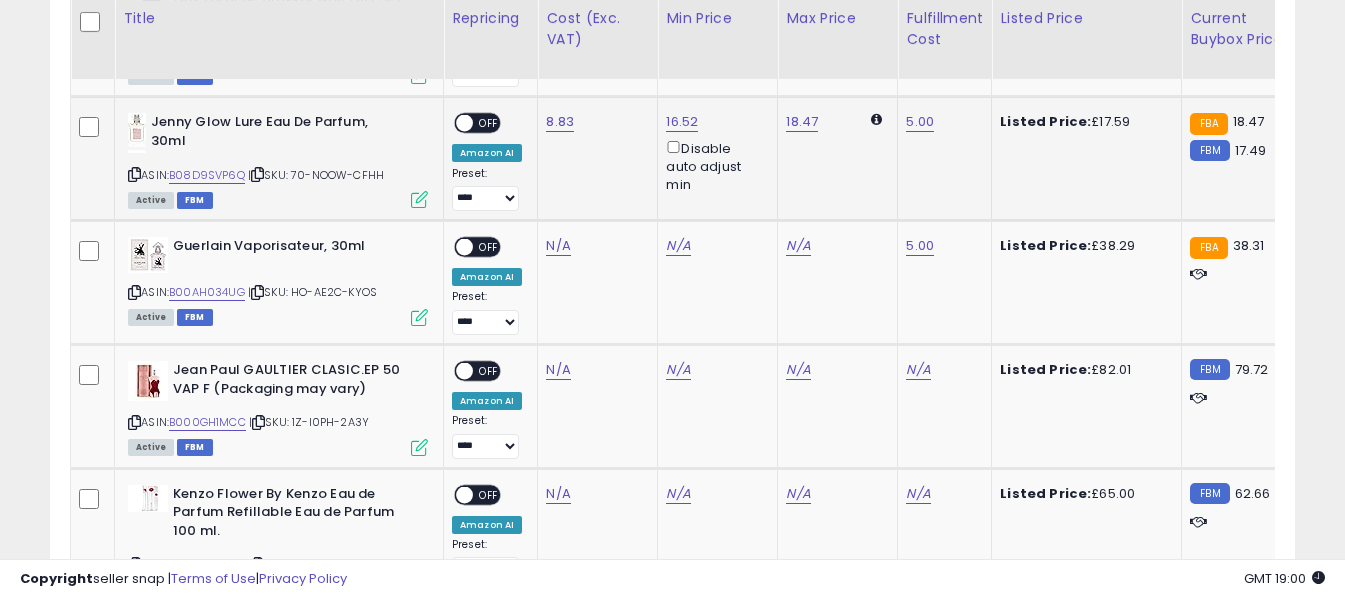 click on "OFF" at bounding box center (489, 123) 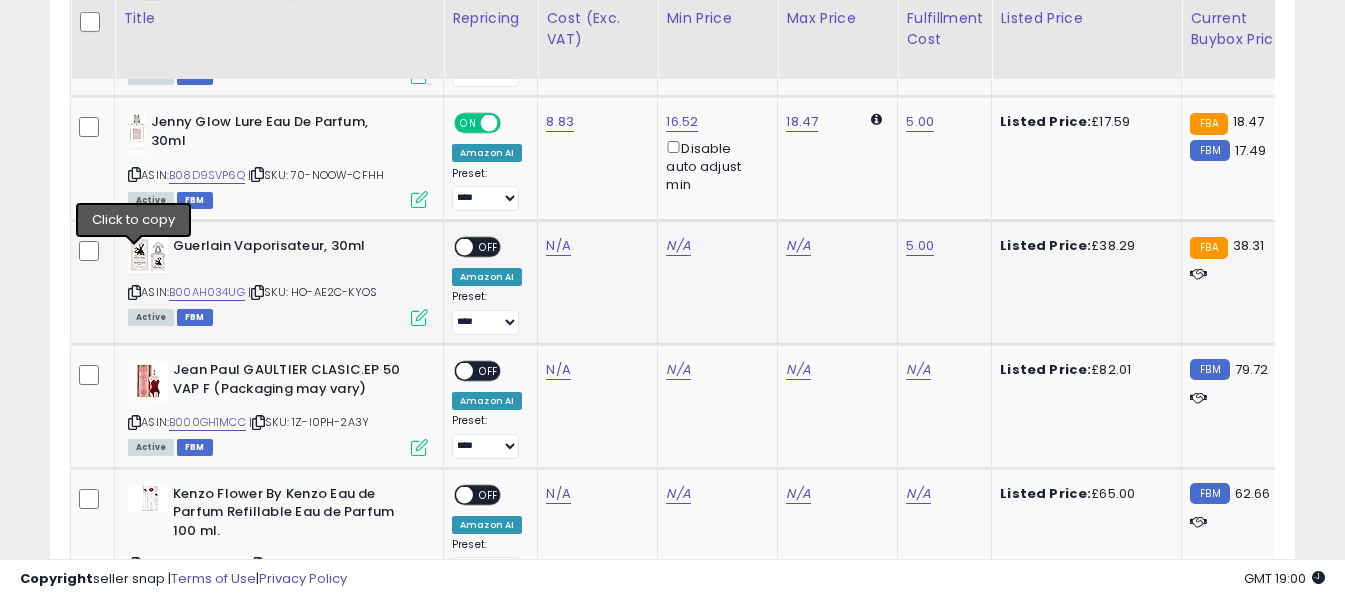 click at bounding box center [134, 292] 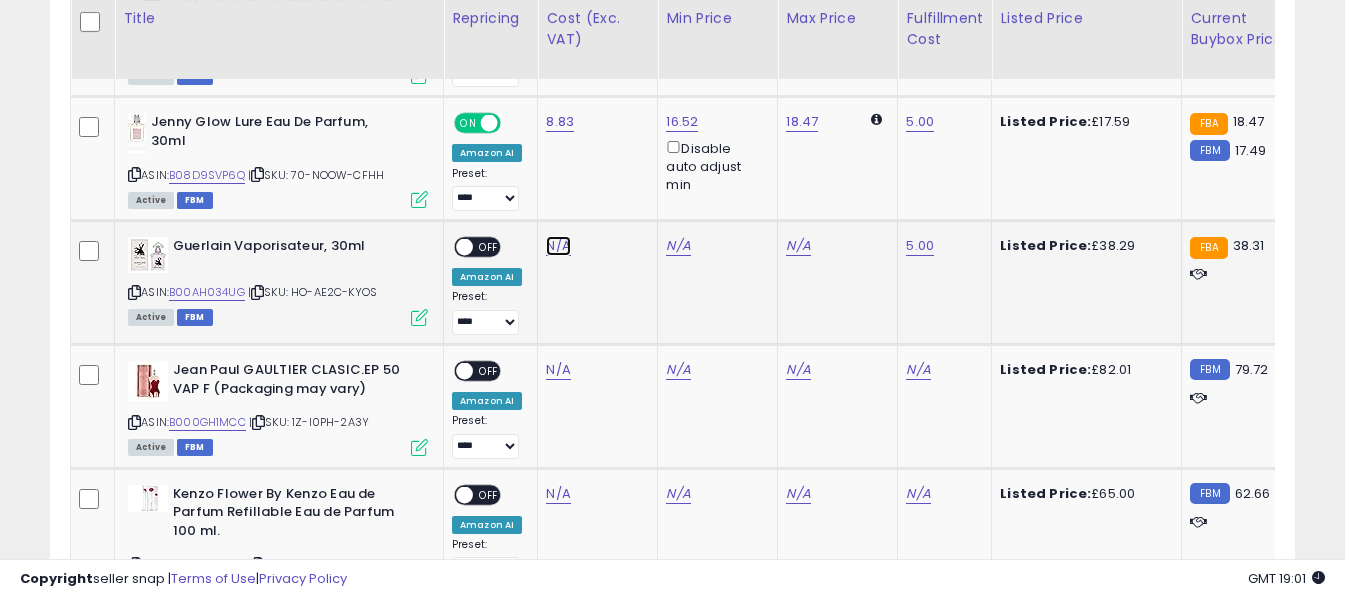 click on "N/A" at bounding box center (558, 246) 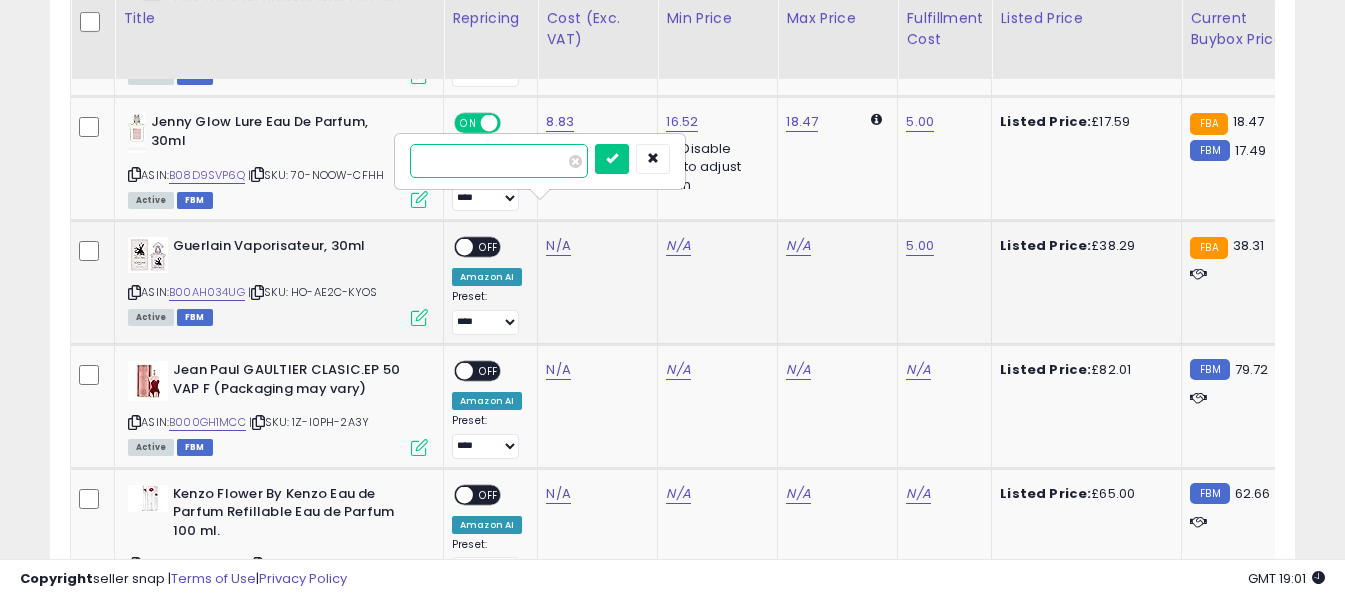 click at bounding box center [499, 161] 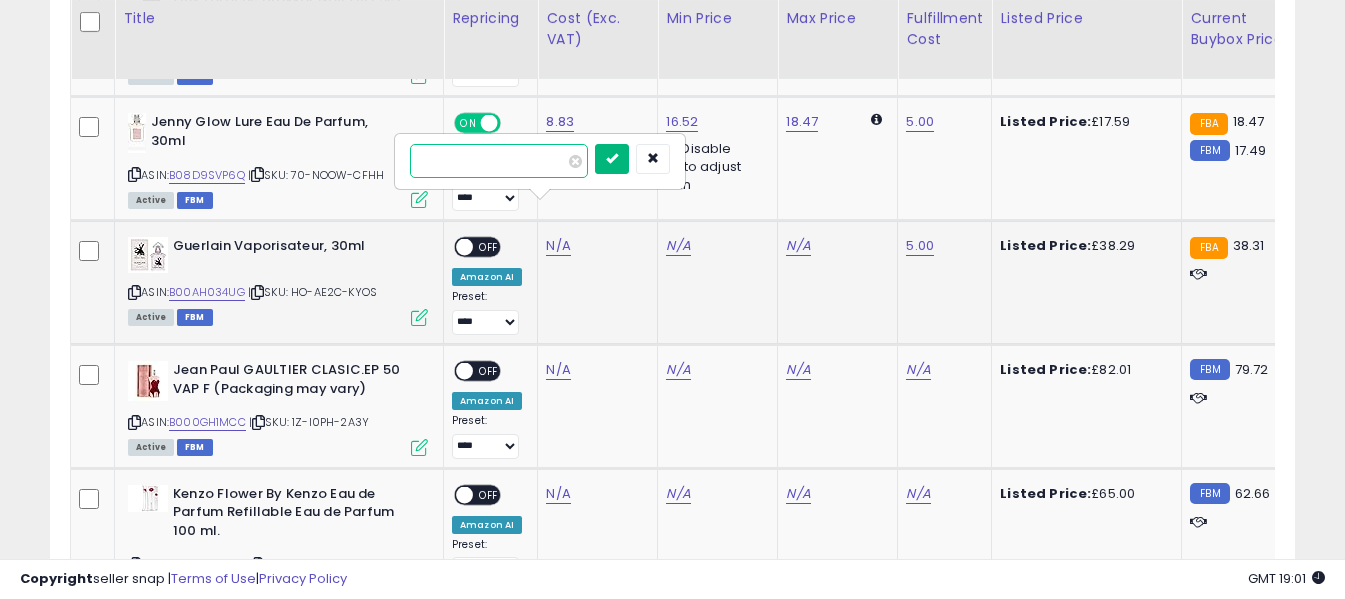 type on "*****" 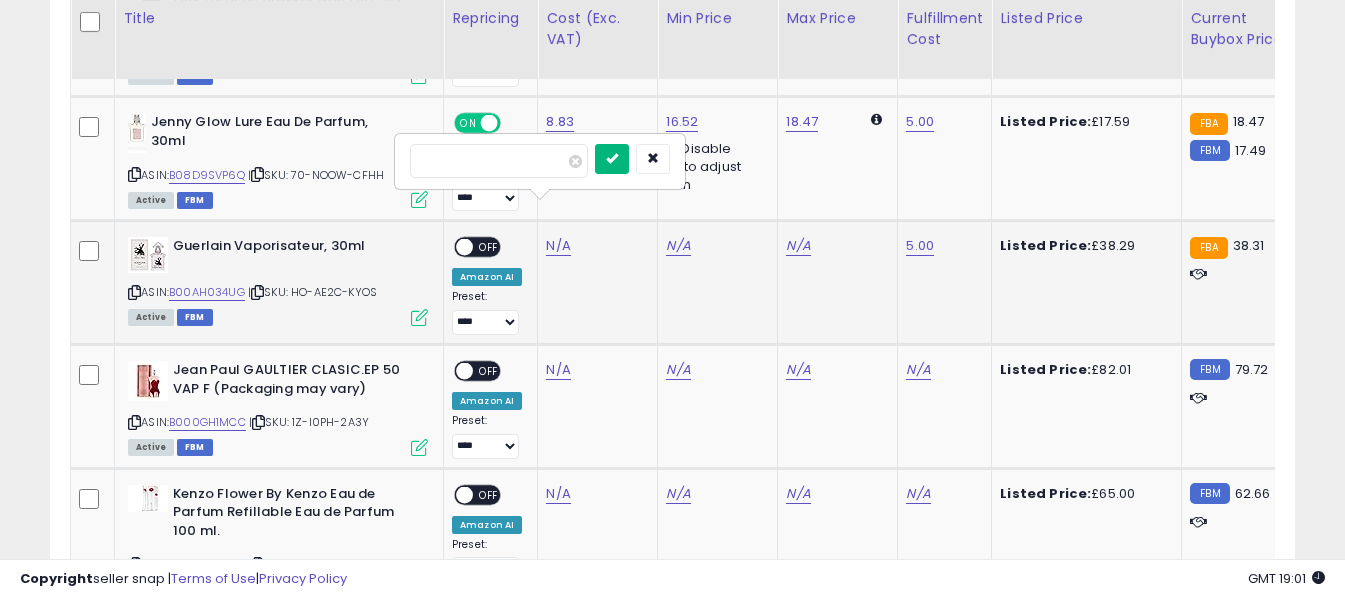 click at bounding box center (612, 159) 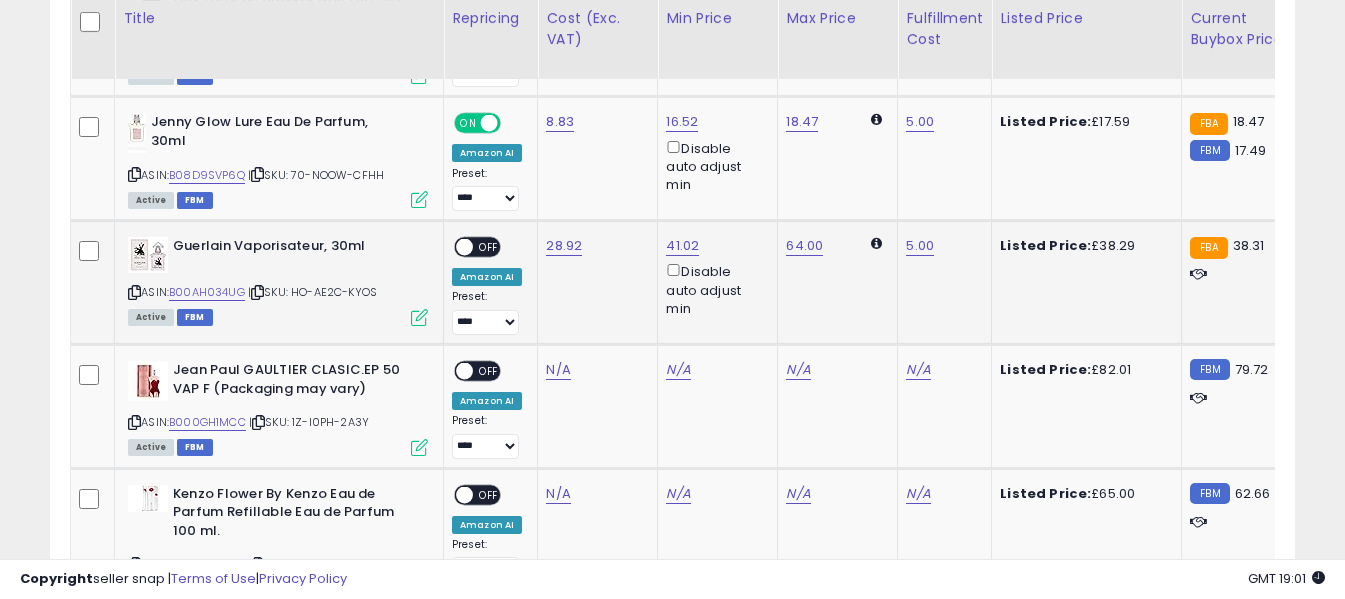 click on "OFF" at bounding box center (489, 247) 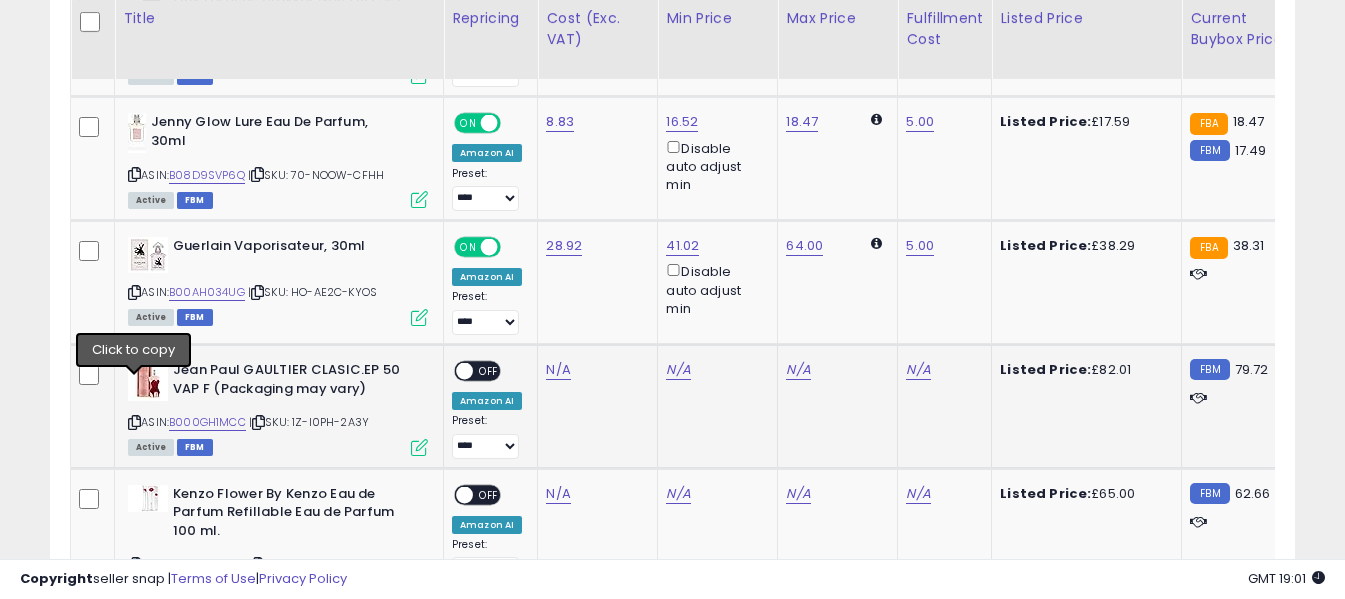 click at bounding box center [134, 422] 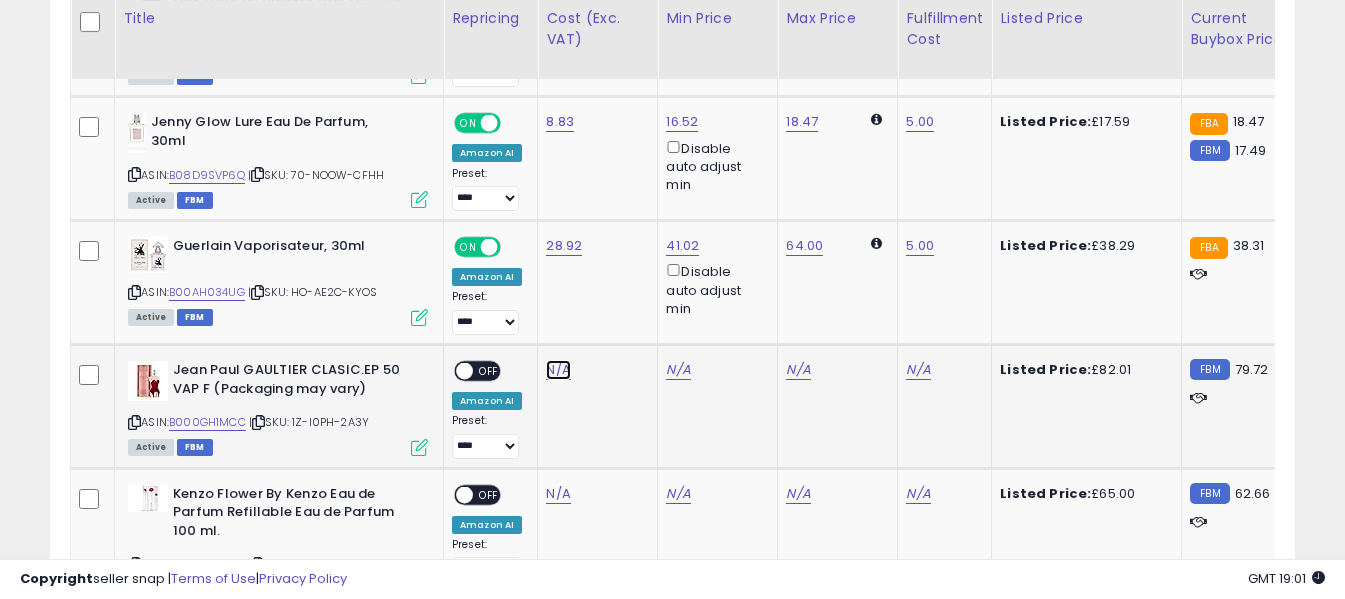 click on "N/A" at bounding box center [558, 370] 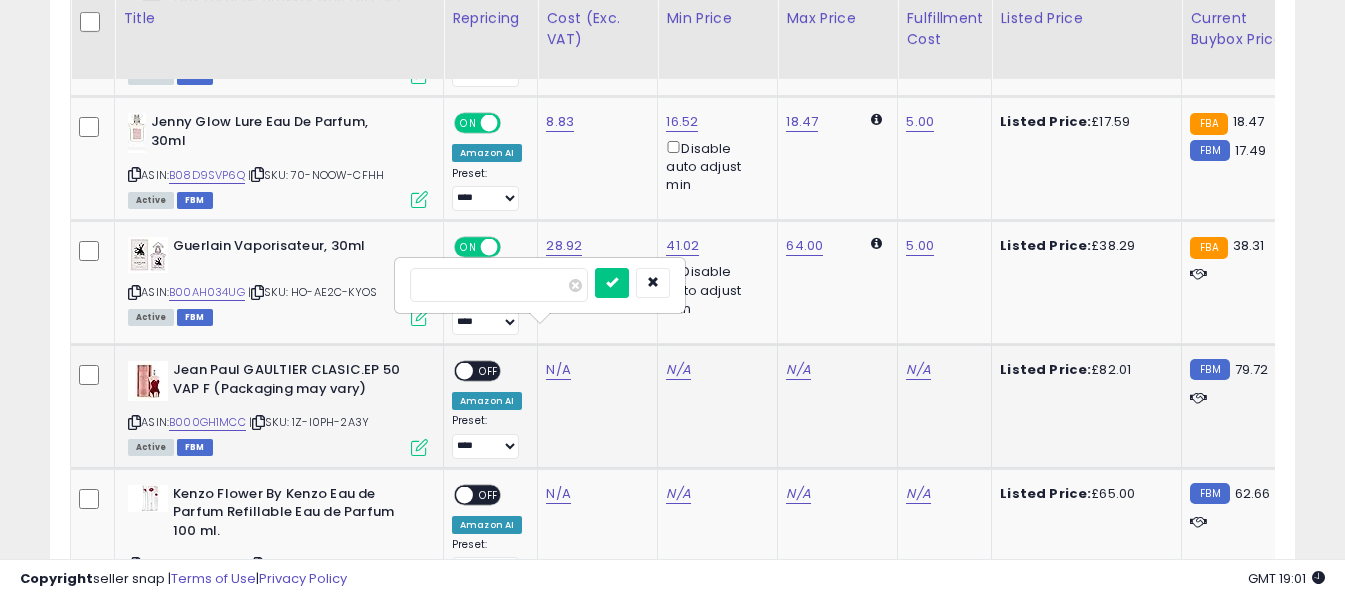 click at bounding box center (499, 285) 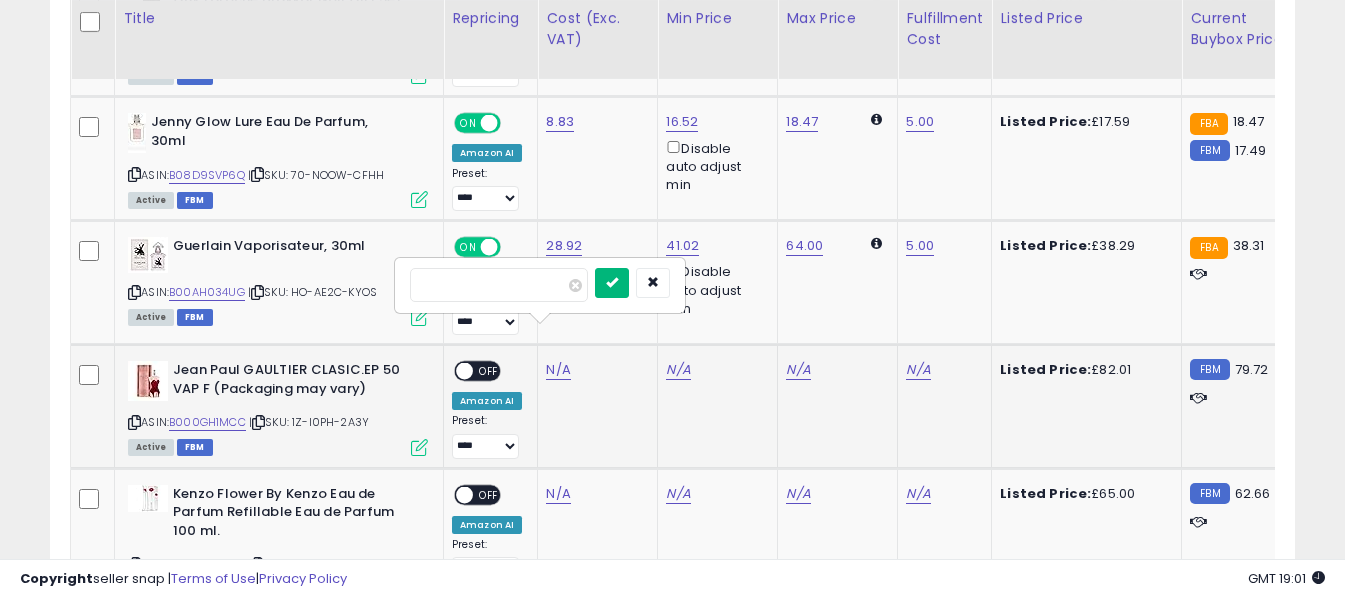 click at bounding box center (612, 282) 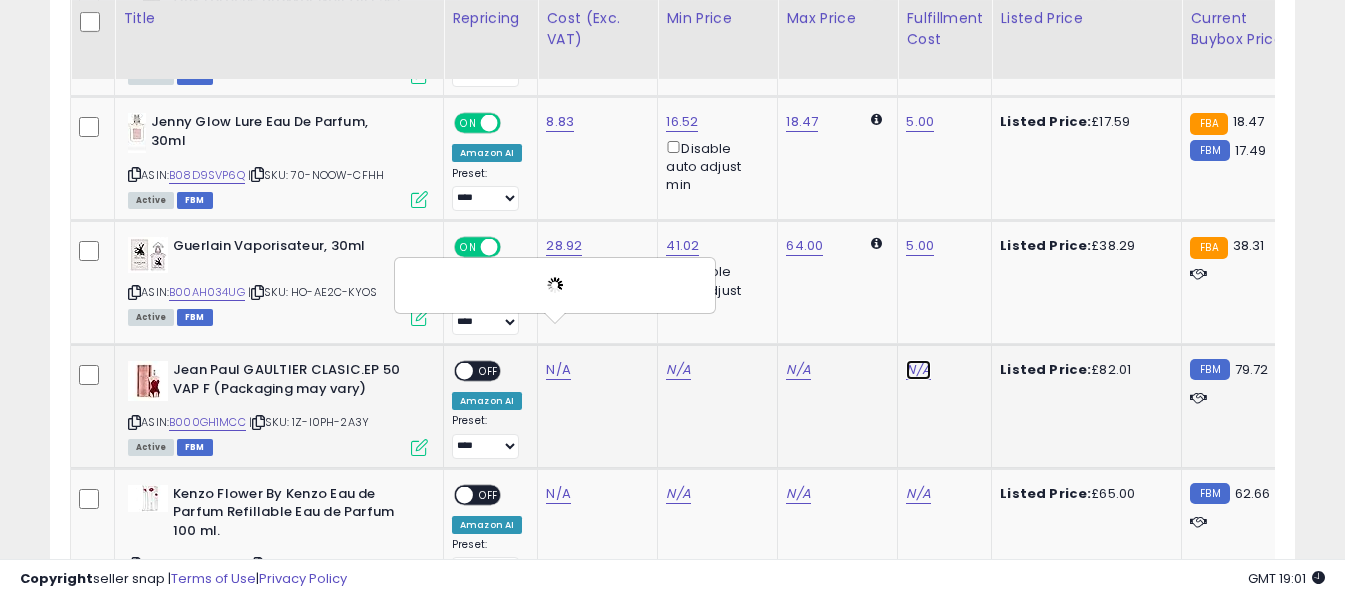click on "N/A" at bounding box center [918, 370] 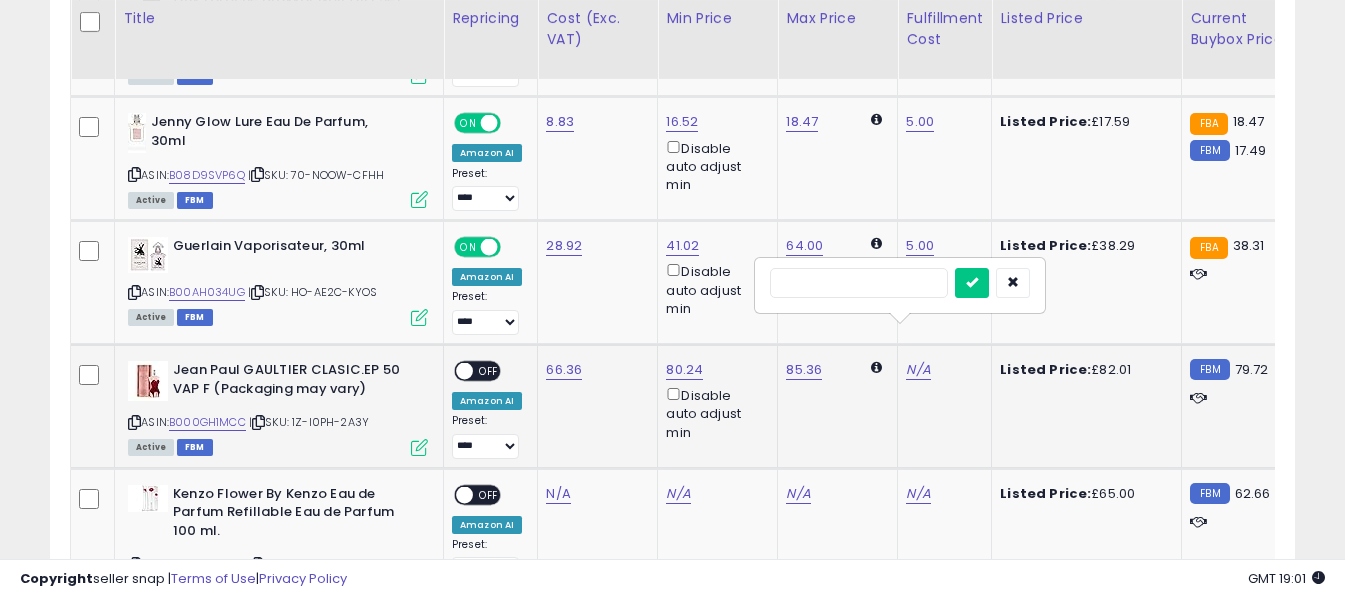 click at bounding box center (859, 283) 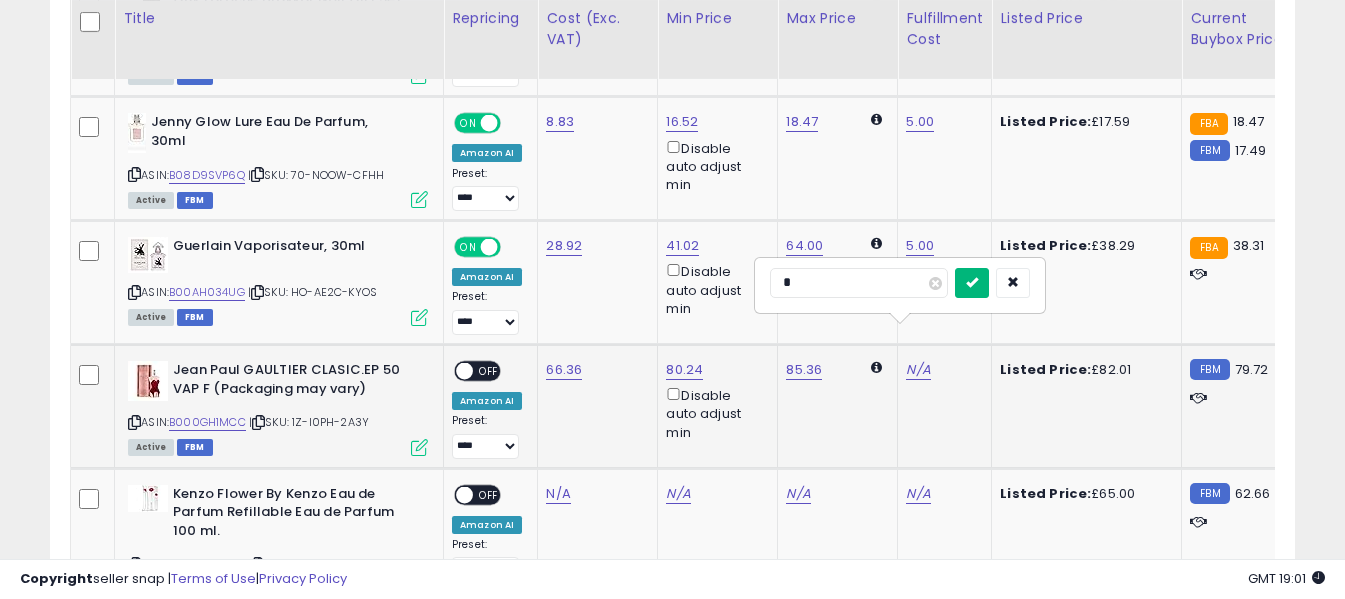 click at bounding box center (972, 282) 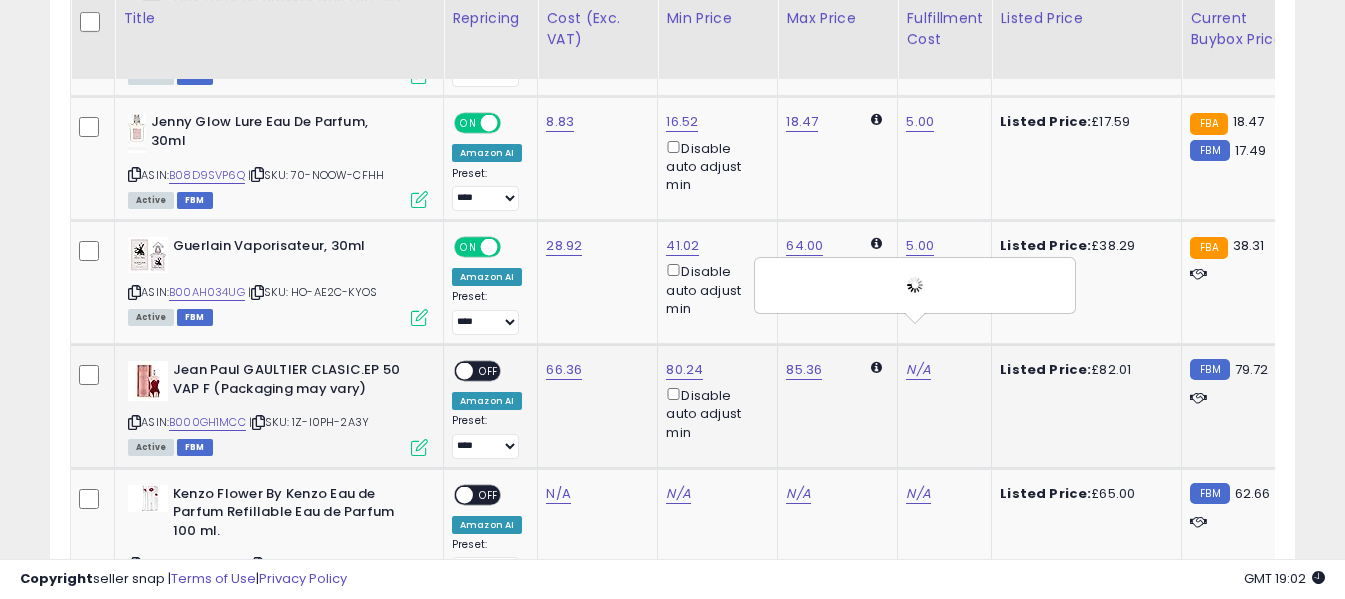 click on "OFF" at bounding box center (489, 371) 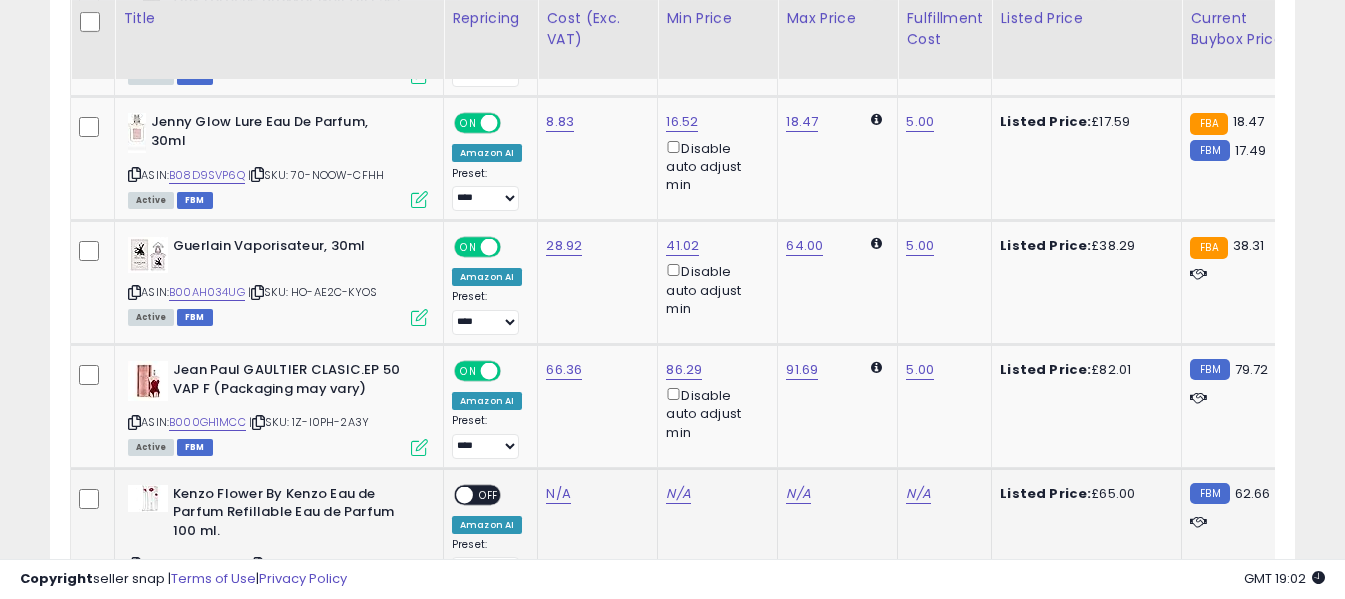 click at bounding box center [134, 564] 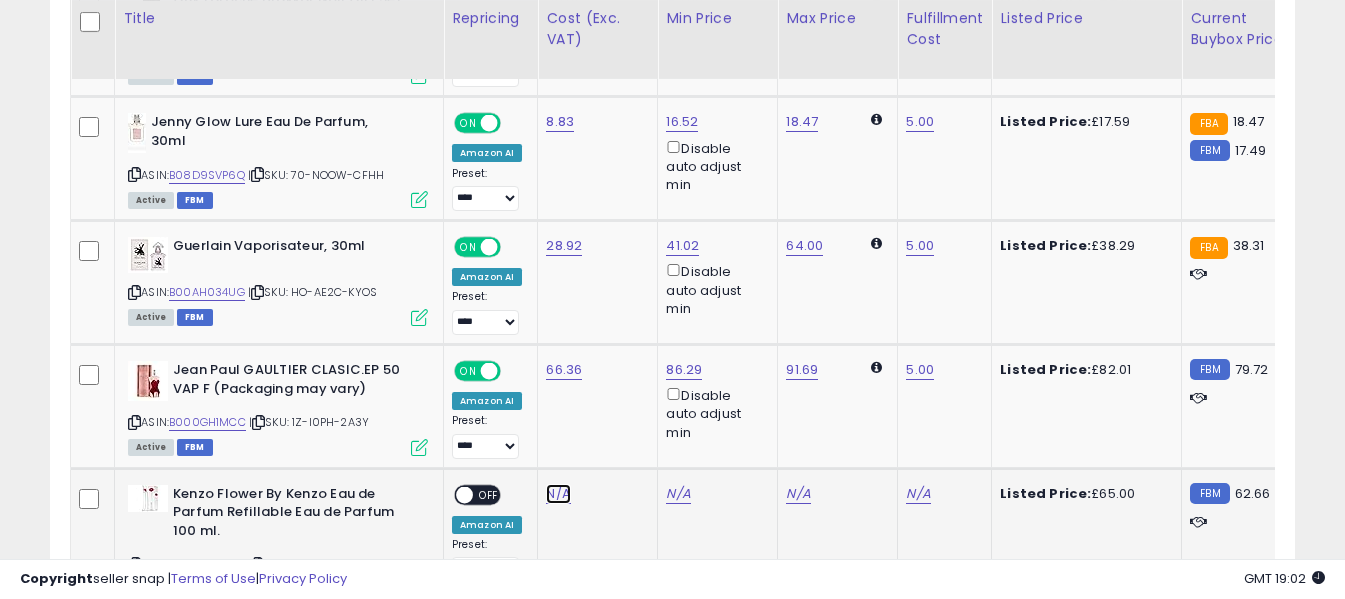 click on "N/A" at bounding box center [558, 494] 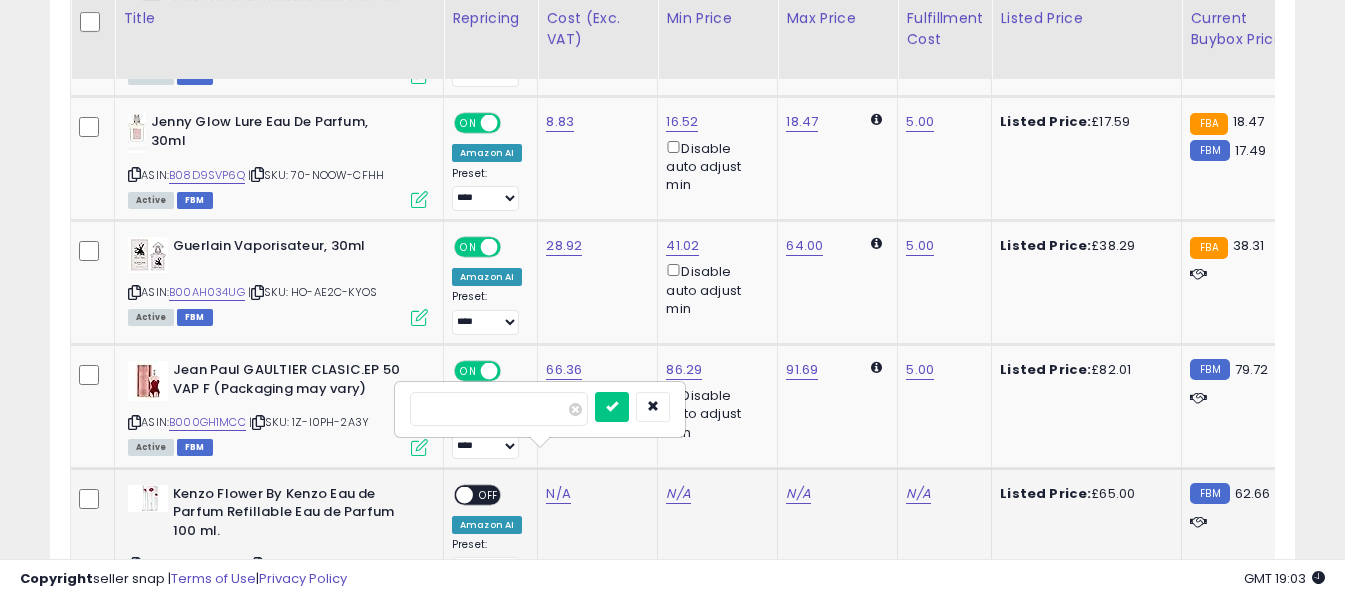 type on "*****" 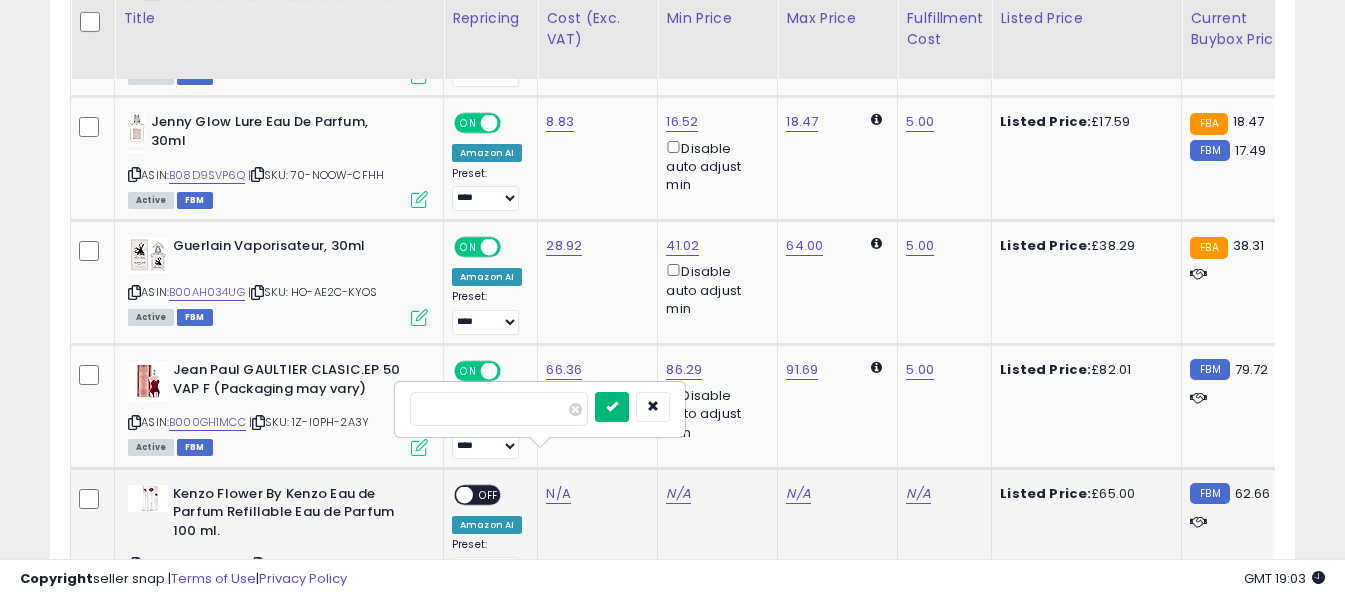 click at bounding box center (612, 406) 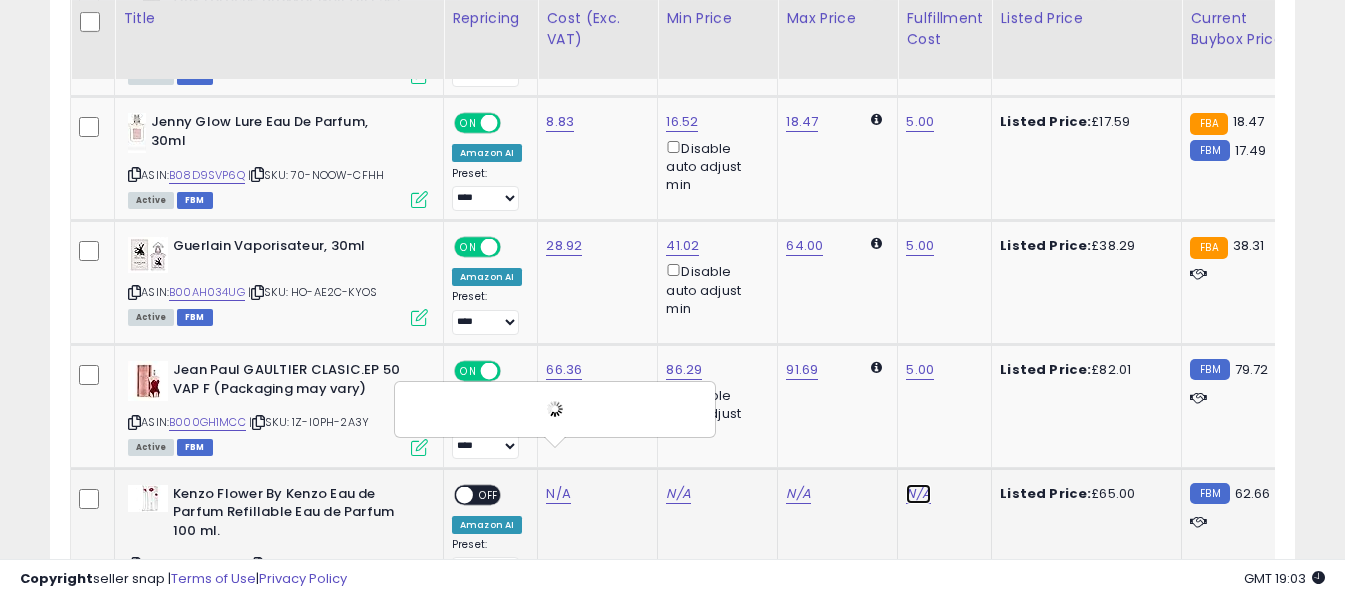 click on "N/A" at bounding box center (918, 494) 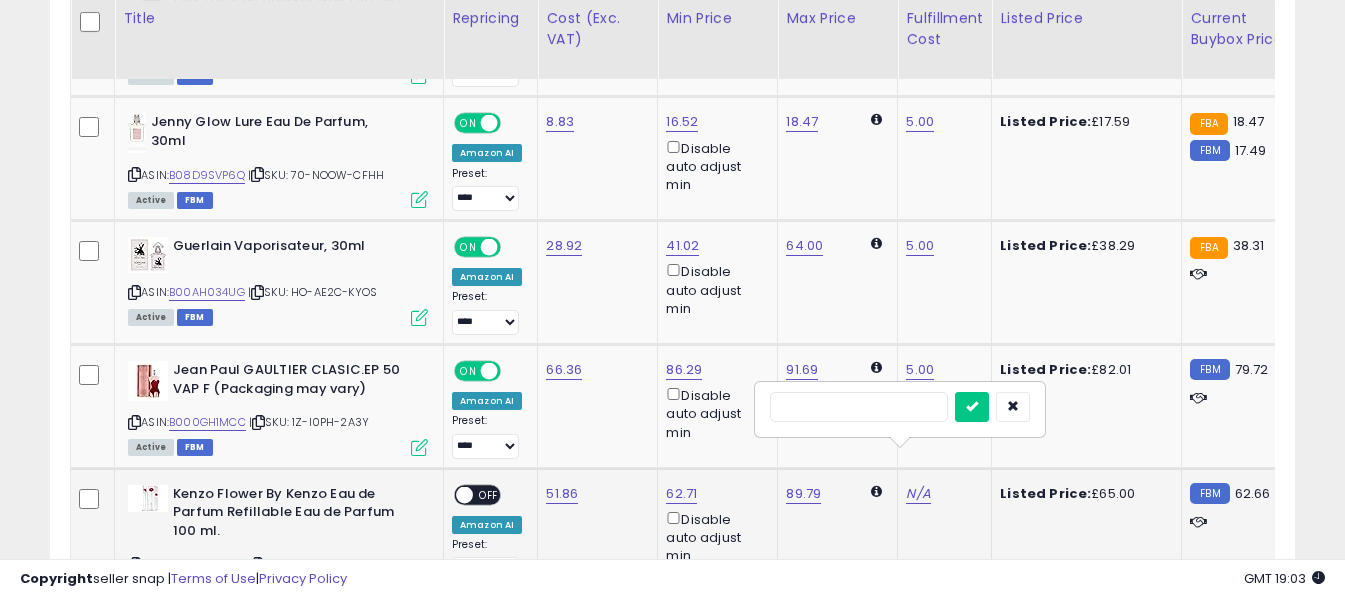 click at bounding box center (859, 407) 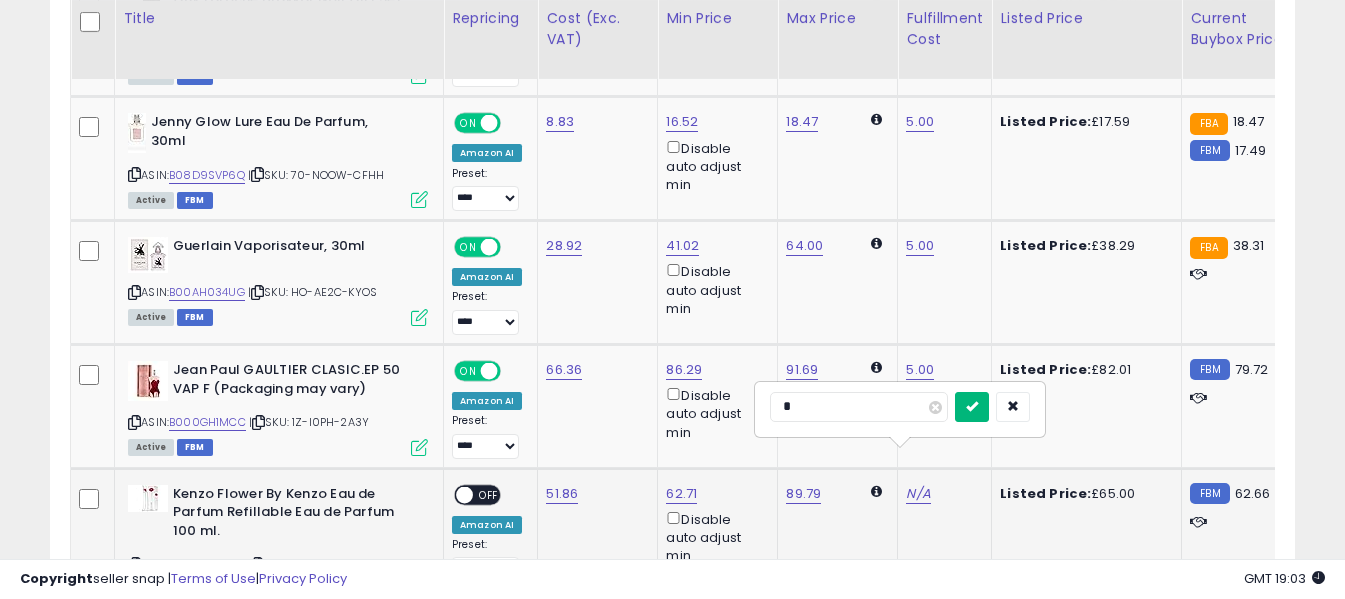 click at bounding box center [972, 406] 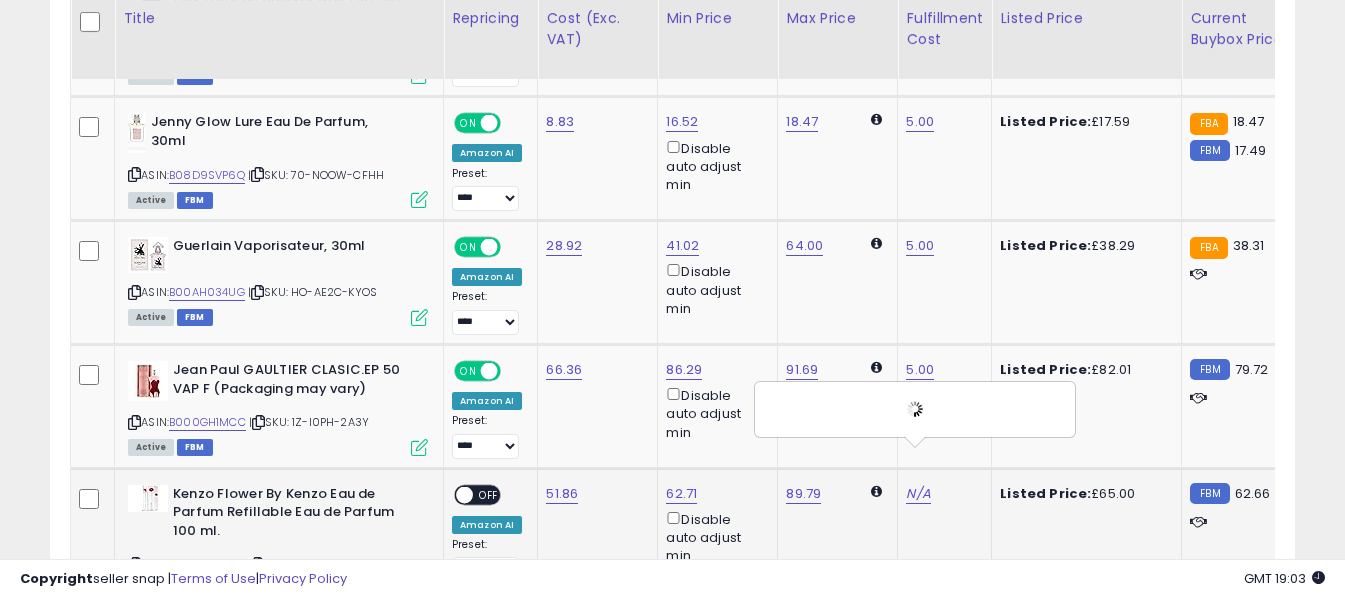 click on "OFF" at bounding box center (489, 494) 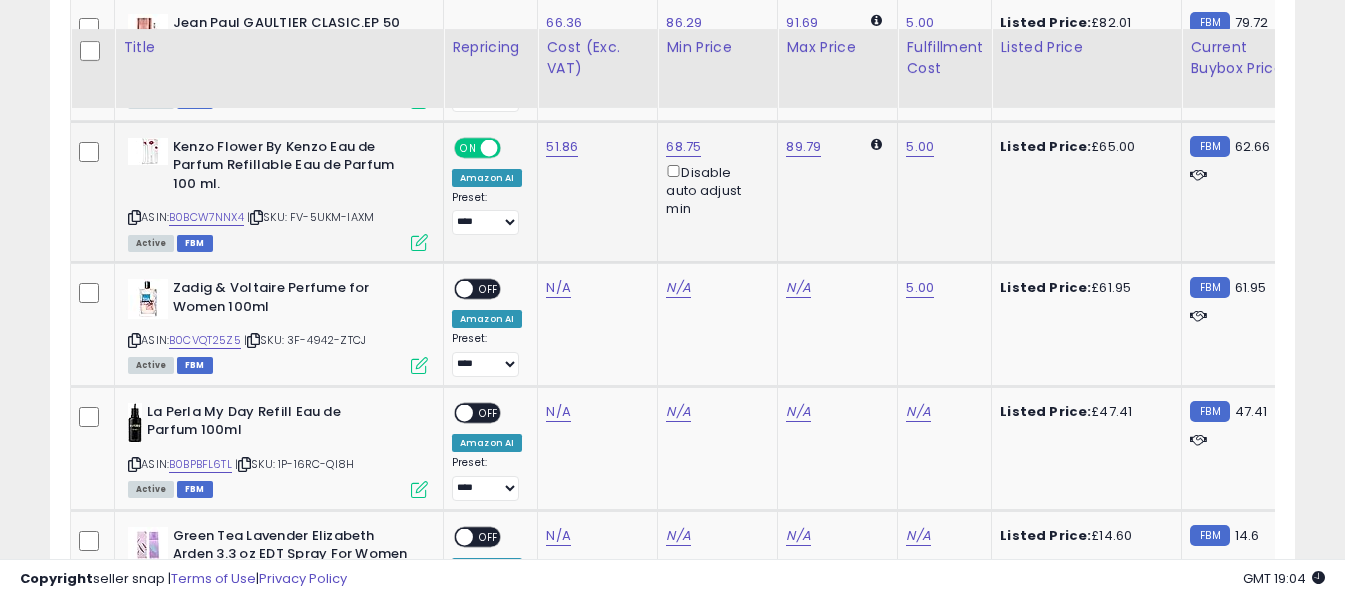 scroll, scrollTop: 5559, scrollLeft: 0, axis: vertical 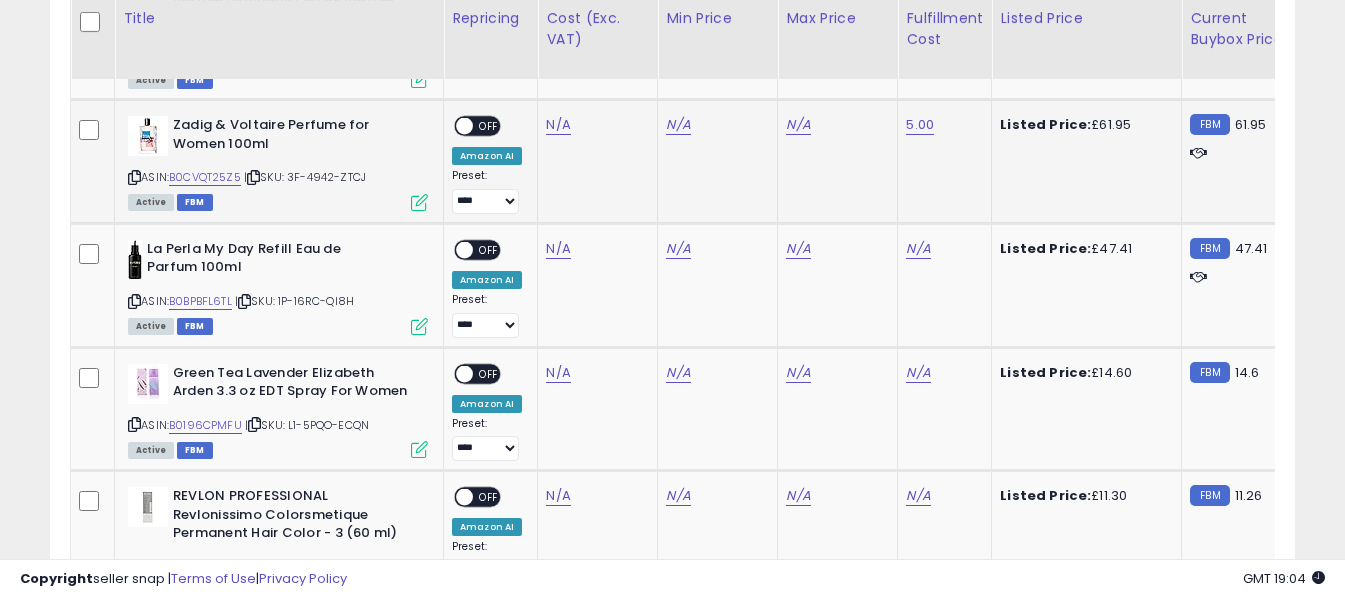 click at bounding box center (134, 177) 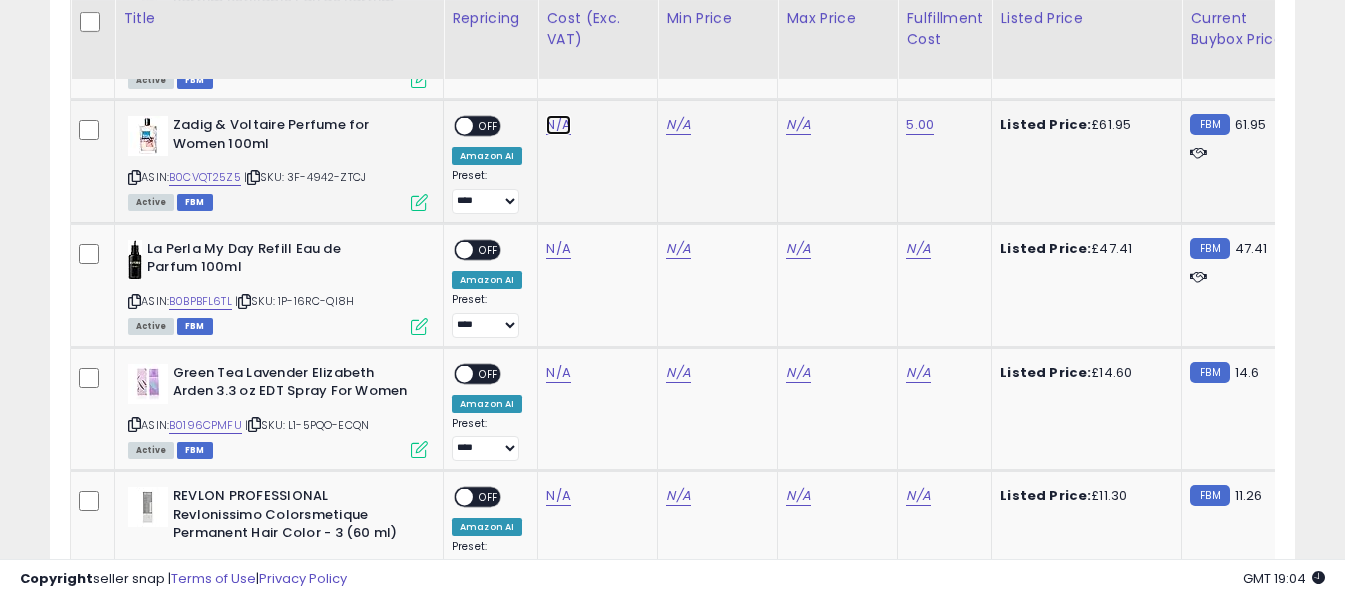 click on "N/A" at bounding box center (558, 125) 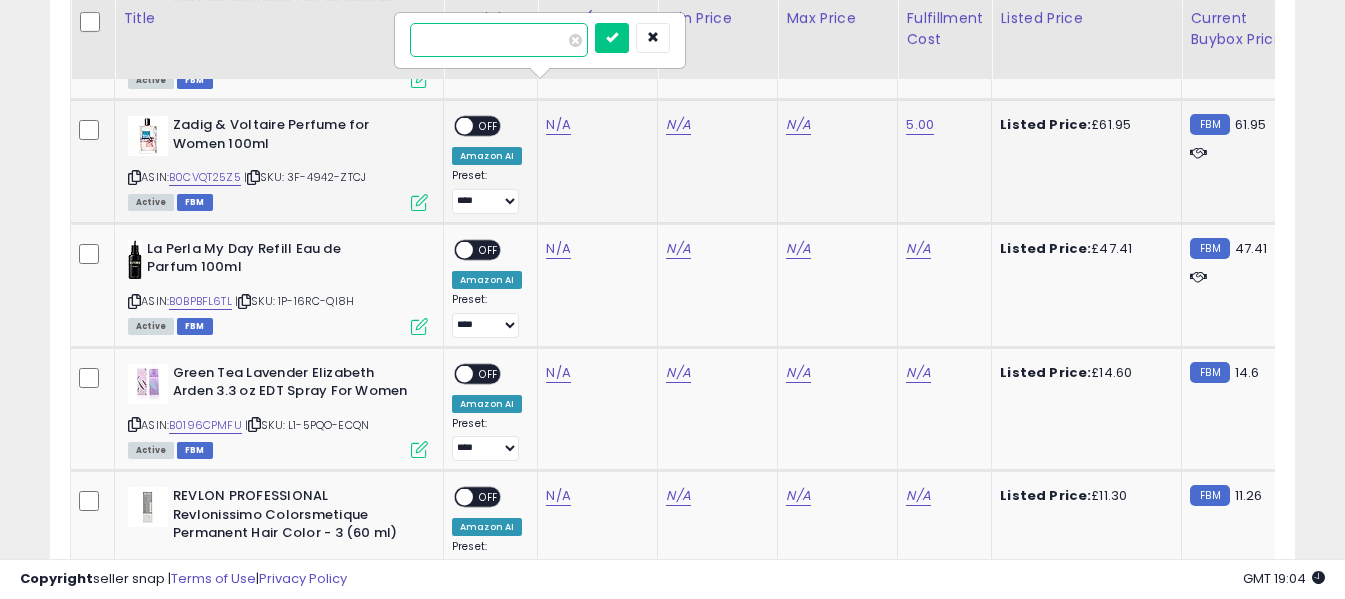 click at bounding box center (499, 40) 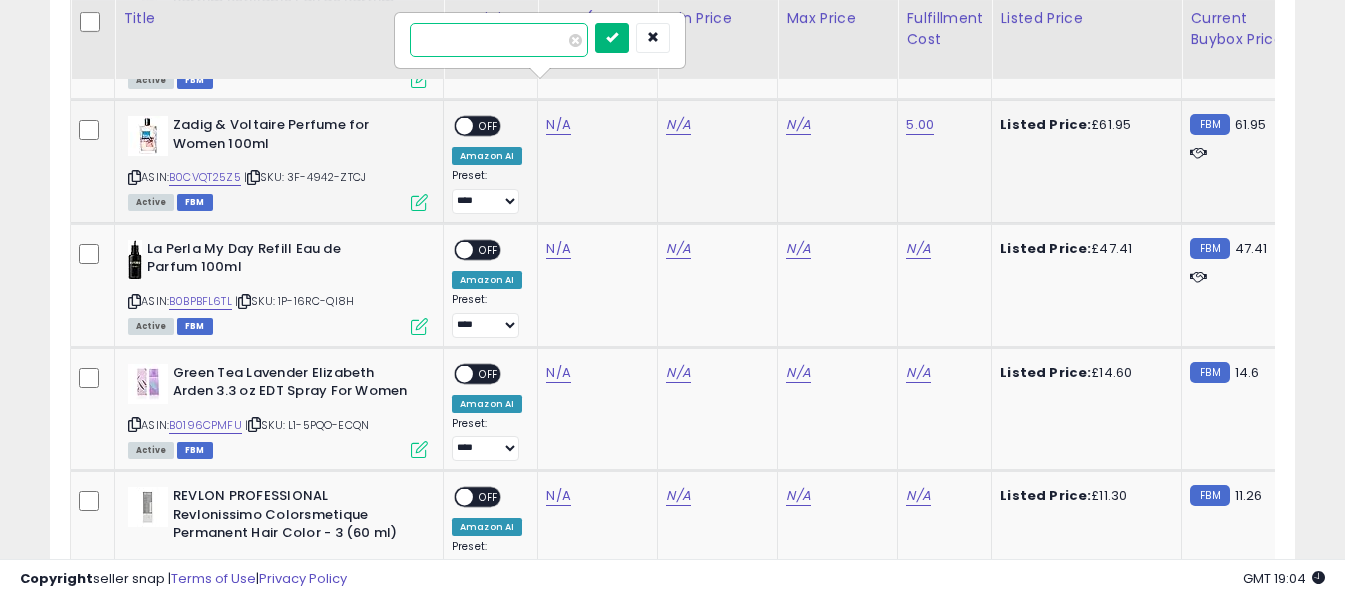 type on "*****" 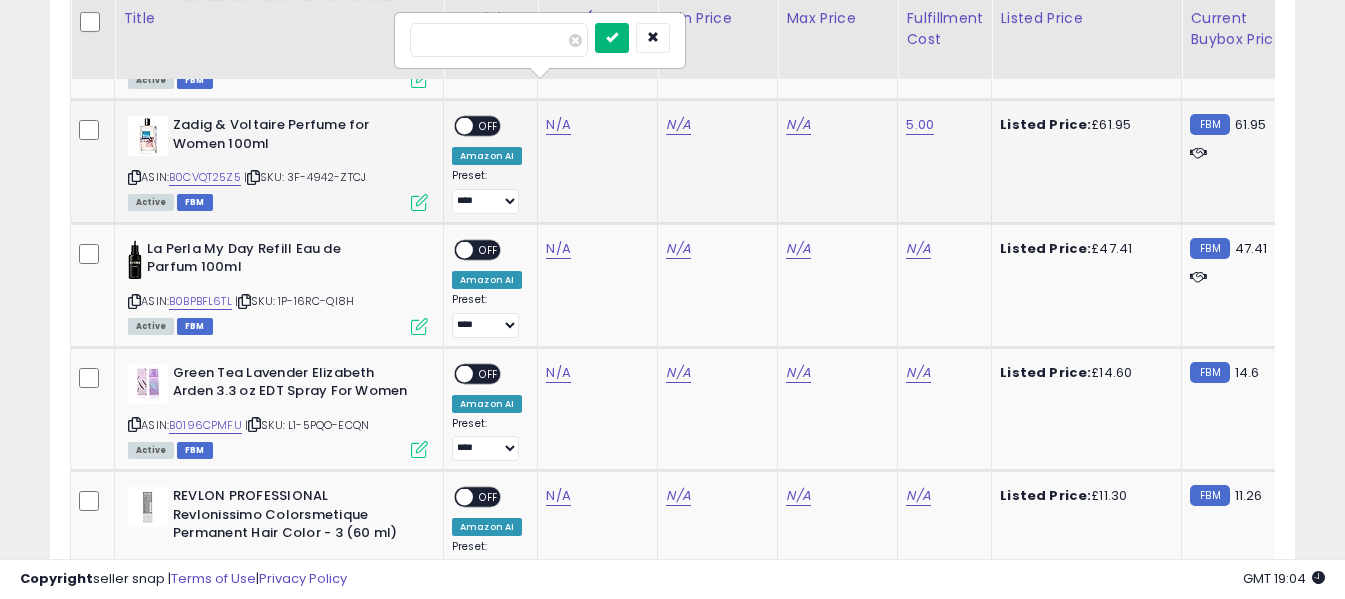 click at bounding box center [612, 38] 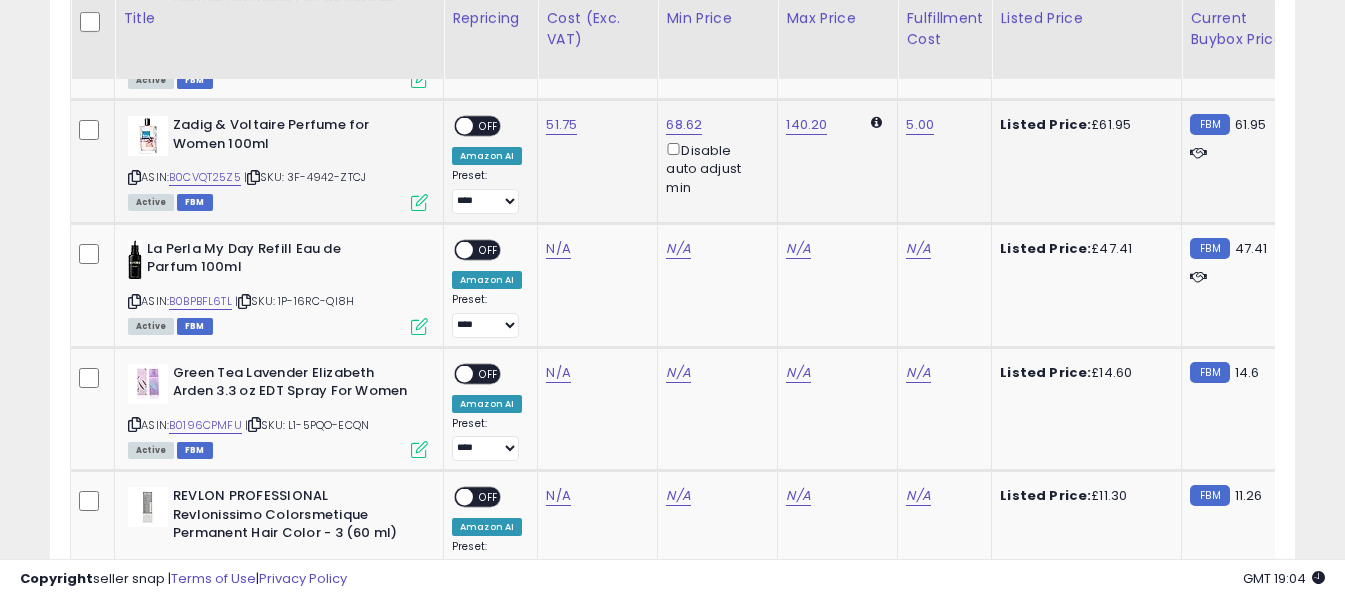 click on "OFF" at bounding box center (489, 126) 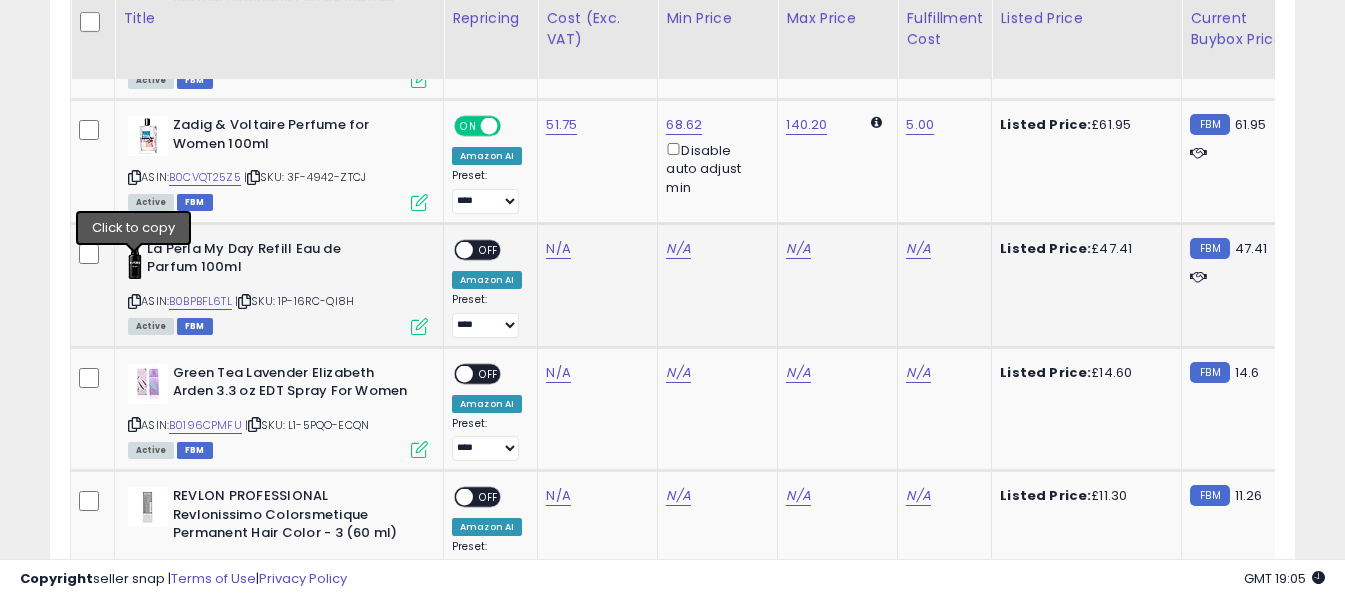click at bounding box center (134, 301) 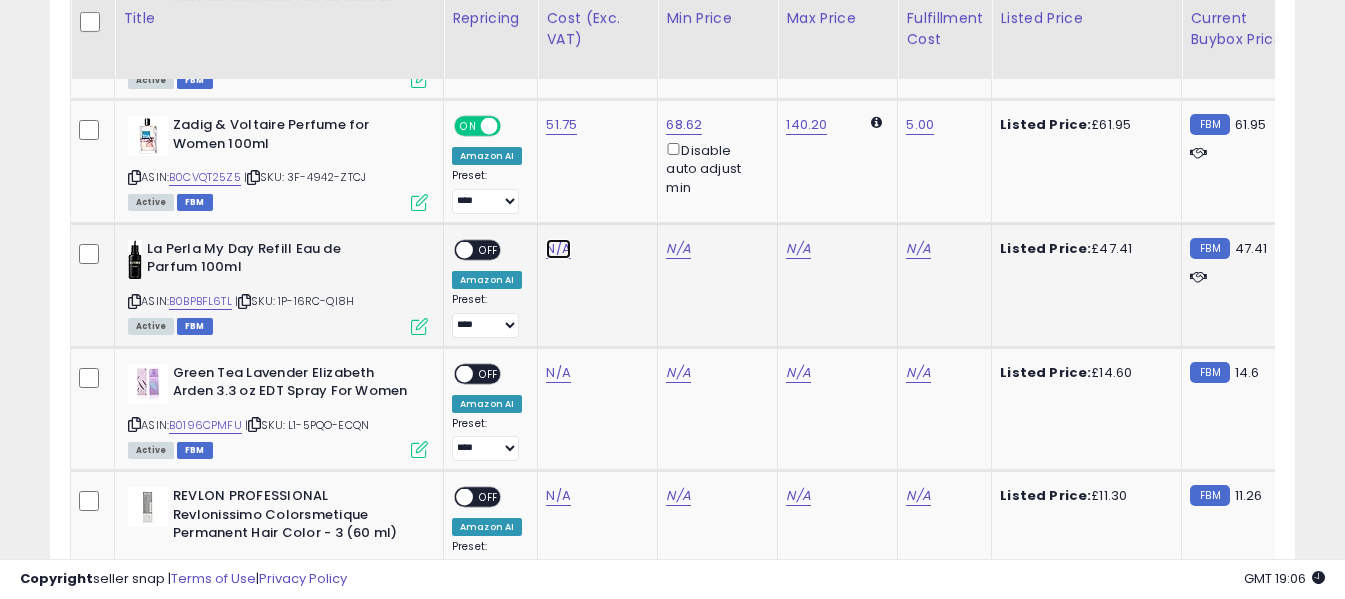 click on "N/A" at bounding box center (558, 249) 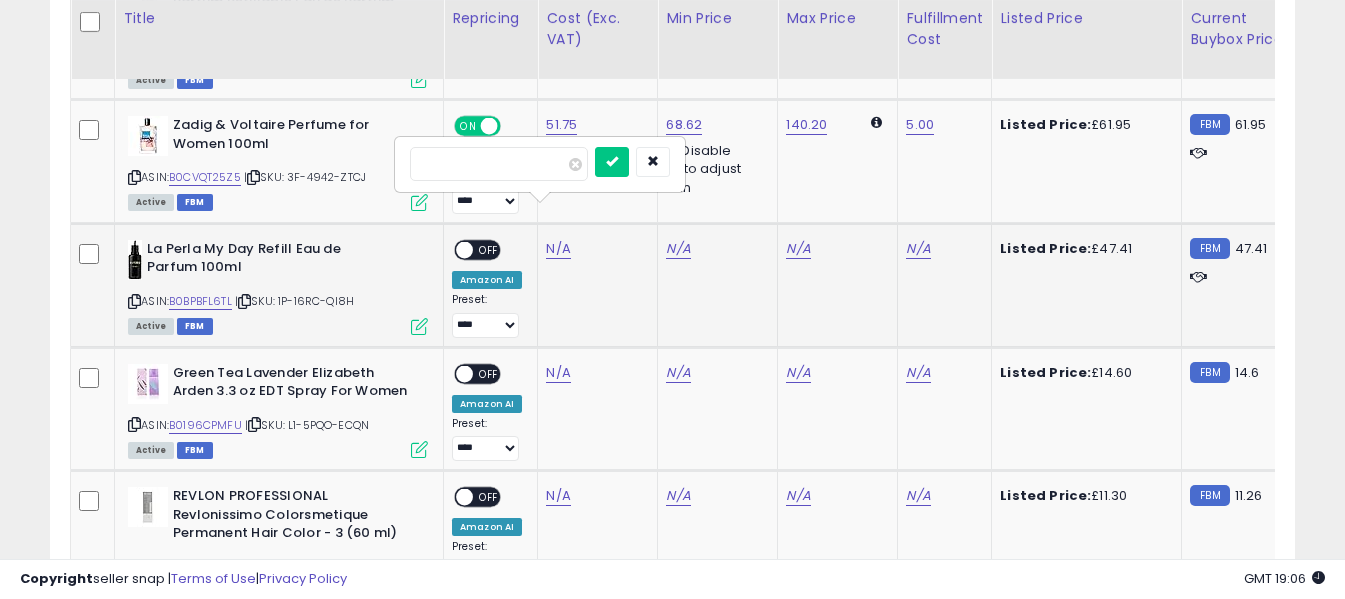 click at bounding box center (499, 164) 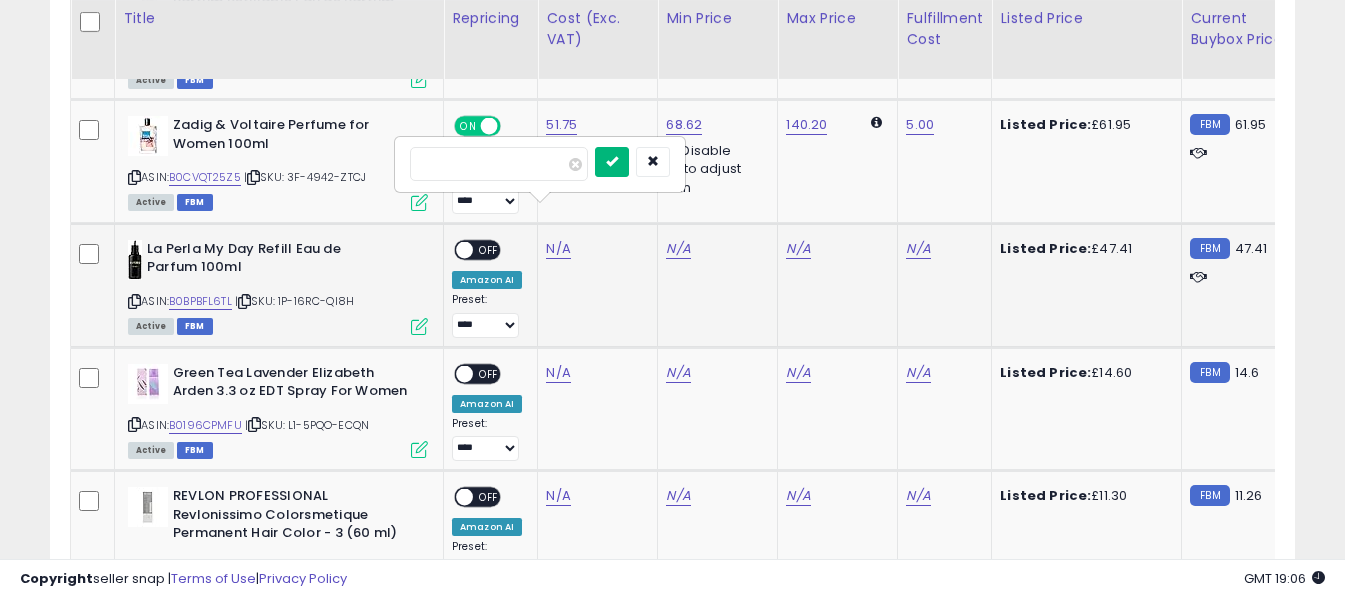 click at bounding box center (612, 161) 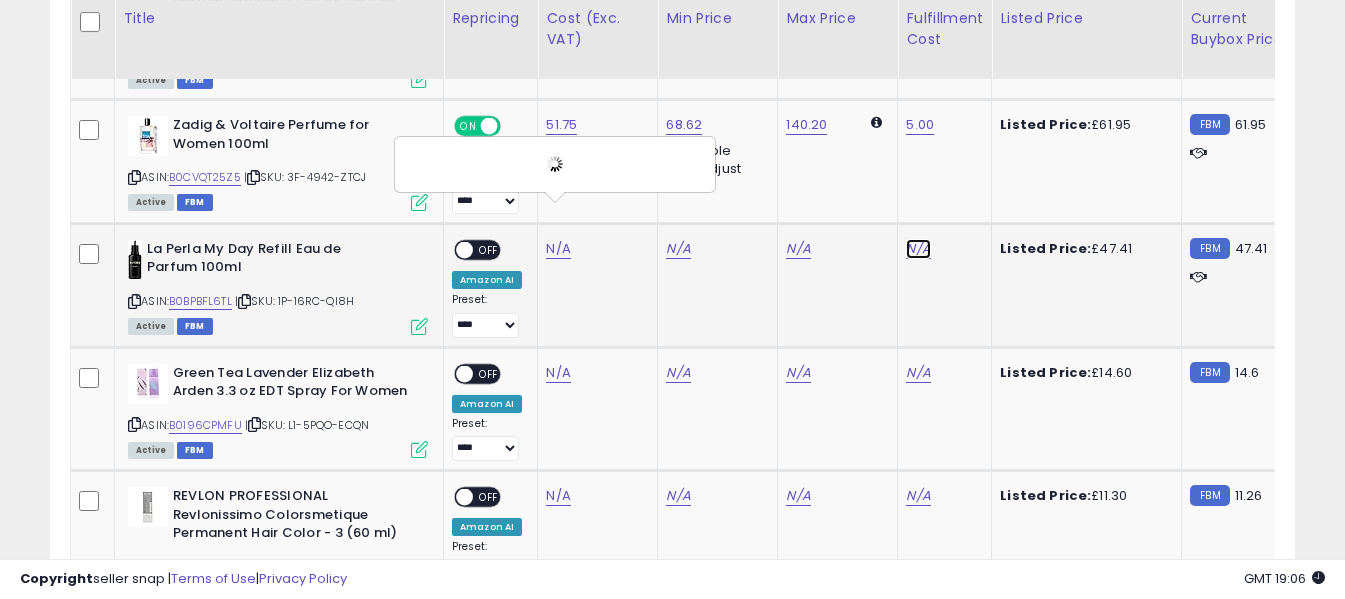 click on "N/A" at bounding box center (918, 249) 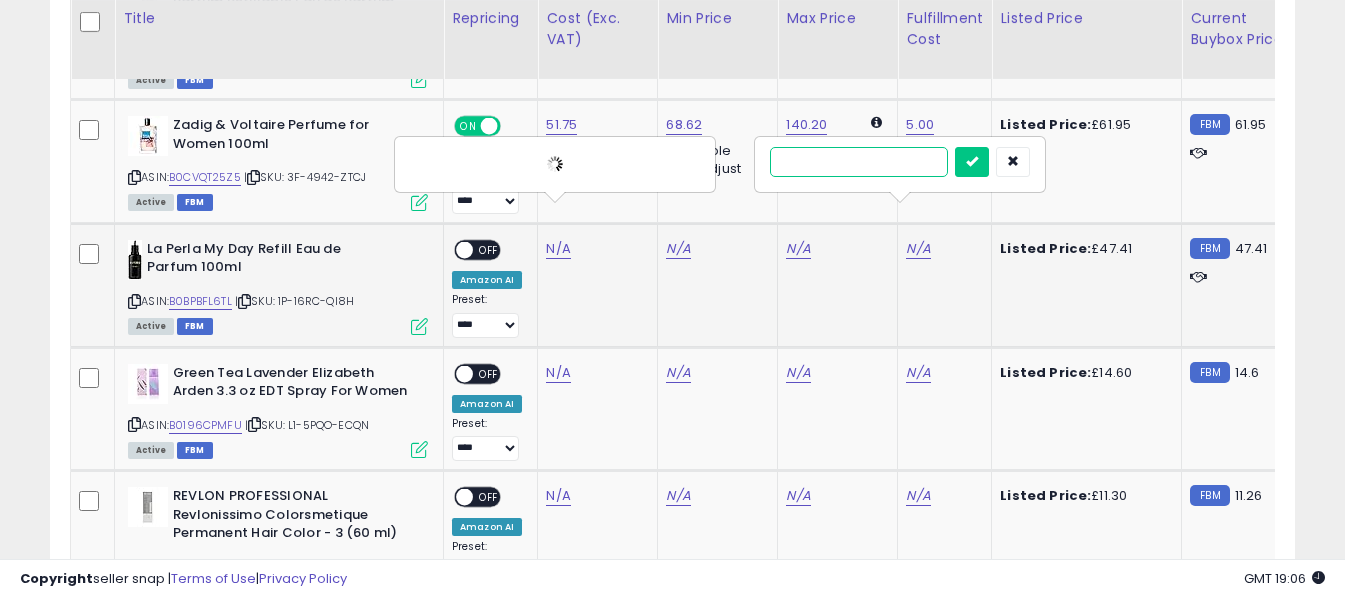 click at bounding box center [859, 162] 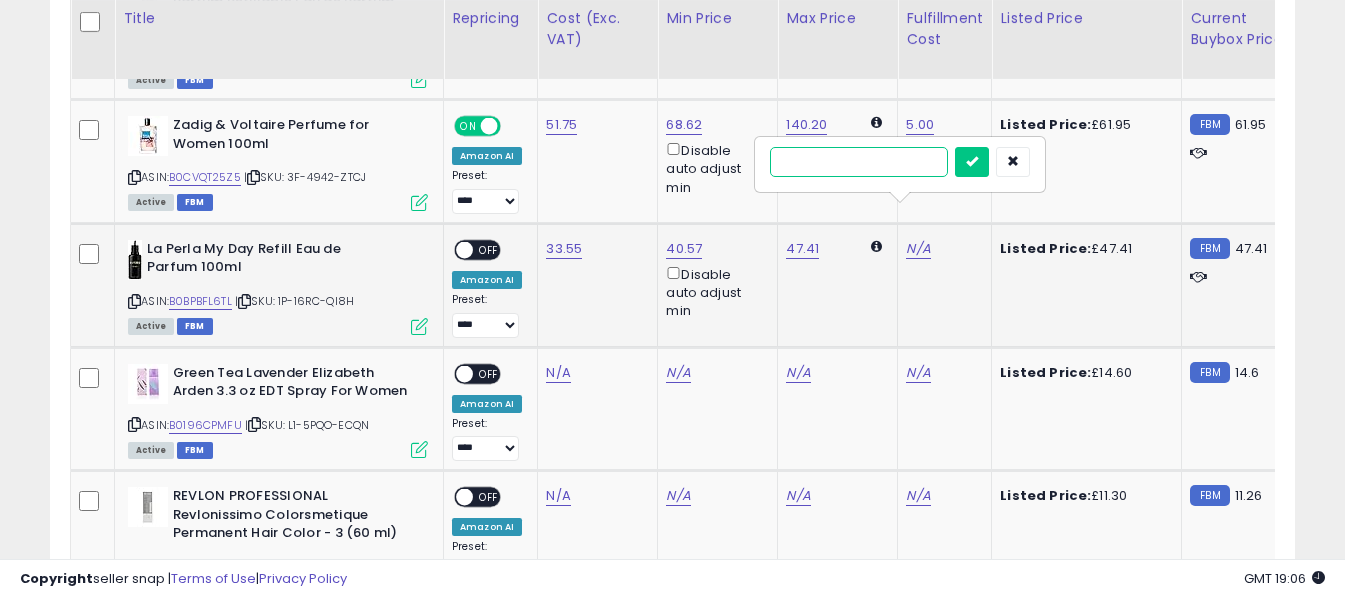 type on "*" 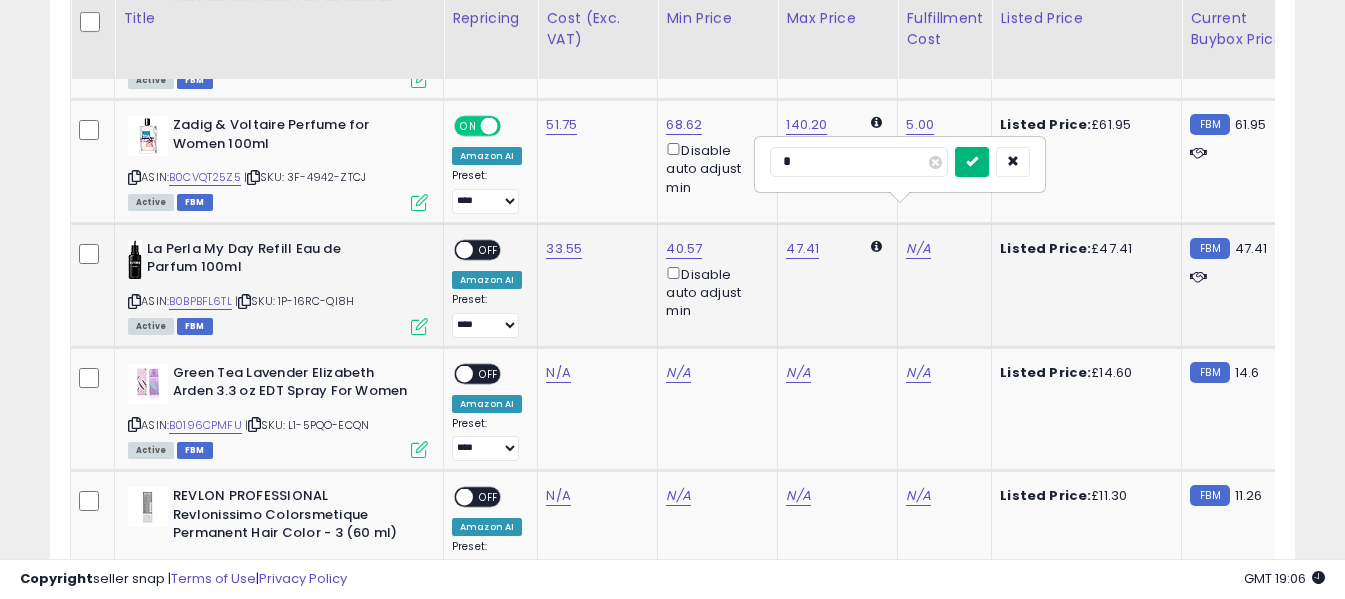 click at bounding box center [972, 162] 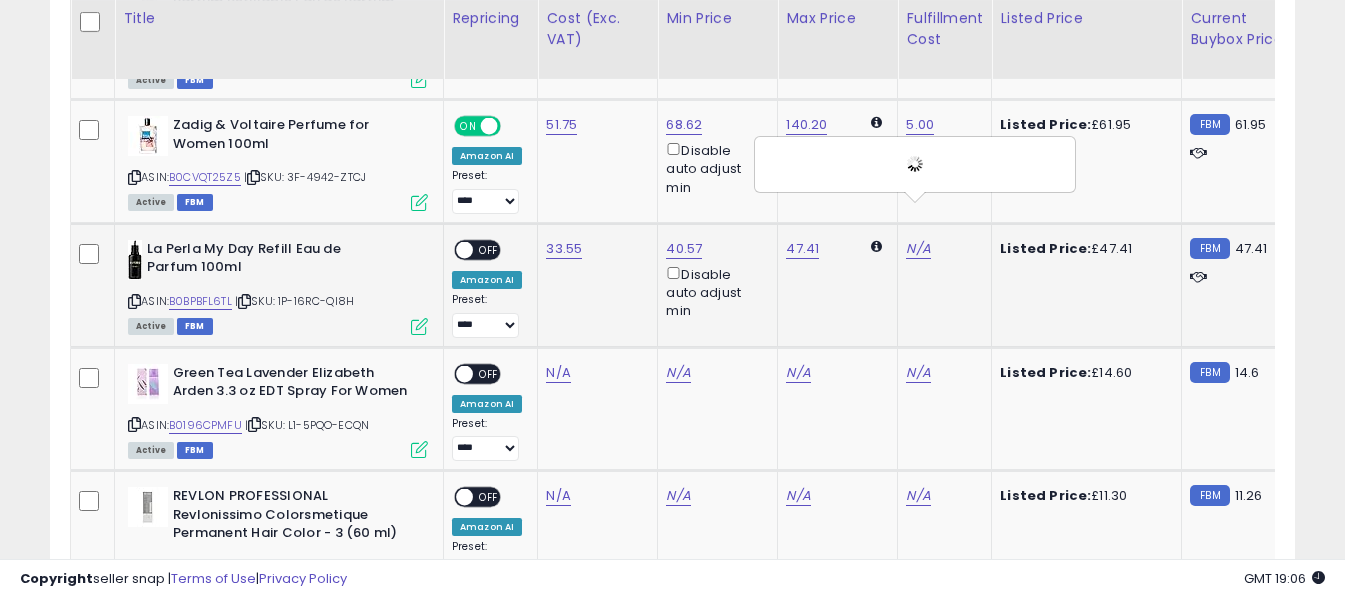 click on "OFF" at bounding box center [489, 249] 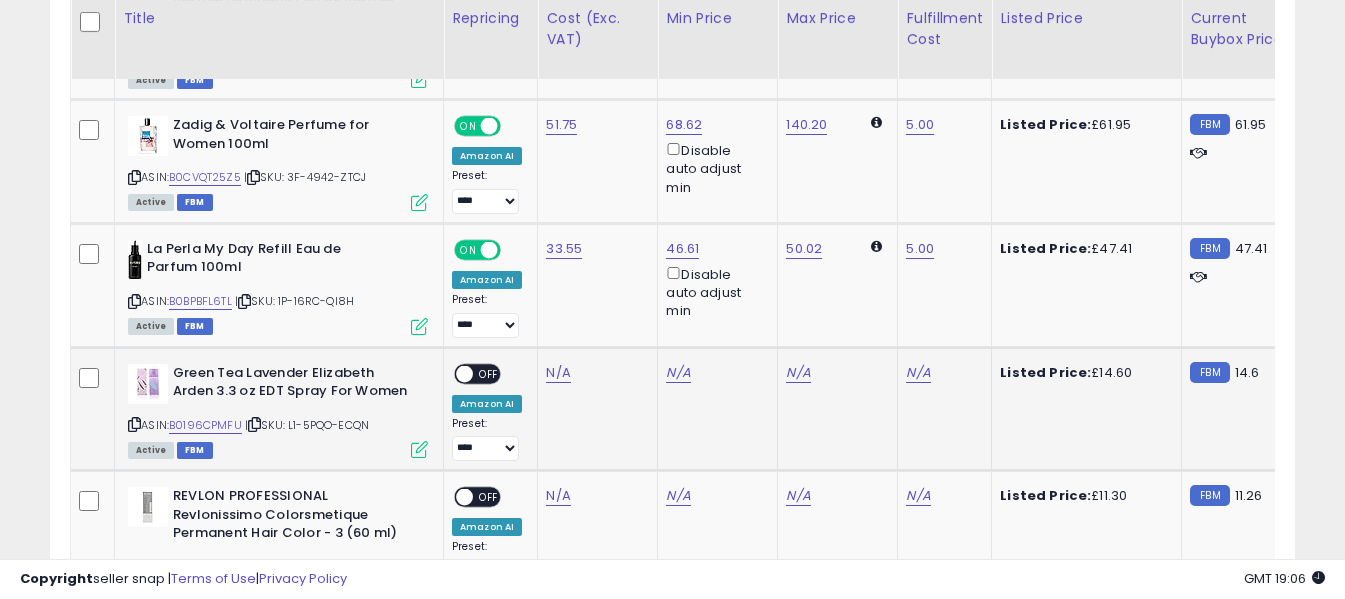 click at bounding box center [134, 424] 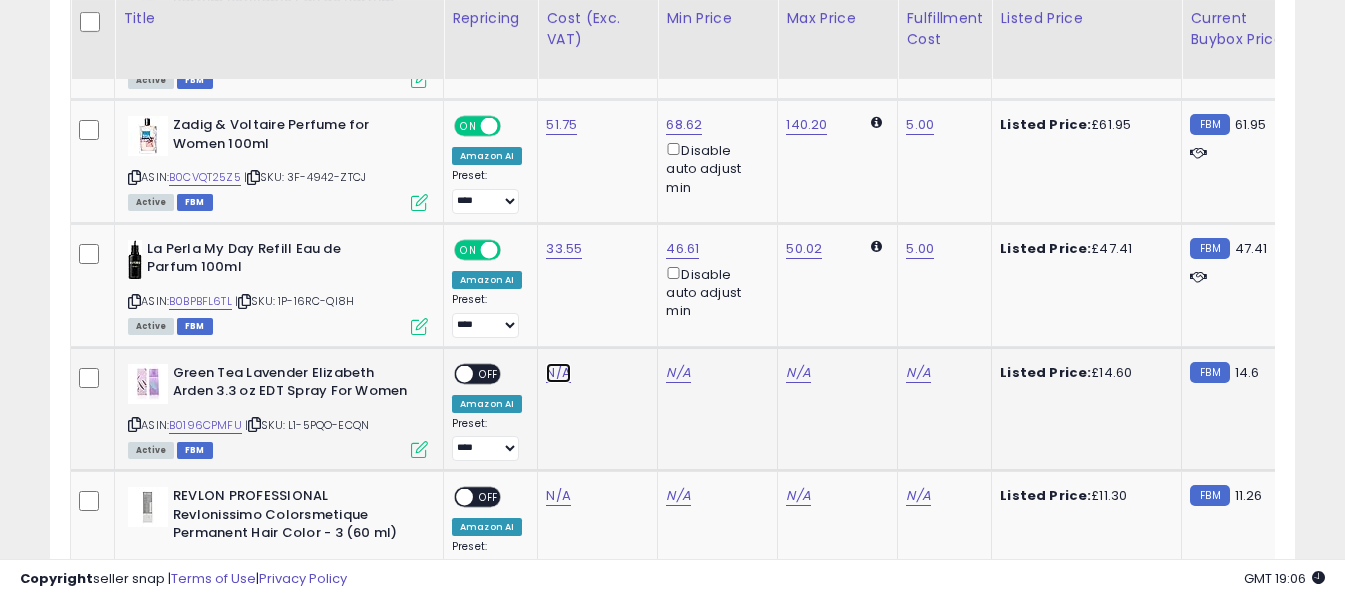 click on "N/A" at bounding box center (558, 373) 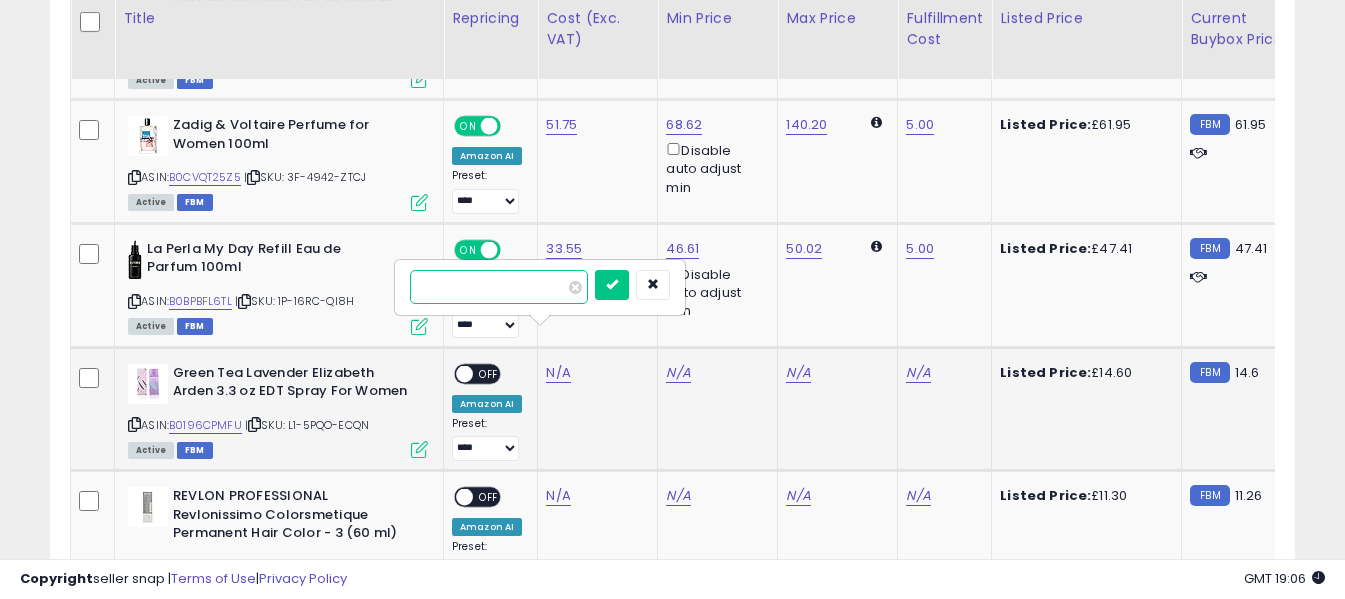 click at bounding box center (499, 287) 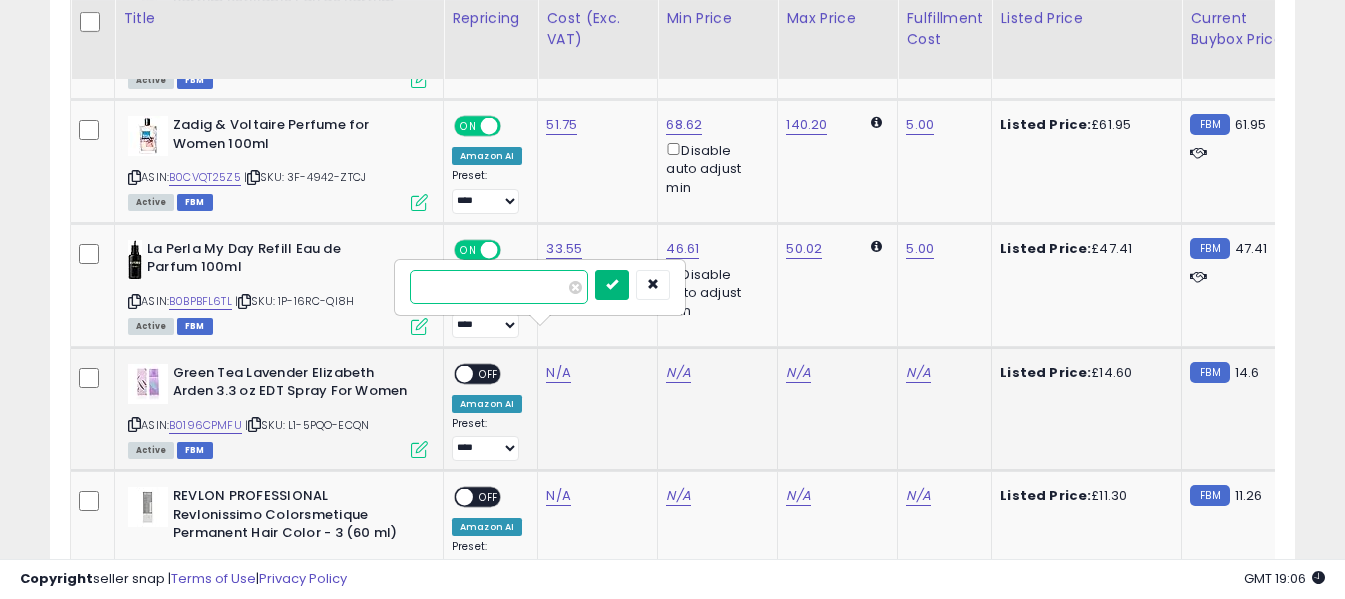 type on "****" 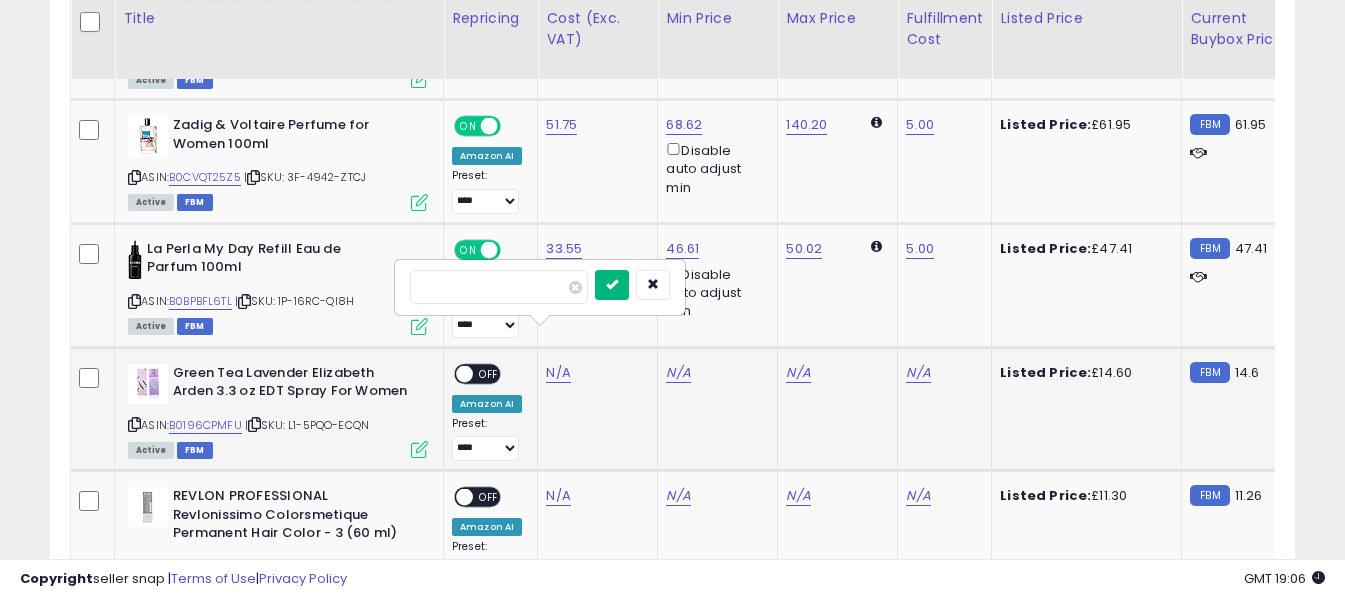 click at bounding box center [612, 285] 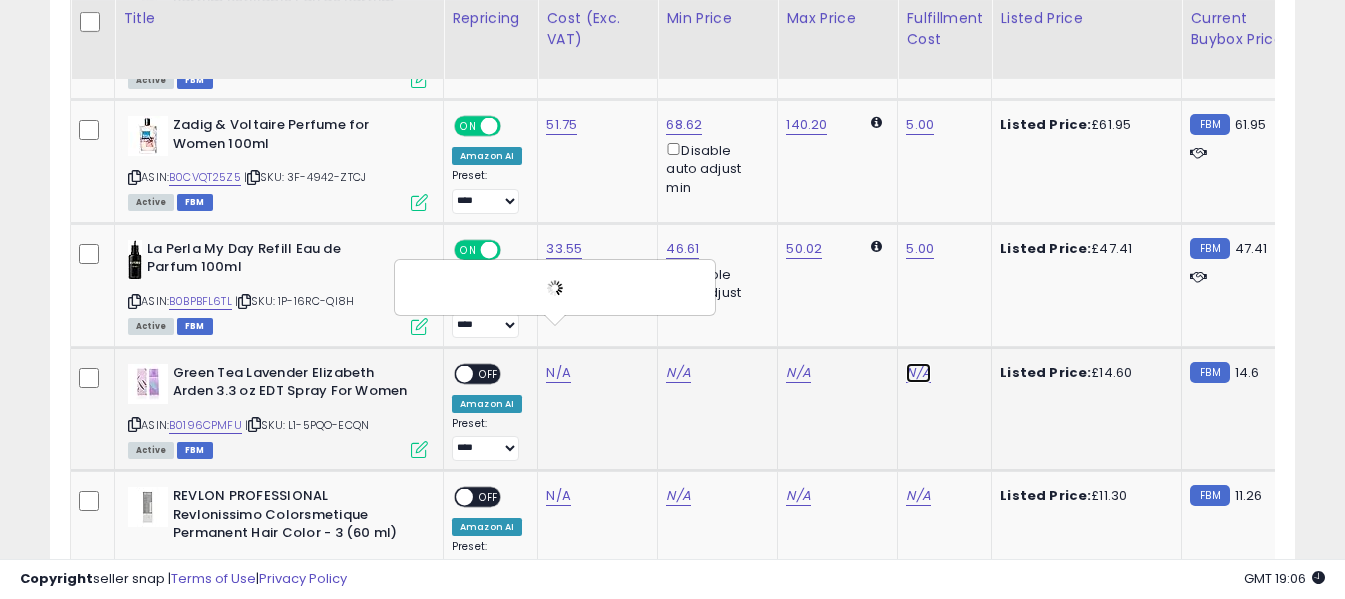 click on "N/A" at bounding box center (918, 373) 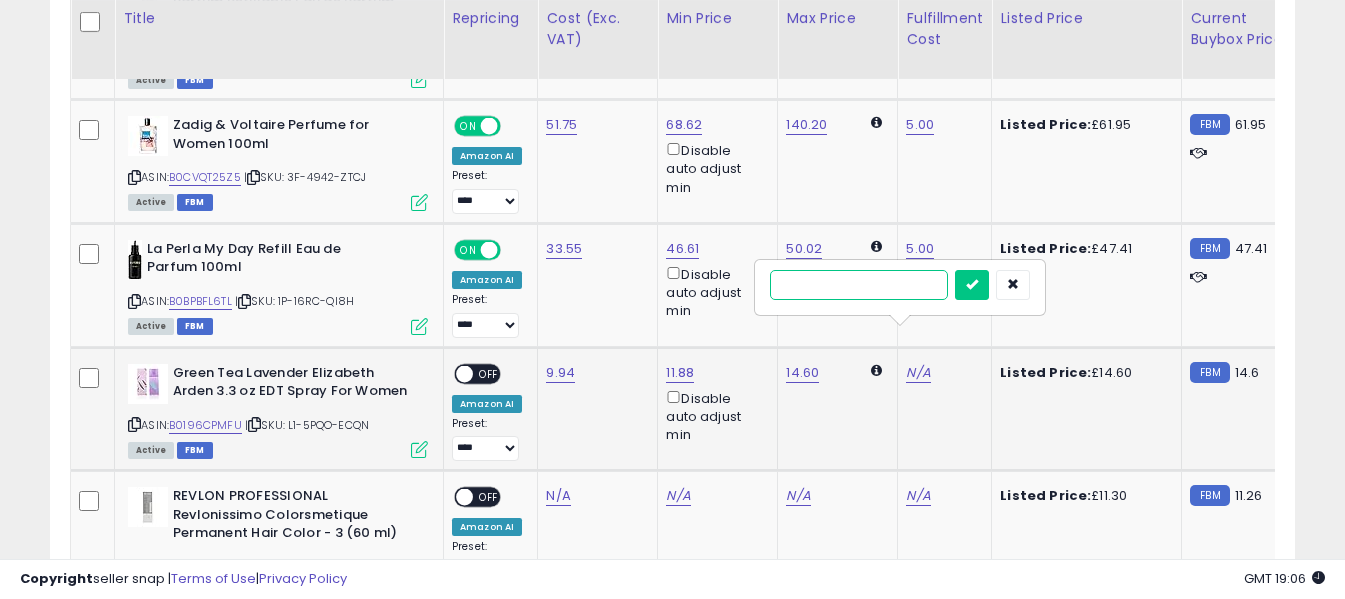 click at bounding box center [859, 285] 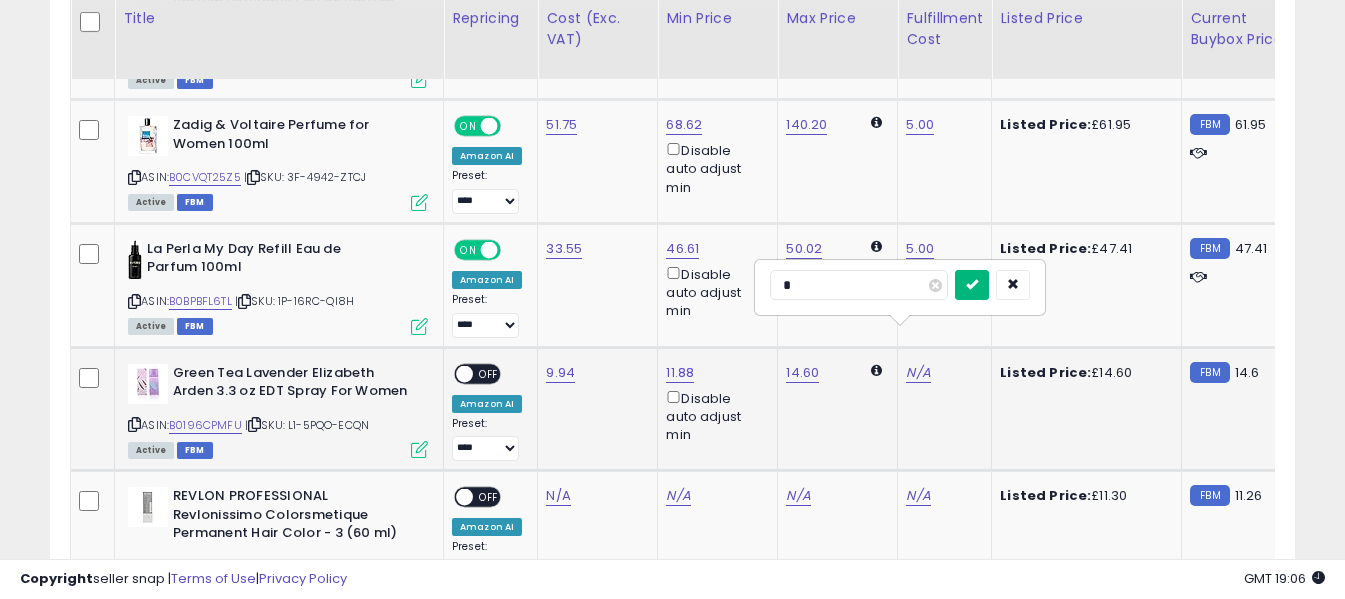 click at bounding box center [972, 285] 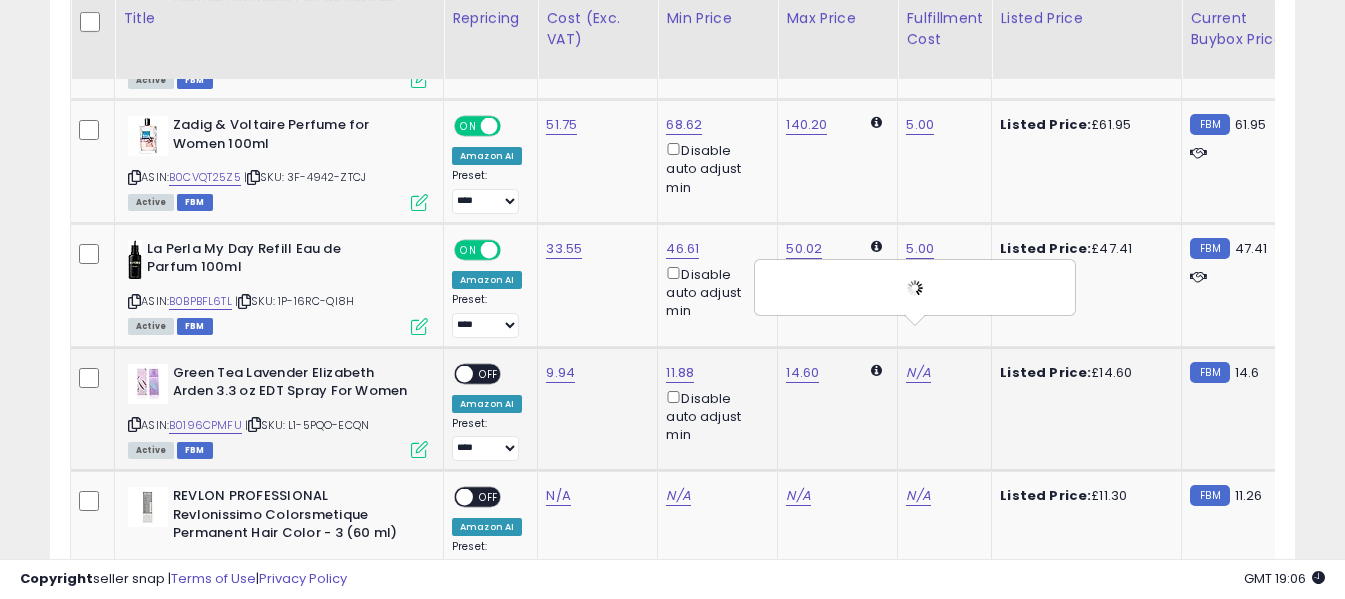 click on "OFF" at bounding box center (489, 373) 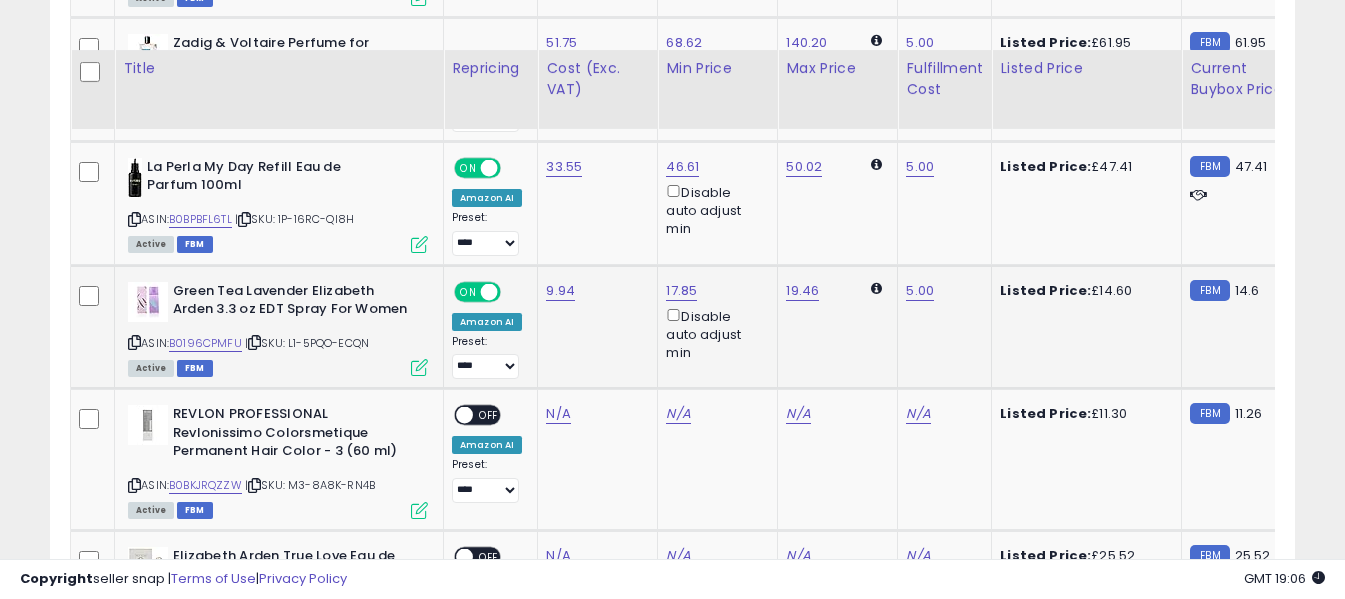 scroll, scrollTop: 5899, scrollLeft: 0, axis: vertical 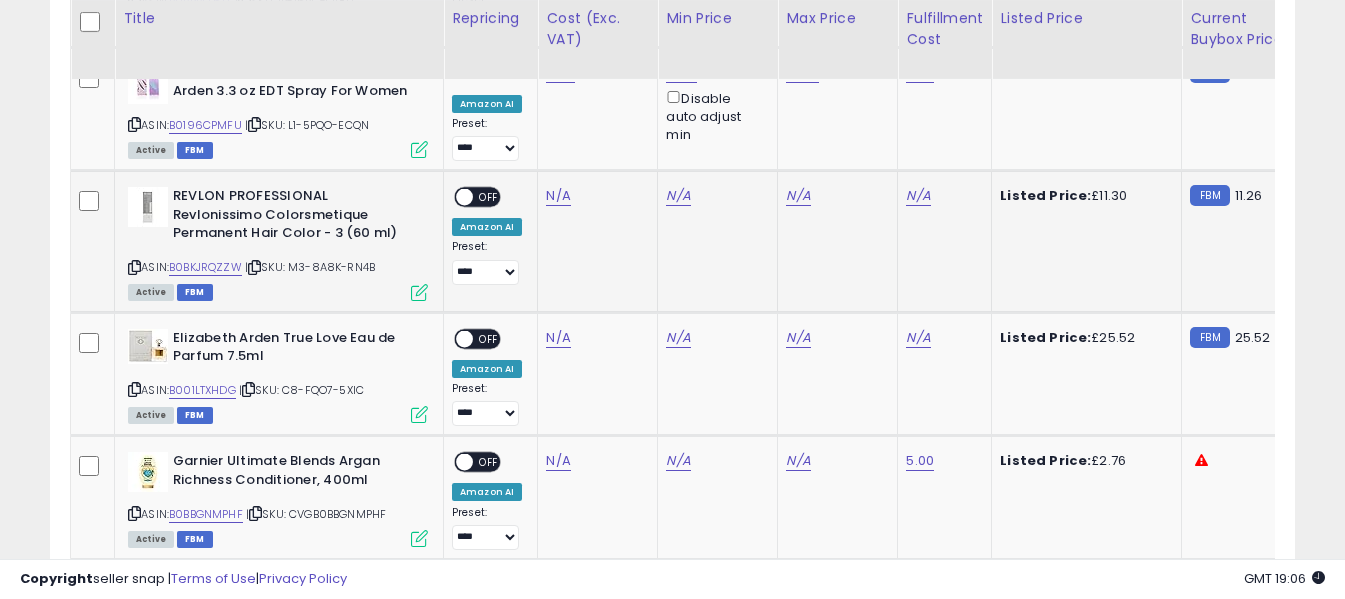 click at bounding box center [134, 267] 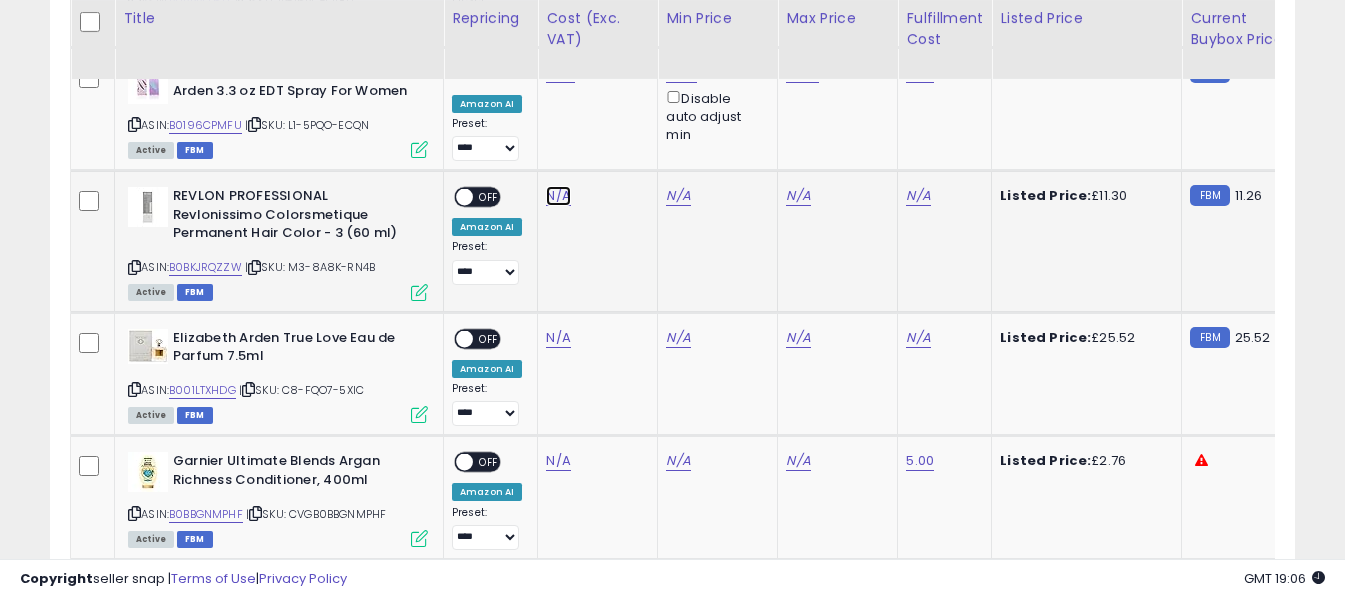 click on "N/A" at bounding box center [558, 196] 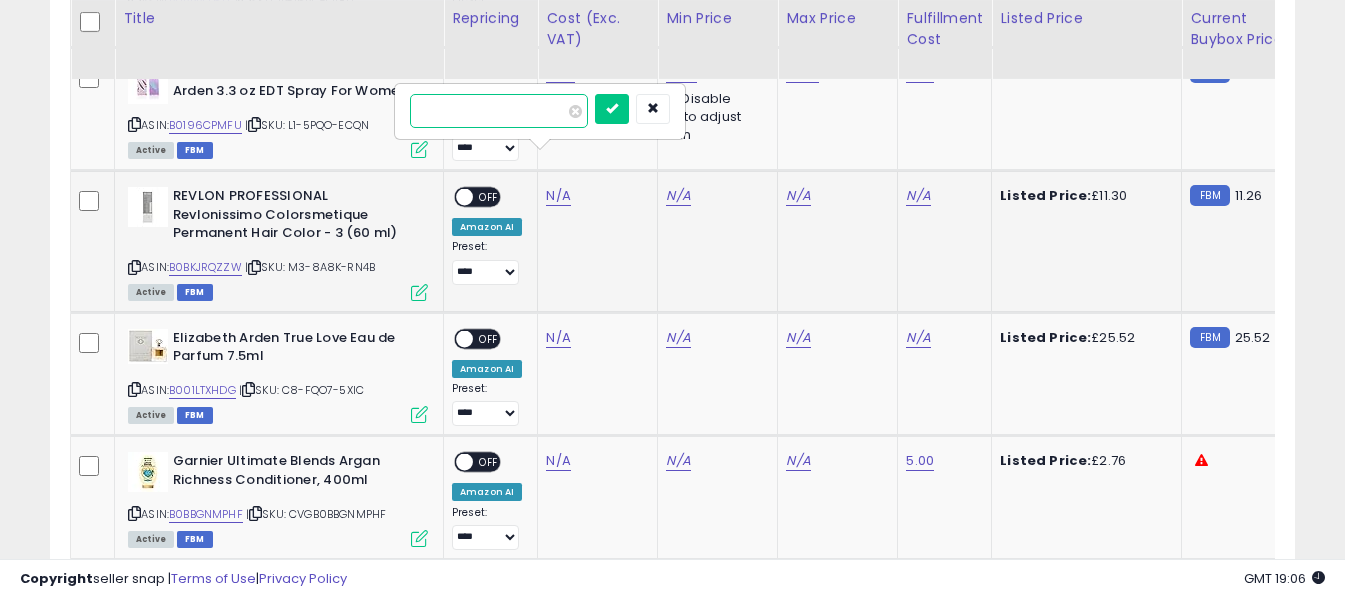 click at bounding box center [499, 111] 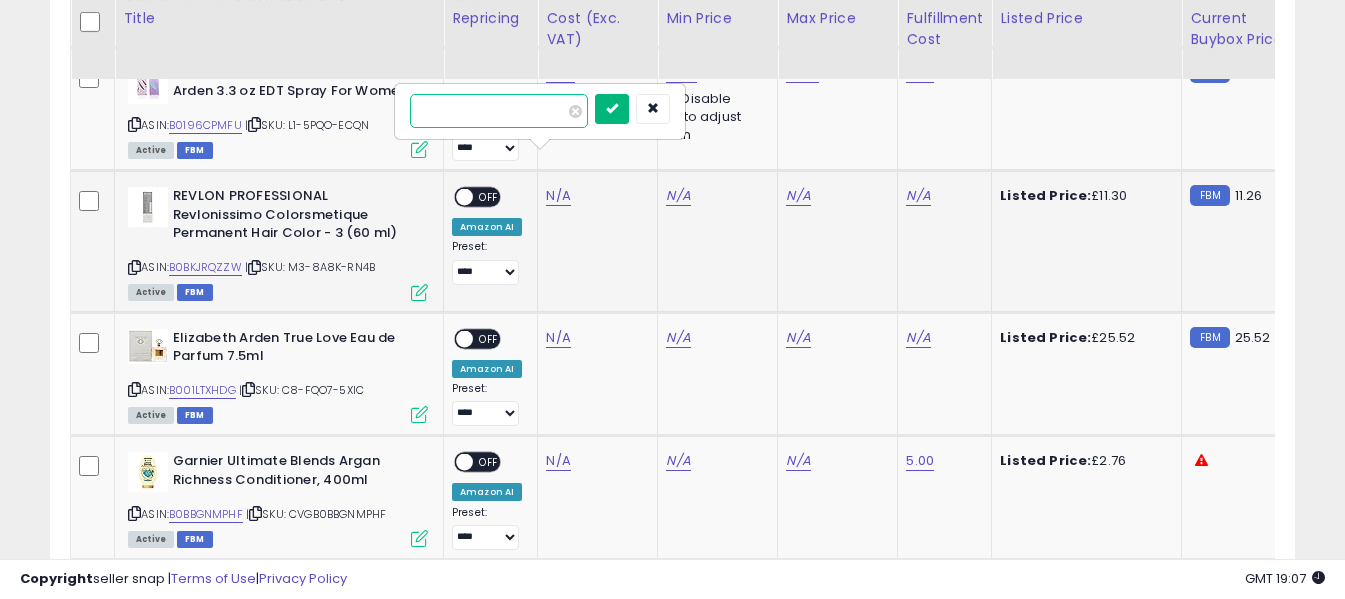 type on "****" 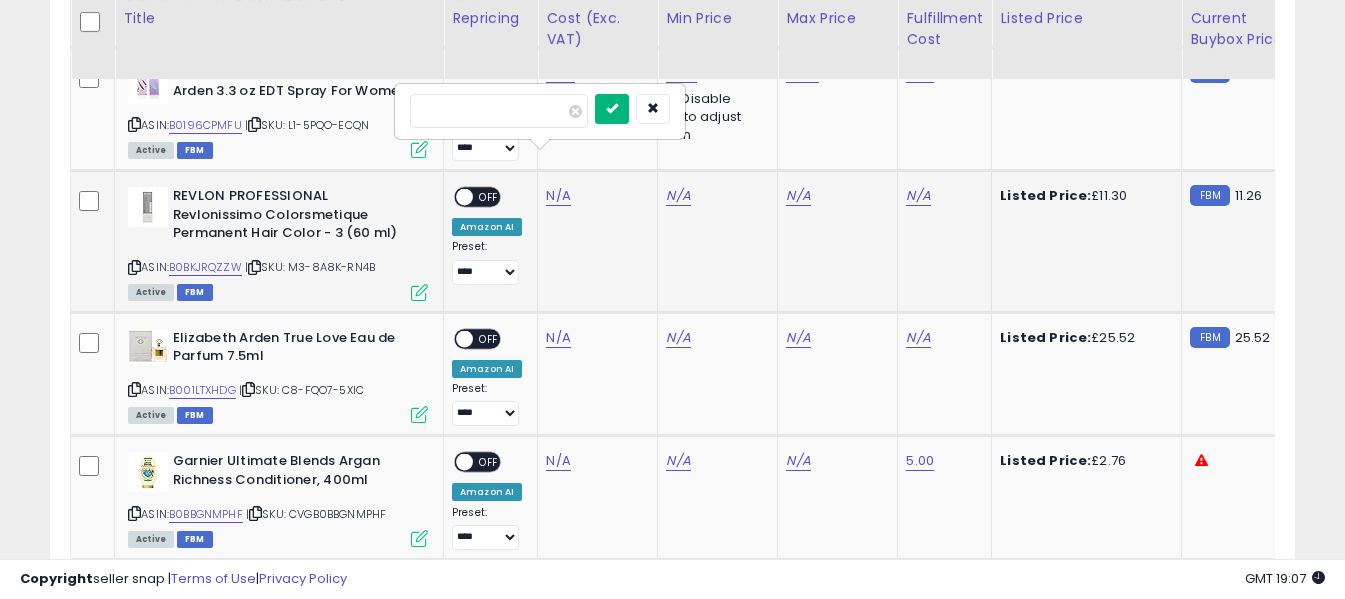 click at bounding box center (612, 108) 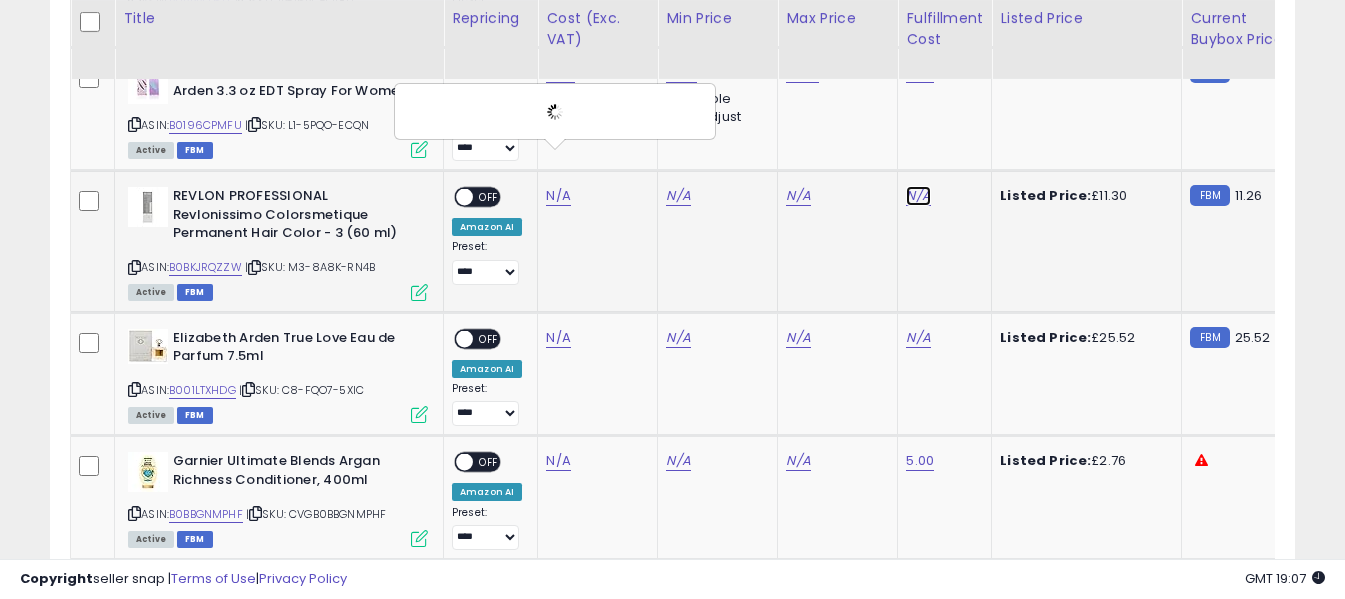 click on "N/A" at bounding box center (918, 196) 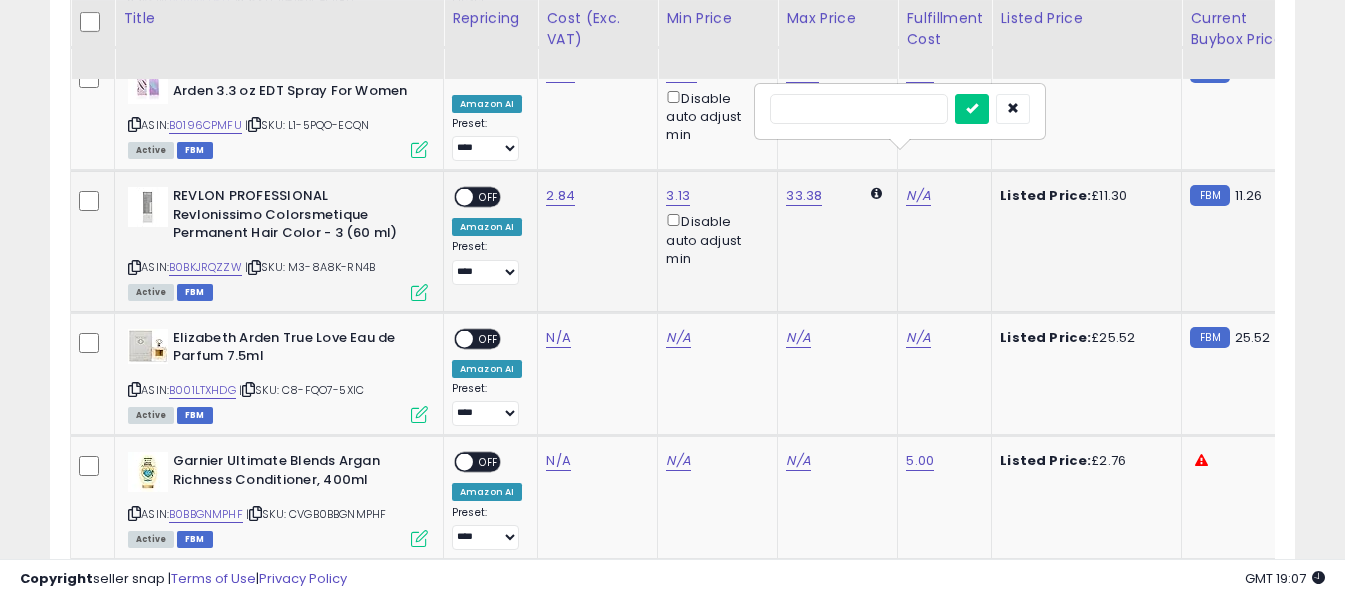 click at bounding box center [859, 109] 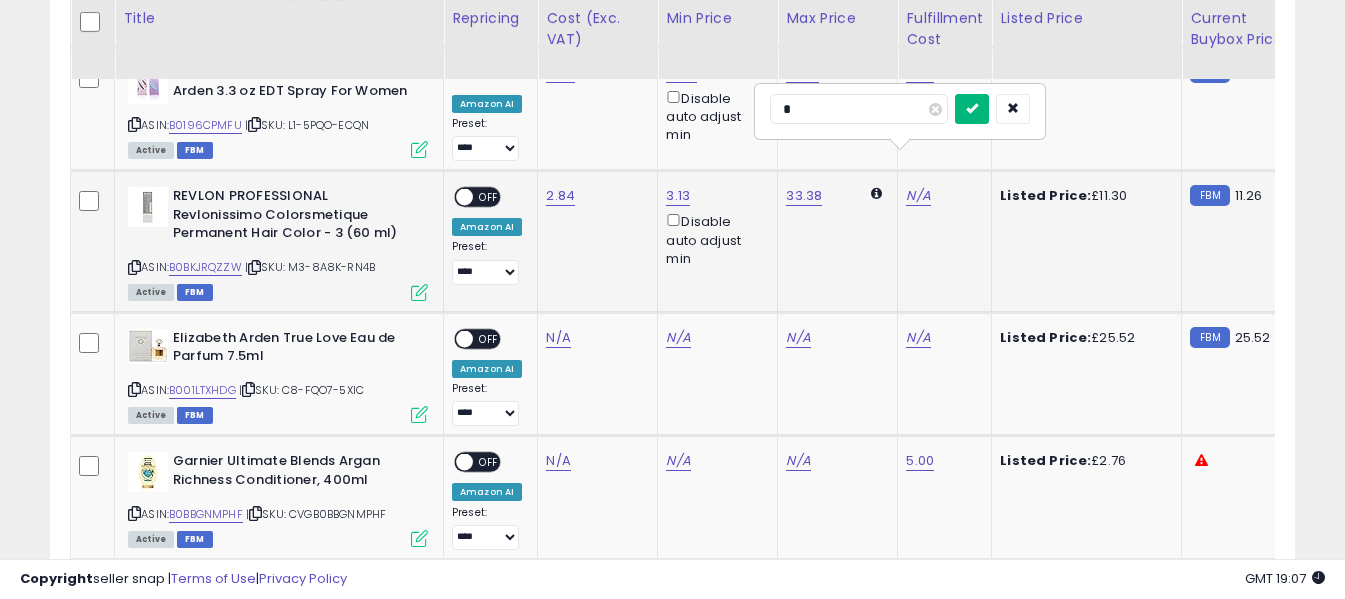 click at bounding box center (972, 108) 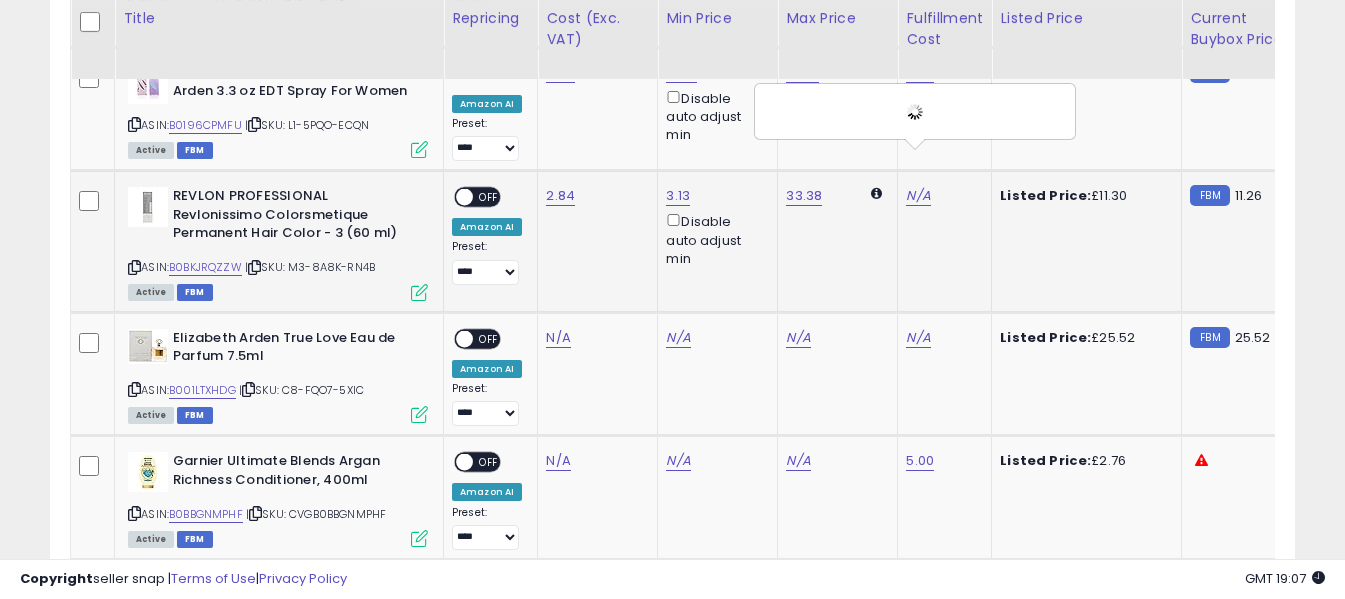 click on "OFF" at bounding box center (489, 197) 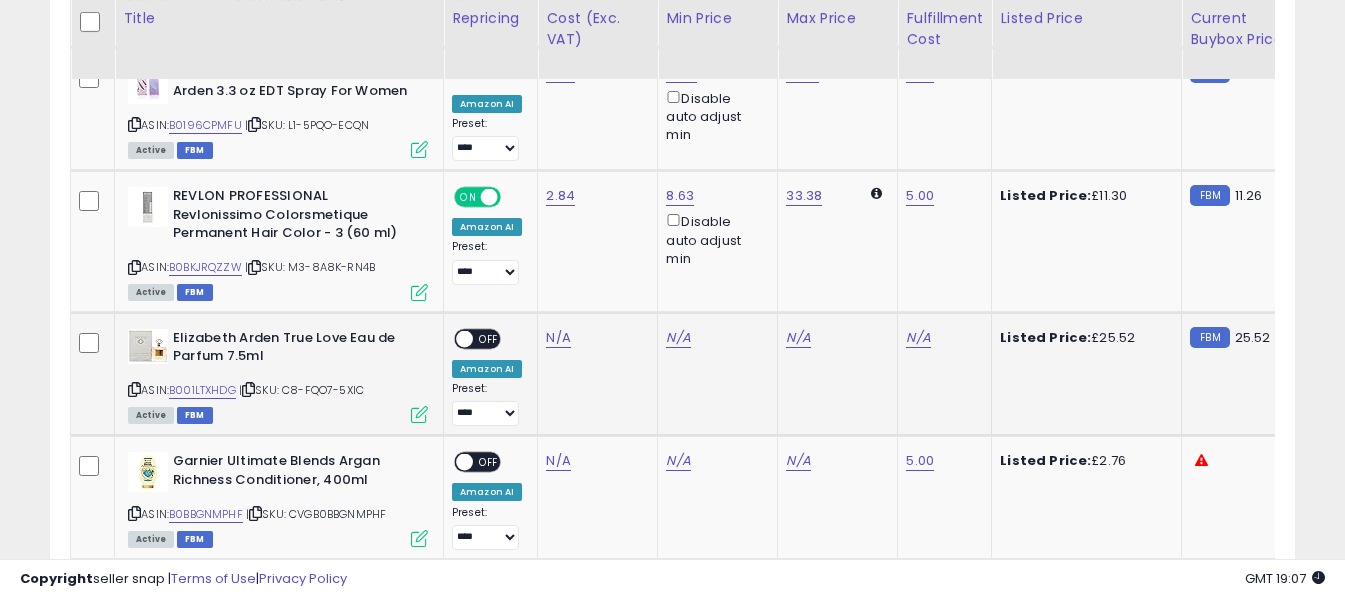 click at bounding box center (134, 389) 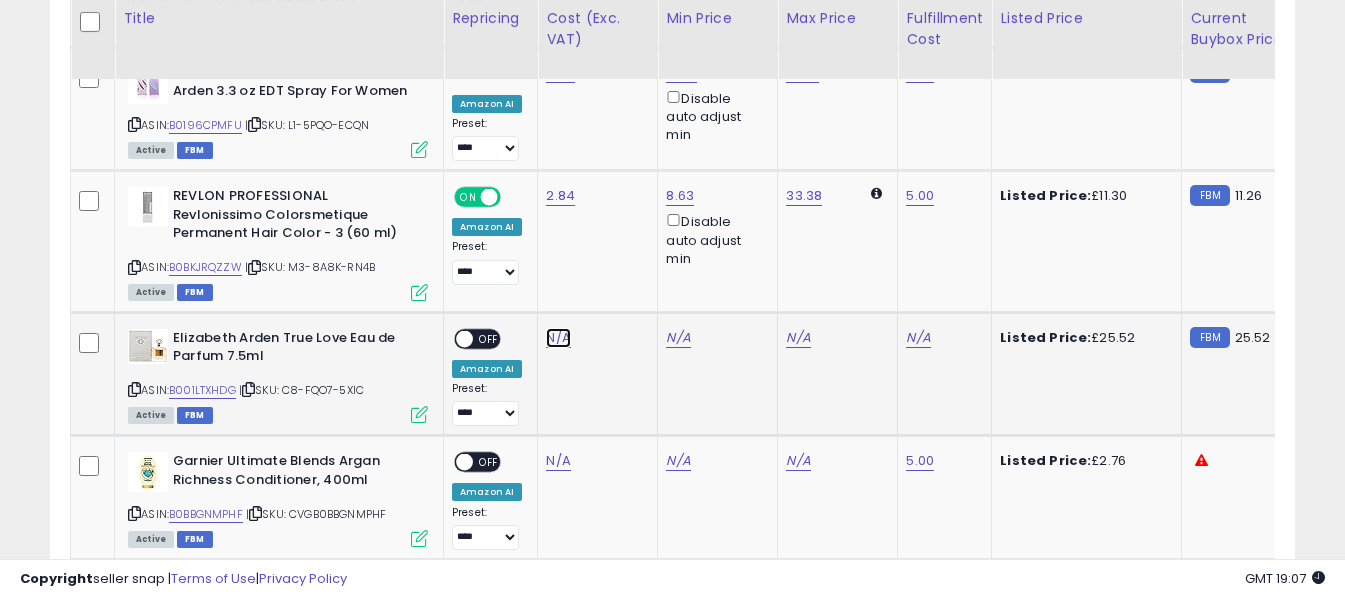 drag, startPoint x: 559, startPoint y: 303, endPoint x: 548, endPoint y: 297, distance: 12.529964 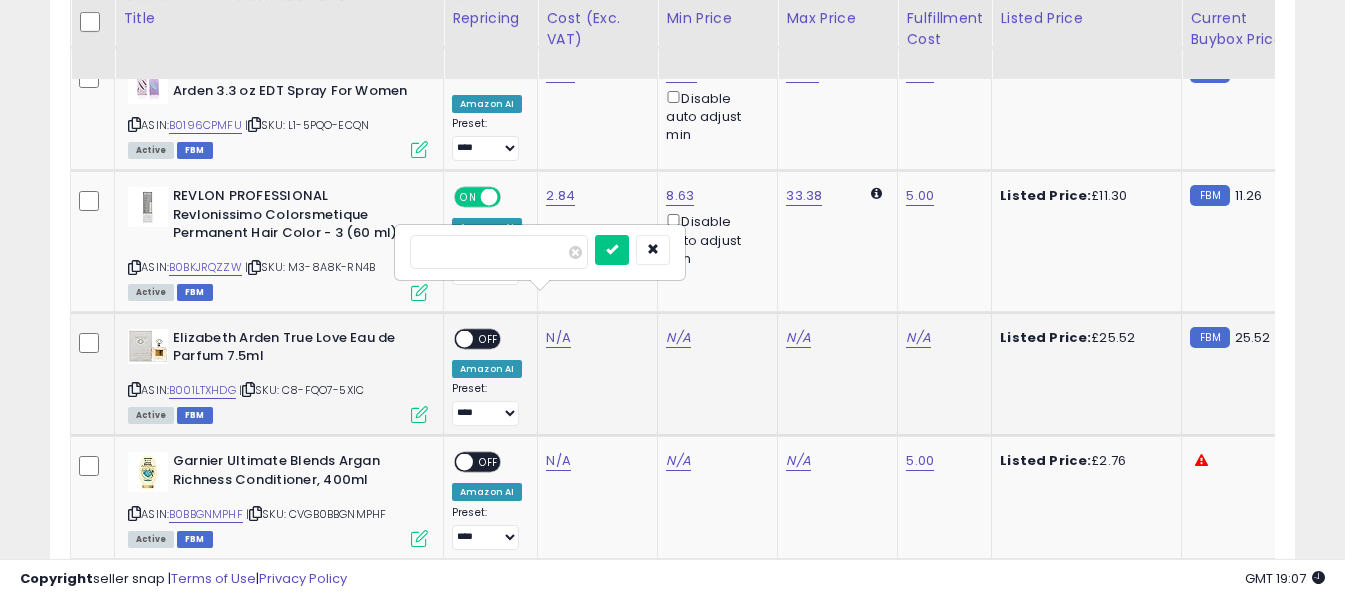 click at bounding box center [499, 252] 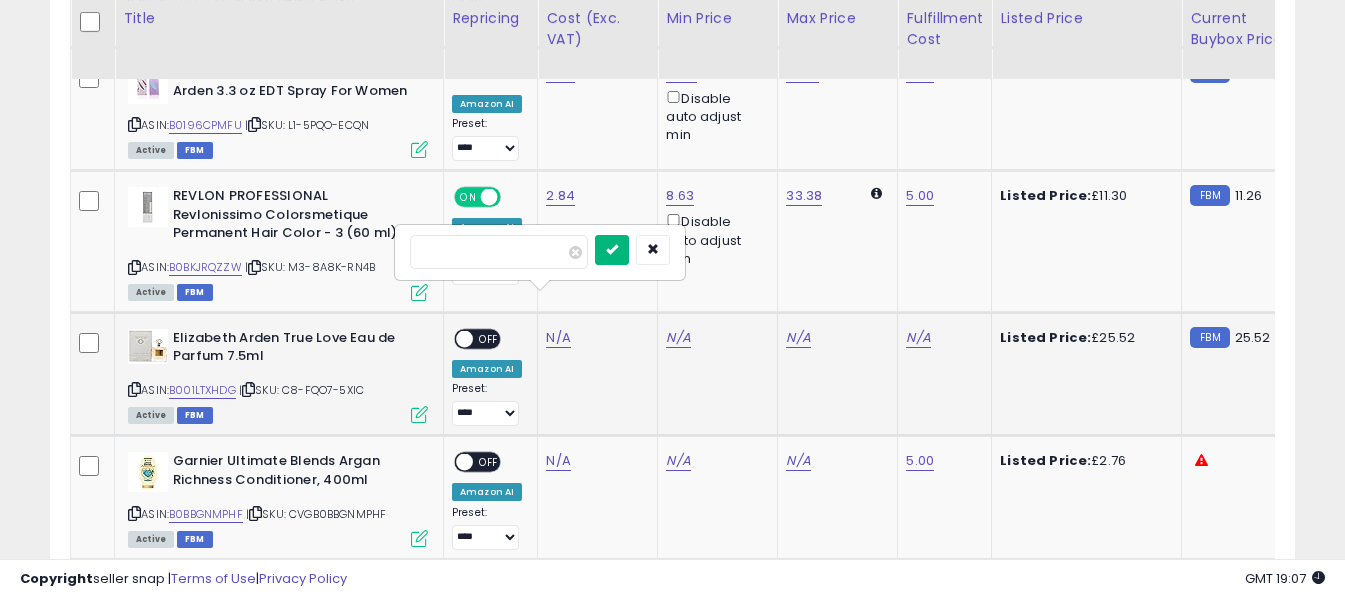 click at bounding box center [612, 250] 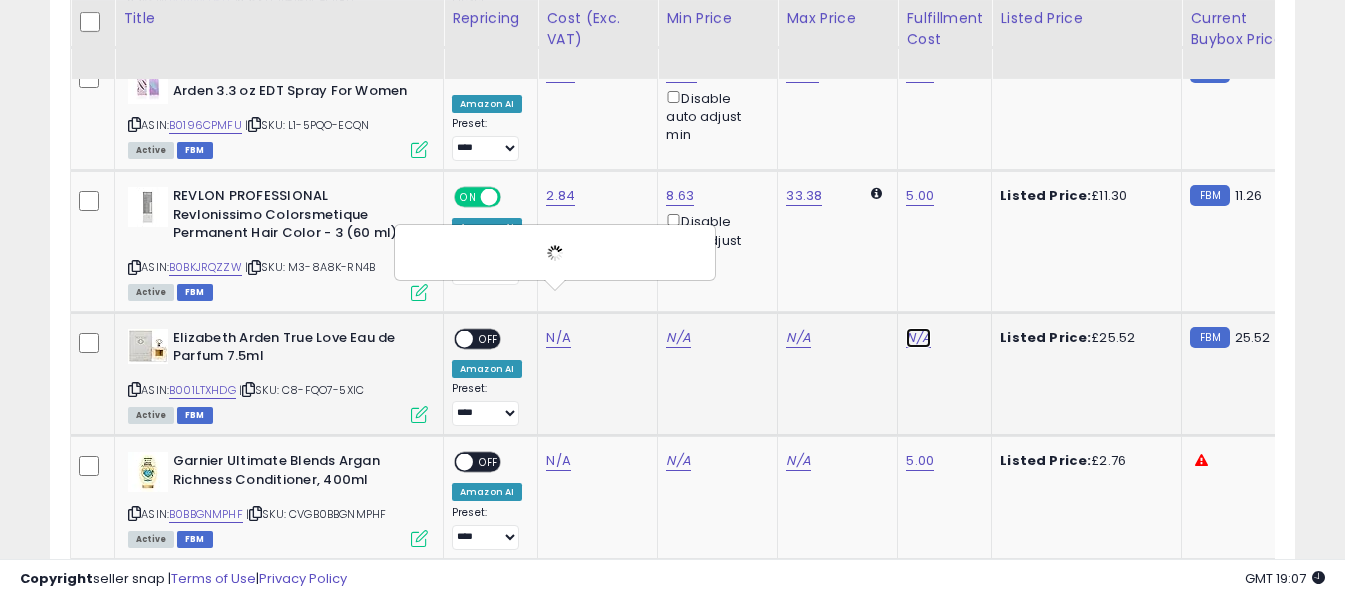 click on "N/A" at bounding box center [918, 338] 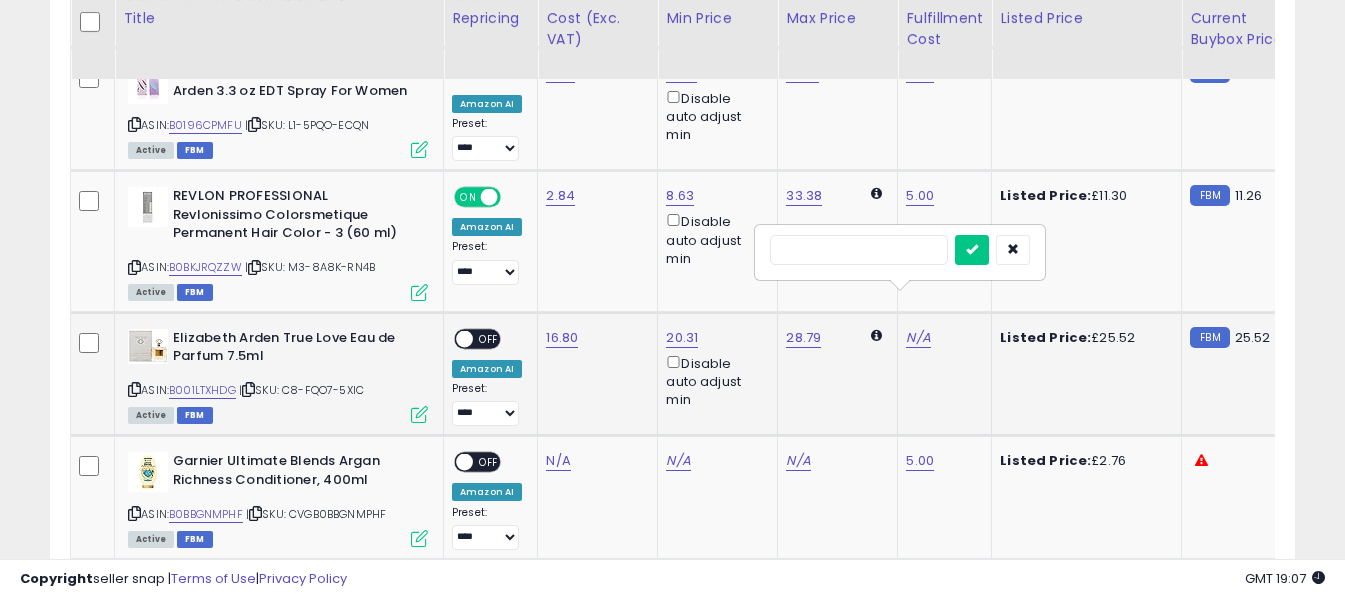 click at bounding box center [859, 250] 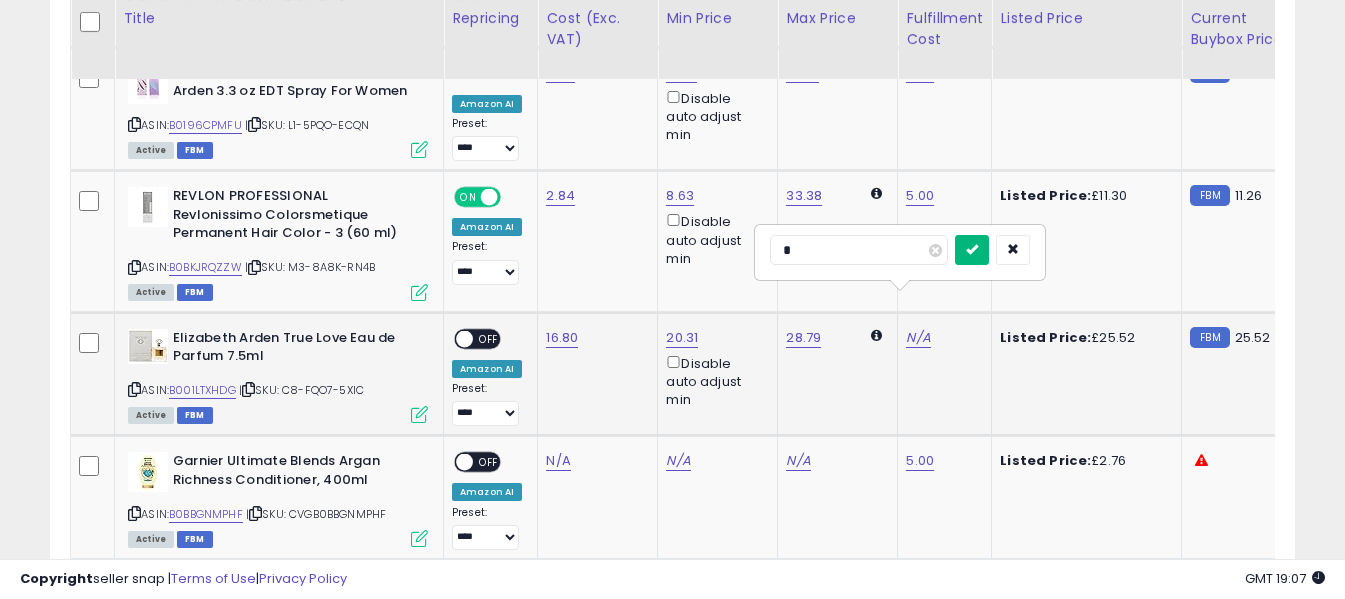 type on "*" 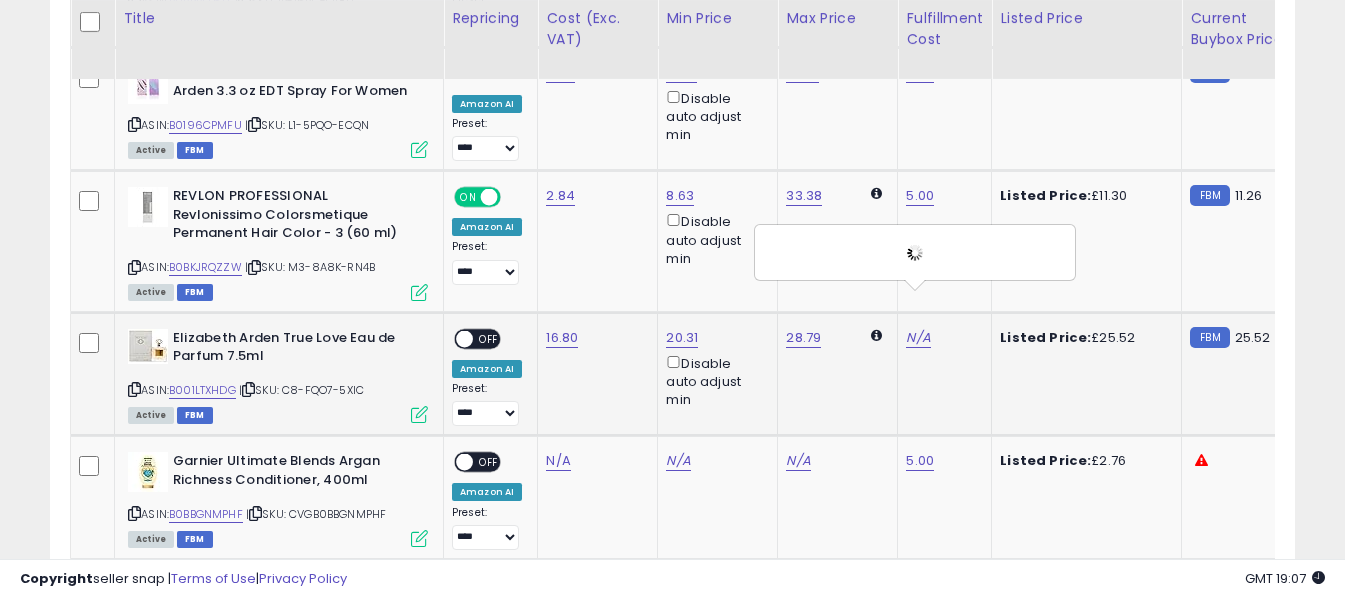 click on "OFF" at bounding box center [489, 338] 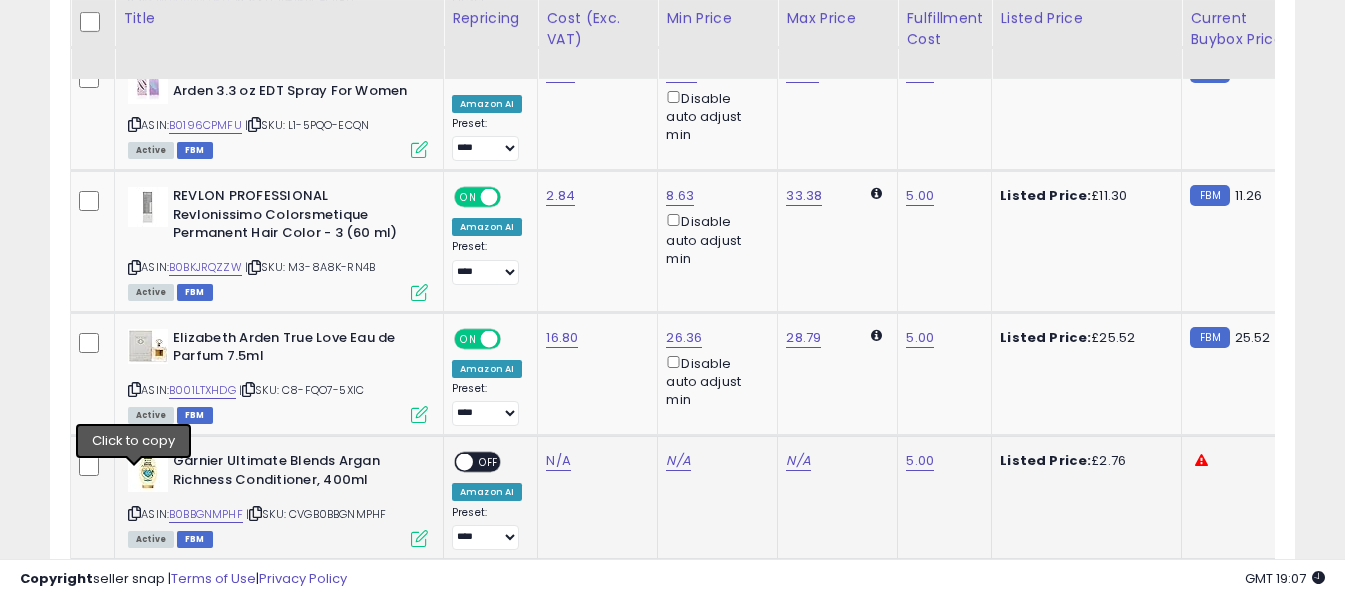 click at bounding box center (134, 513) 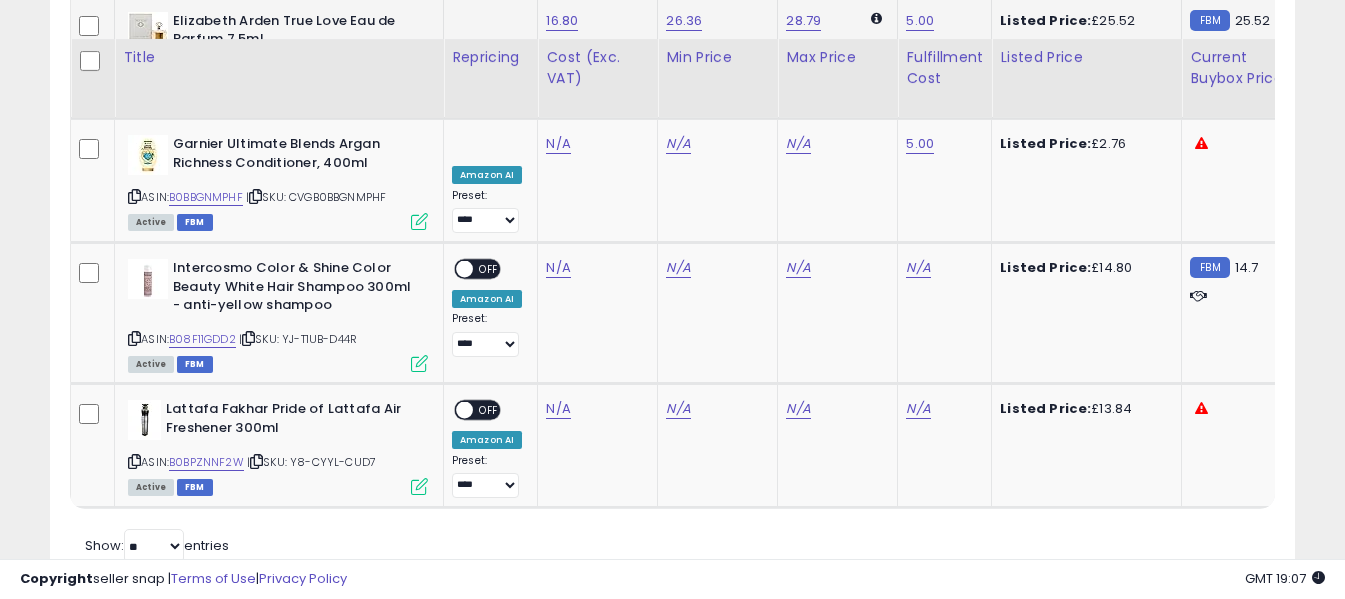 scroll, scrollTop: 6259, scrollLeft: 0, axis: vertical 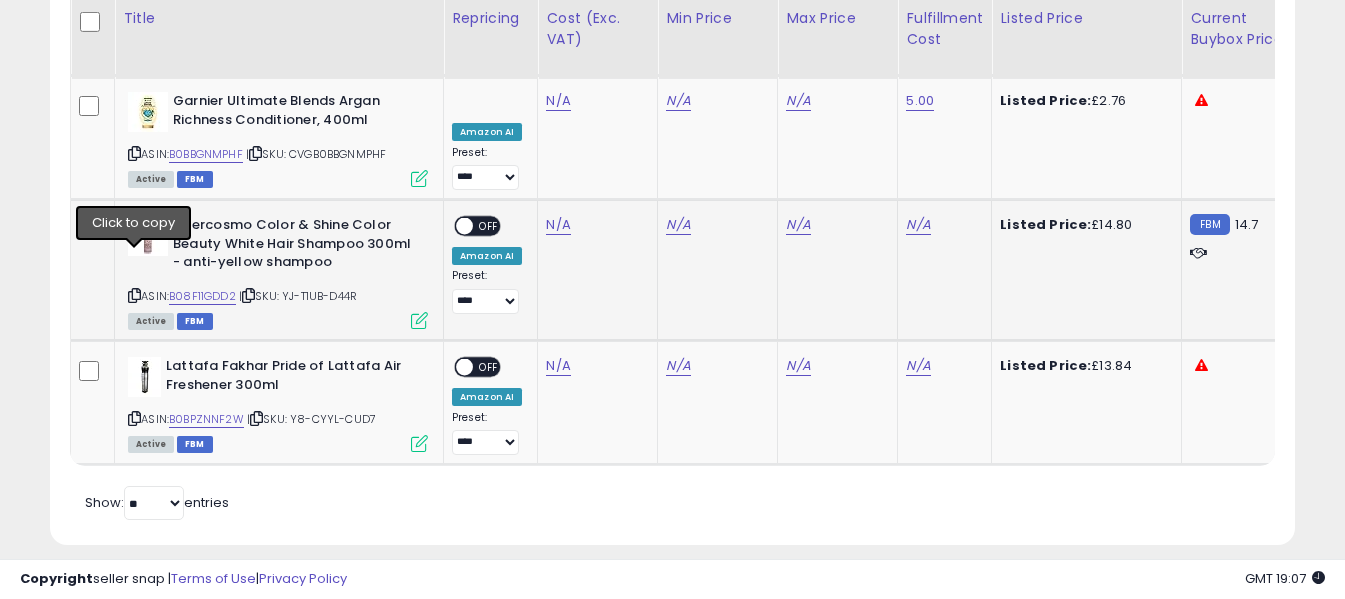 click at bounding box center (134, 295) 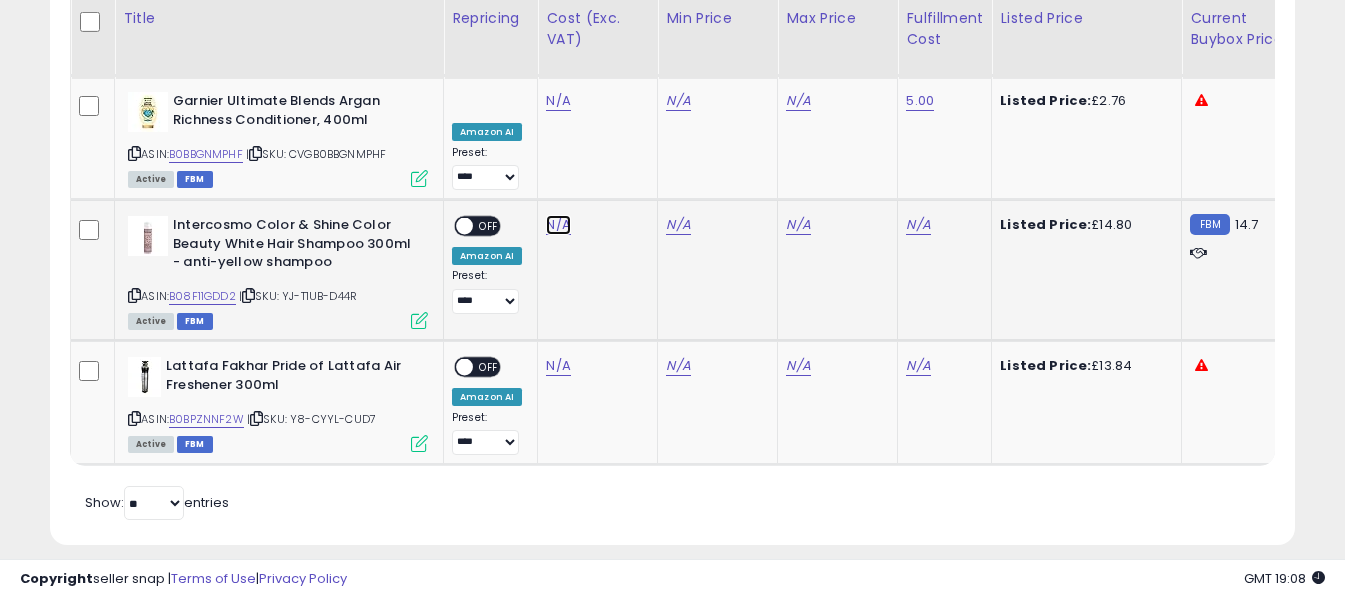 click on "N/A" at bounding box center (558, 101) 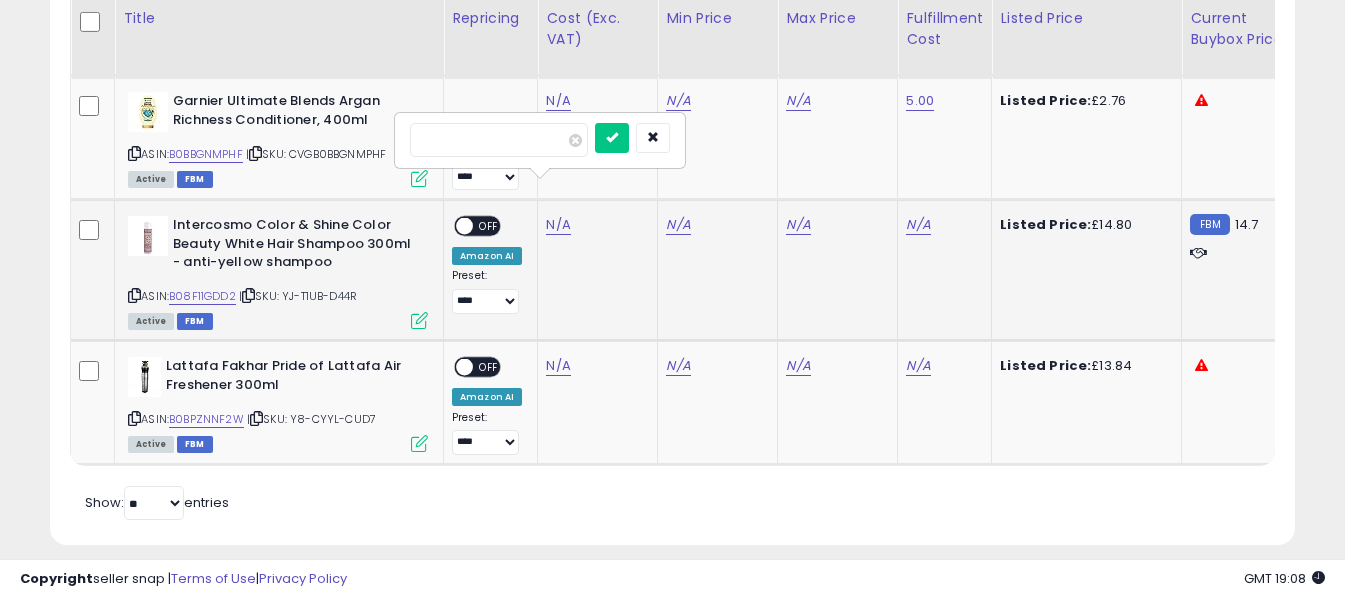click at bounding box center (499, 140) 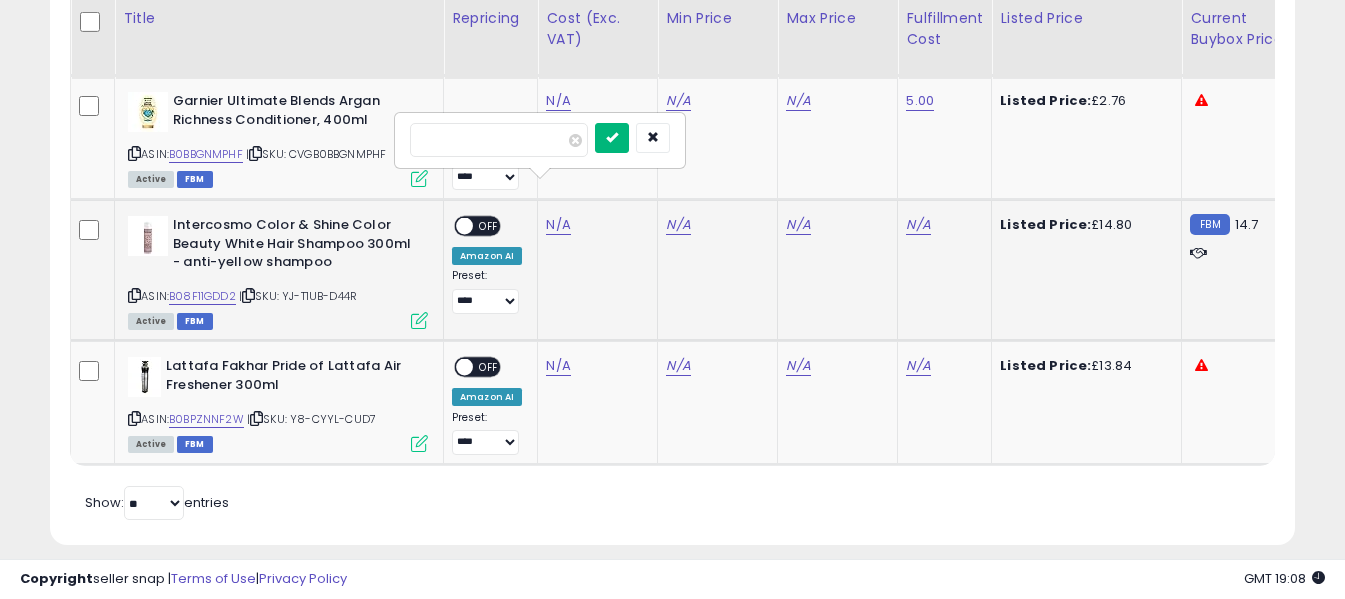 click at bounding box center (612, 138) 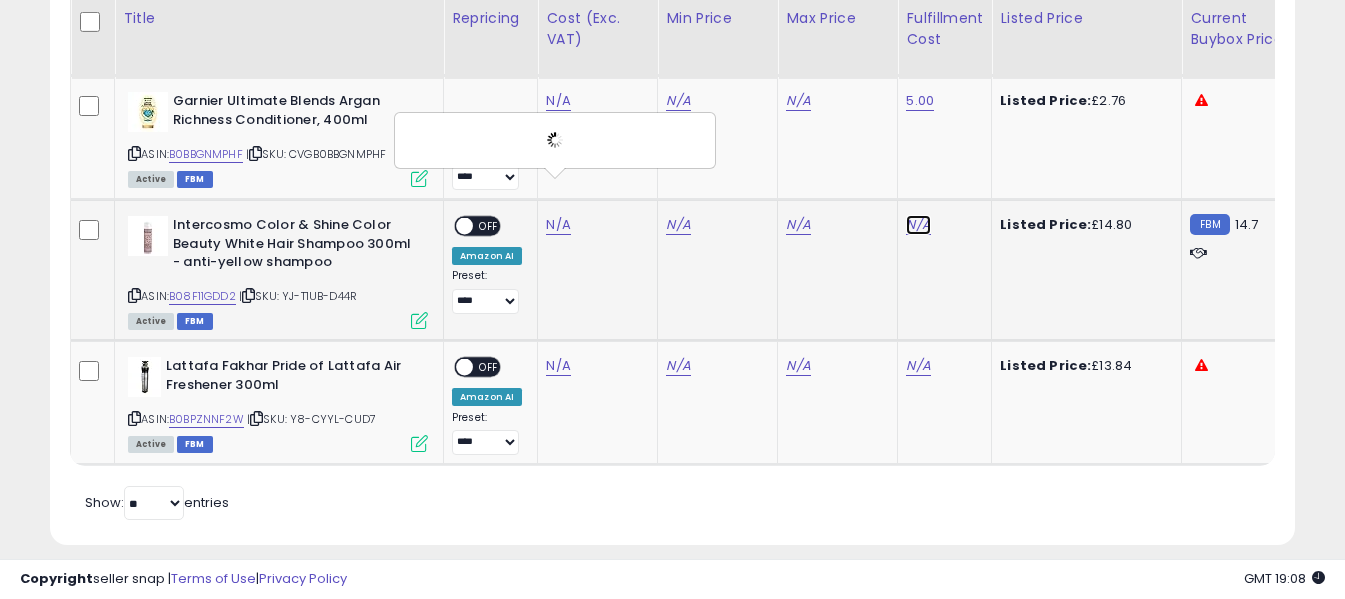 click on "N/A" at bounding box center [918, 225] 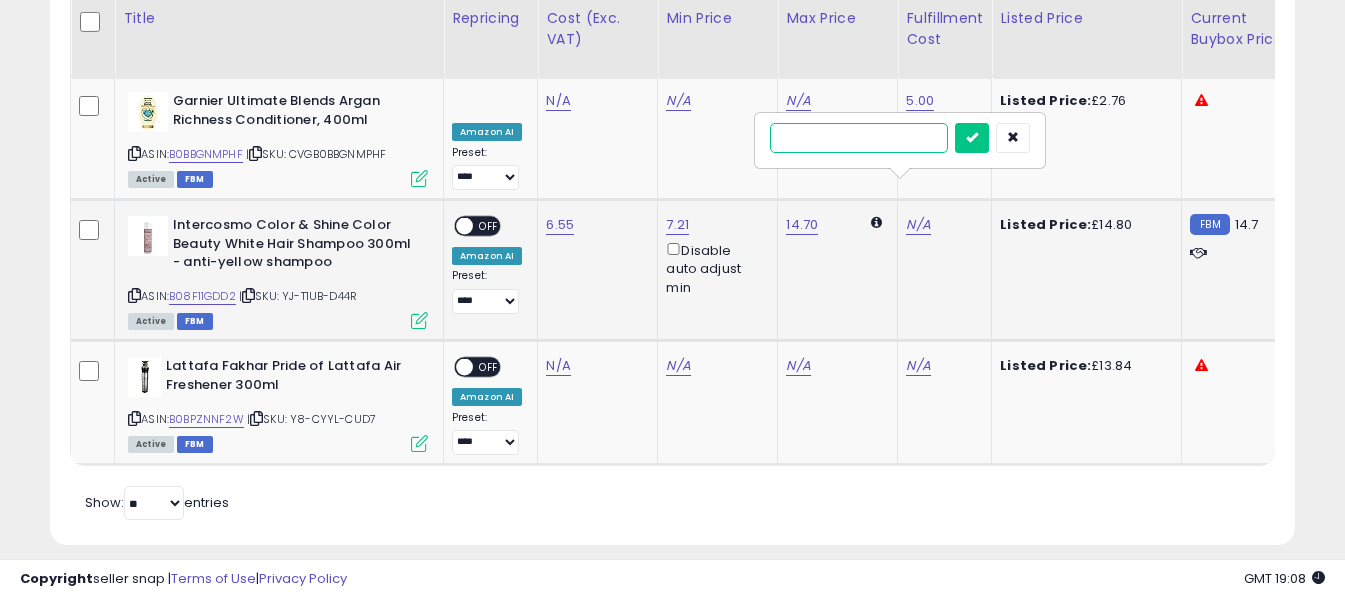 click at bounding box center [859, 138] 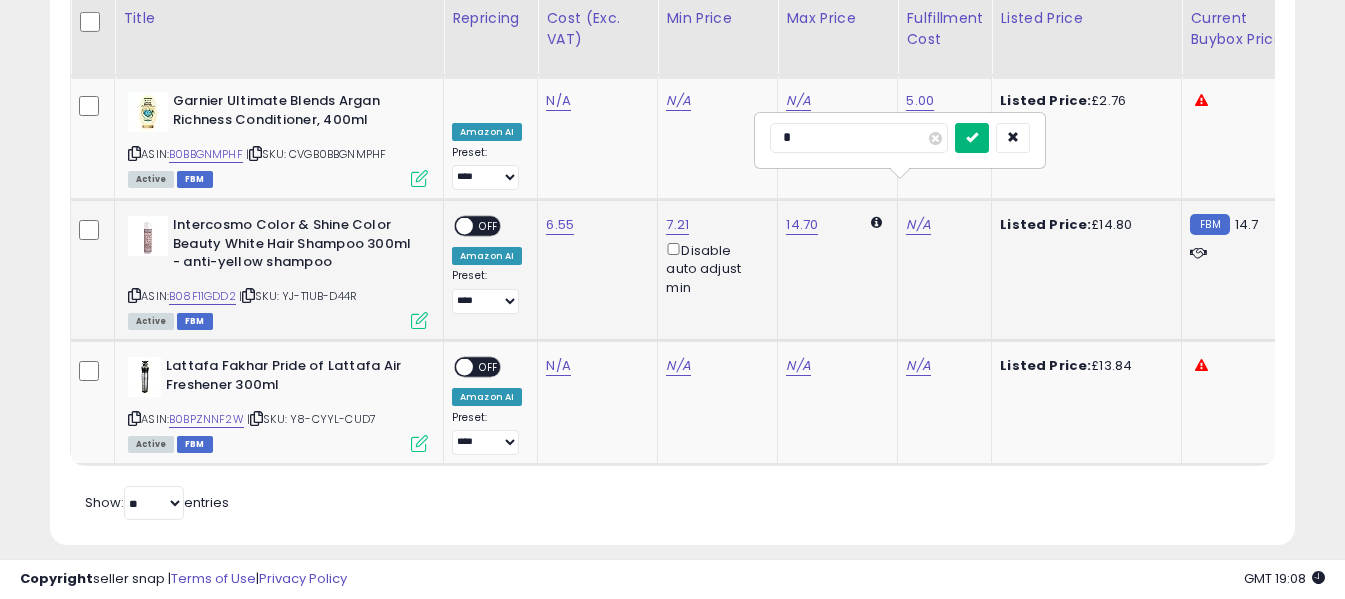 click at bounding box center [972, 137] 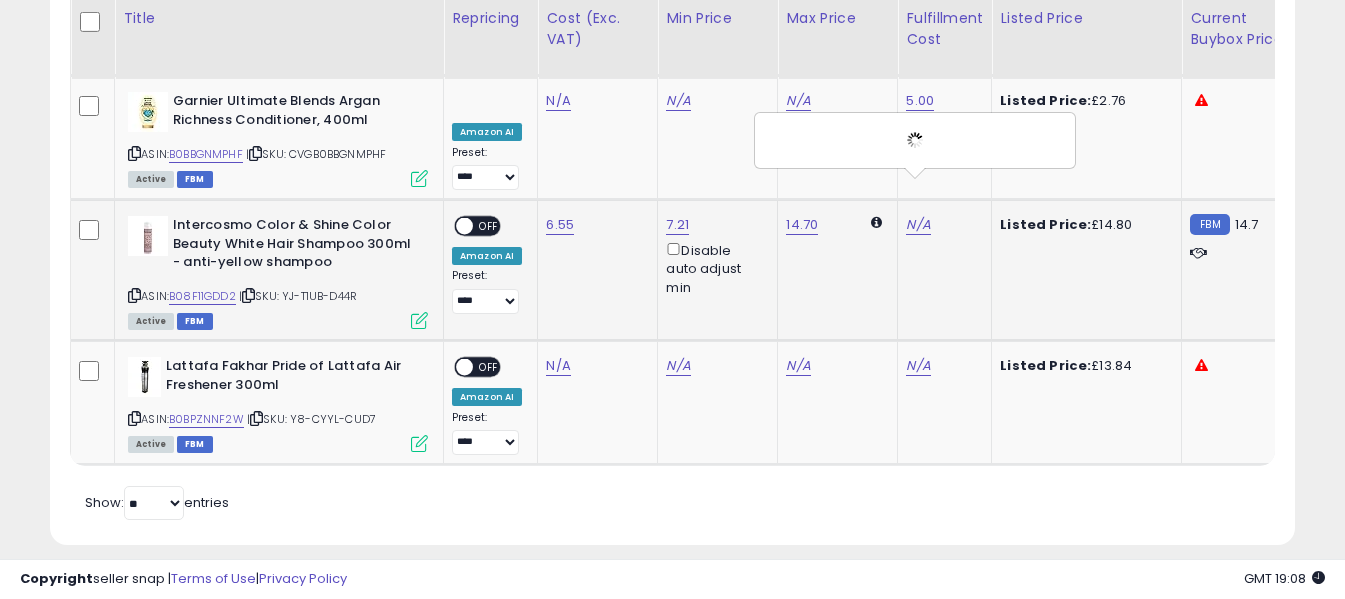 click on "OFF" at bounding box center [489, 226] 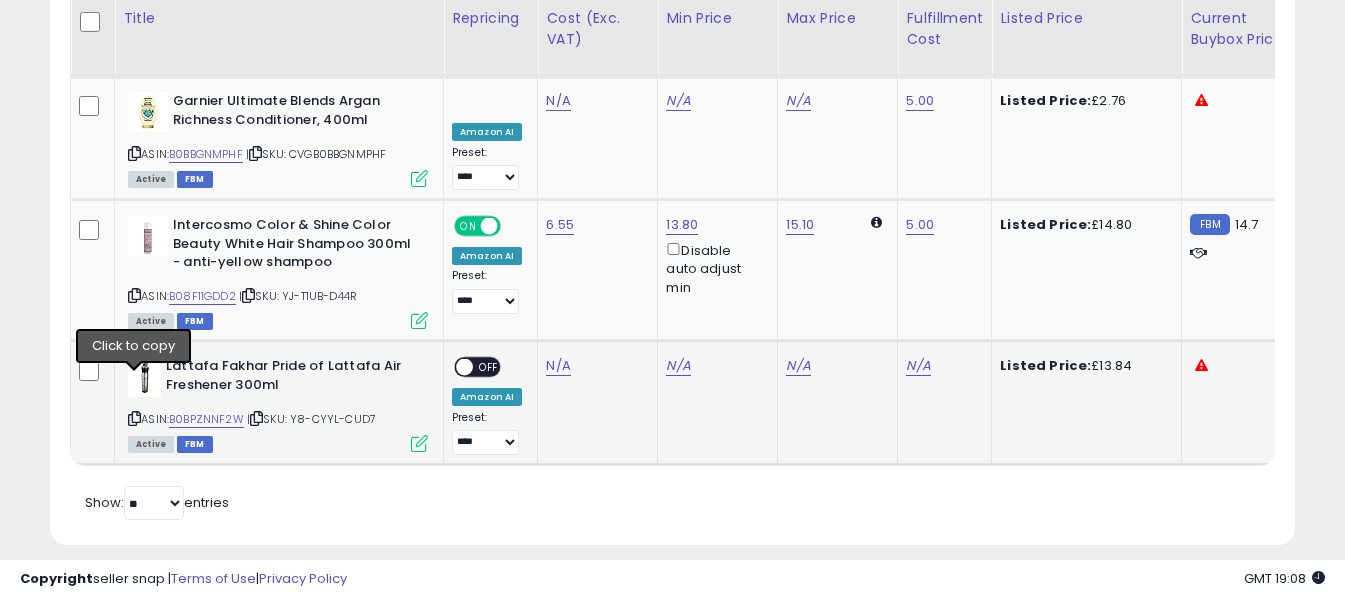 click at bounding box center [134, 418] 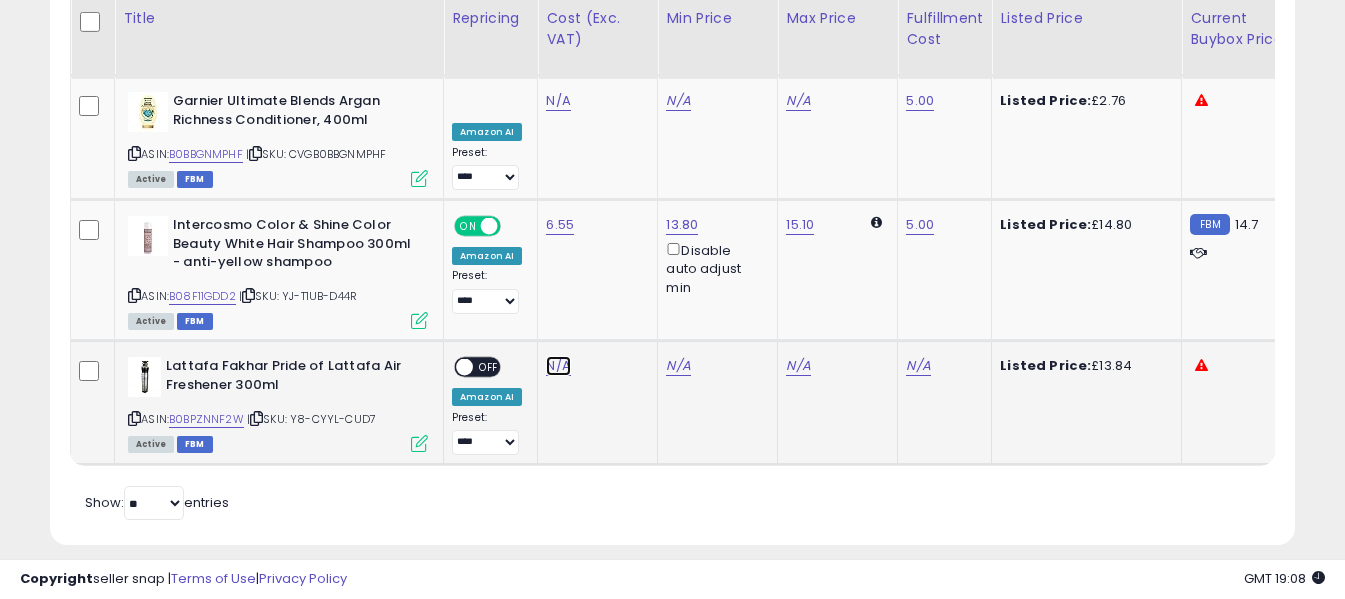 click on "N/A" at bounding box center (558, 101) 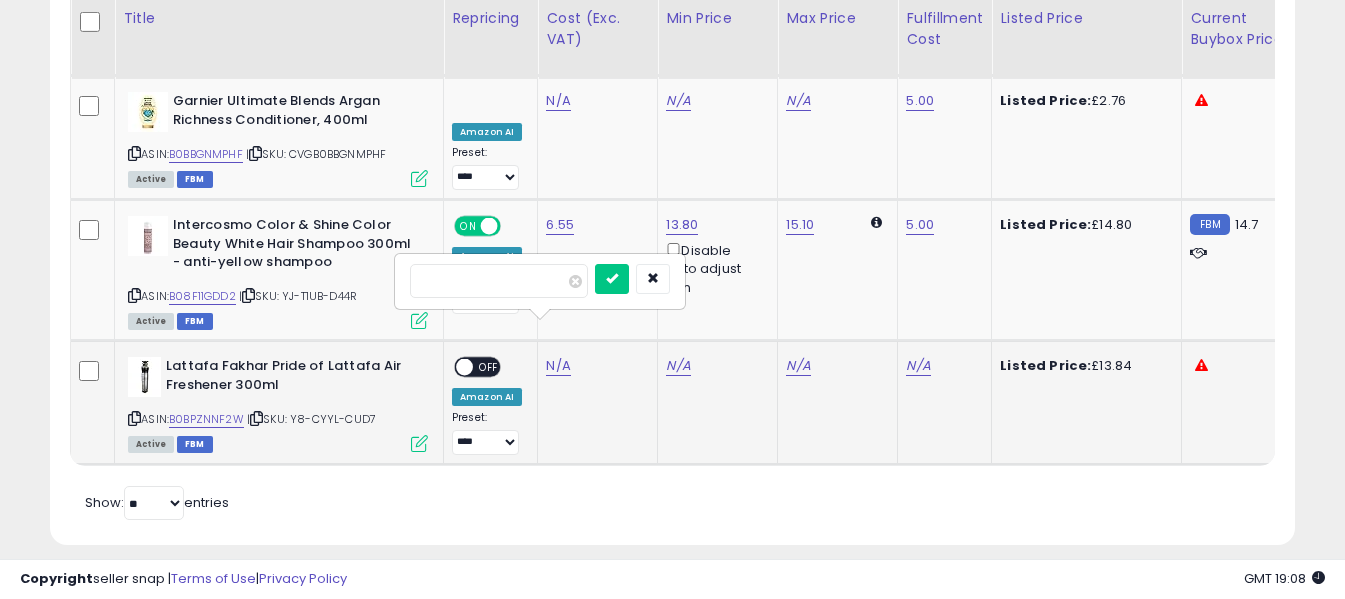 click at bounding box center (499, 281) 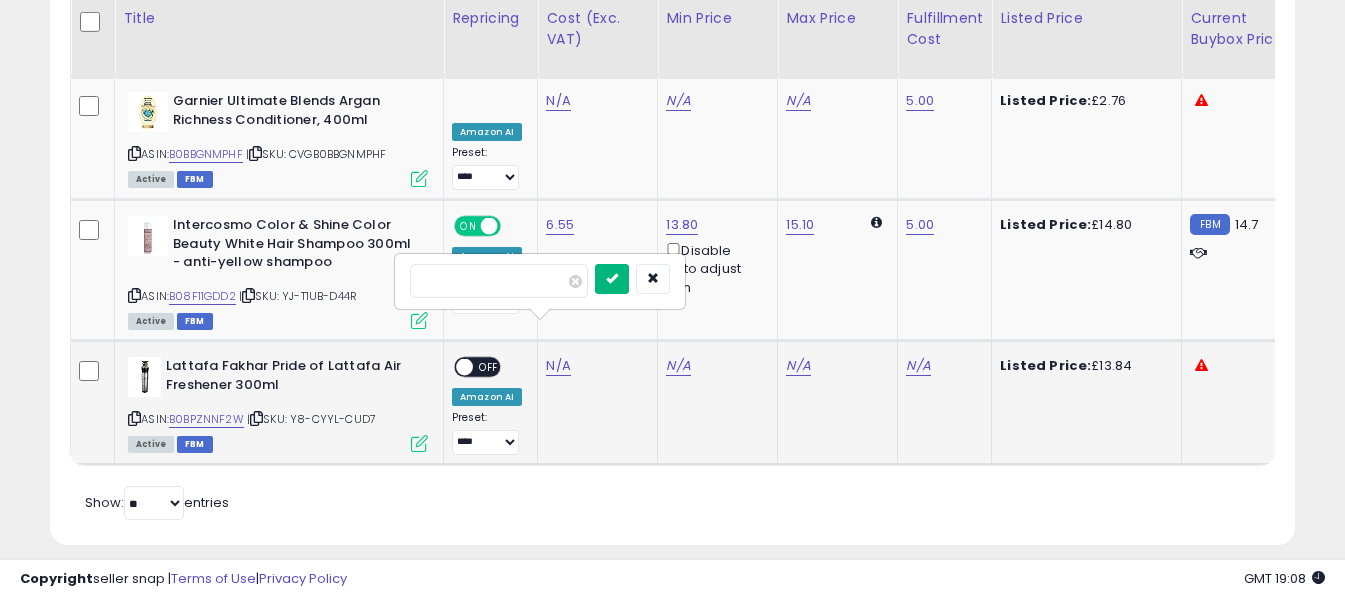 click at bounding box center (612, 278) 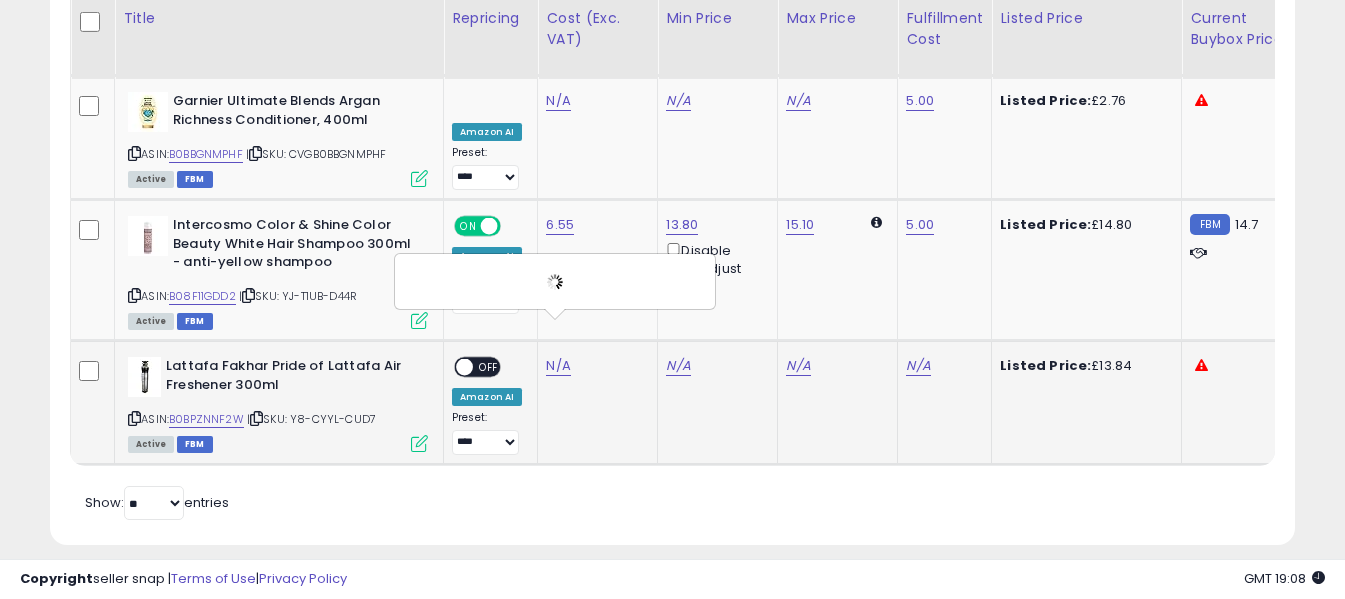 click on "OFF" at bounding box center (489, 367) 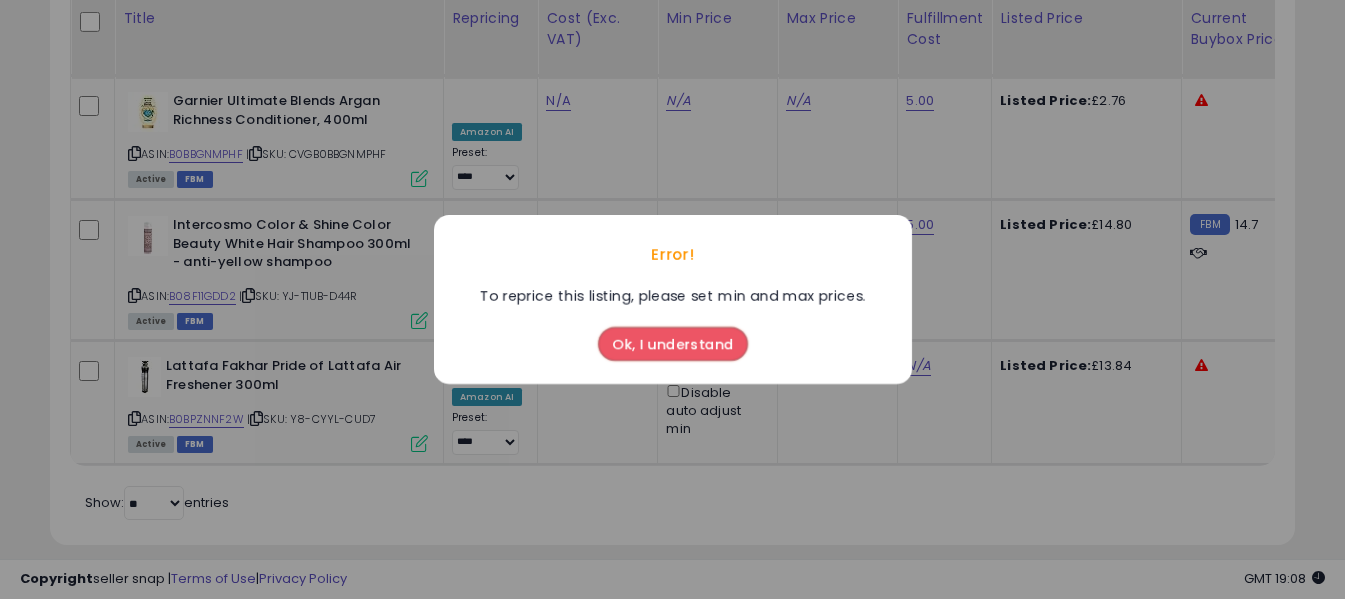 click on "Ok, I understand" at bounding box center [673, 344] 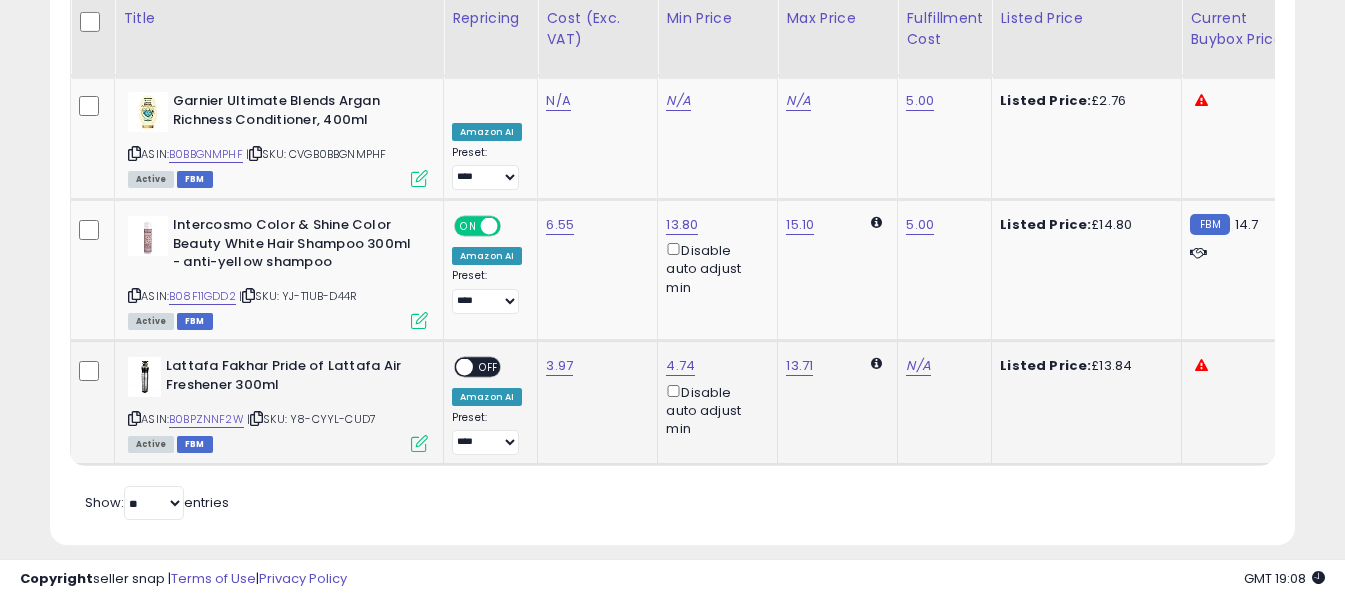 click on "OFF" at bounding box center [489, 367] 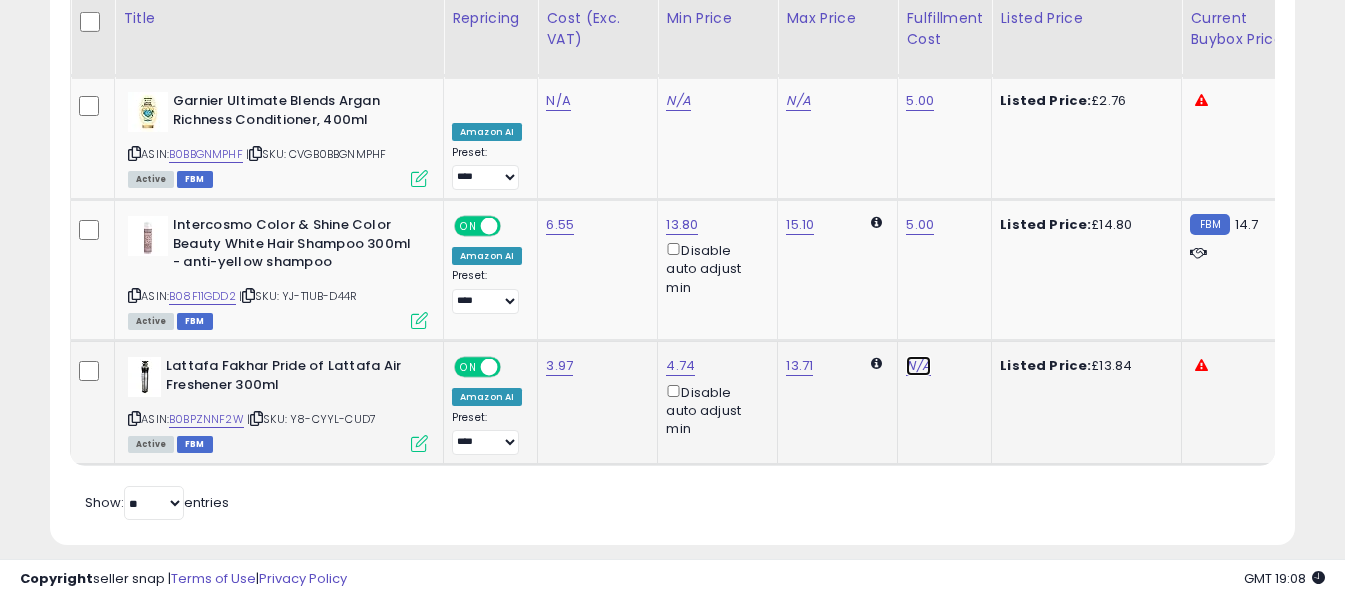 click on "N/A" at bounding box center (918, 366) 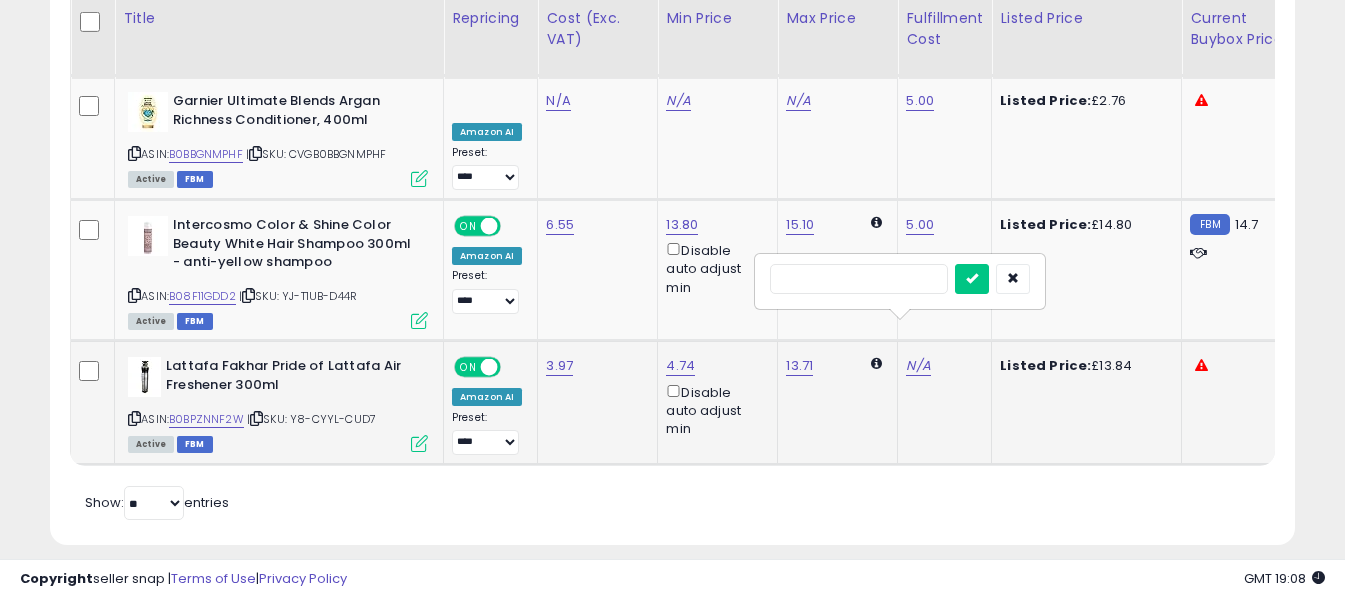 click at bounding box center [859, 279] 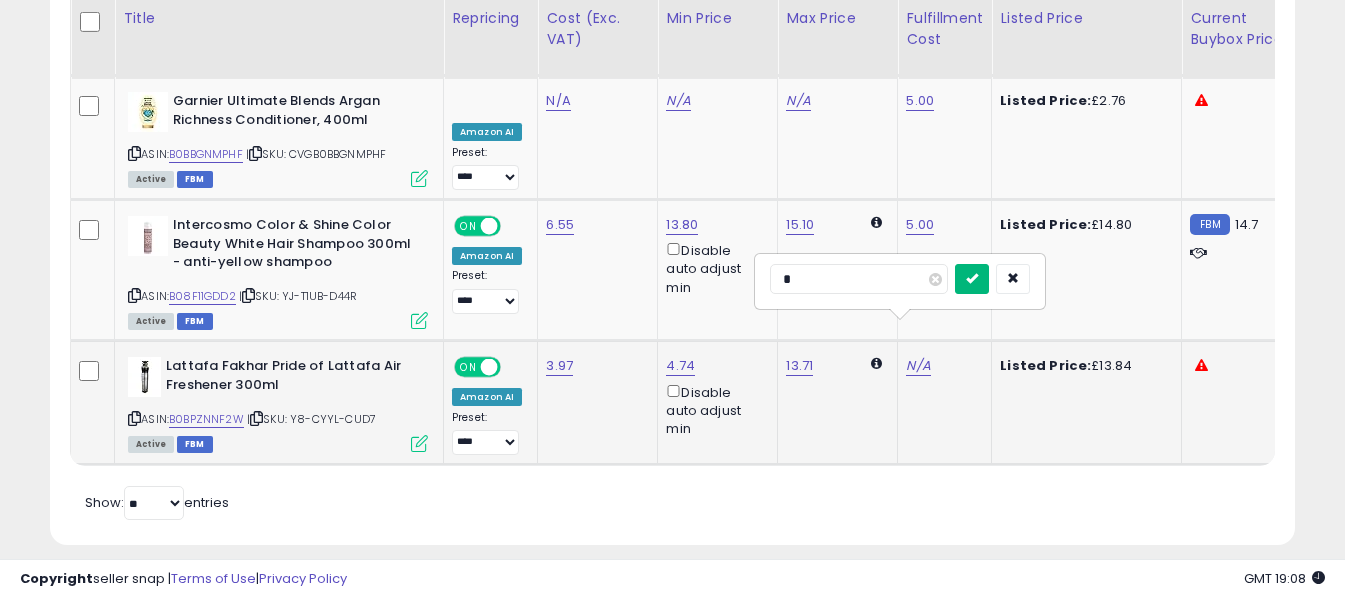 click at bounding box center (972, 278) 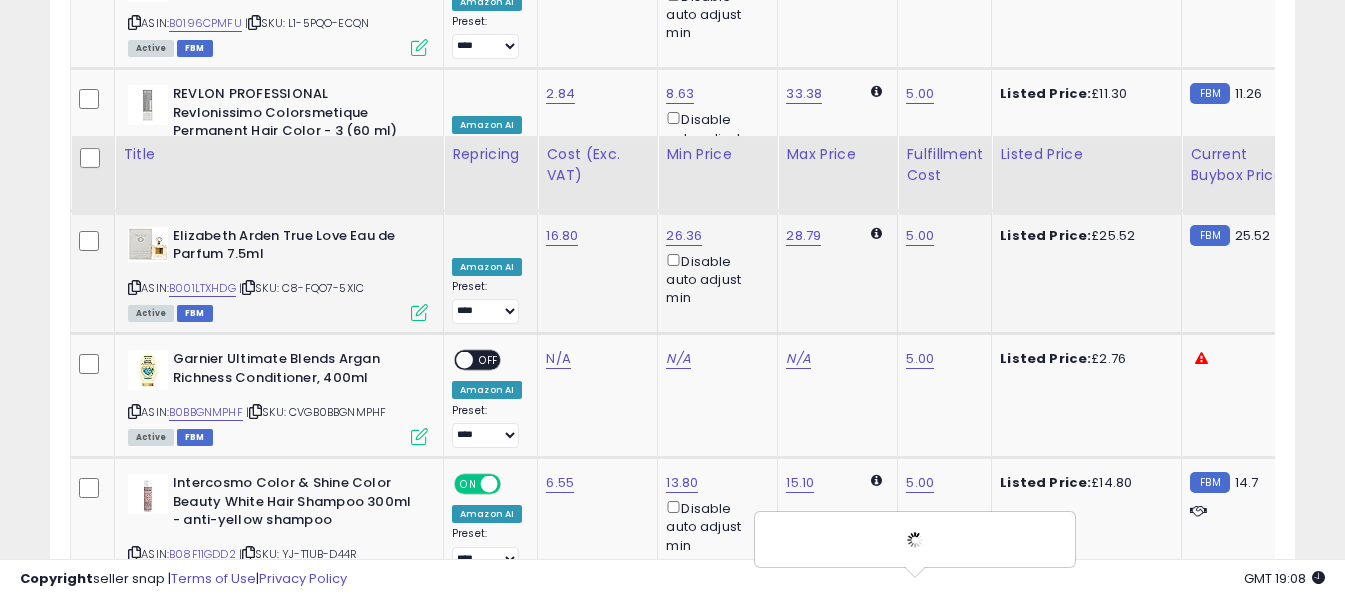 scroll, scrollTop: 5959, scrollLeft: 0, axis: vertical 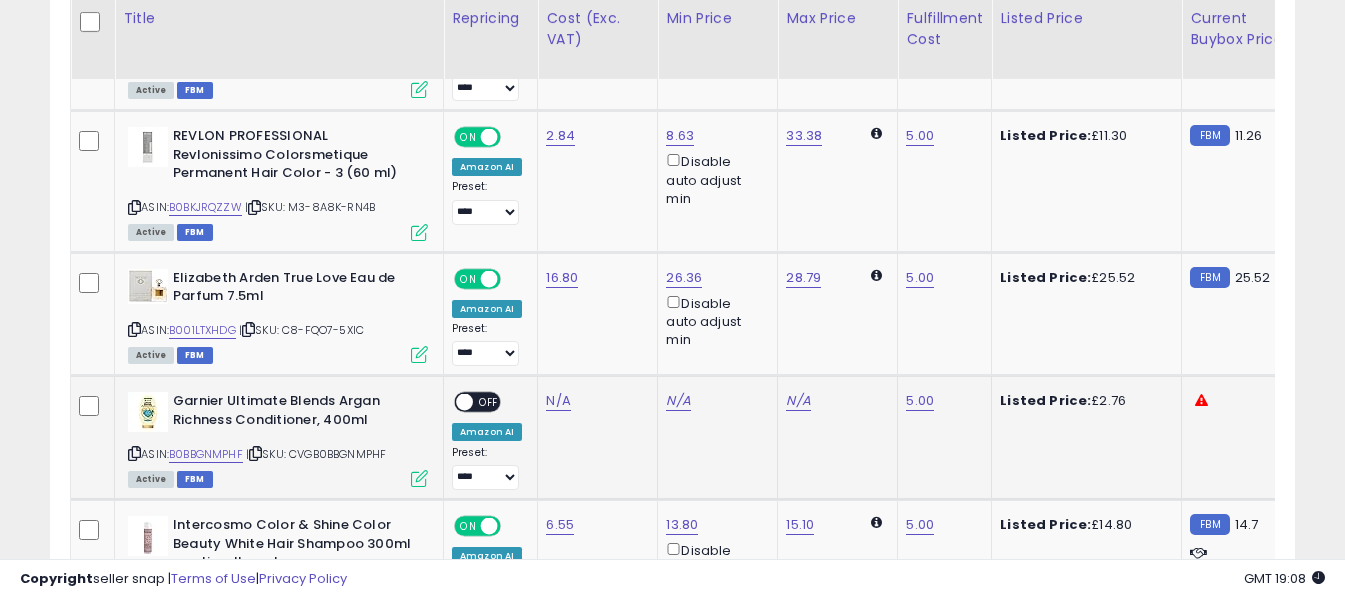 click at bounding box center (134, 453) 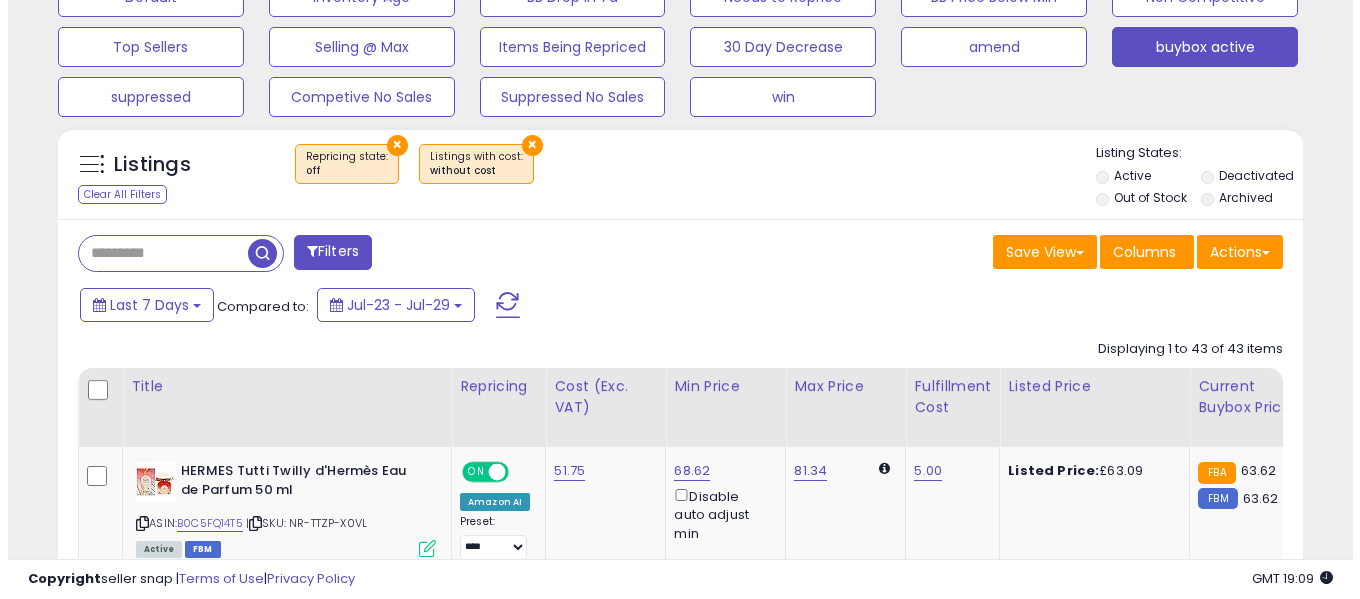 scroll, scrollTop: 659, scrollLeft: 0, axis: vertical 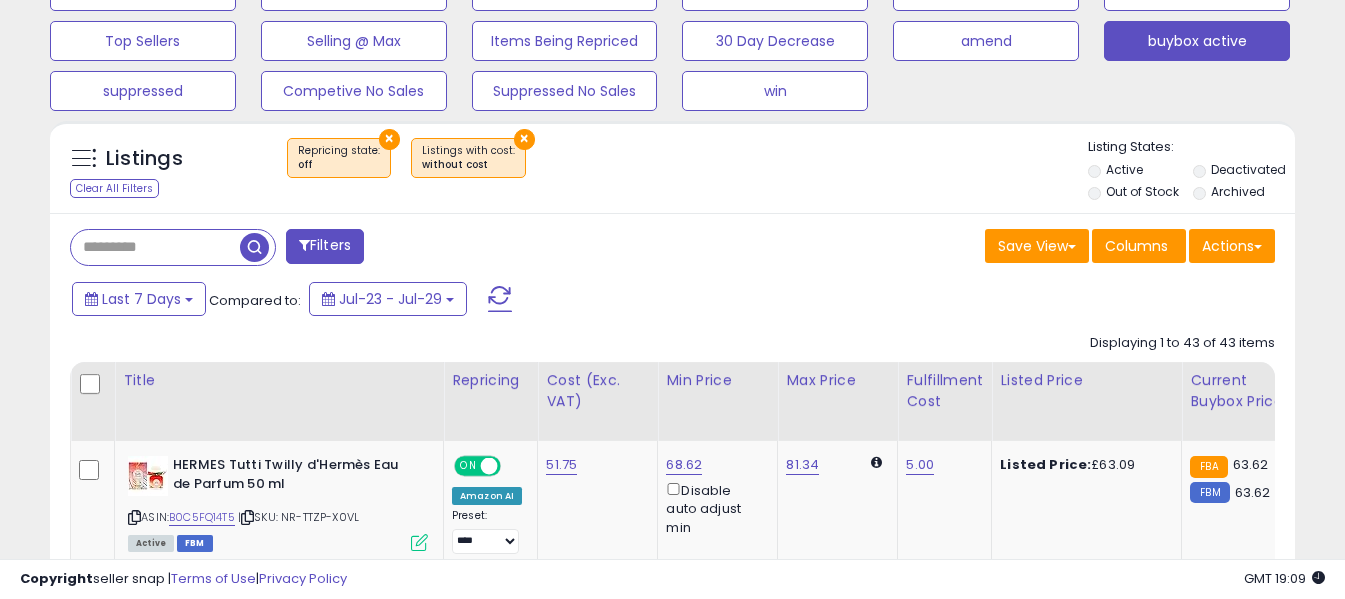 click at bounding box center [500, 299] 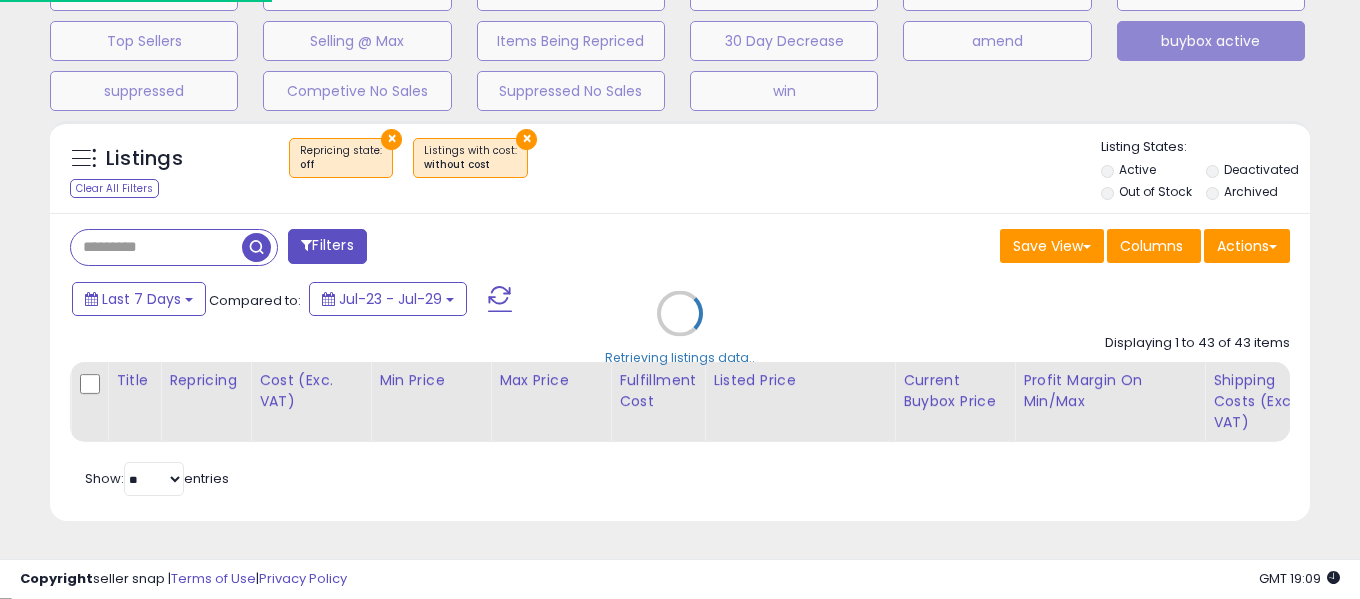 scroll, scrollTop: 999590, scrollLeft: 999271, axis: both 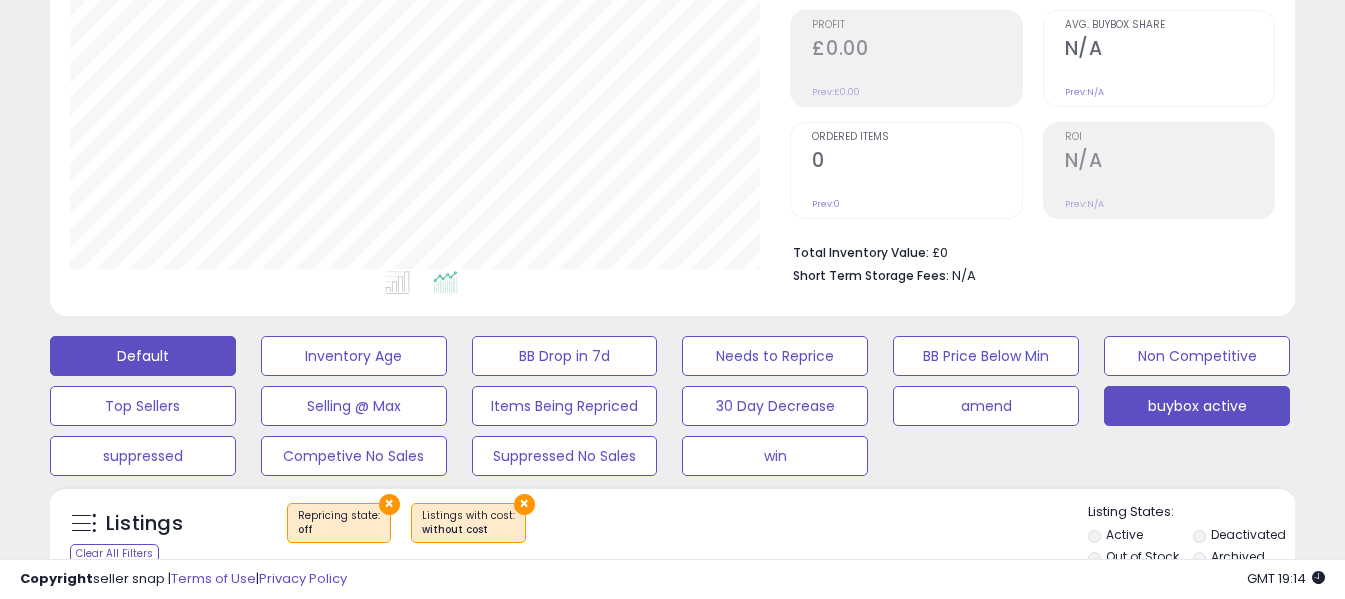 click on "Default" at bounding box center [143, 356] 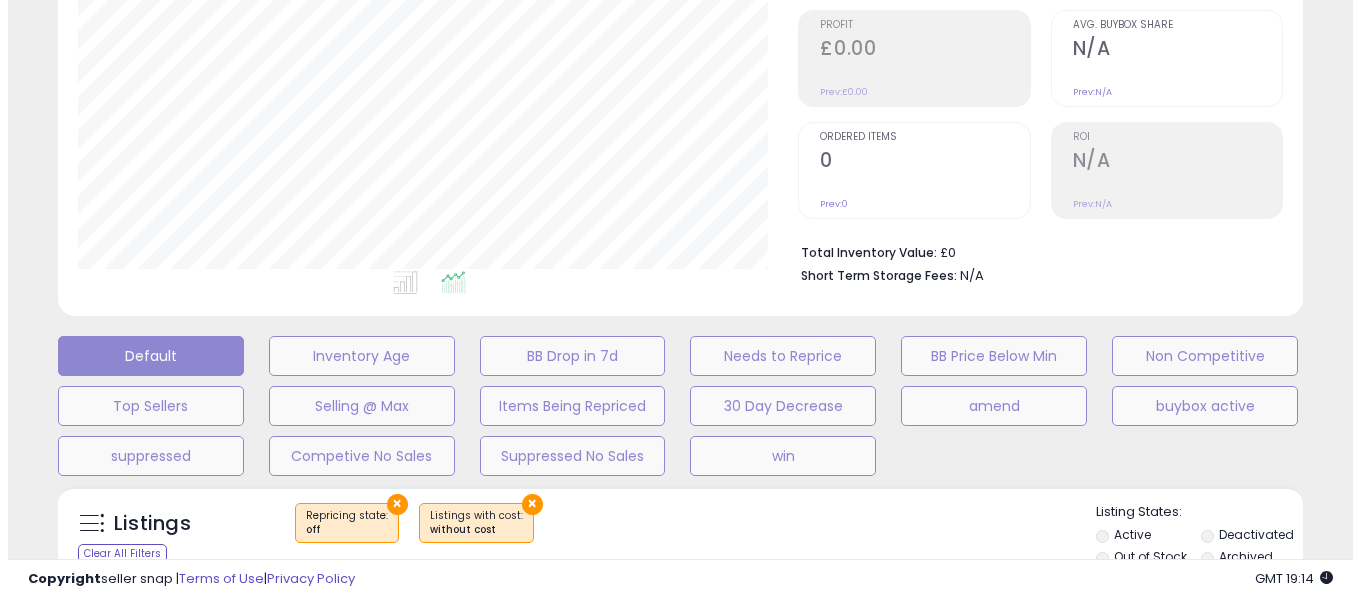 scroll, scrollTop: 999590, scrollLeft: 999271, axis: both 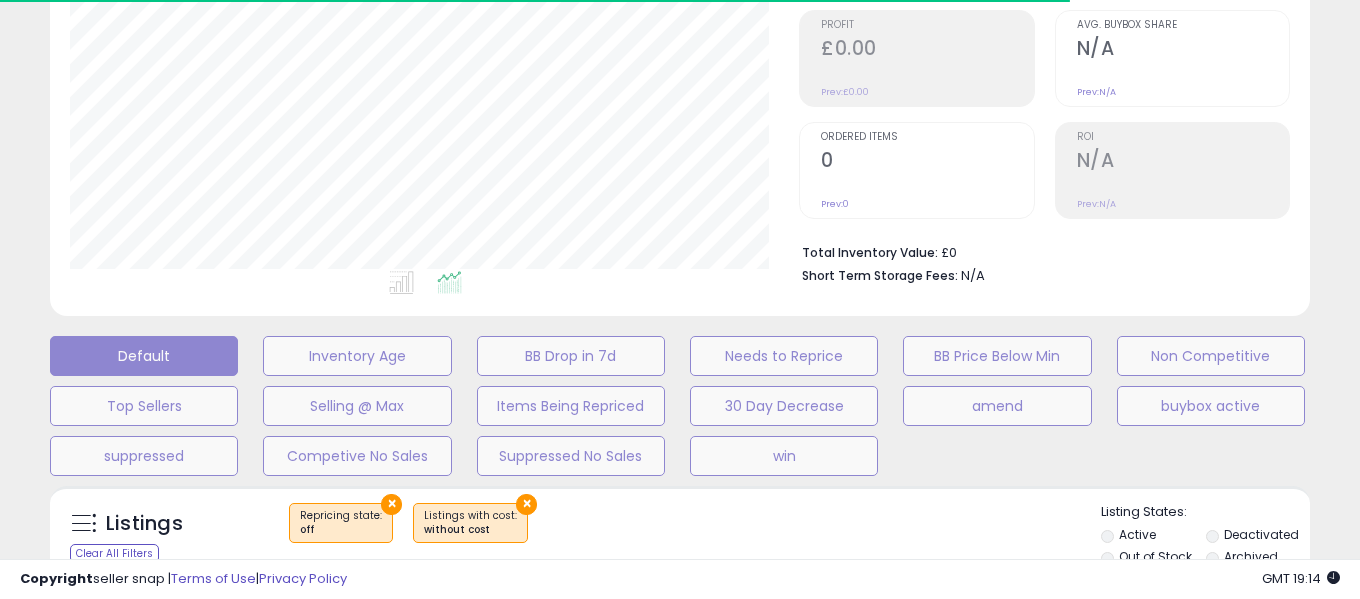 select on "**" 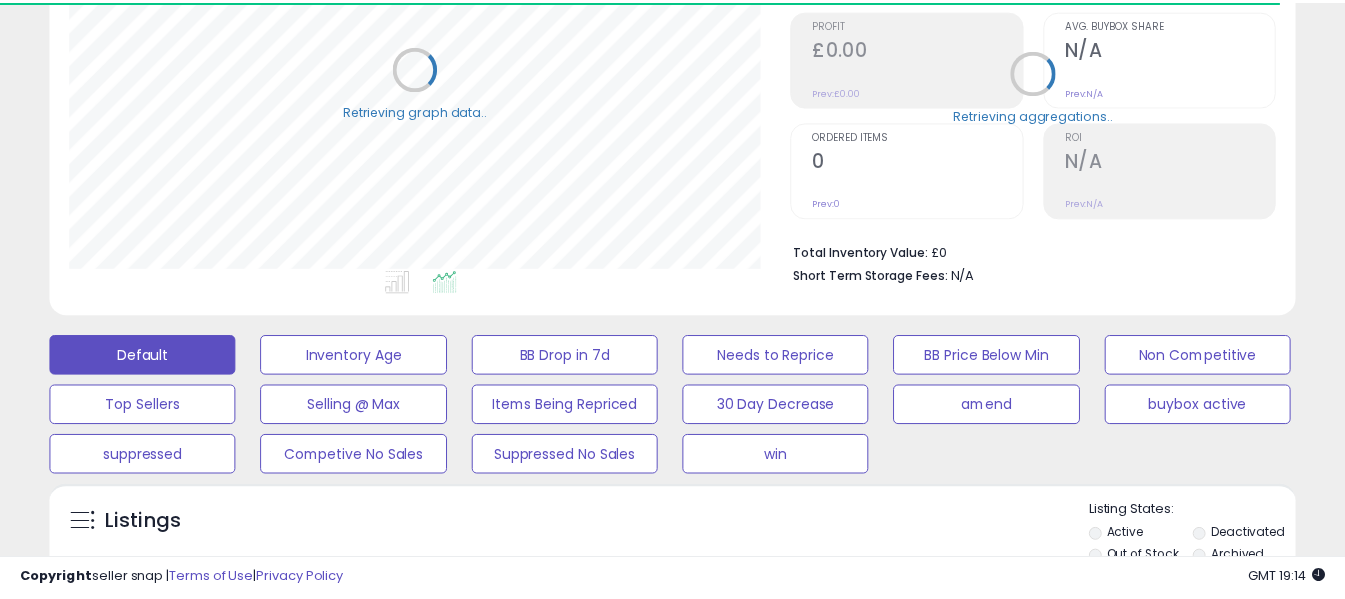 scroll, scrollTop: 331, scrollLeft: 0, axis: vertical 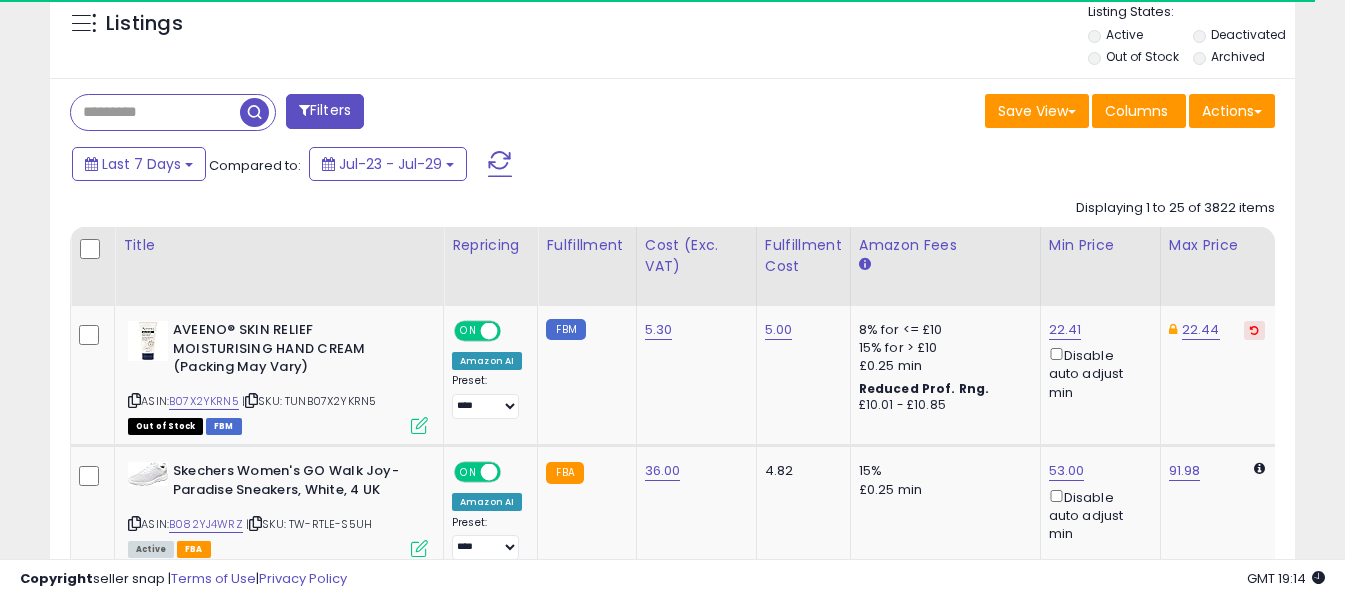 click at bounding box center [155, 112] 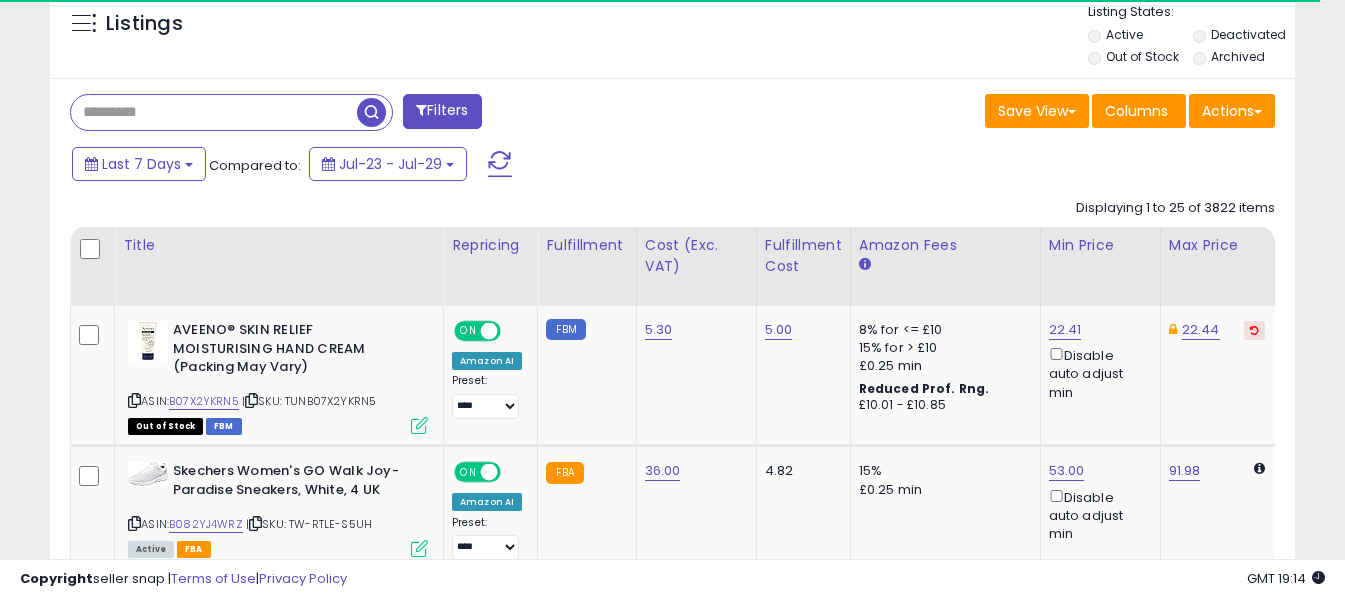 paste on "**********" 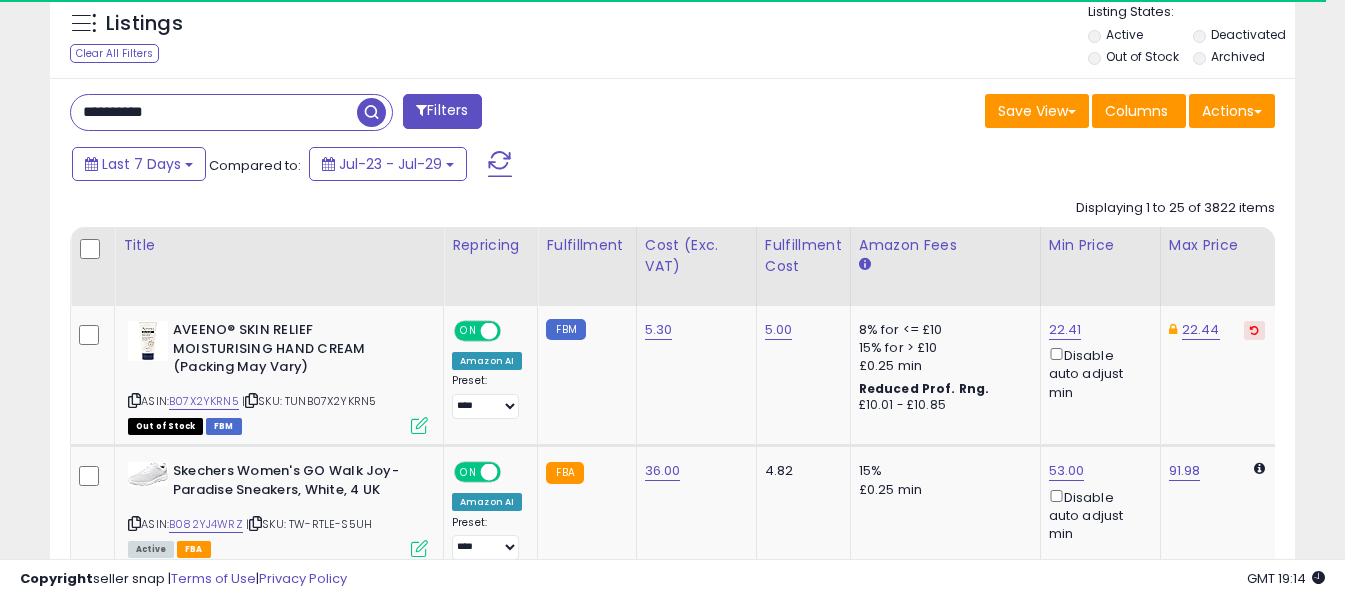 type on "**********" 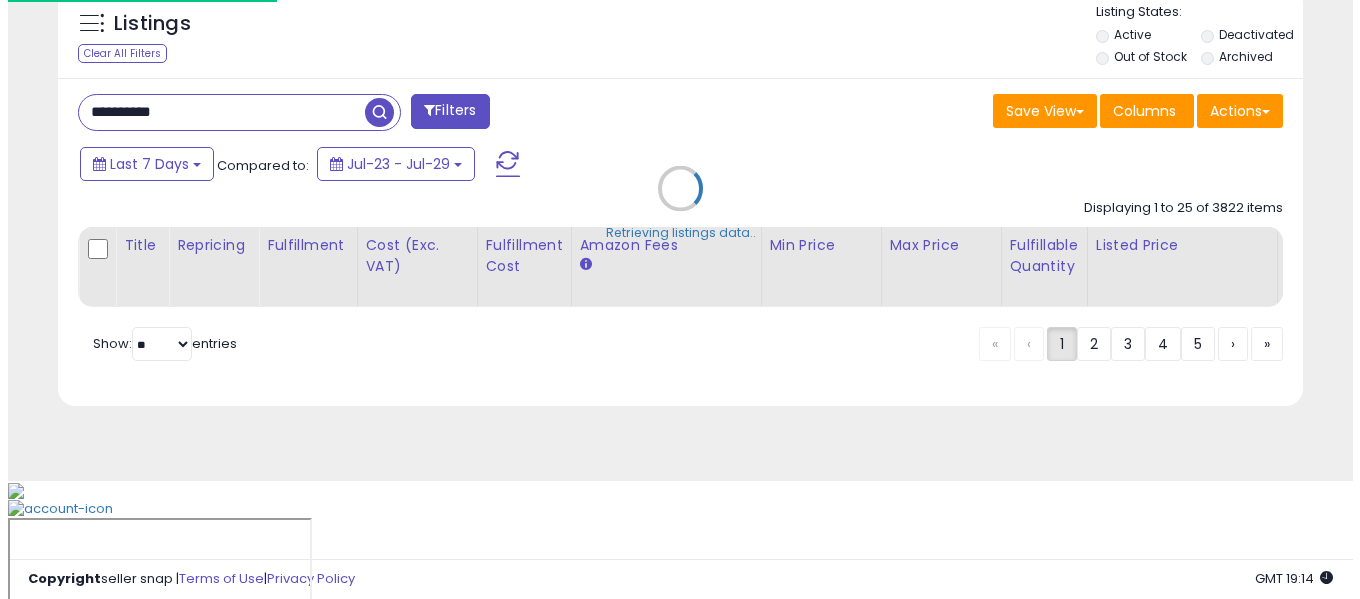scroll, scrollTop: 691, scrollLeft: 0, axis: vertical 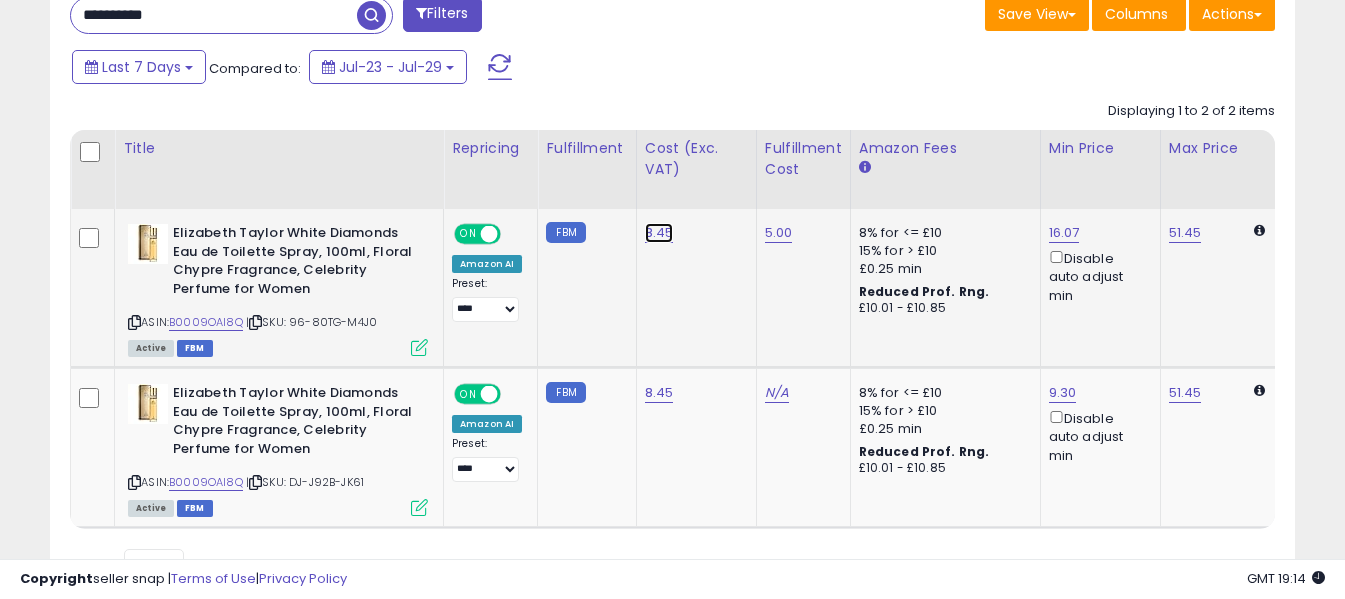 click on "8.45" at bounding box center (659, 233) 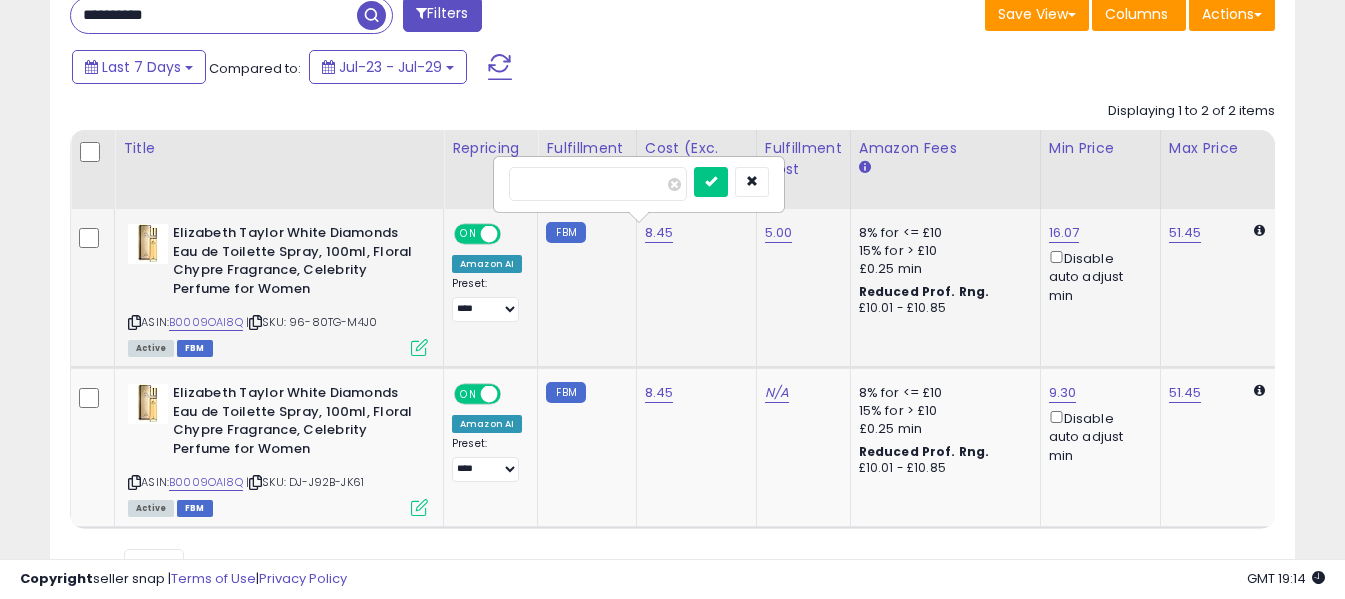 click on "****" at bounding box center [598, 184] 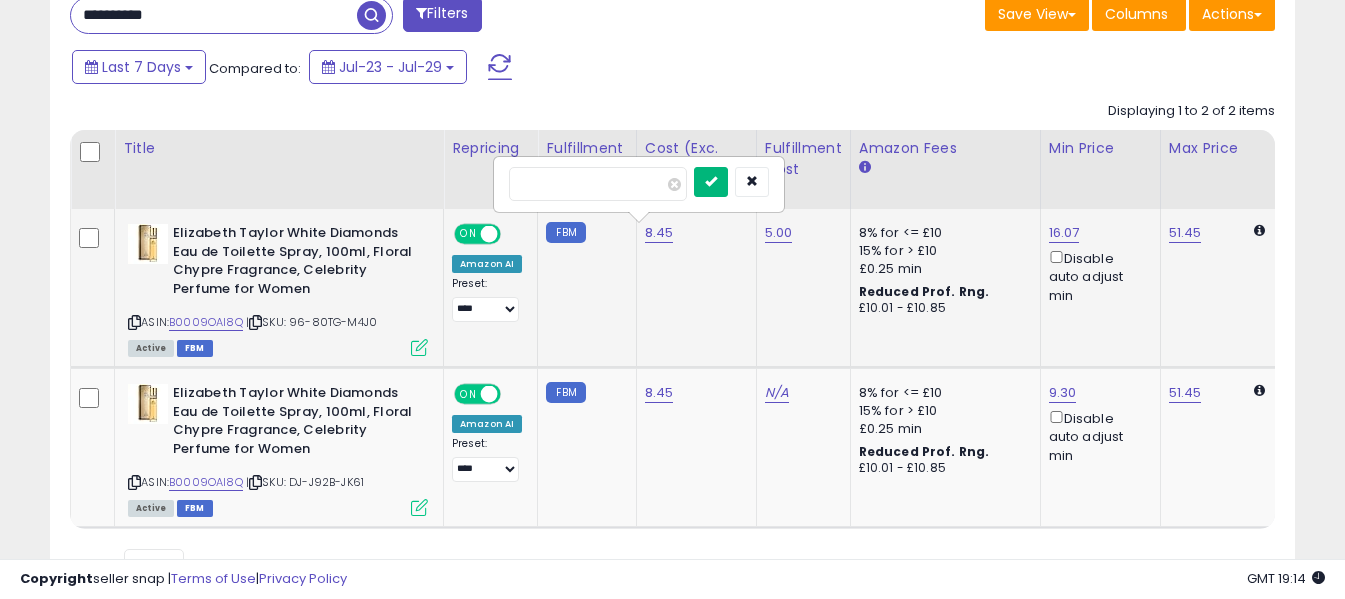 type on "*****" 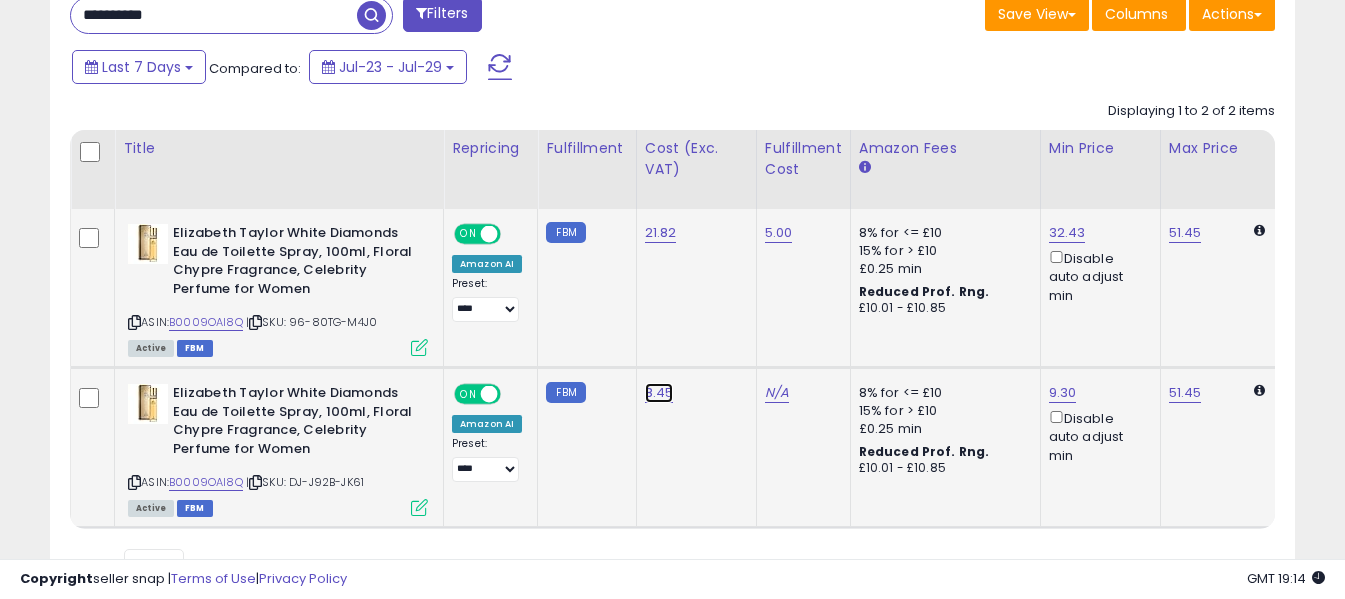 click on "8.45" at bounding box center (661, 233) 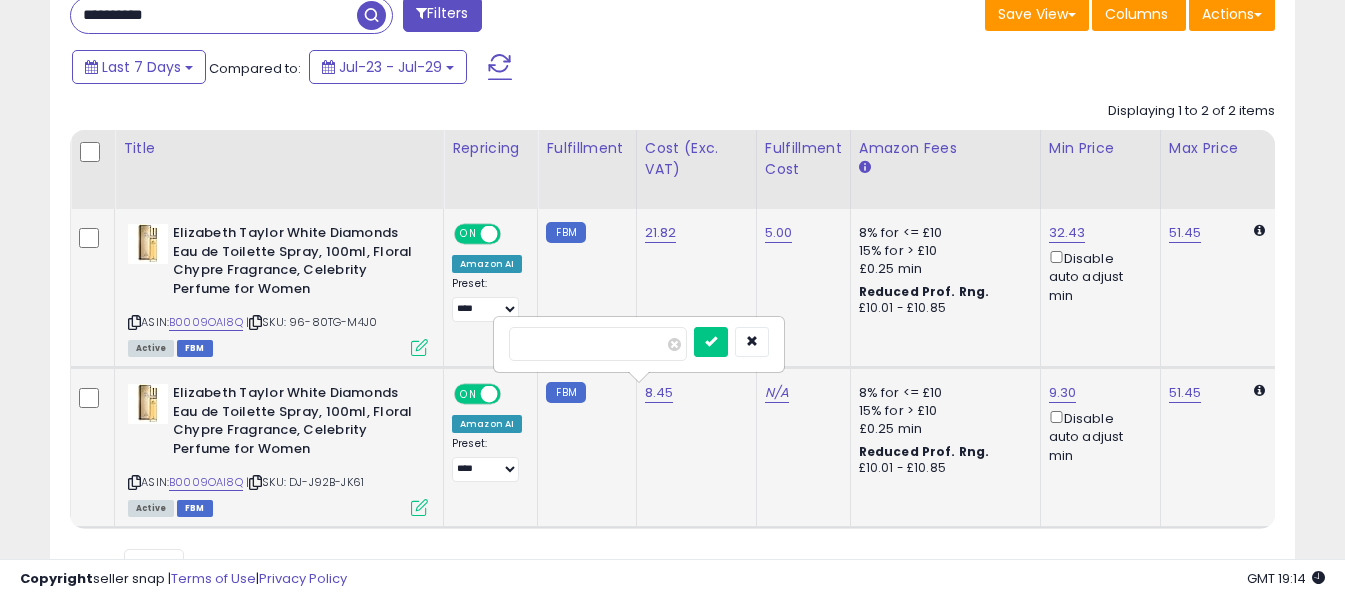 click on "****" at bounding box center (598, 344) 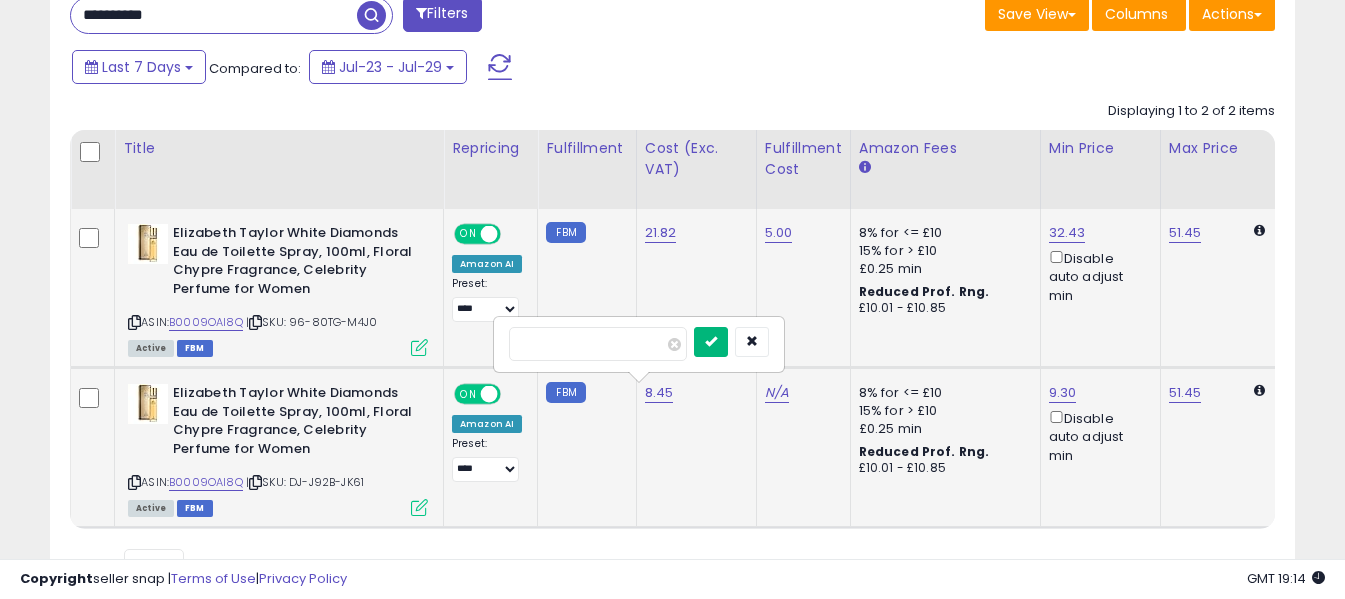 type on "*****" 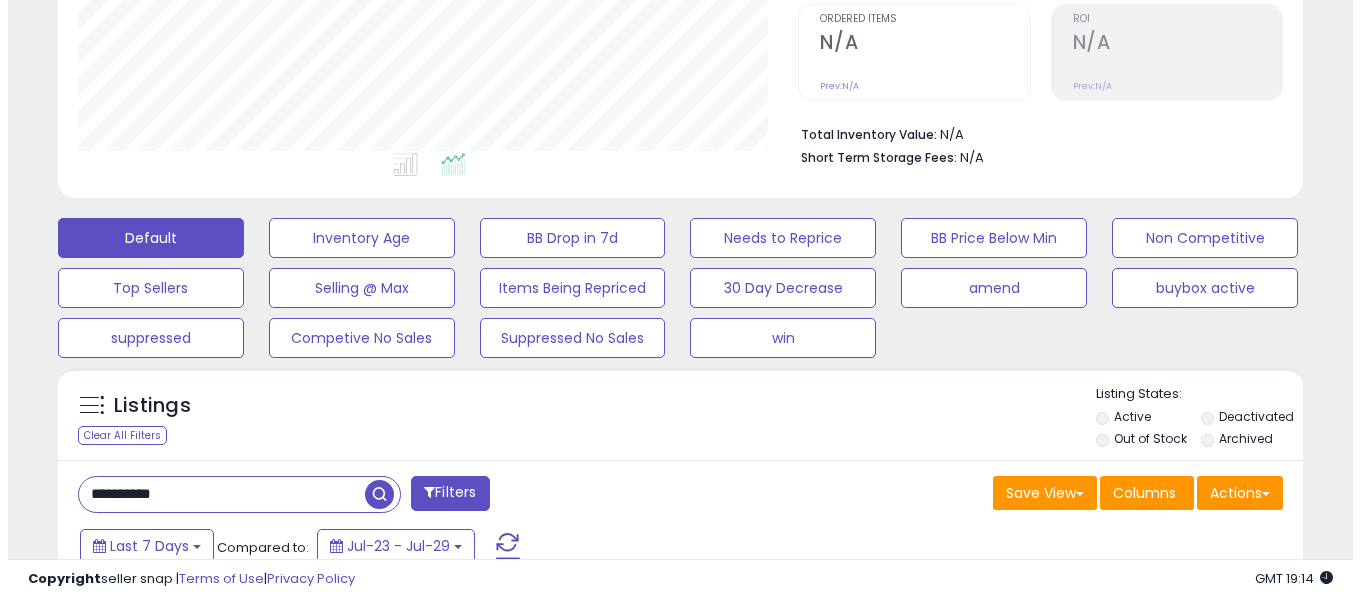 scroll, scrollTop: 391, scrollLeft: 0, axis: vertical 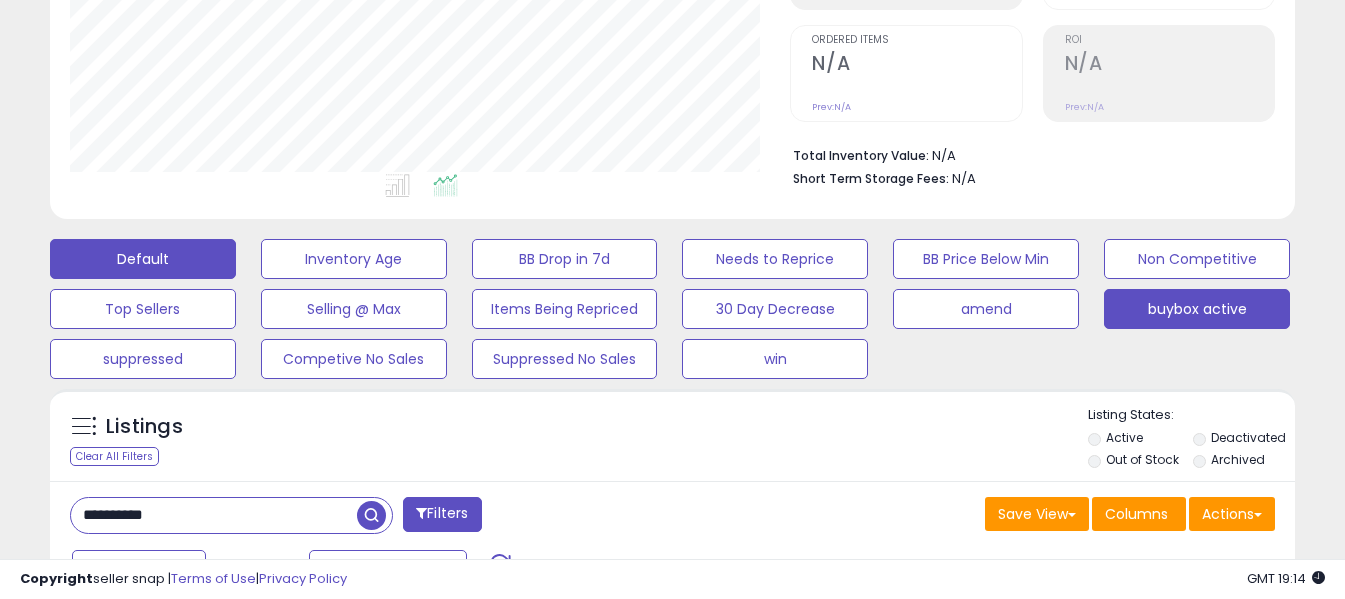 click on "buybox active" at bounding box center (354, 259) 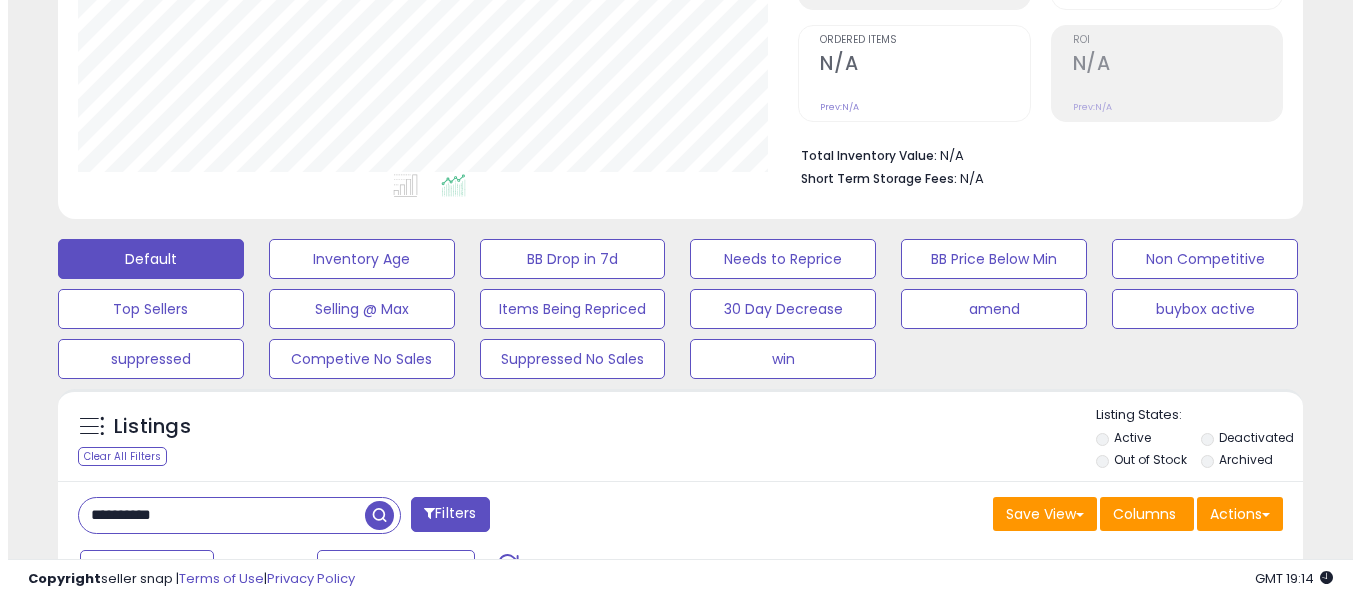 scroll, scrollTop: 999590, scrollLeft: 999271, axis: both 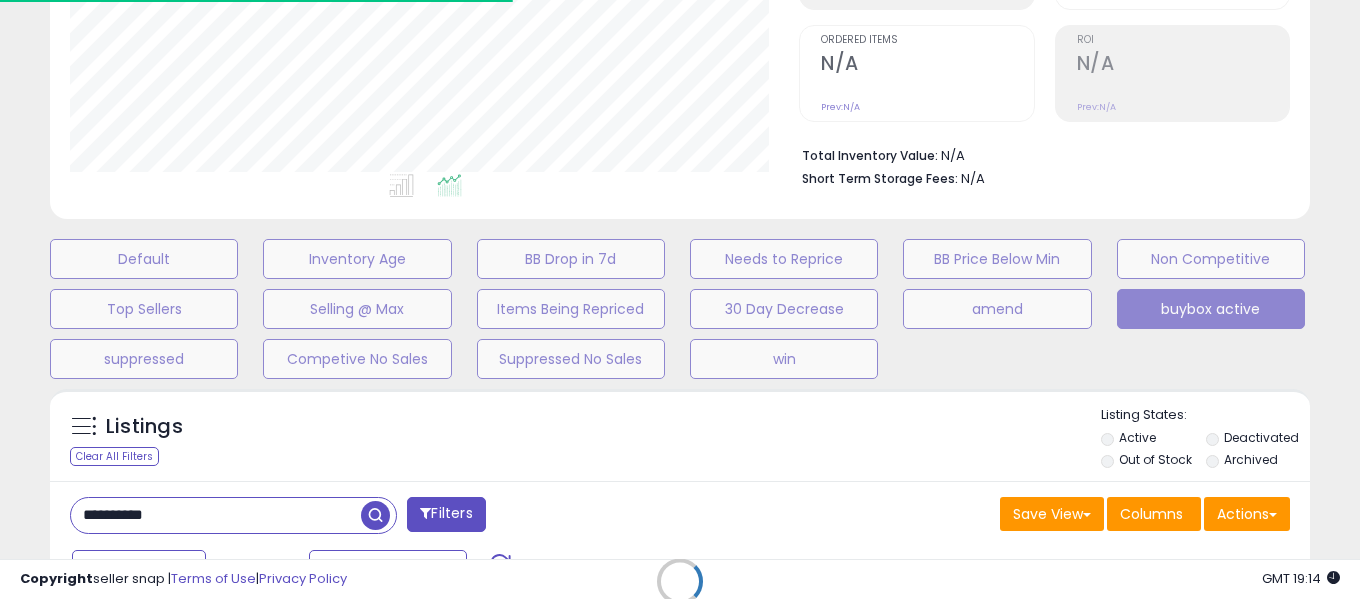 type 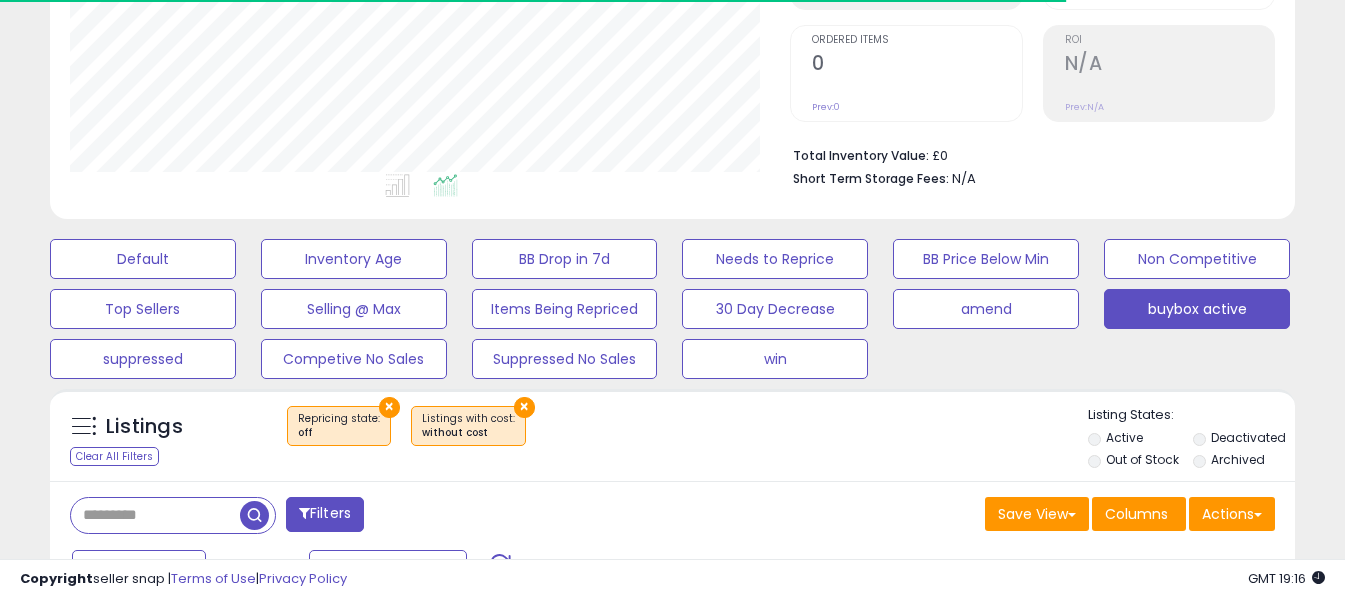 scroll, scrollTop: 999590, scrollLeft: 999280, axis: both 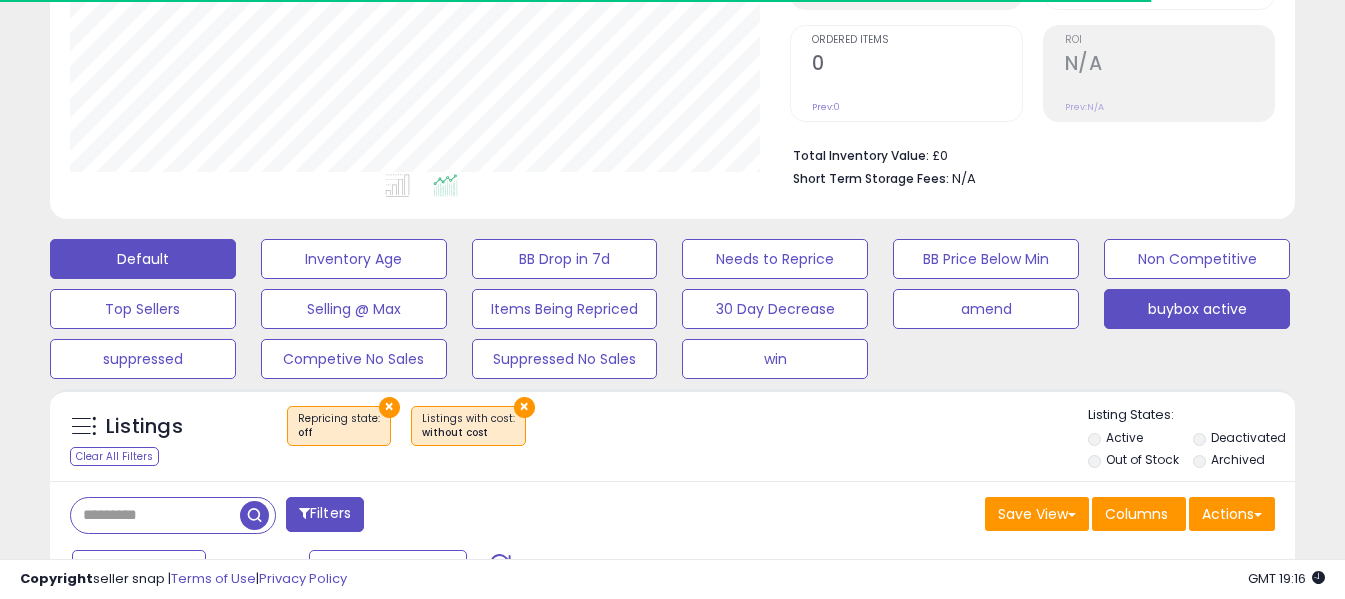 click on "Default" at bounding box center [143, 259] 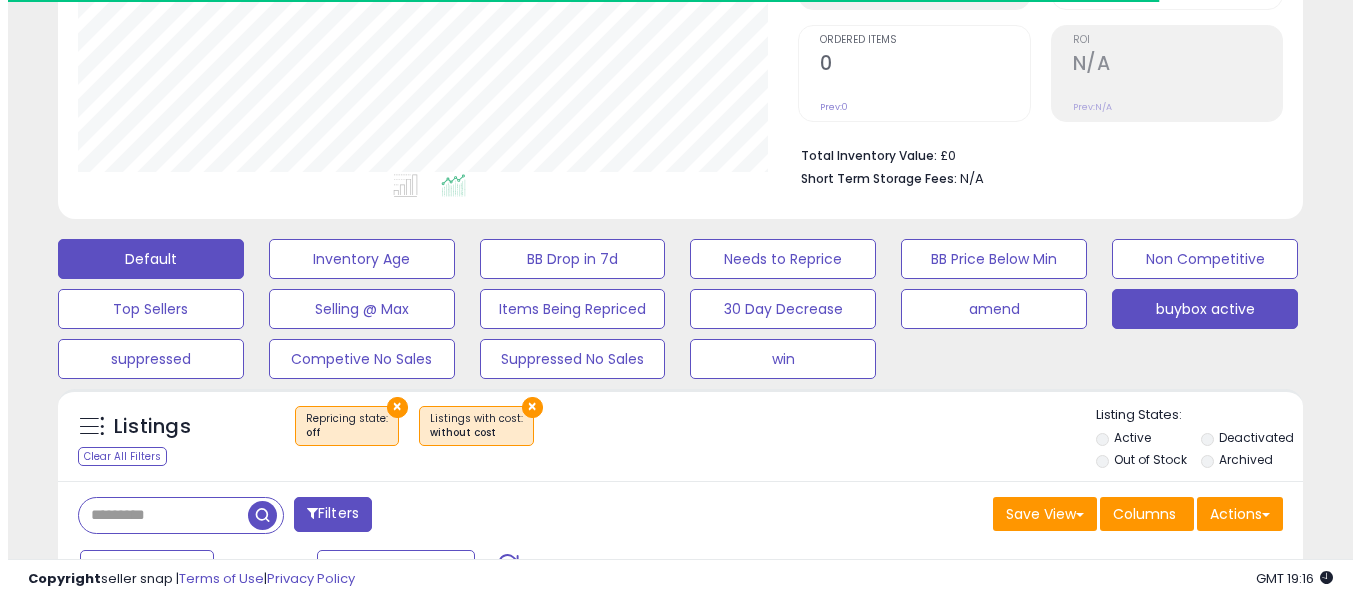 scroll, scrollTop: 999590, scrollLeft: 999271, axis: both 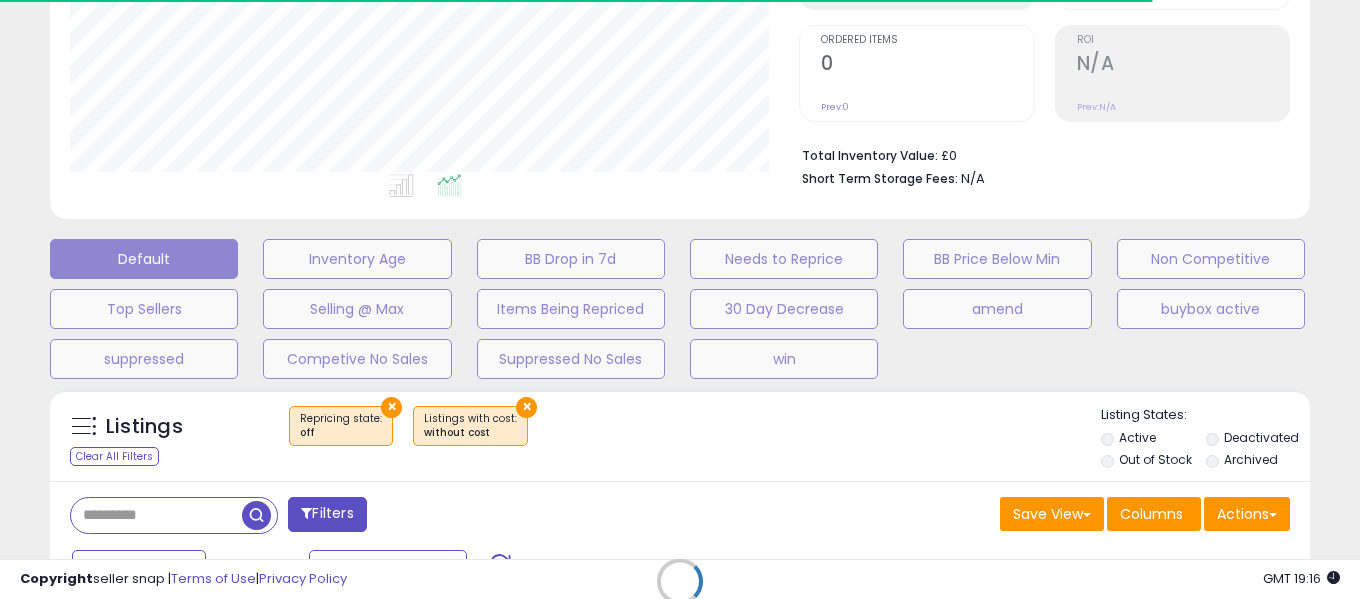 select on "**" 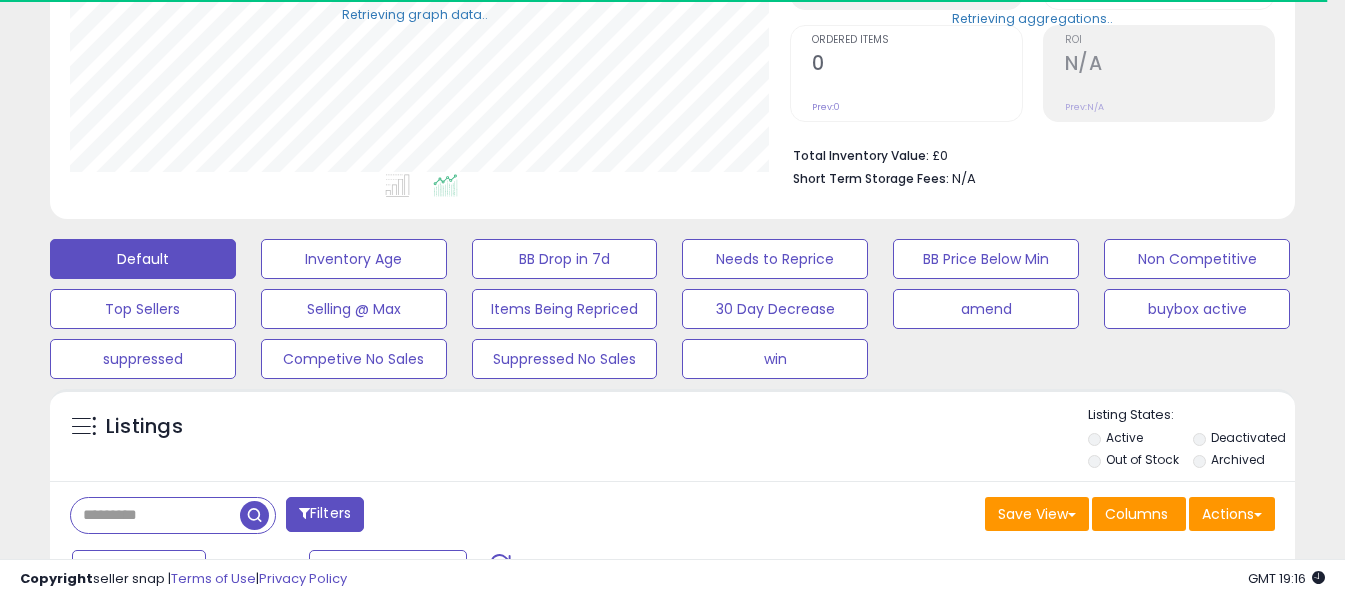 scroll, scrollTop: 410, scrollLeft: 721, axis: both 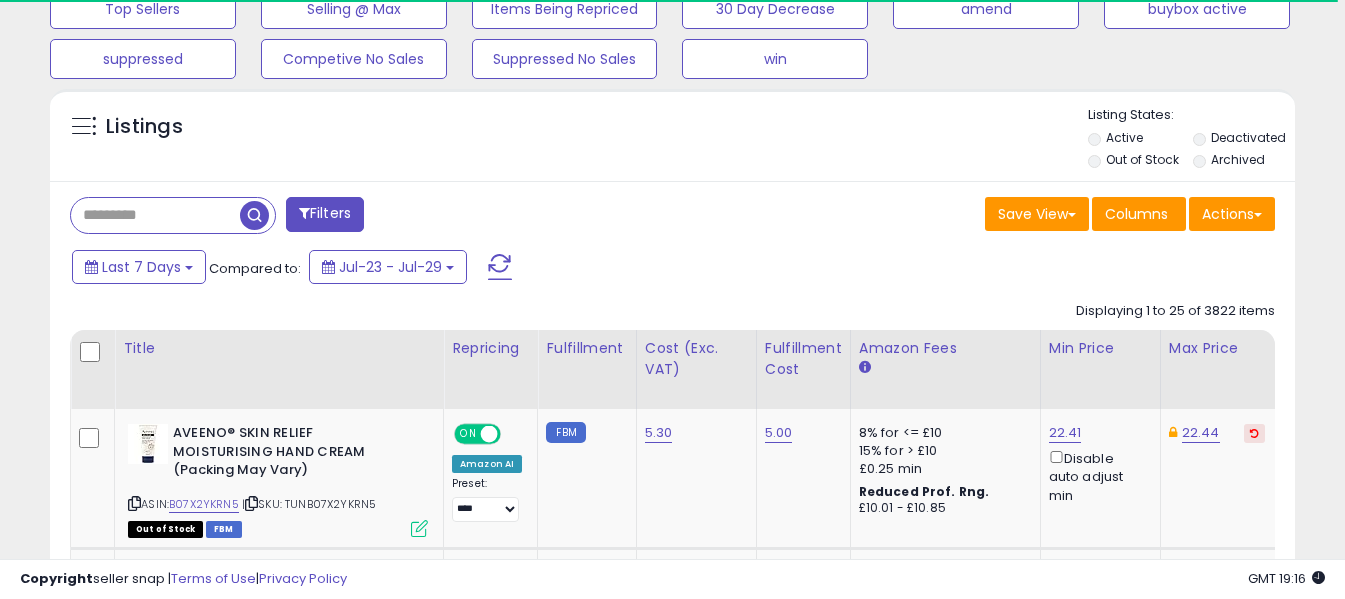 click at bounding box center [155, 215] 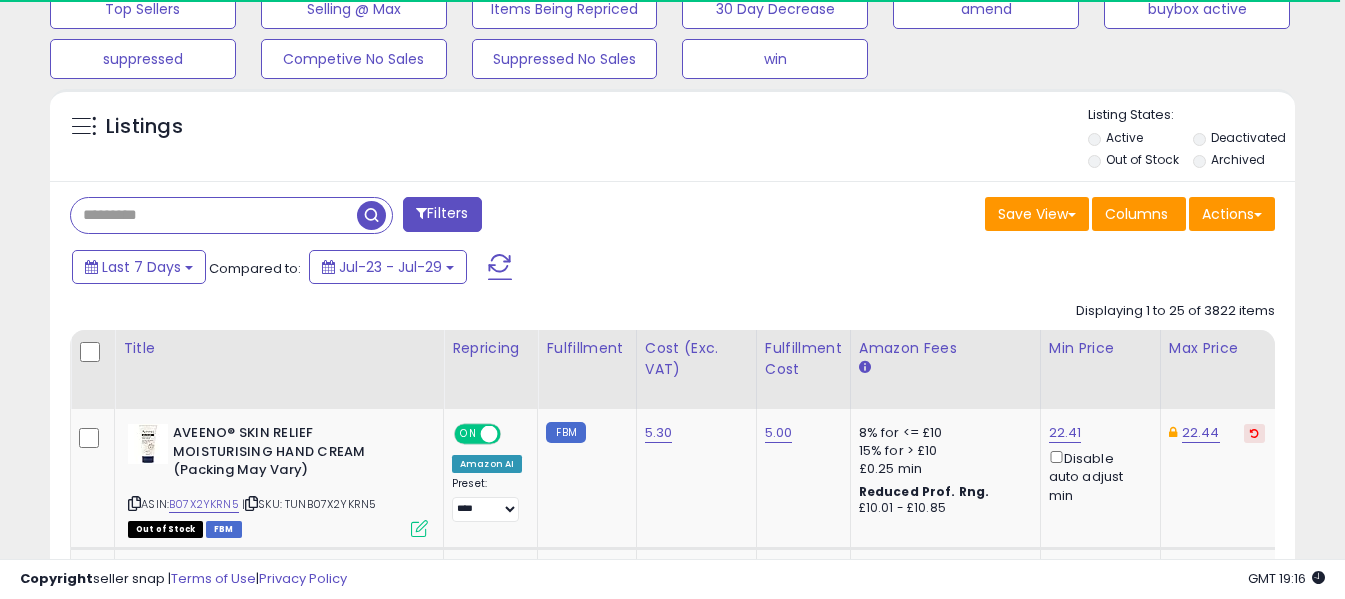 paste on "**********" 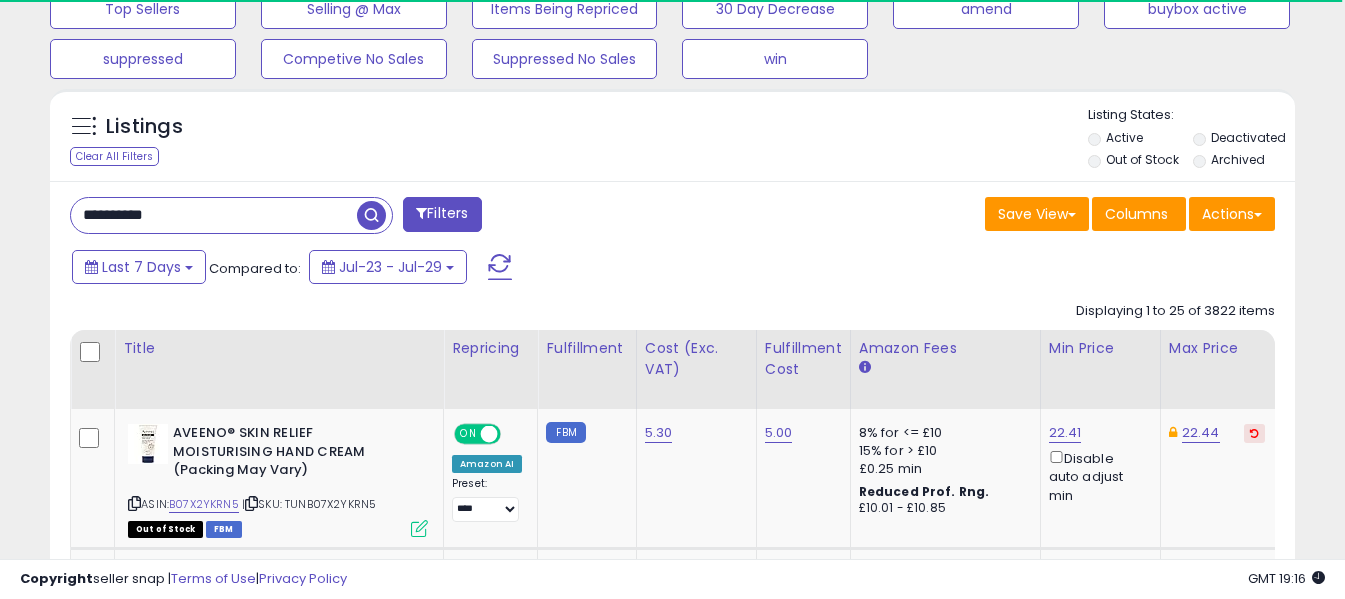 type on "**********" 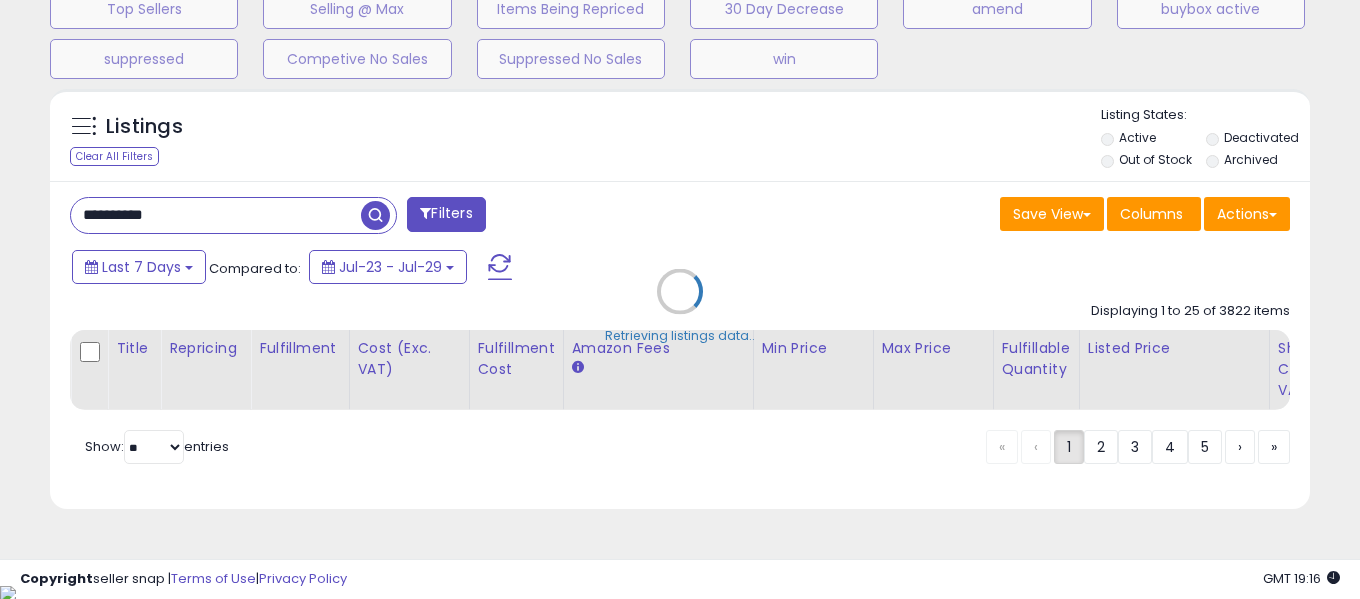 scroll, scrollTop: 999590, scrollLeft: 999271, axis: both 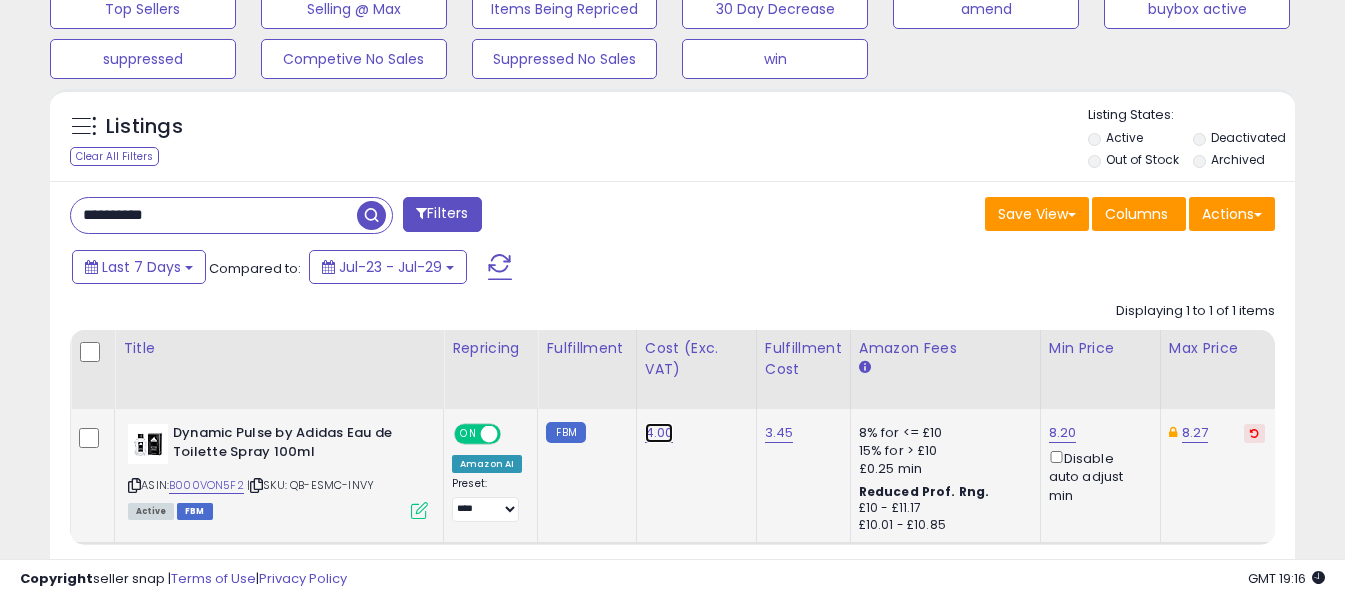 click on "4.00" at bounding box center [659, 433] 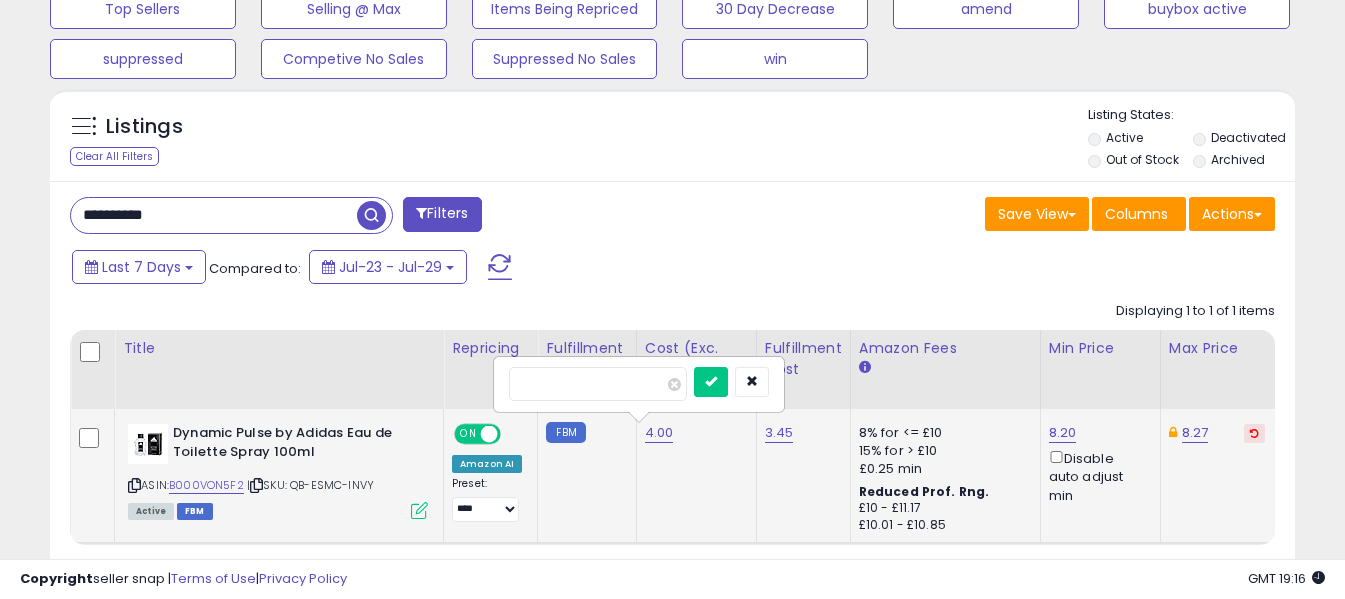 click on "****" at bounding box center [598, 384] 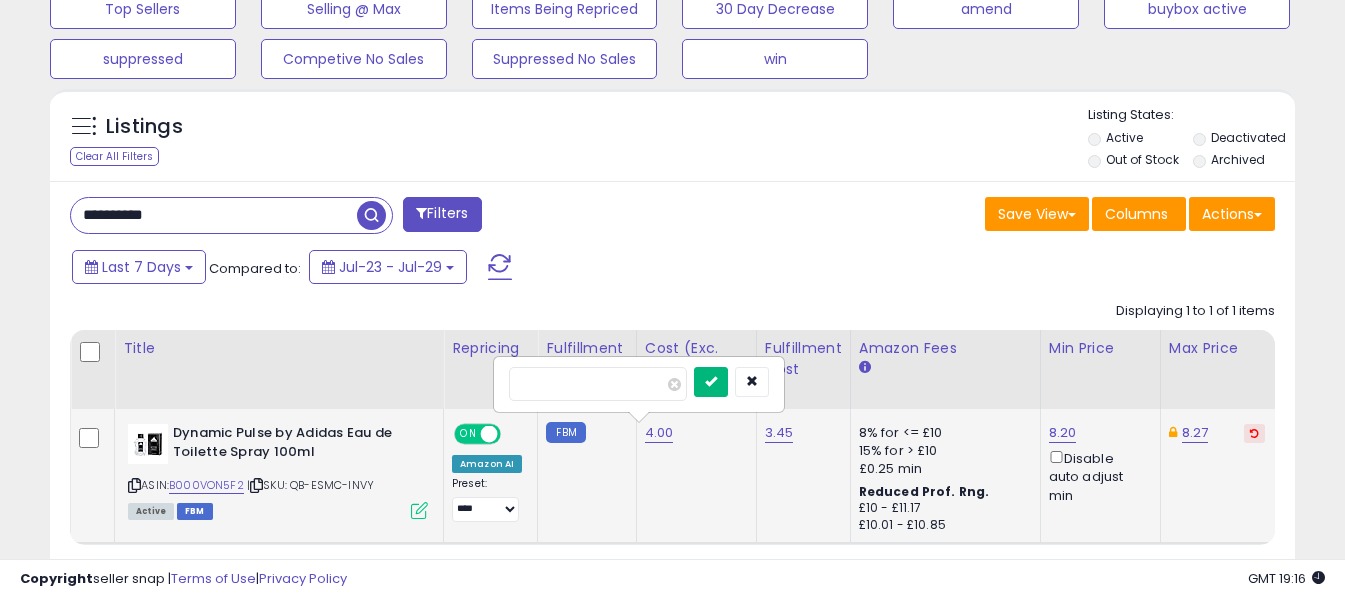 type on "****" 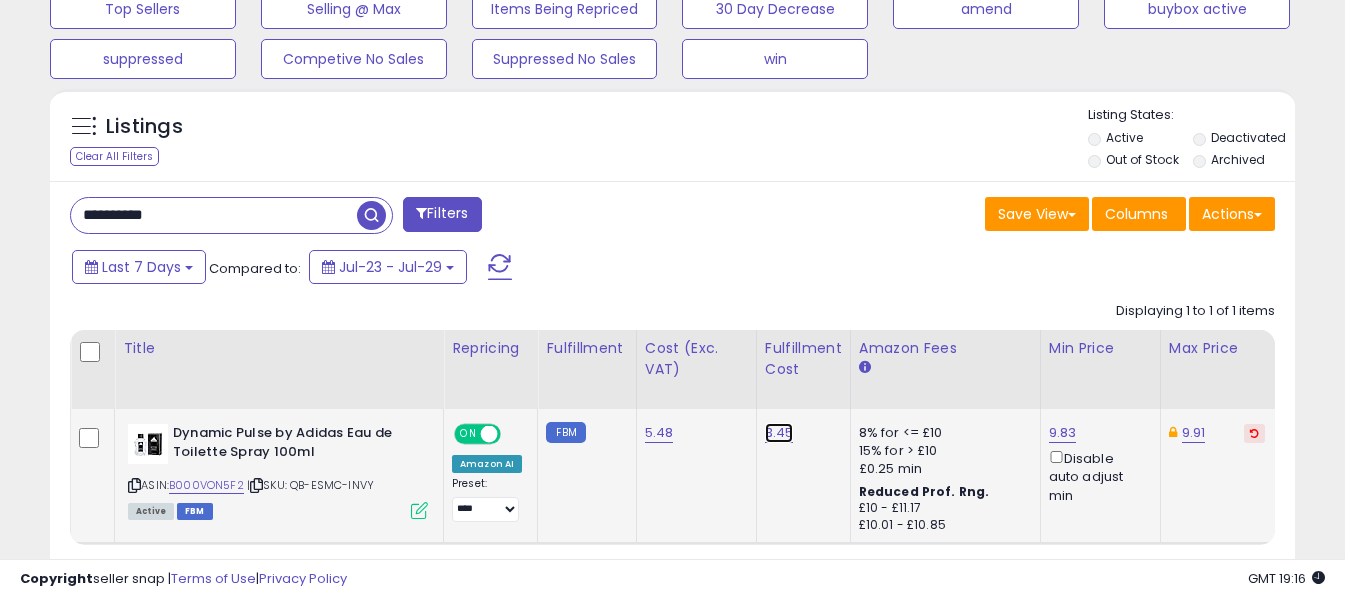 click on "3.45" at bounding box center [779, 433] 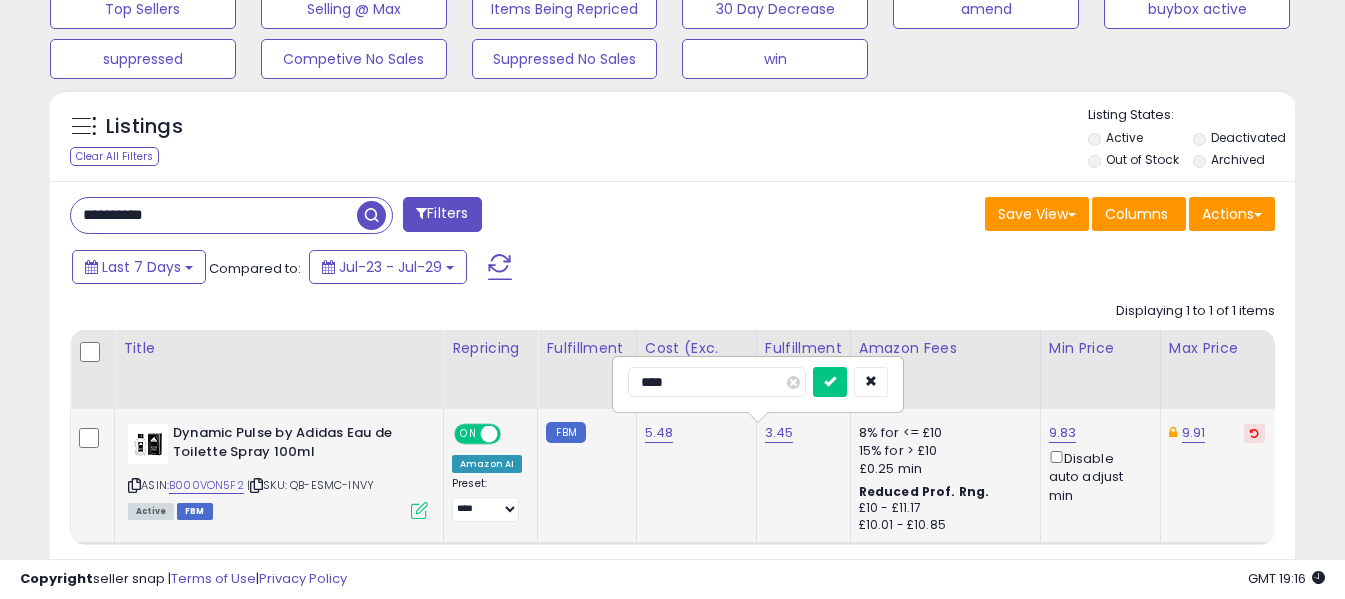 click on "****" at bounding box center [717, 382] 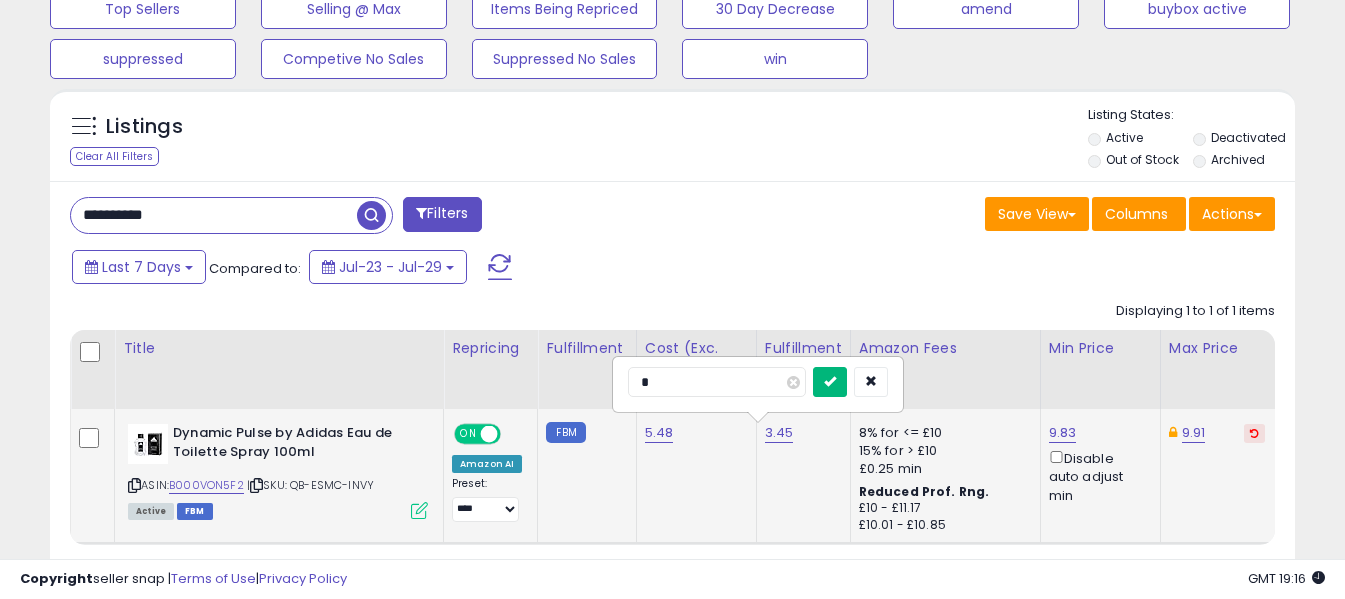 type on "*" 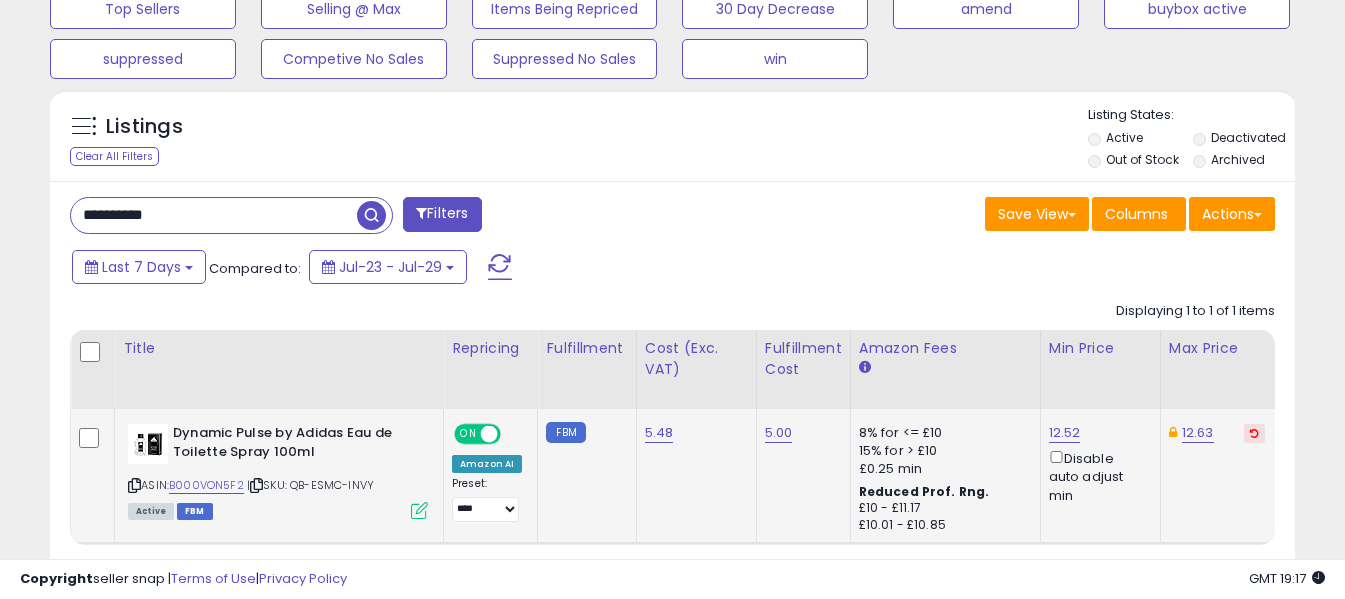 click on "**********" at bounding box center (214, 215) 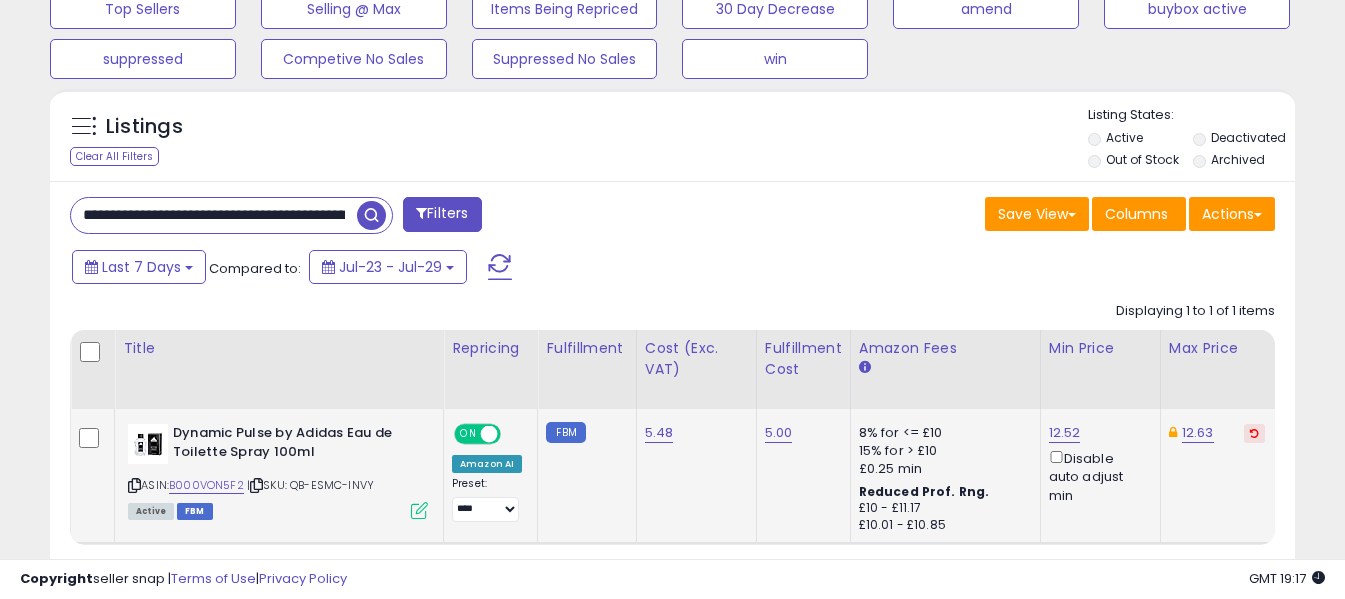 scroll, scrollTop: 0, scrollLeft: 210, axis: horizontal 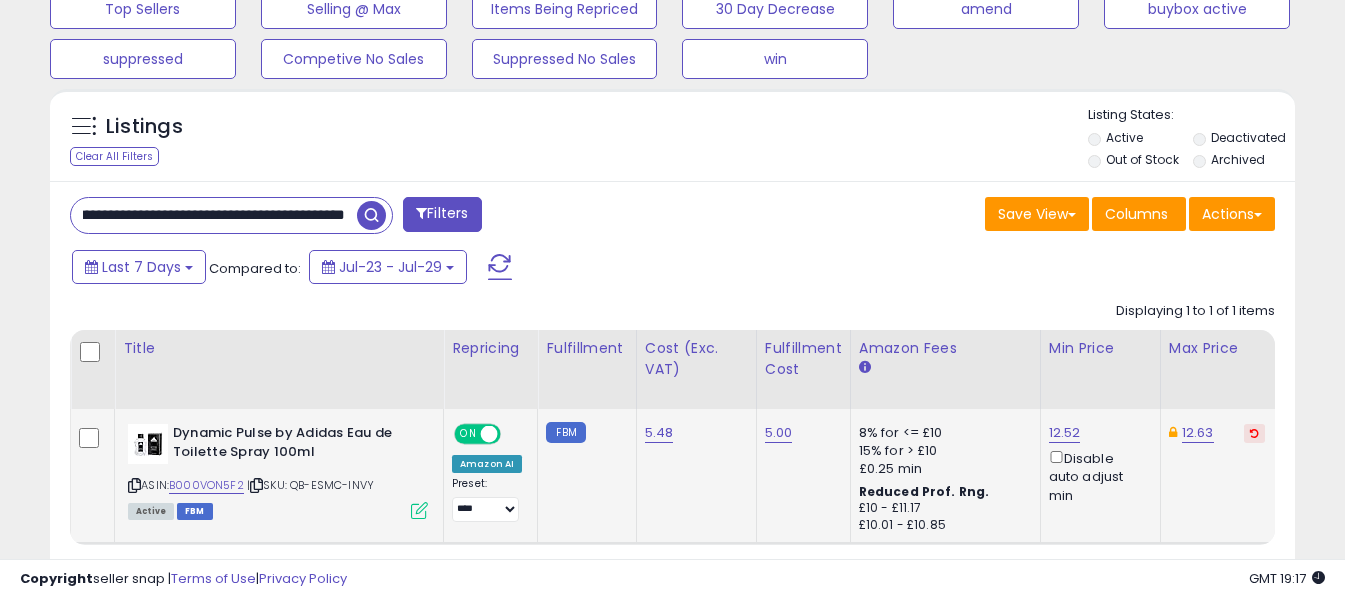 type on "**********" 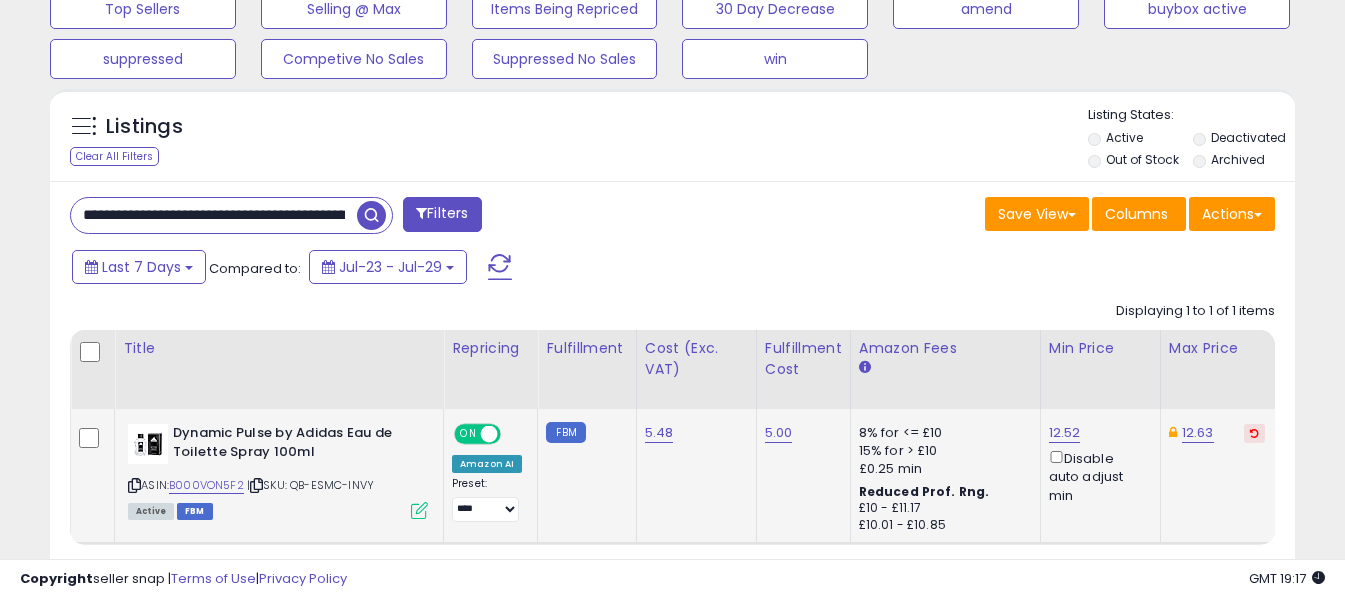 click at bounding box center [371, 215] 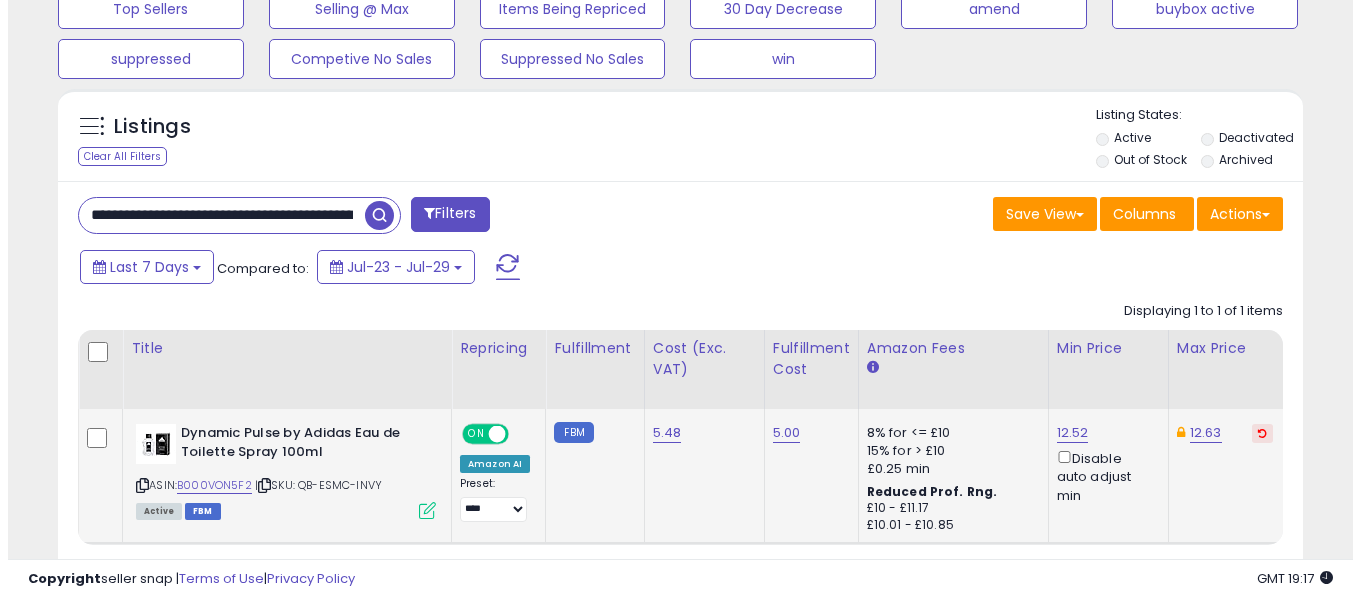 scroll, scrollTop: 671, scrollLeft: 0, axis: vertical 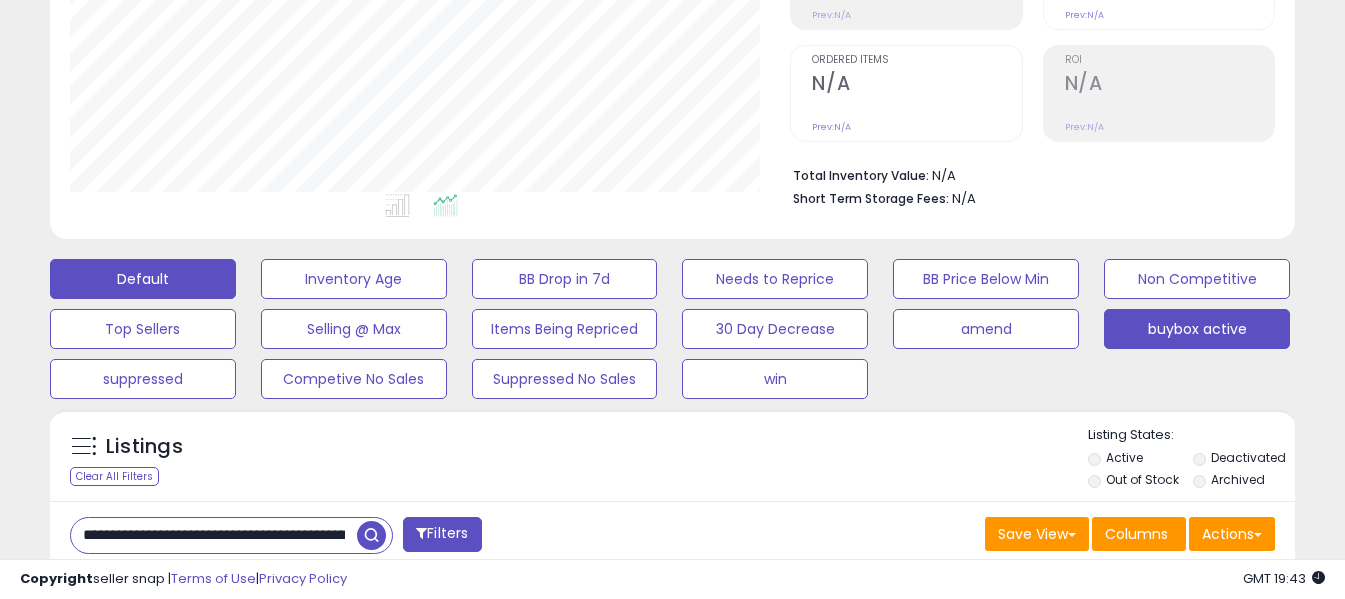 click on "buybox active" at bounding box center [354, 279] 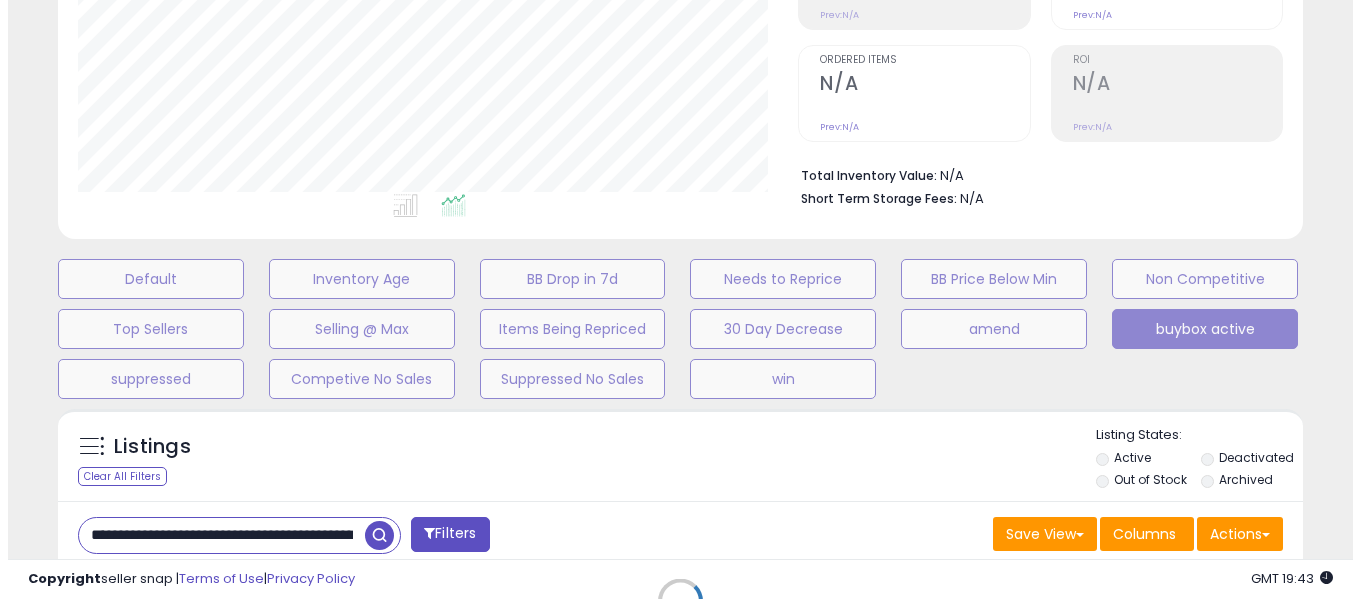 scroll, scrollTop: 999590, scrollLeft: 999271, axis: both 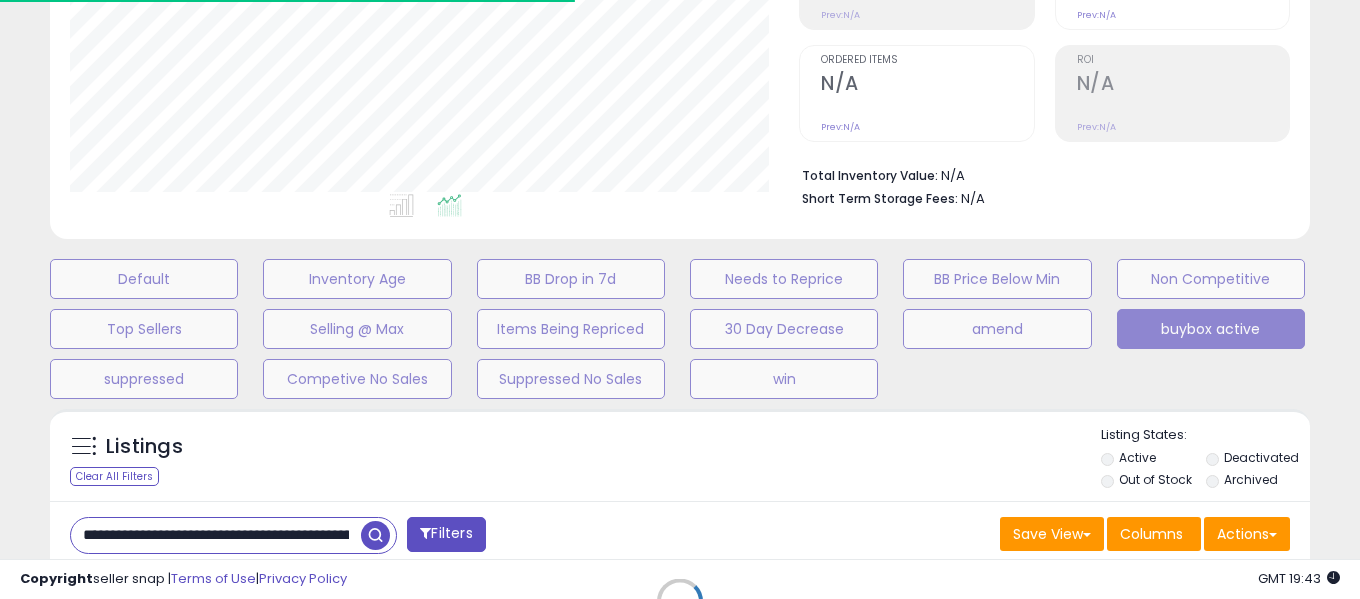 type 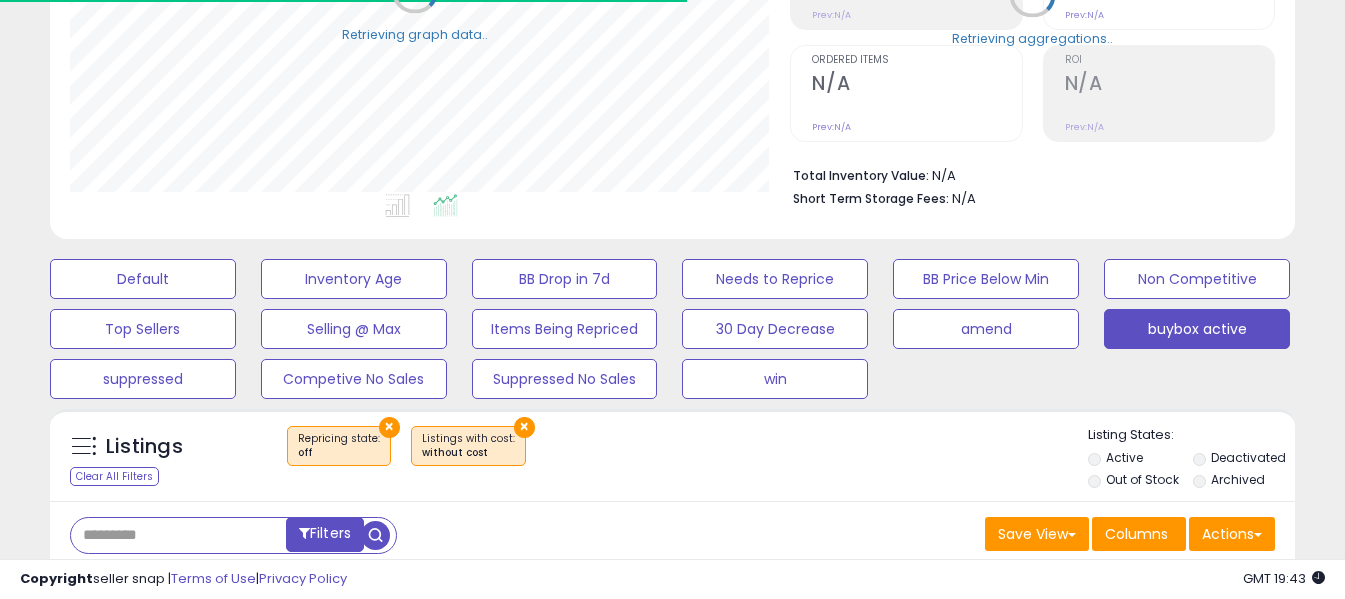 scroll, scrollTop: 410, scrollLeft: 721, axis: both 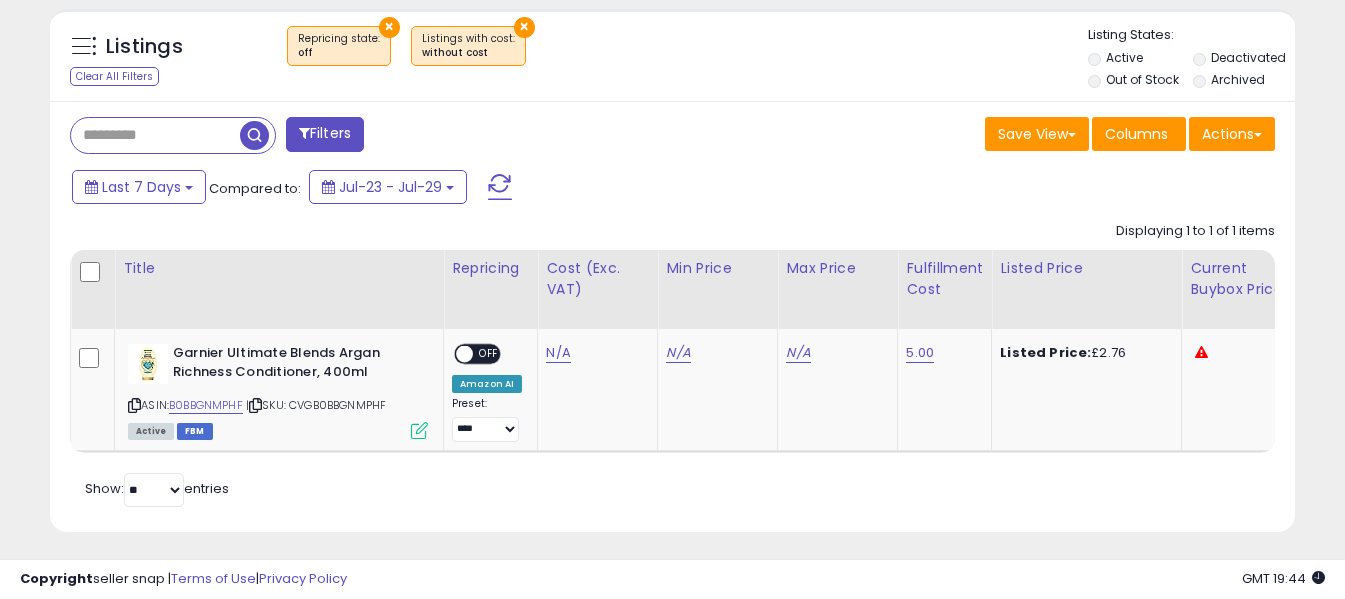 click at bounding box center (500, 187) 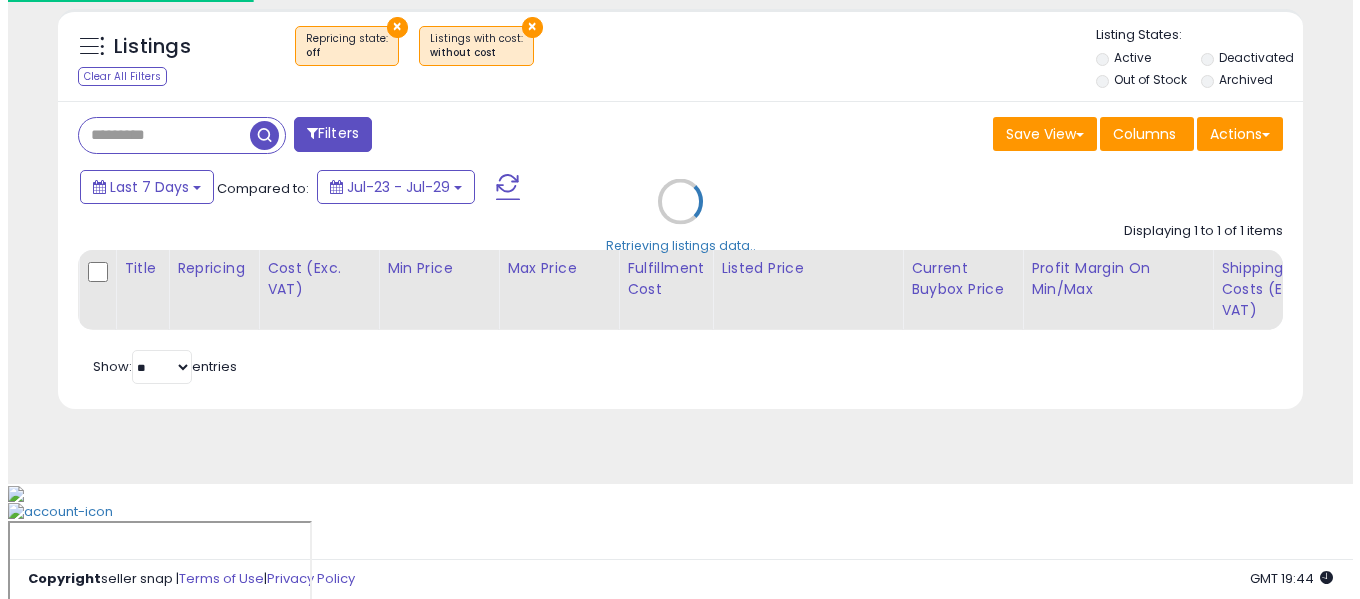 scroll, scrollTop: 671, scrollLeft: 0, axis: vertical 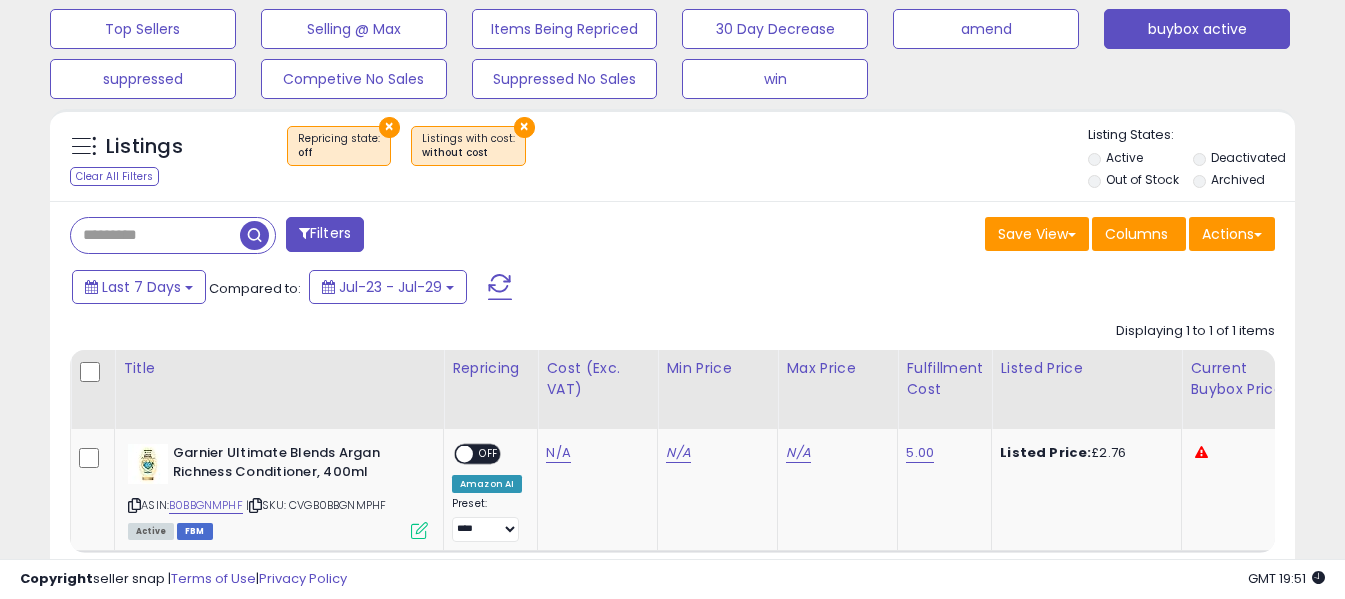 click at bounding box center (500, 287) 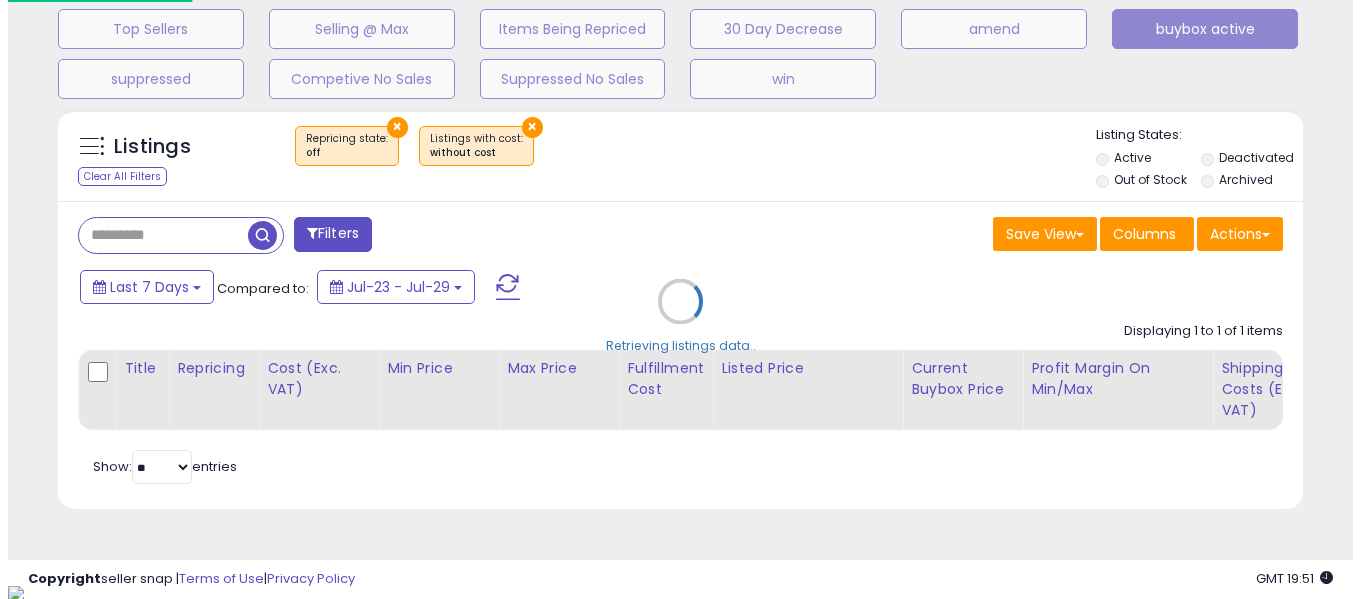 scroll, scrollTop: 999590, scrollLeft: 999271, axis: both 